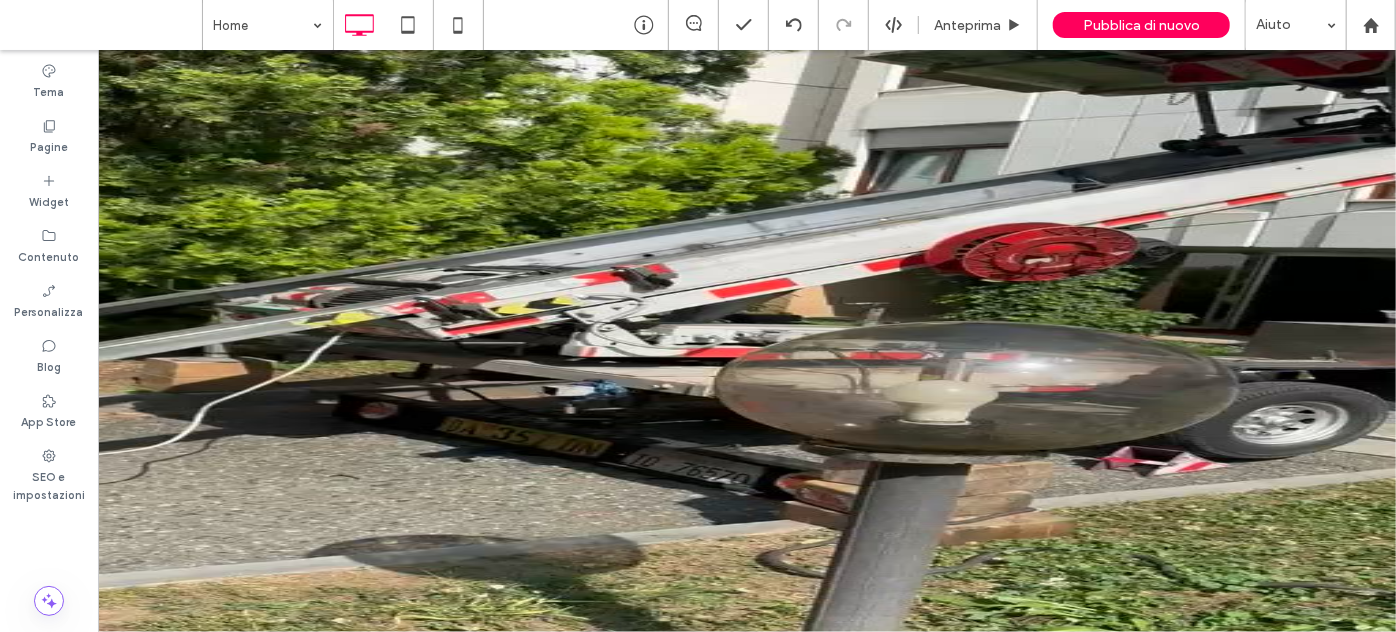 scroll, scrollTop: 0, scrollLeft: 0, axis: both 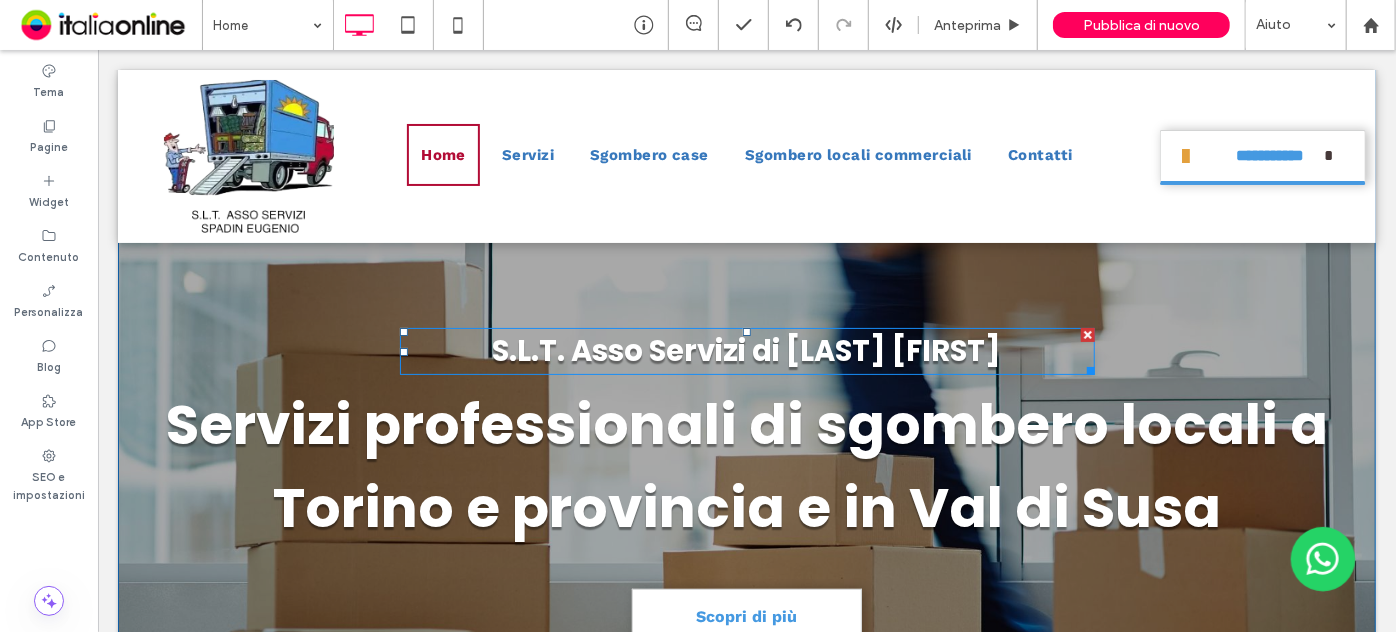 click on "S.L.T. Asso Servizi di [LAST] [FIRST]" at bounding box center [746, 350] 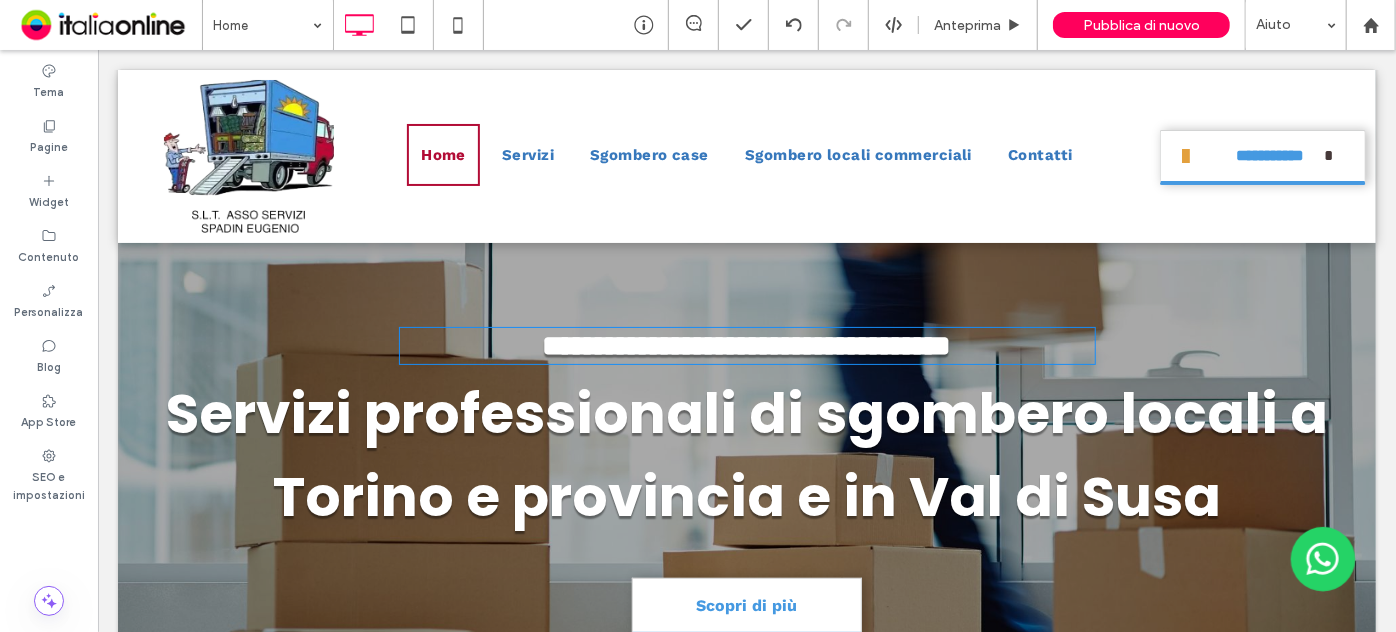 type on "*******" 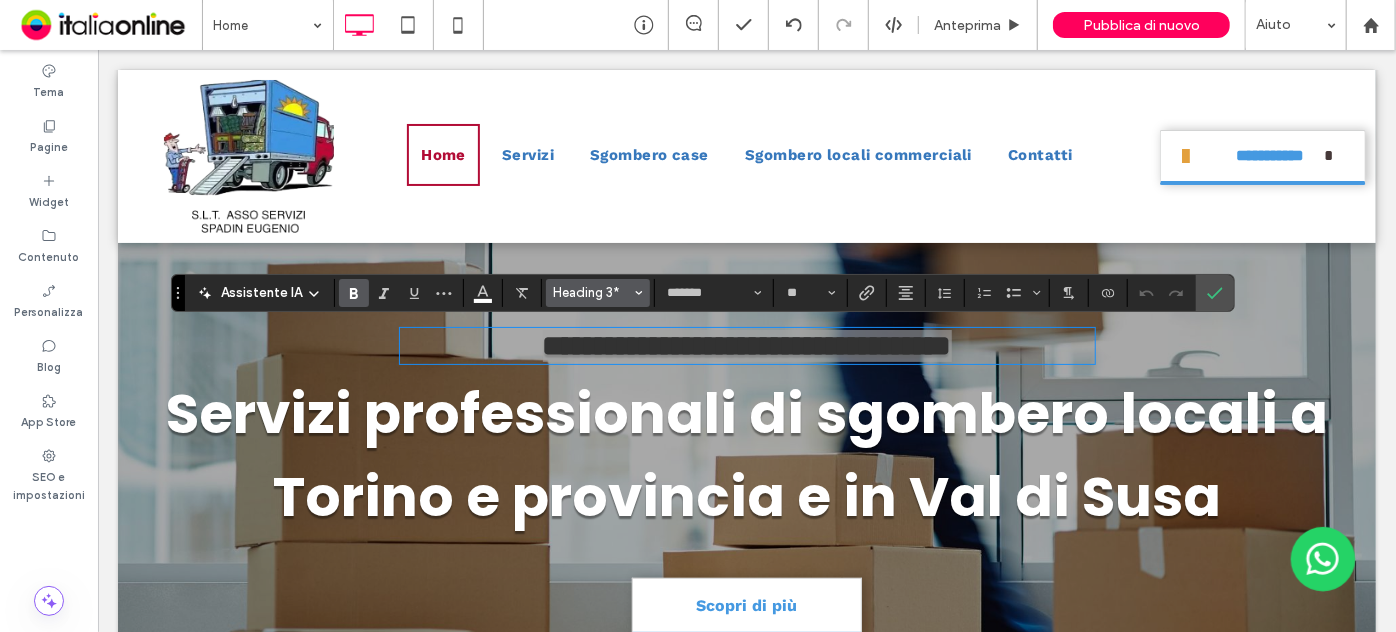 click 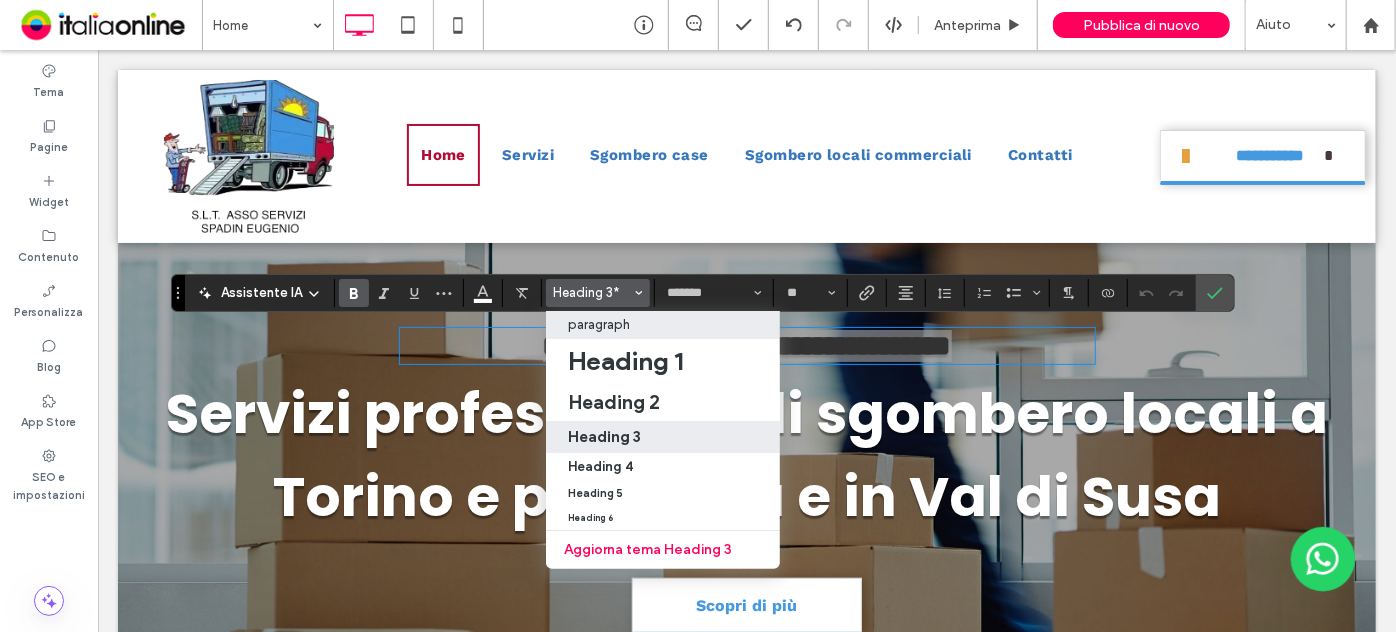 drag, startPoint x: 652, startPoint y: 325, endPoint x: 650, endPoint y: 272, distance: 53.037724 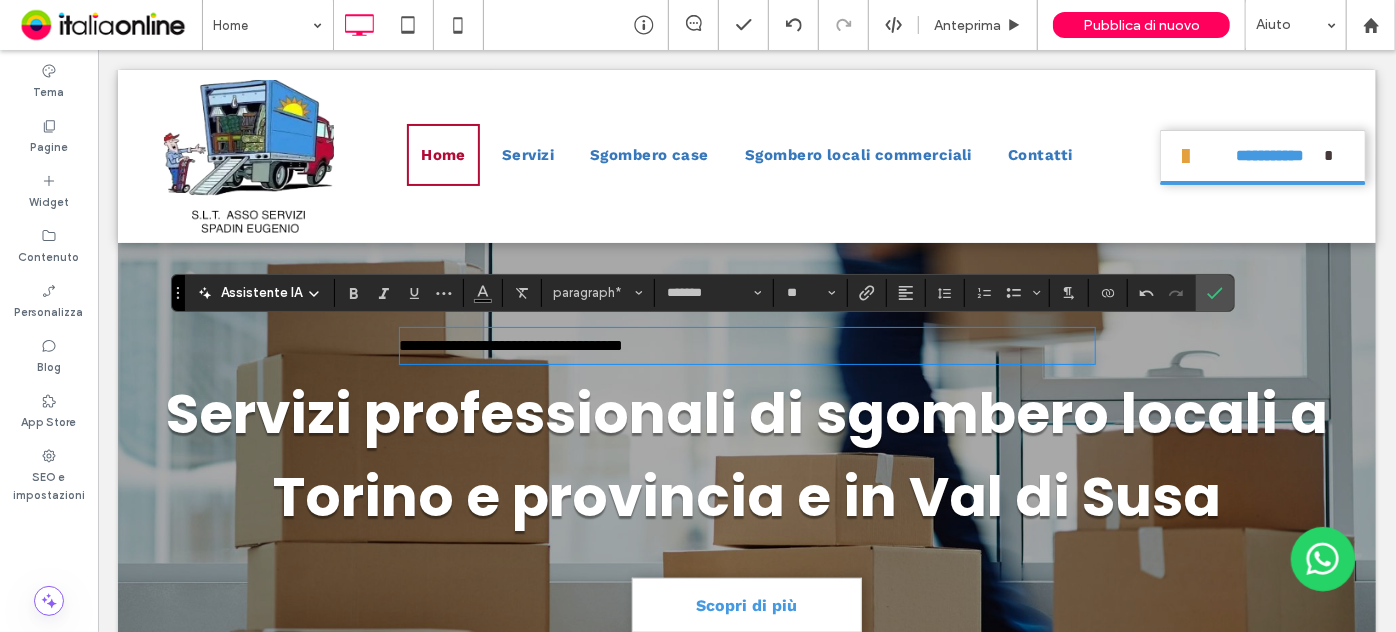 type on "*********" 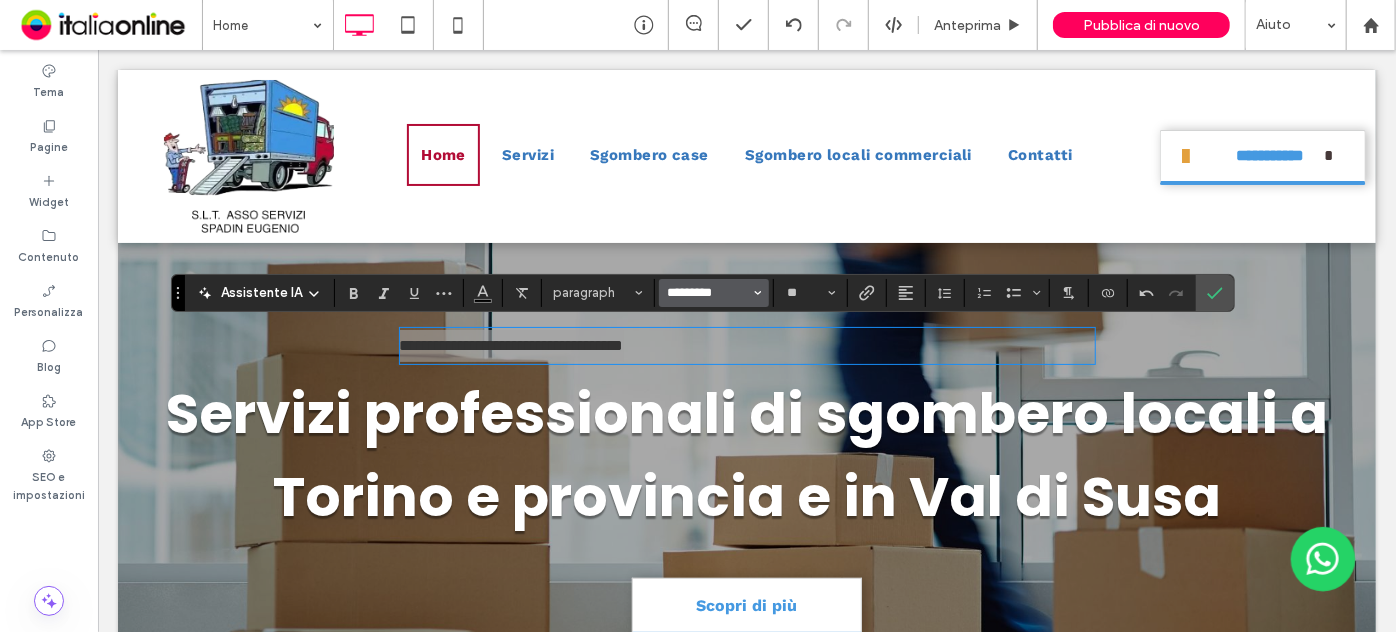 click on "*********" at bounding box center (708, 293) 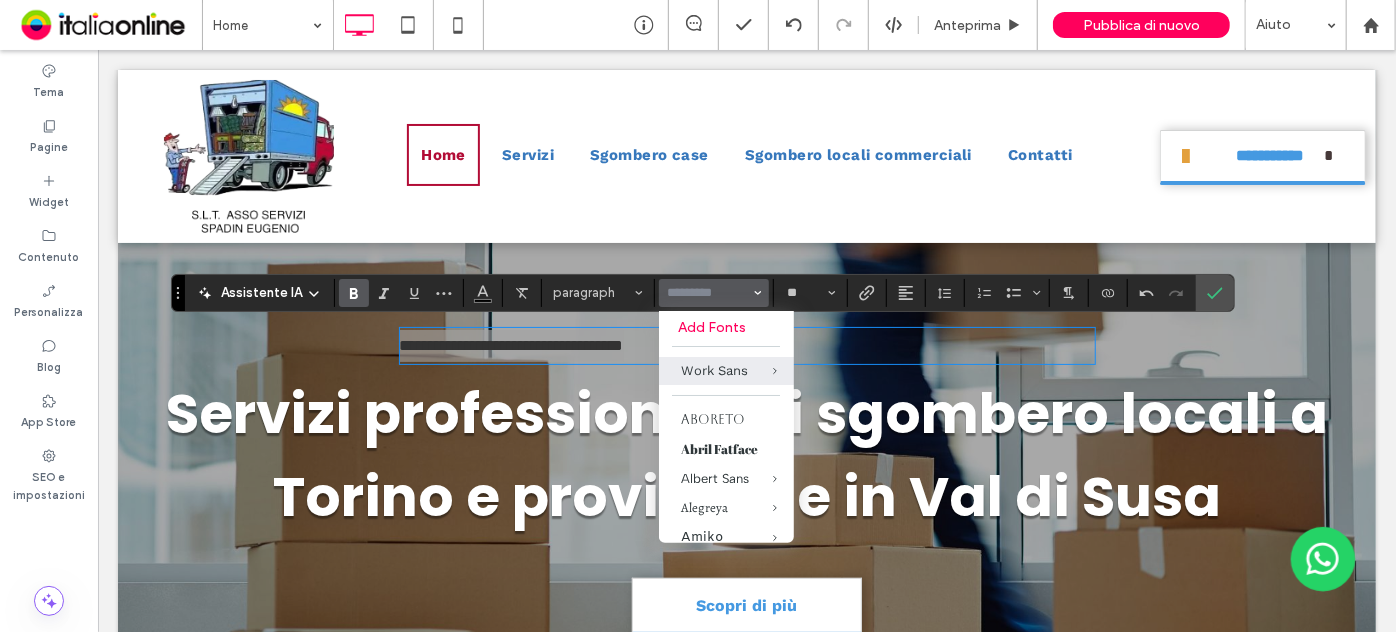 click at bounding box center (354, 293) 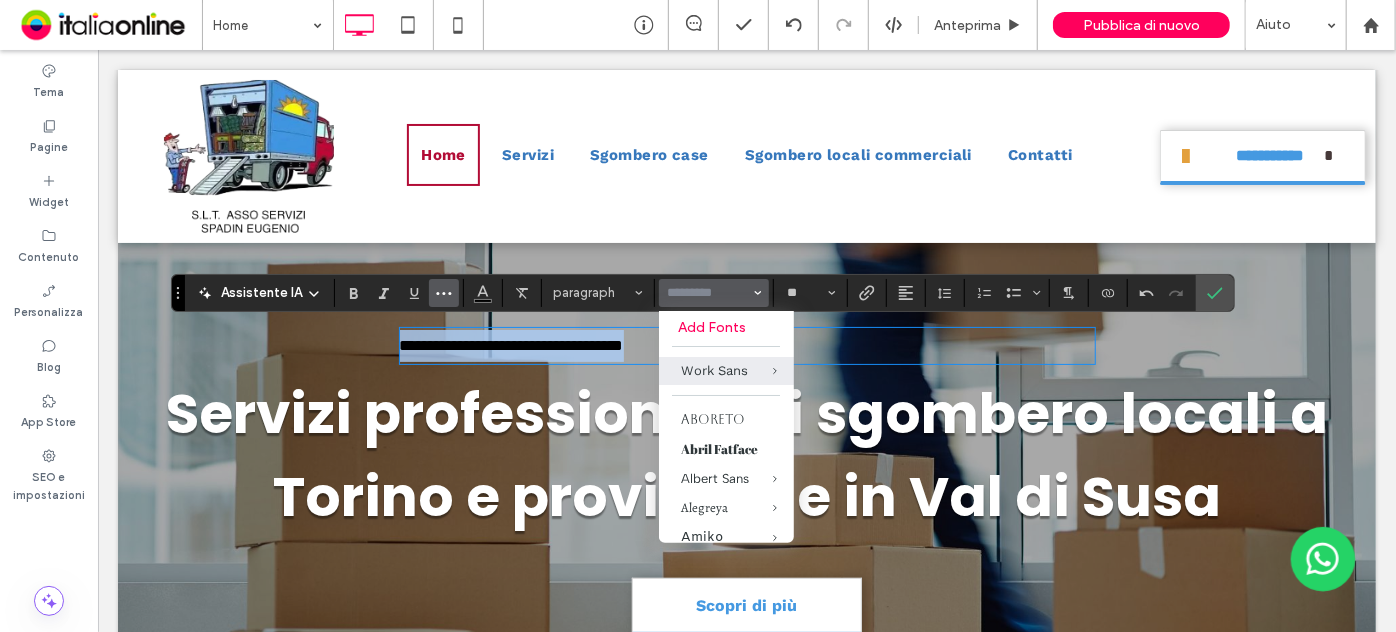type on "*********" 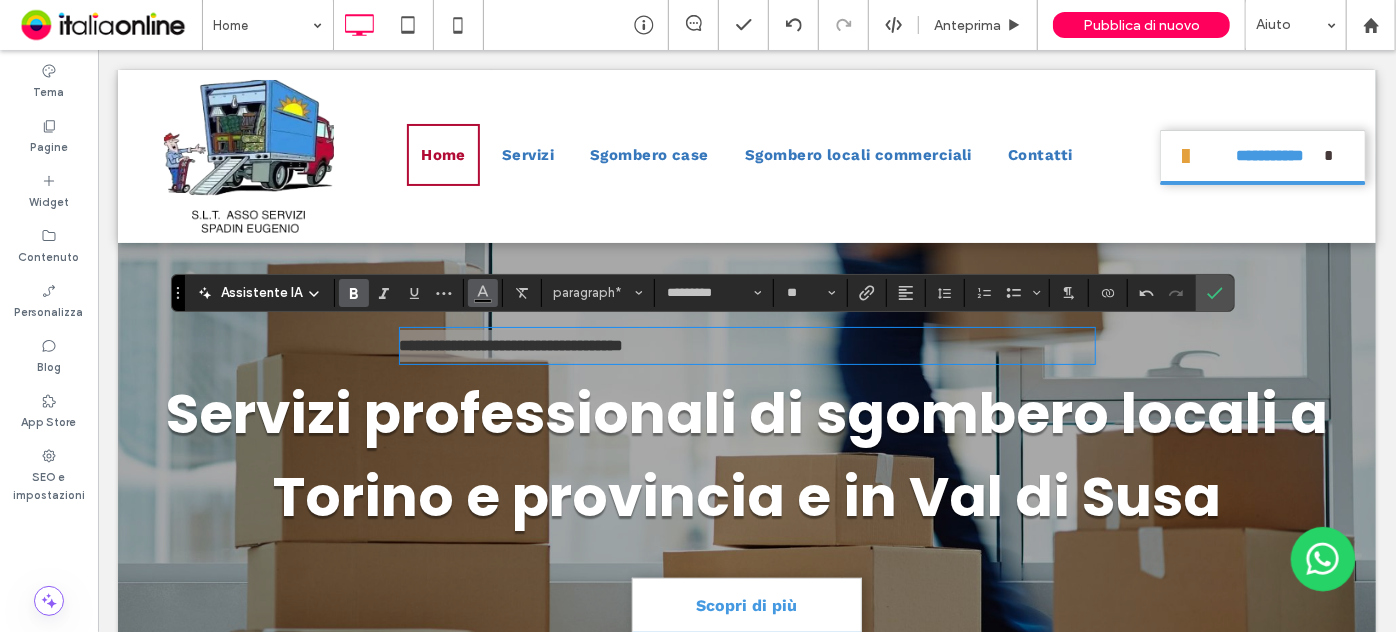 click 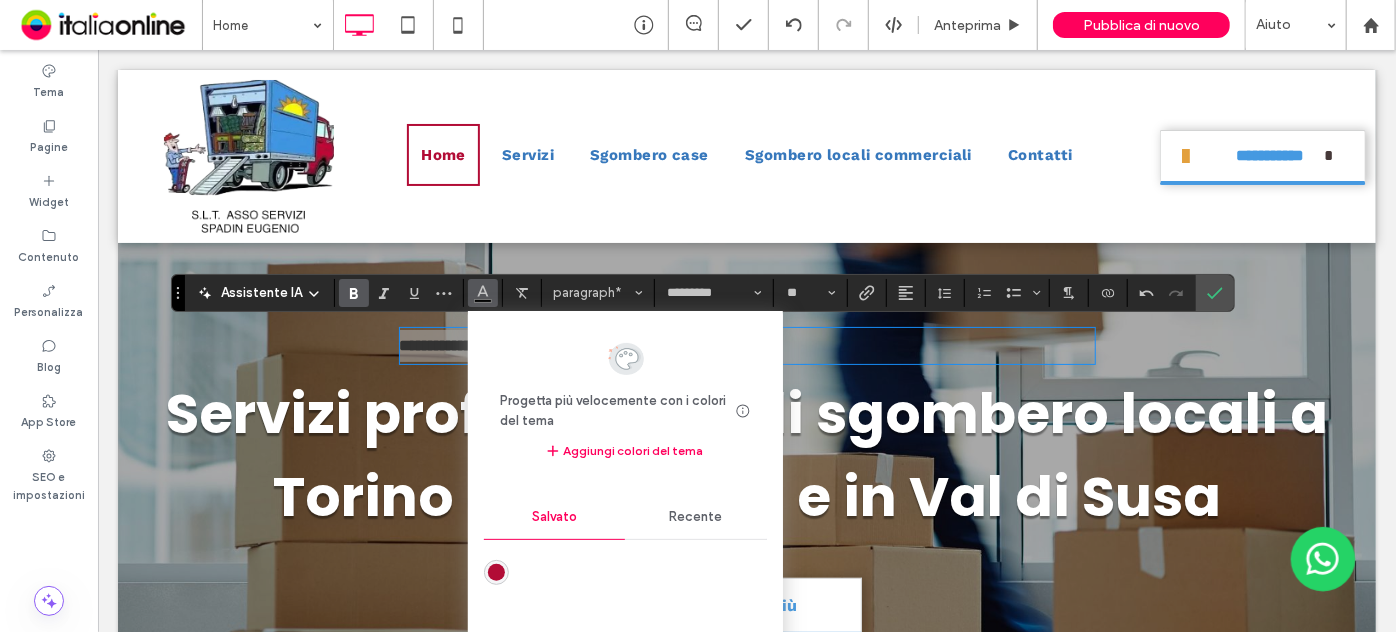 click on "Recente" at bounding box center (696, 517) 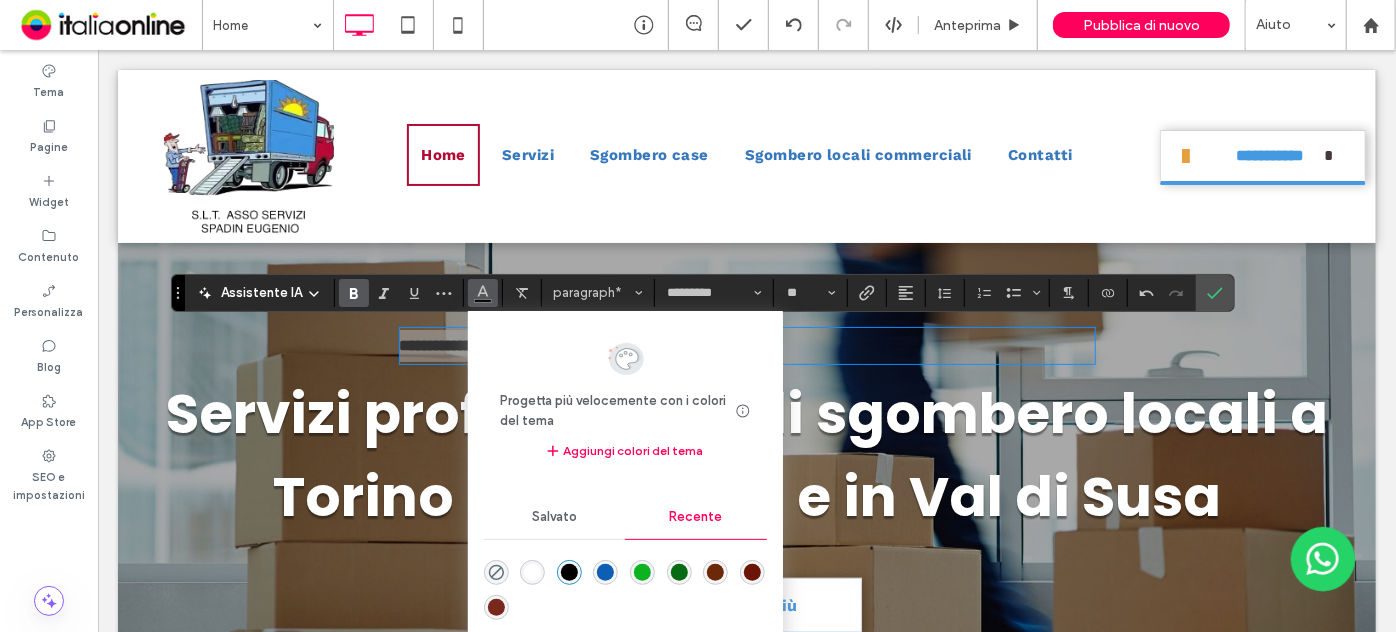 click at bounding box center (532, 572) 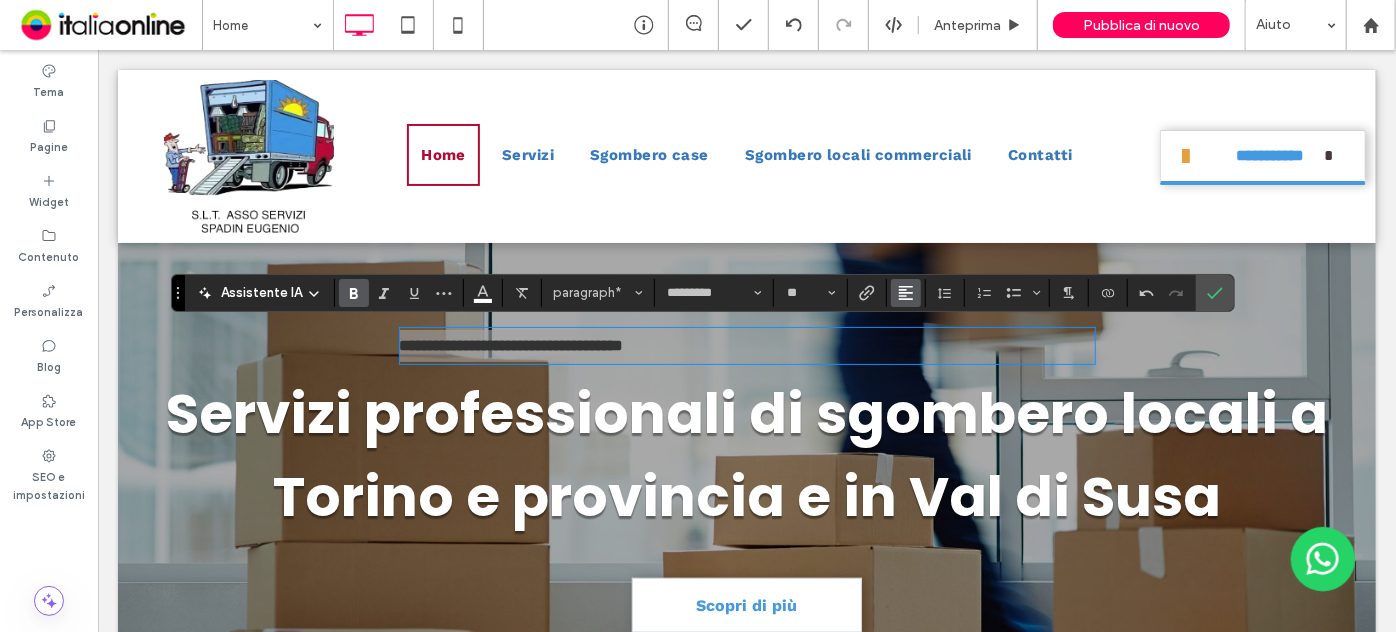 click 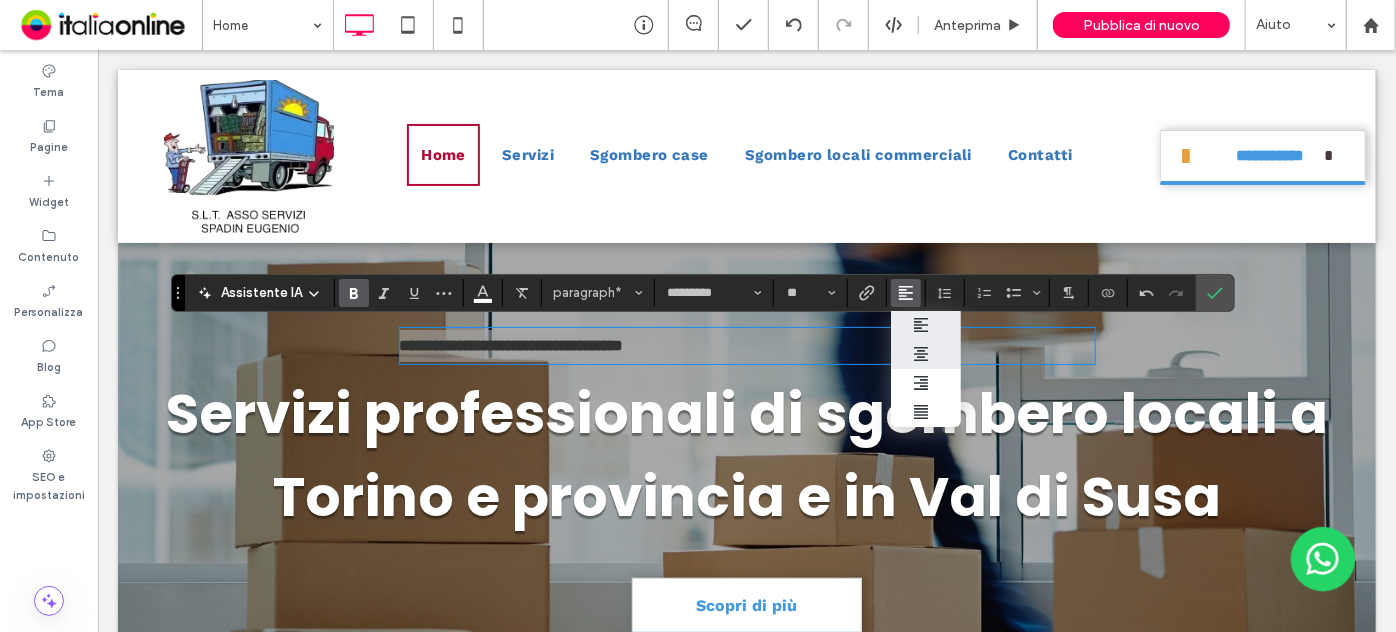 click 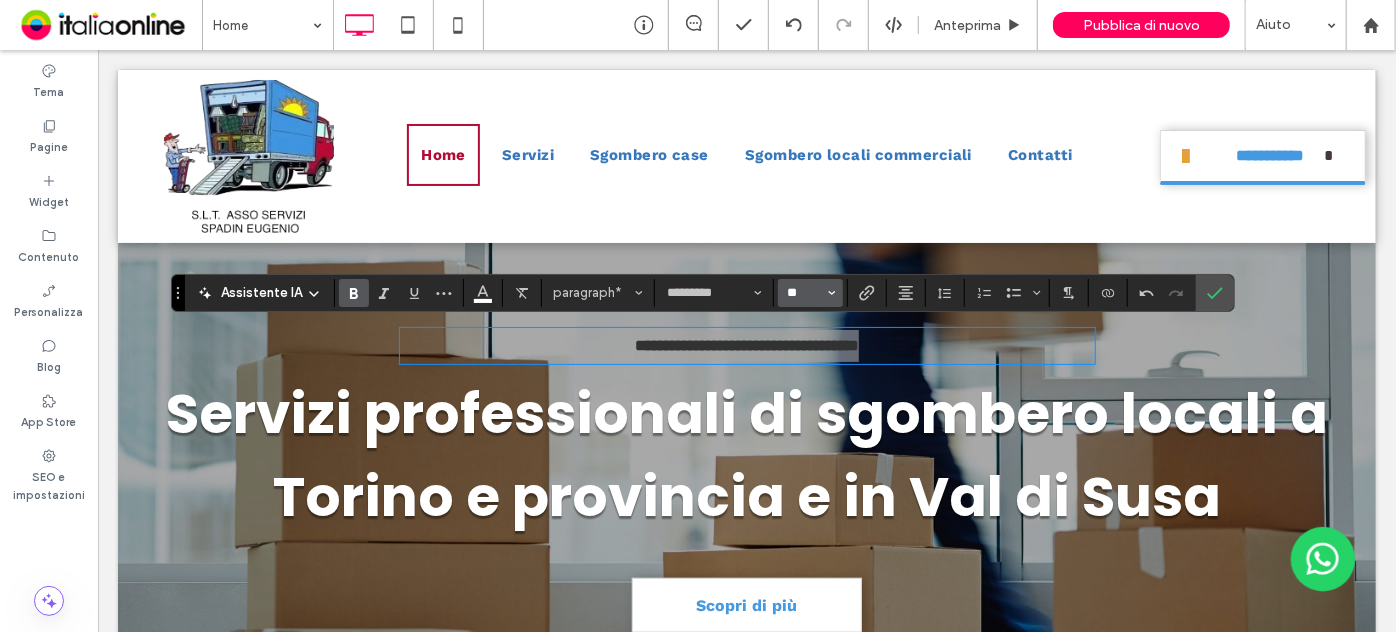click on "**" at bounding box center (804, 293) 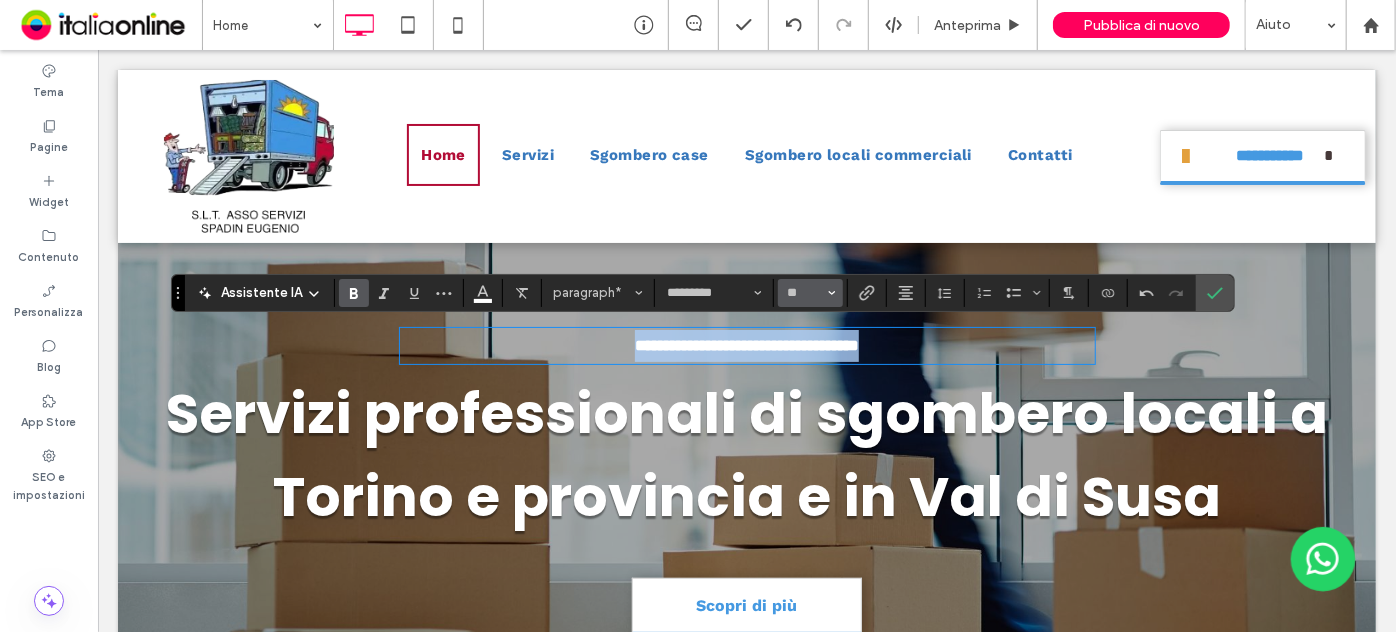 type on "**" 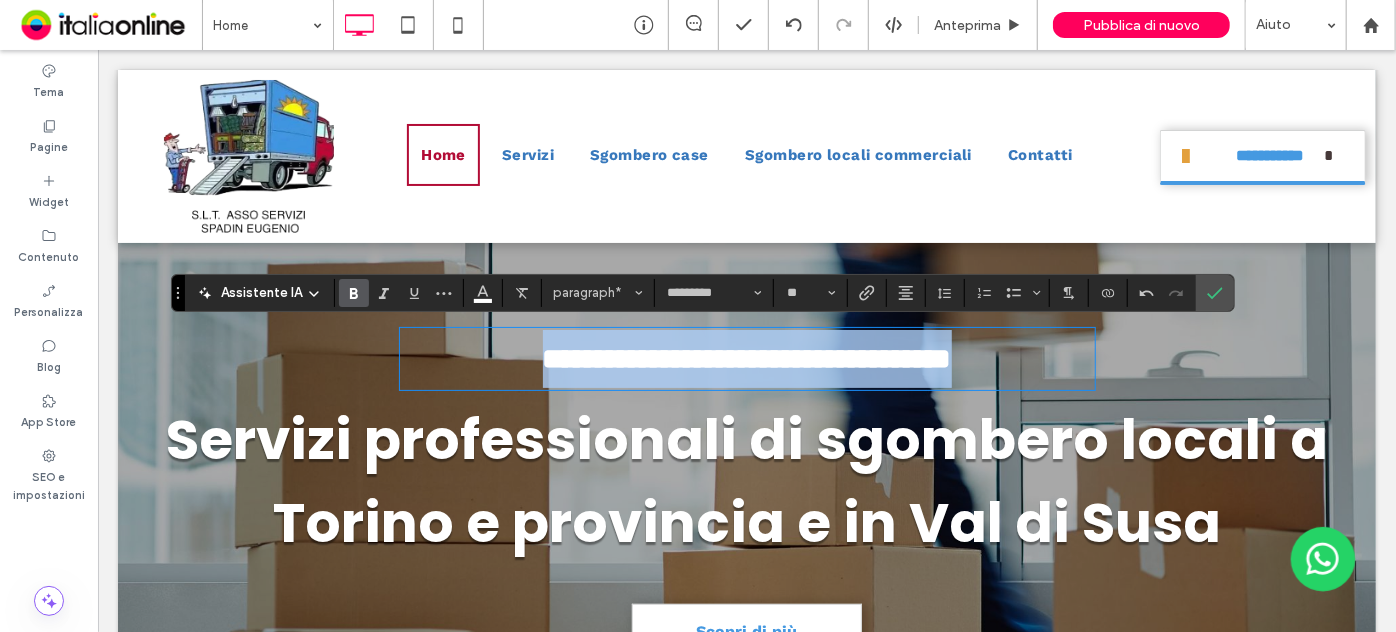 click on "**********" at bounding box center [746, 358] 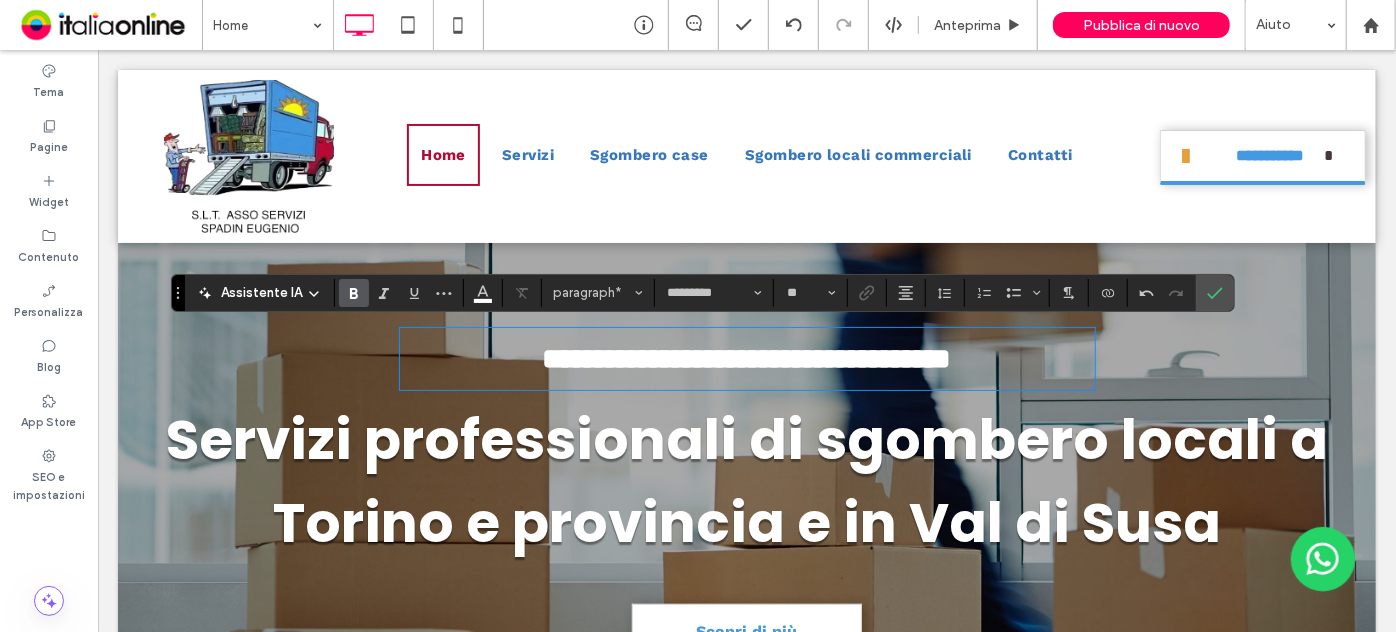 scroll, scrollTop: 181, scrollLeft: 0, axis: vertical 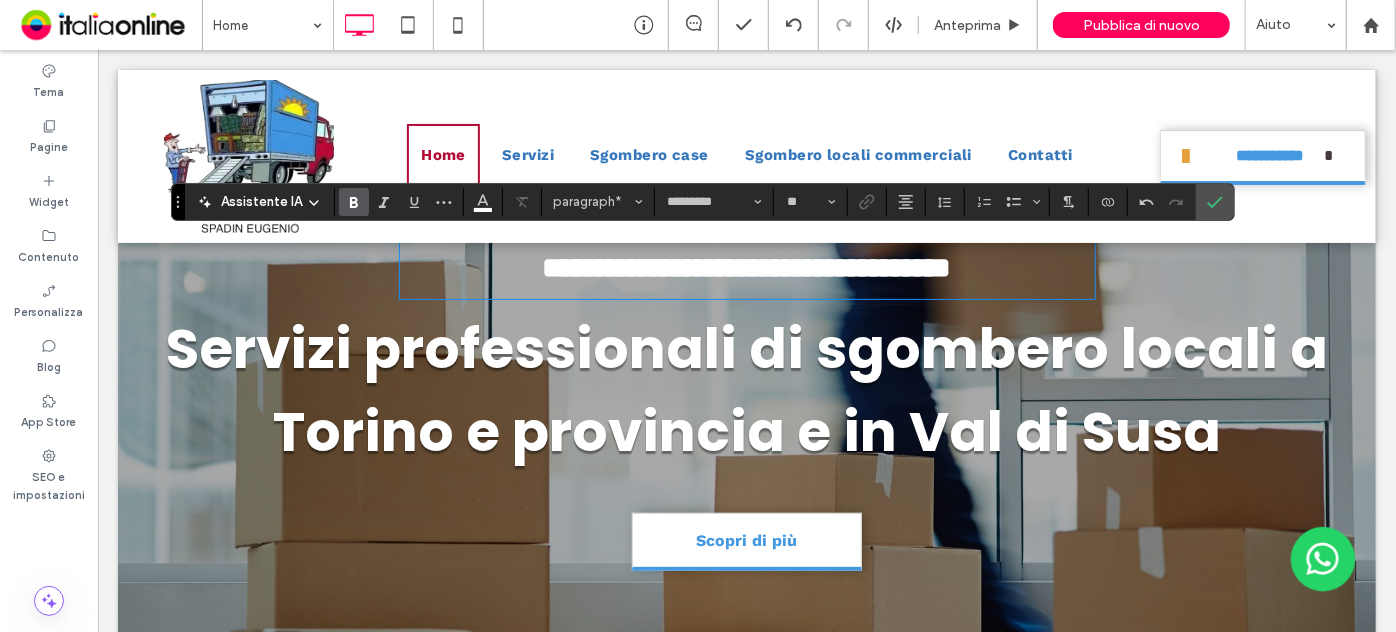 click on "Servizi professionali di sgombero locali a Torino e provincia e in Val di Susa" at bounding box center [746, 389] 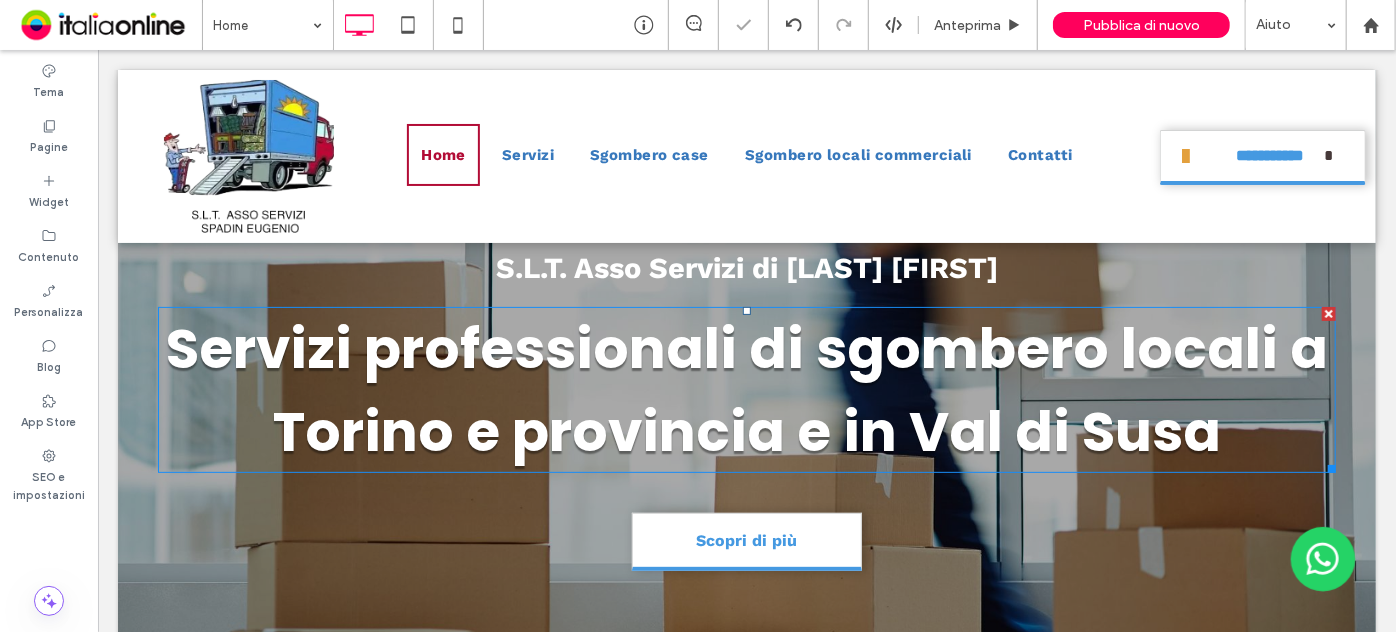 click on "Servizi professionali di sgombero locali a Torino e provincia e in Val di Susa" at bounding box center (746, 389) 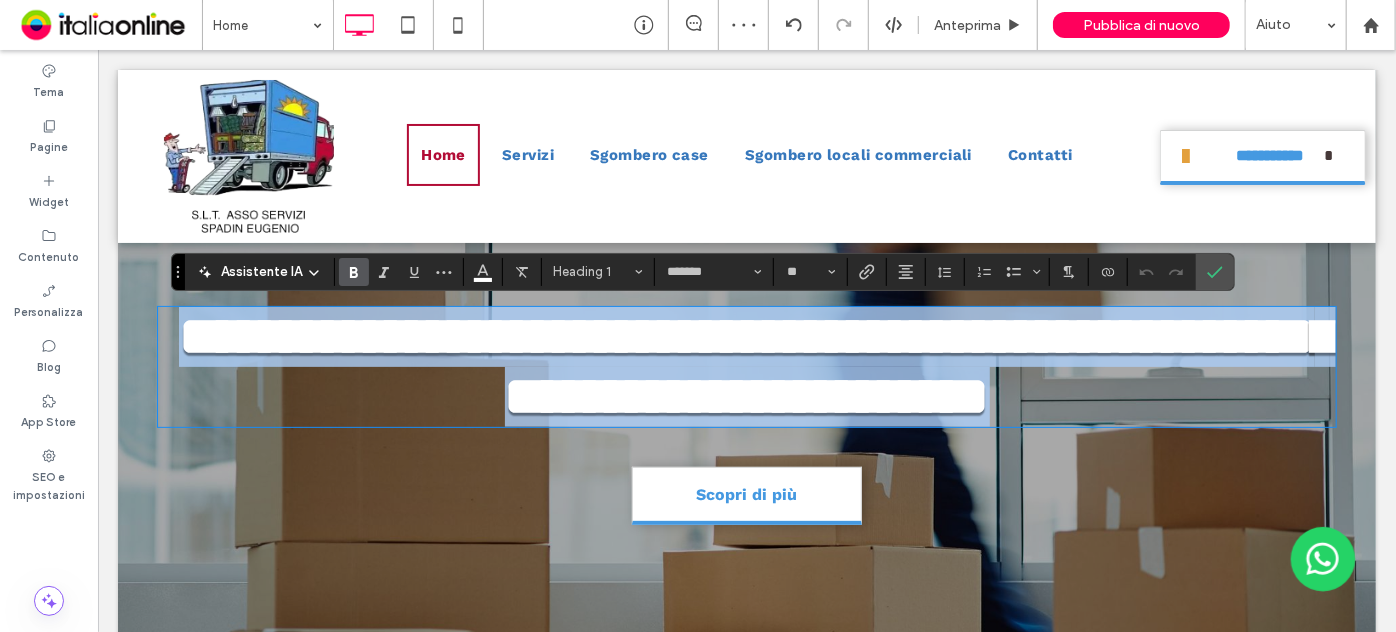 click on "**********" at bounding box center [756, 365] 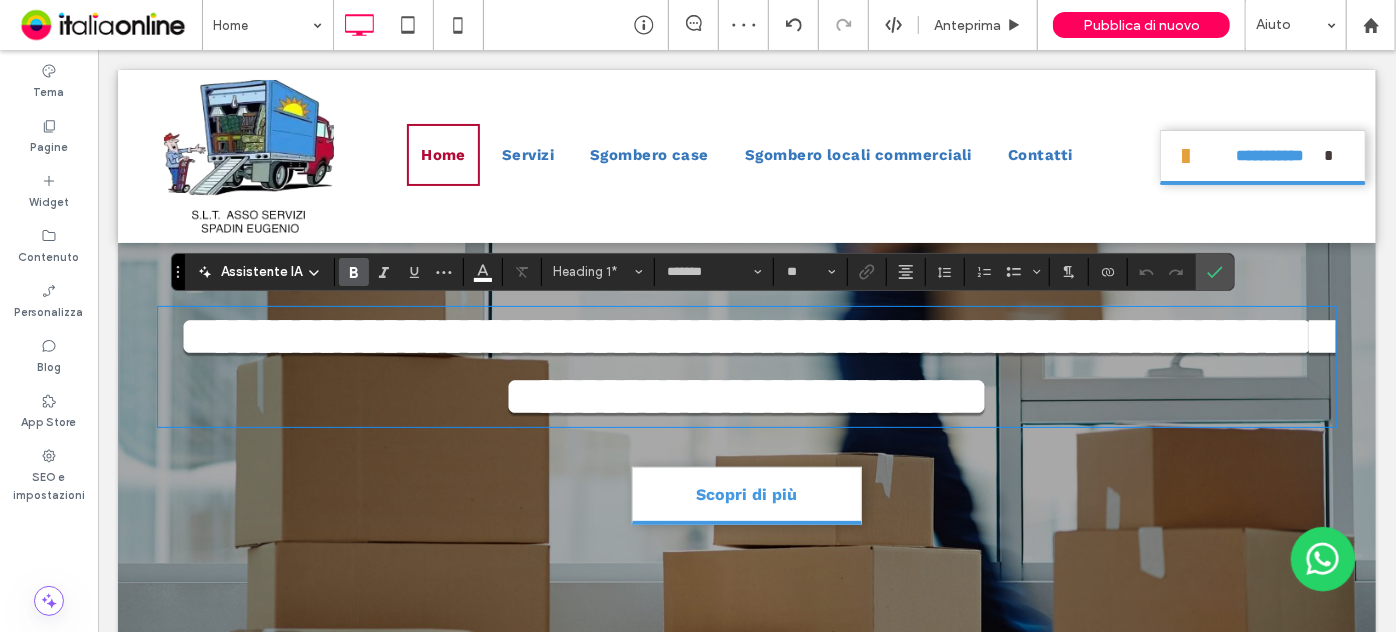 click on "**********" at bounding box center (756, 365) 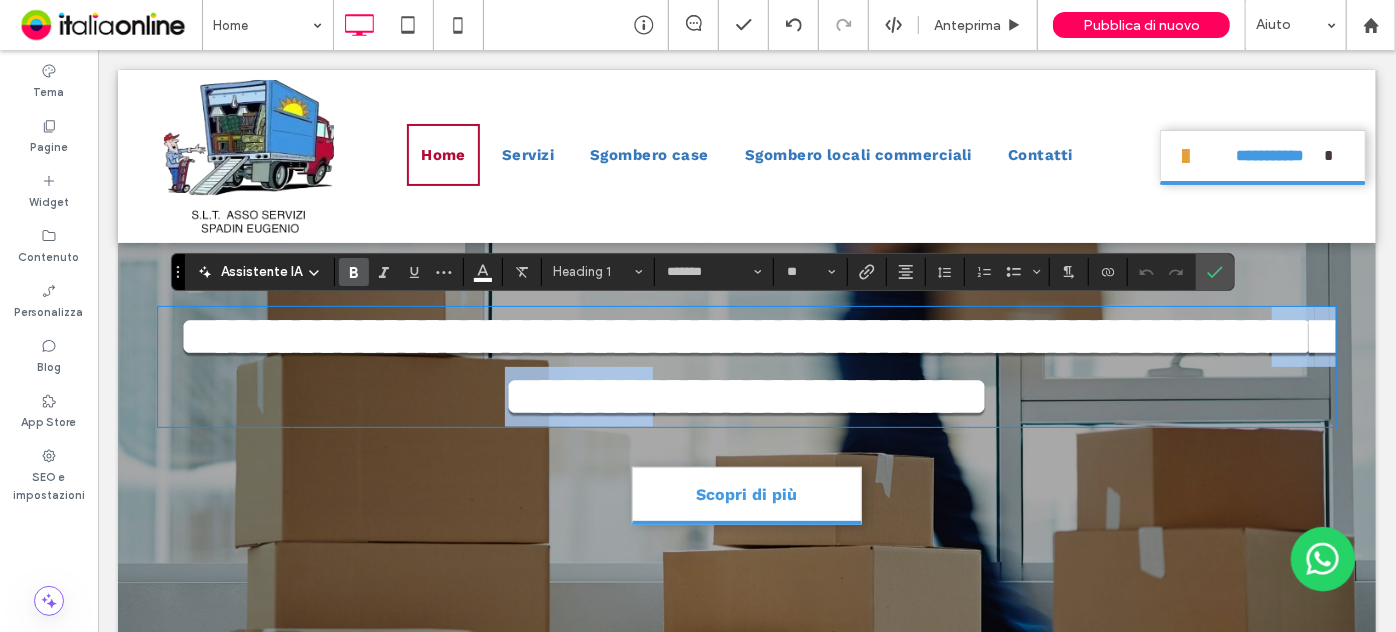 drag, startPoint x: 791, startPoint y: 435, endPoint x: 503, endPoint y: 443, distance: 288.11108 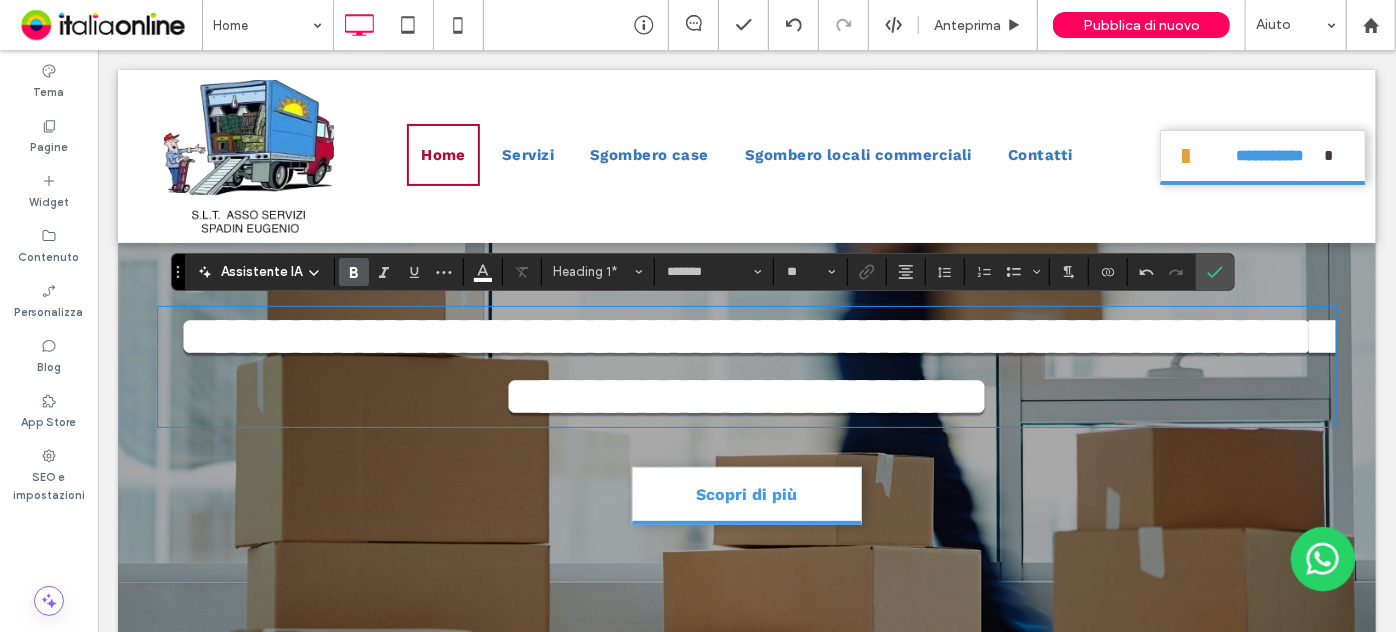 type 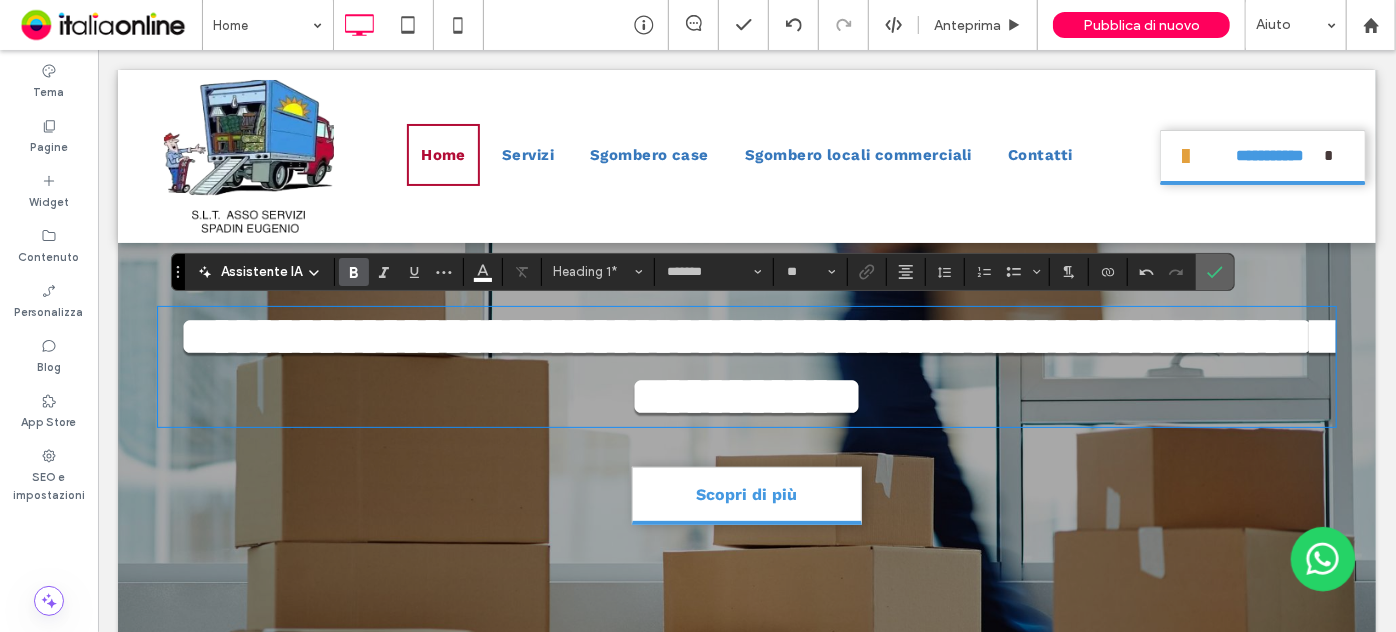 click 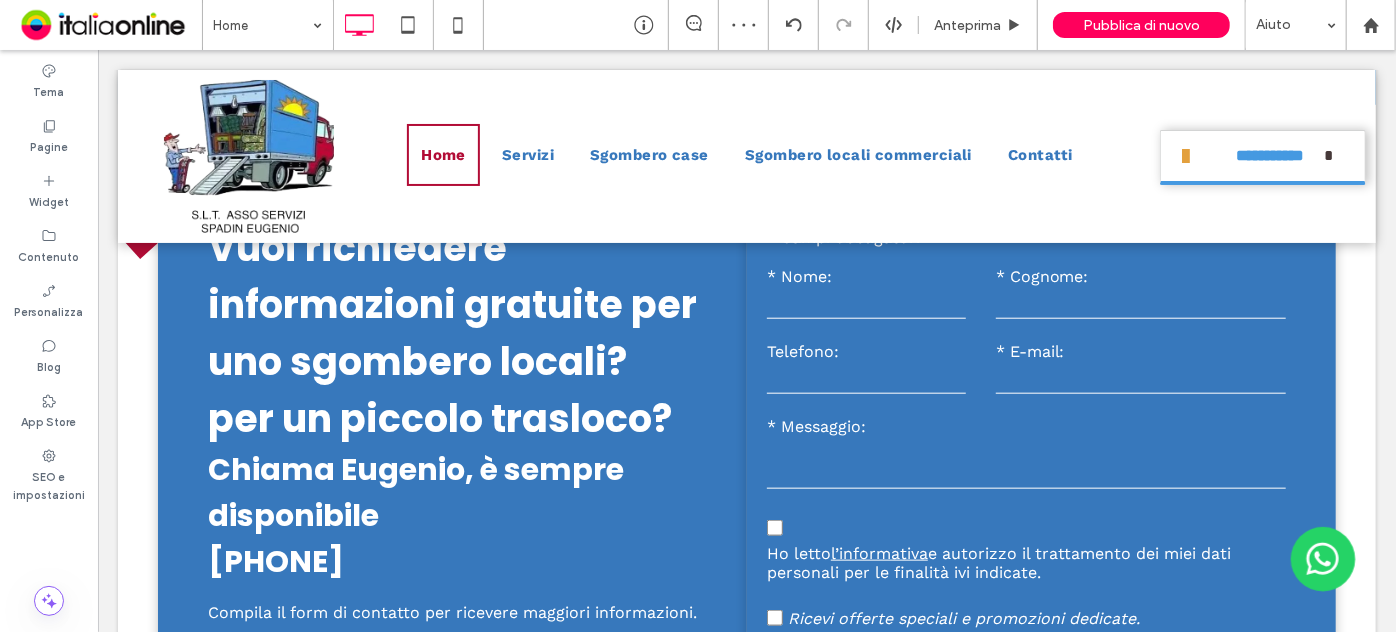 scroll, scrollTop: 909, scrollLeft: 0, axis: vertical 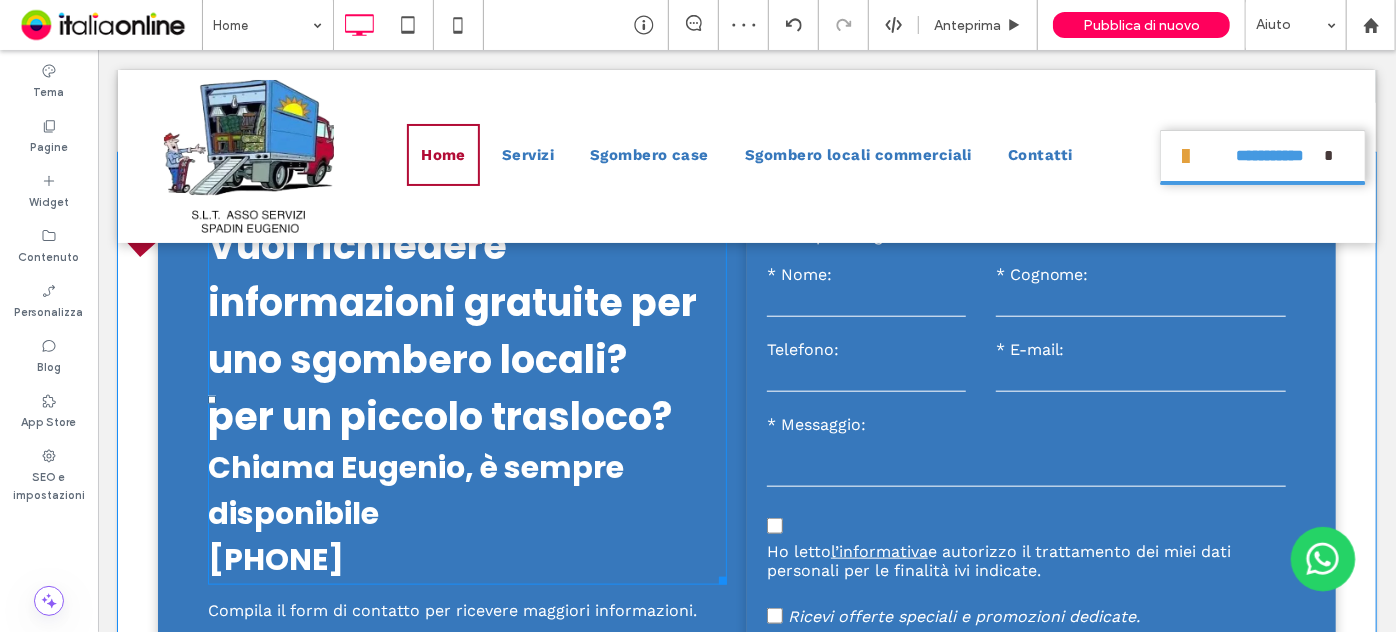 click on "Vuoi richiedere informazioni gratuite per uno sgombero locali?" at bounding box center (451, 301) 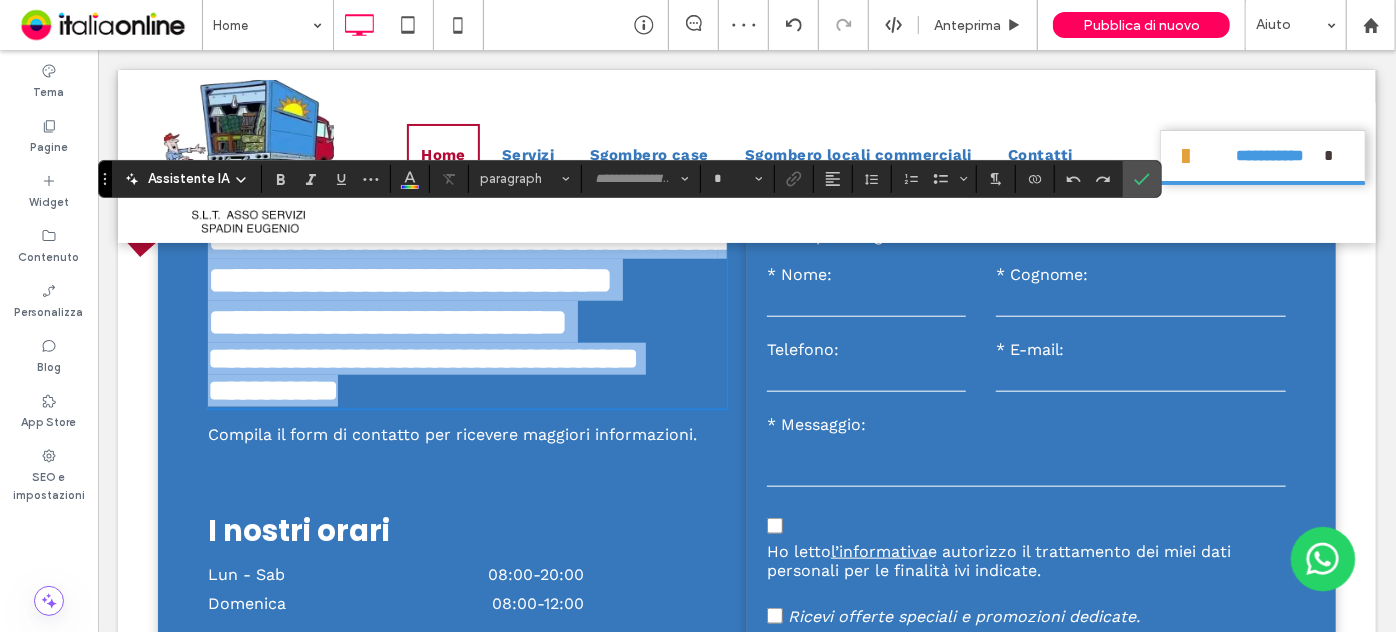 type on "*******" 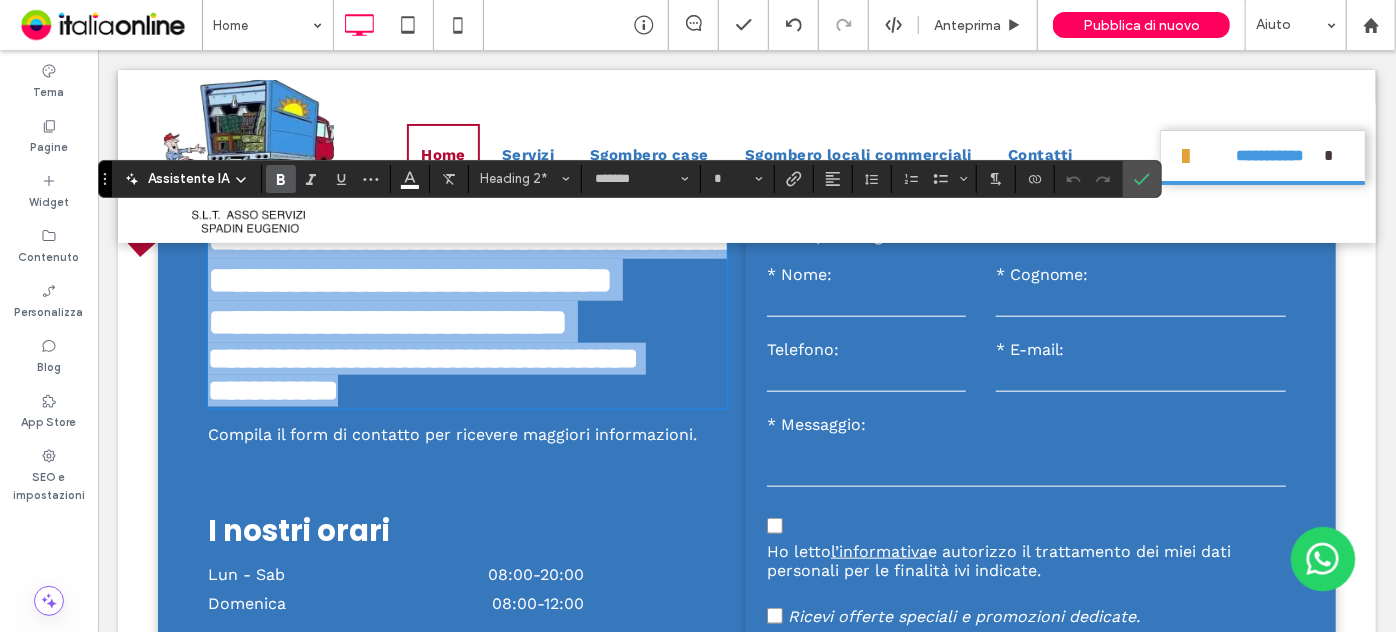 click on "**********" at bounding box center [469, 258] 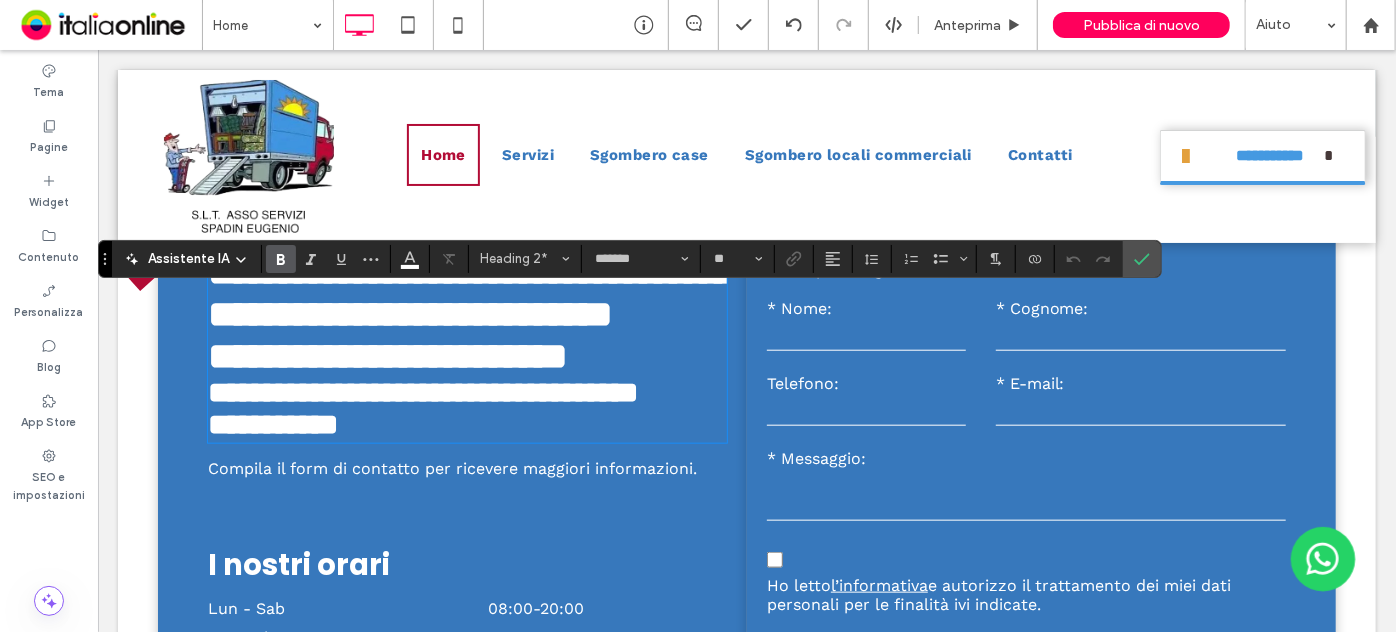 scroll, scrollTop: 818, scrollLeft: 0, axis: vertical 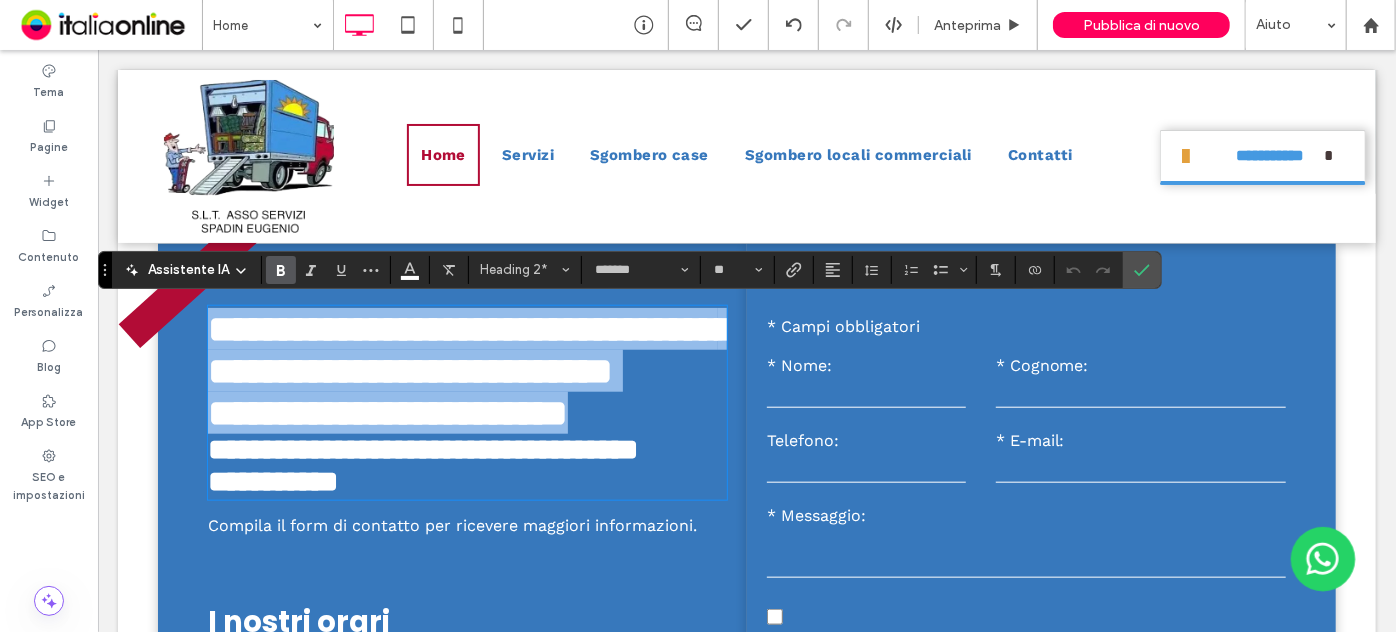 drag, startPoint x: 679, startPoint y: 502, endPoint x: 158, endPoint y: 333, distance: 547.72437 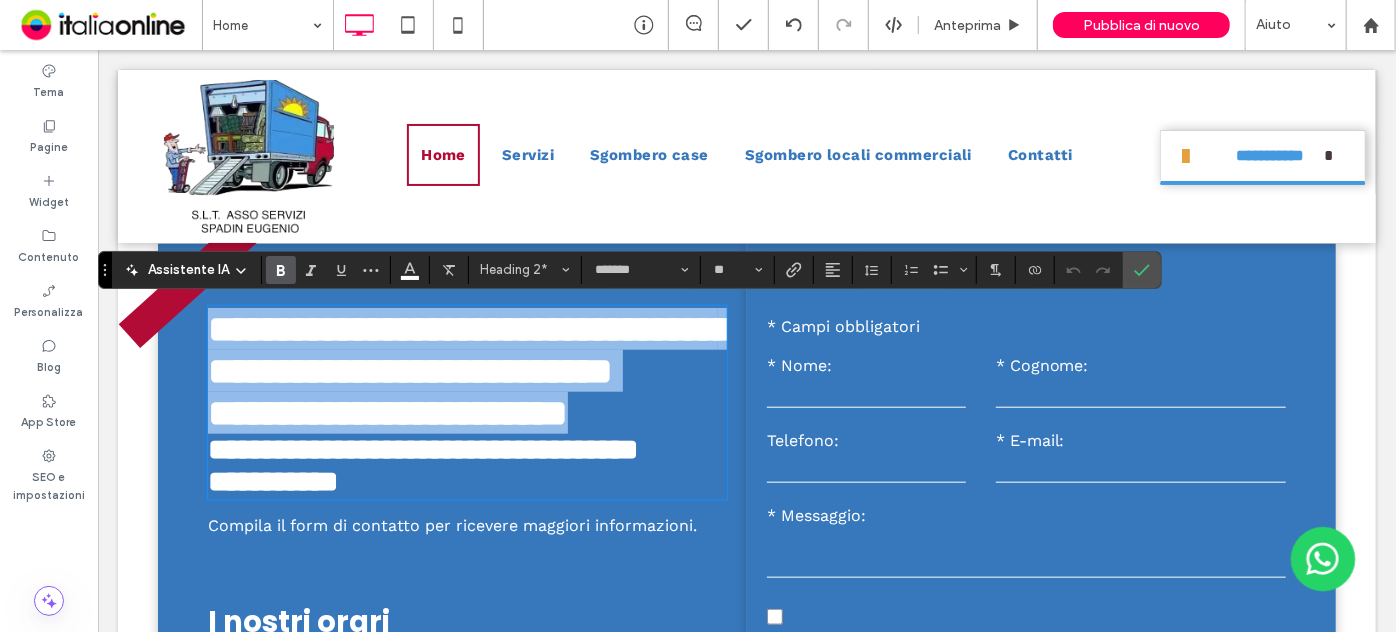click on "**********" at bounding box center [469, 349] 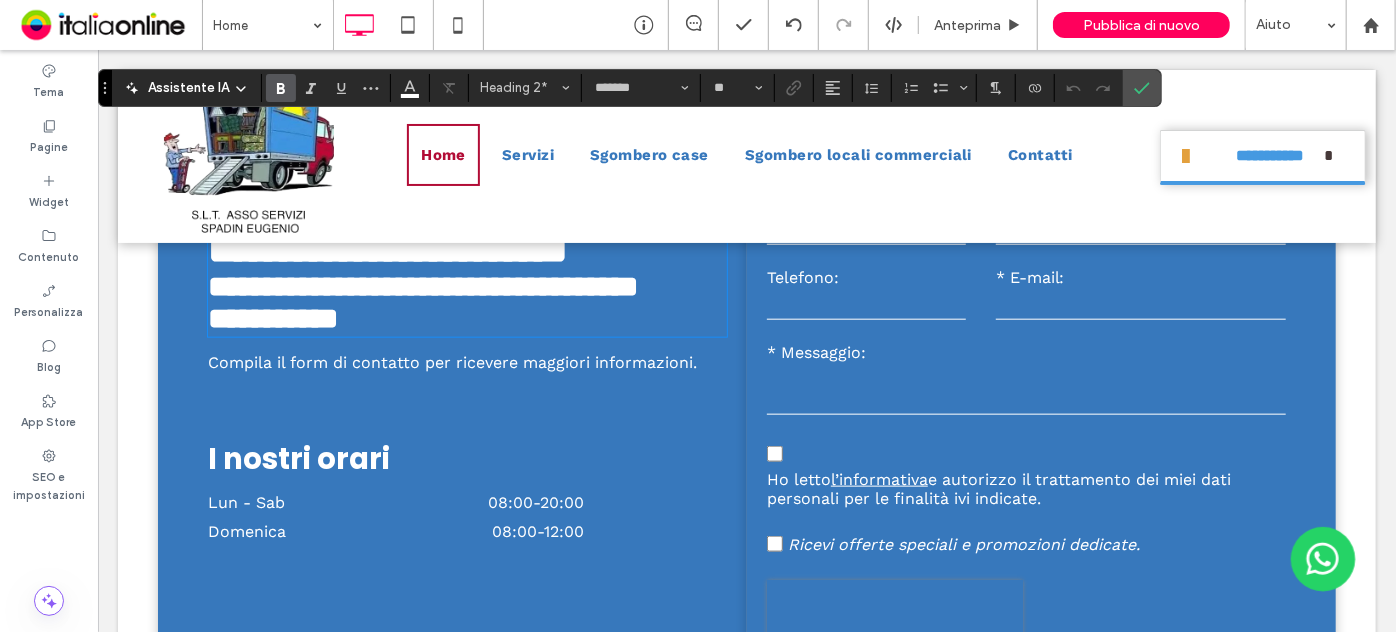 scroll, scrollTop: 1000, scrollLeft: 0, axis: vertical 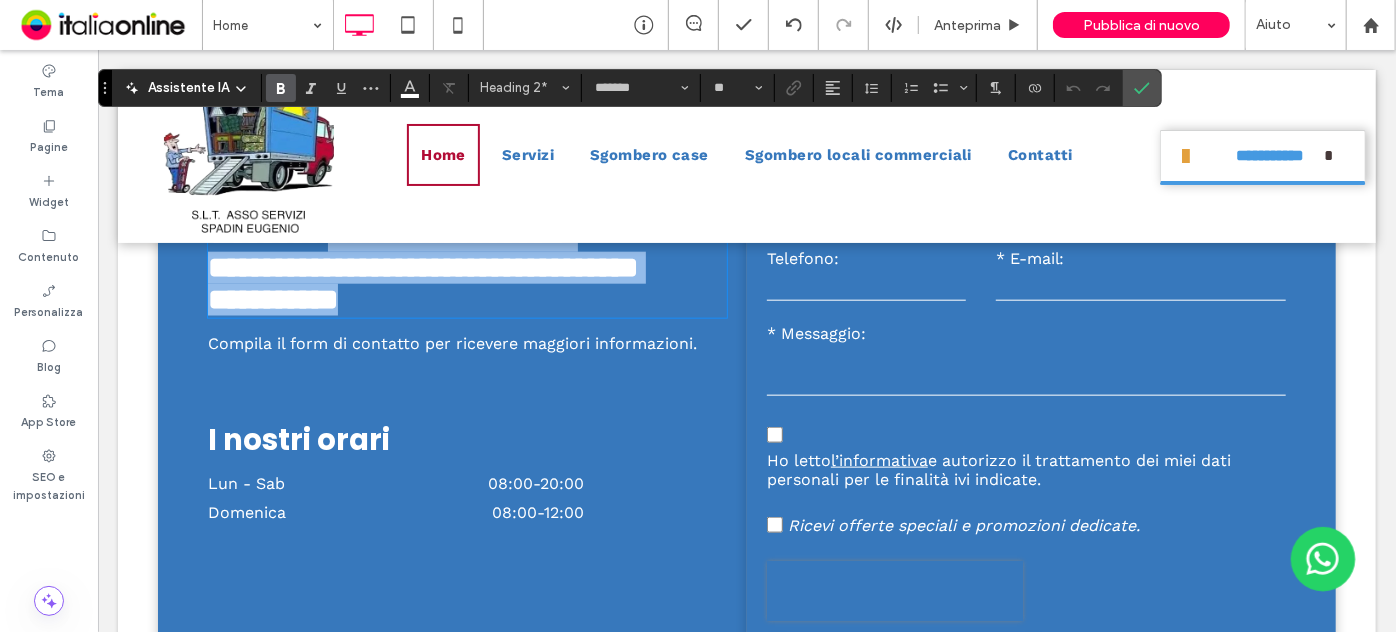 type on "*" 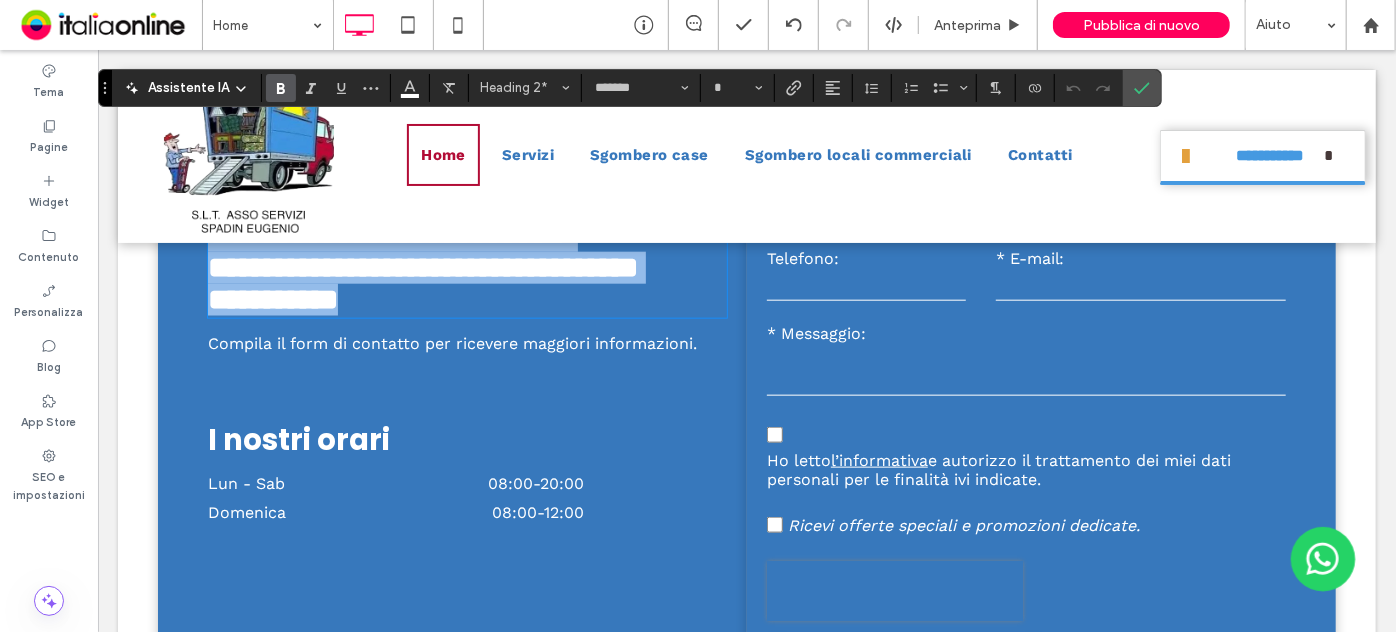 drag, startPoint x: 449, startPoint y: 451, endPoint x: 209, endPoint y: 162, distance: 375.66074 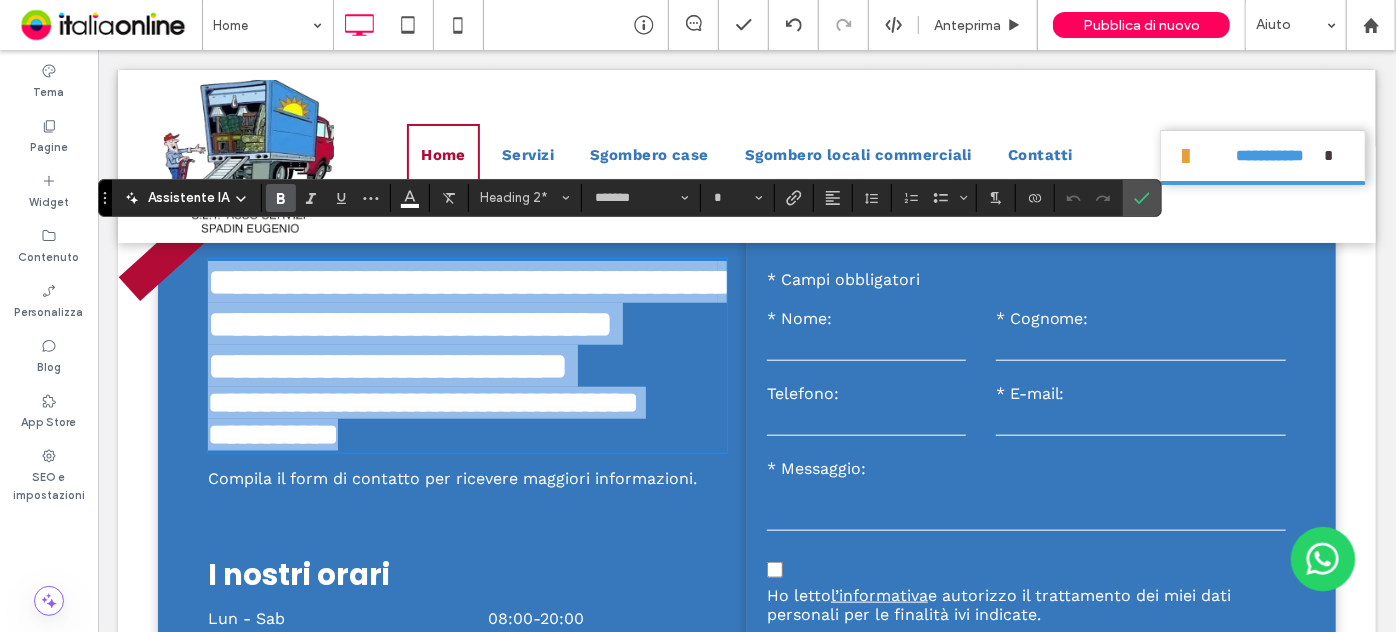 scroll, scrollTop: 818, scrollLeft: 0, axis: vertical 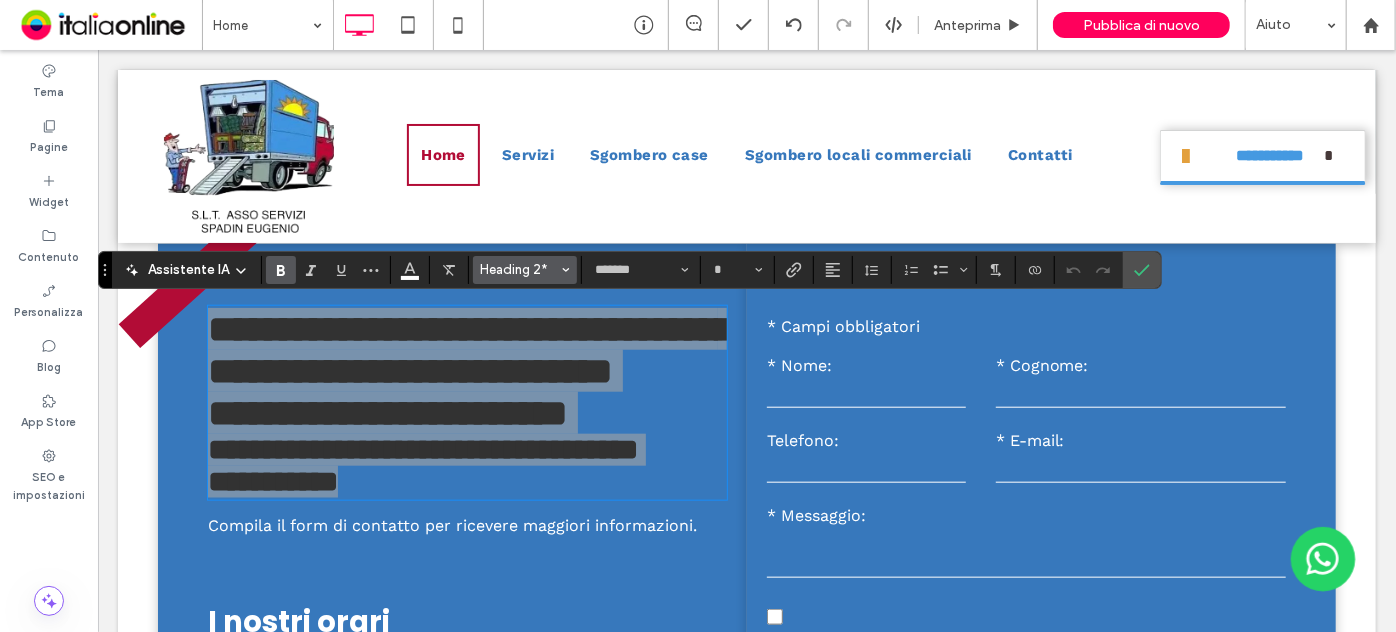 click on "Heading 2*" at bounding box center (525, 270) 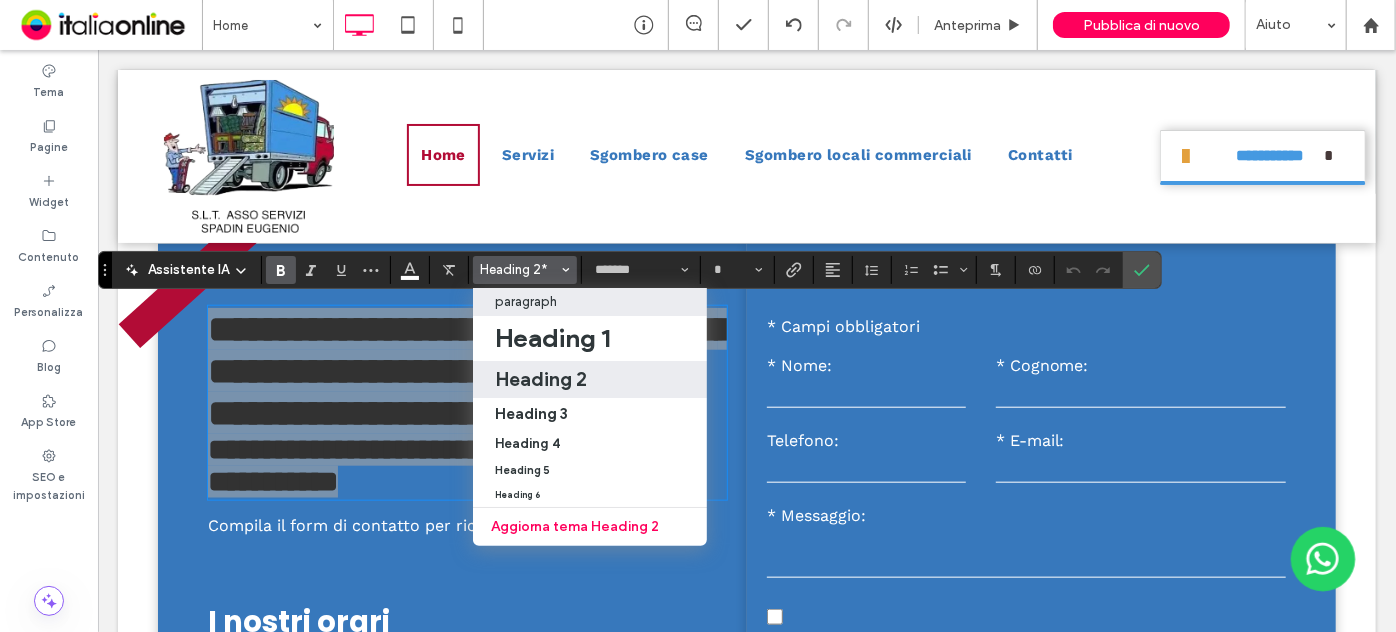 drag, startPoint x: 545, startPoint y: 310, endPoint x: 518, endPoint y: 240, distance: 75.026665 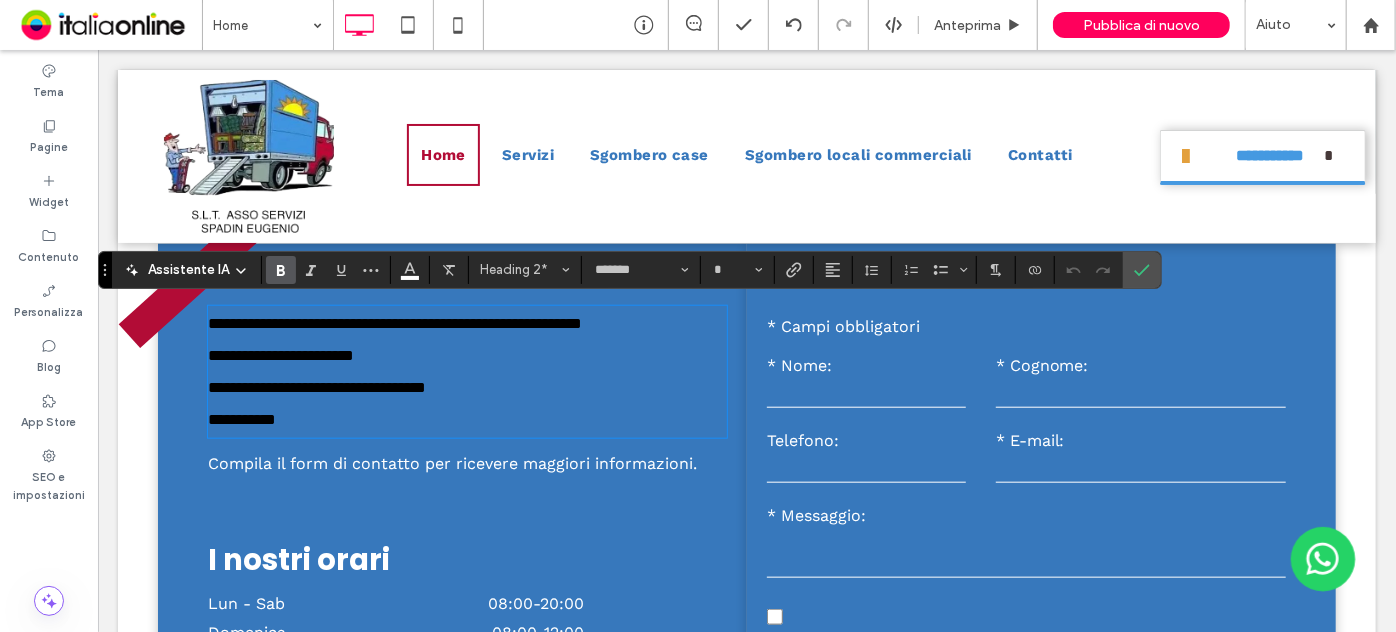 type on "*********" 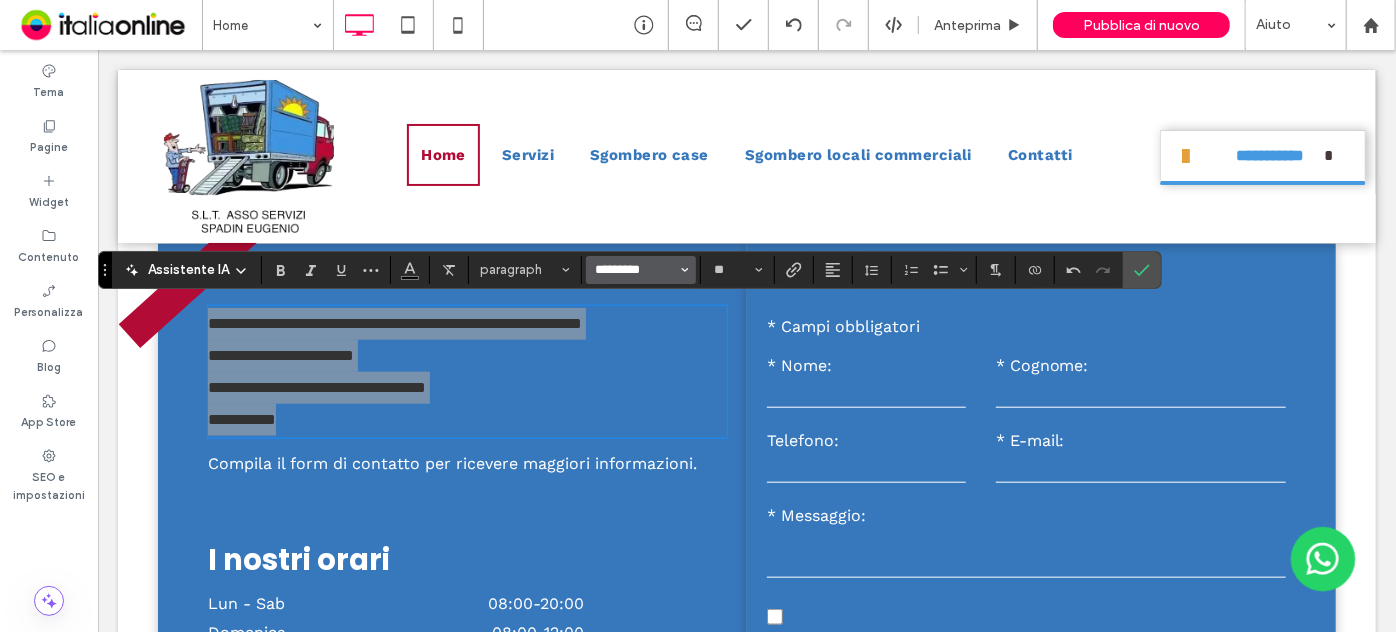 click on "*********" at bounding box center [635, 270] 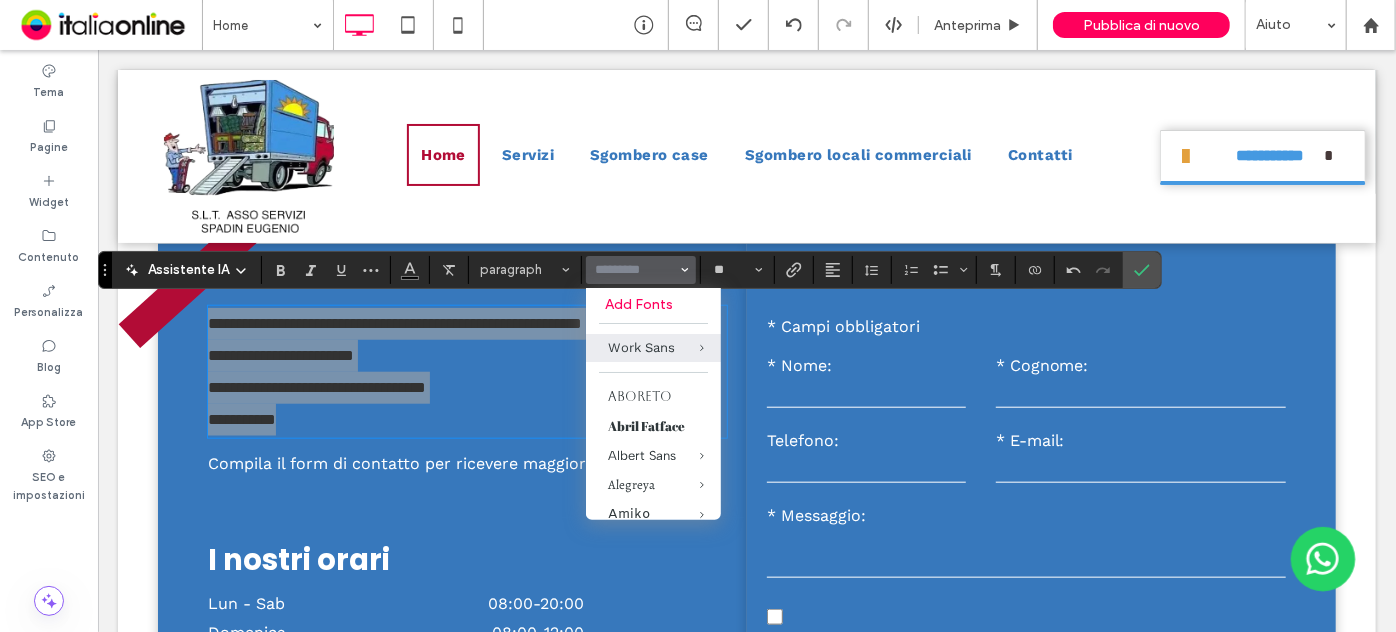 click on "Add Fonts Work Sans Aboreto Abril Fatface Albert Sans Alegreya Amiko Amiri Arapey Arial Barlow Be Vietnam Bebas Neue Comfortaa Dancing Script DM Sans DM Serif Display Droid Sans Droid Sans Mono Droid Serif Epilogue Exo Fjalla One Fraunces Georgia Hedvig Letters Serif Heebo Helvetica Inter Jost Lato Libre Baskerville Lora Marcellus Merriweather Montserrat Muli Mulish Noto Sans Noto Serif Nunito Sans Old Standard TT Open Sans Oswald Outfit Petit Formal Script Playfair Display Poppins Prata Prompt PT Sans Quattrocento Sans Questrial Quicksand Raleway Red Hat Display Red Hat Text Red Rose Roboto Roboto Mono Roboto Slab Rock Salt Rubik Shadows Into Light Slabo 27px Song Myung Source Sans Pro Space Grotesk Spartan Sulphur Point Tahoma Ubuntu Verdana Vidaloka Work Sans Yeseva One" at bounding box center [653, 404] 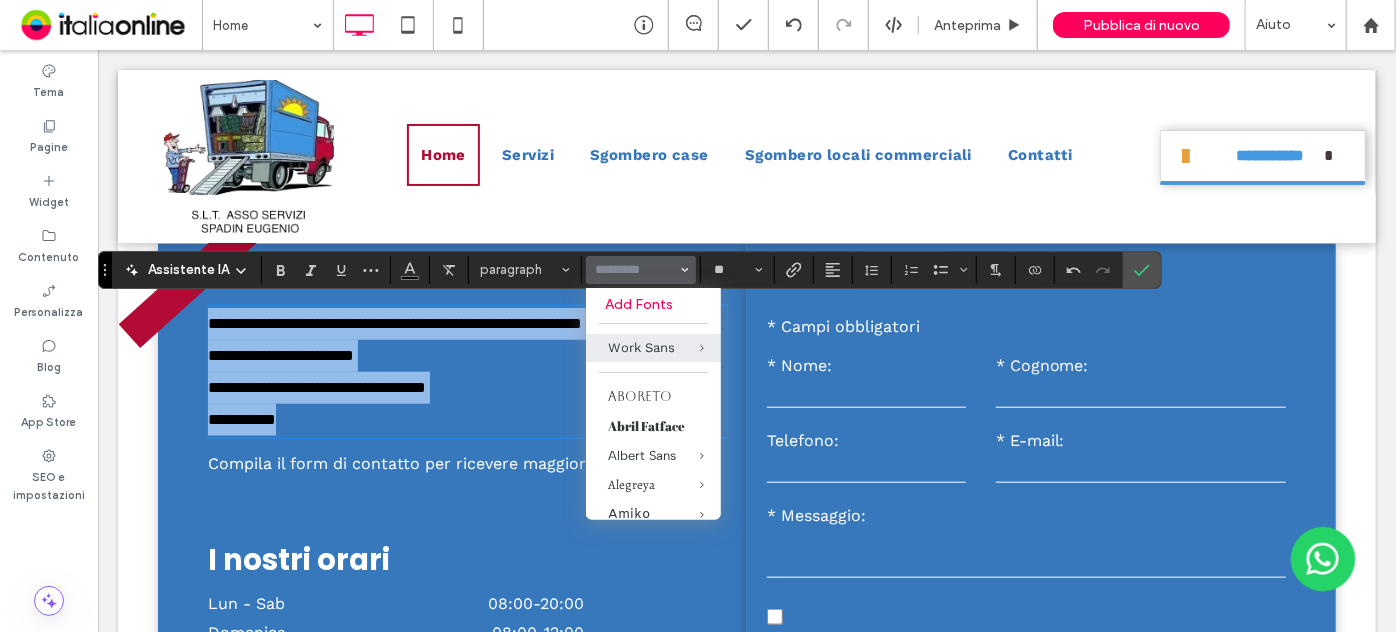 click on "**********" at bounding box center (466, 355) 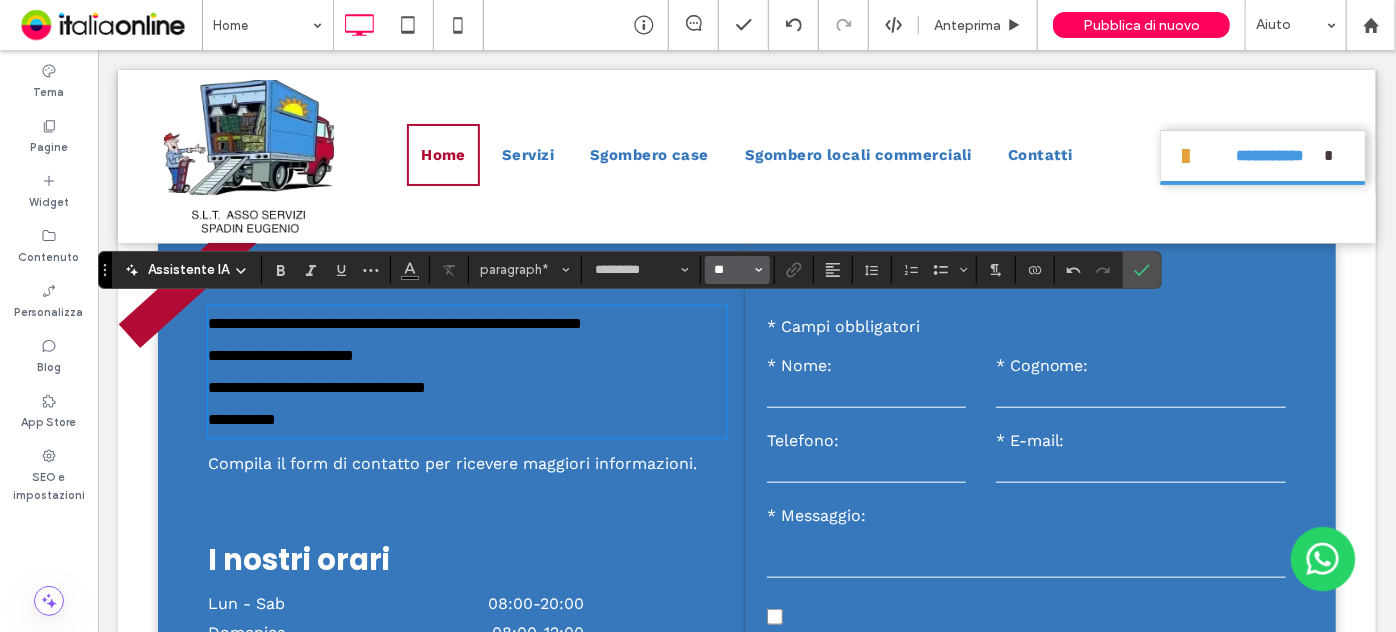 click on "**" at bounding box center (731, 270) 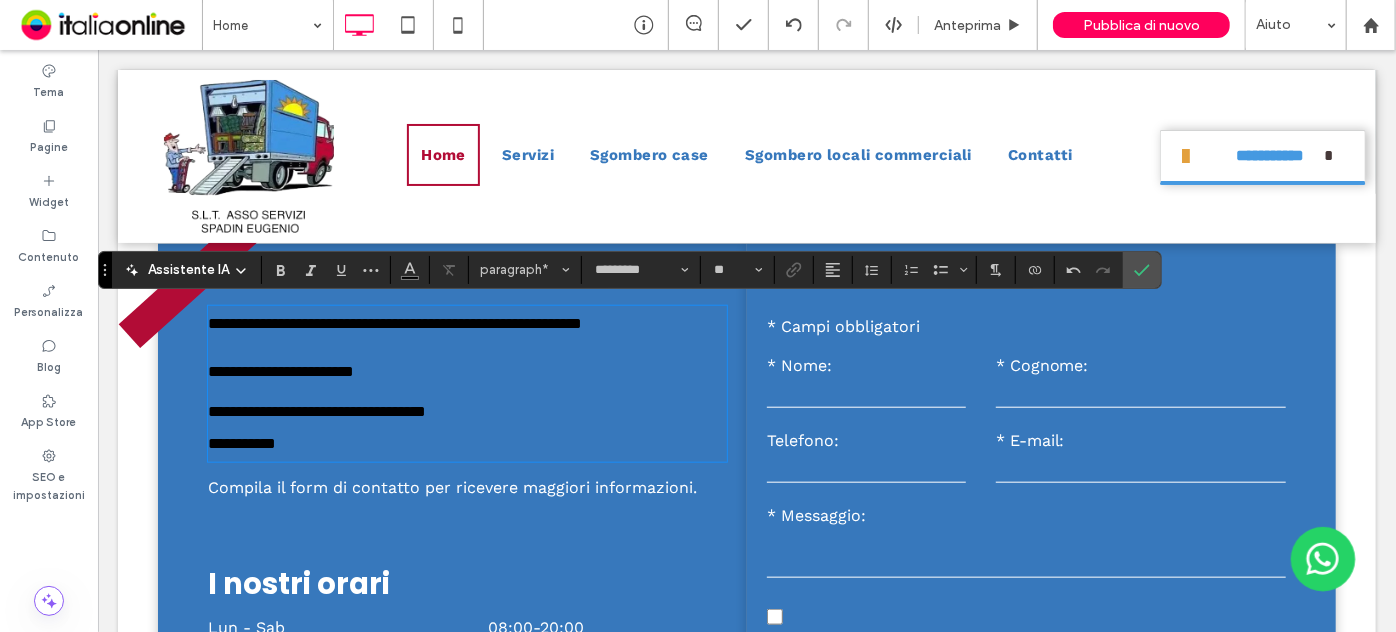 type on "**" 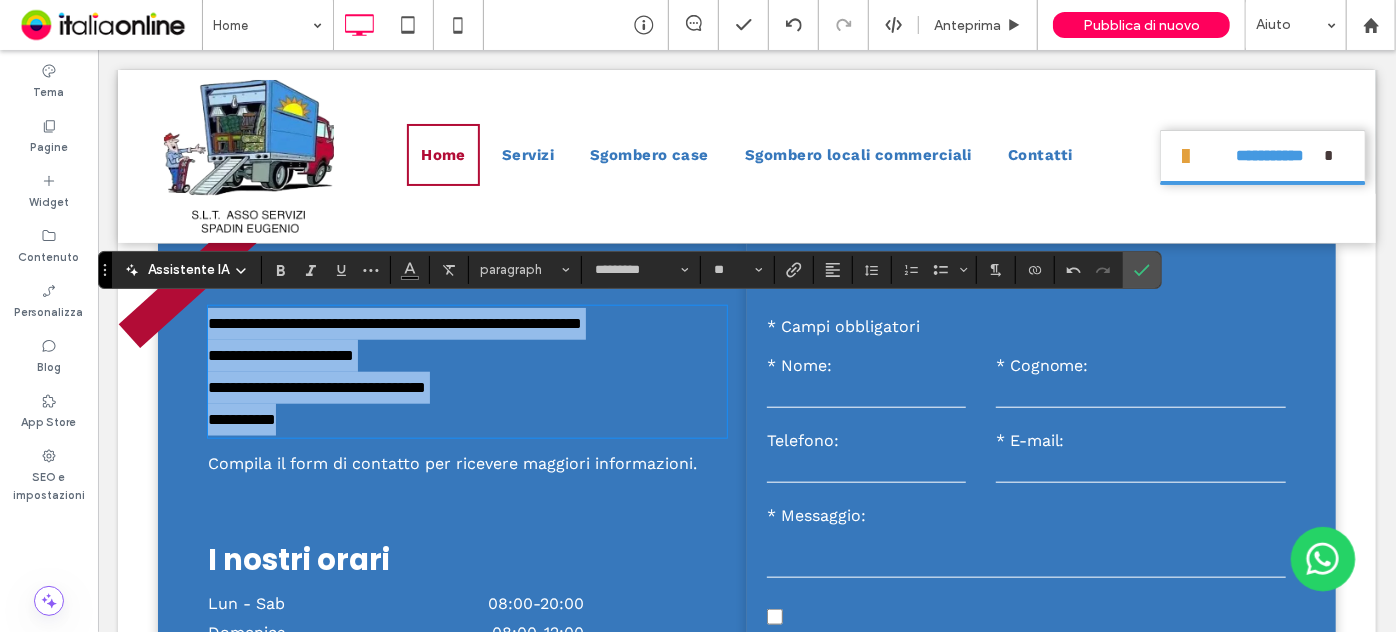 drag, startPoint x: 331, startPoint y: 427, endPoint x: 260, endPoint y: 303, distance: 142.88806 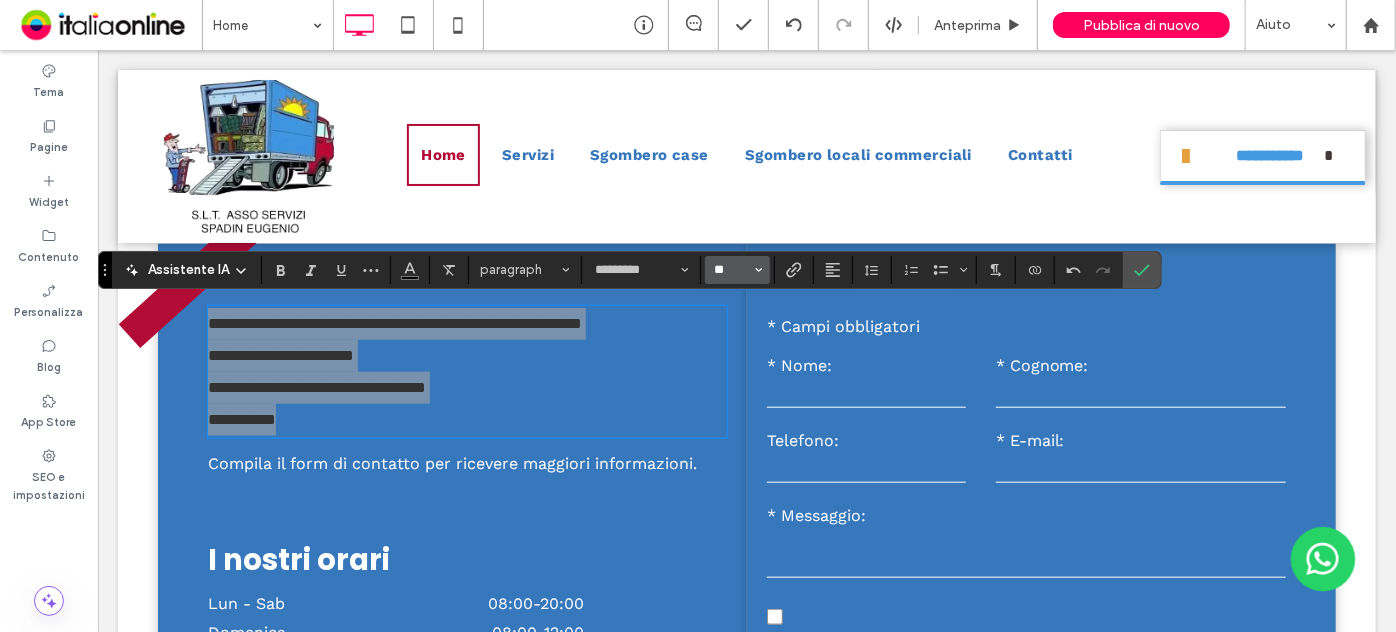 click on "**" at bounding box center [731, 270] 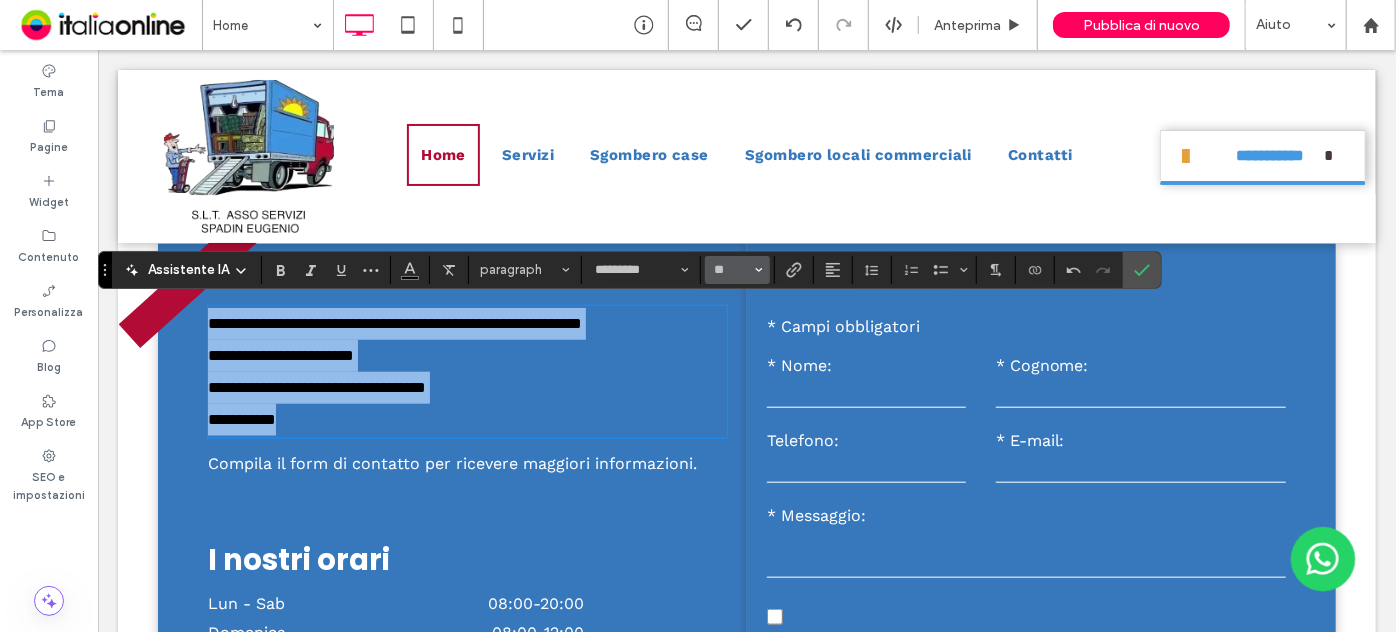 type on "**" 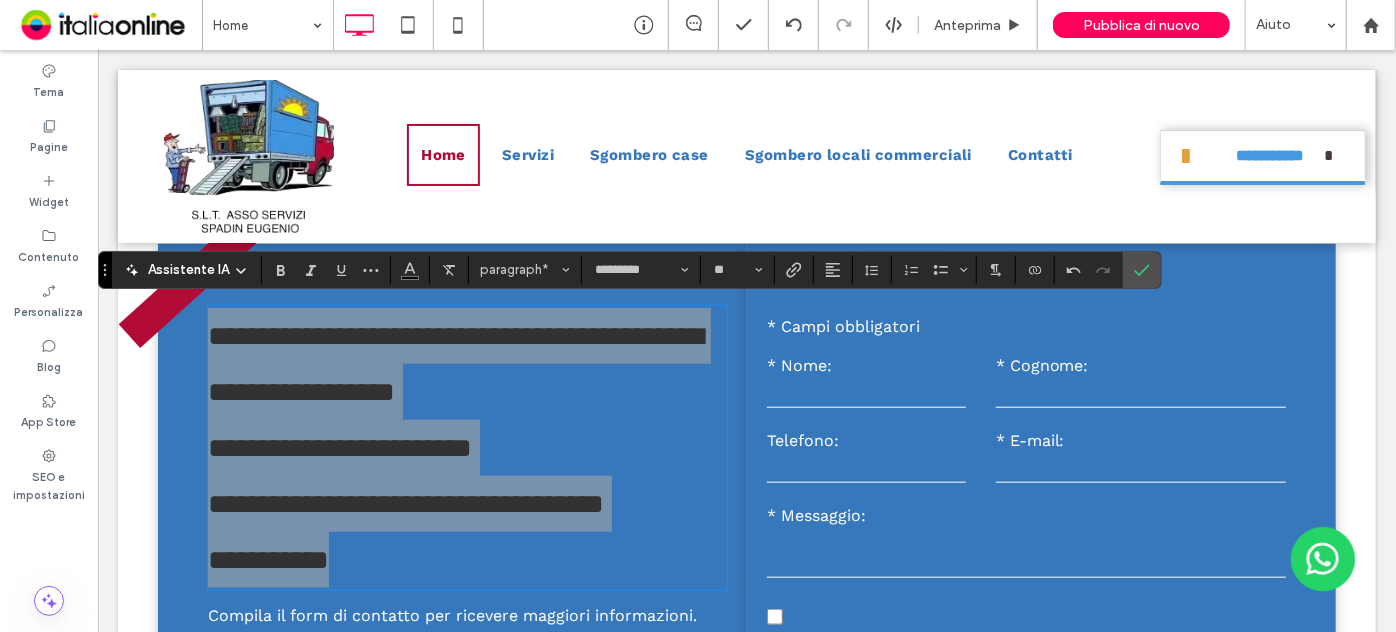 click at bounding box center (281, 270) 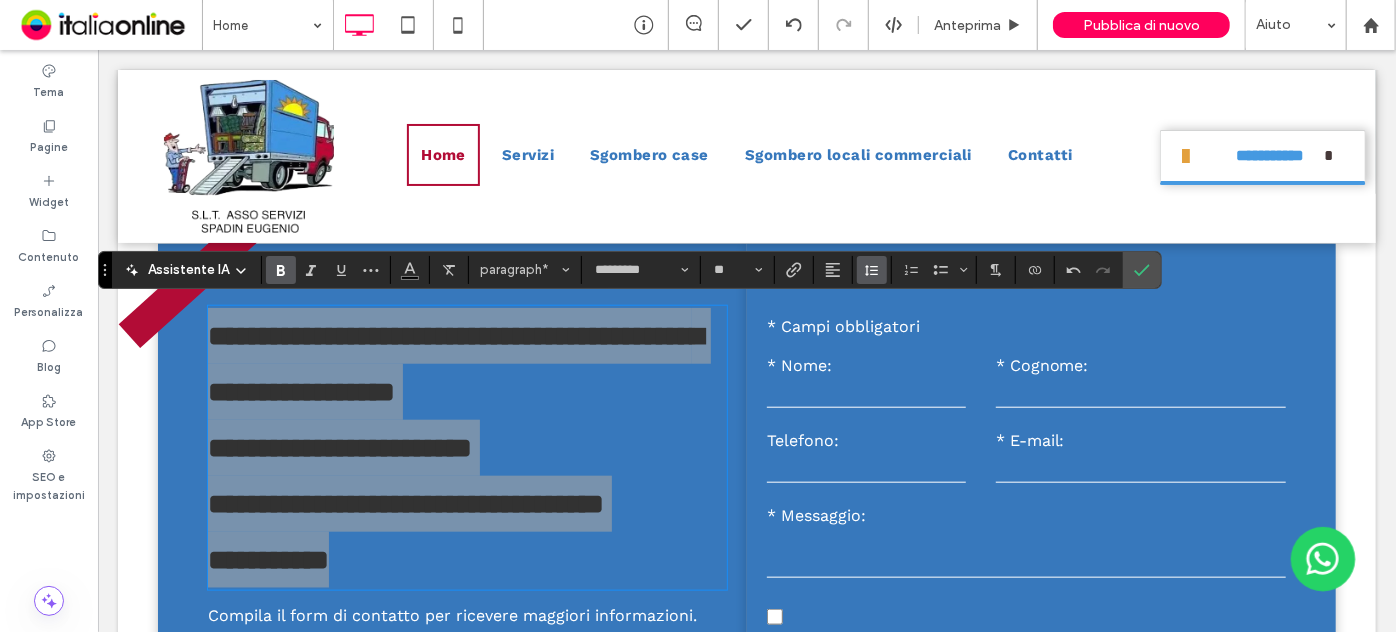 click 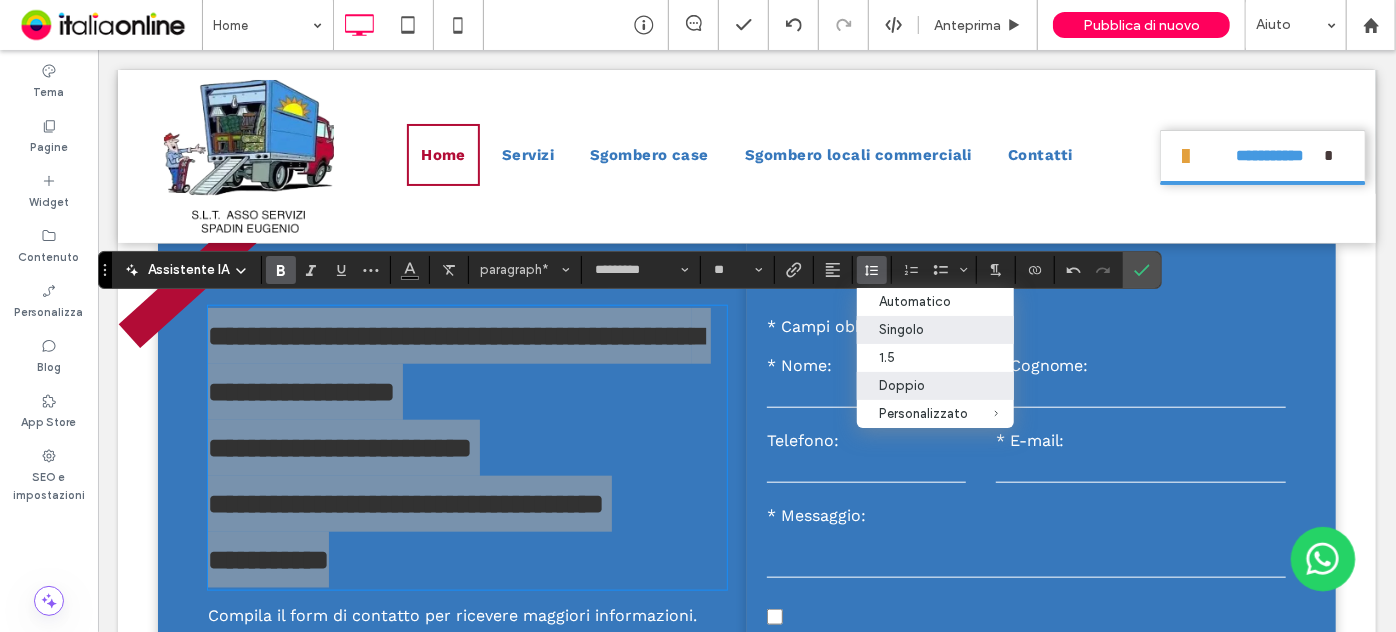 click on "Singolo" at bounding box center [923, 329] 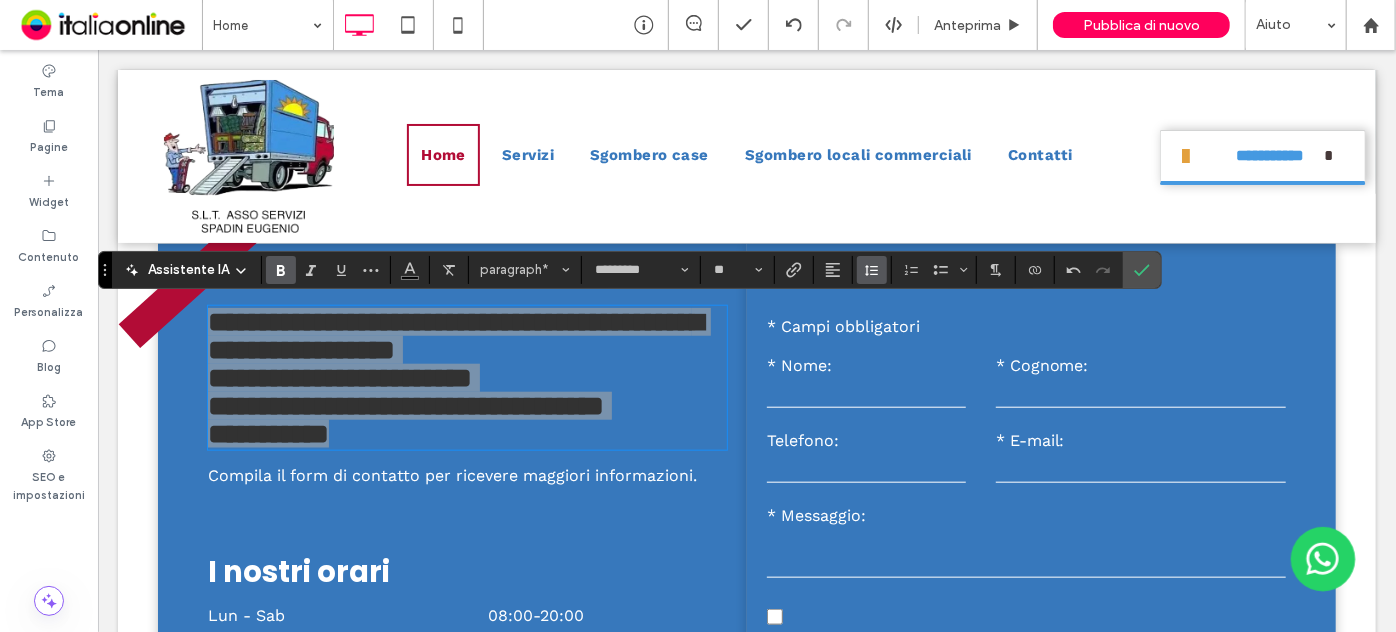 click 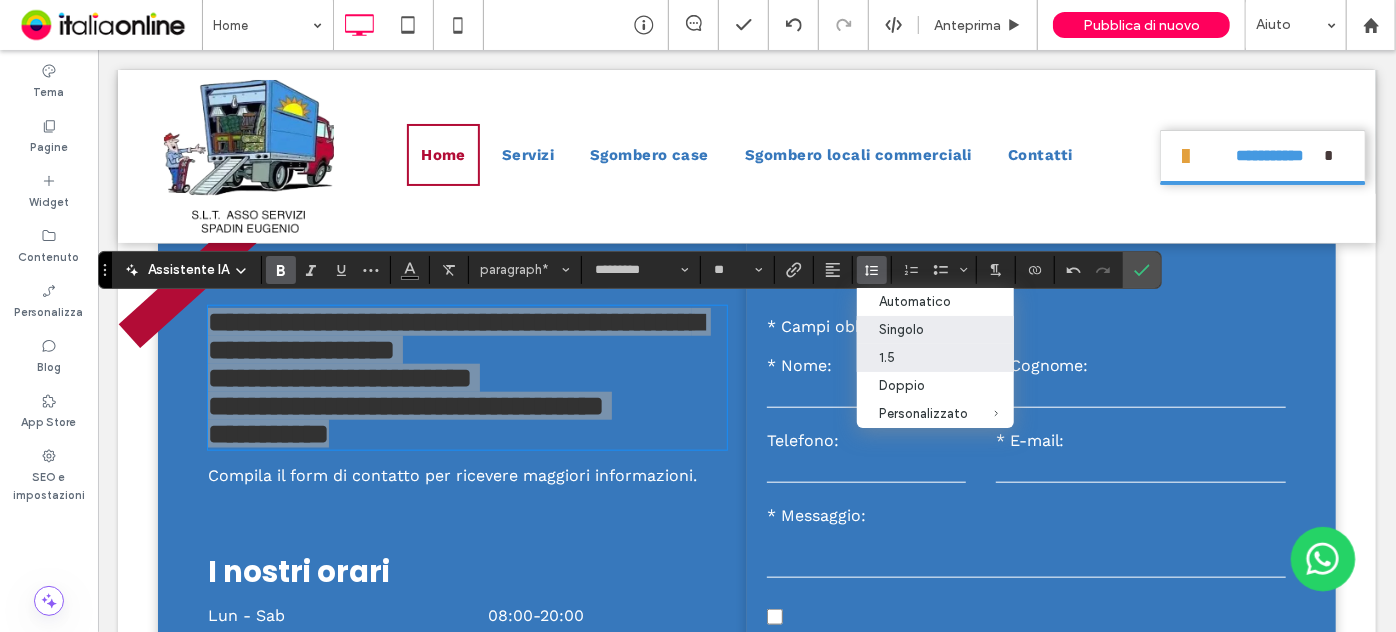 click on "1.5" at bounding box center (923, 357) 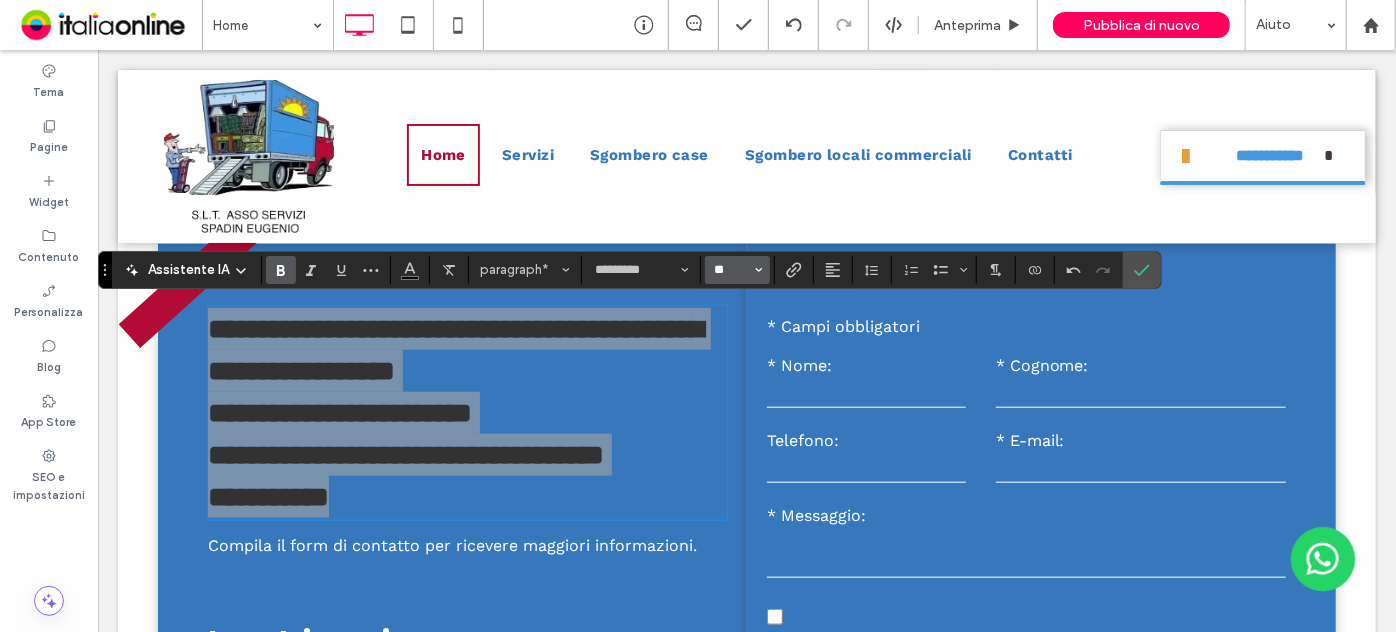 click on "**" at bounding box center [731, 270] 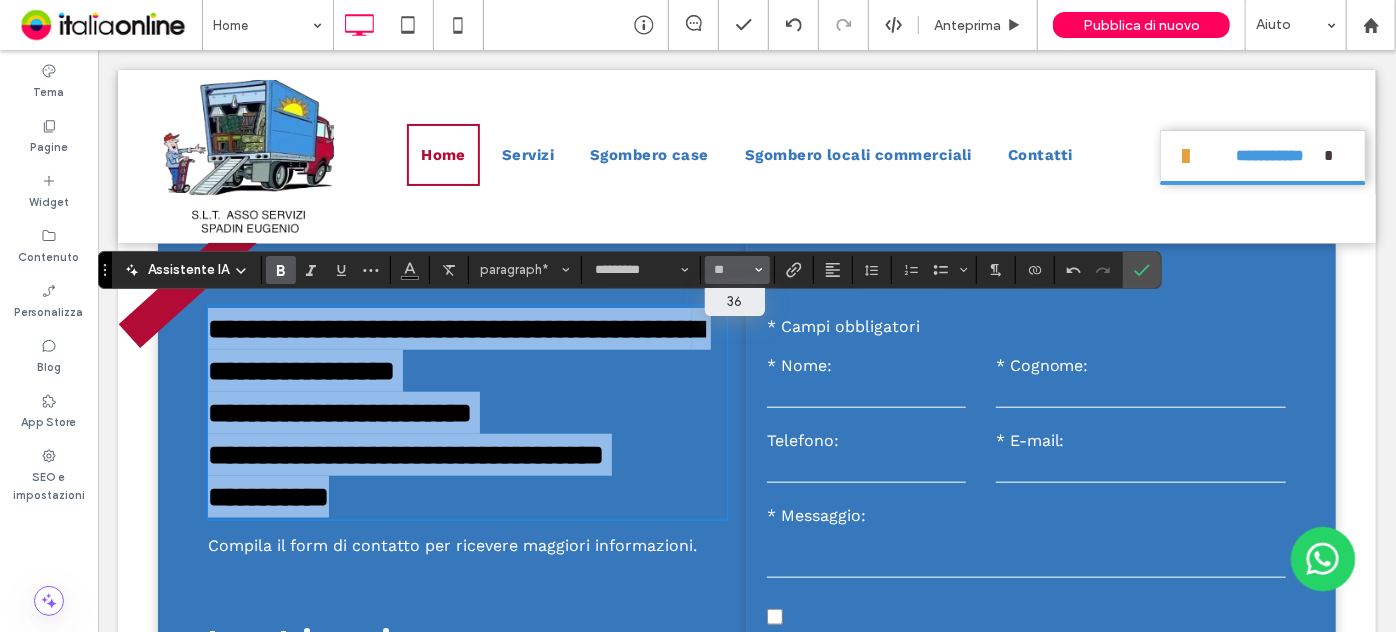 type on "**" 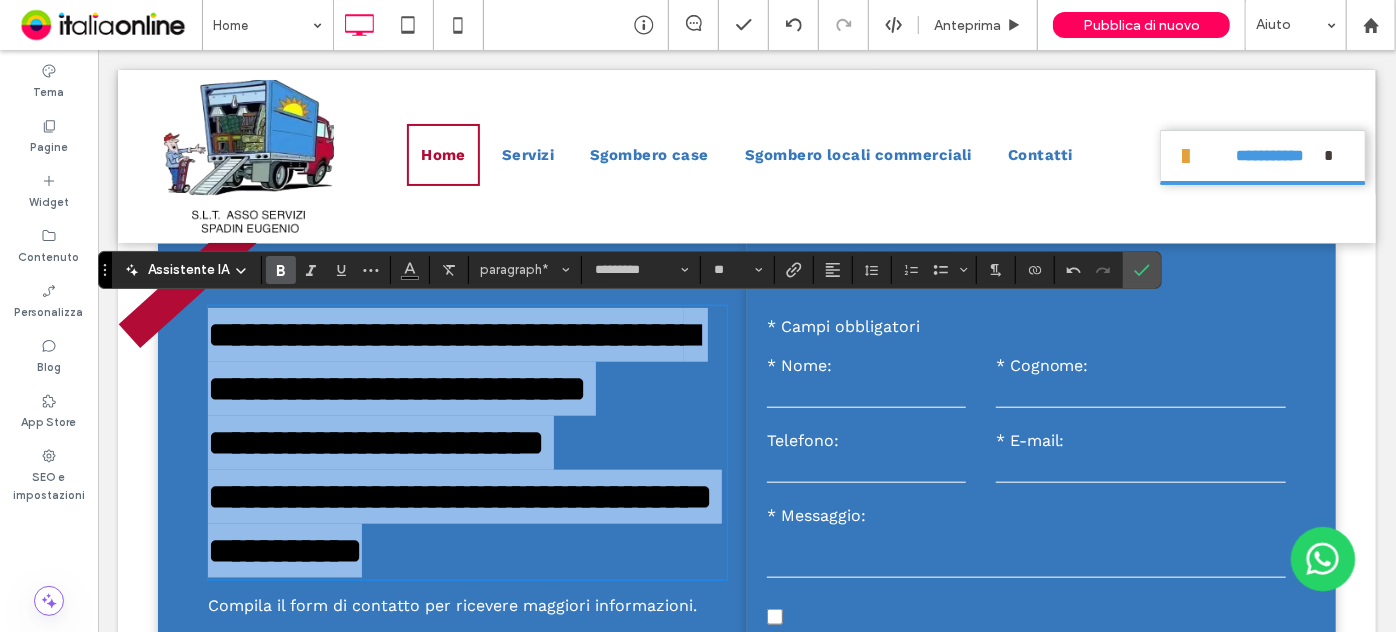 click on "**********" at bounding box center (452, 361) 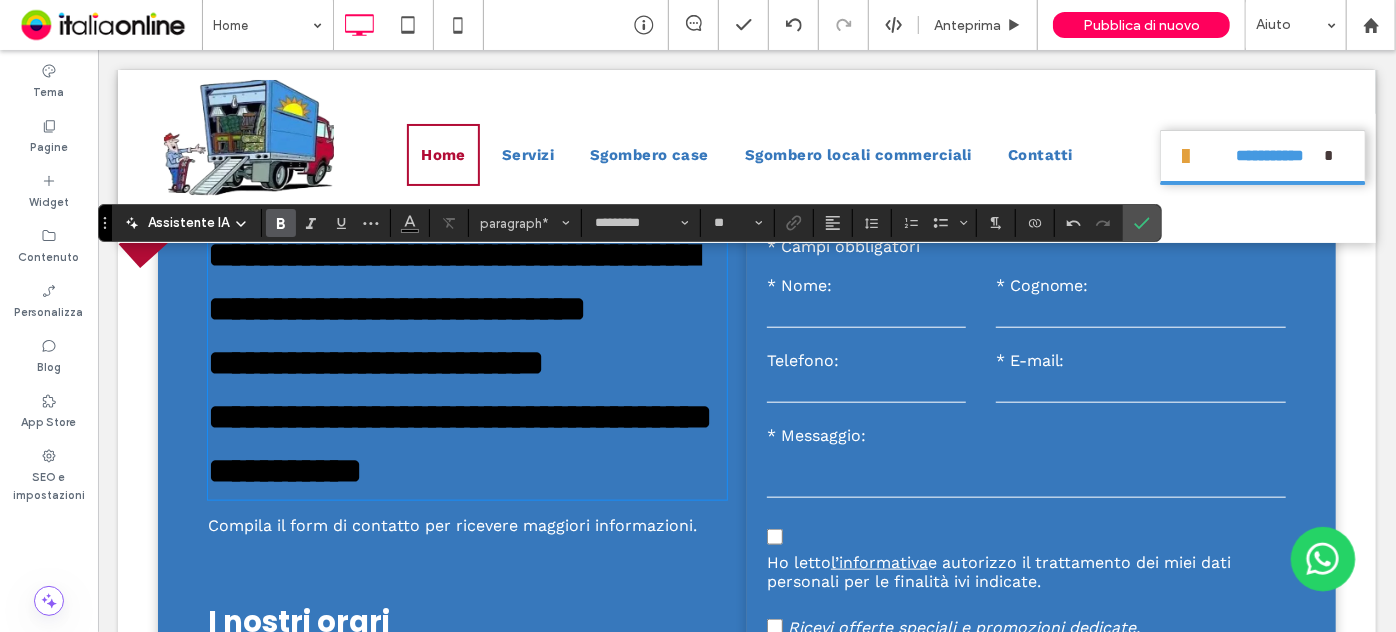 scroll, scrollTop: 909, scrollLeft: 0, axis: vertical 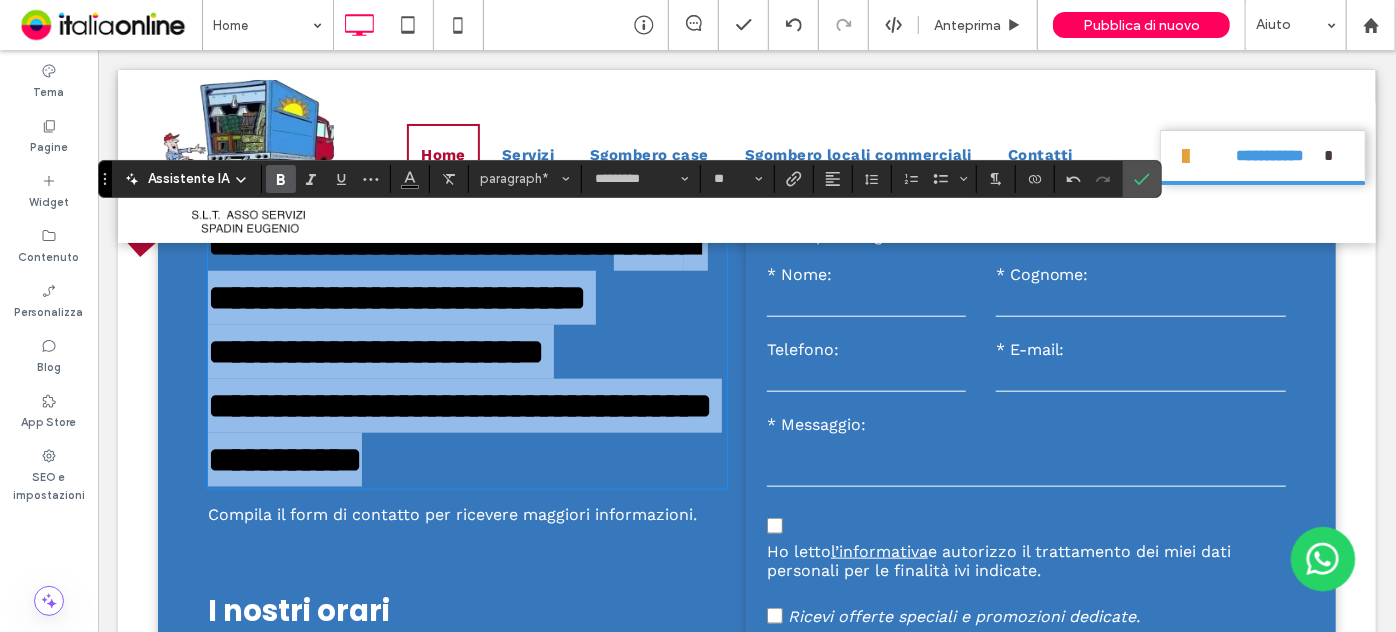 drag, startPoint x: 434, startPoint y: 562, endPoint x: 185, endPoint y: 277, distance: 378.45212 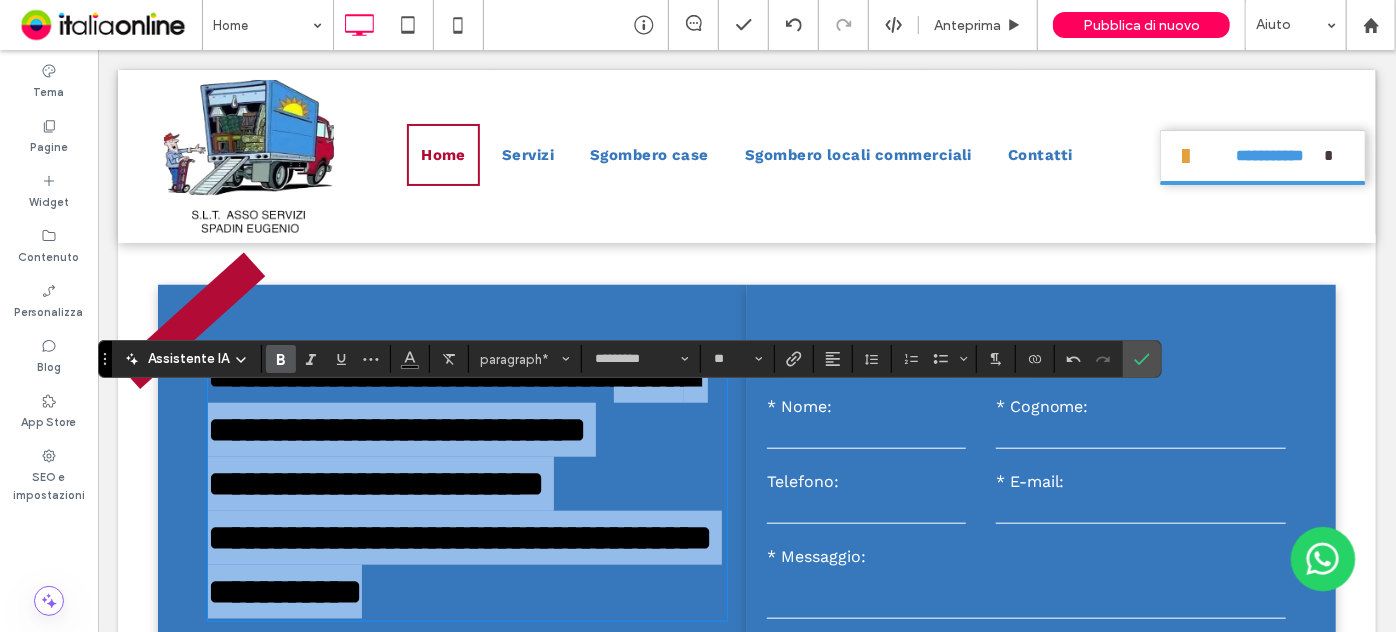 scroll, scrollTop: 727, scrollLeft: 0, axis: vertical 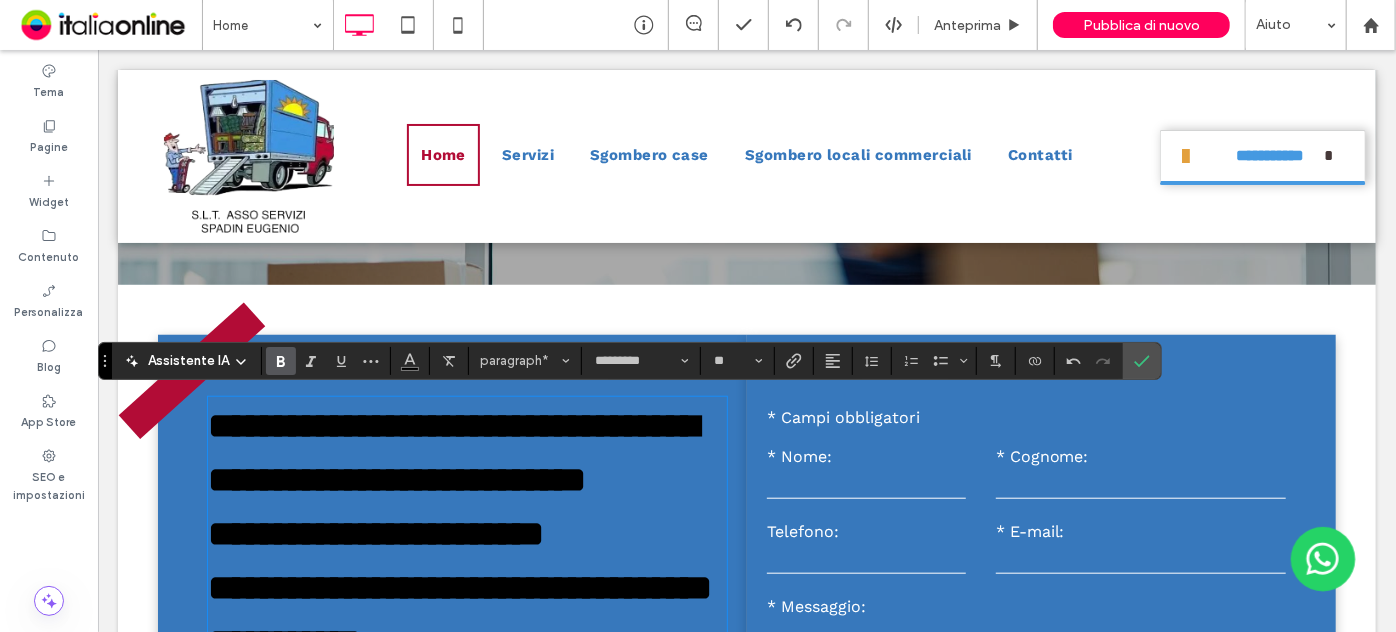 click on "**********" at bounding box center (452, 452) 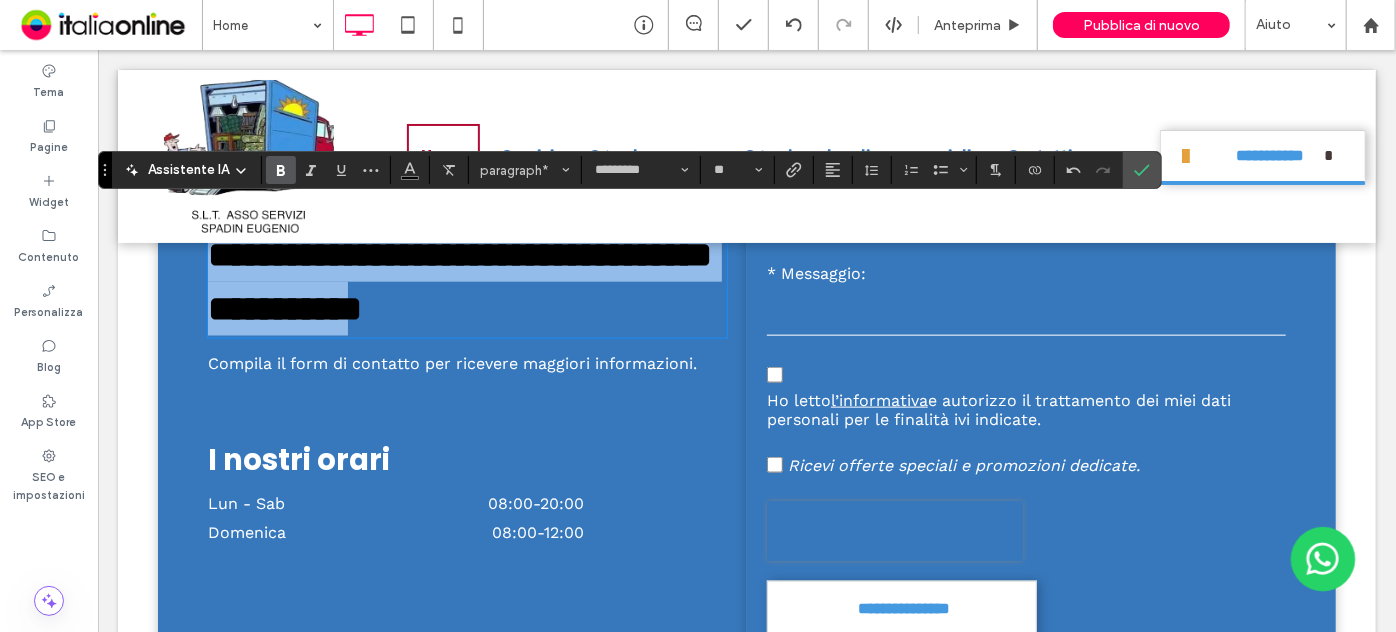 scroll, scrollTop: 1073, scrollLeft: 0, axis: vertical 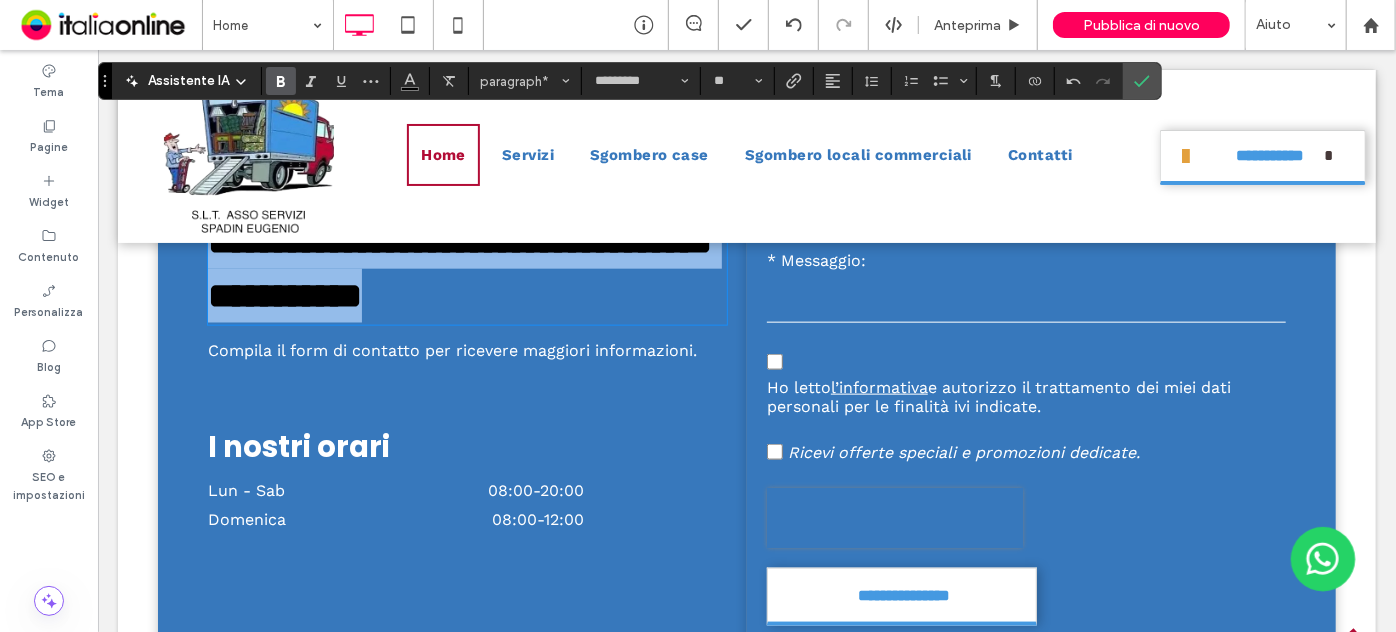 drag, startPoint x: 214, startPoint y: 427, endPoint x: 433, endPoint y: 447, distance: 219.91135 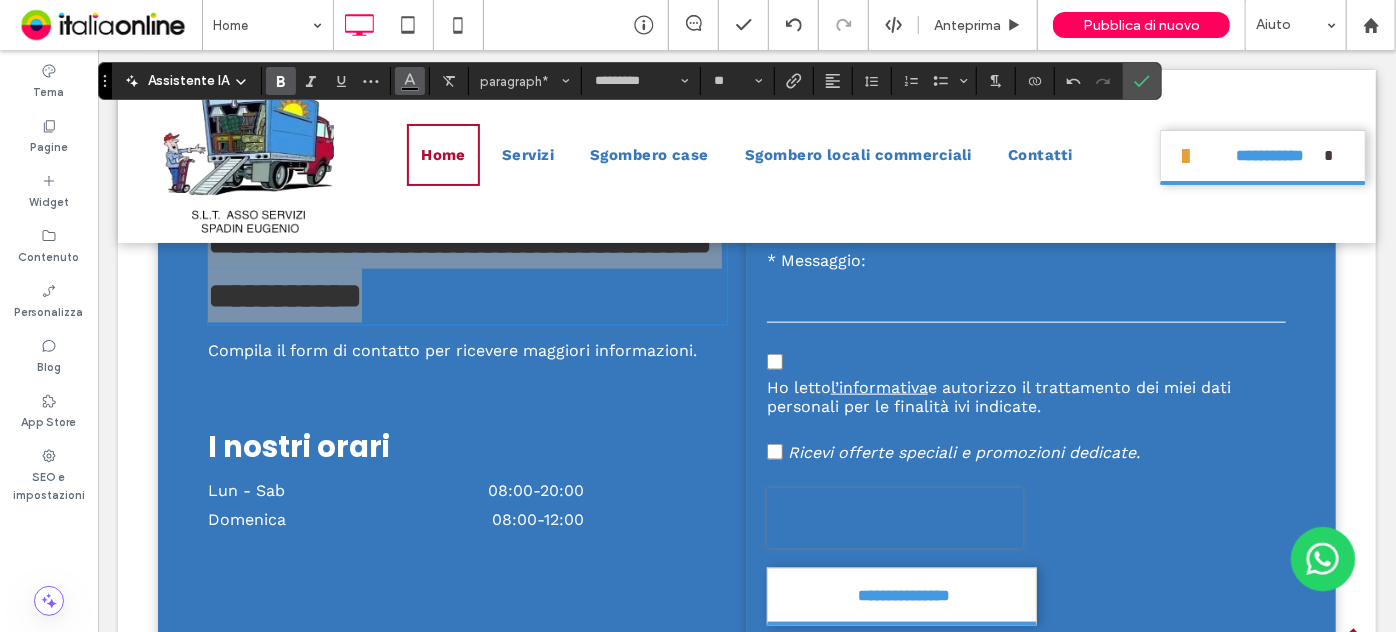 drag, startPoint x: 397, startPoint y: 82, endPoint x: 315, endPoint y: 50, distance: 88.02273 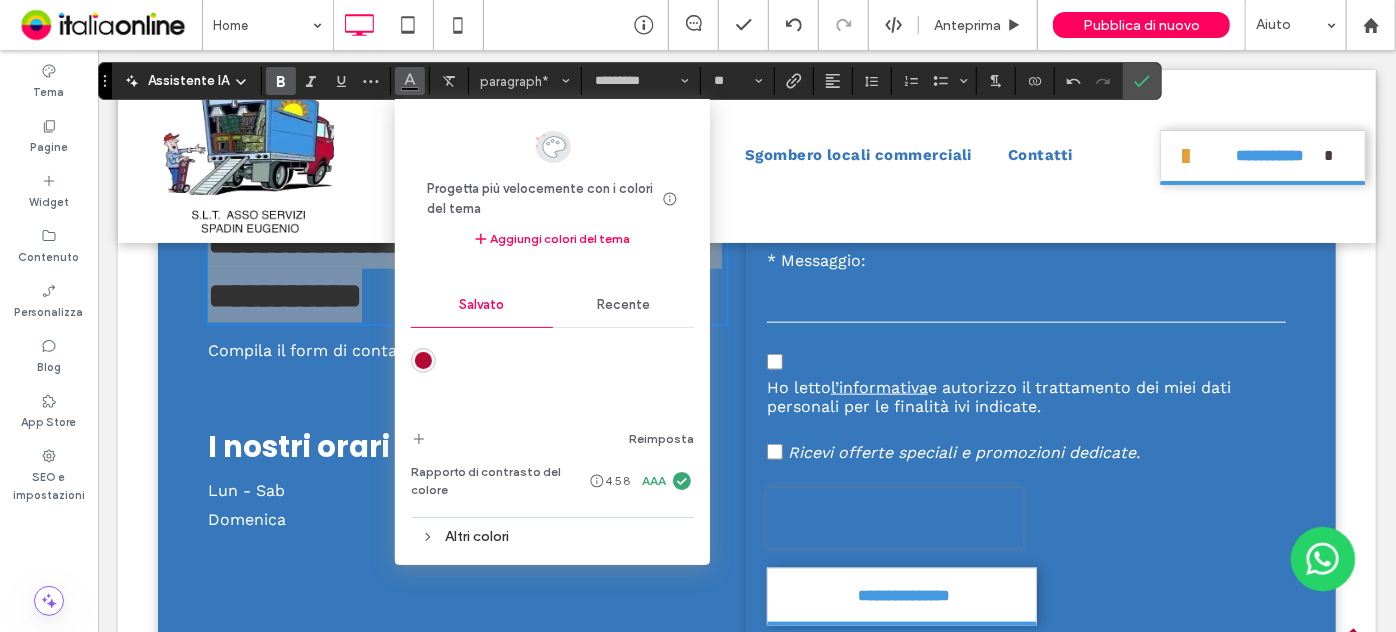 drag, startPoint x: 588, startPoint y: 313, endPoint x: 577, endPoint y: 326, distance: 17.029387 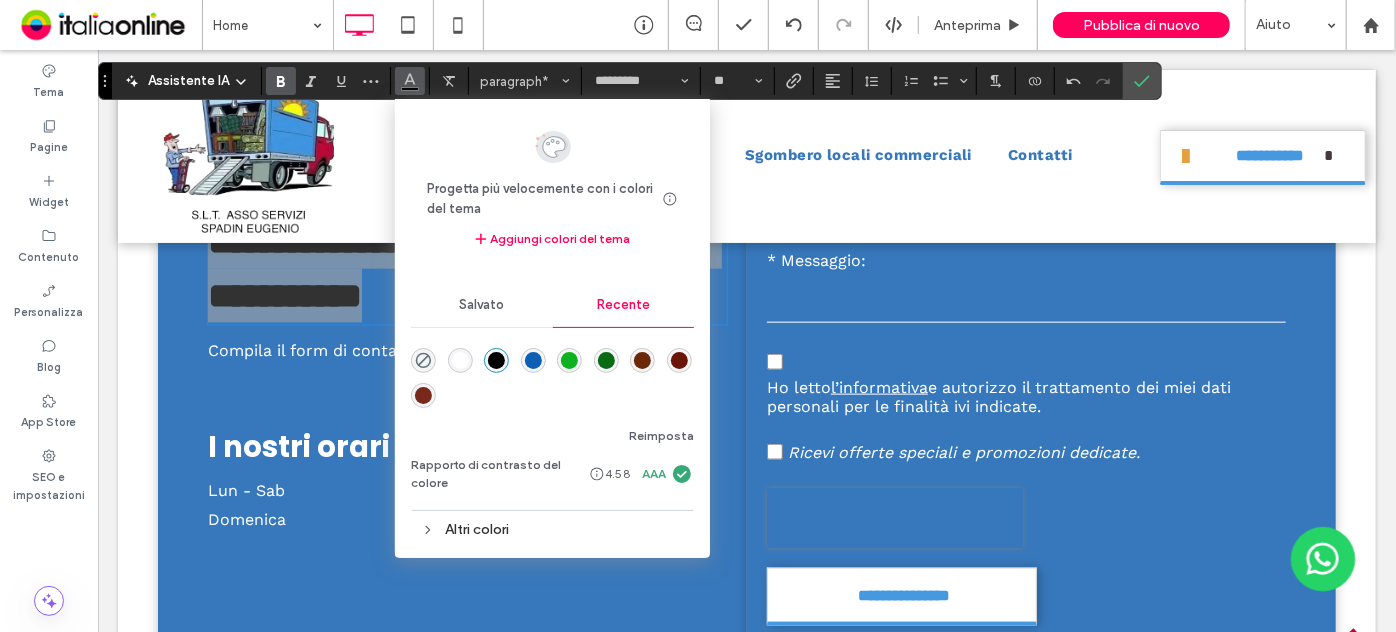 click at bounding box center (460, 360) 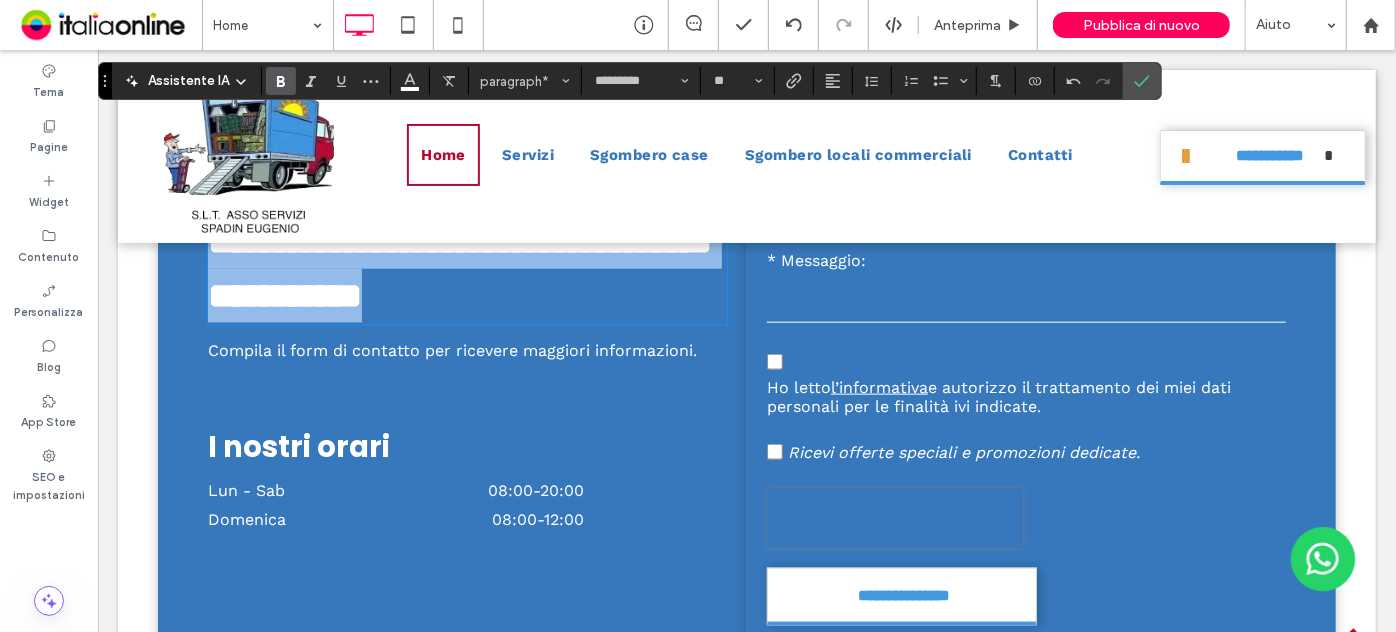 scroll, scrollTop: 800, scrollLeft: 0, axis: vertical 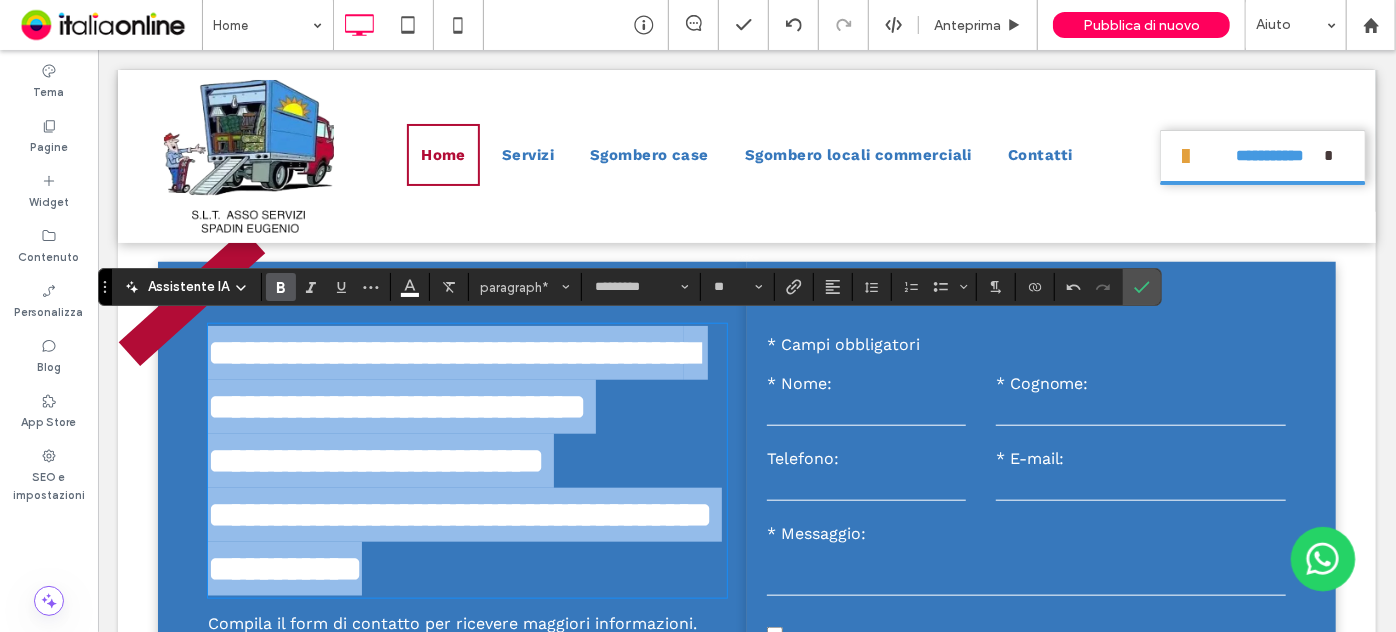 click on "**********" at bounding box center (466, 379) 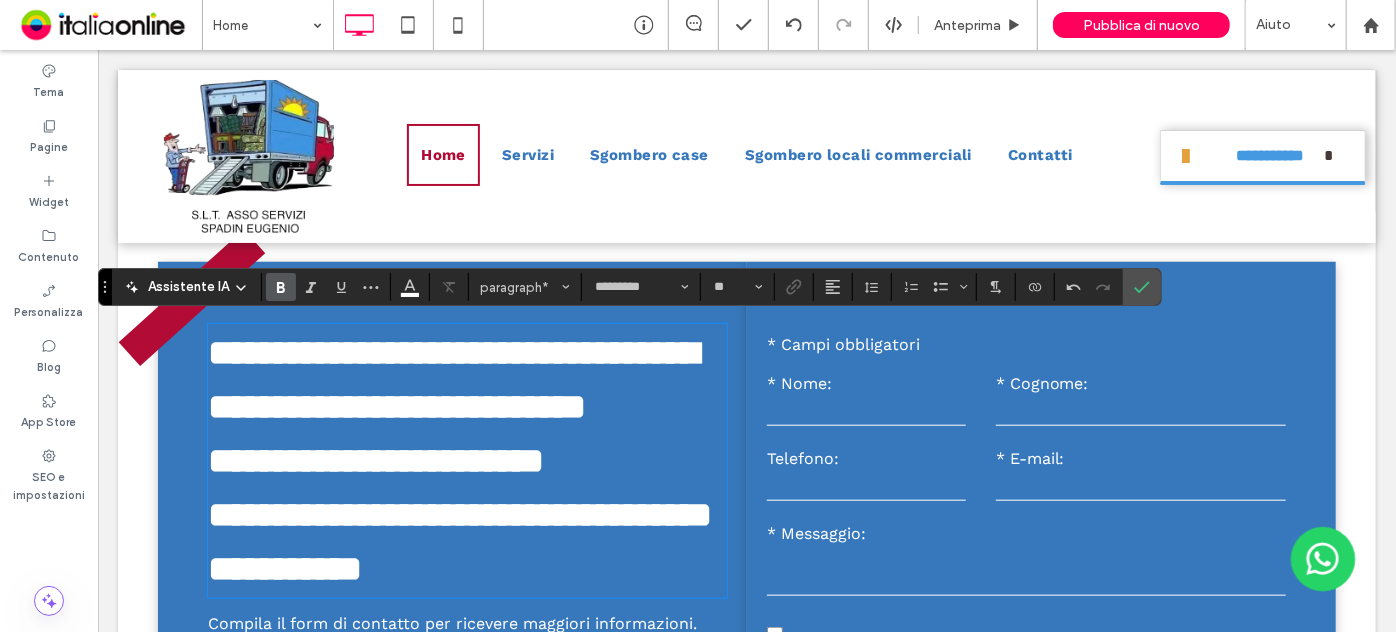 type 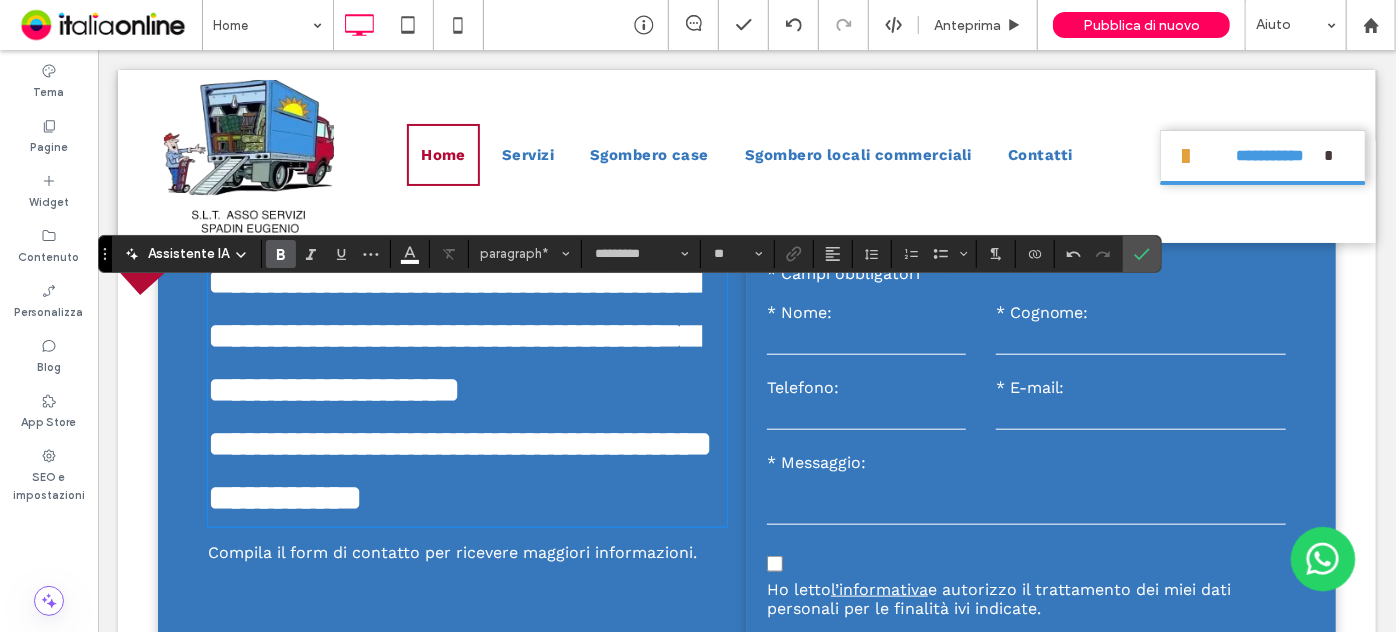 scroll, scrollTop: 891, scrollLeft: 0, axis: vertical 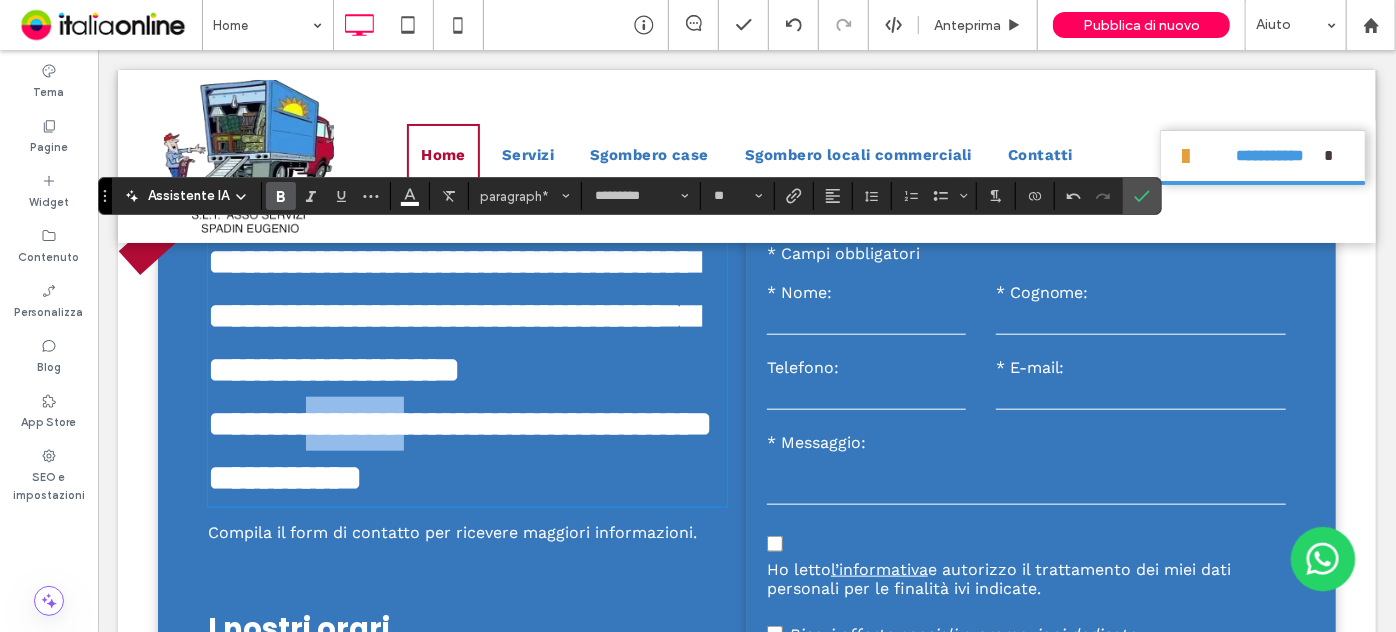 drag, startPoint x: 482, startPoint y: 473, endPoint x: 354, endPoint y: 478, distance: 128.09763 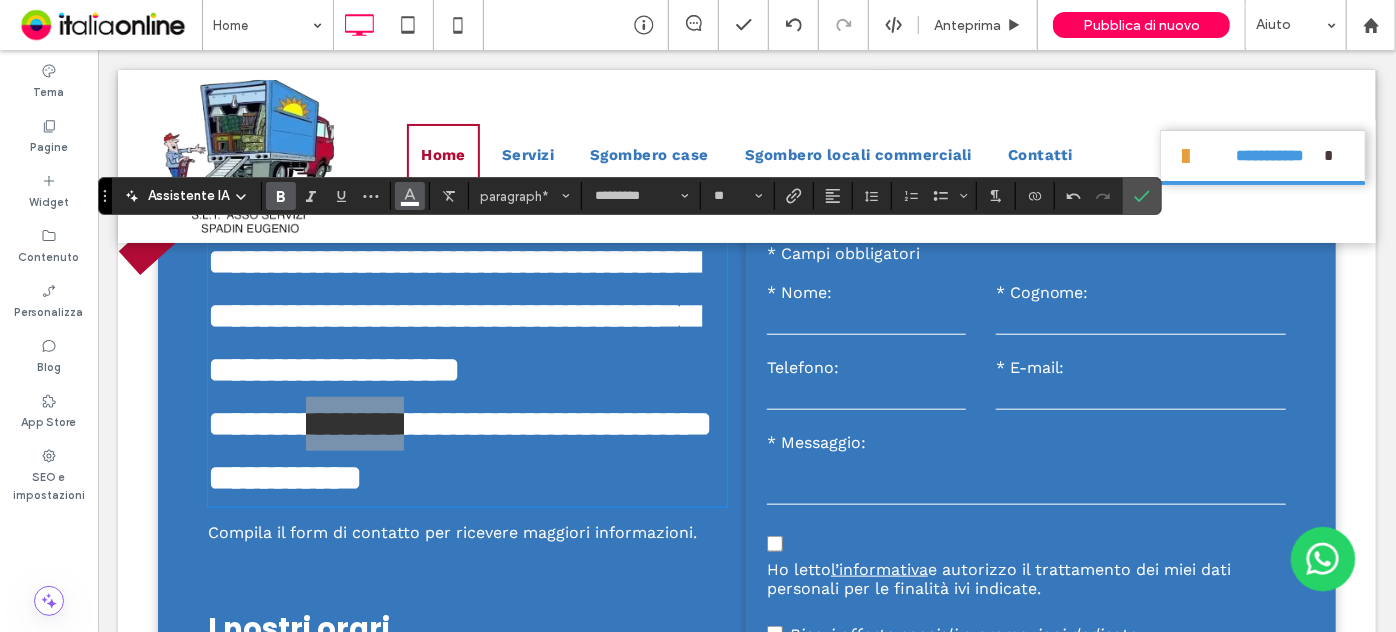 click at bounding box center [410, 194] 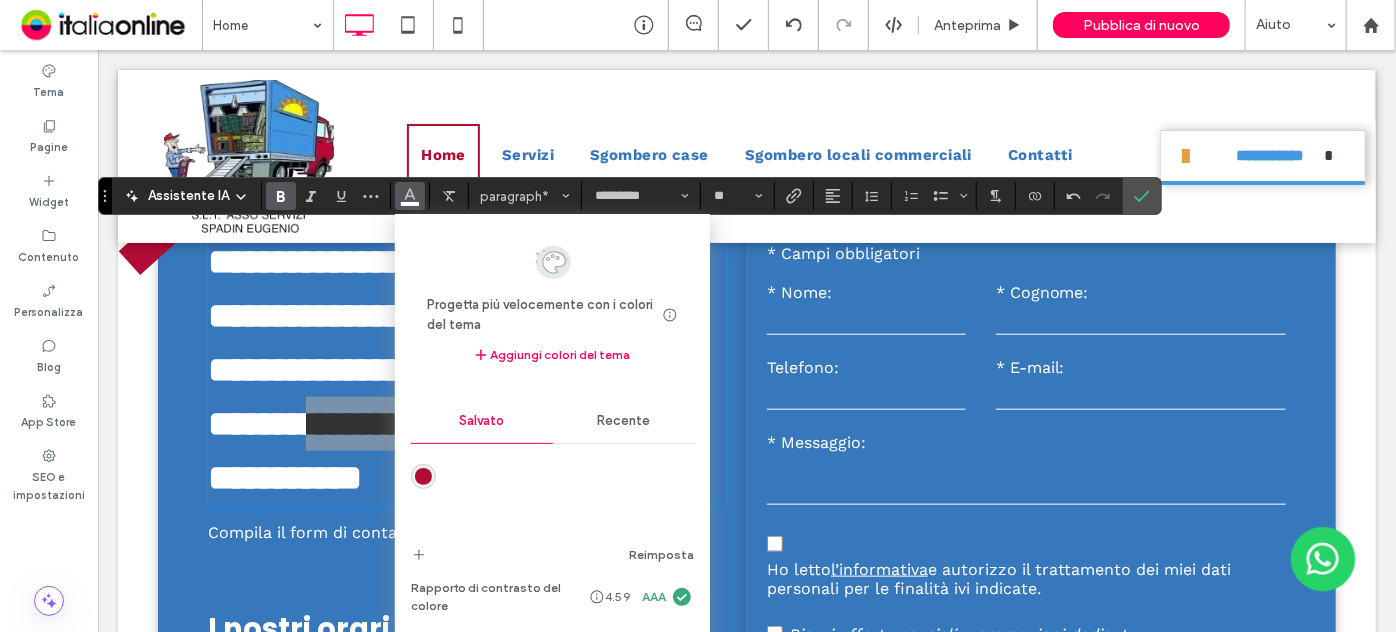 click at bounding box center [423, 476] 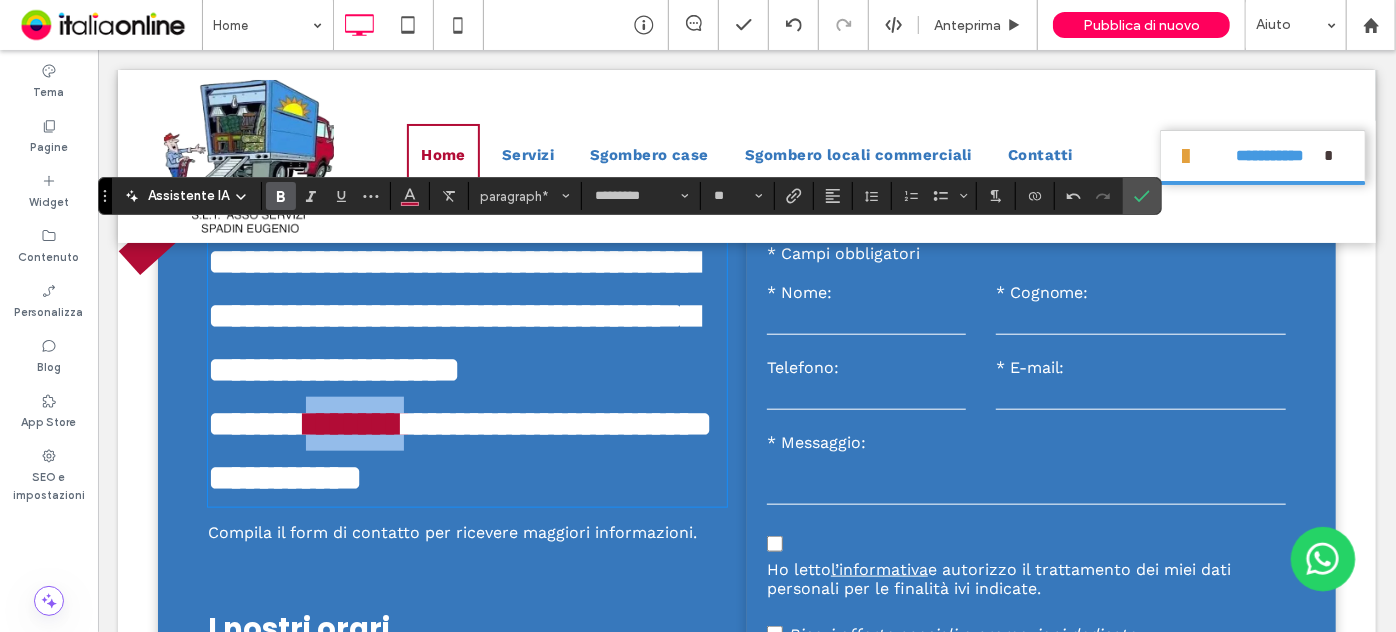 click on "**********" at bounding box center [452, 315] 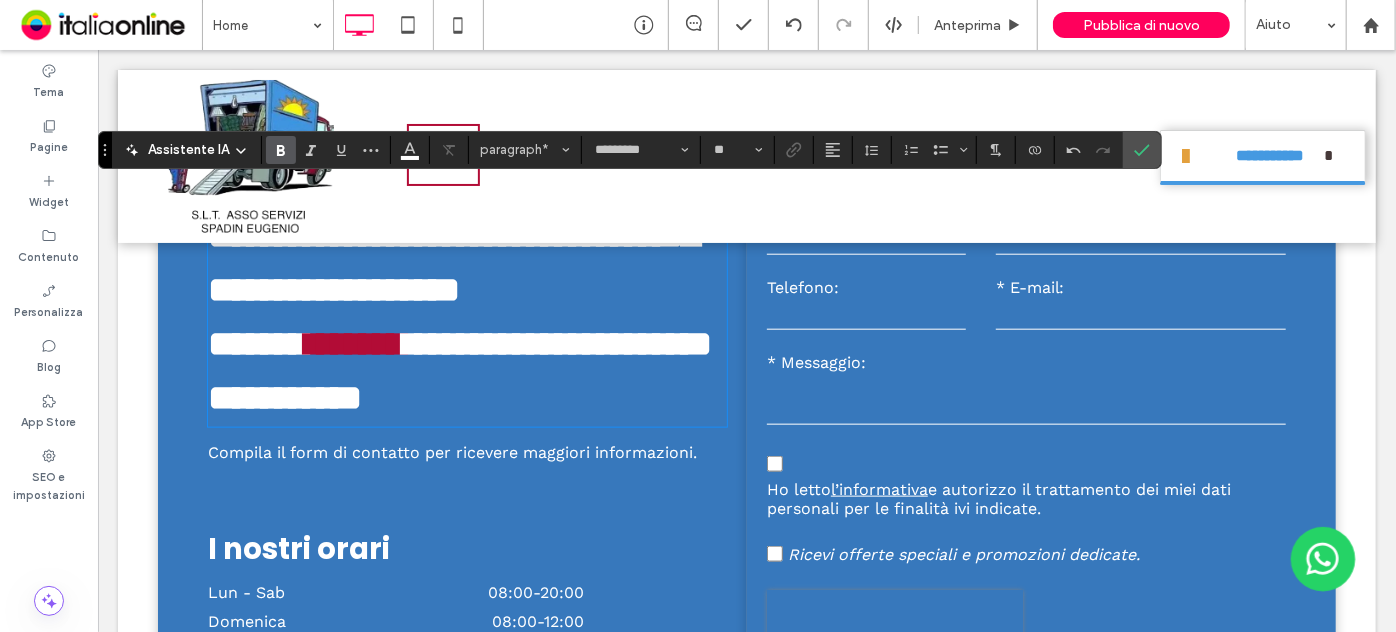scroll, scrollTop: 982, scrollLeft: 0, axis: vertical 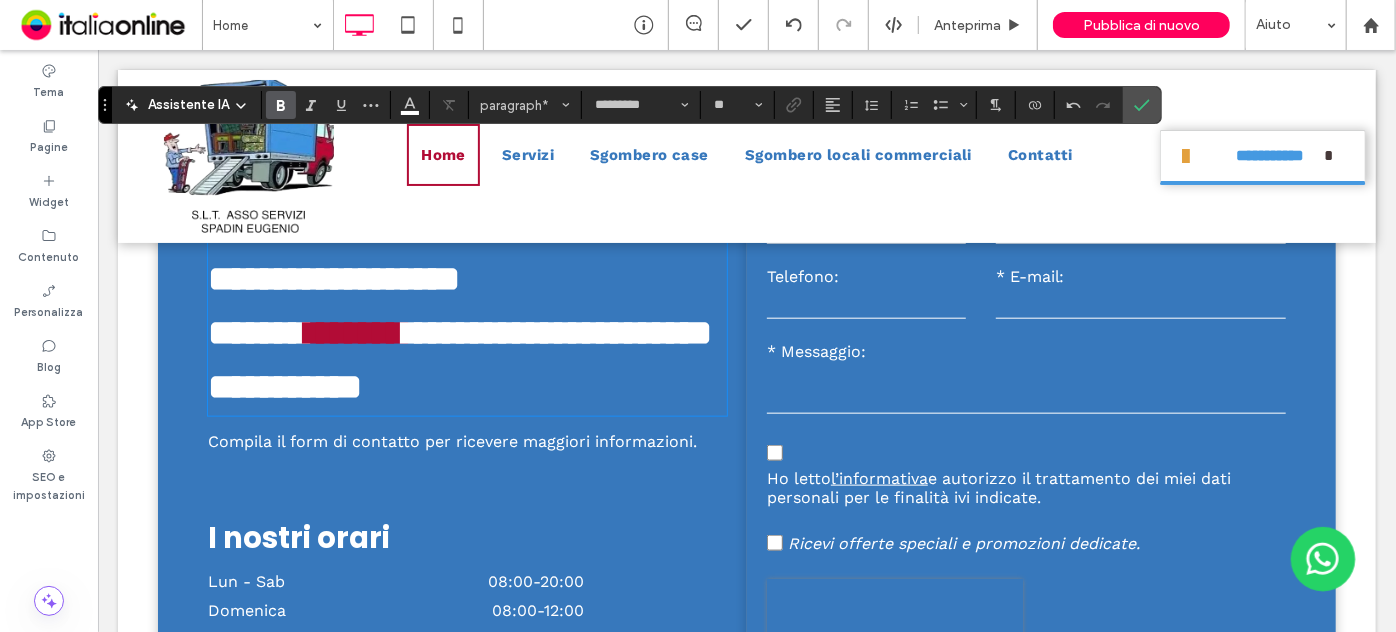 click on "**********" at bounding box center (466, 386) 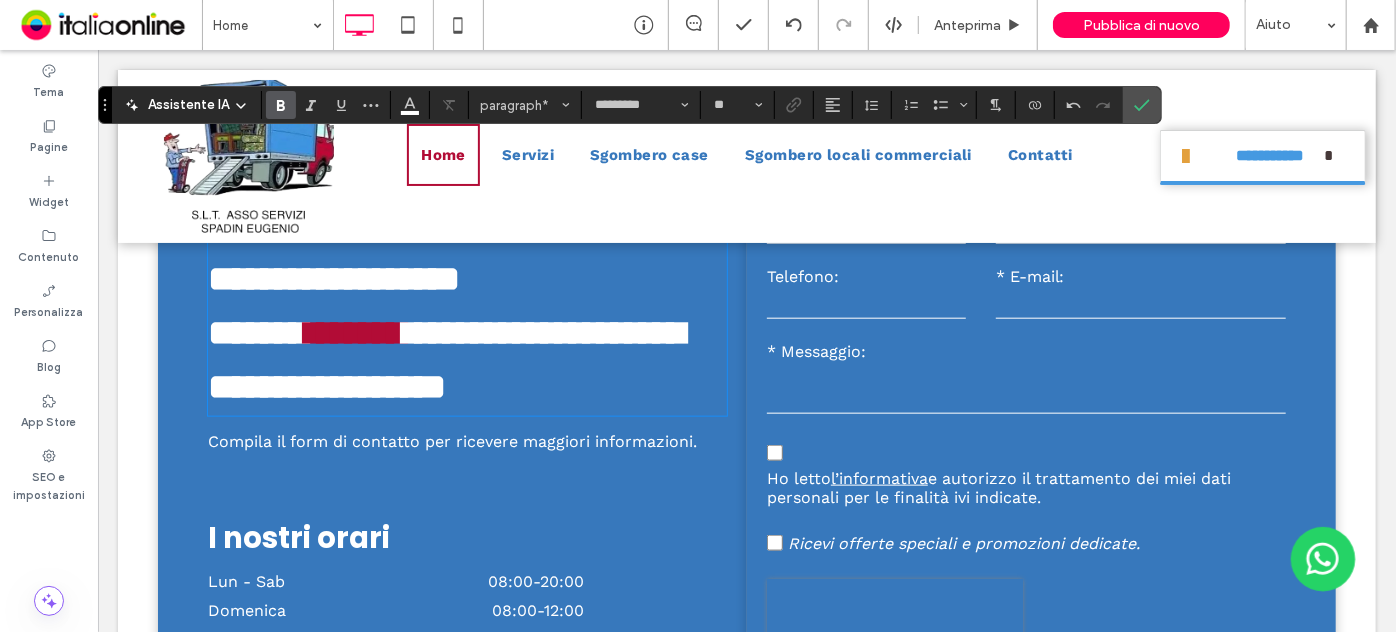 click on "**********" at bounding box center [466, 359] 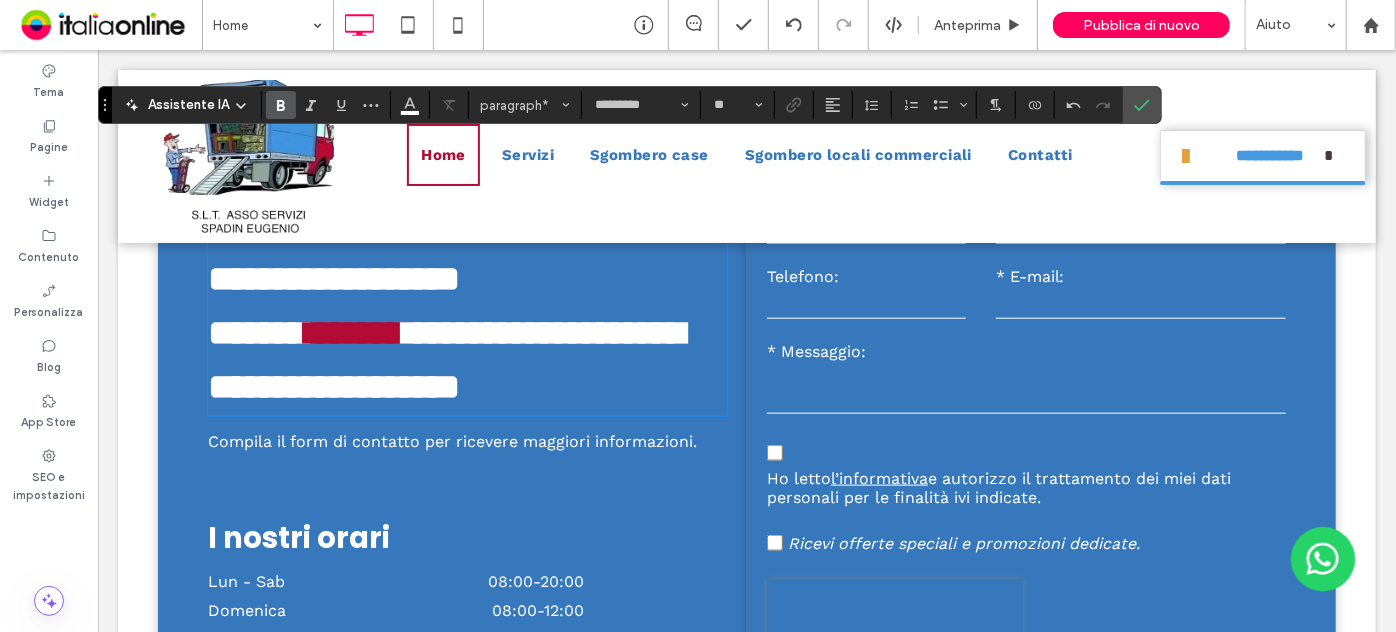 click on "**********" at bounding box center [445, 359] 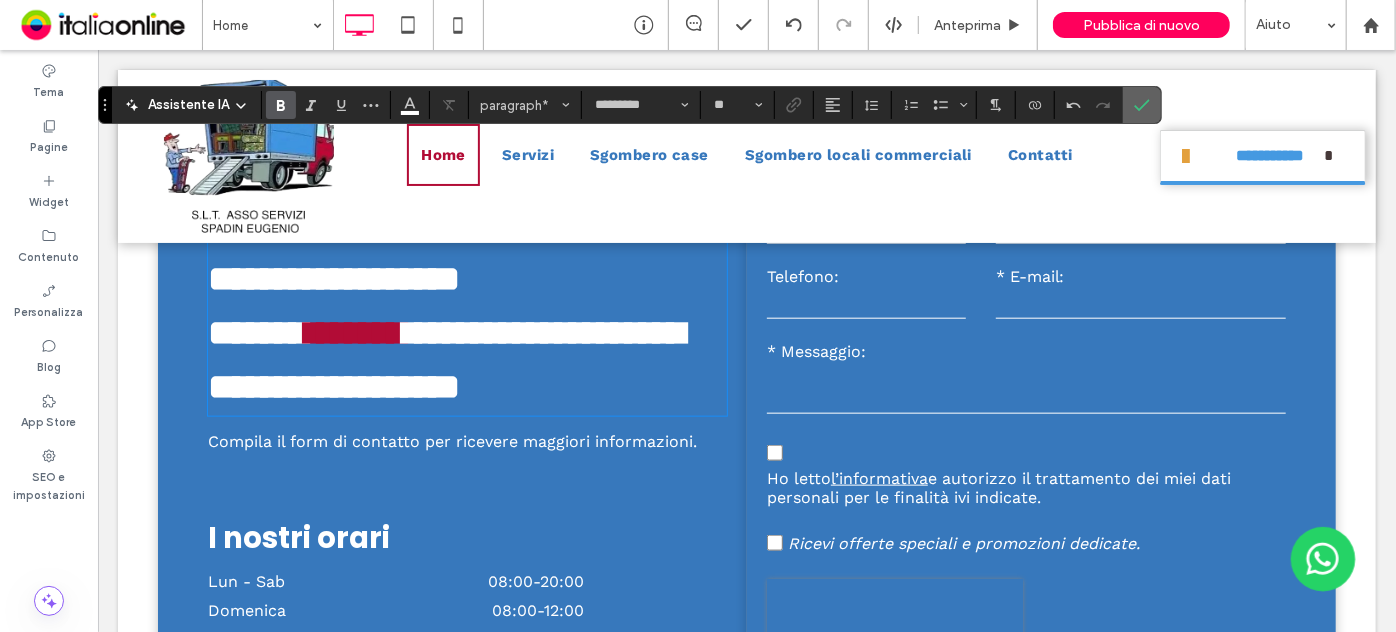 click at bounding box center (1142, 105) 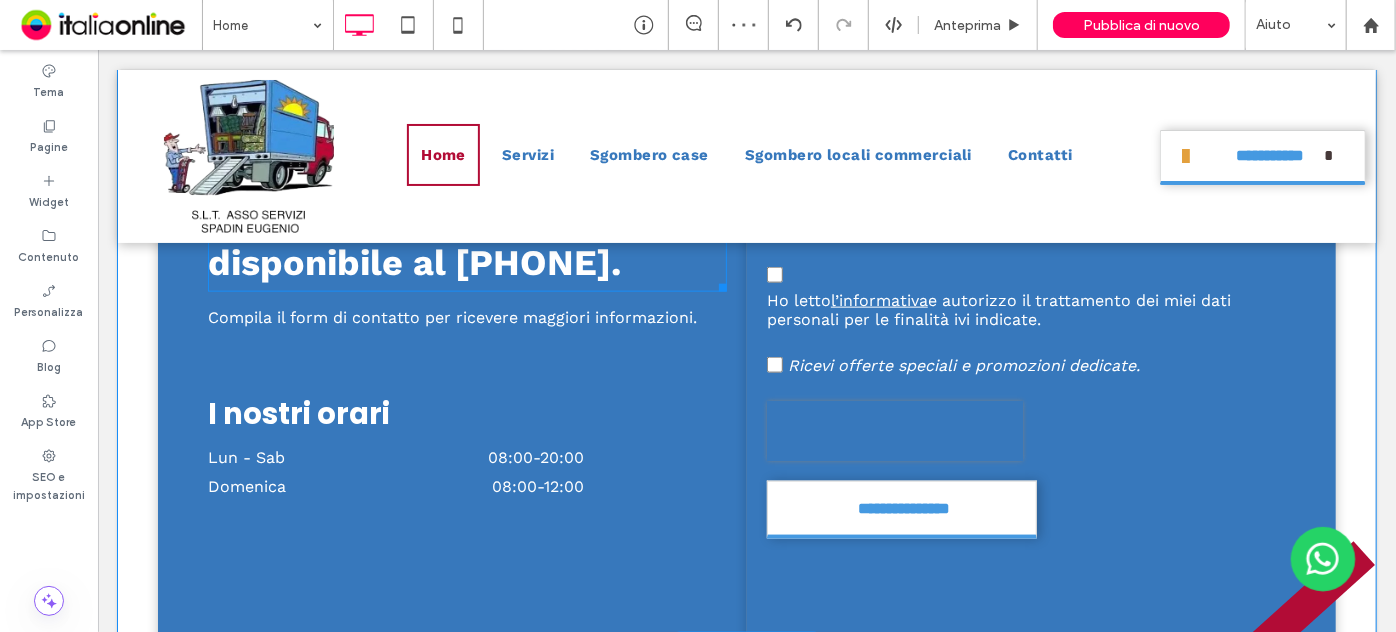 scroll, scrollTop: 1164, scrollLeft: 0, axis: vertical 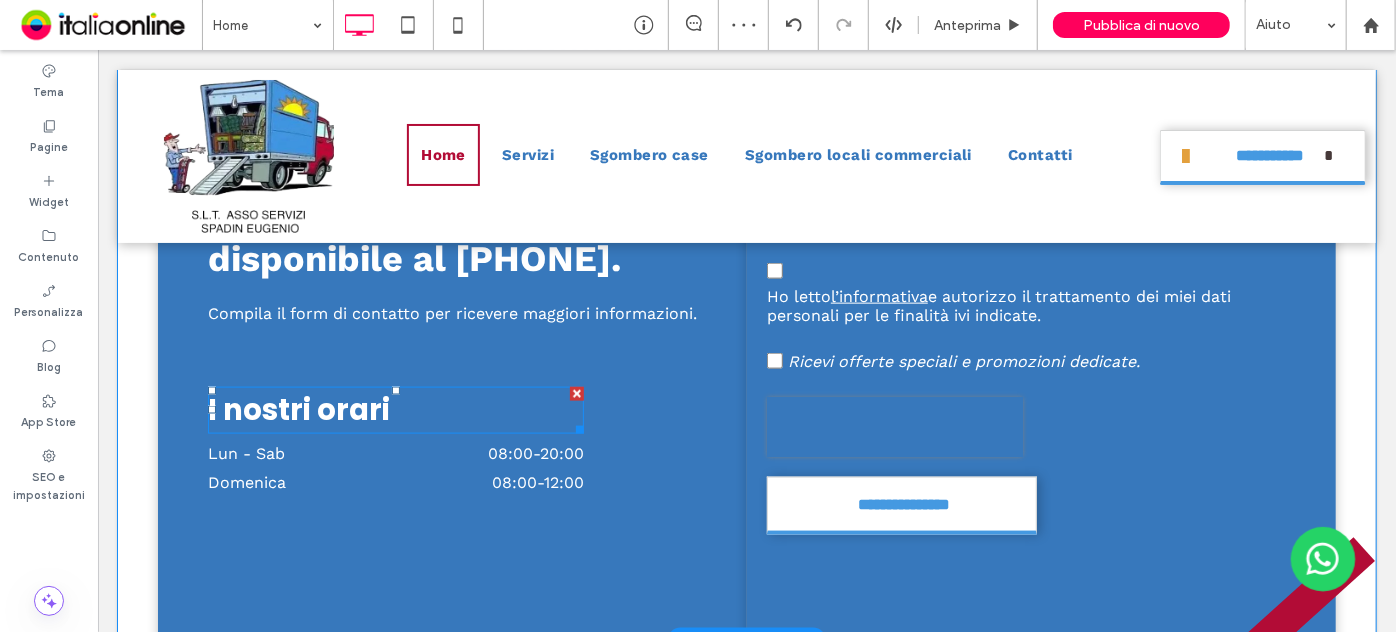 click on "I nostri orari" at bounding box center [298, 409] 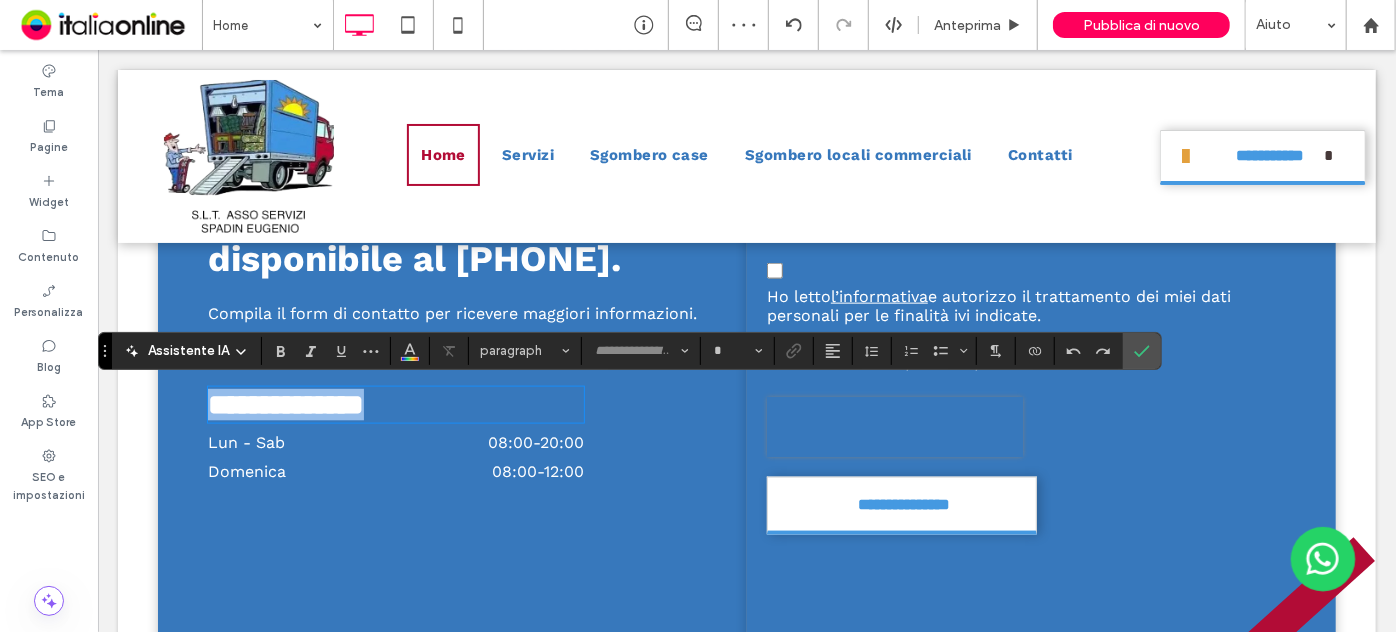 type on "*******" 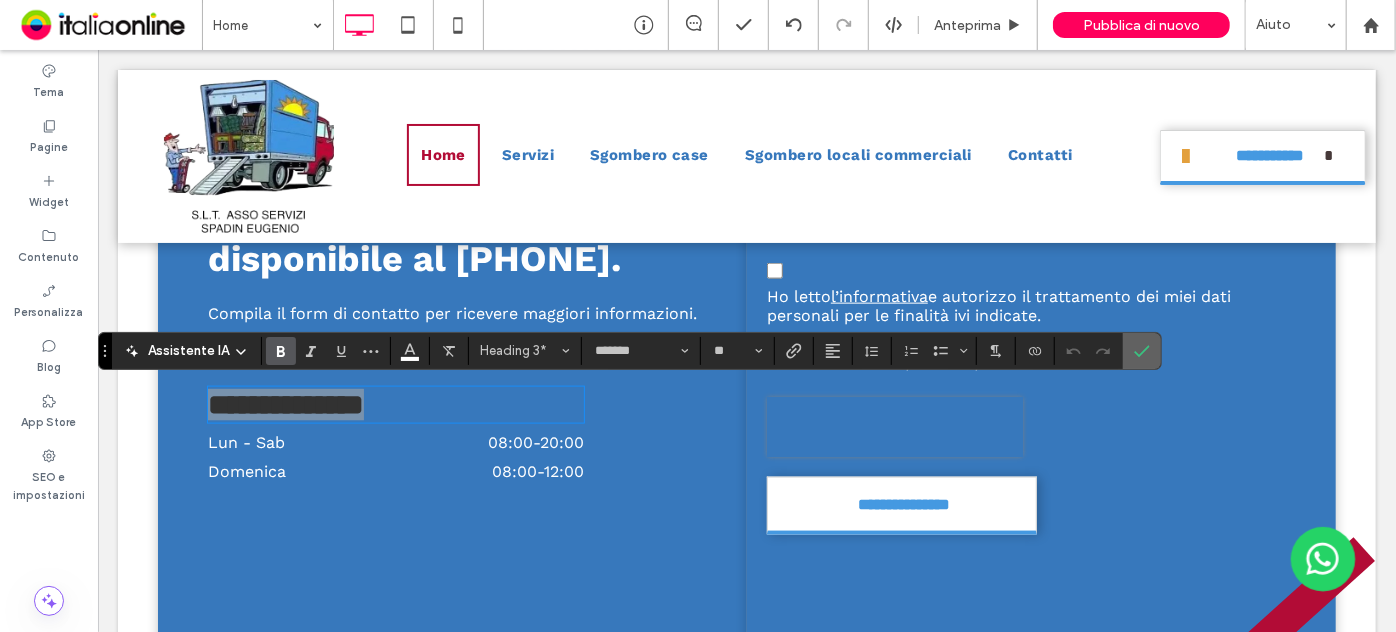 click at bounding box center [1142, 351] 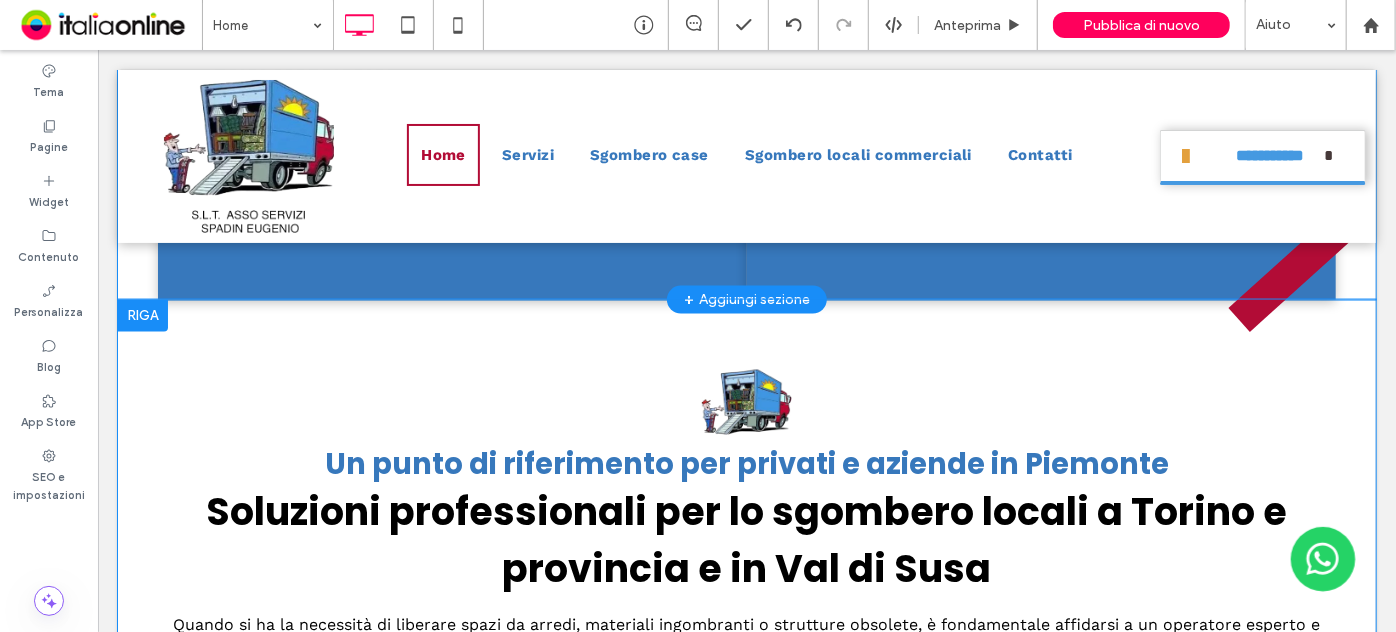 scroll, scrollTop: 1618, scrollLeft: 0, axis: vertical 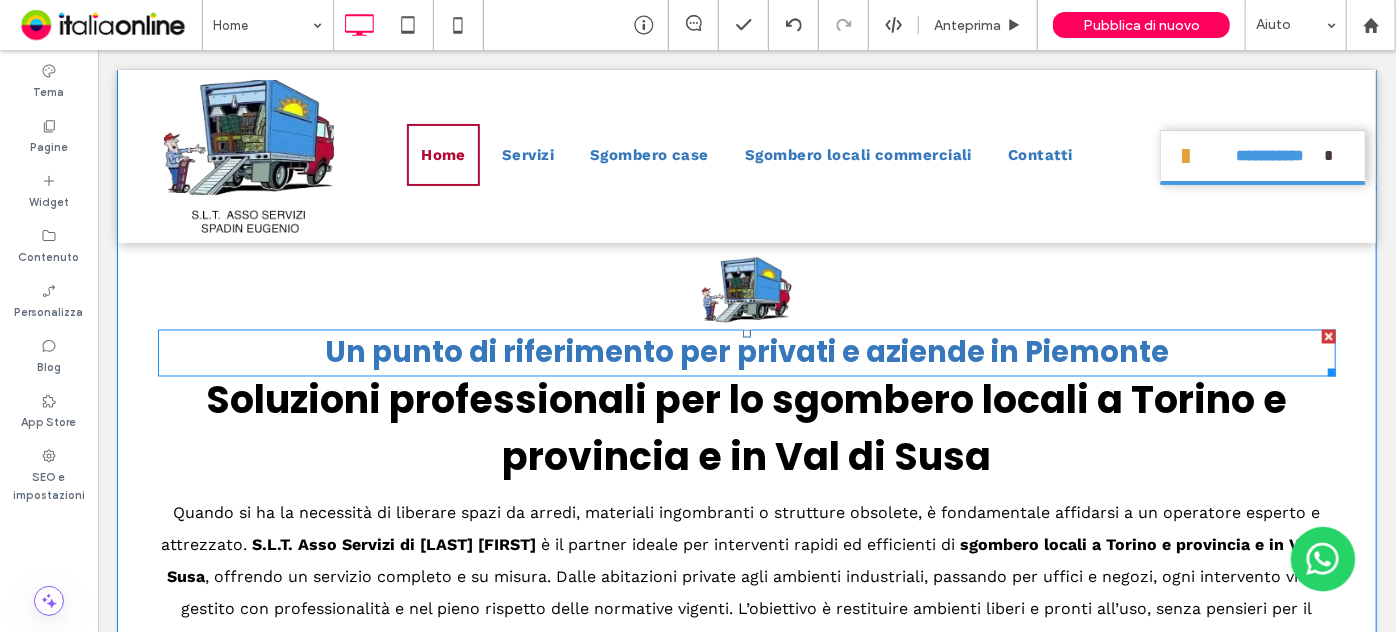 click on "Un punto di riferimento per privati e aziende in Piemonte" at bounding box center [746, 352] 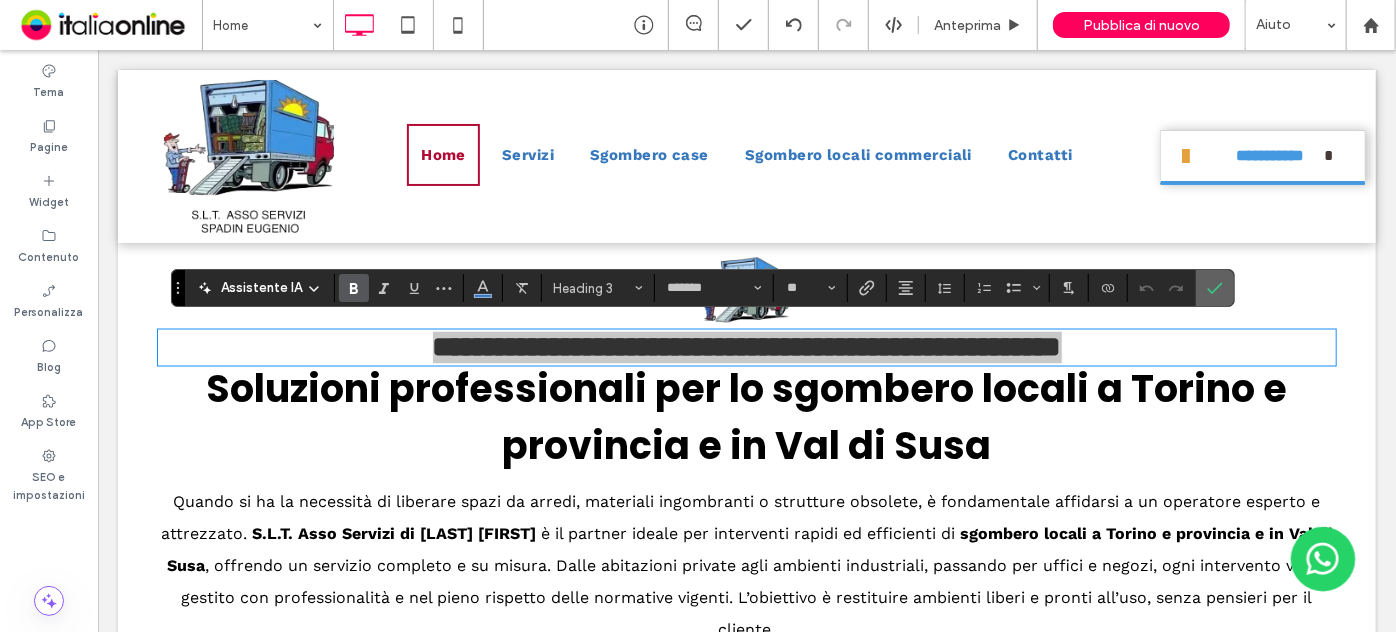 click 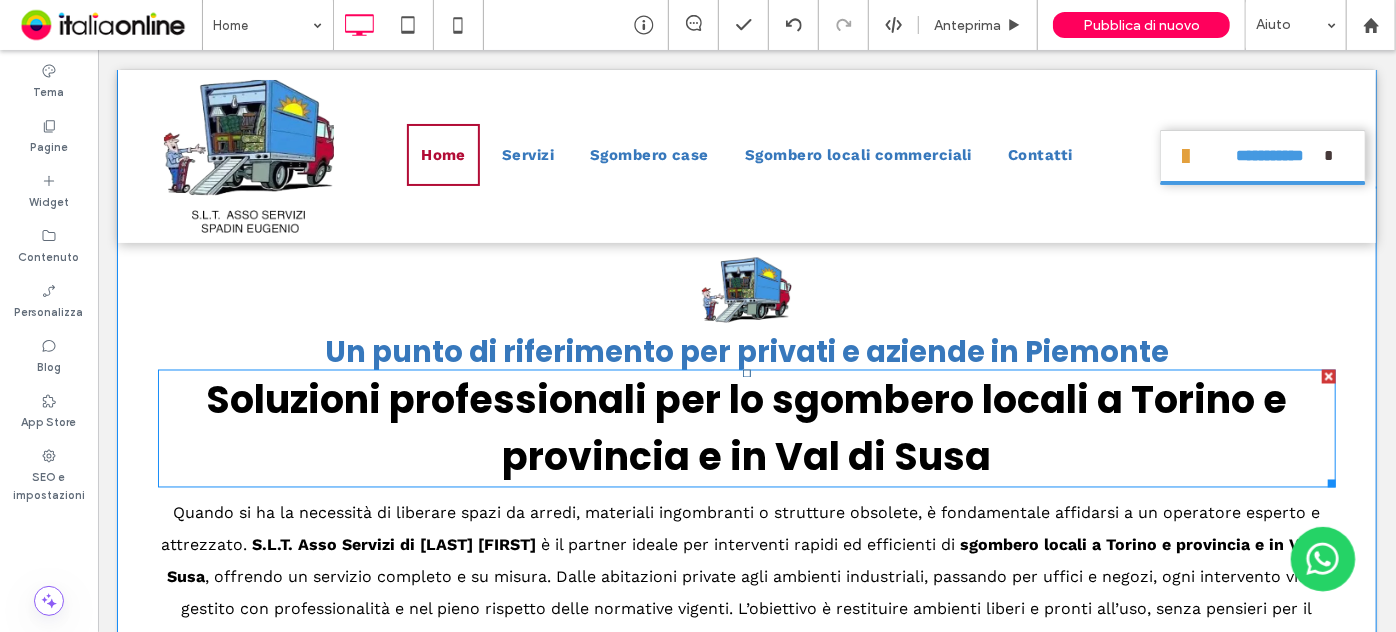 click on "Soluzioni professionali per lo sgombero locali a Torino e provincia e in Val di Susa" at bounding box center [746, 428] 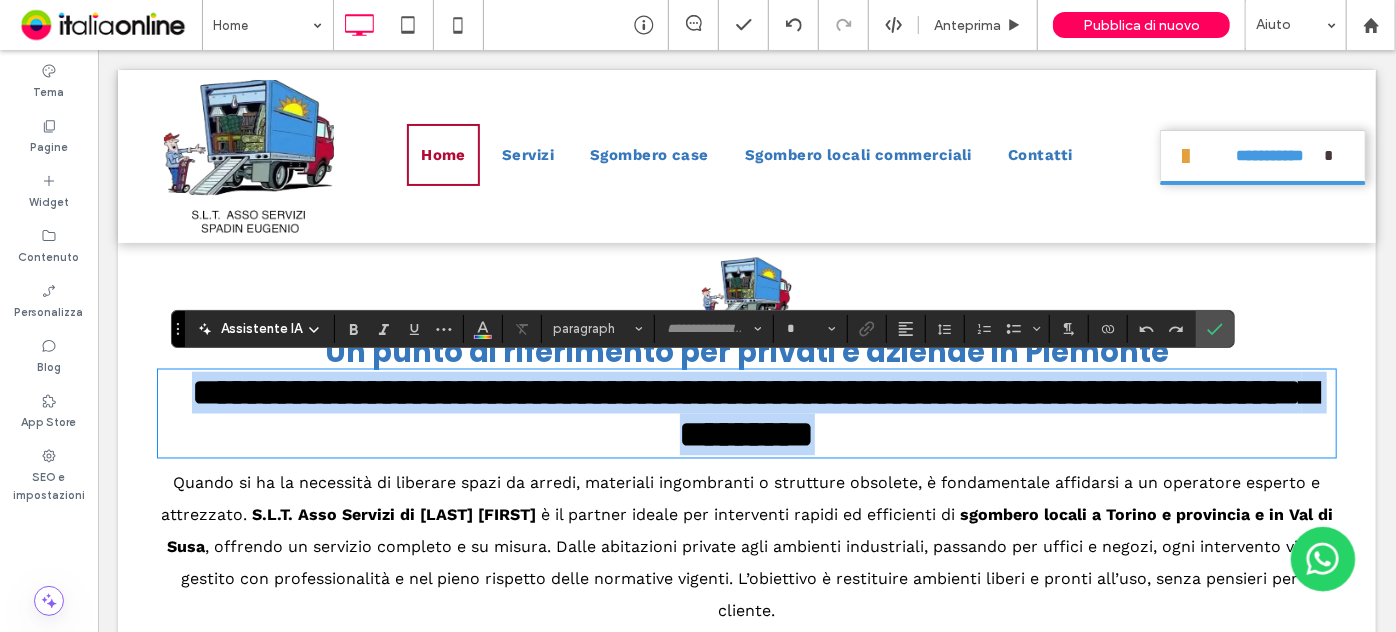type on "*******" 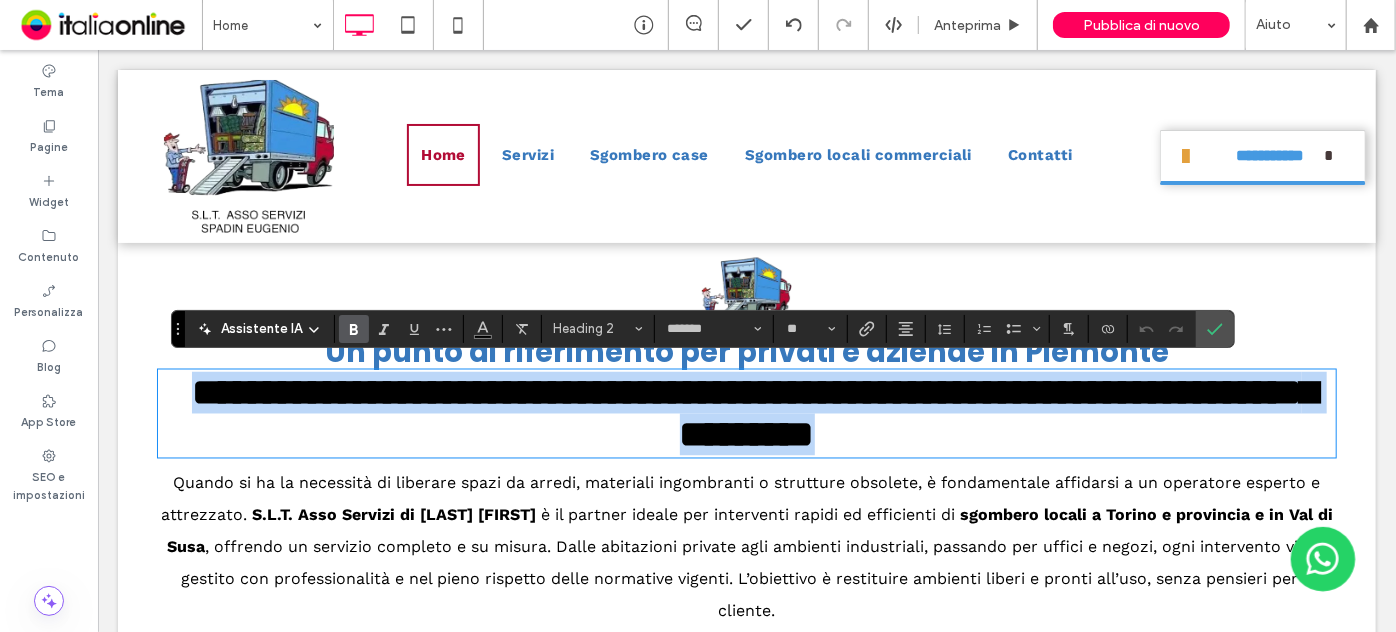 click on "**********" at bounding box center (746, 413) 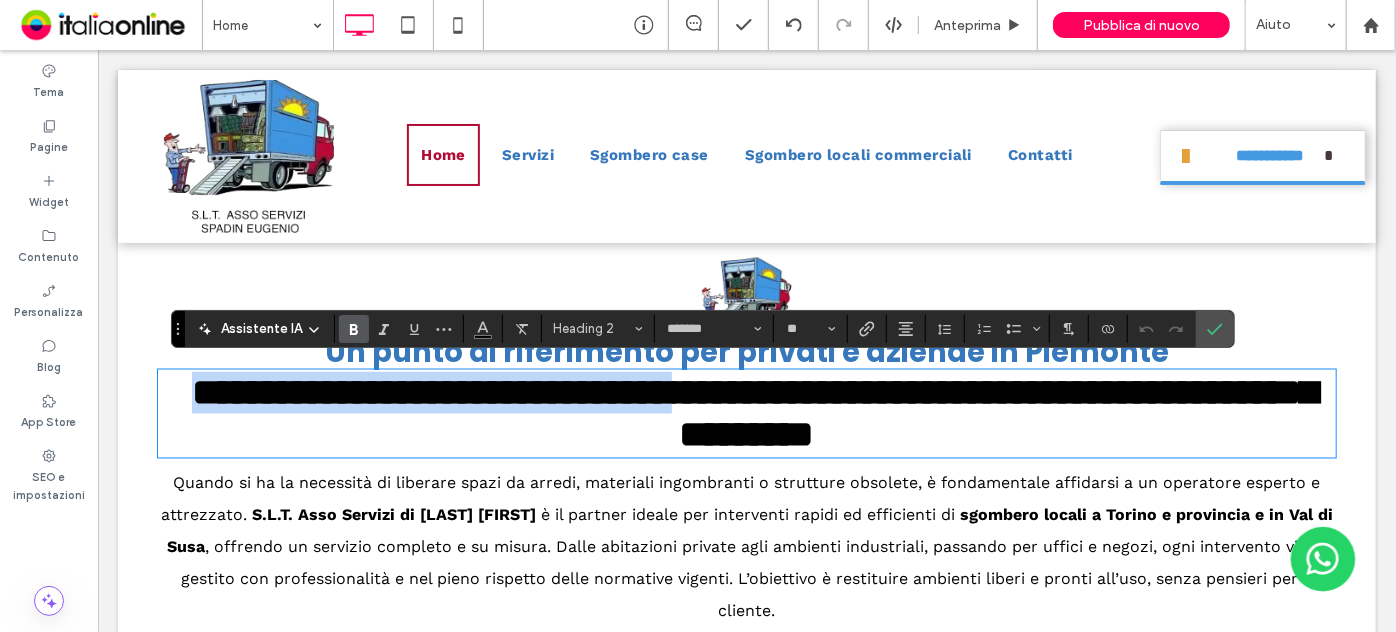 drag, startPoint x: 781, startPoint y: 400, endPoint x: 197, endPoint y: 371, distance: 584.7196 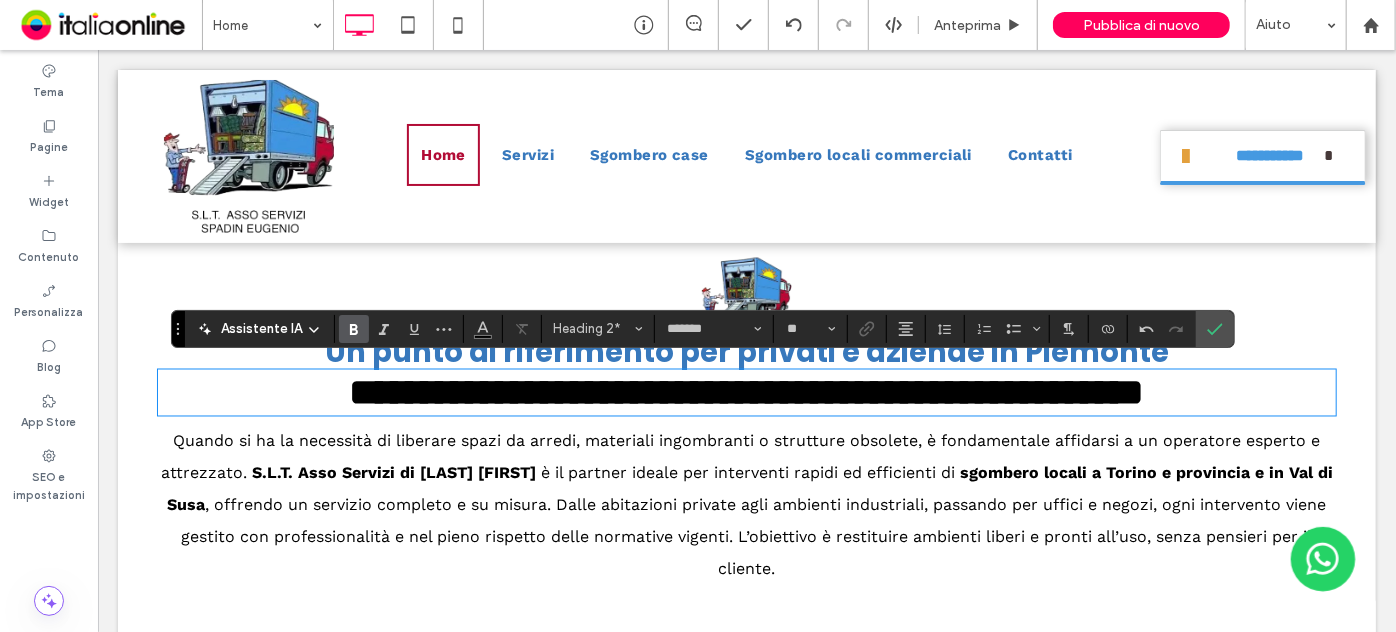 click on "**********" at bounding box center [746, 392] 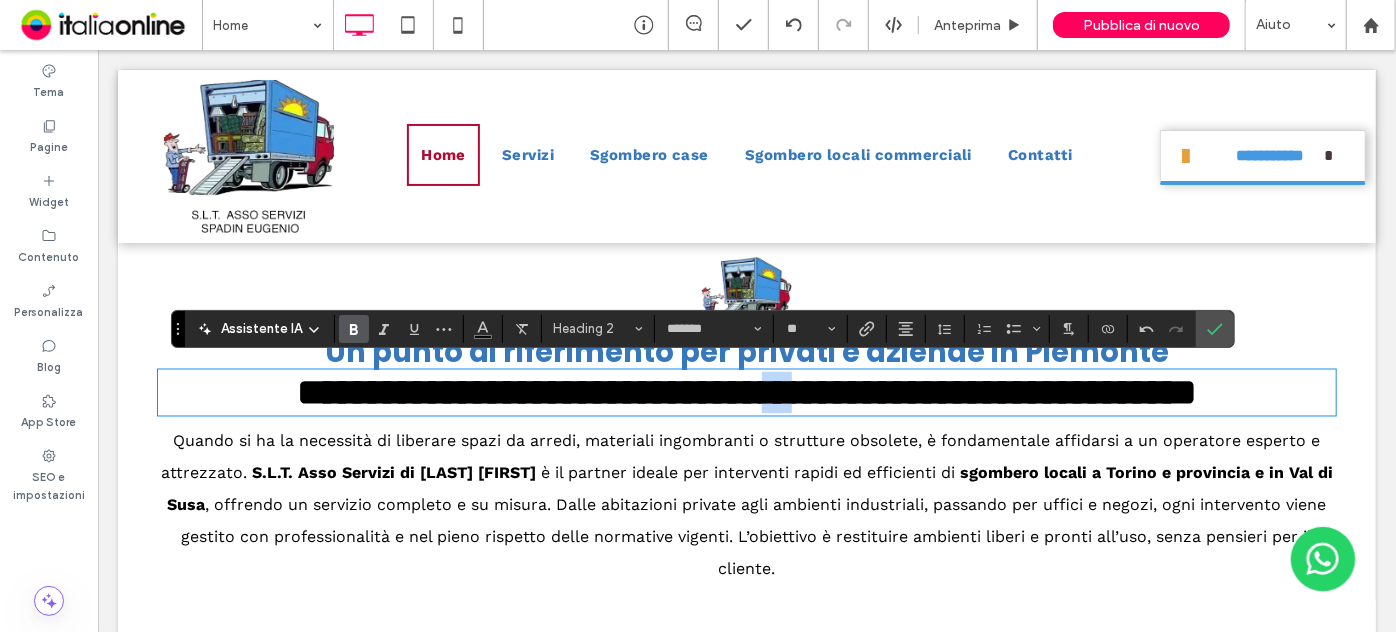 drag, startPoint x: 817, startPoint y: 396, endPoint x: 779, endPoint y: 403, distance: 38.63936 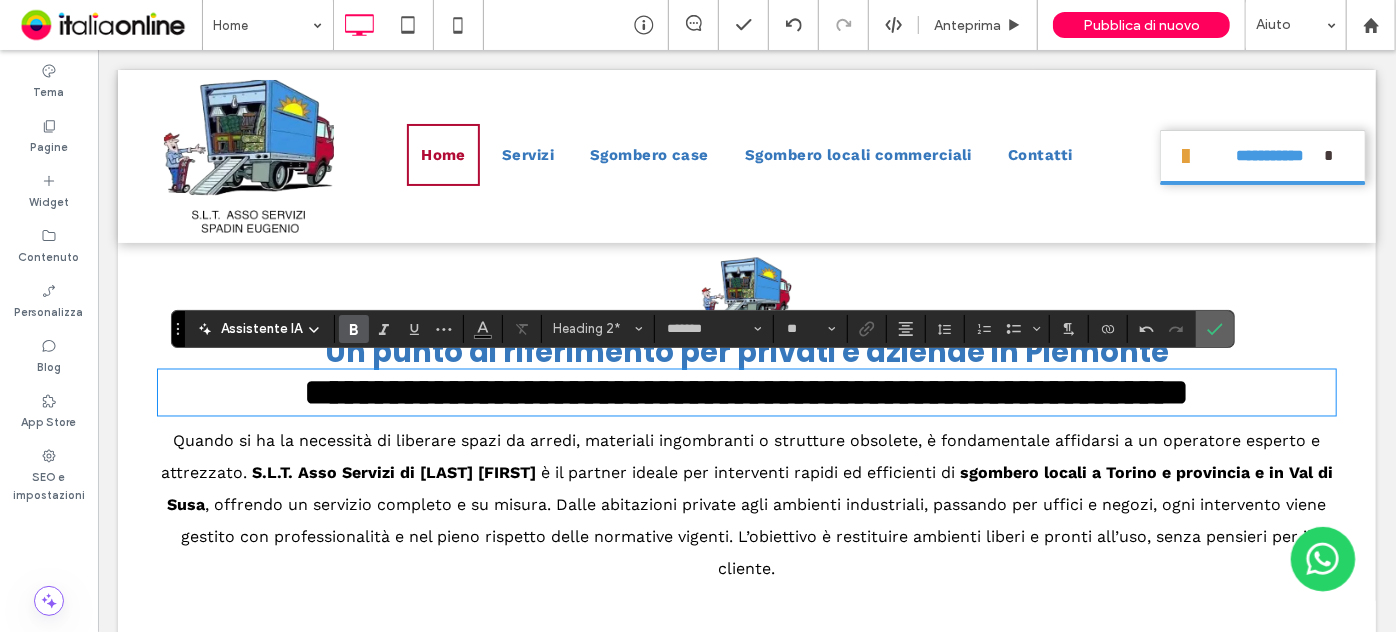 click 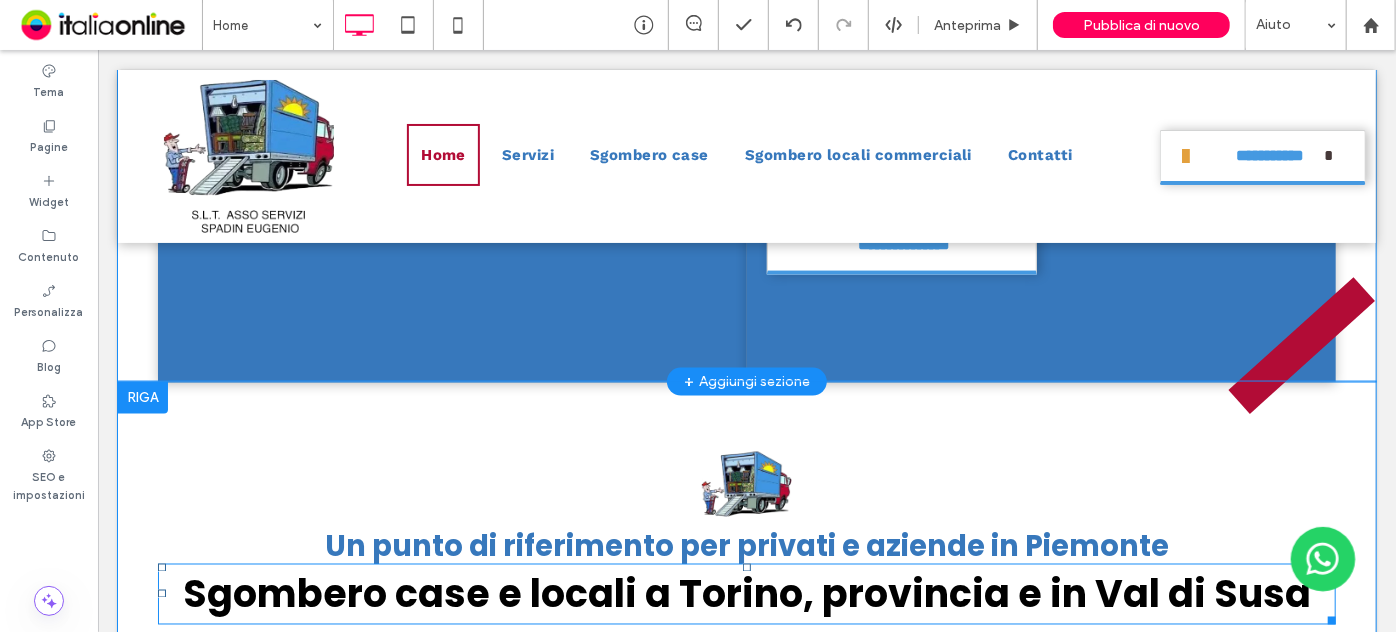 scroll, scrollTop: 1346, scrollLeft: 0, axis: vertical 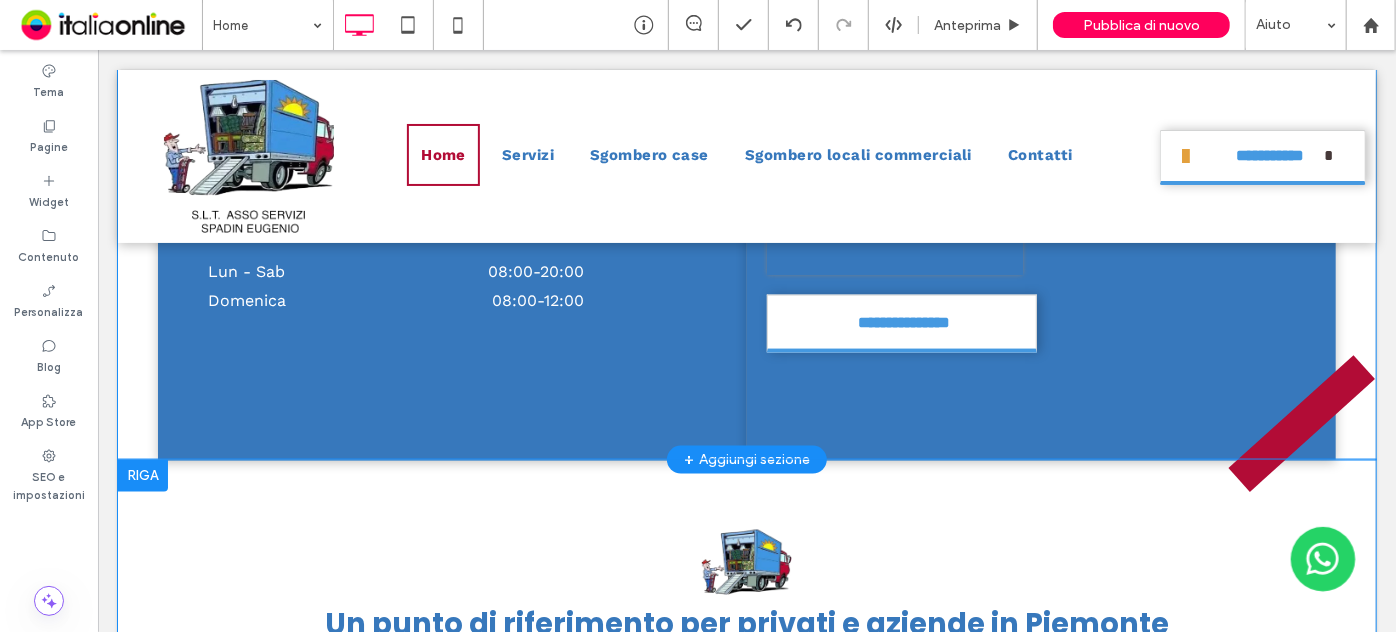 click at bounding box center [142, 475] 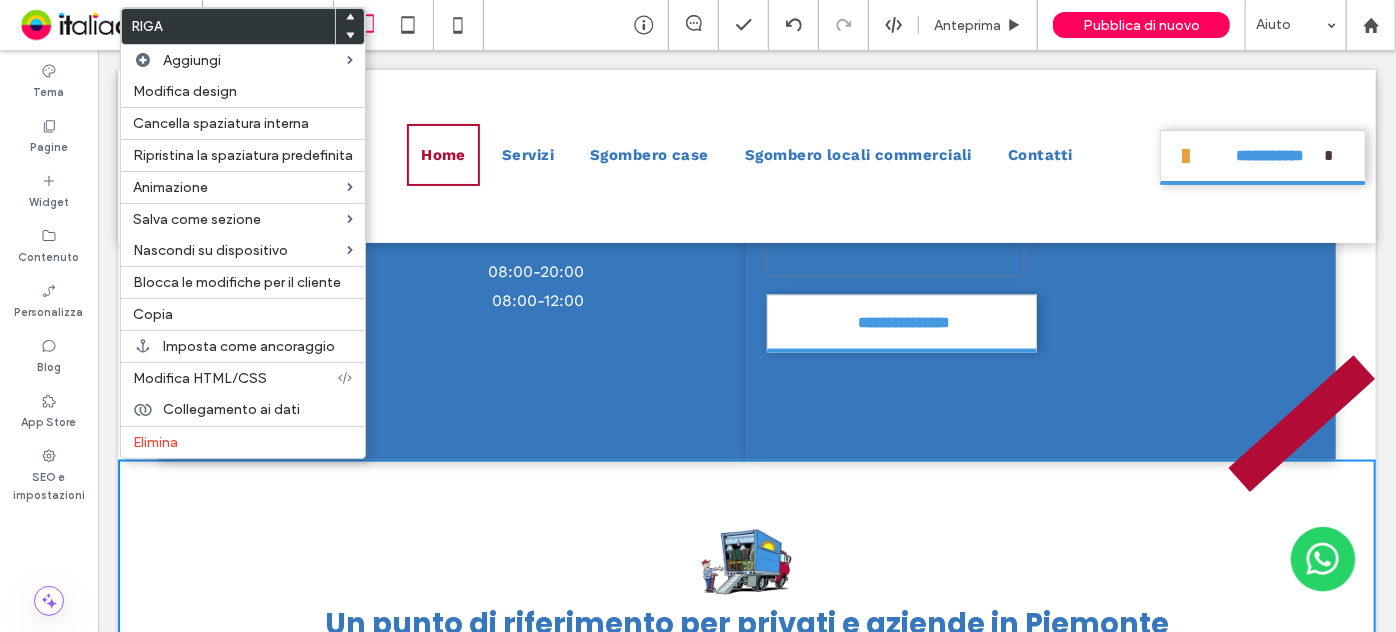 click 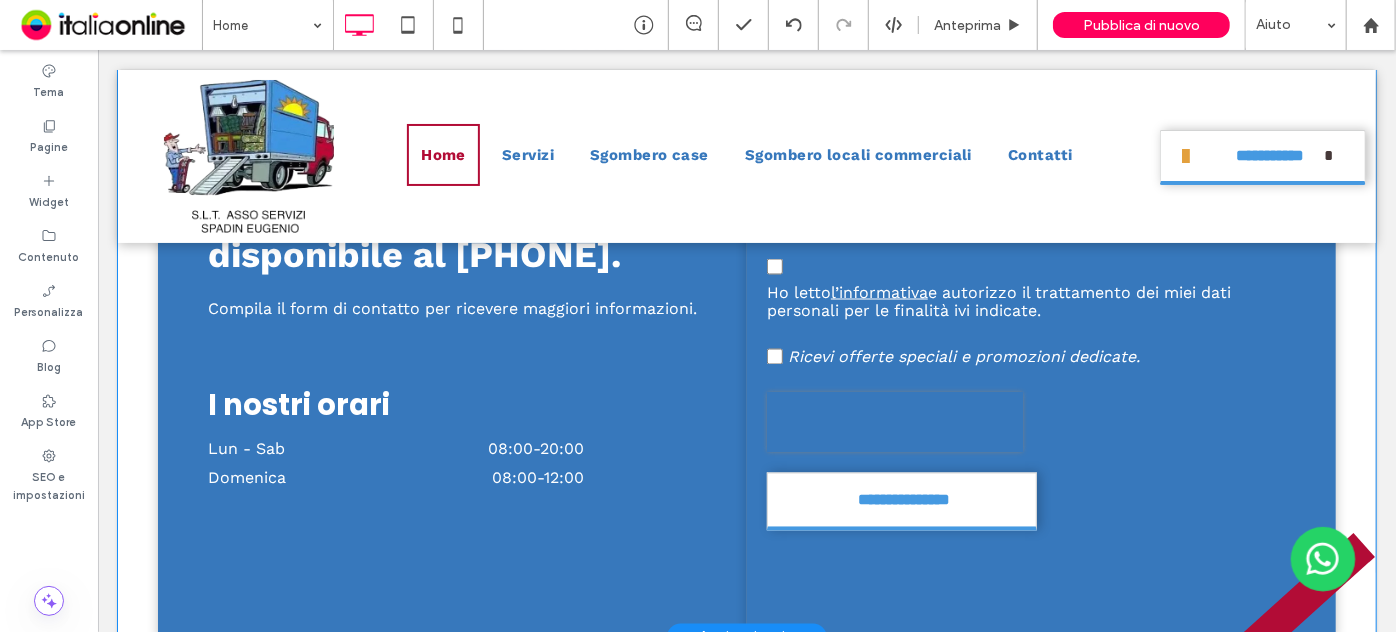 scroll, scrollTop: 1657, scrollLeft: 0, axis: vertical 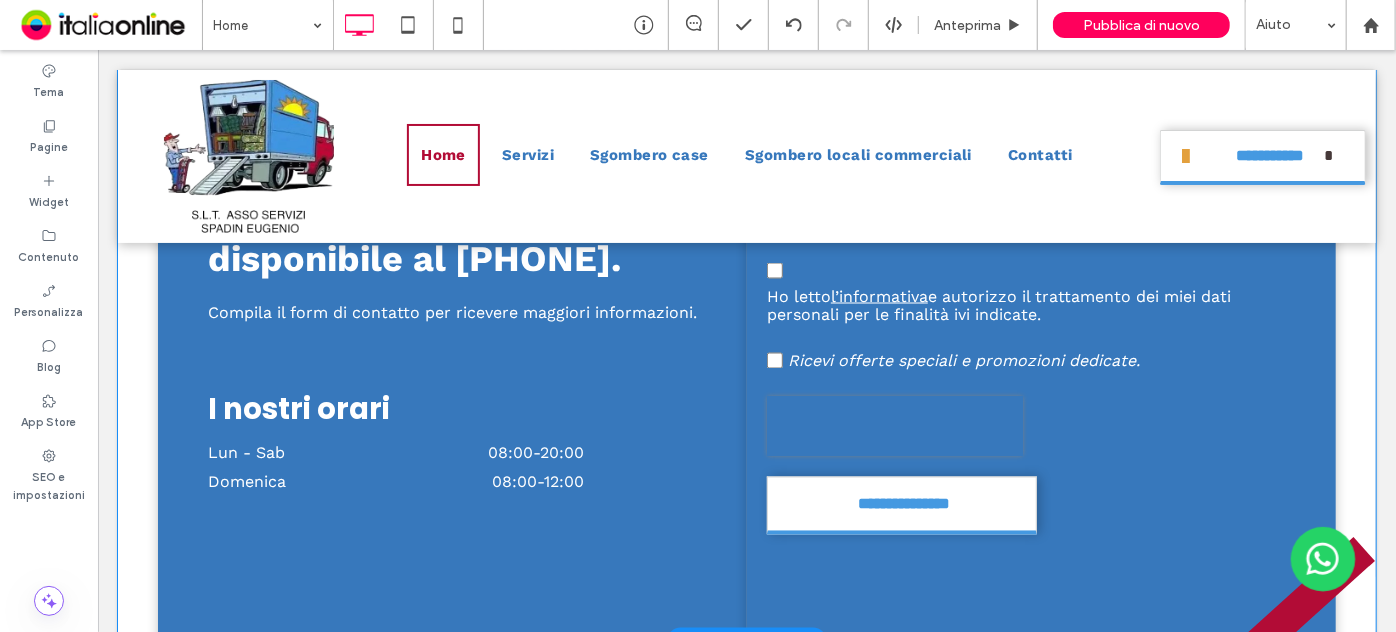 drag, startPoint x: 612, startPoint y: 371, endPoint x: 691, endPoint y: 456, distance: 116.0431 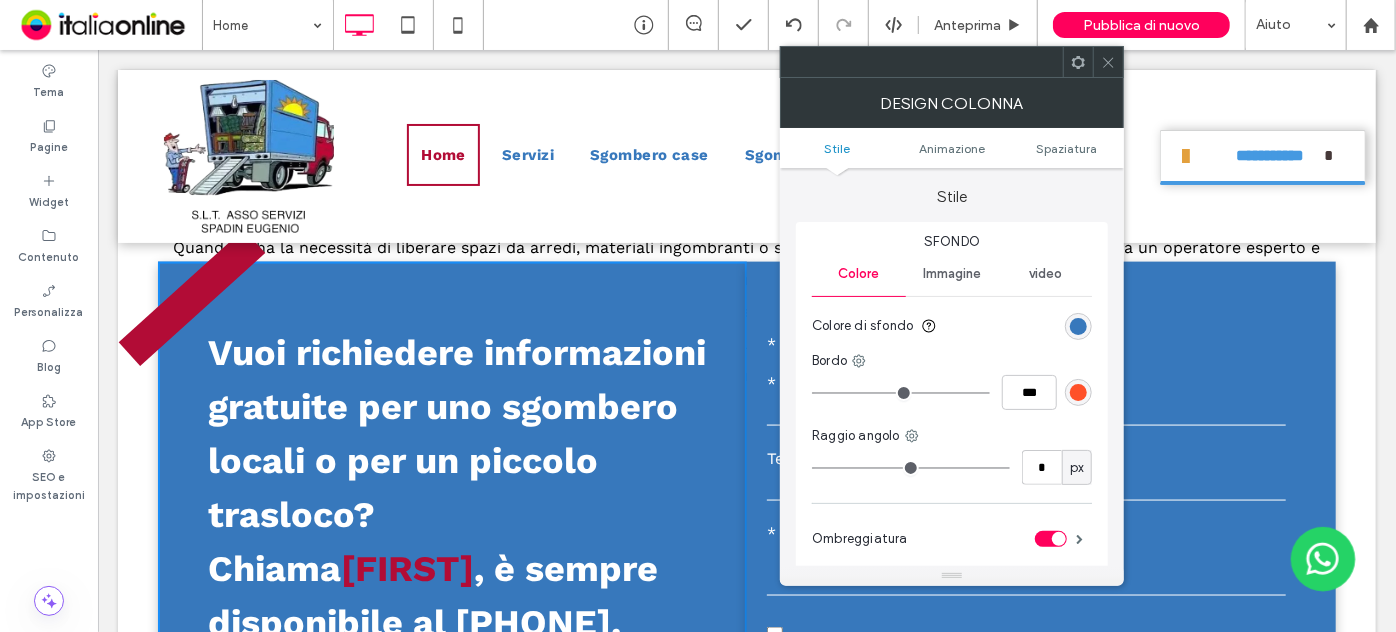 scroll, scrollTop: 1202, scrollLeft: 0, axis: vertical 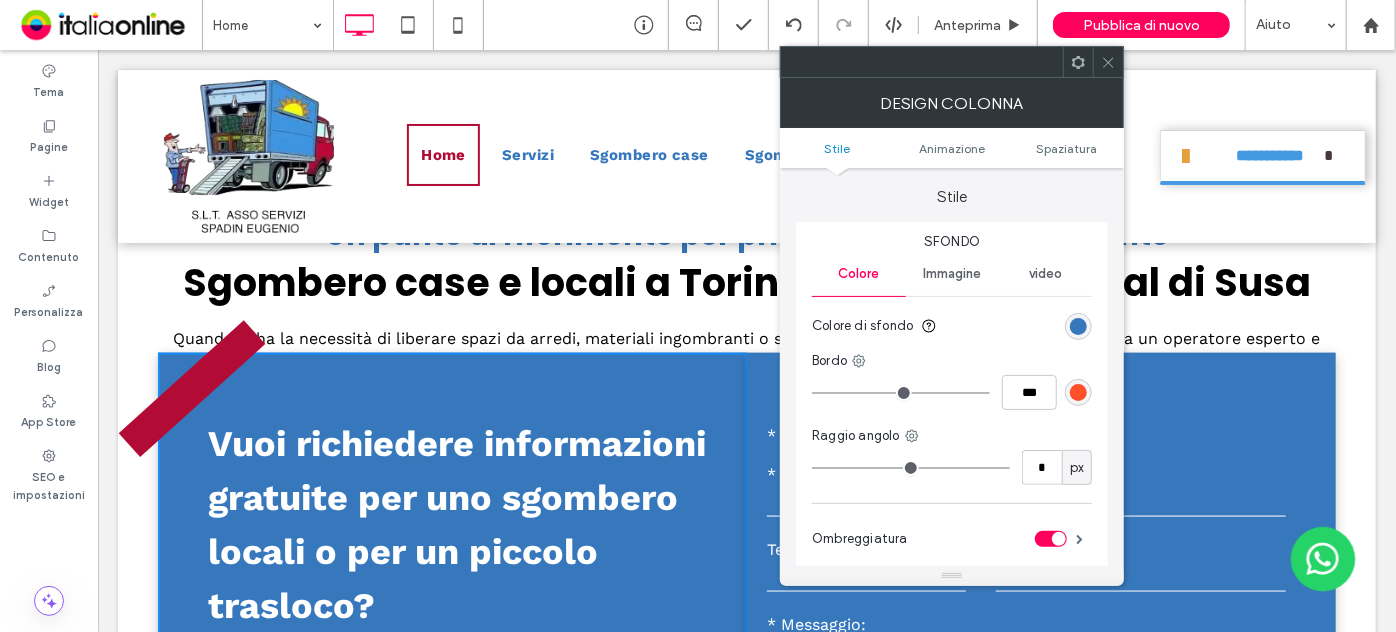 click on ".st0-1239315398-1239315398{fill:none;stroke:#B20C36;stroke-width:21;}
Line Copy 2" 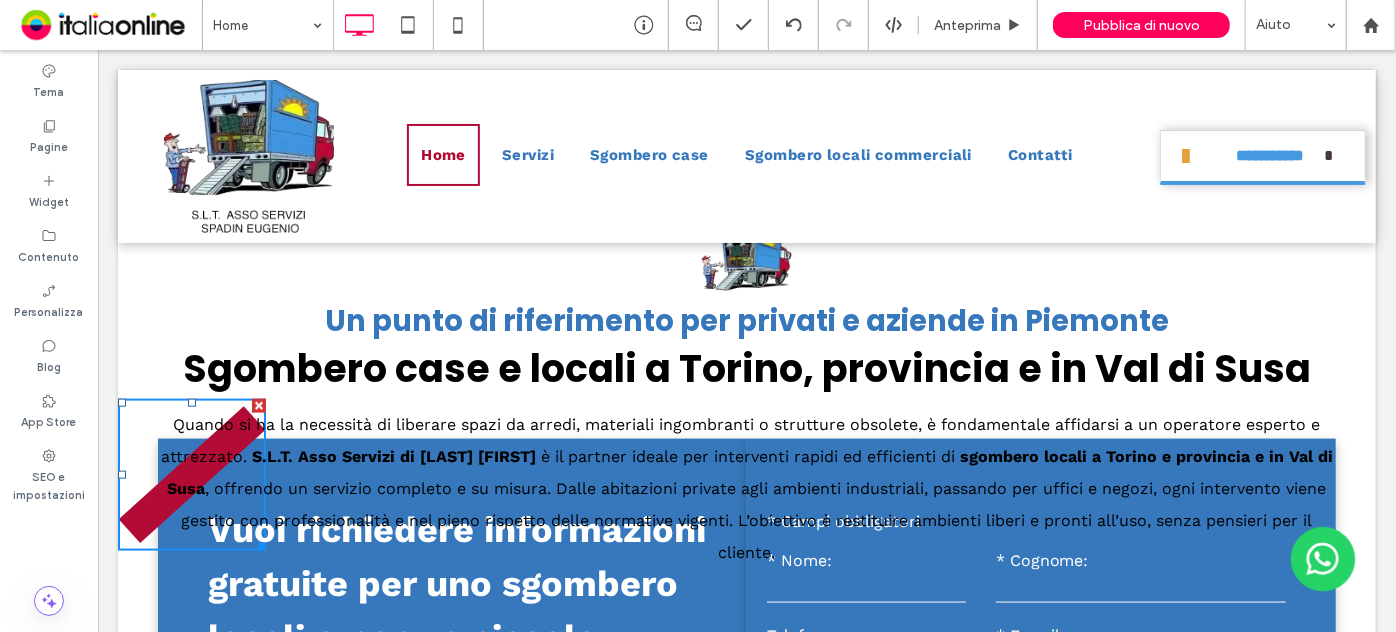 scroll, scrollTop: 1202, scrollLeft: 0, axis: vertical 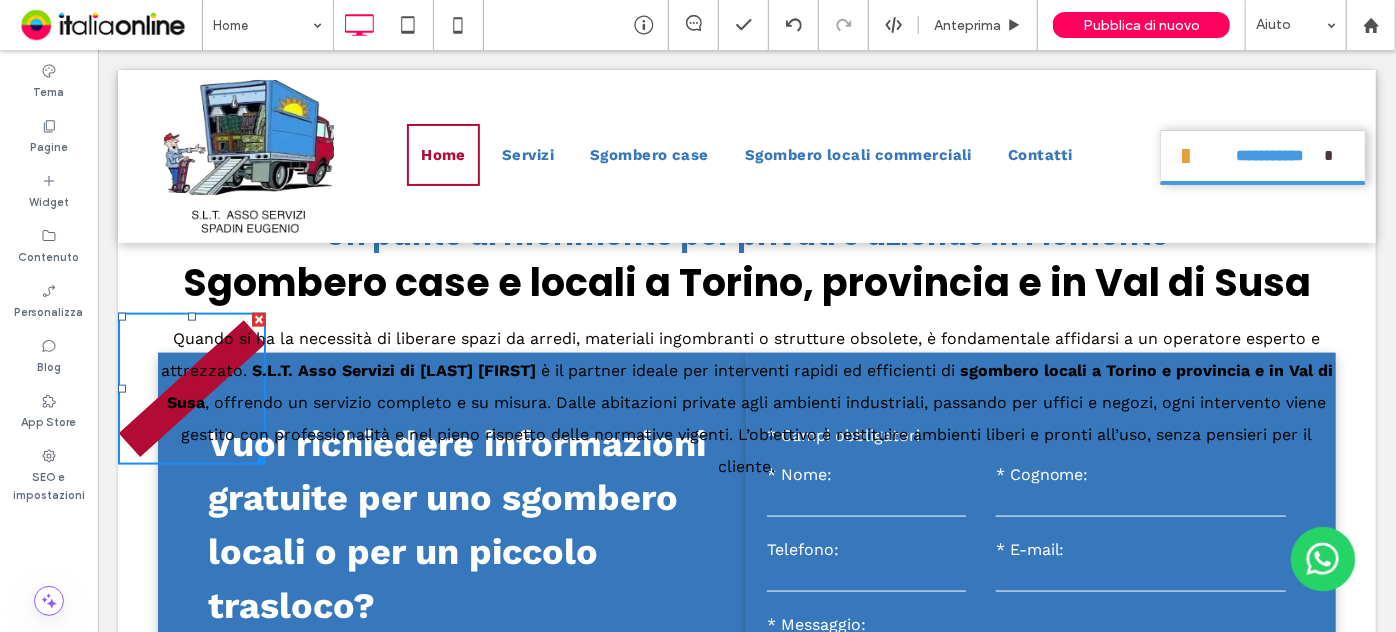 click on "Un punto di riferimento per privati e aziende in Piemonte
Sgombero case e locali a Torino, provincia e in Val di Susa
Quando si ha la necessità di liberare spazi da arredi, materiali ingombranti o strutture obsolete, è fondamentale affidarsi a un operatore esperto e attrezzato.
S.L.T. Asso Servizi di [LAST] [FIRST]   è il partner ideale per interventi rapidi ed efficienti di
sgombero locali a Torino e provincia e in Val di Susa , offrendo un servizio completo e su misura. Dalle abitazioni private agli ambienti industriali, passando per uffici e negozi, ogni intervento viene gestito con professionalità e nel pieno rispetto delle normative vigenti. L’obiettivo è restituire ambienti liberi e pronti all’uso, senza pensieri per il cliente.
Click To Paste
Riga + Aggiungi sezione" at bounding box center [746, 315] 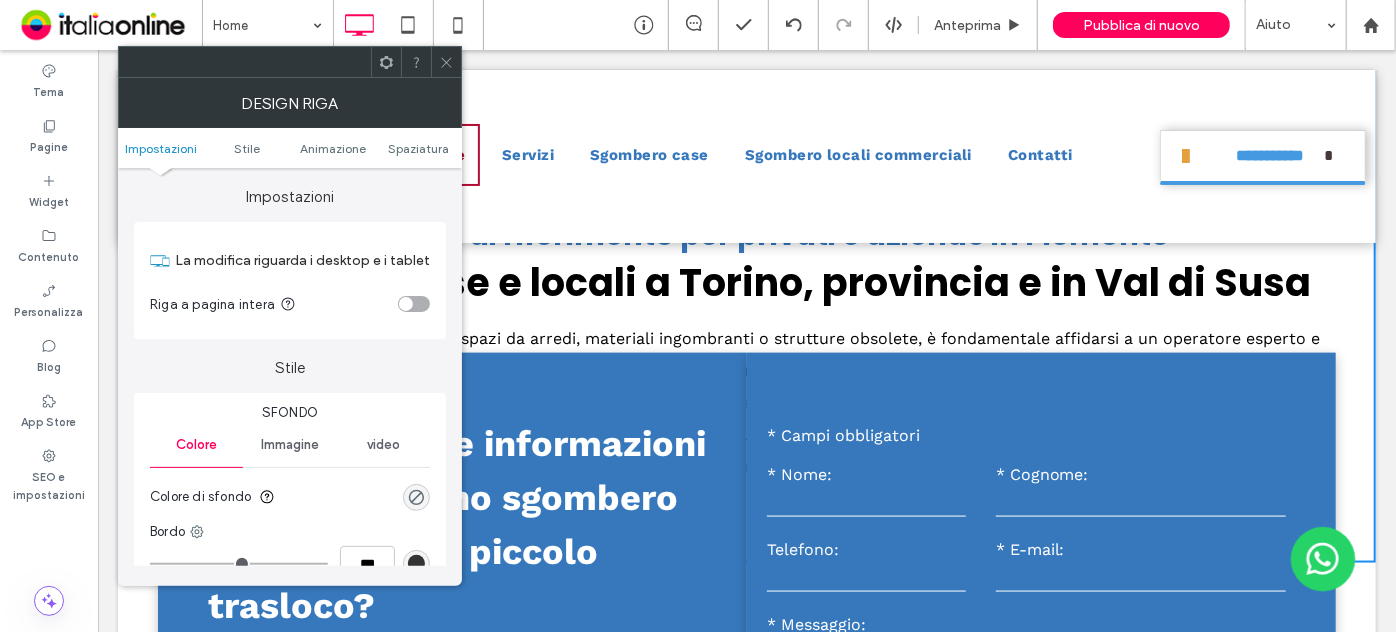 click at bounding box center [446, 62] 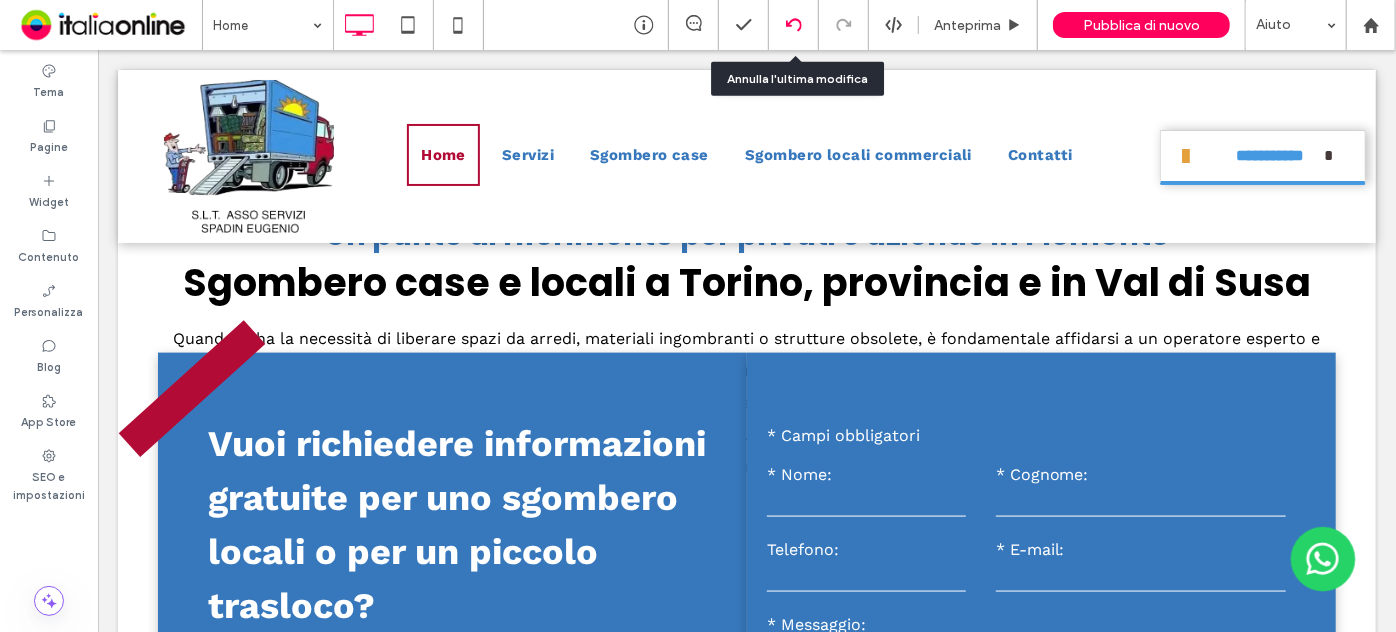 click 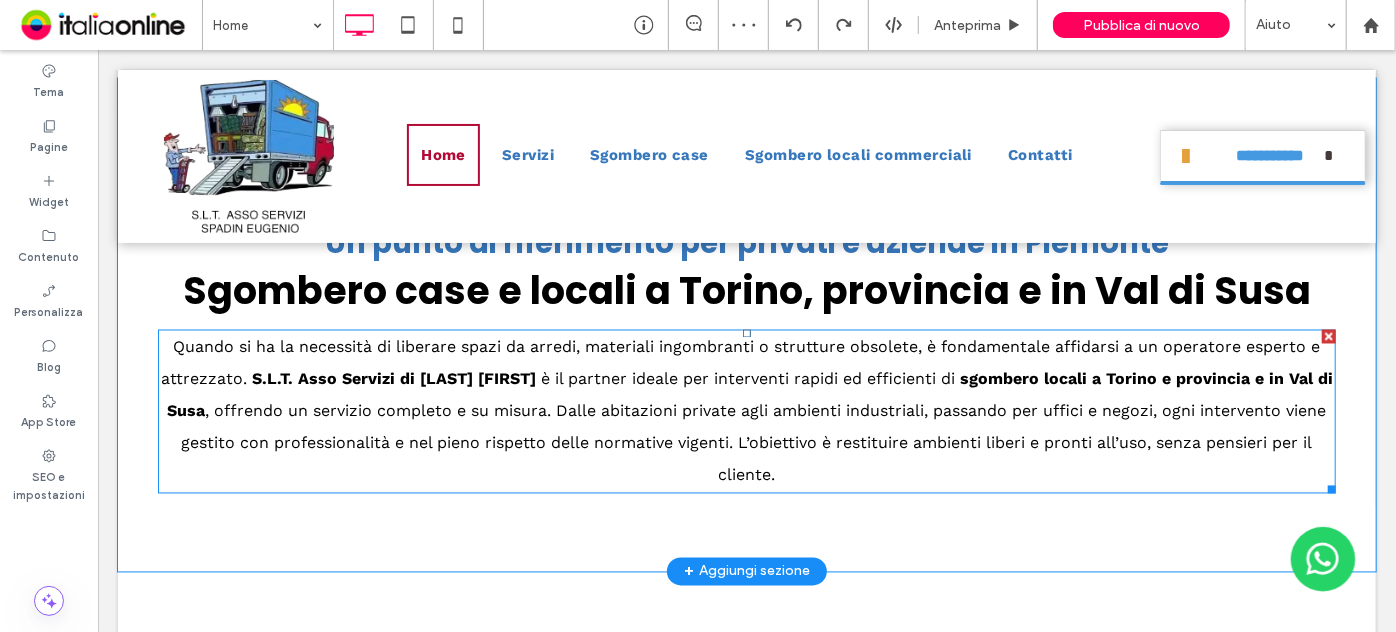 scroll, scrollTop: 1636, scrollLeft: 0, axis: vertical 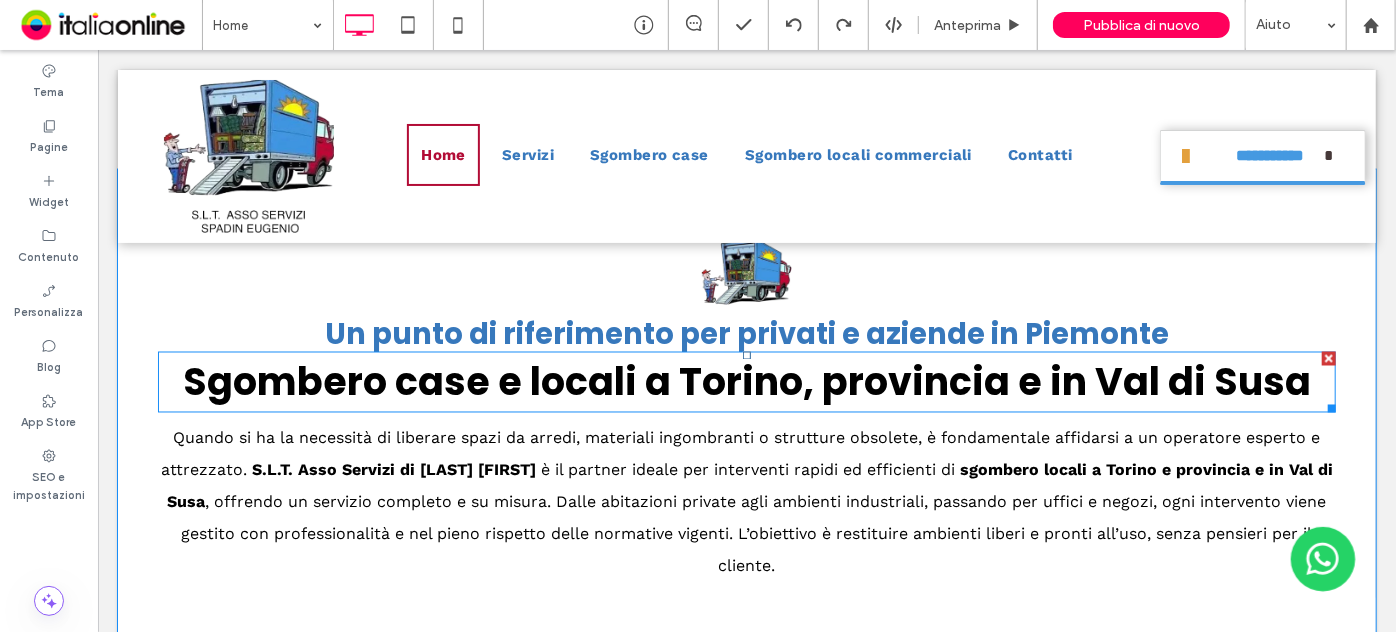 click on "Sgombero case e locali a Torino, provincia e in Val di Susa" at bounding box center (746, 381) 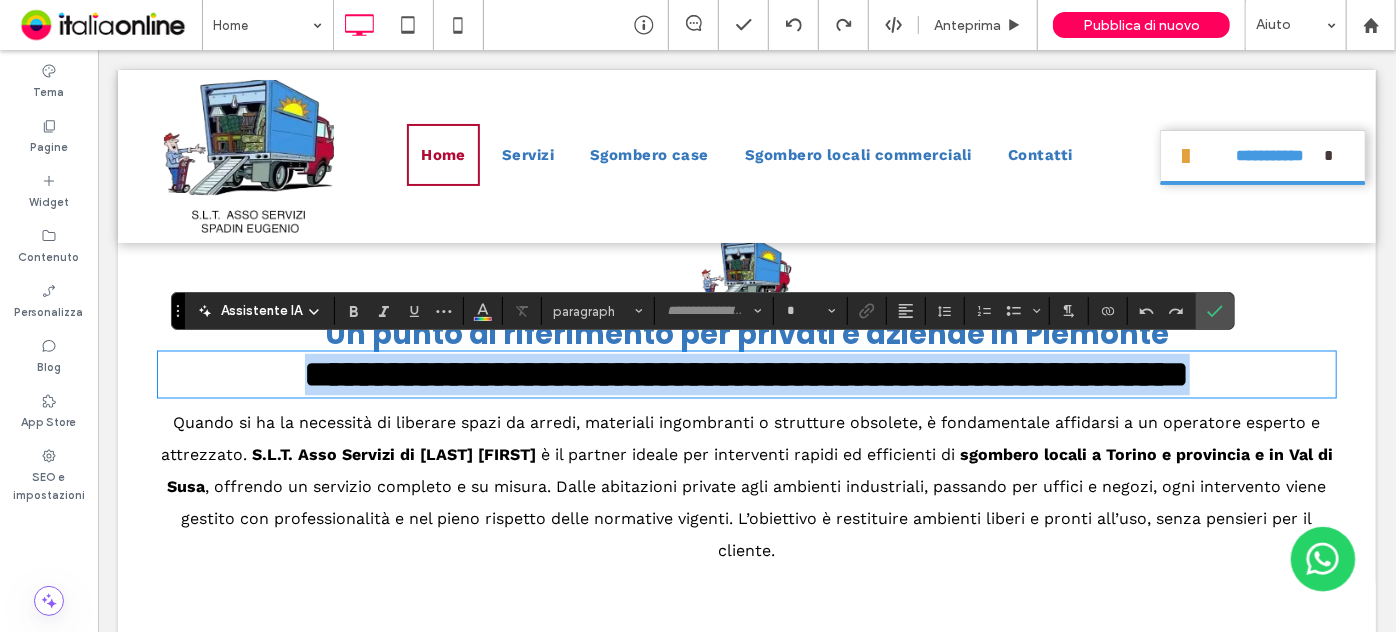 type on "*******" 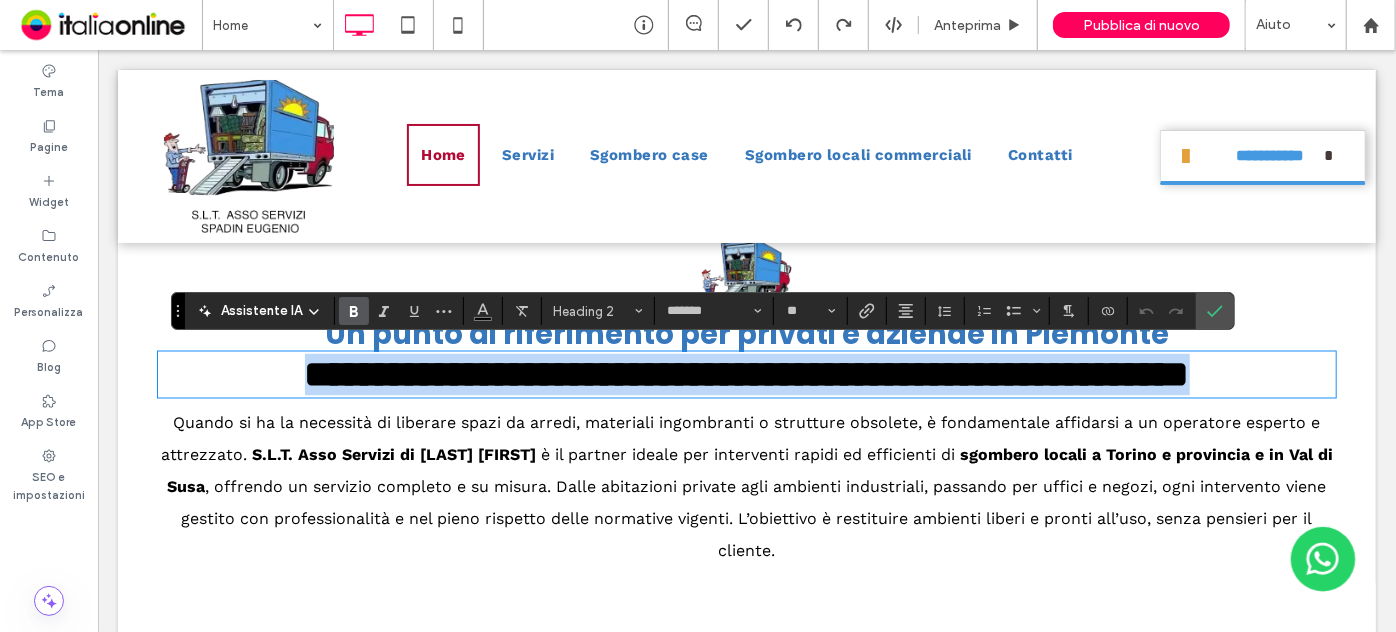 click on "**********" at bounding box center [746, 374] 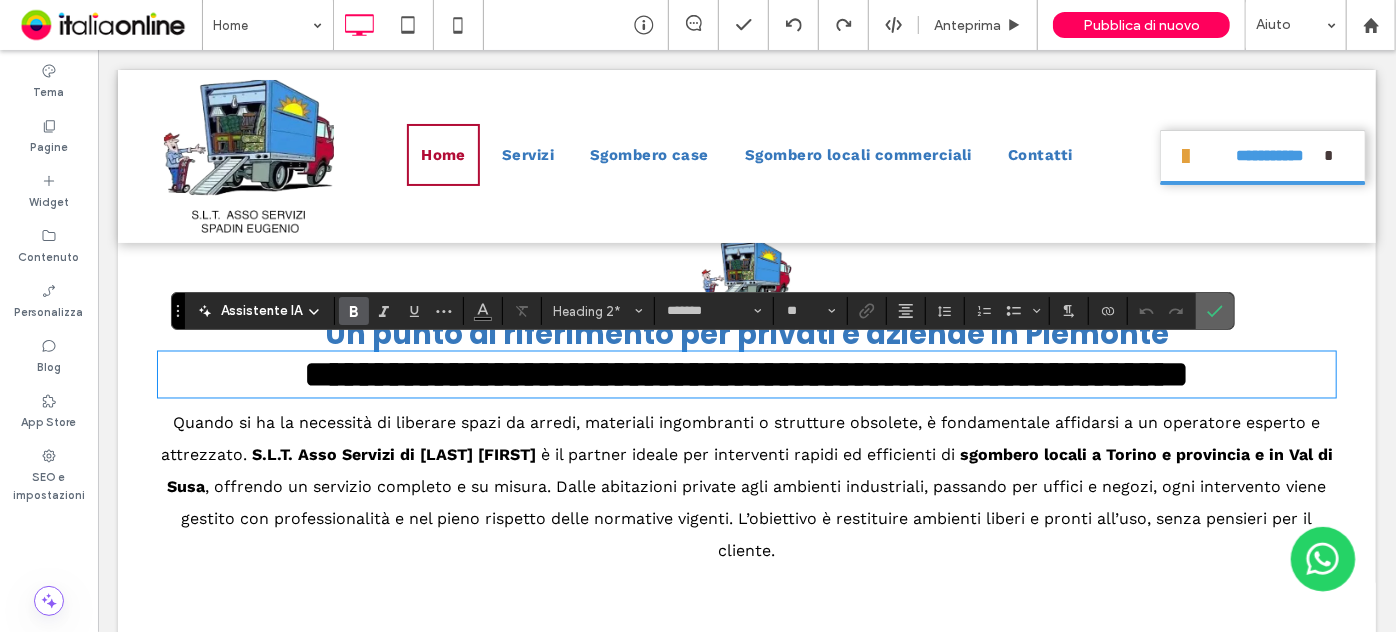 click 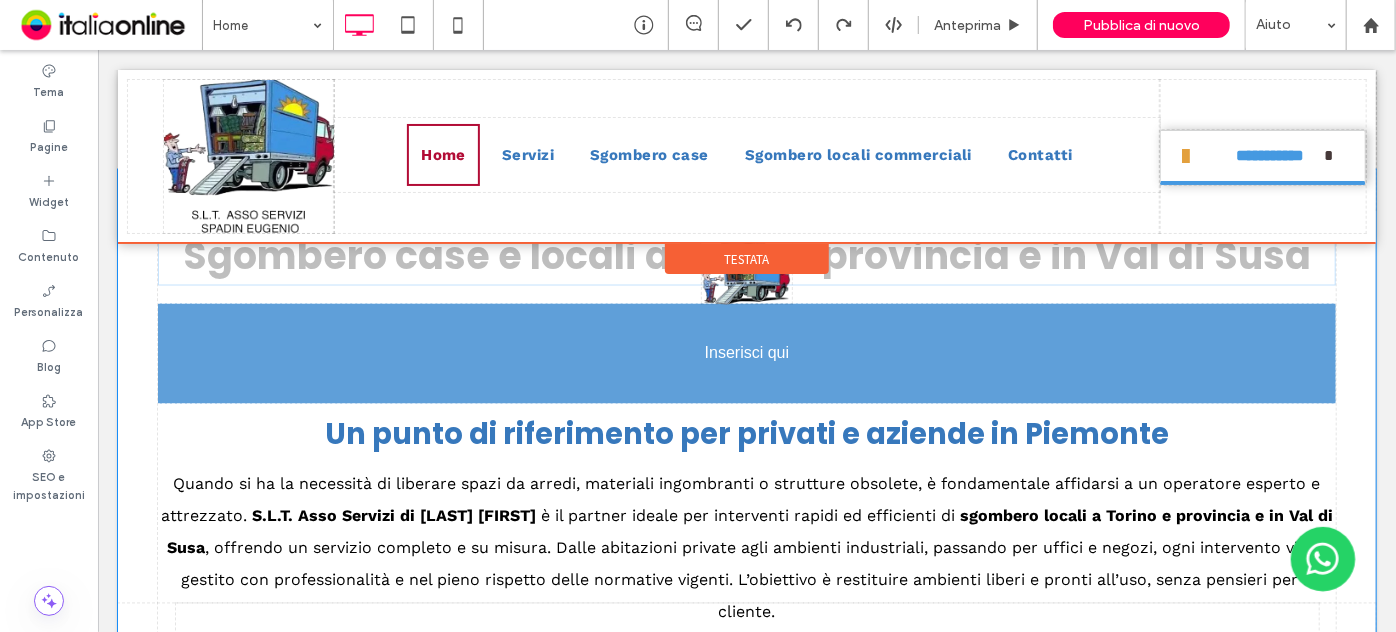 drag, startPoint x: 739, startPoint y: 383, endPoint x: 681, endPoint y: 339, distance: 72.8011 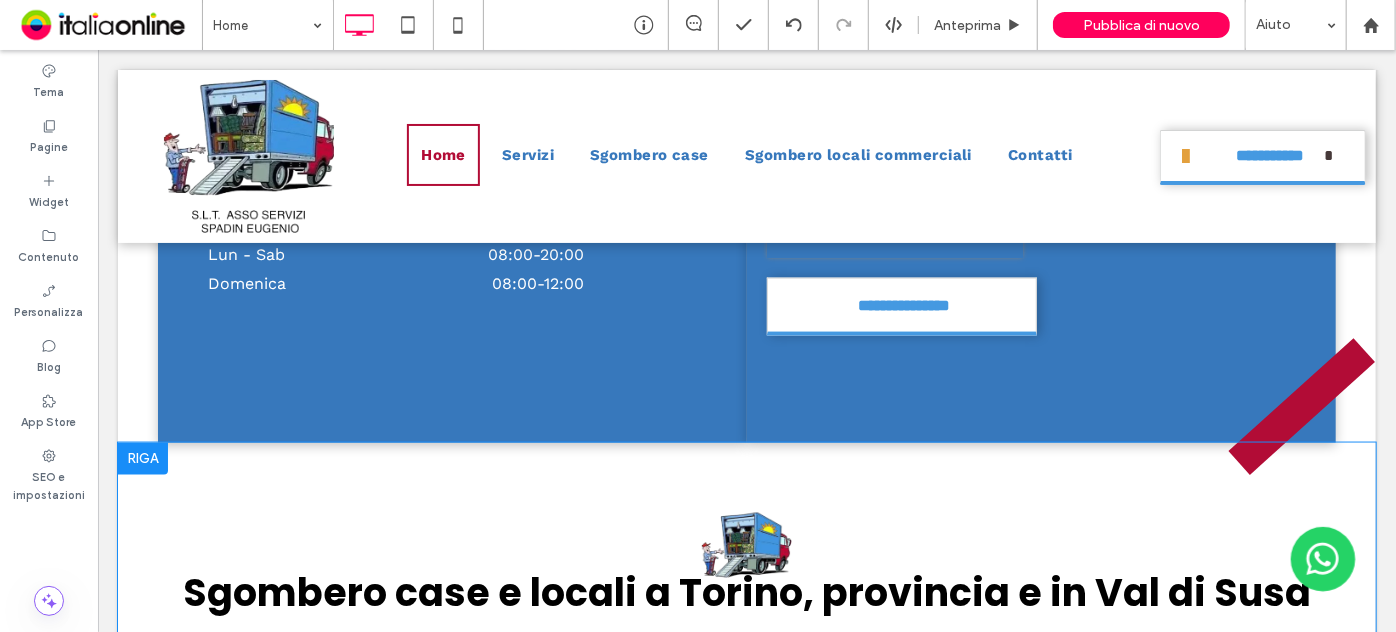 scroll, scrollTop: 1636, scrollLeft: 0, axis: vertical 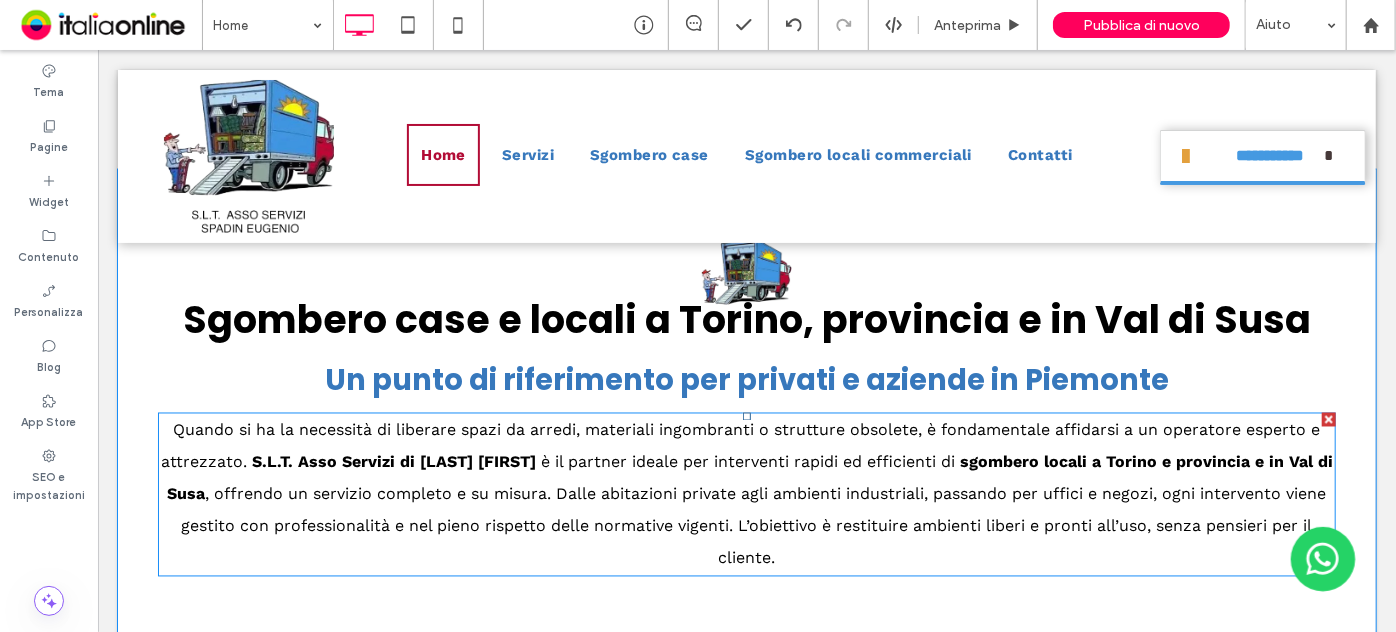 click on "S.L.T. Asso Servizi di [LAST] [FIRST]" at bounding box center (393, 461) 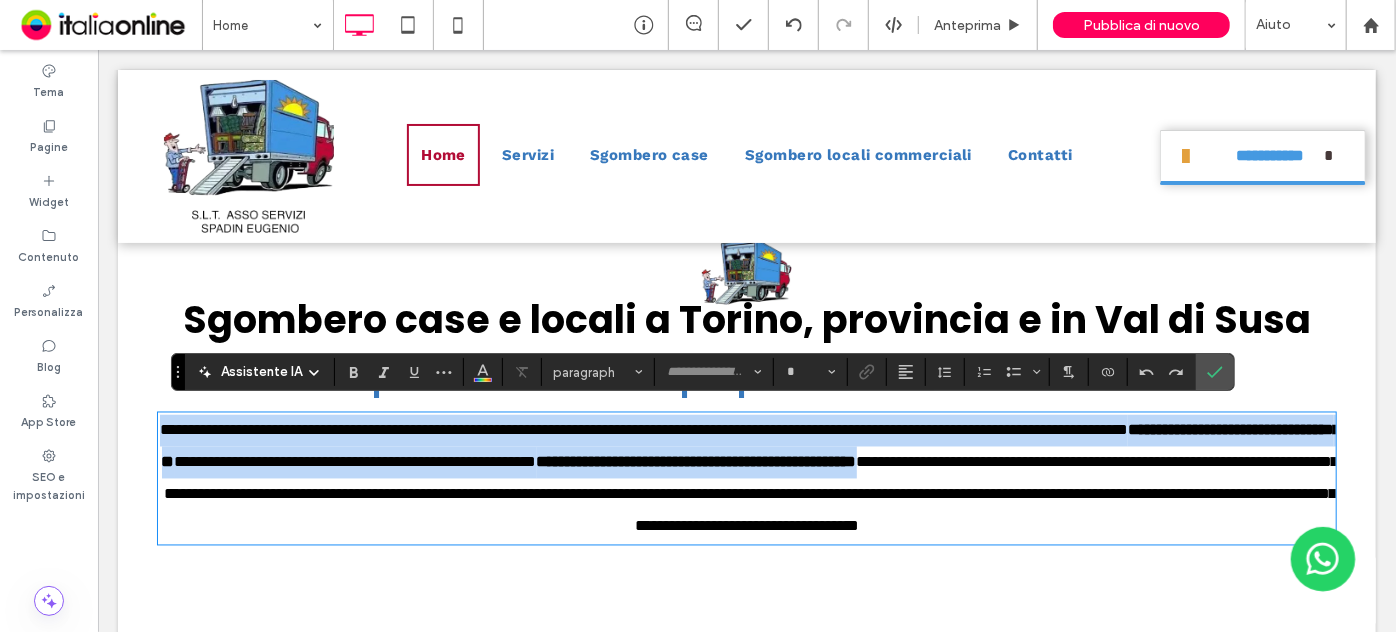 type on "*********" 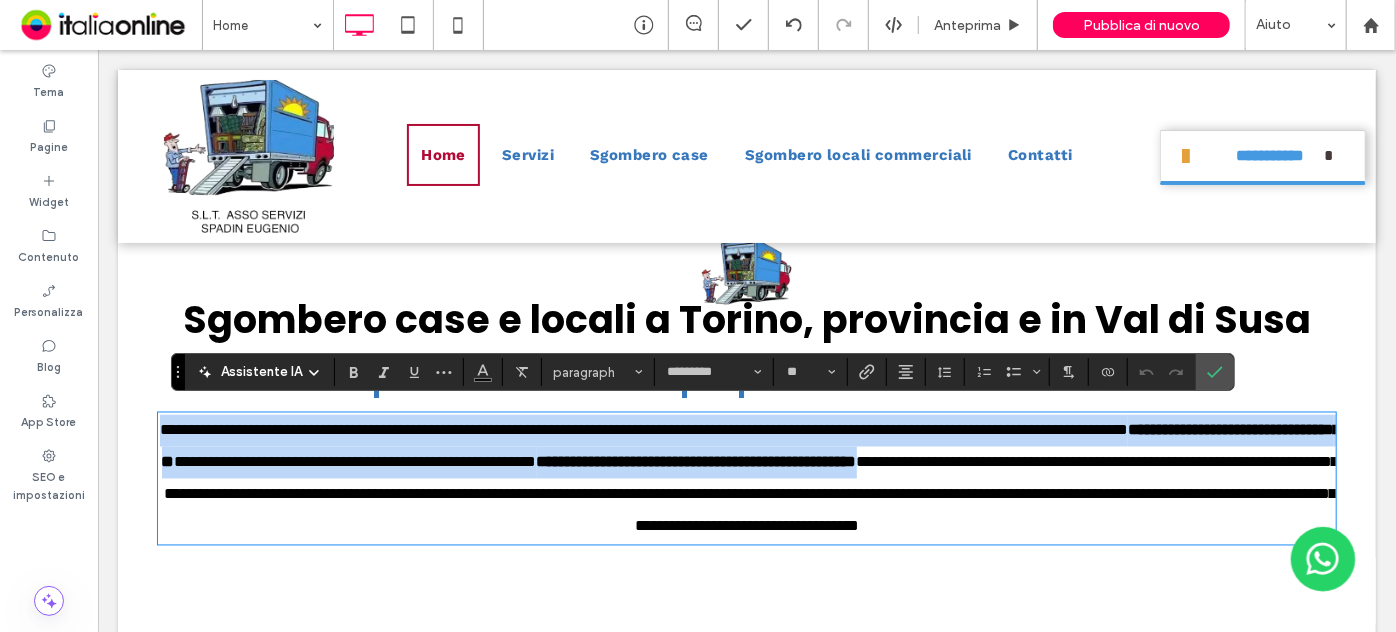 click on "**********" at bounding box center [746, 478] 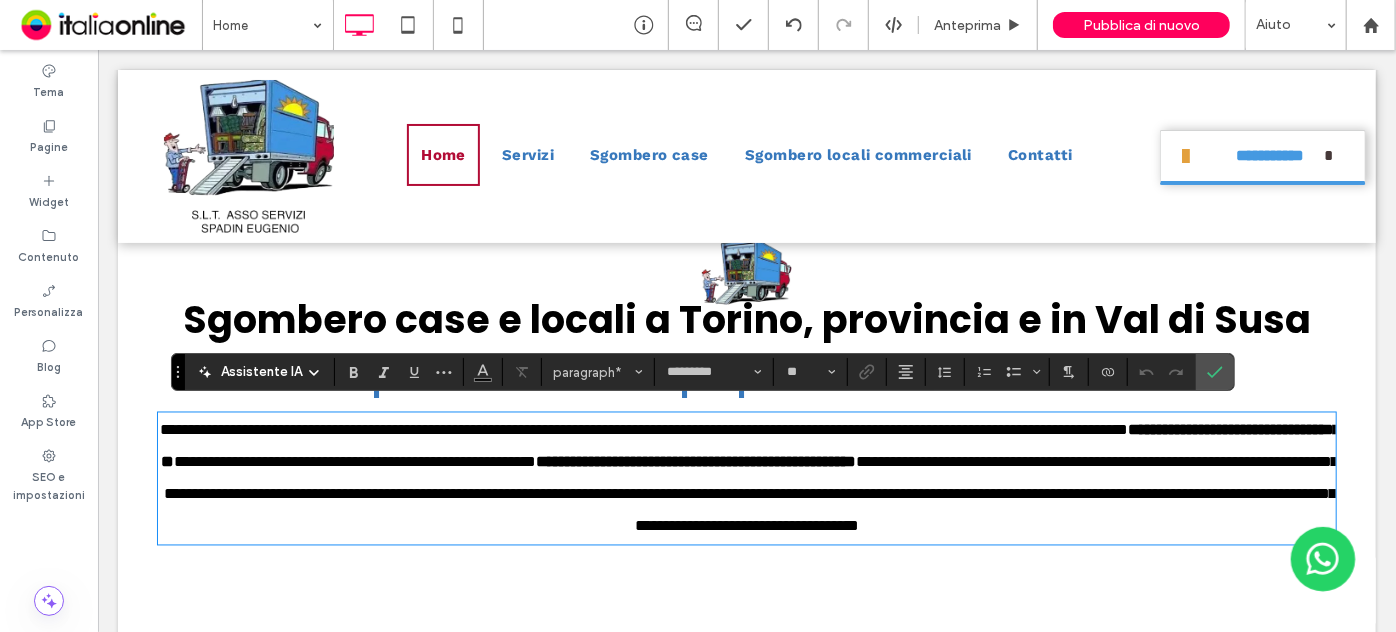click on "**********" at bounding box center [746, 478] 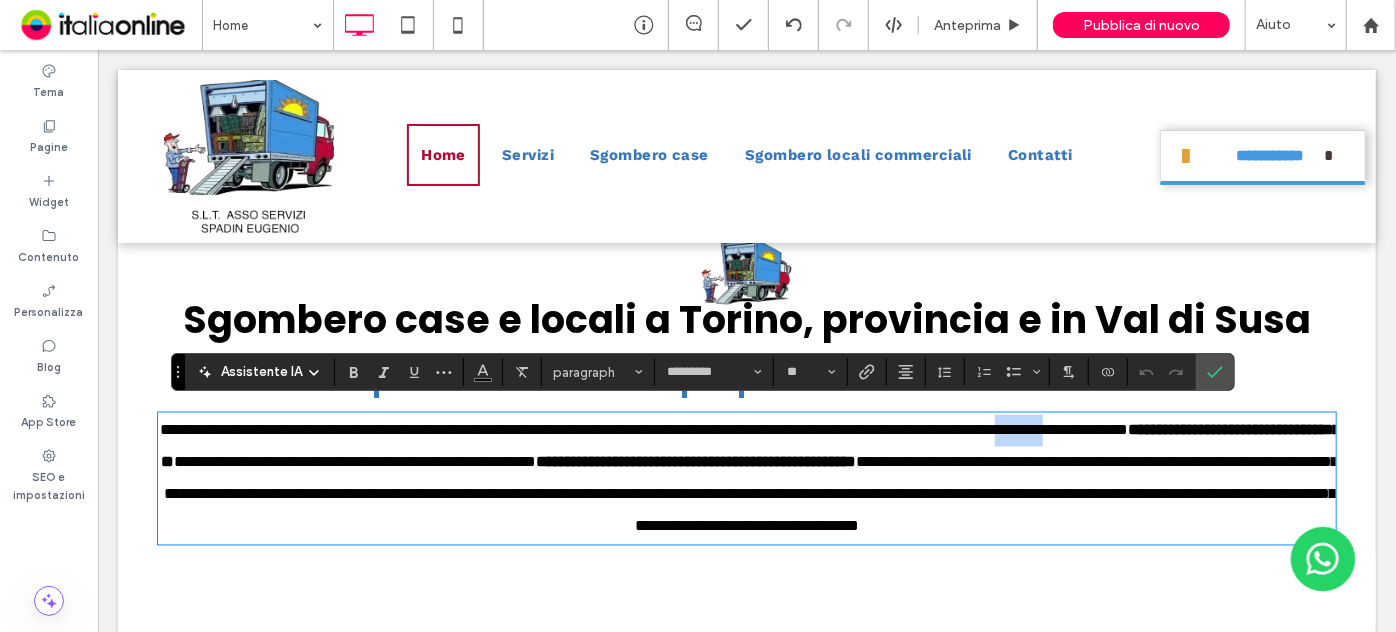 drag, startPoint x: 1307, startPoint y: 417, endPoint x: 1238, endPoint y: 430, distance: 70.21396 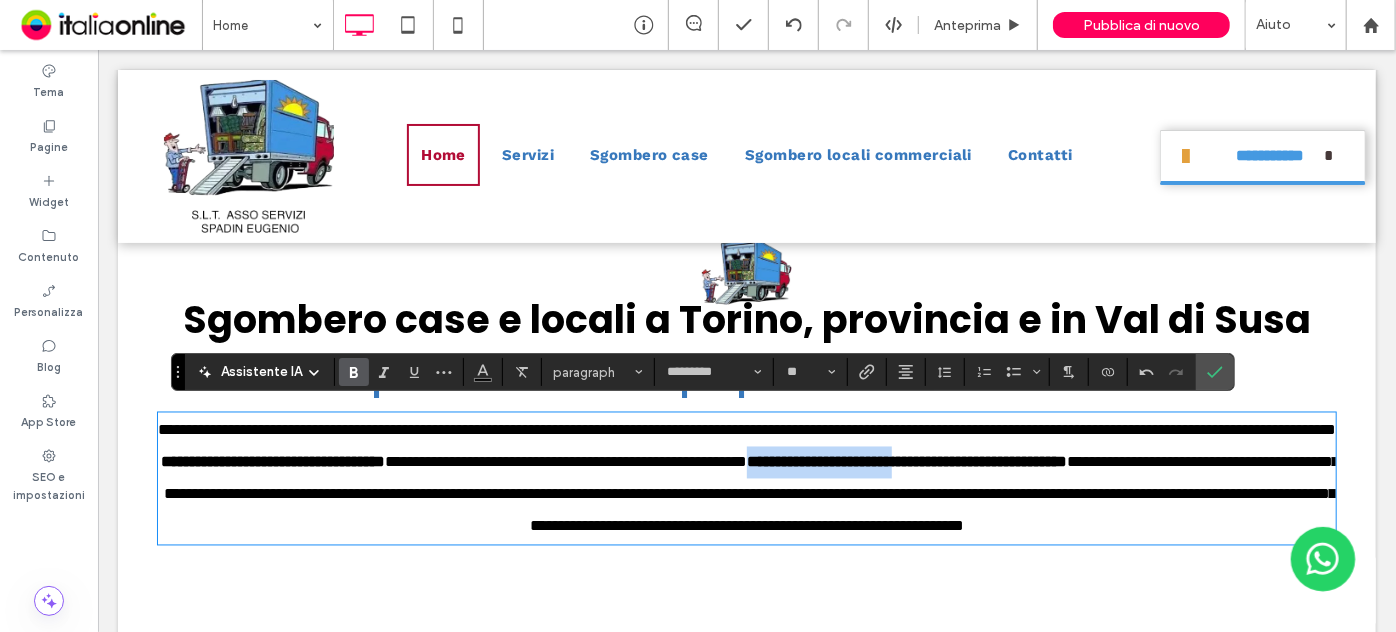 drag, startPoint x: 364, startPoint y: 477, endPoint x: 175, endPoint y: 481, distance: 189.04233 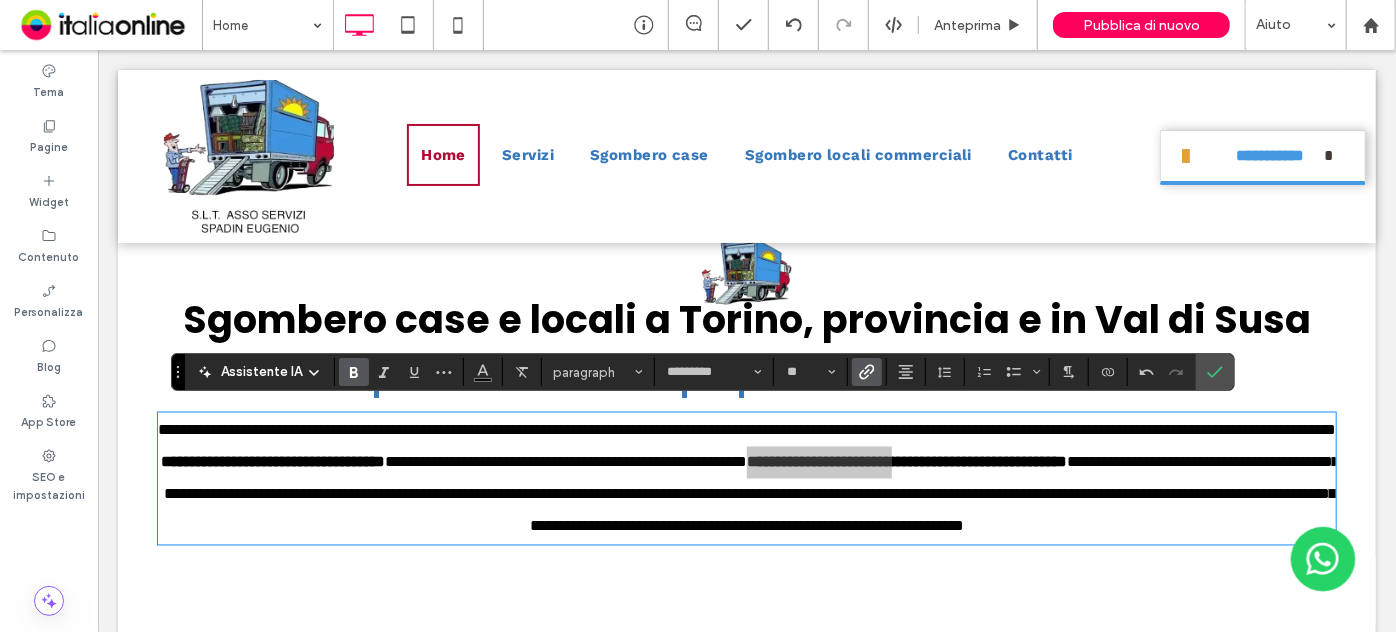 click 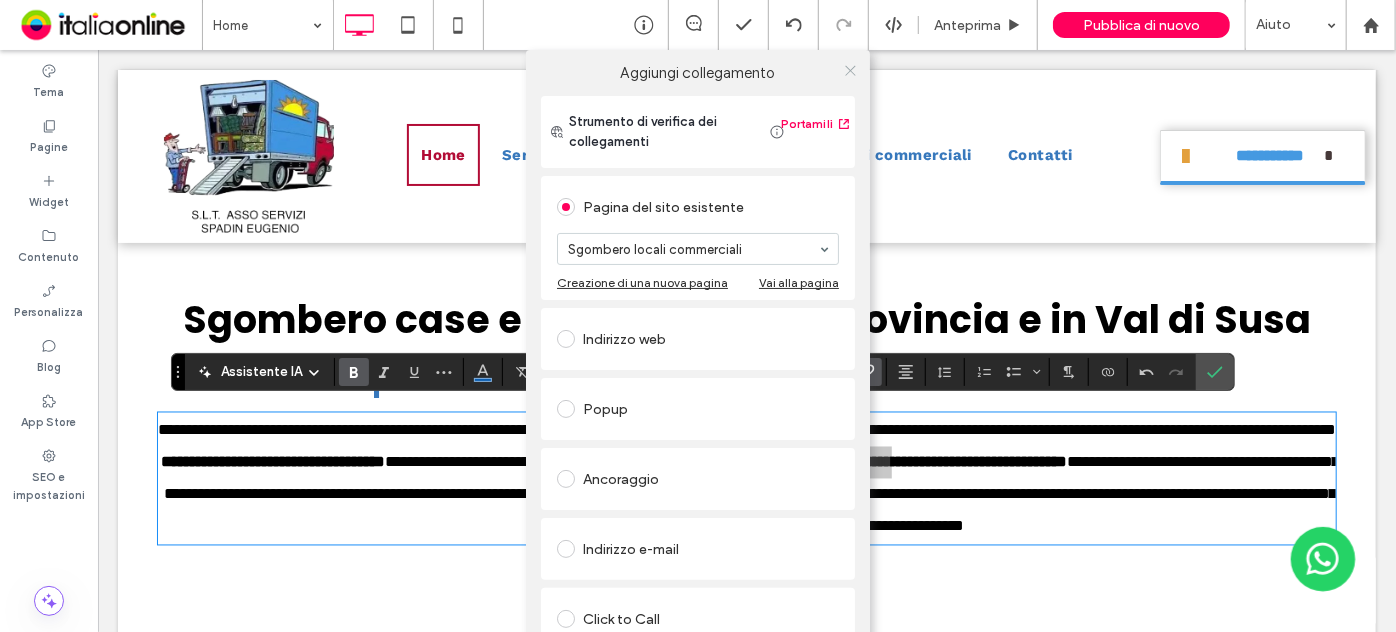 click 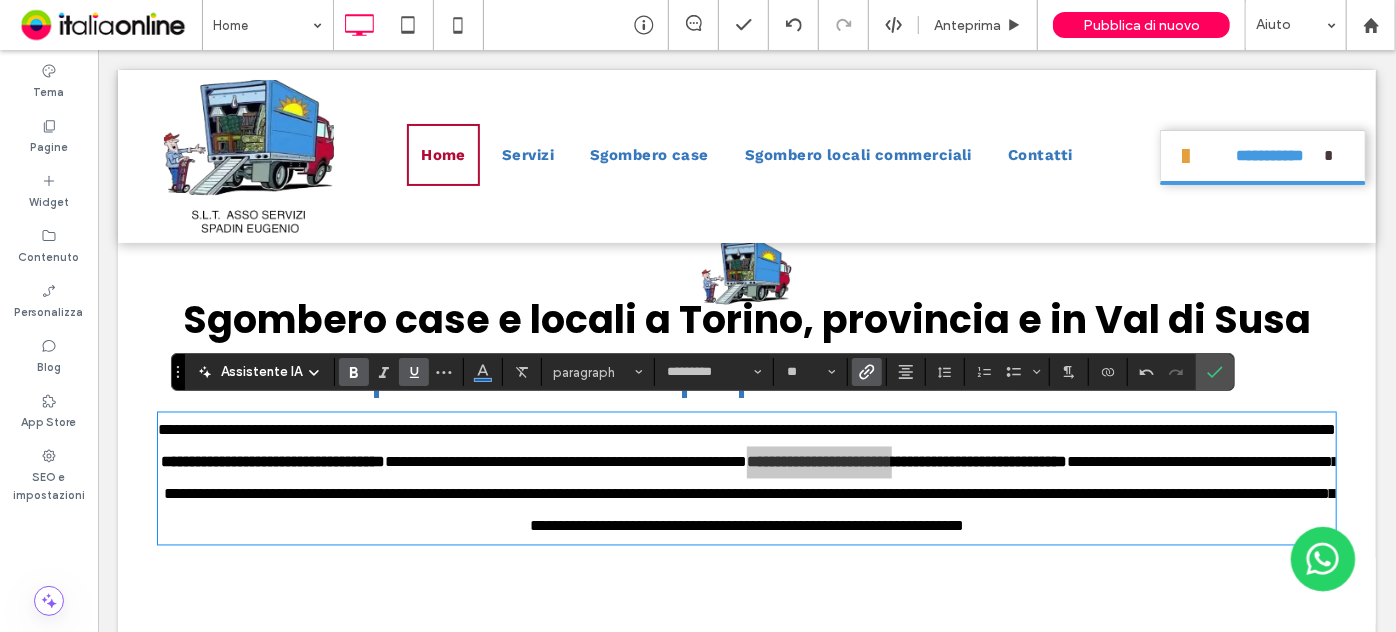 click 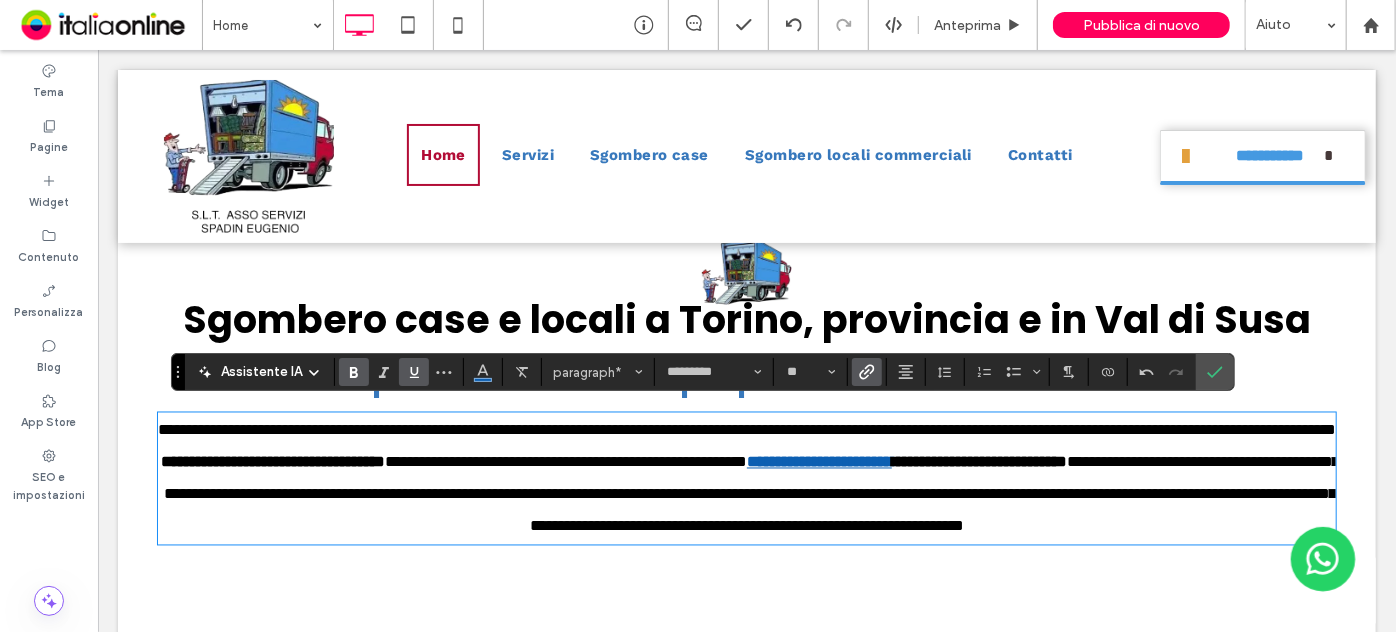 click on "**********" at bounding box center (746, 429) 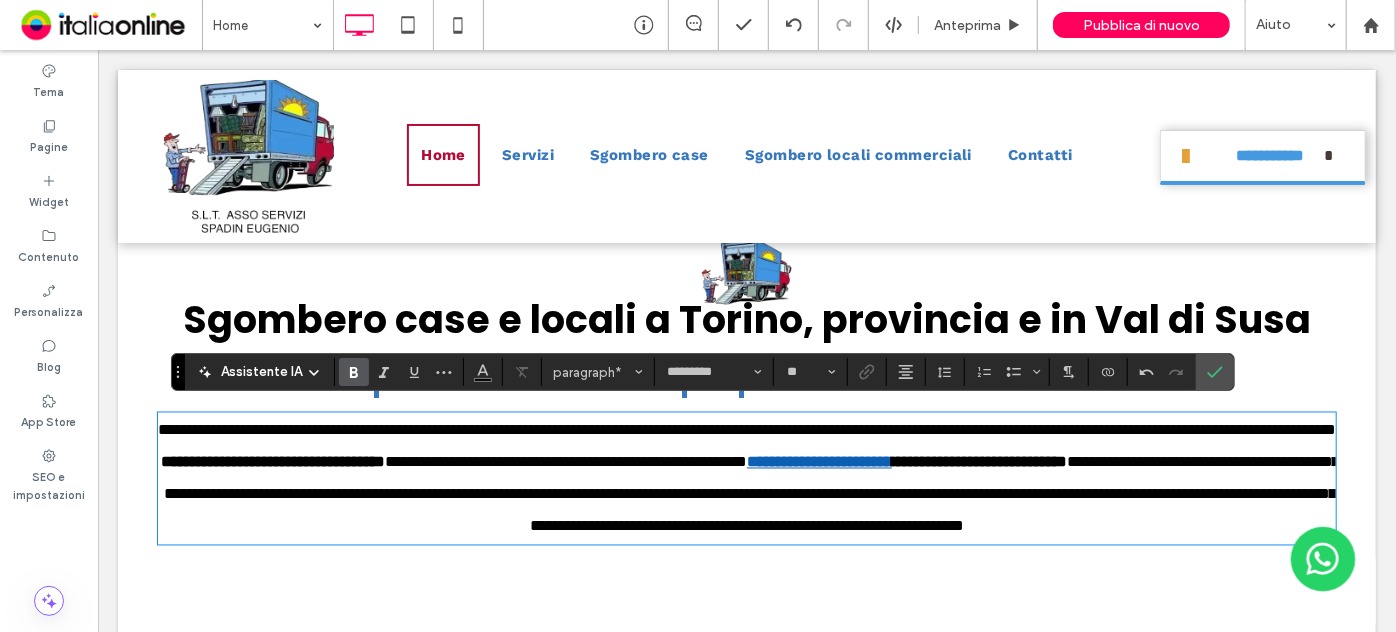 click on "**********" at bounding box center [978, 461] 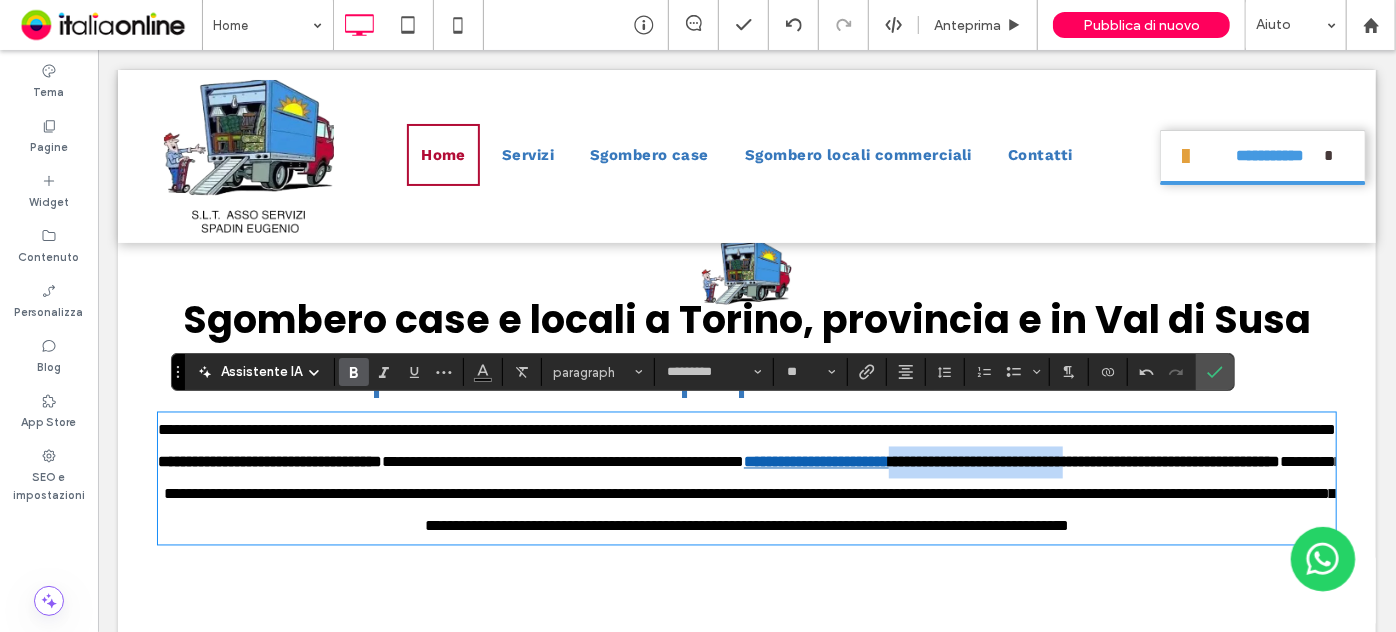 drag, startPoint x: 362, startPoint y: 489, endPoint x: 572, endPoint y: 482, distance: 210.11664 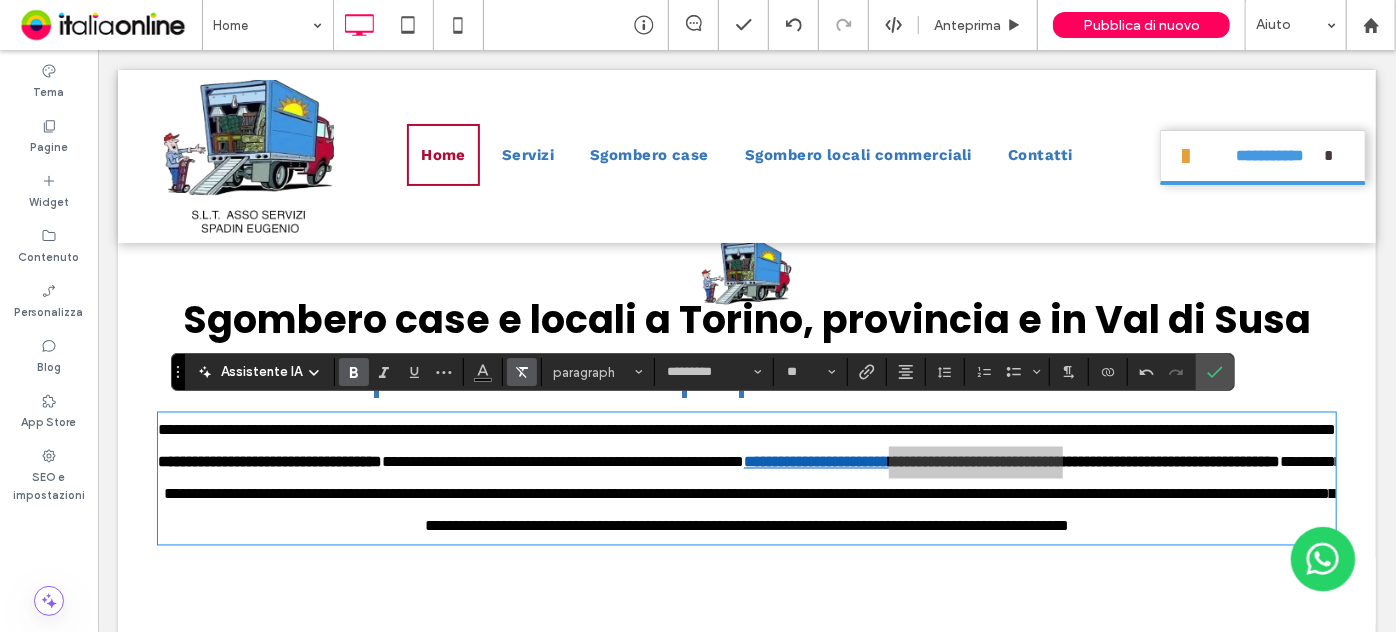 click 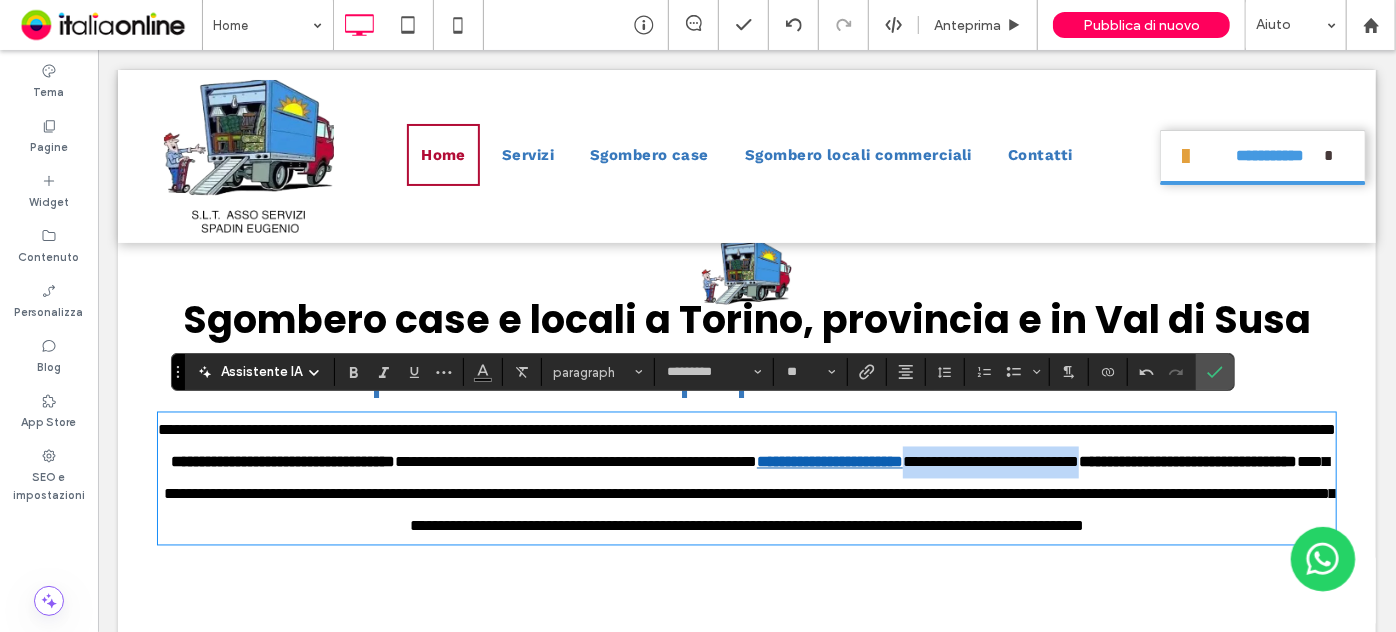 click on "**********" at bounding box center (990, 461) 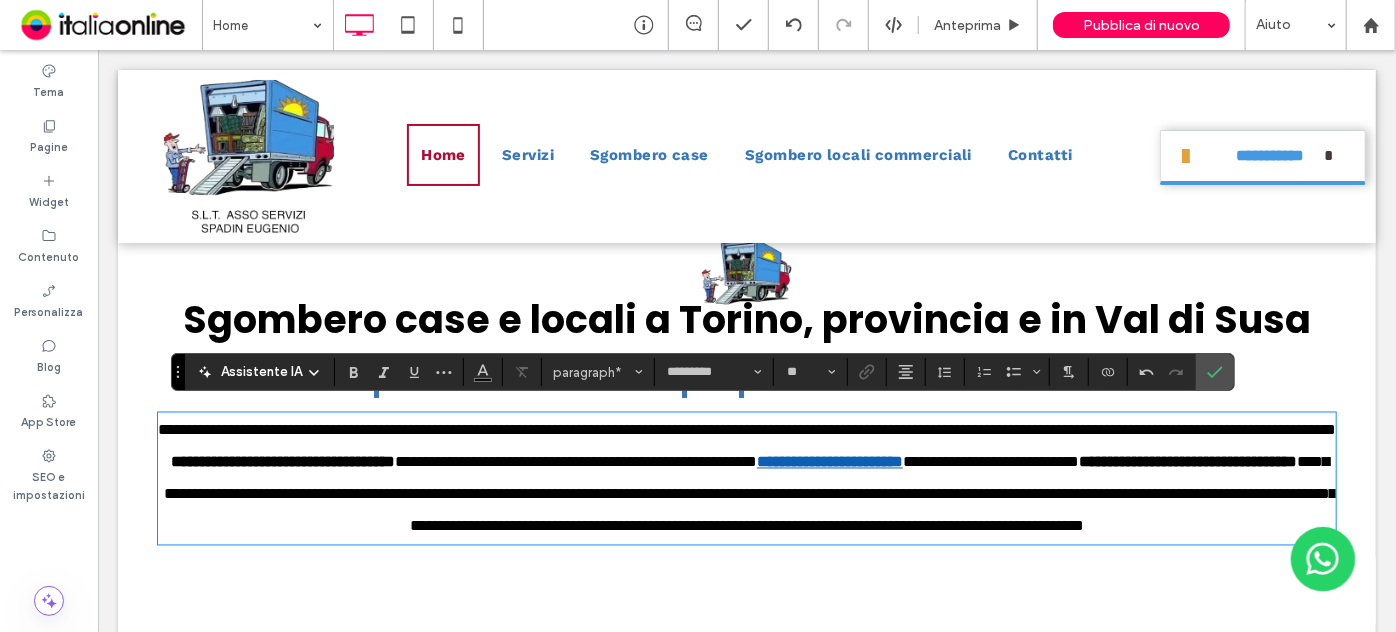 click on "**********" at bounding box center (990, 461) 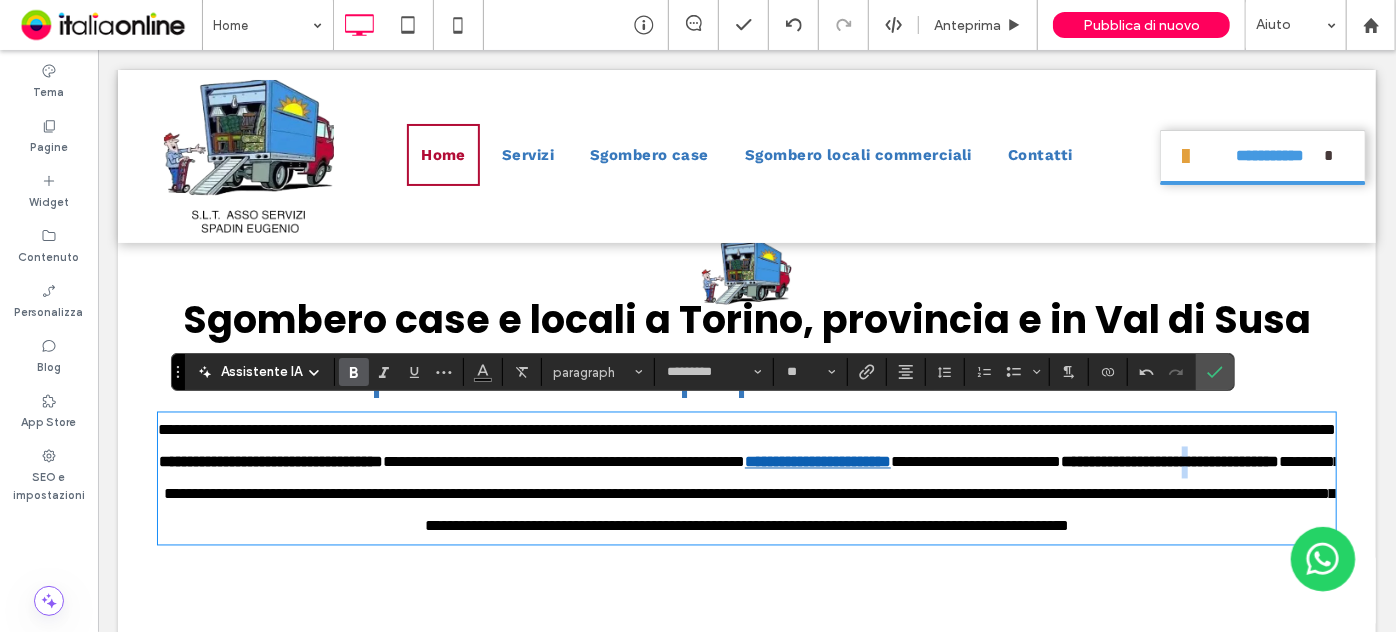 click on "**********" at bounding box center [1169, 461] 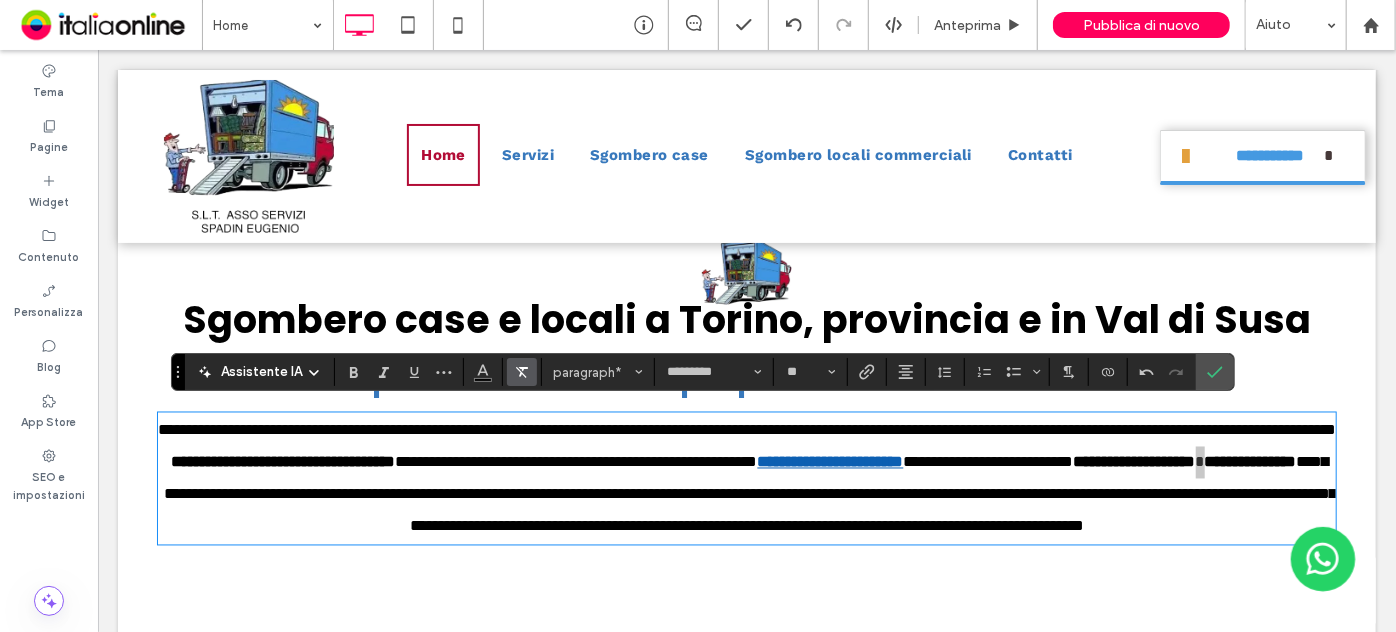 click 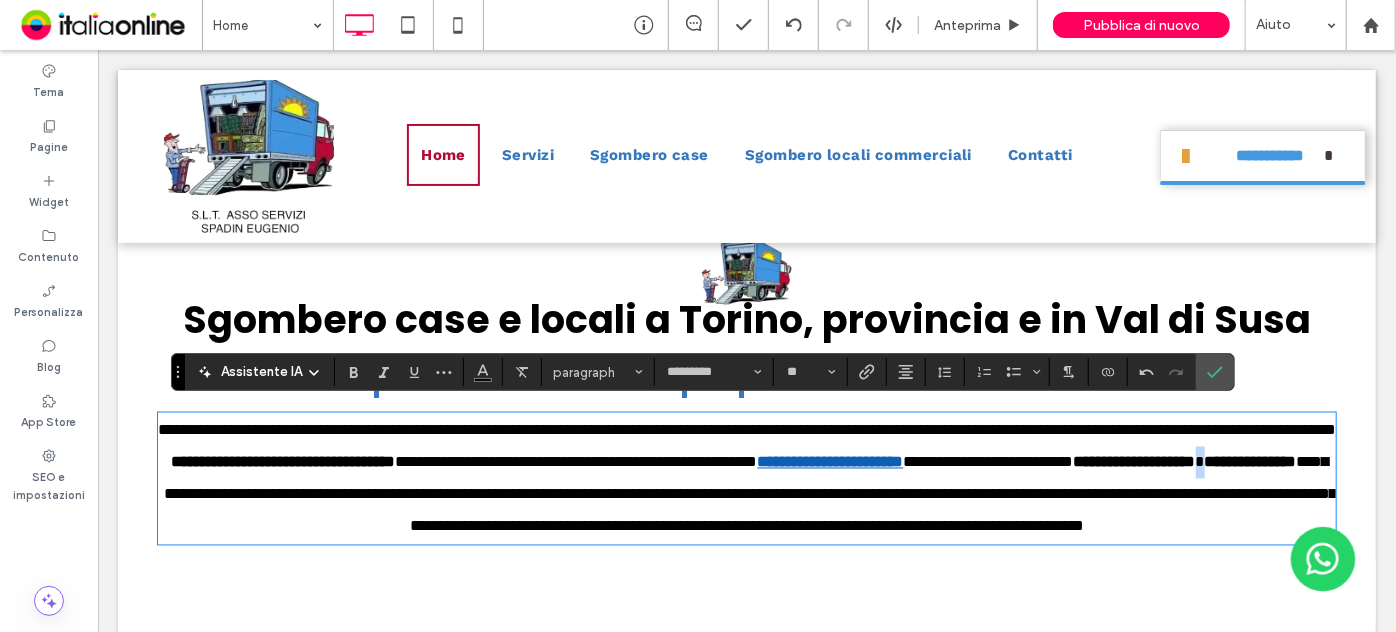 click on "**********" at bounding box center (1134, 461) 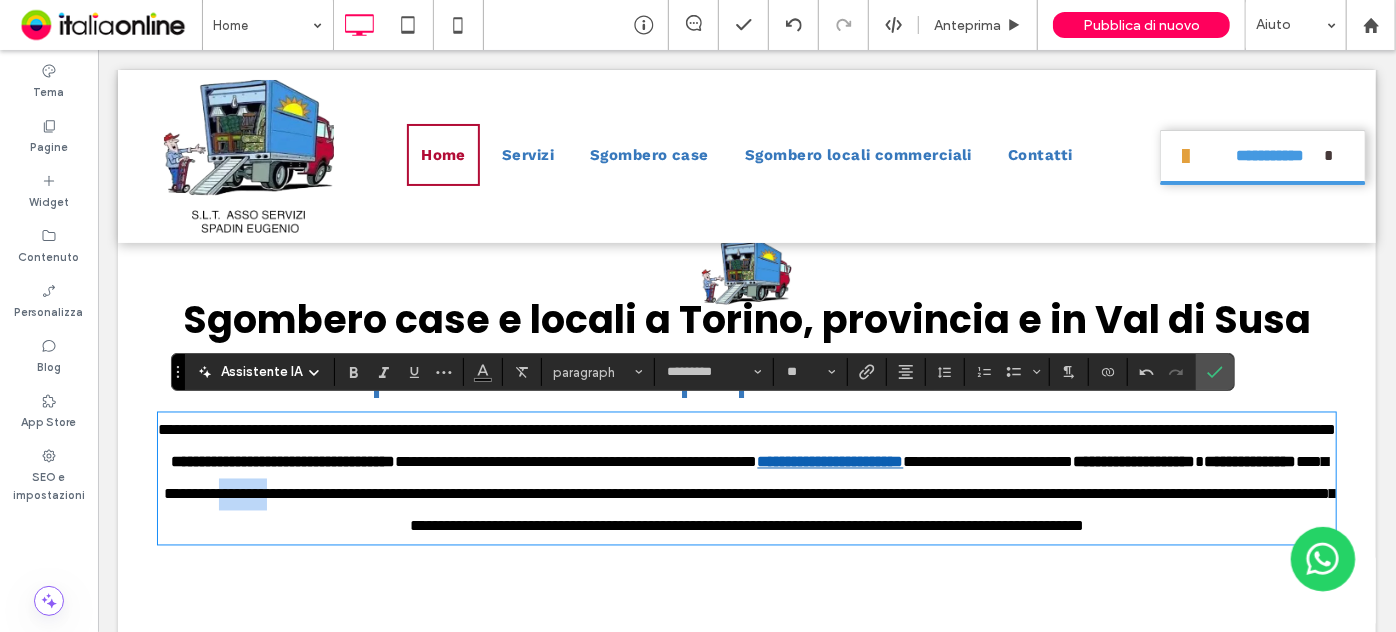drag, startPoint x: 1001, startPoint y: 489, endPoint x: 942, endPoint y: 492, distance: 59.07622 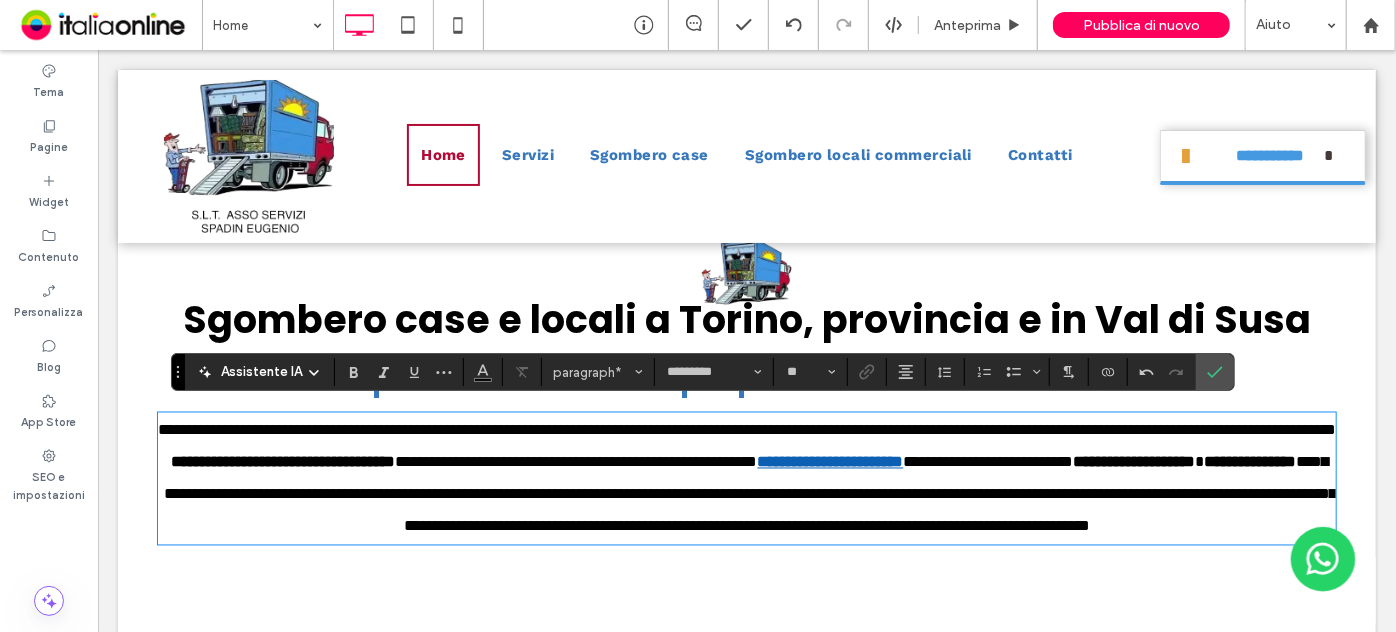 click on "**********" at bounding box center [749, 493] 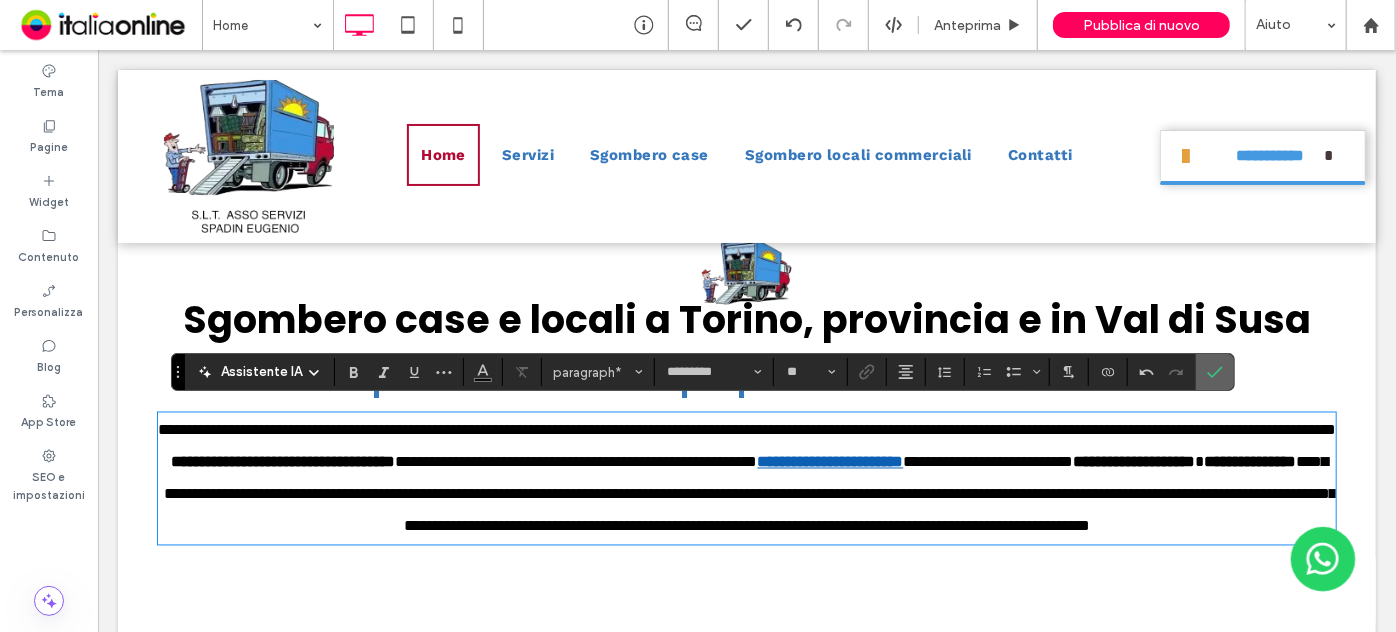 click at bounding box center [1215, 372] 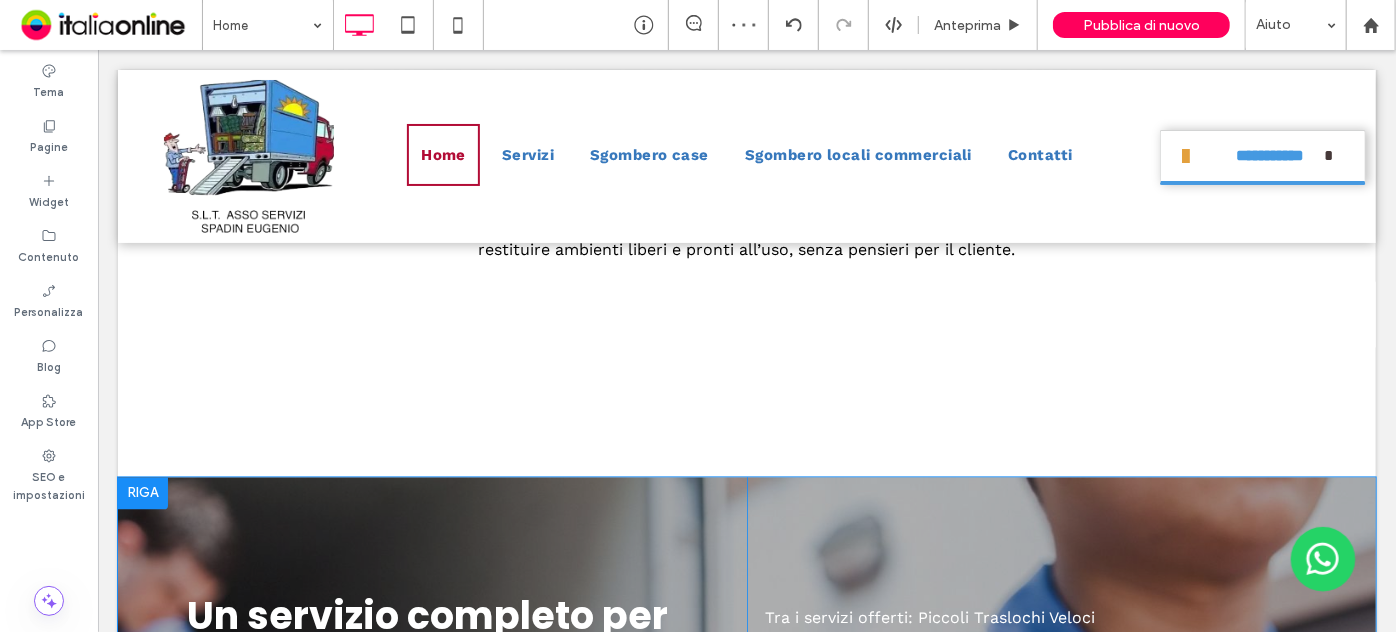 scroll, scrollTop: 1909, scrollLeft: 0, axis: vertical 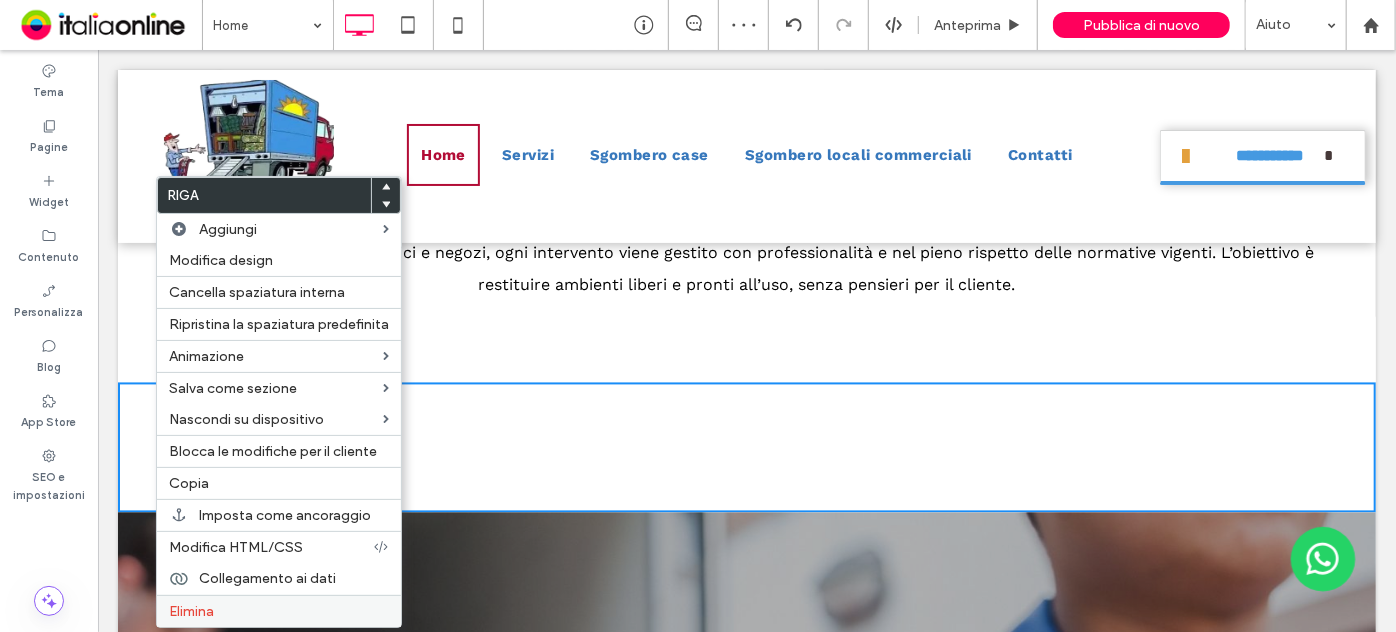 click on "Elimina" at bounding box center [191, 611] 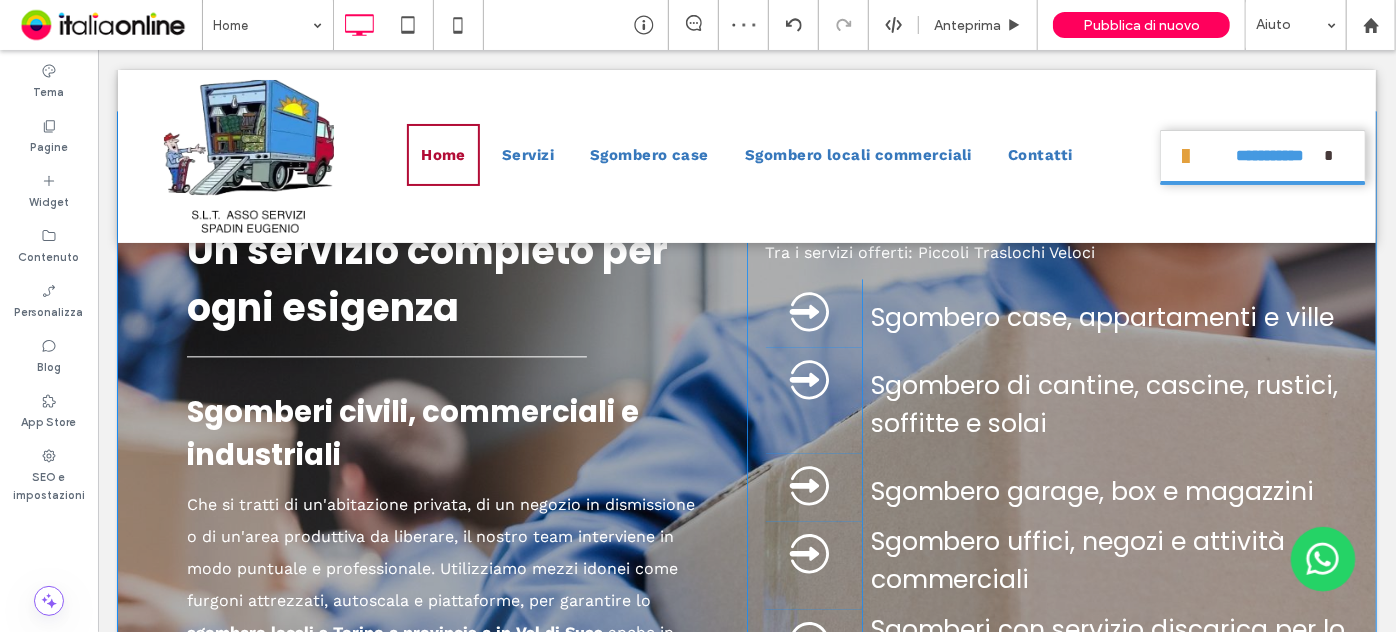 scroll, scrollTop: 2090, scrollLeft: 0, axis: vertical 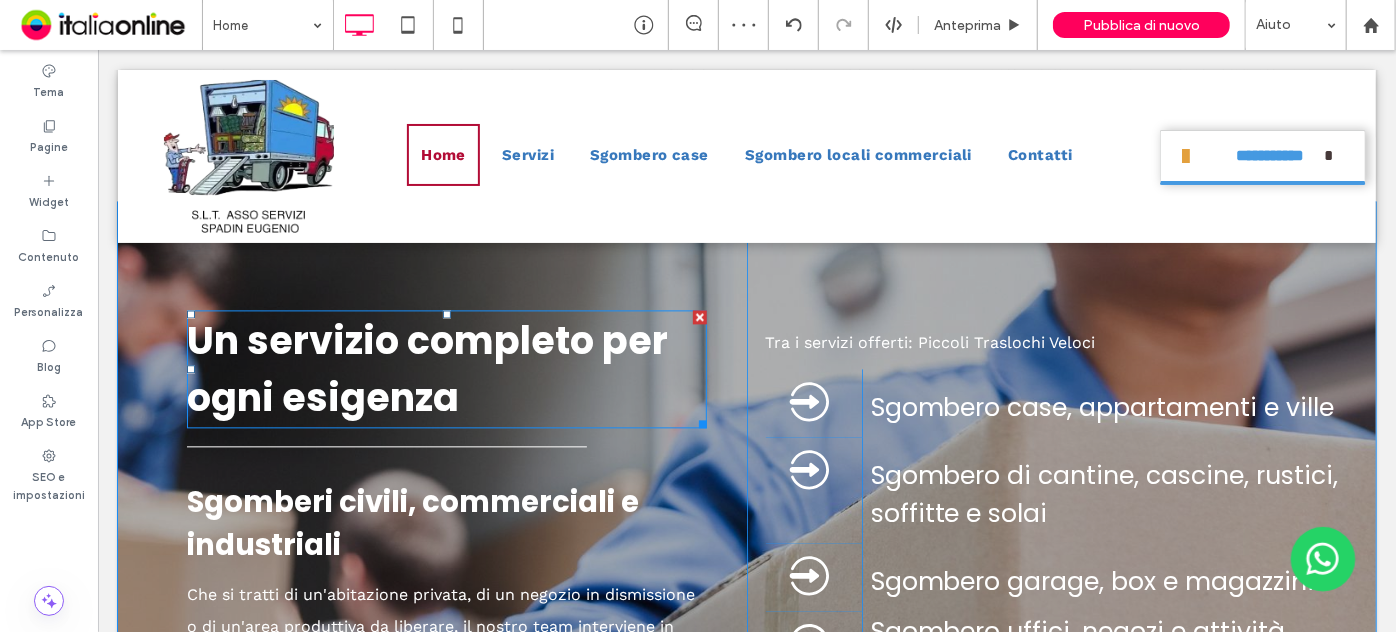 click on "Un servizio completo per ogni esigenza" at bounding box center (426, 368) 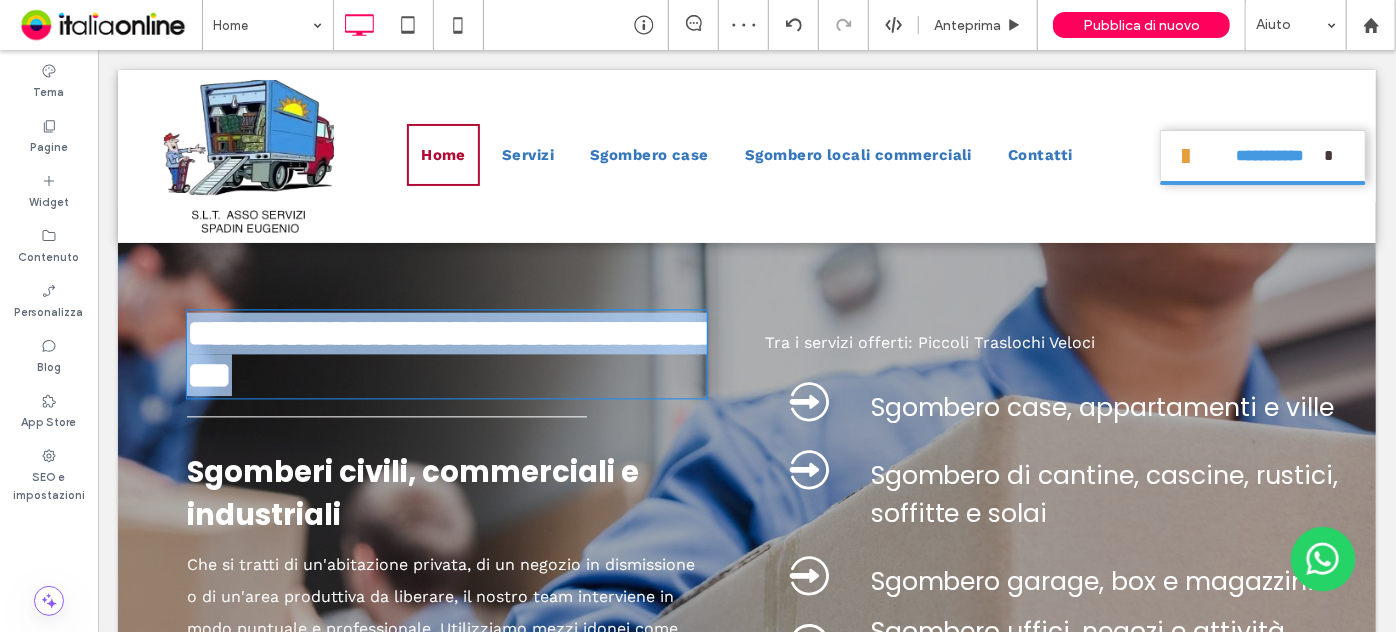 type on "*******" 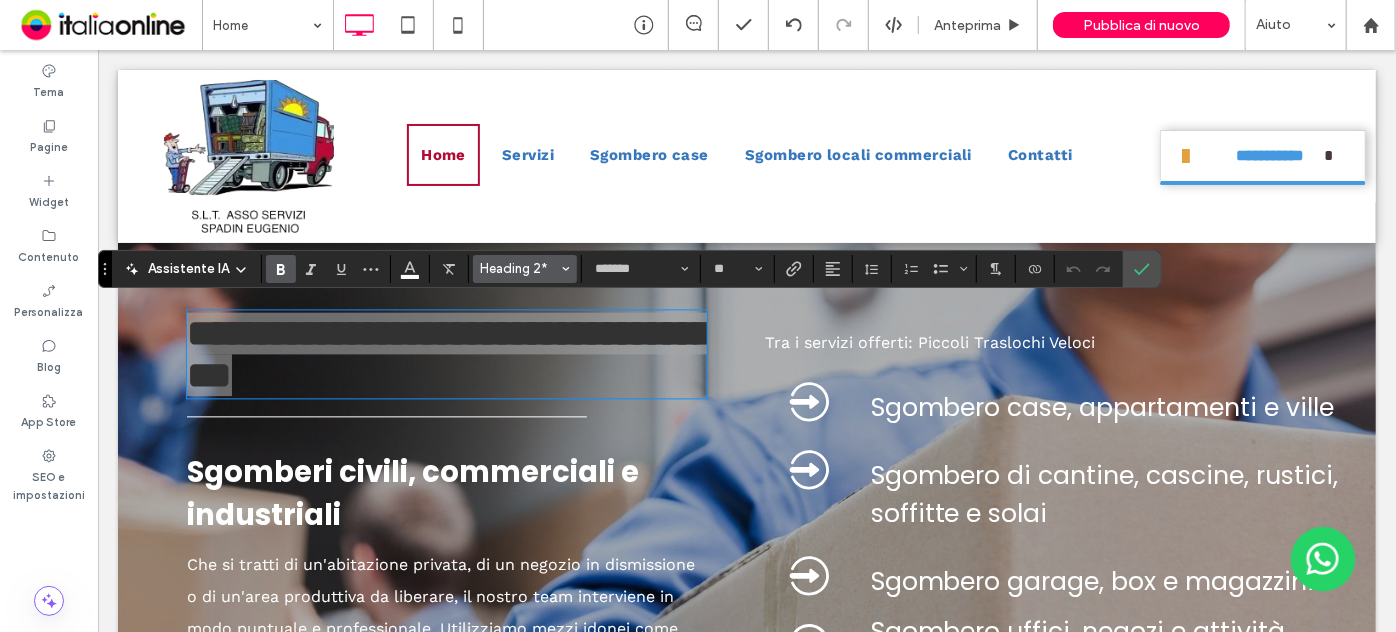 click on "Heading 2*" at bounding box center (519, 268) 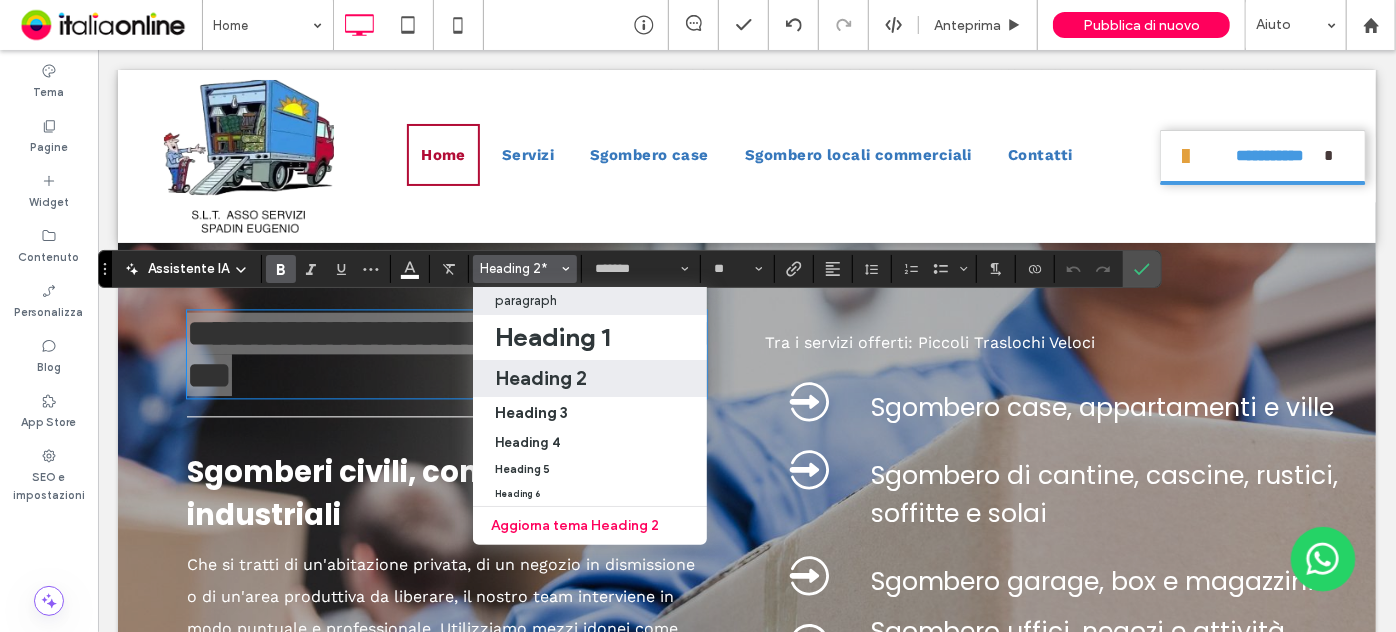 click on "paragraph" at bounding box center (590, 300) 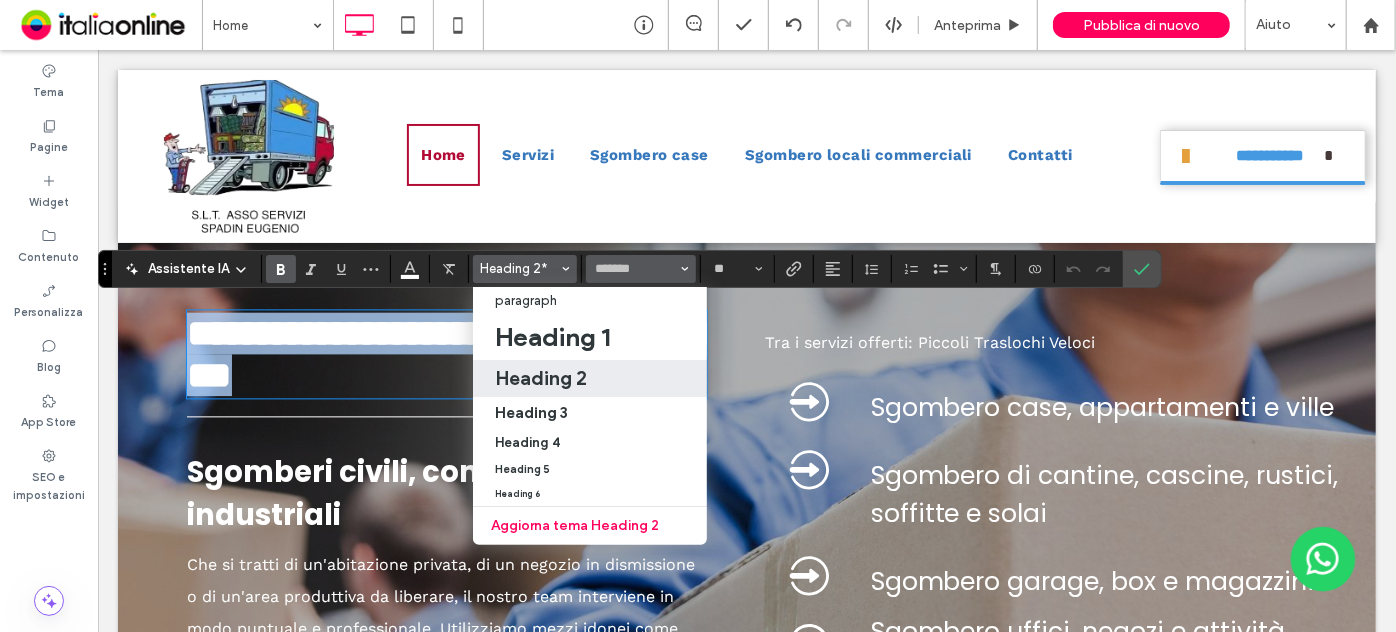 type on "*********" 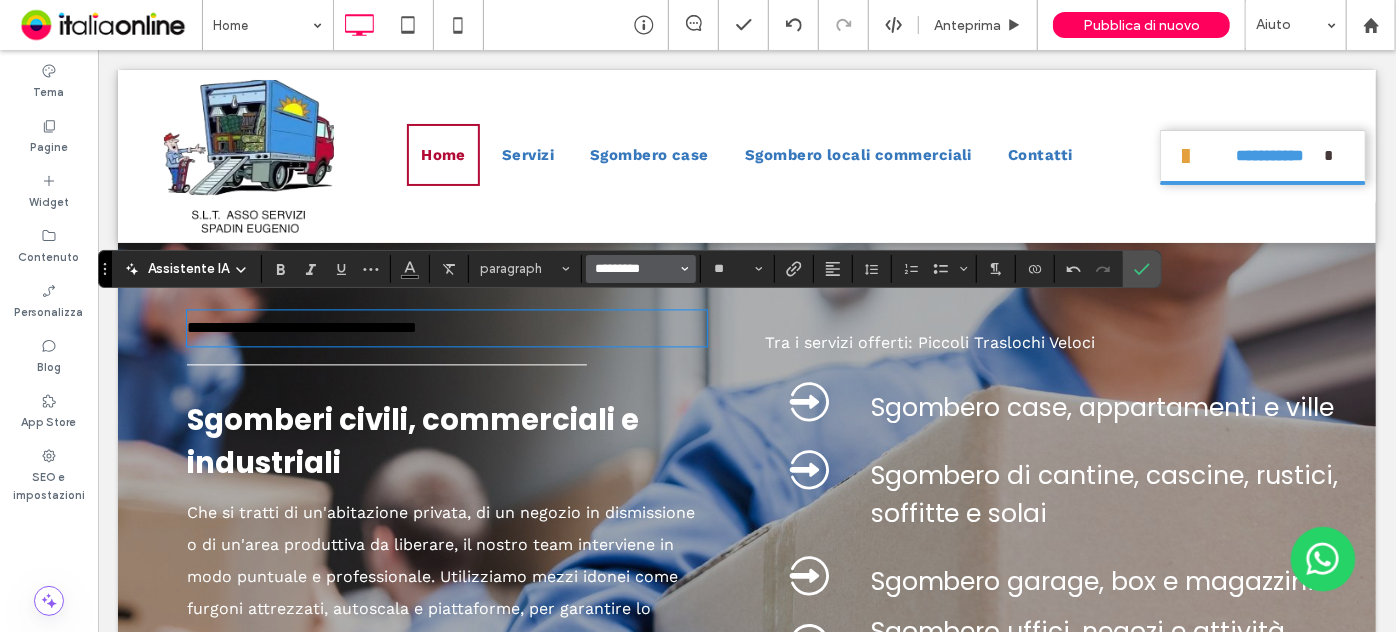 click on "*********" at bounding box center [635, 269] 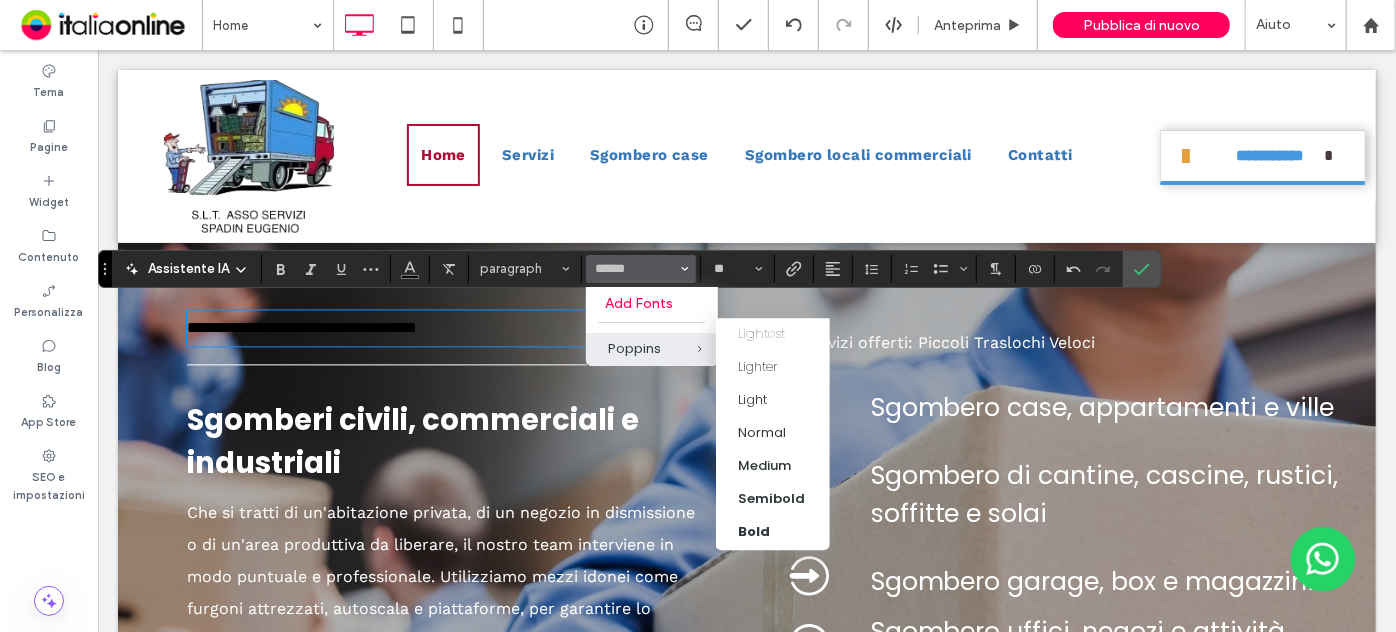 drag, startPoint x: 659, startPoint y: 346, endPoint x: 639, endPoint y: 248, distance: 100.02 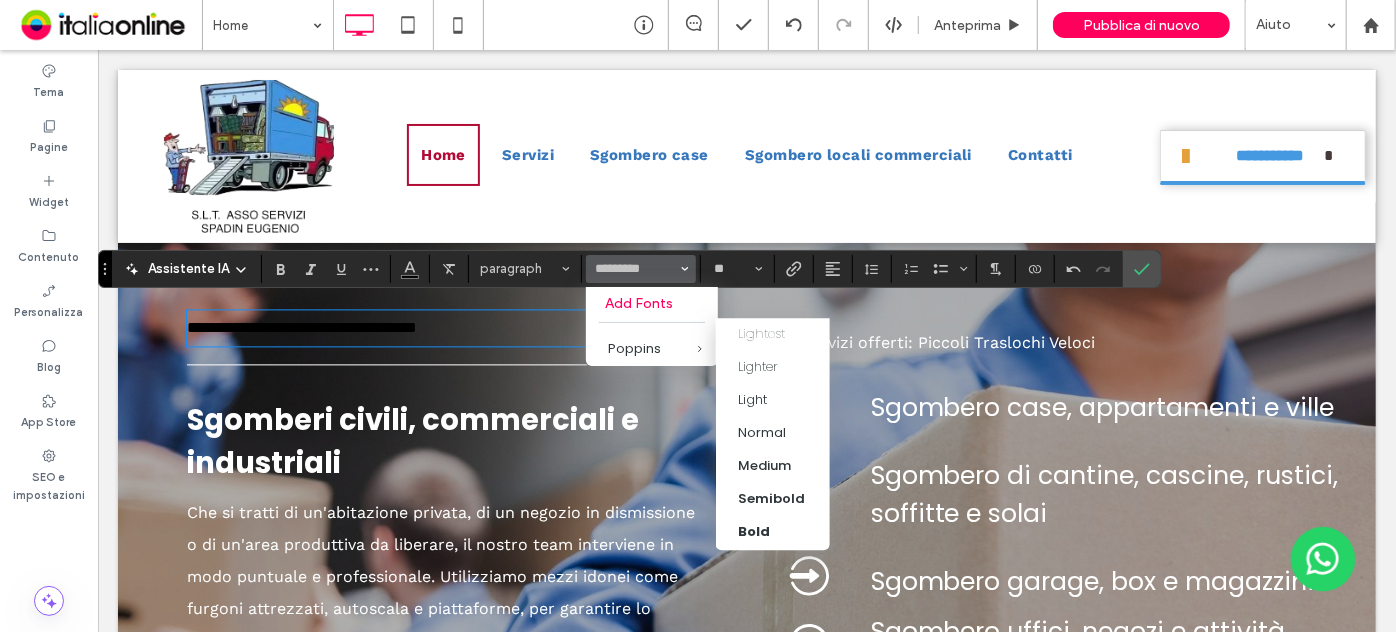 type on "*******" 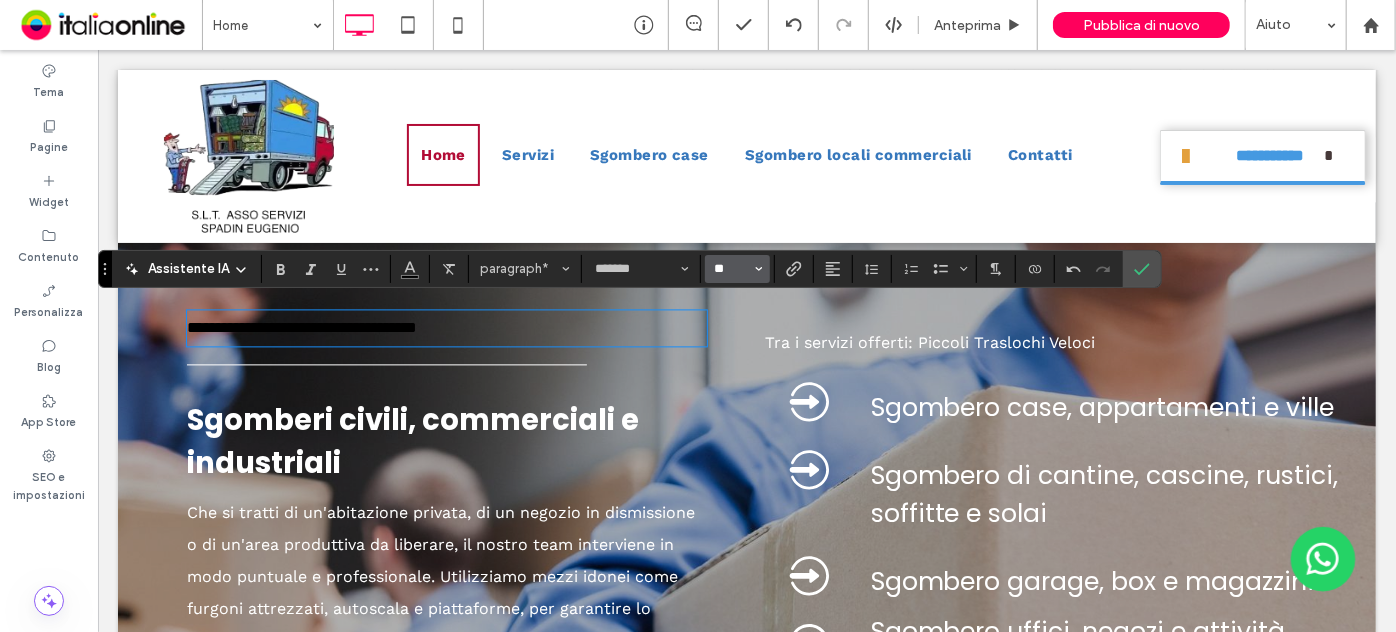 click on "**" at bounding box center [731, 269] 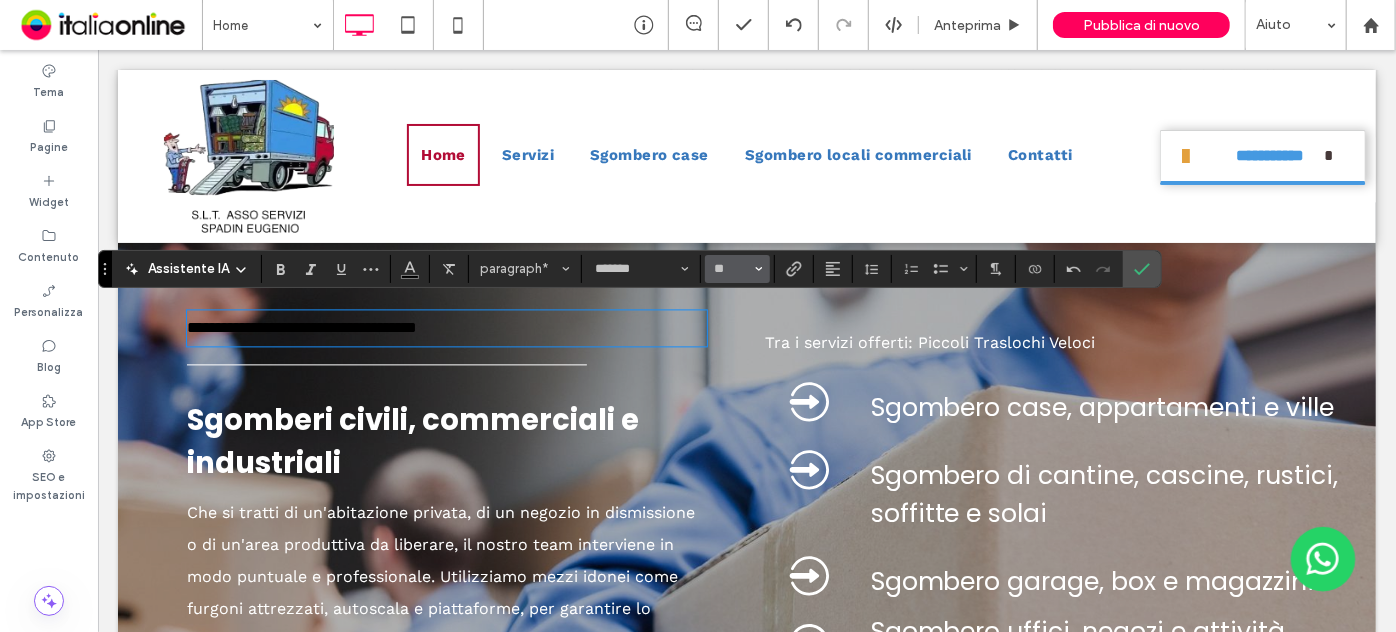 type on "**" 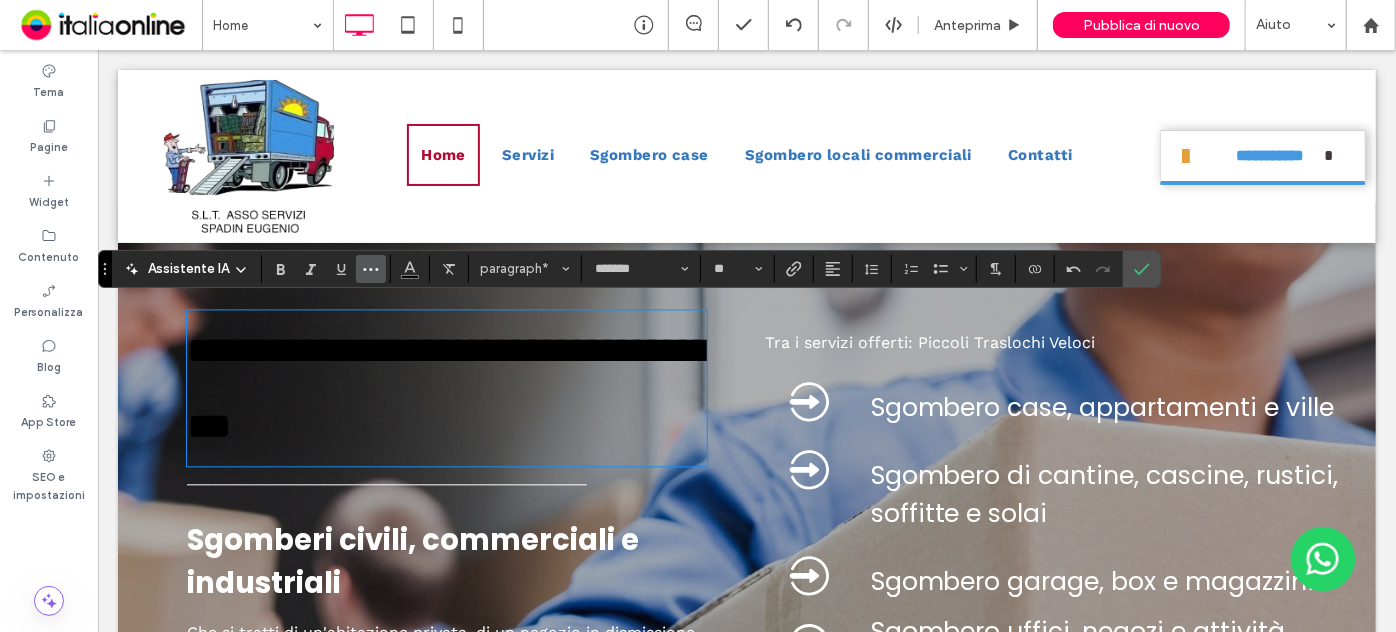 click 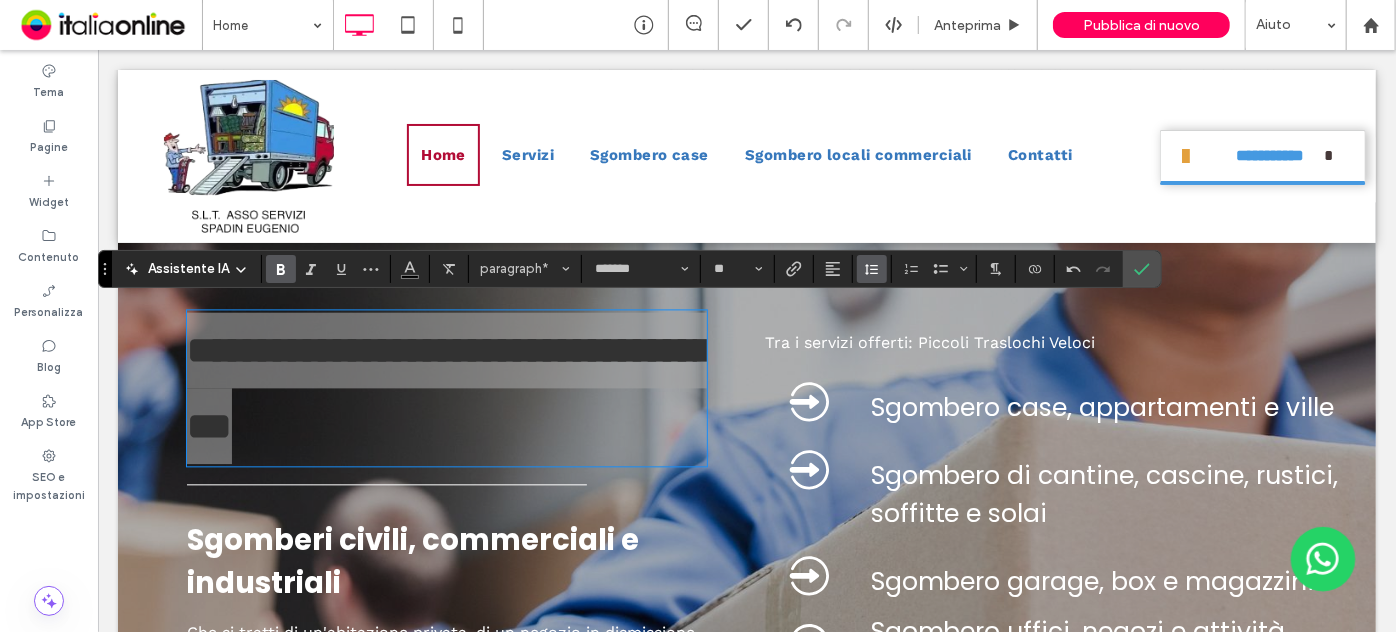 click 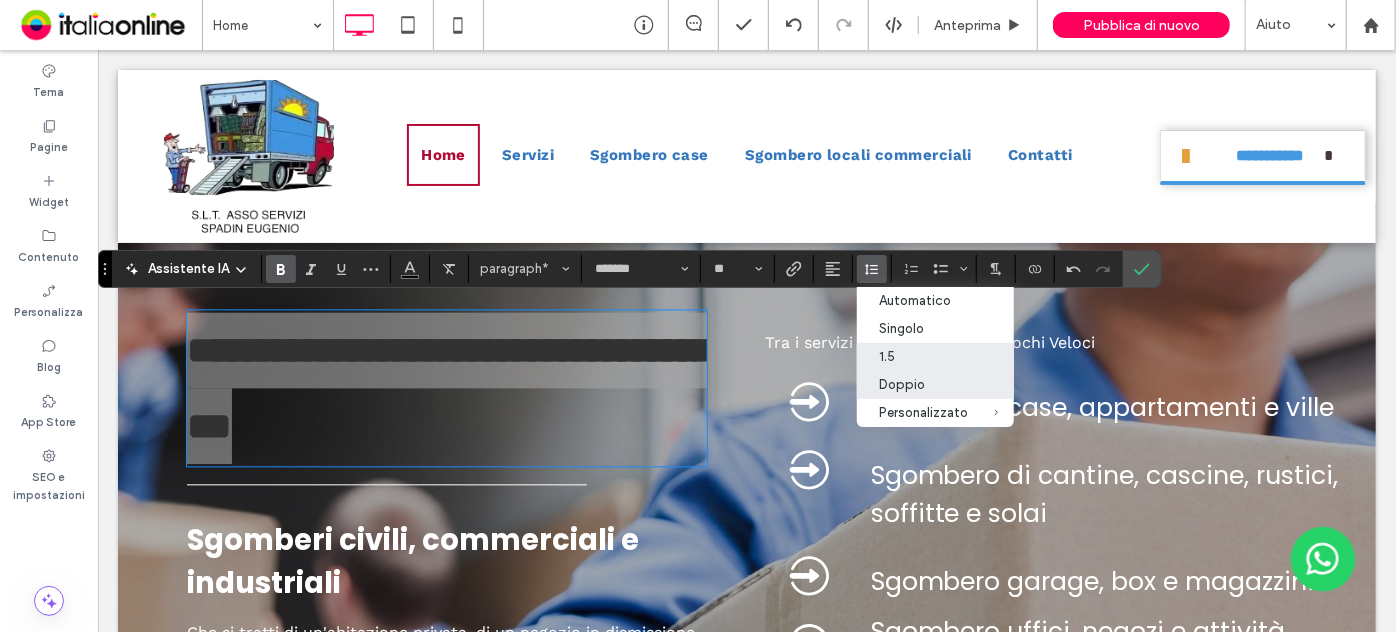 click on "1.5" at bounding box center (923, 356) 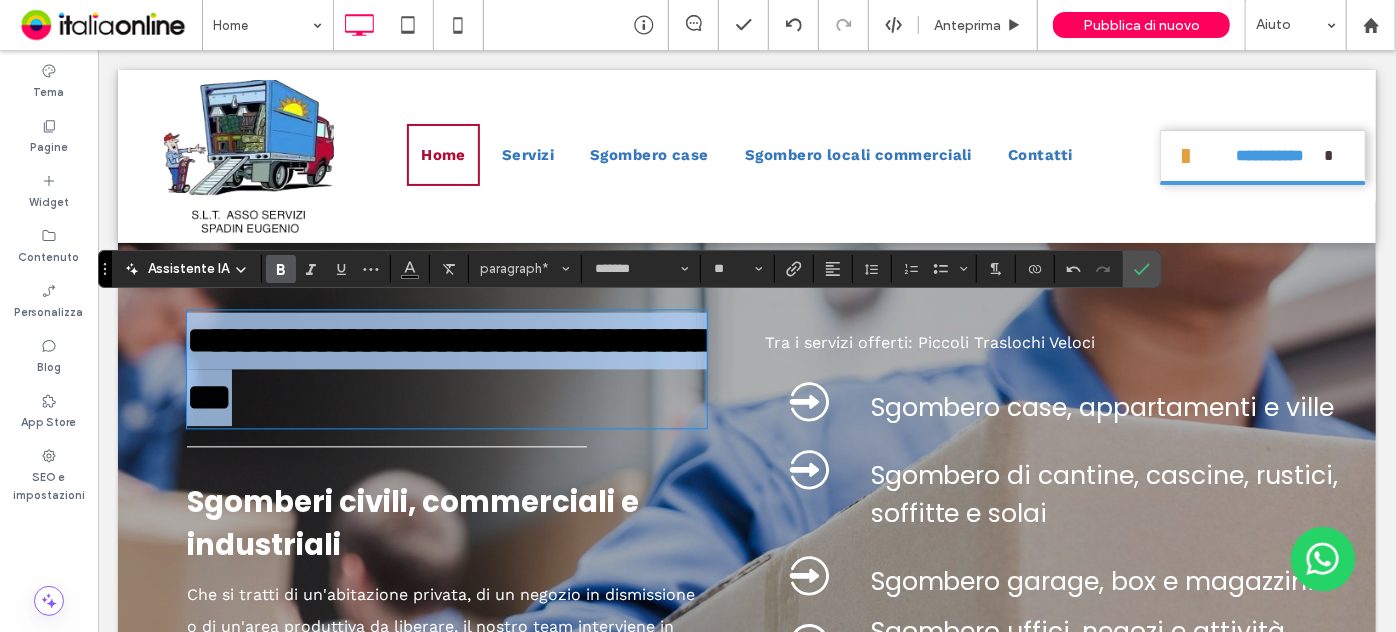 click on "**********" at bounding box center [446, 368] 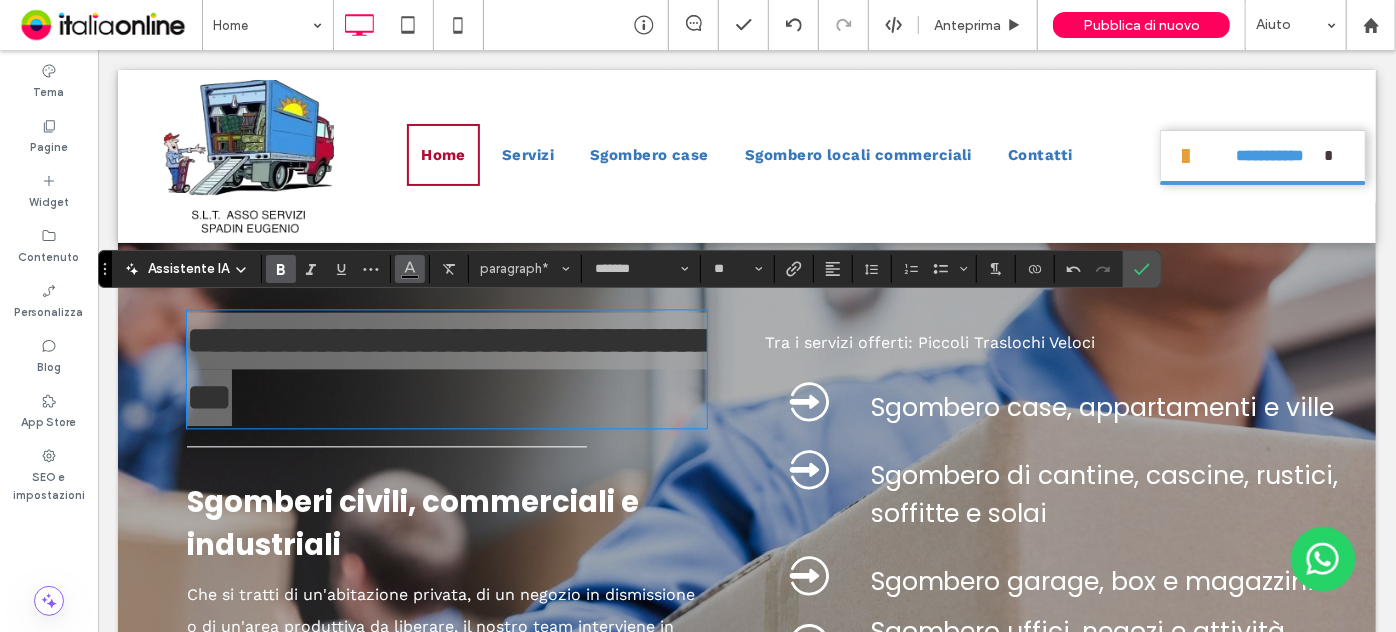 click at bounding box center [410, 267] 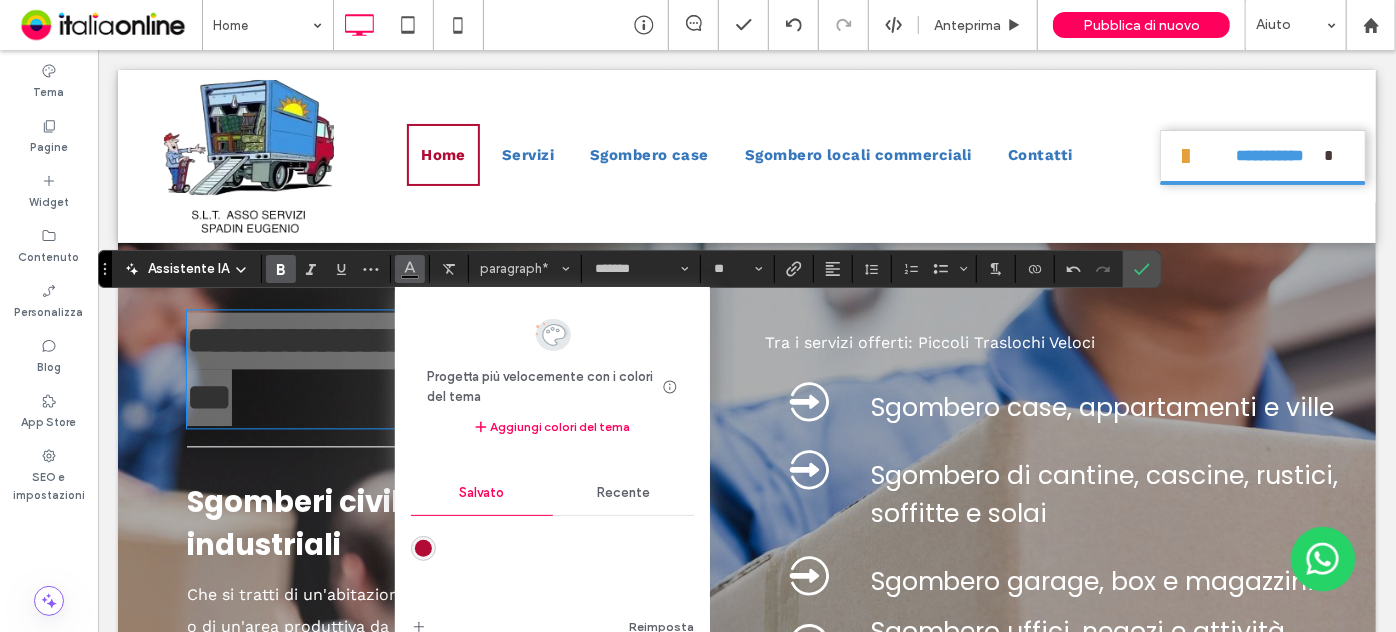 drag, startPoint x: 620, startPoint y: 495, endPoint x: 597, endPoint y: 514, distance: 29.832869 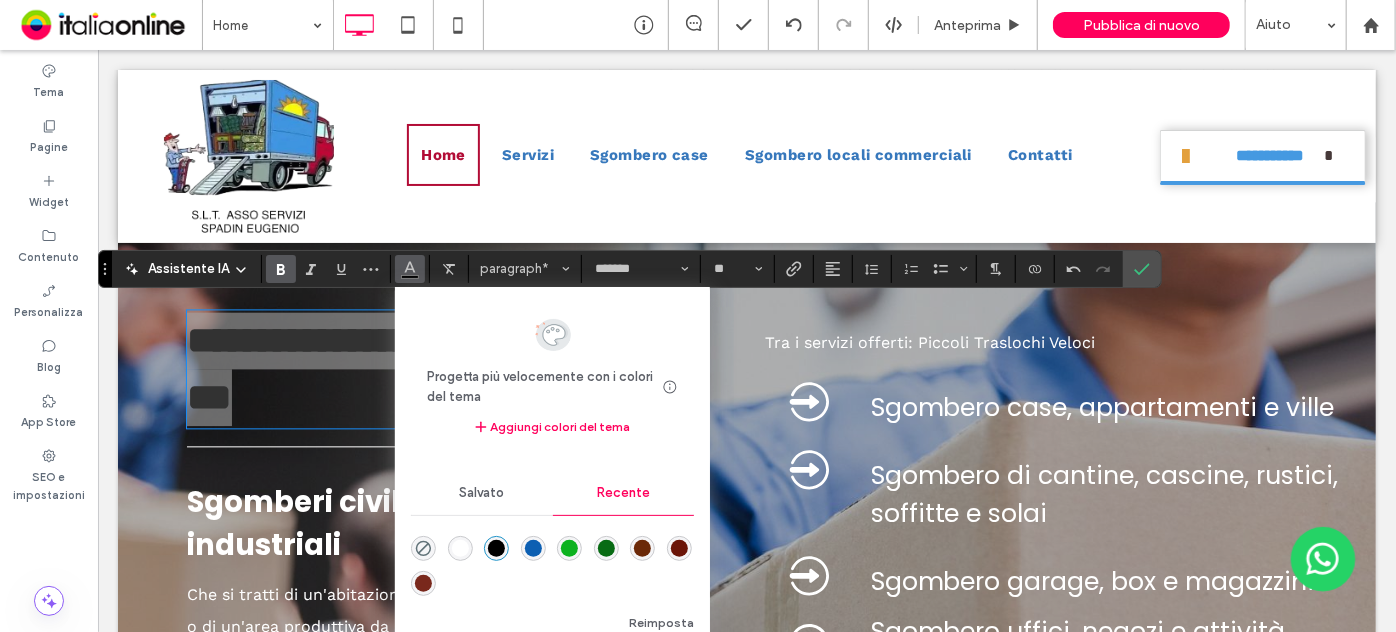 click at bounding box center [460, 548] 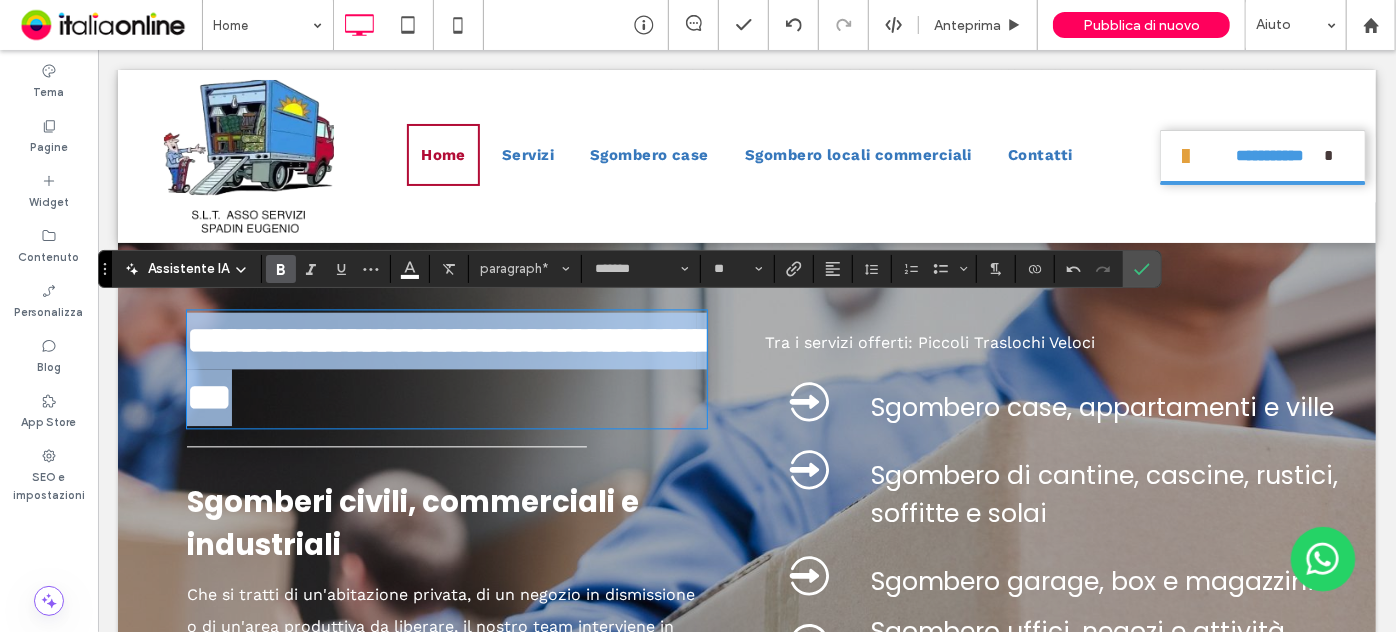 click on "**********" at bounding box center [448, 367] 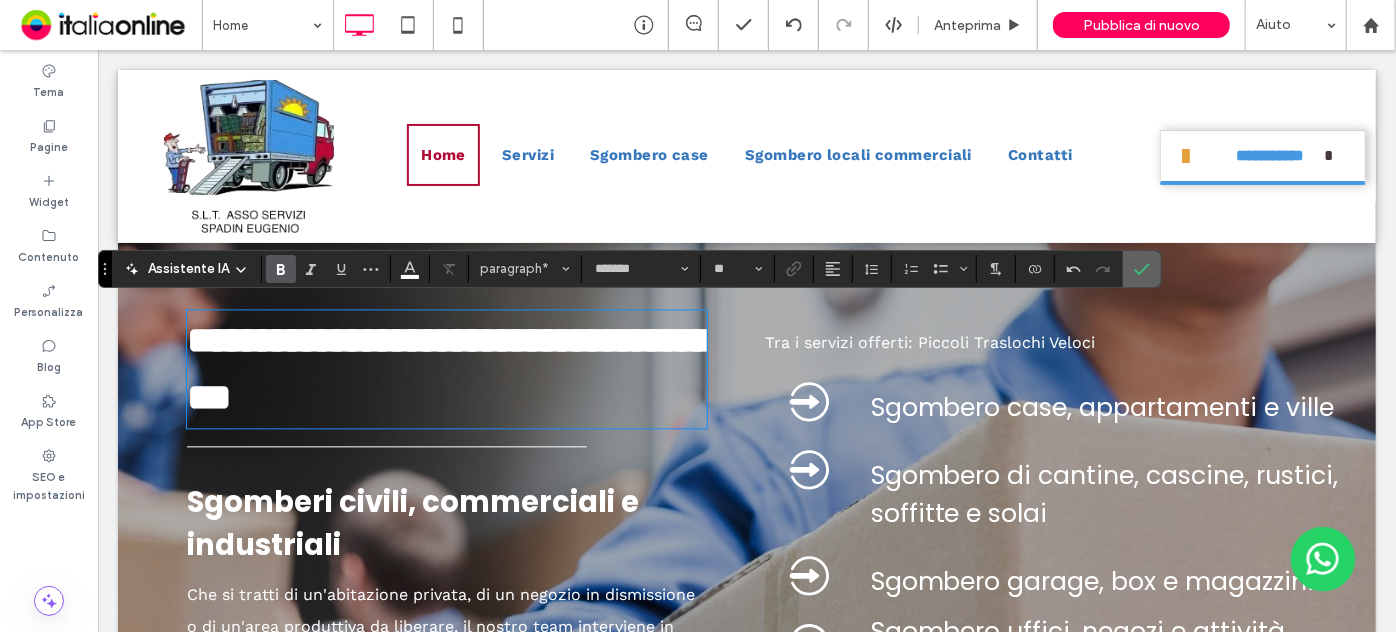 click 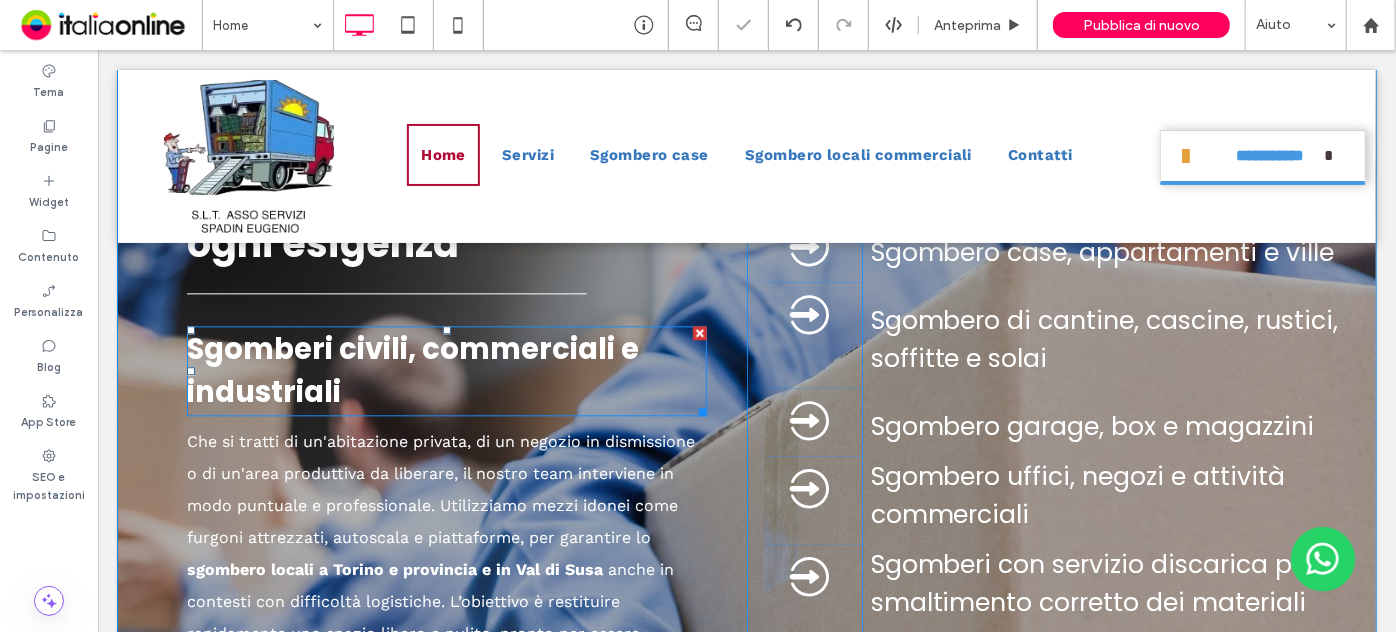scroll, scrollTop: 2272, scrollLeft: 0, axis: vertical 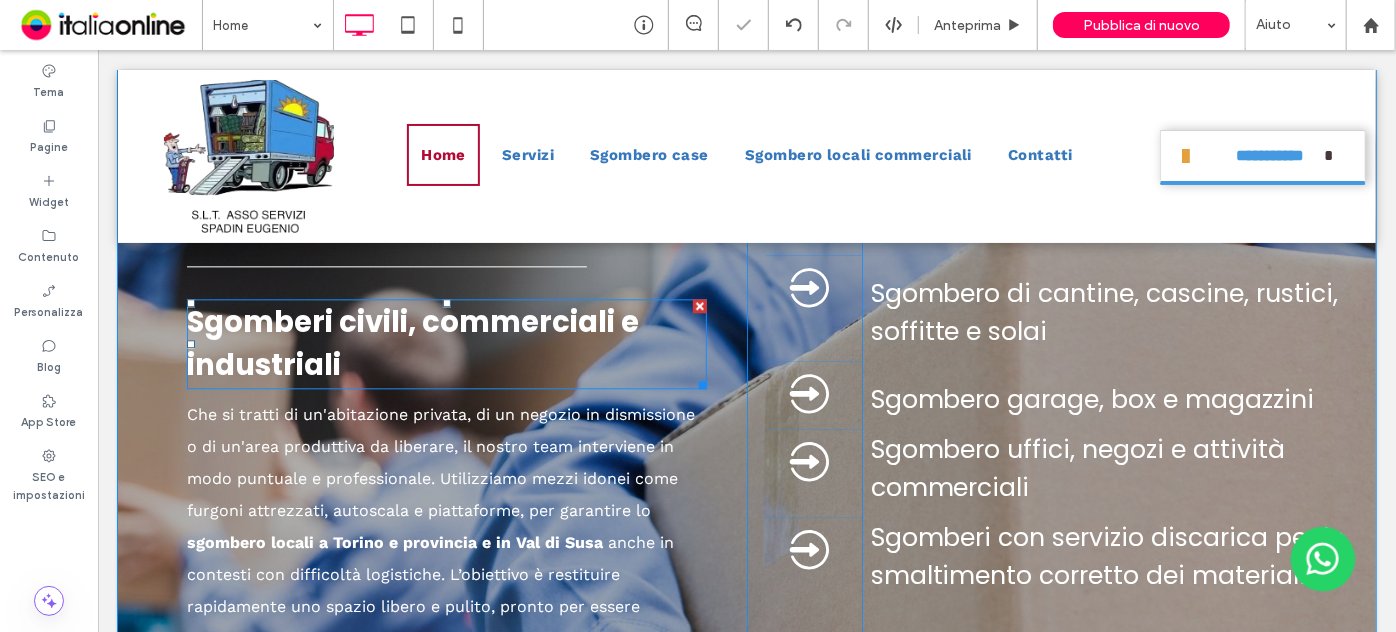 click on "Sgomberi civili, commerciali e industriali" at bounding box center (412, 342) 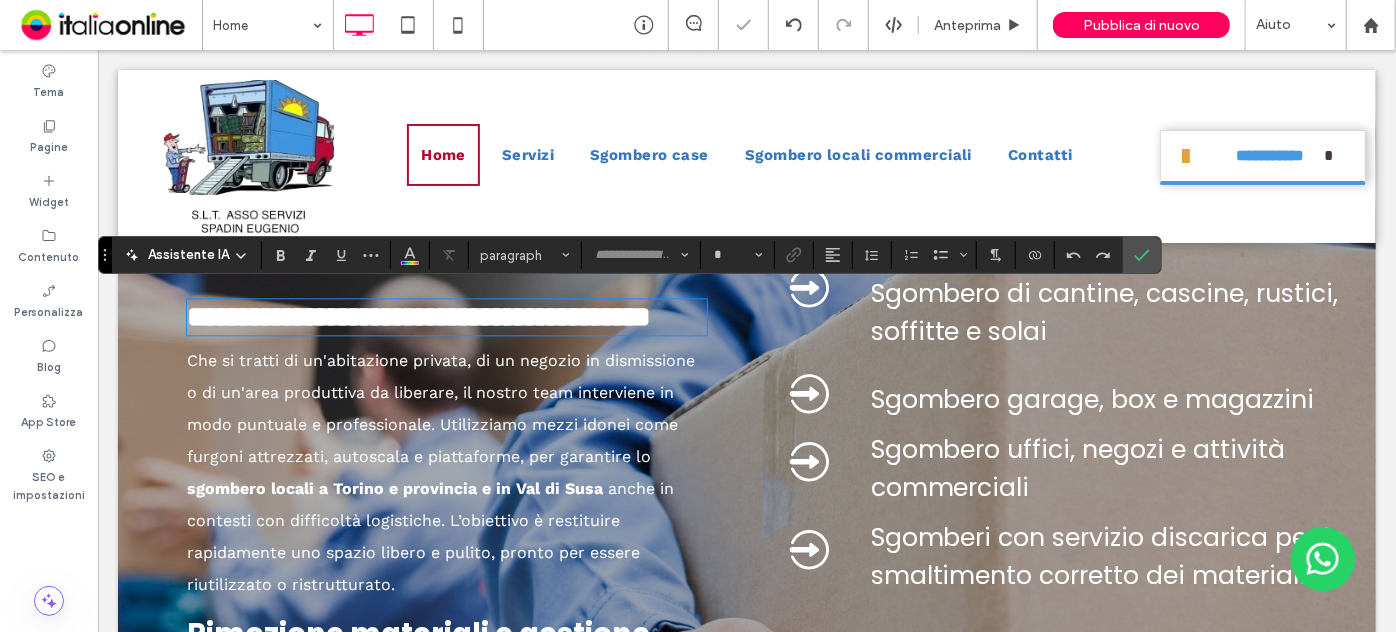 type on "*******" 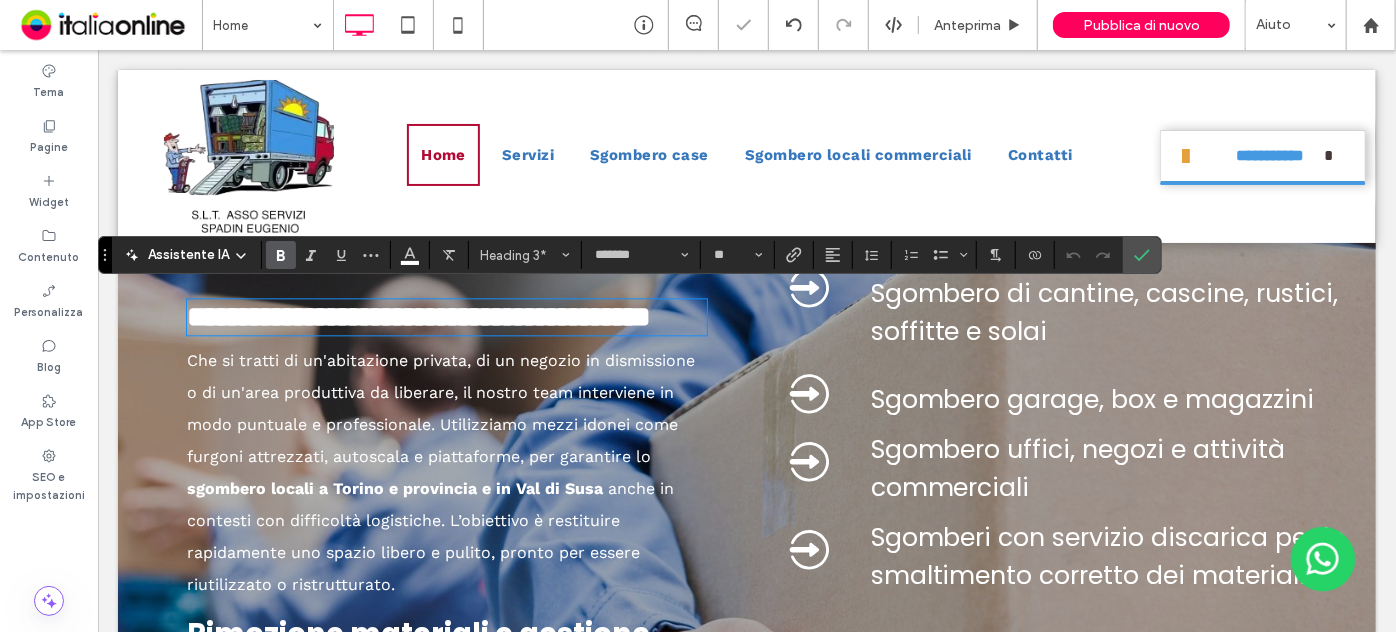 click on "**********" at bounding box center (418, 315) 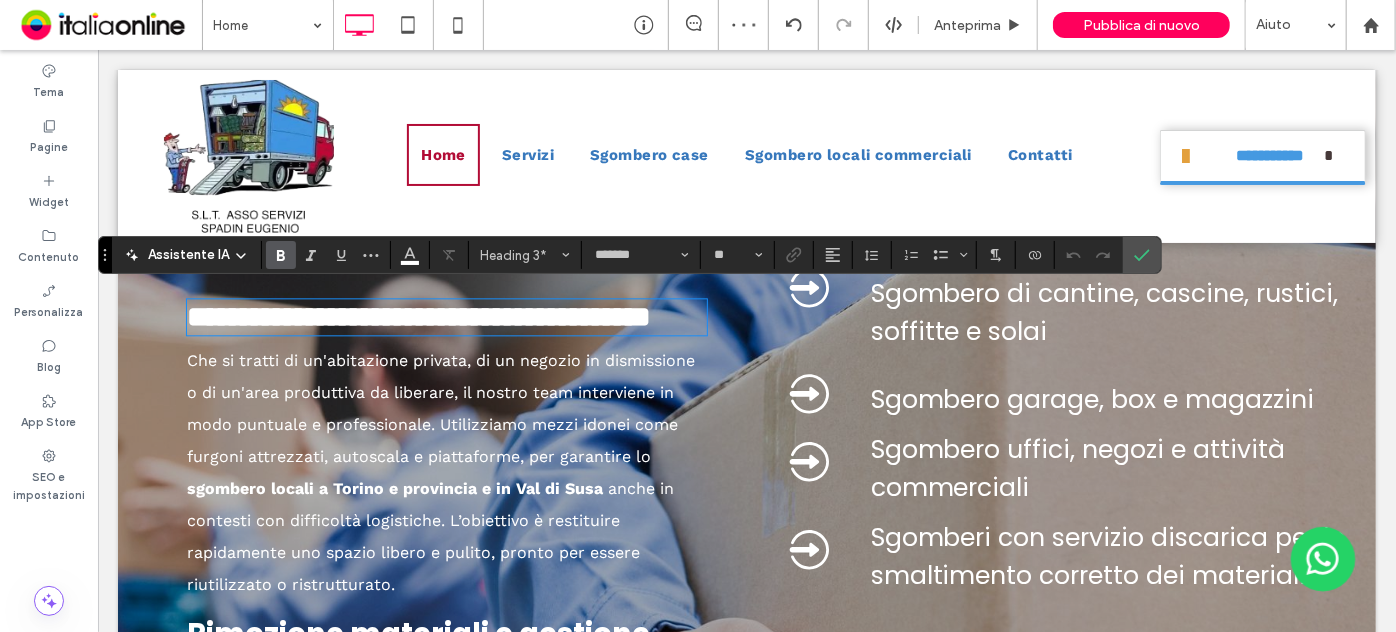 click on "**********" at bounding box center [418, 315] 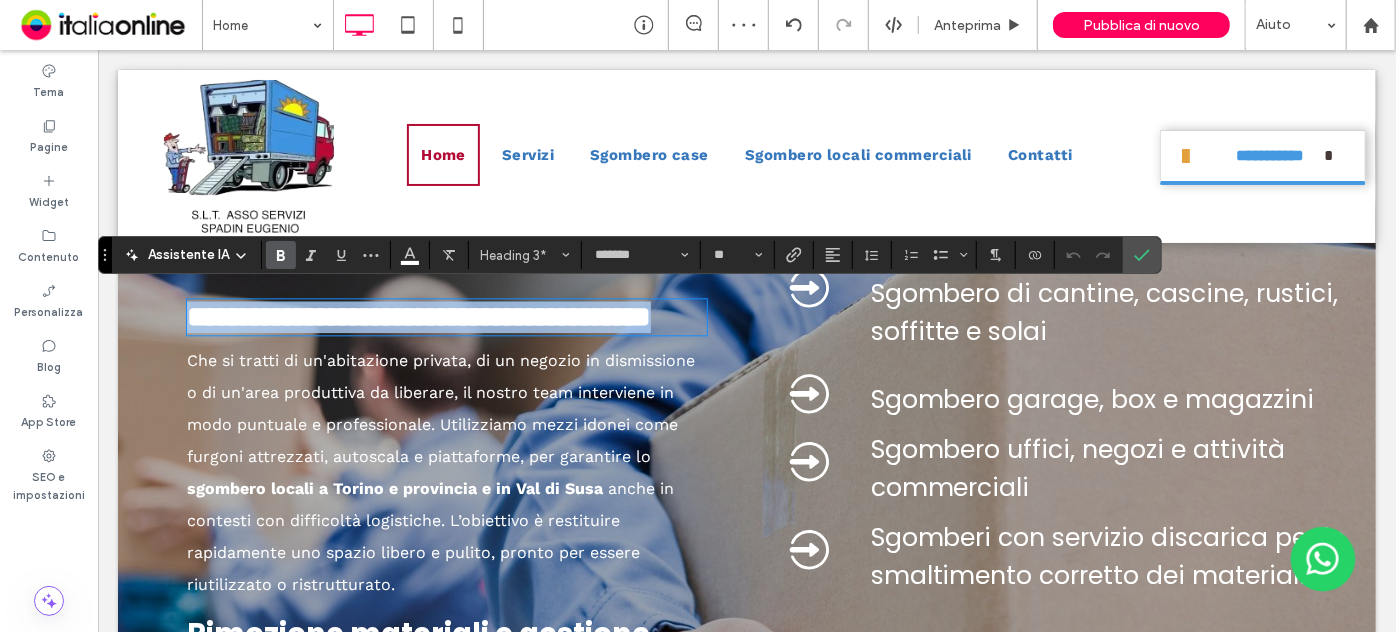 drag, startPoint x: 347, startPoint y: 356, endPoint x: 100, endPoint y: 294, distance: 254.66252 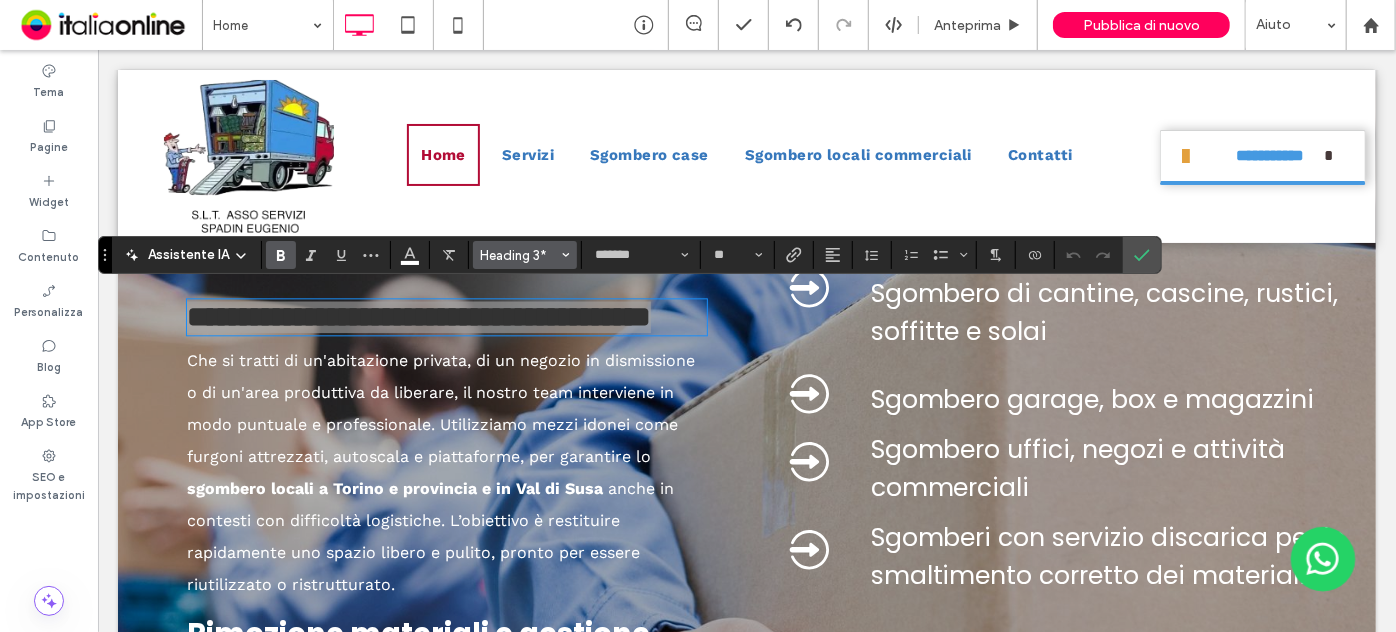 click on "Heading 3*" at bounding box center [525, 255] 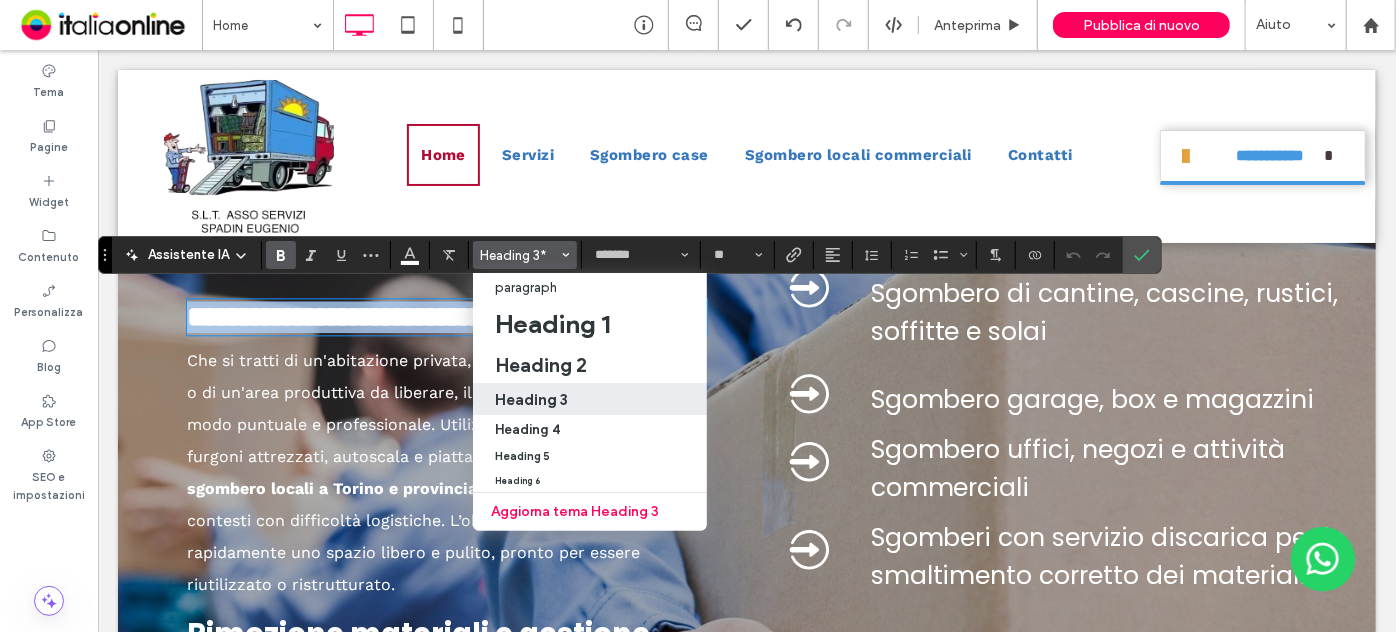 click on "**********" at bounding box center (446, 316) 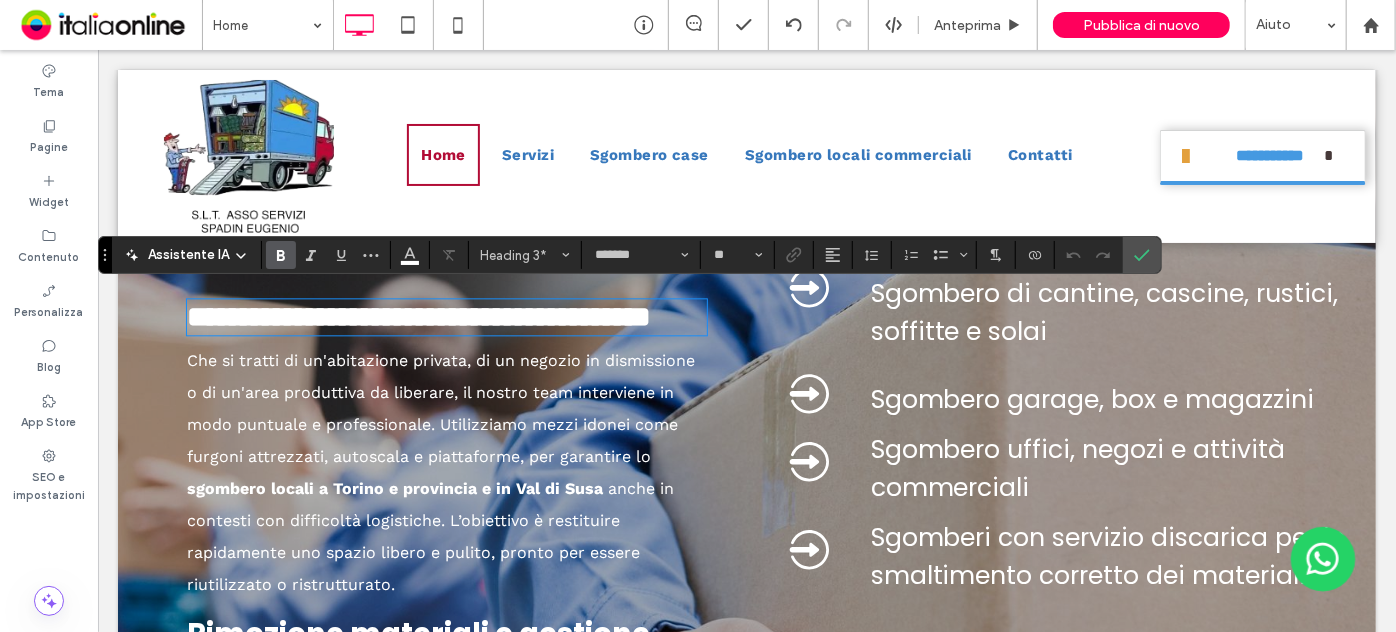 type 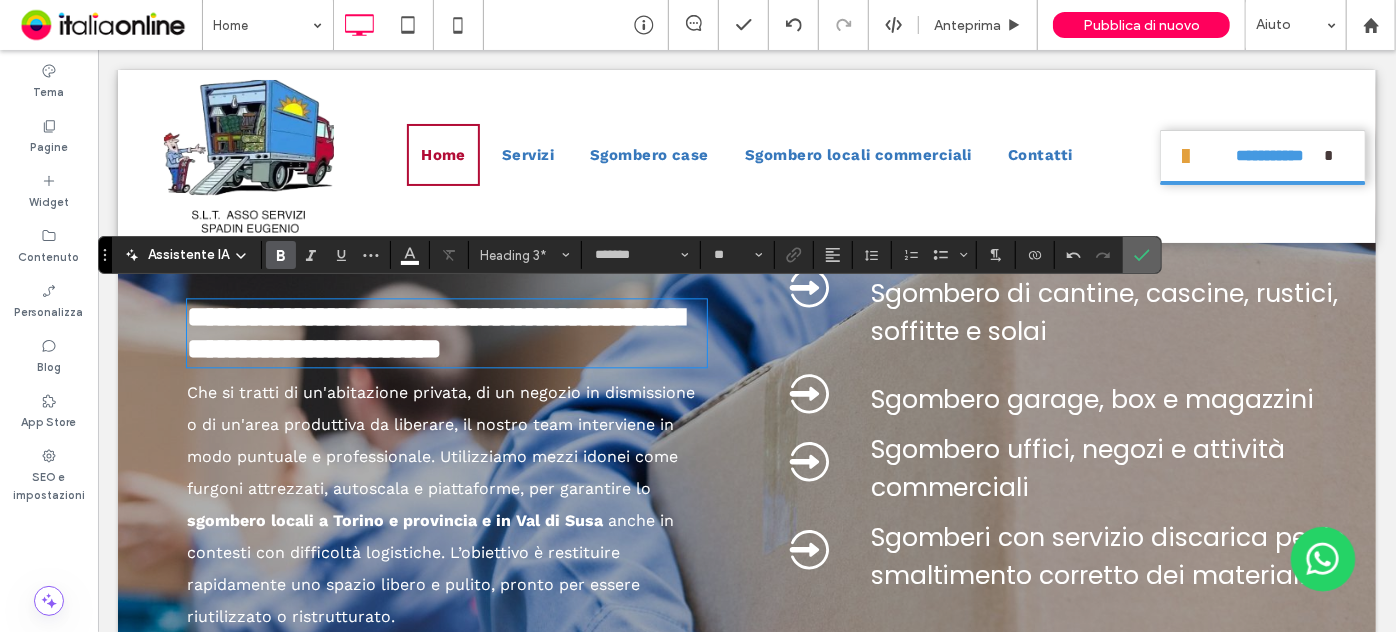 click 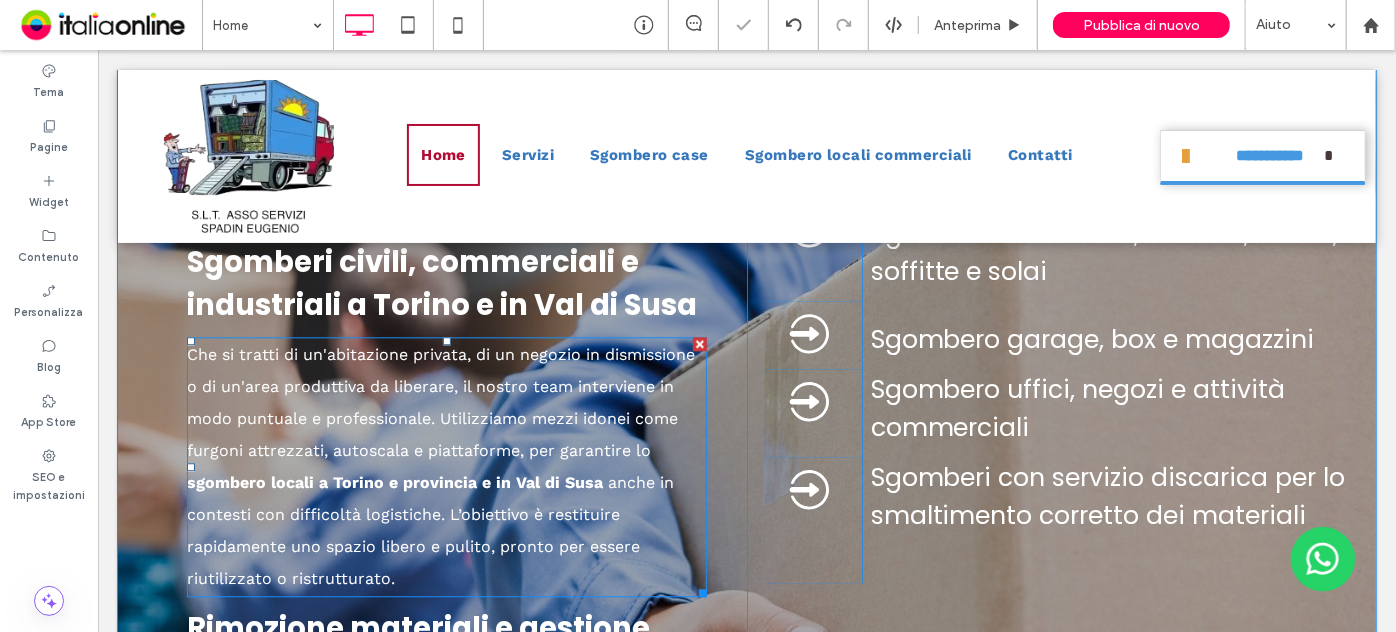 scroll, scrollTop: 2363, scrollLeft: 0, axis: vertical 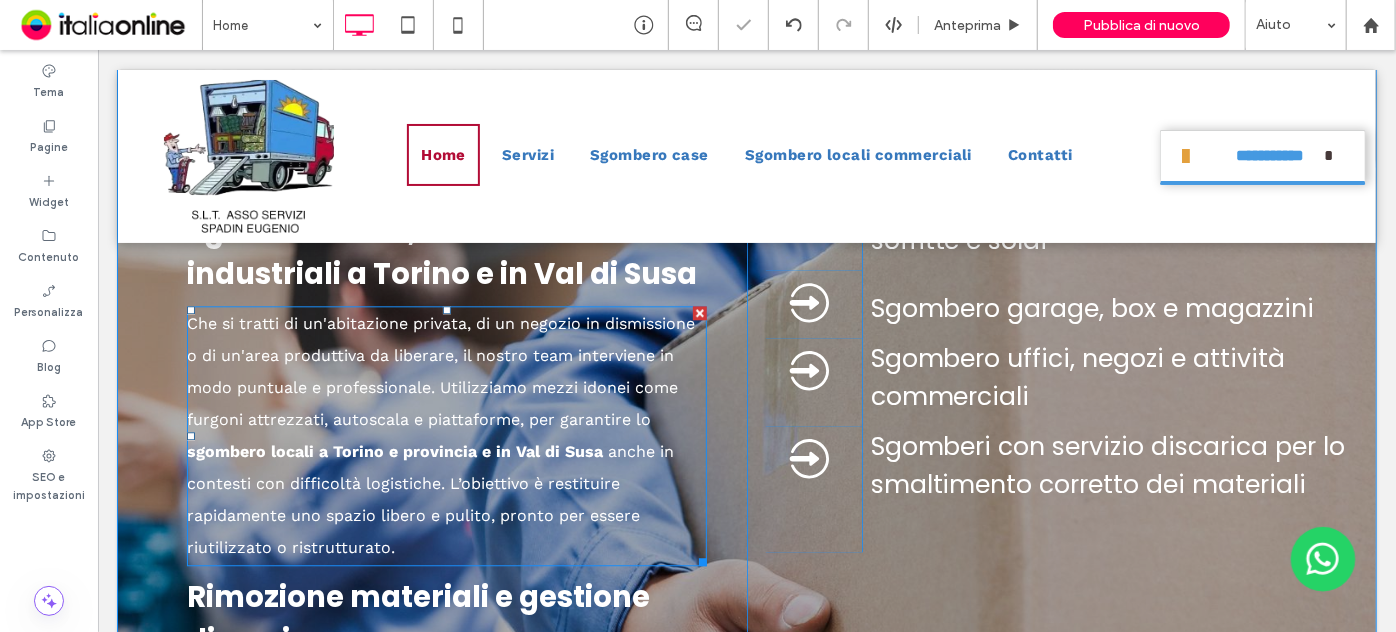 click on "Che si tratti di un'abitazione privata, di un negozio in dismissione o di un'area produttiva da liberare, il nostro team interviene in modo puntuale e professionale. Utilizziamo mezzi idonei come furgoni attrezzati, autoscala e piattaforme, per garantire lo" at bounding box center (440, 370) 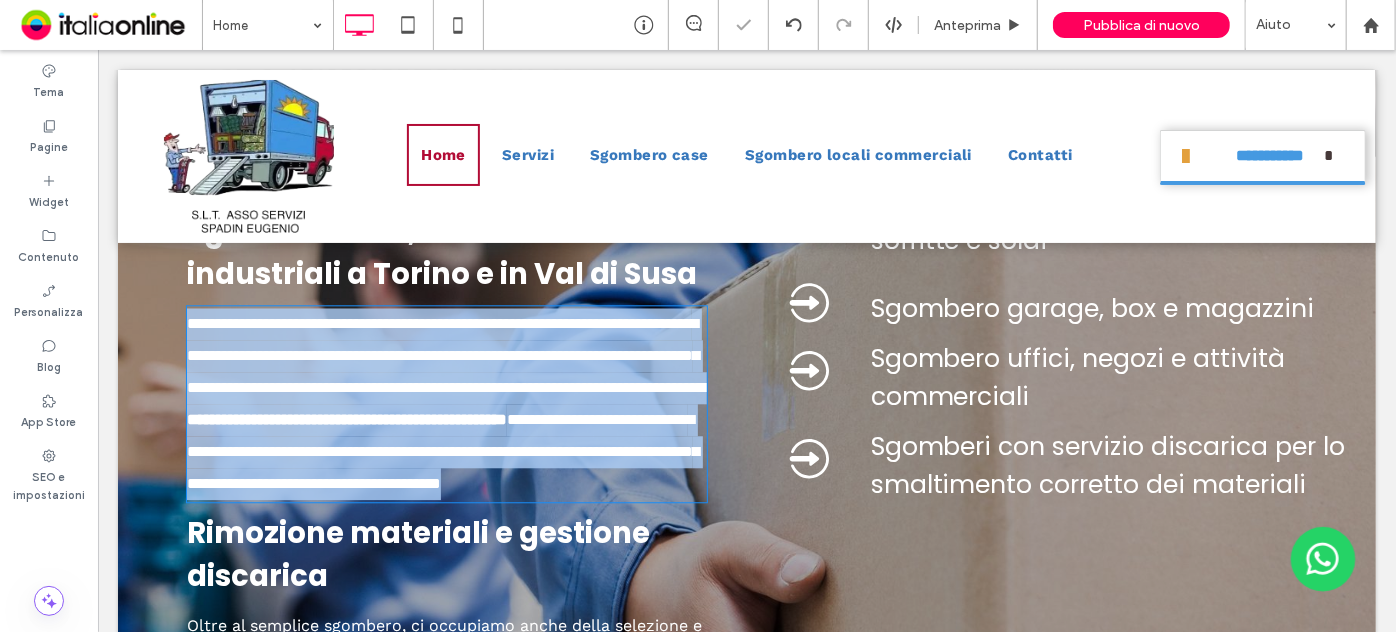 type on "*********" 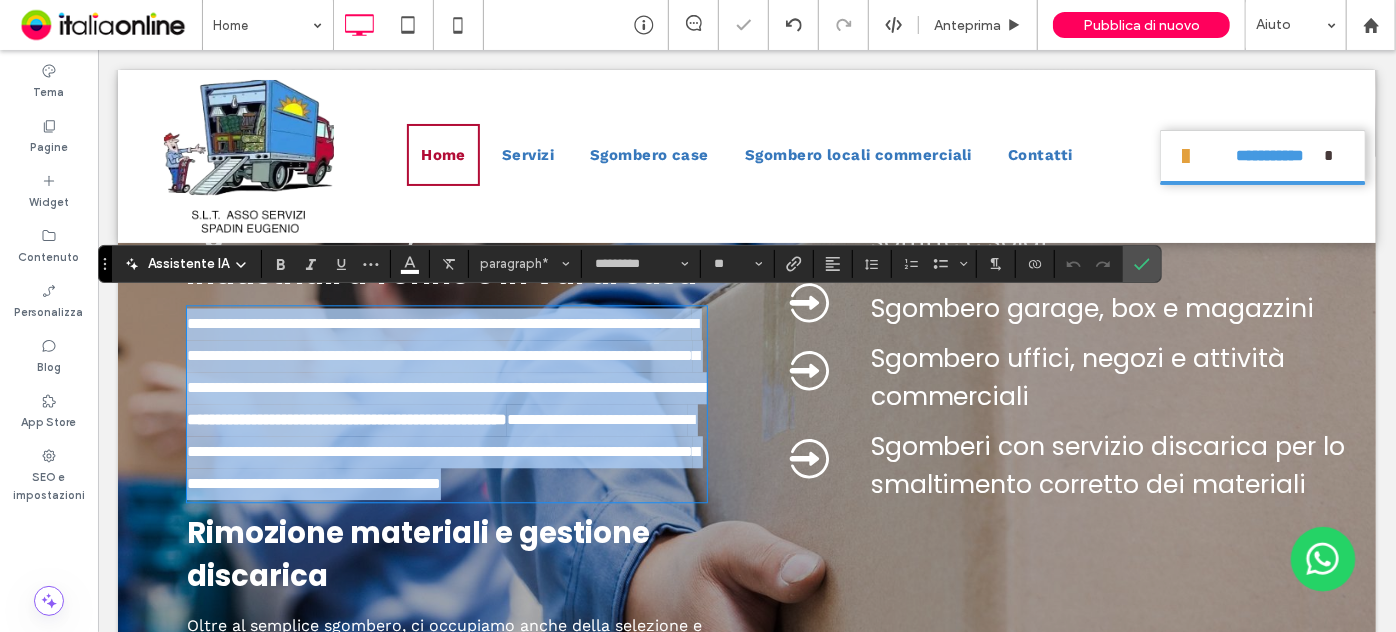 click on "**********" at bounding box center [446, 403] 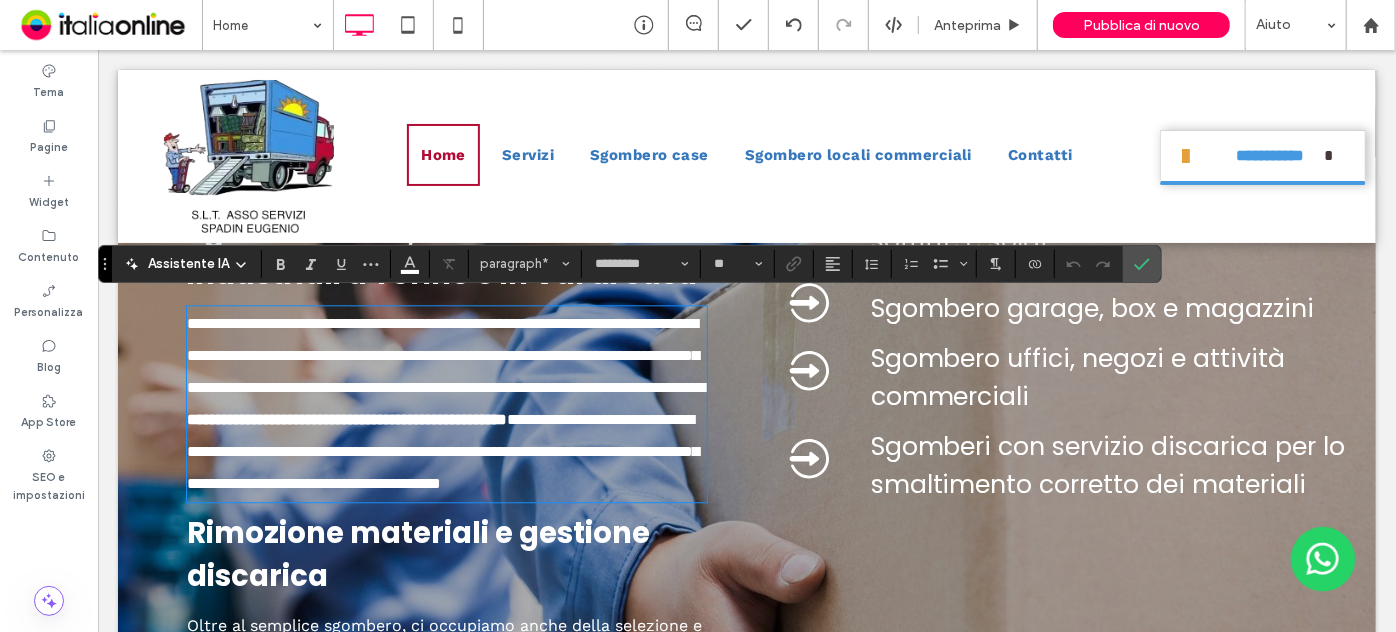 click on "**********" at bounding box center (448, 354) 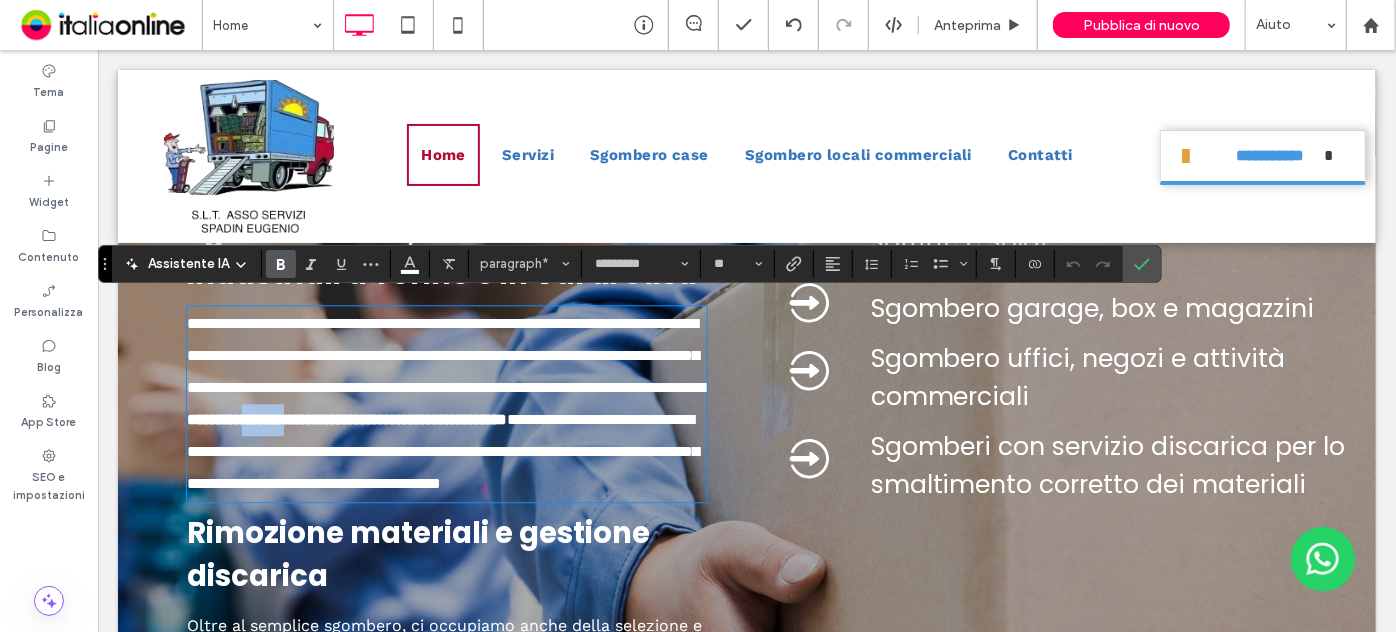 drag, startPoint x: 289, startPoint y: 436, endPoint x: 305, endPoint y: 441, distance: 16.763054 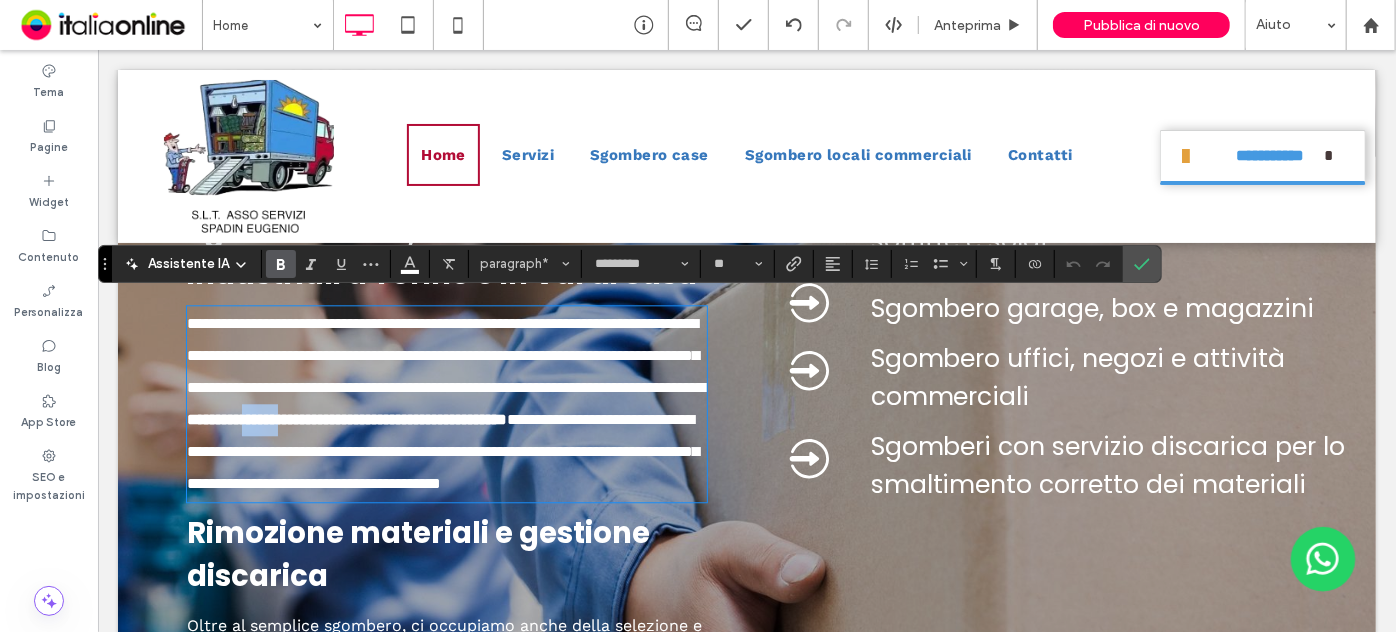 type 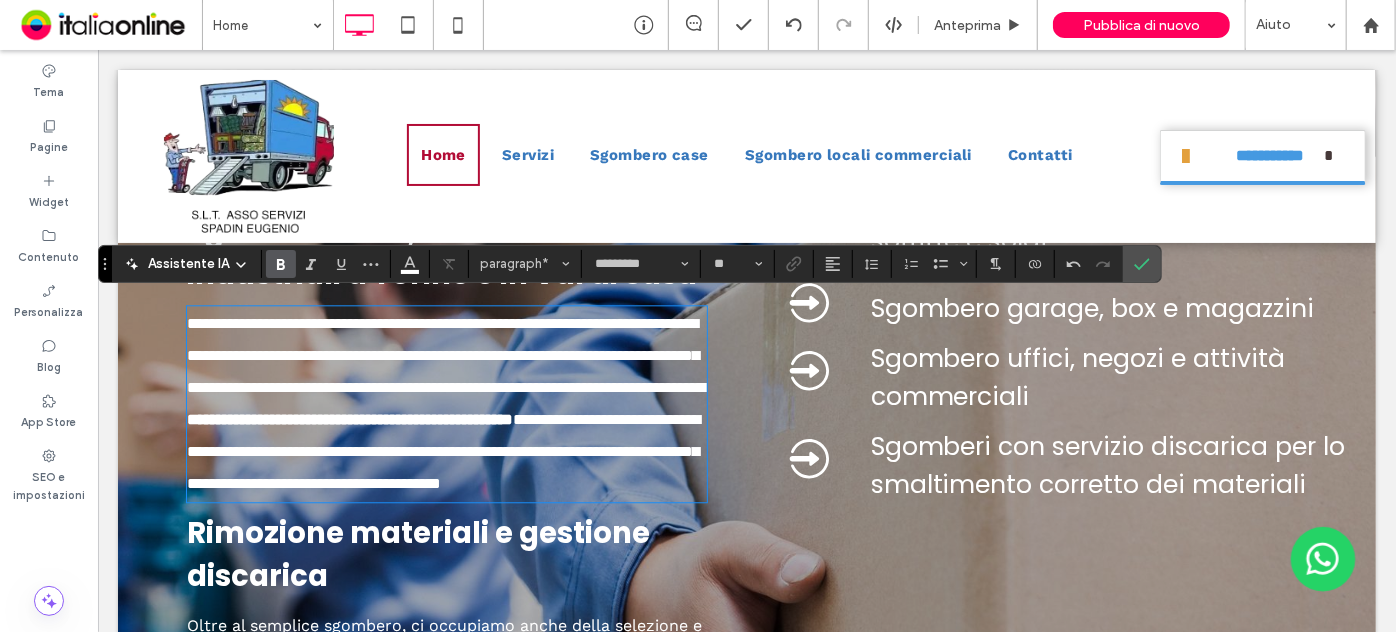 click on "**********" at bounding box center (446, 403) 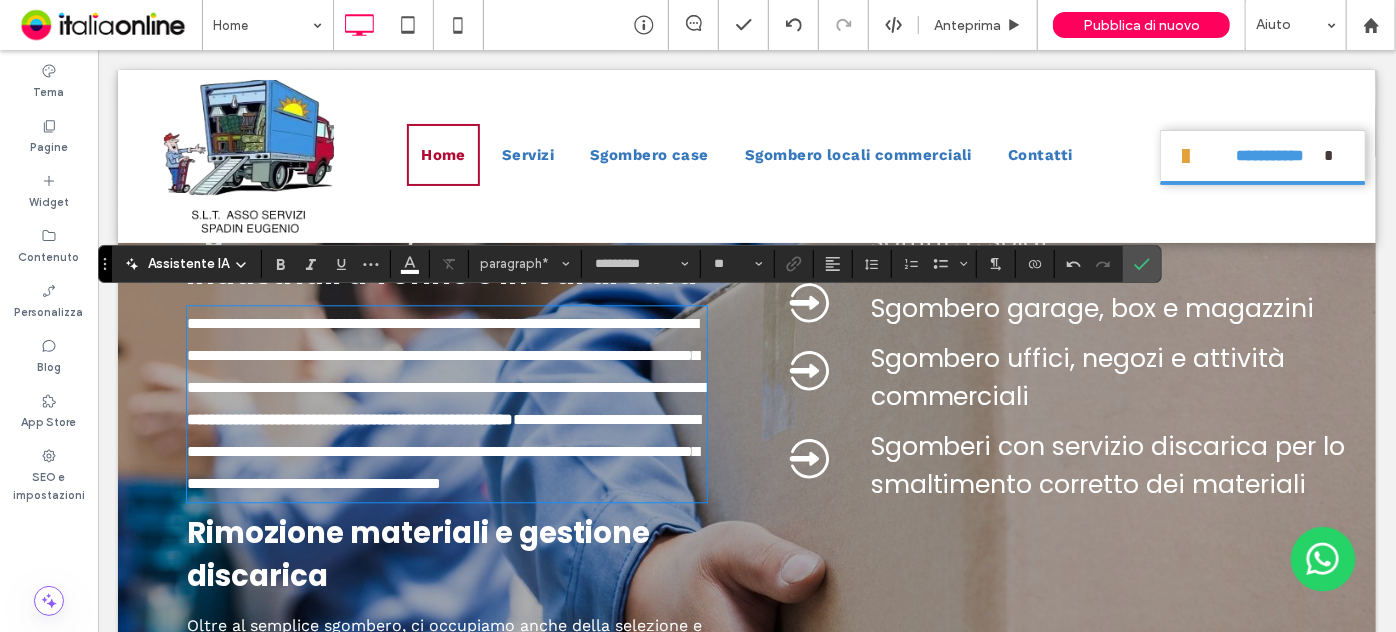 click on "**********" at bounding box center [446, 403] 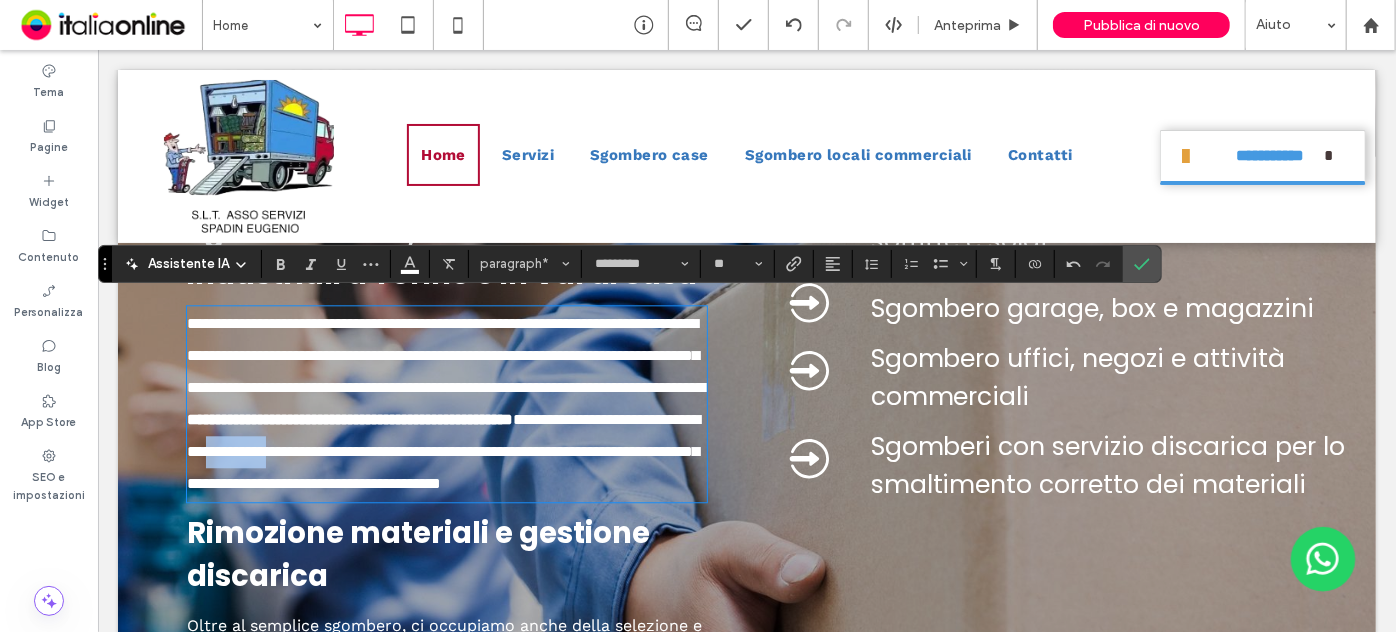click on "**********" at bounding box center [349, 418] 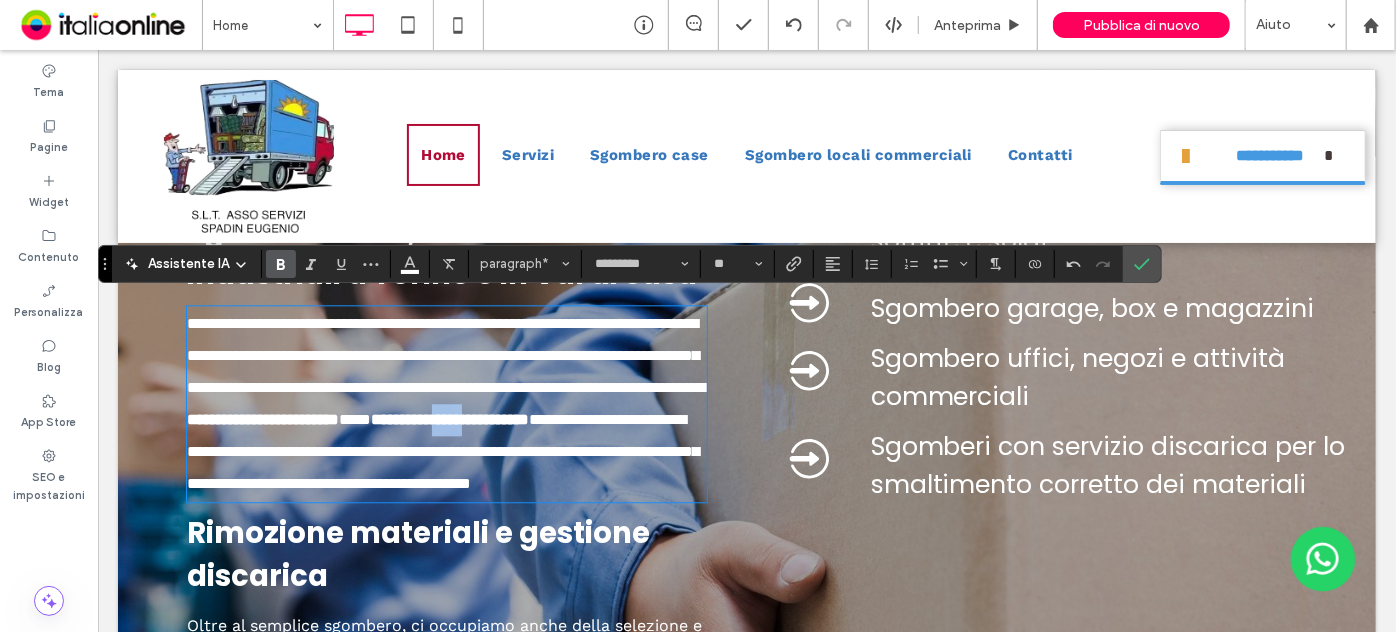 drag, startPoint x: 524, startPoint y: 448, endPoint x: 492, endPoint y: 452, distance: 32.24903 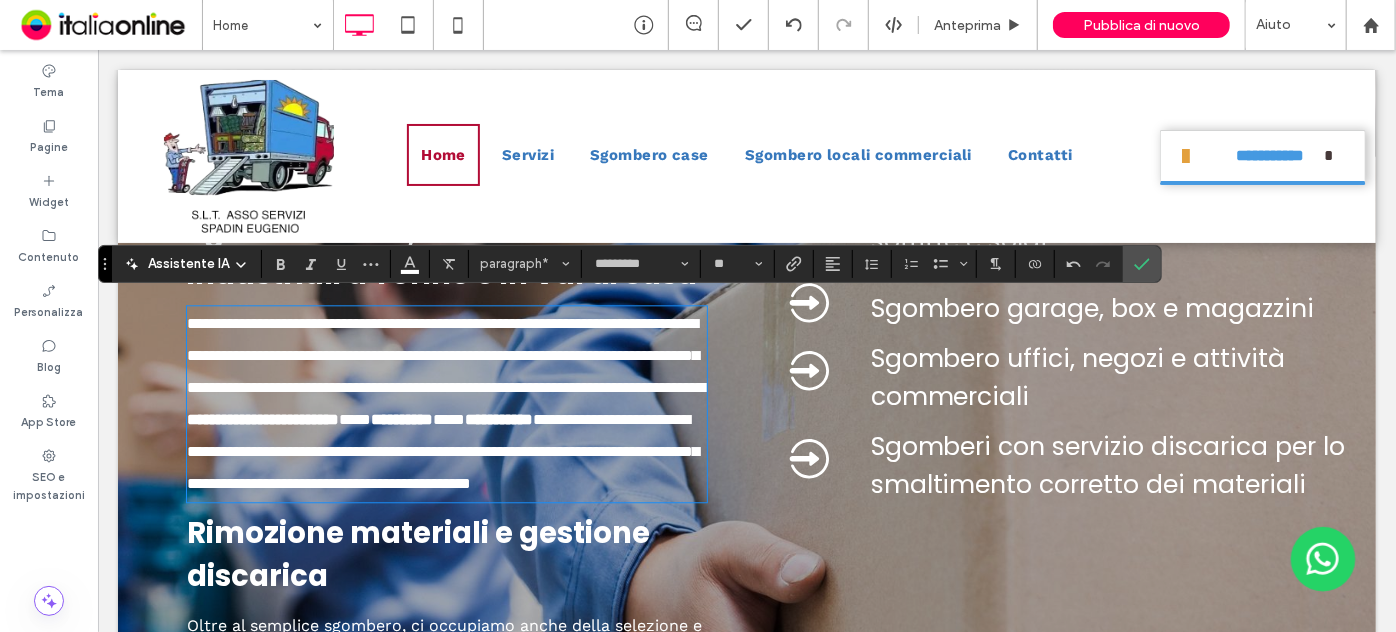 click on "**********" at bounding box center (442, 450) 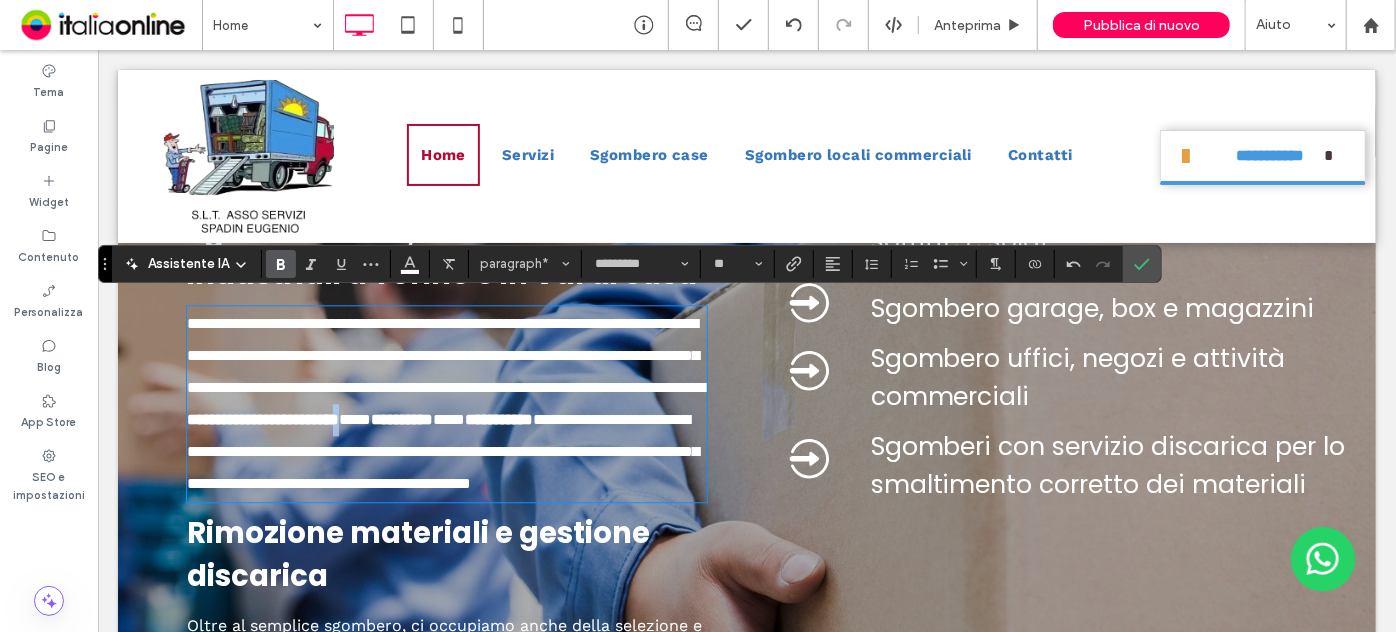 click on "**********" at bounding box center [262, 418] 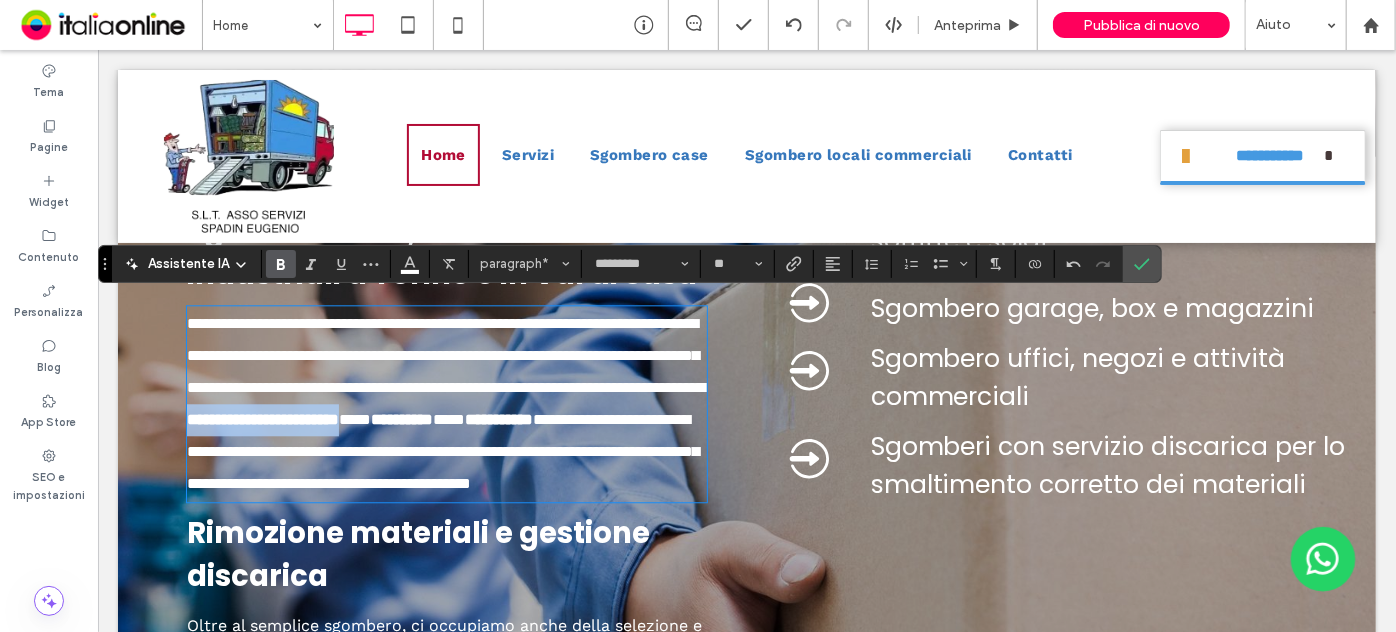 drag, startPoint x: 180, startPoint y: 444, endPoint x: 380, endPoint y: 448, distance: 200.04 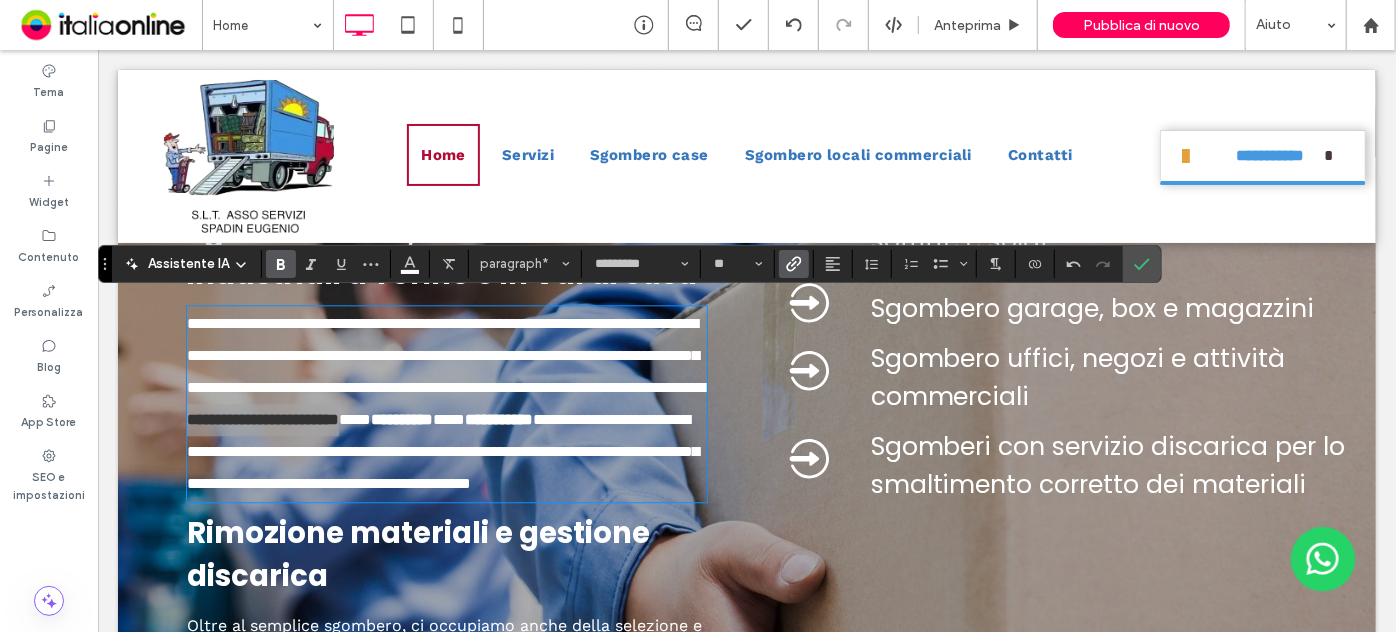 click 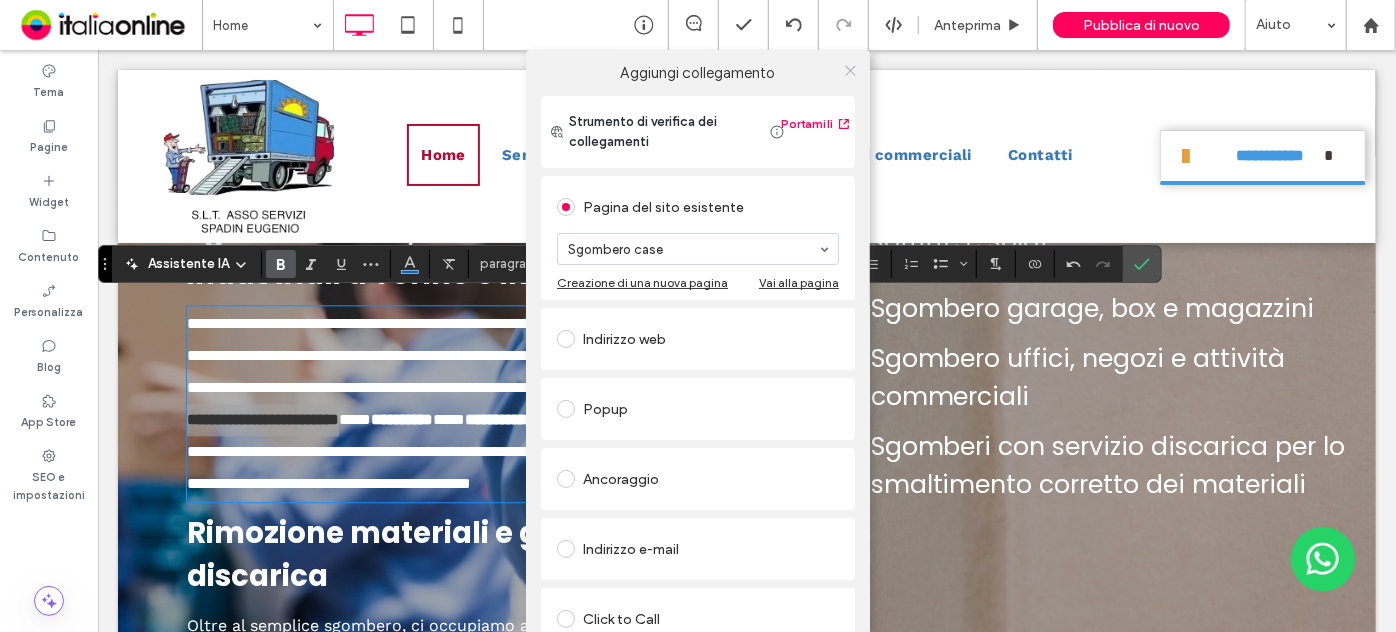 click at bounding box center [850, 70] 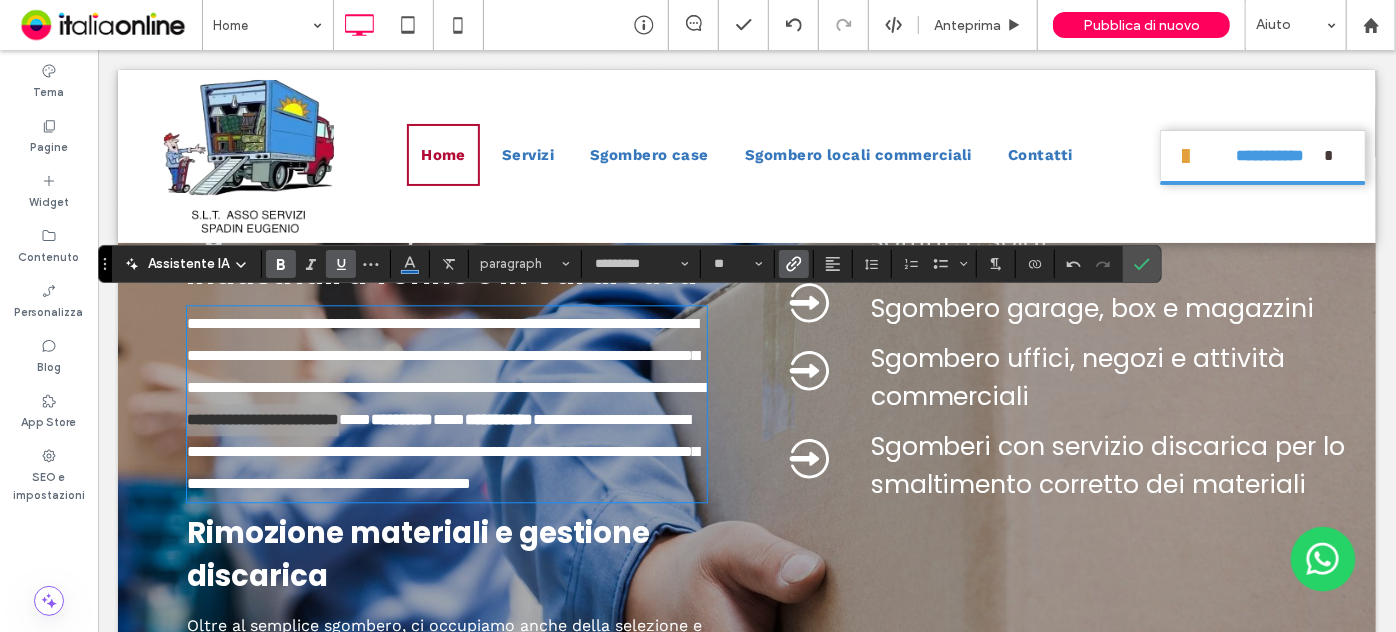 click 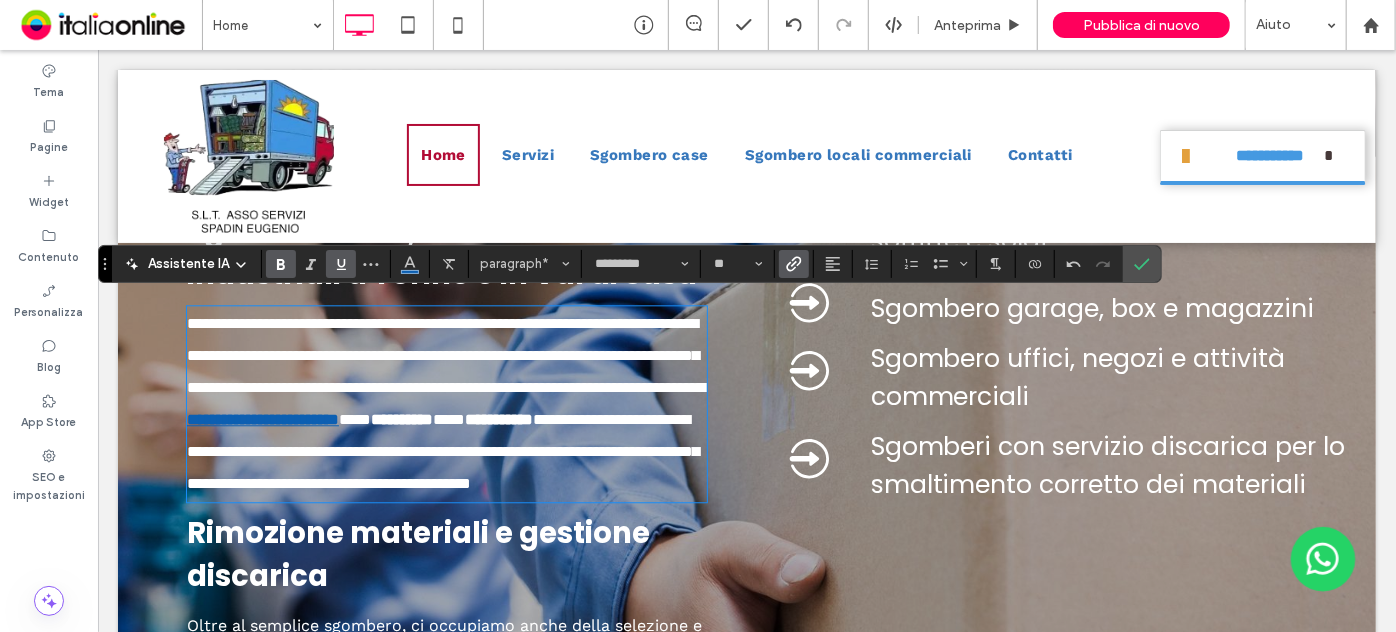 click on "**********" at bounding box center [446, 403] 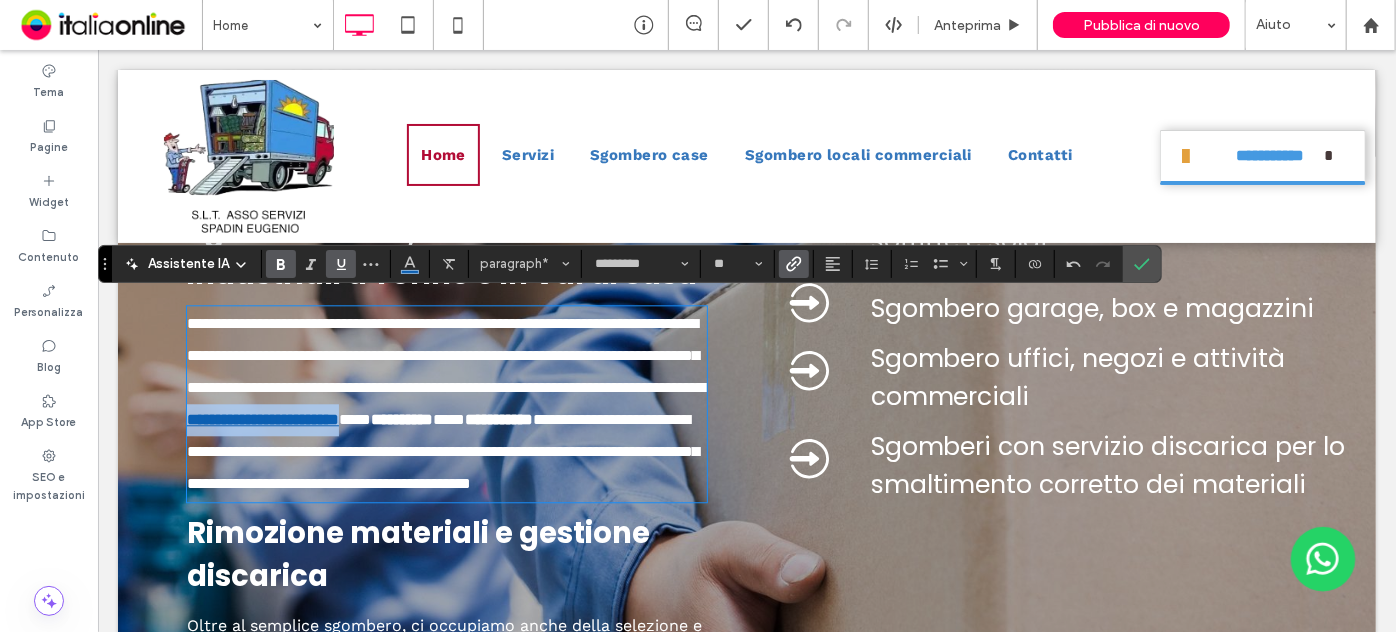drag, startPoint x: 383, startPoint y: 441, endPoint x: 113, endPoint y: 443, distance: 270.00742 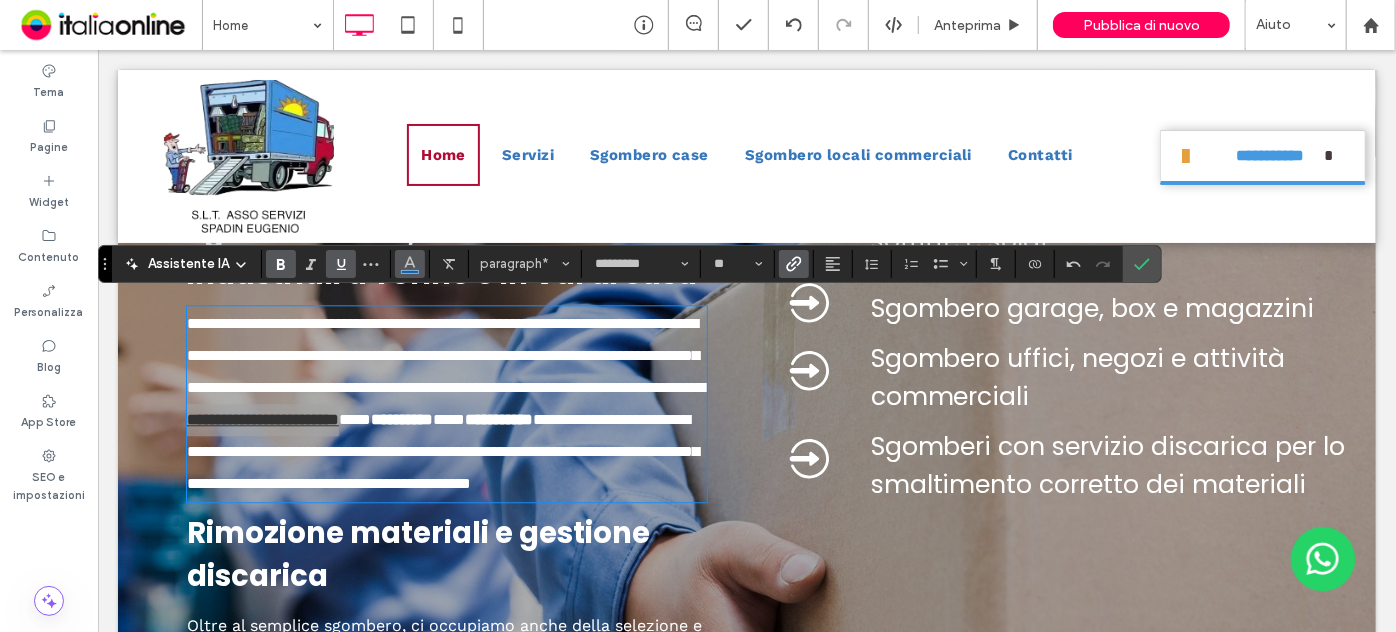 click at bounding box center [410, 264] 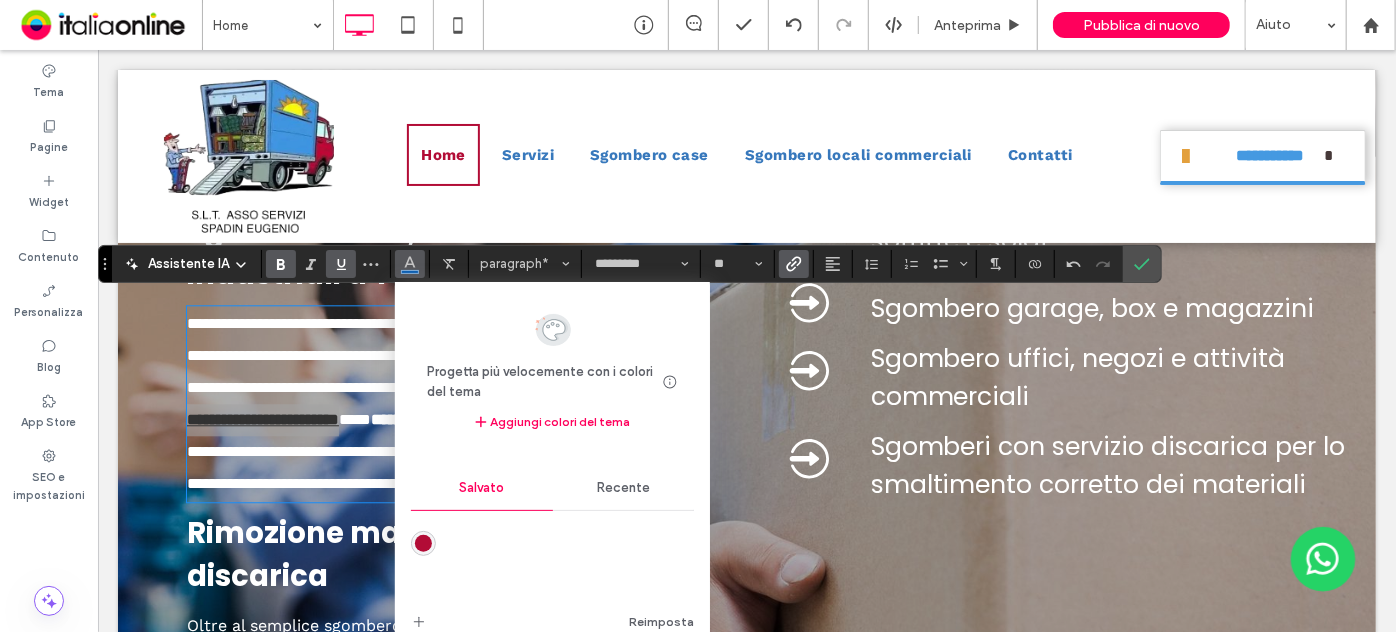 click on "Recente" at bounding box center (623, 488) 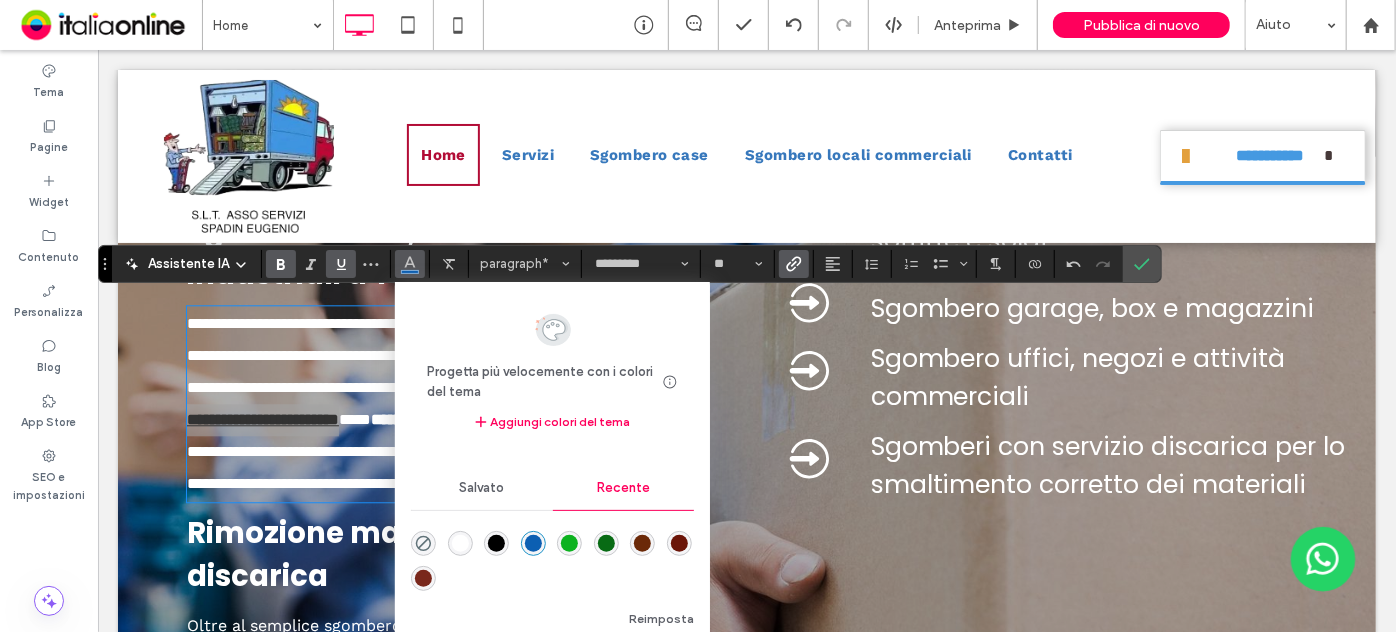click at bounding box center (460, 543) 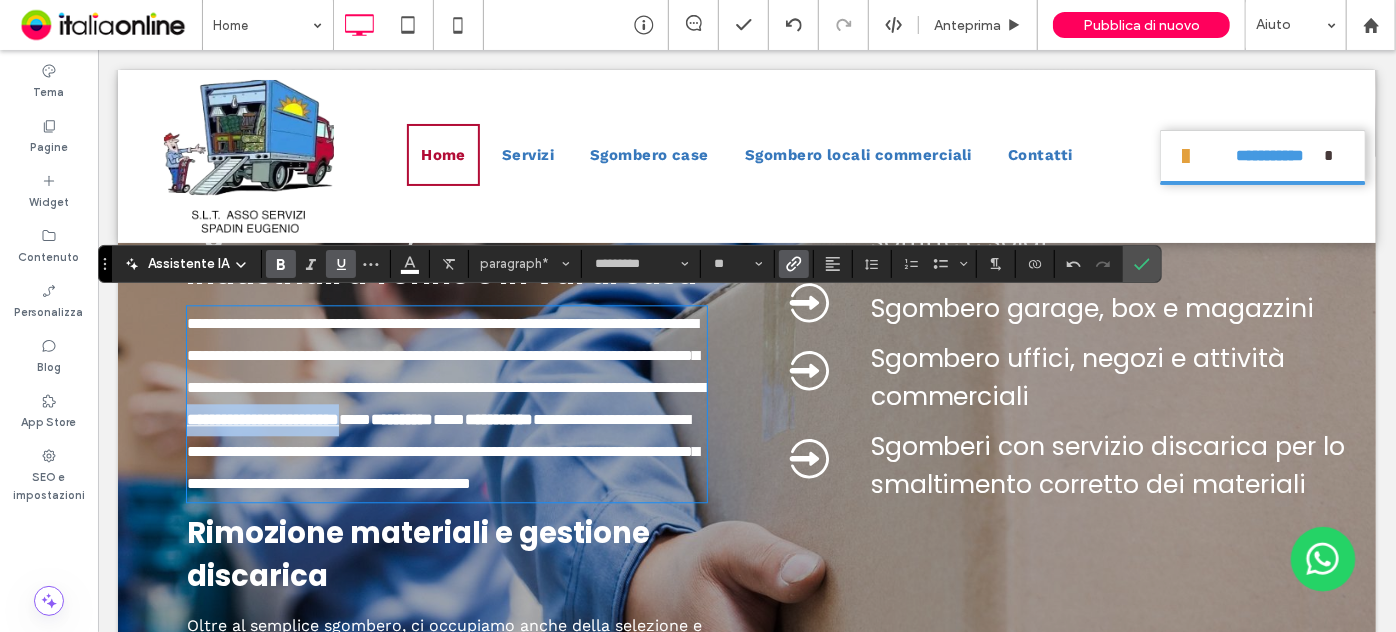 click on "**********" at bounding box center [446, 403] 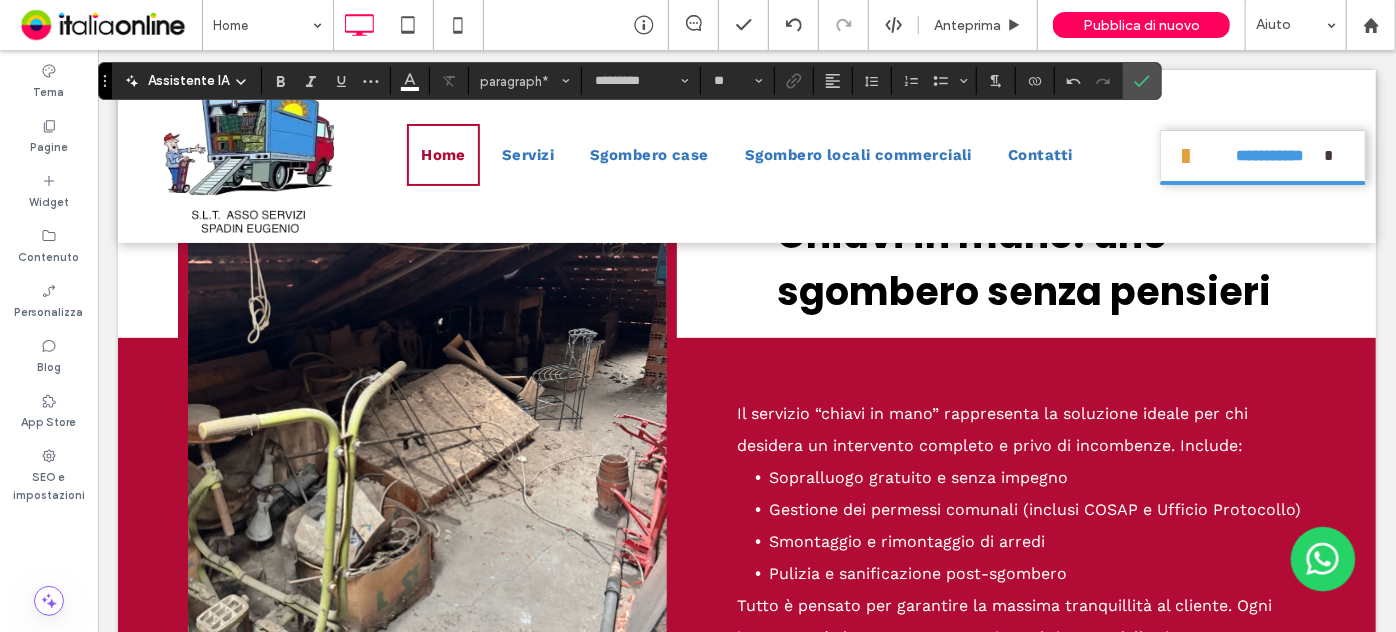 scroll, scrollTop: 4272, scrollLeft: 0, axis: vertical 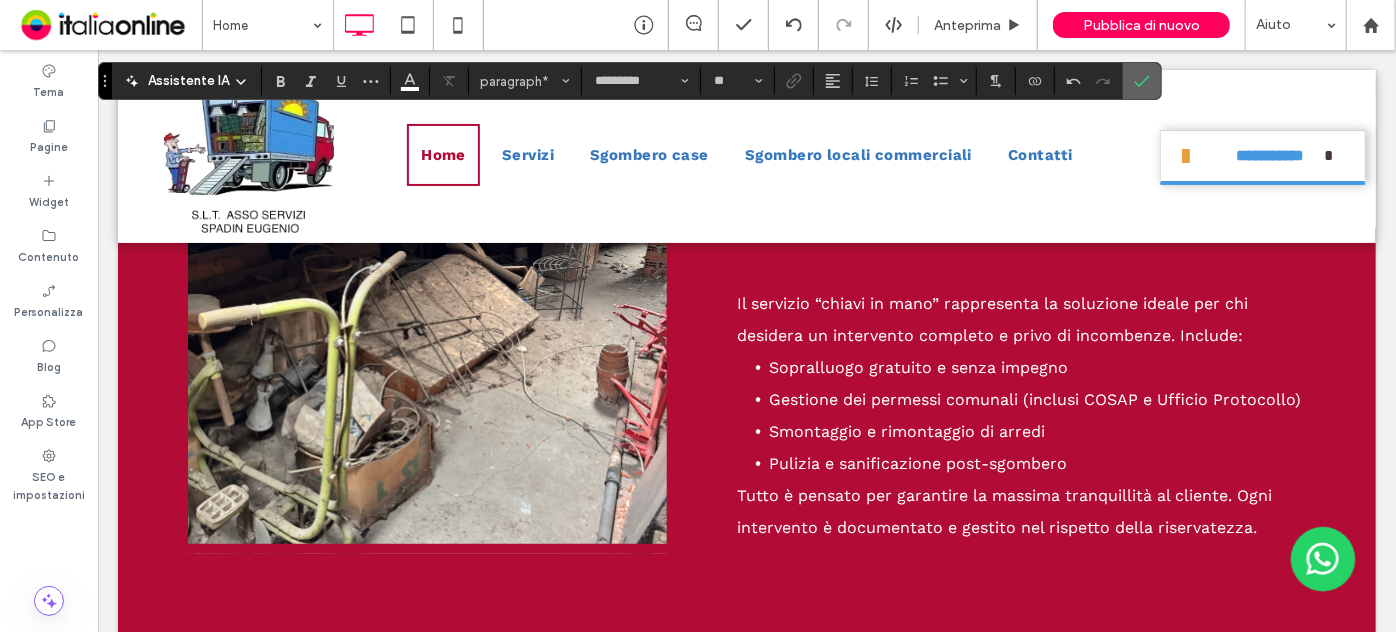 click 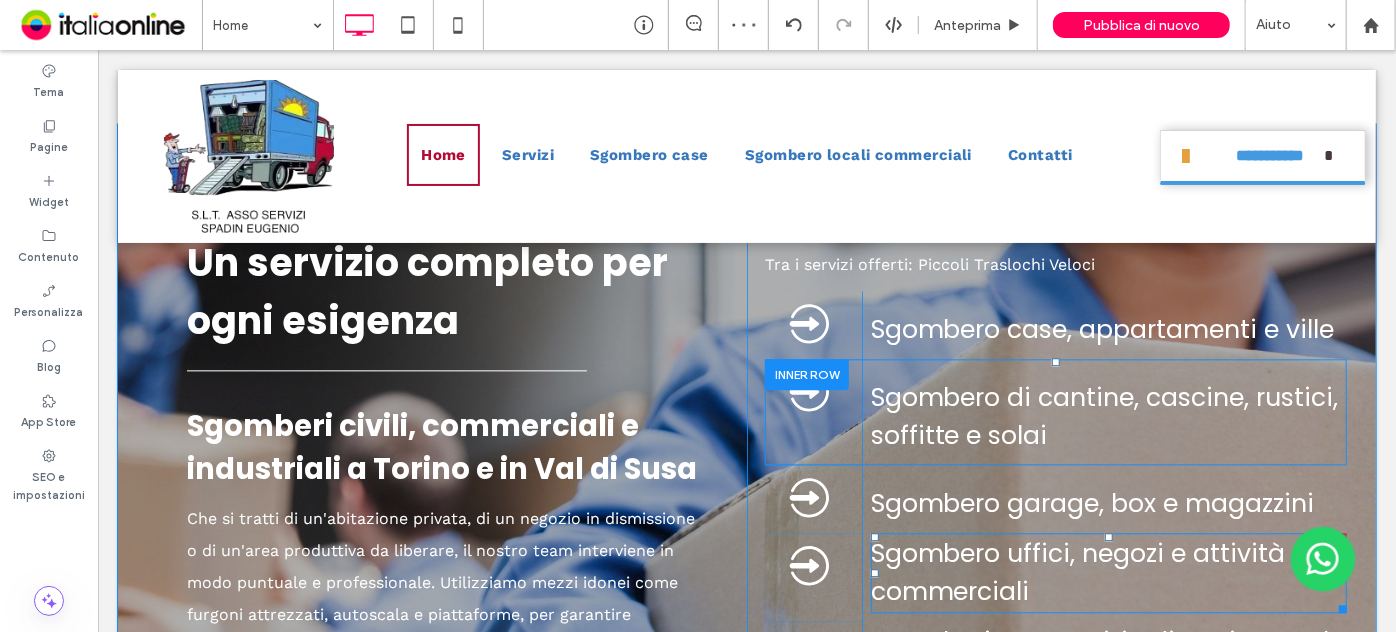 scroll, scrollTop: 2090, scrollLeft: 0, axis: vertical 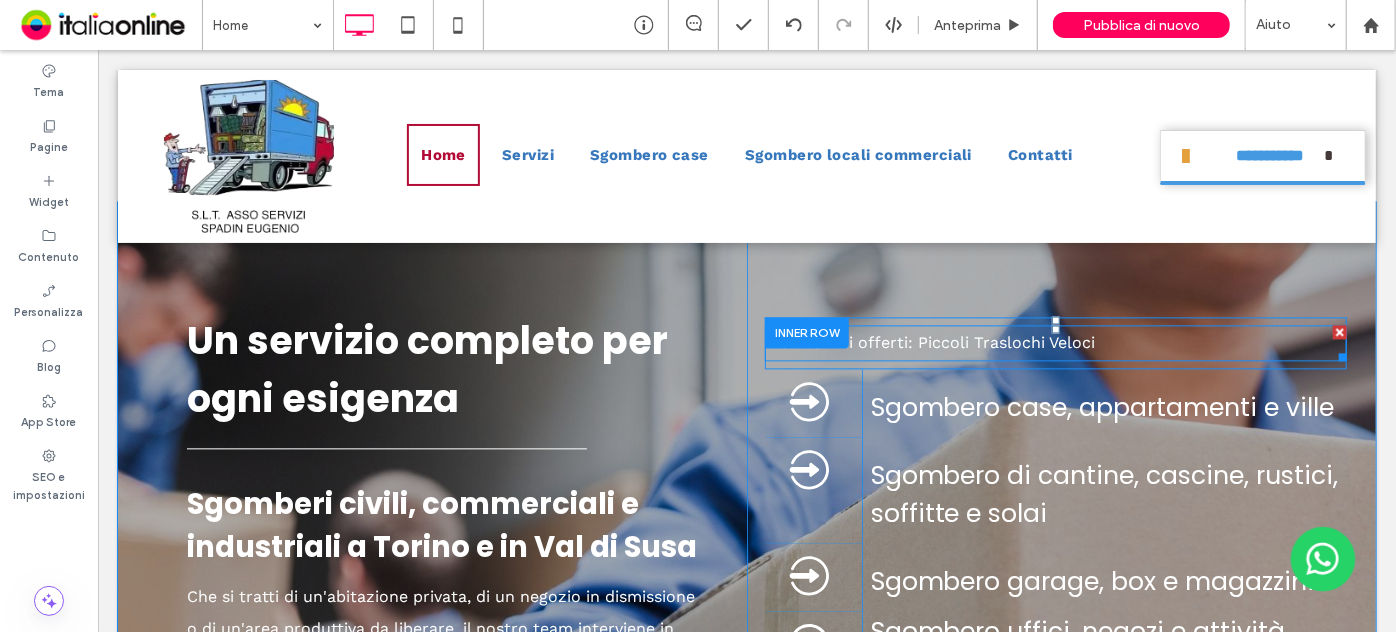 click on "Tra i servizi offerti: Piccoli Traslochi Veloci" at bounding box center (929, 341) 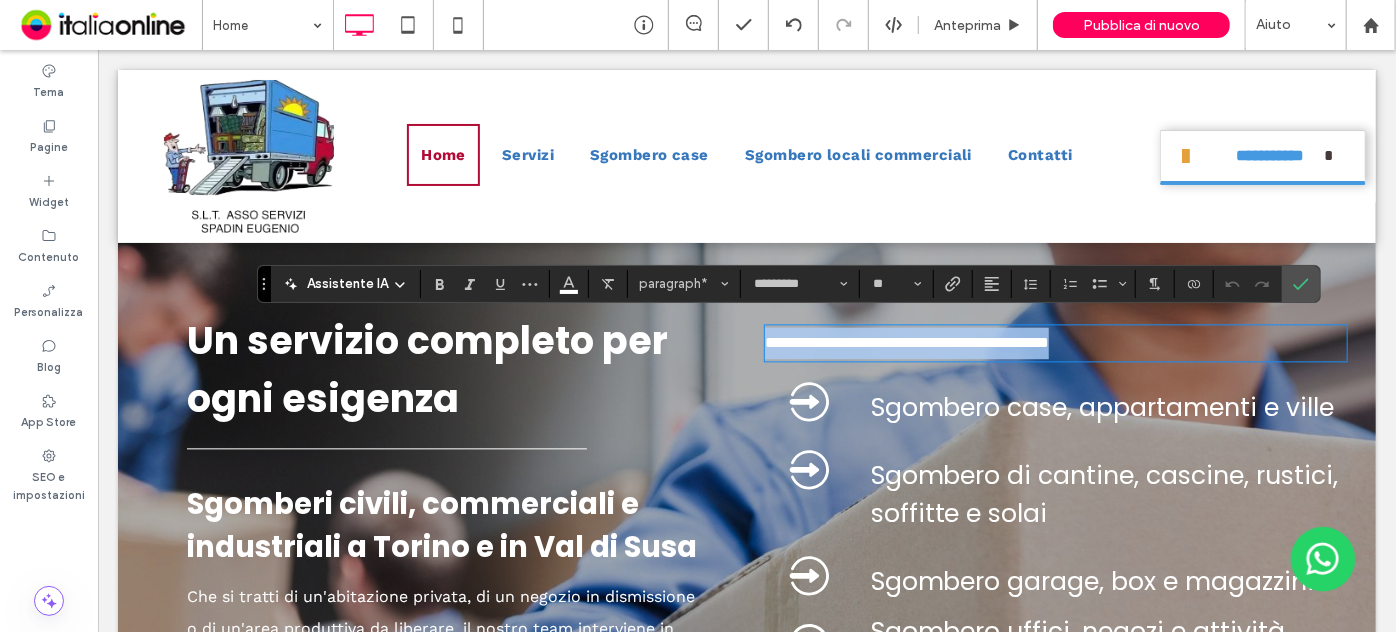 click on "**********" at bounding box center (906, 341) 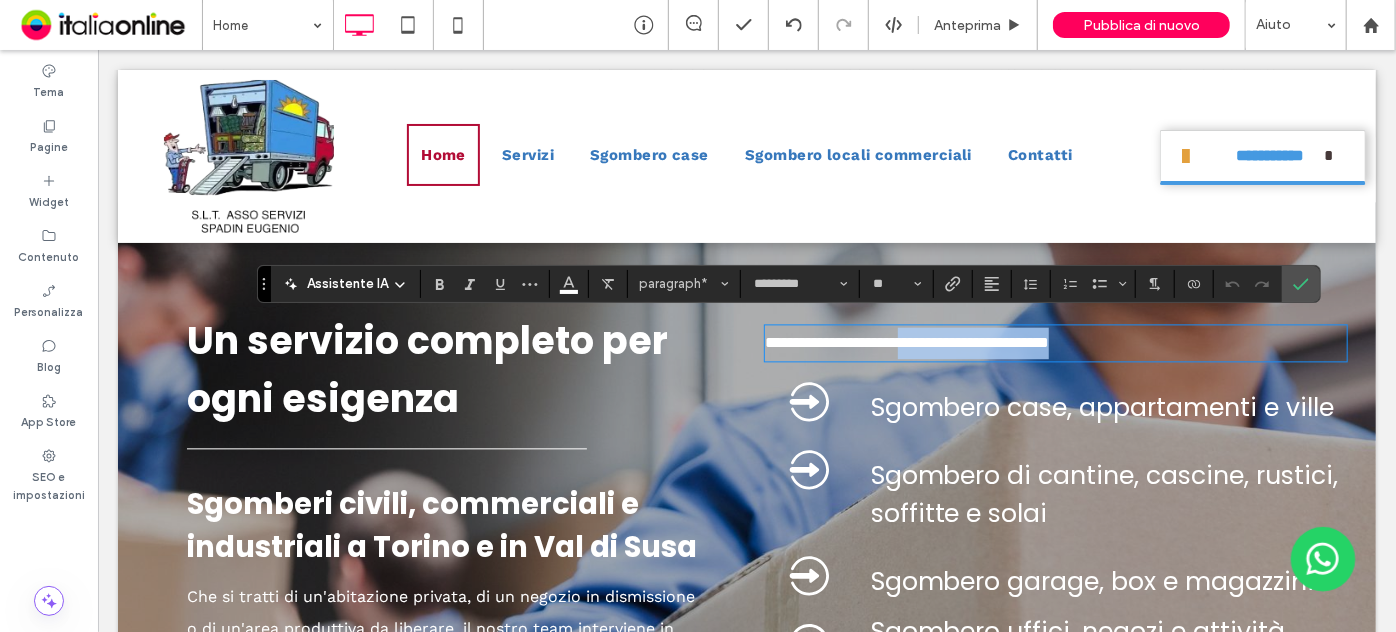 drag, startPoint x: 1113, startPoint y: 340, endPoint x: 905, endPoint y: 351, distance: 208.29066 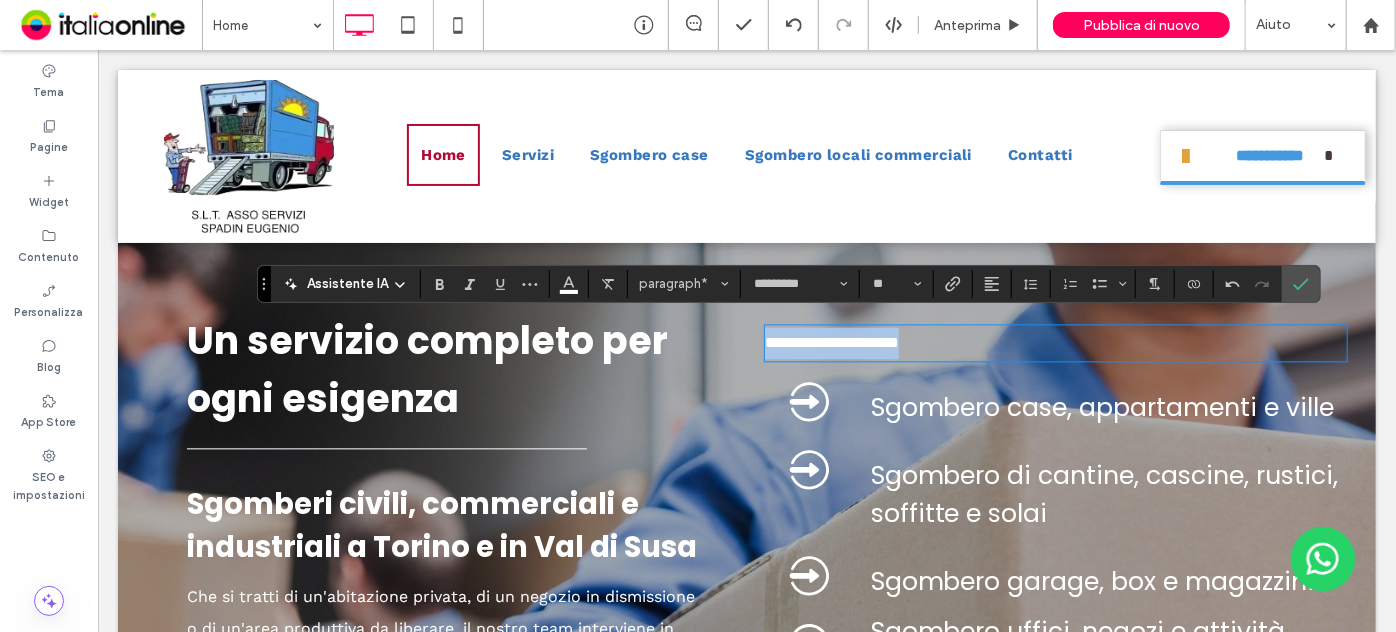 drag, startPoint x: 916, startPoint y: 330, endPoint x: 745, endPoint y: 338, distance: 171.18703 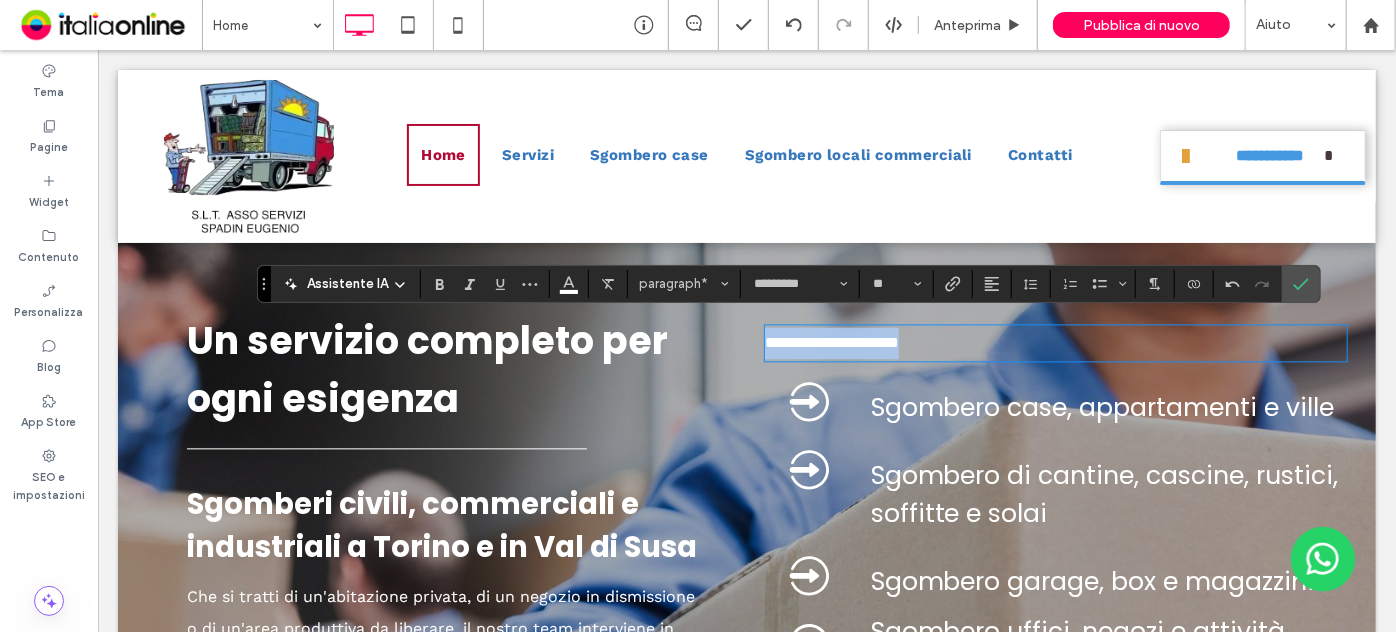 click on "**********" at bounding box center (1055, 342) 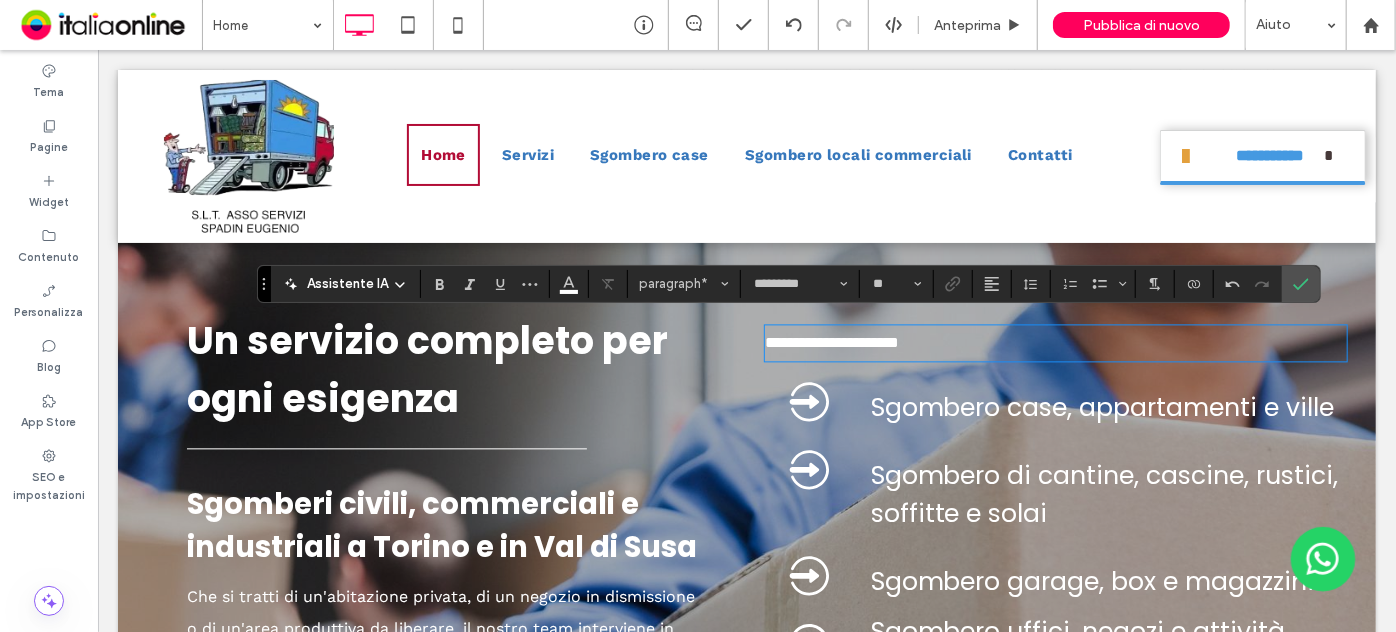 click on "**********" at bounding box center (1055, 342) 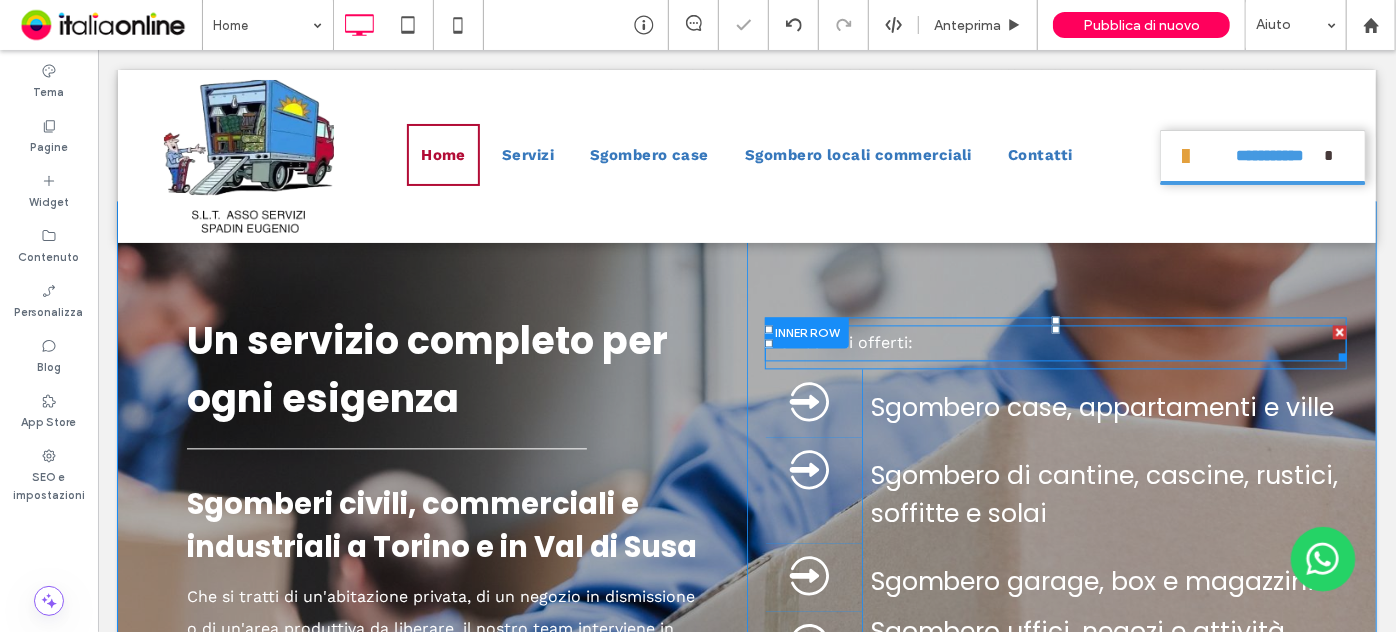 click at bounding box center [1339, 331] 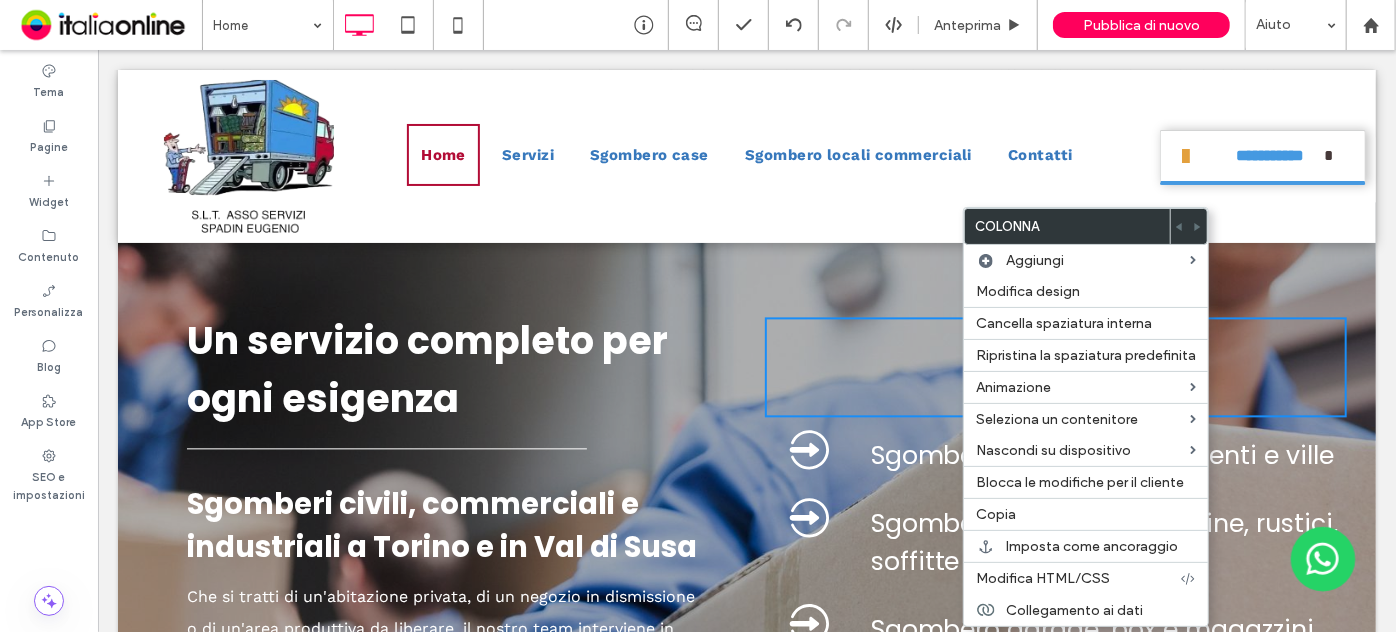 click on "Click To Paste" at bounding box center (1055, 366) 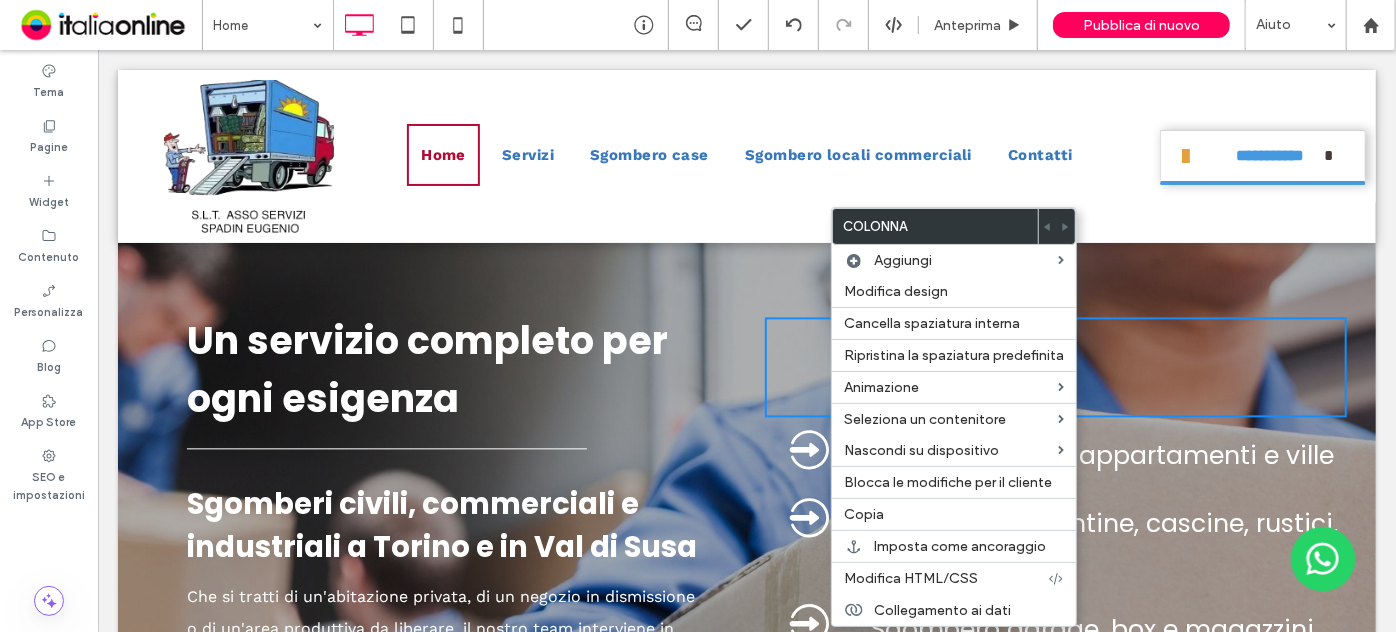 click on "Click To Paste" at bounding box center (1055, 366) 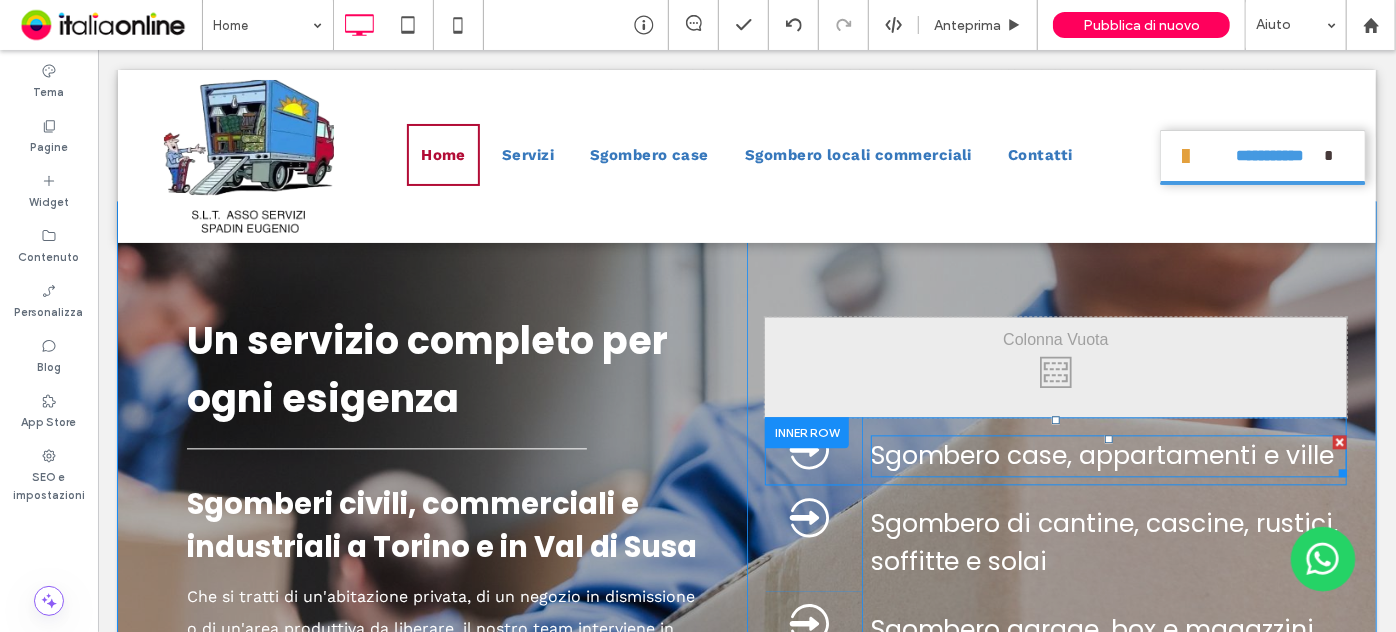 scroll, scrollTop: 2181, scrollLeft: 0, axis: vertical 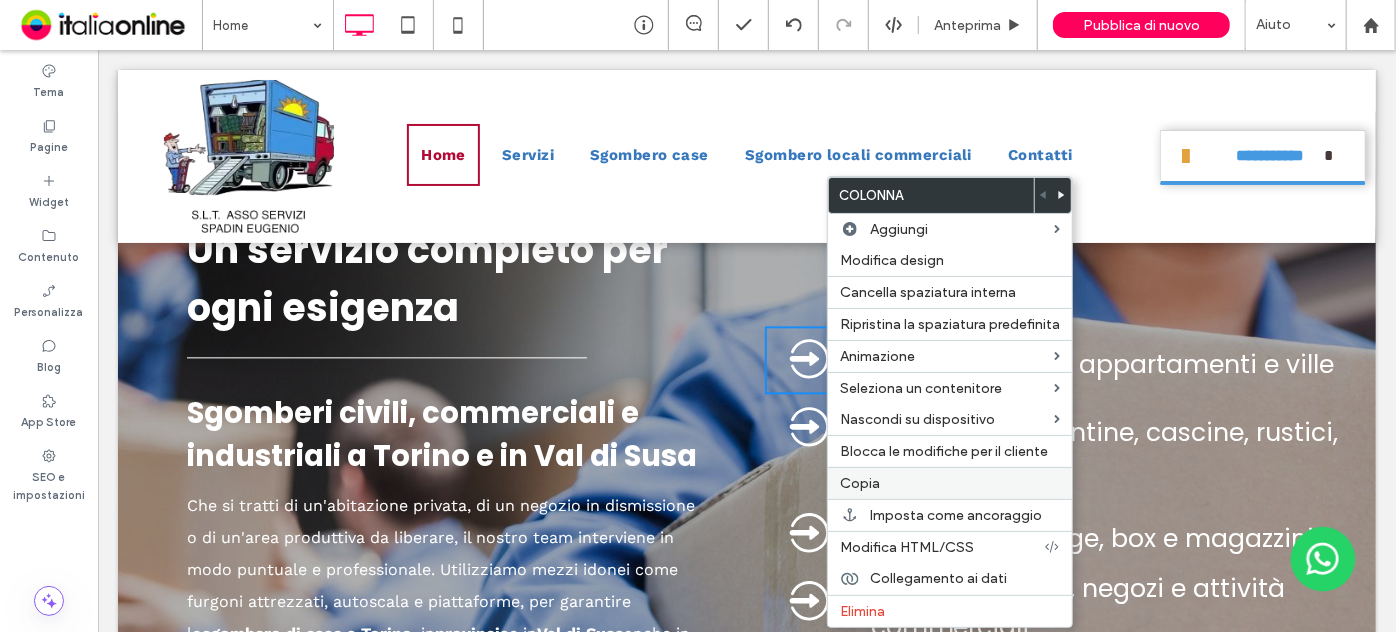 click on "Copia" at bounding box center [950, 483] 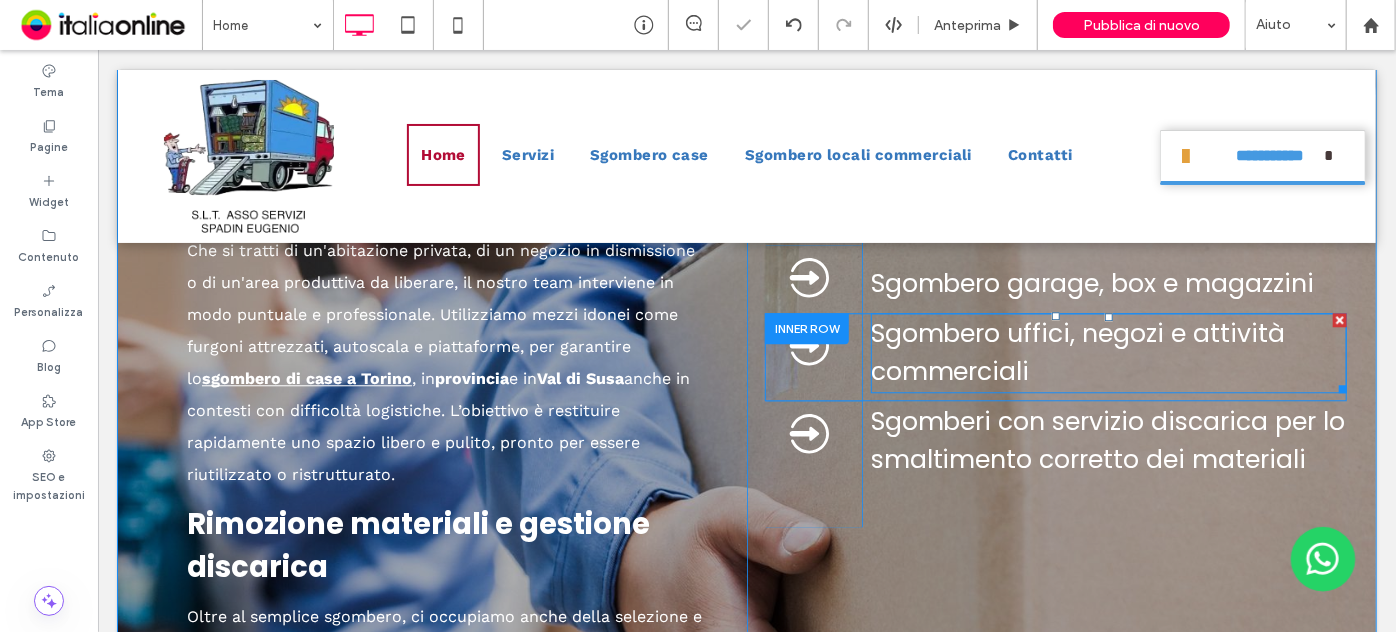 scroll, scrollTop: 2545, scrollLeft: 0, axis: vertical 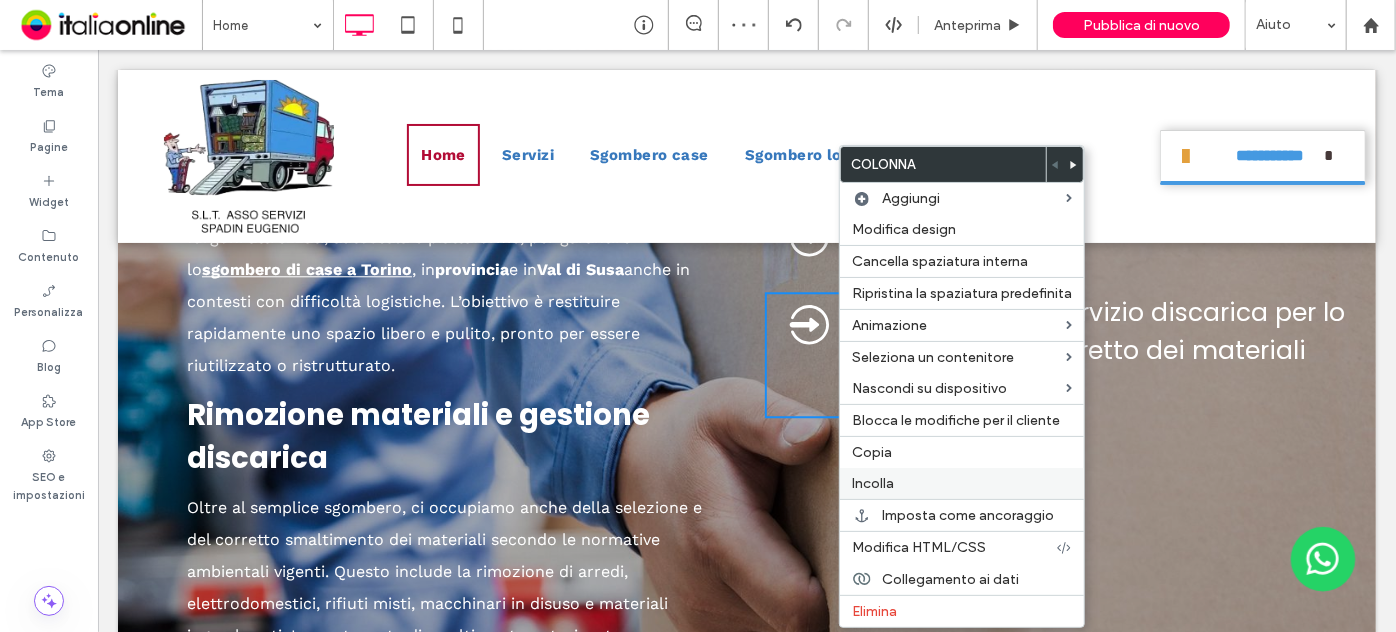 click on "Incolla" at bounding box center [962, 483] 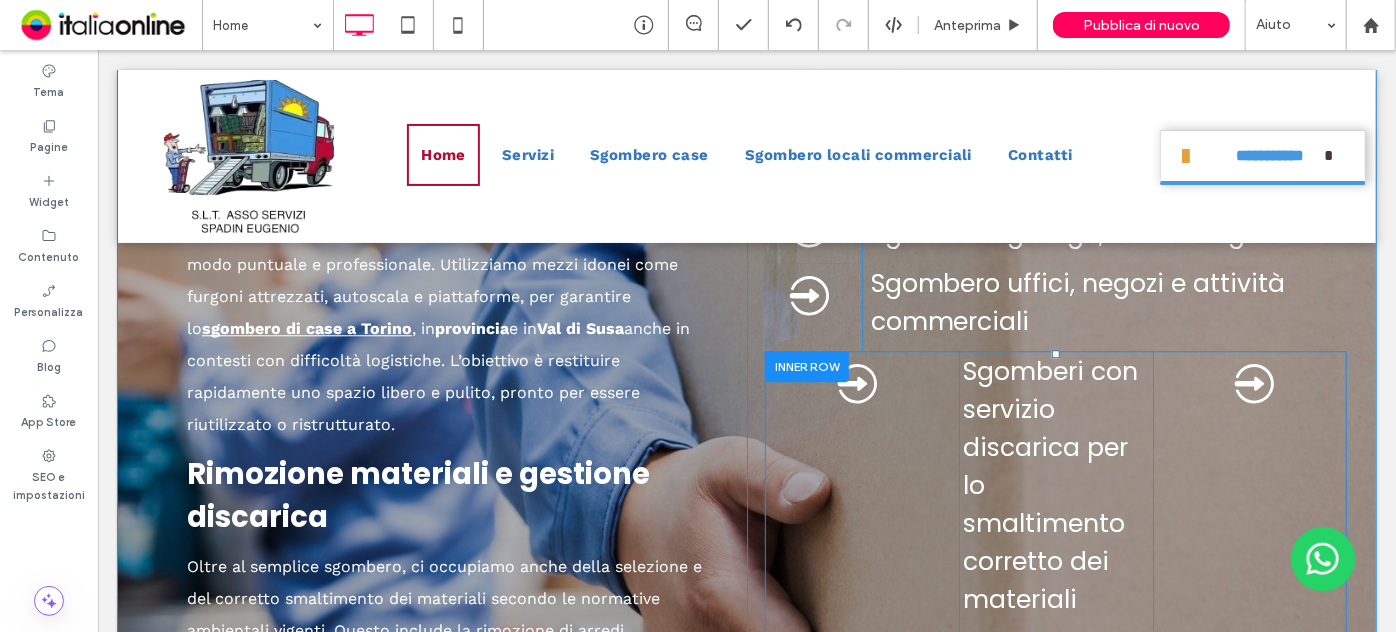 scroll, scrollTop: 2454, scrollLeft: 0, axis: vertical 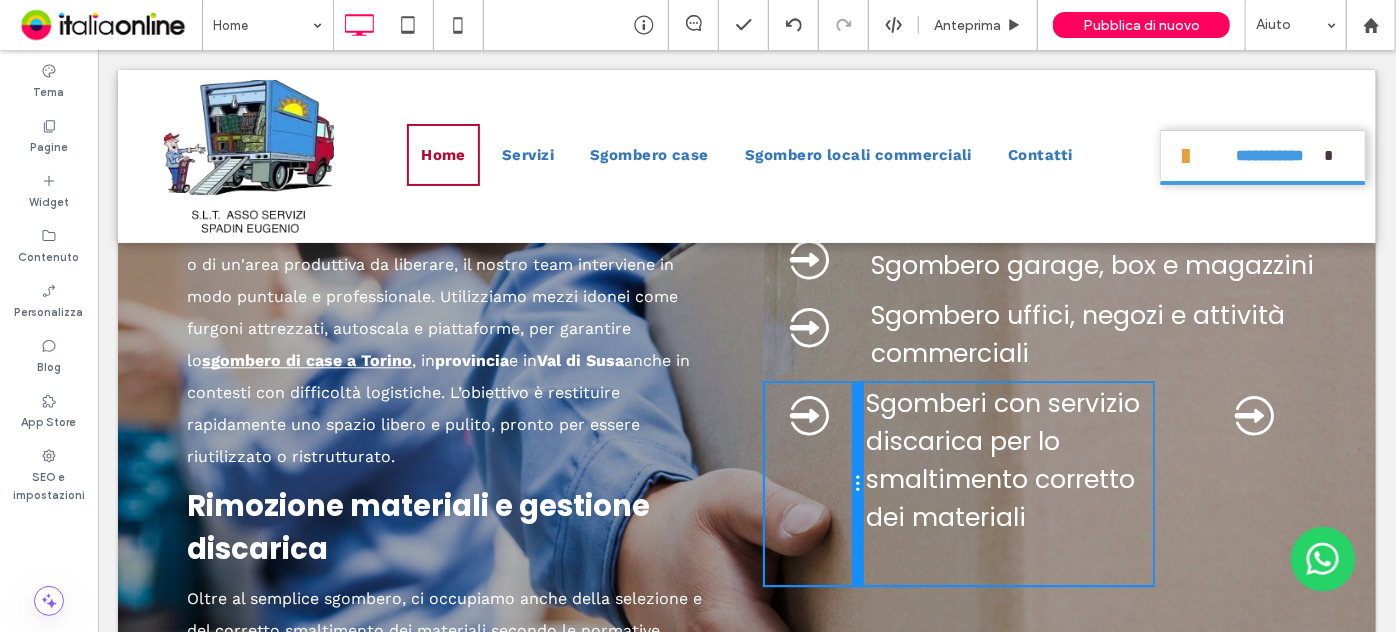 drag, startPoint x: 945, startPoint y: 489, endPoint x: 958, endPoint y: 542, distance: 54.571056 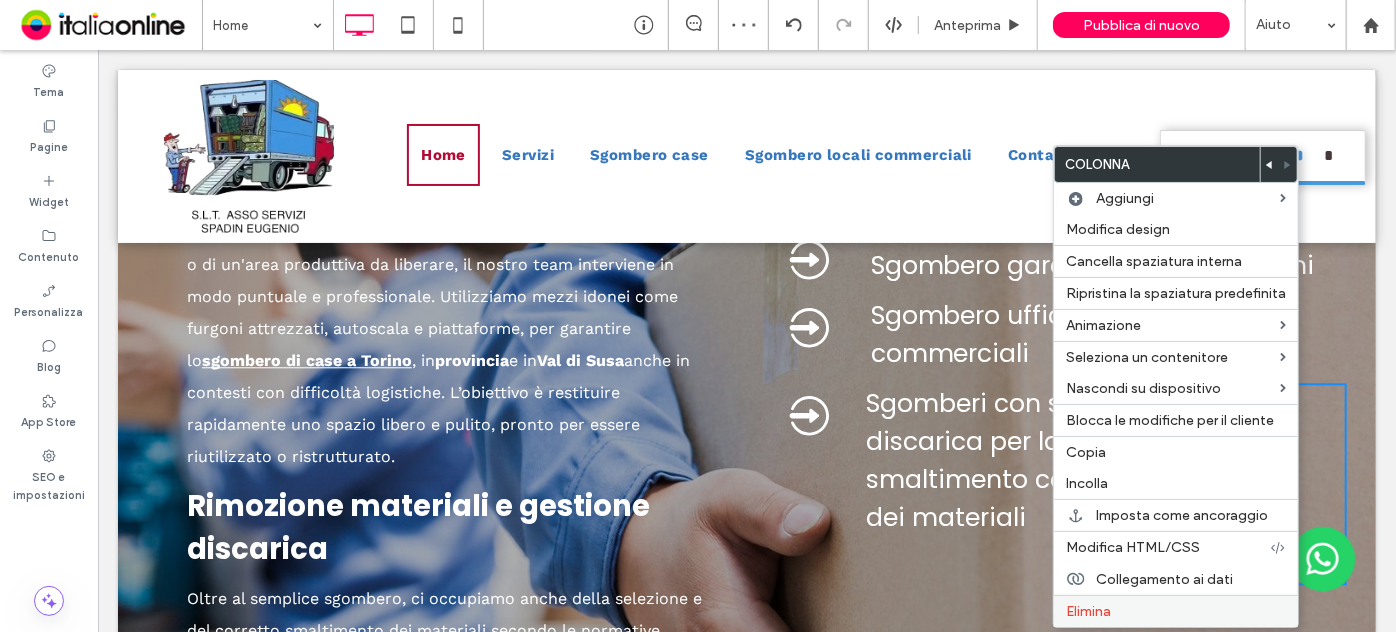 click on "Elimina" at bounding box center (1176, 611) 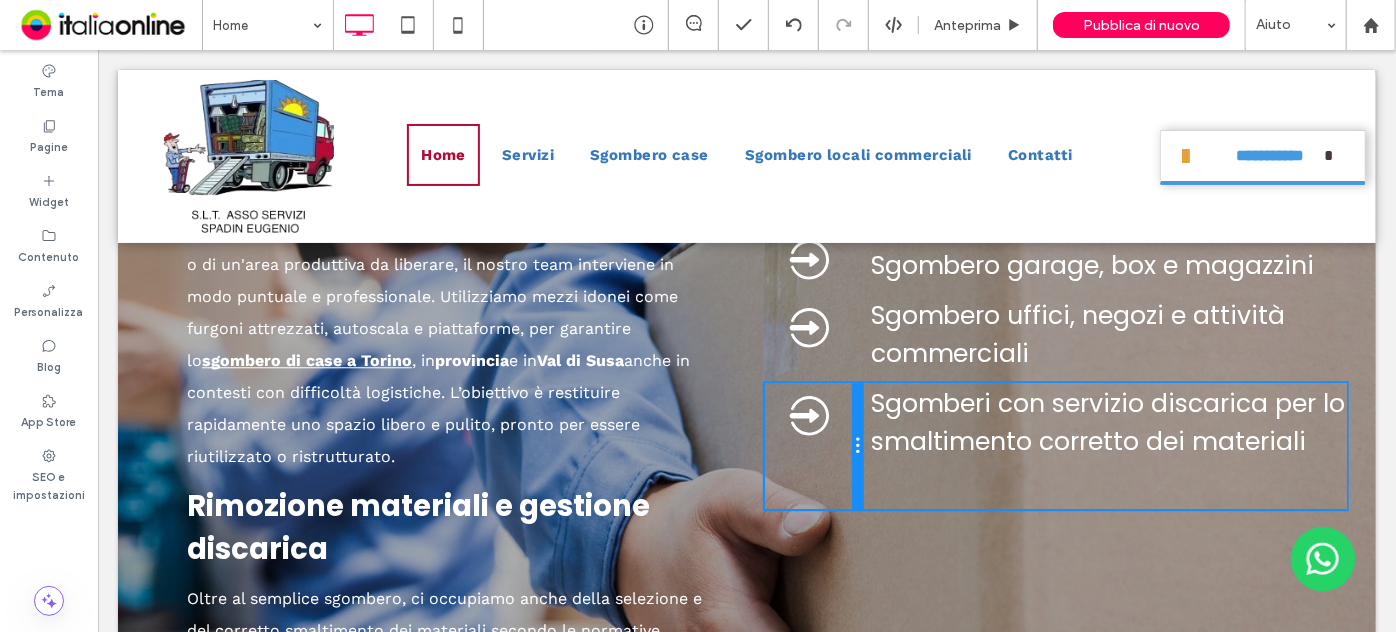 drag, startPoint x: 1044, startPoint y: 448, endPoint x: 1032, endPoint y: 485, distance: 38.8973 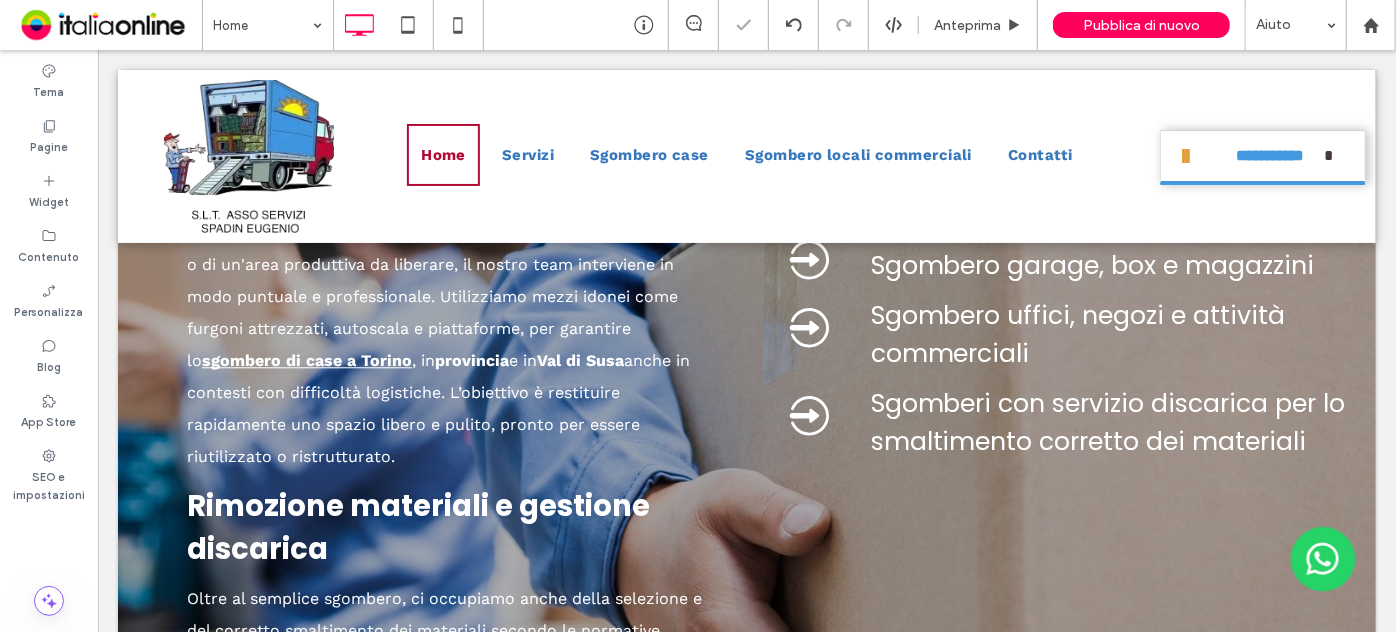 click at bounding box center [698, 316] 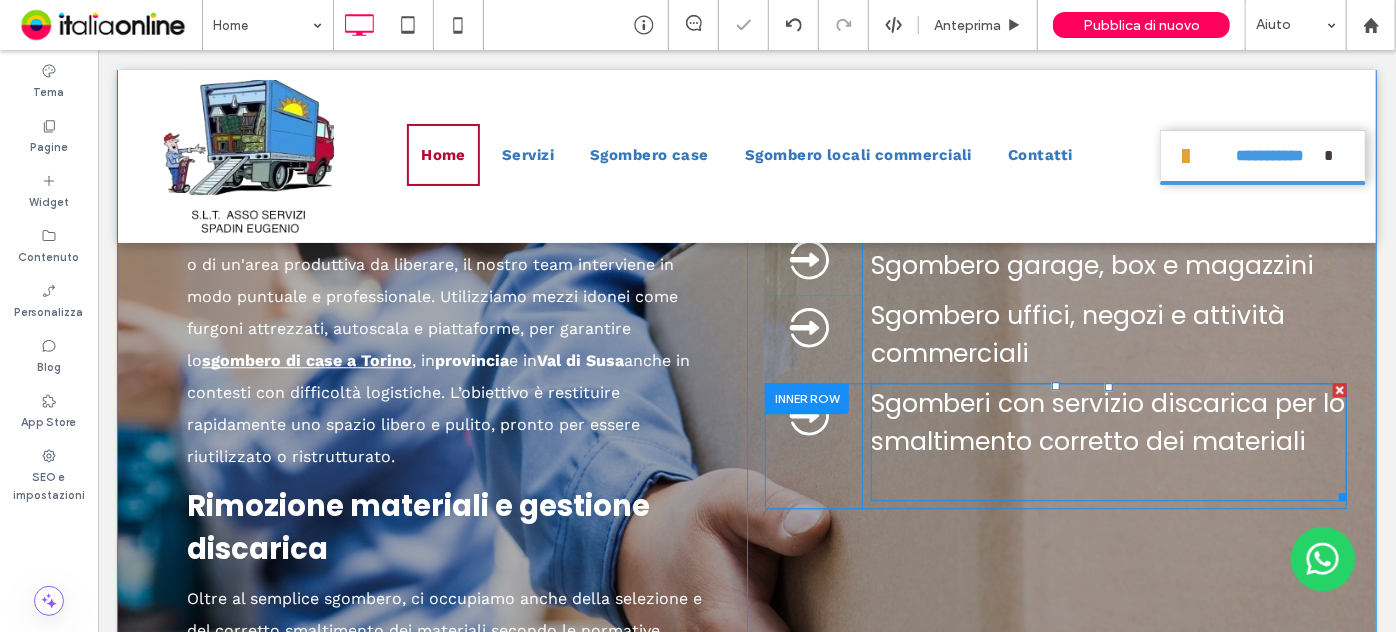 click on "Sgomberi con servizio discarica per lo smaltimento corretto dei materiali" at bounding box center (1107, 421) 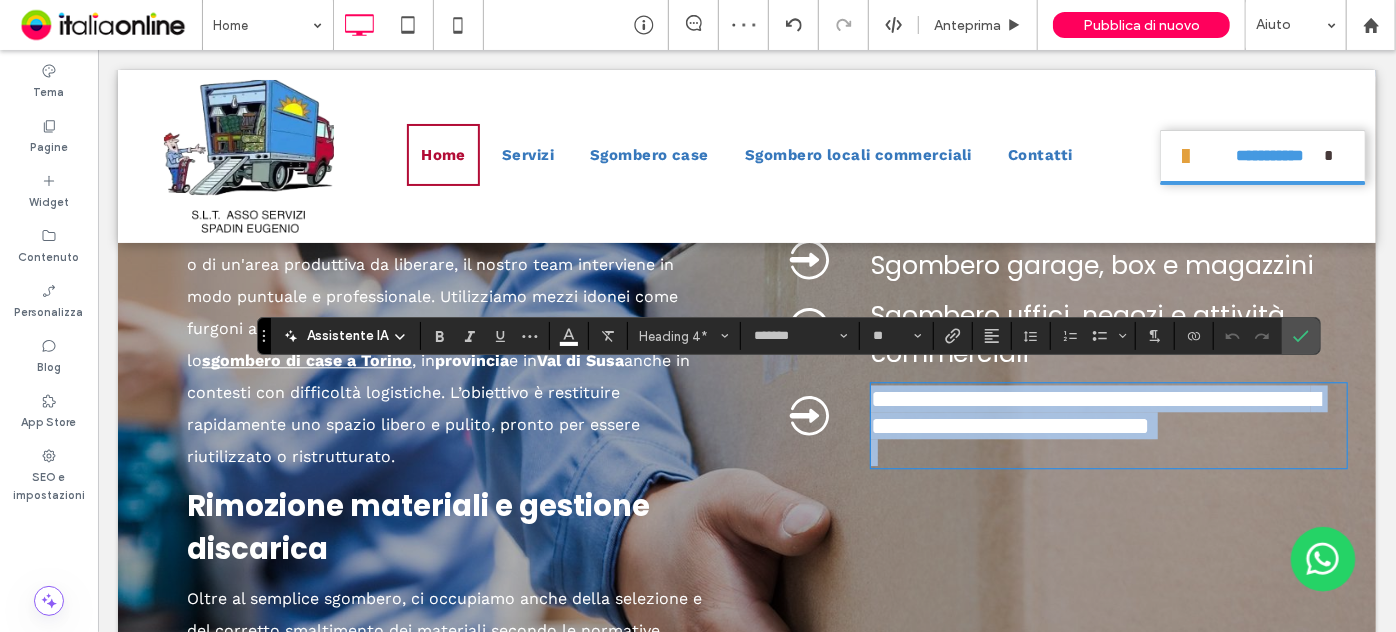 type 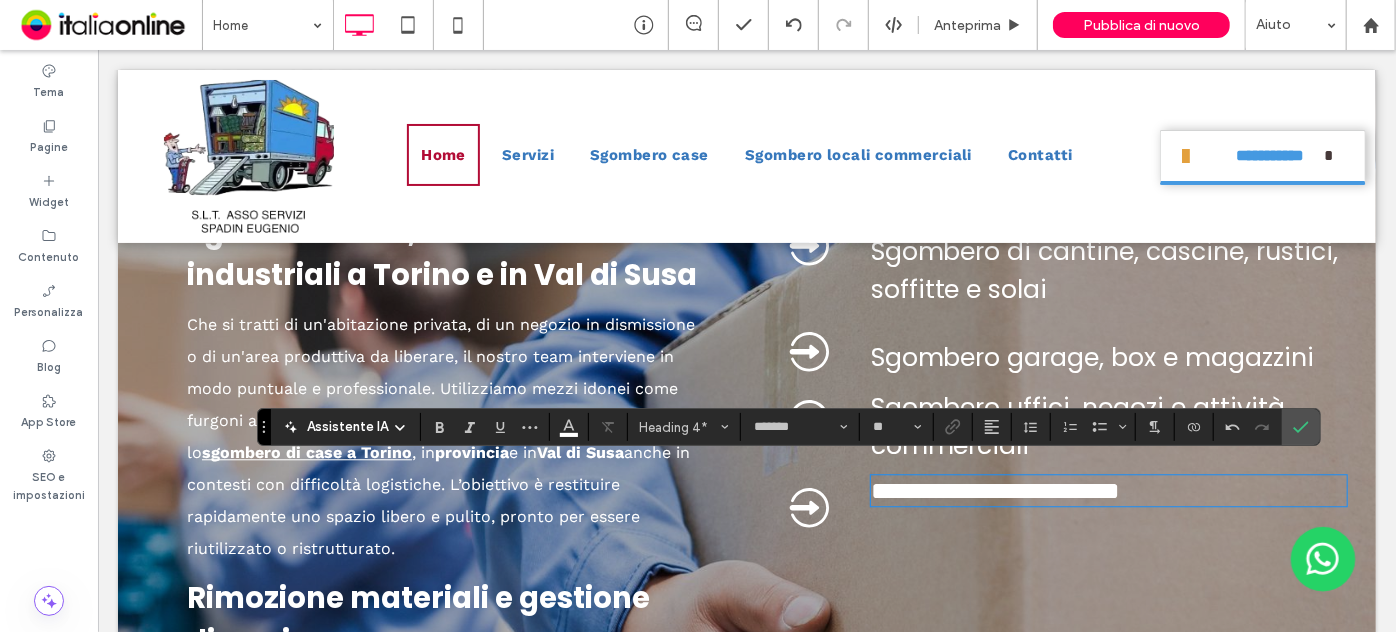 scroll, scrollTop: 2363, scrollLeft: 0, axis: vertical 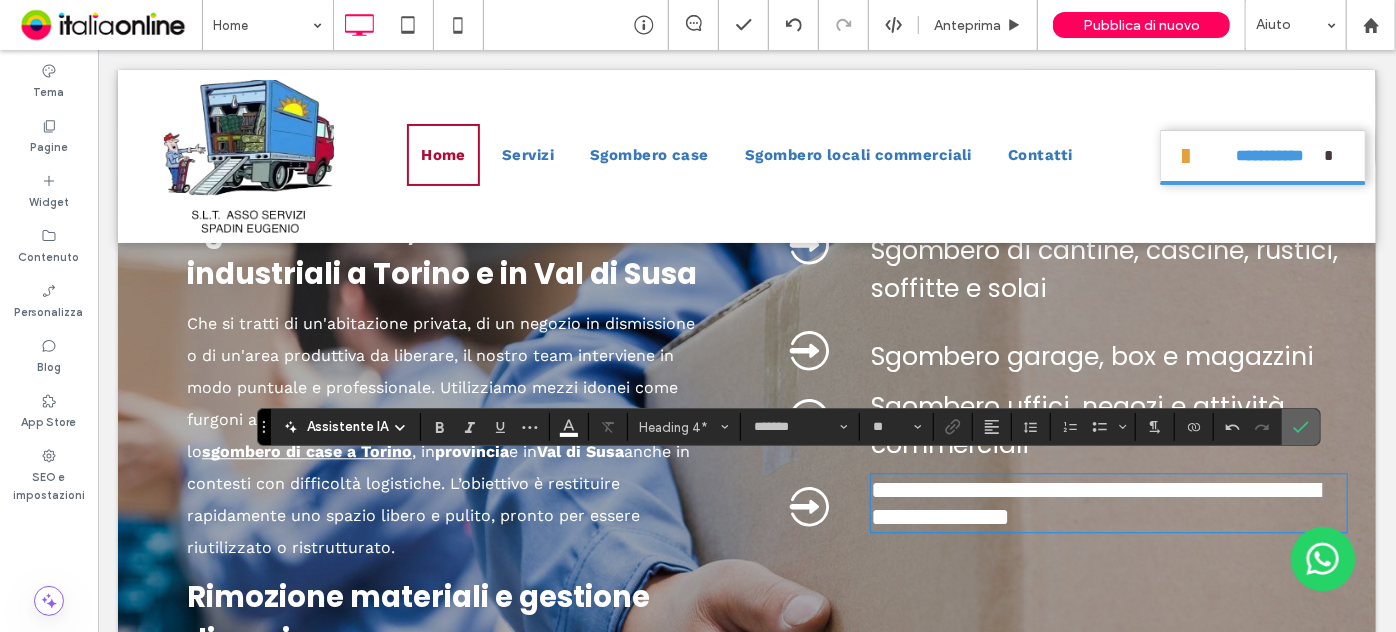 click 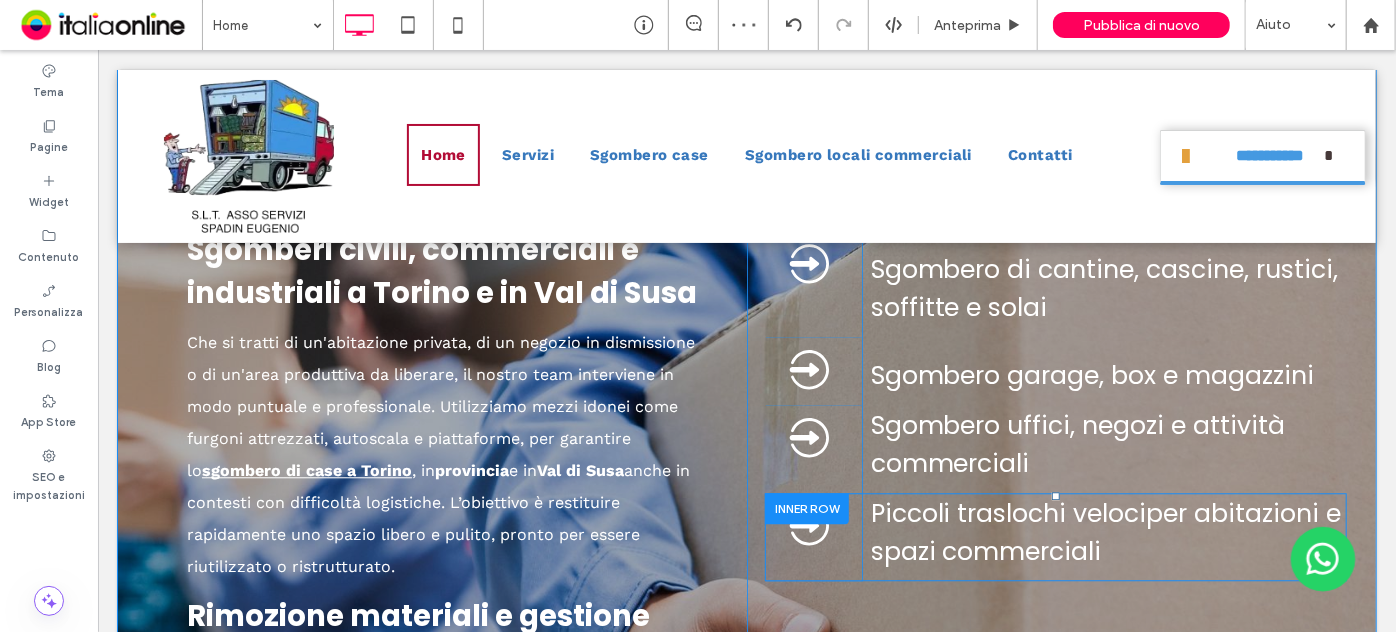 scroll, scrollTop: 2363, scrollLeft: 0, axis: vertical 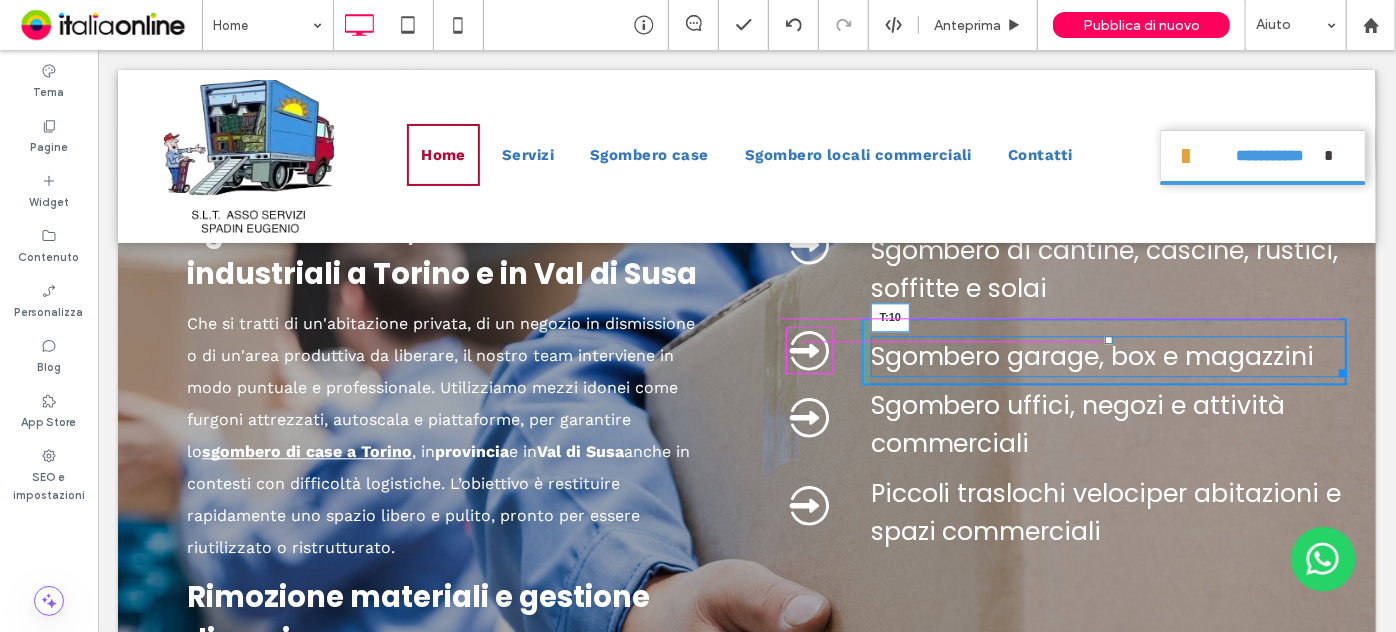 drag, startPoint x: 1100, startPoint y: 329, endPoint x: 1147, endPoint y: 447, distance: 127.01575 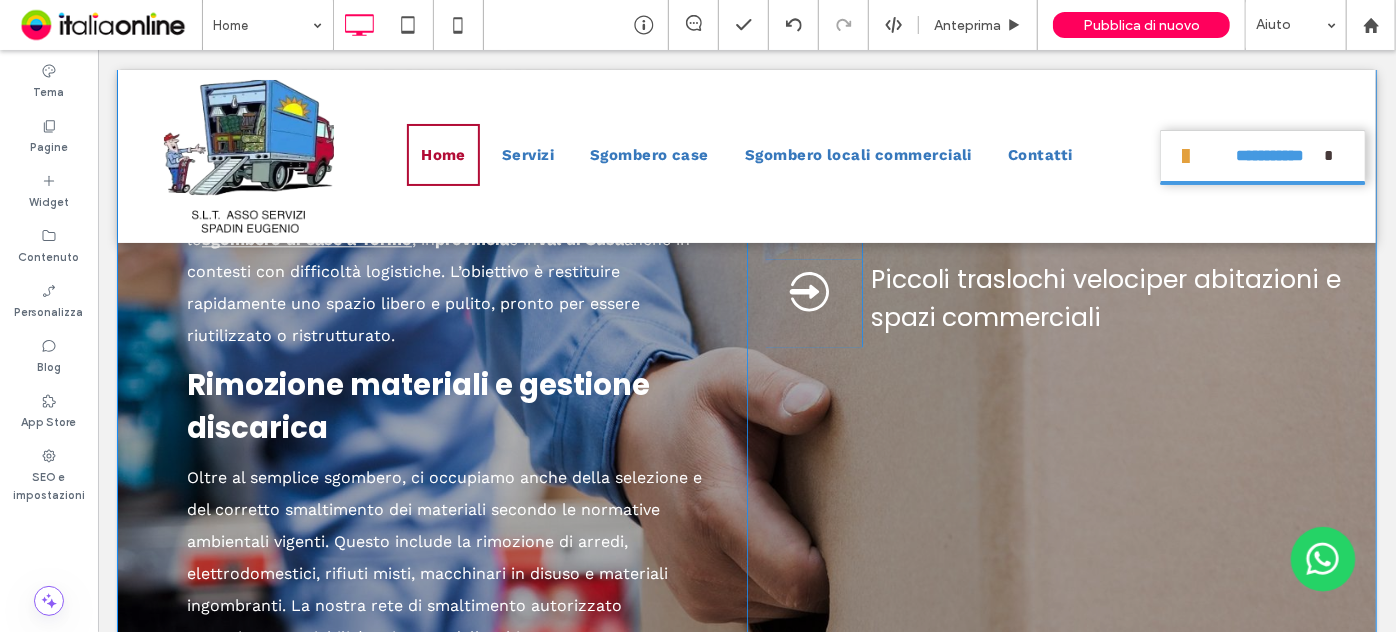 scroll, scrollTop: 2545, scrollLeft: 0, axis: vertical 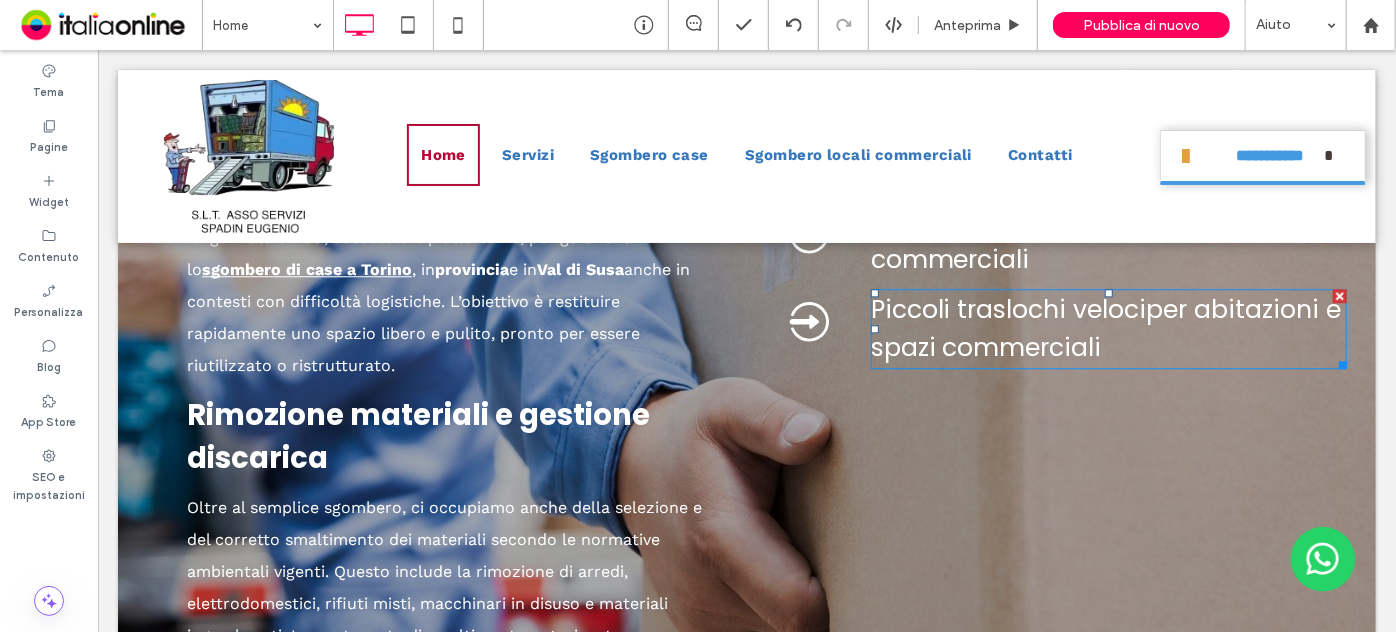 click on "Piccoli traslochi veloci" at bounding box center [1008, 308] 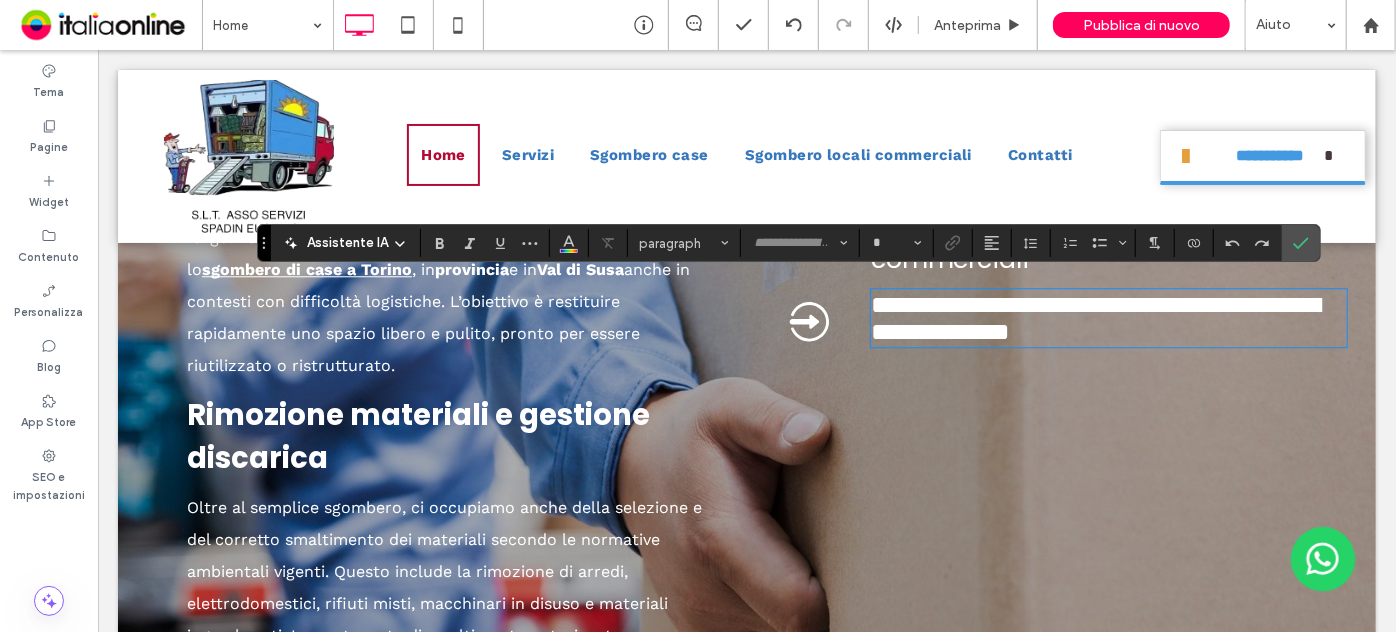 type on "*******" 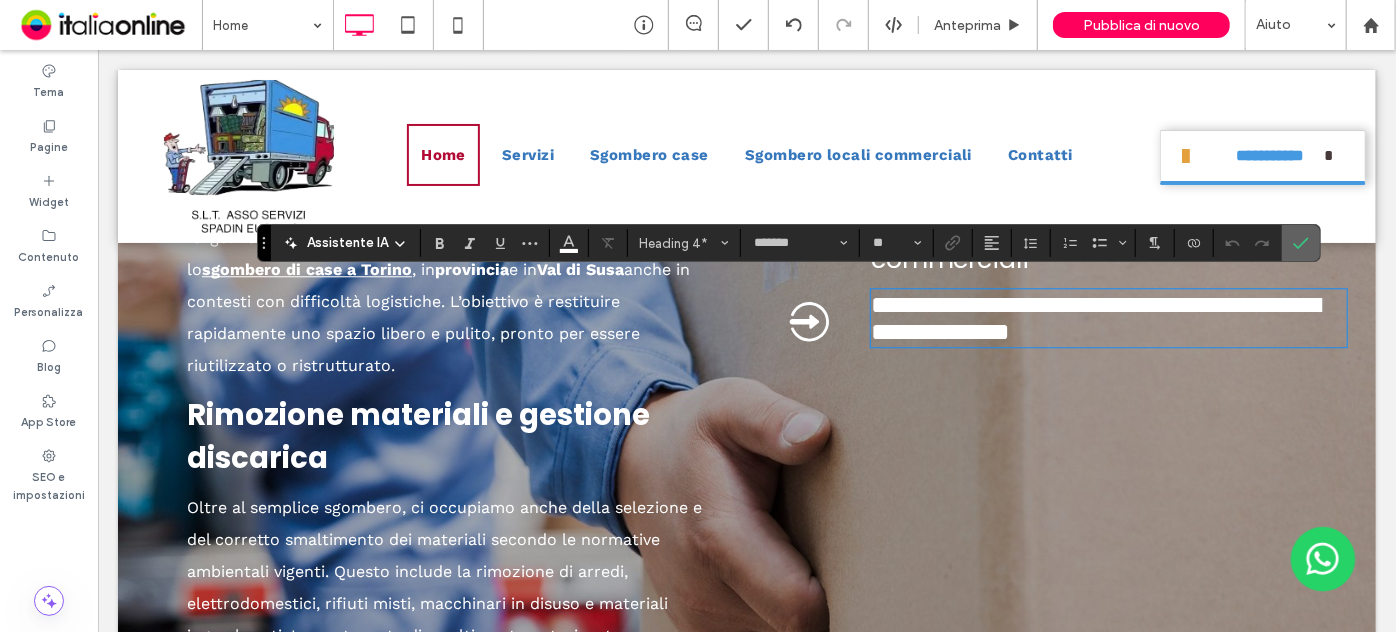 click at bounding box center [1297, 243] 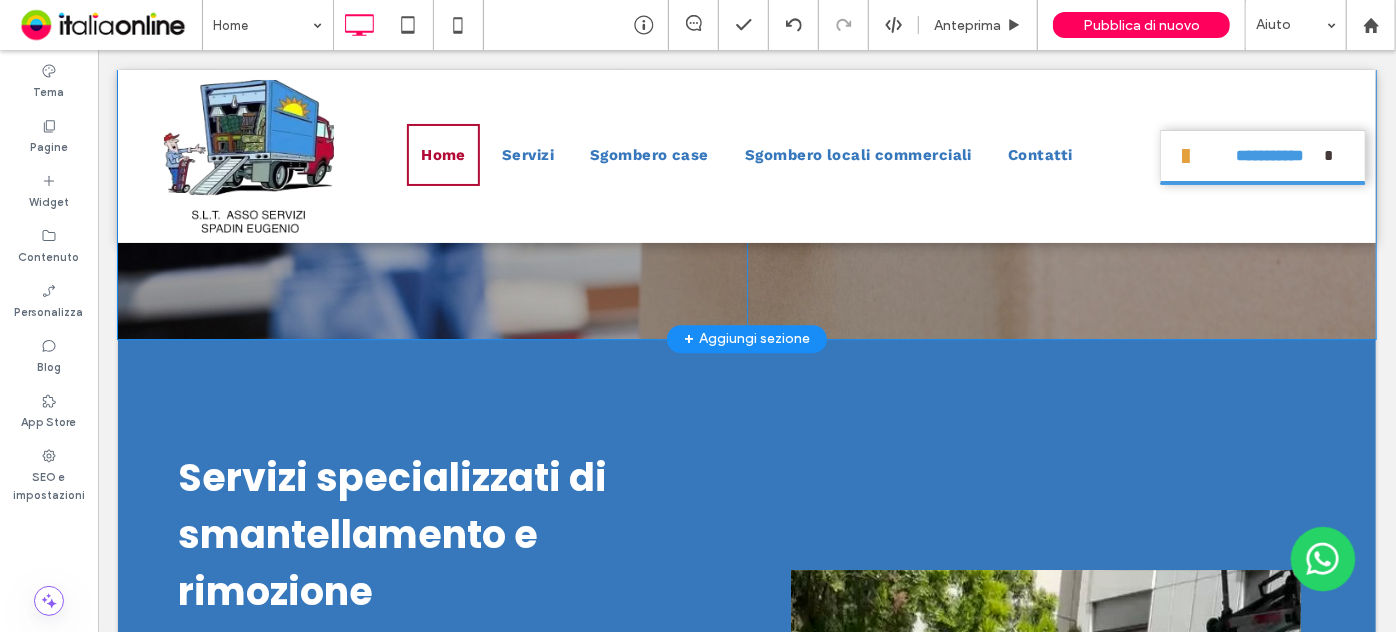 scroll, scrollTop: 3090, scrollLeft: 0, axis: vertical 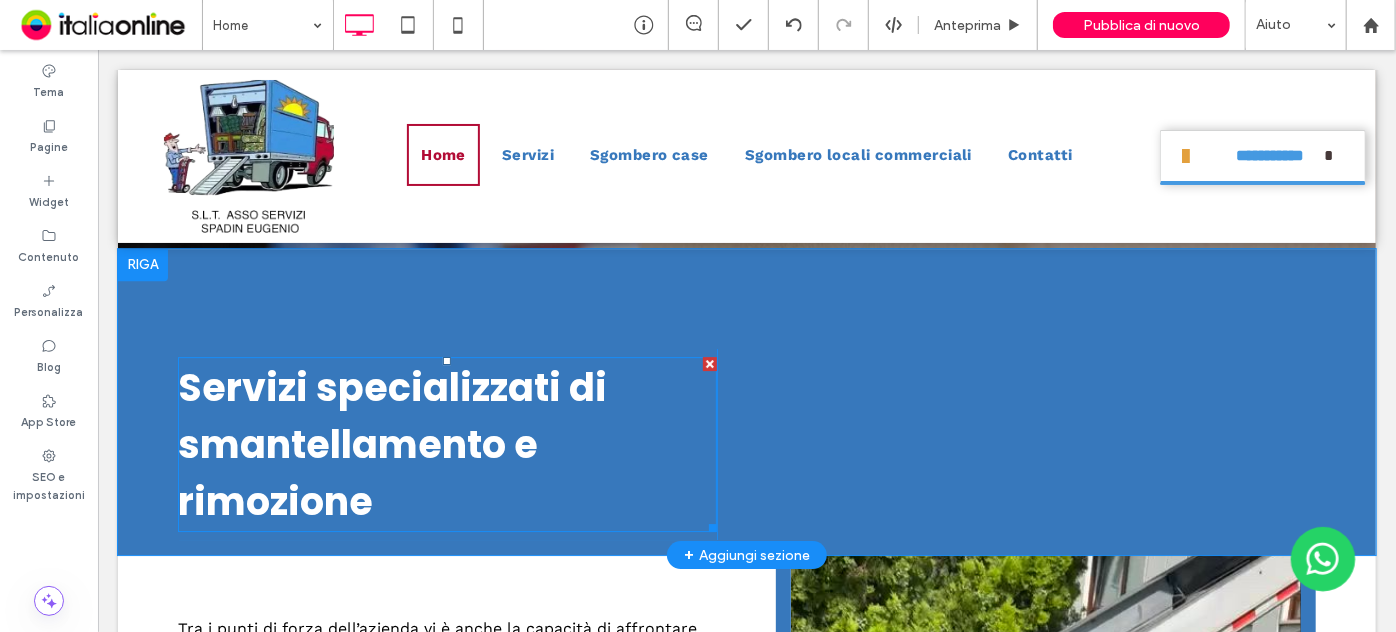 click on "Servizi specializzati di smantellamento e rimozione" at bounding box center [446, 443] 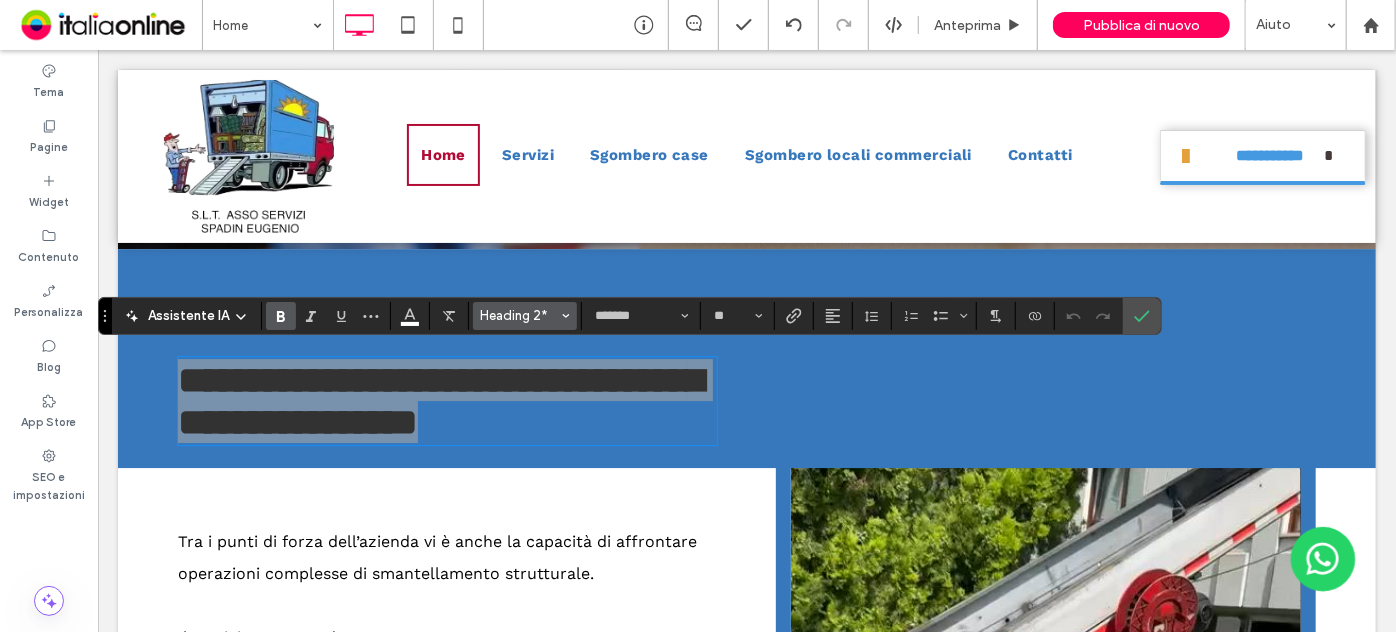 click 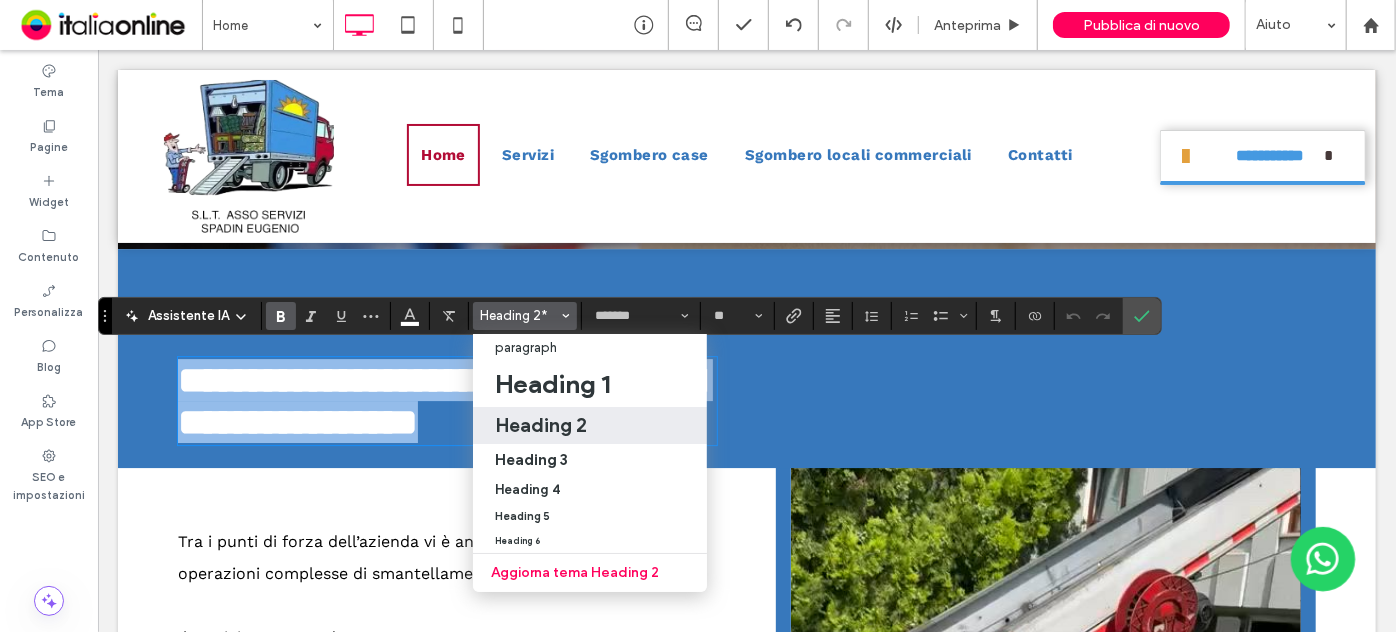 click on "**********" at bounding box center (446, 400) 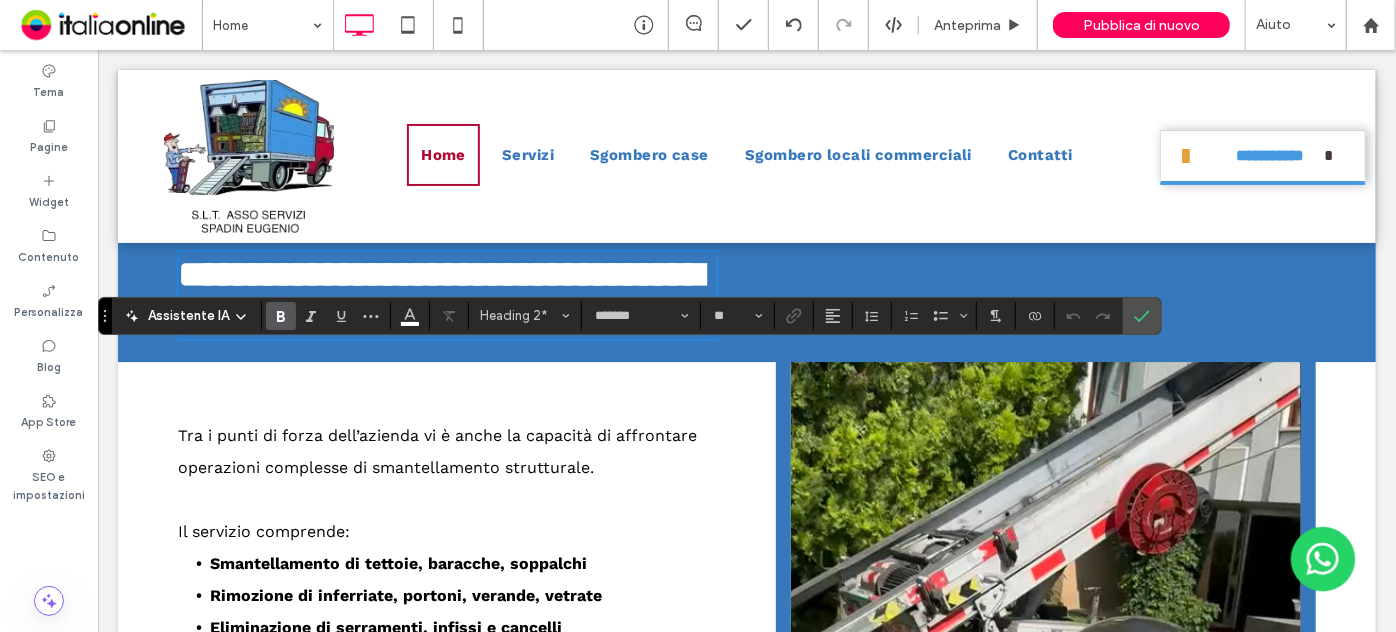 scroll, scrollTop: 3090, scrollLeft: 0, axis: vertical 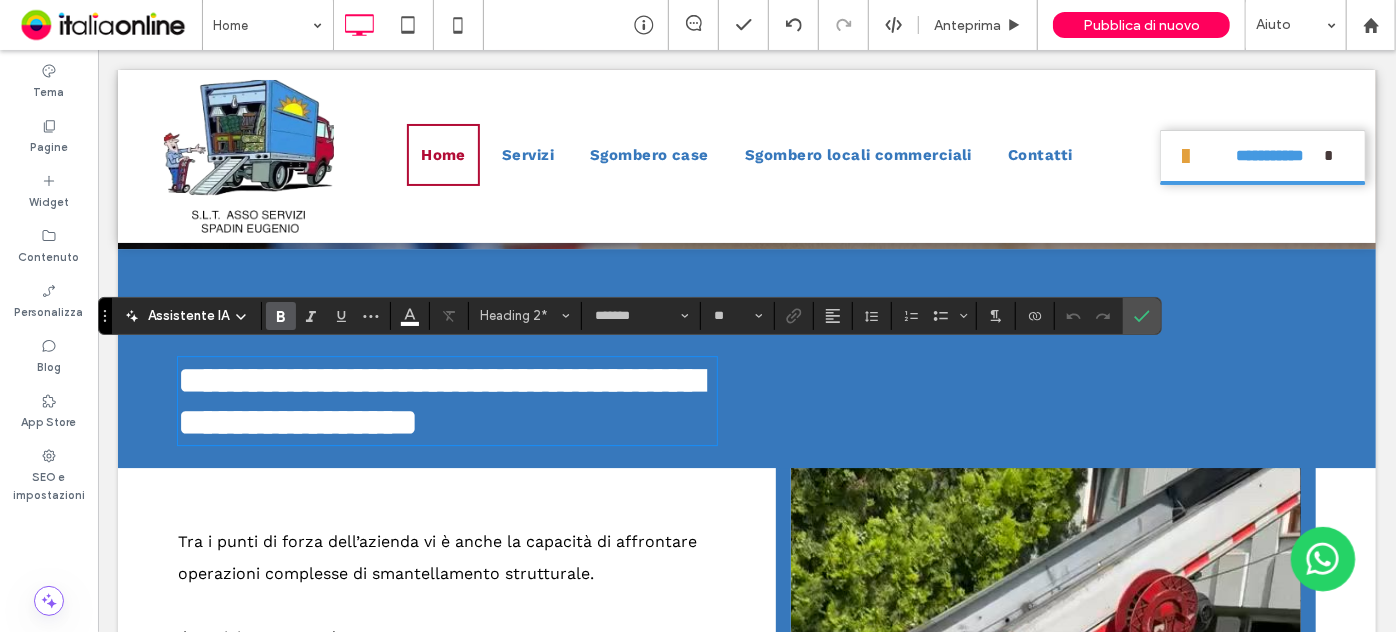 click on "**********" at bounding box center [439, 400] 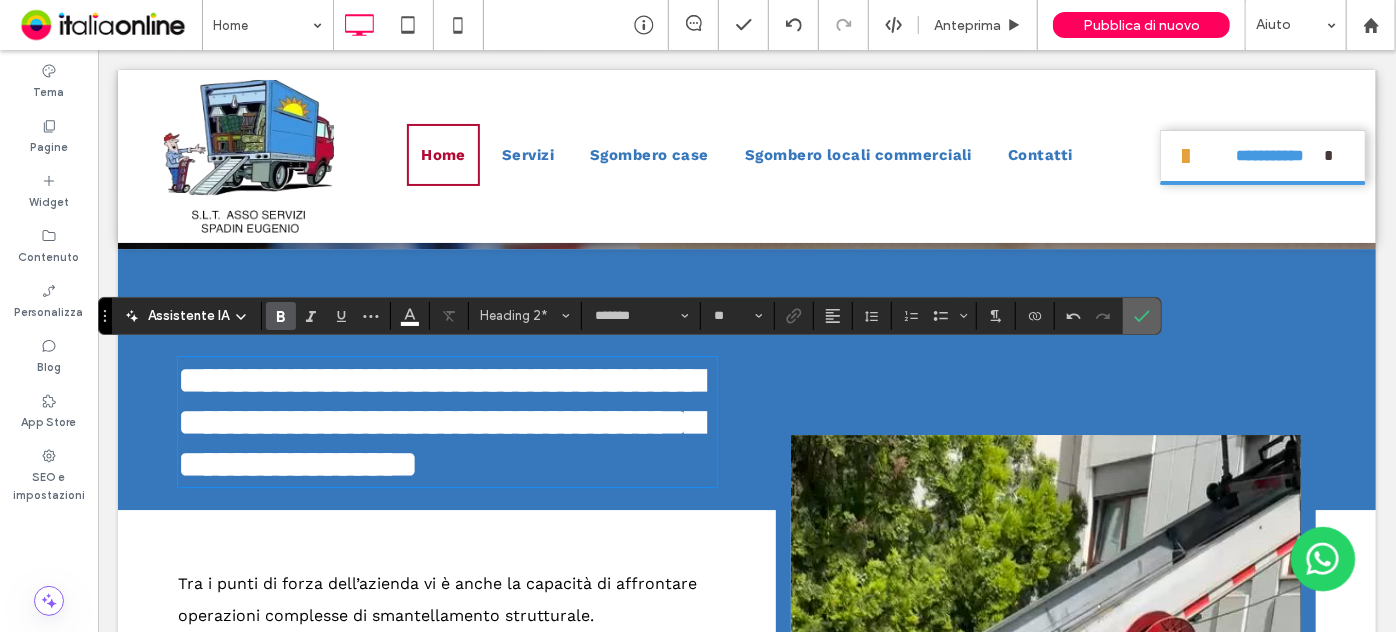 click 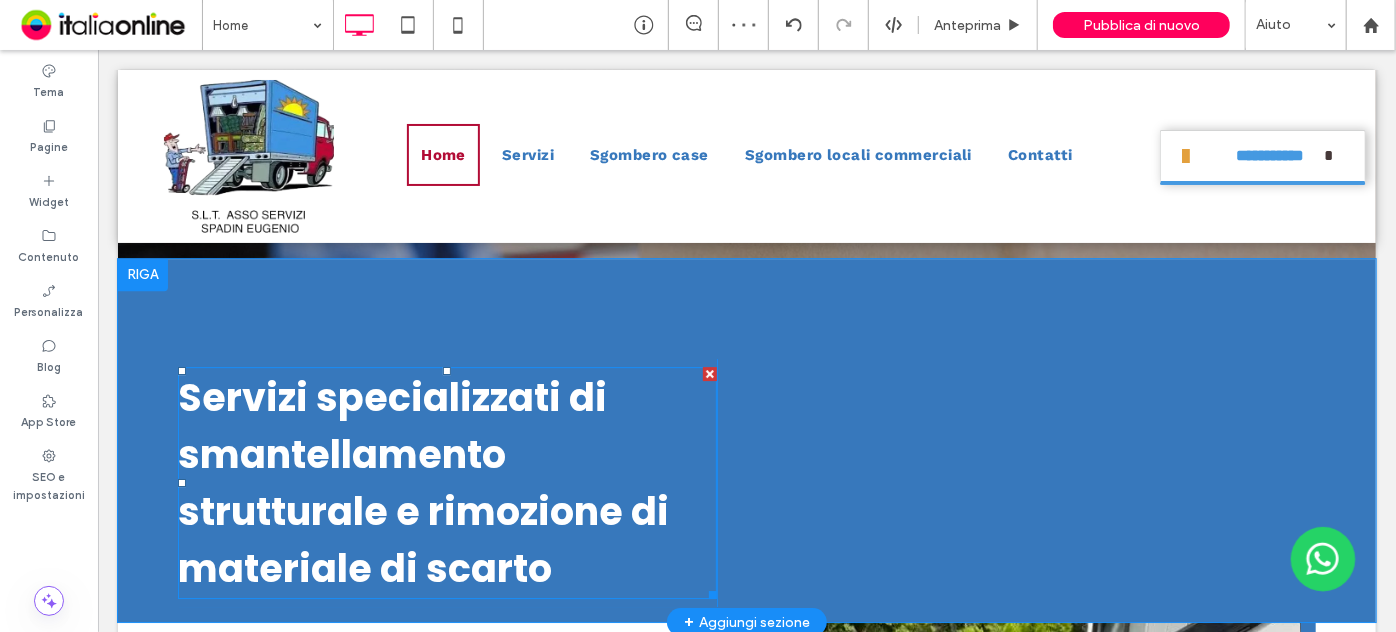 scroll, scrollTop: 3181, scrollLeft: 0, axis: vertical 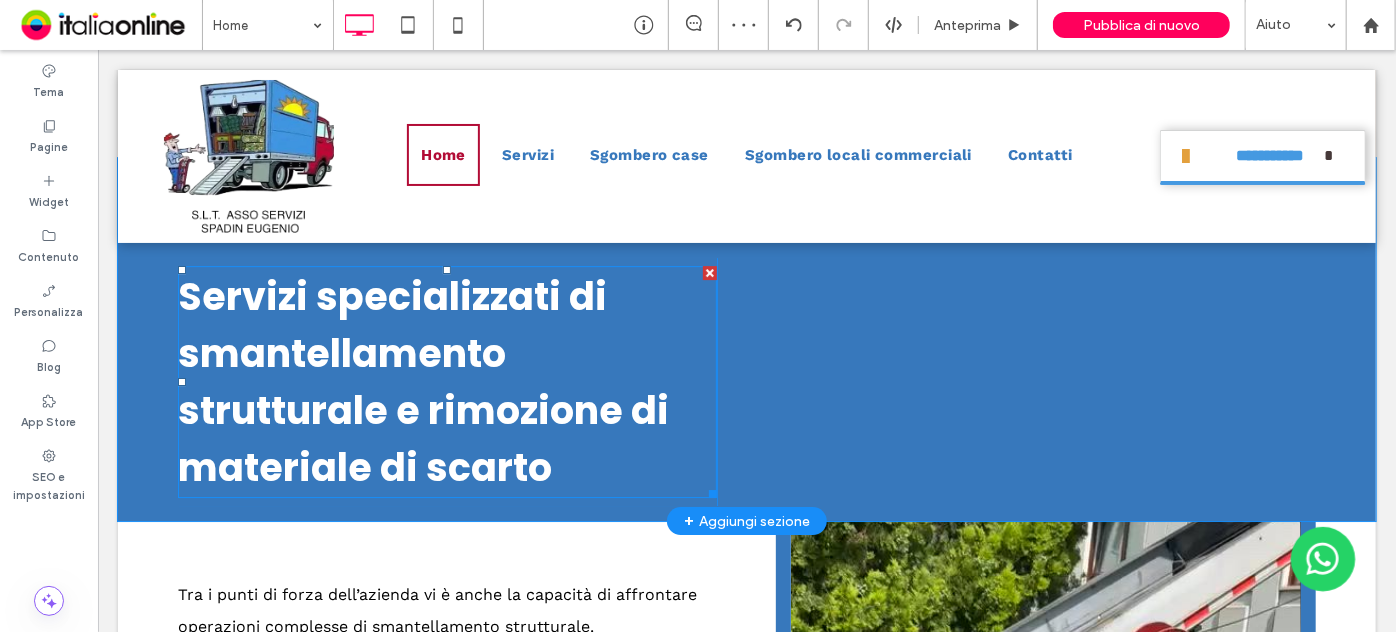 click on "Servizi specializzati di smantellamento strutturale e rimozione di materiale di scarto" at bounding box center [422, 381] 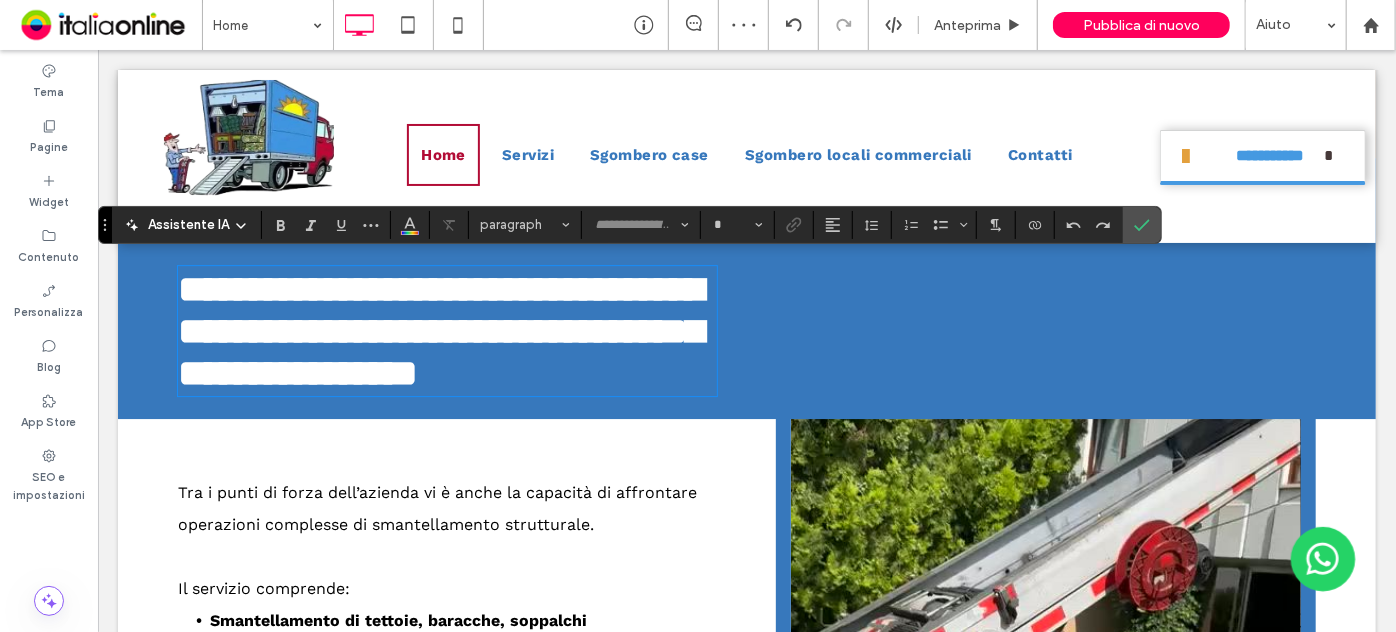 type on "*******" 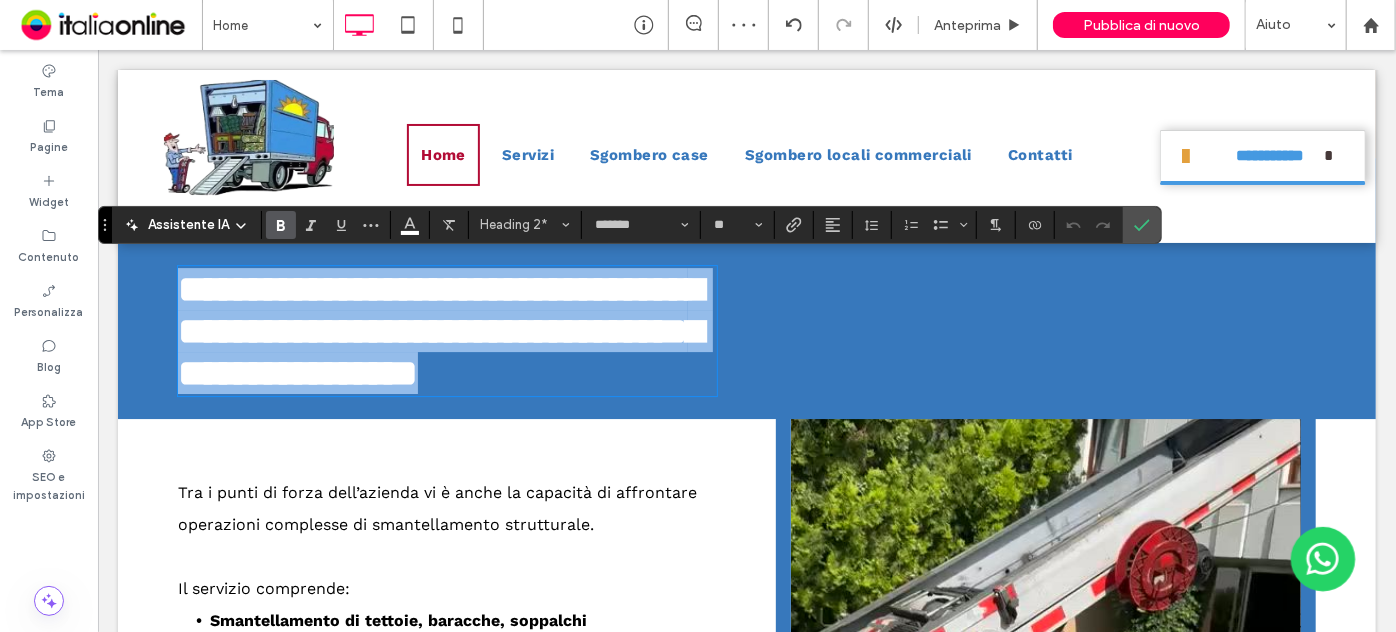 drag, startPoint x: 554, startPoint y: 446, endPoint x: 117, endPoint y: 296, distance: 462.02707 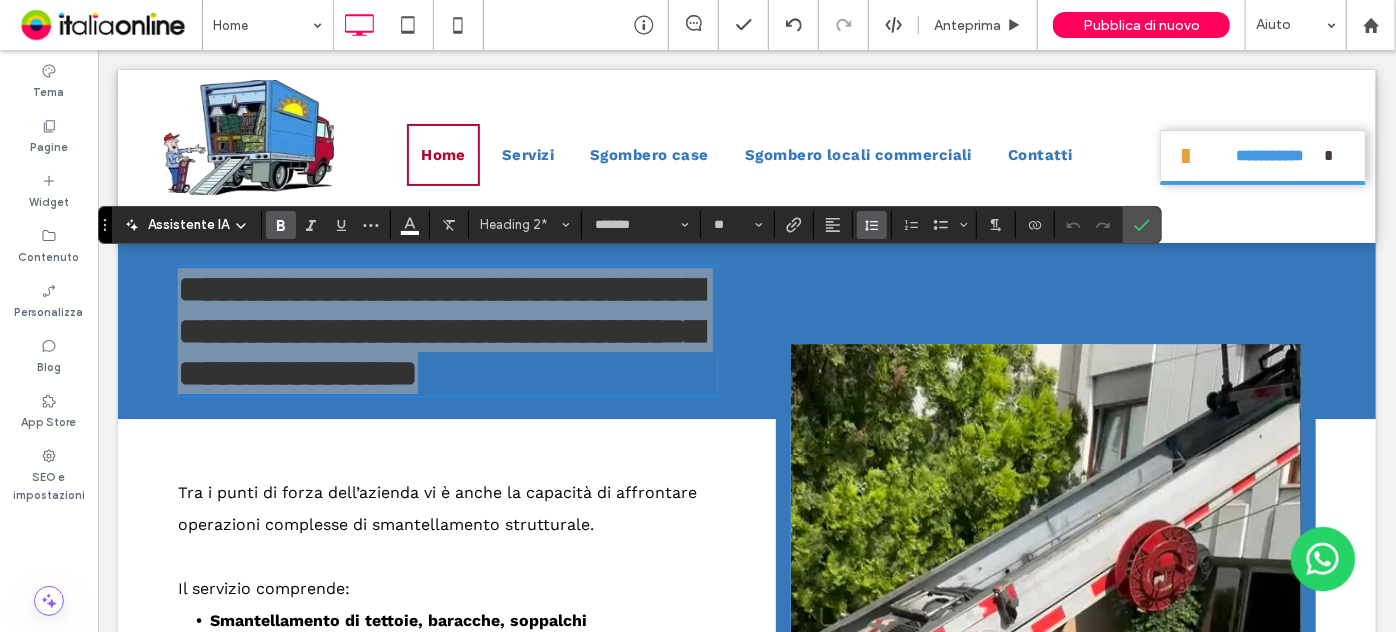 click 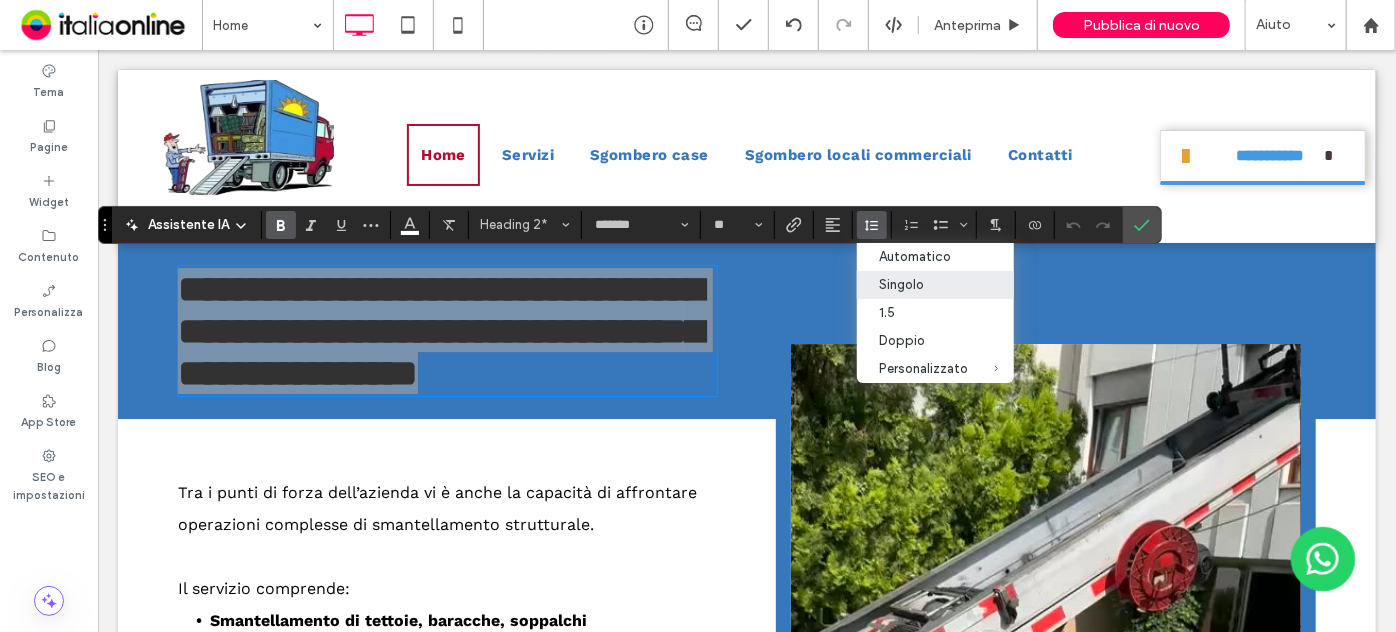 click on "Singolo" at bounding box center (923, 284) 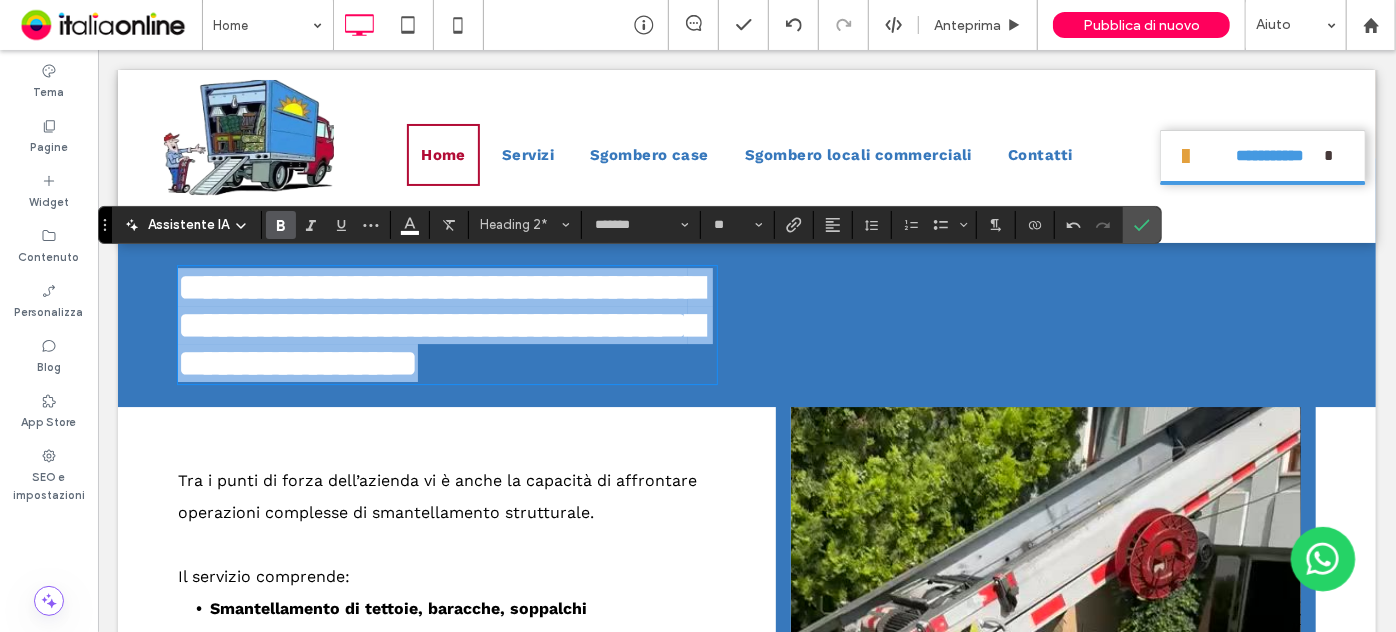 click on "**********" at bounding box center [439, 324] 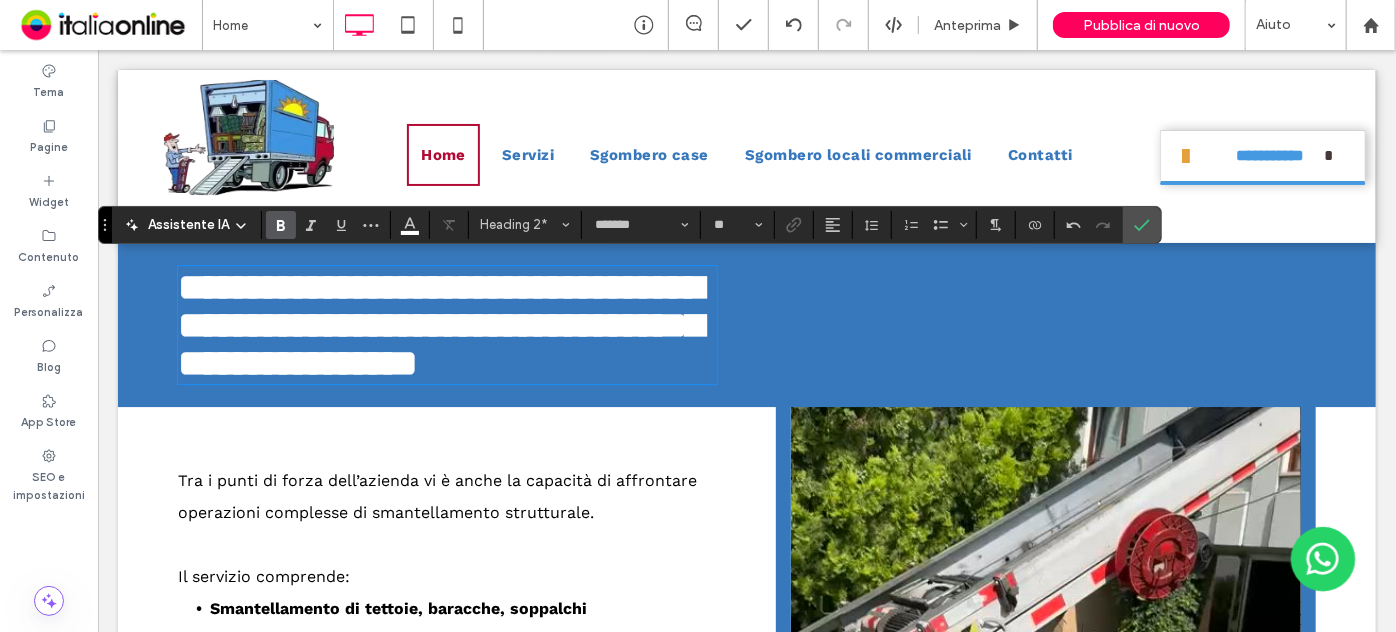 scroll, scrollTop: 7, scrollLeft: 0, axis: vertical 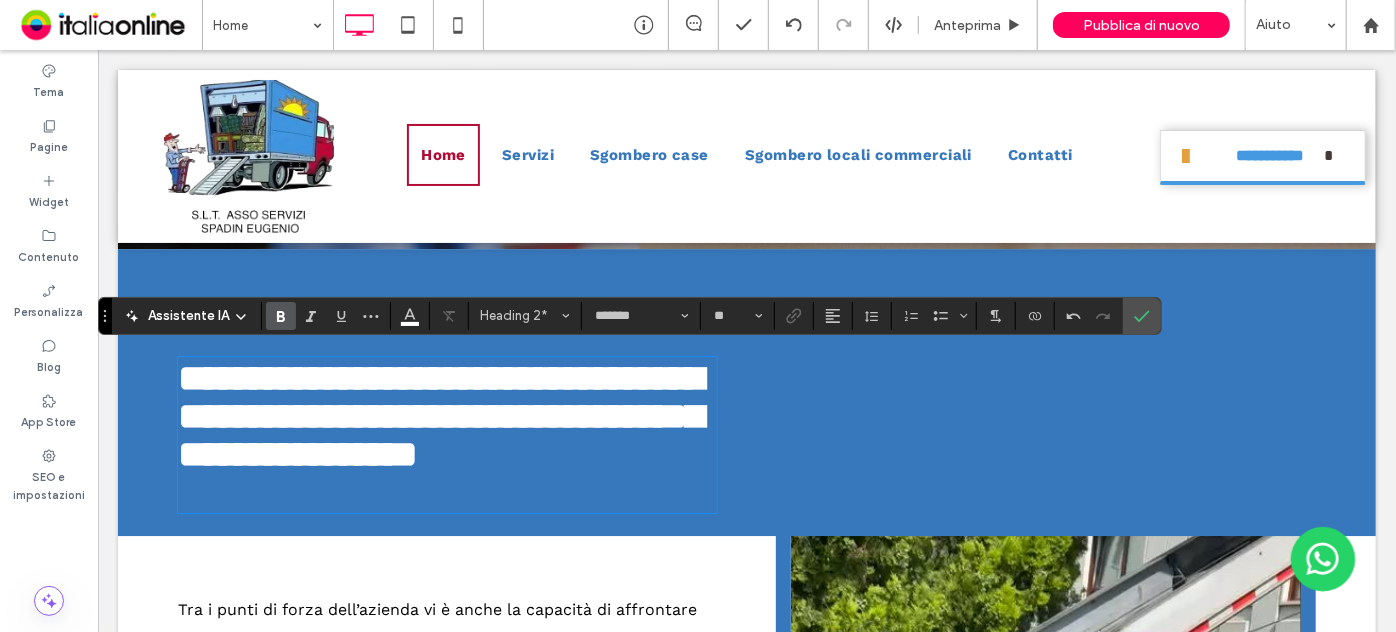 click on "**********" at bounding box center (439, 415) 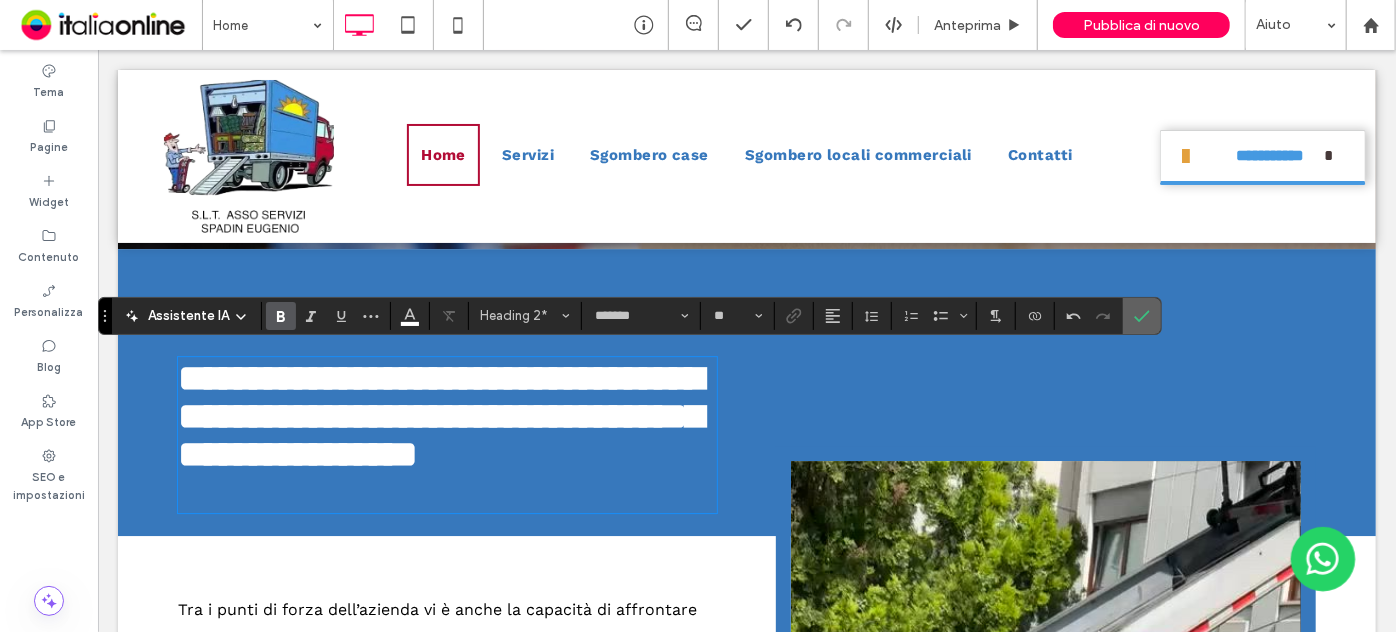 click at bounding box center [1142, 316] 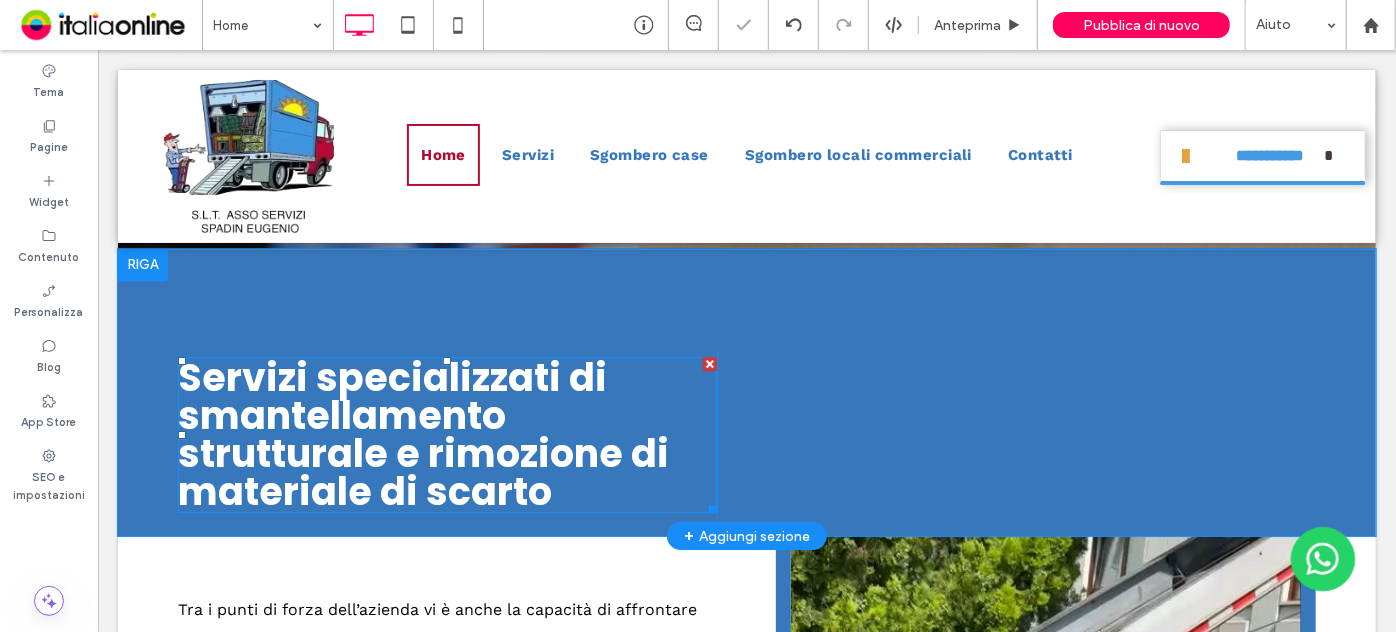 click on "Servizi specializzati di smantellamento strutturale e rimozione di materiale di scarto" at bounding box center (422, 433) 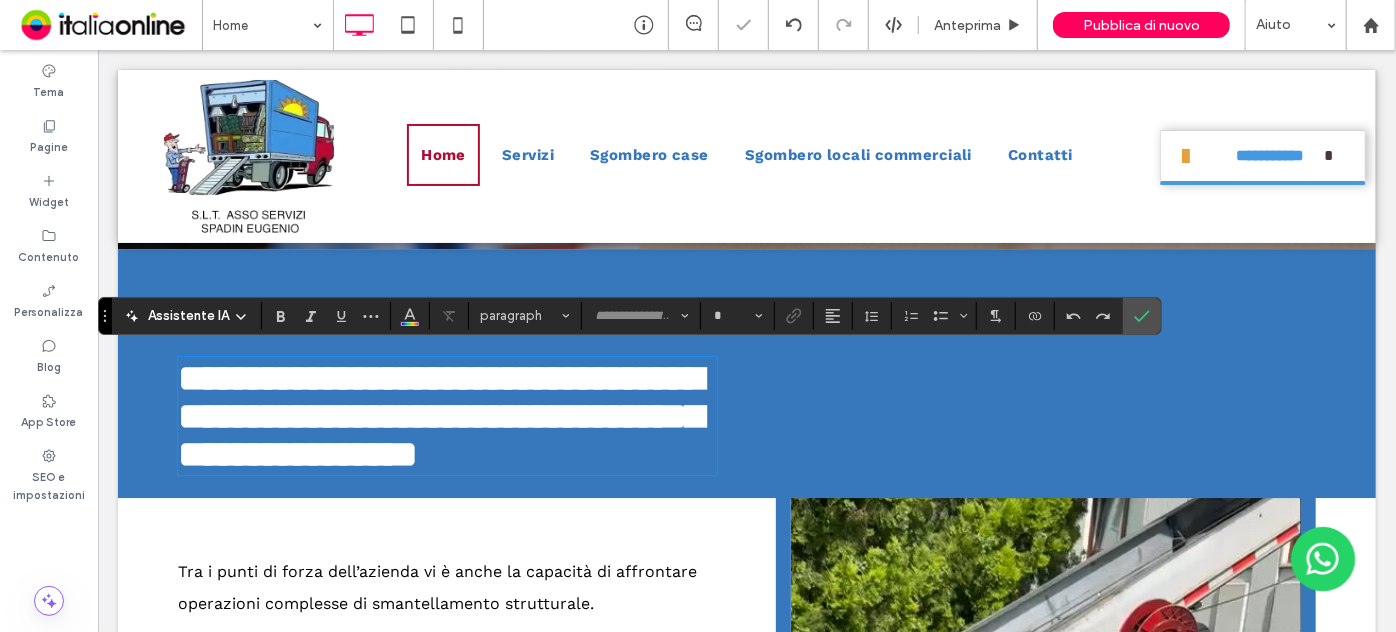 type on "*******" 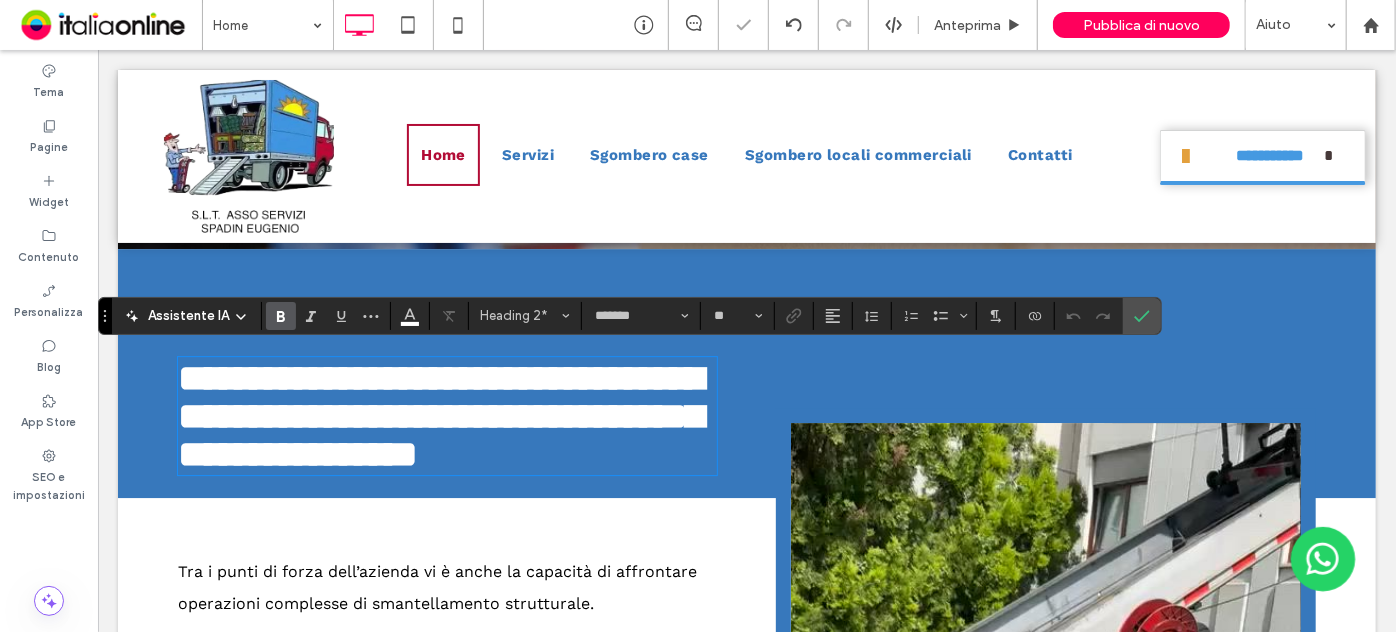 scroll, scrollTop: 7, scrollLeft: 0, axis: vertical 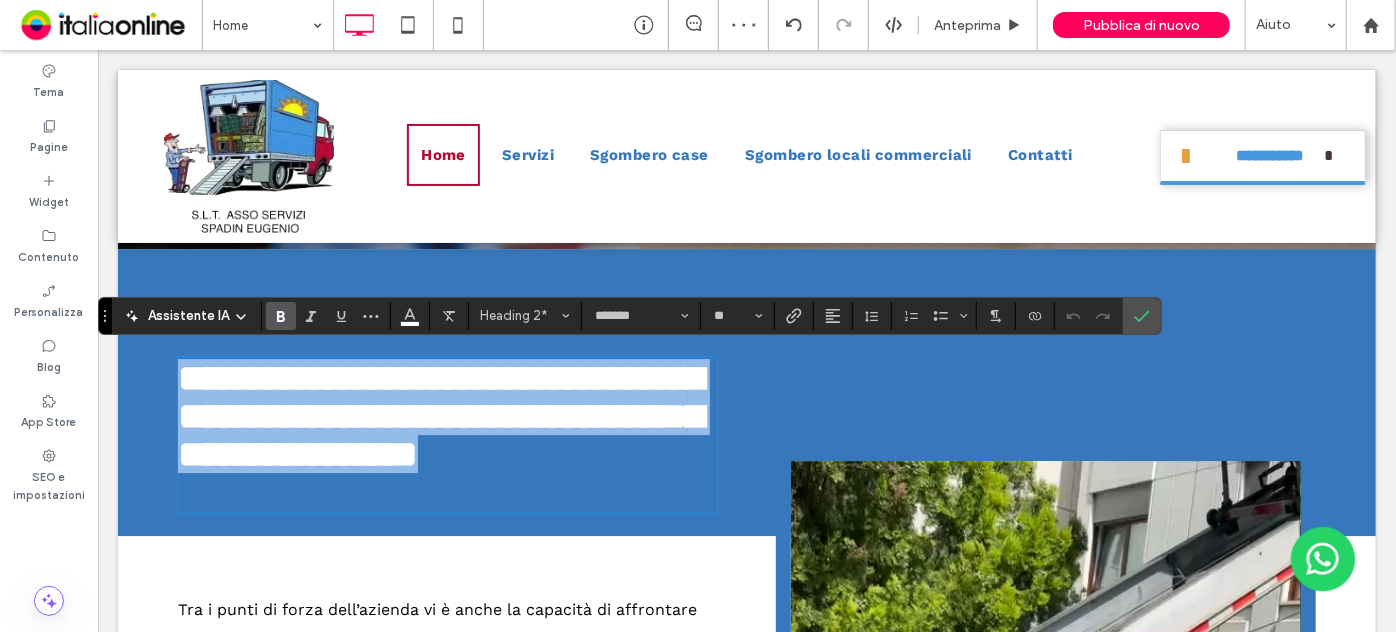 drag, startPoint x: 575, startPoint y: 487, endPoint x: 200, endPoint y: 355, distance: 397.55377 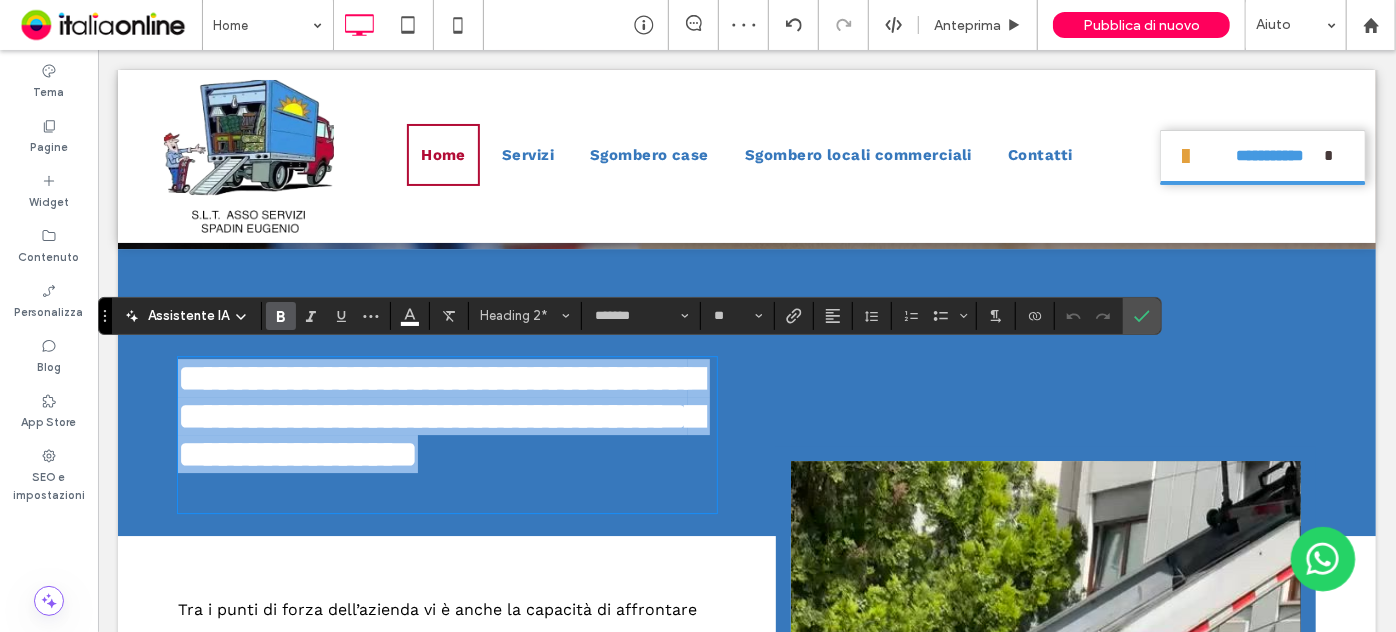 click on "**********" at bounding box center [746, 2224] 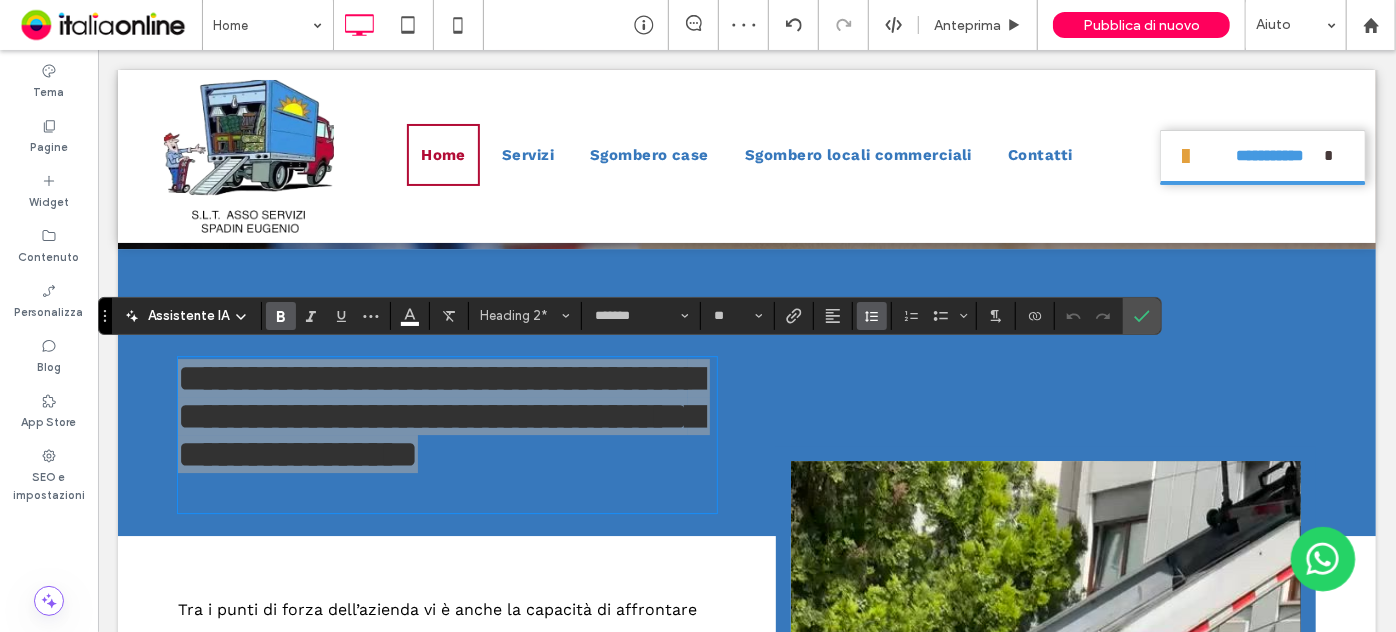 click 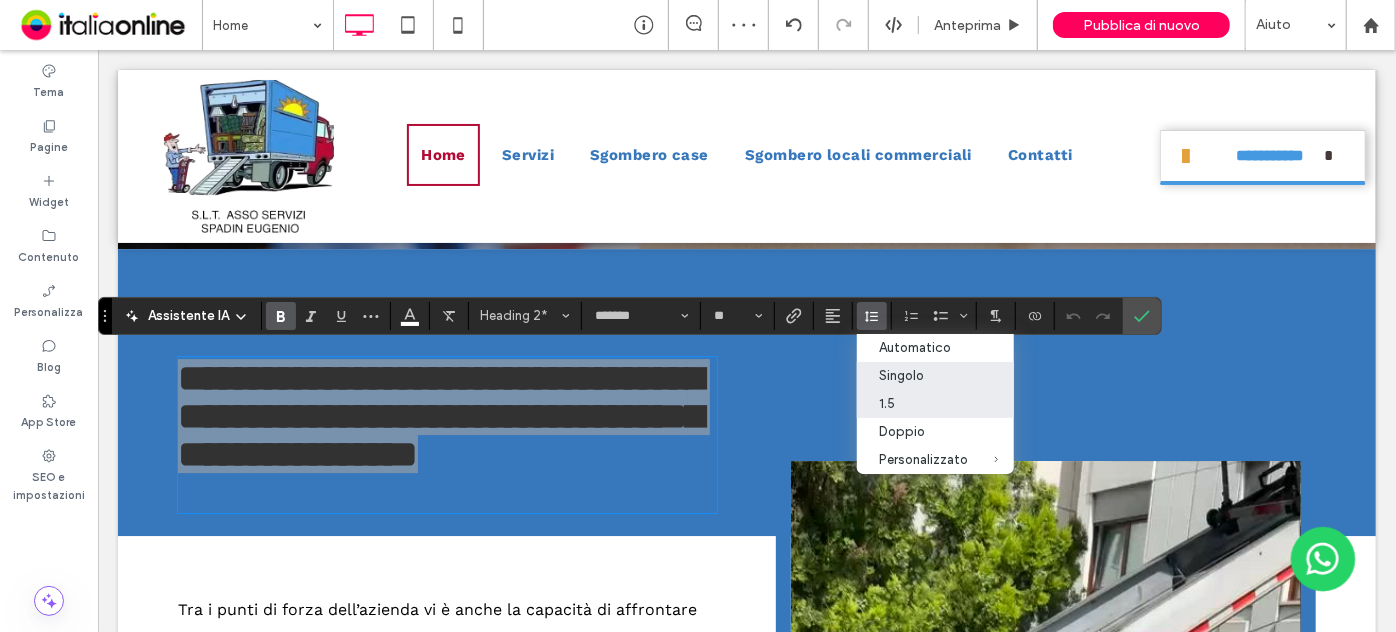 click on "1.5" at bounding box center (923, 403) 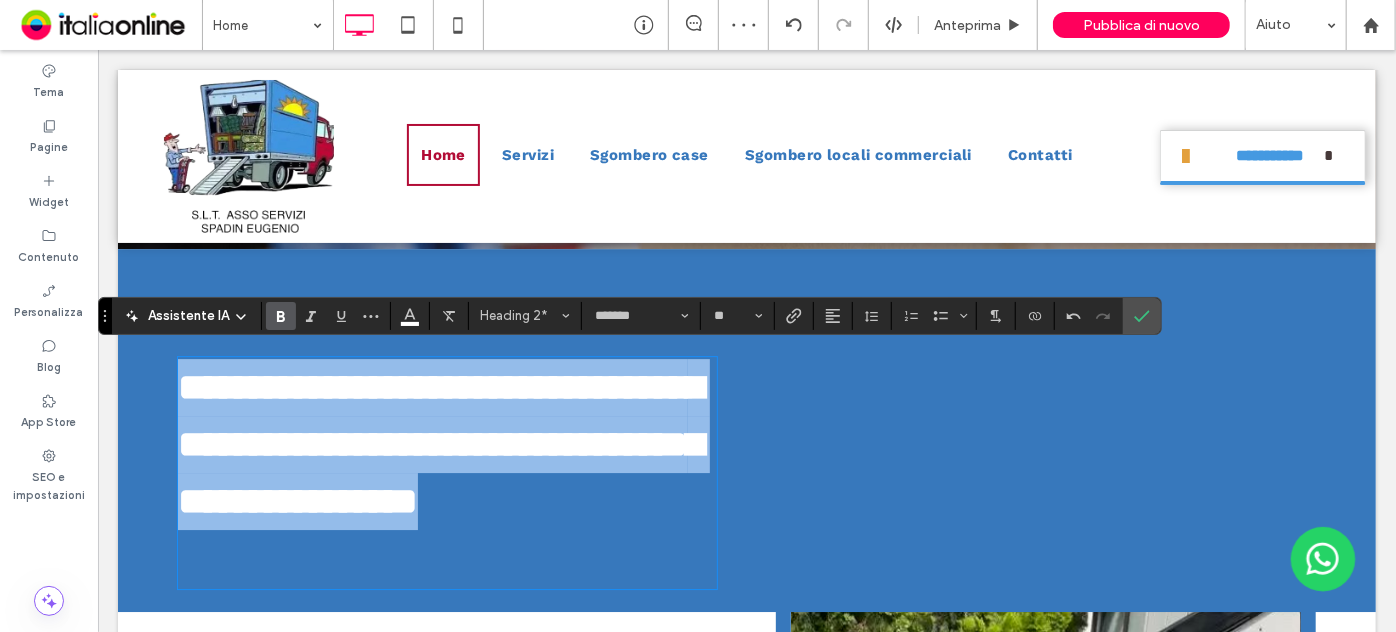 click on "**********" at bounding box center [439, 443] 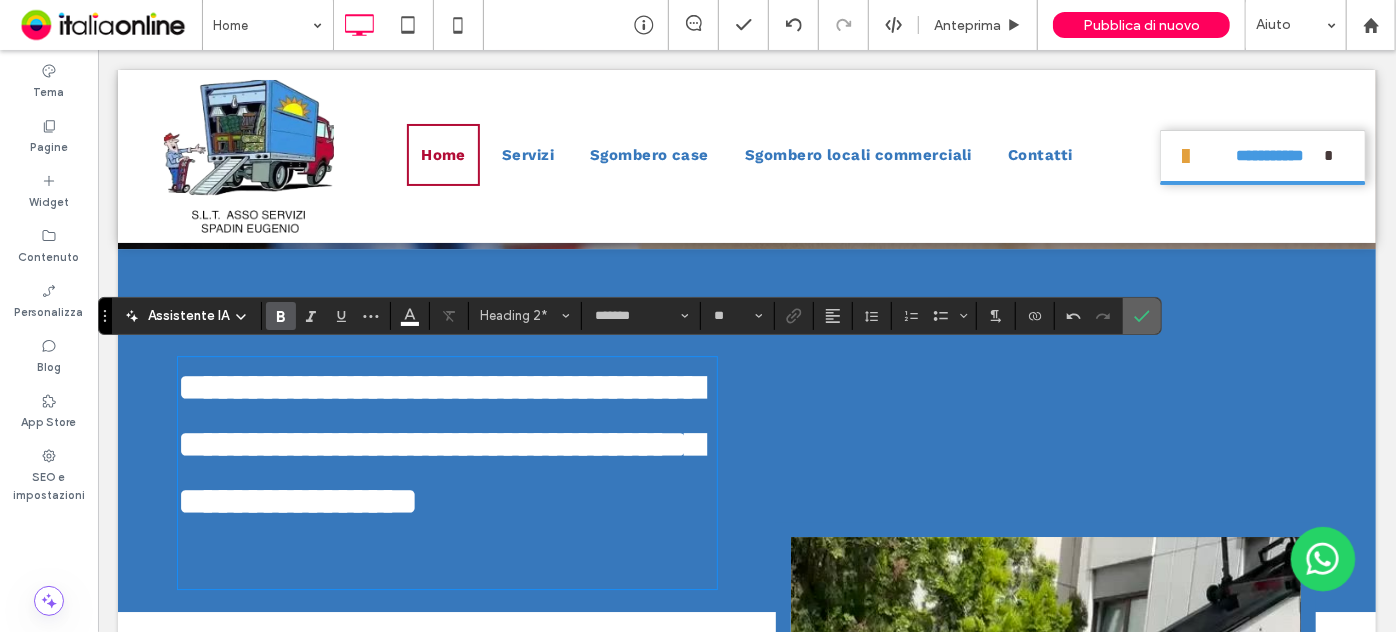 click 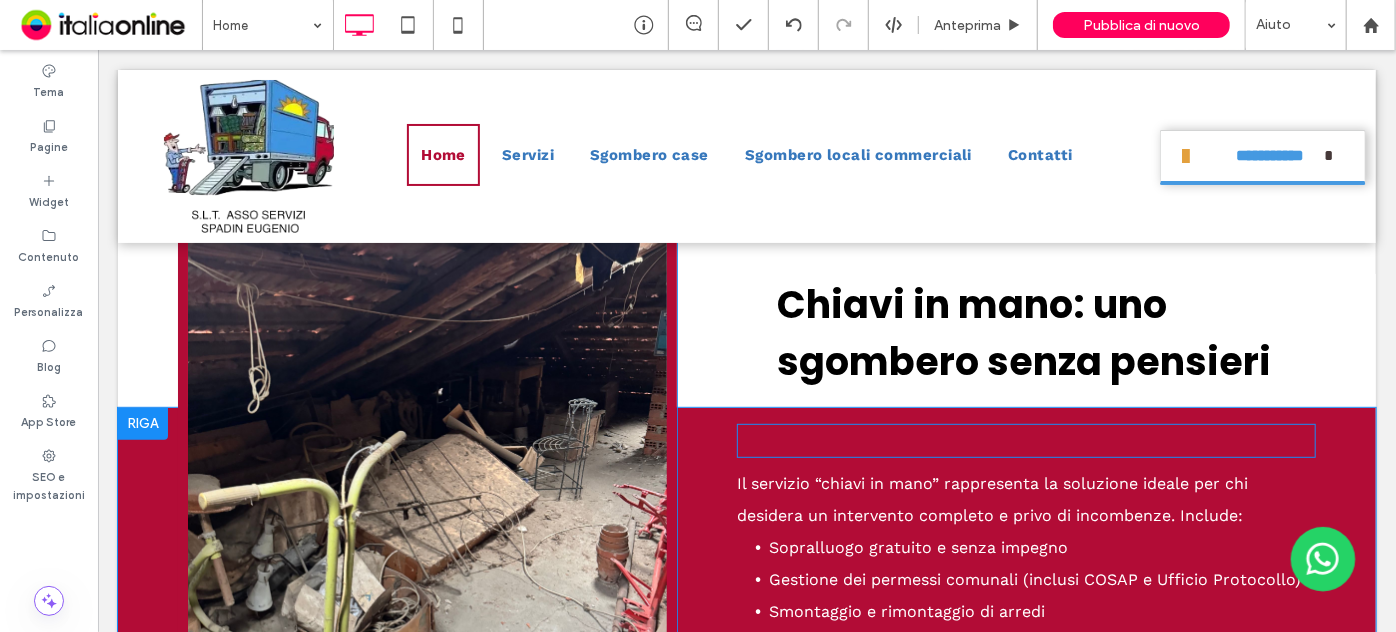 scroll, scrollTop: 4181, scrollLeft: 0, axis: vertical 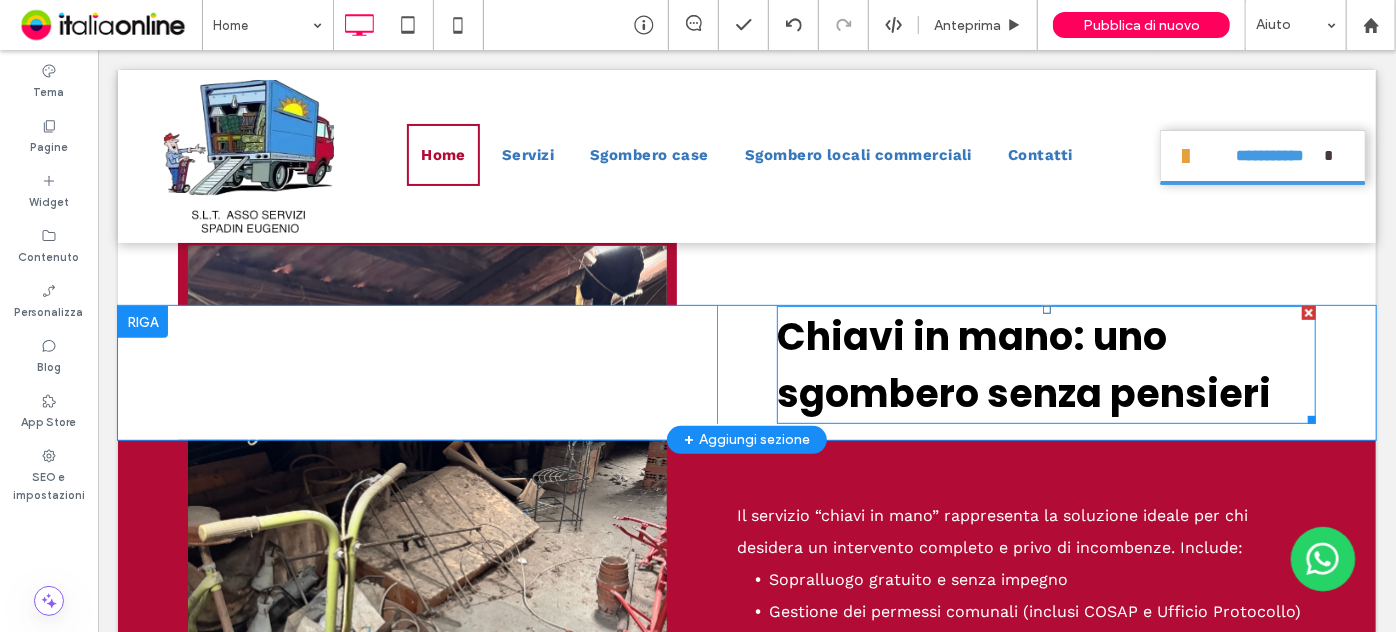 click on "Chiavi in mano: uno sgombero senza pensieri" at bounding box center [1023, 364] 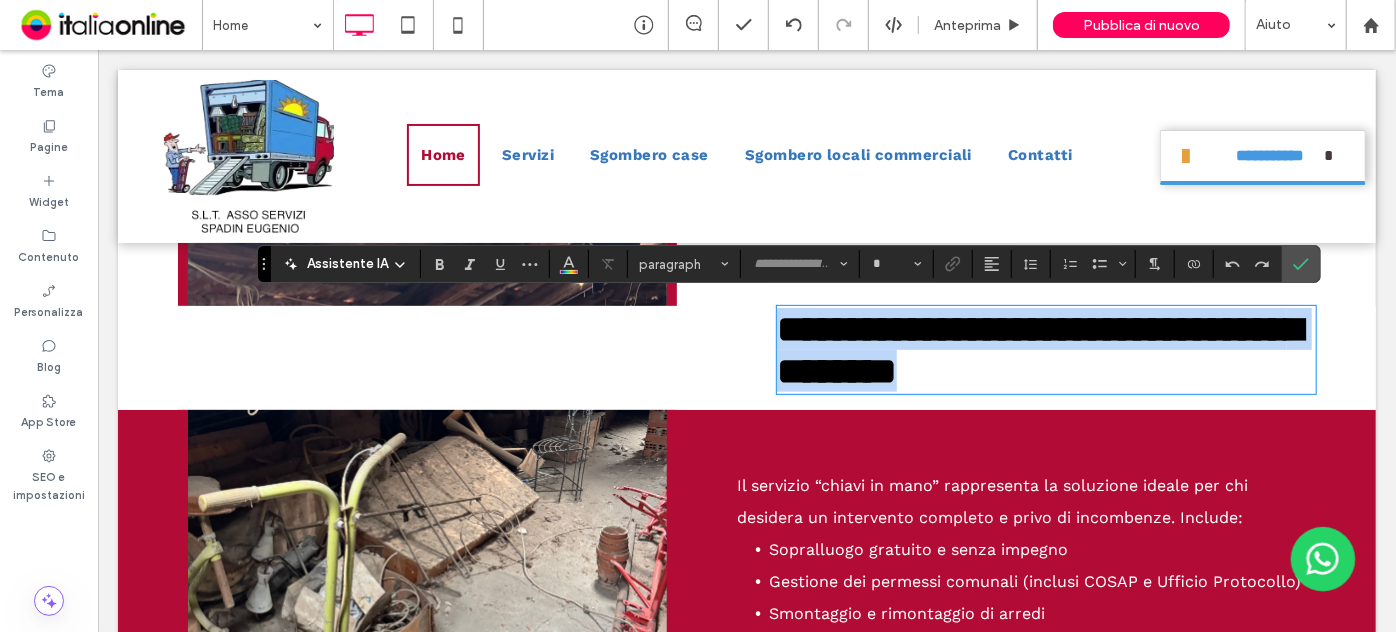 type on "*******" 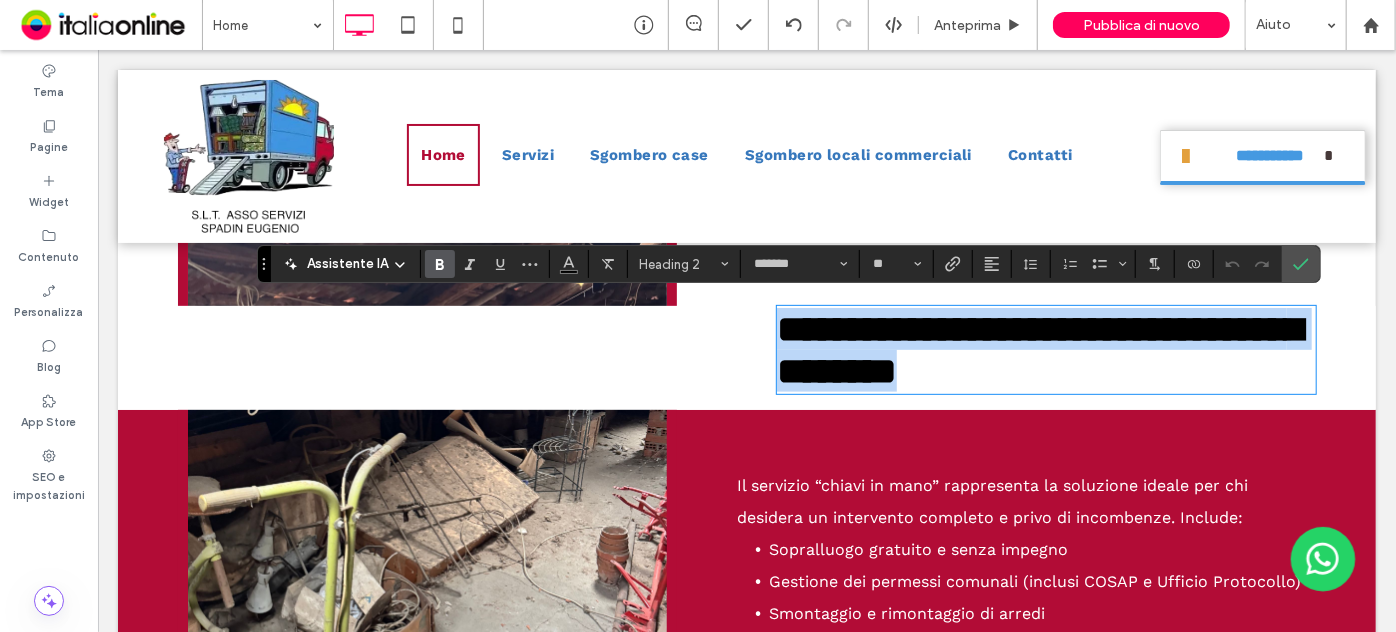 click on "**********" at bounding box center [1038, 349] 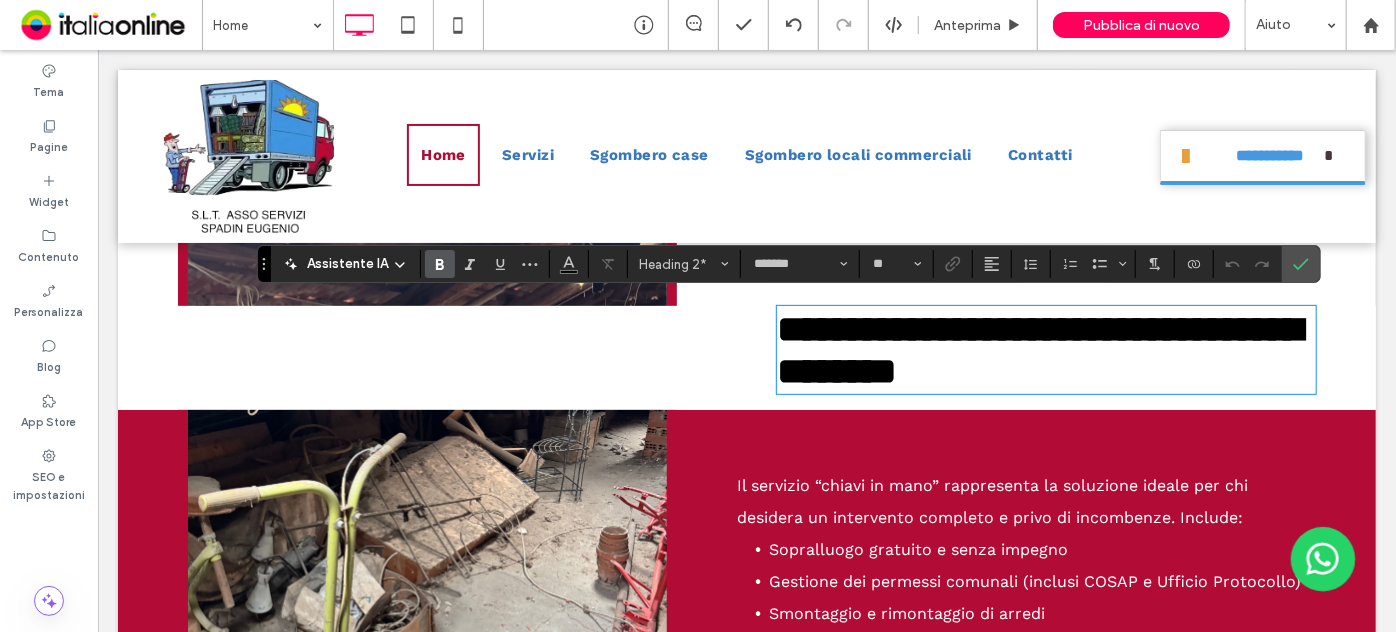 type 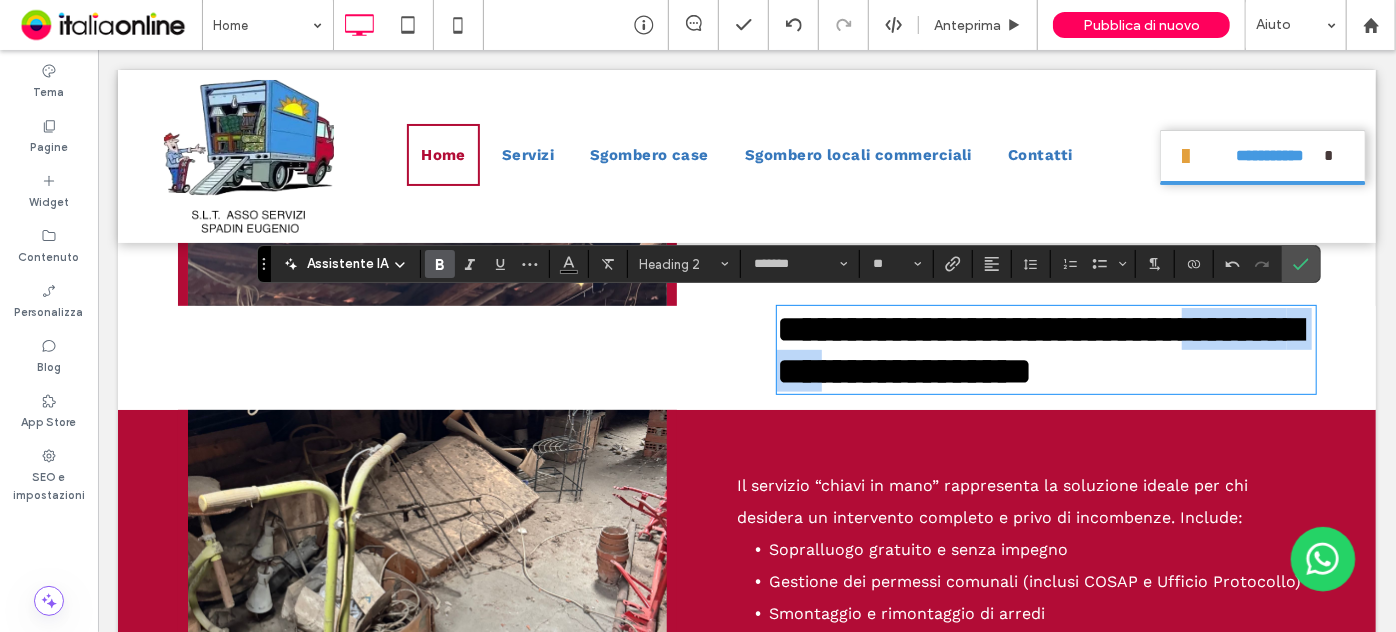 drag, startPoint x: 1064, startPoint y: 393, endPoint x: 810, endPoint y: 394, distance: 254.00197 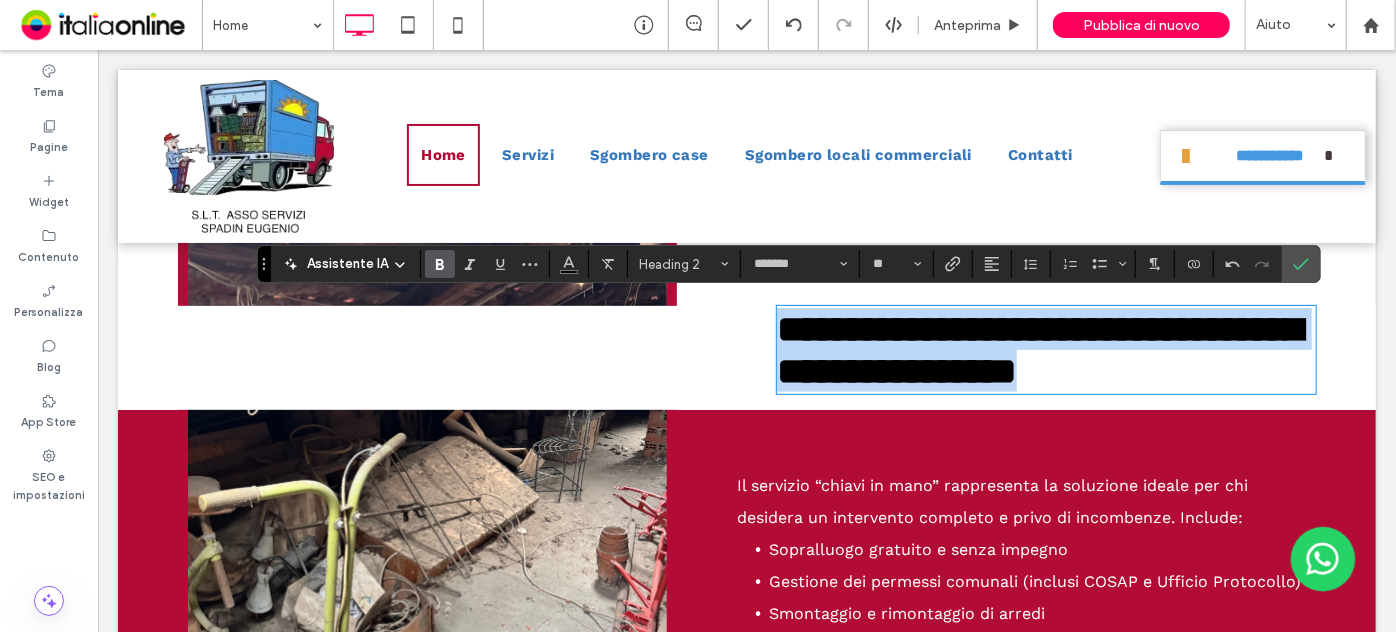 drag, startPoint x: 1276, startPoint y: 385, endPoint x: 648, endPoint y: 305, distance: 633.075 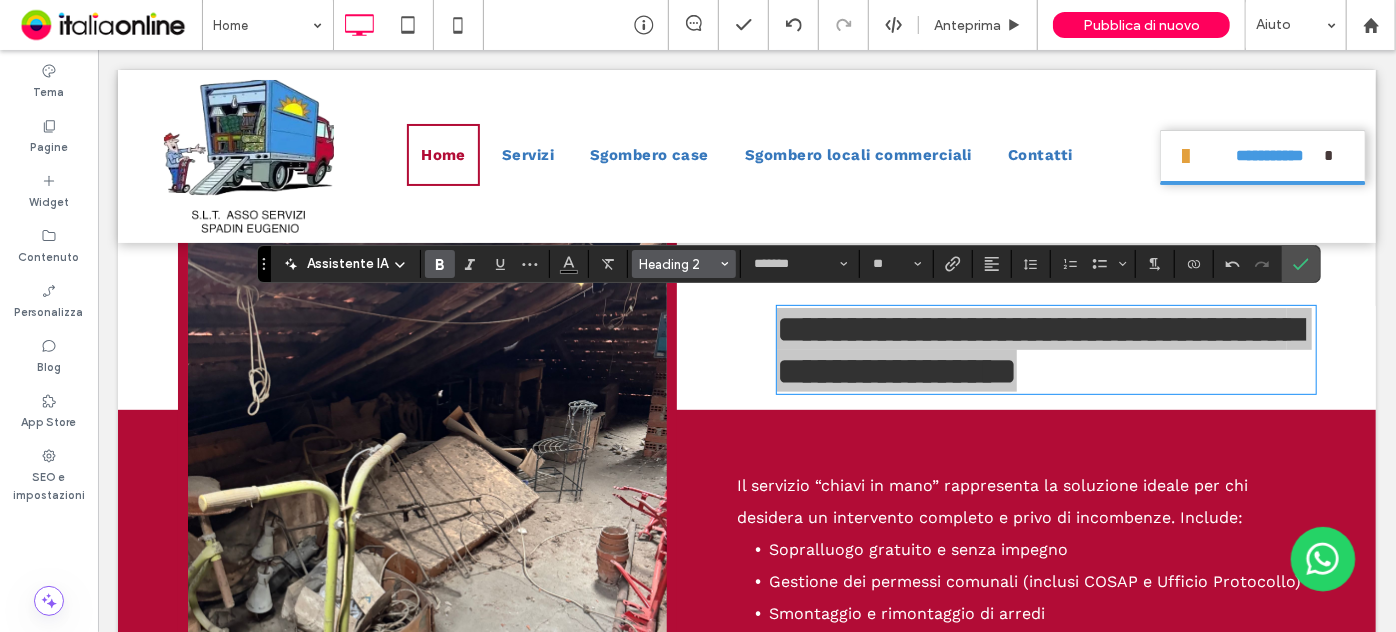 click on "Heading 2" at bounding box center [678, 264] 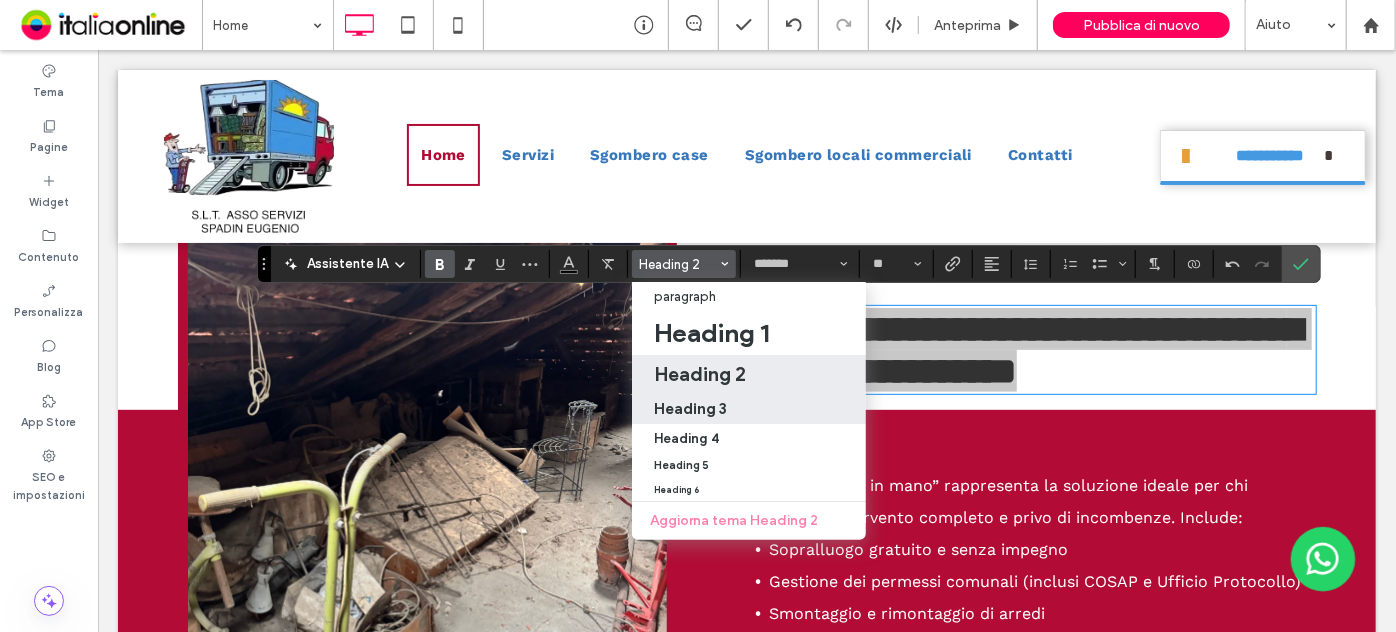 click on "Heading 3" at bounding box center (749, 408) 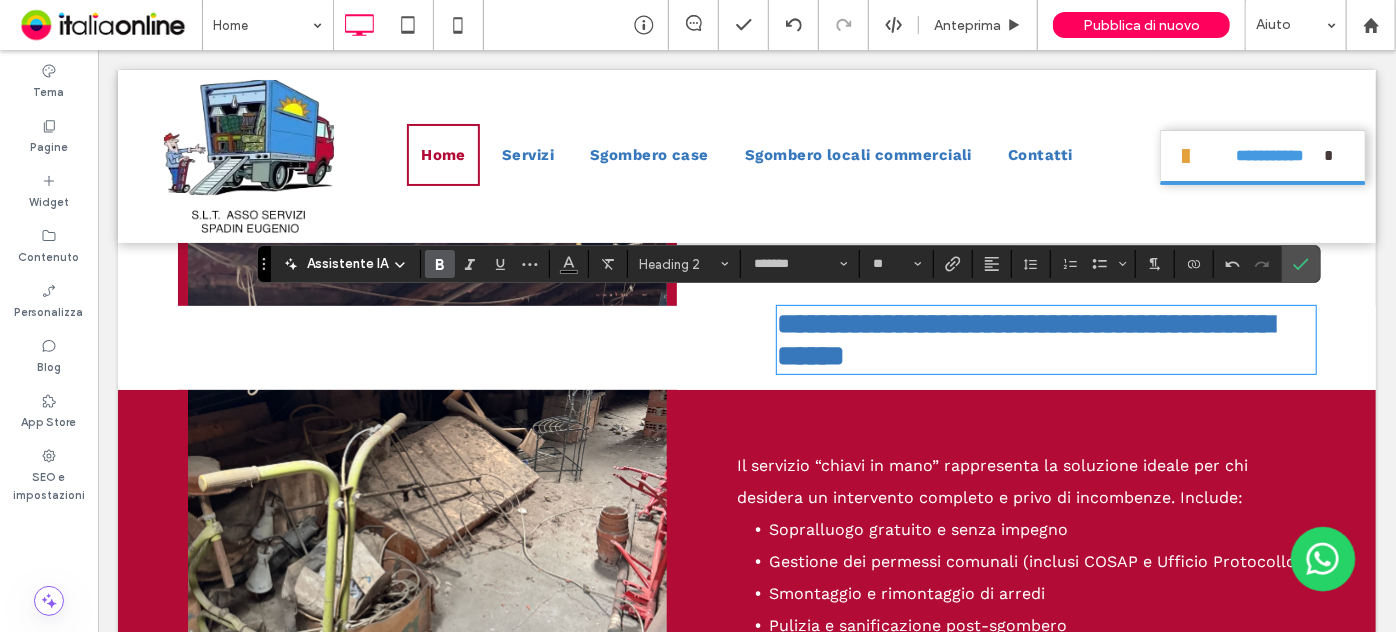 type on "**" 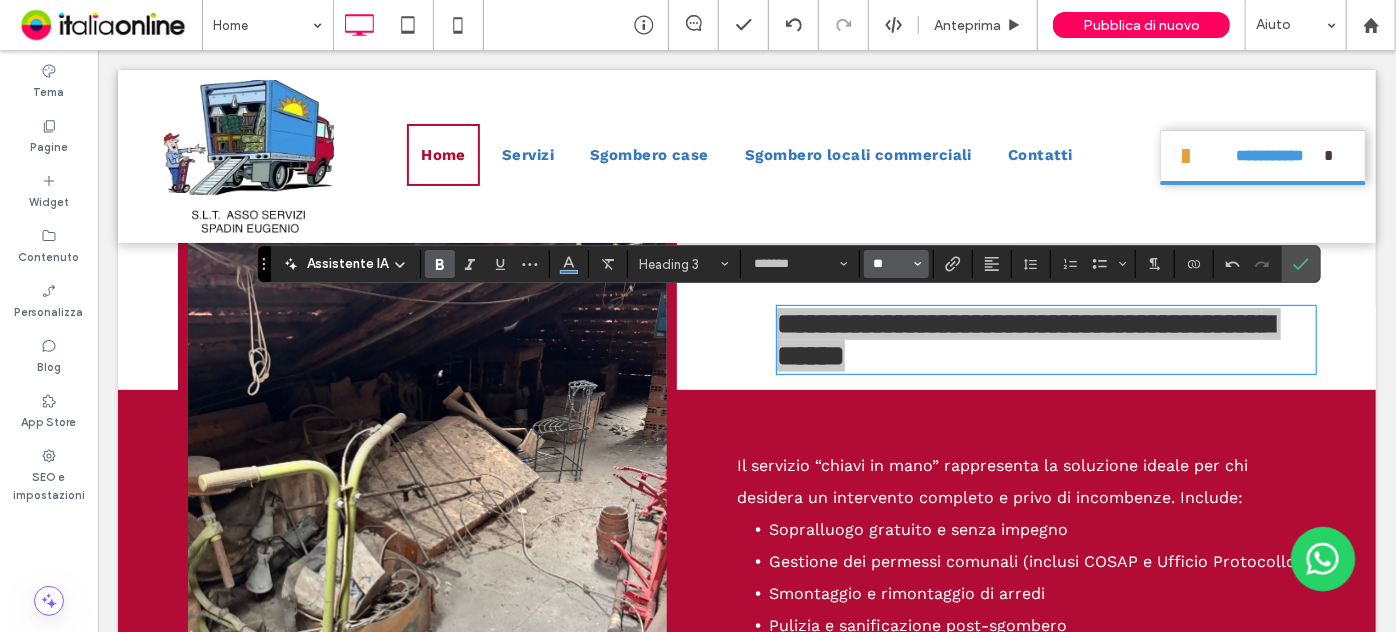 click on "**" at bounding box center [890, 264] 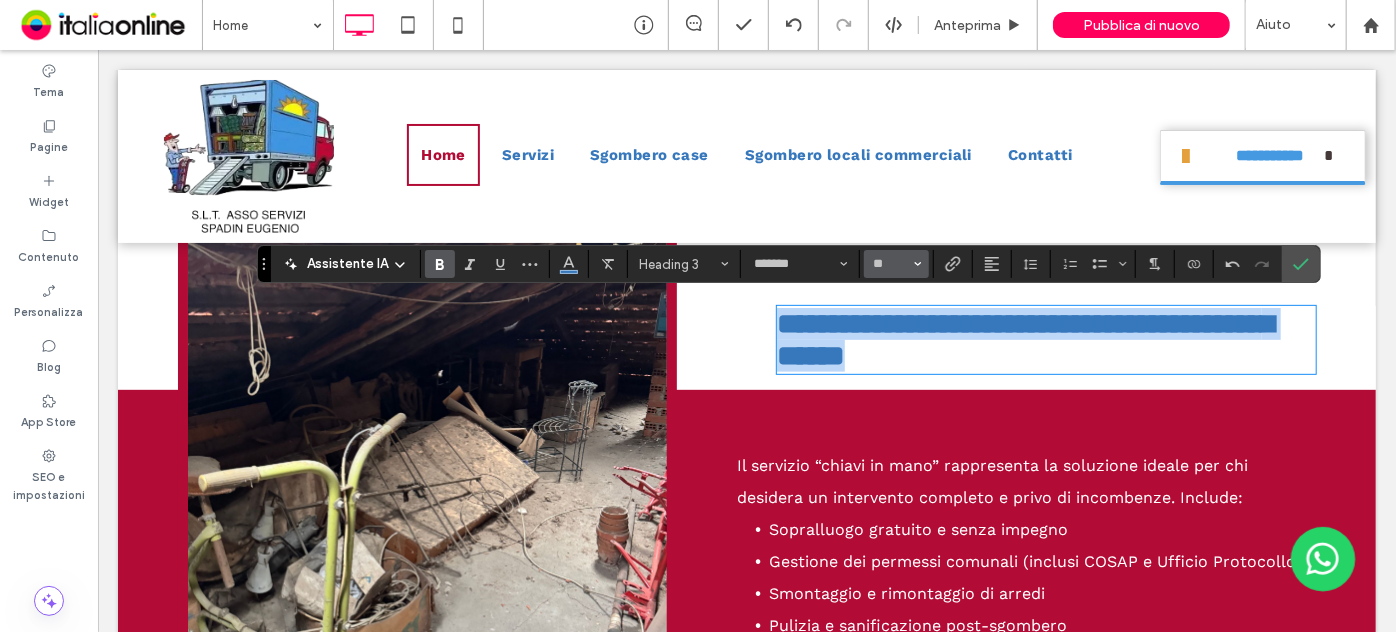 type on "**" 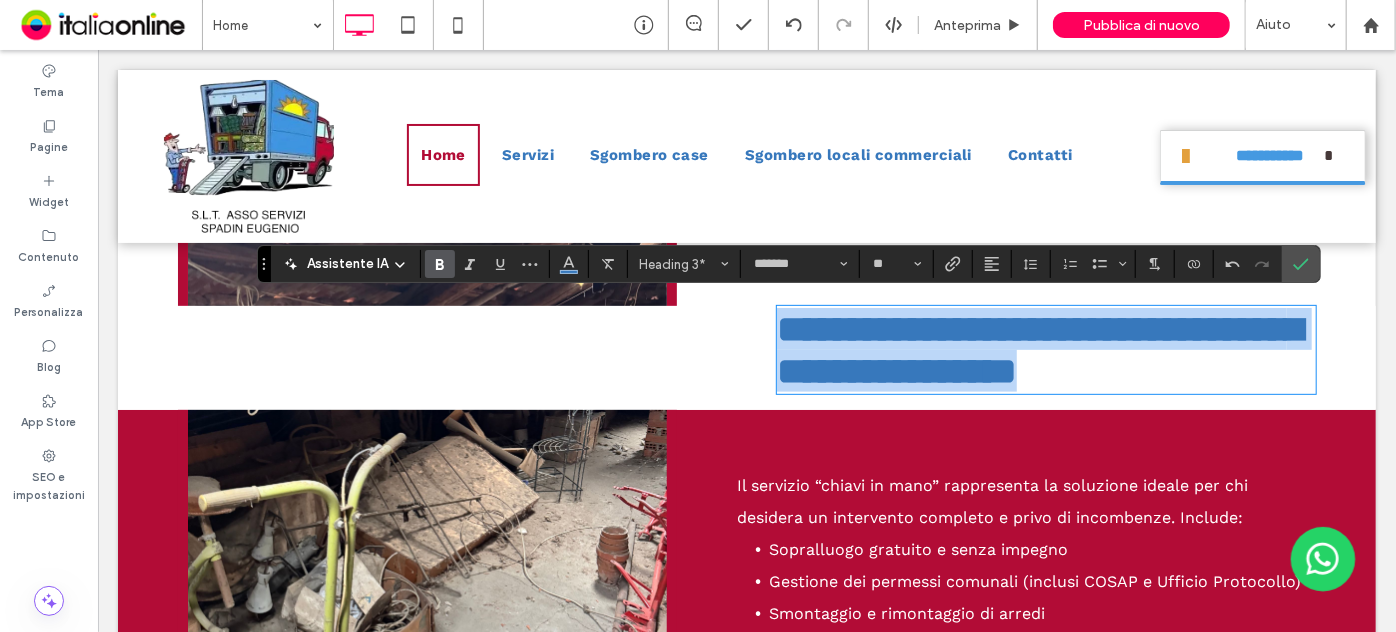 click on "**********" at bounding box center [1038, 349] 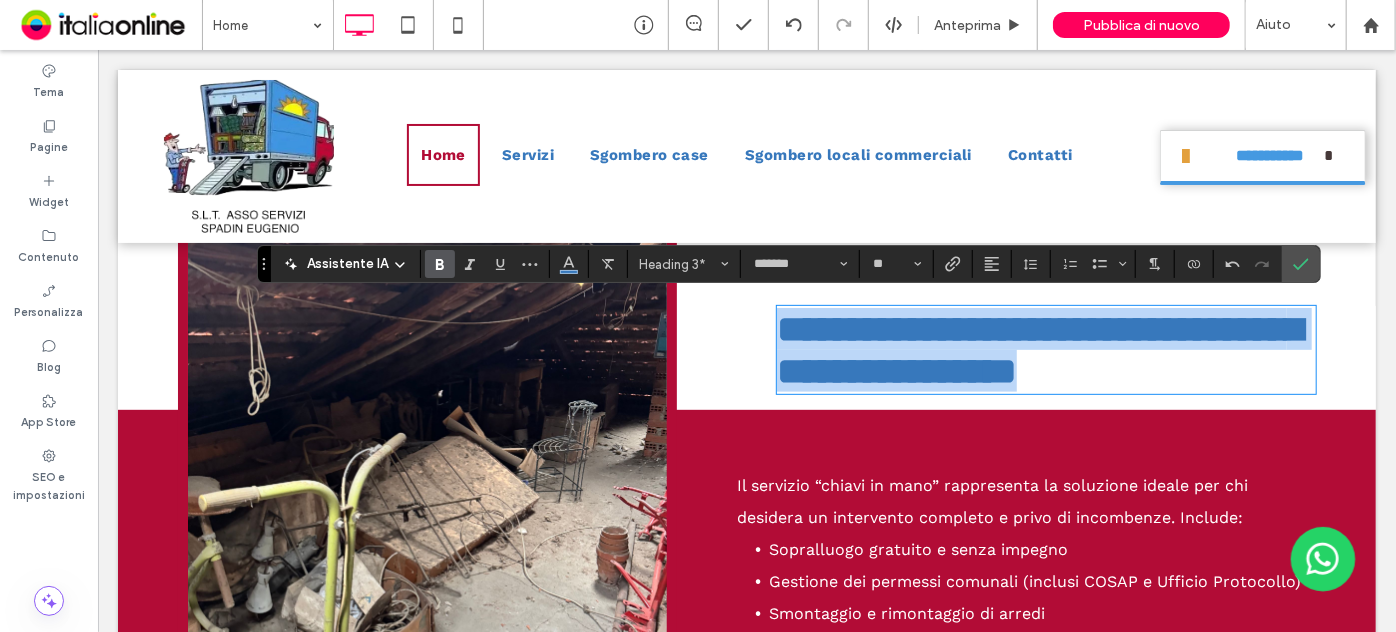drag, startPoint x: 1267, startPoint y: 395, endPoint x: 589, endPoint y: 329, distance: 681.20483 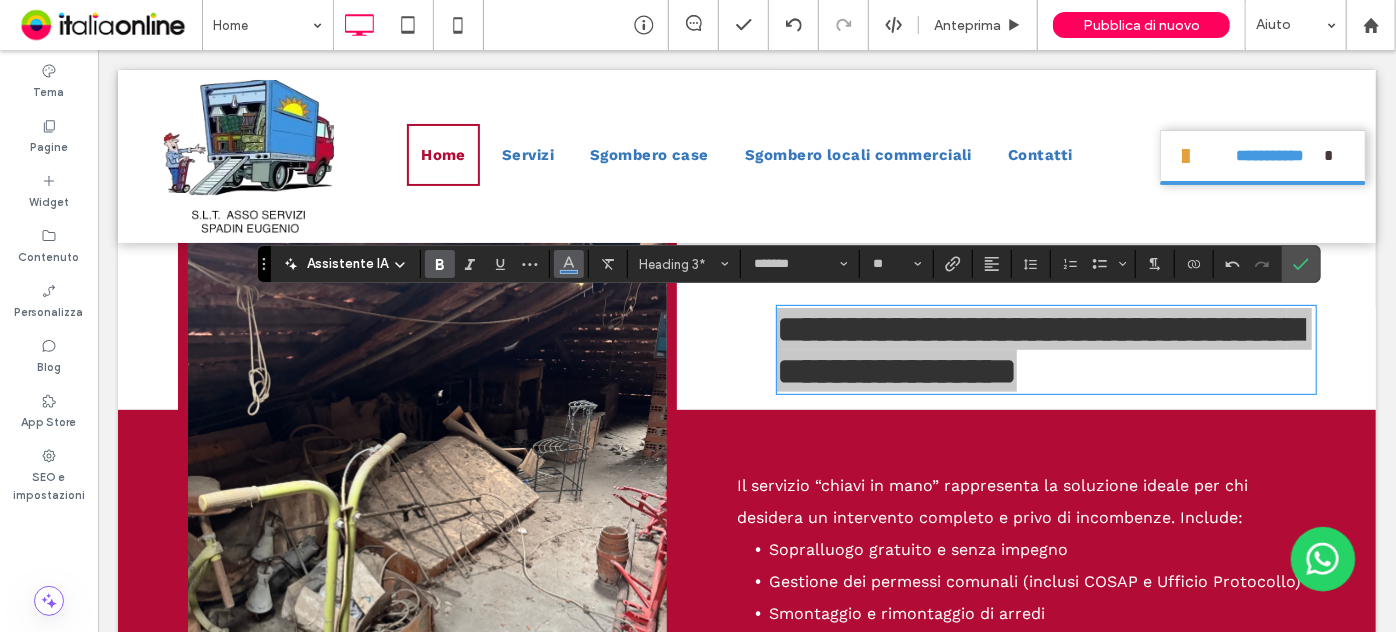 click at bounding box center (569, 262) 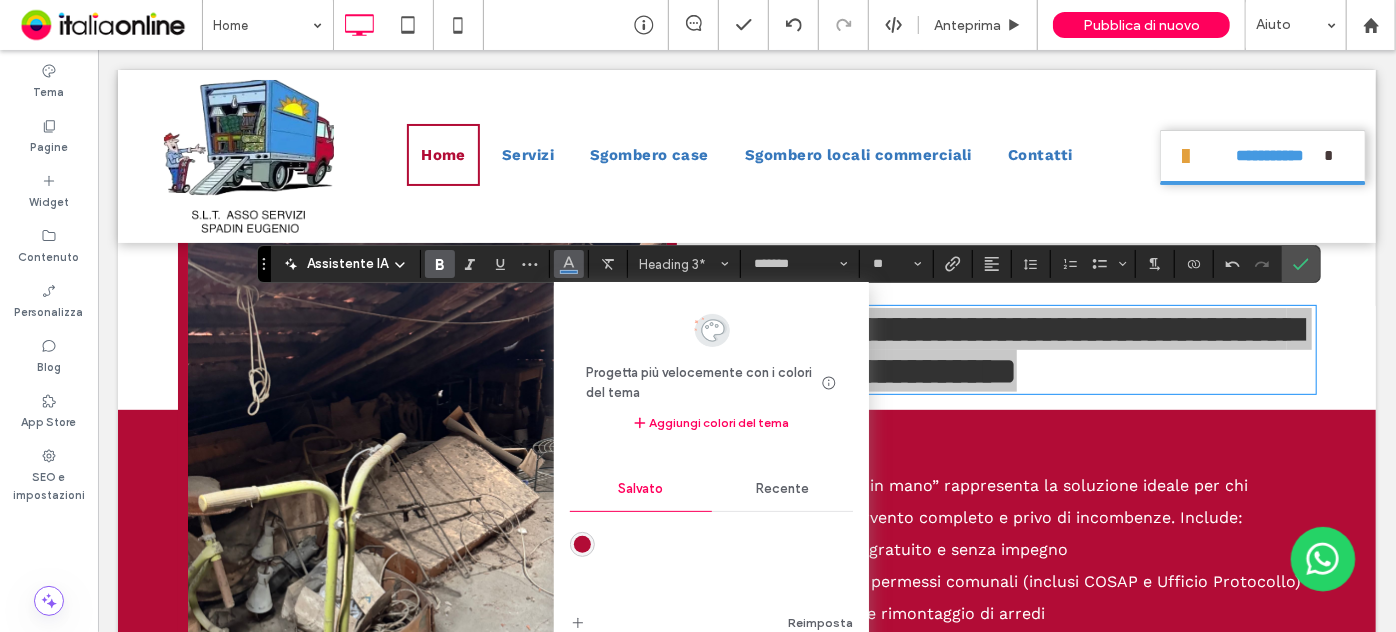 click on "Recente" at bounding box center (782, 489) 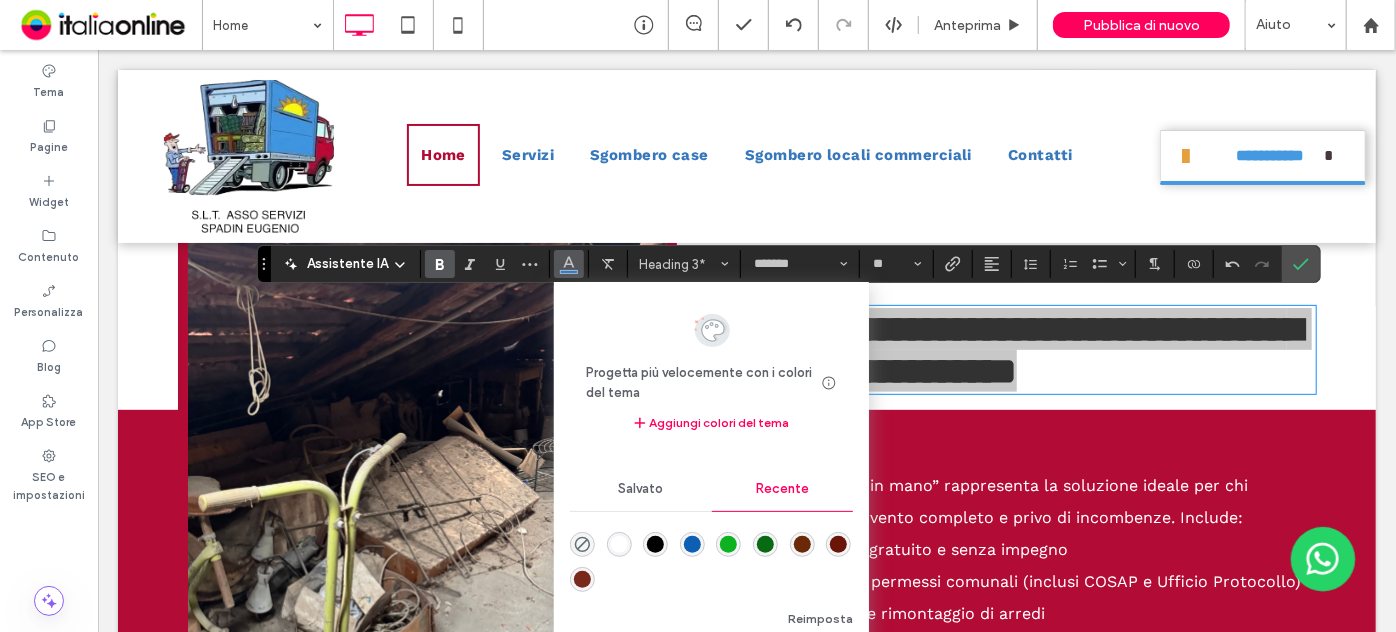 click at bounding box center [582, 579] 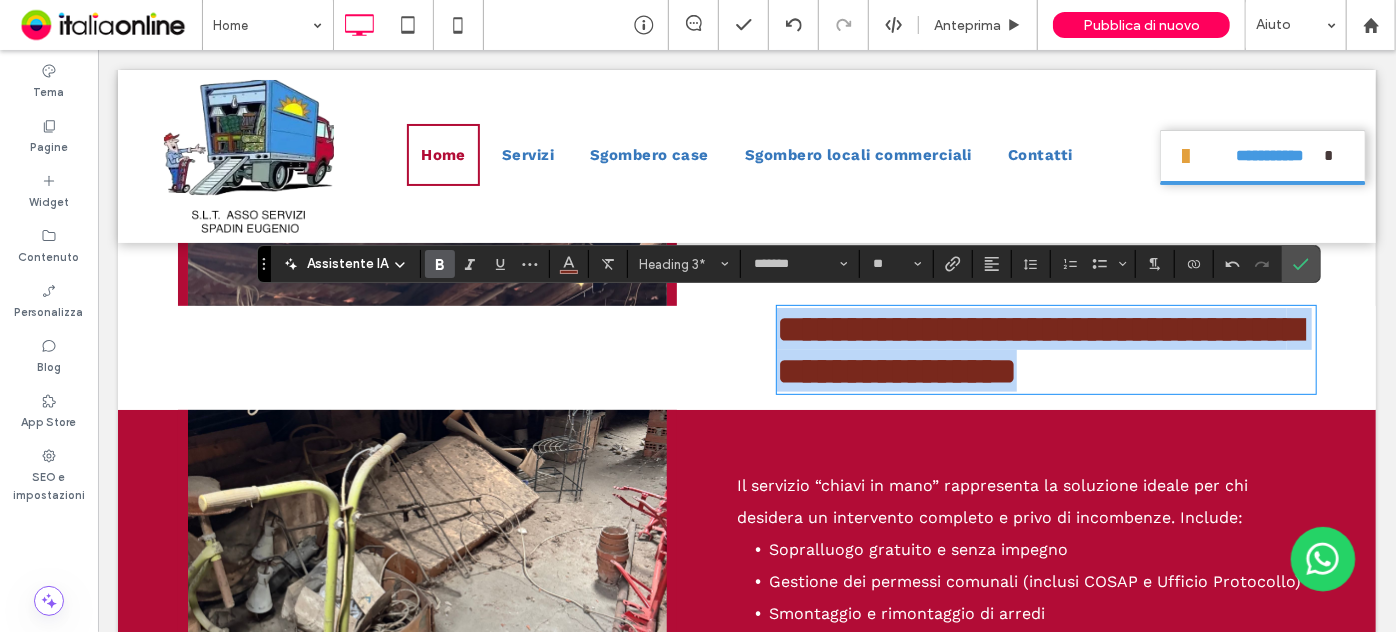 click on "**********" at bounding box center [1038, 349] 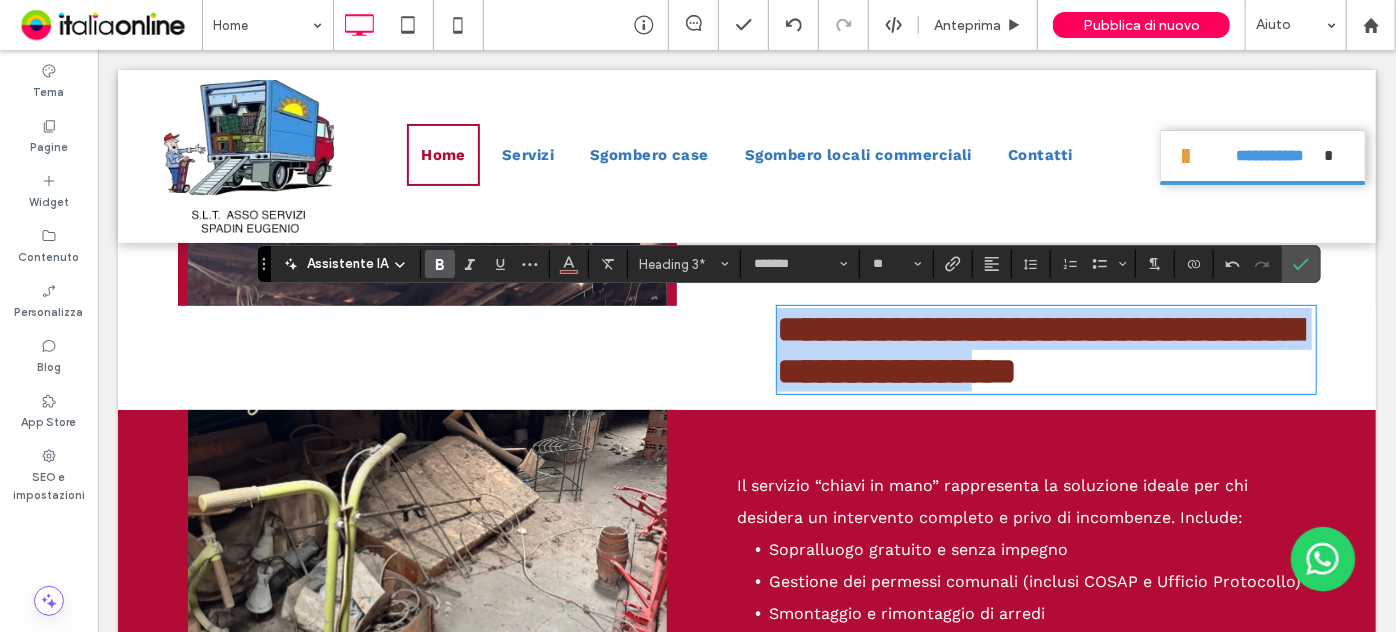 drag, startPoint x: 777, startPoint y: 321, endPoint x: 1233, endPoint y: 377, distance: 459.42572 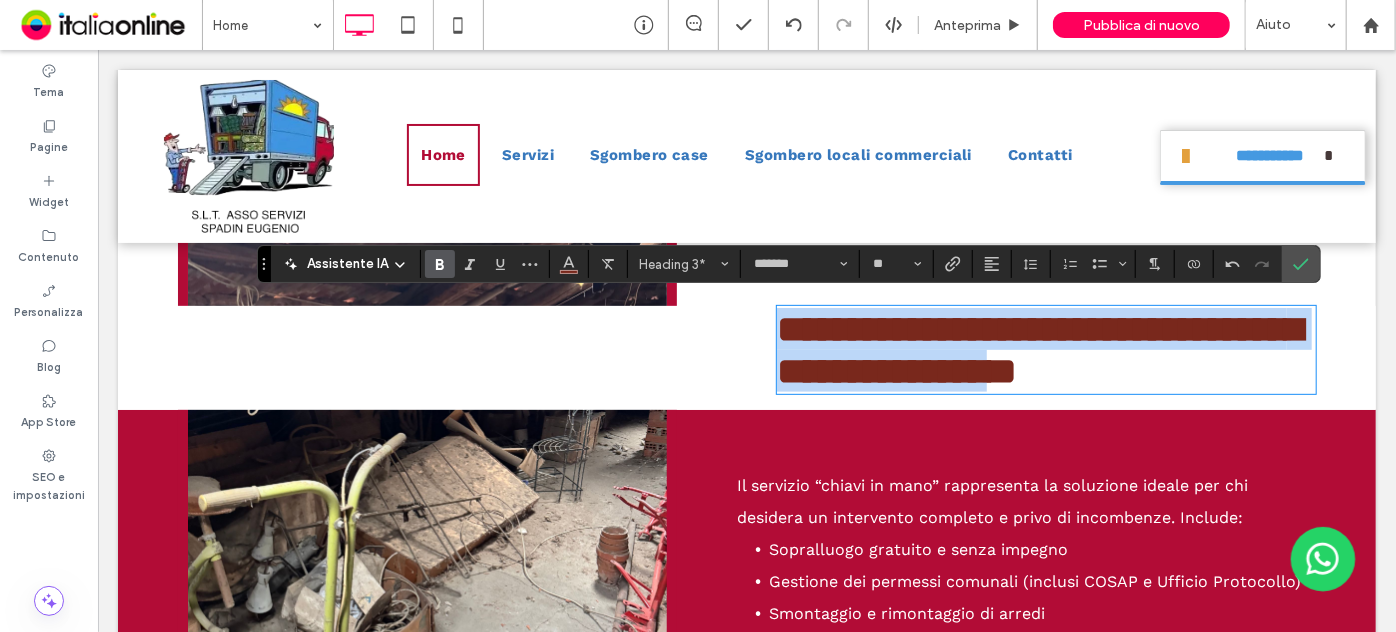 click on "**********" at bounding box center (1038, 349) 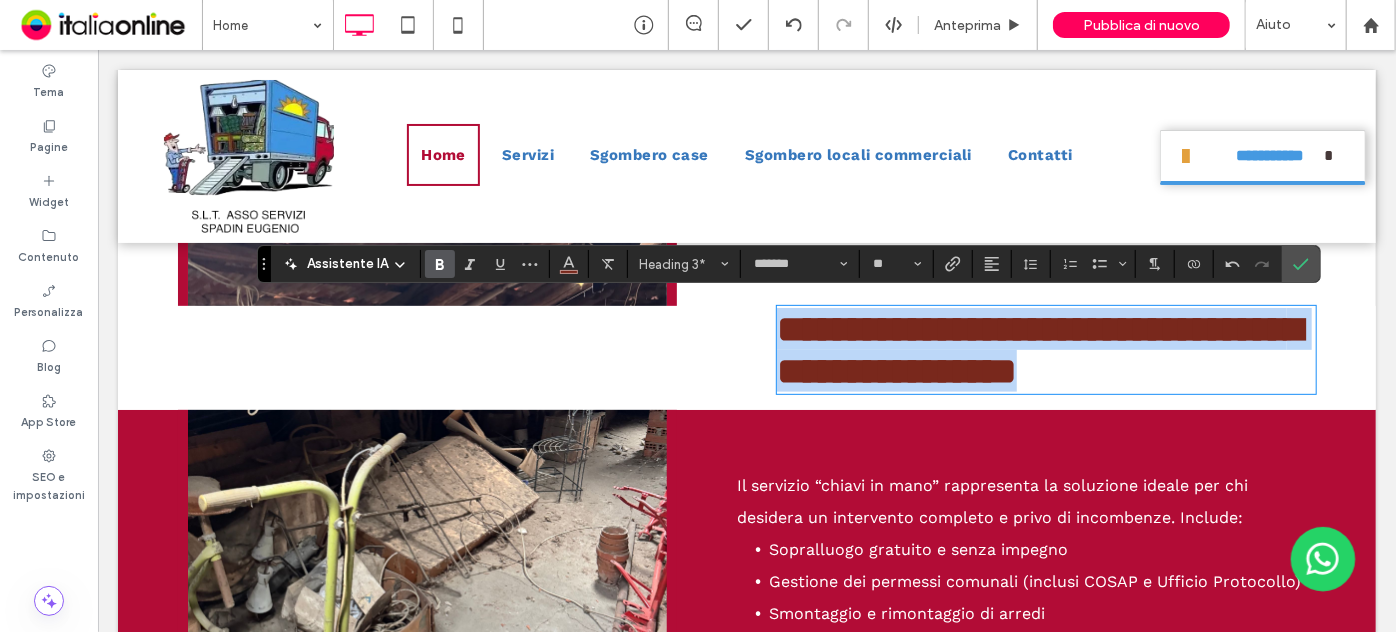 drag, startPoint x: 1279, startPoint y: 379, endPoint x: 714, endPoint y: 297, distance: 570.91943 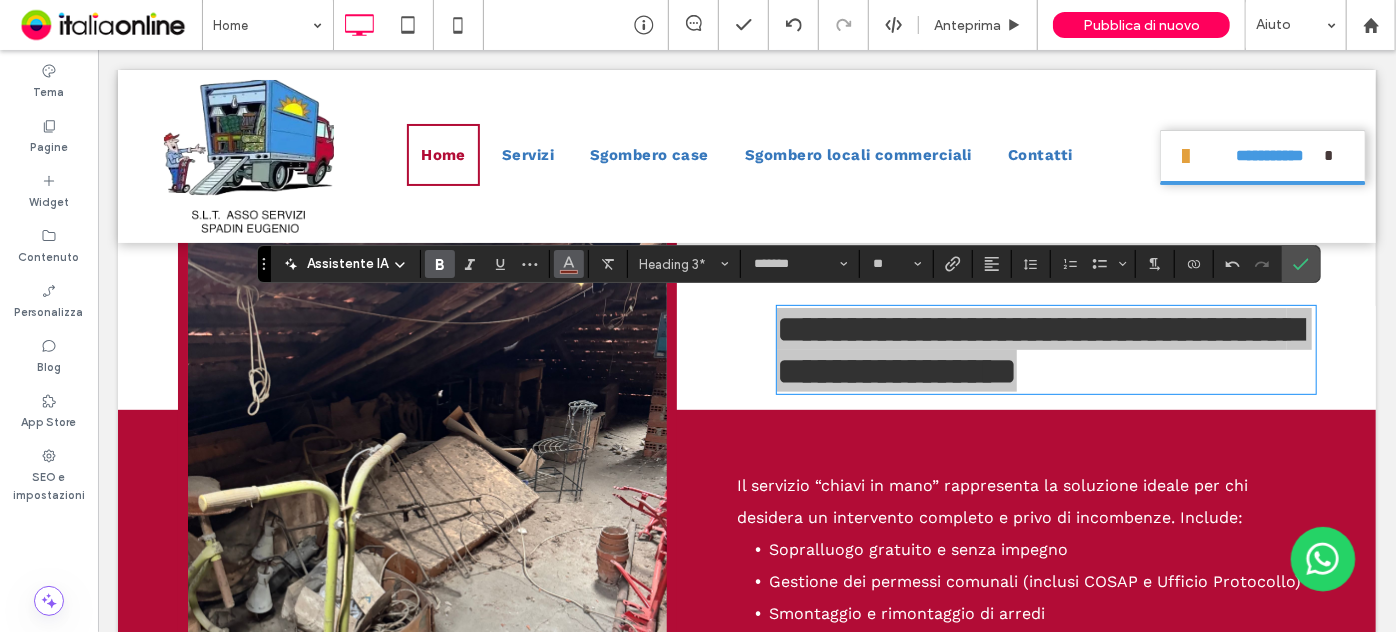 click 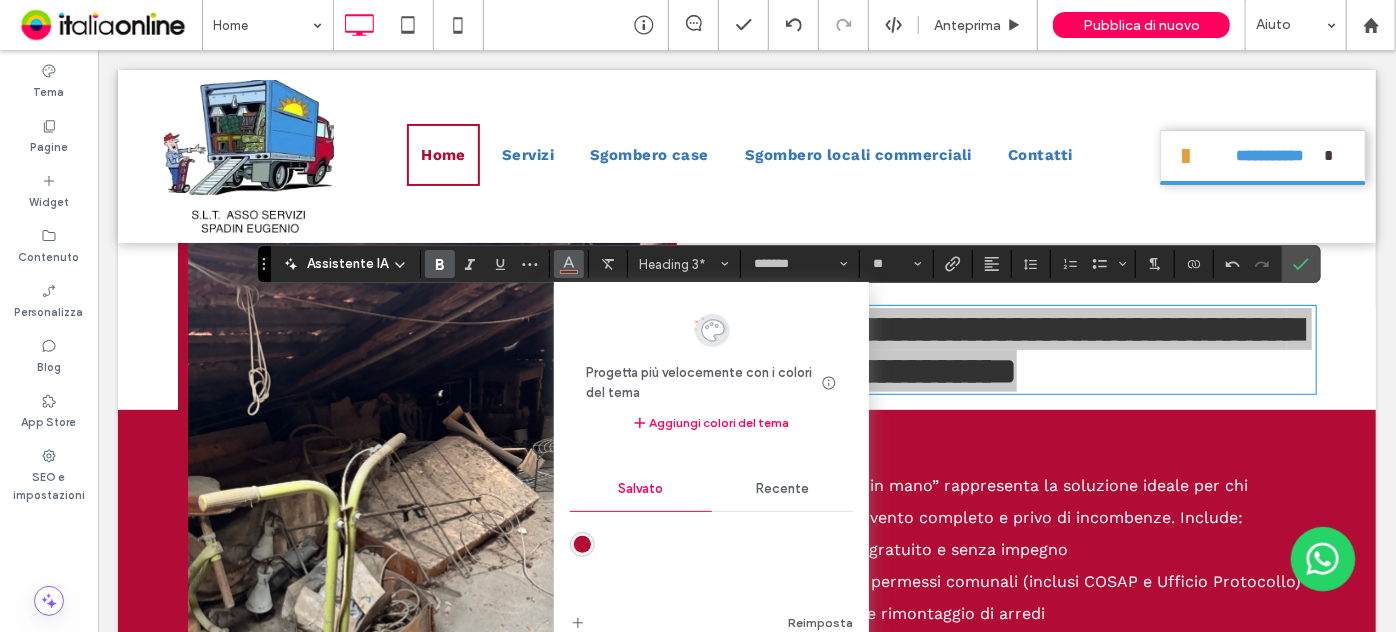 click on "Recente" at bounding box center (783, 489) 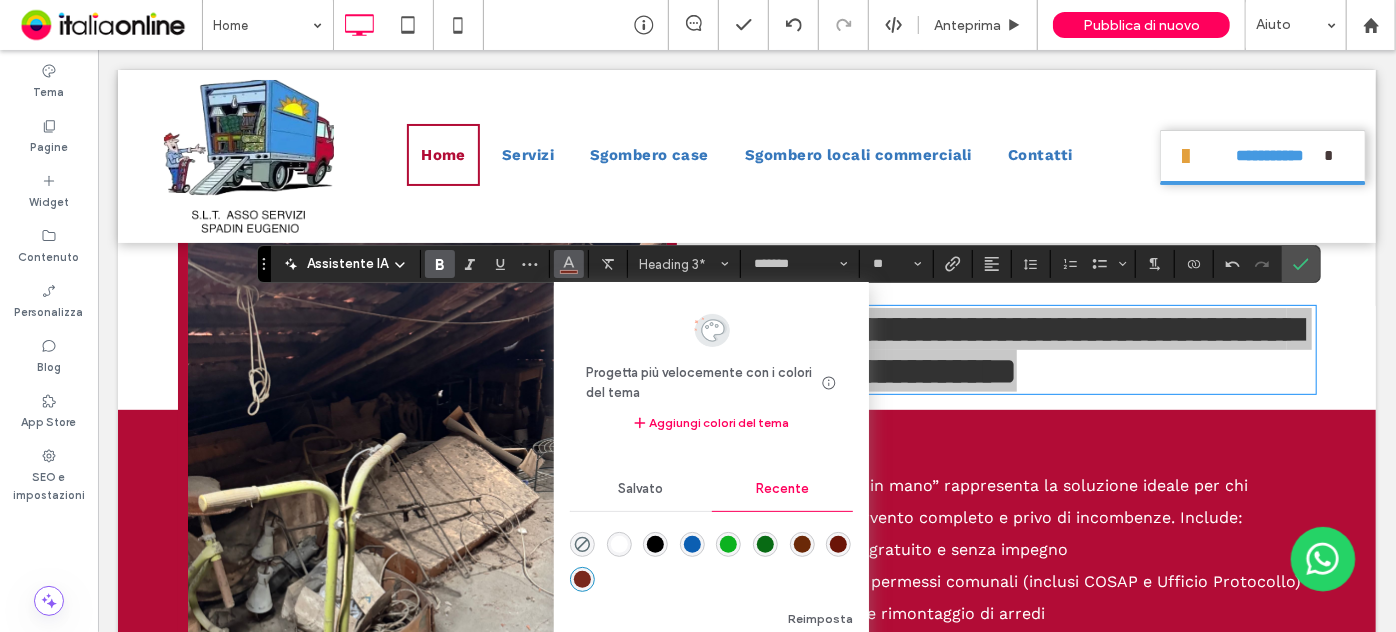 click at bounding box center (802, 544) 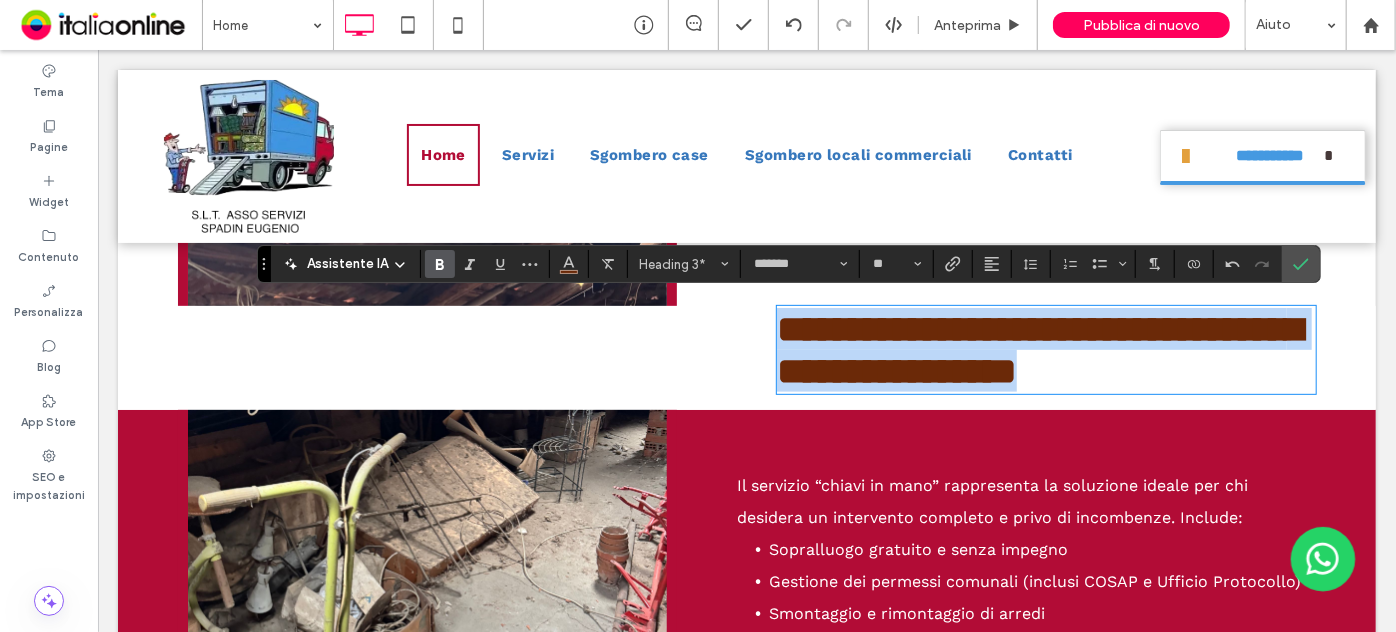 click on "**********" at bounding box center (1038, 349) 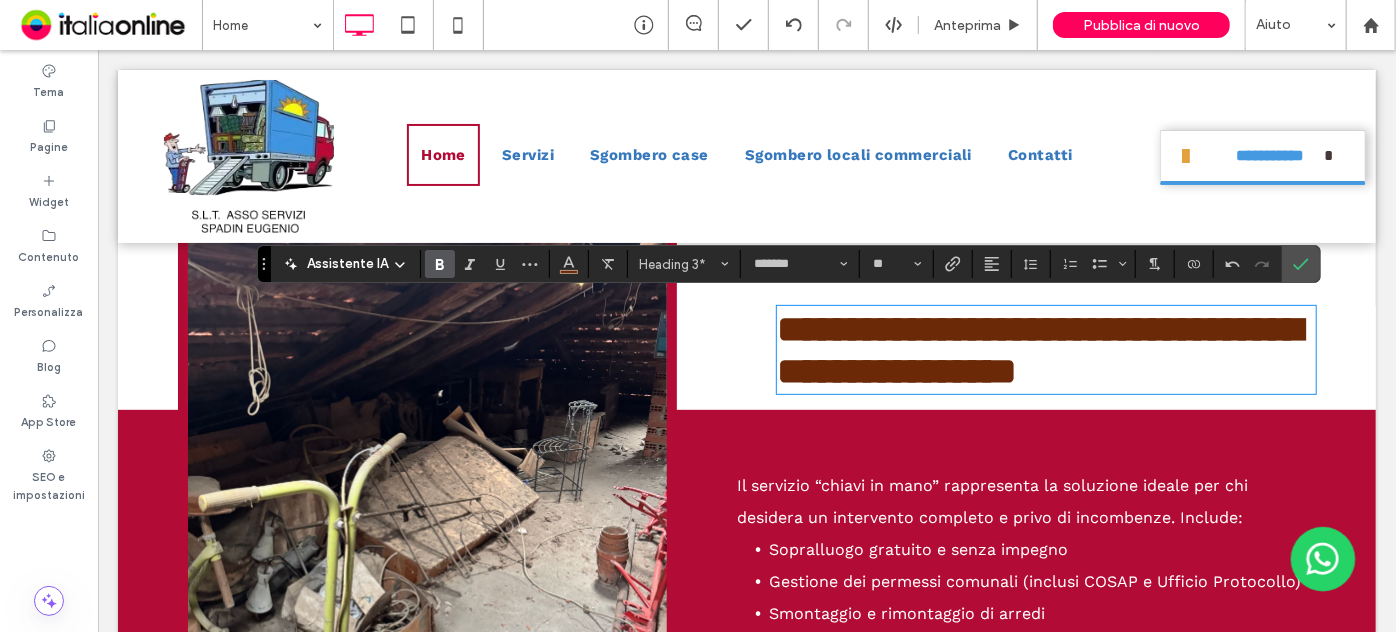 click at bounding box center [1025, 442] 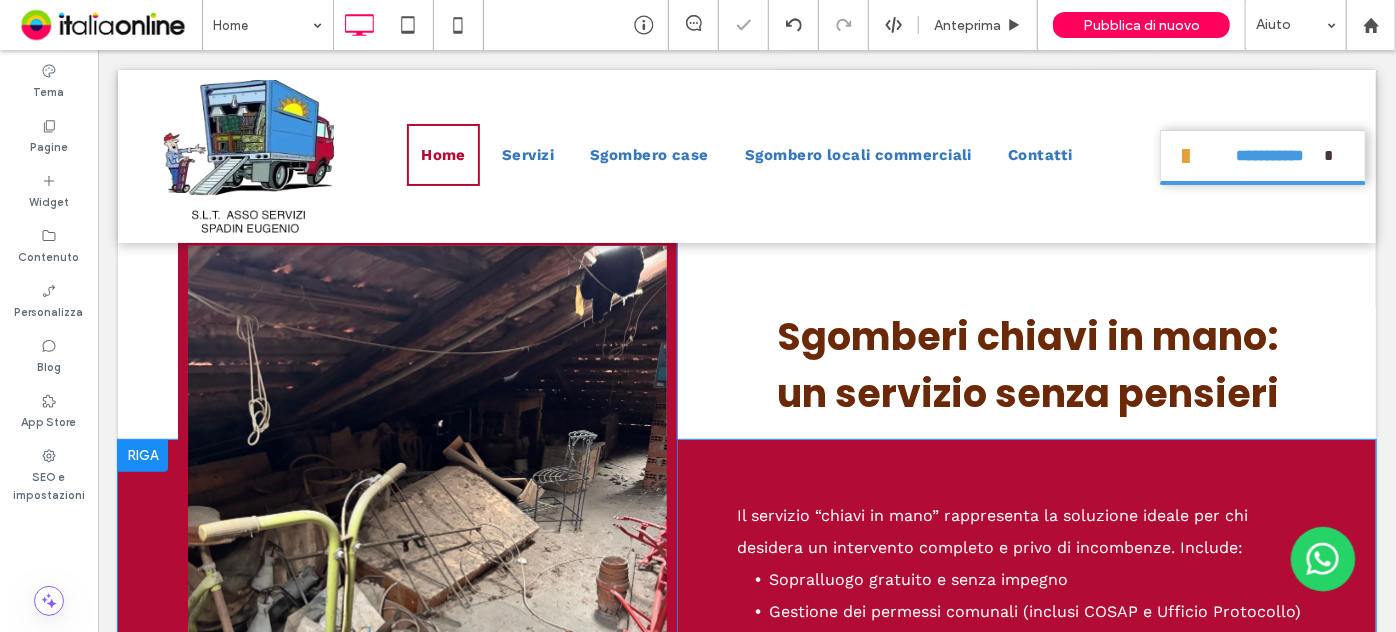 click on "Click To Paste
Il servizio “chiavi in mano” rappresenta la soluzione ideale per chi desidera un intervento completo e privo di incombenze. Include:   Sopralluogo gratuito e senza impegno Gestione dei permessi comunali (inclusi COSAP e Ufficio Protocollo) Smontaggio e rimontaggio di arredi Pulizia e sanificazione post-sgombero
Tutto è pensato per garantire la massima tranquillità al cliente. Ogni intervento è documentato e gestito nel rispetto della riservatezza.
Click To Paste" at bounding box center [736, 610] 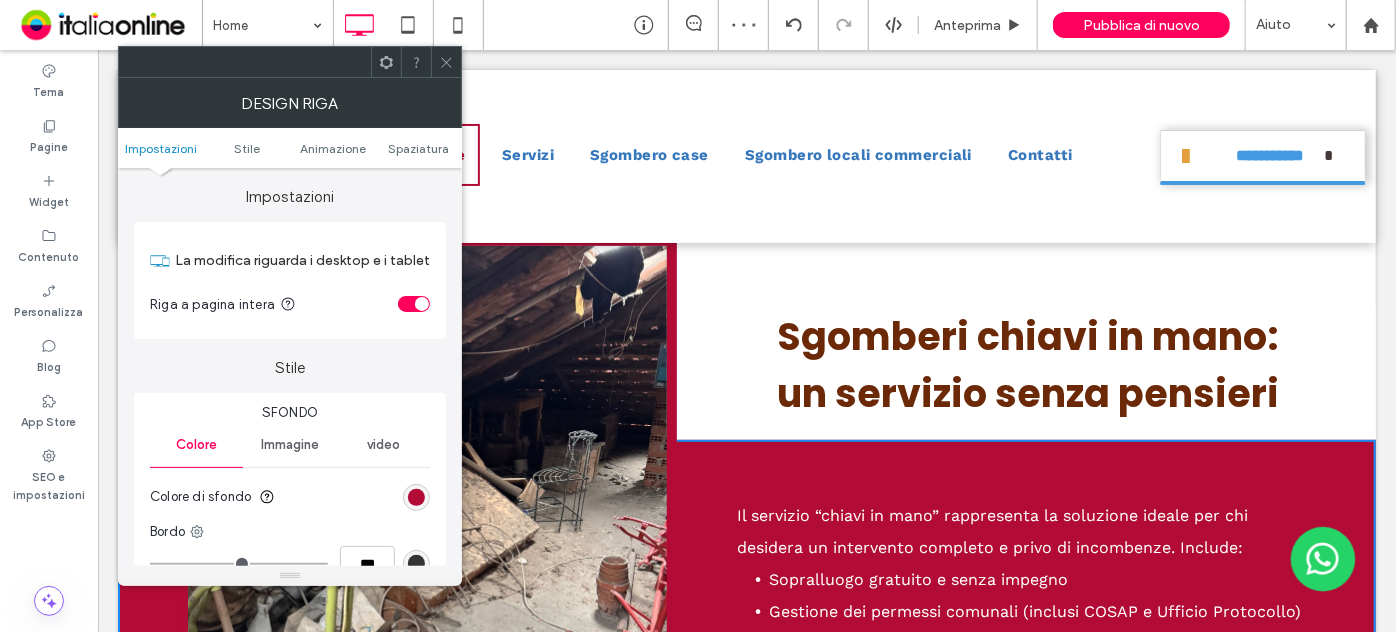 click at bounding box center (416, 497) 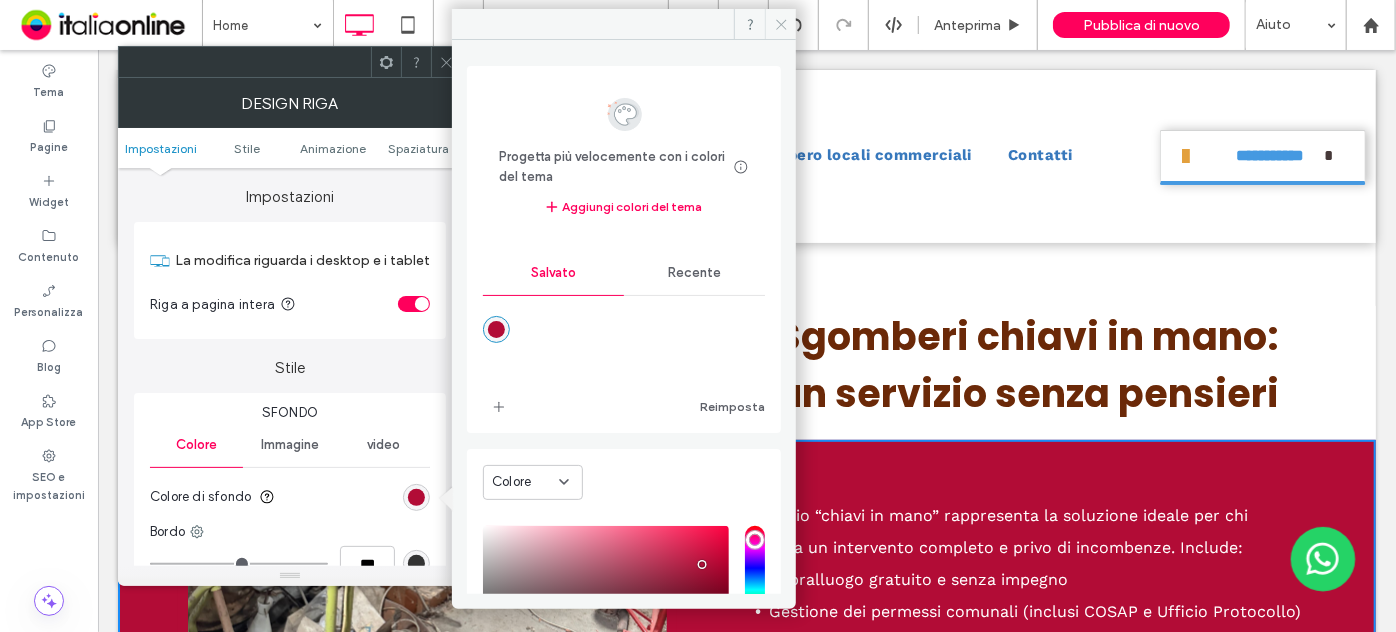 click 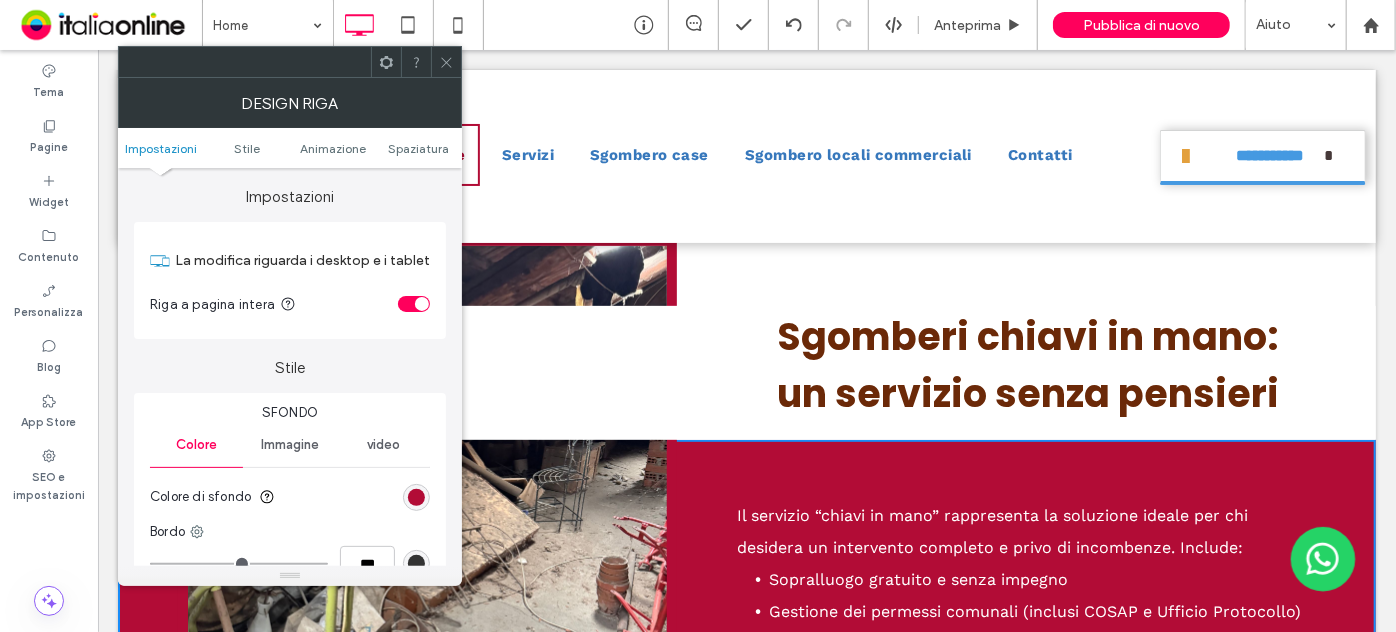 click on "Sgomberi chiavi in mano: un servizio senza pensieri" at bounding box center [1027, 364] 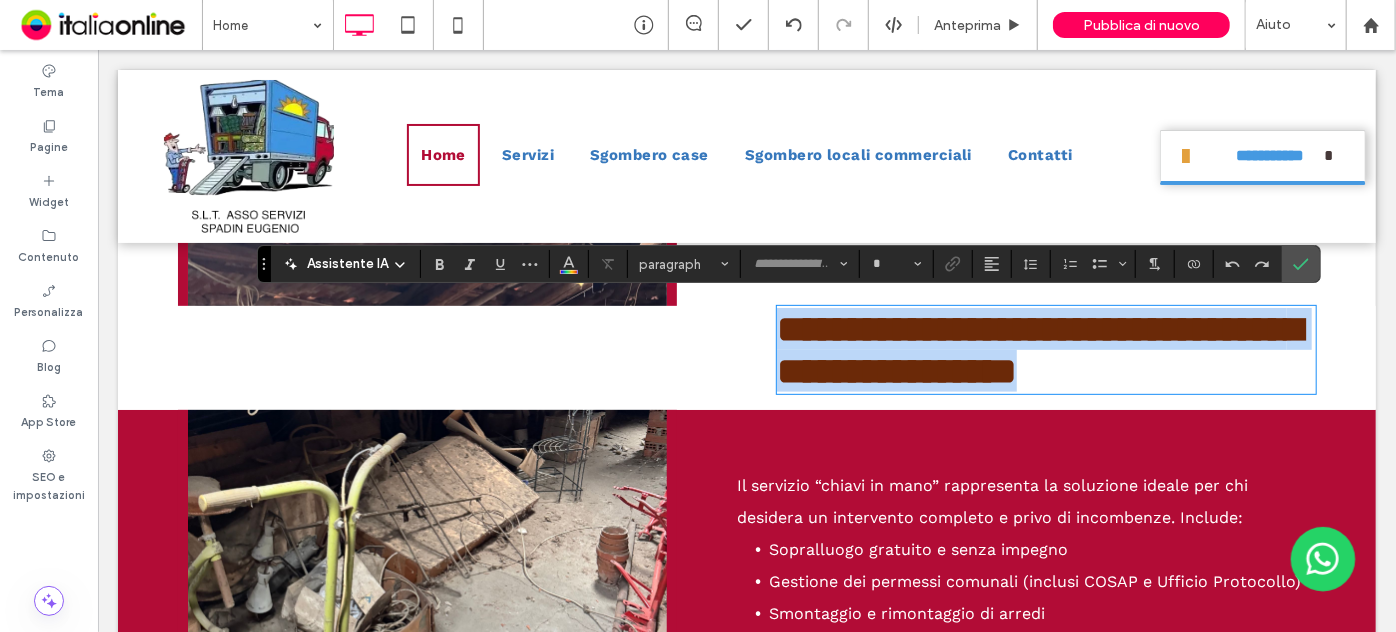 type on "*******" 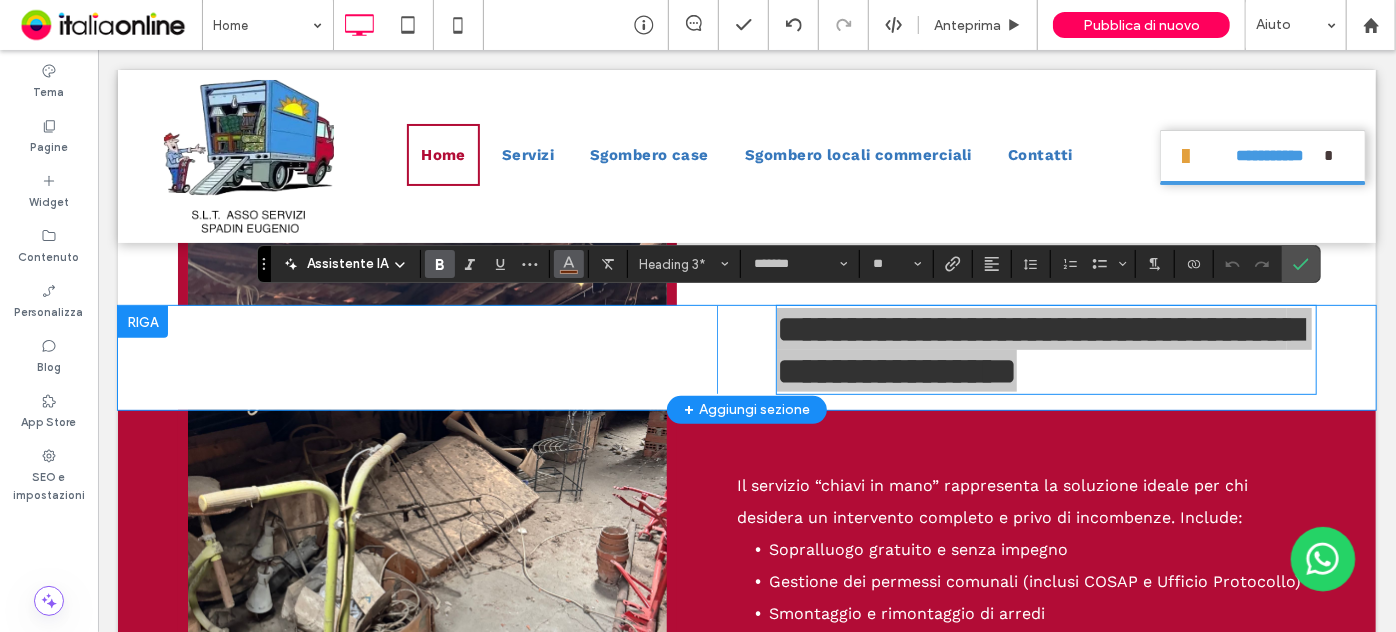 click 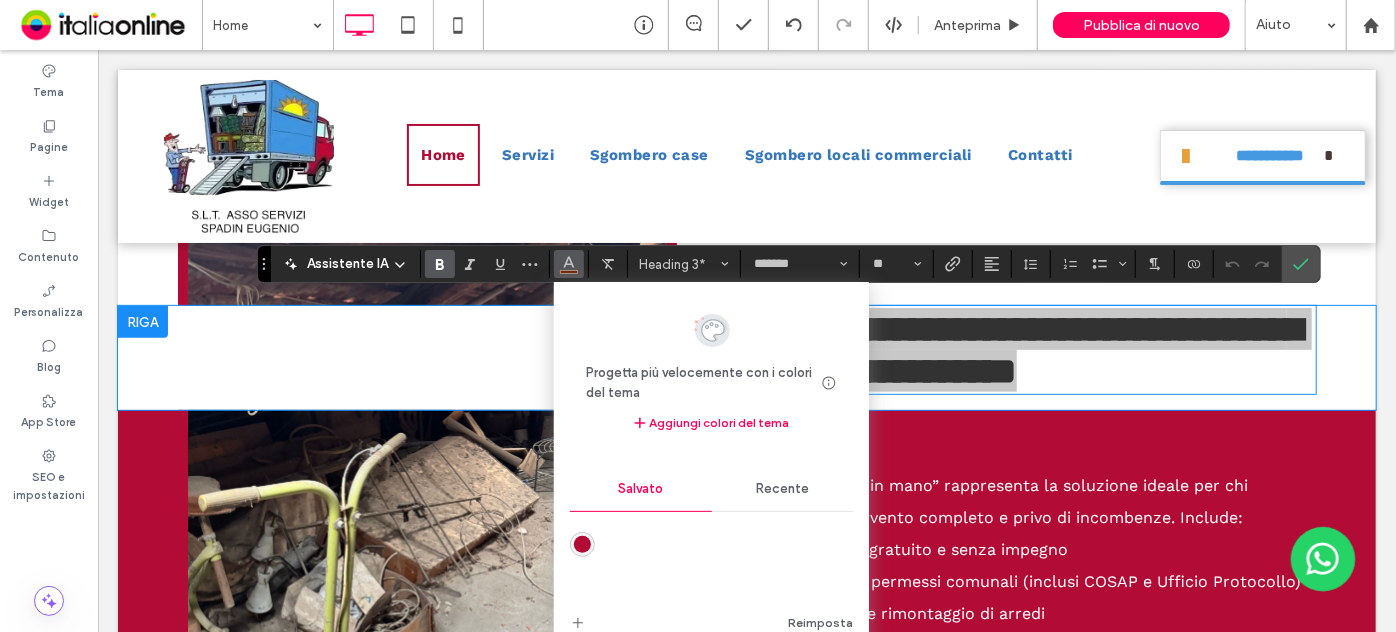 click at bounding box center (582, 544) 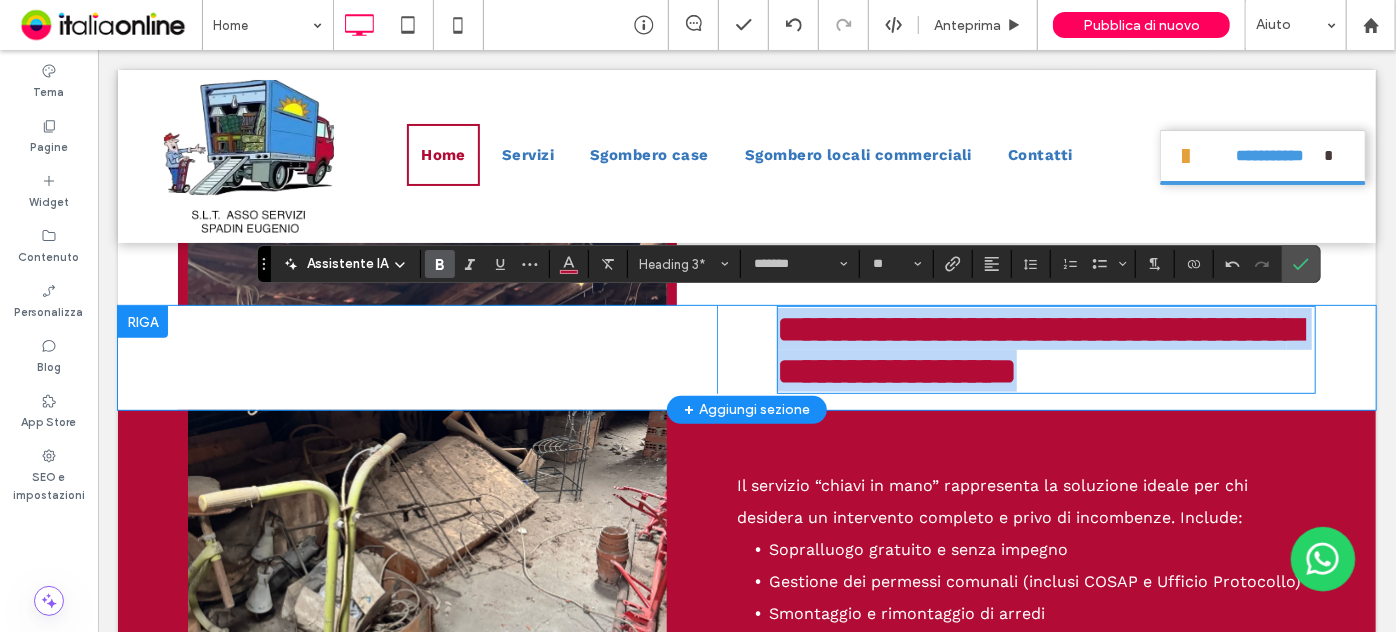 click on "**********" at bounding box center (1038, 349) 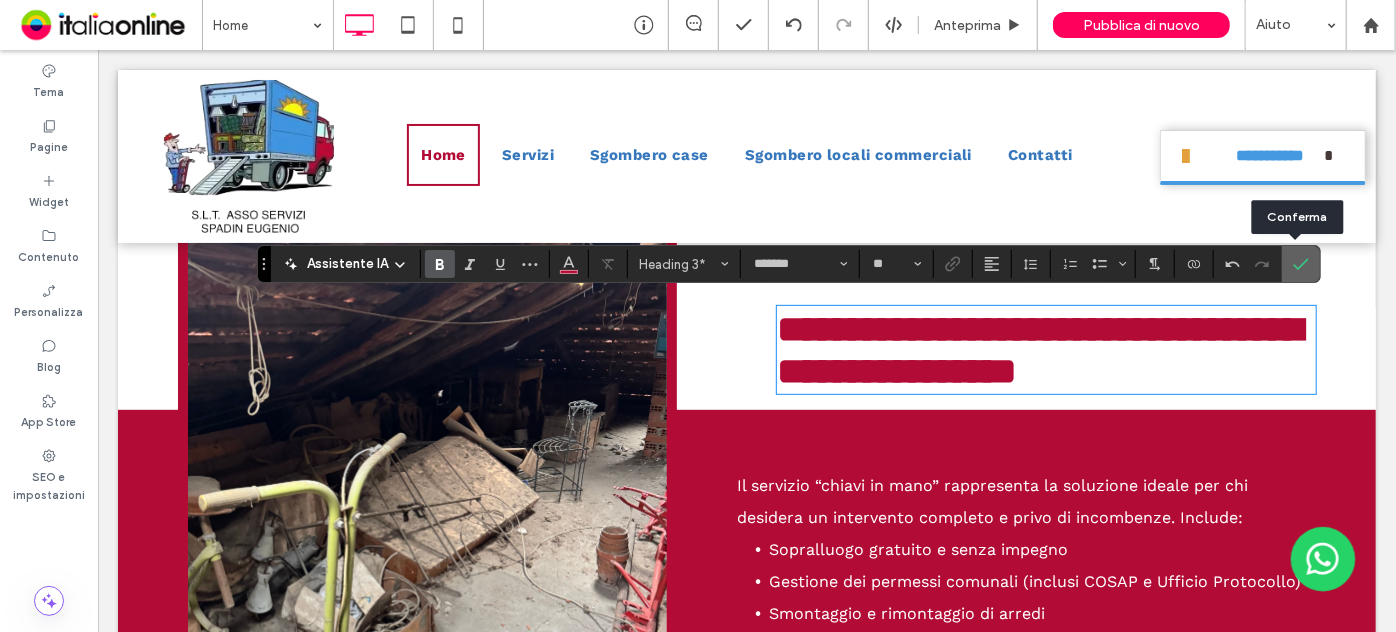 click at bounding box center (1301, 264) 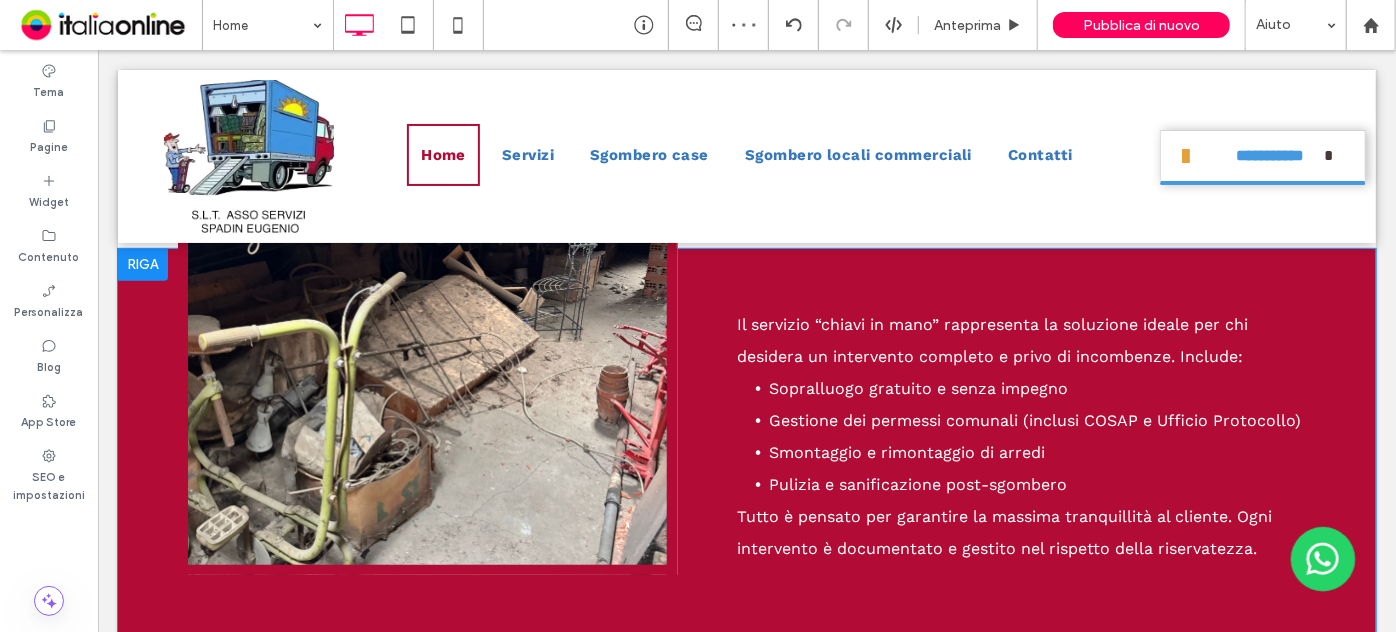 scroll, scrollTop: 4363, scrollLeft: 0, axis: vertical 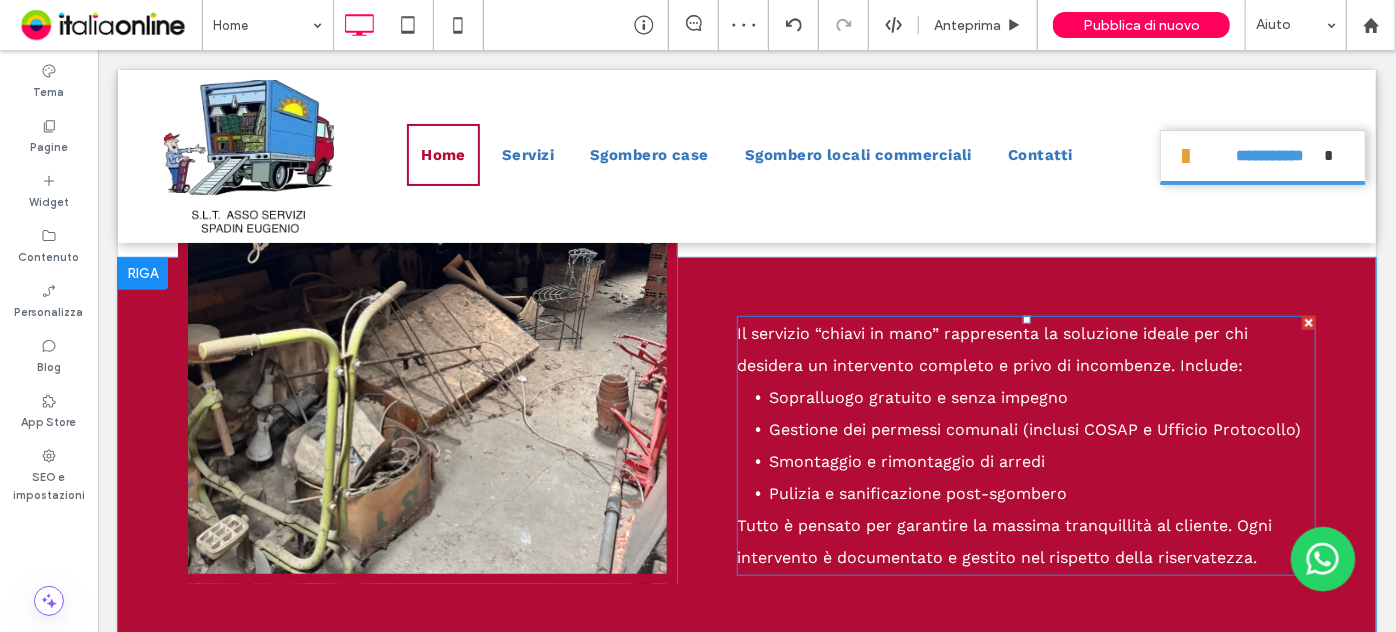 click on "Il servizio “chiavi in mano” rappresenta la soluzione ideale per chi desidera un intervento completo e privo di incombenze. Include:" at bounding box center [991, 348] 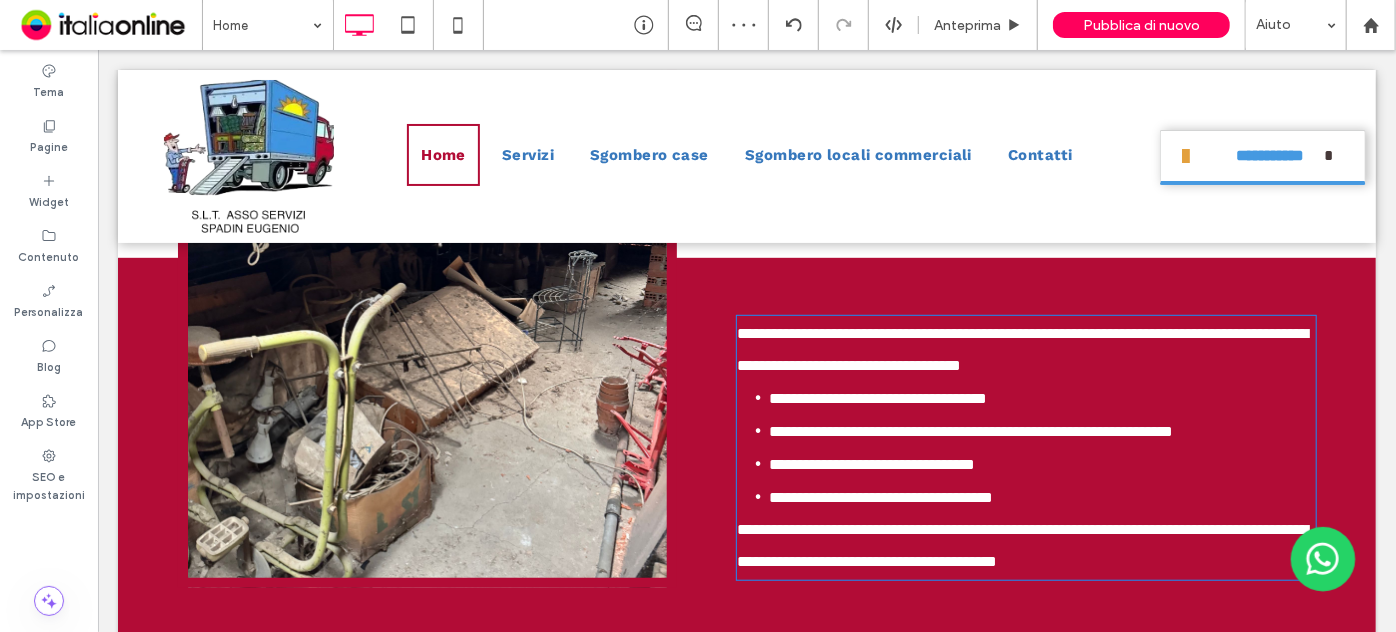 click on "**********" at bounding box center [1021, 348] 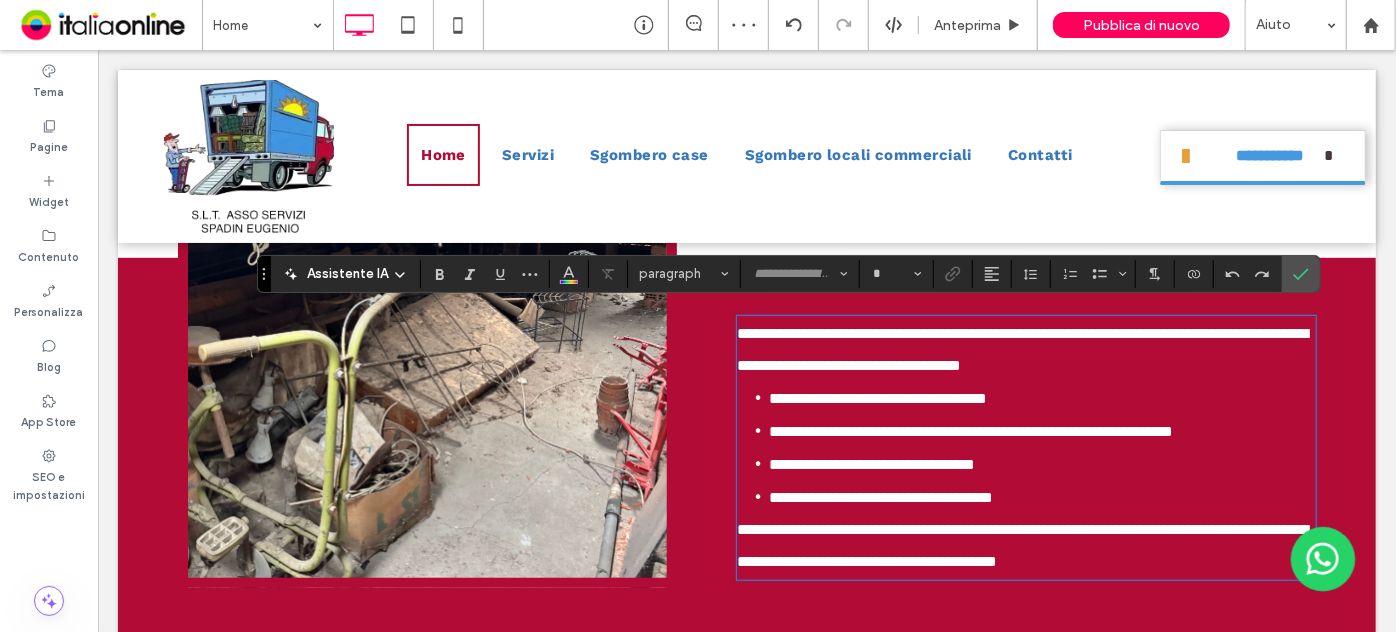 type on "*********" 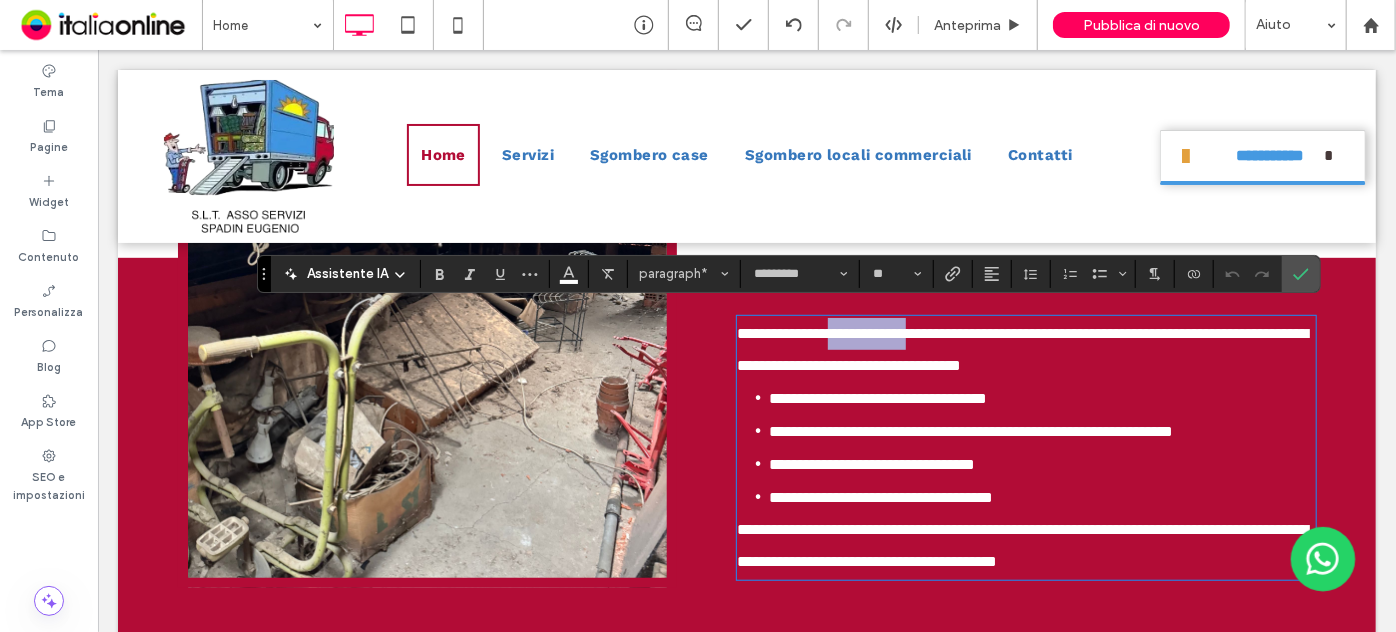 drag, startPoint x: 935, startPoint y: 326, endPoint x: 834, endPoint y: 313, distance: 101.8332 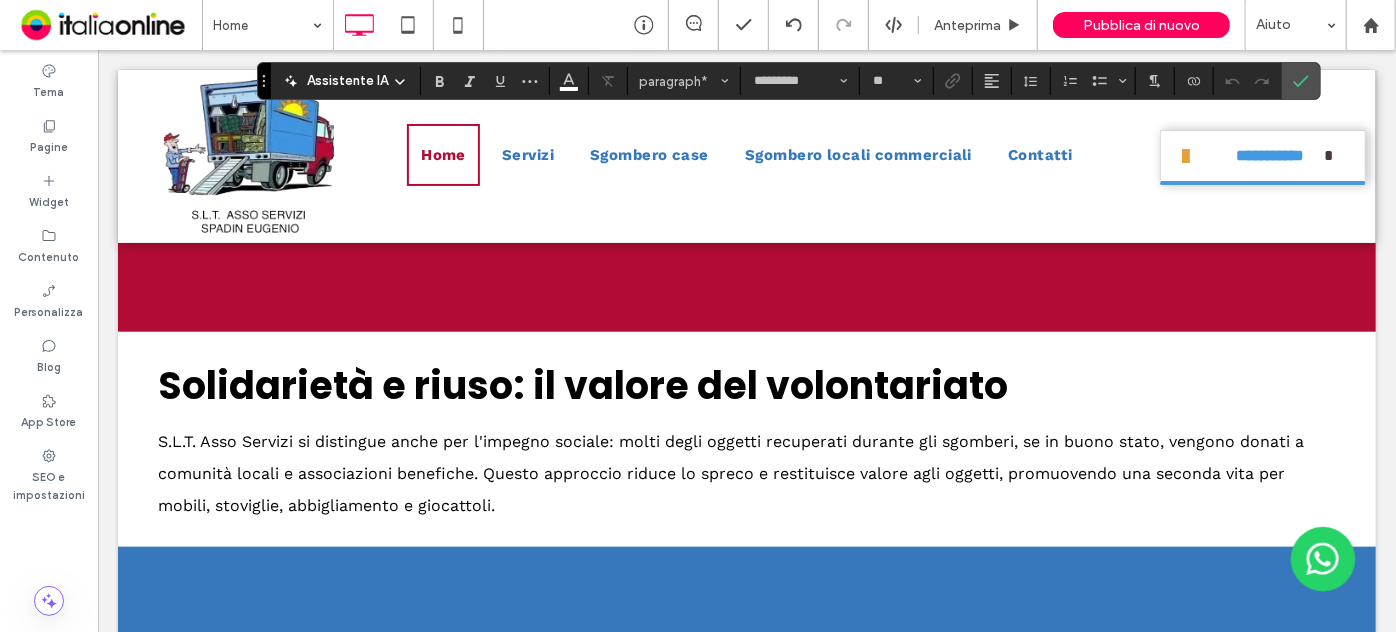 scroll, scrollTop: 4636, scrollLeft: 0, axis: vertical 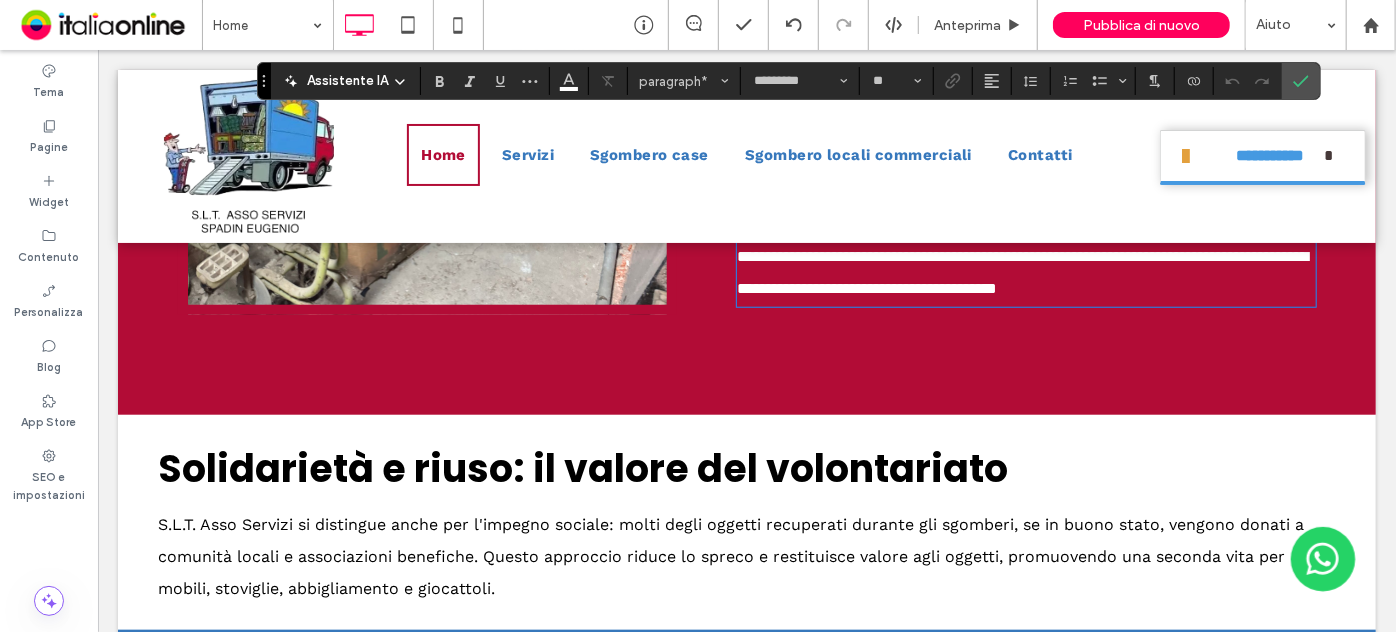 click on "Solidarietà e riuso: il valore del volontariato" at bounding box center (582, 467) 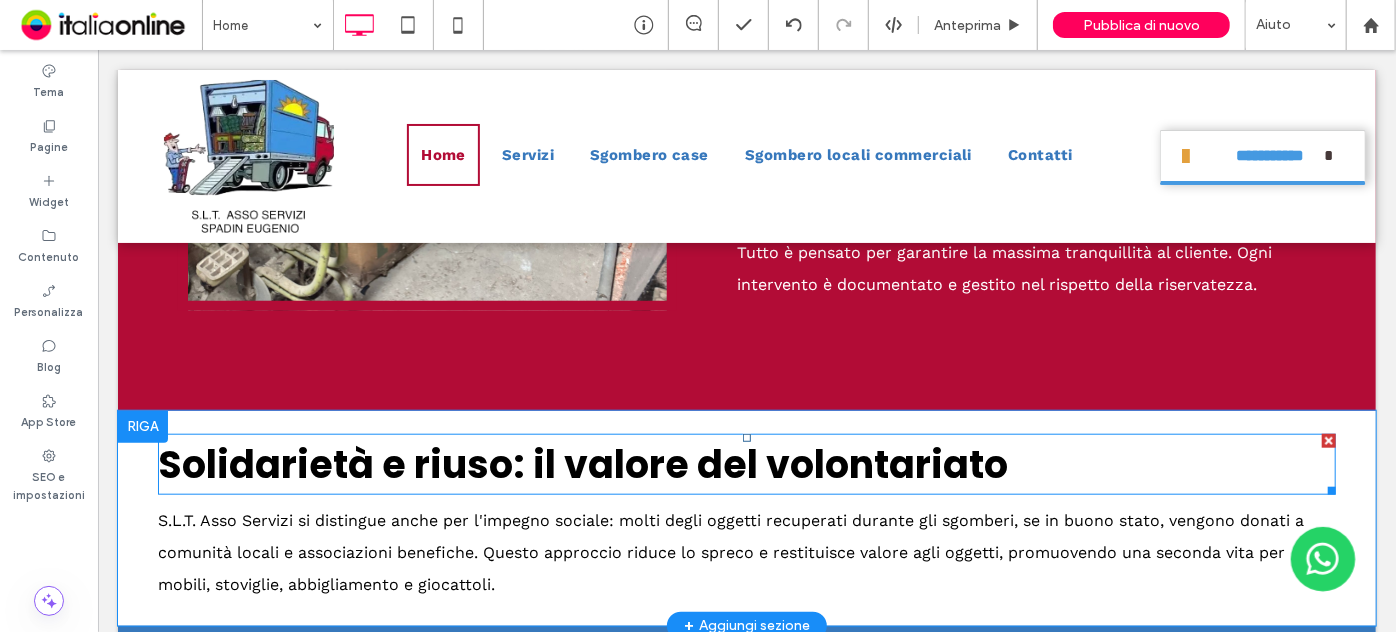 click on "Solidarietà e riuso: il valore del volontariato" at bounding box center (582, 463) 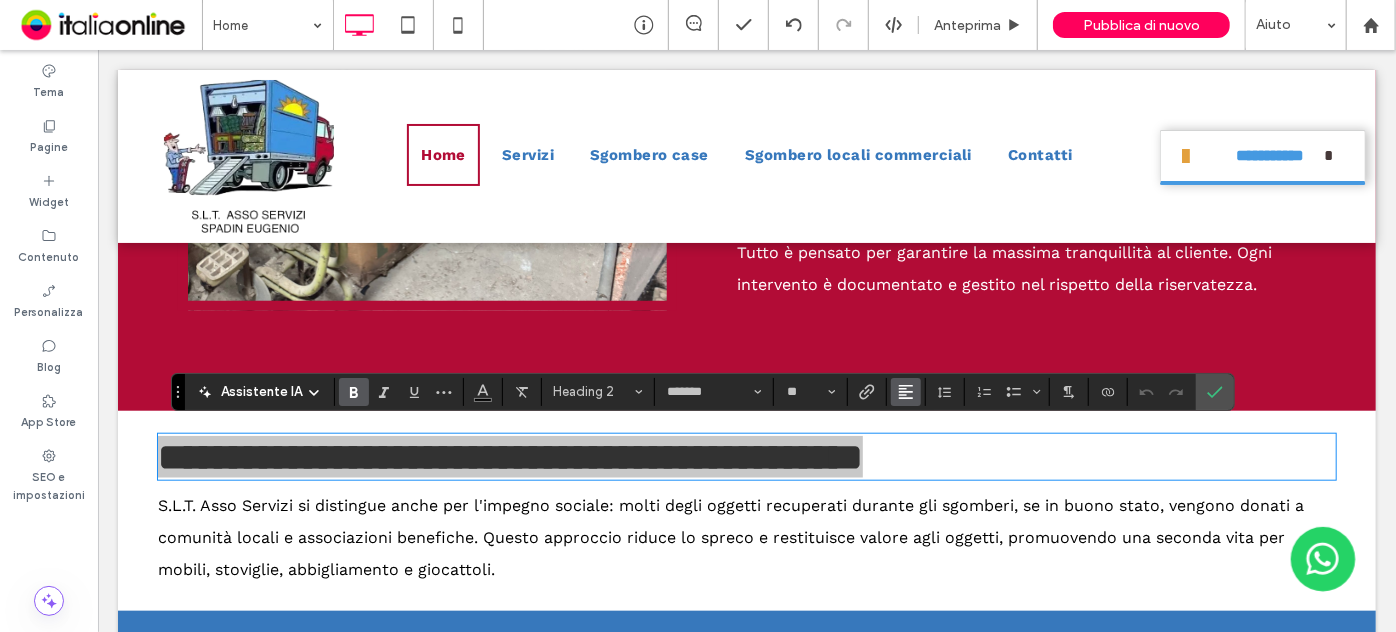 click 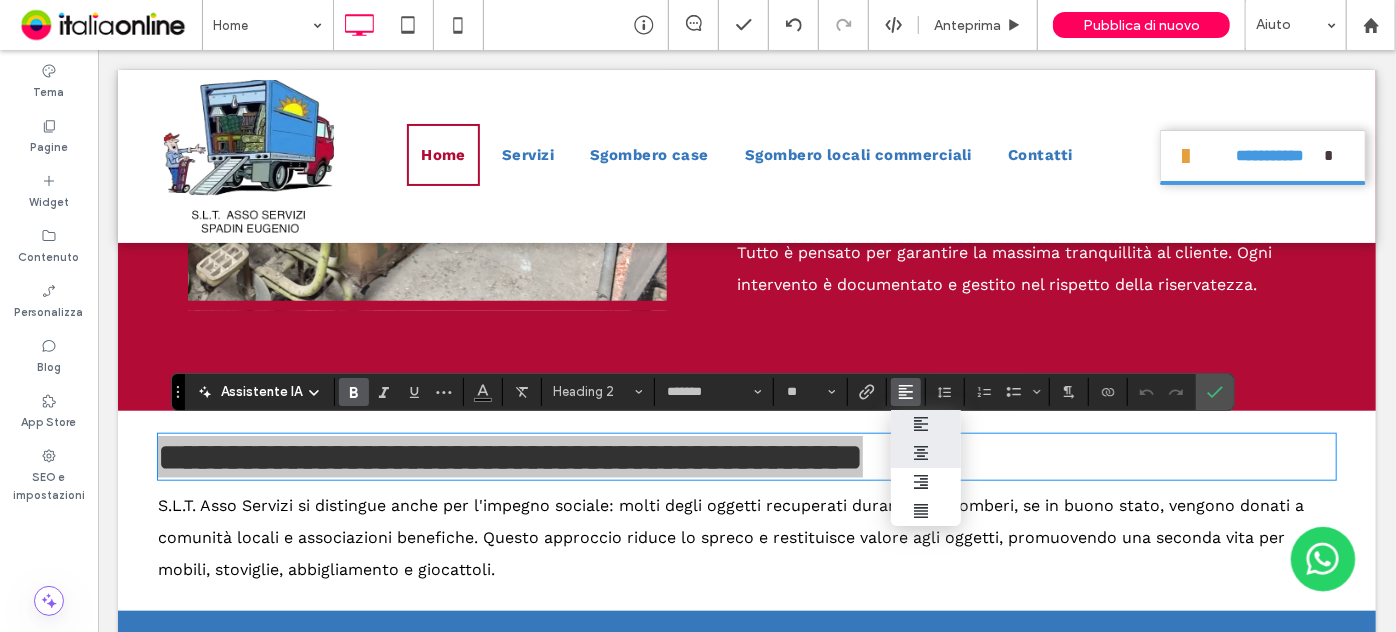 click 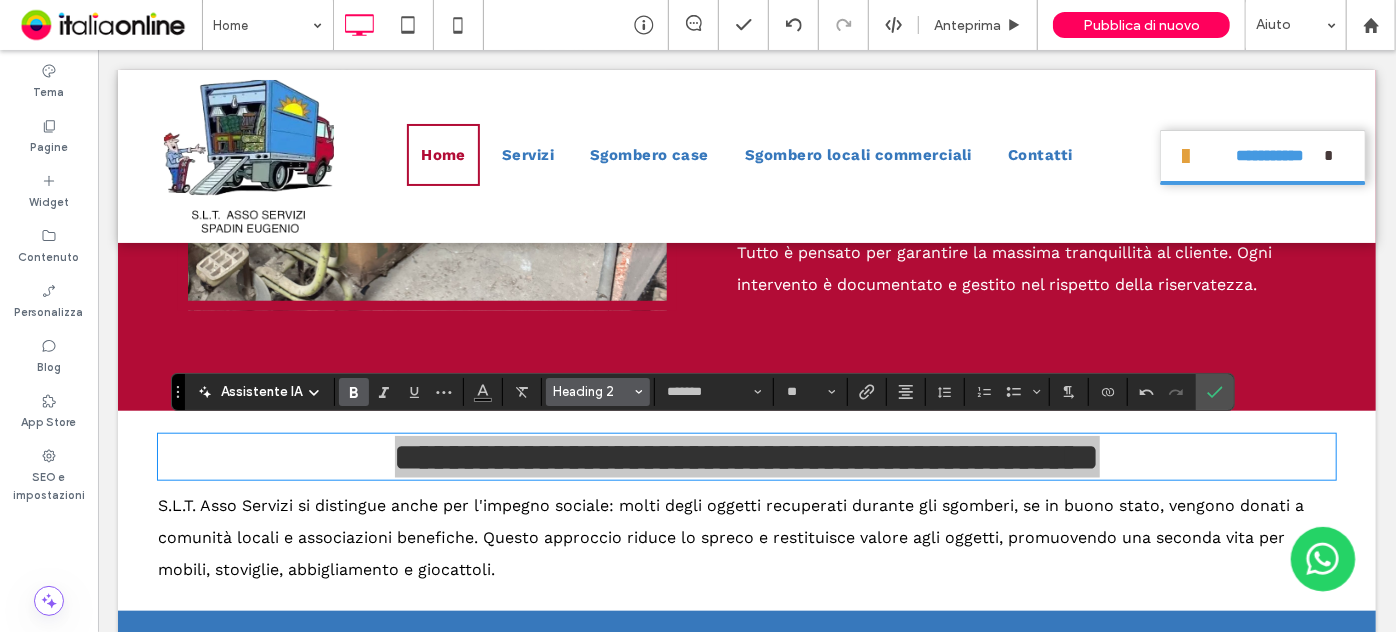 click 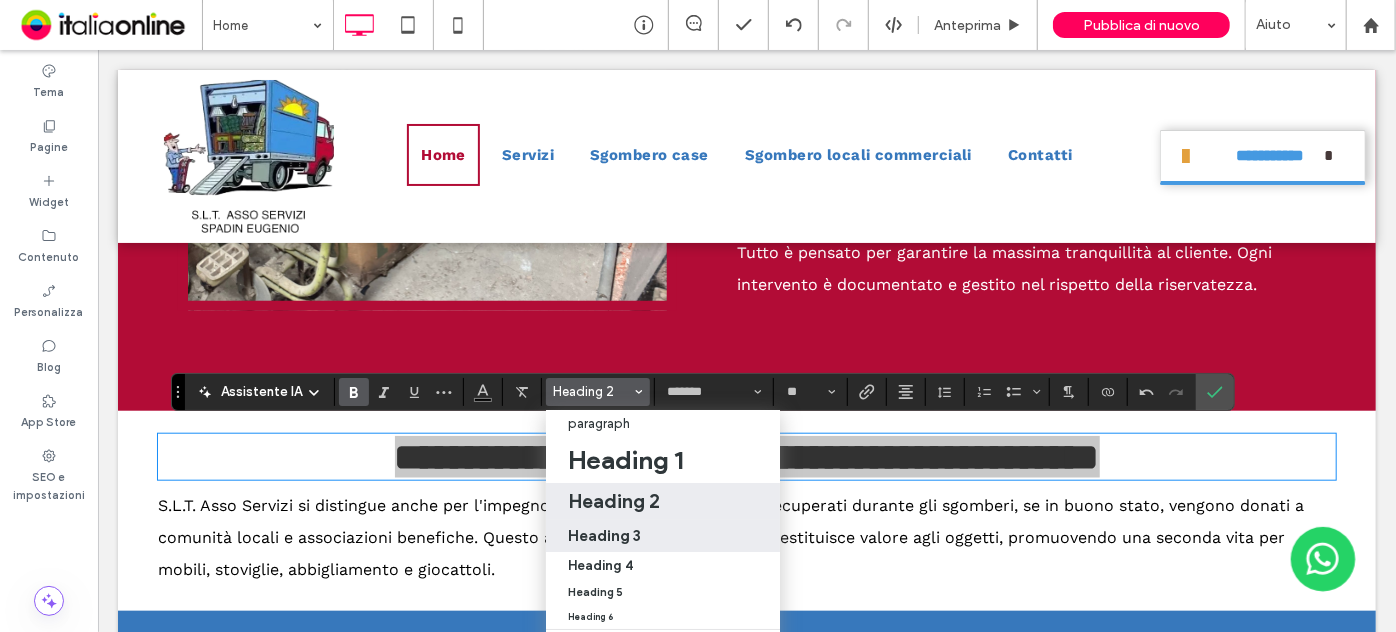click on "Heading 3" at bounding box center [663, 535] 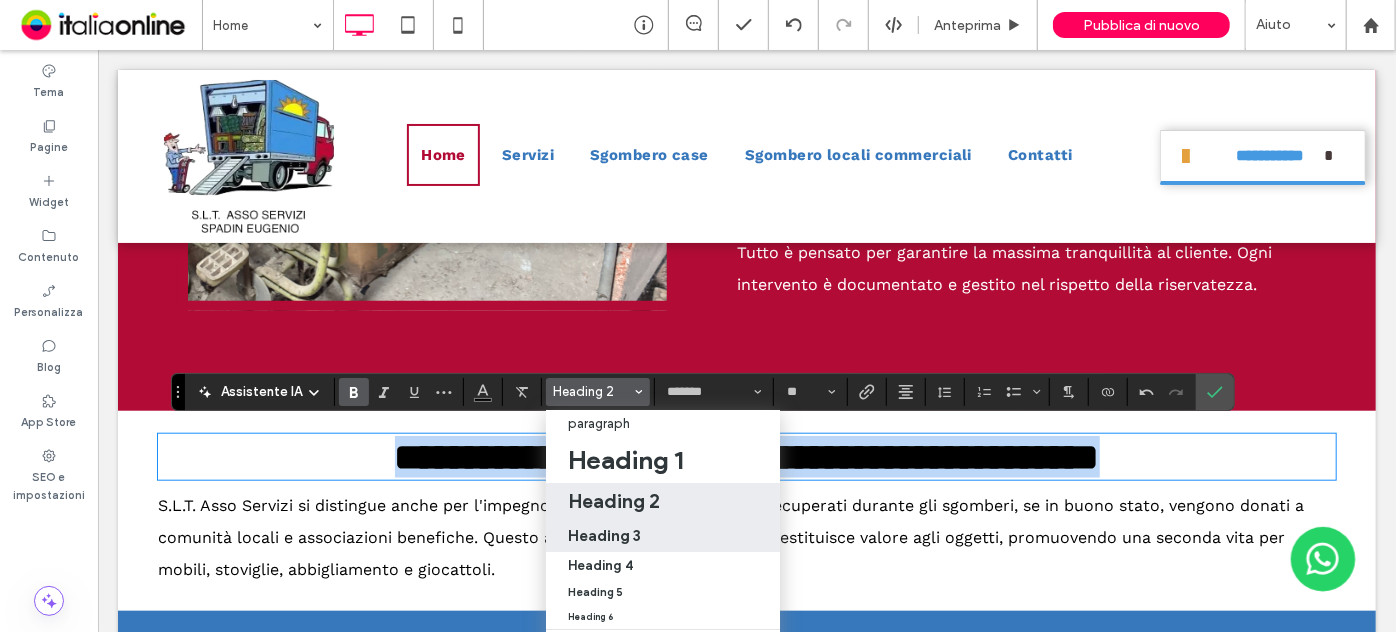 type on "**" 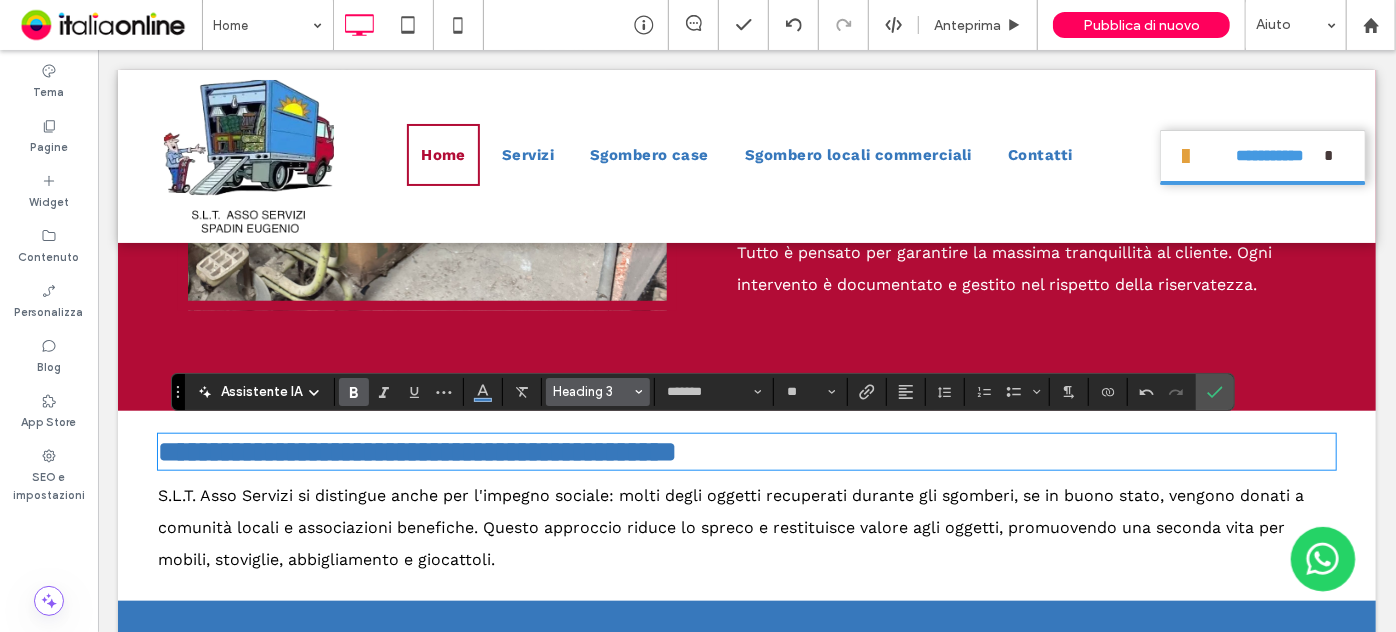 click on "Heading 3" at bounding box center [592, 391] 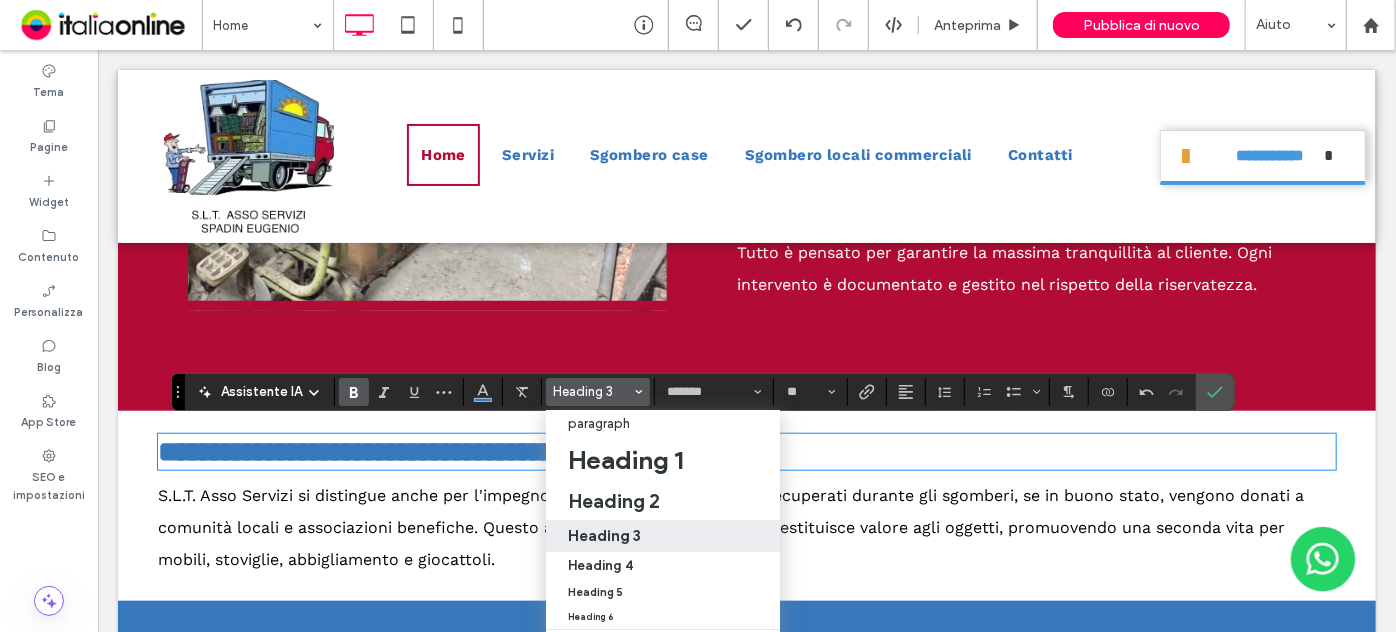 click at bounding box center (639, 392) 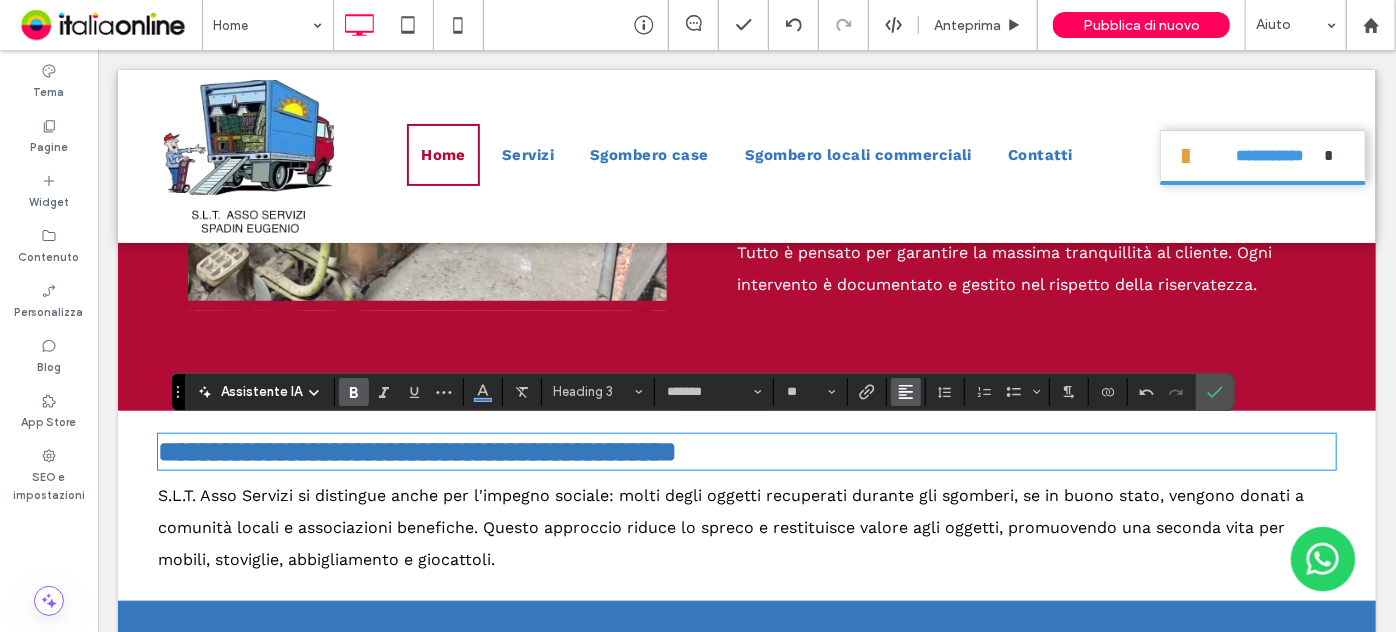 click at bounding box center (906, 392) 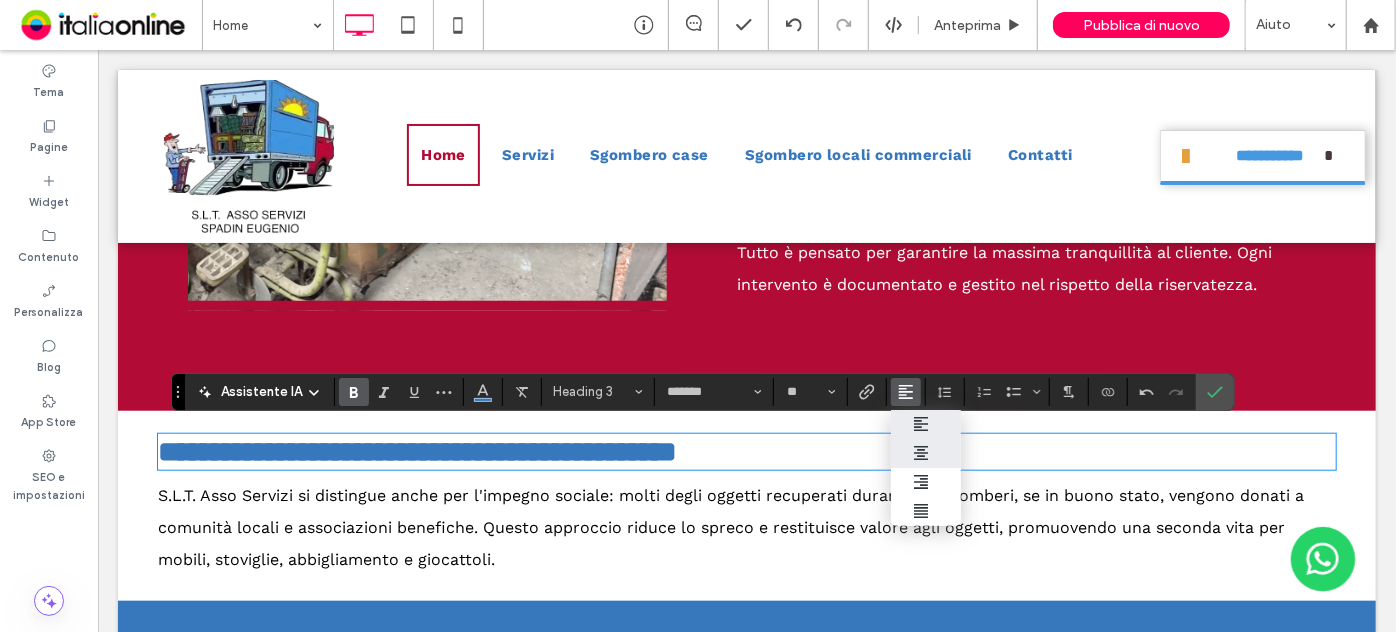 click 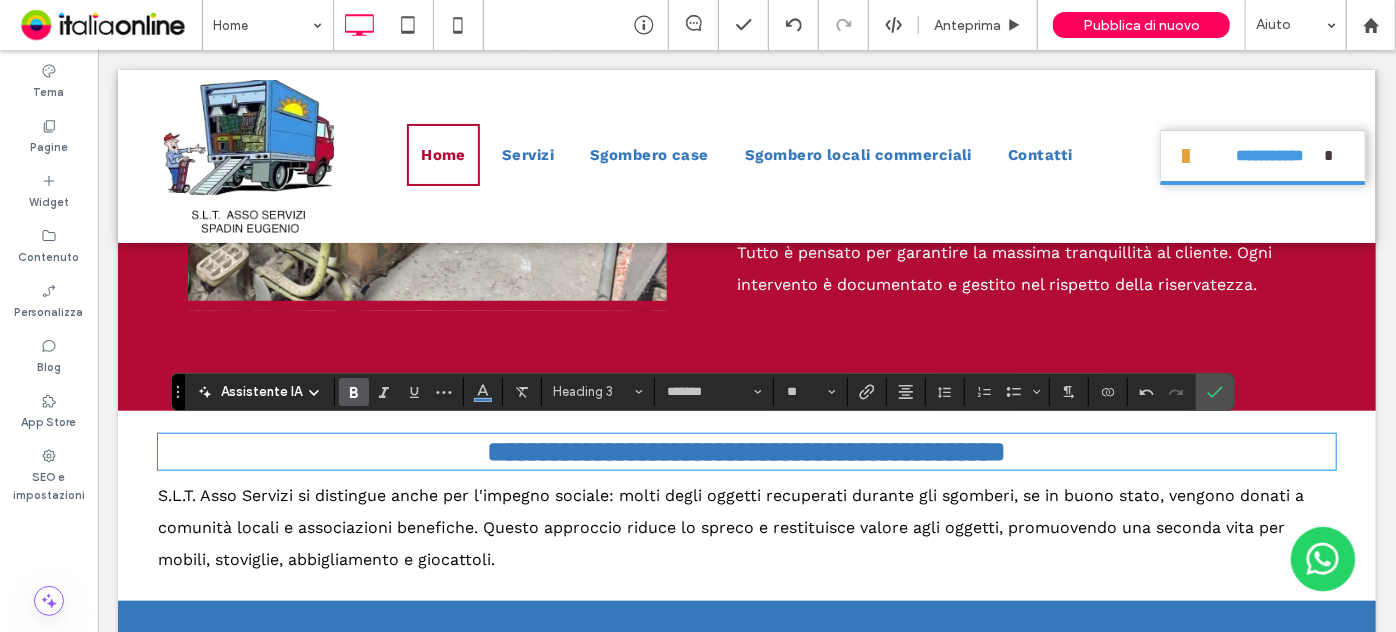 click on "**********" at bounding box center (746, 450) 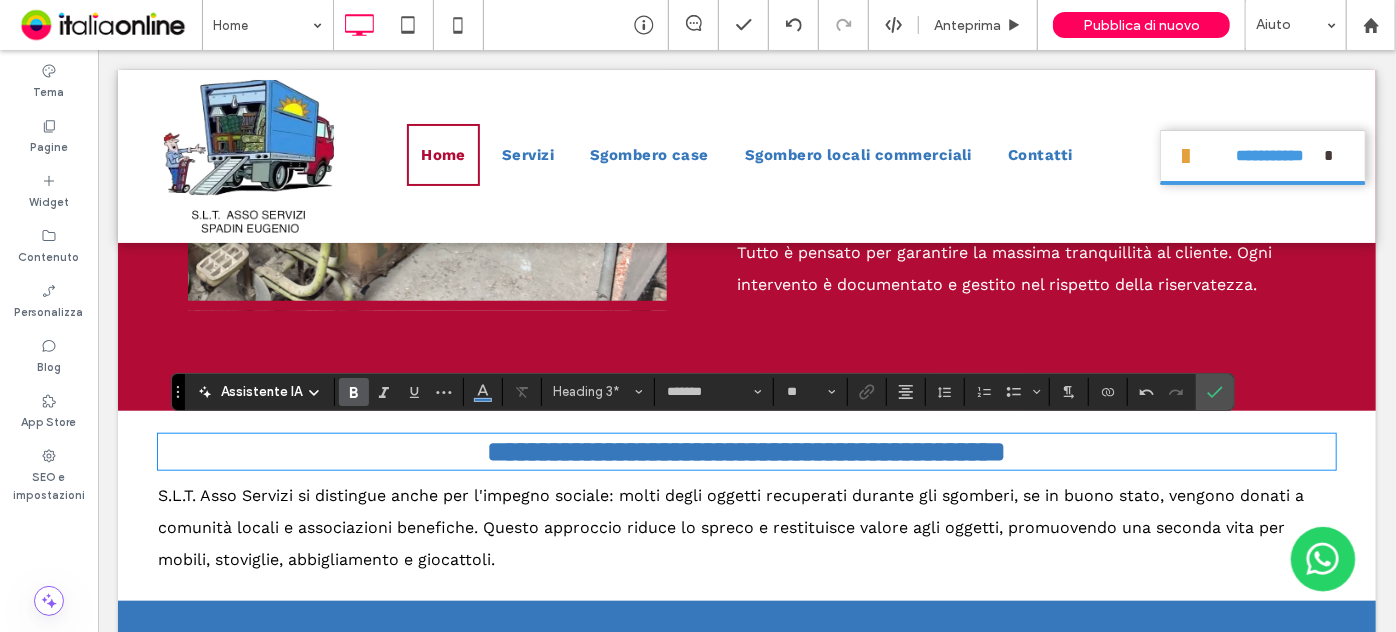 click on "S.L.T. Asso Servizi si distingue anche per l'impegno sociale: molti degli oggetti recuperati durante gli sgomberi, se in buono stato, vengono donati a comunità locali e associazioni benefiche. Questo approccio riduce lo spreco e restituisce valore agli oggetti, promuovendo una seconda vita per mobili, stoviglie, abbigliamento e giocattoli." at bounding box center [730, 526] 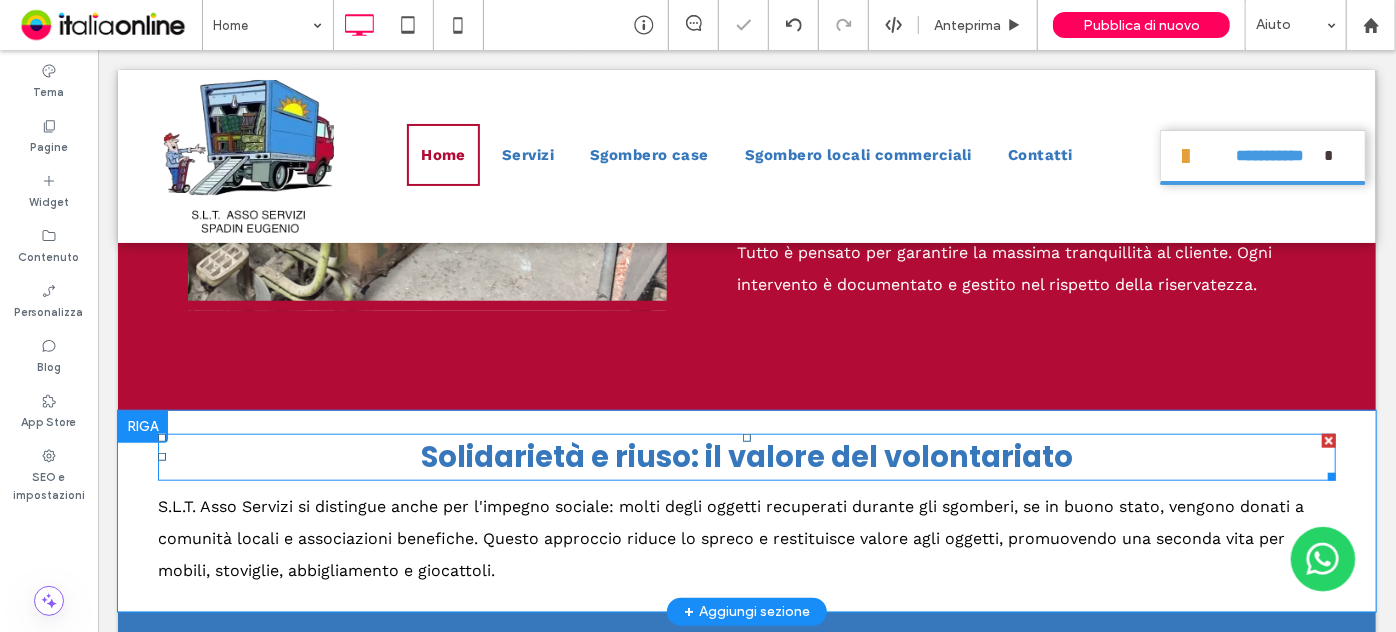 click on "Solidarietà e riuso: il valore del volontariato" at bounding box center [746, 456] 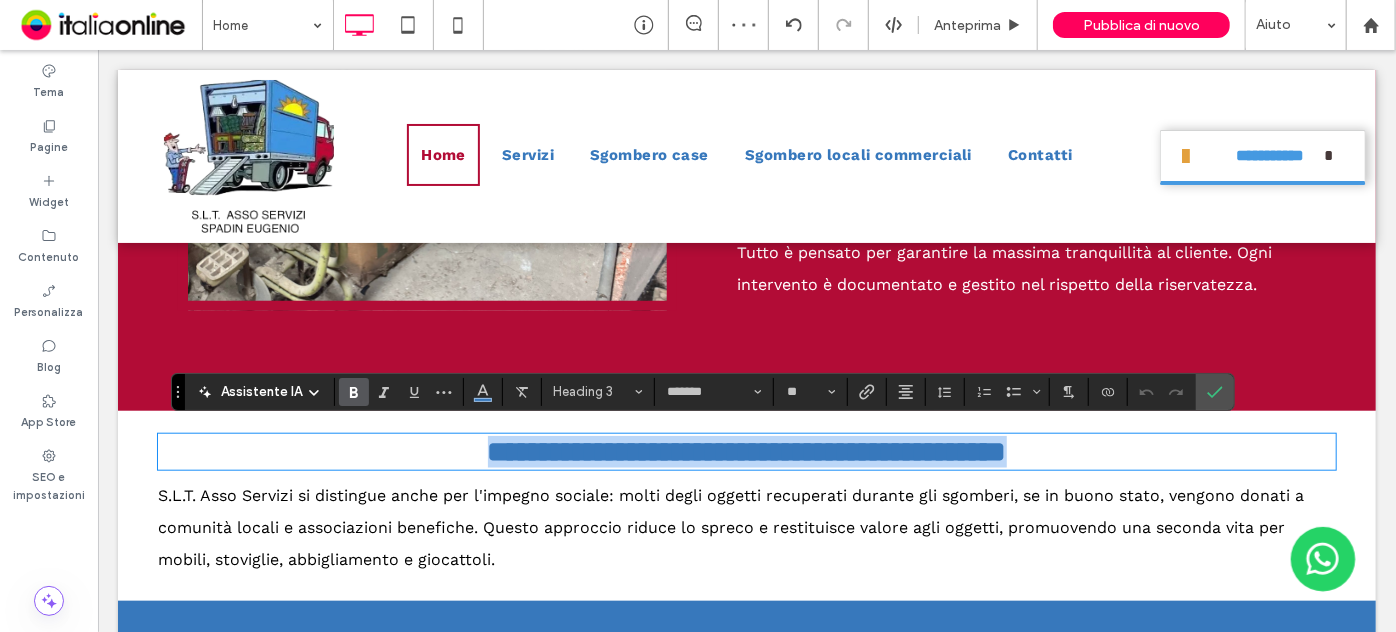 drag, startPoint x: 540, startPoint y: 446, endPoint x: 1198, endPoint y: 426, distance: 658.3039 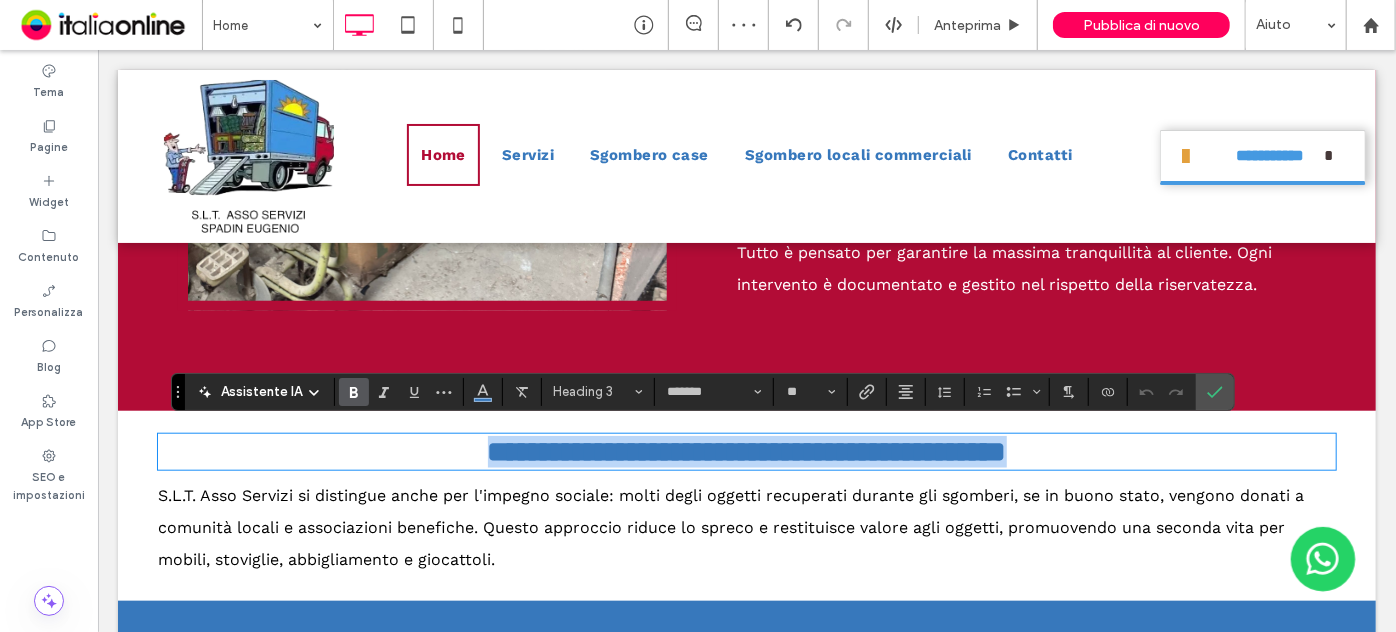 click on "**********" at bounding box center (746, 451) 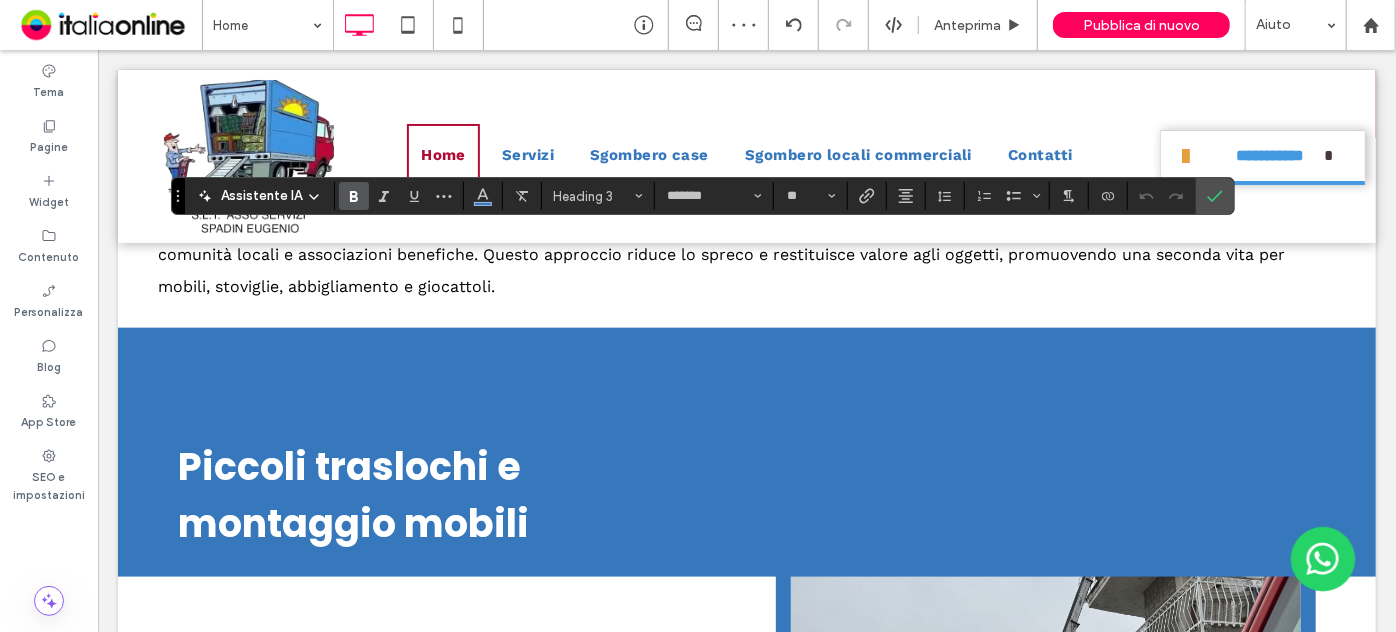 scroll, scrollTop: 4636, scrollLeft: 0, axis: vertical 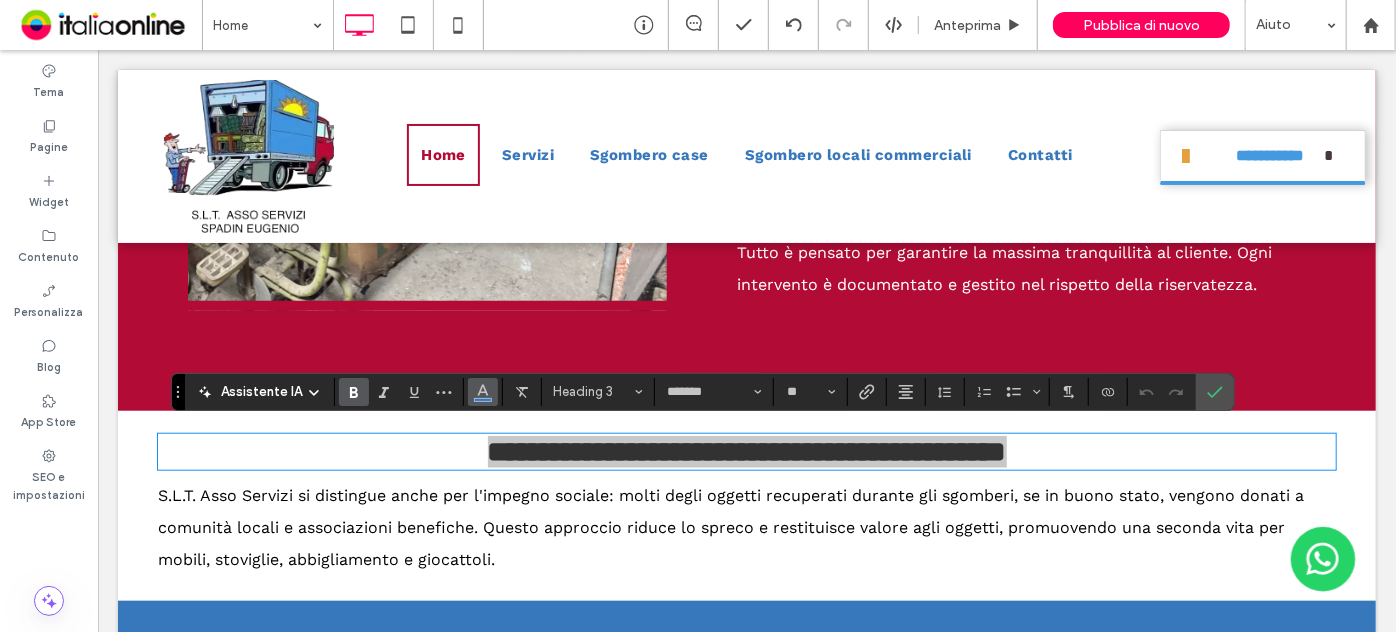 click at bounding box center (483, 392) 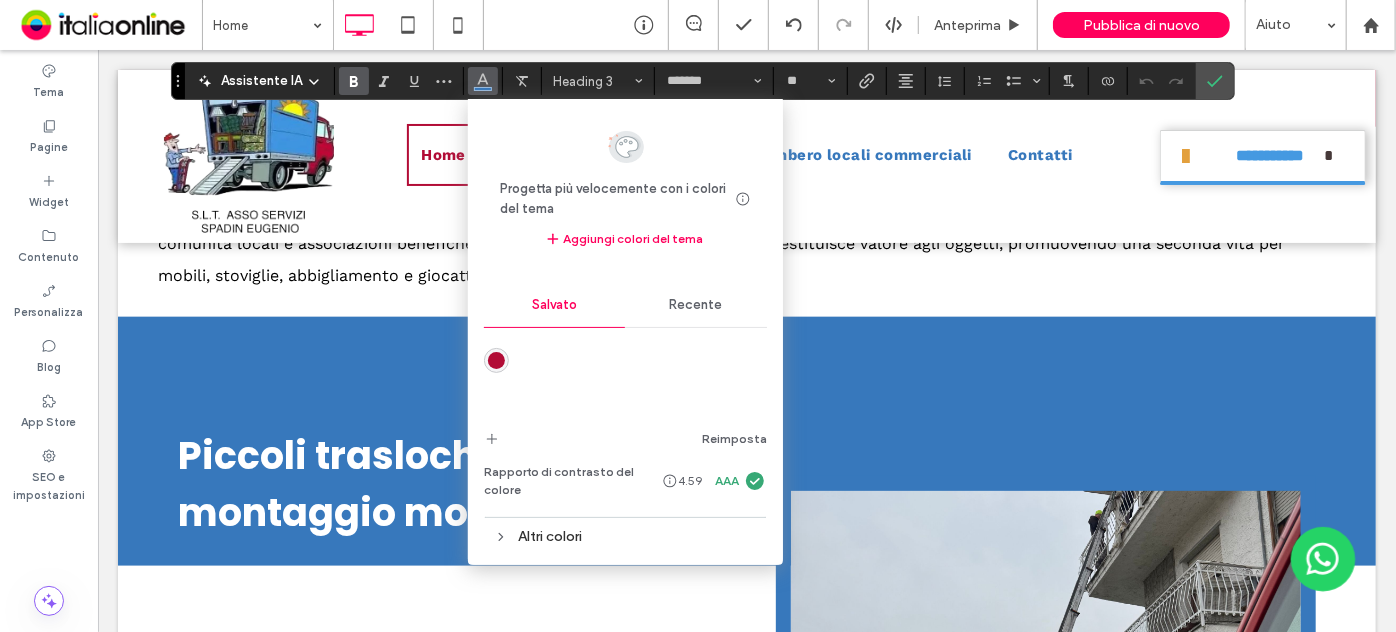 scroll, scrollTop: 5032, scrollLeft: 0, axis: vertical 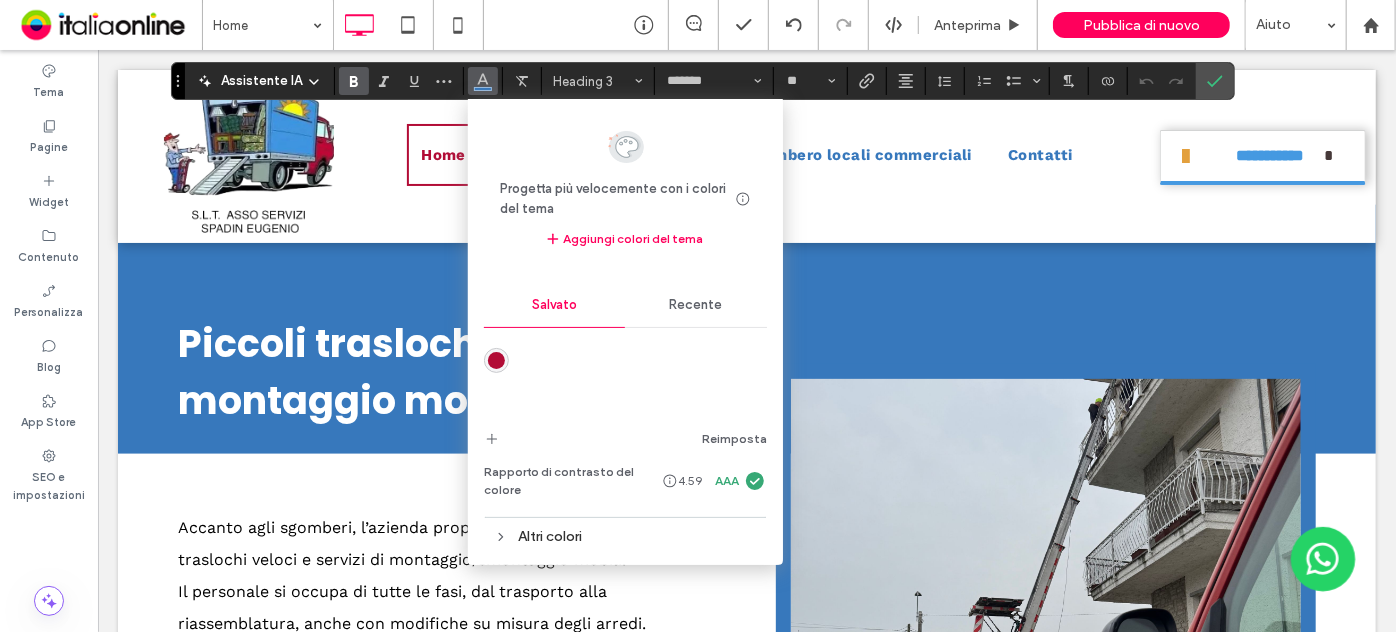 click on "Recente" at bounding box center [696, 305] 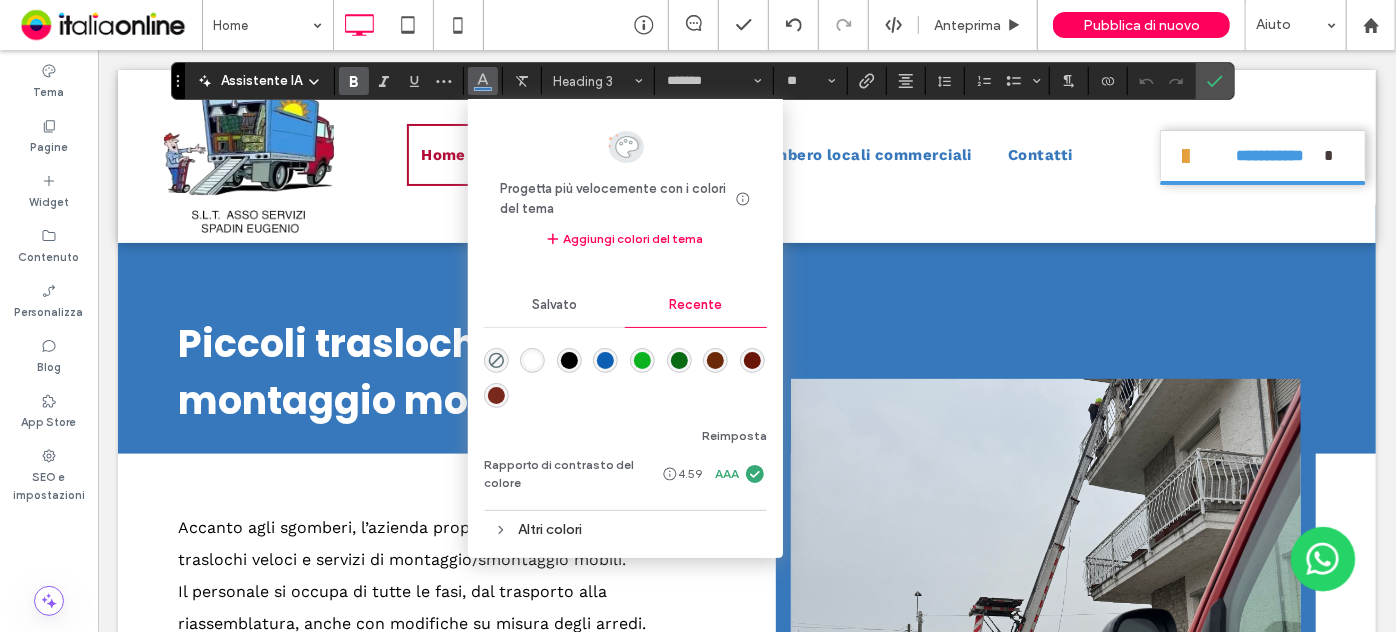click at bounding box center [569, 360] 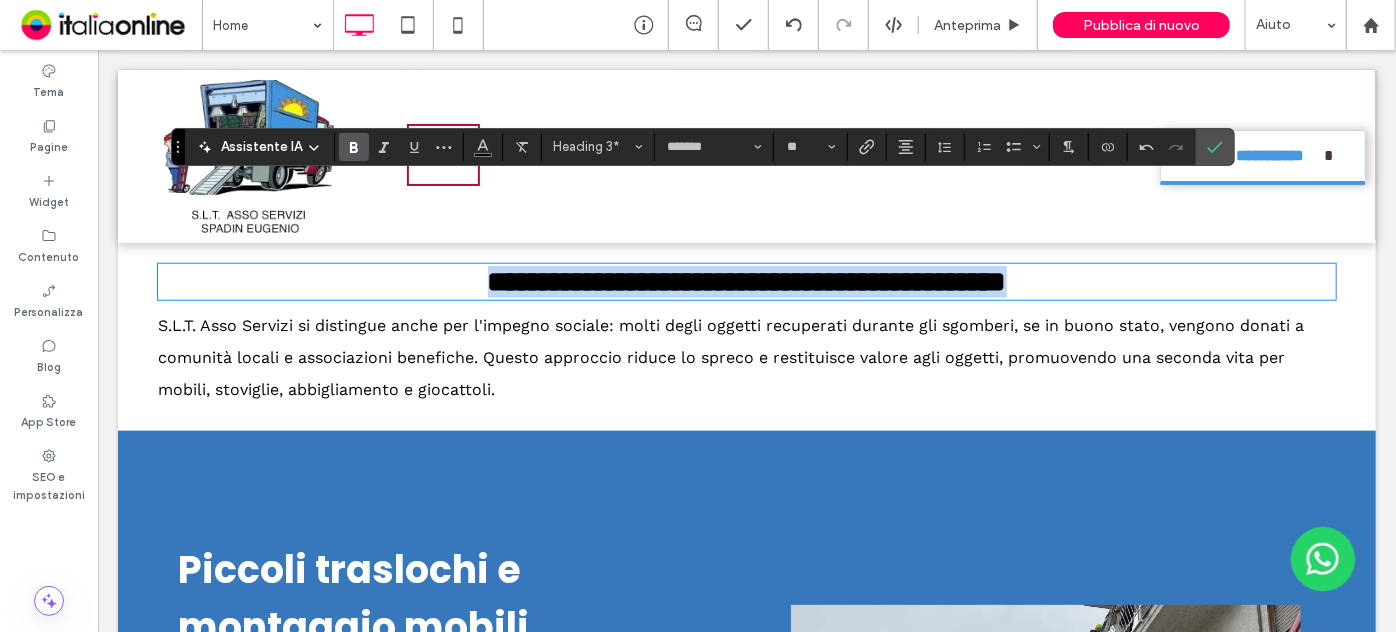 scroll, scrollTop: 4759, scrollLeft: 0, axis: vertical 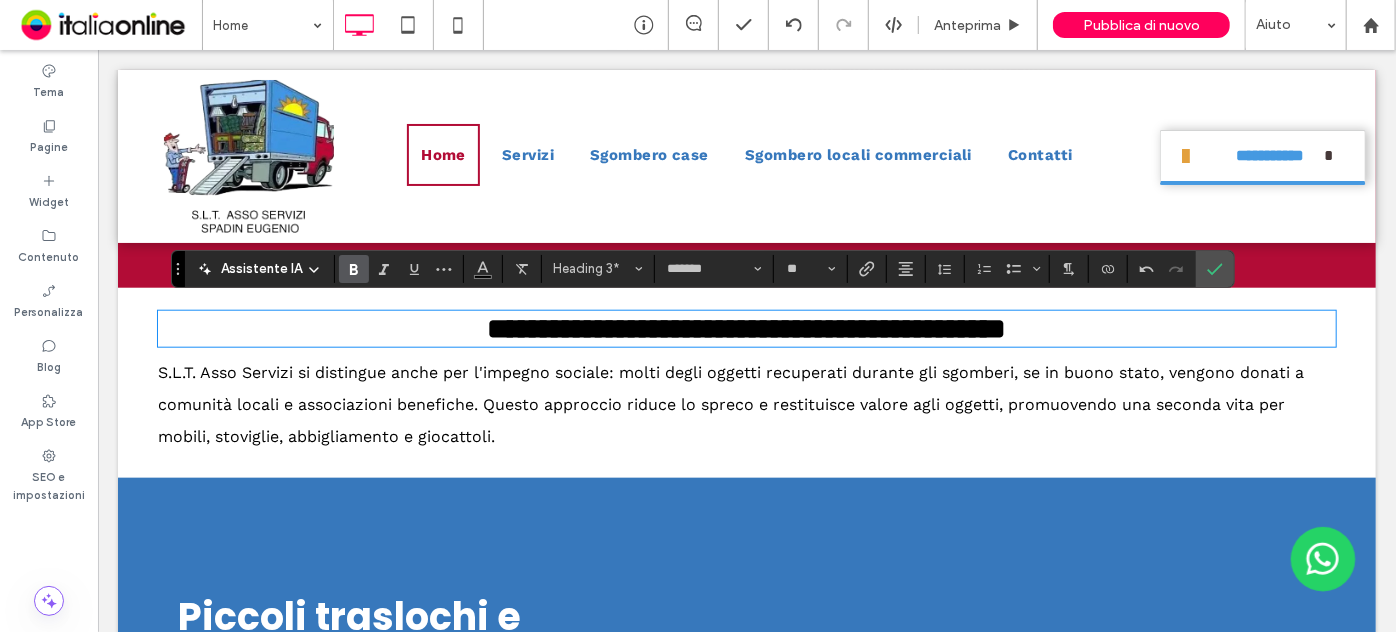 click on "S.L.T. Asso Servizi si distingue anche per l'impegno sociale: molti degli oggetti recuperati durante gli sgomberi, se in buono stato, vengono donati a comunità locali e associazioni benefiche. Questo approccio riduce lo spreco e restituisce valore agli oggetti, promuovendo una seconda vita per mobili, stoviglie, abbigliamento e giocattoli." at bounding box center [746, 404] 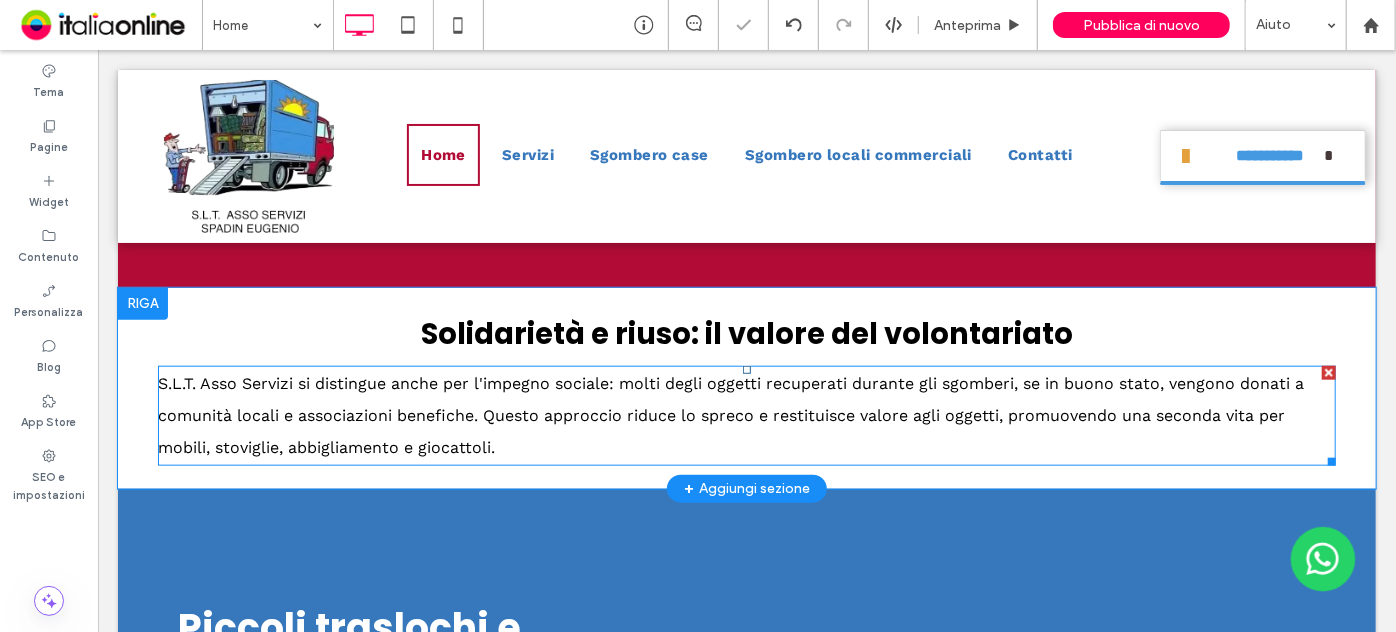 click on "S.L.T. Asso Servizi si distingue anche per l'impegno sociale: molti degli oggetti recuperati durante gli sgomberi, se in buono stato, vengono donati a comunità locali e associazioni benefiche. Questo approccio riduce lo spreco e restituisce valore agli oggetti, promuovendo una seconda vita per mobili, stoviglie, abbigliamento e giocattoli." at bounding box center [730, 414] 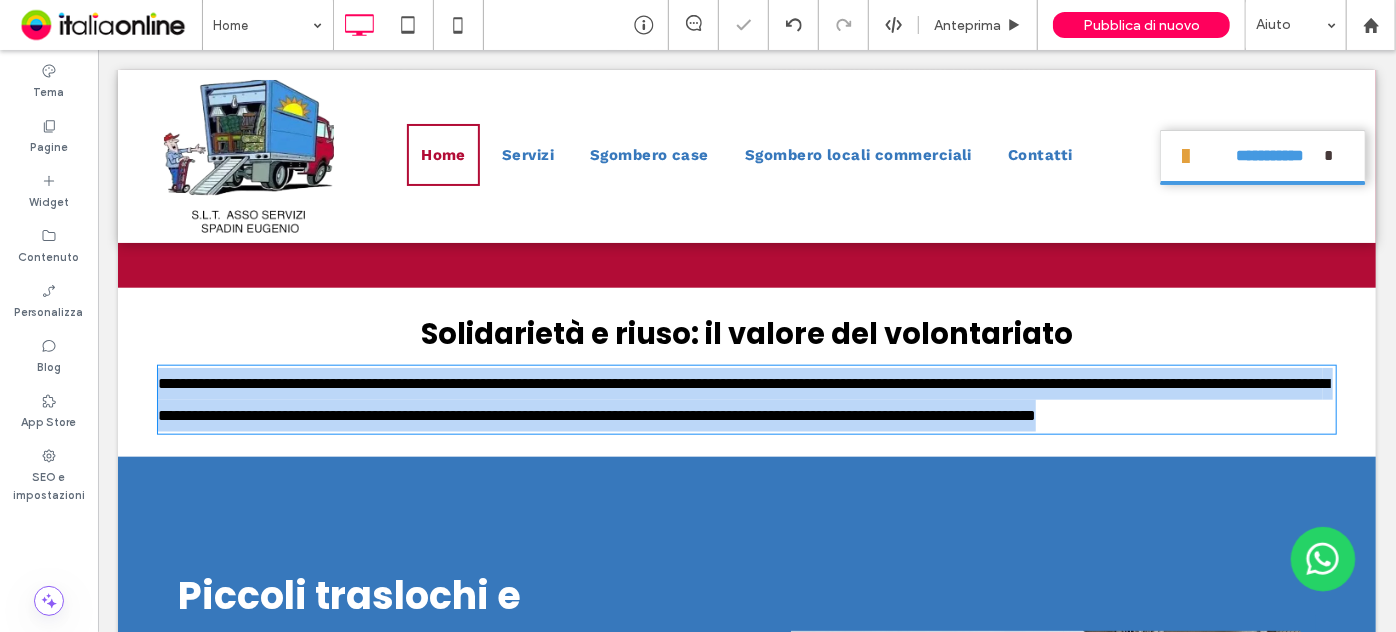 type on "*********" 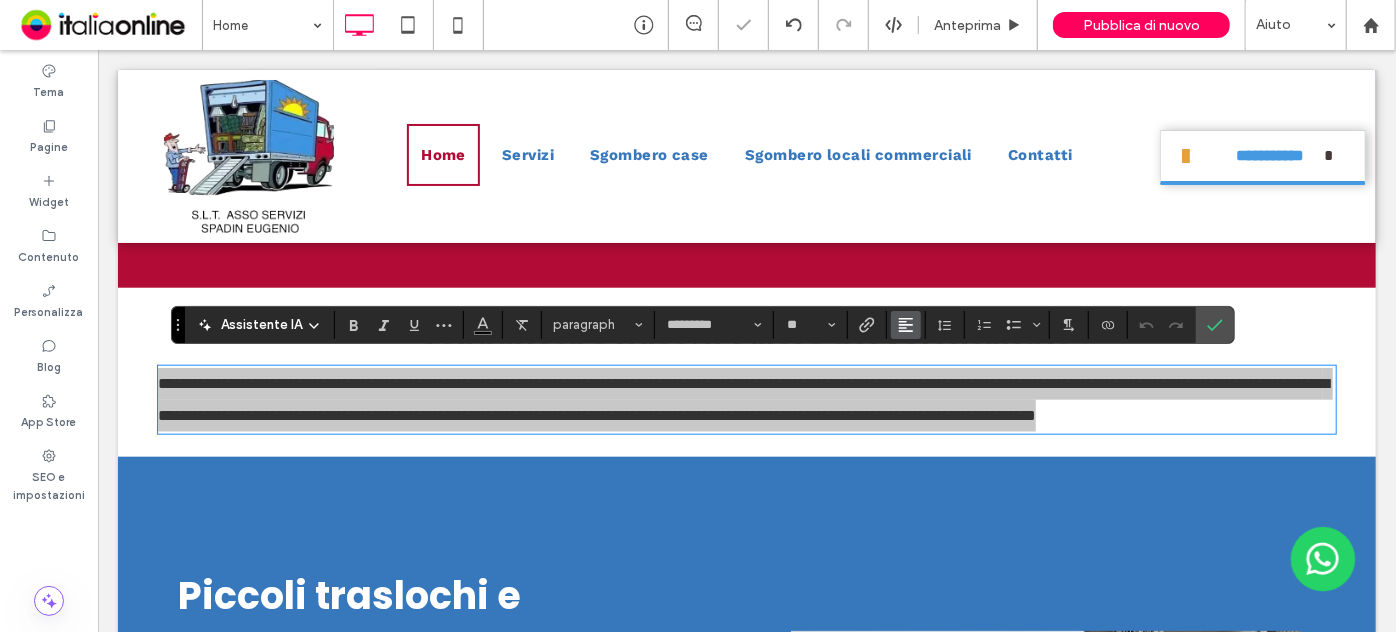 click at bounding box center [906, 325] 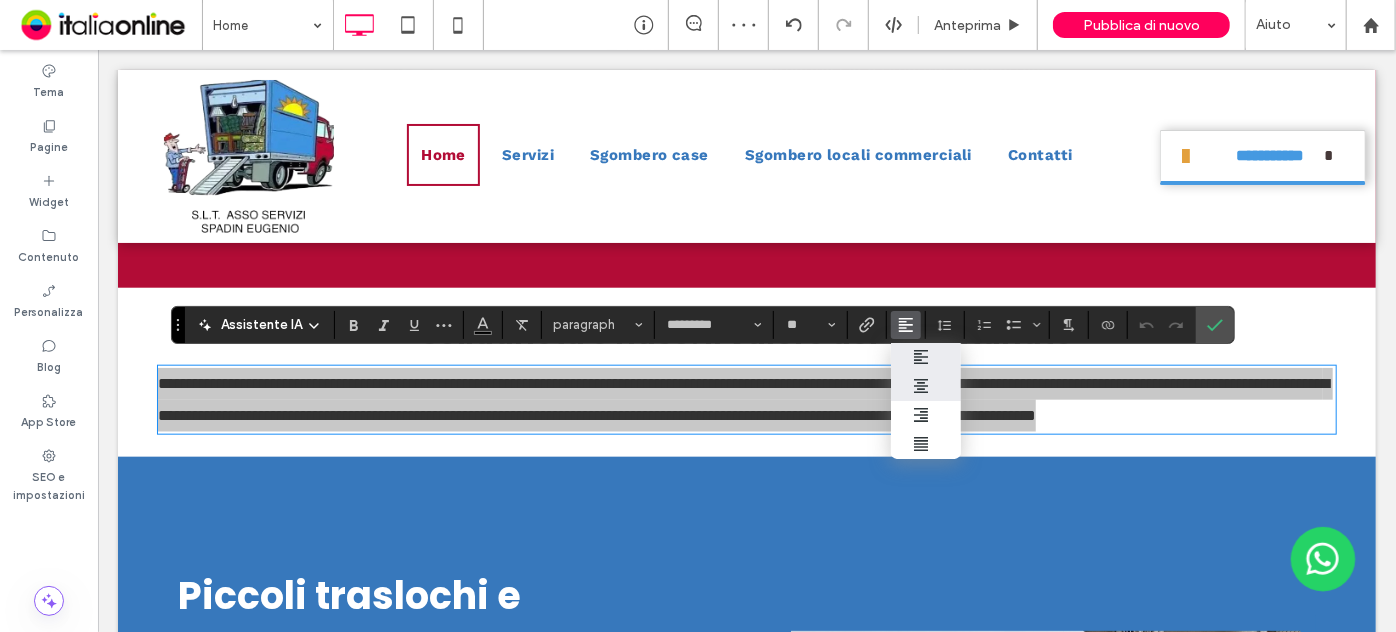 click 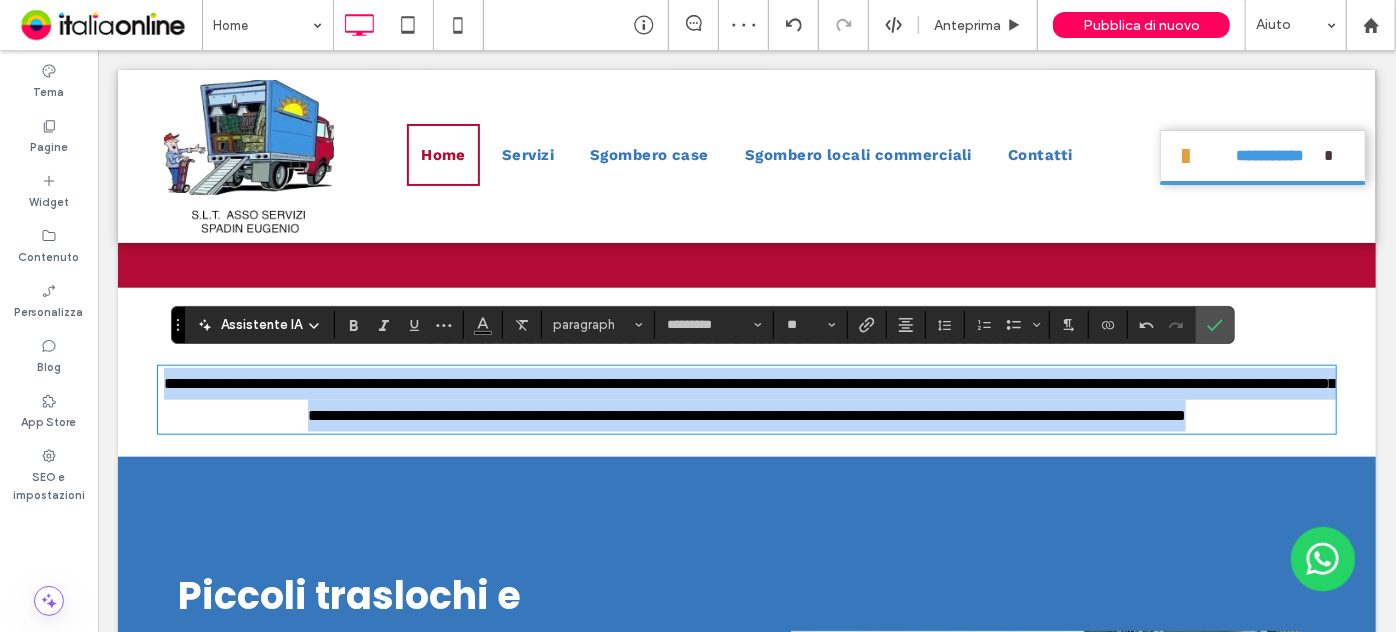 click on "**********" at bounding box center [749, 398] 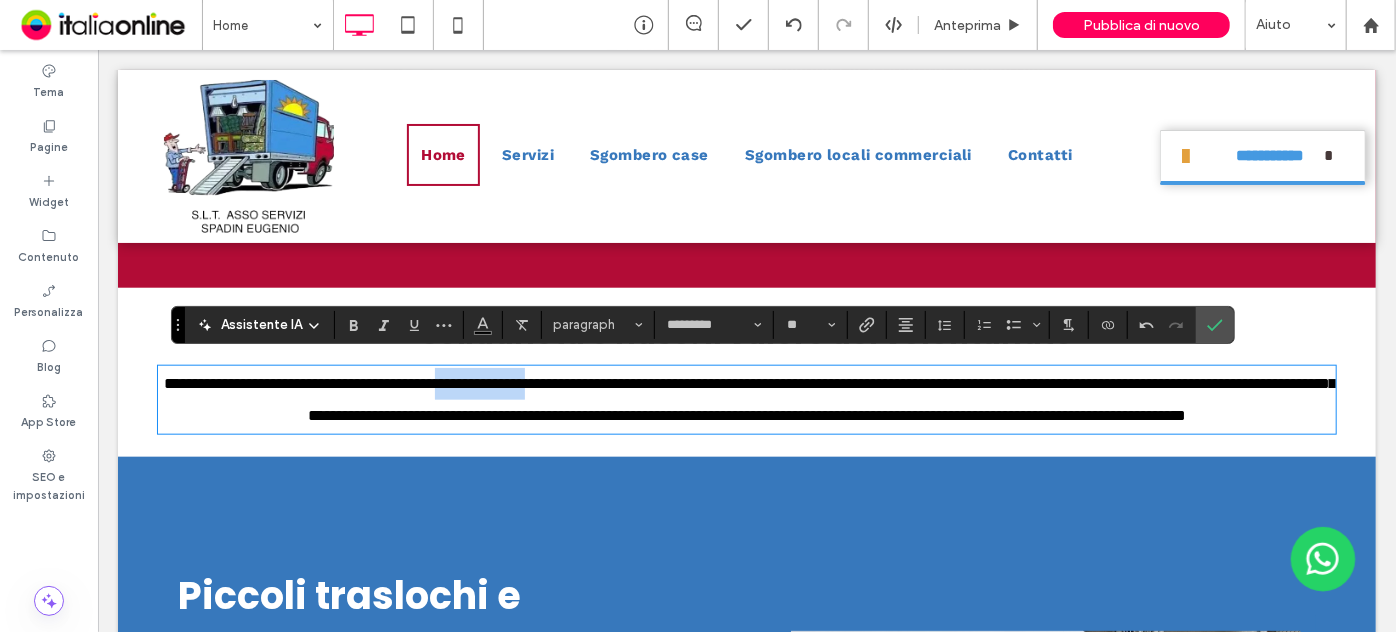 drag, startPoint x: 495, startPoint y: 377, endPoint x: 621, endPoint y: 374, distance: 126.035706 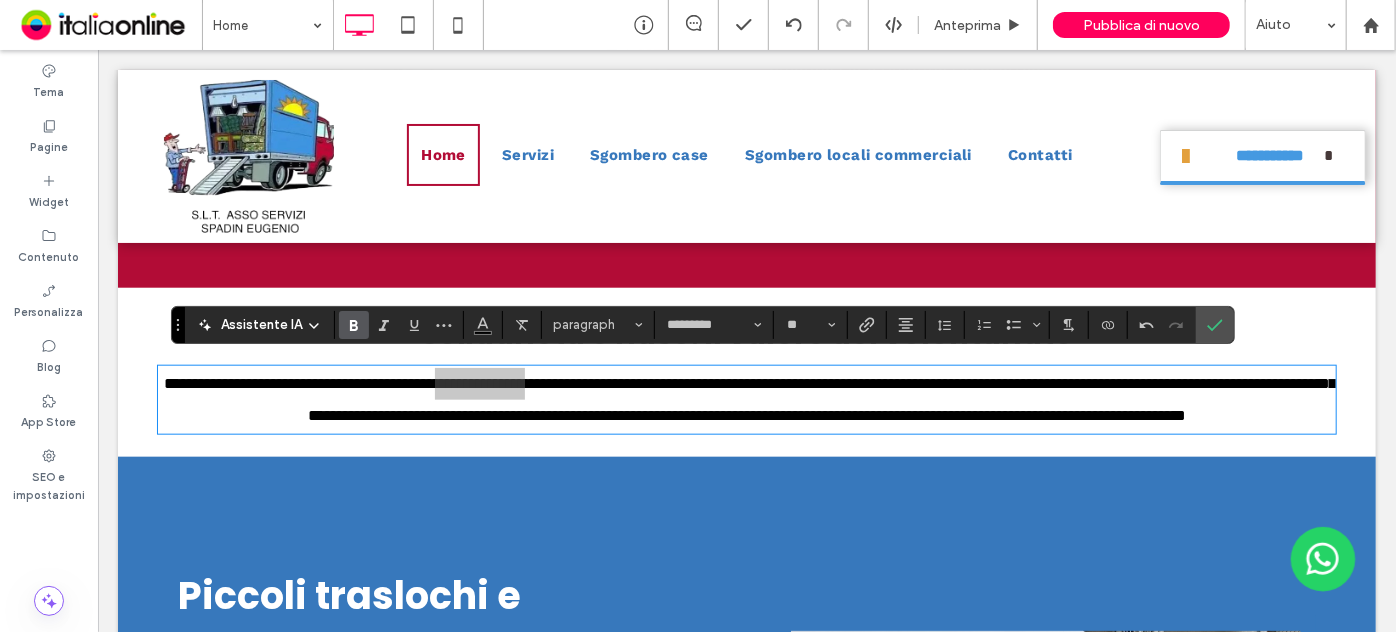 click 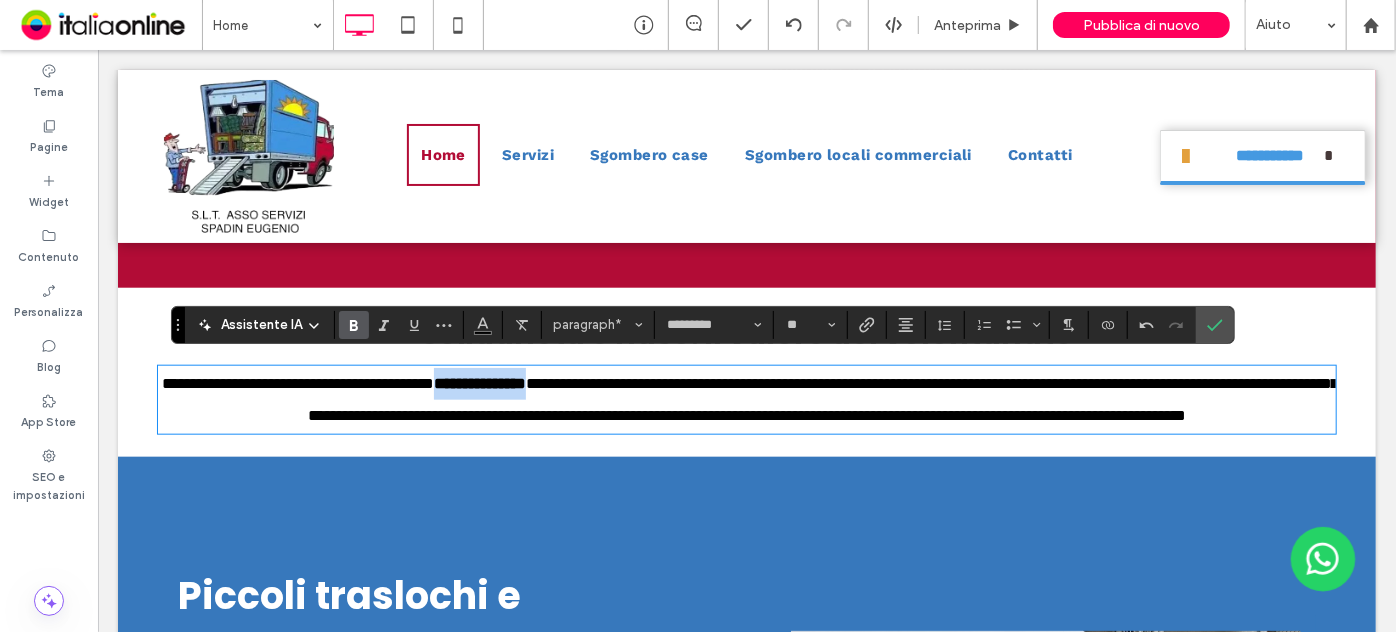 click on "**********" at bounding box center (746, 399) 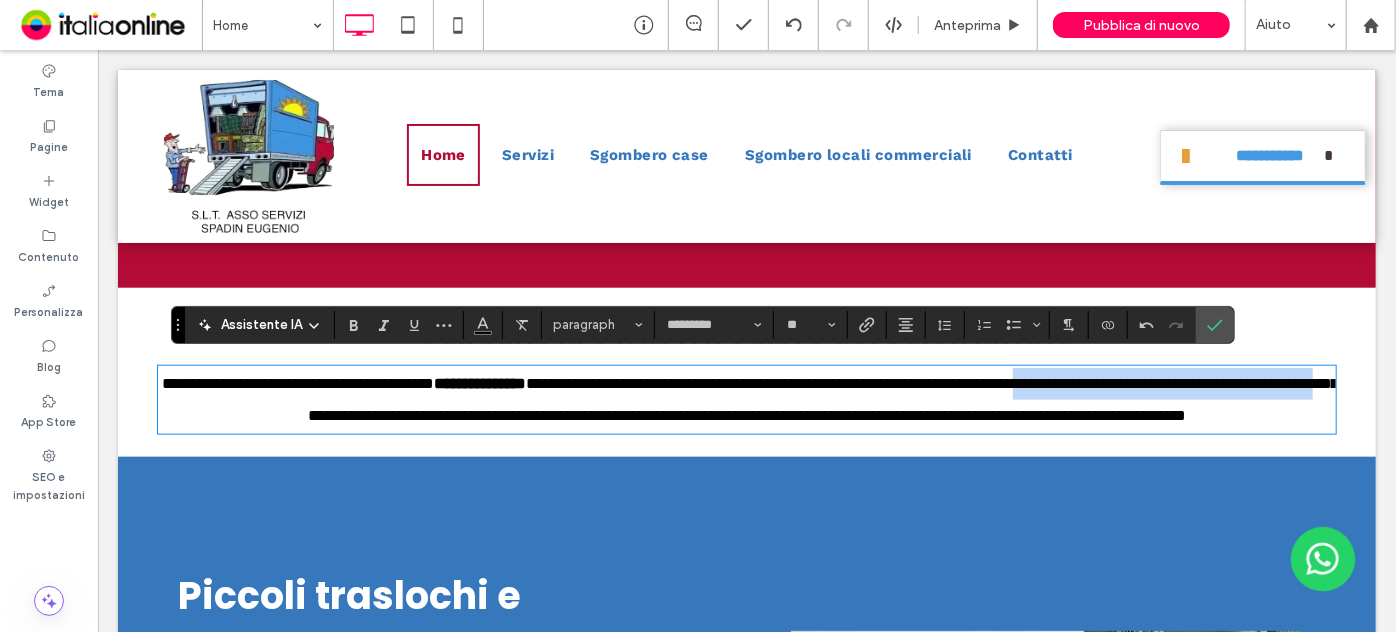 drag, startPoint x: 1243, startPoint y: 373, endPoint x: 490, endPoint y: 408, distance: 753.813 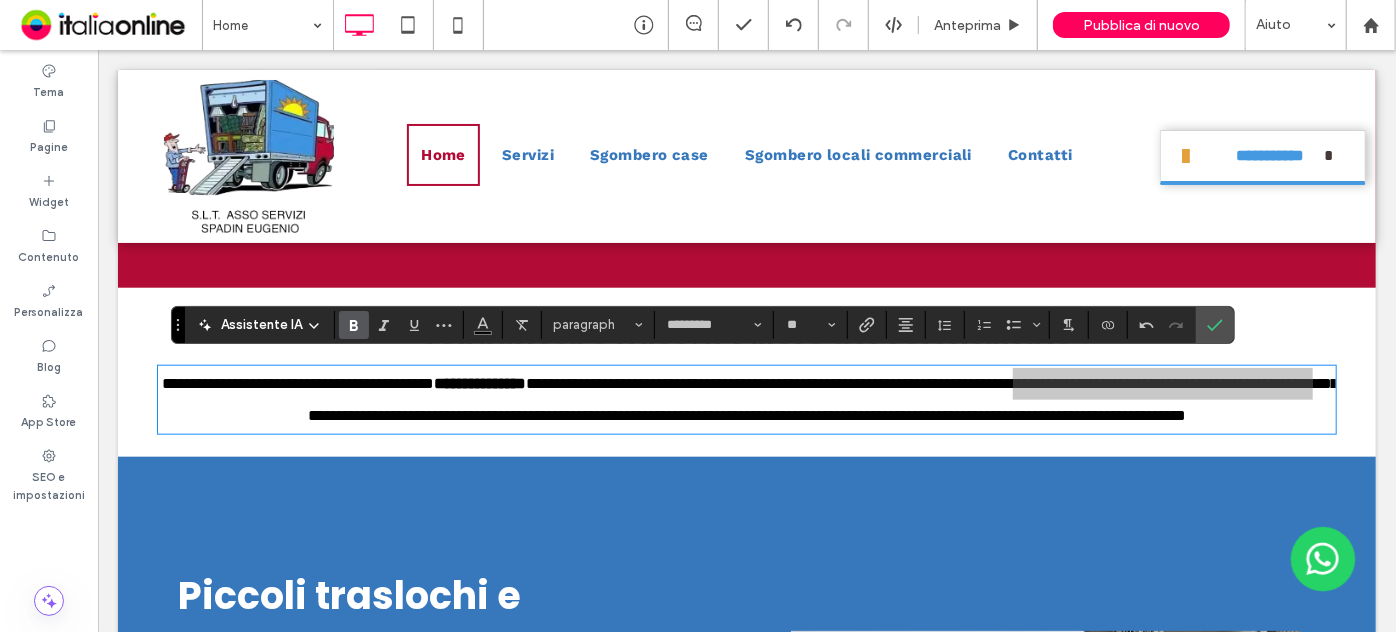 click at bounding box center [354, 325] 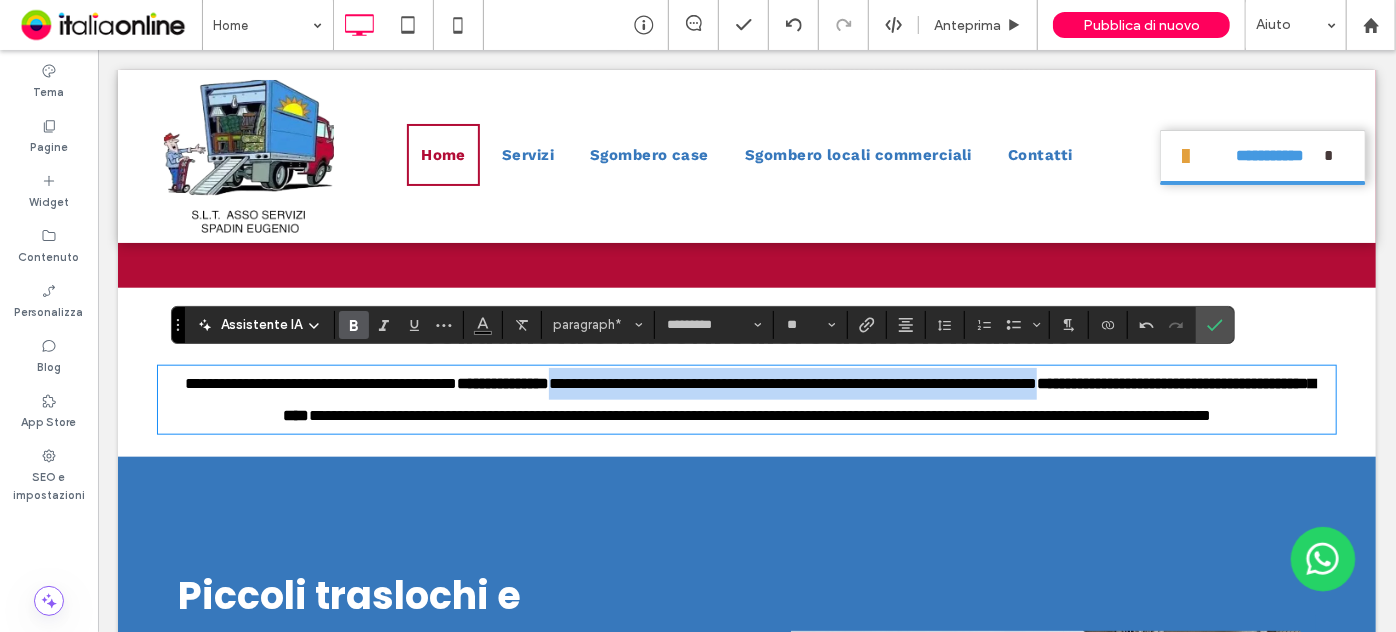 click on "**********" at bounding box center [759, 414] 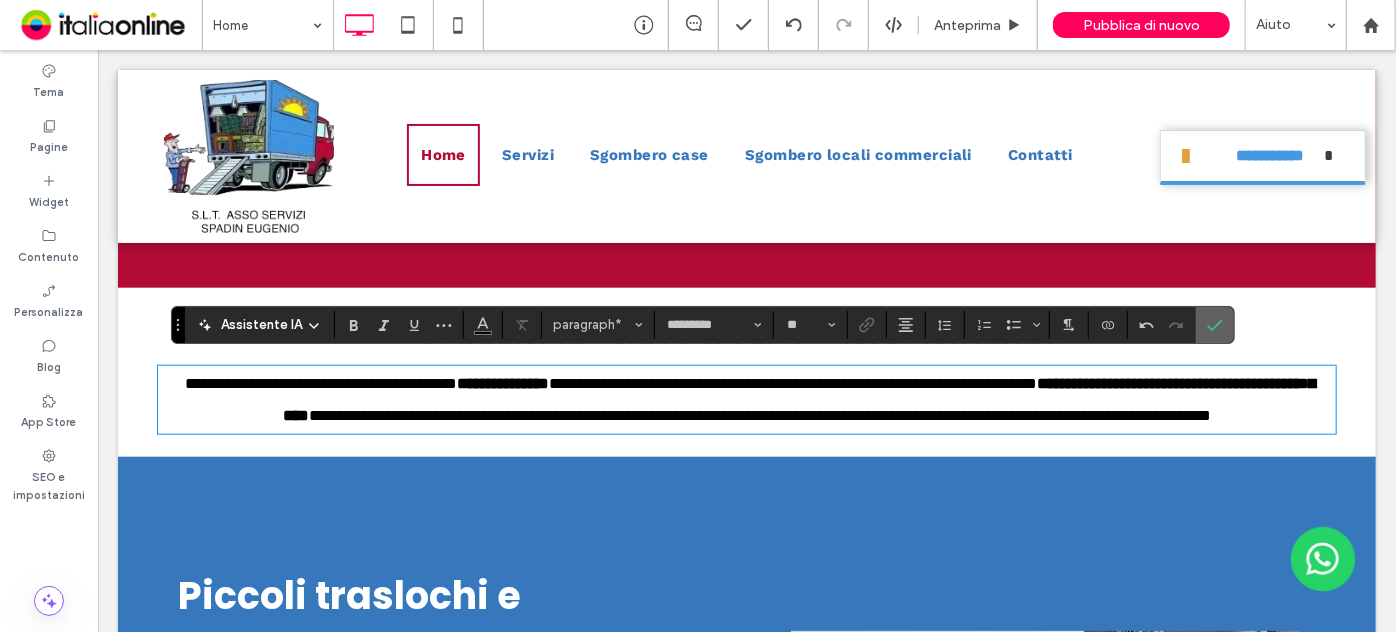 click 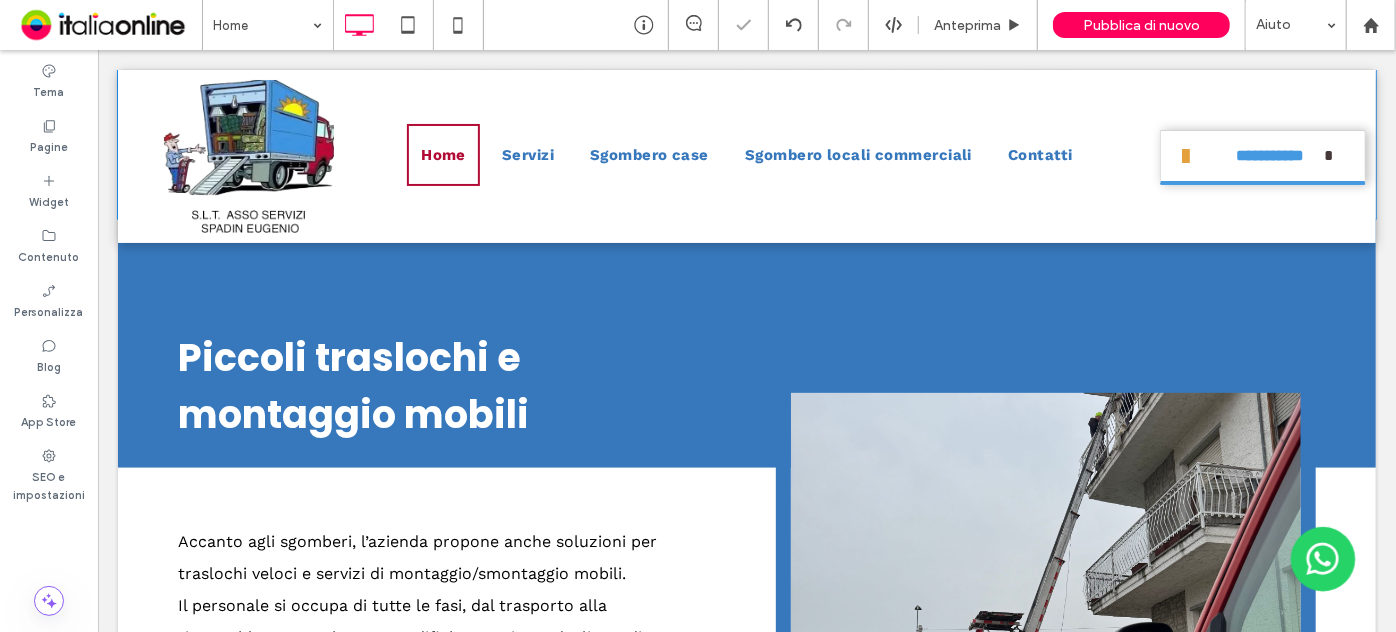 scroll, scrollTop: 5032, scrollLeft: 0, axis: vertical 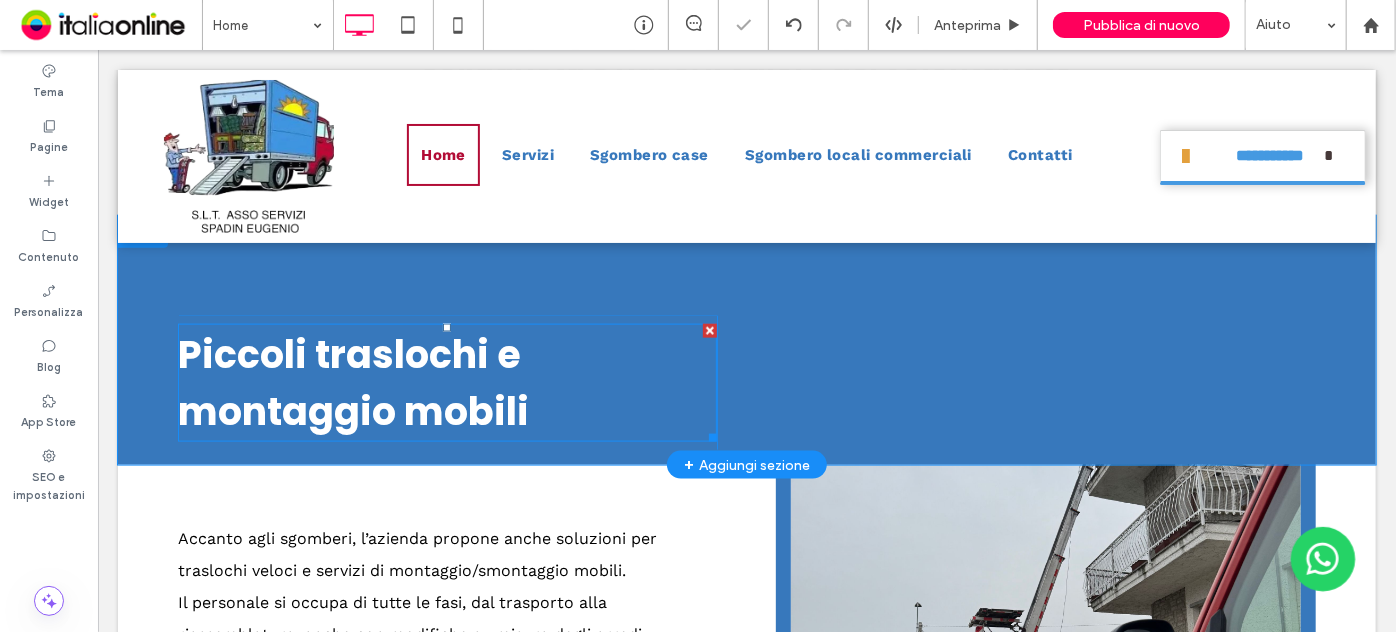 click on "Piccoli traslochi e montaggio mobili" at bounding box center [352, 382] 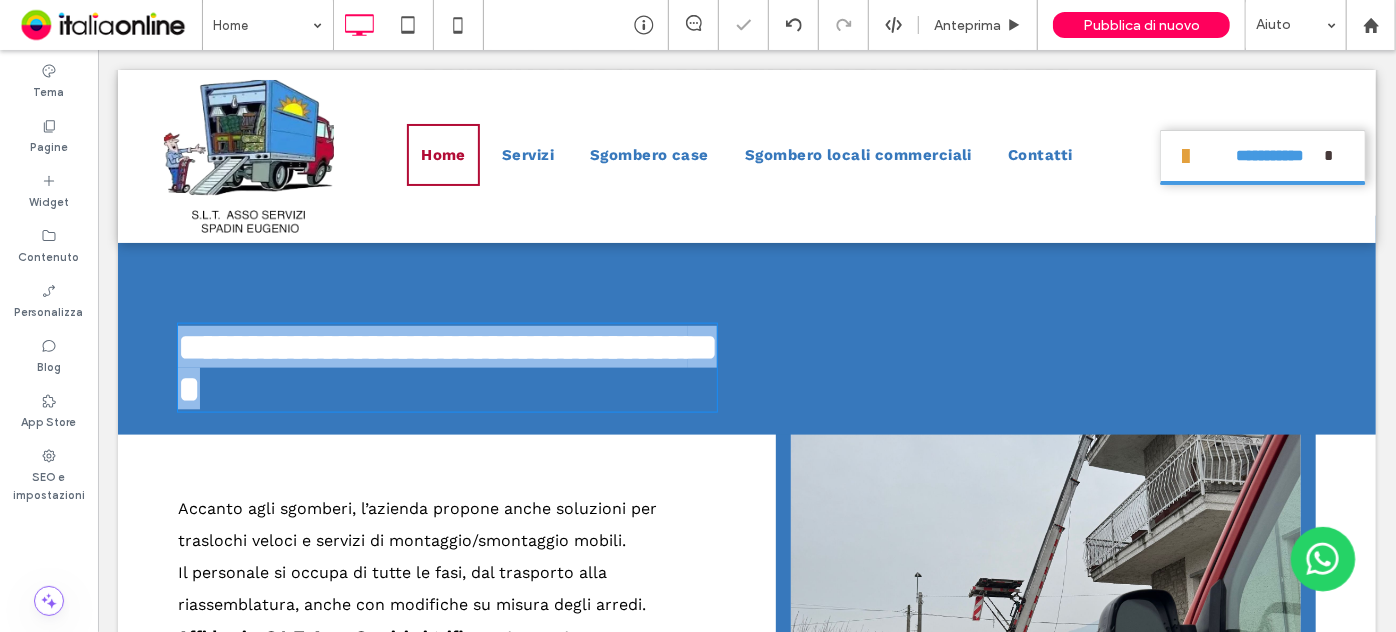 click on "**********" at bounding box center [447, 367] 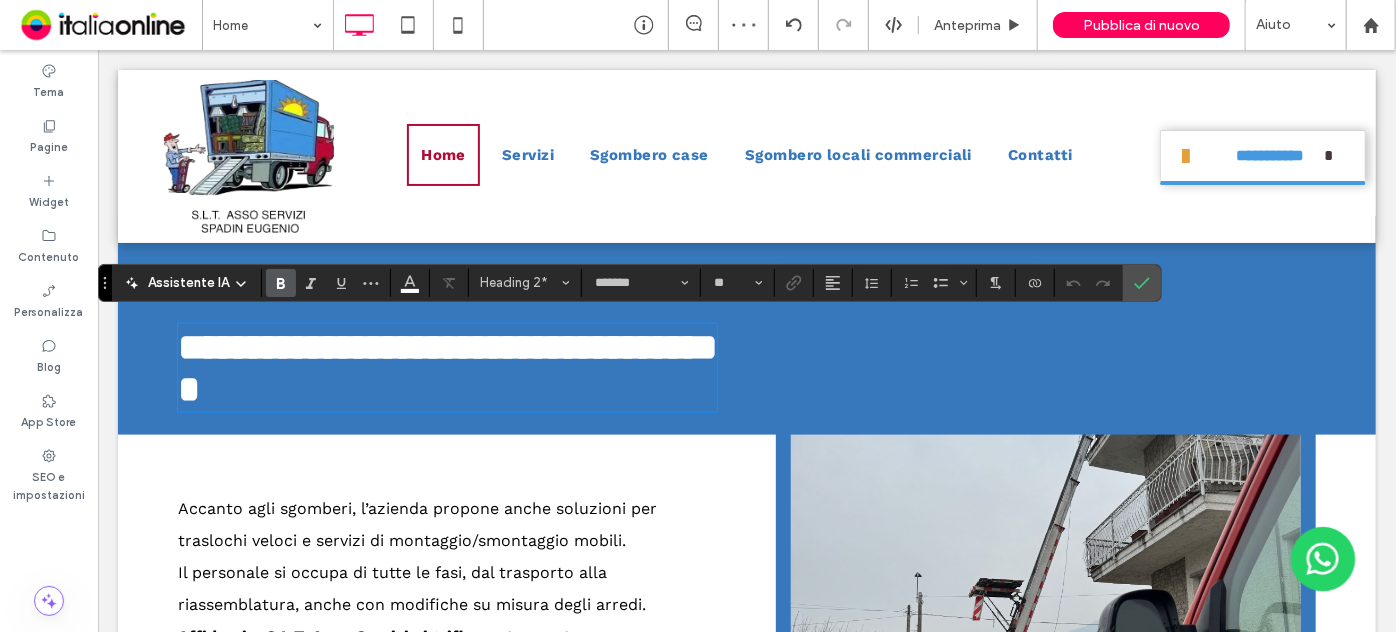 click on "**********" at bounding box center (447, 367) 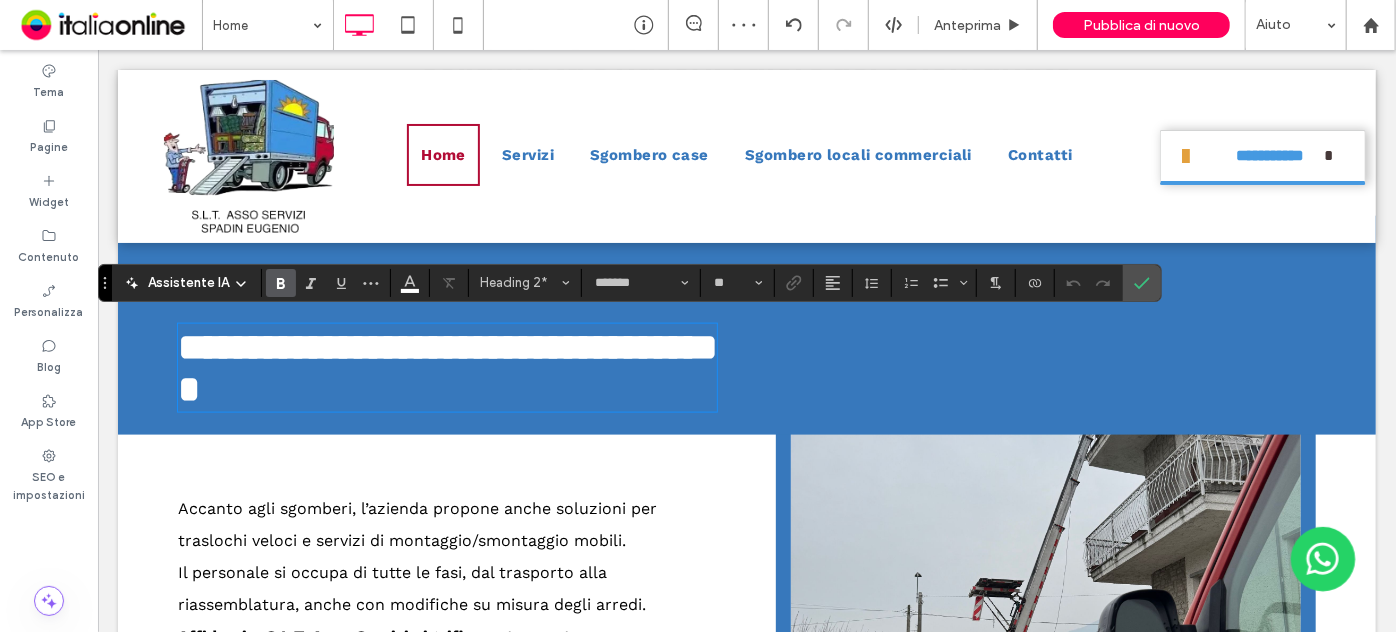 click on "**********" at bounding box center (446, 367) 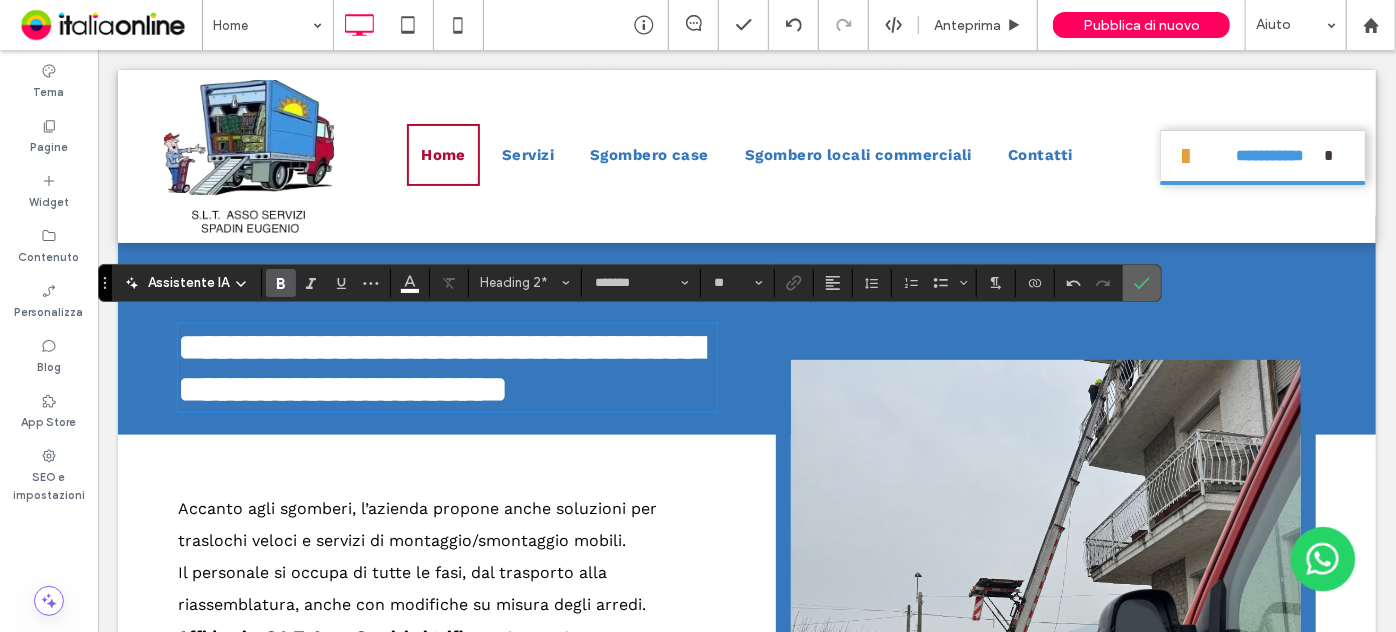 click at bounding box center (1142, 283) 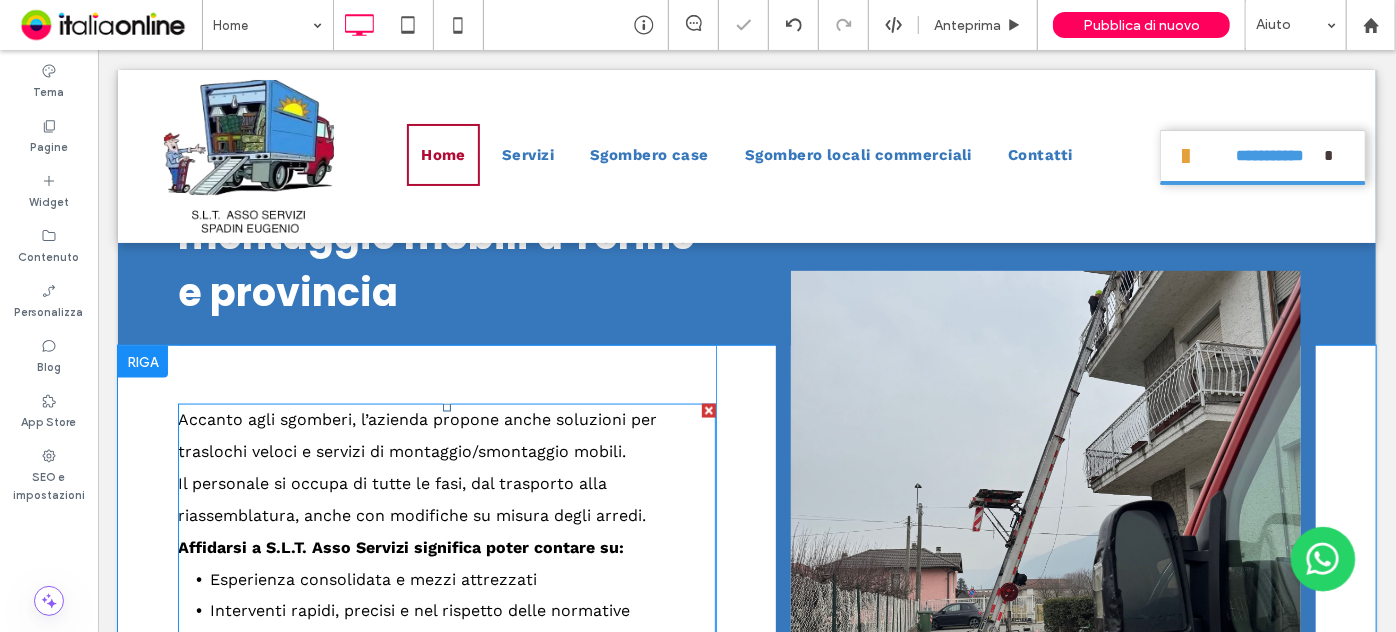 scroll, scrollTop: 5304, scrollLeft: 0, axis: vertical 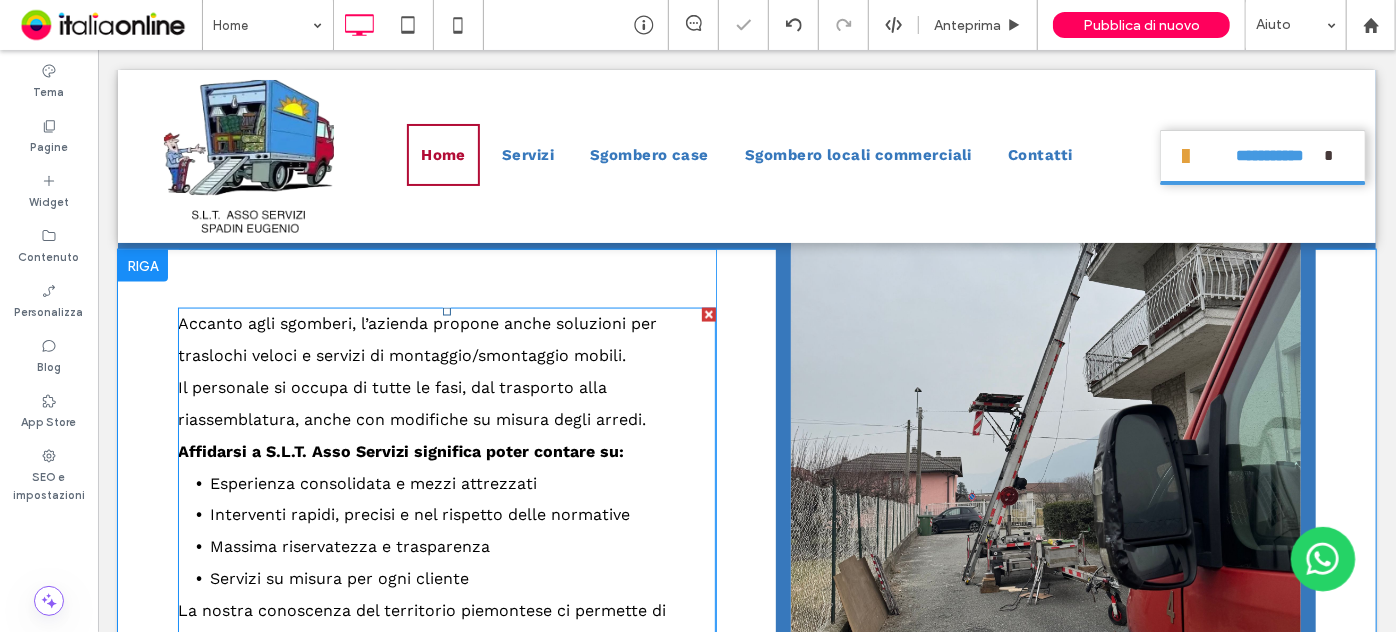 click on "Il personale si occupa di tutte le fasi, dal trasporto alla riassemblatura, anche con modifiche su misura degli arredi." at bounding box center (411, 402) 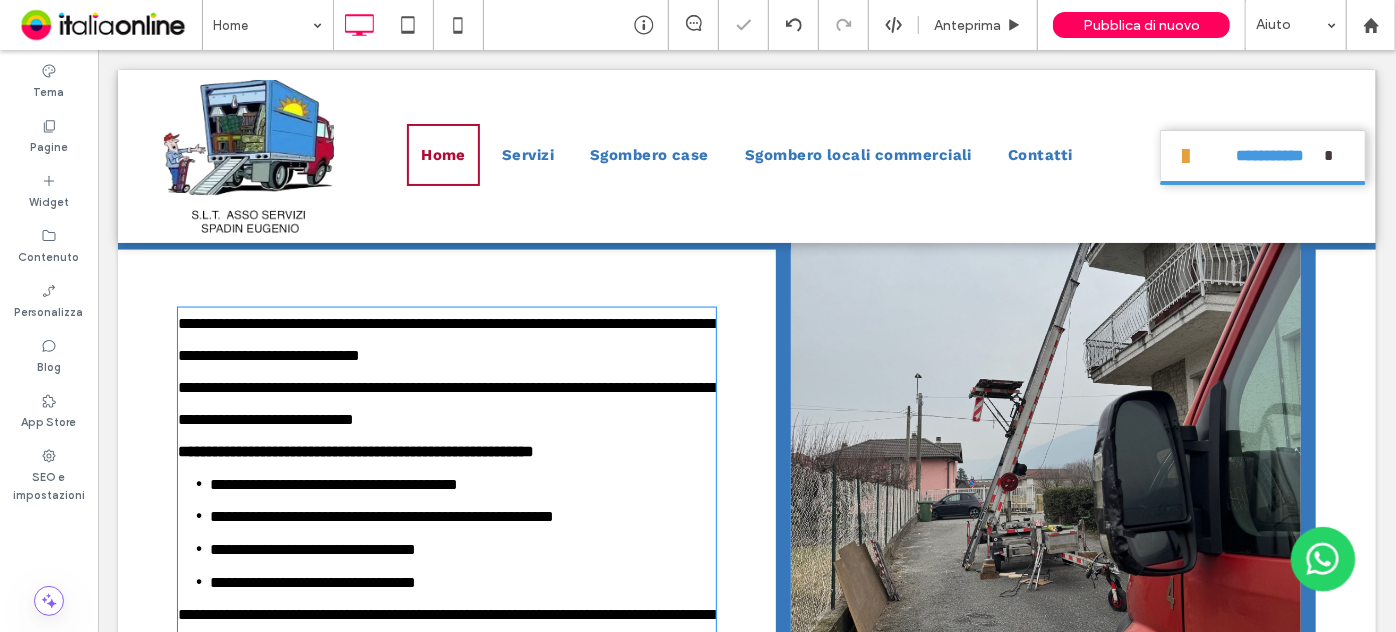 type on "*********" 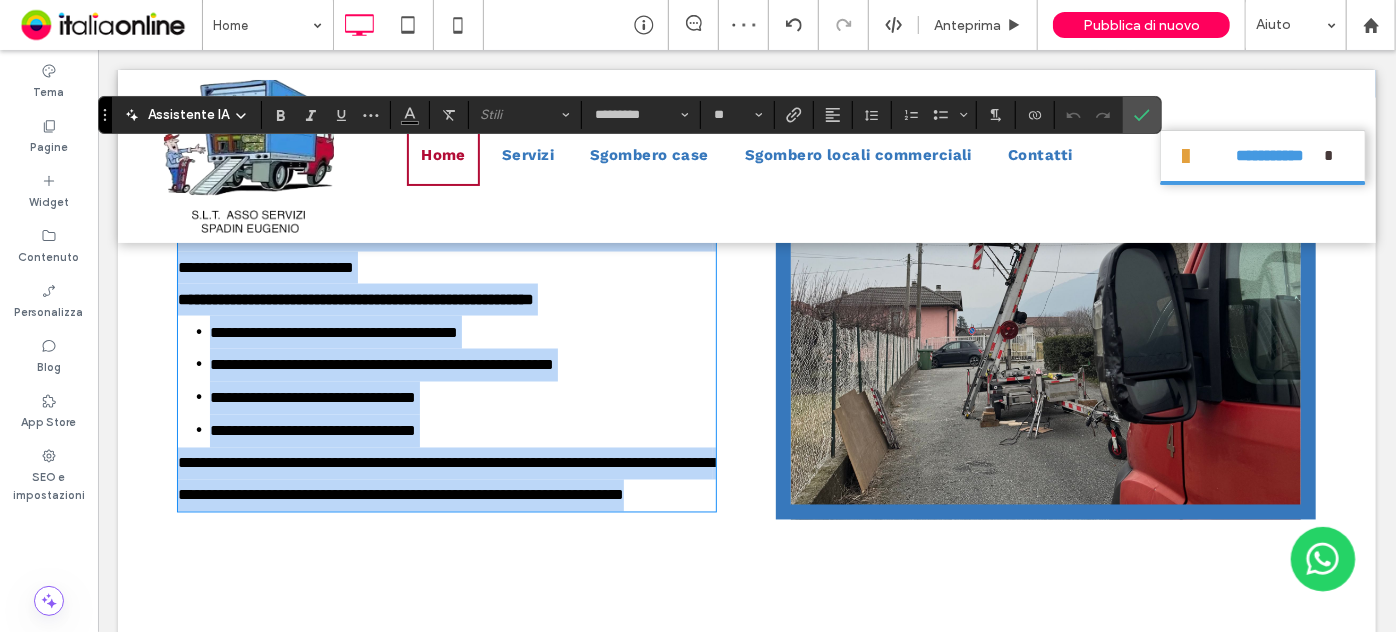 click on "**********" at bounding box center (462, 397) 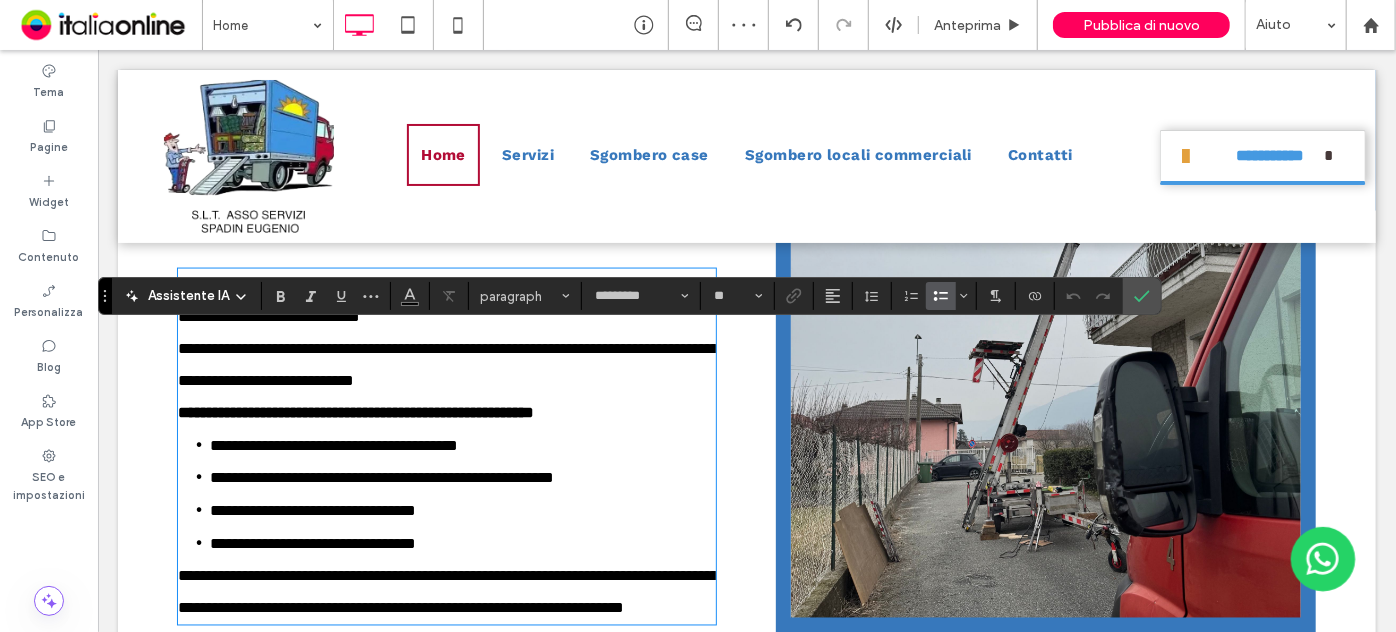scroll, scrollTop: 5274, scrollLeft: 0, axis: vertical 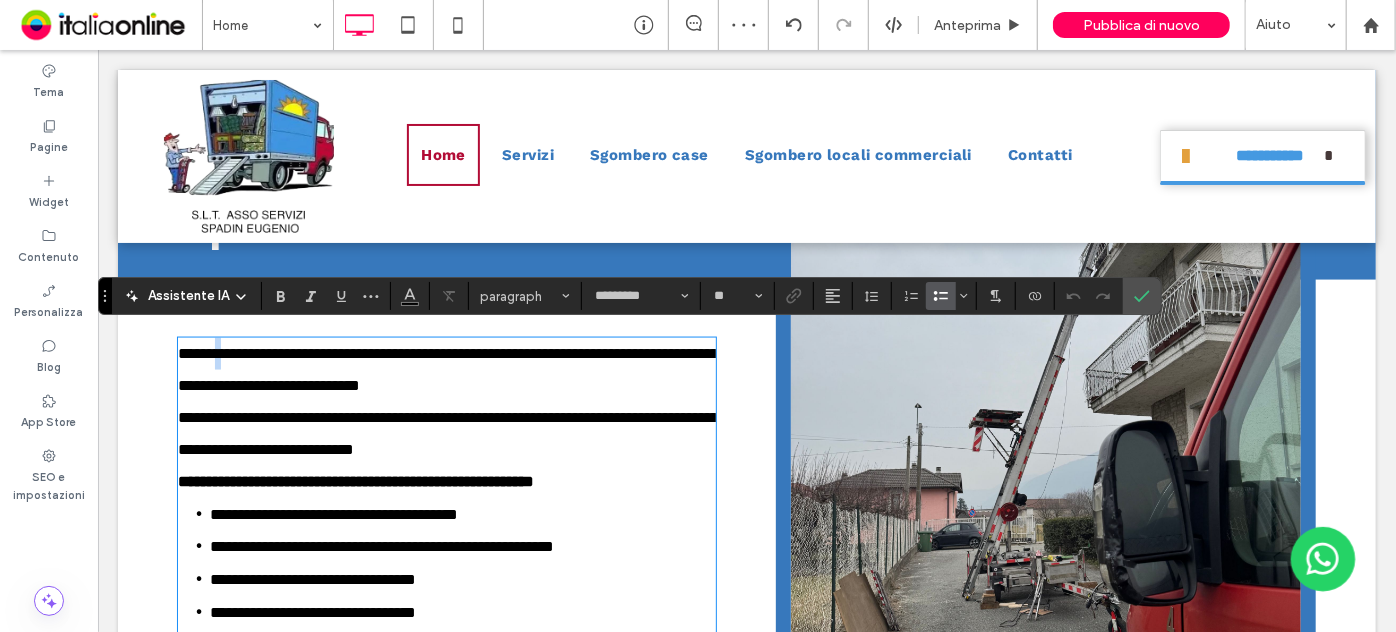 drag, startPoint x: 182, startPoint y: 384, endPoint x: 83, endPoint y: 335, distance: 110.46266 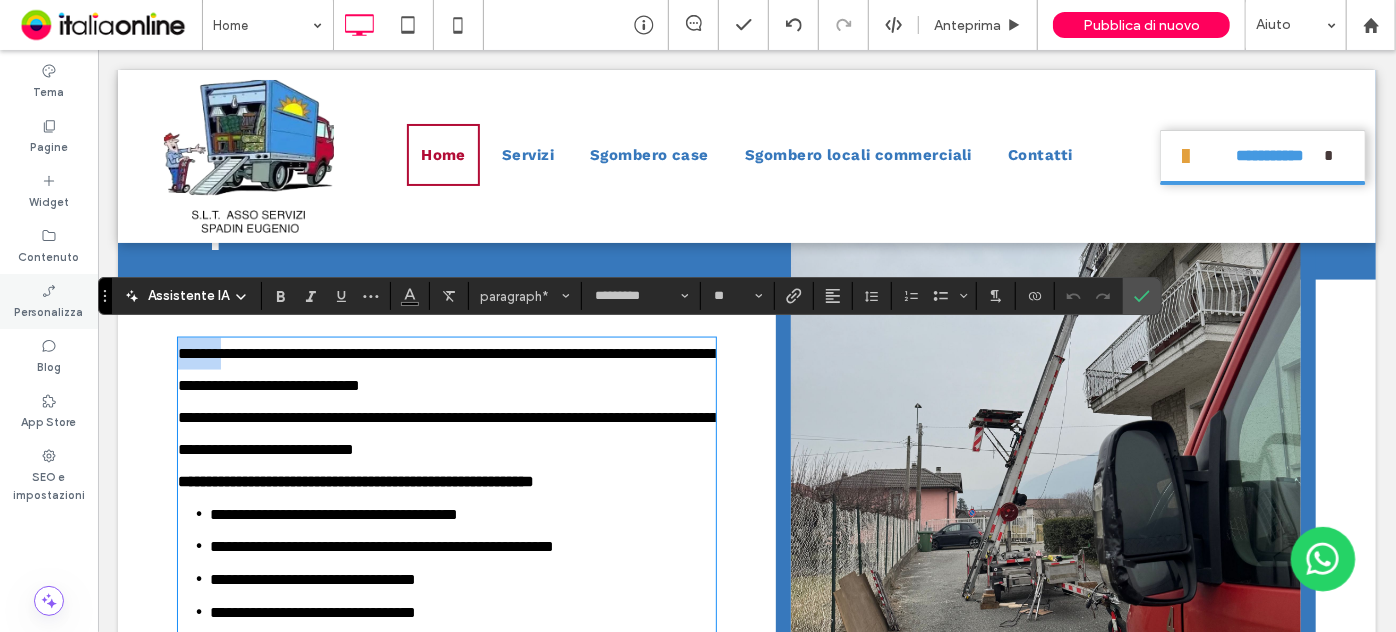 type 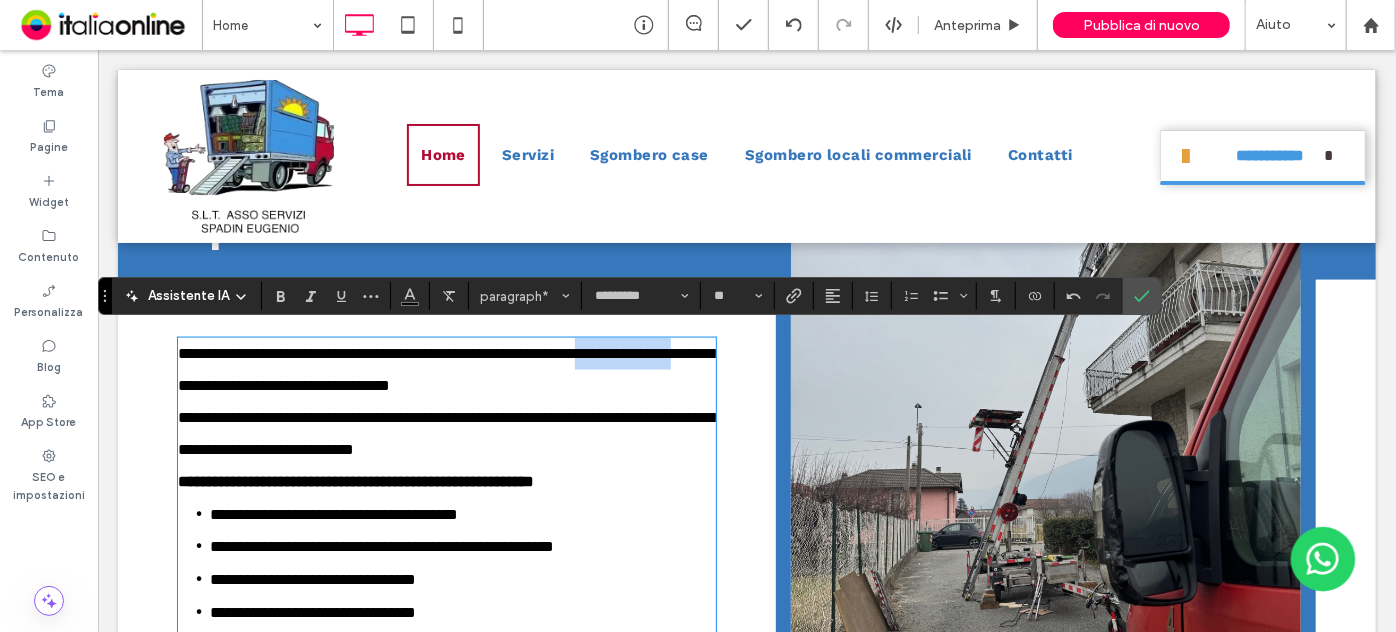 drag, startPoint x: 177, startPoint y: 371, endPoint x: 294, endPoint y: 378, distance: 117.20921 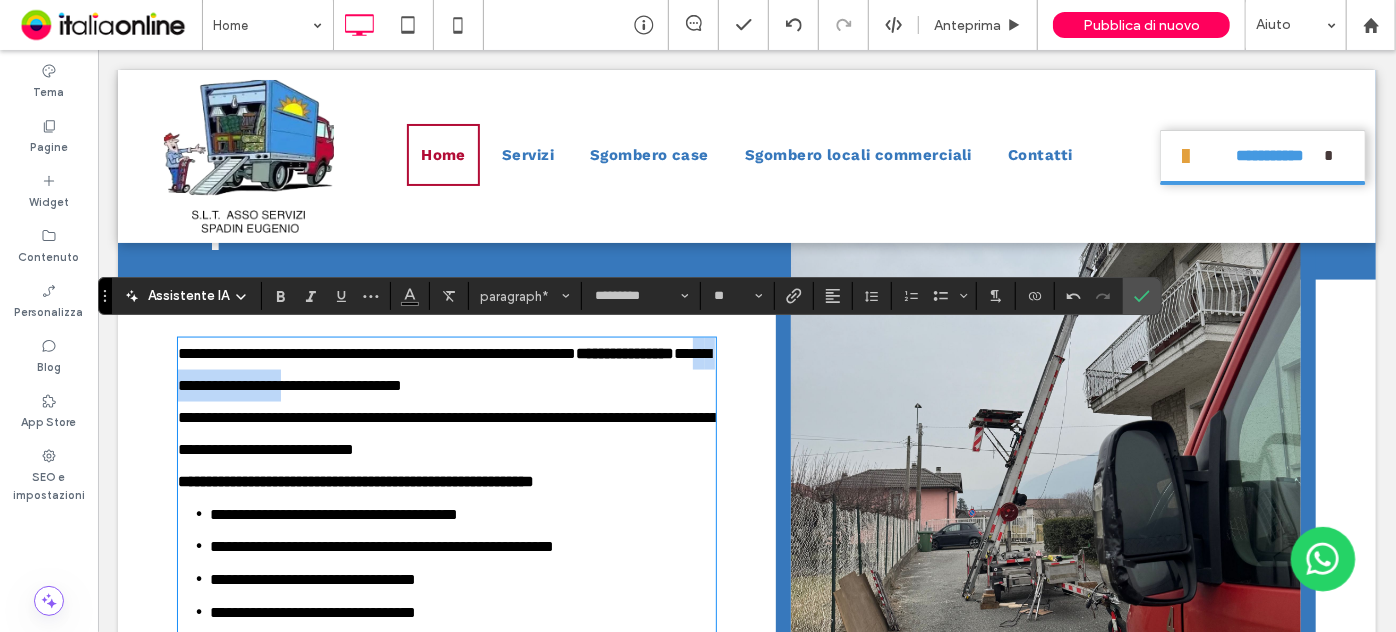 drag, startPoint x: 316, startPoint y: 374, endPoint x: 473, endPoint y: 378, distance: 157.05095 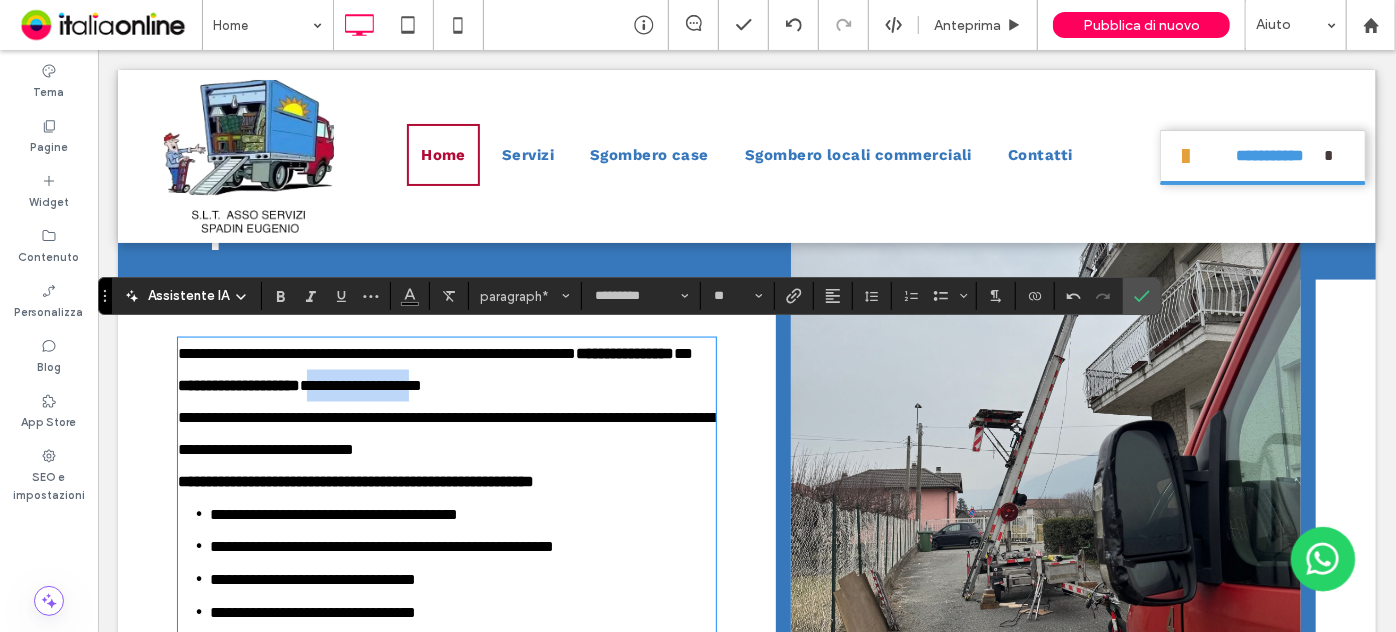 drag, startPoint x: 485, startPoint y: 377, endPoint x: 625, endPoint y: 384, distance: 140.1749 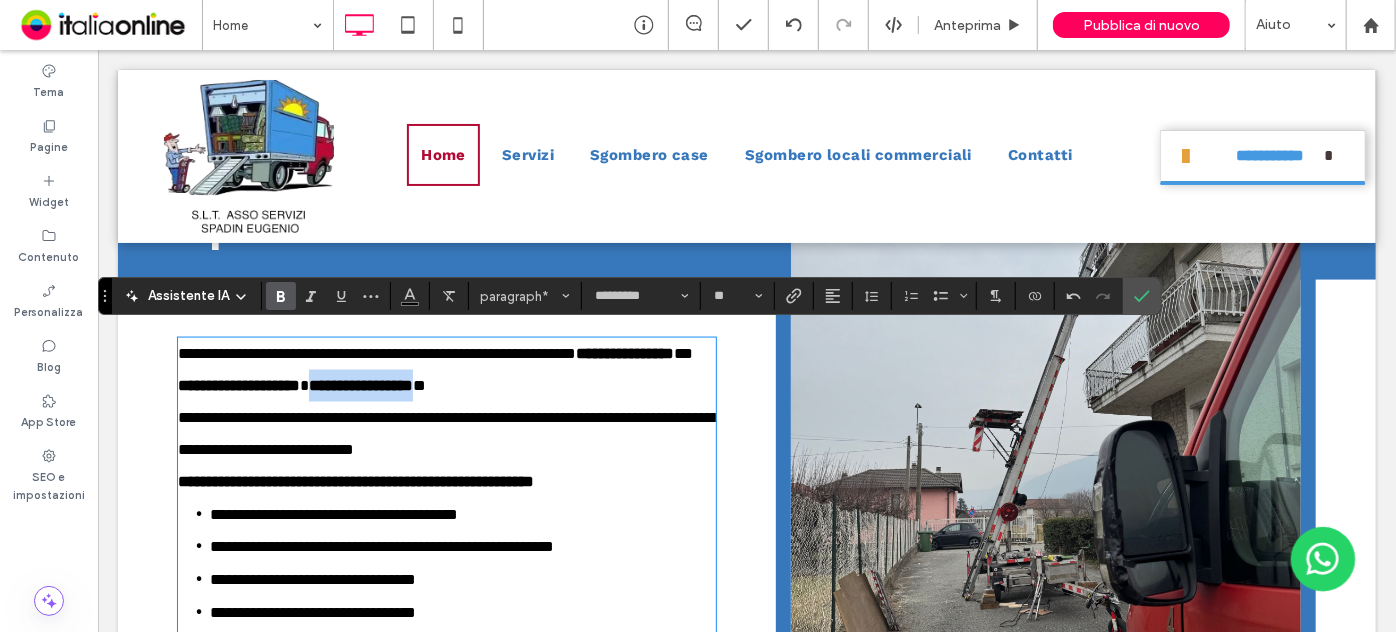 click on "**********" at bounding box center (446, 369) 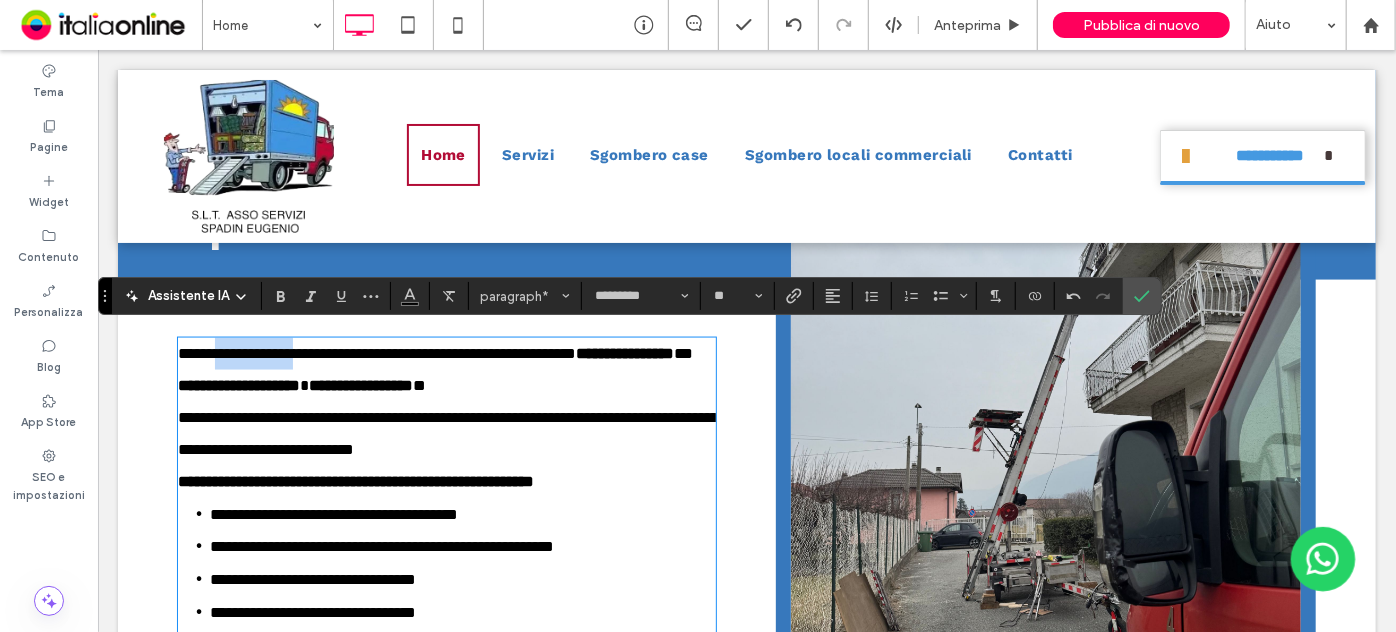 drag, startPoint x: 312, startPoint y: 339, endPoint x: 224, endPoint y: 354, distance: 89.26926 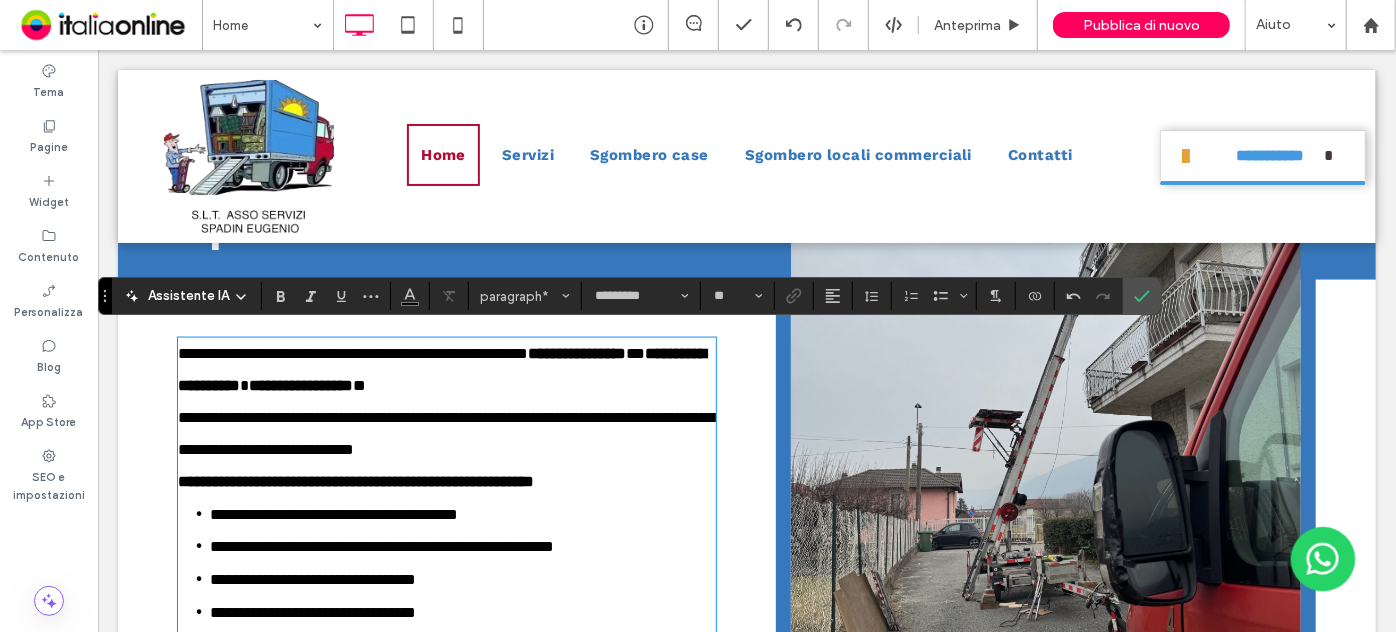 scroll, scrollTop: 5365, scrollLeft: 0, axis: vertical 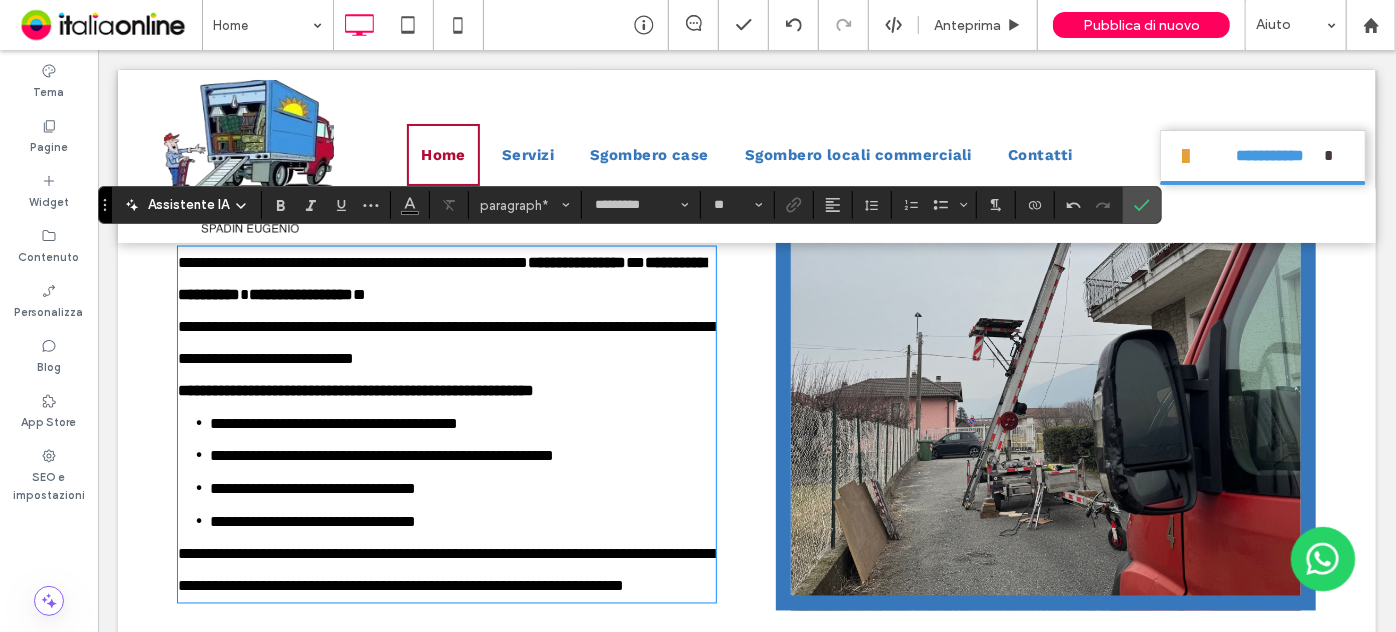 click on "**********" at bounding box center (446, 342) 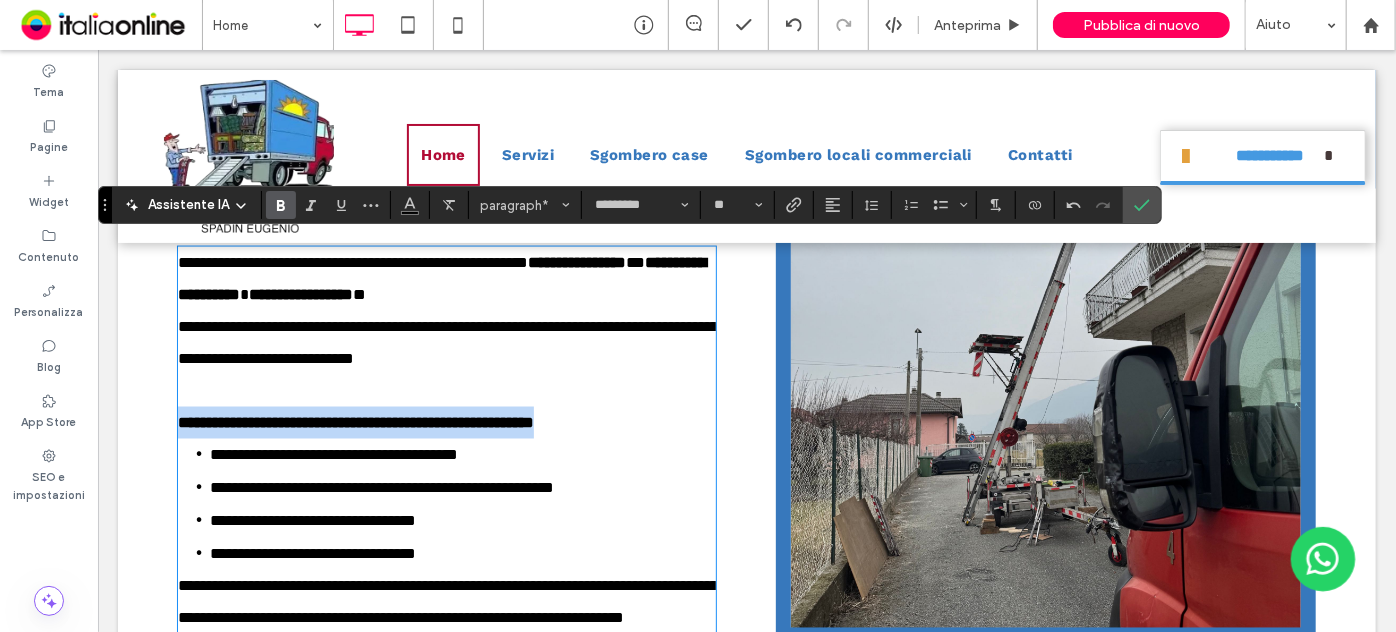 drag, startPoint x: 642, startPoint y: 417, endPoint x: 180, endPoint y: 410, distance: 462.05304 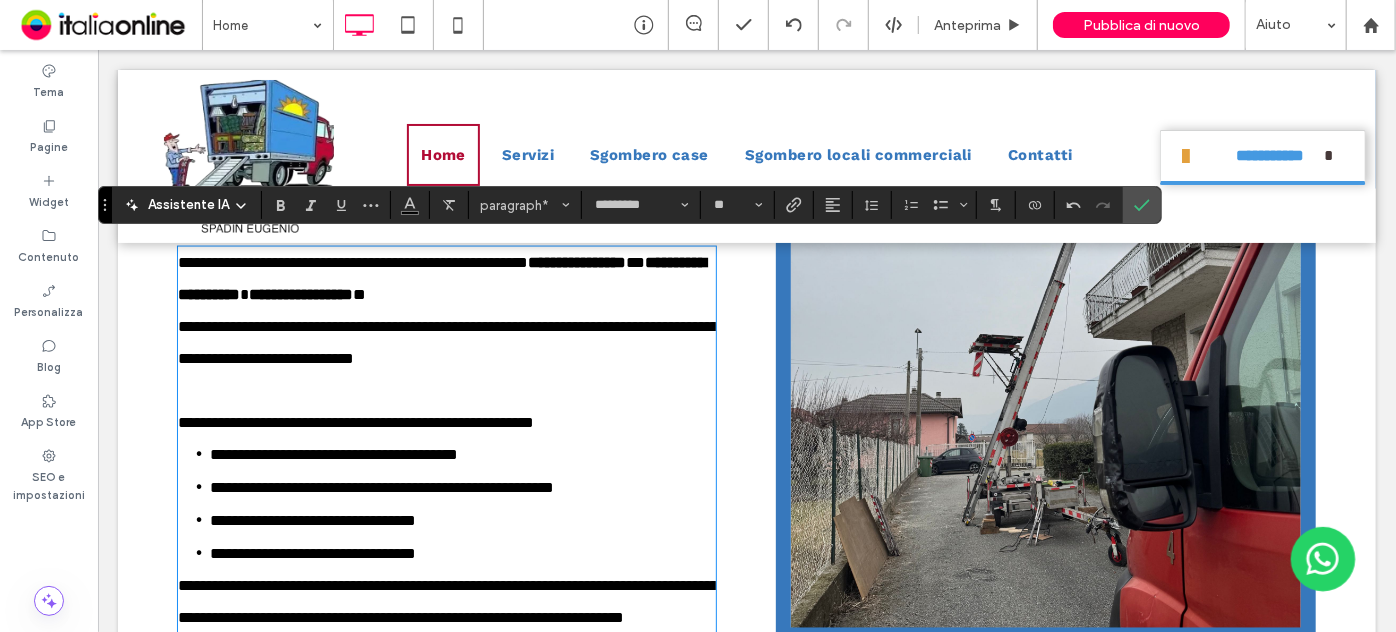click on "**********" at bounding box center [333, 454] 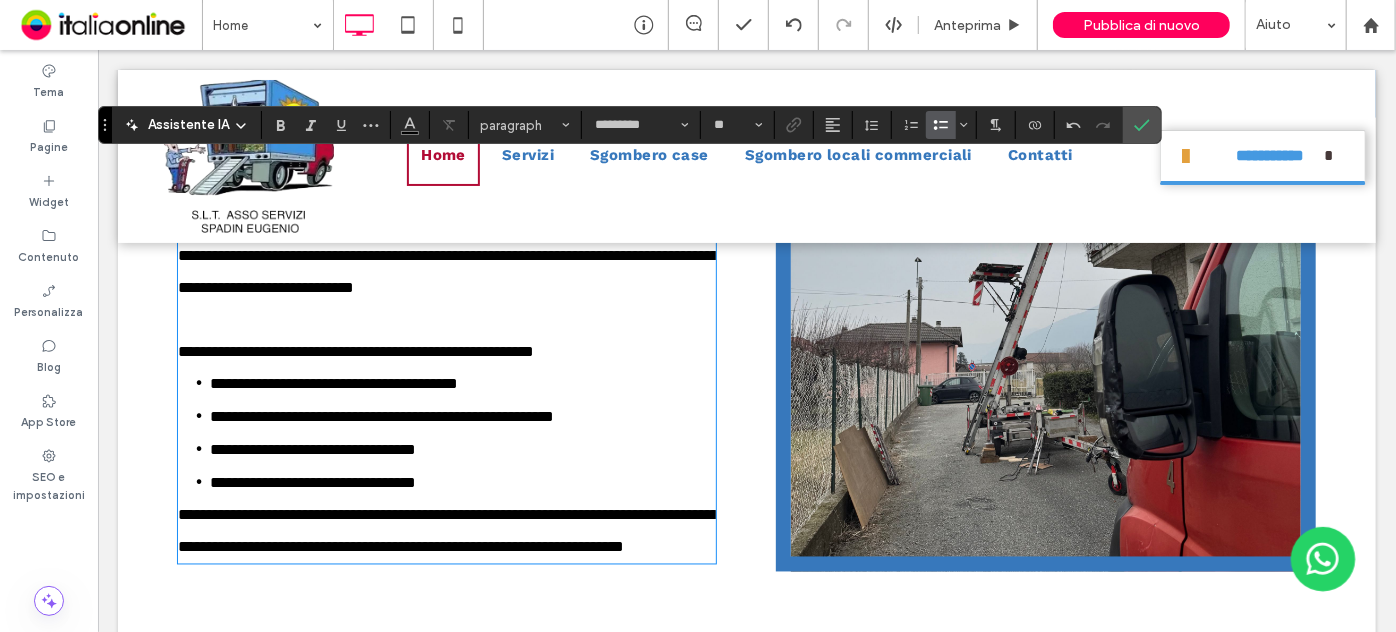 scroll, scrollTop: 5456, scrollLeft: 0, axis: vertical 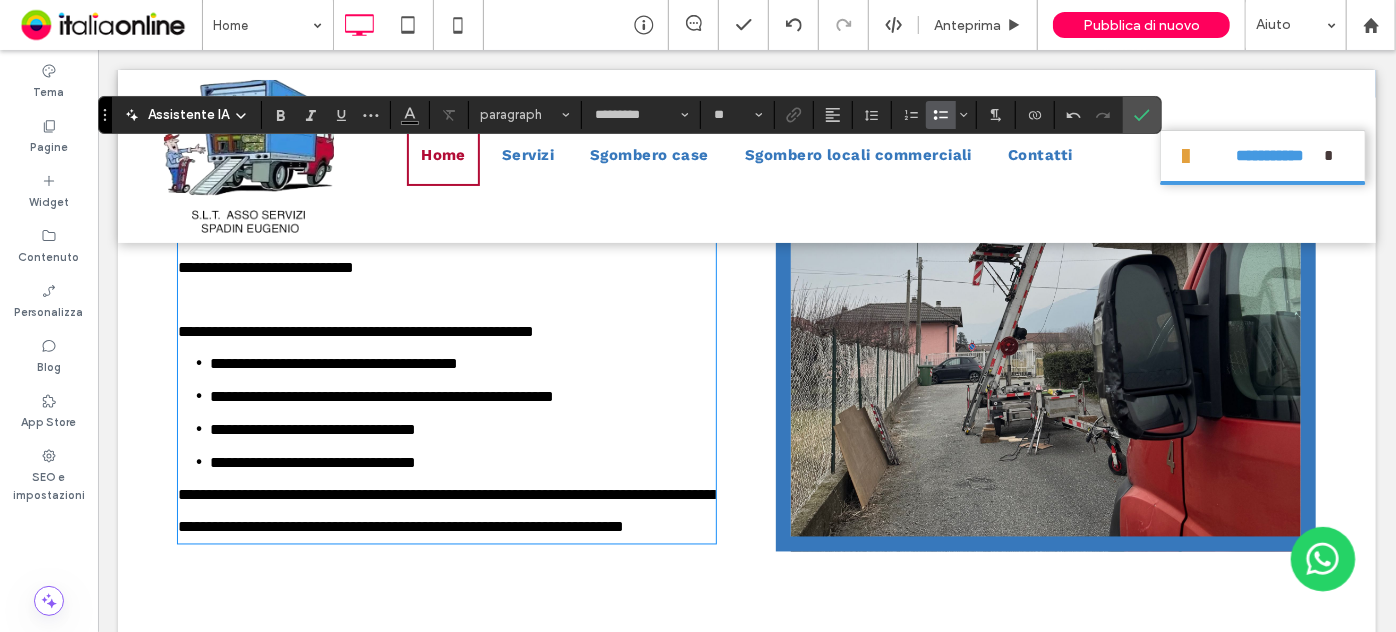 click on "**********" at bounding box center (462, 462) 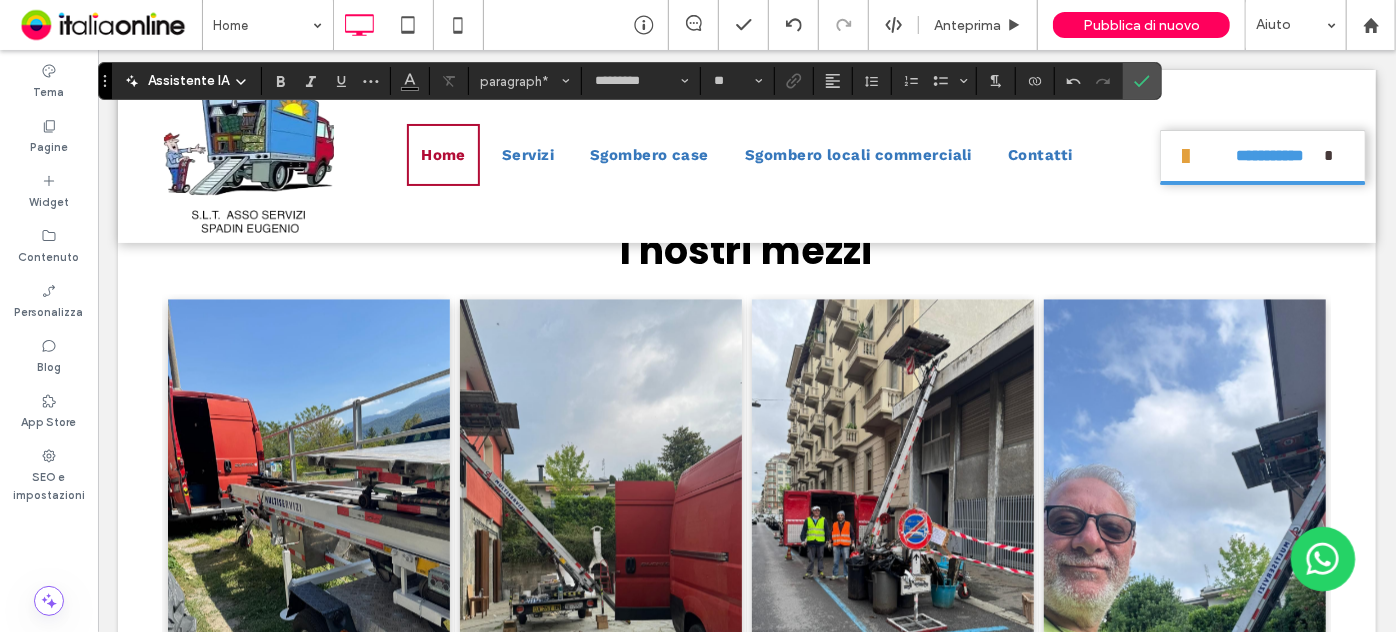 scroll, scrollTop: 5910, scrollLeft: 0, axis: vertical 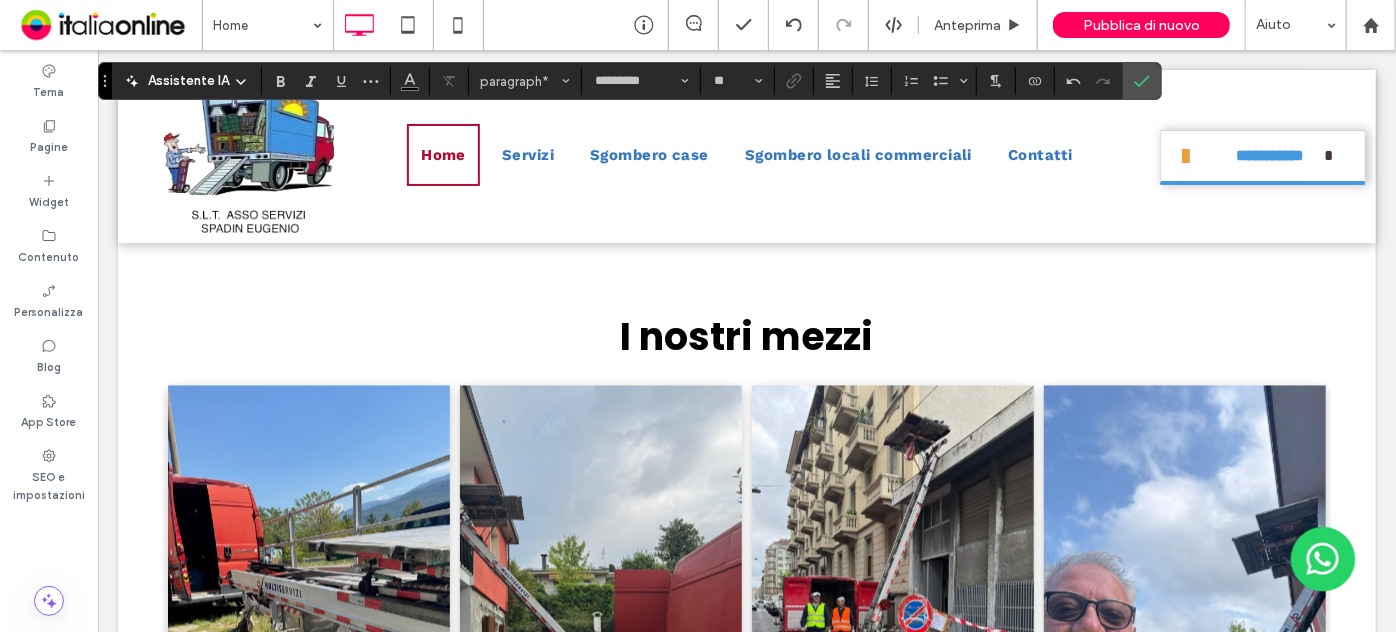 click on "I nostri mezzi" at bounding box center (746, 335) 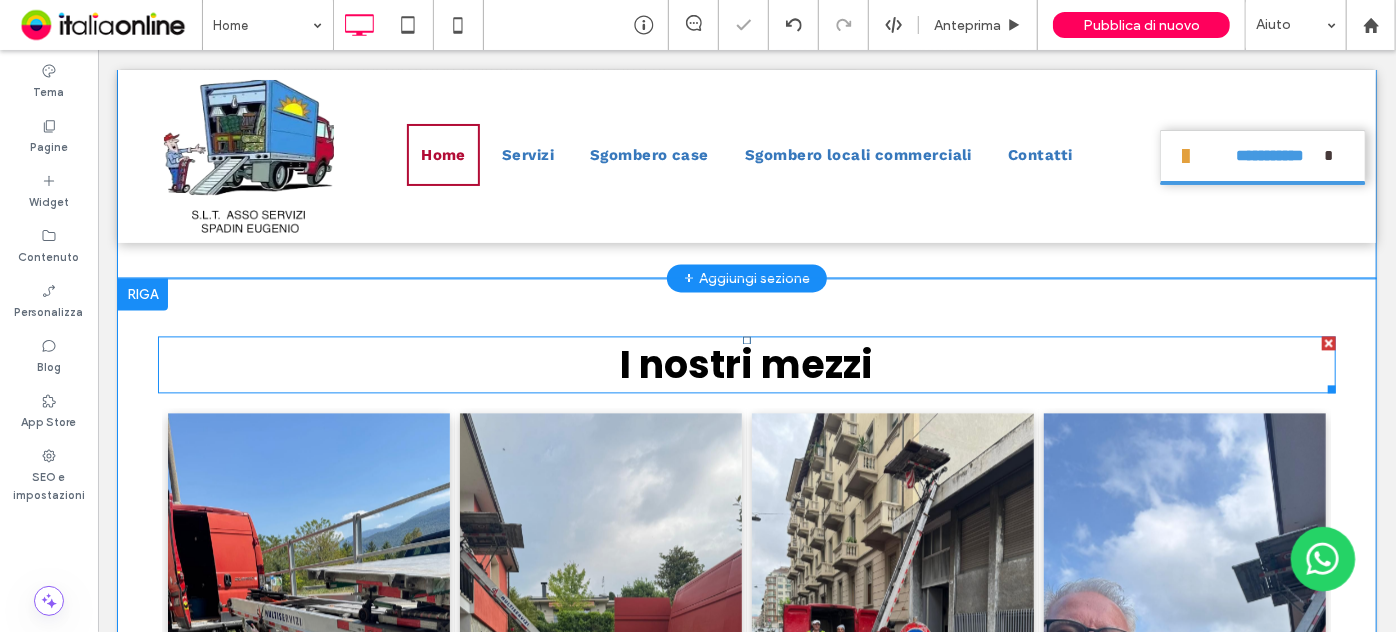 click on "I nostri mezzi" at bounding box center [746, 363] 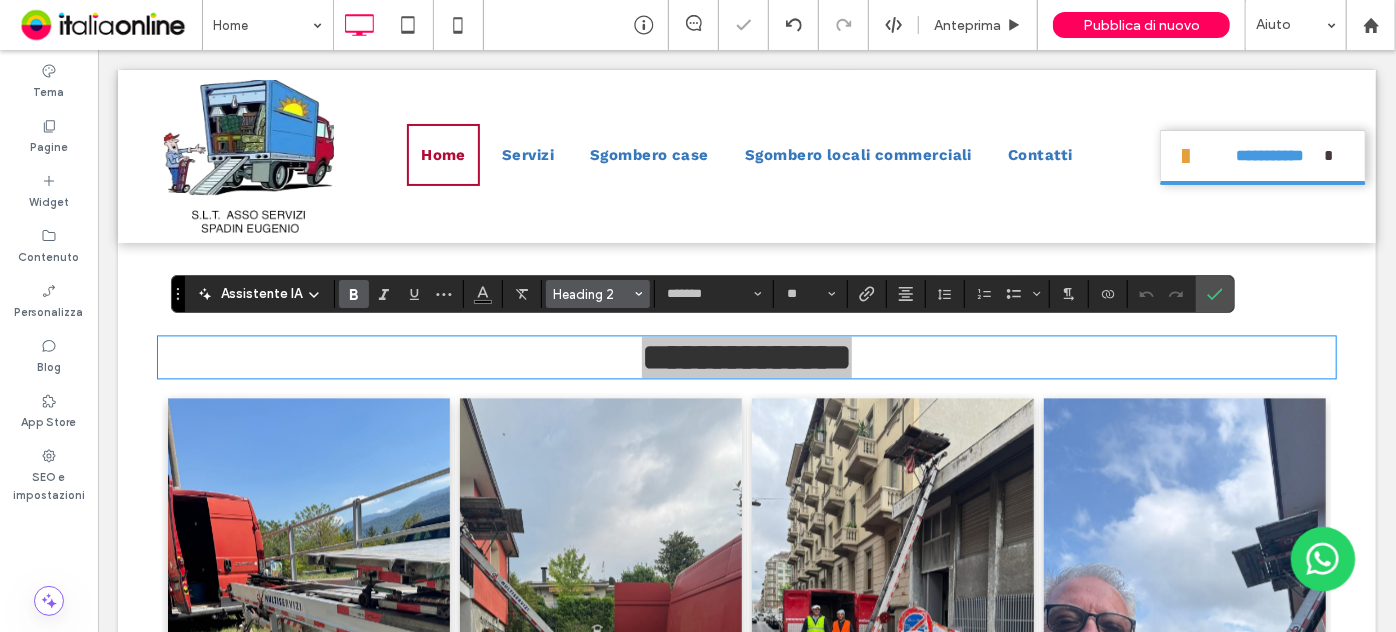 click on "Heading 2" at bounding box center [598, 294] 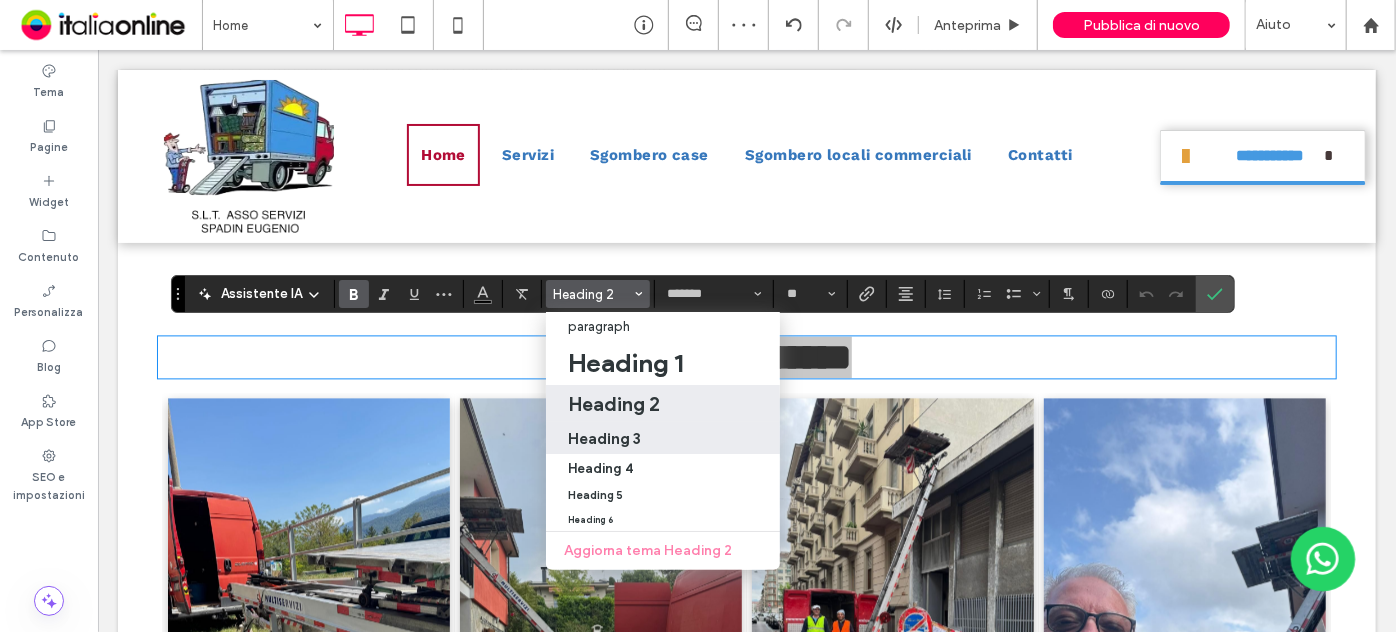 click on "Heading 3" at bounding box center [604, 438] 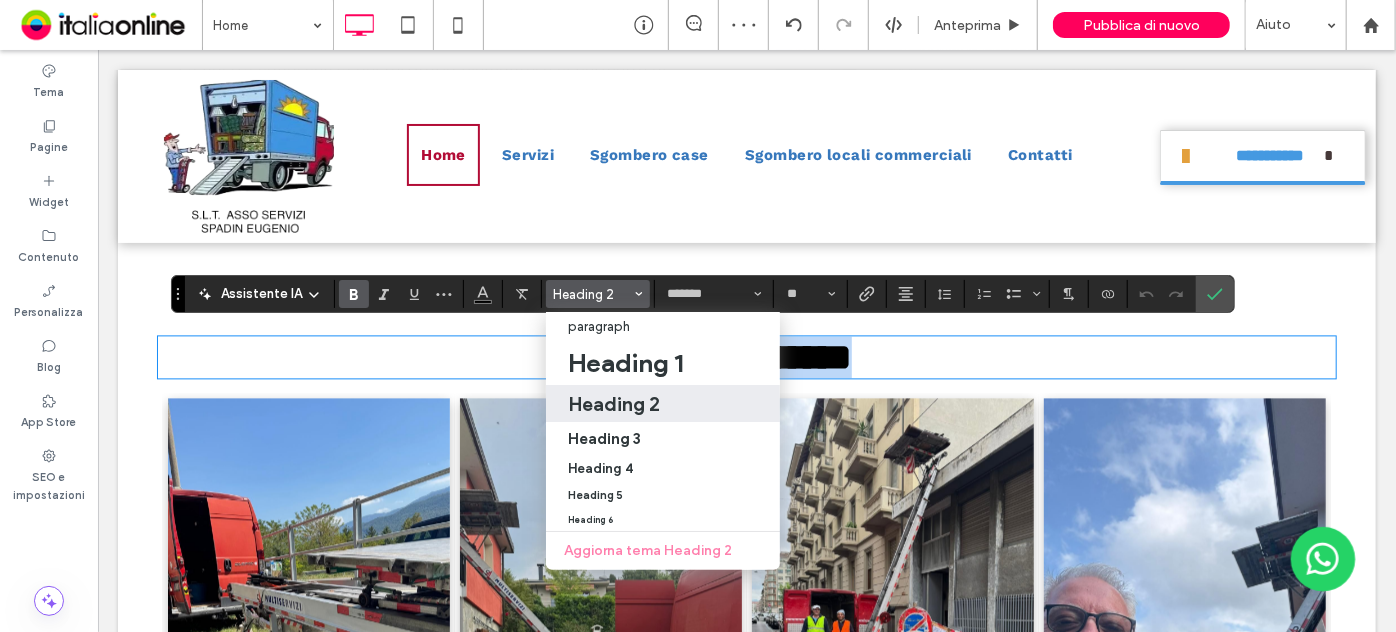 type on "**" 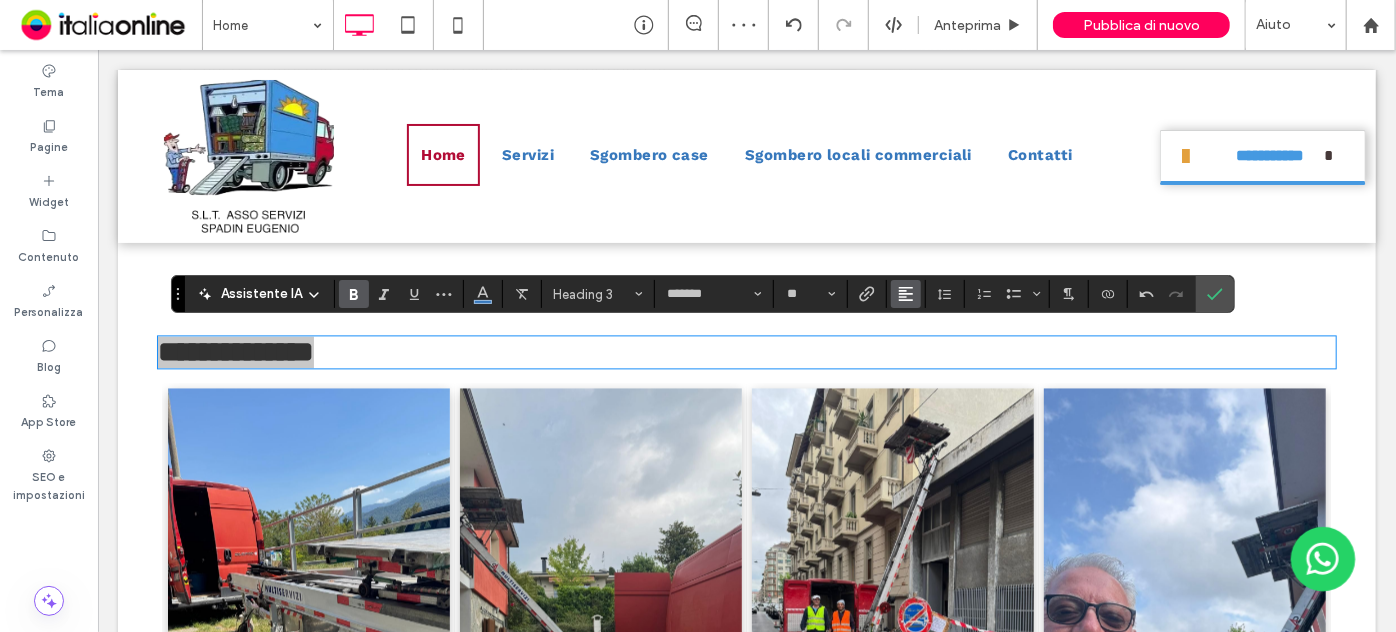 click at bounding box center [906, 294] 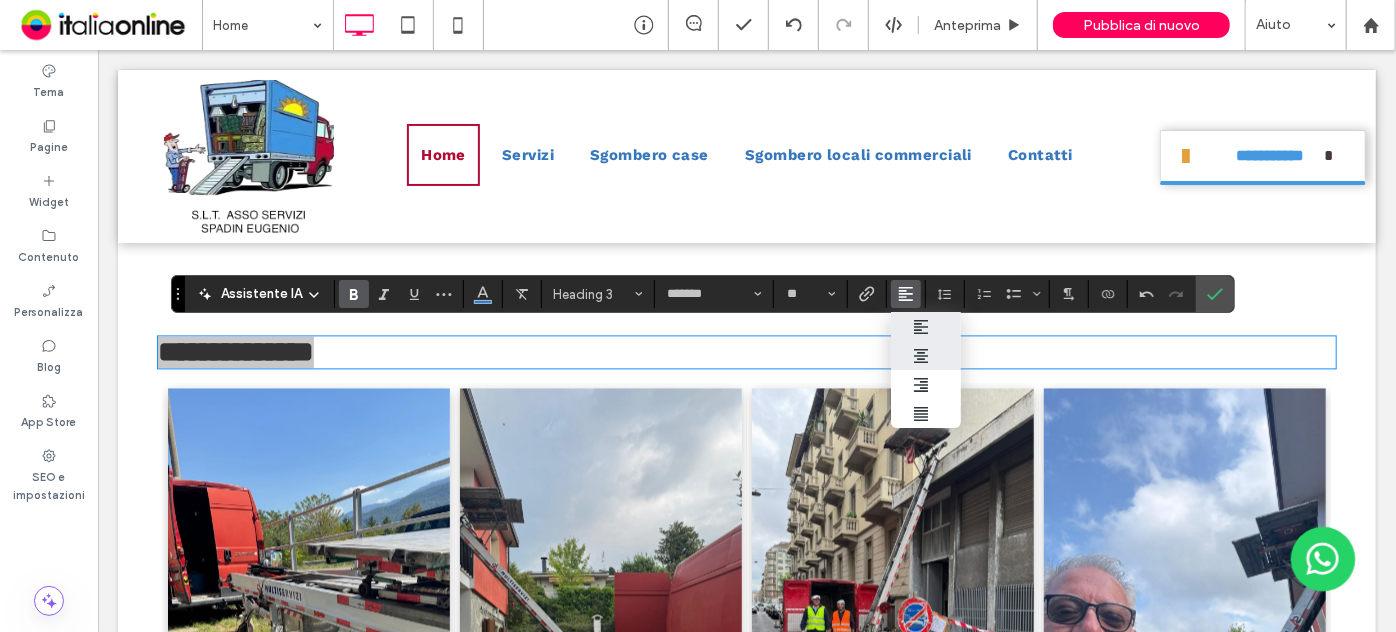 click at bounding box center (926, 355) 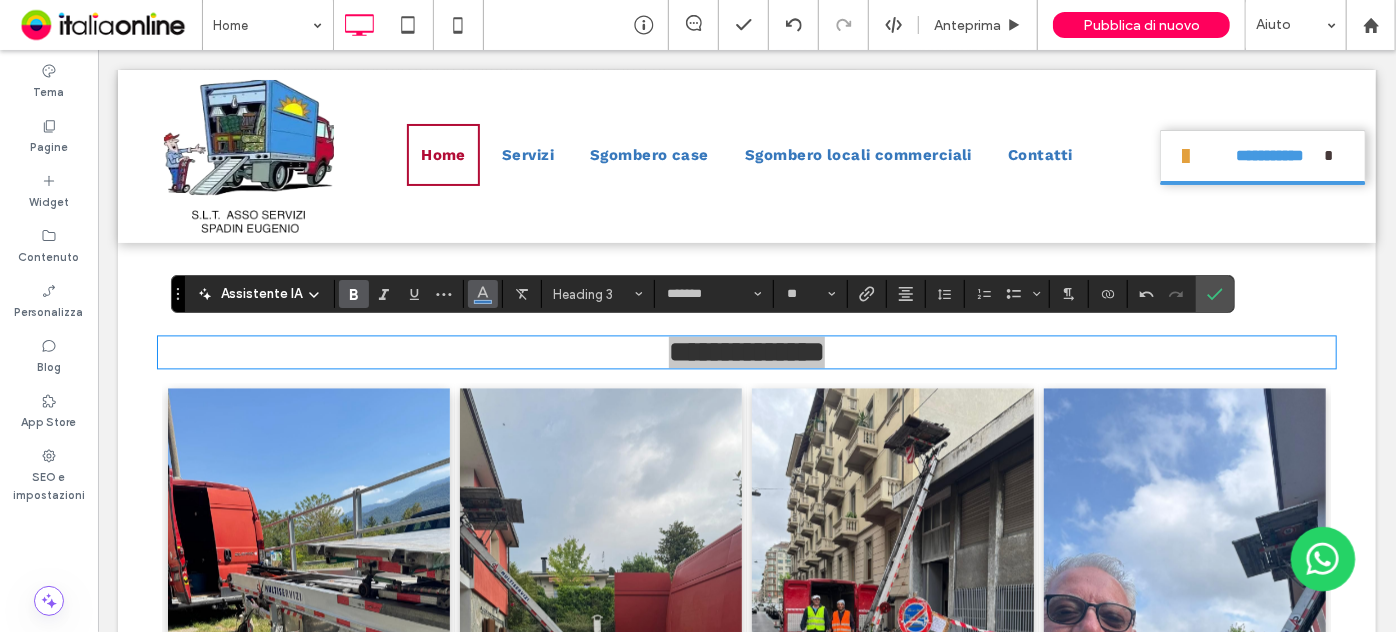 click 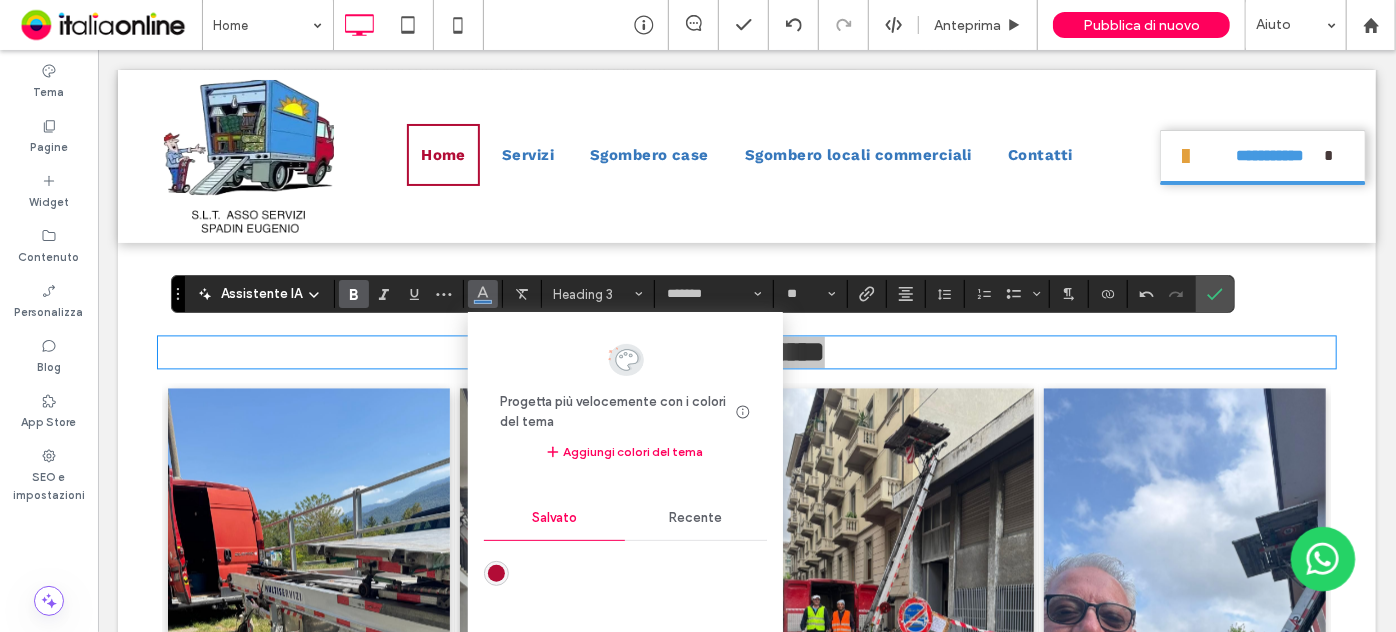 click on "Recente" at bounding box center [696, 518] 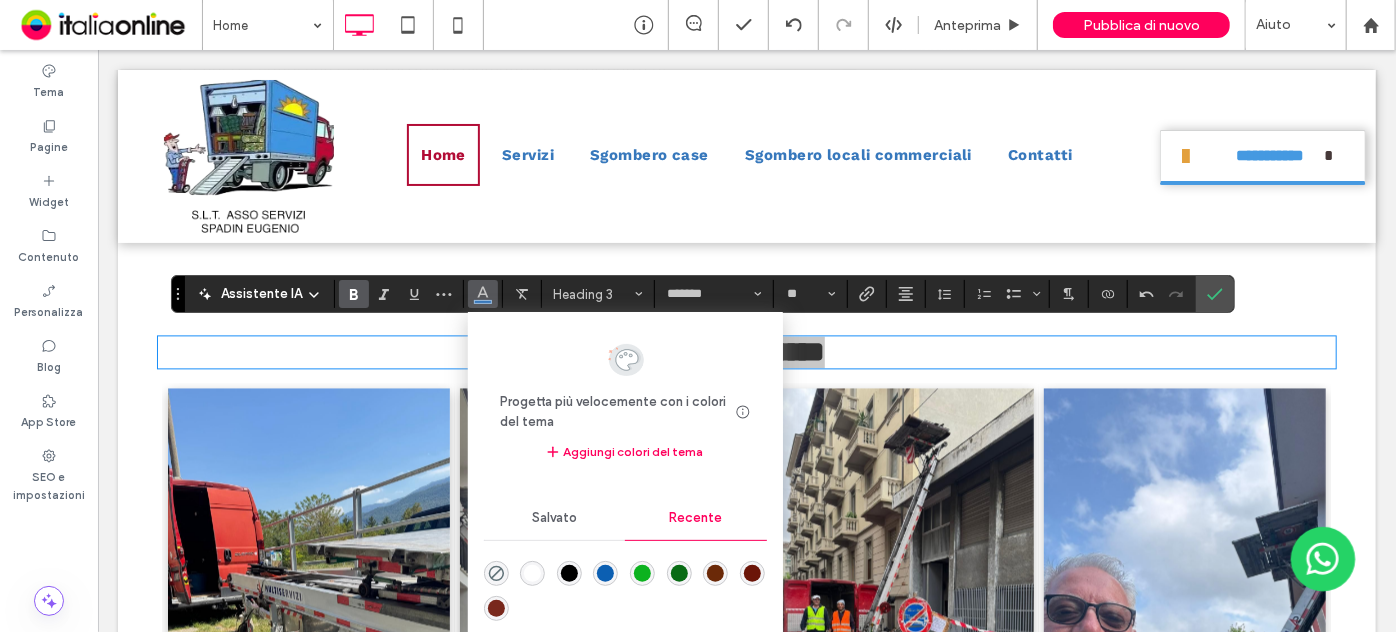 click at bounding box center (569, 573) 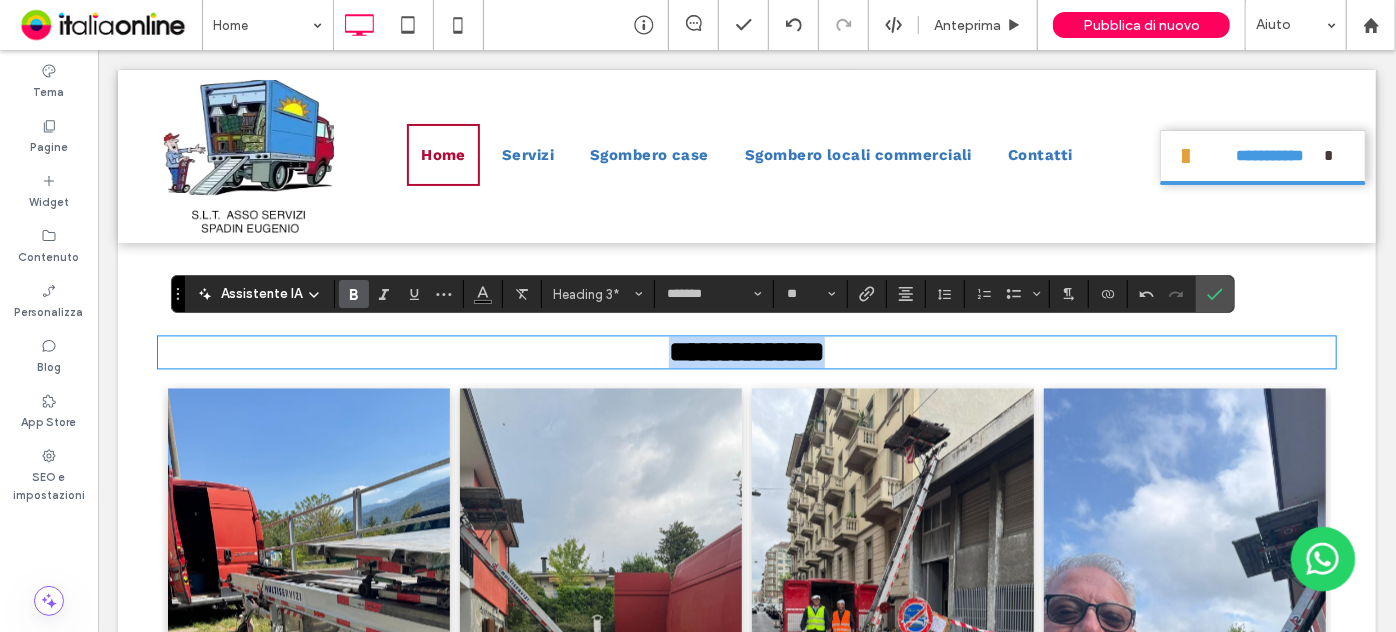 click on "**********" at bounding box center [746, 350] 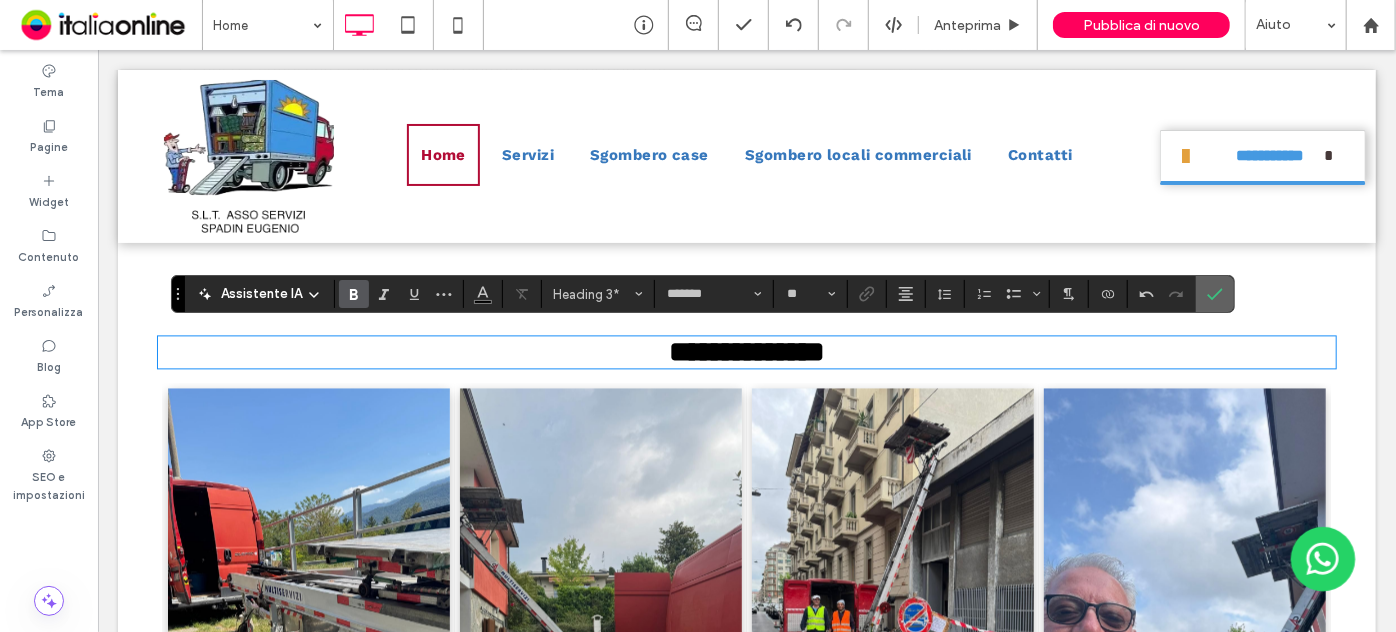 click at bounding box center [1215, 294] 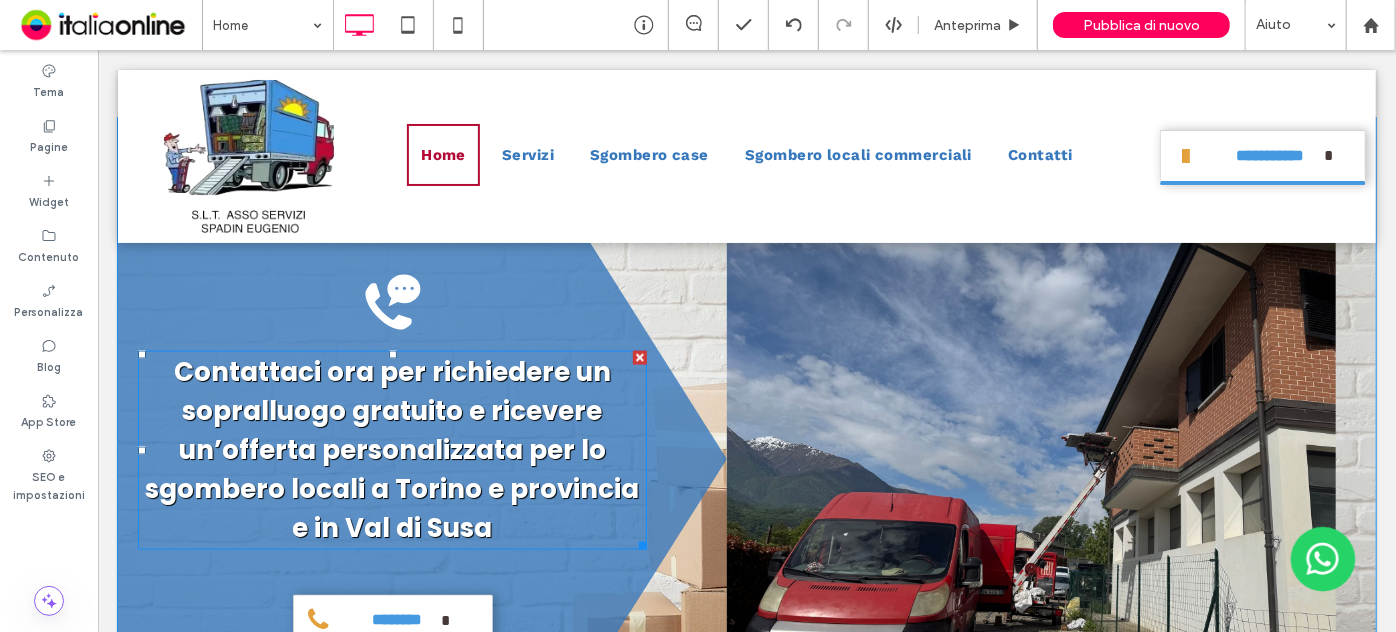 scroll, scrollTop: 9092, scrollLeft: 0, axis: vertical 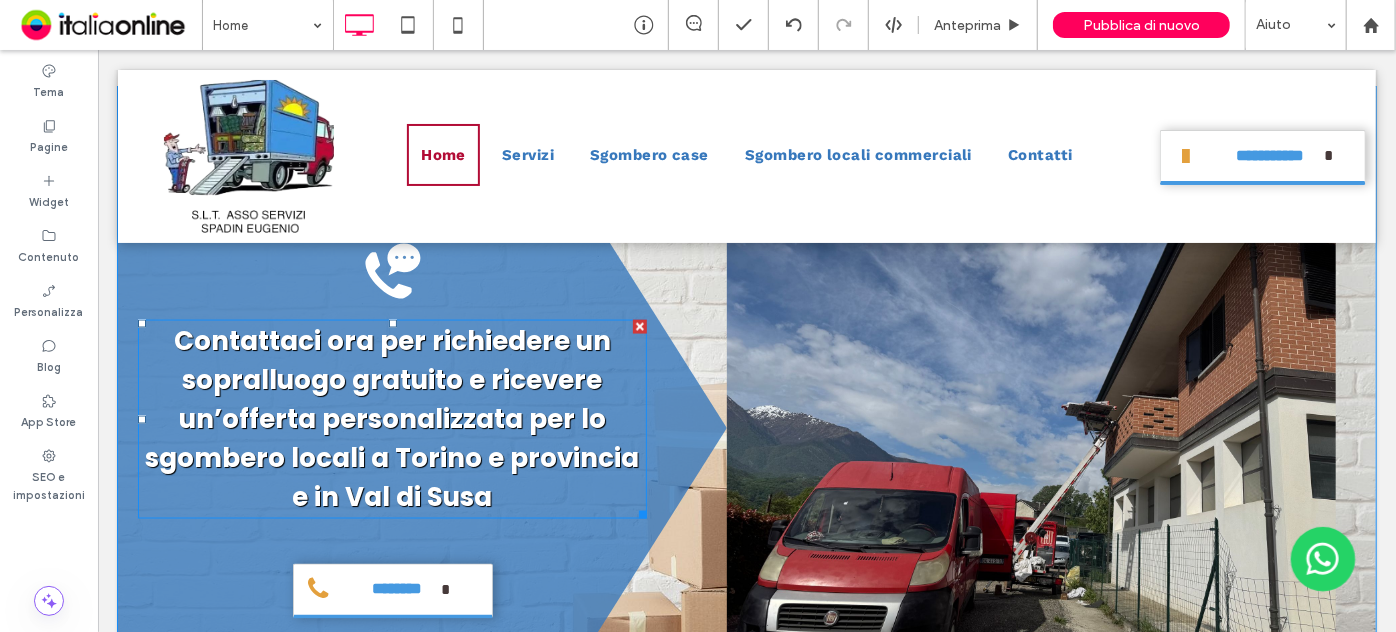 click on "Contattaci ora per richiedere un sopralluogo gratuito e ricevere un’offerta personalizzata per lo sgombero locali a Torino e provincia e in Val di Susa" at bounding box center (392, 418) 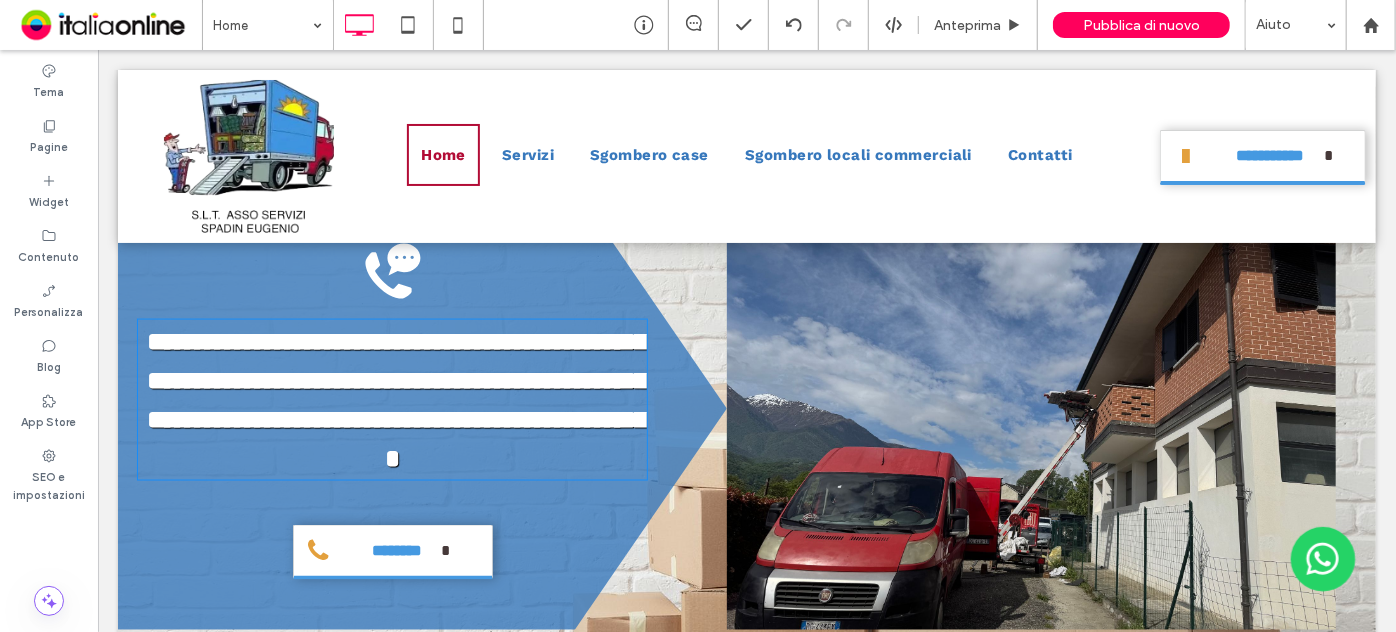 type on "*******" 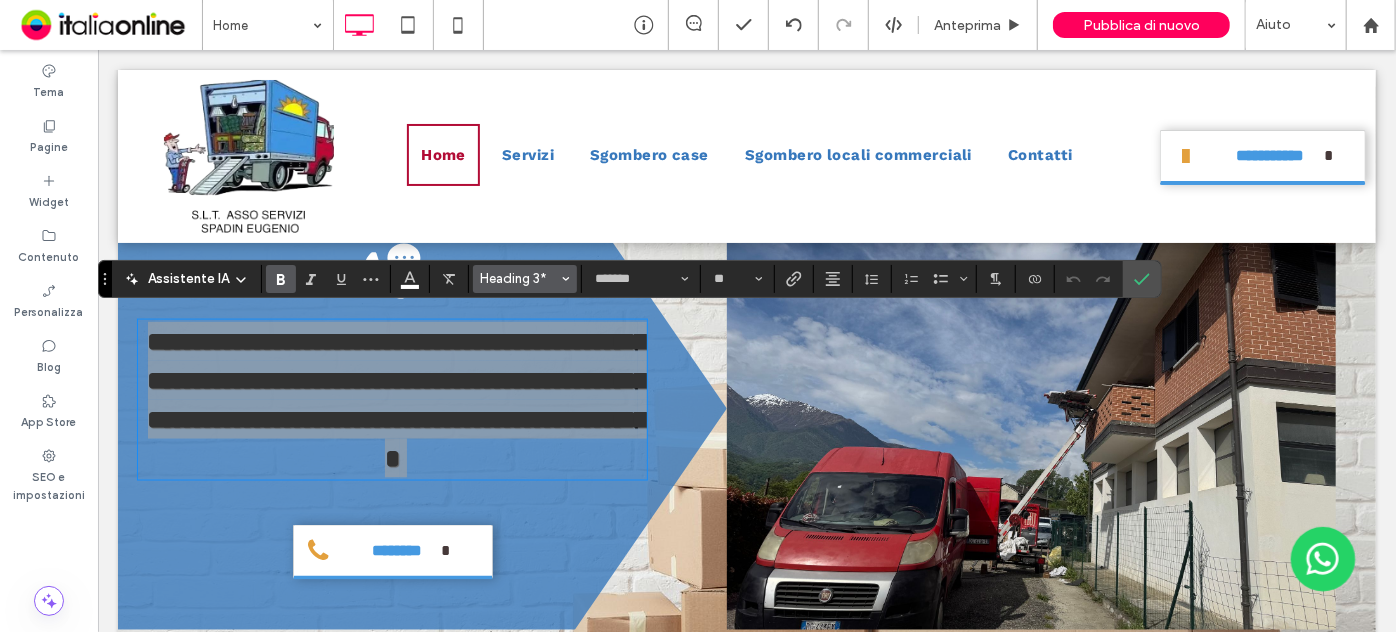 click 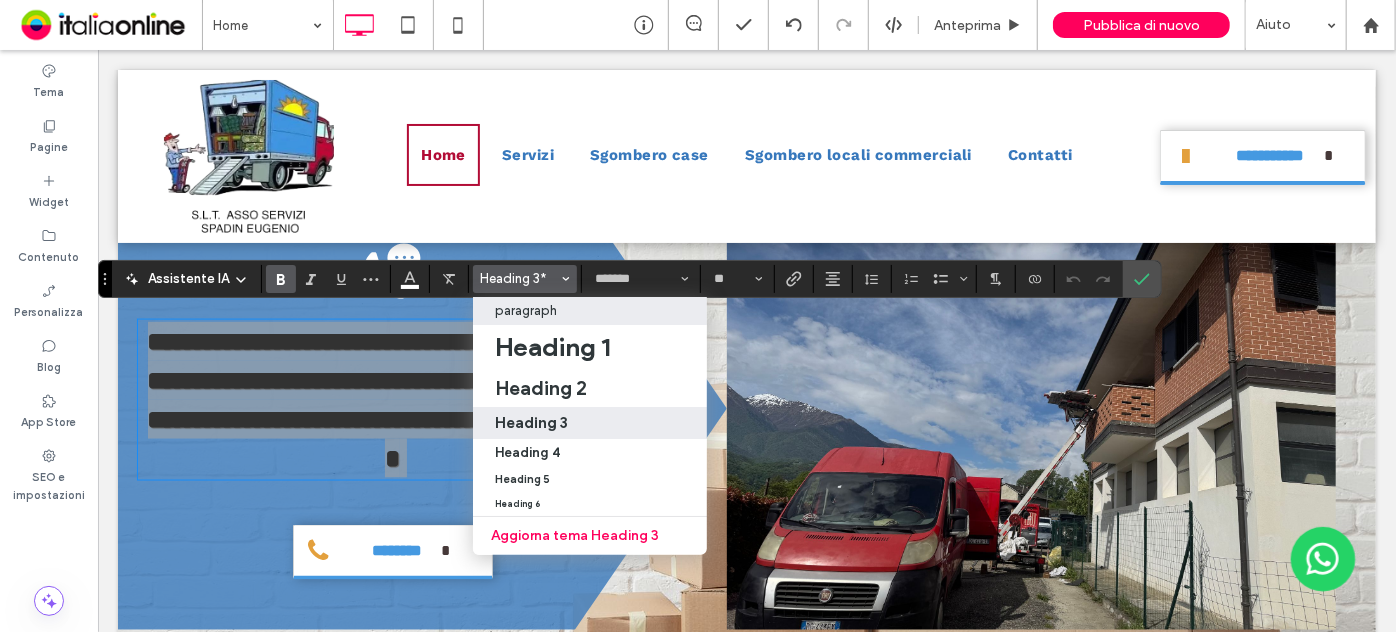 click on "paragraph" at bounding box center [526, 310] 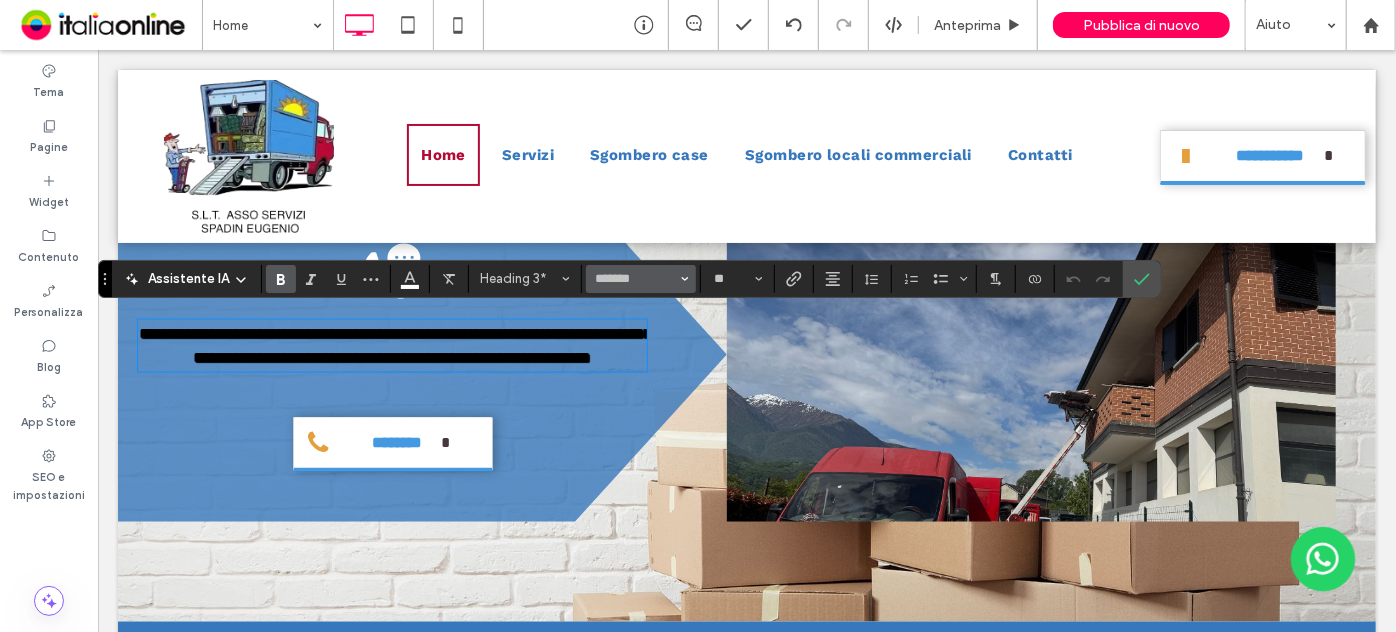 type on "*********" 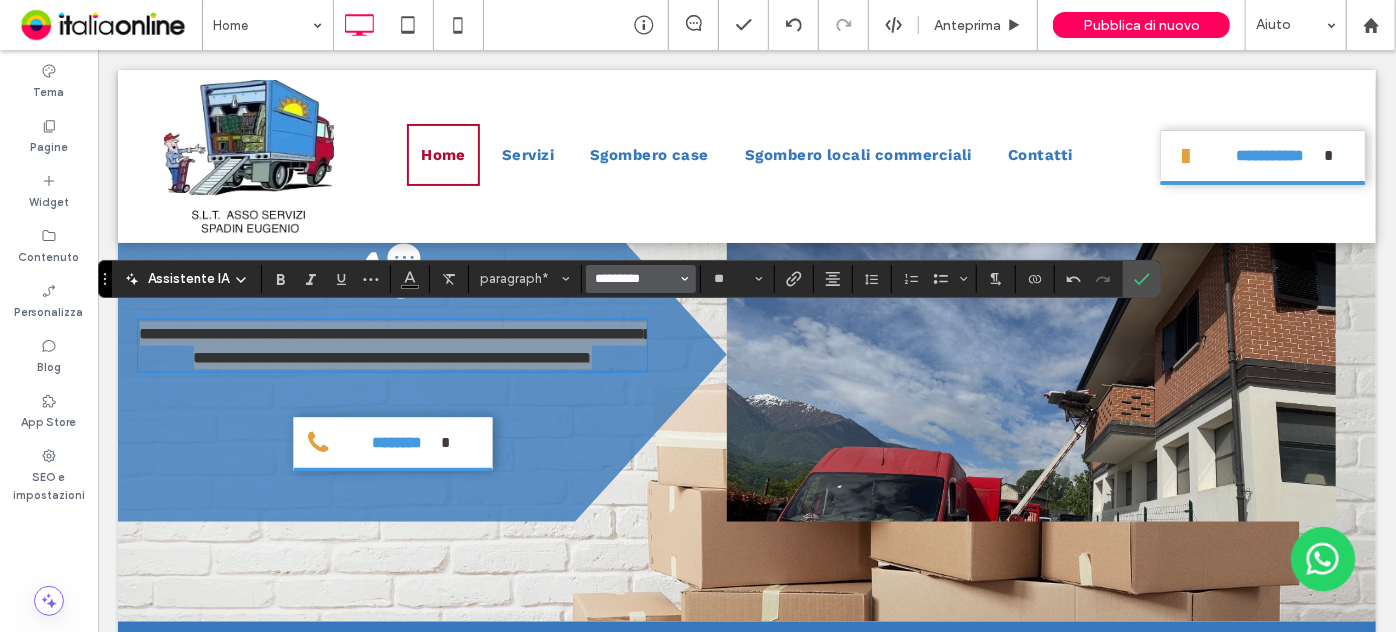 click on "*********" at bounding box center (635, 279) 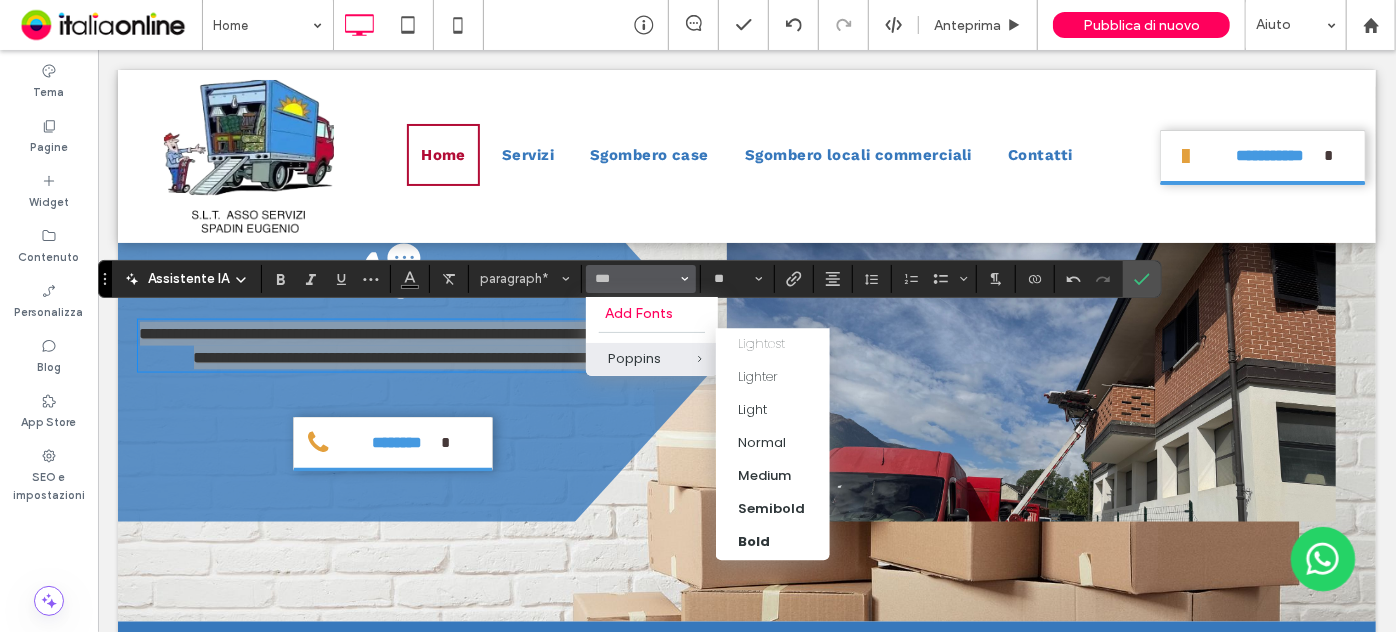click at bounding box center (685, 359) 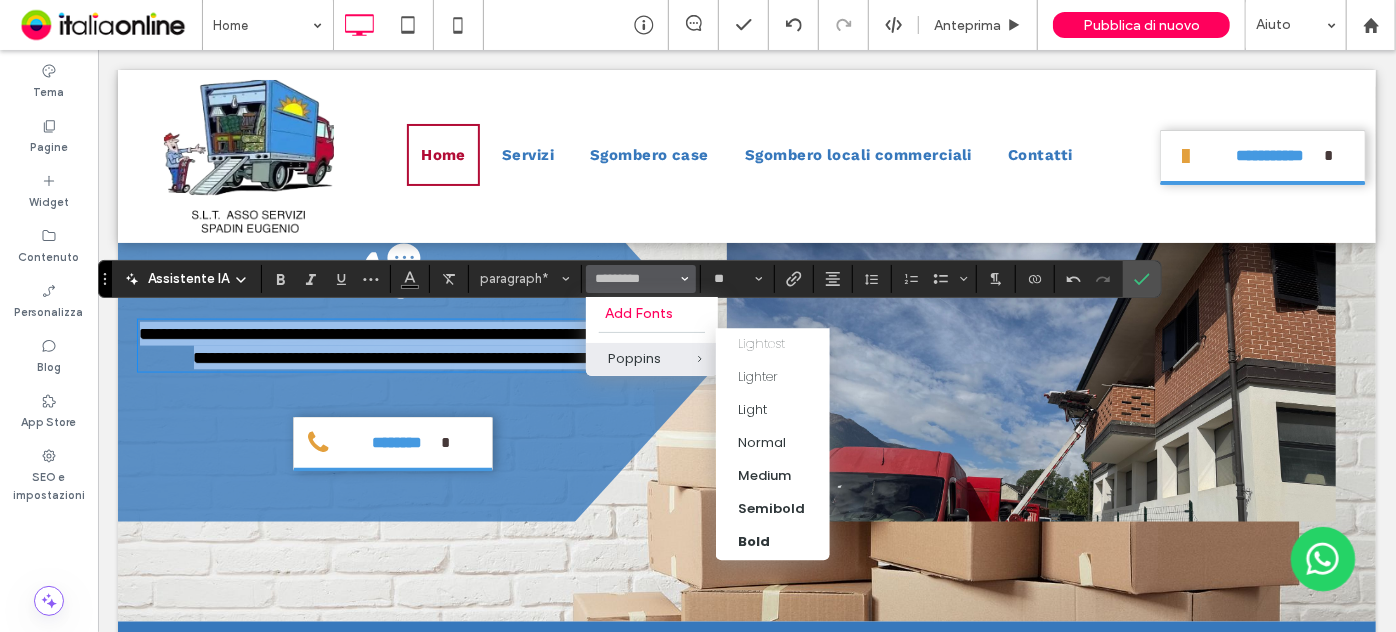 type on "*******" 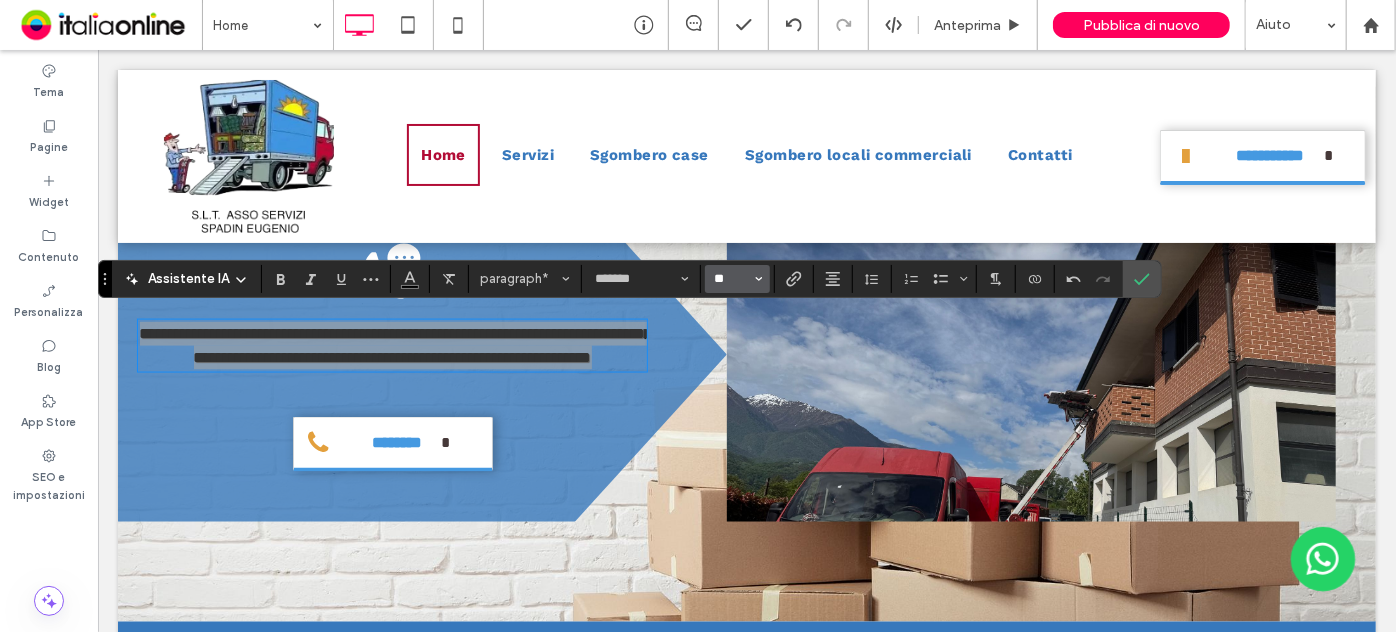 click on "**" at bounding box center (731, 279) 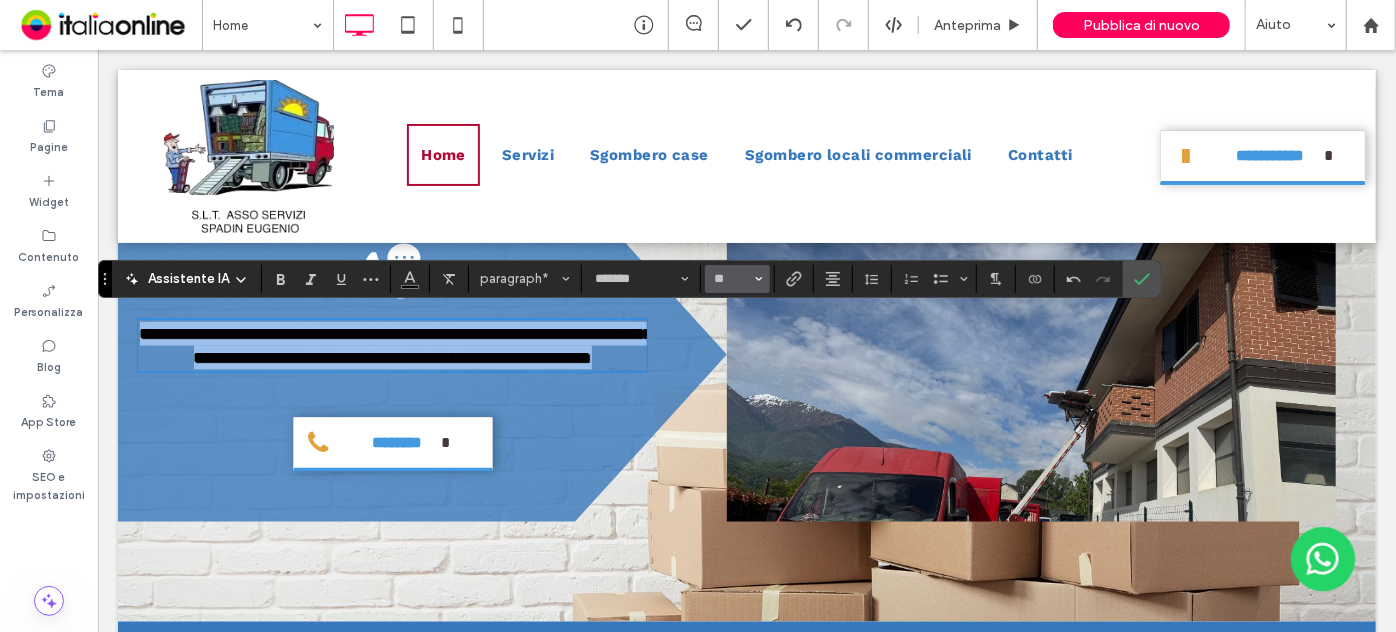 type on "**" 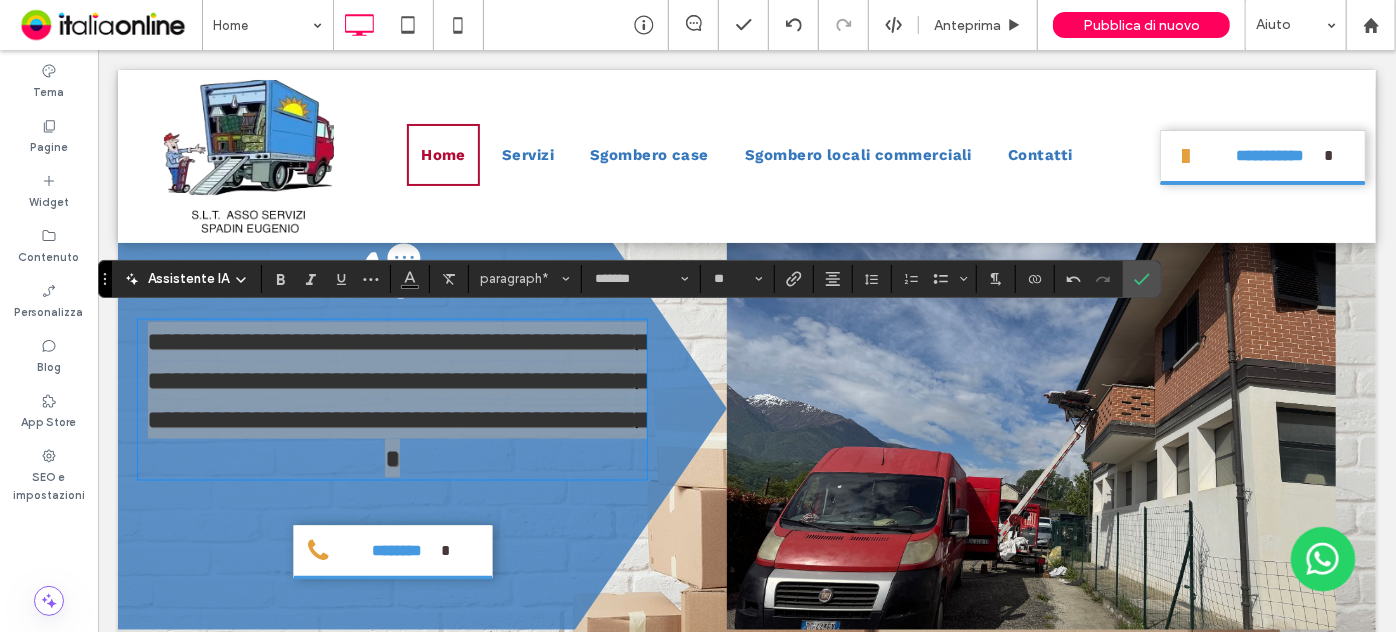 click at bounding box center [326, 279] 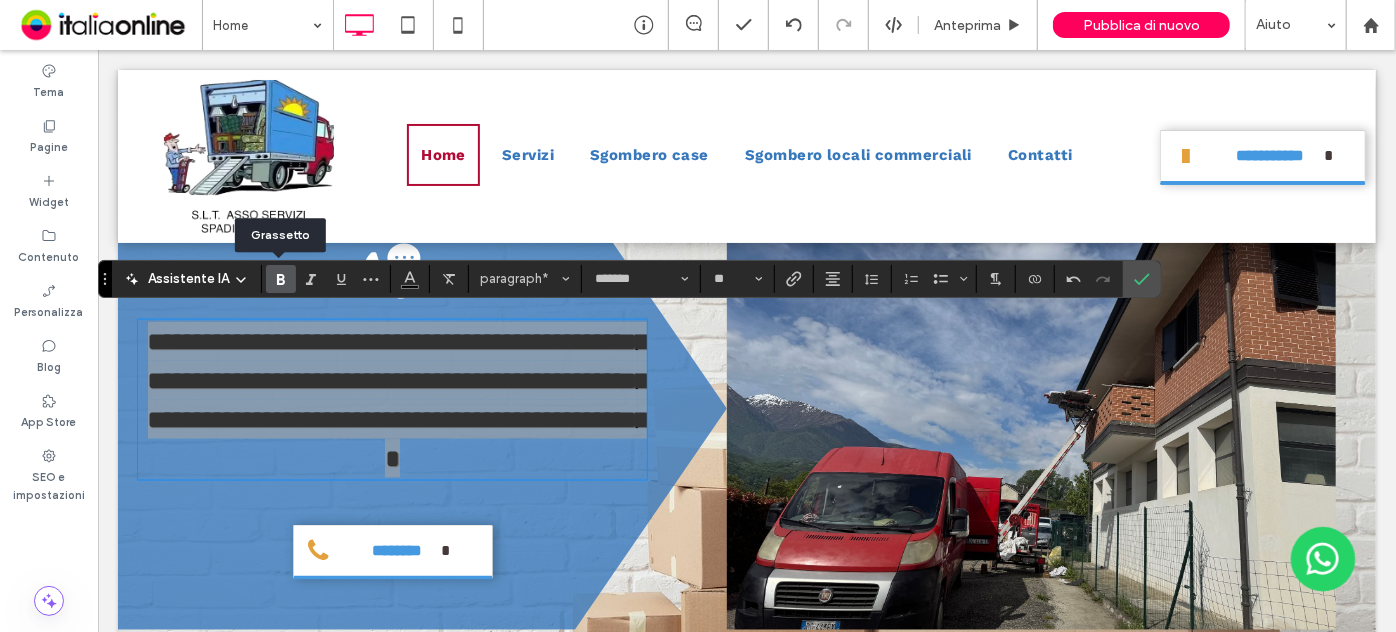 click at bounding box center [277, 279] 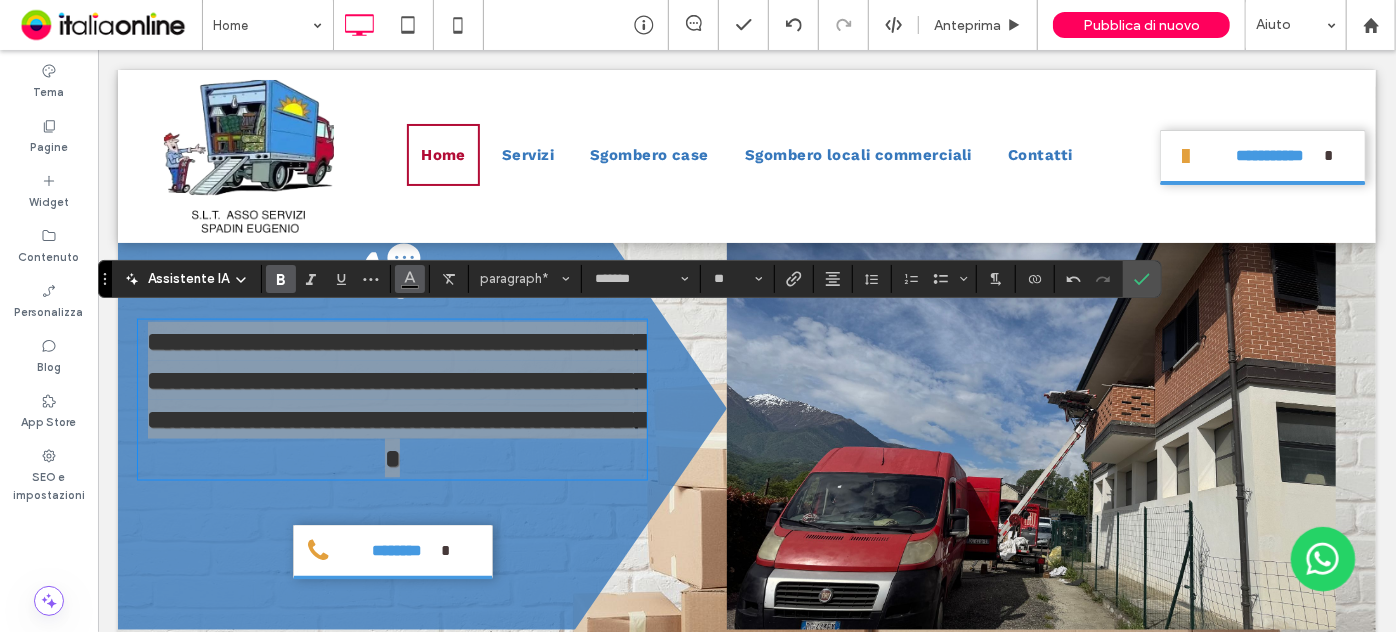 drag, startPoint x: 392, startPoint y: 279, endPoint x: 405, endPoint y: 281, distance: 13.152946 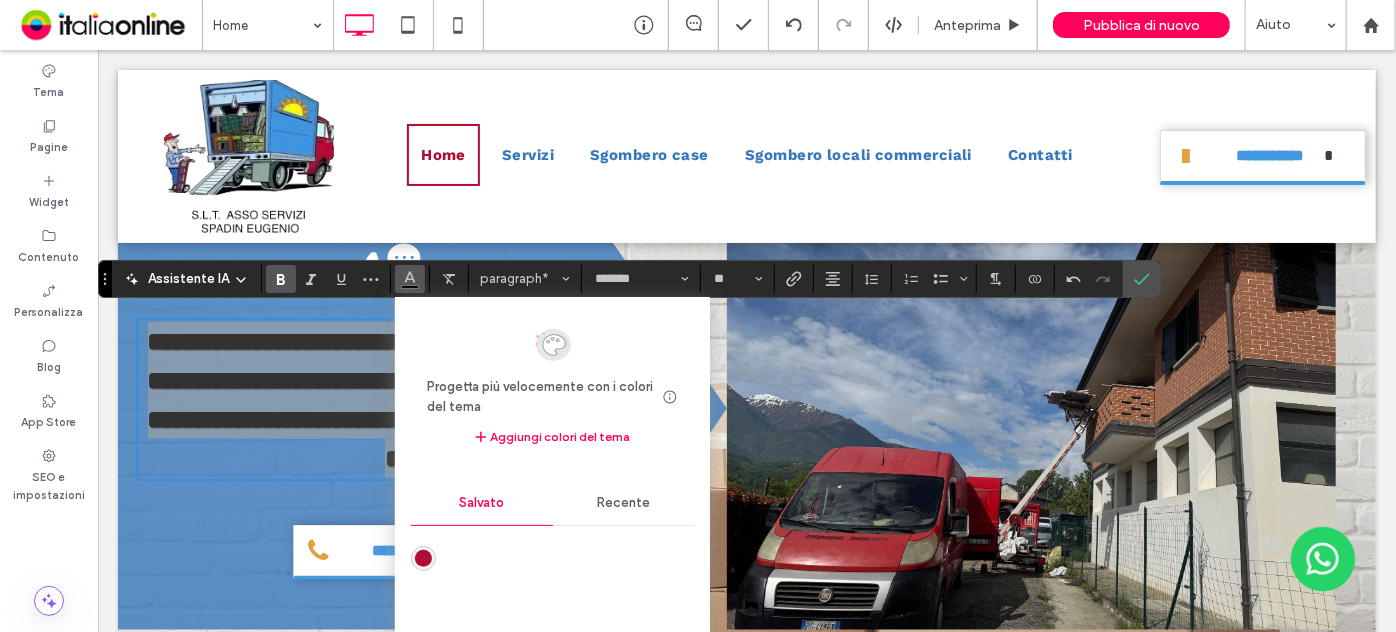 click on "Recente" at bounding box center (624, 503) 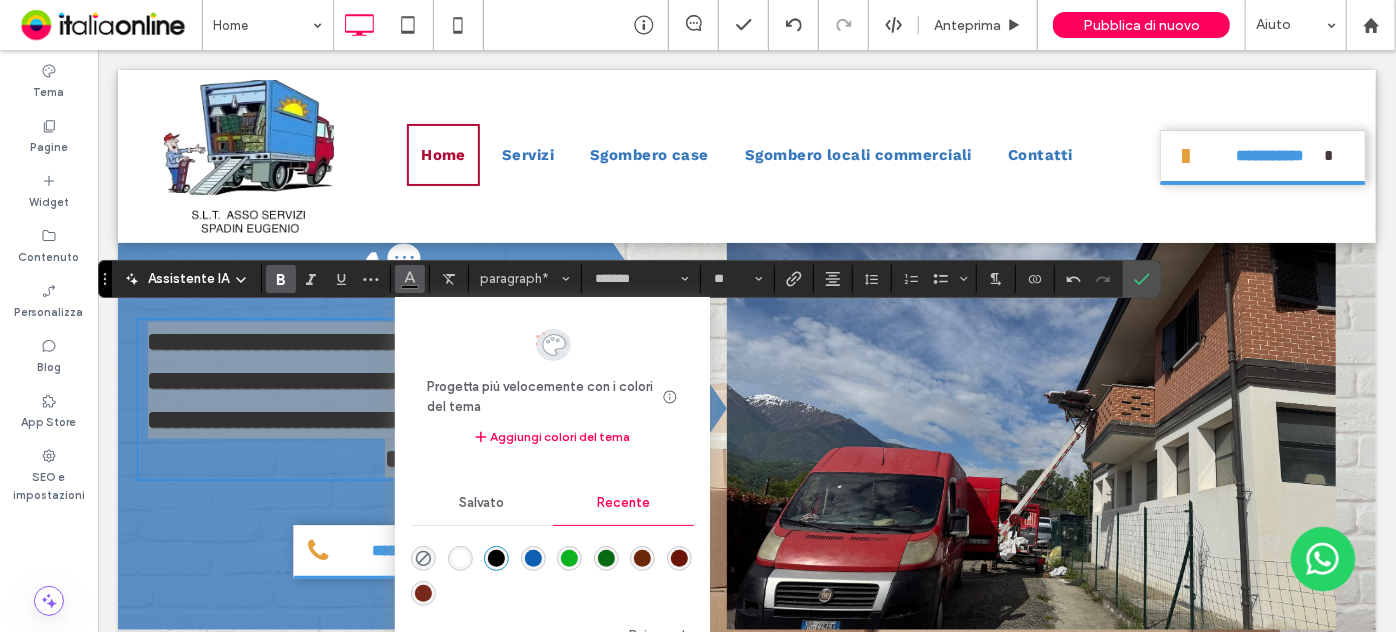 click at bounding box center (460, 558) 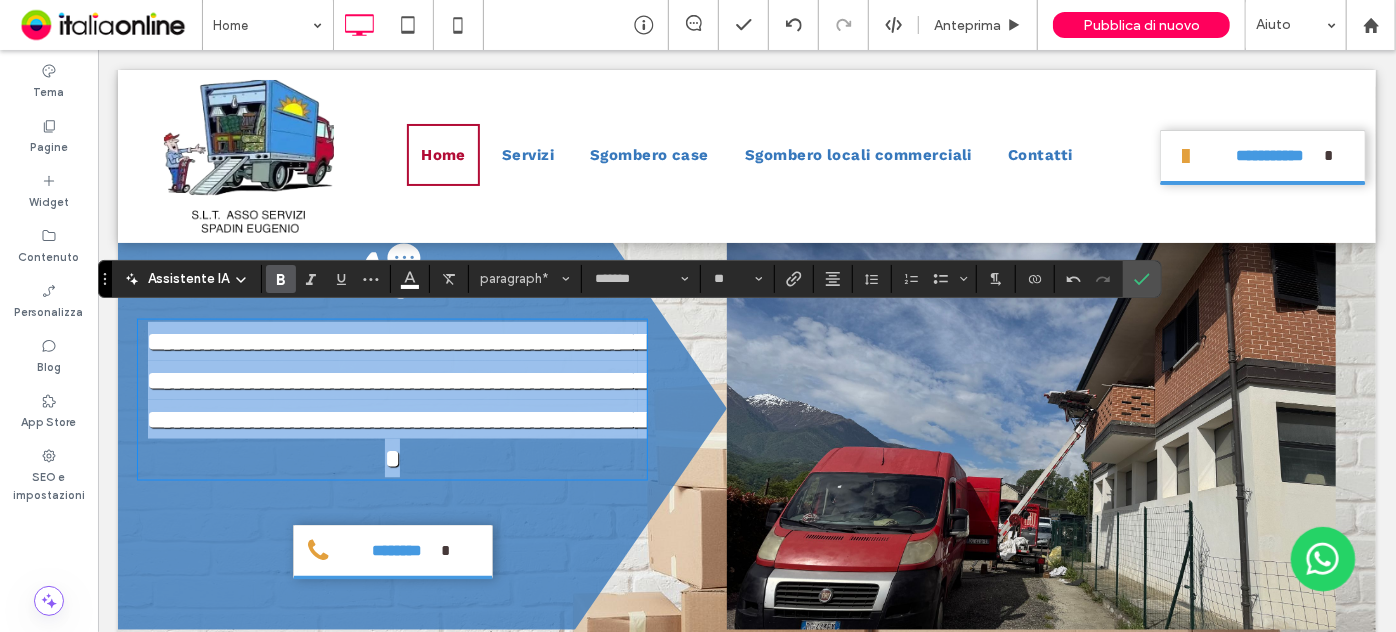 click on "**********" at bounding box center [402, 399] 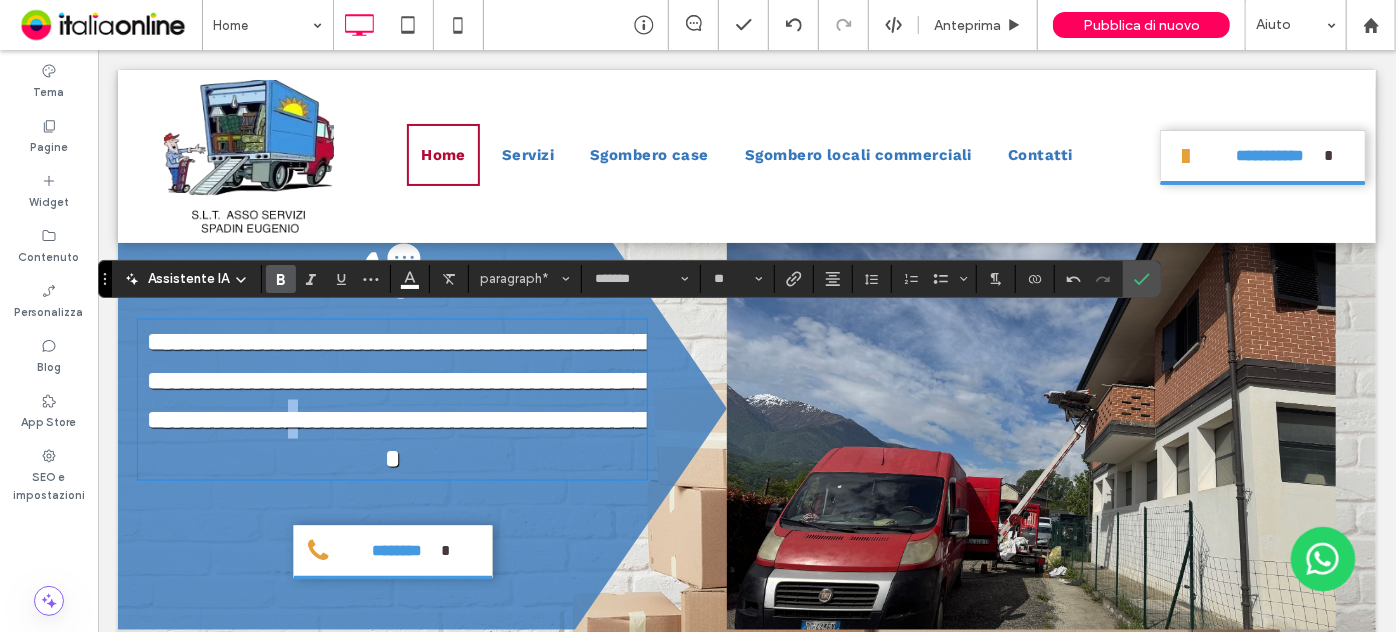 drag, startPoint x: 370, startPoint y: 459, endPoint x: 387, endPoint y: 463, distance: 17.464249 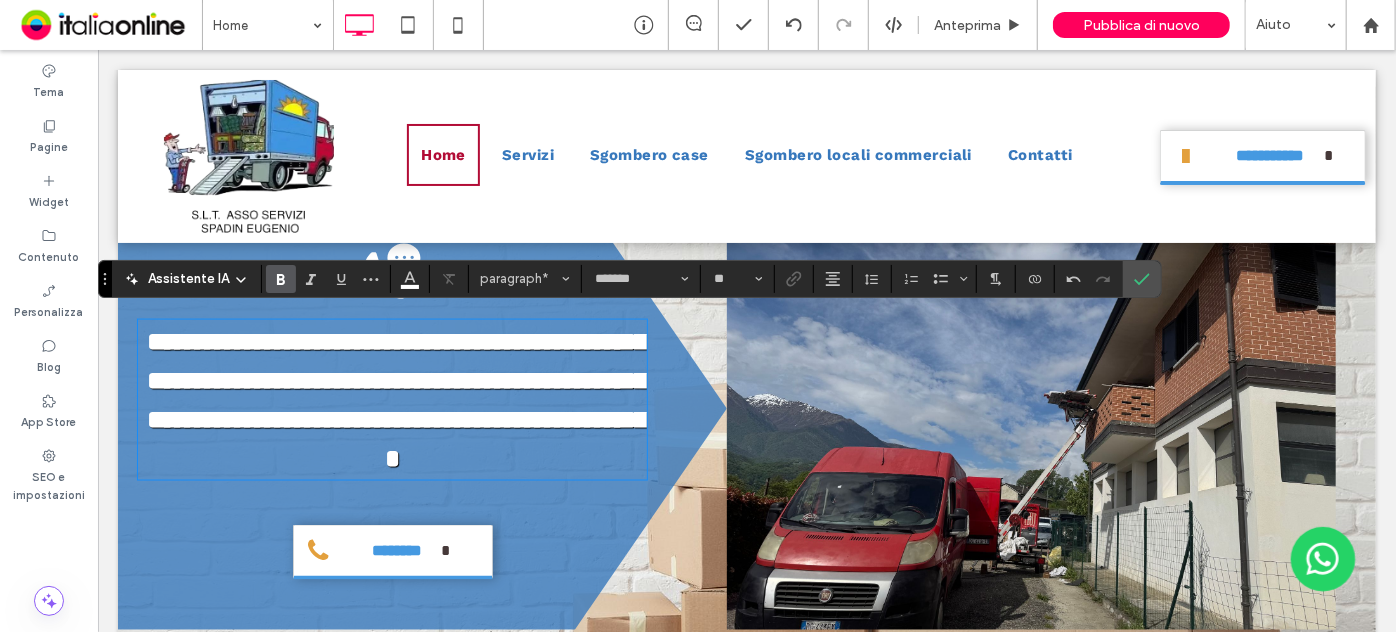 click on "**********" at bounding box center [402, 399] 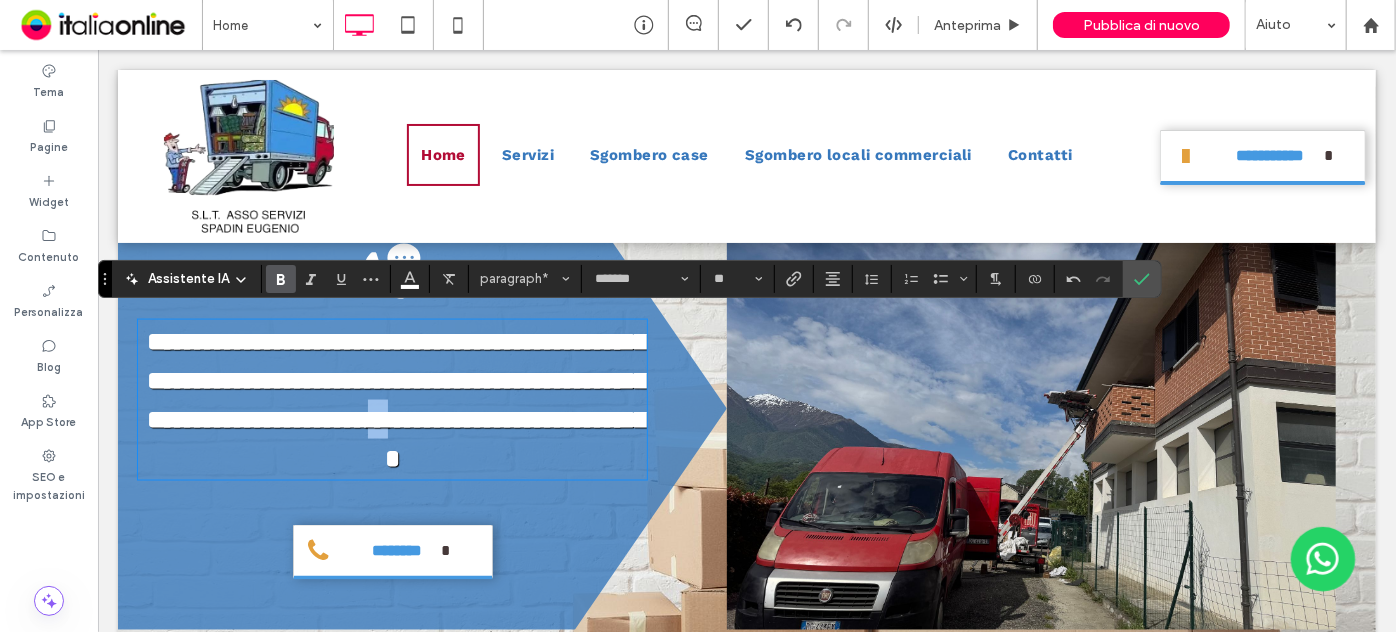 drag, startPoint x: 492, startPoint y: 456, endPoint x: 473, endPoint y: 457, distance: 19.026299 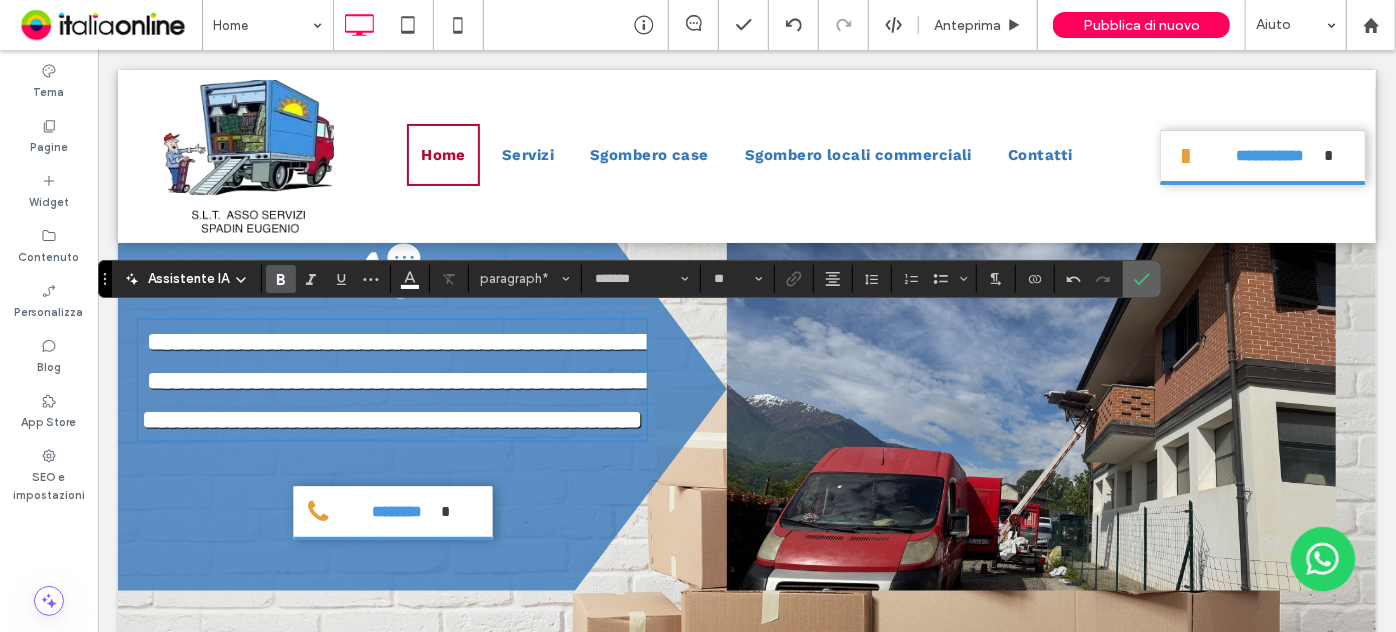click 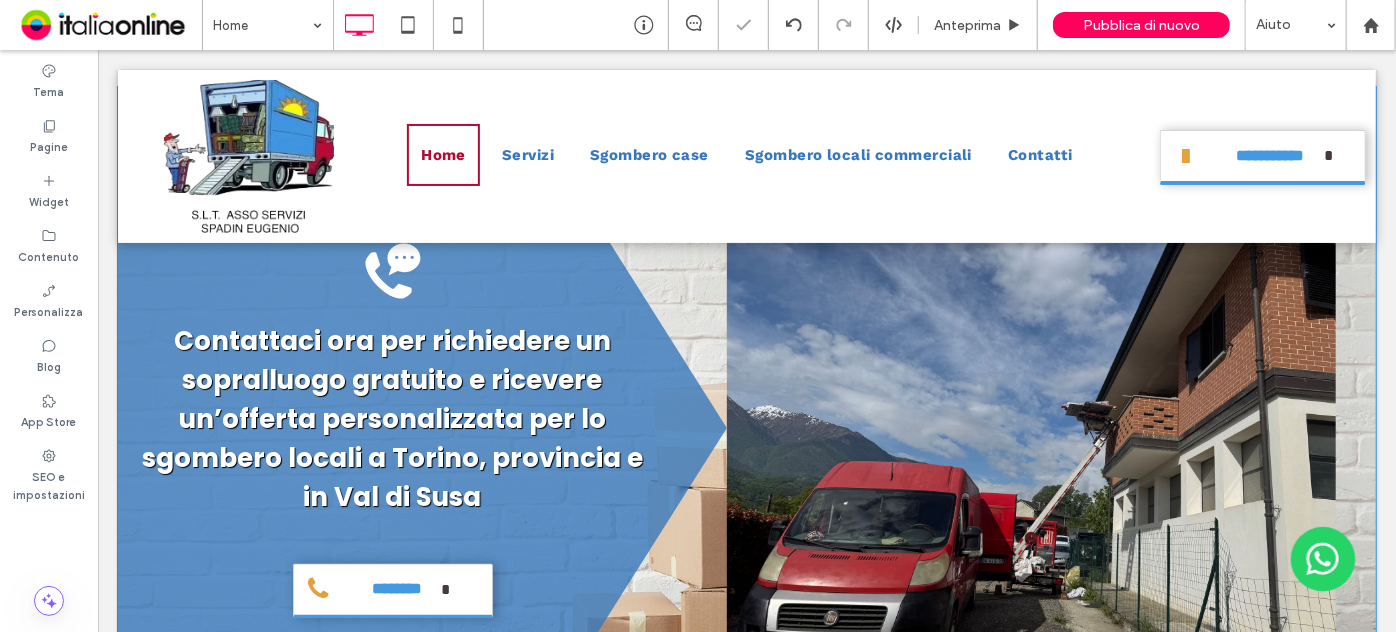 scroll, scrollTop: 9001, scrollLeft: 0, axis: vertical 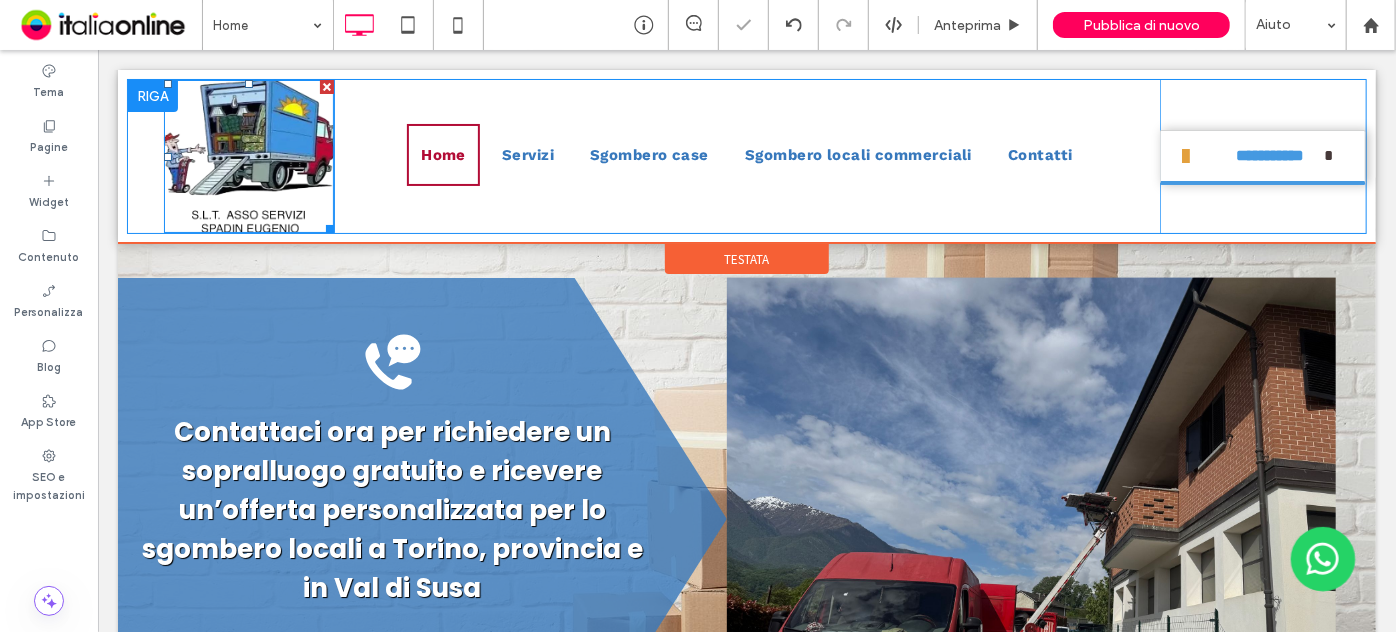 click at bounding box center [248, 155] 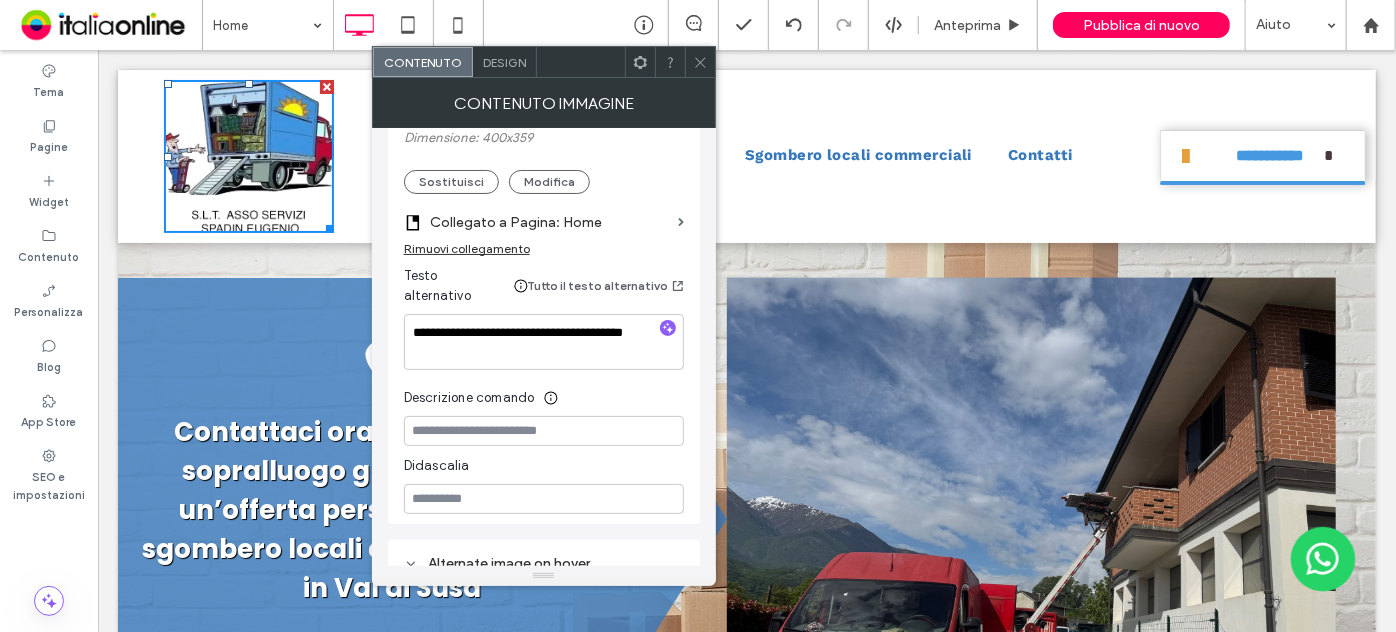 scroll, scrollTop: 210, scrollLeft: 0, axis: vertical 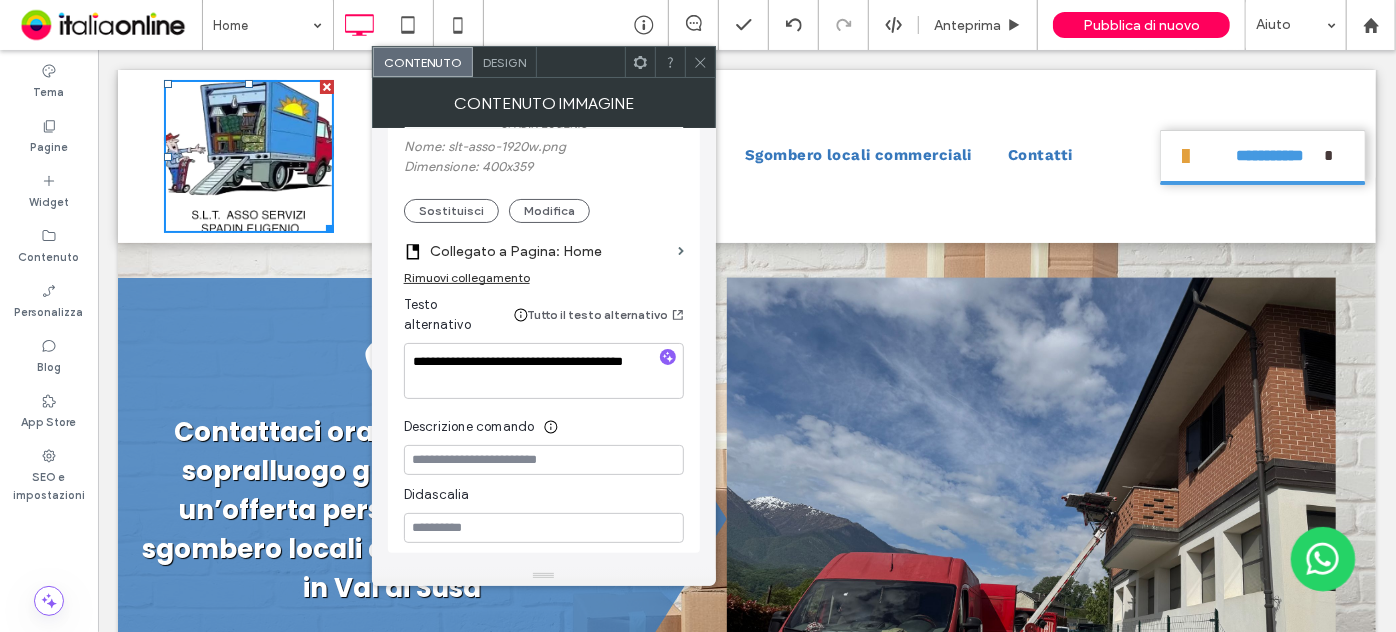 click 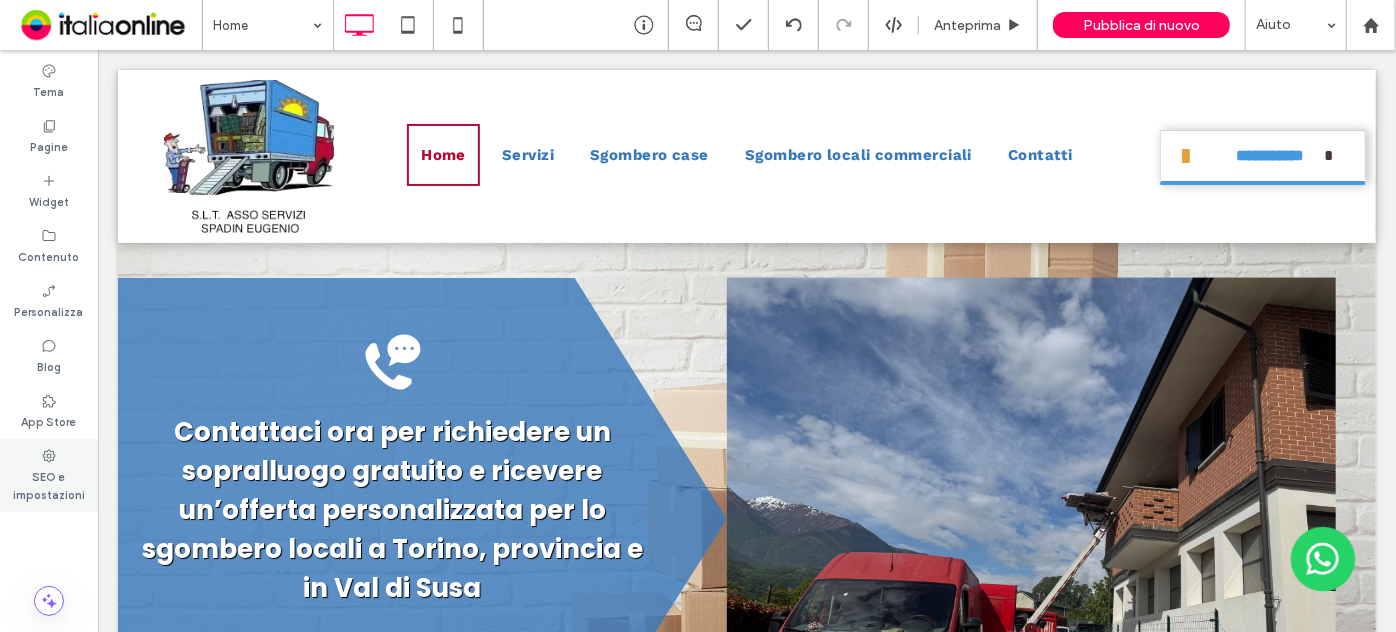click on "SEO e impostazioni" at bounding box center [49, 475] 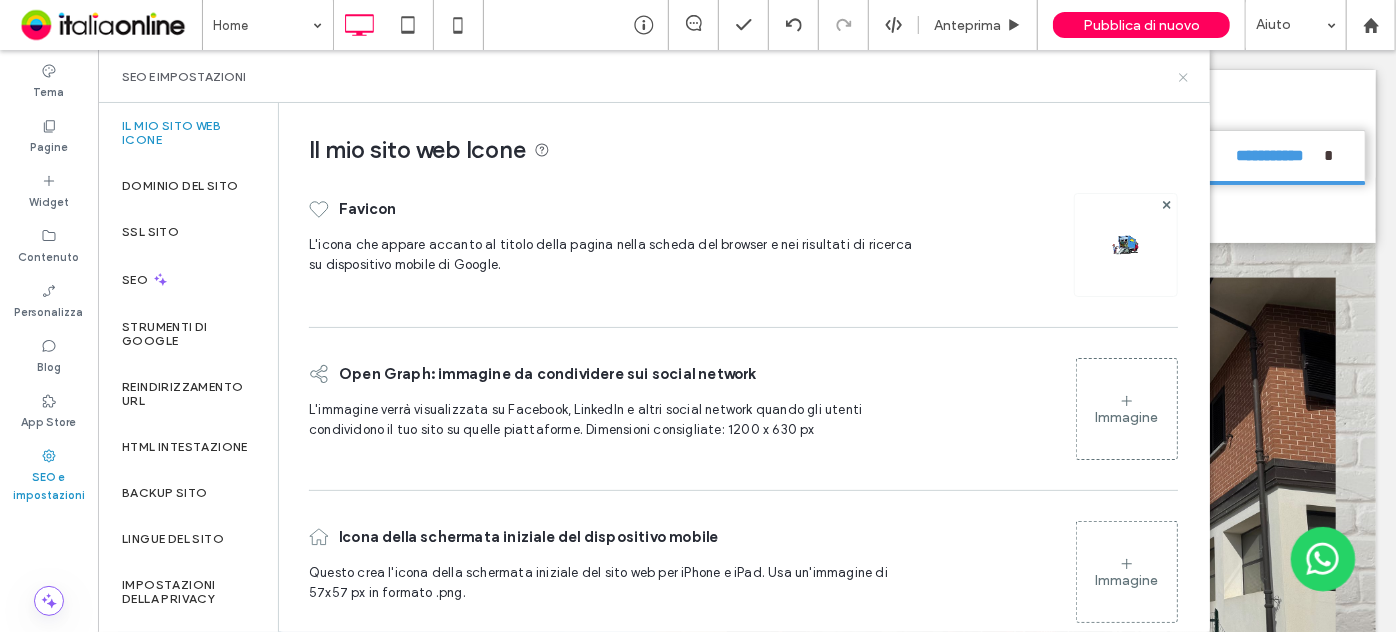 click 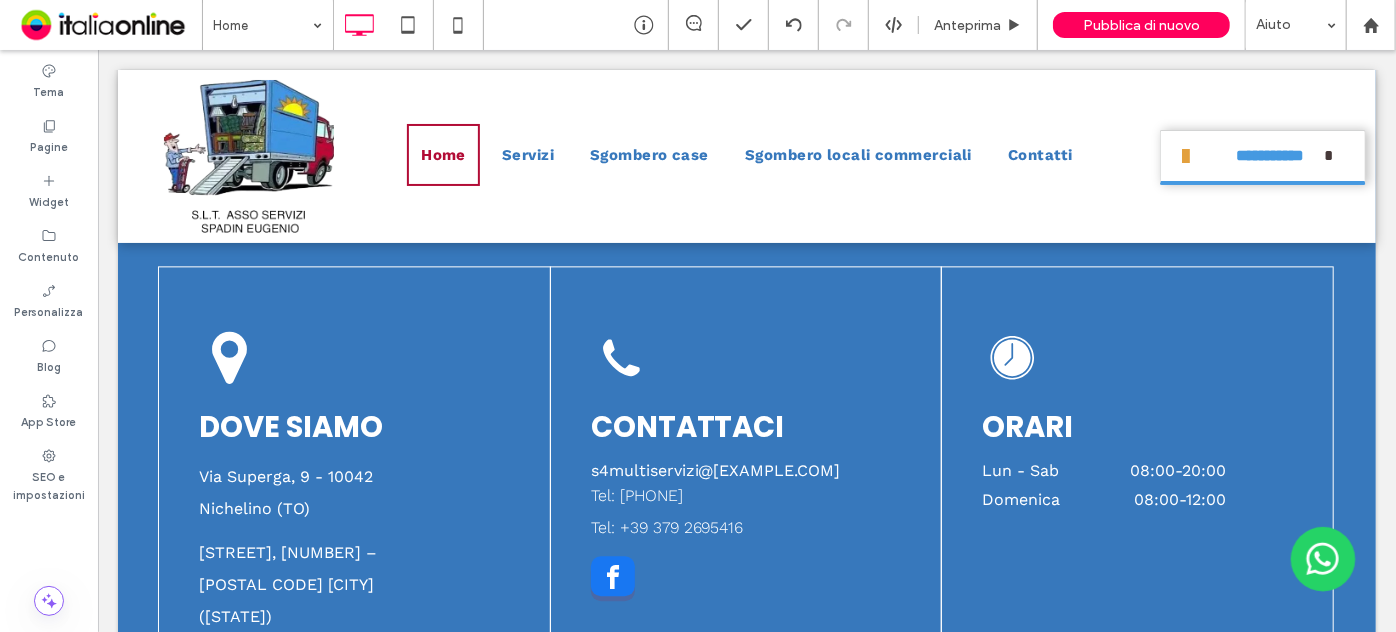 scroll, scrollTop: 9546, scrollLeft: 0, axis: vertical 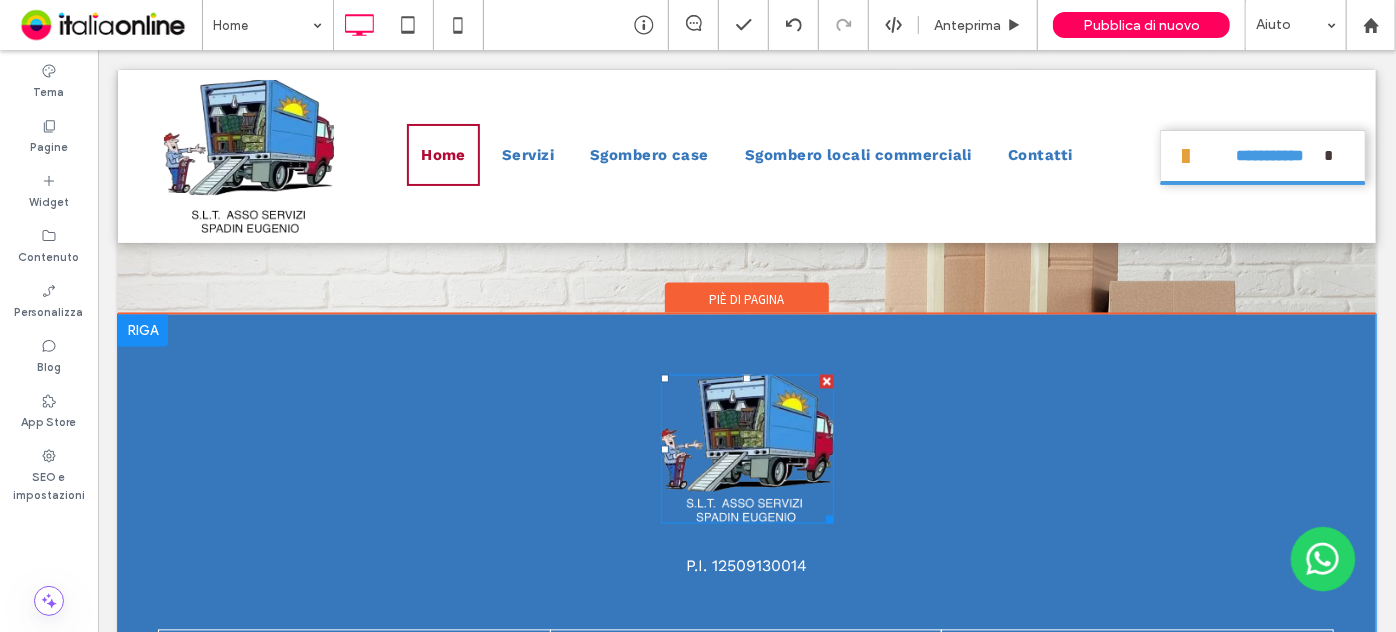 click at bounding box center (746, 448) 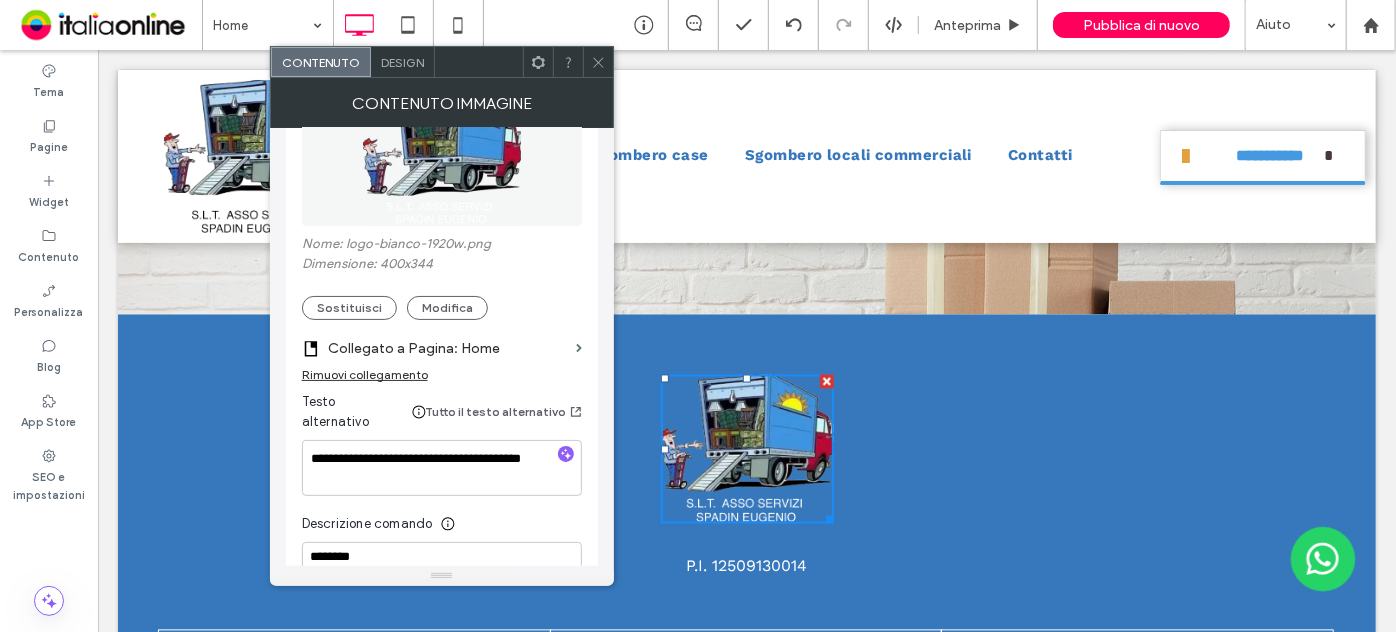 scroll, scrollTop: 181, scrollLeft: 0, axis: vertical 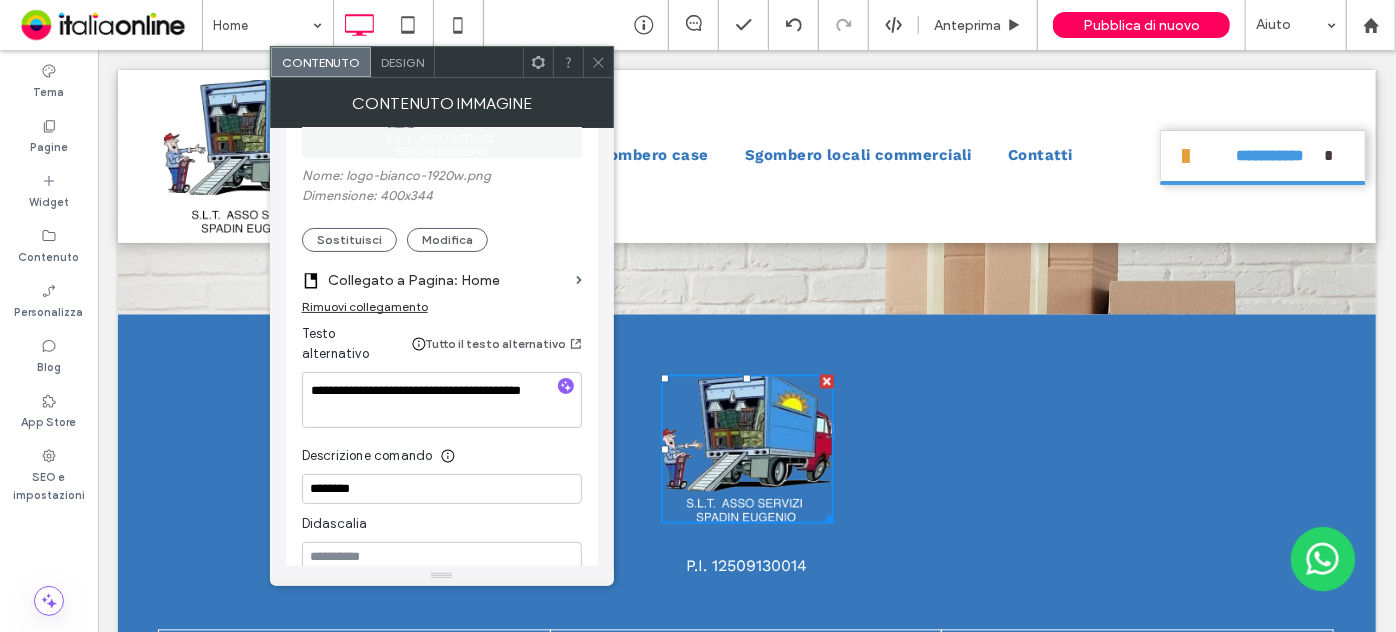 click 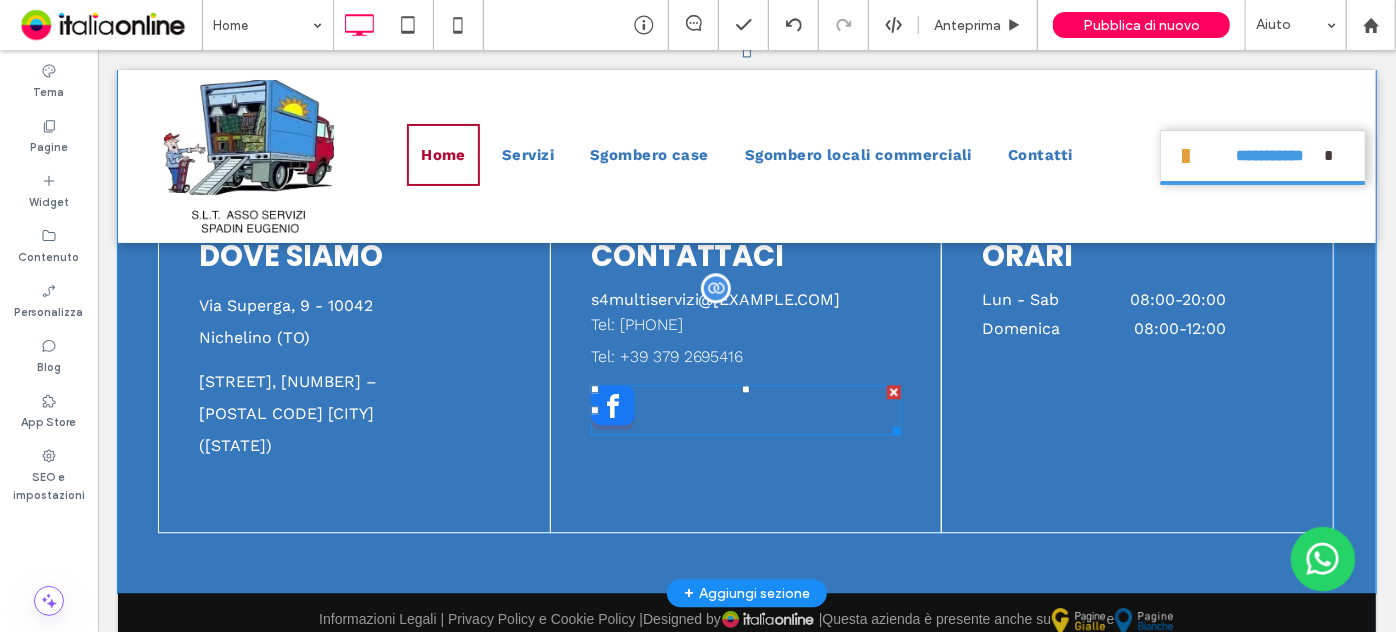 scroll, scrollTop: 9990, scrollLeft: 0, axis: vertical 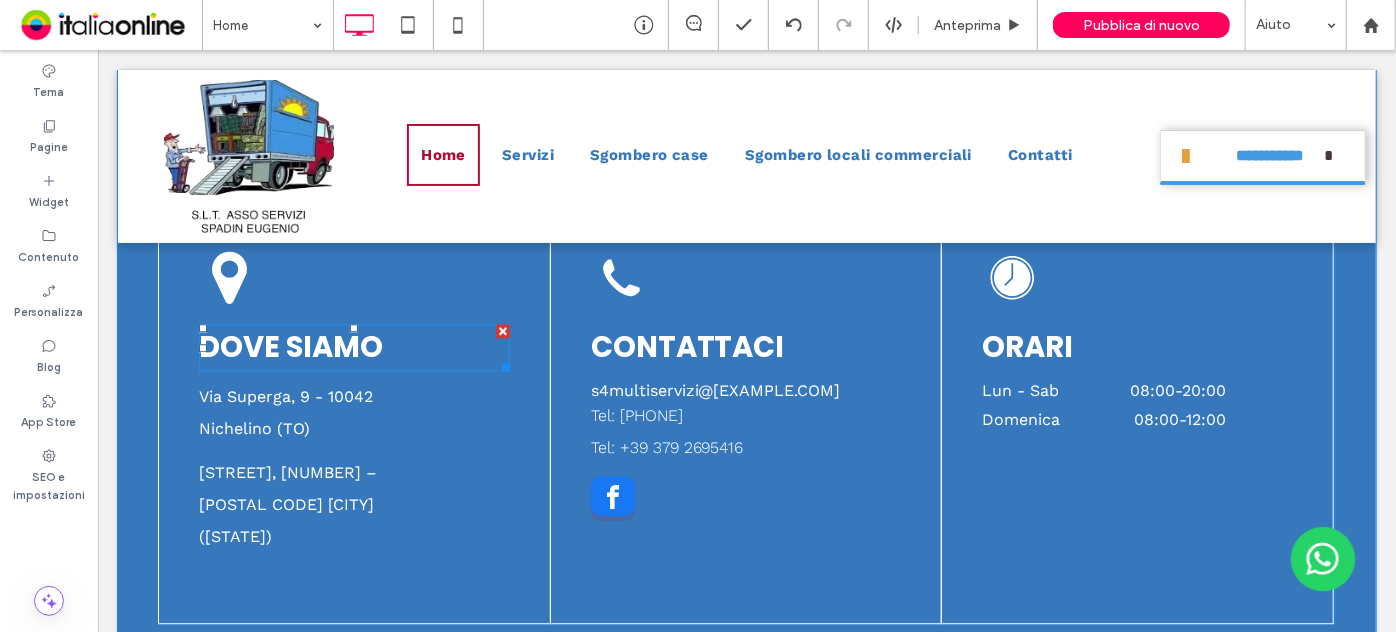 click on "DOVE SIAMO" at bounding box center (290, 346) 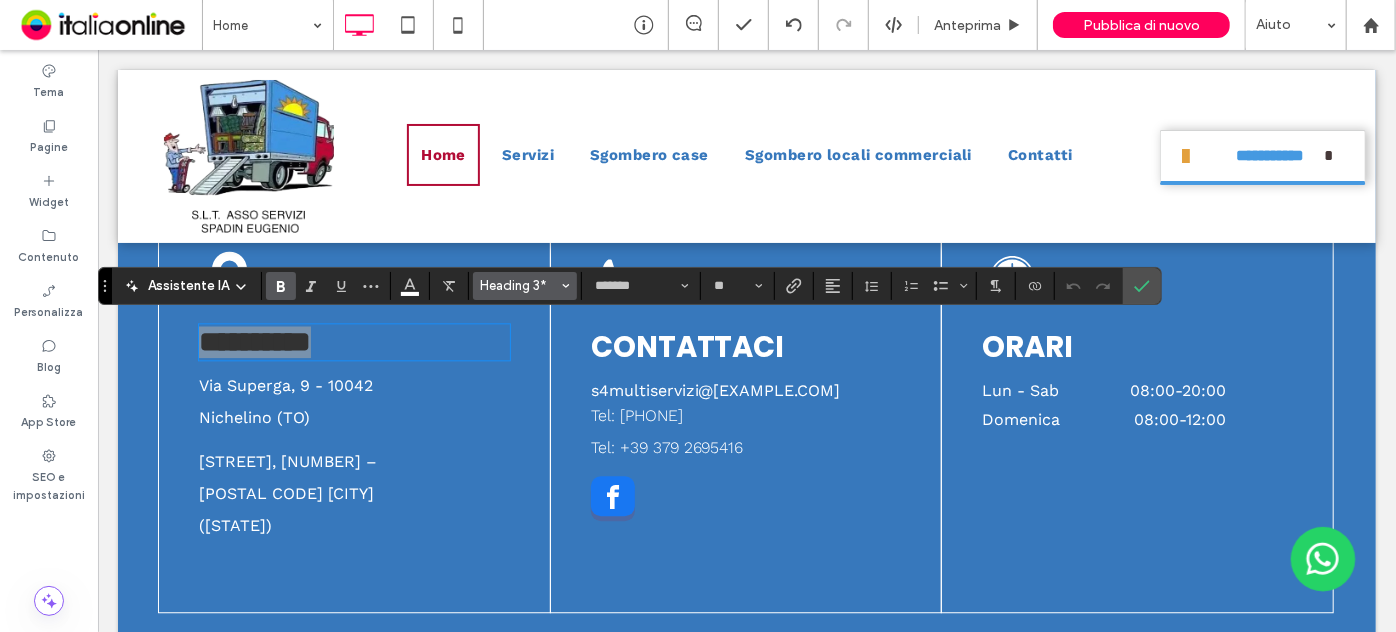 click on "Heading 3*" at bounding box center (519, 285) 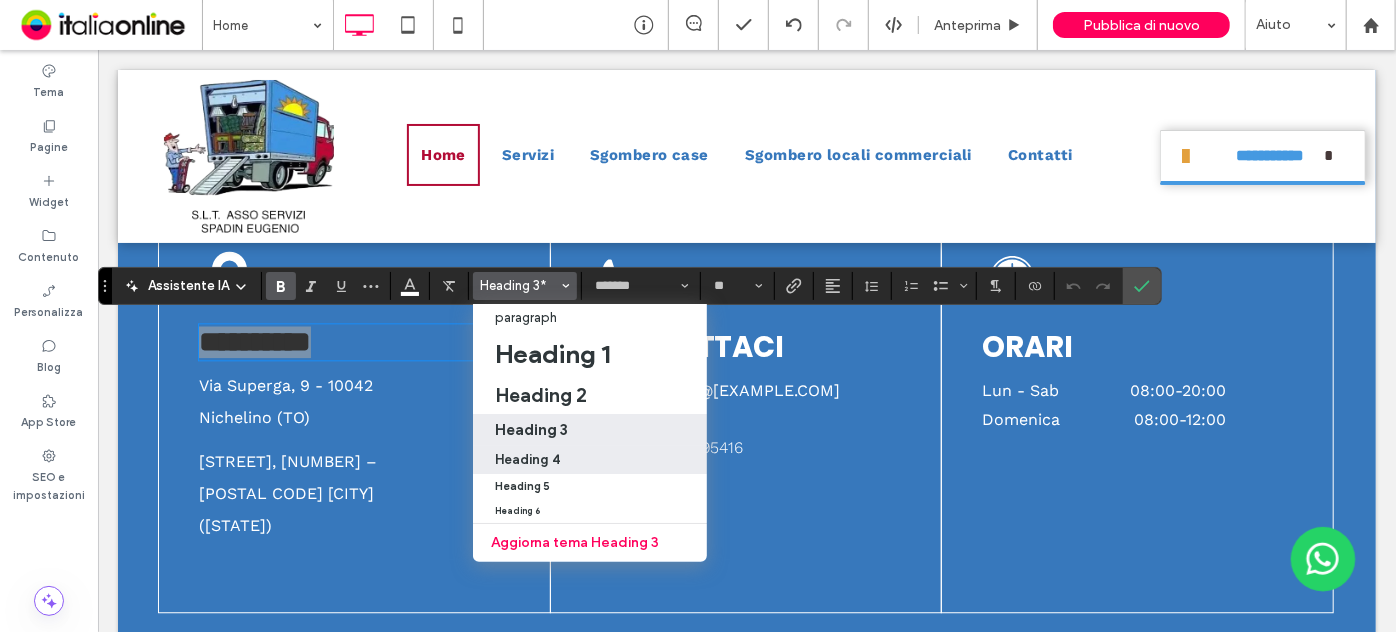 click on "Heading 4" at bounding box center [590, 460] 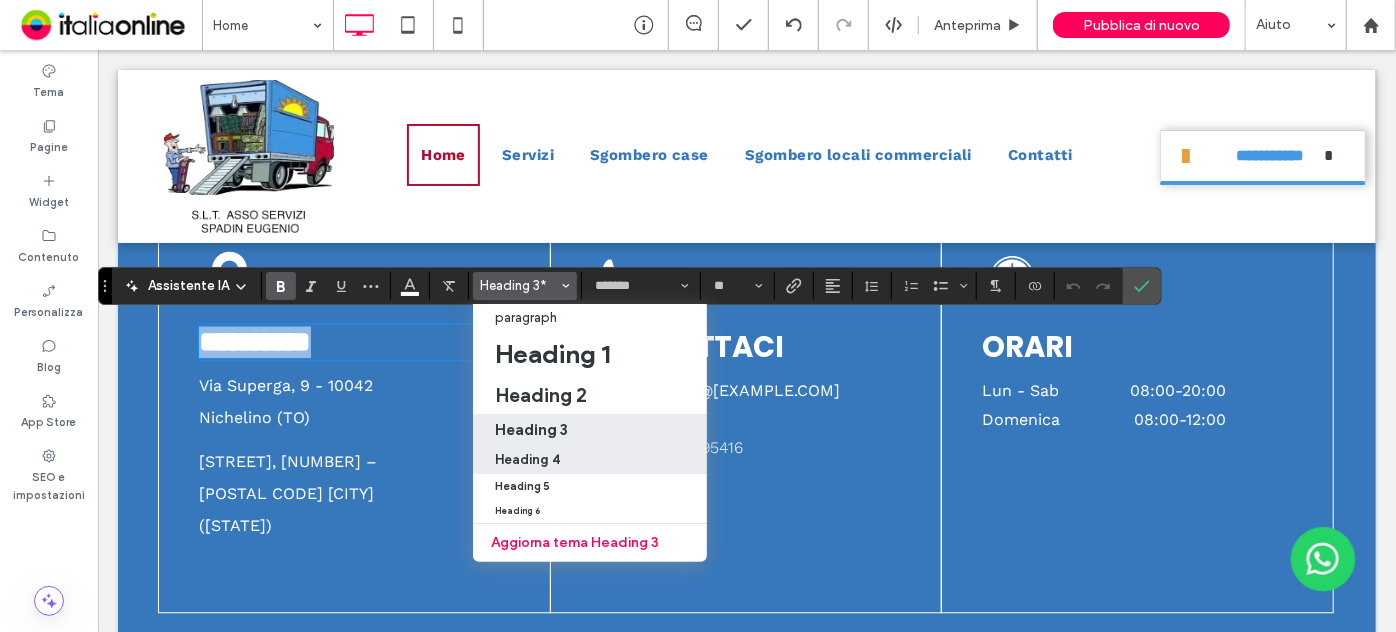 type on "**" 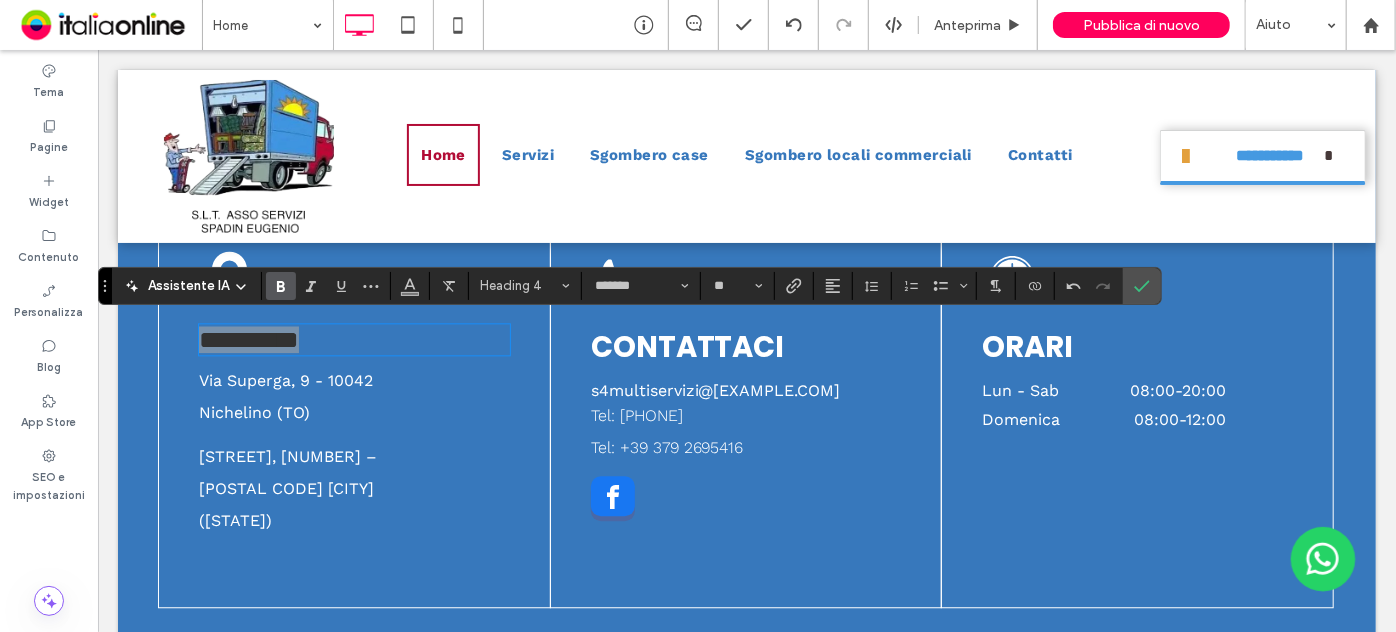 click at bounding box center (281, 286) 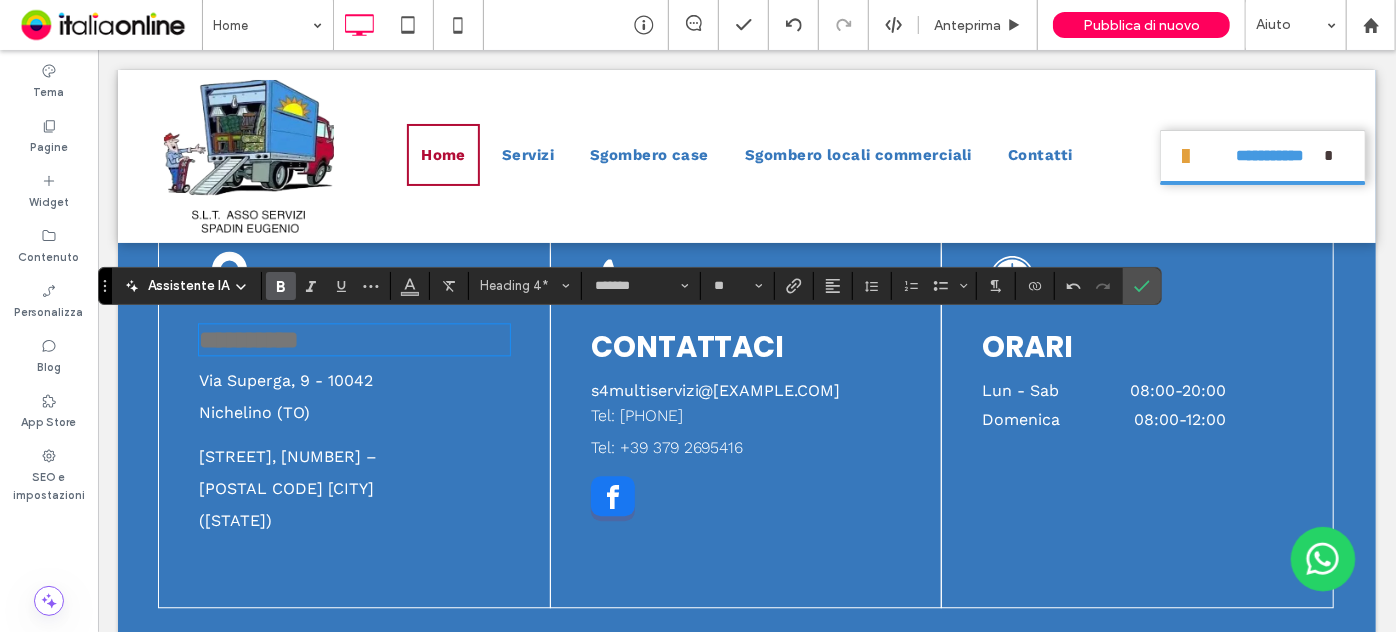 click on "CONTATTACI" at bounding box center [687, 346] 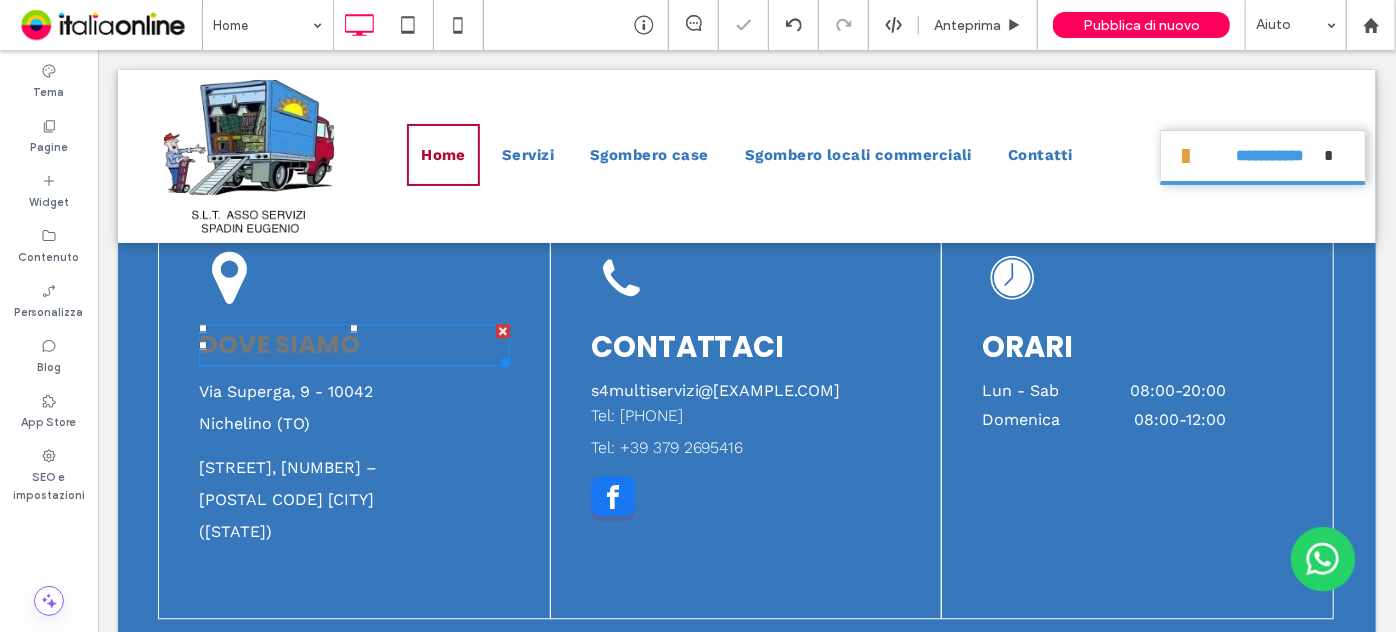 click on "DOVE SIAMO" at bounding box center (278, 343) 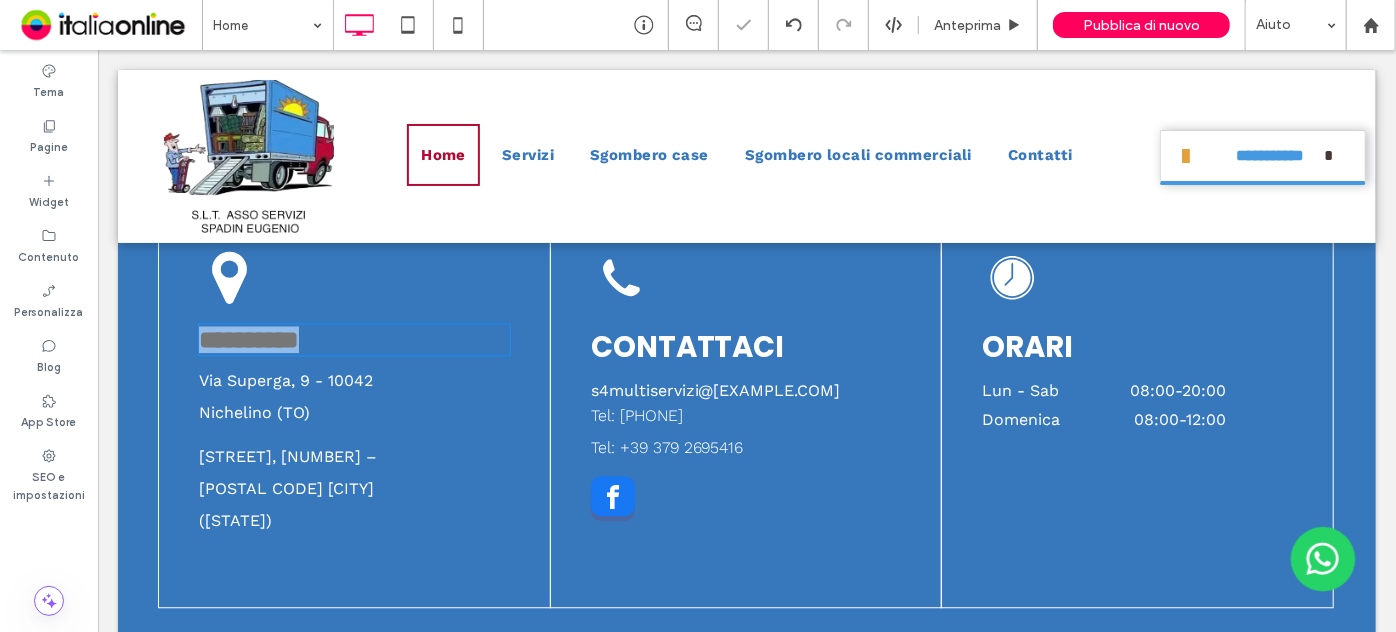 type on "*******" 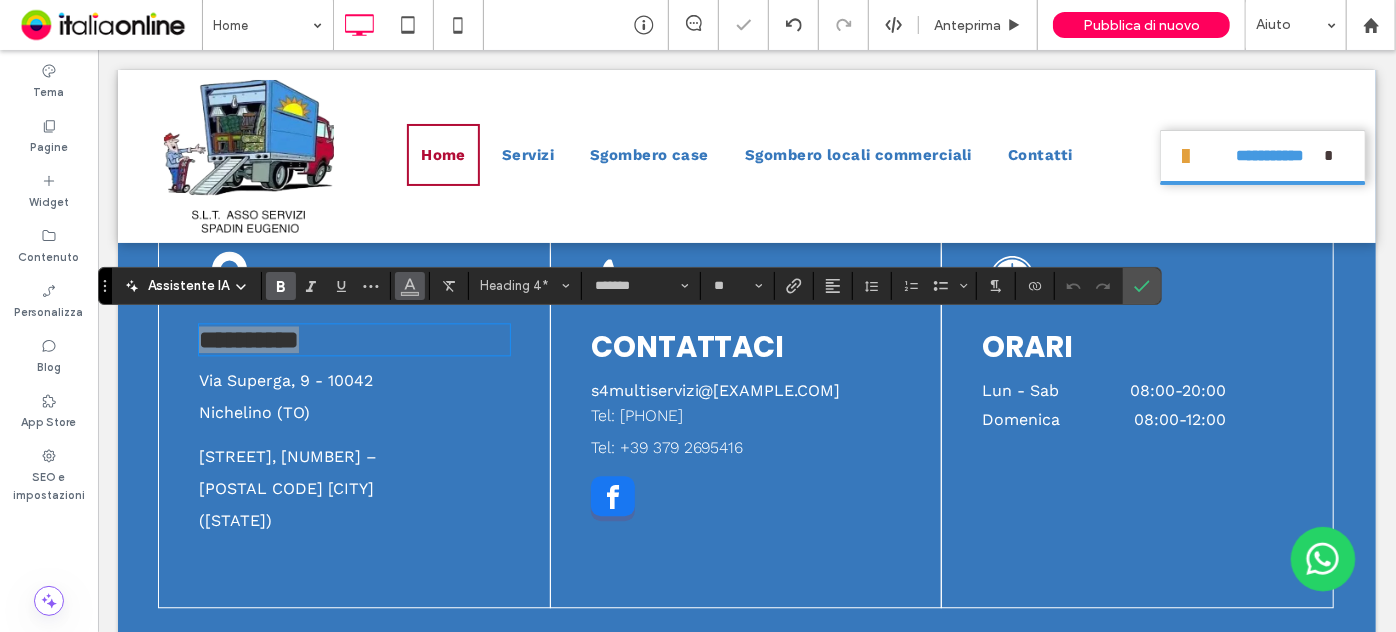 click 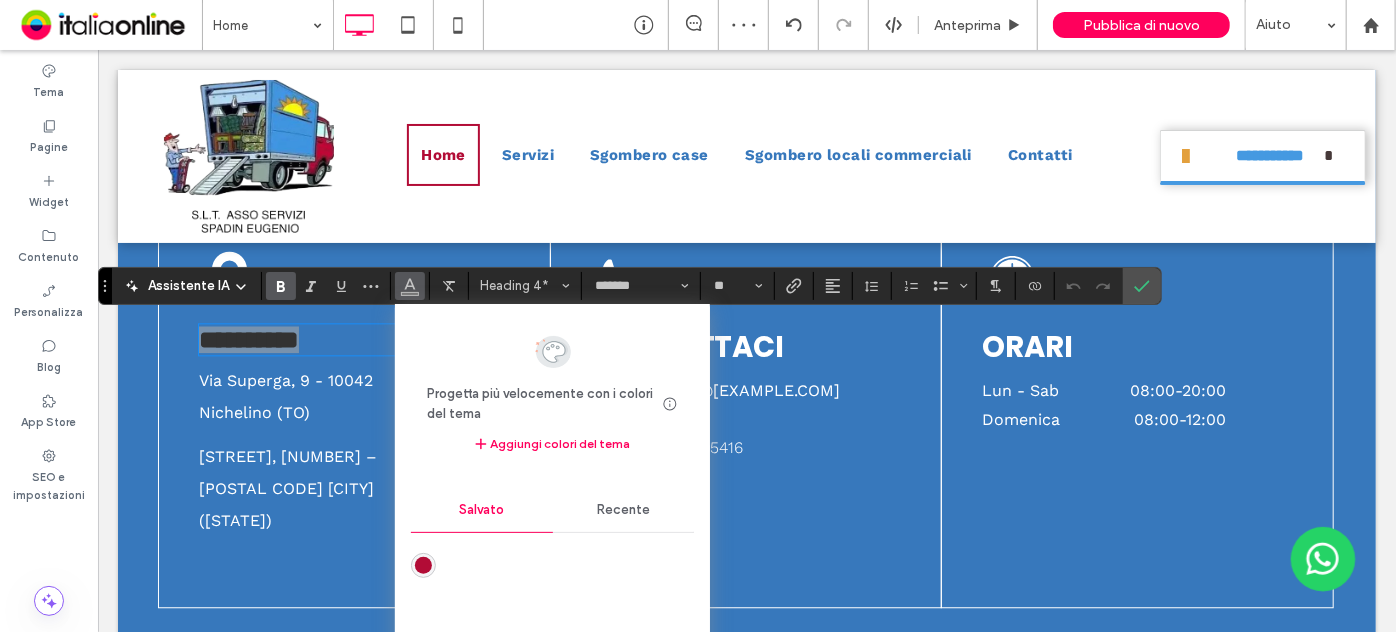 click on "Recente" at bounding box center (623, 510) 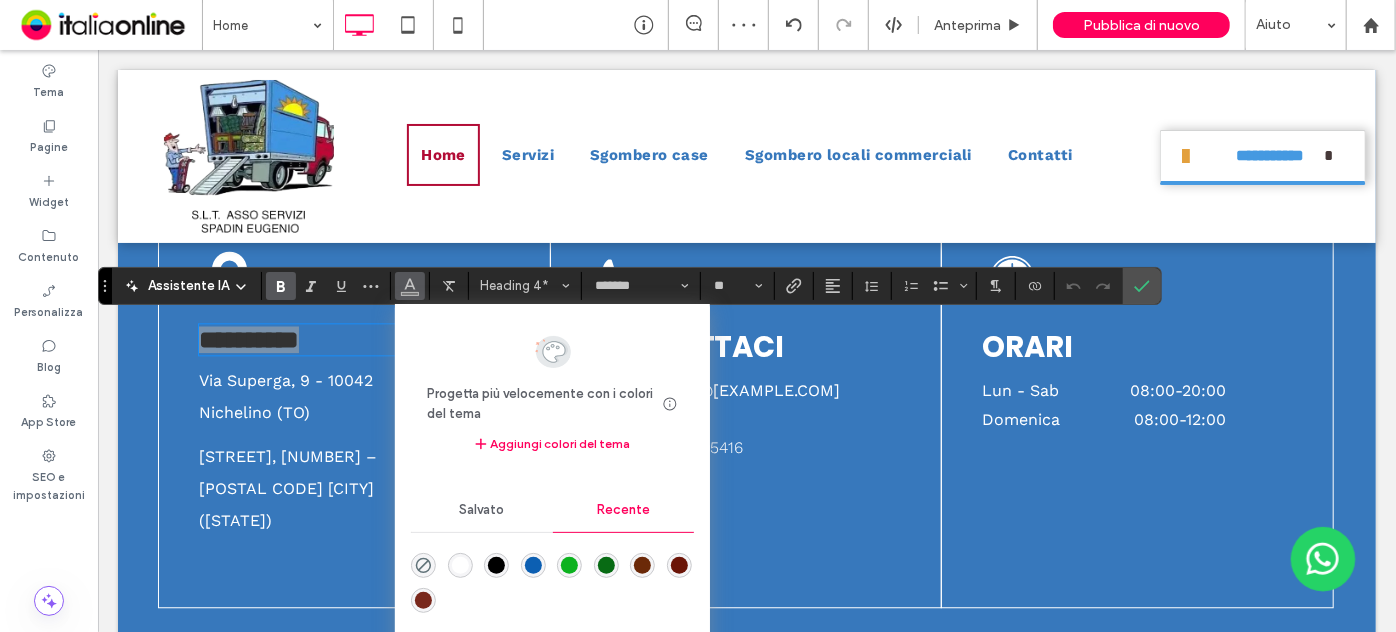 click at bounding box center (460, 565) 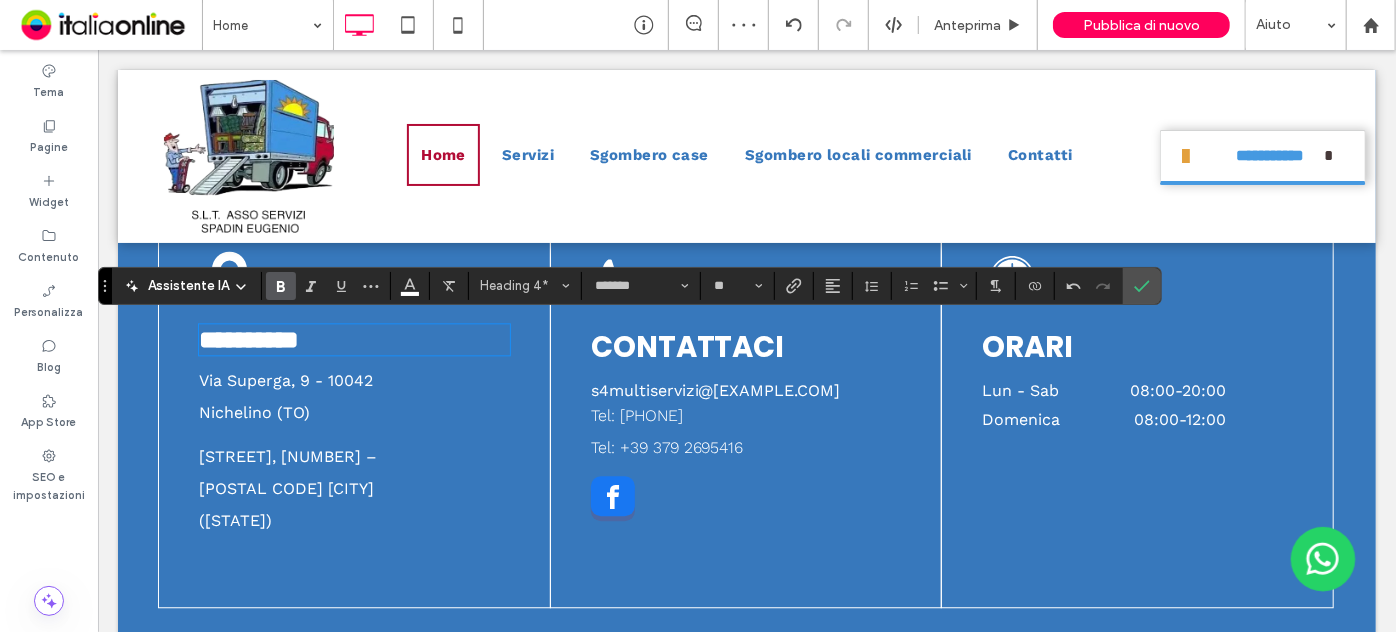 click on "CONTATTACI" at bounding box center [687, 346] 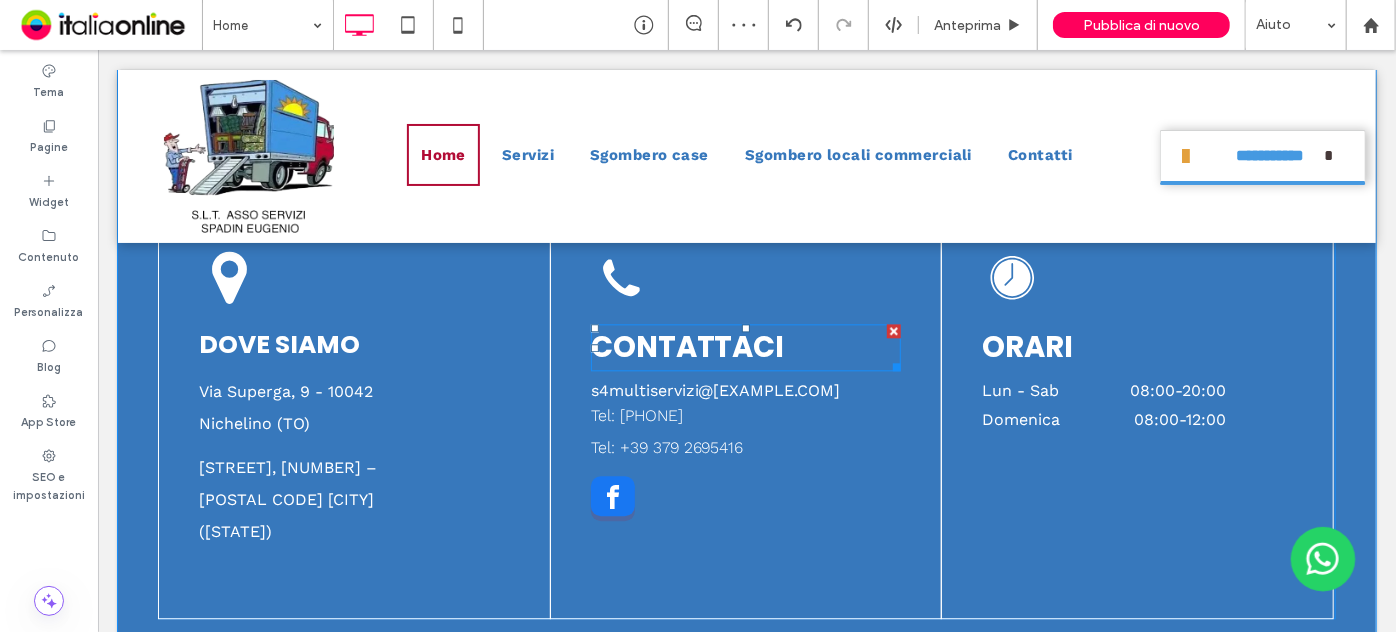 click on "CONTATTACI" at bounding box center (687, 346) 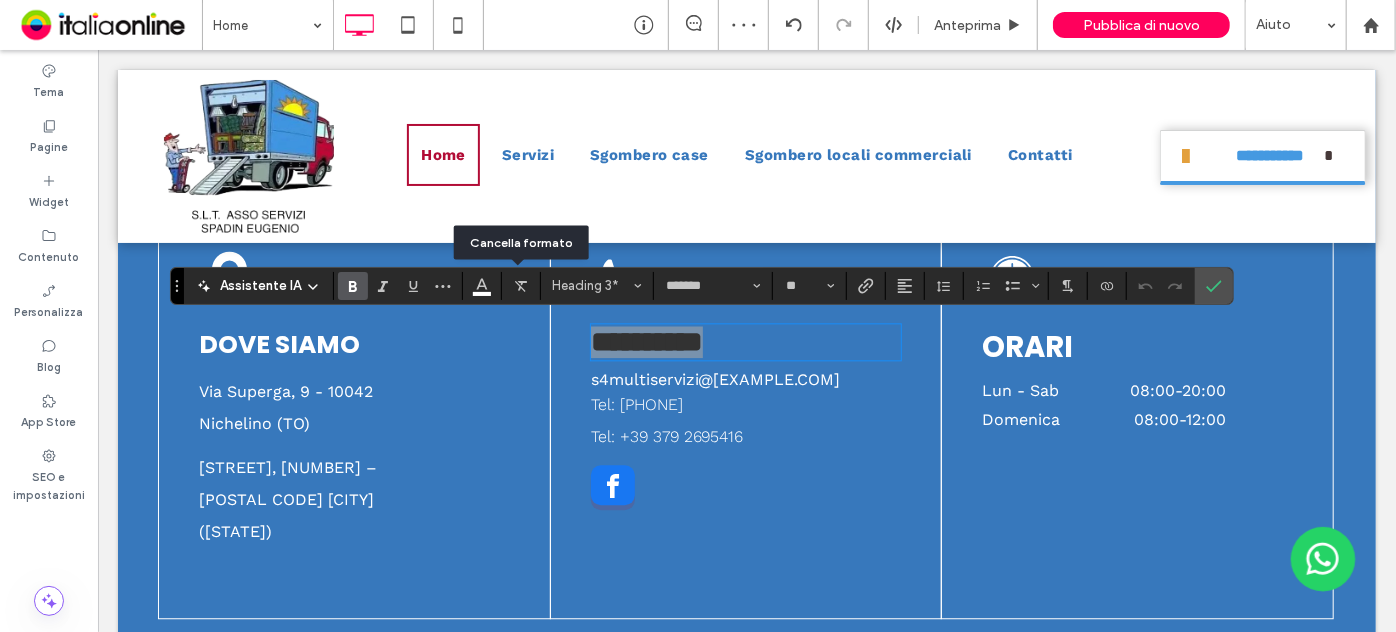 click on "Heading 3*" at bounding box center (591, 285) 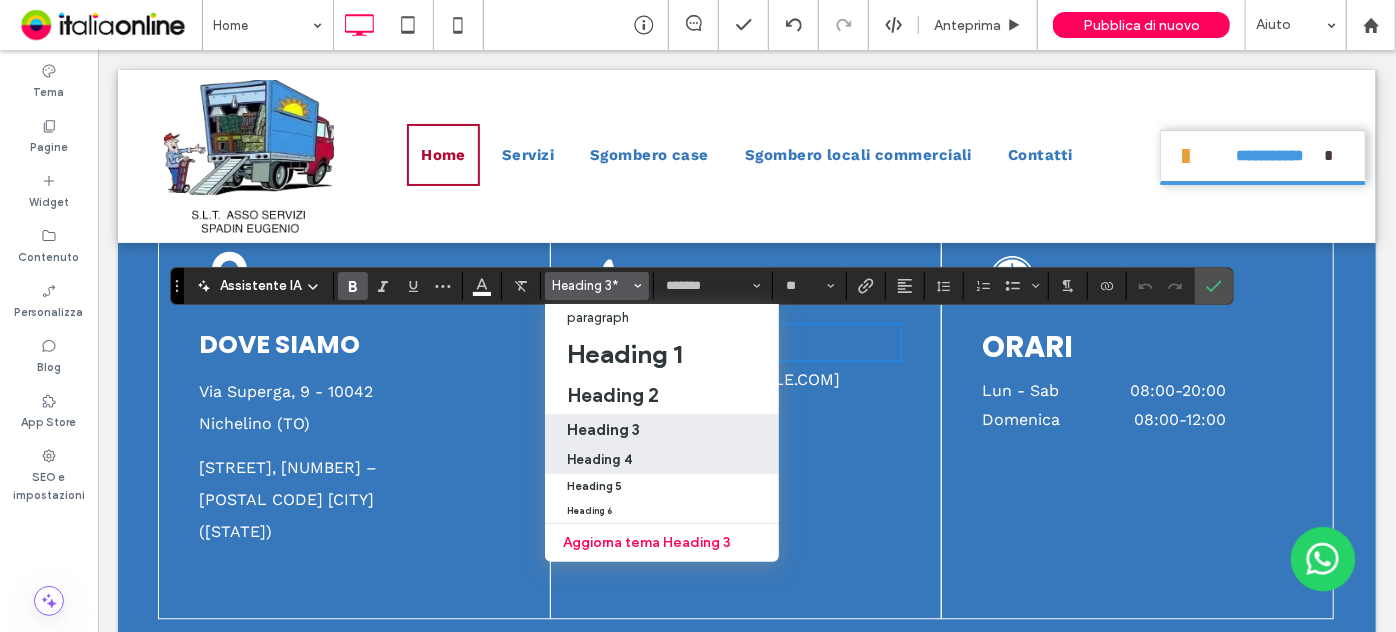 click on "Heading 4" at bounding box center (599, 459) 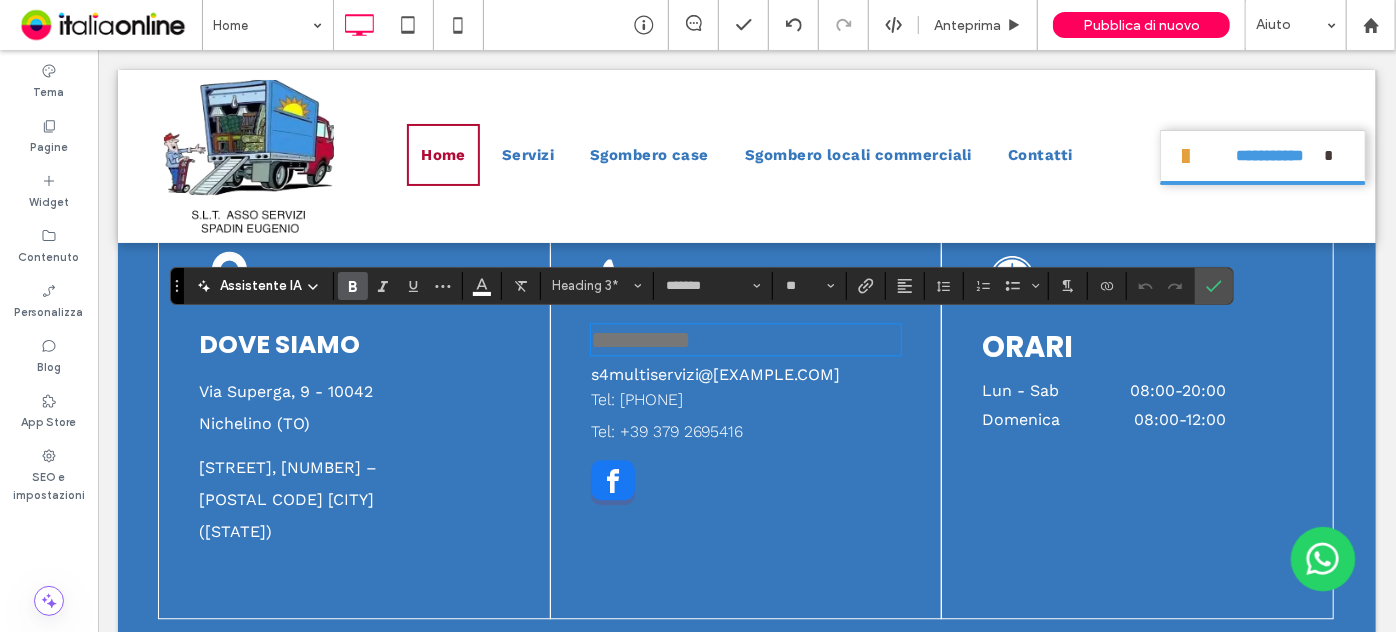 type on "**" 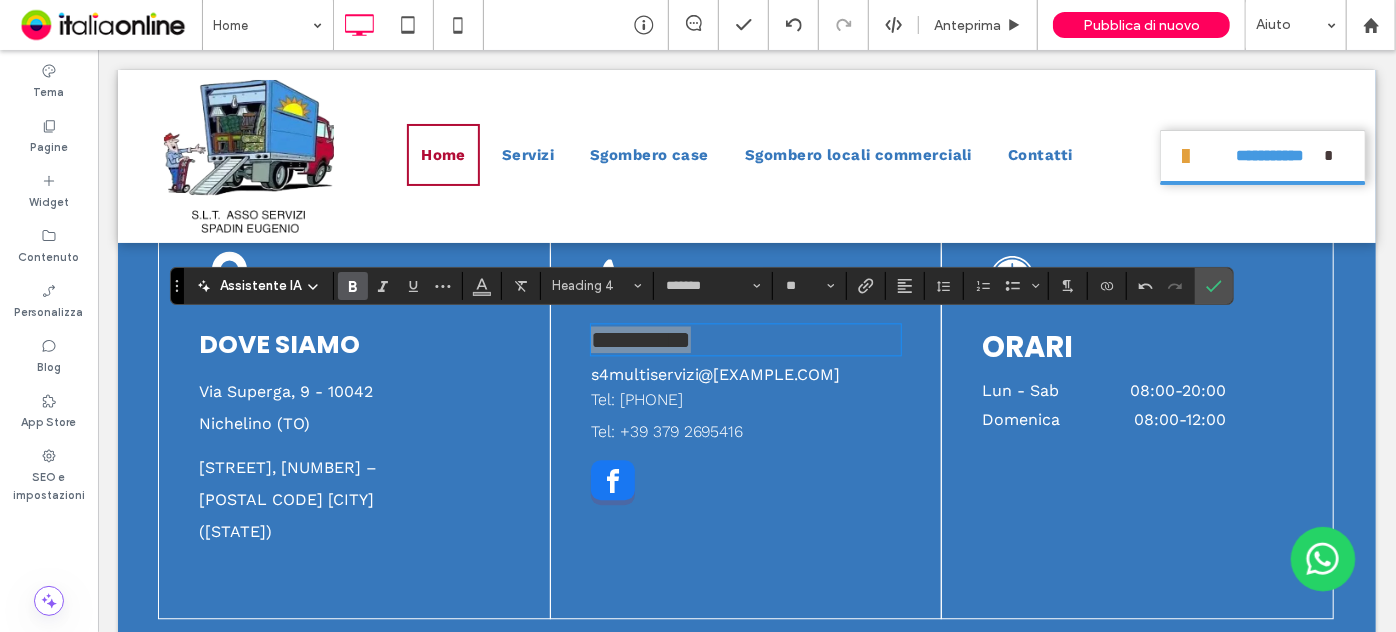 click at bounding box center (353, 286) 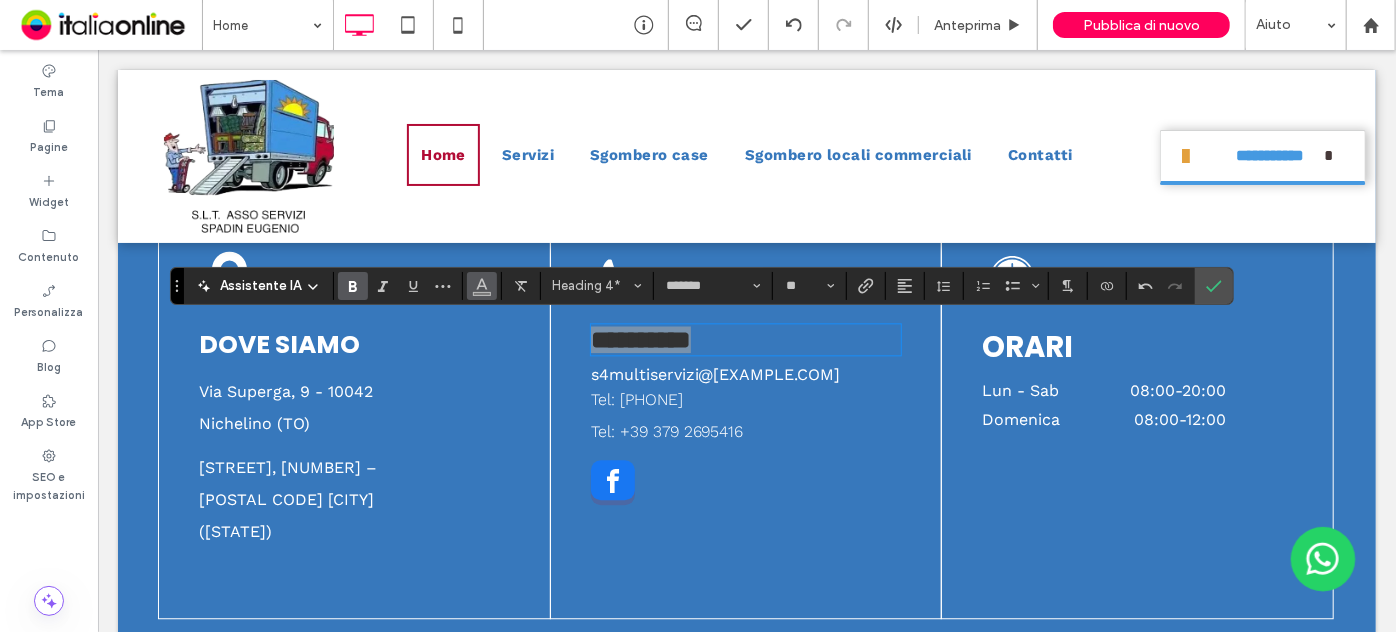 click at bounding box center [482, 284] 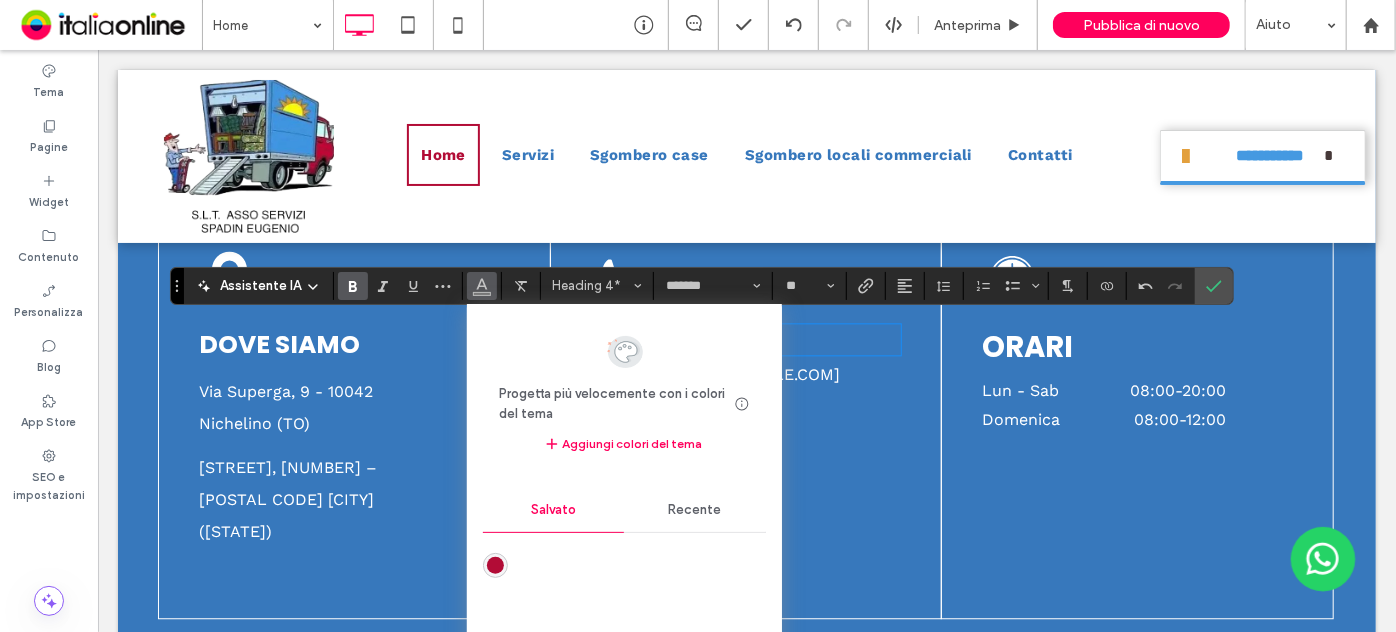 click on "Recente" at bounding box center [695, 510] 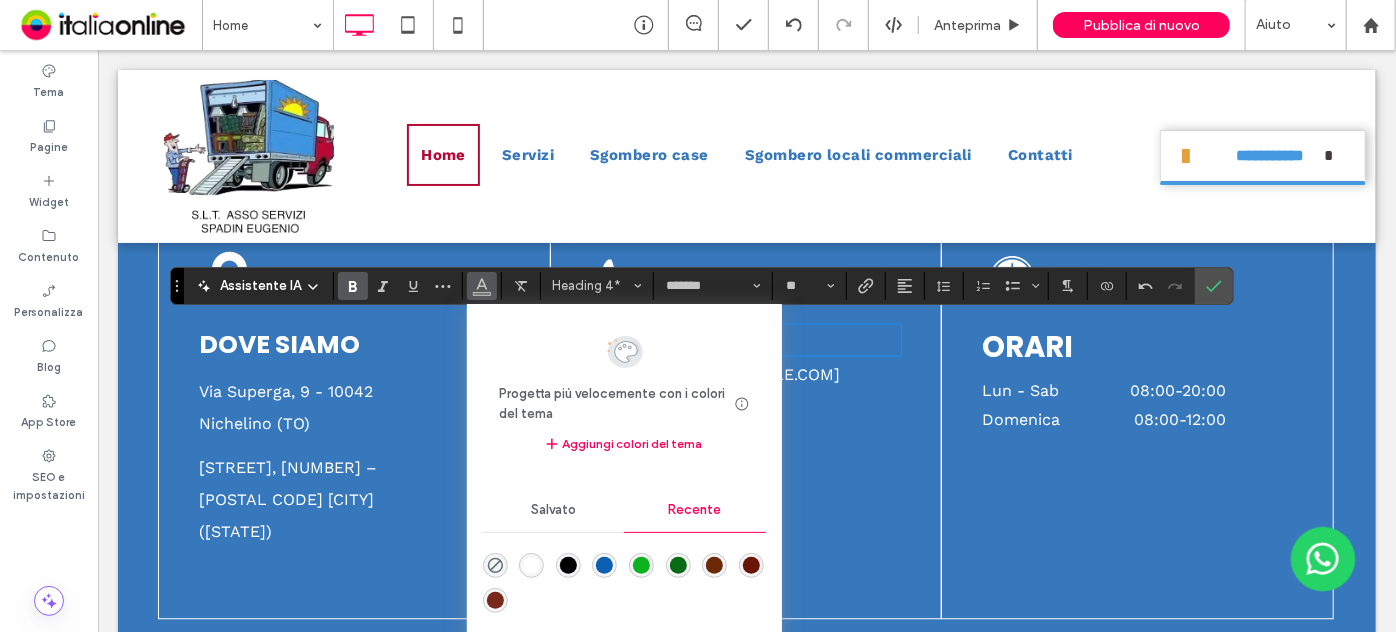 click at bounding box center (531, 565) 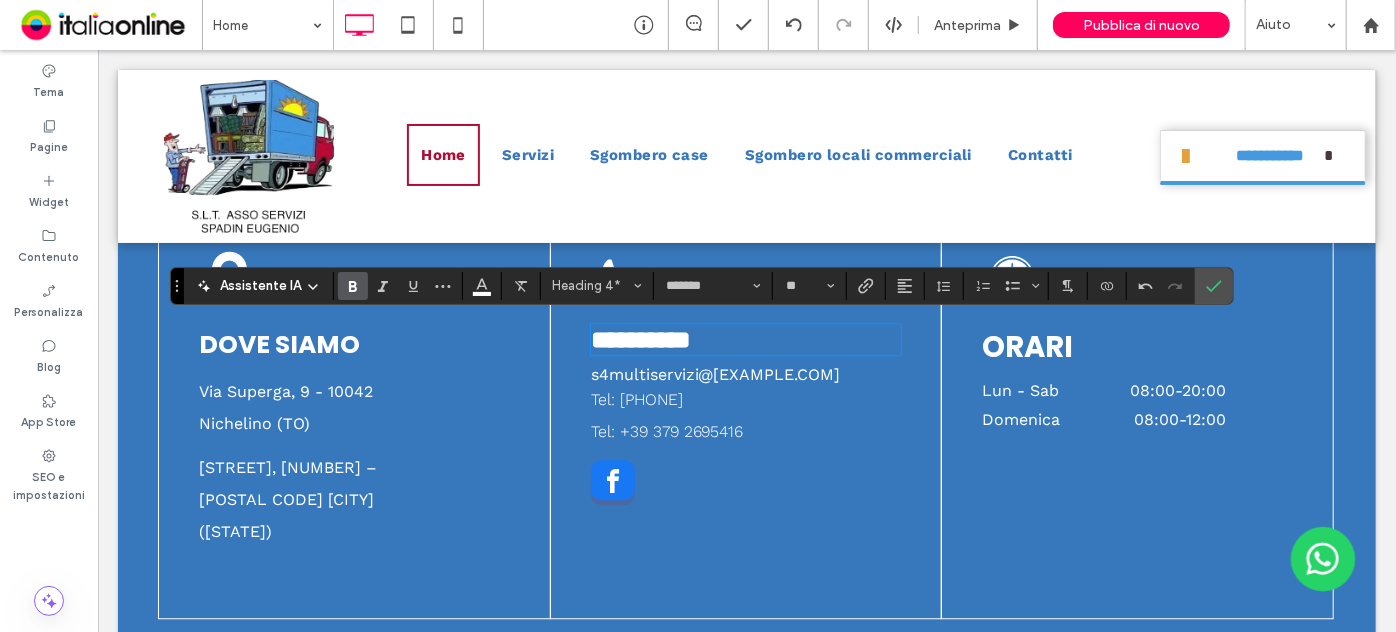 click on "ORARI" at bounding box center (1026, 346) 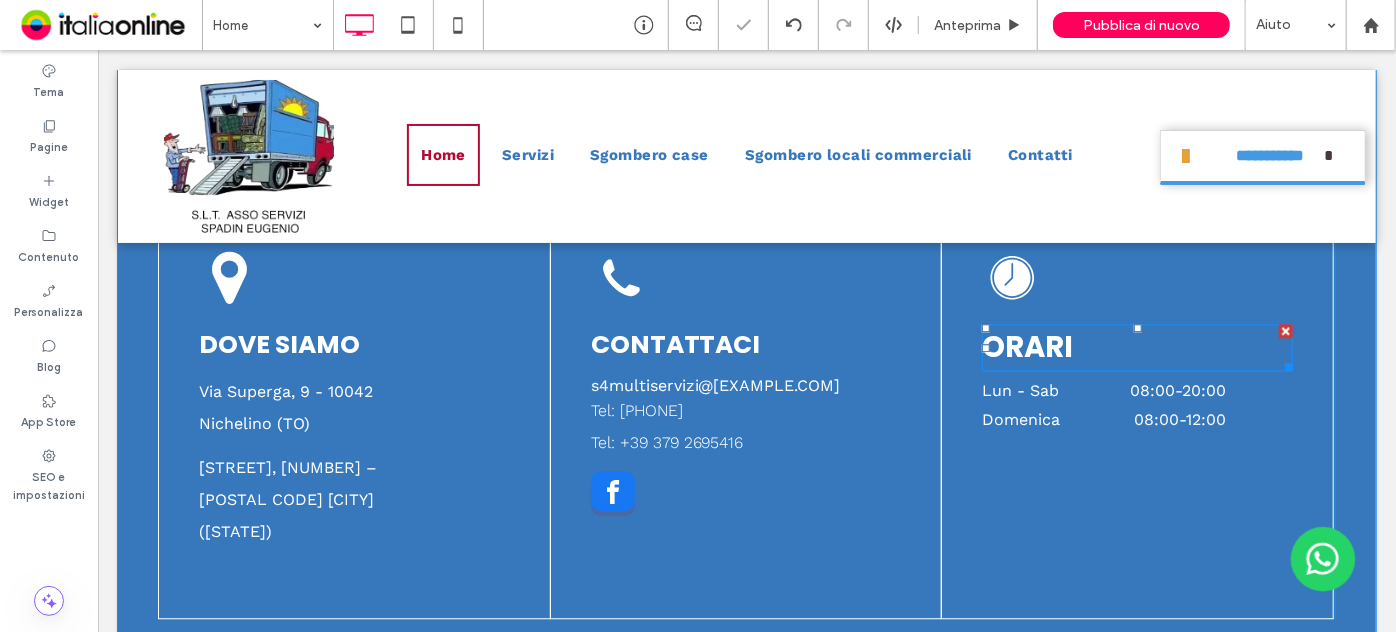 click on "ORARI" at bounding box center [1026, 346] 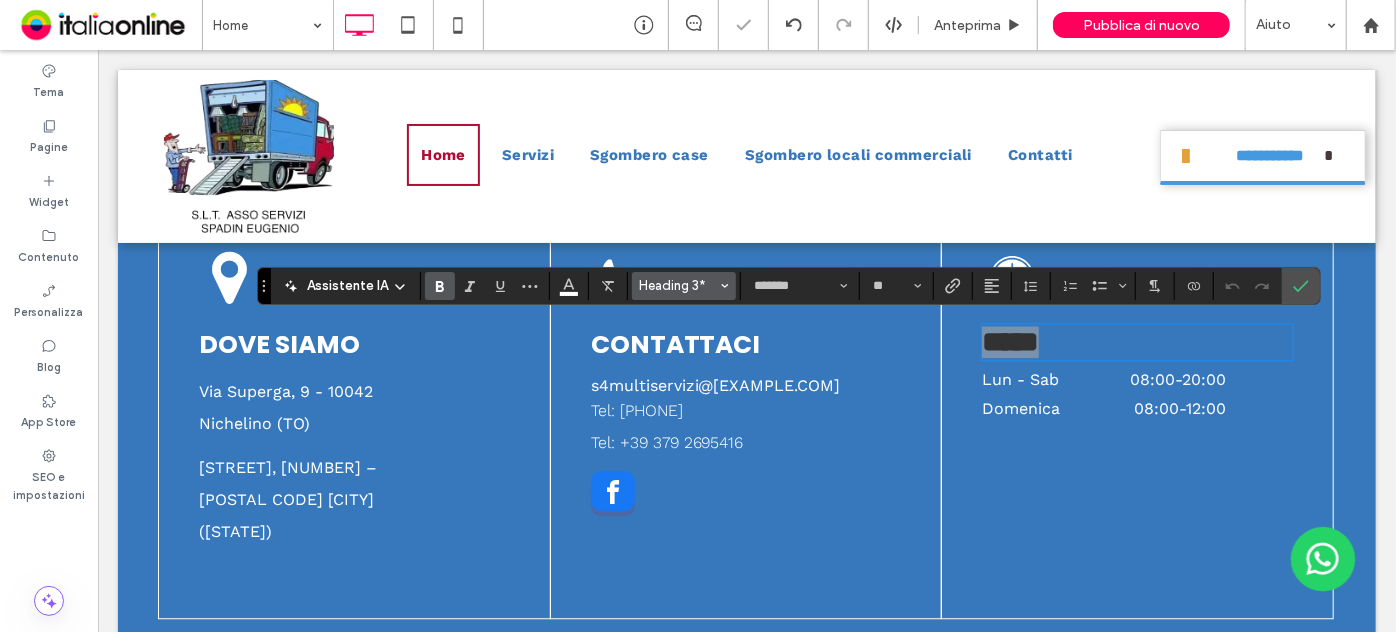 click on "Heading 3*" at bounding box center [678, 285] 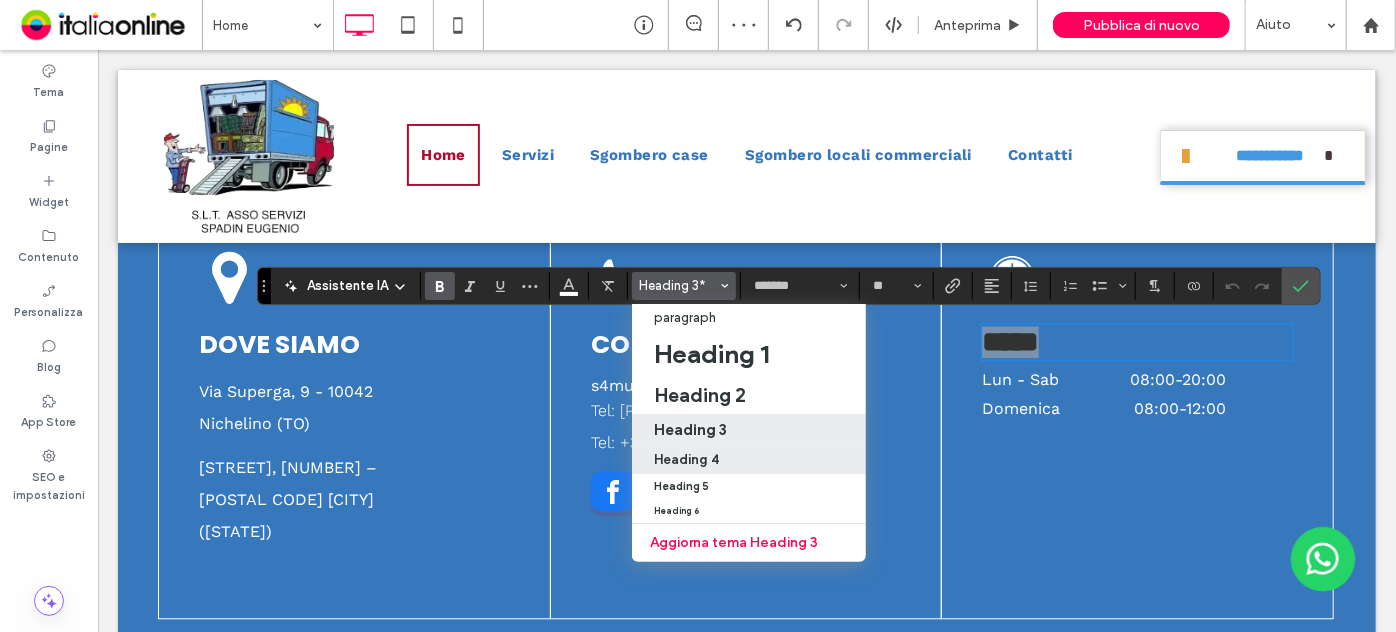 click on "Heading 4" at bounding box center [686, 459] 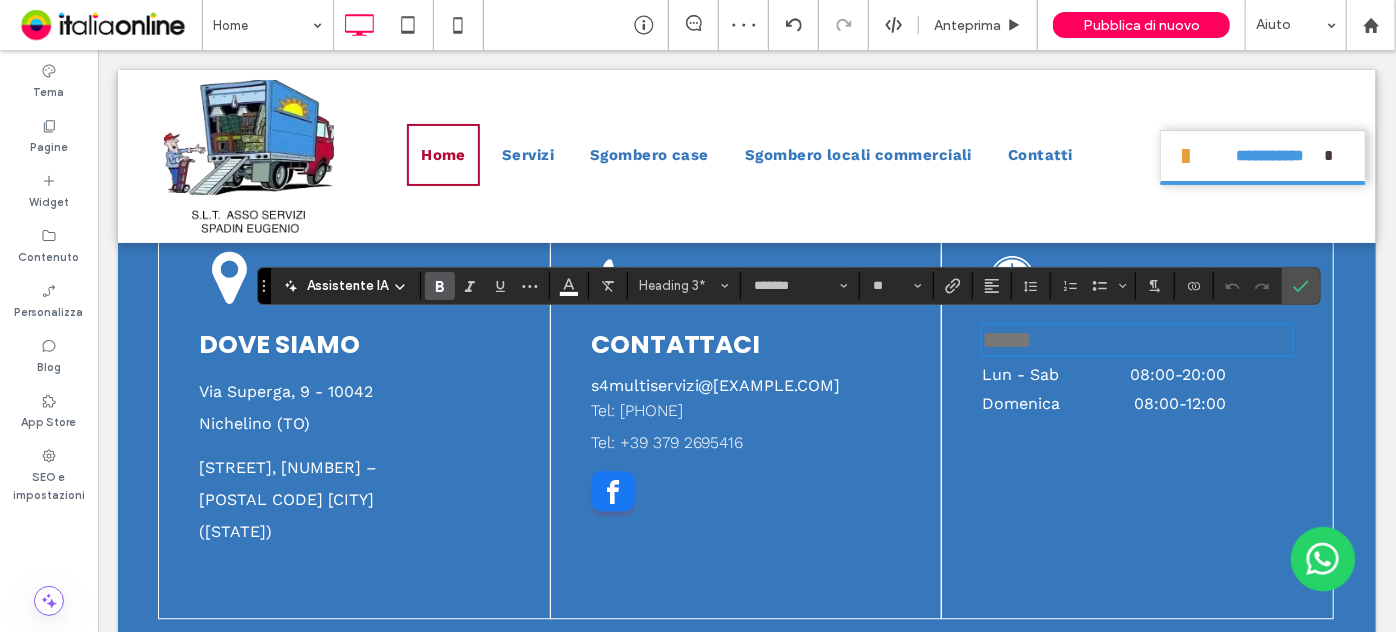 type on "**" 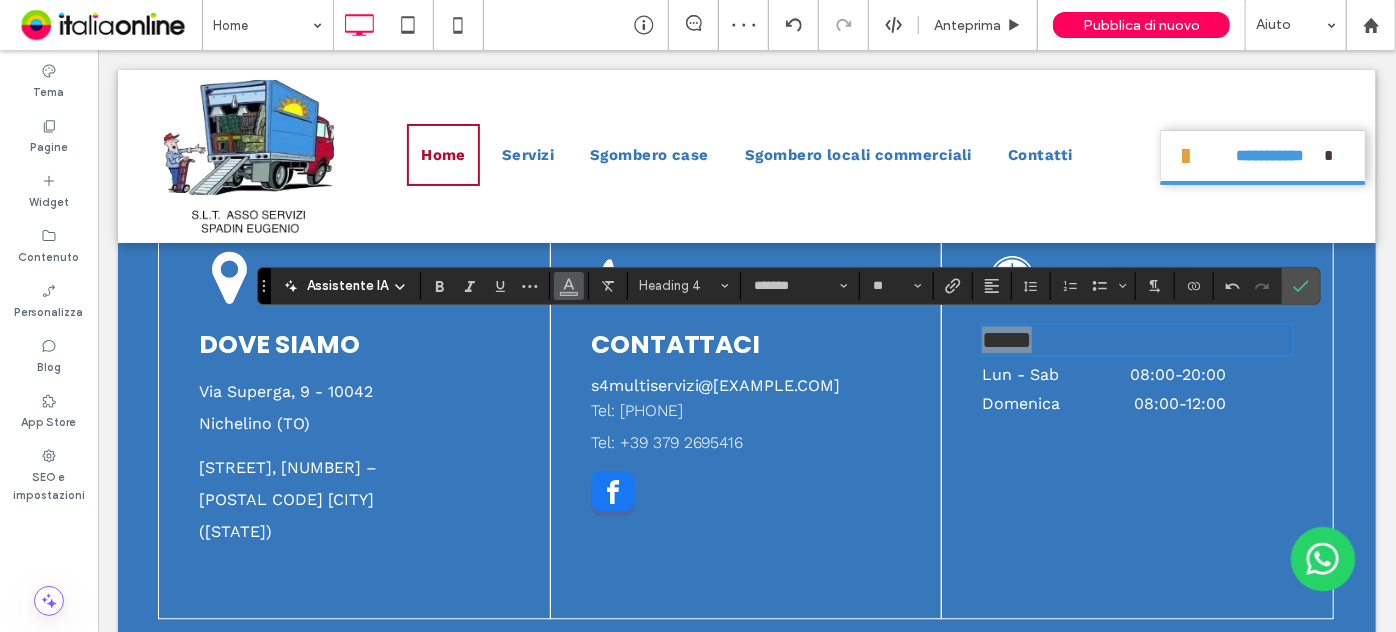 click at bounding box center (569, 284) 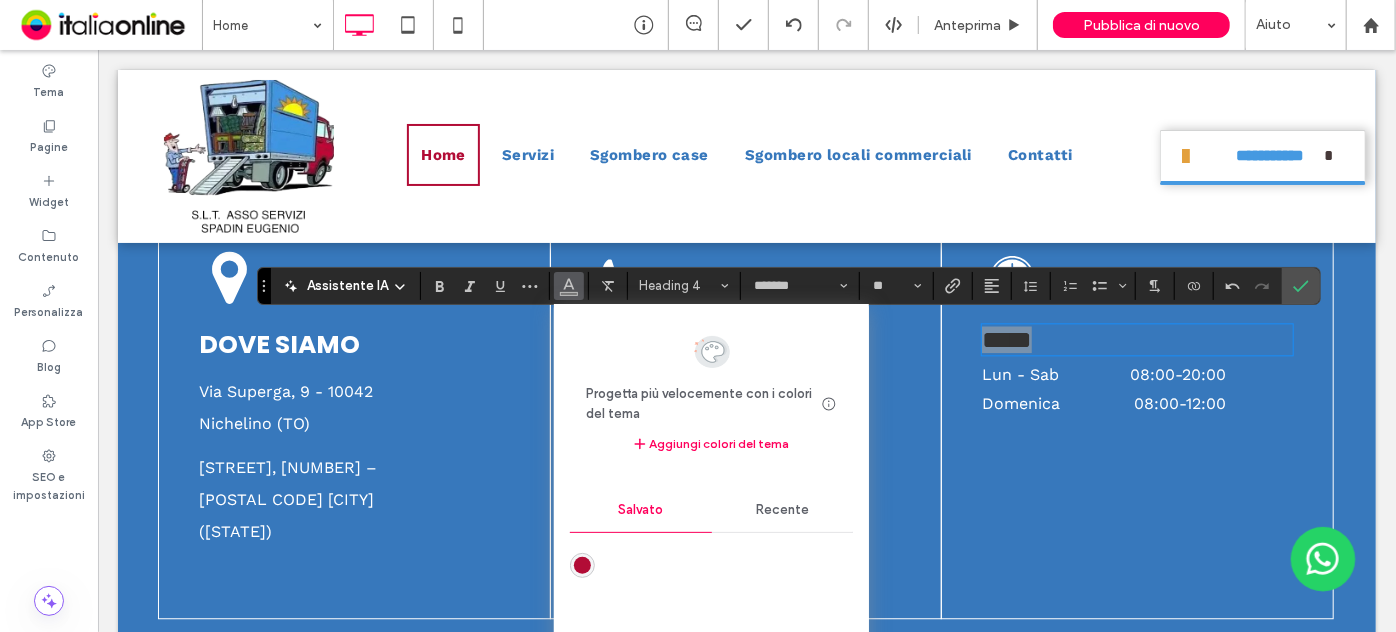click on "Recente" at bounding box center (782, 510) 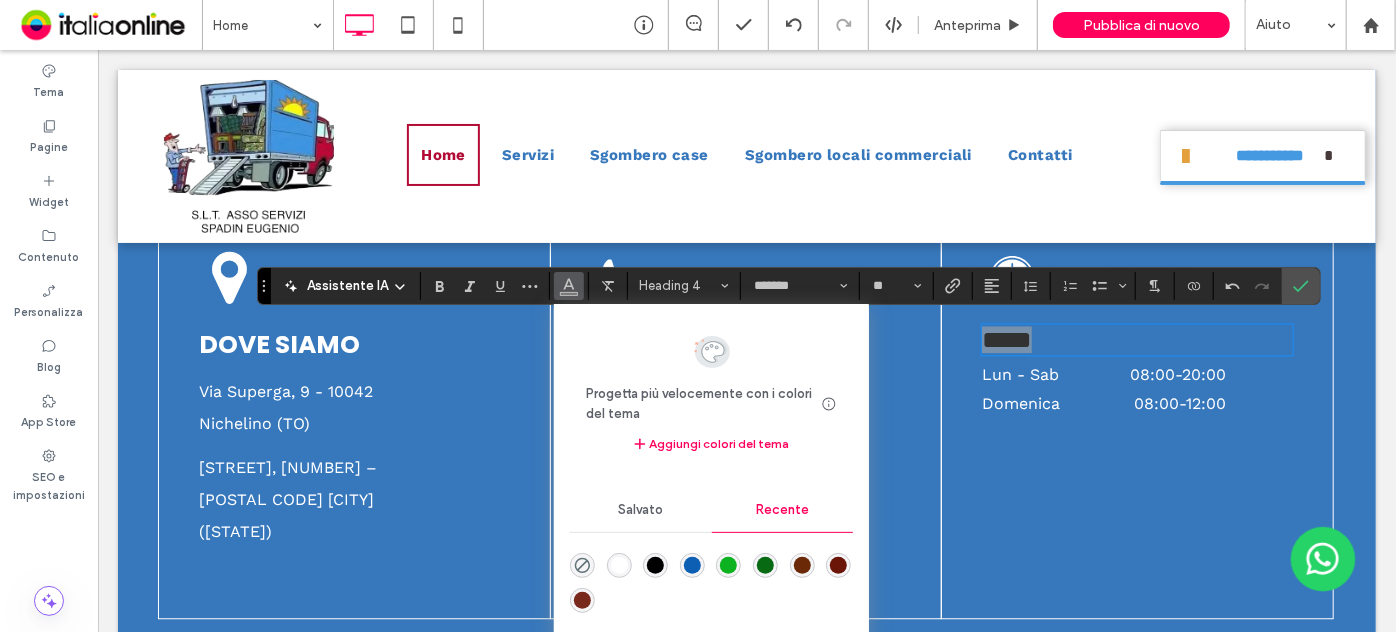 drag, startPoint x: 626, startPoint y: 559, endPoint x: 525, endPoint y: 509, distance: 112.698715 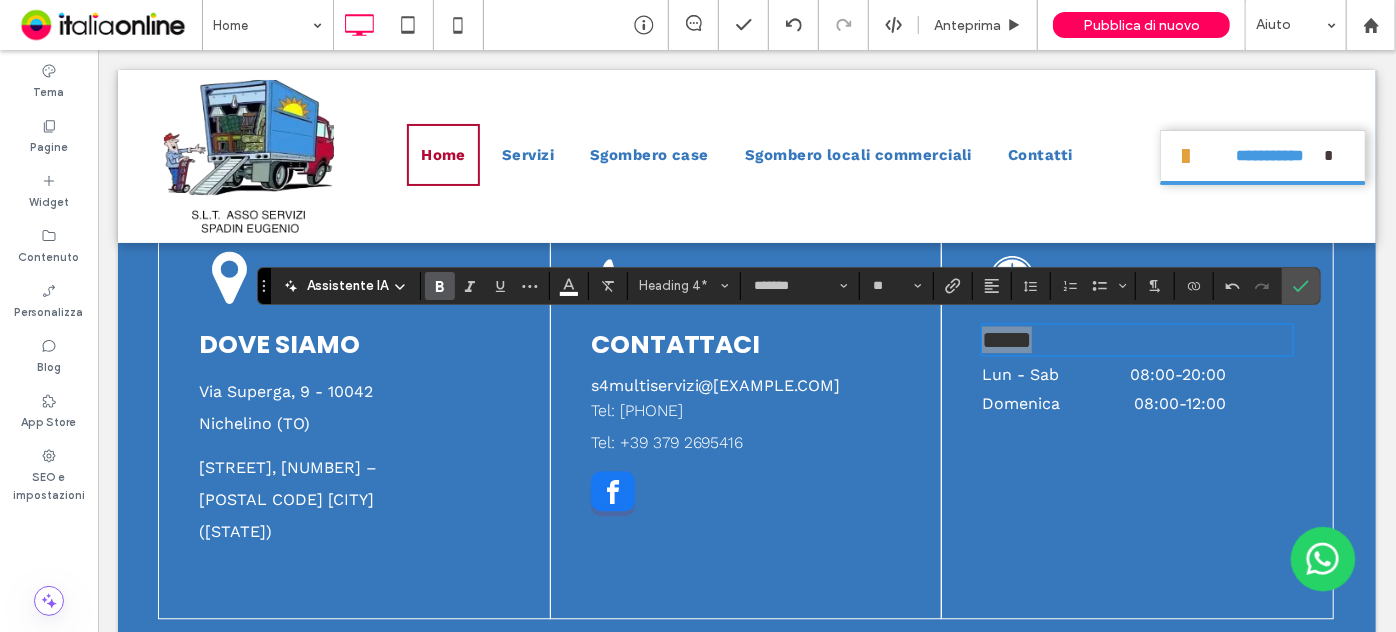 click 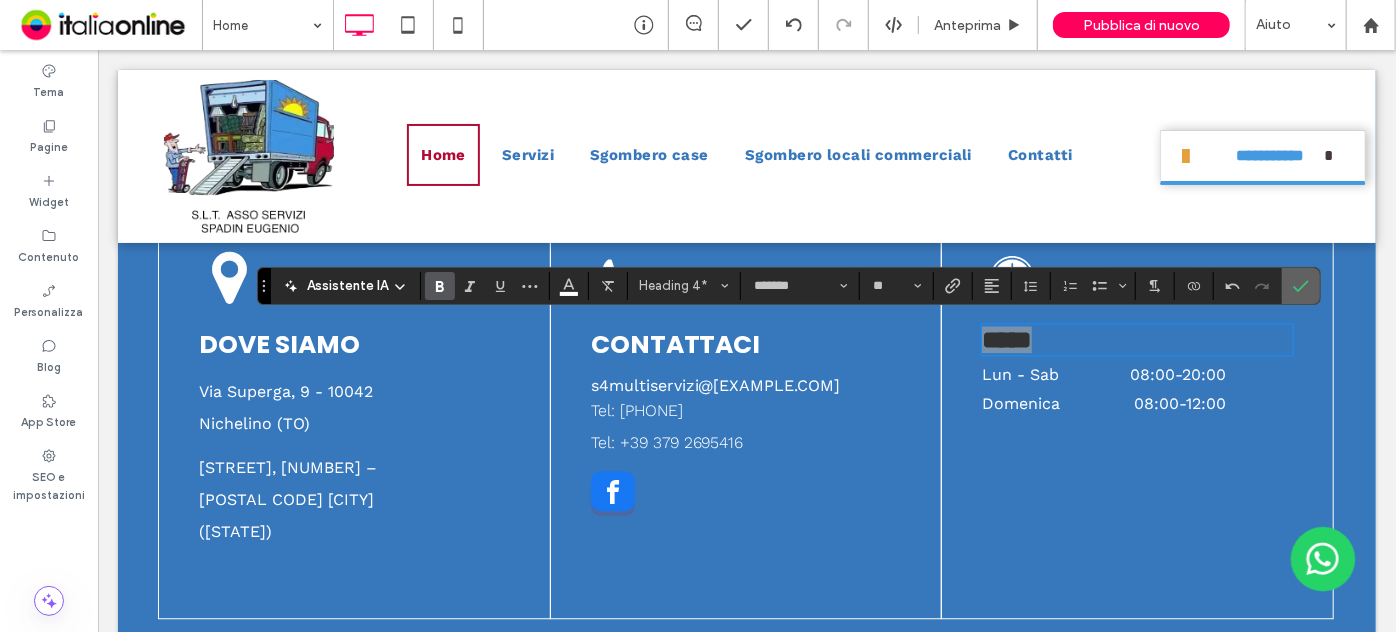 click 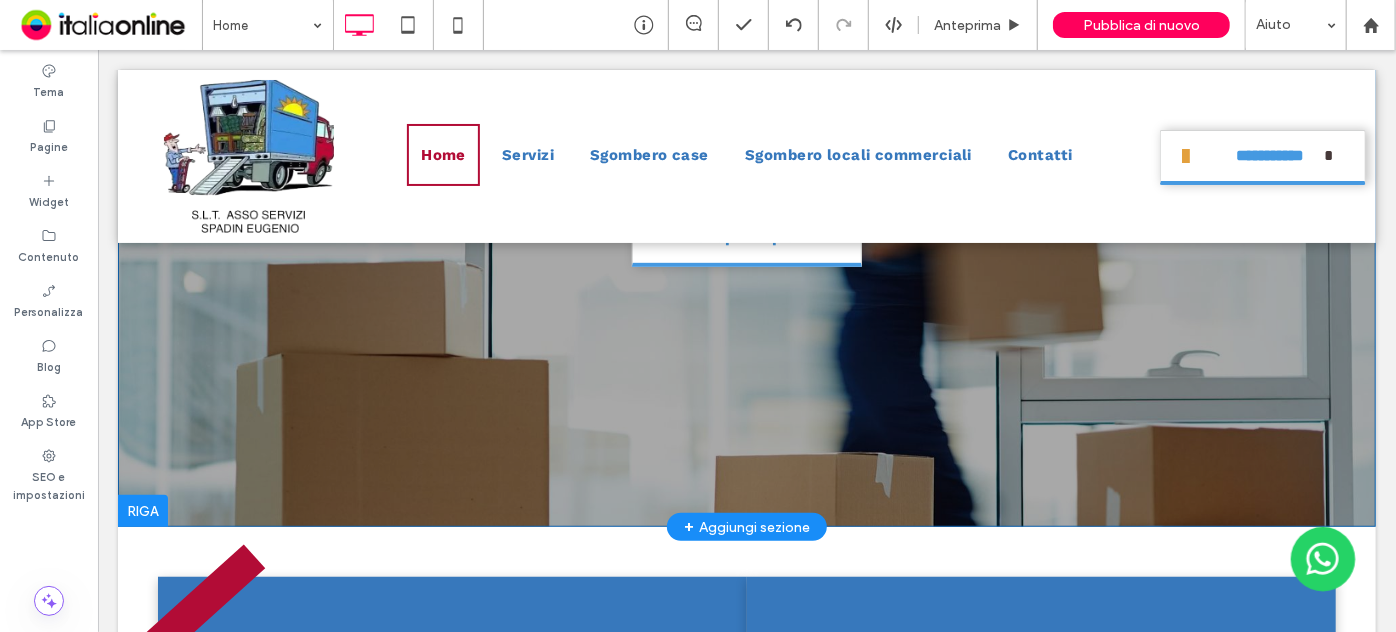 scroll, scrollTop: 454, scrollLeft: 0, axis: vertical 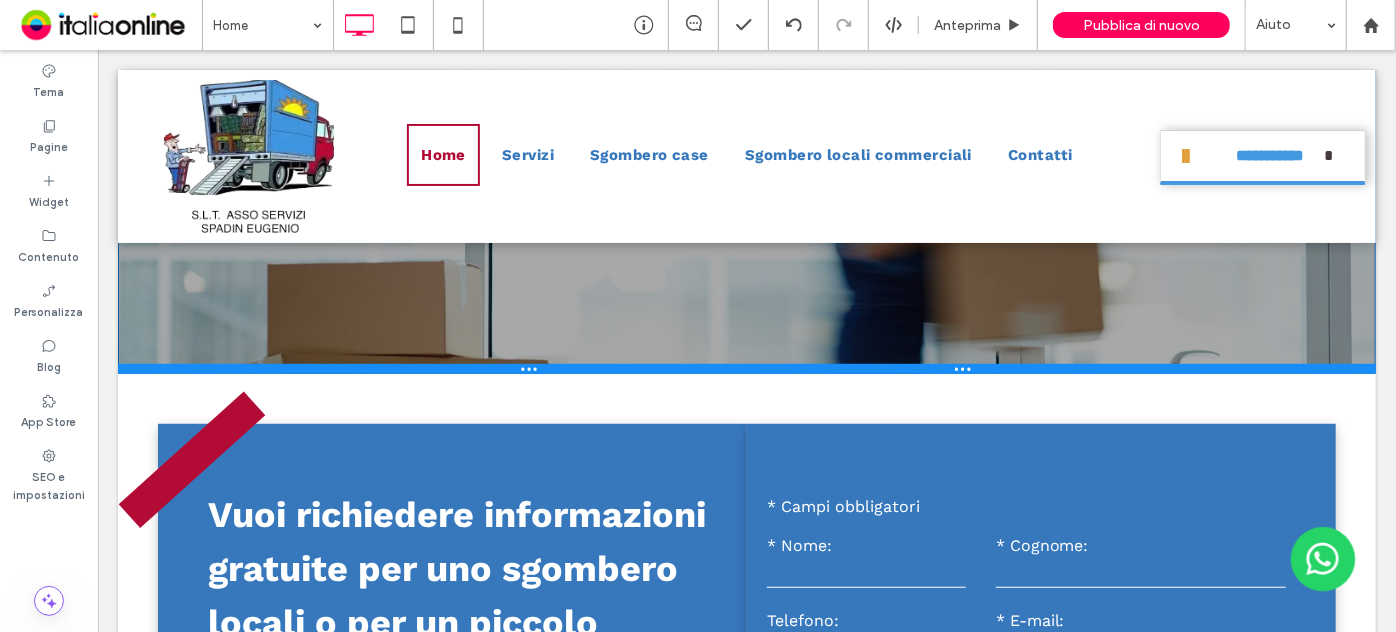 drag, startPoint x: 492, startPoint y: 552, endPoint x: 799, endPoint y: 418, distance: 334.97015 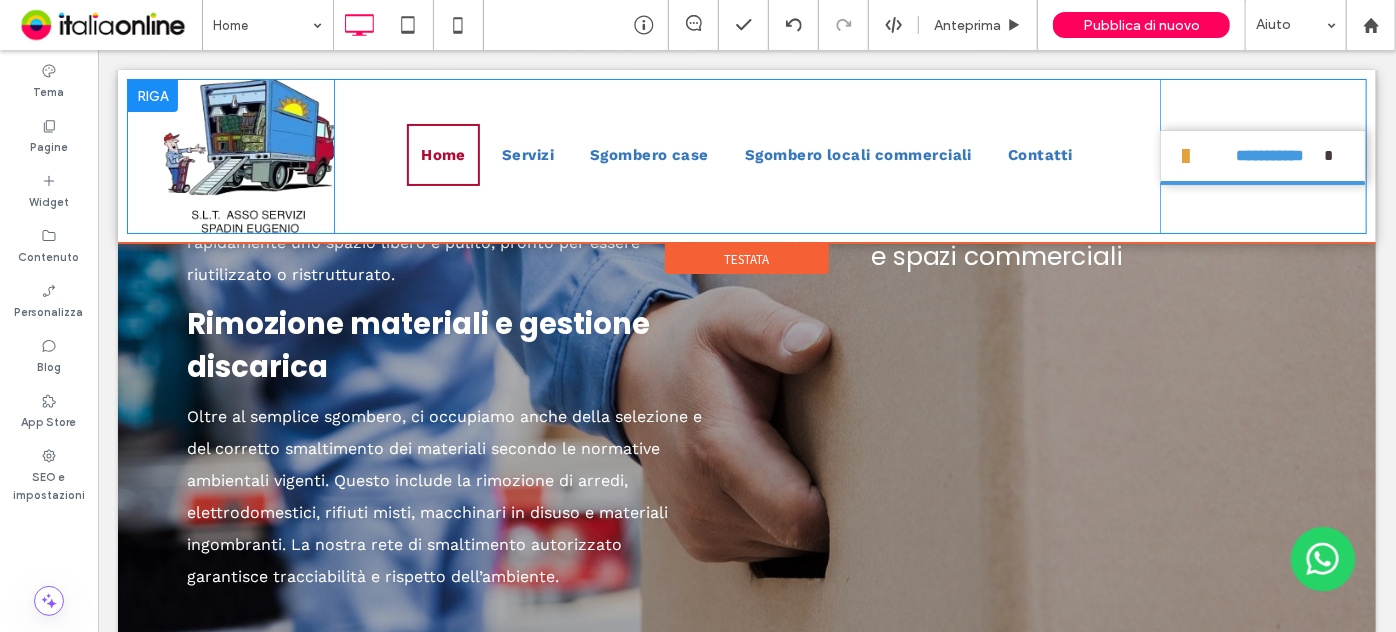 scroll, scrollTop: 2454, scrollLeft: 0, axis: vertical 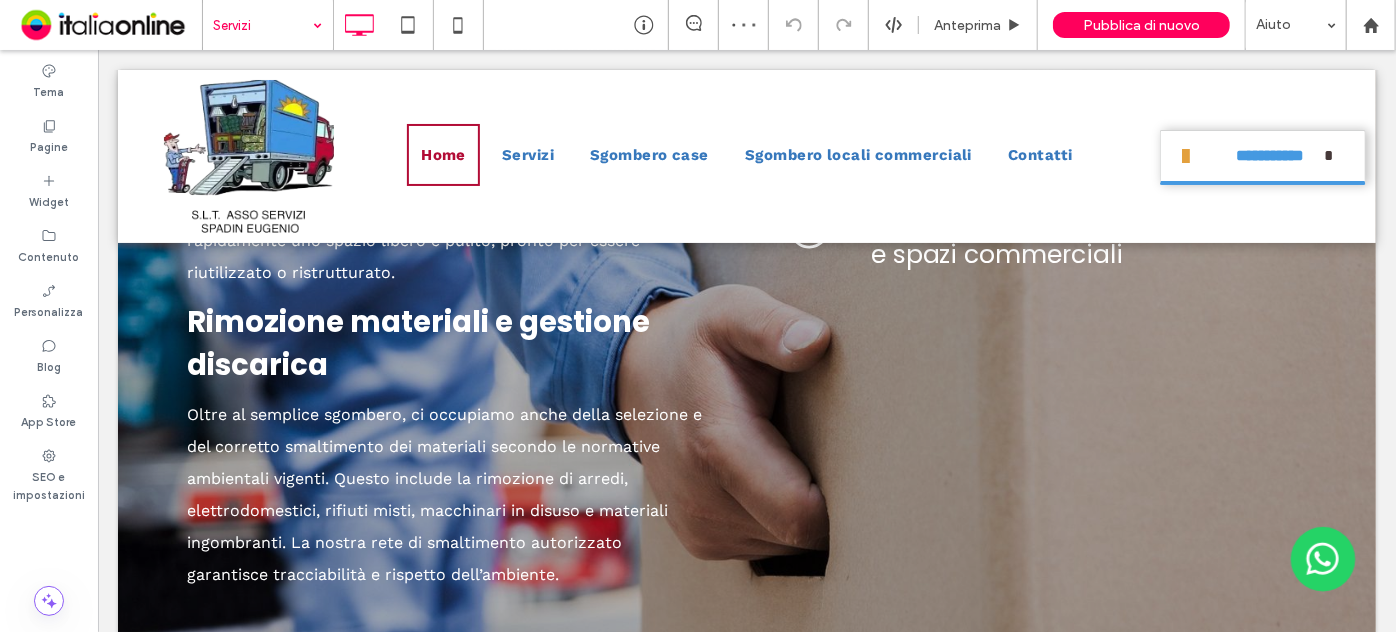 type on "*******" 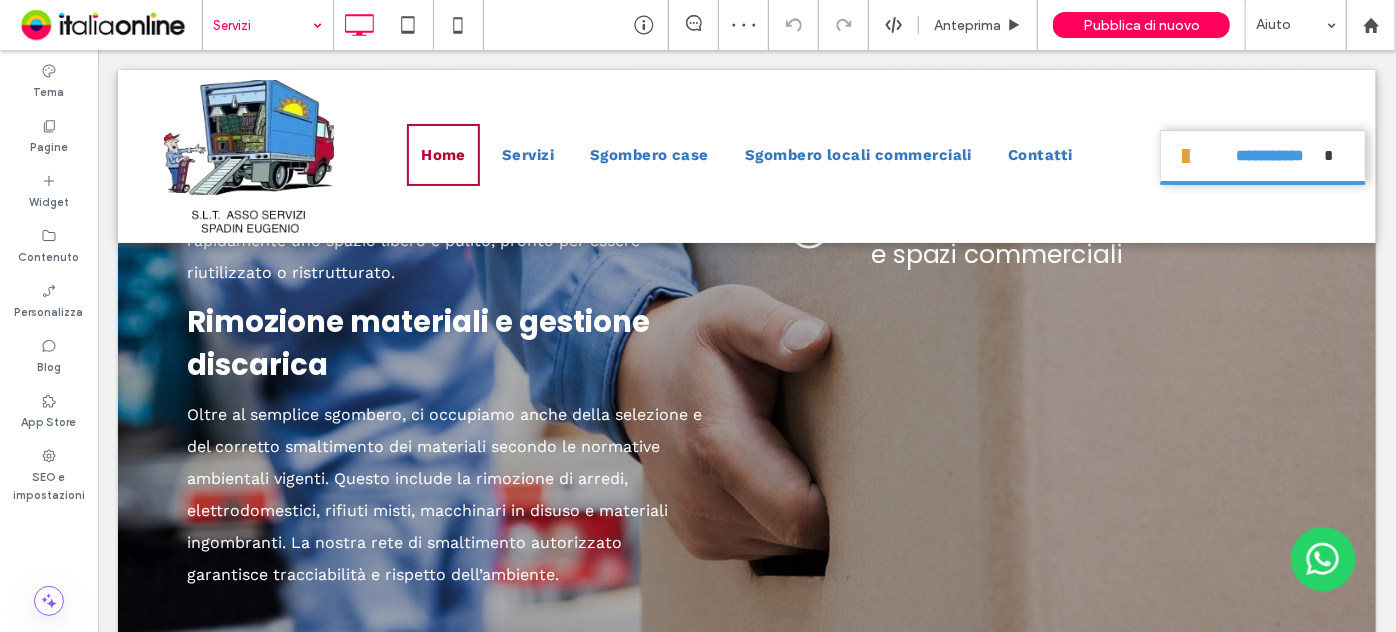type on "**" 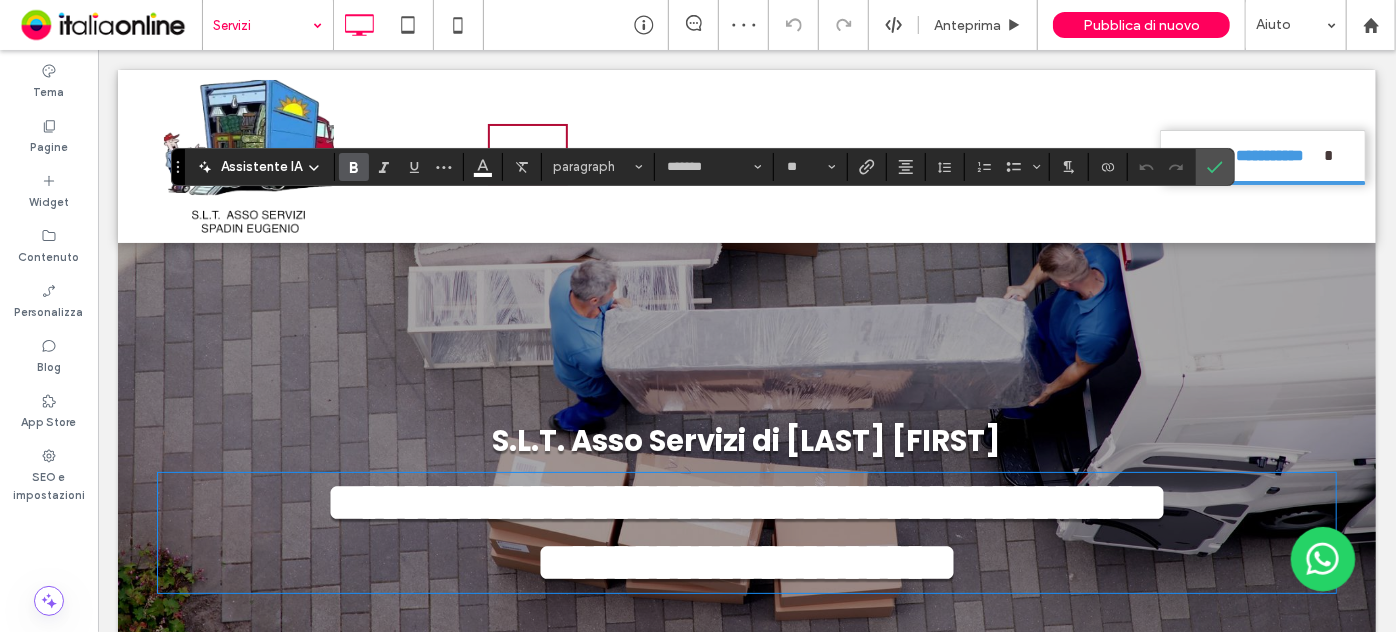 scroll, scrollTop: 272, scrollLeft: 0, axis: vertical 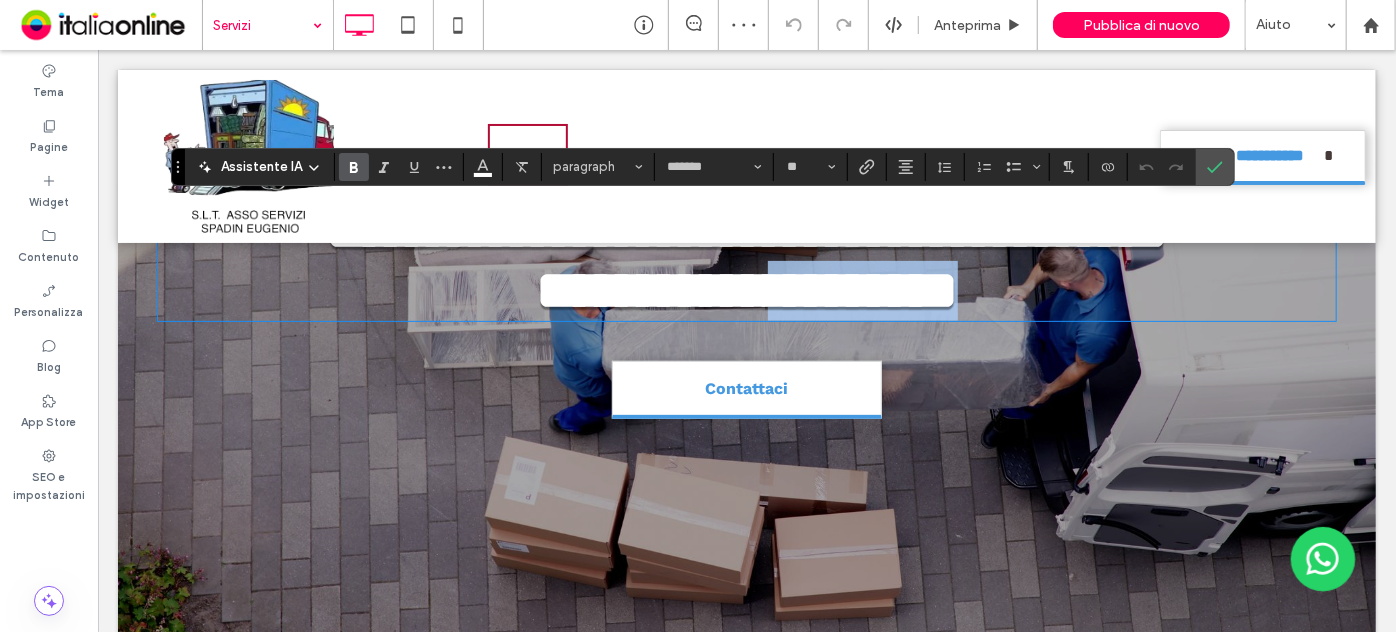 click on "**********" at bounding box center (746, 259) 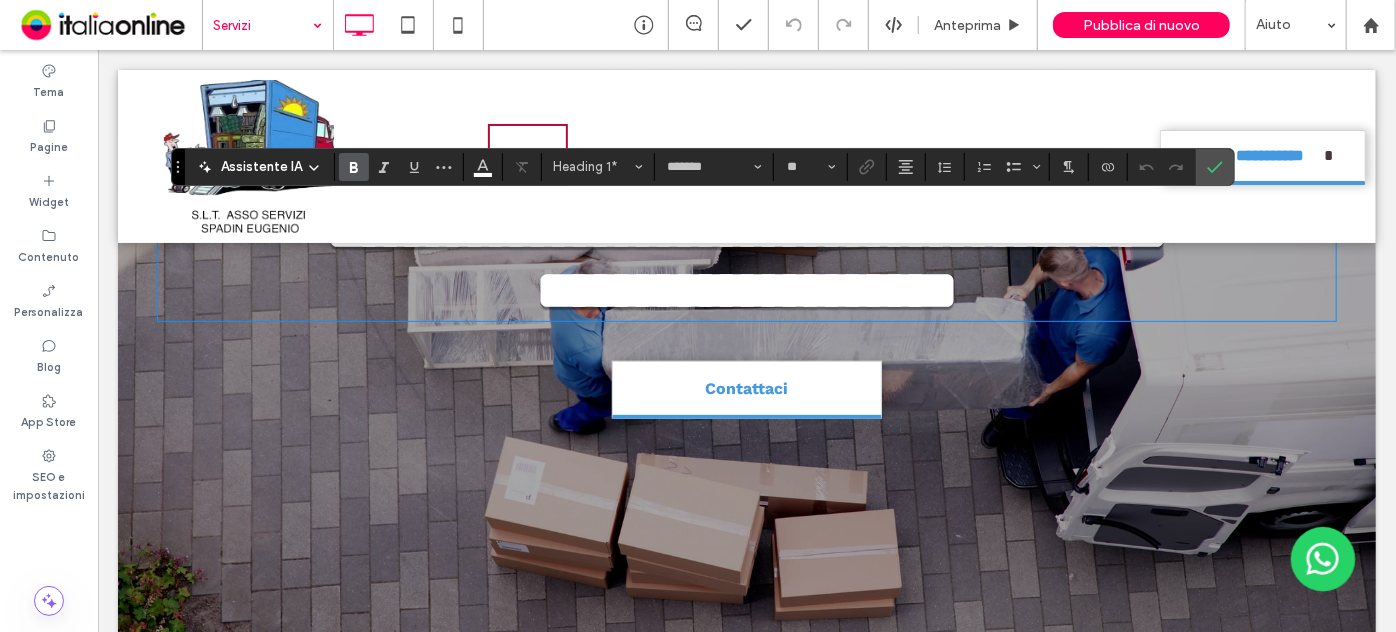 type 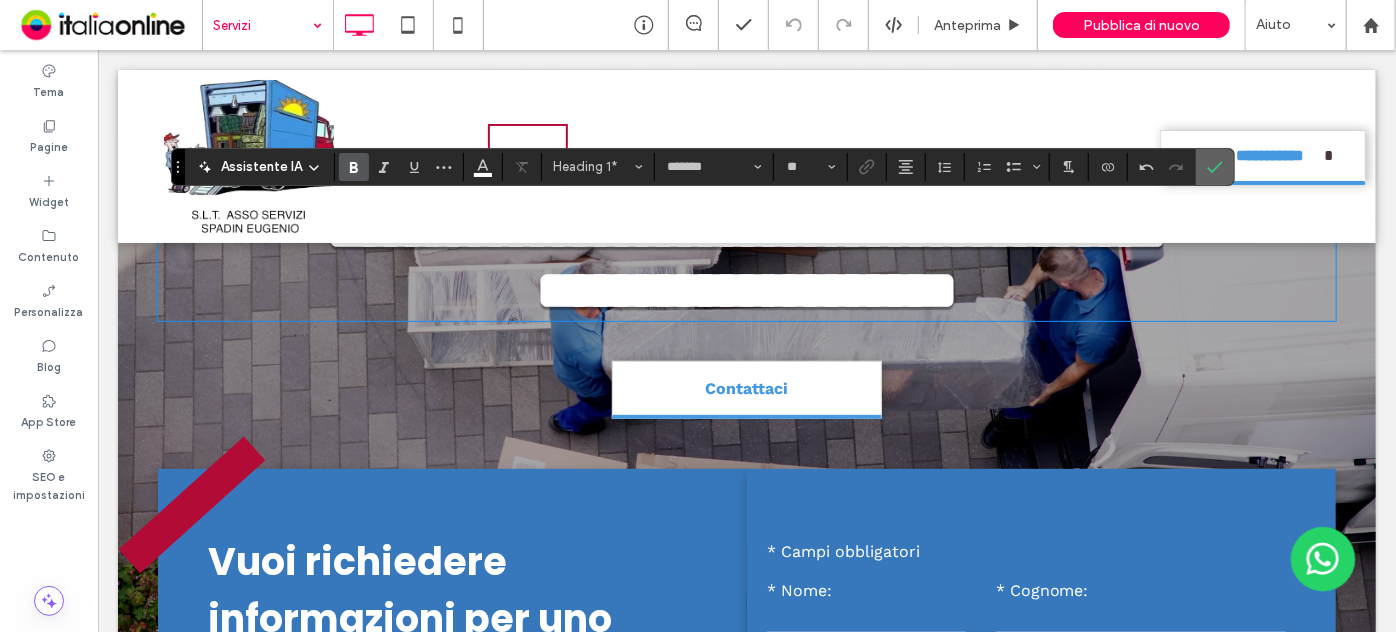 click at bounding box center [1215, 167] 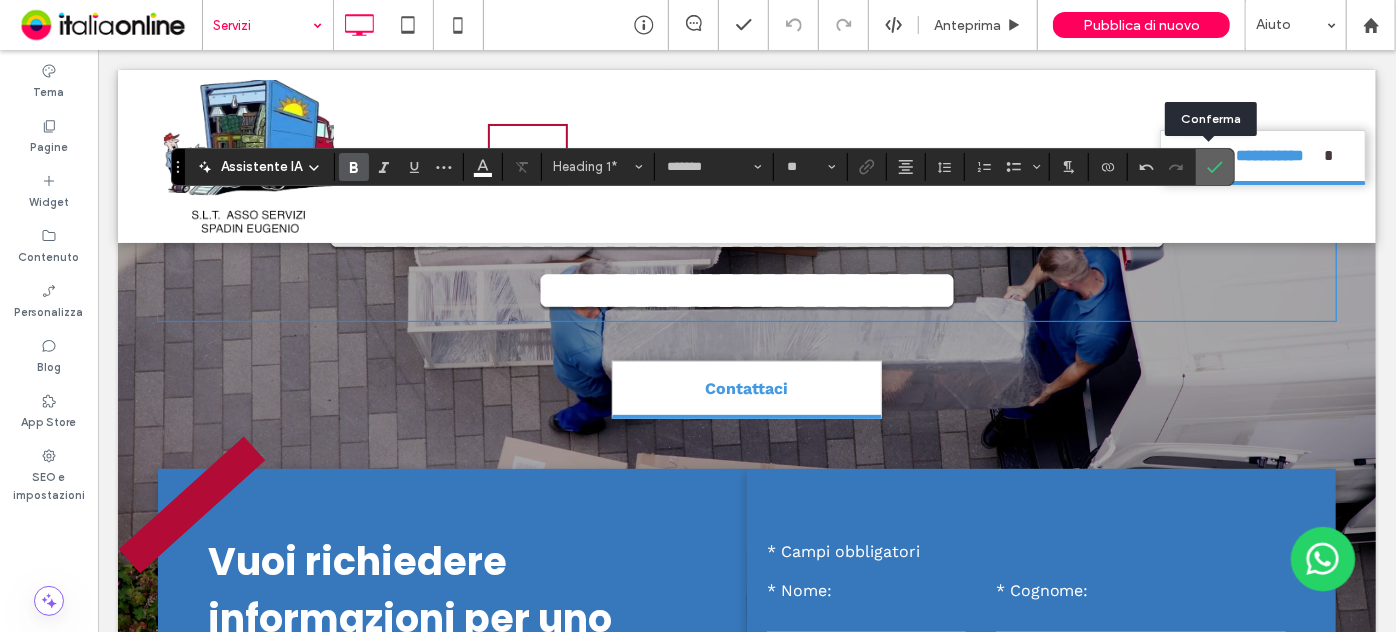 click at bounding box center (1215, 167) 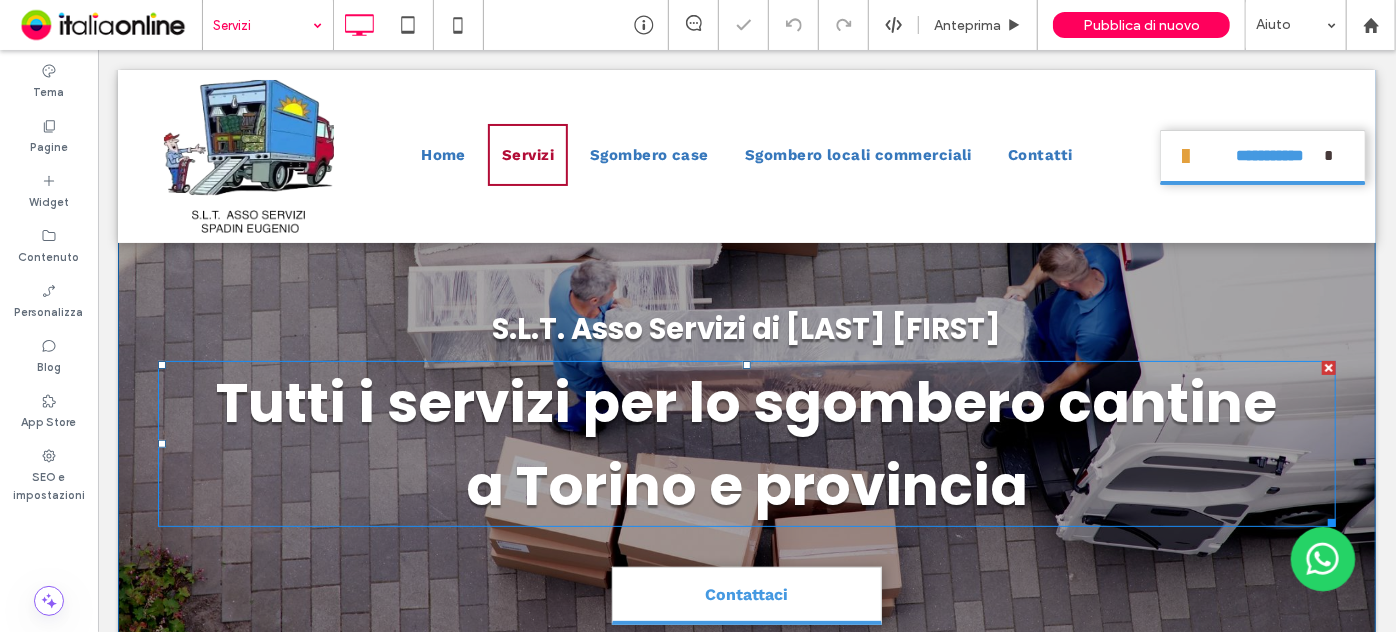 scroll, scrollTop: 90, scrollLeft: 0, axis: vertical 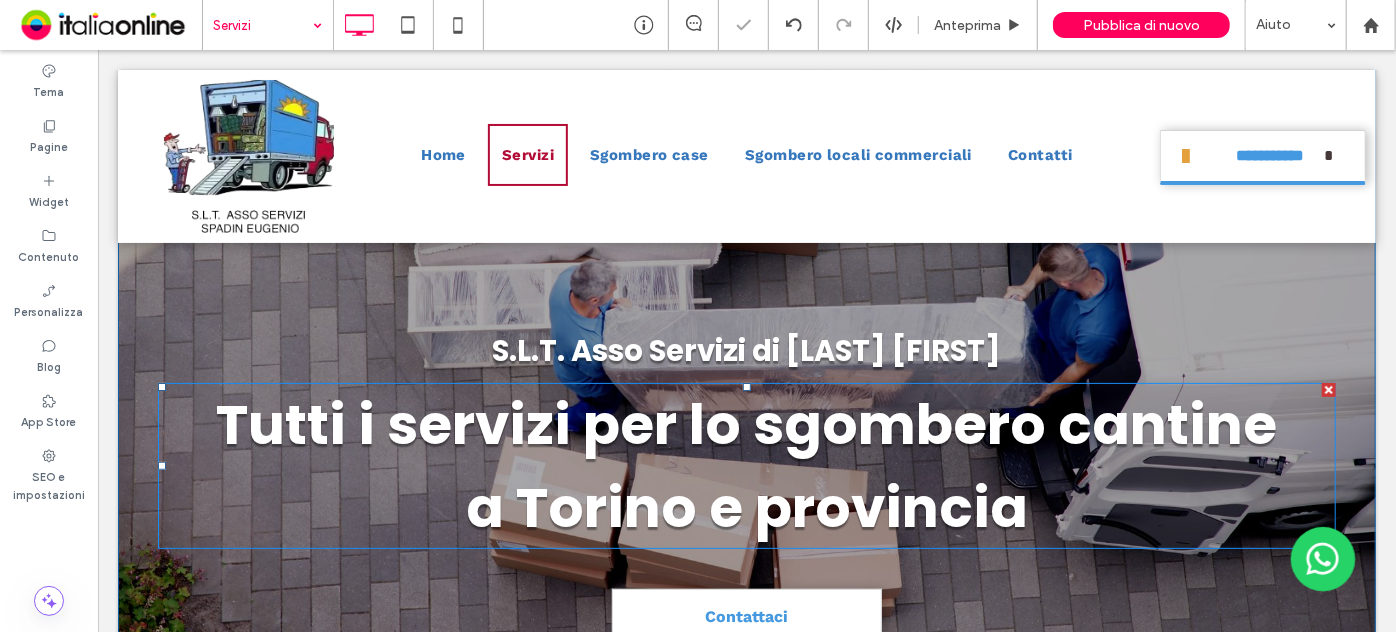 click on "Tutti i servizi per lo sgombero cantine  a Torino e provincia" at bounding box center [746, 465] 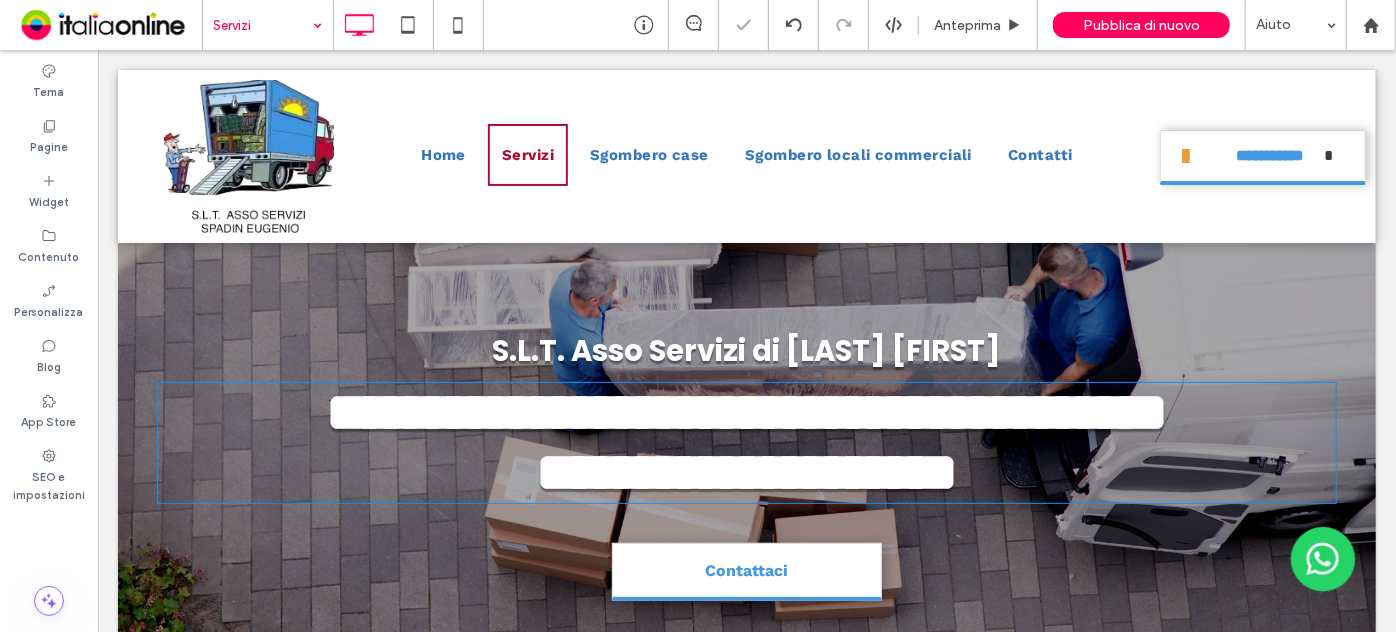 click on "**********" at bounding box center [746, 441] 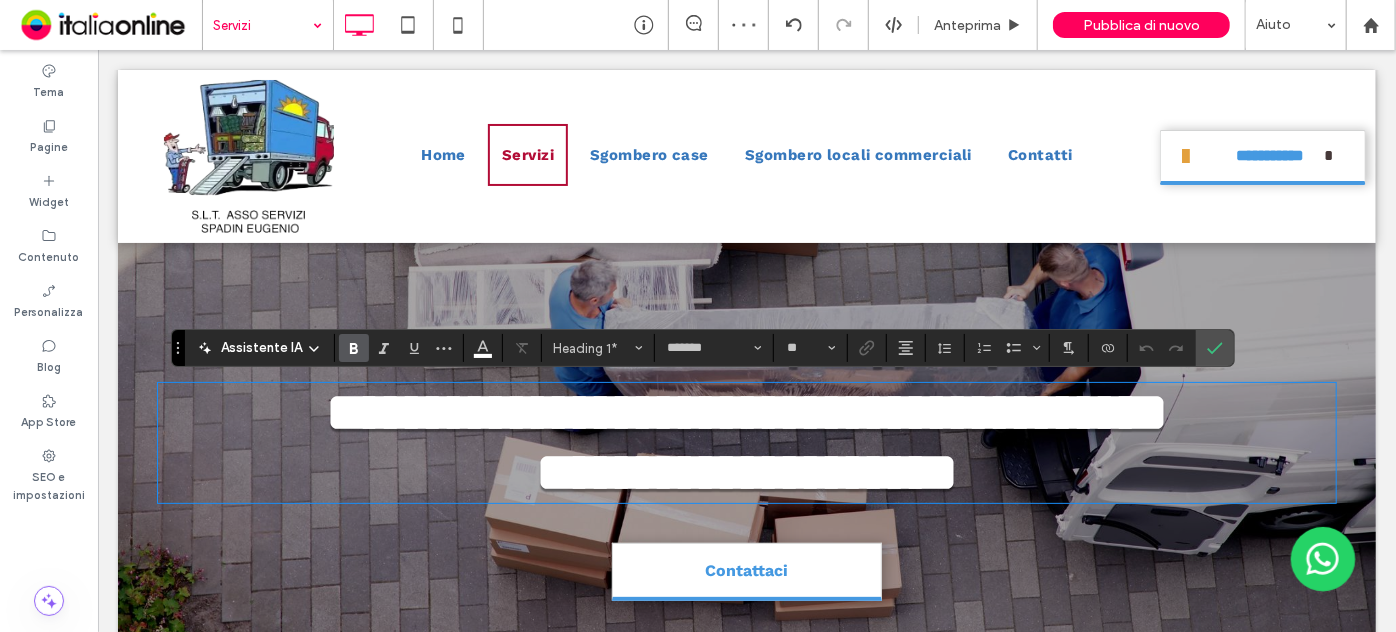 click on "**********" at bounding box center [746, 441] 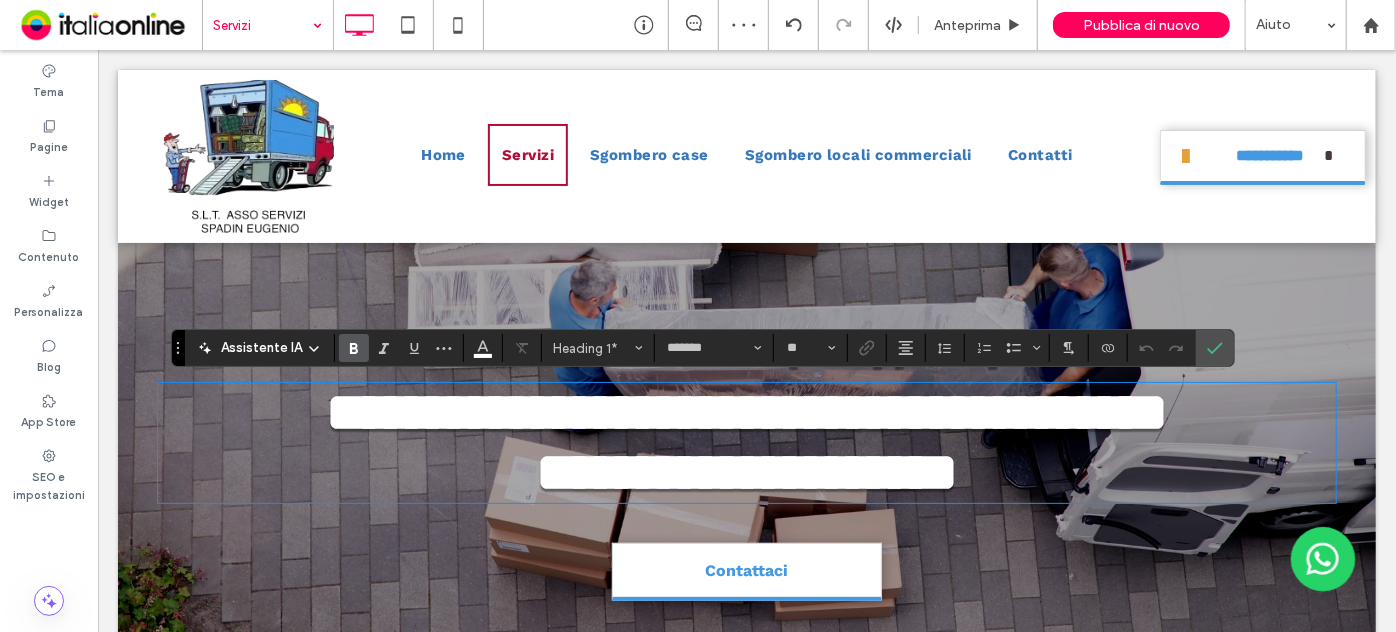 click on "**********" at bounding box center (746, 441) 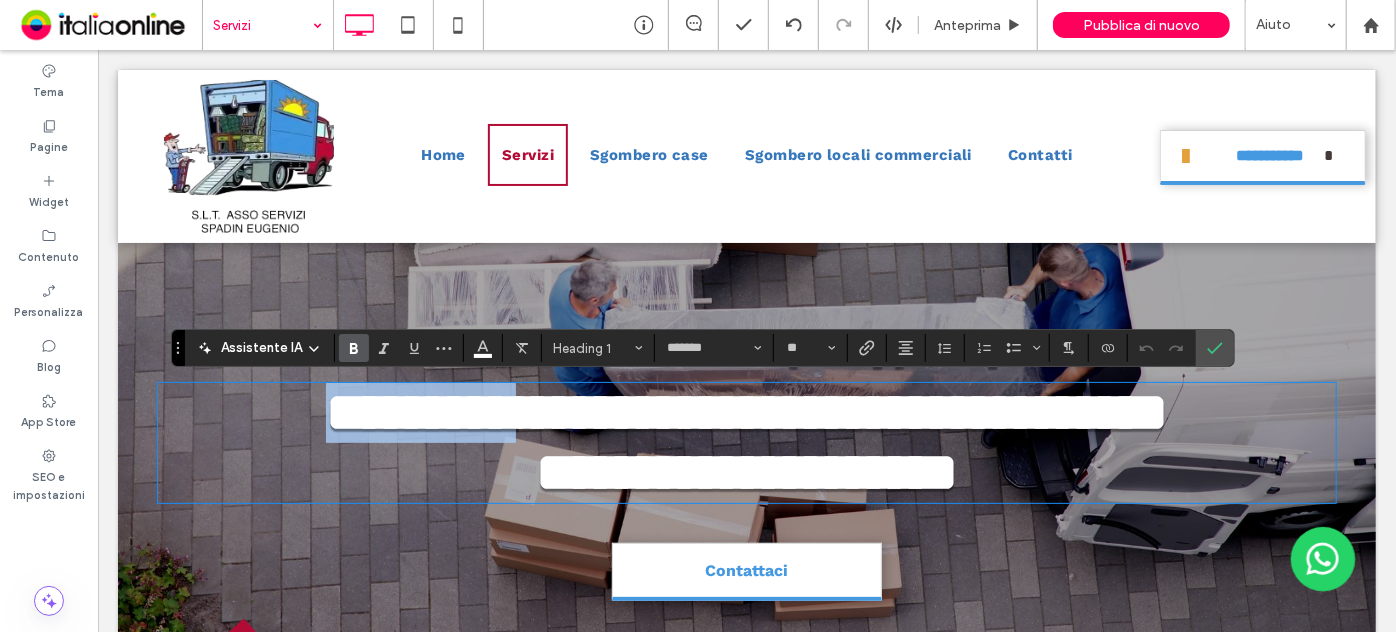 drag, startPoint x: 398, startPoint y: 431, endPoint x: 161, endPoint y: 448, distance: 237.60892 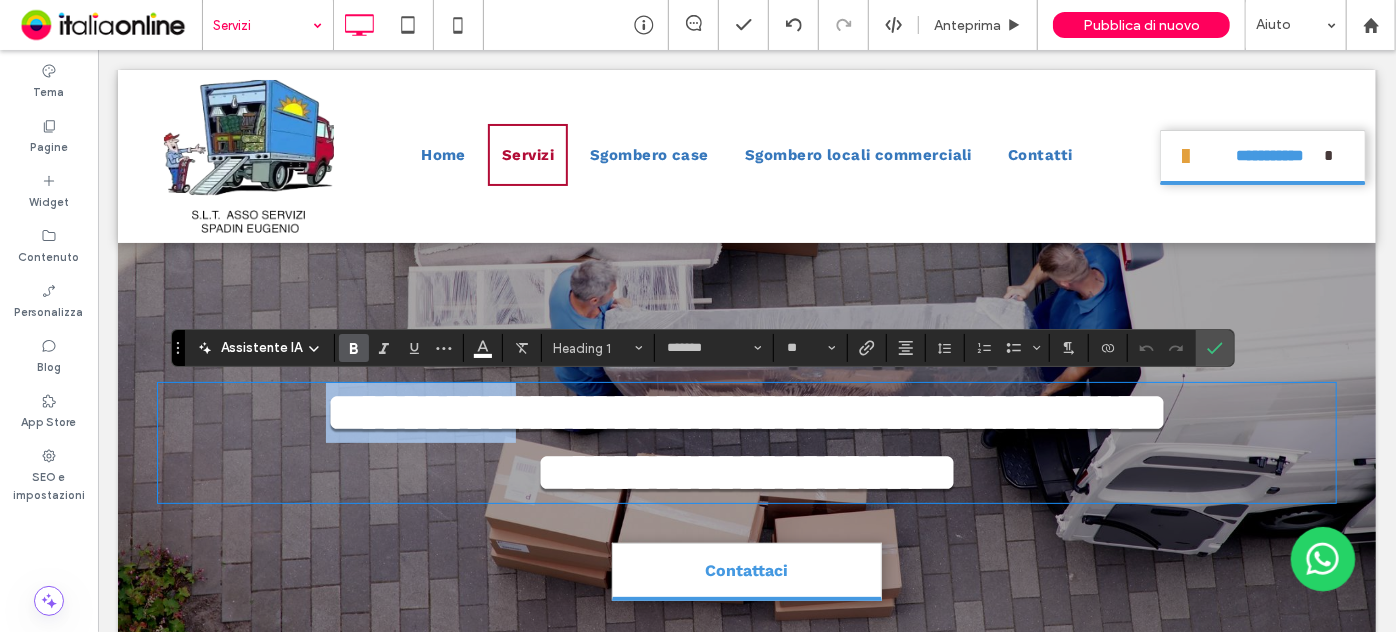 type 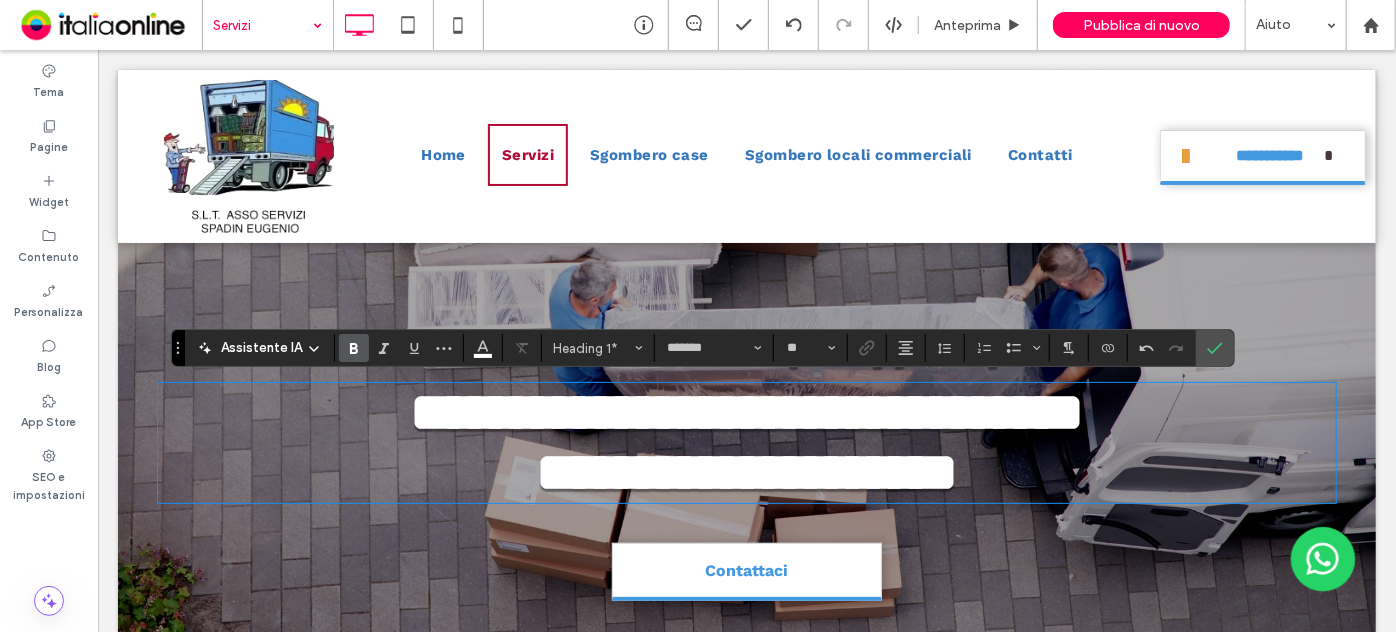 click on "**********" at bounding box center (746, 441) 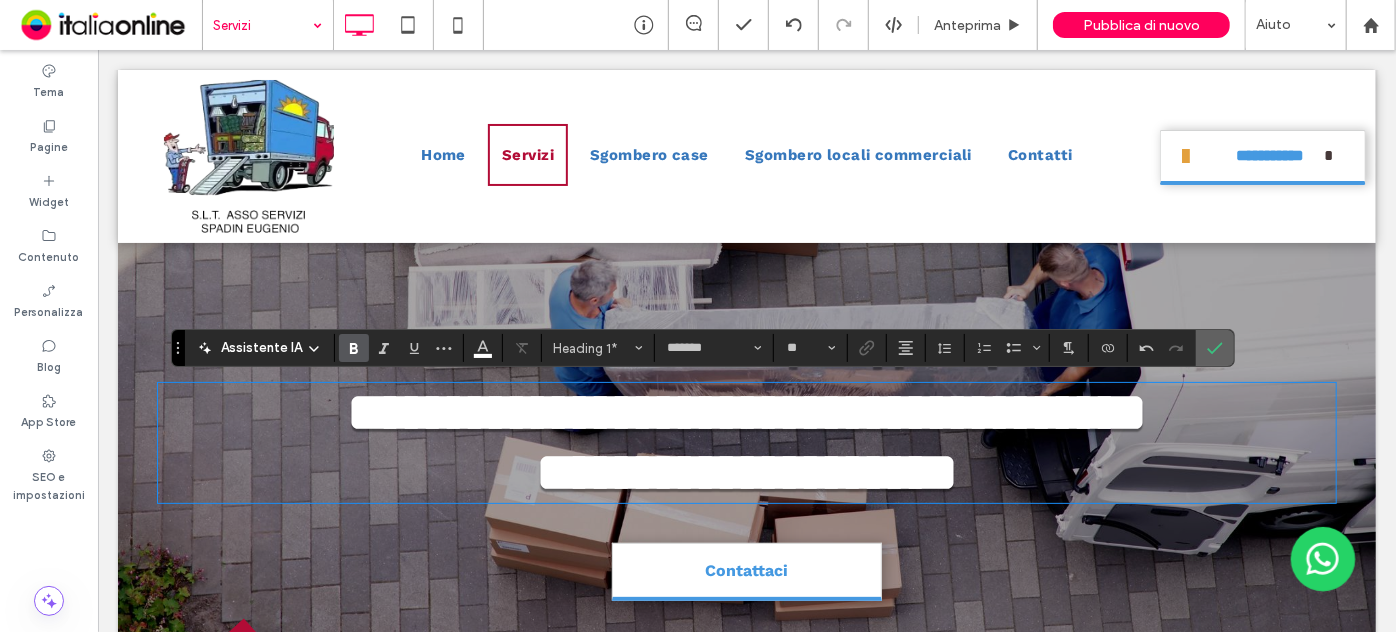 click 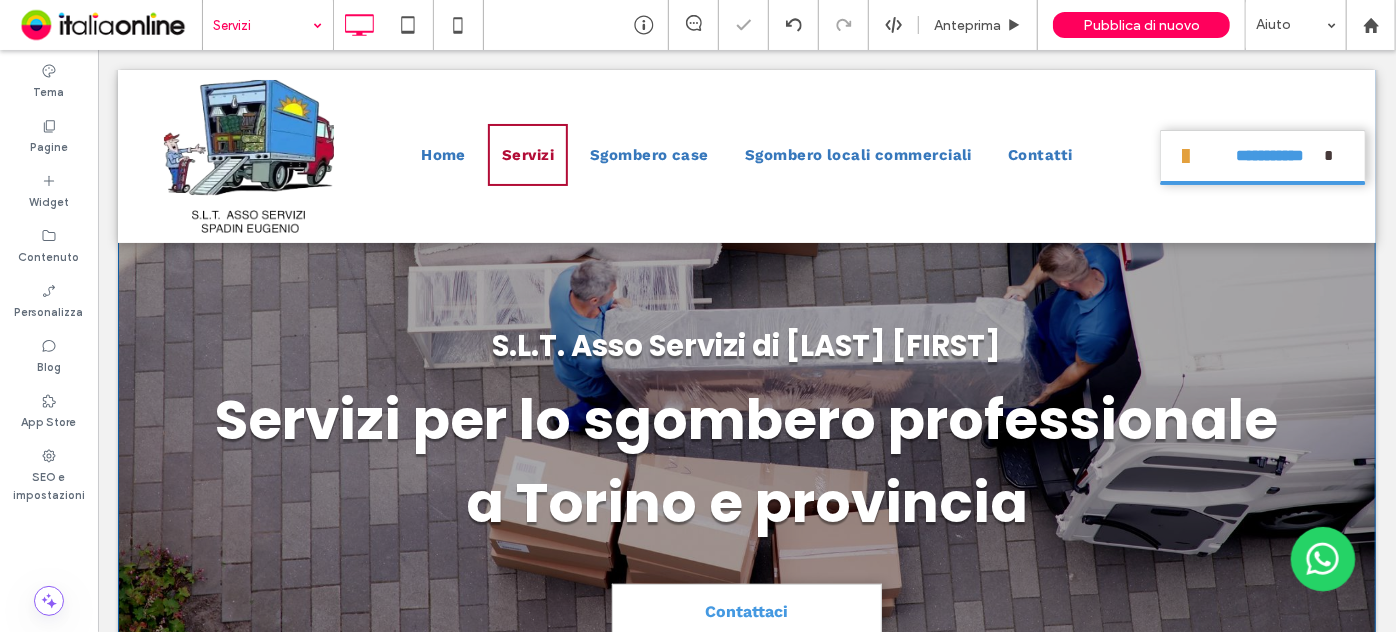 scroll, scrollTop: 90, scrollLeft: 0, axis: vertical 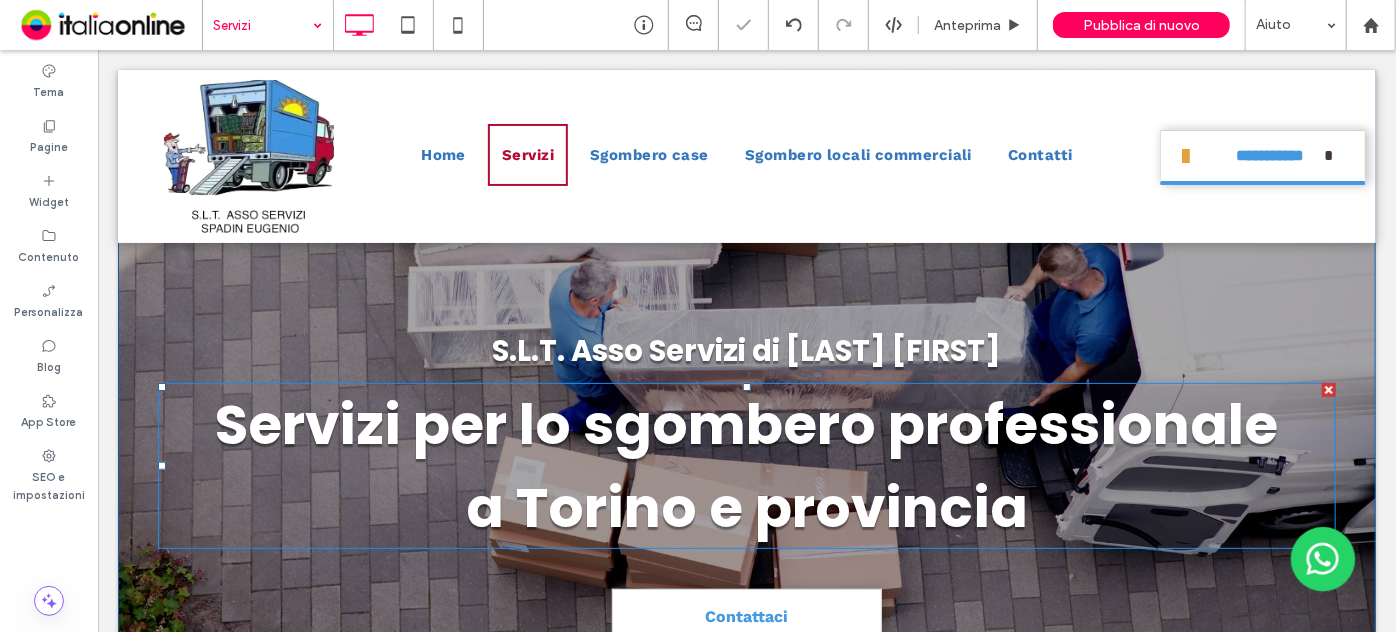 click on "Servizi per lo sgombero professionale  a Torino e provincia" at bounding box center (746, 465) 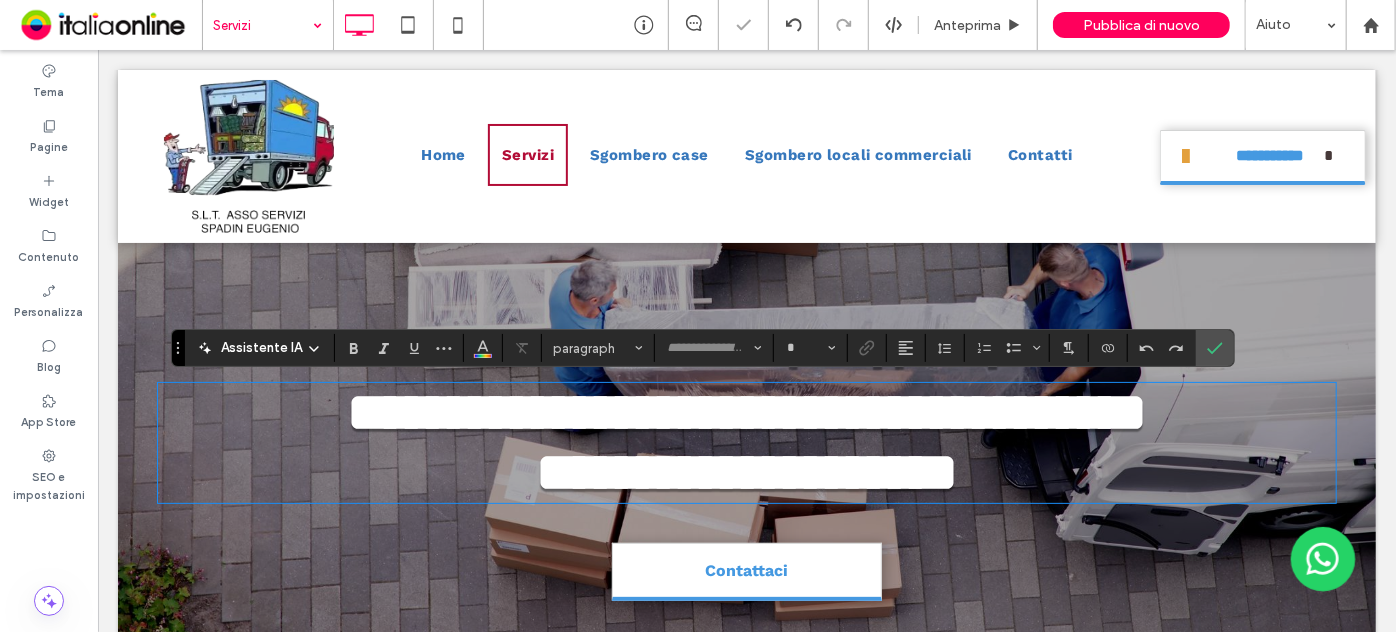 type on "*******" 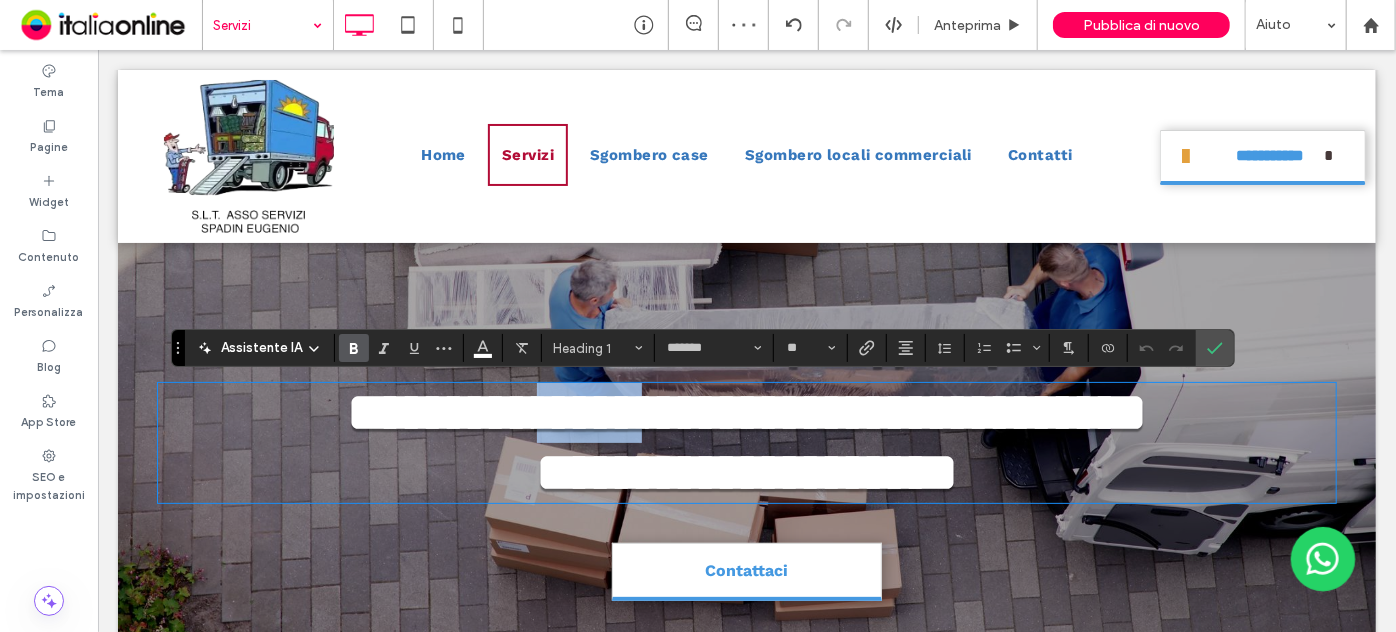 drag, startPoint x: 563, startPoint y: 418, endPoint x: 422, endPoint y: 427, distance: 141.28694 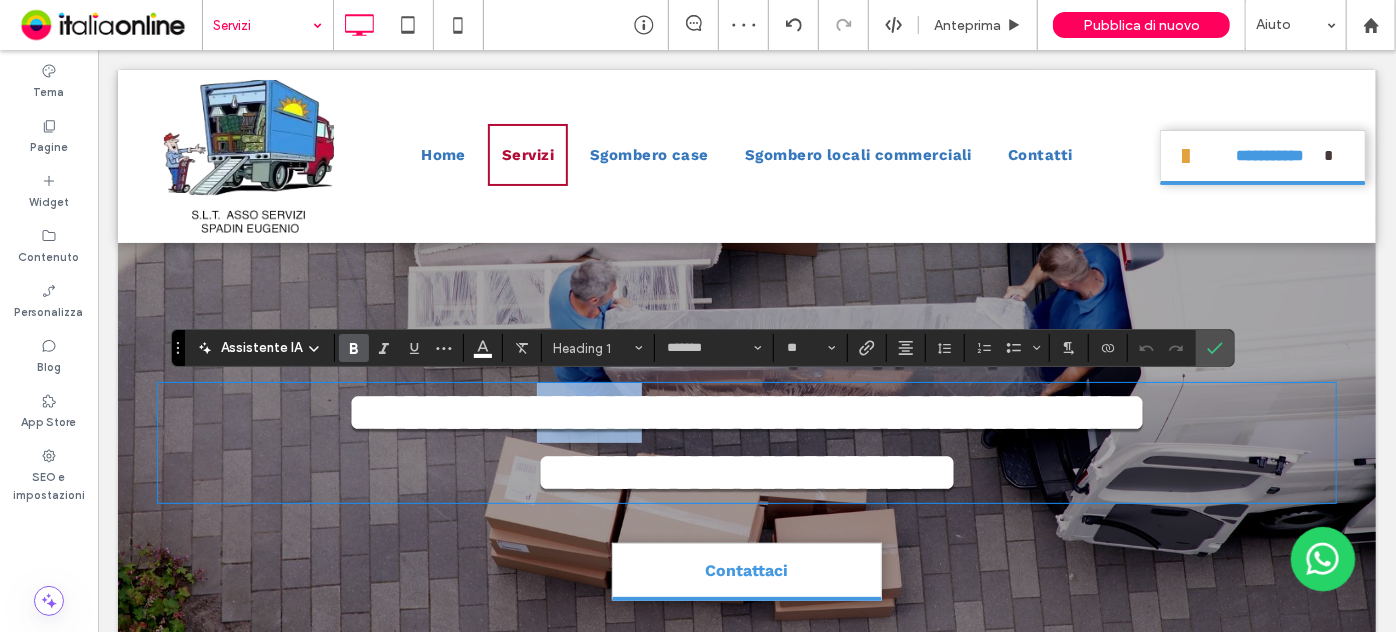 click on "**********" at bounding box center [746, 441] 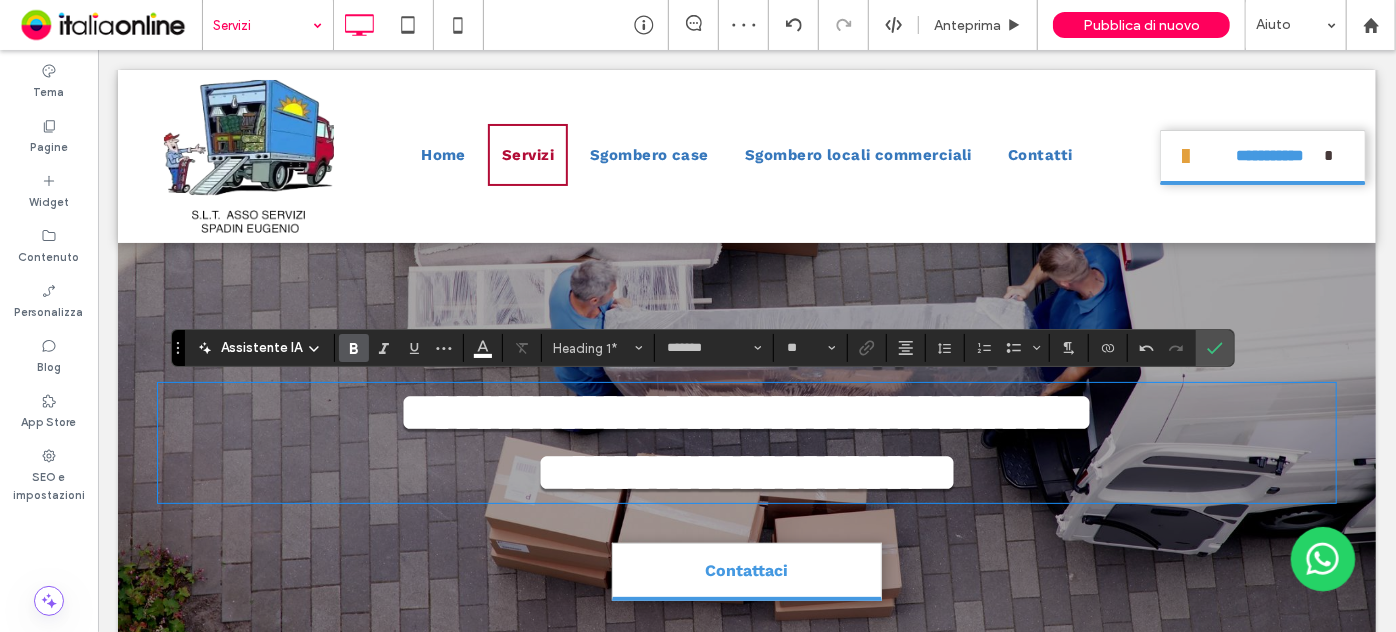 type 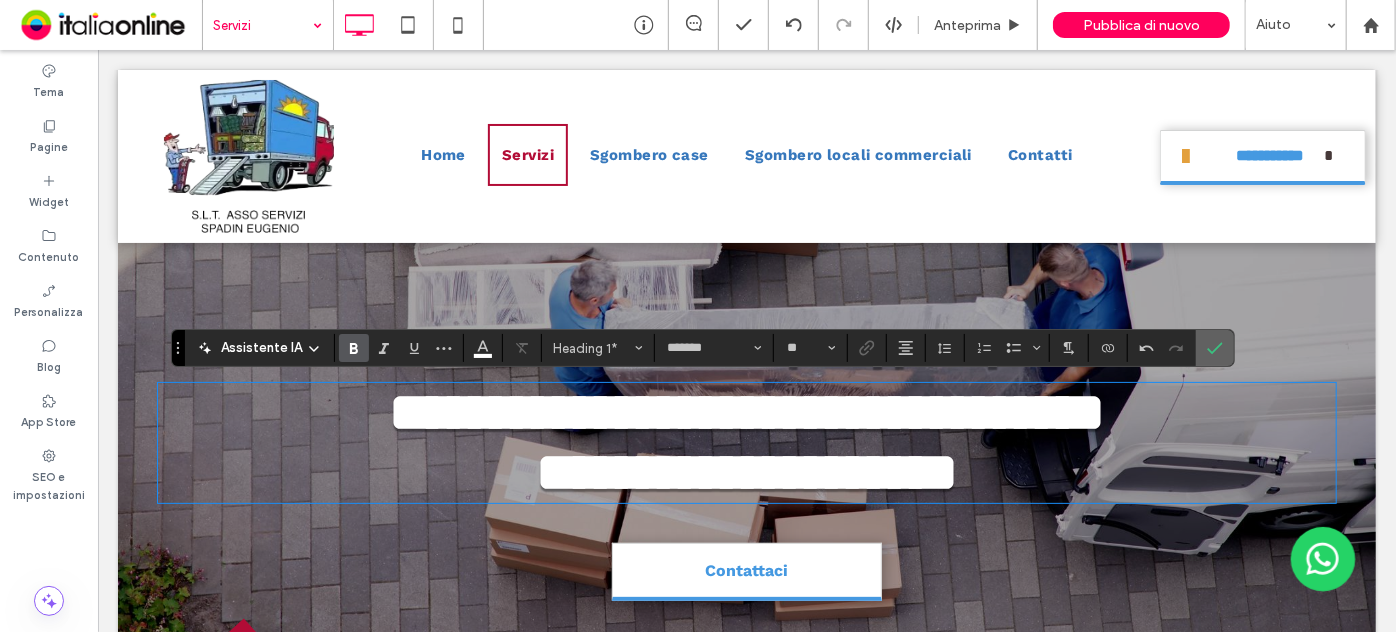 click 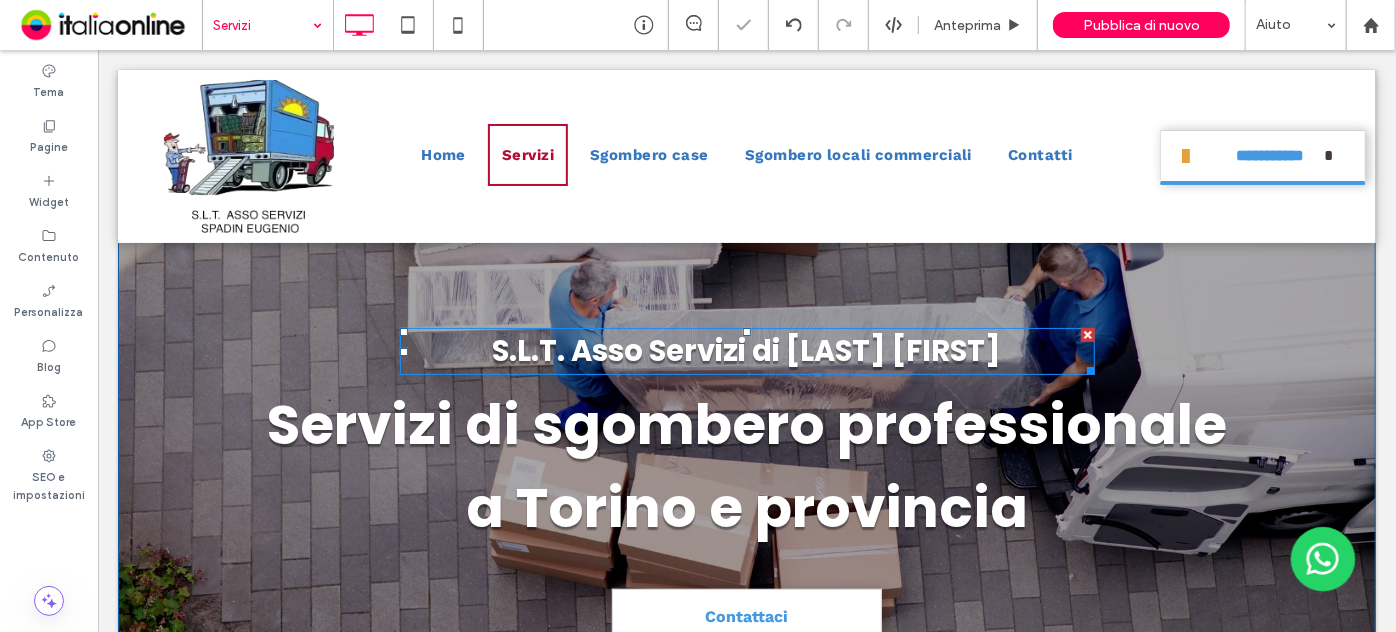 click on "S.L.T. Asso Servizi di [LAST] [FIRST]" at bounding box center (746, 350) 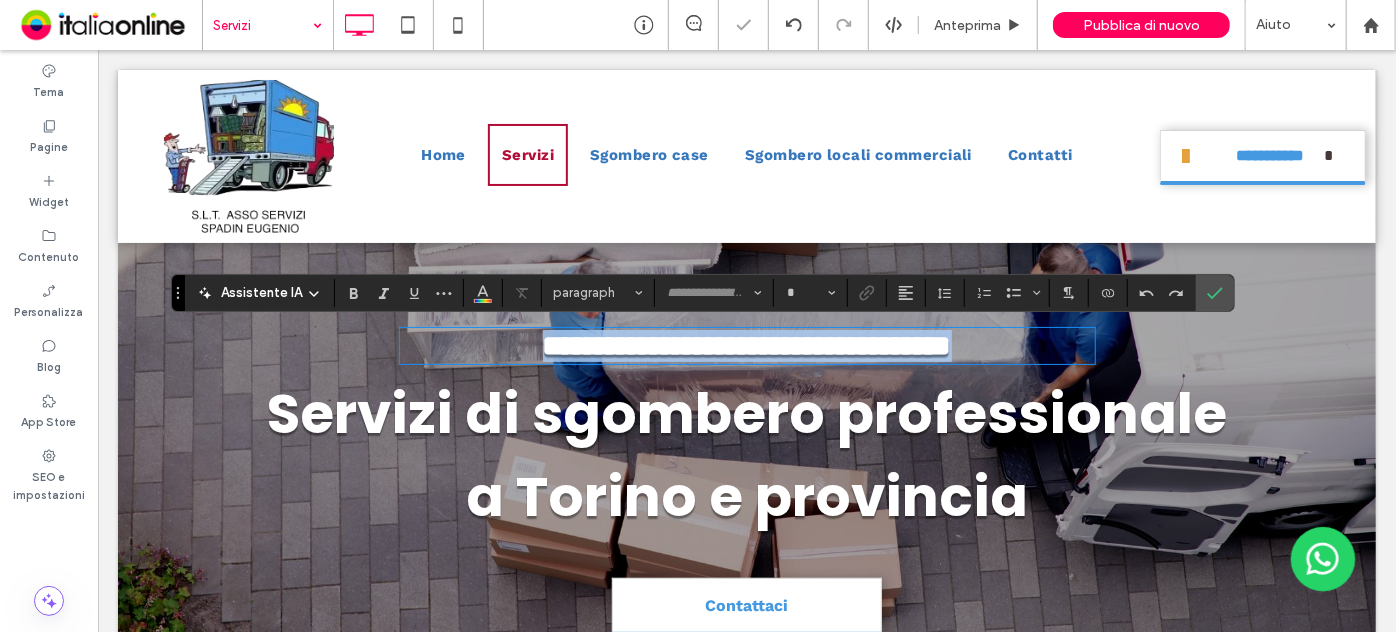 type on "*******" 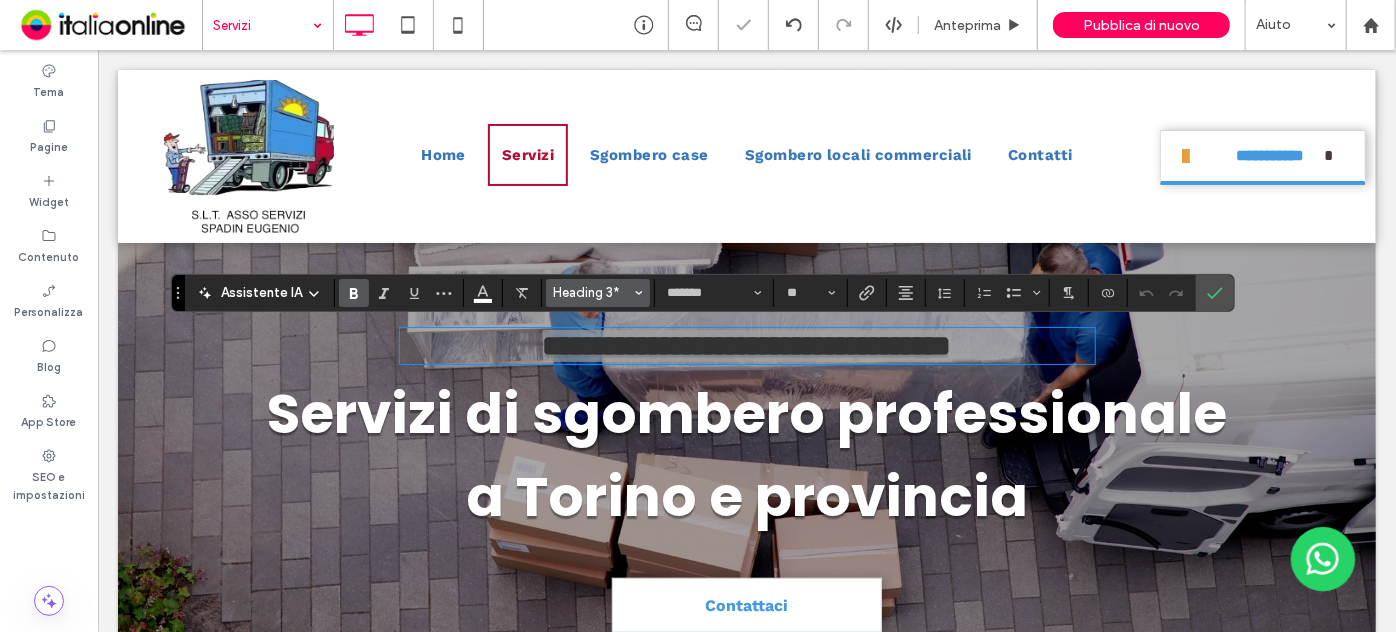 click on "Heading 3*" at bounding box center [592, 292] 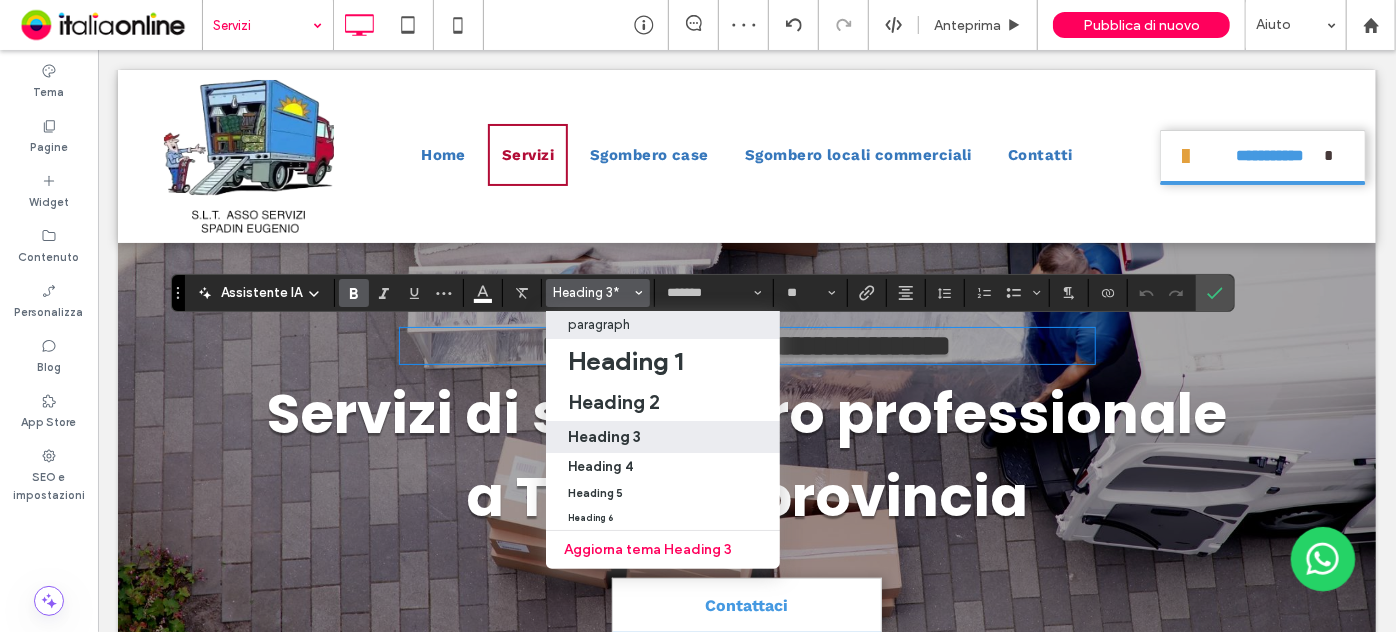 click on "paragraph" at bounding box center (663, 324) 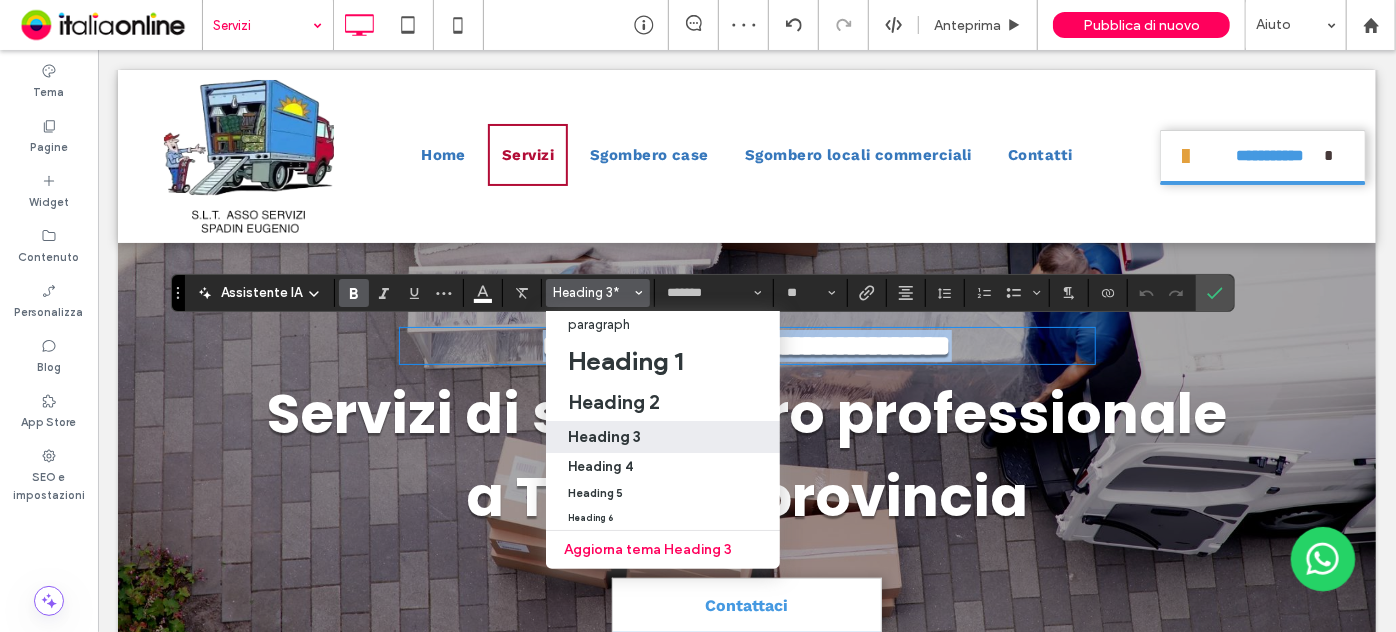 type on "*********" 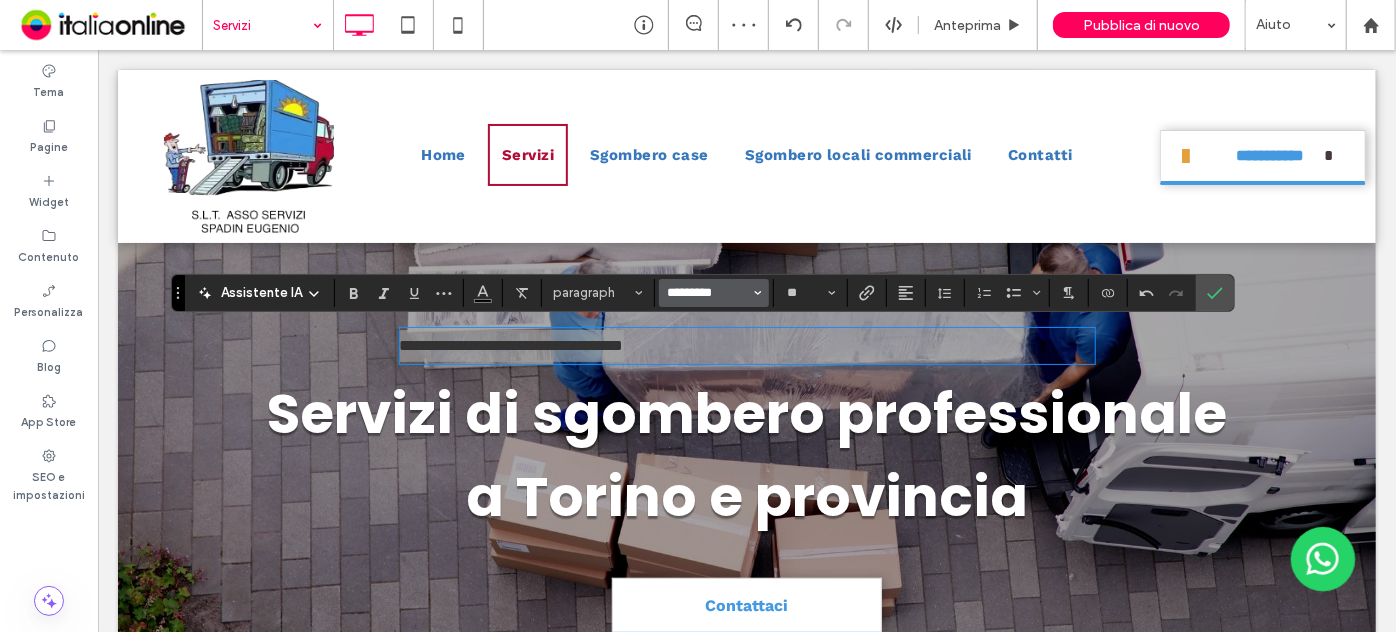 click on "*********" at bounding box center [708, 293] 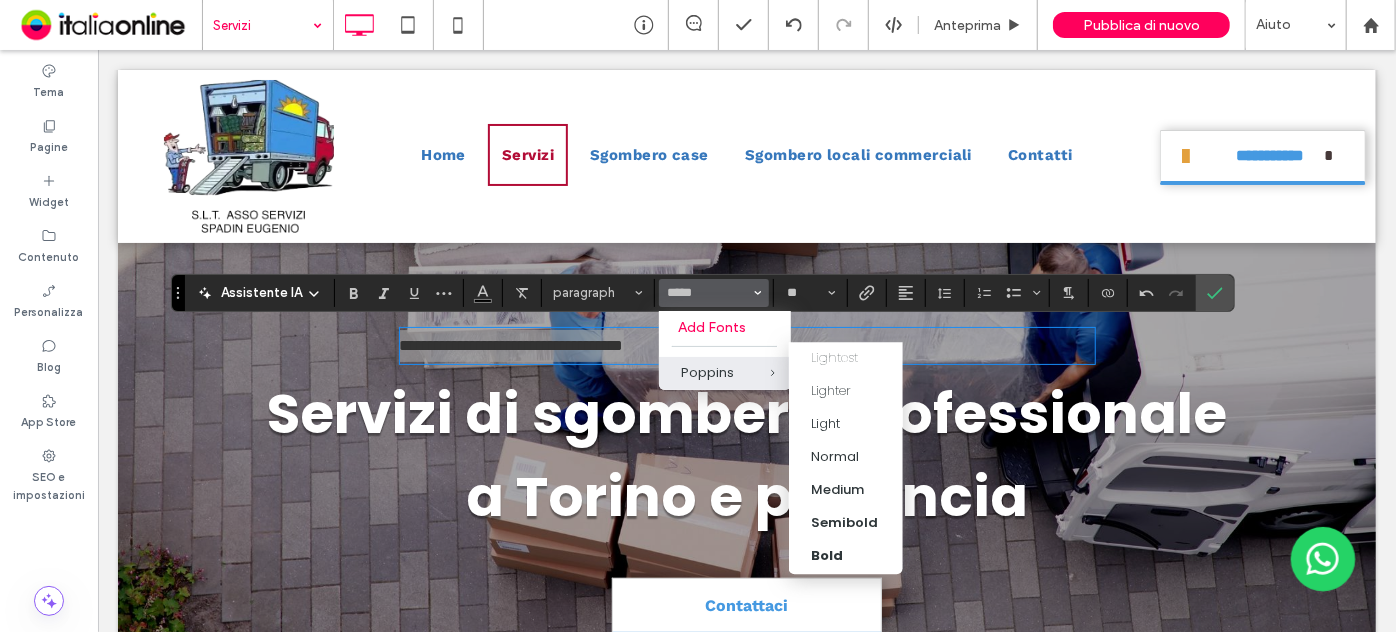 click at bounding box center (758, 373) 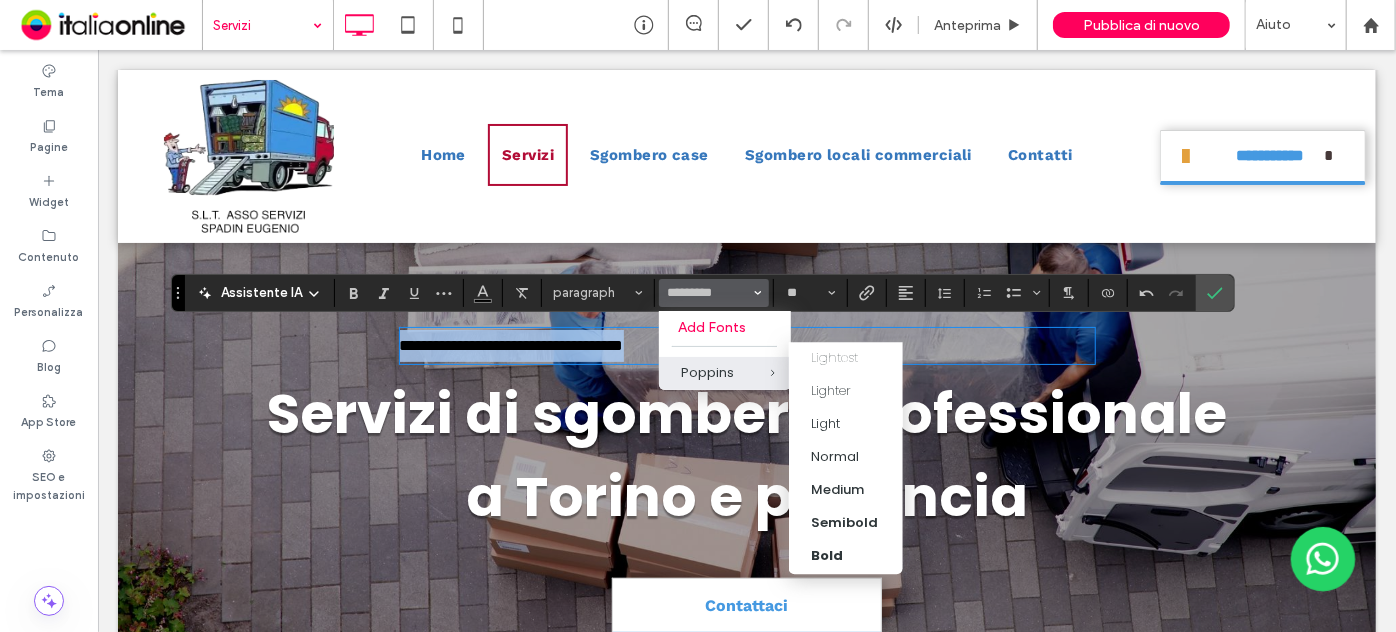 type on "*******" 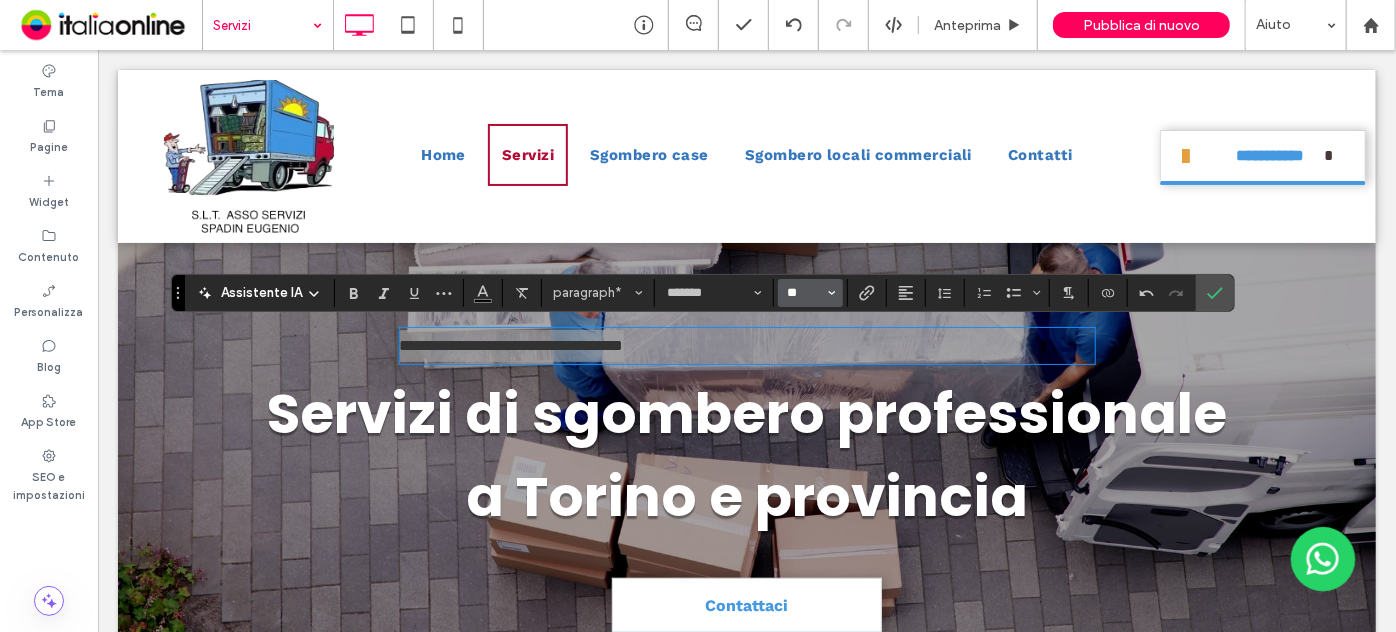 click on "**" at bounding box center (804, 293) 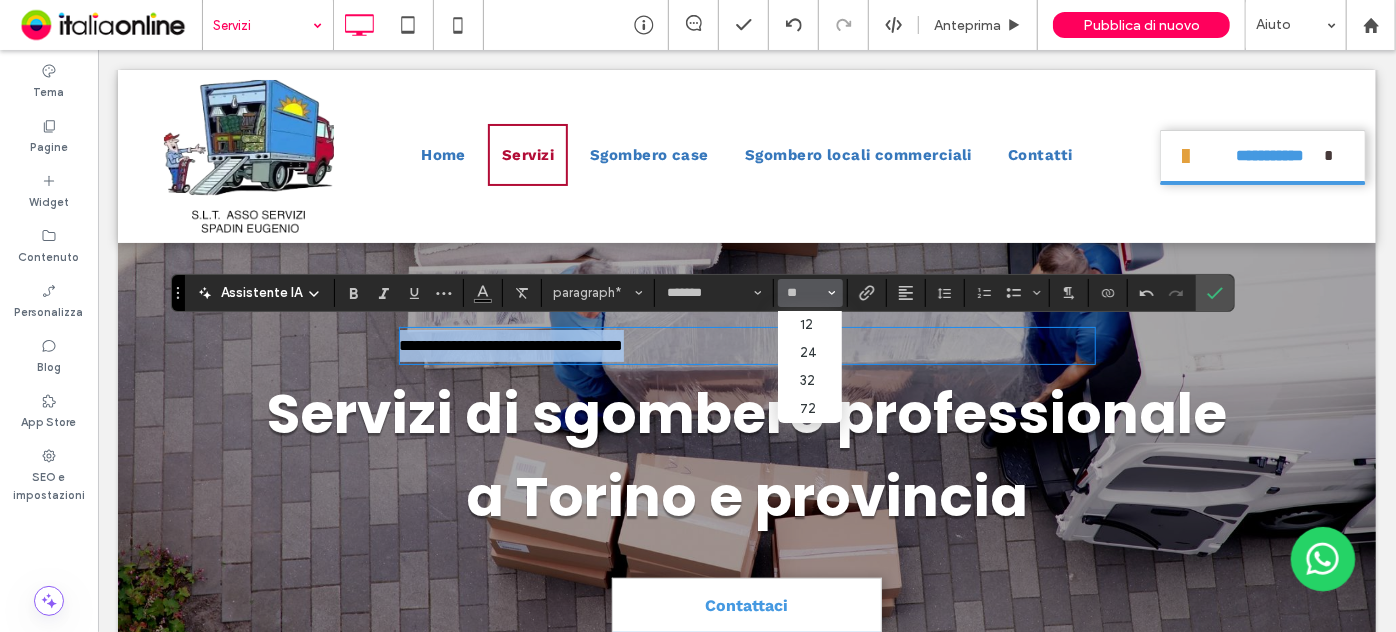 type on "**" 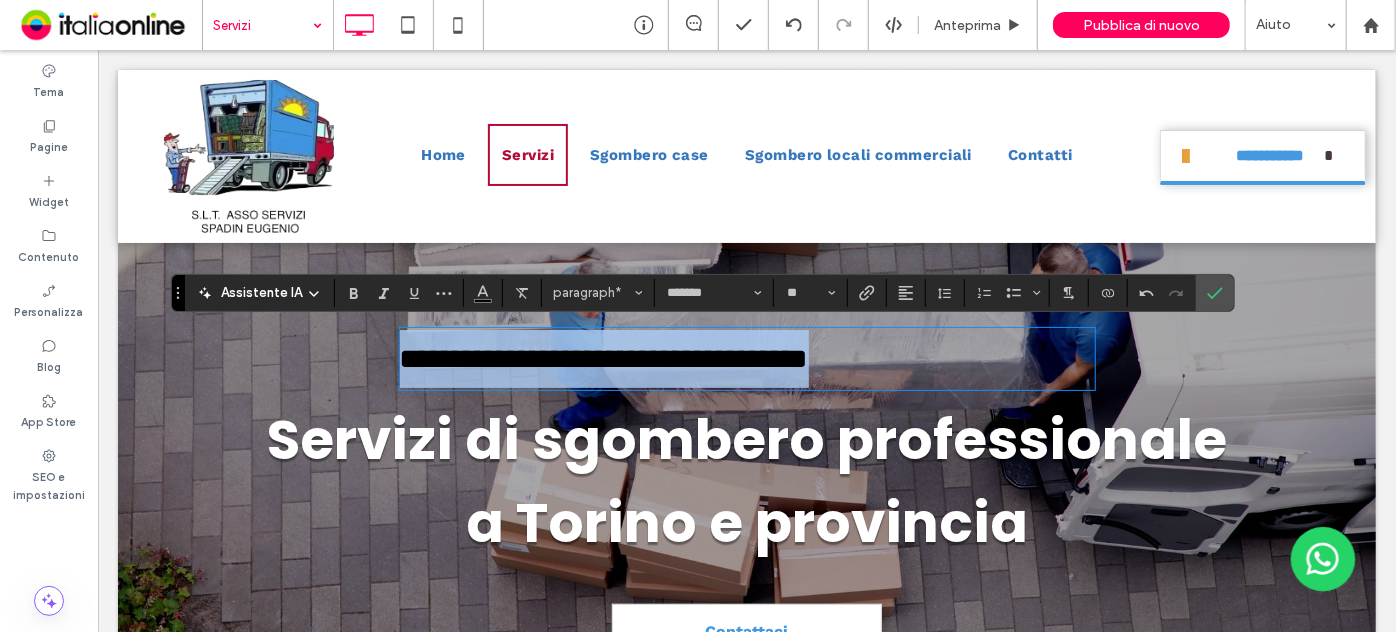 click on "**********" at bounding box center (746, 450) 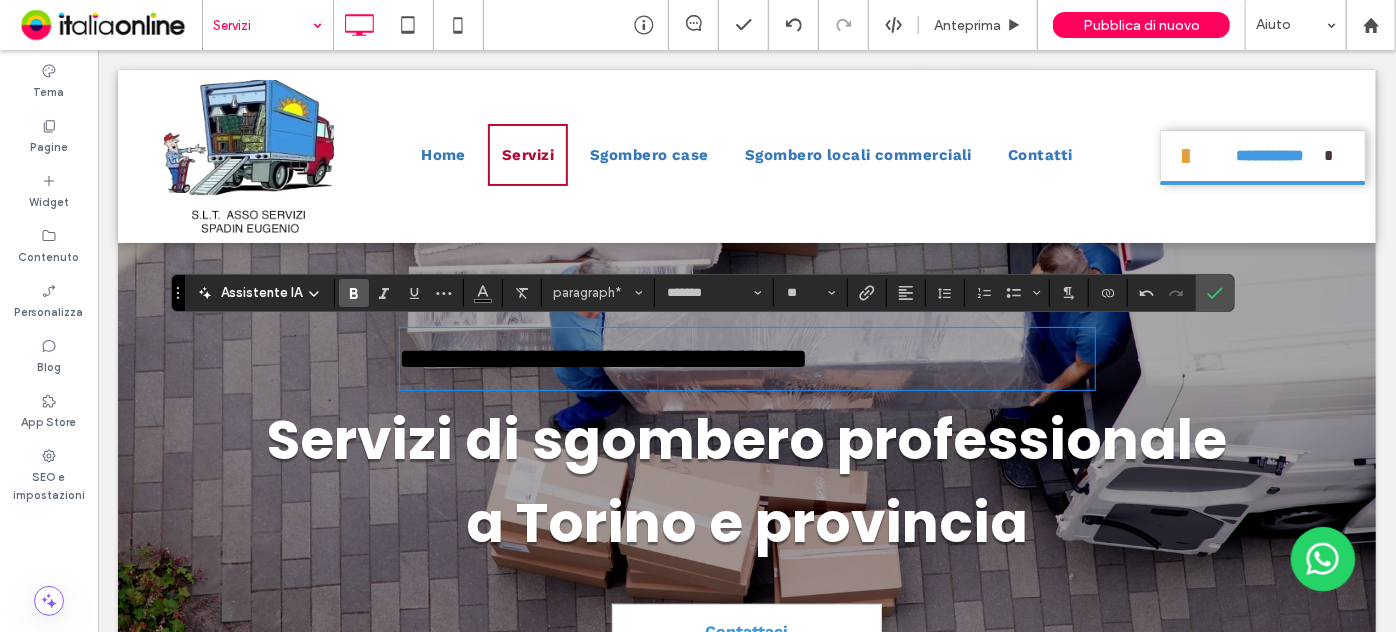 click 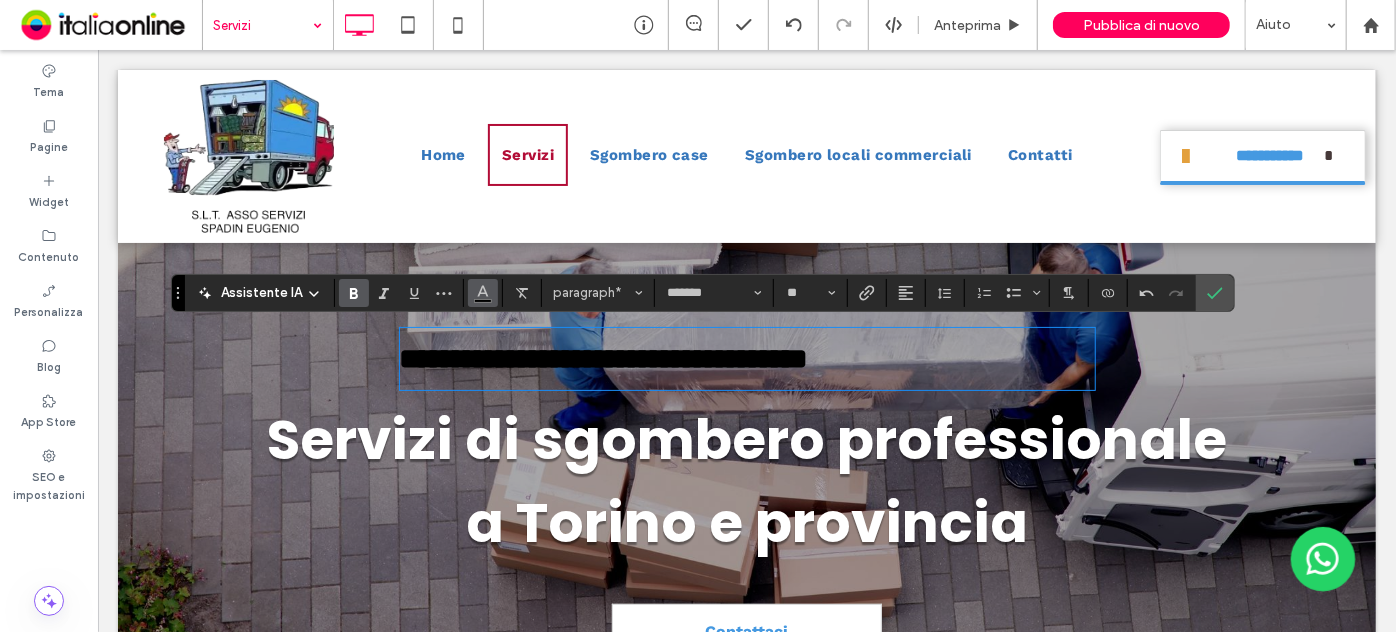 click at bounding box center (483, 293) 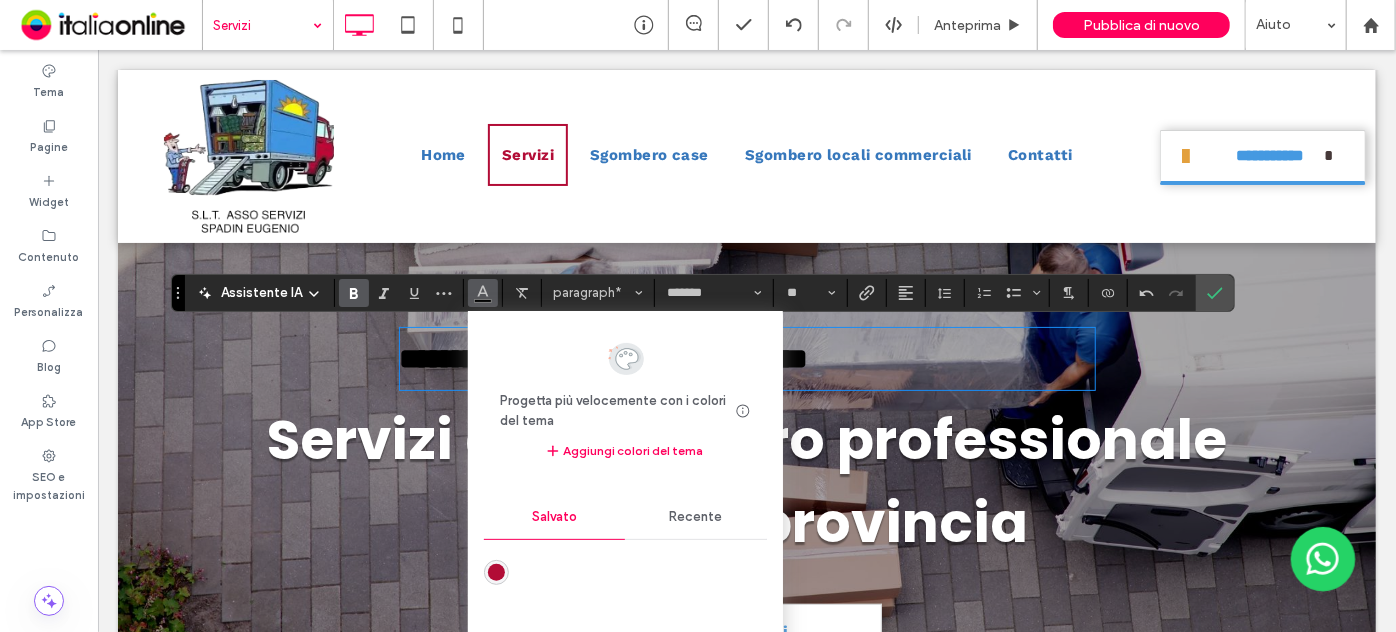click on "Recente" at bounding box center (696, 517) 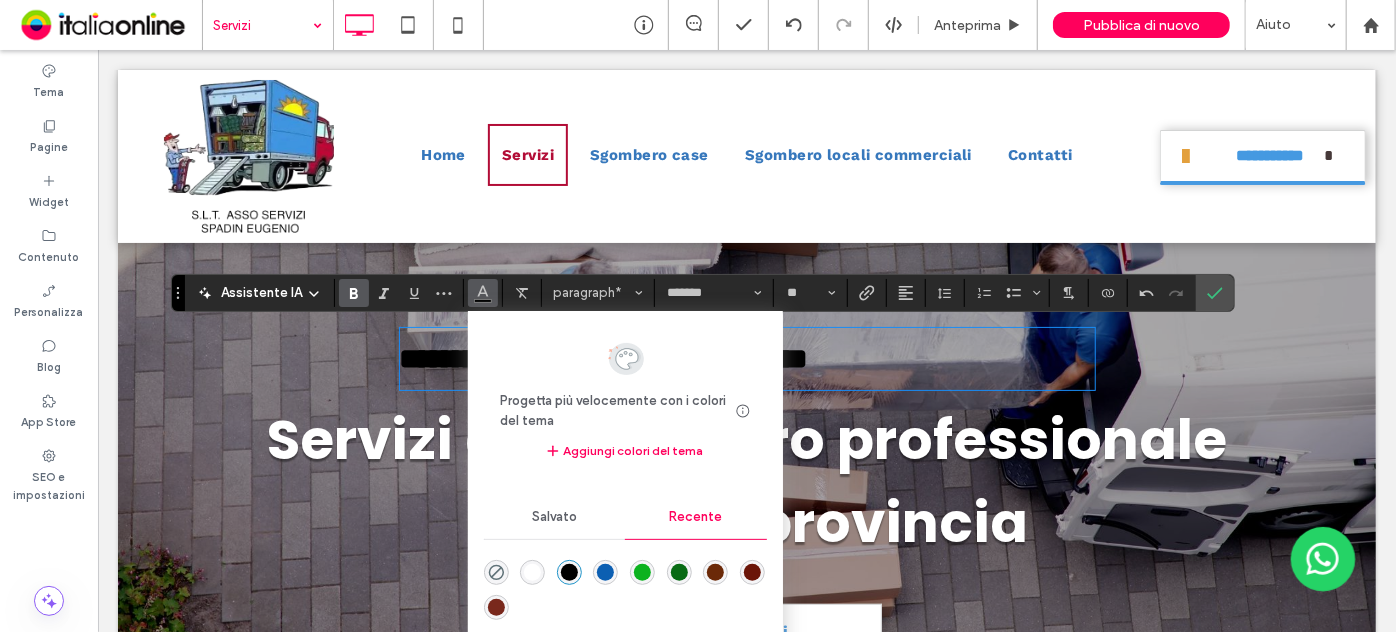 click at bounding box center (532, 572) 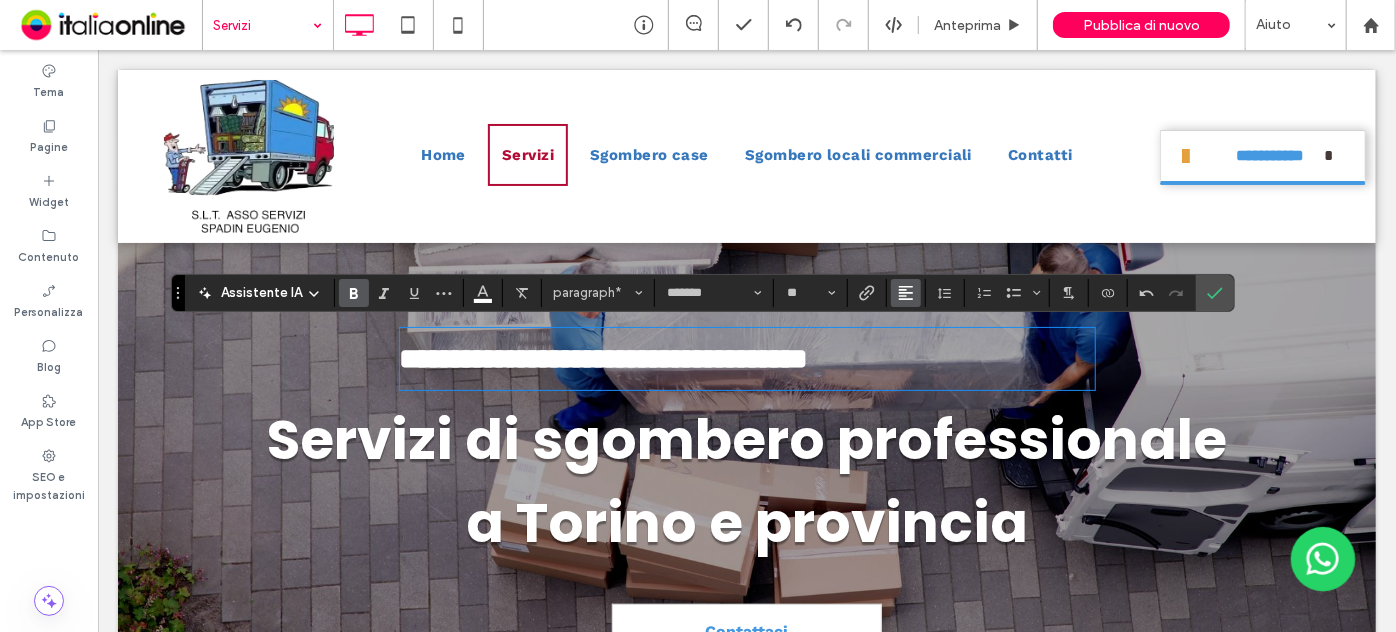 click 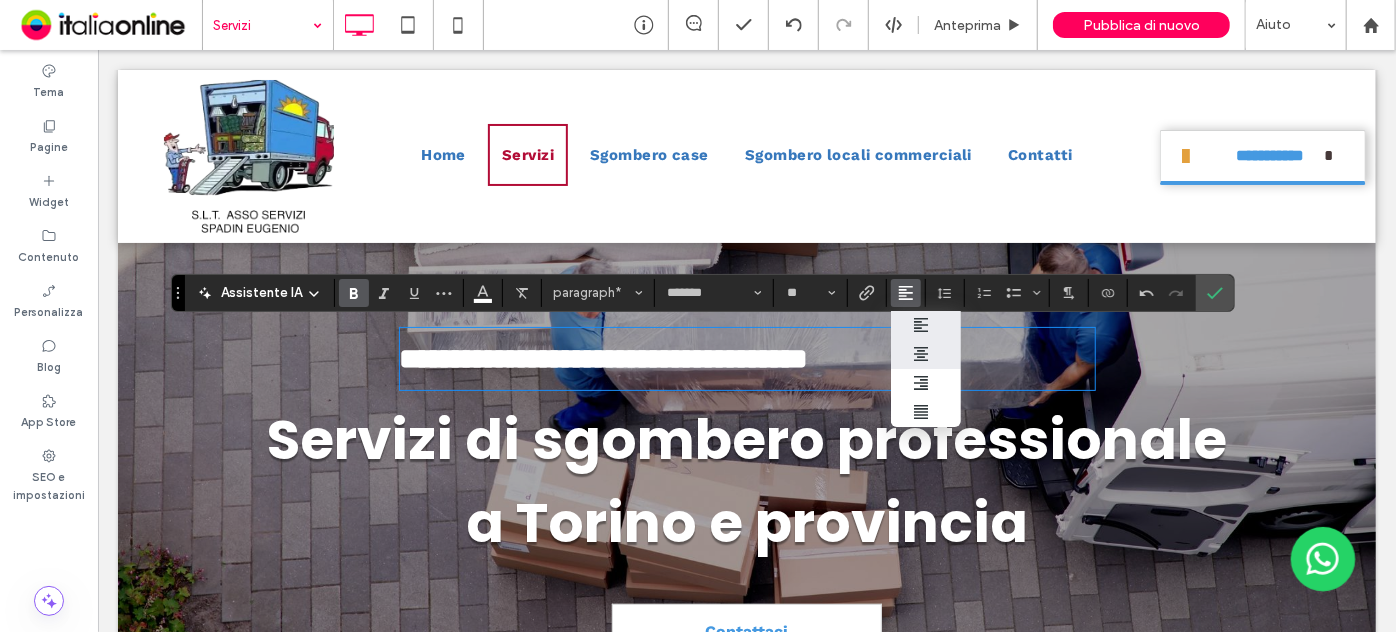 click at bounding box center (926, 354) 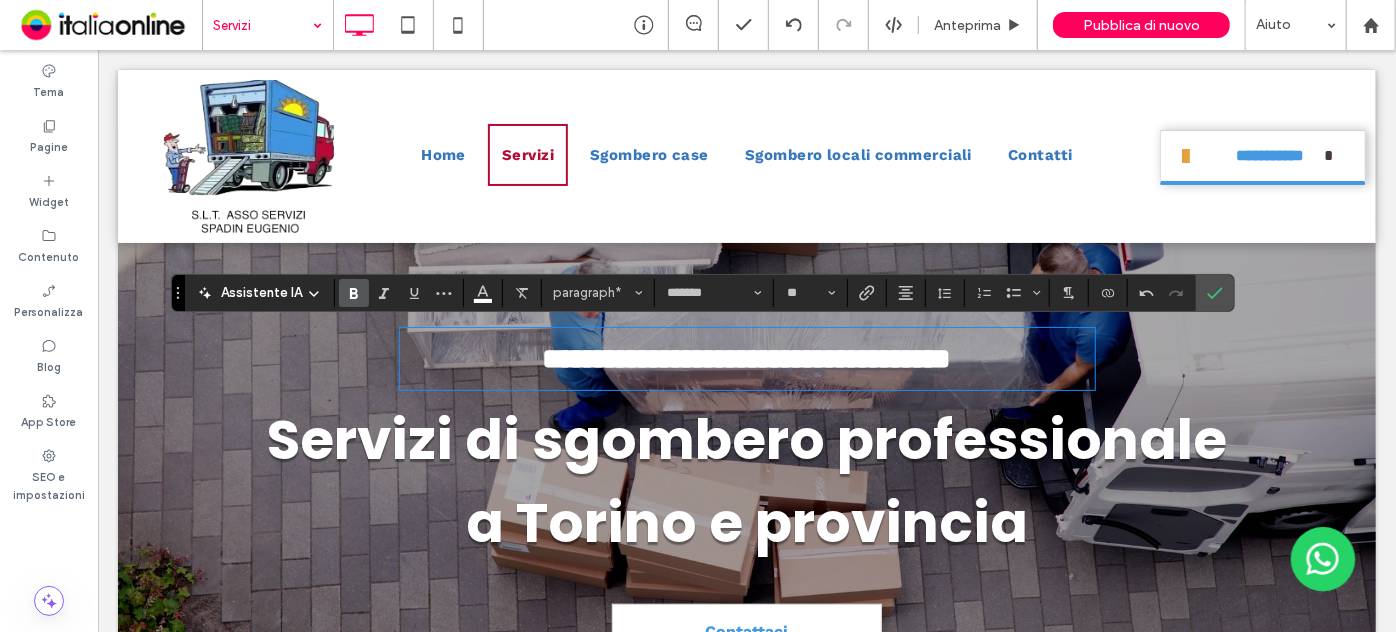 click on "**********" at bounding box center (746, 358) 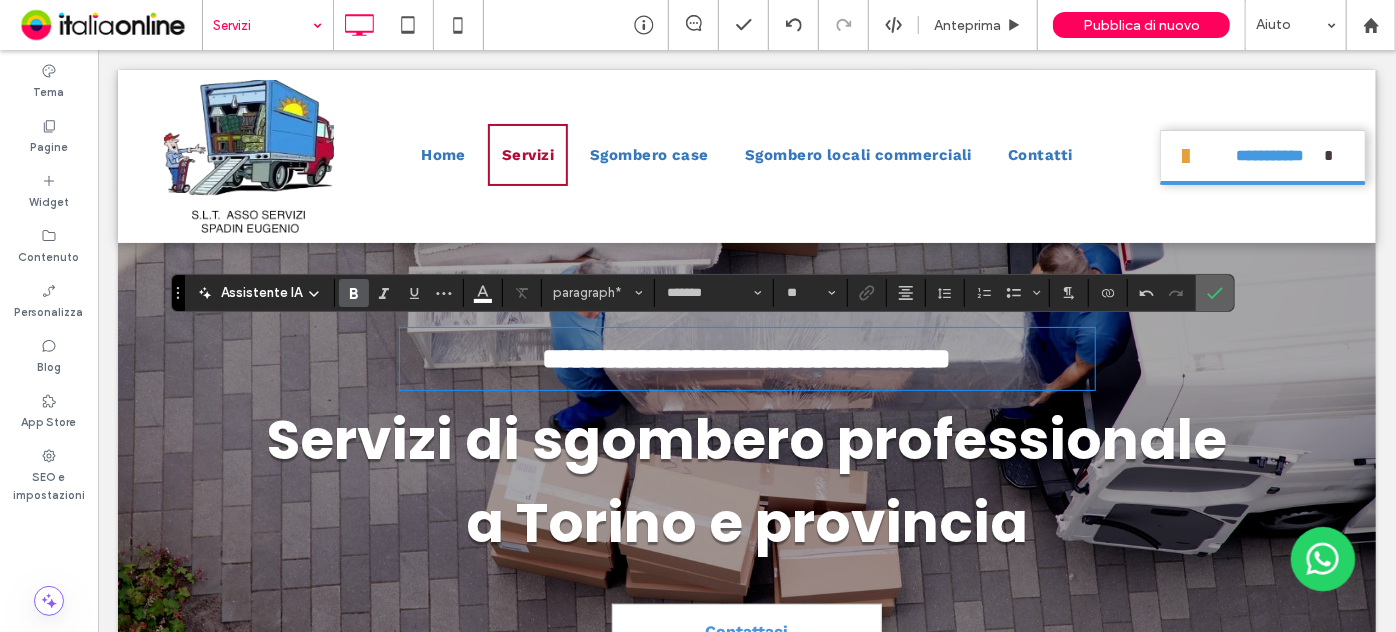 click 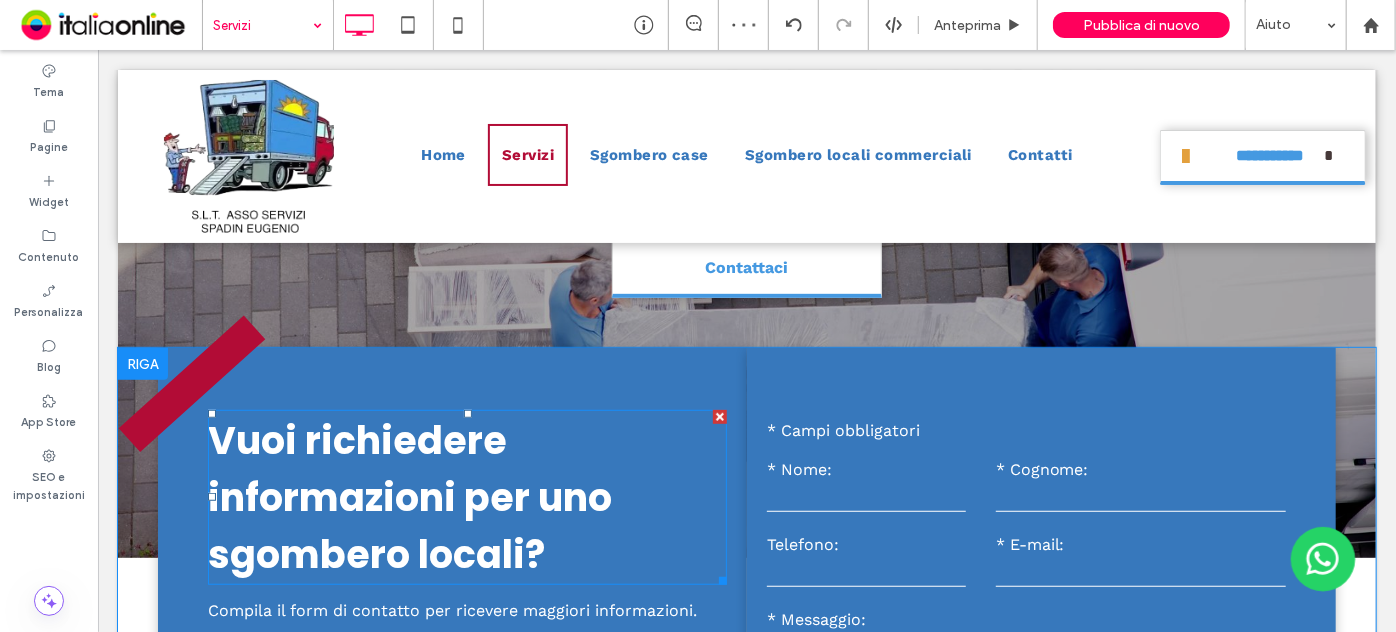 scroll, scrollTop: 545, scrollLeft: 0, axis: vertical 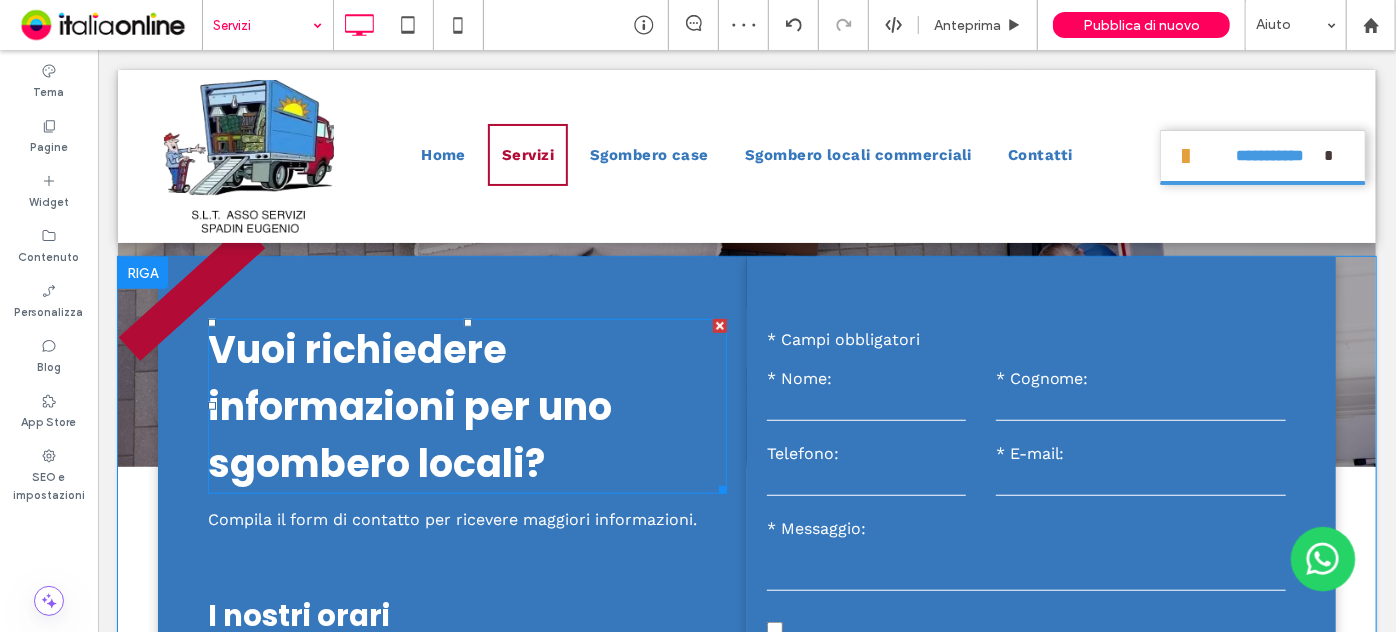 click on "Vuoi richiedere informazioni per uno sgombero locali?" at bounding box center [409, 405] 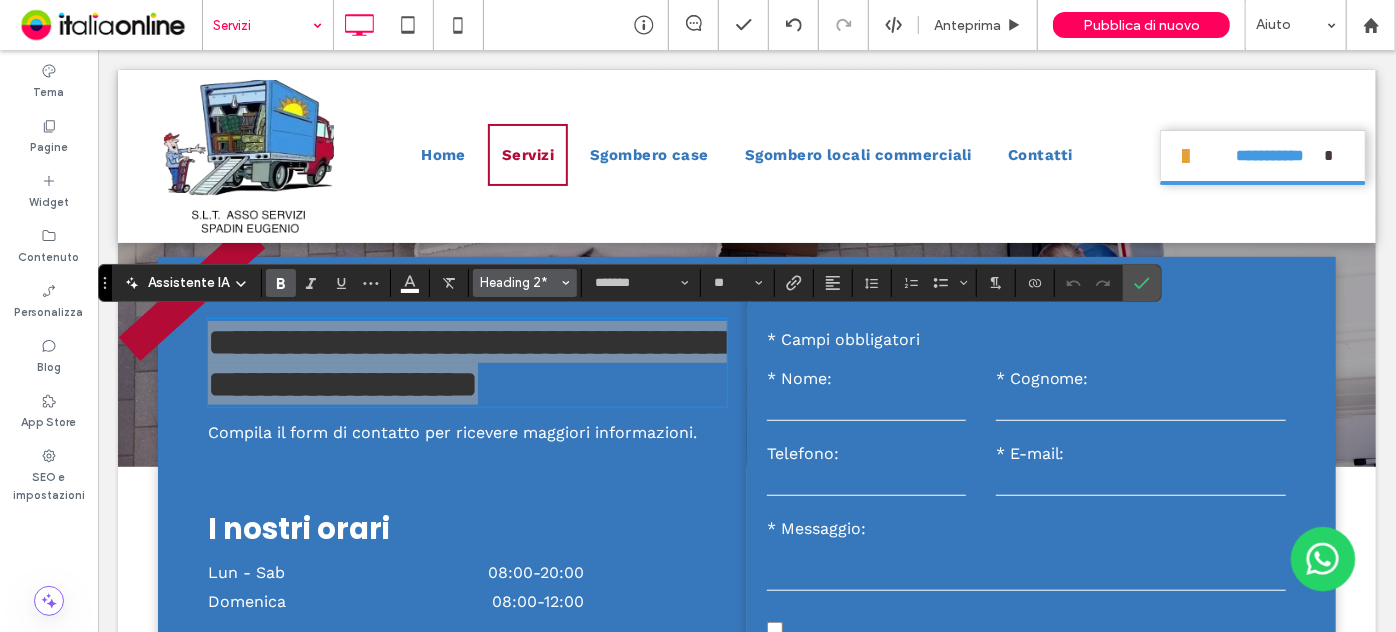 click on "Heading 2*" at bounding box center [525, 283] 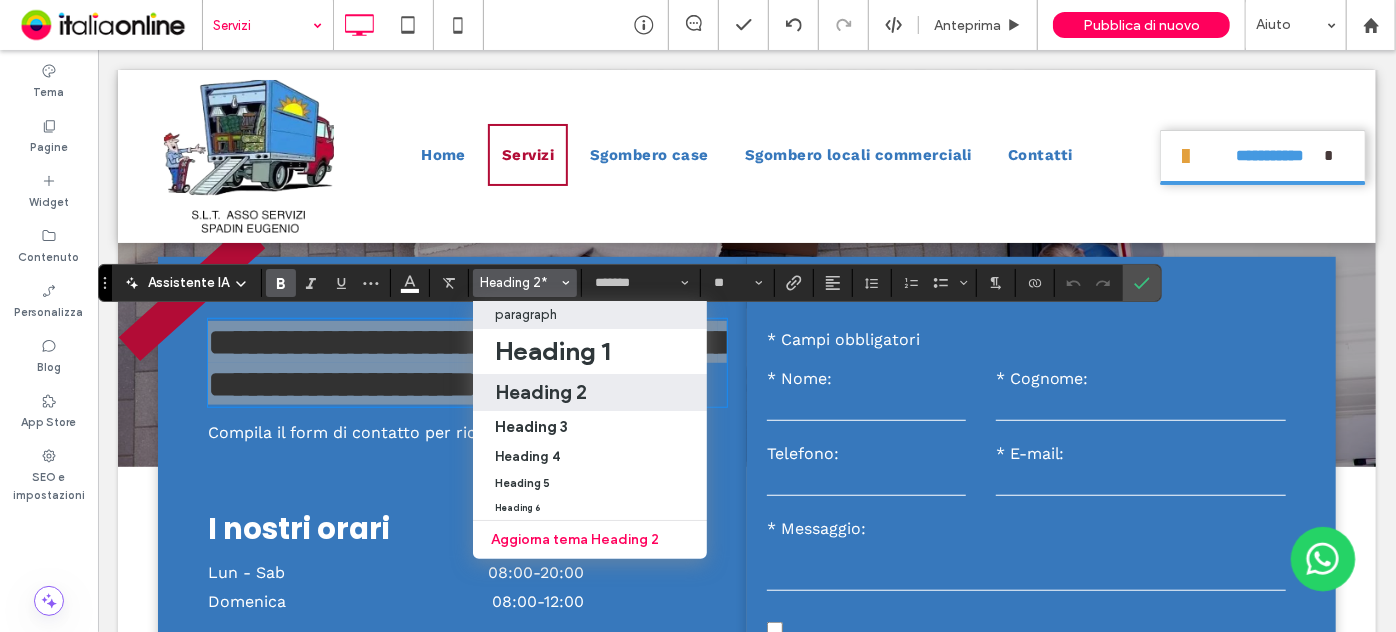click on "paragraph" at bounding box center [590, 315] 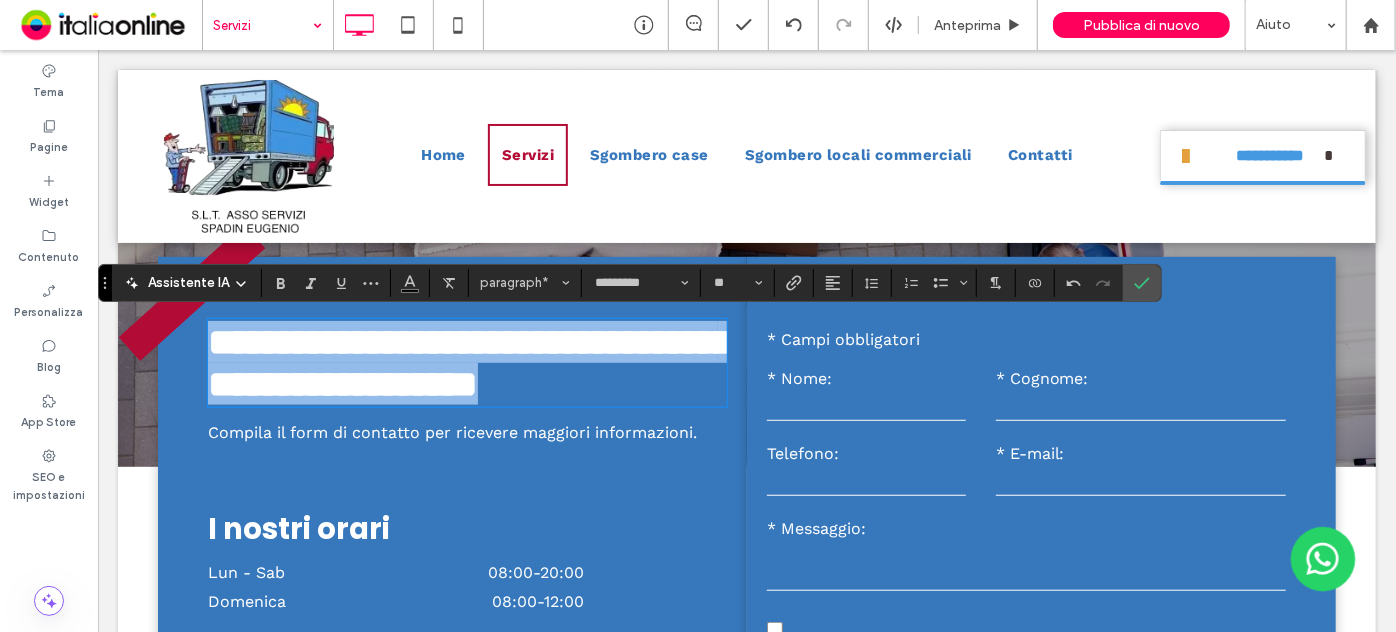 type on "*********" 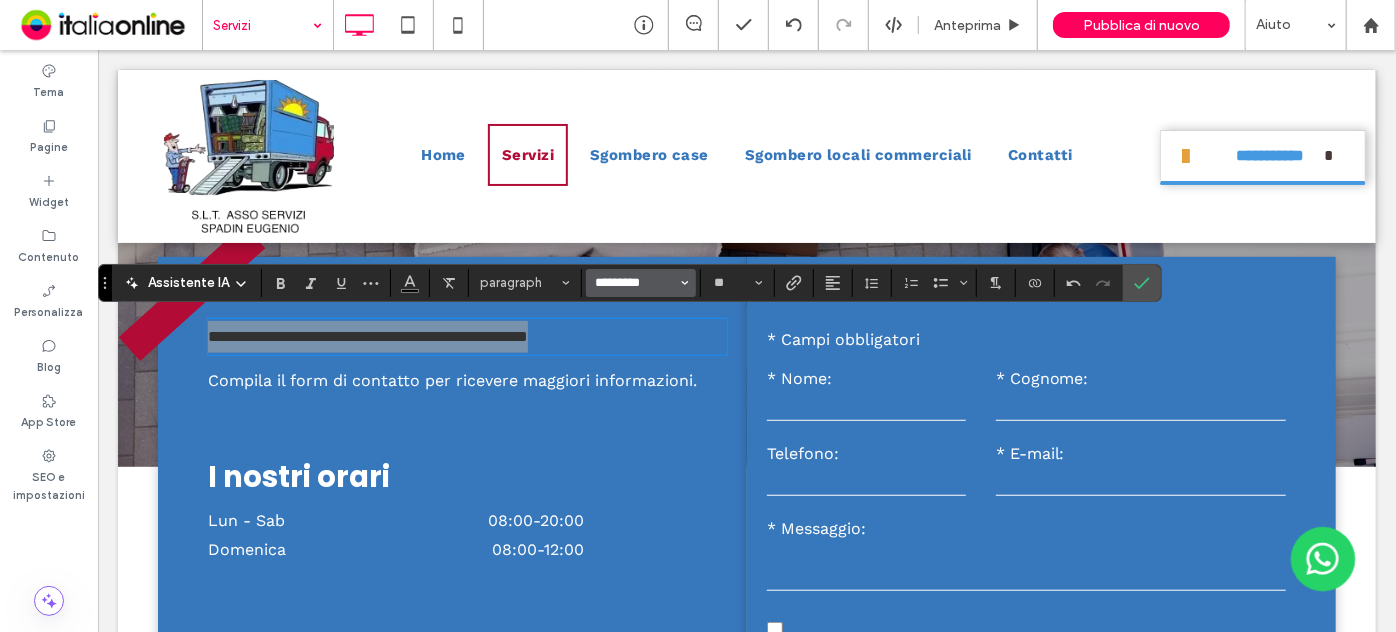 click on "*********" at bounding box center (635, 283) 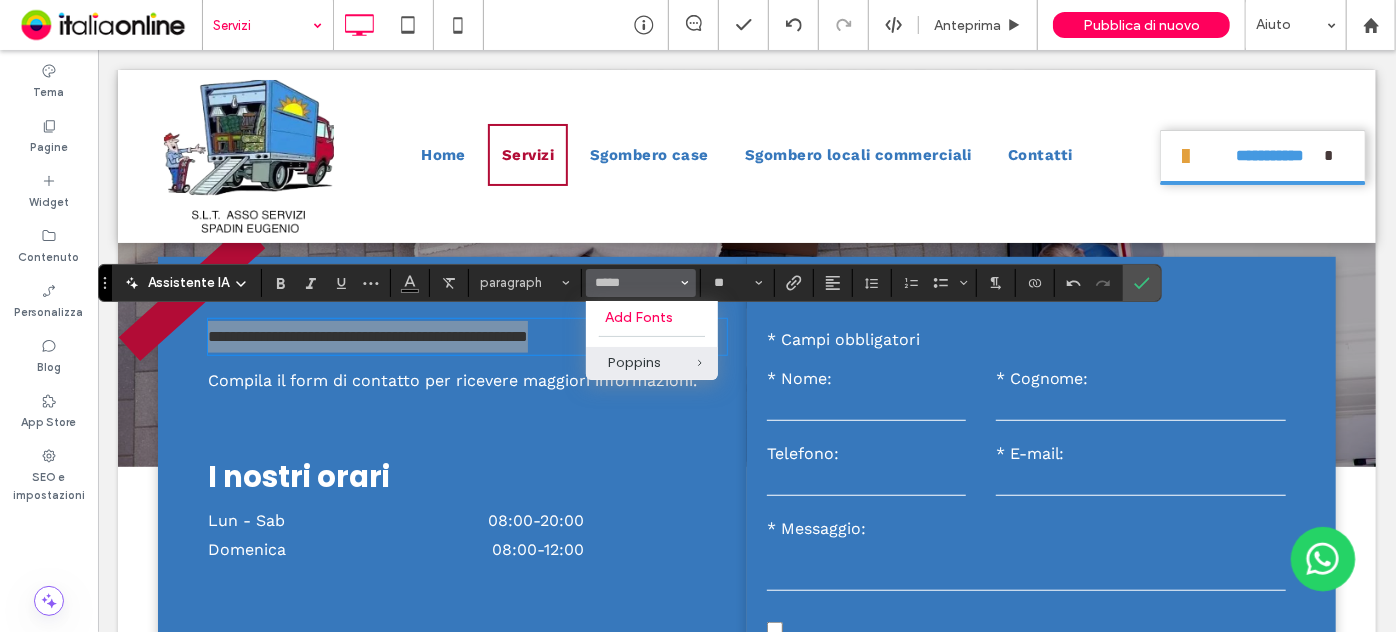 click on "Poppins" at bounding box center (652, 363) 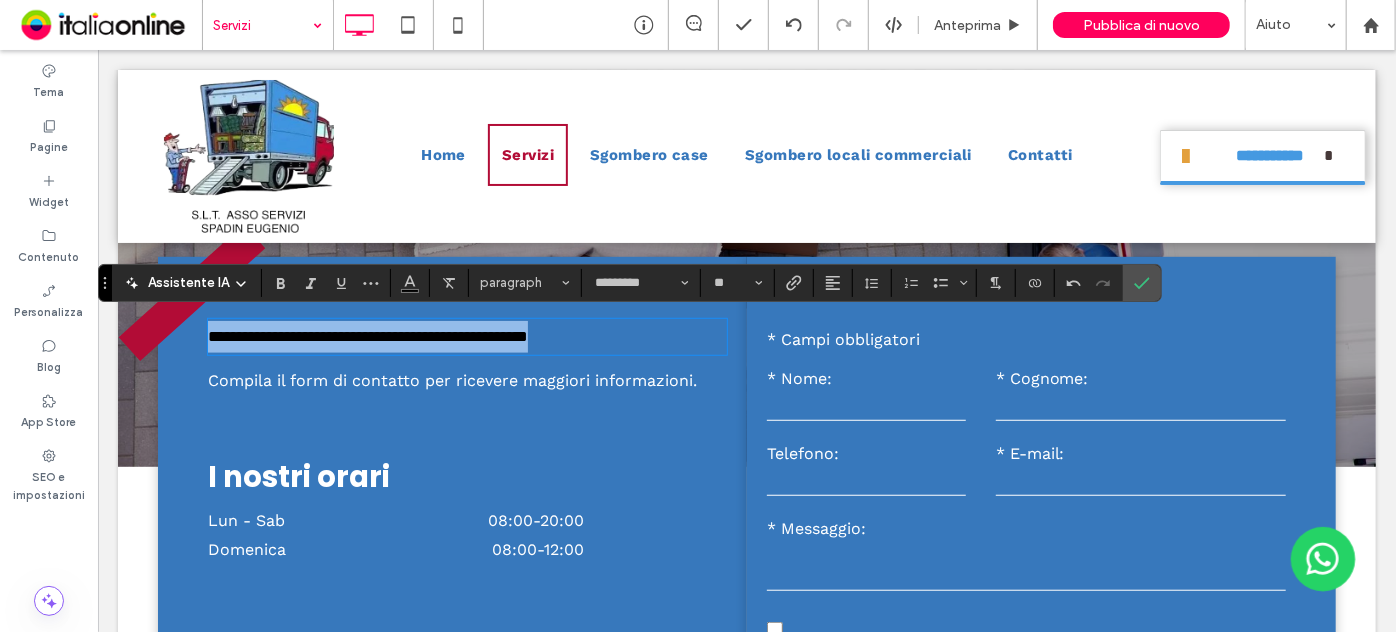 type on "*******" 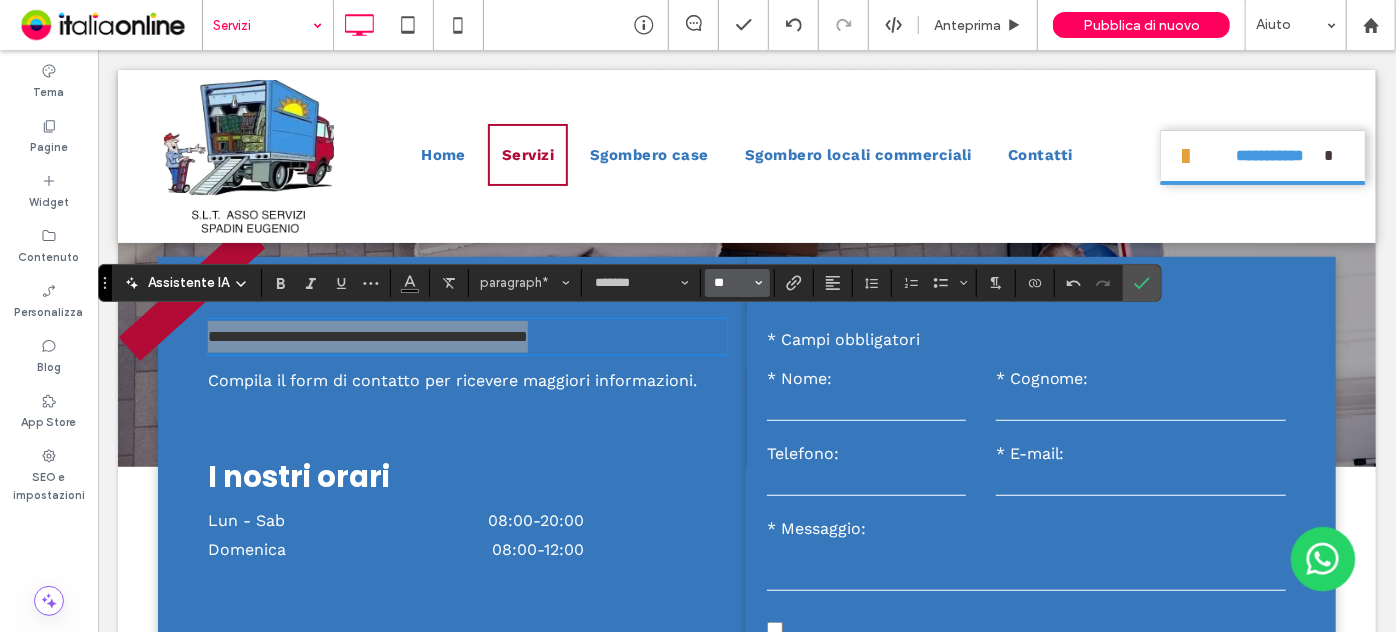 click on "**" at bounding box center [731, 283] 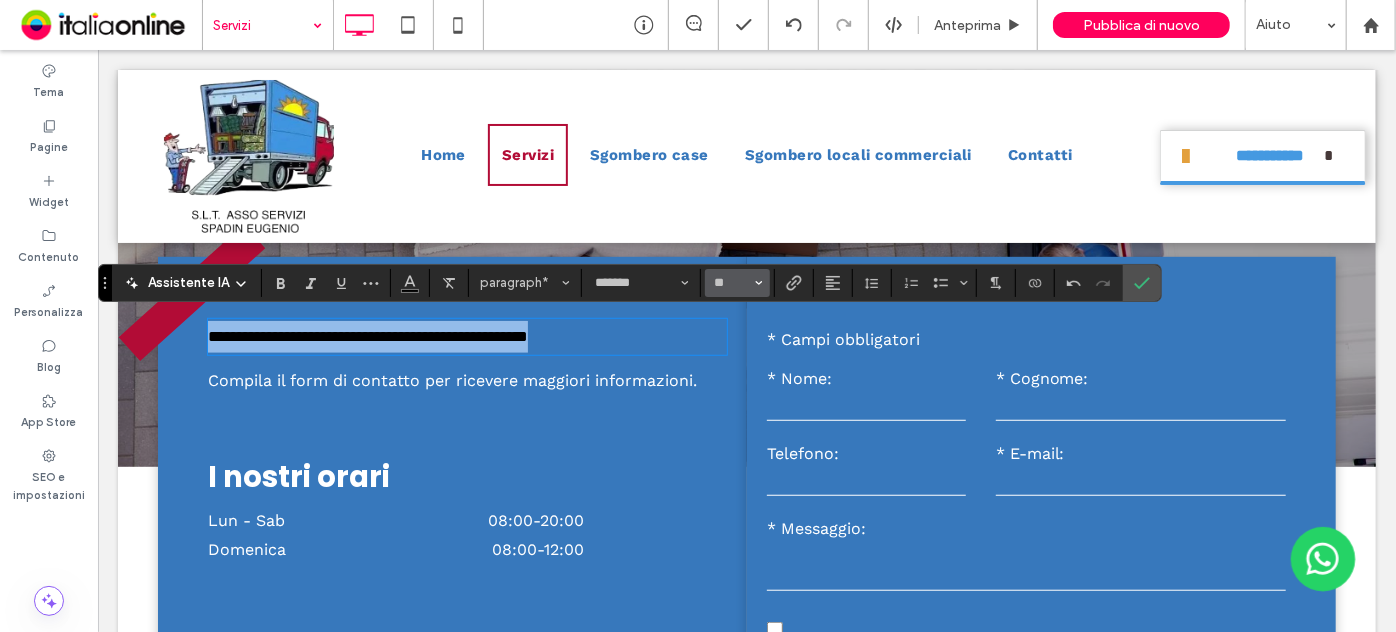type on "**" 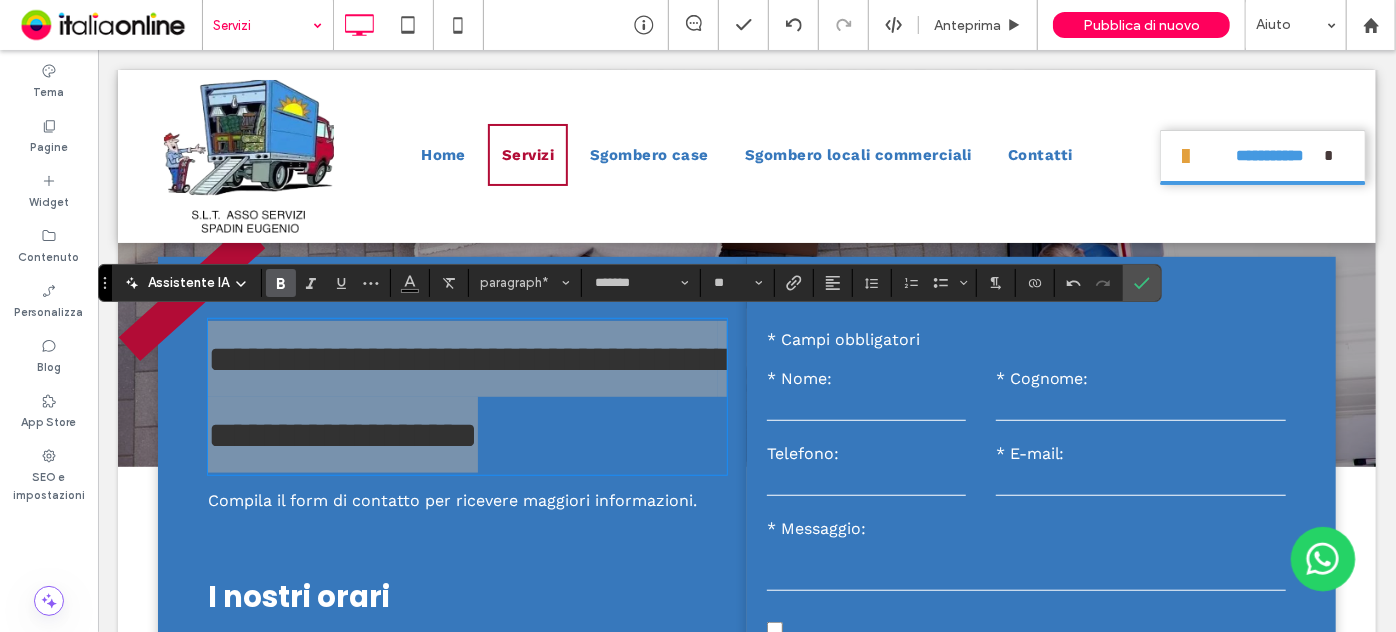 click 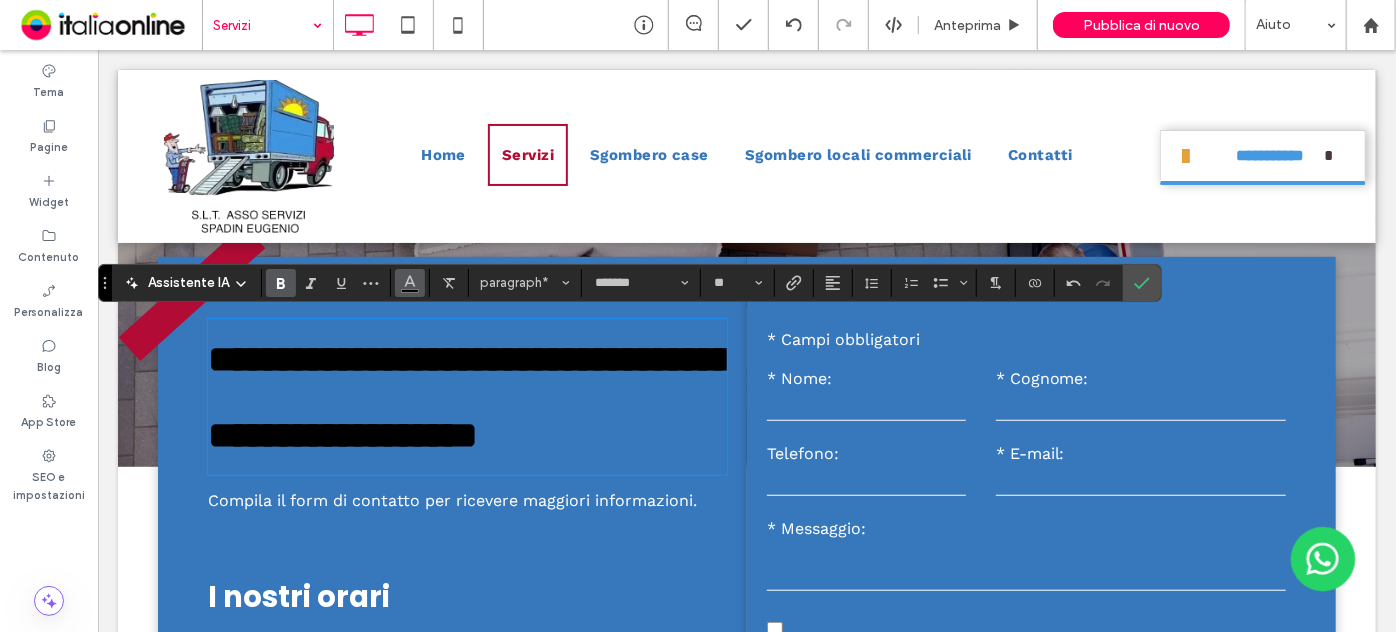 click 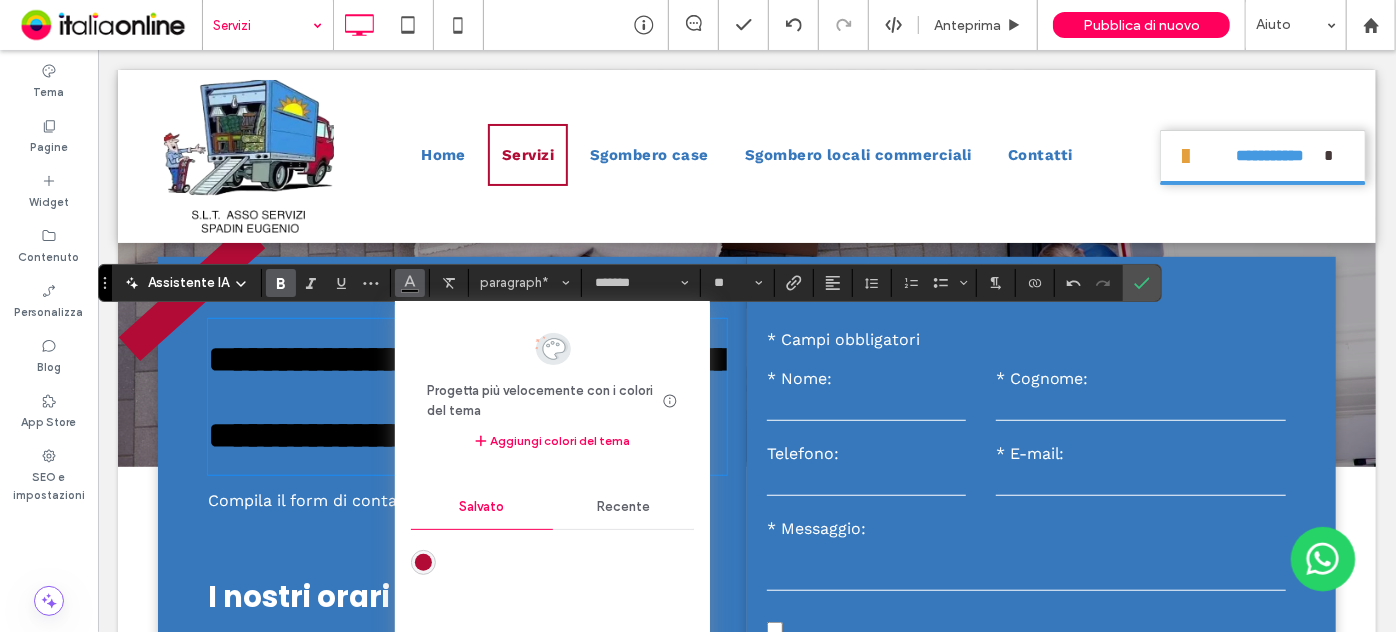 click on "Recente" at bounding box center [624, 507] 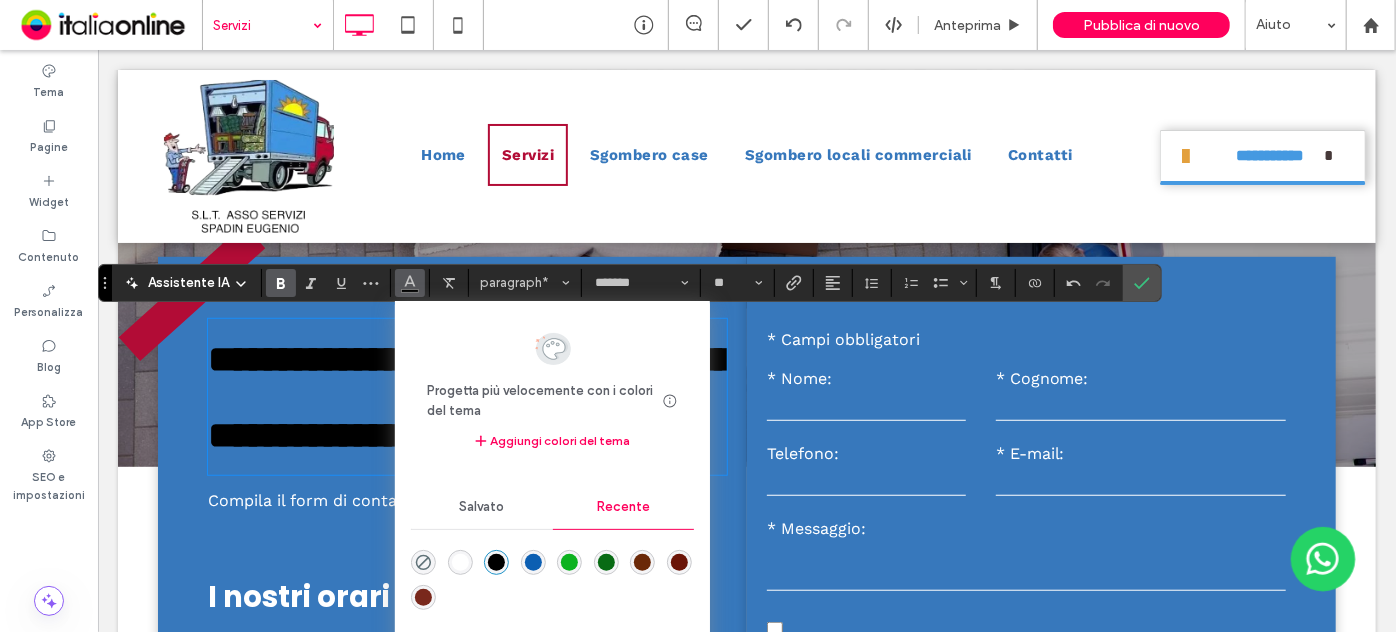 click at bounding box center (460, 562) 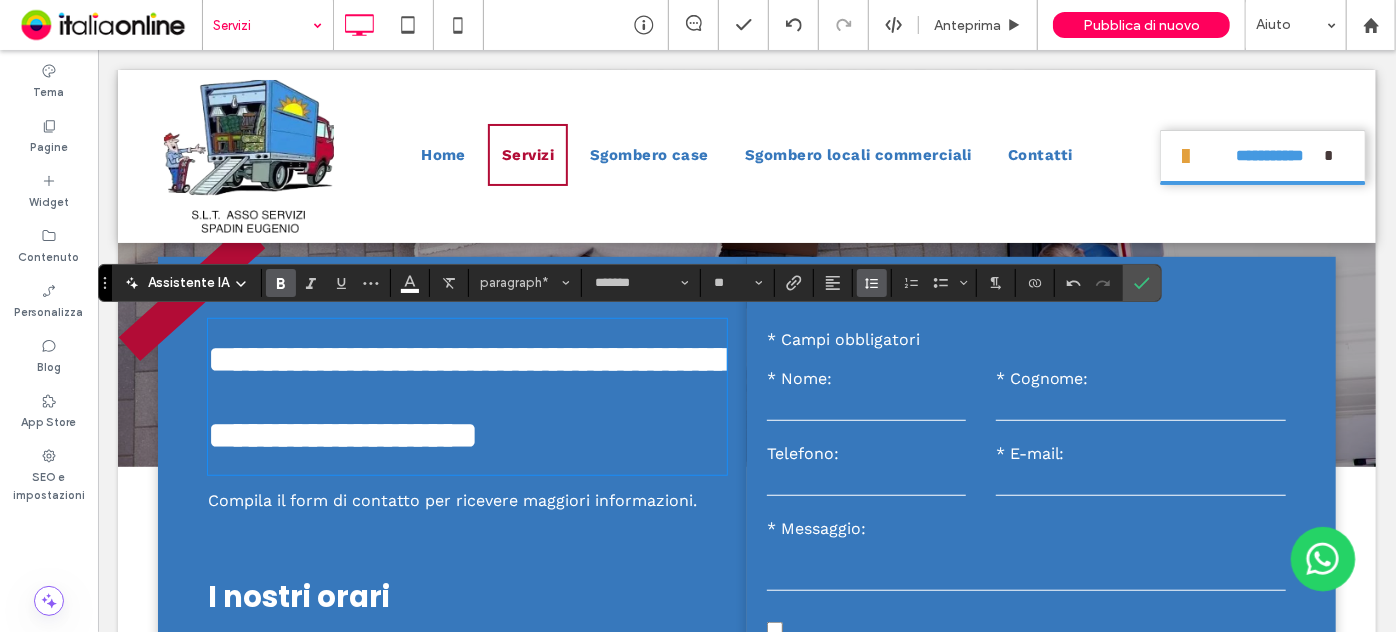 click 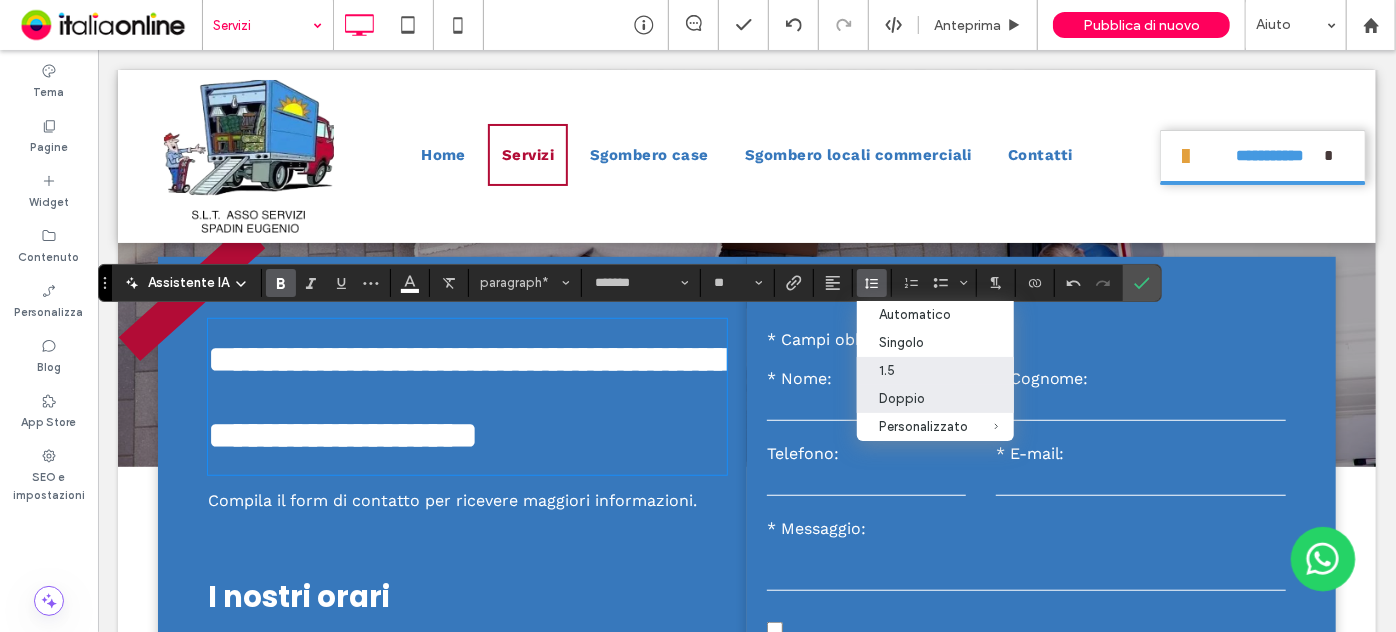 click on "1.5" at bounding box center [923, 370] 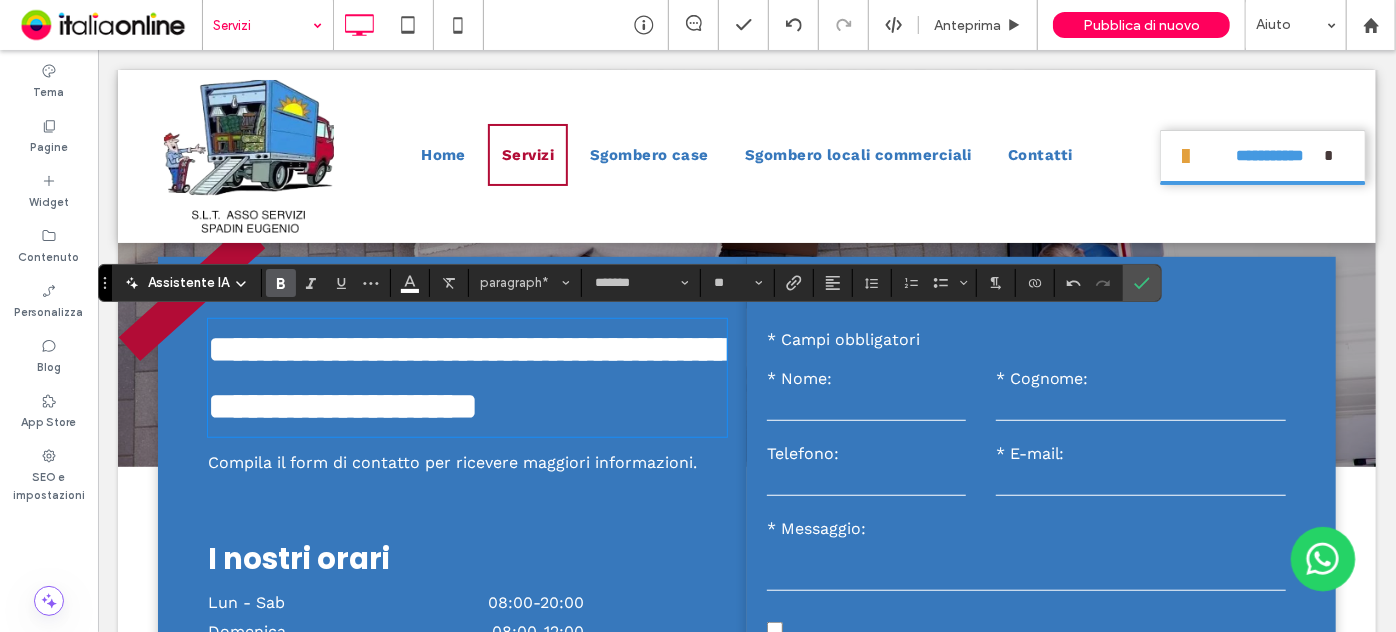 click on "**********" at bounding box center (469, 376) 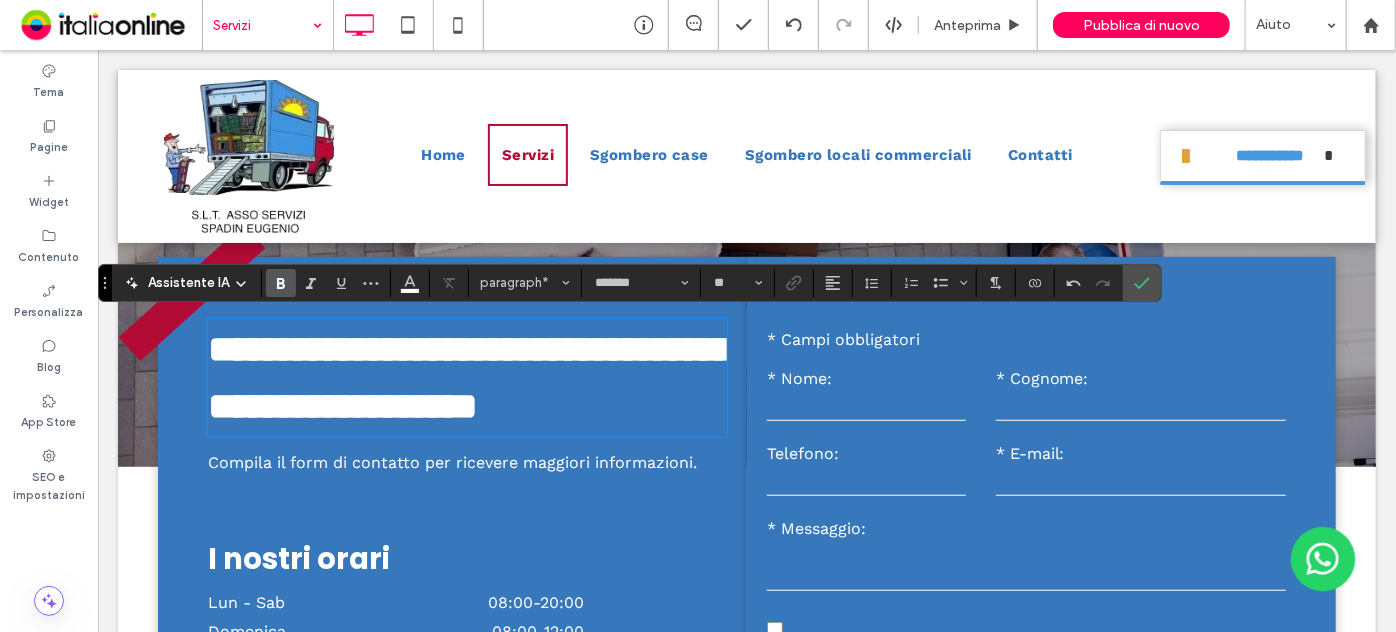 click on "**********" at bounding box center [469, 376] 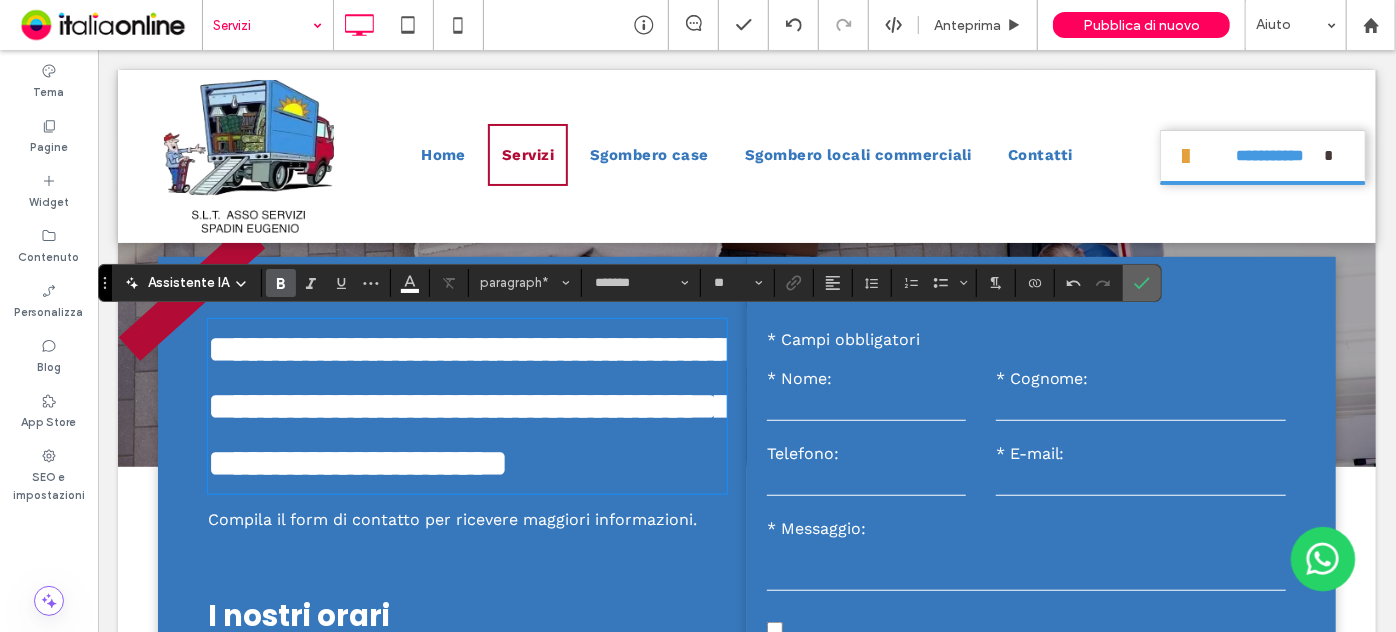 drag, startPoint x: 1125, startPoint y: 284, endPoint x: 801, endPoint y: 280, distance: 324.0247 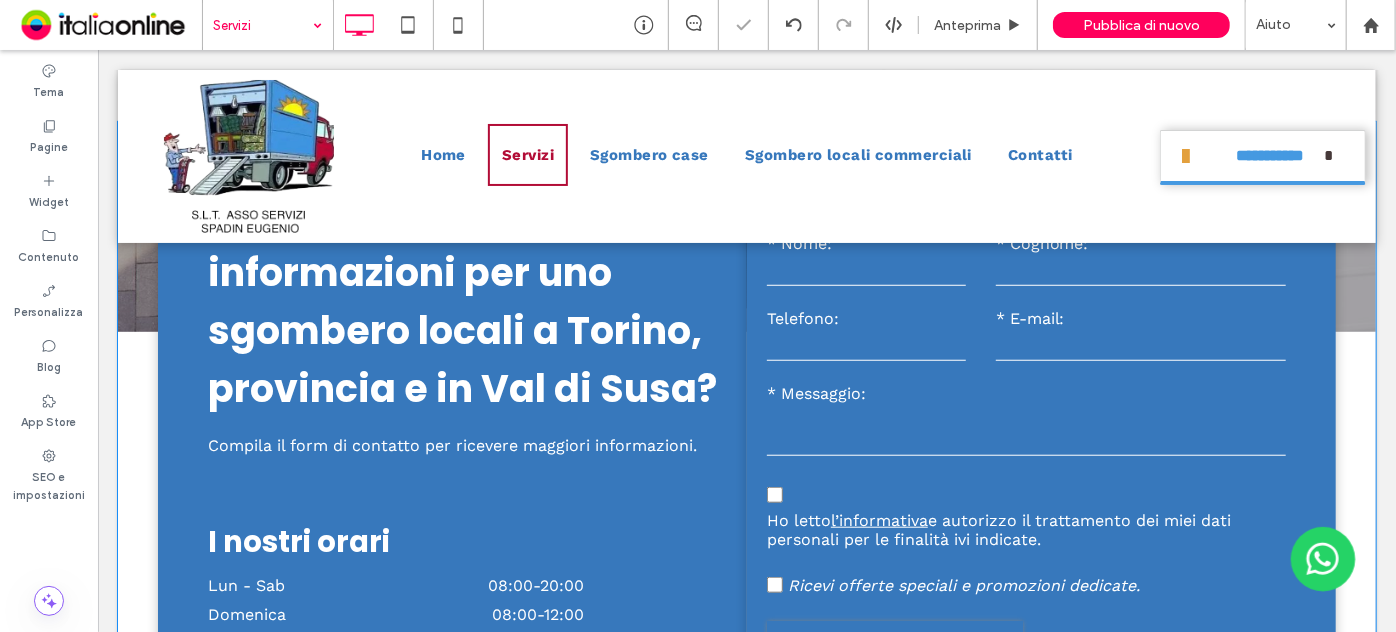 scroll, scrollTop: 636, scrollLeft: 0, axis: vertical 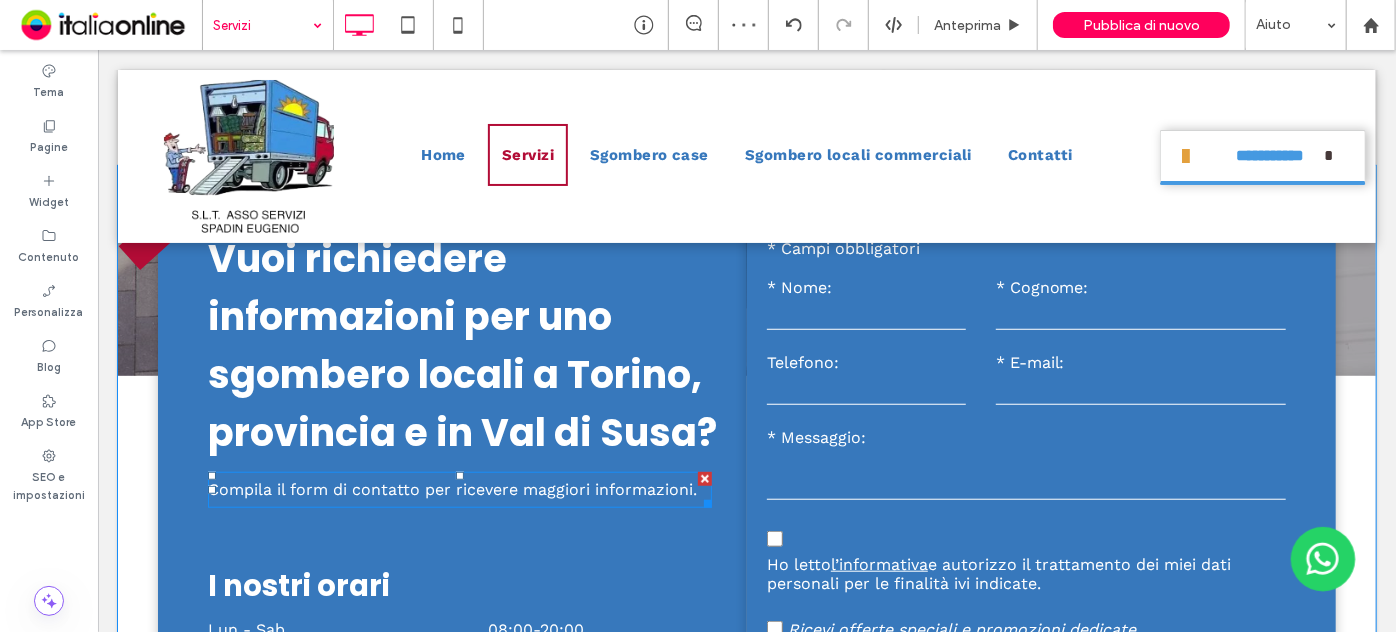 click on "Compila il form di contatto per ricevere maggiori informazioni." at bounding box center (451, 488) 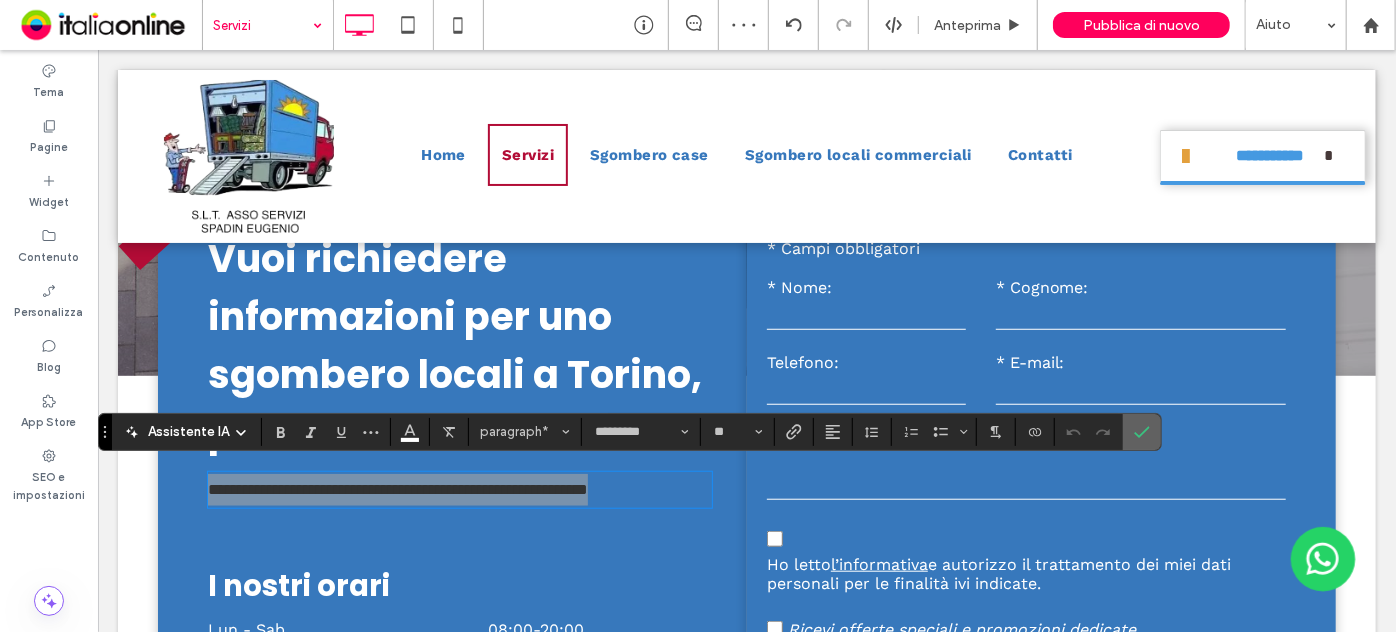 click 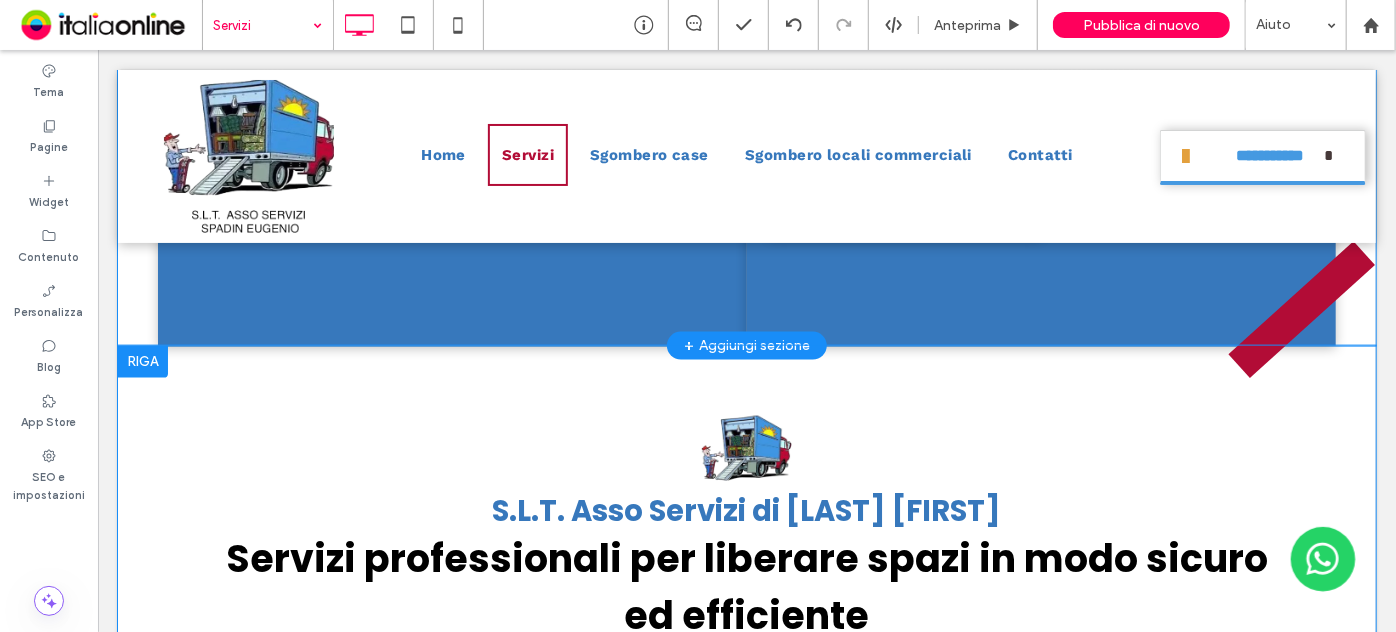 scroll, scrollTop: 1363, scrollLeft: 0, axis: vertical 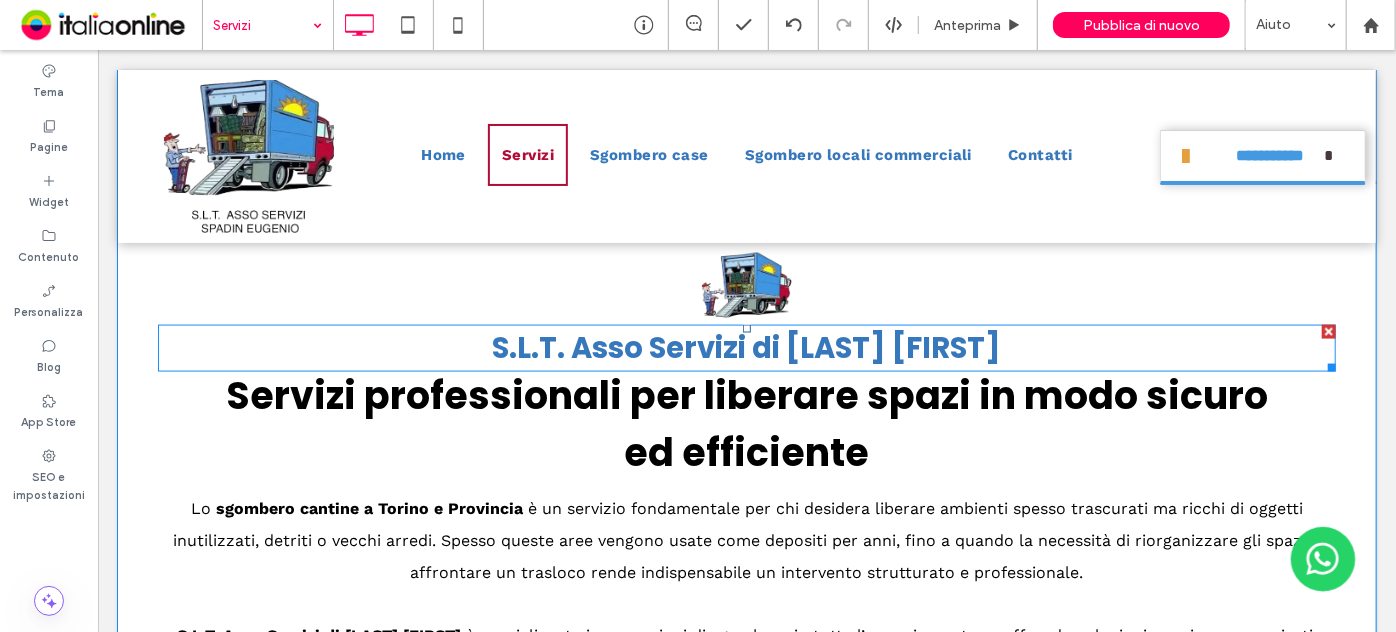 click on "S.L.T. Asso Servizi di [LAST] [FIRST]" at bounding box center (746, 347) 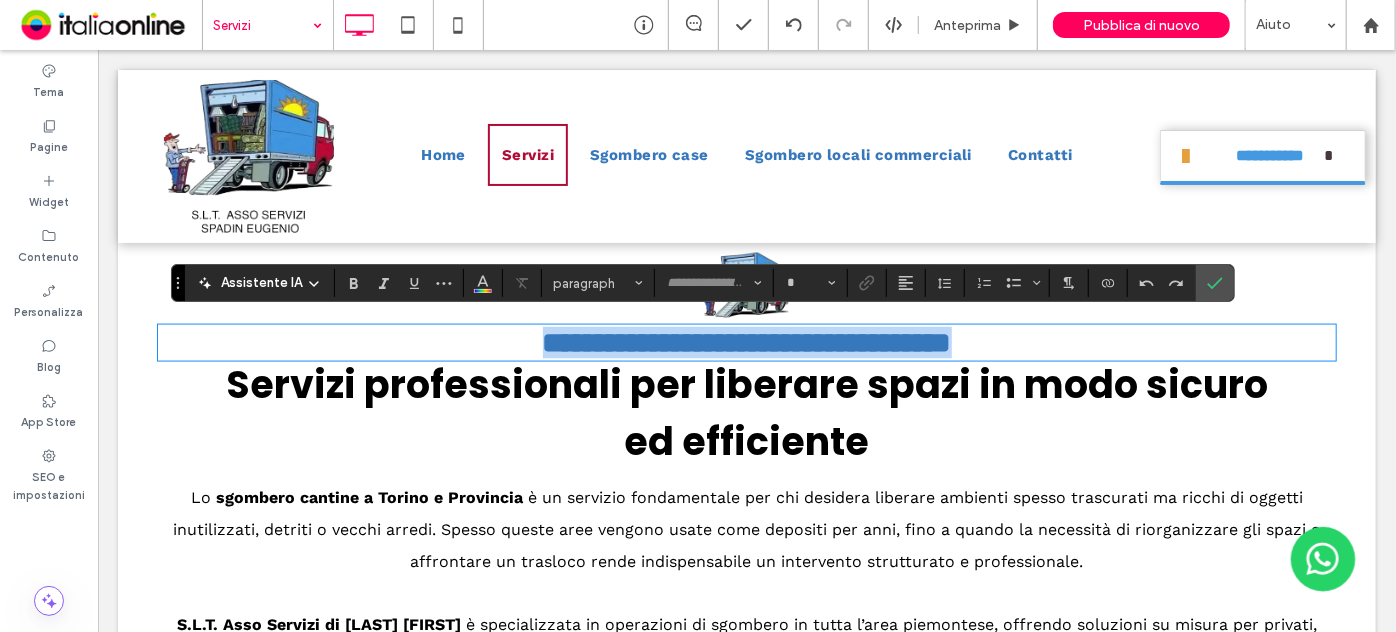 type on "*******" 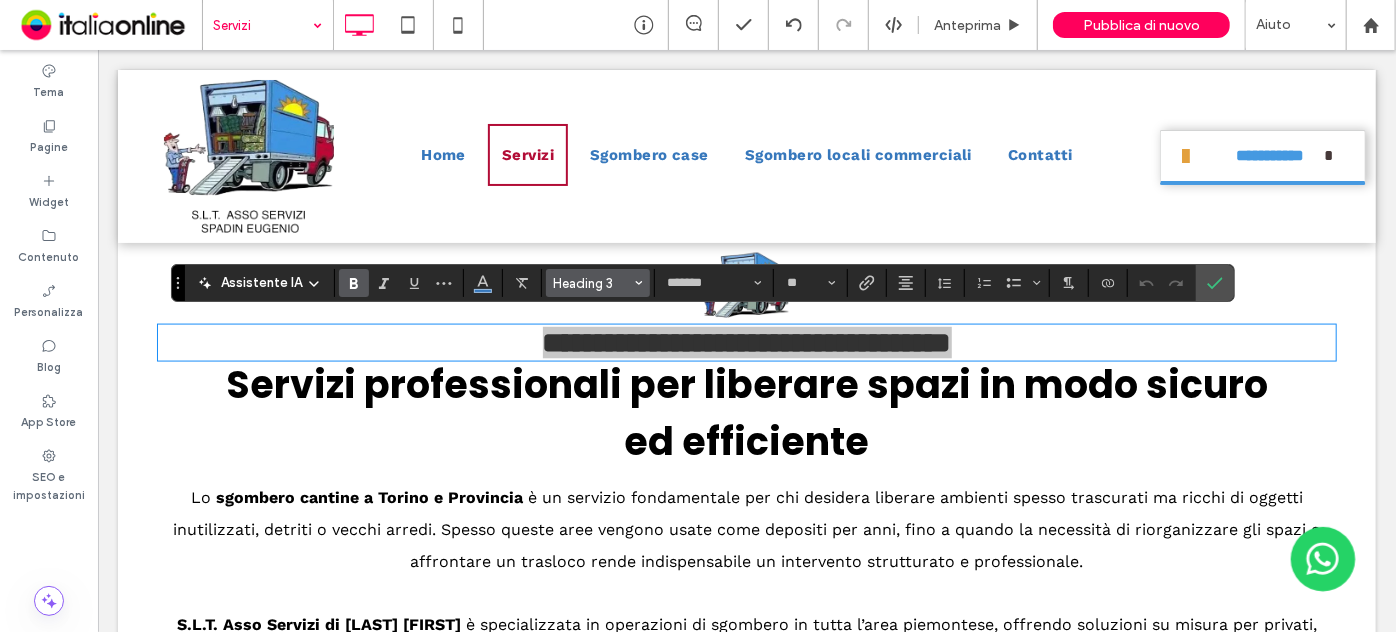 click on "Heading 3" at bounding box center [592, 283] 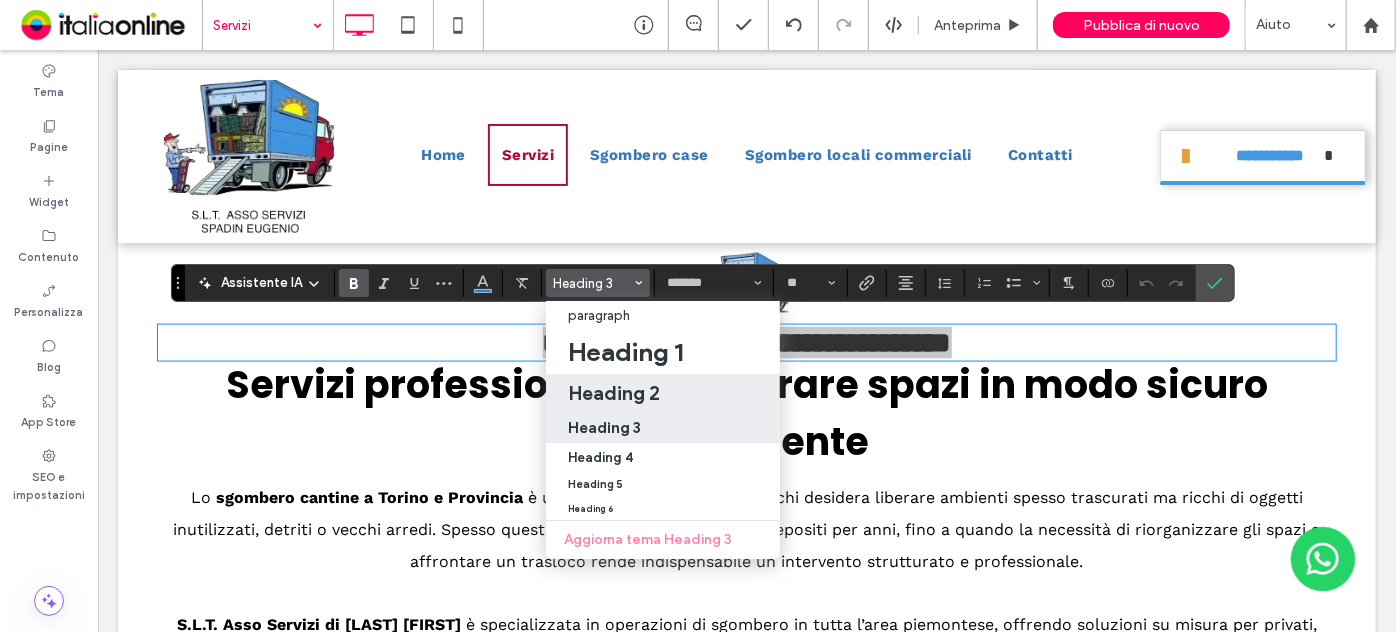click on "Heading 2" at bounding box center [614, 393] 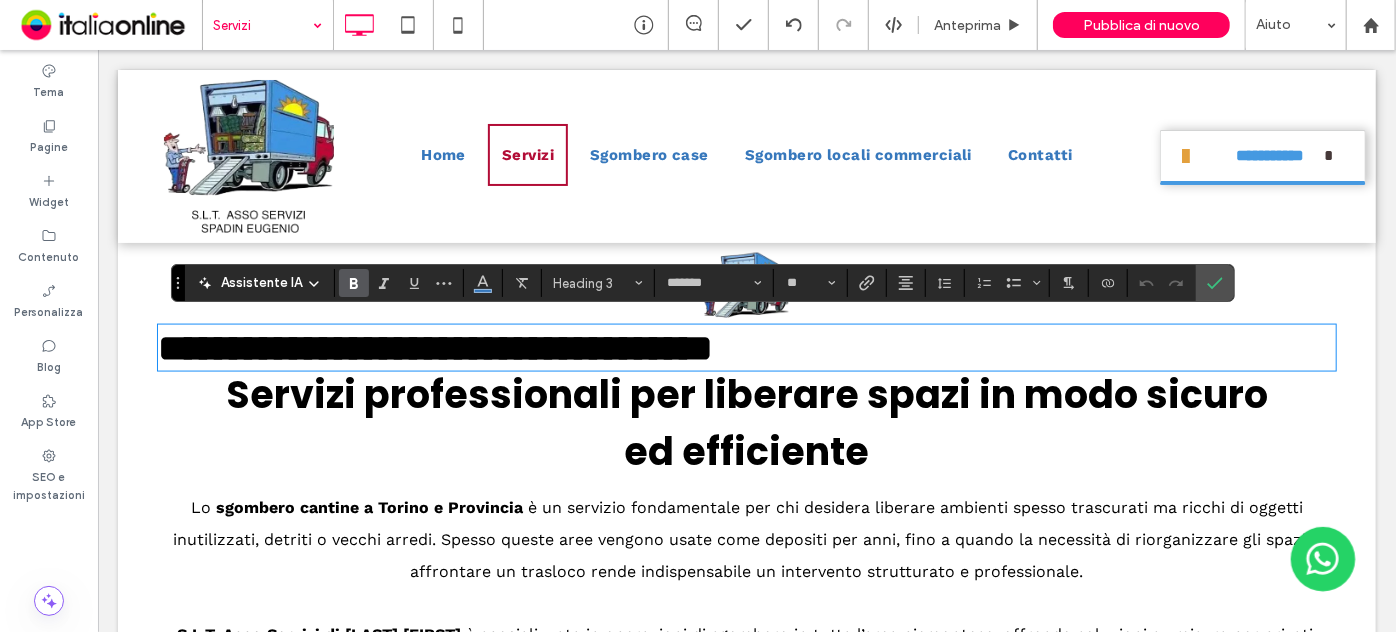 type on "**" 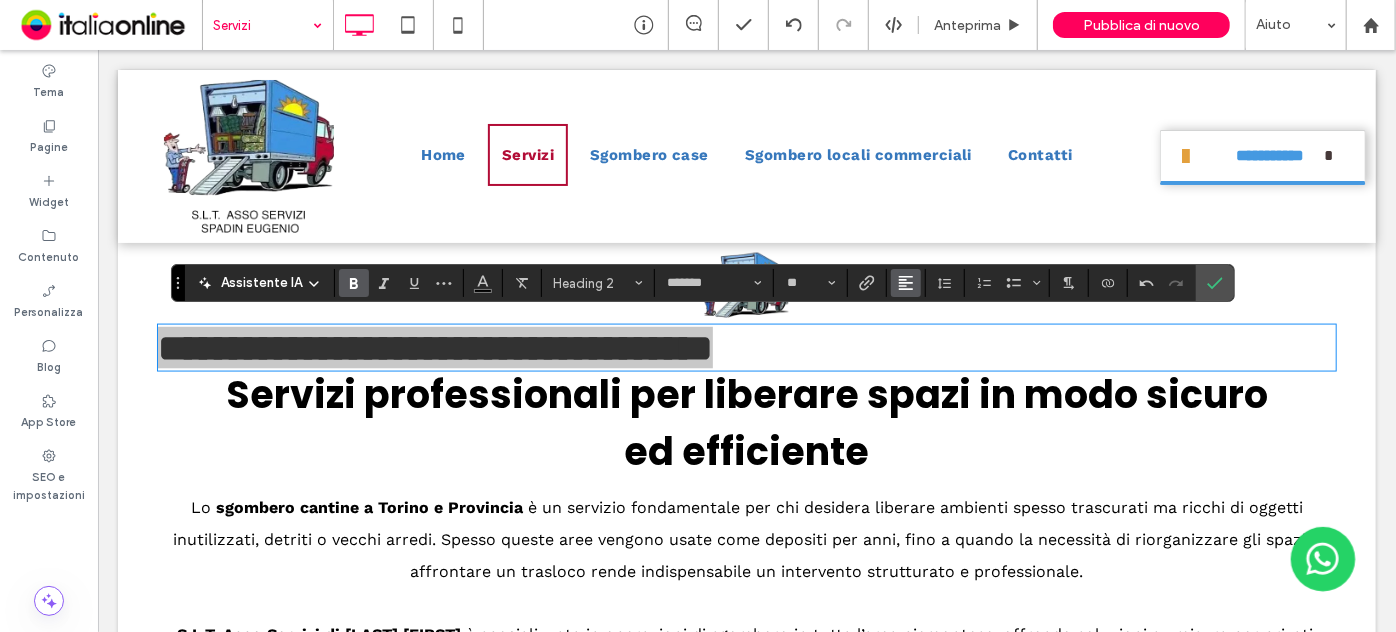 drag, startPoint x: 885, startPoint y: 282, endPoint x: 901, endPoint y: 290, distance: 17.888544 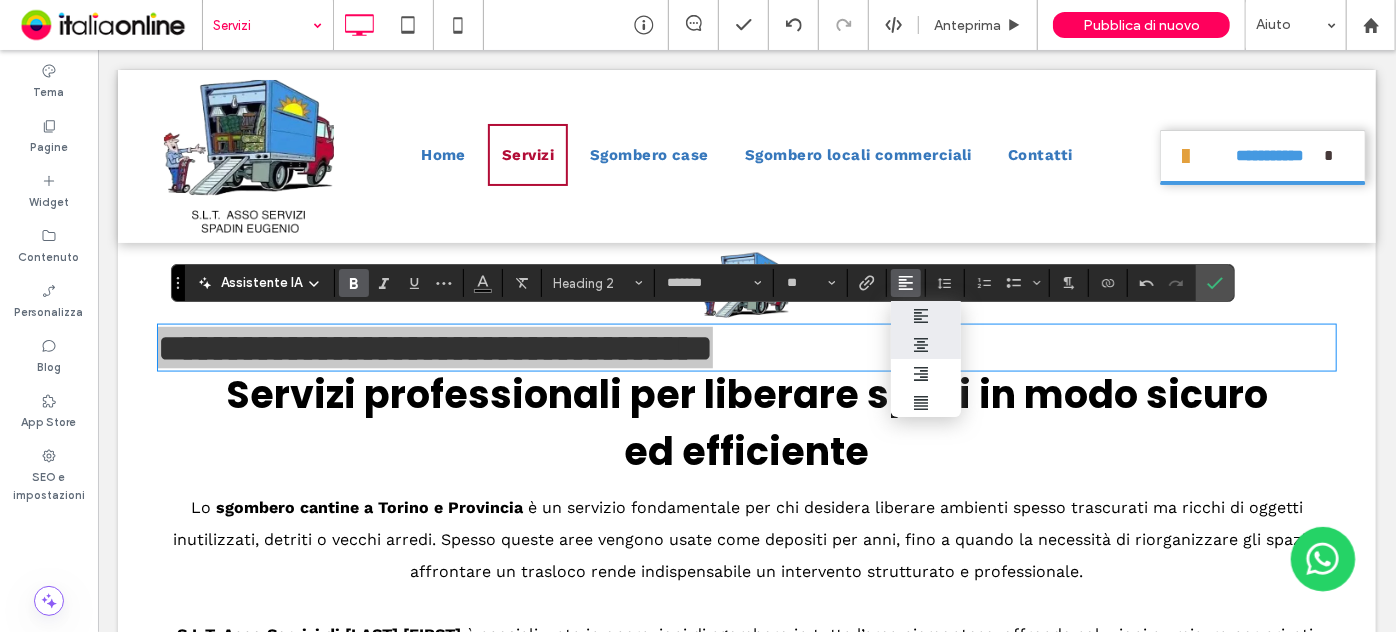 click at bounding box center [926, 344] 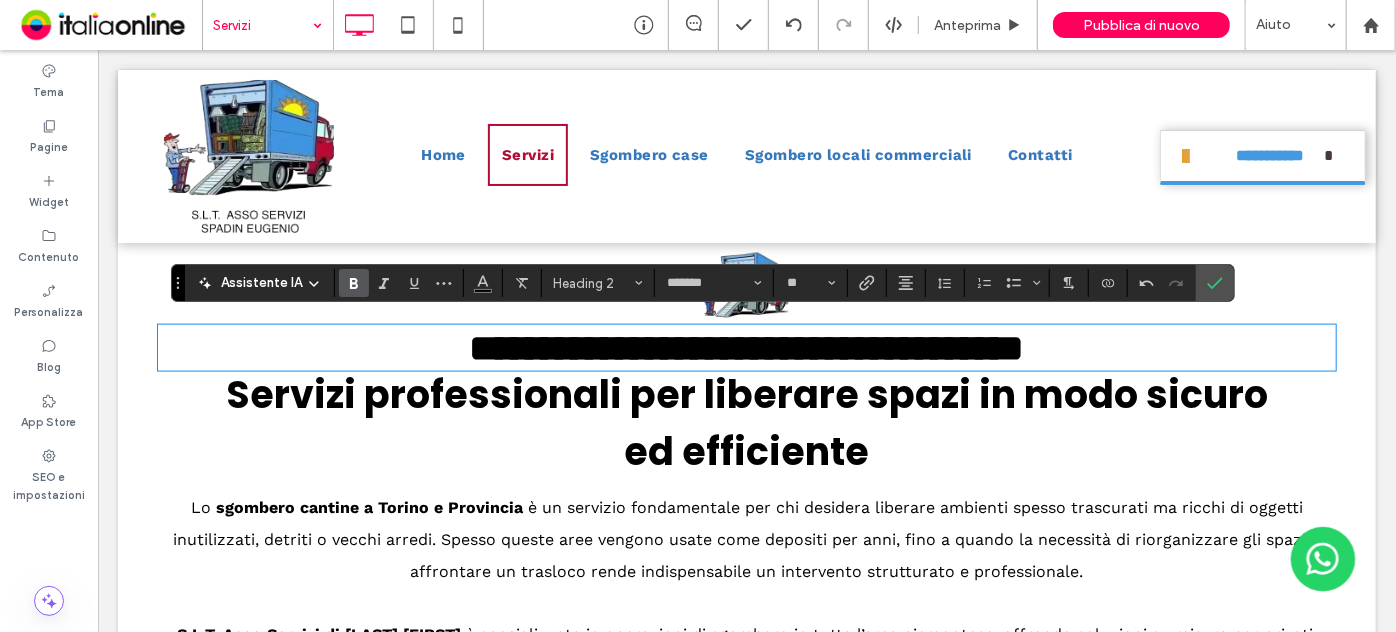 click on "Servizi professionali per liberare spazi in modo sicuro  ed efficiente" at bounding box center (746, 422) 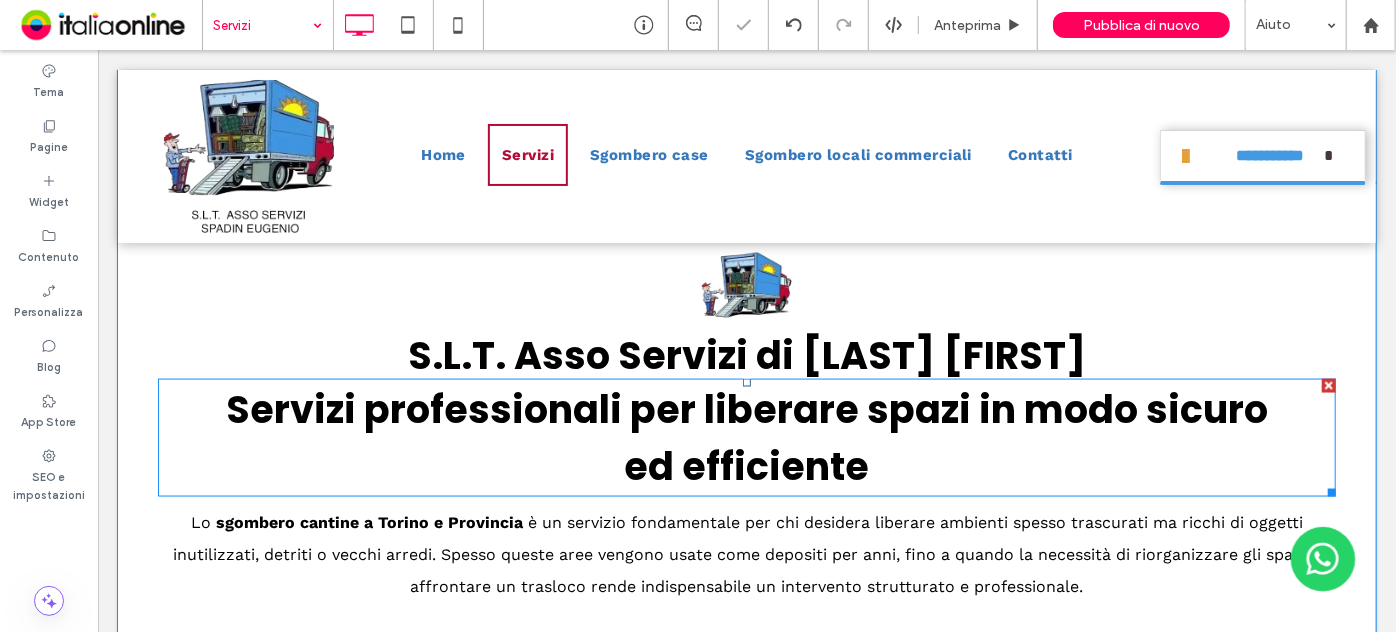 click on "Servizi professionali per liberare spazi in modo sicuro  ed efficiente" at bounding box center [746, 437] 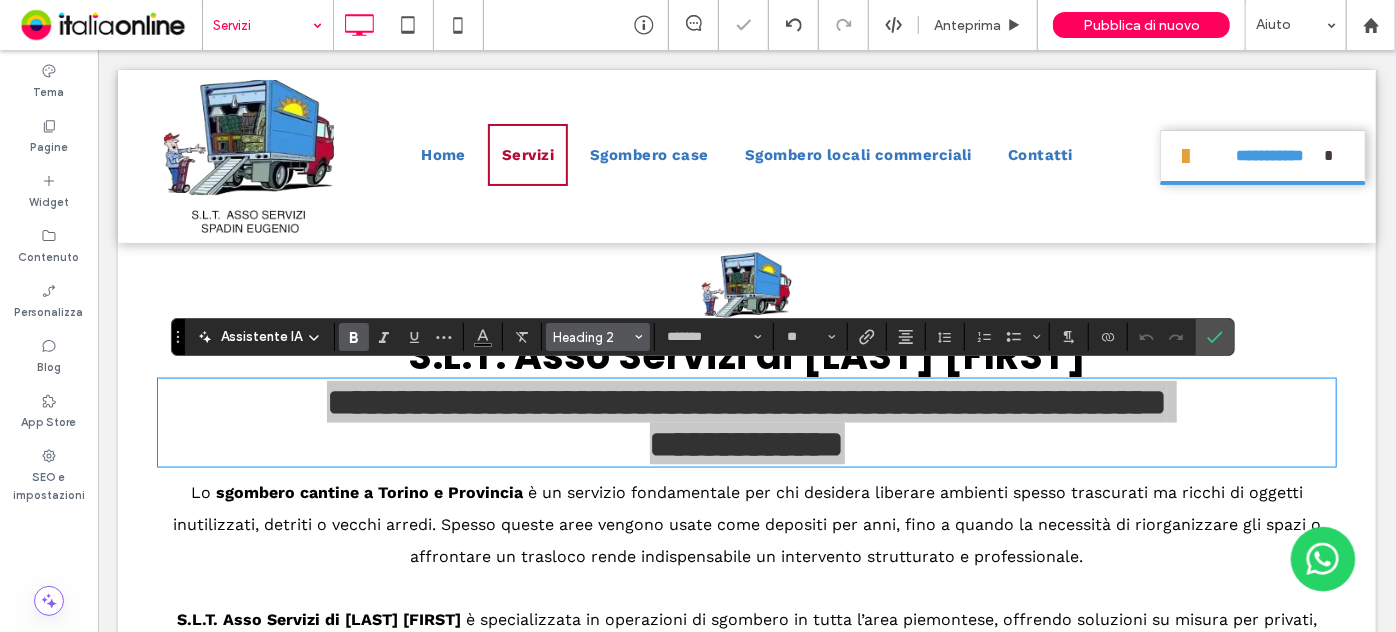 click on "Heading 2" at bounding box center (598, 337) 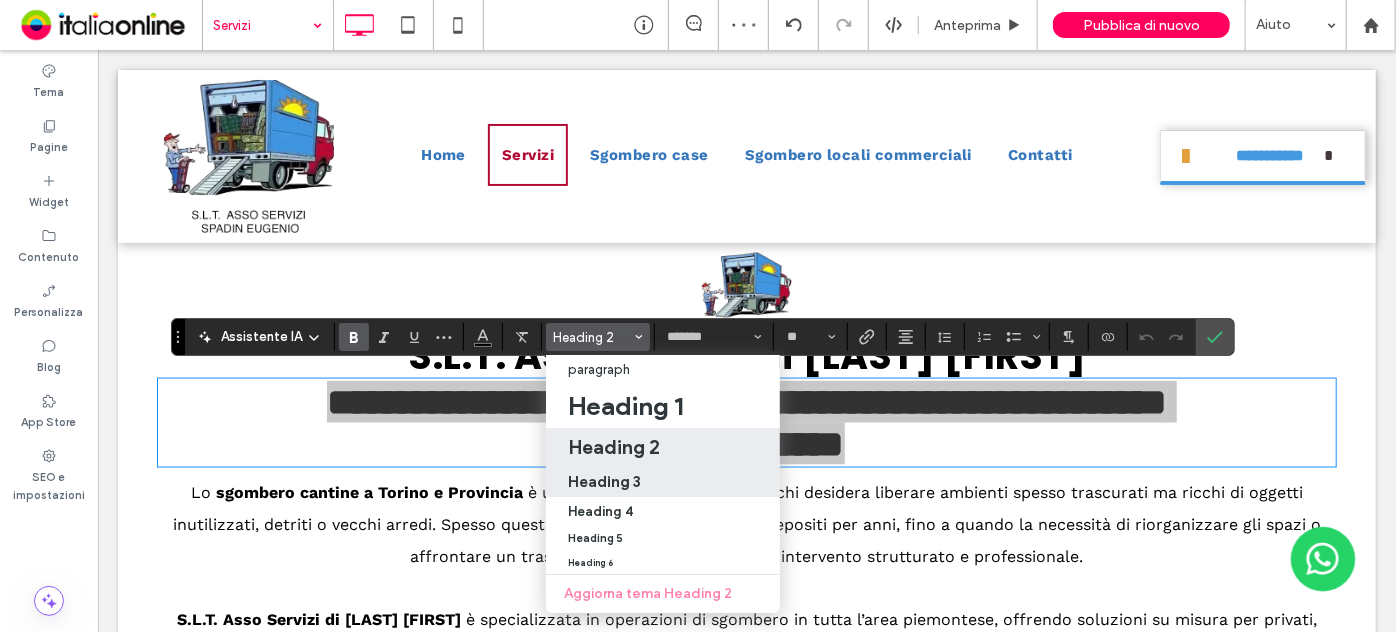 click on "Heading 3" at bounding box center [604, 481] 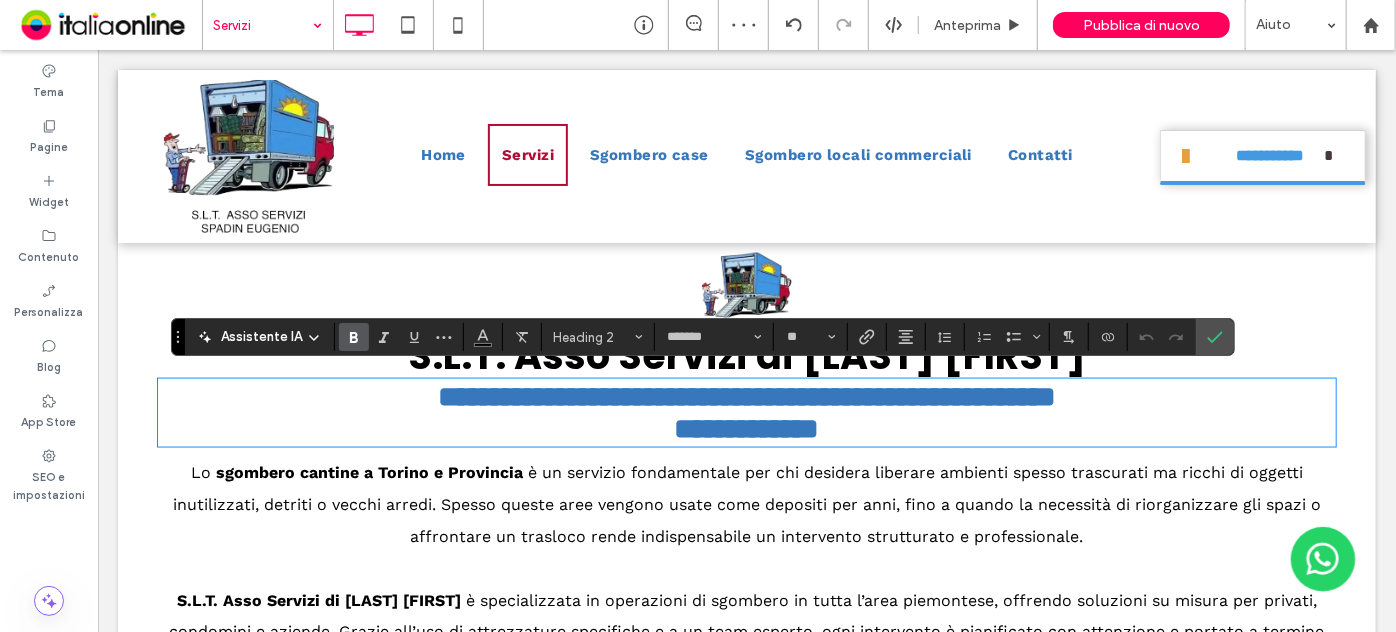 type on "**" 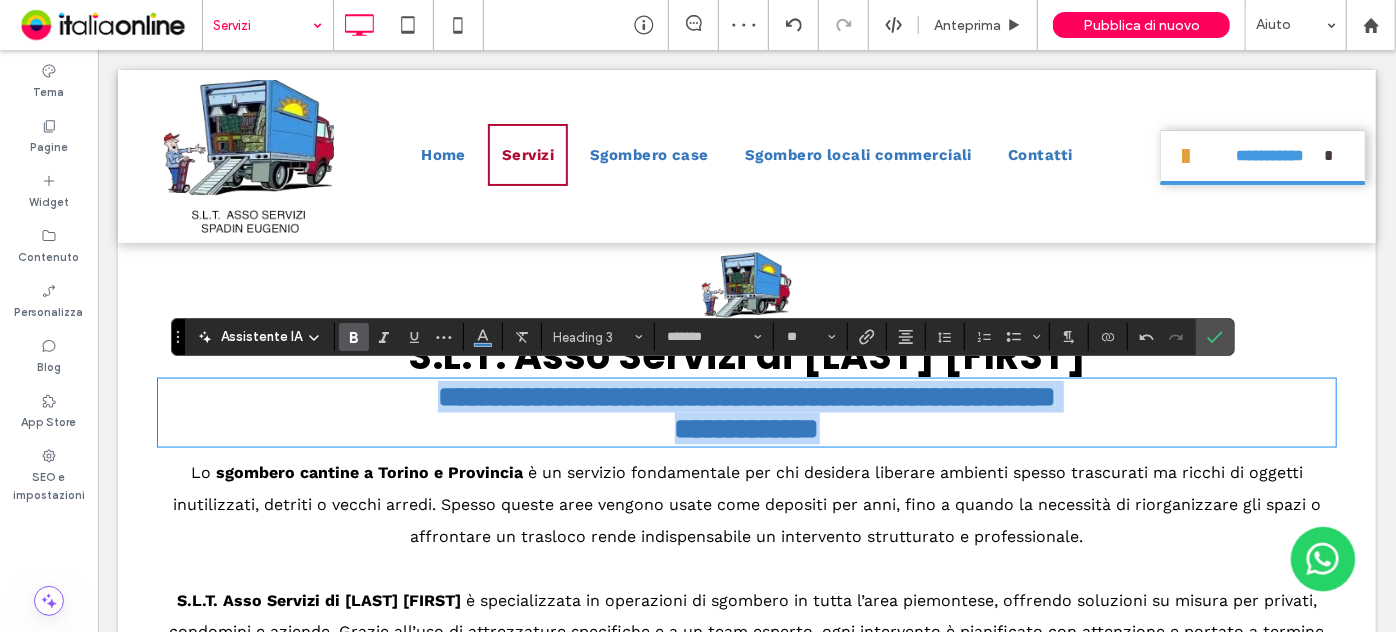 click on "**********" at bounding box center [746, 412] 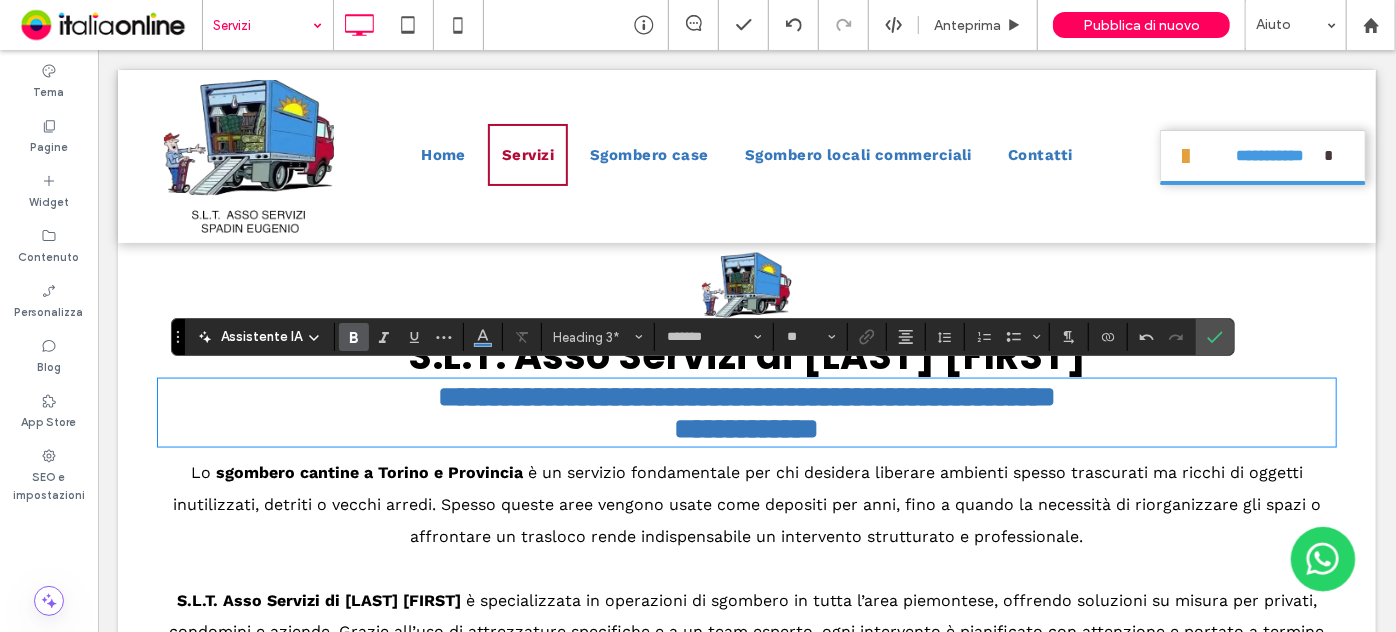 click on "**********" at bounding box center [746, 412] 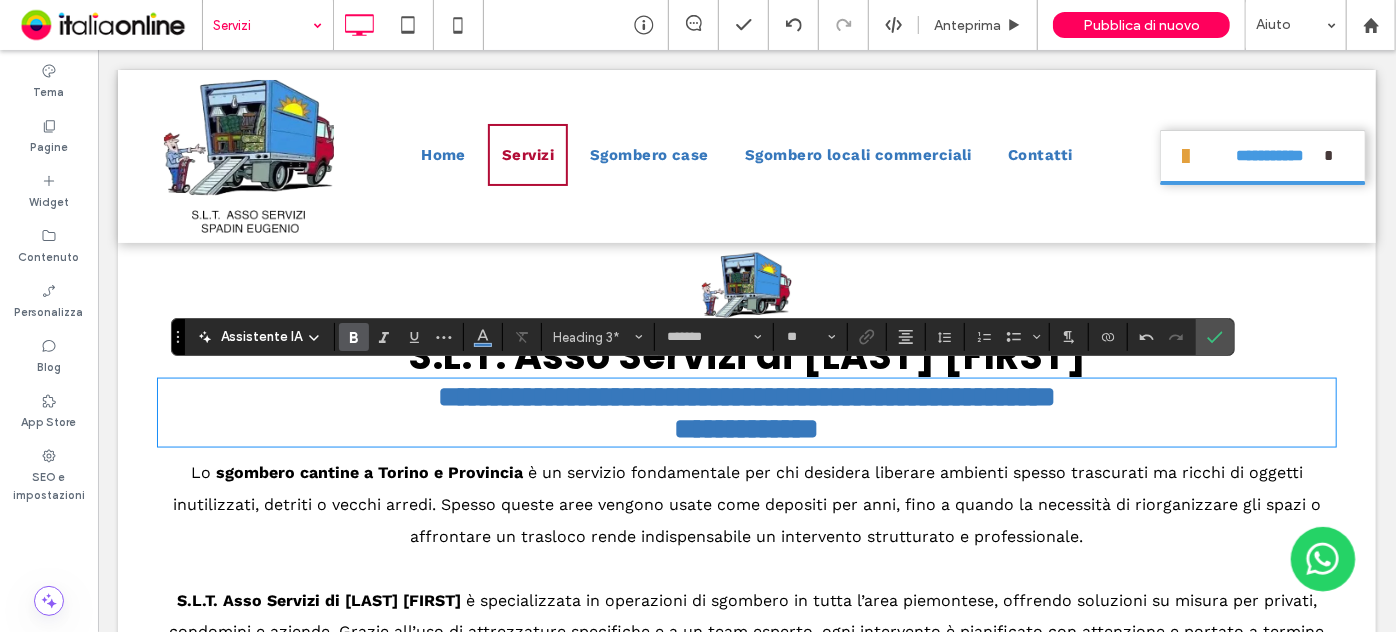 click on "**********" at bounding box center (746, 411) 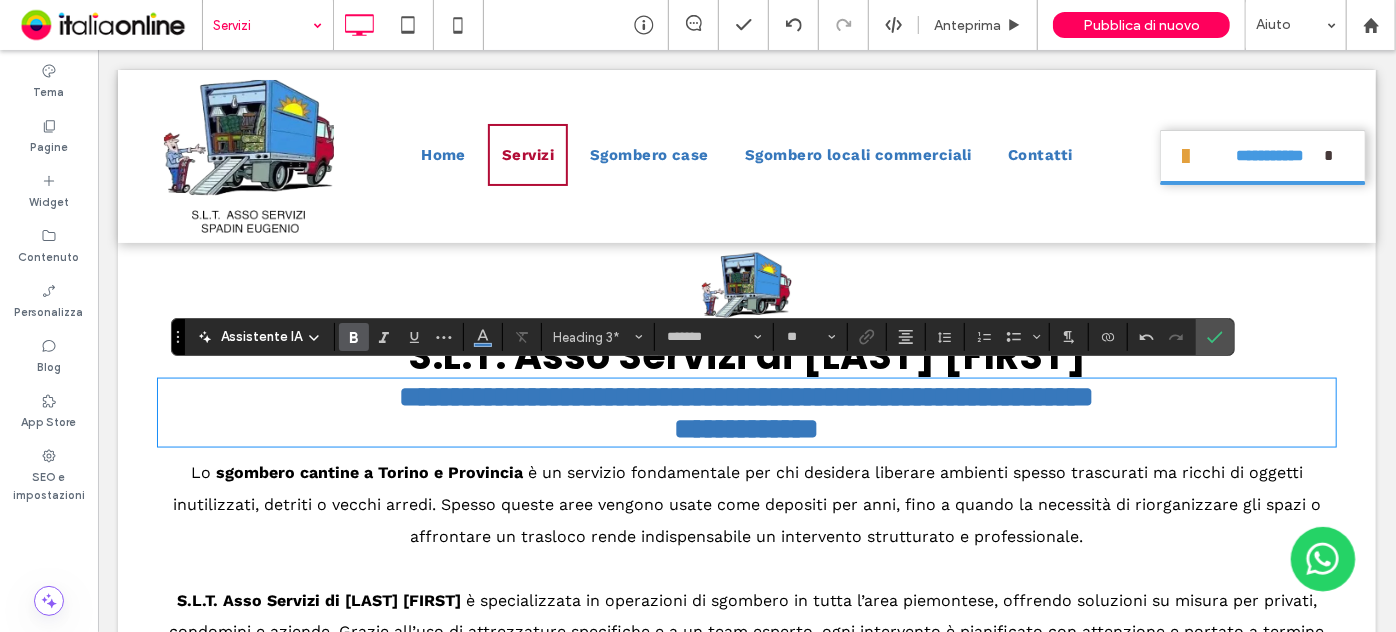 click on "**********" at bounding box center [746, 412] 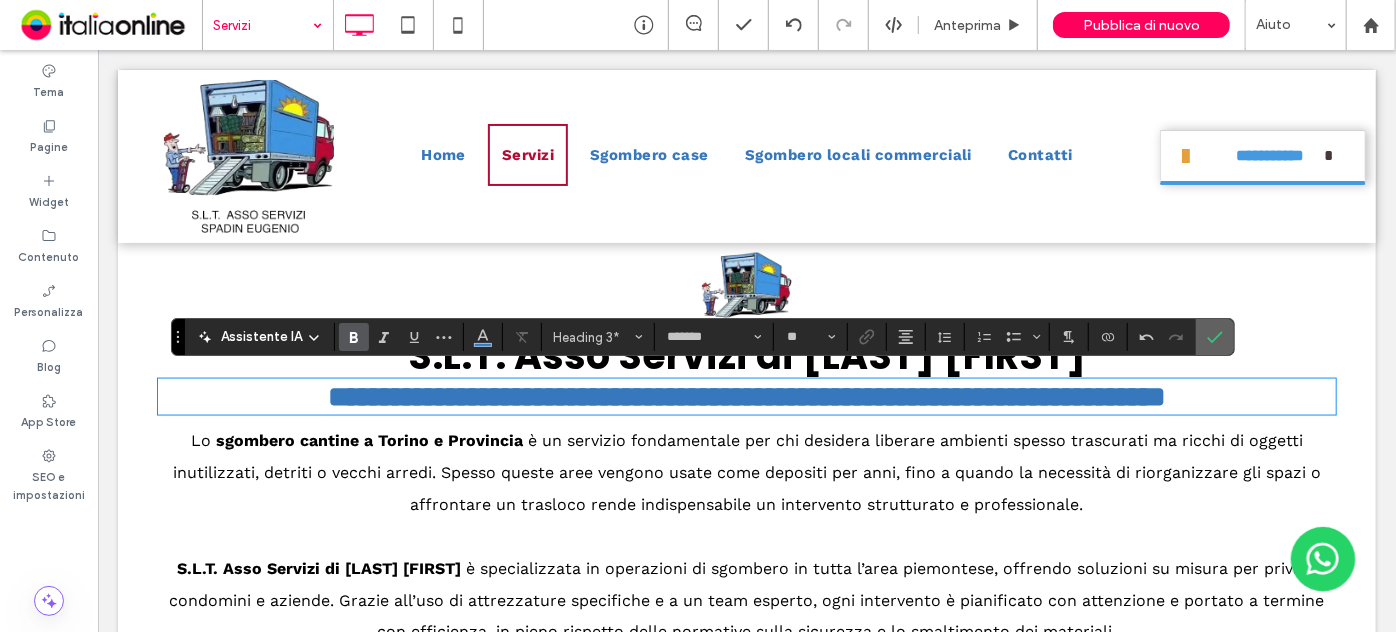click on "Assistente IA Heading 3* ******* **" at bounding box center [703, 337] 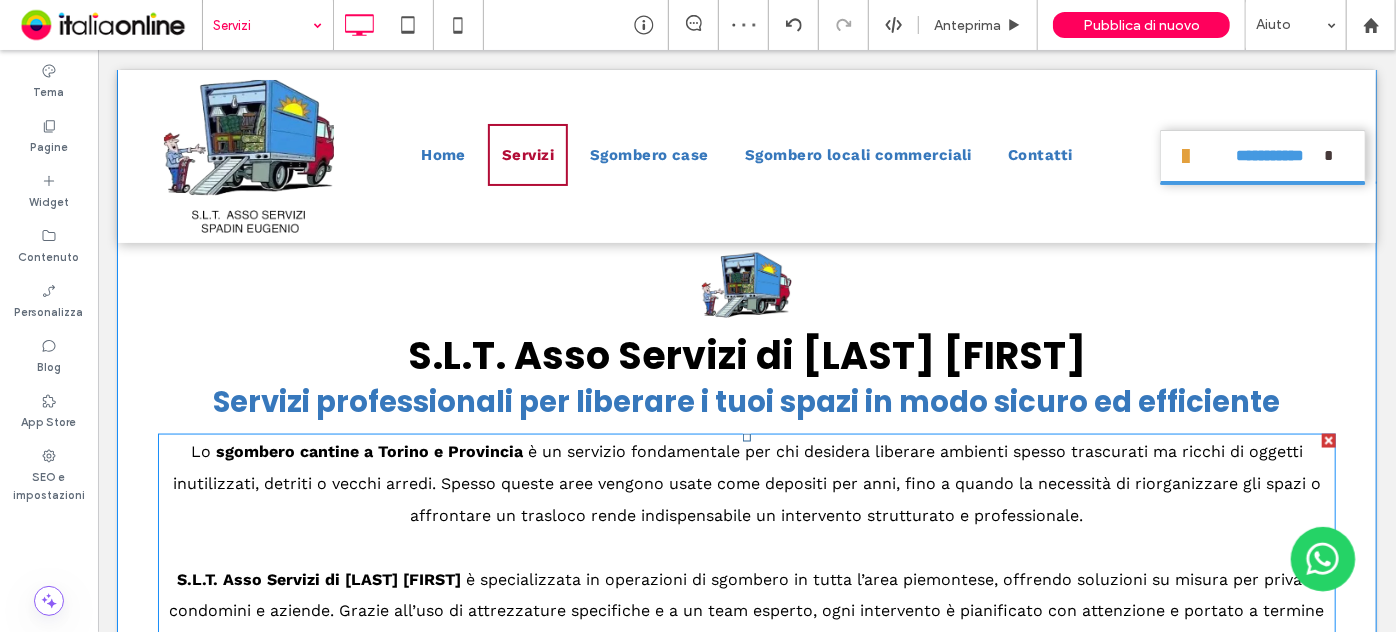 scroll, scrollTop: 1454, scrollLeft: 0, axis: vertical 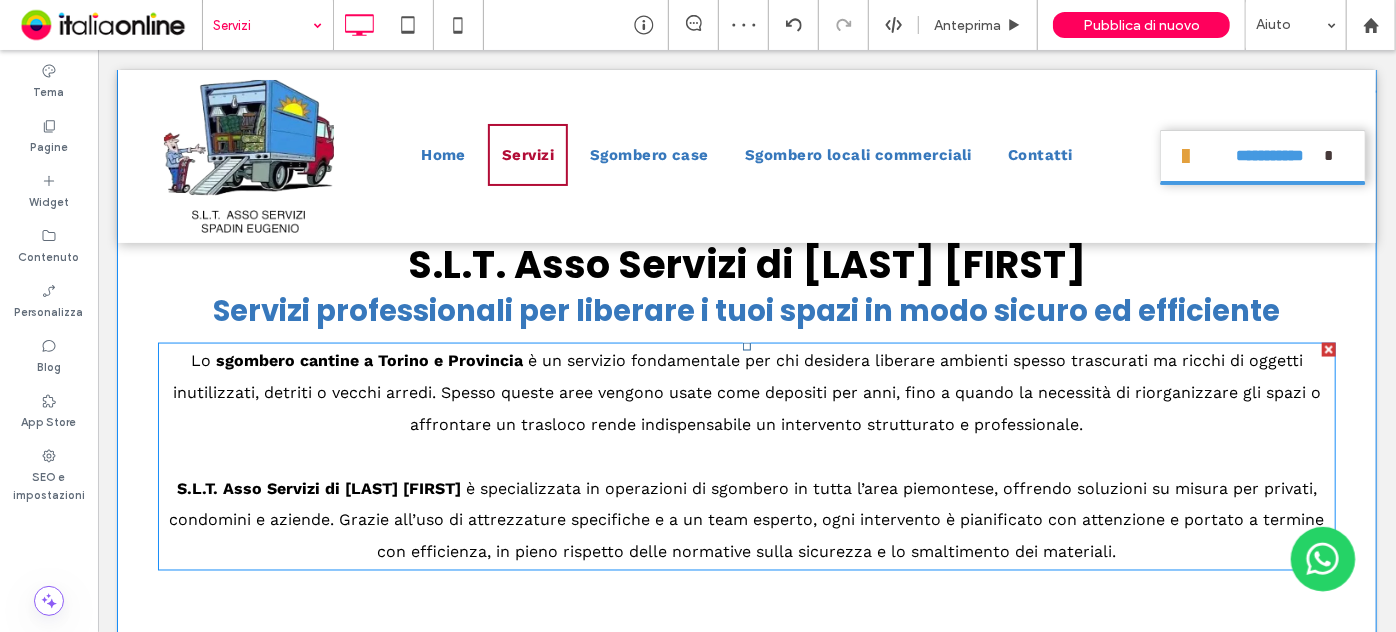 click on "﻿" at bounding box center [746, 456] 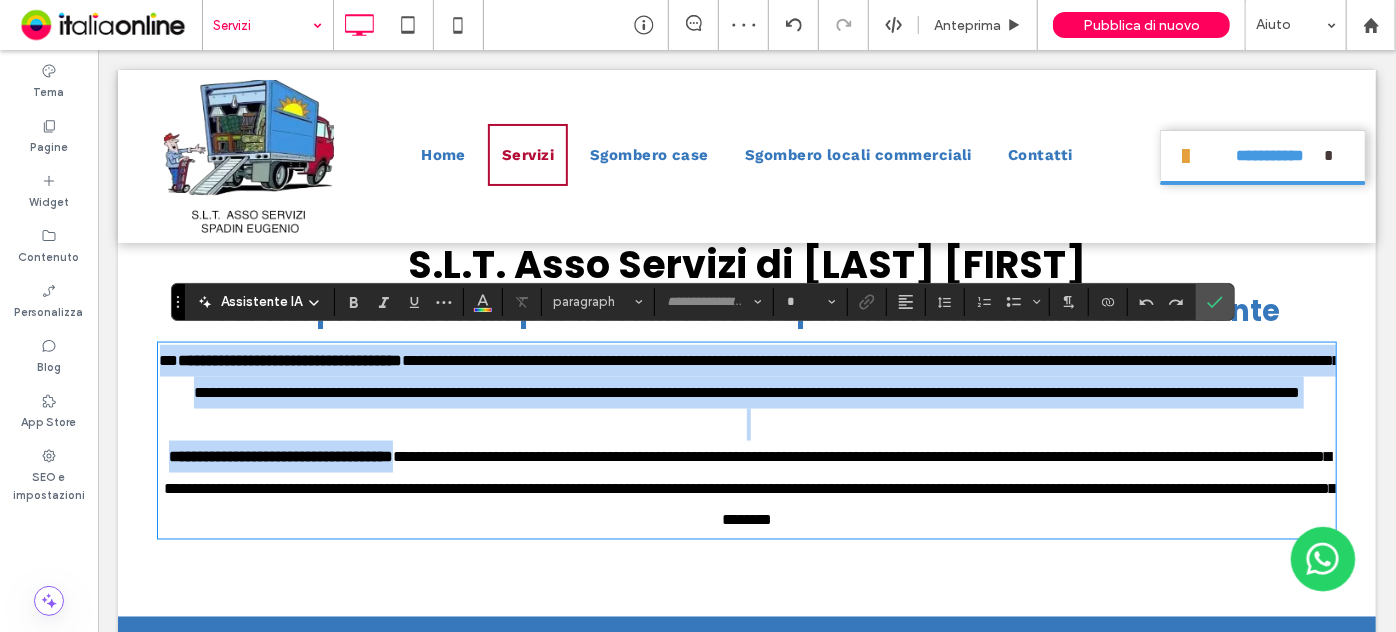 type on "*********" 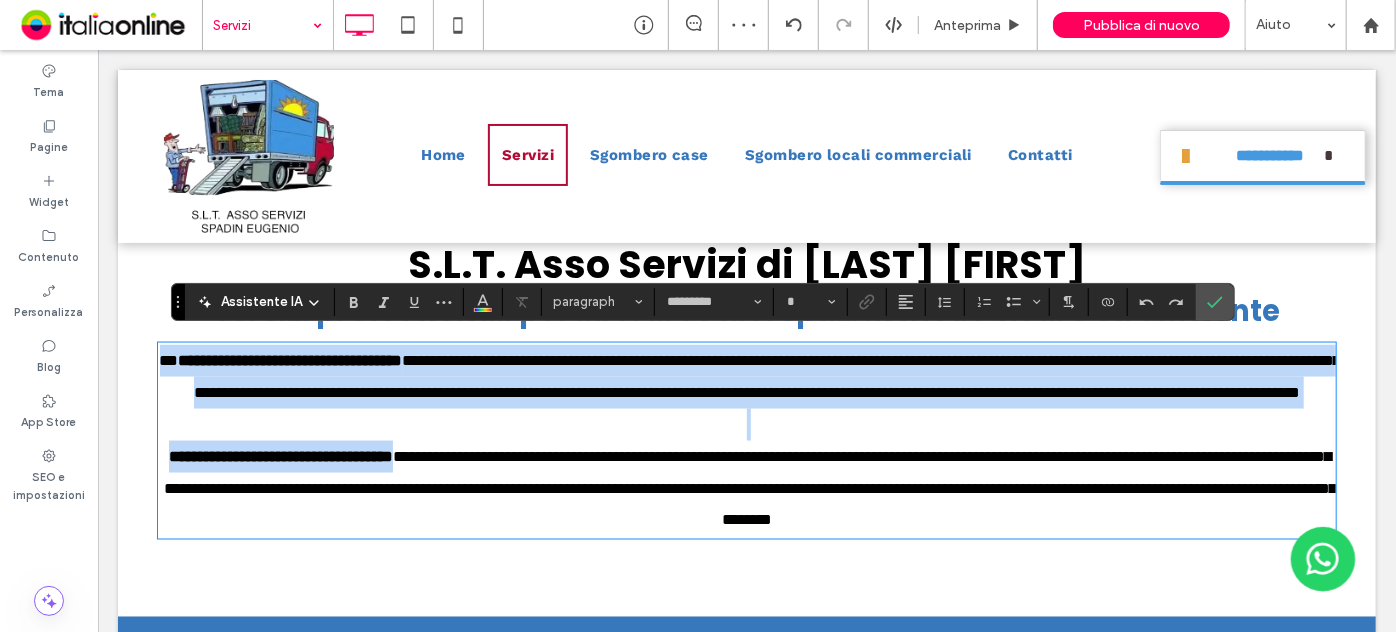 type on "**" 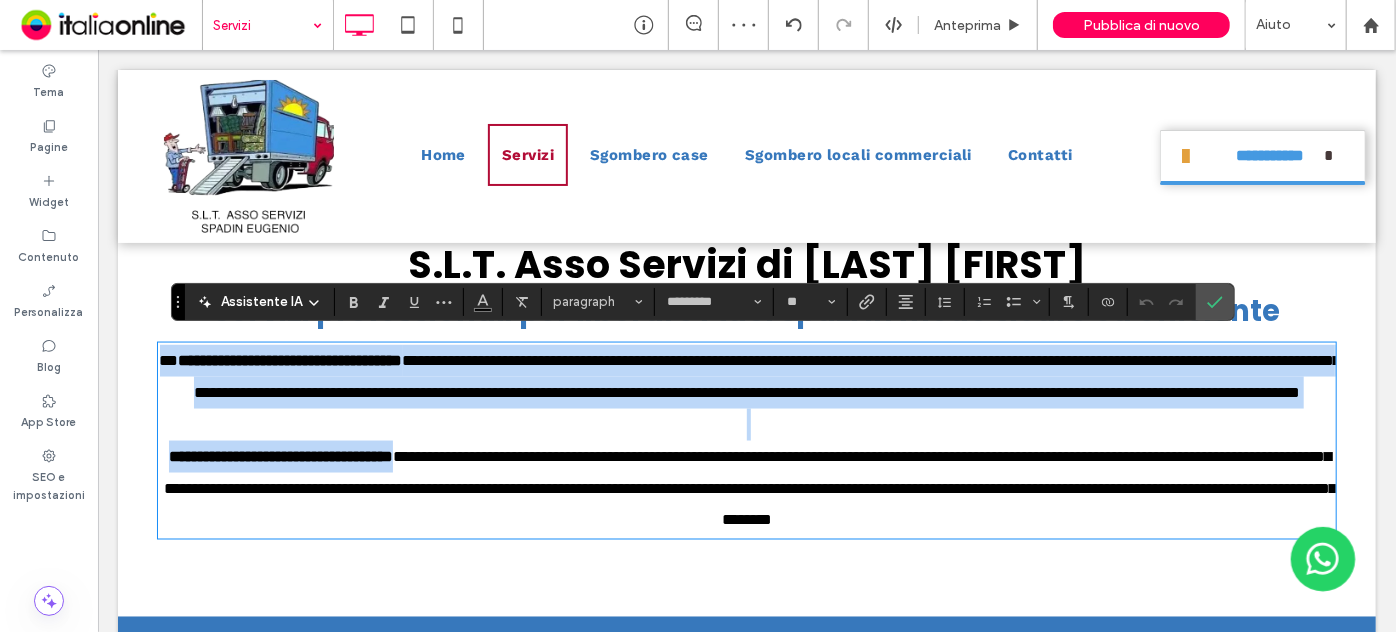 click on "**********" at bounding box center (749, 487) 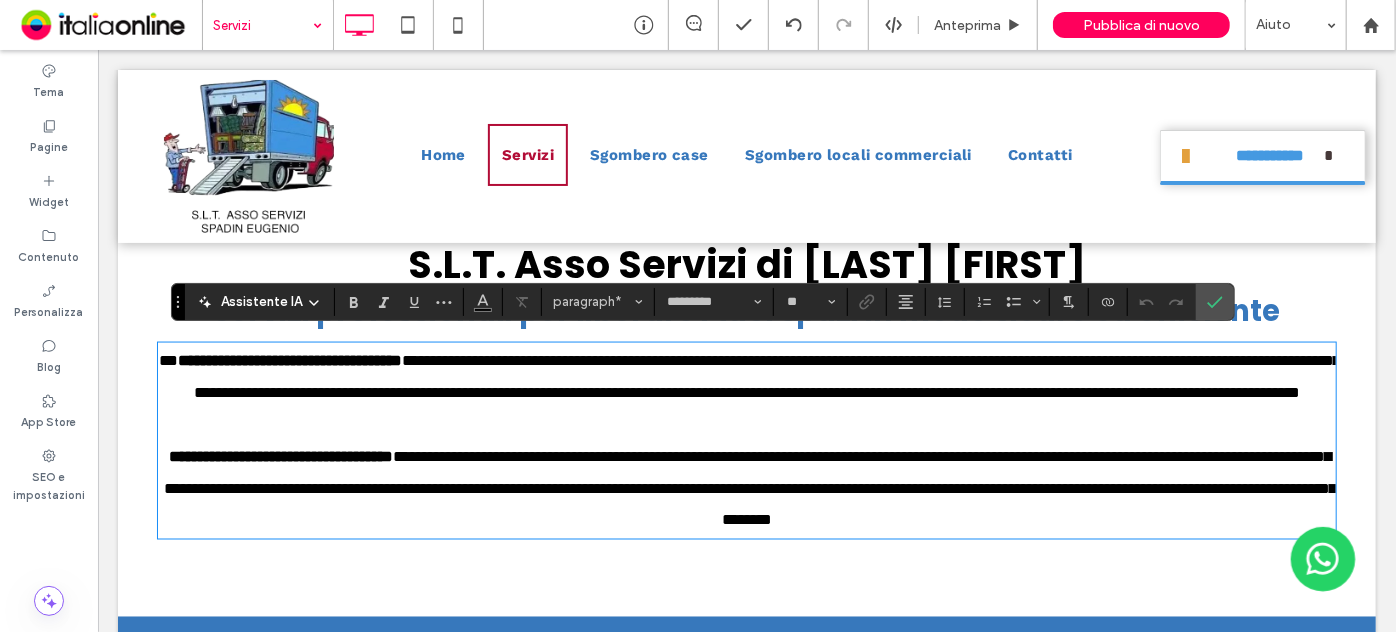 click on "**********" at bounding box center [766, 375] 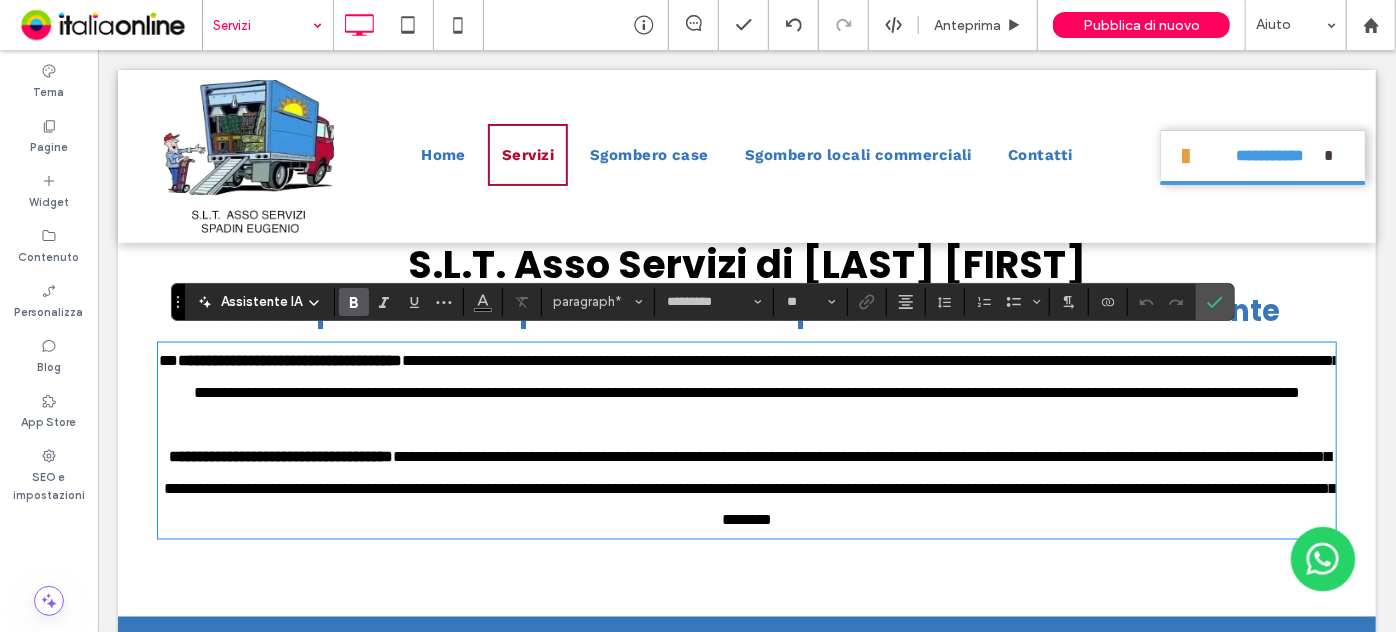 click on "**********" at bounding box center [290, 359] 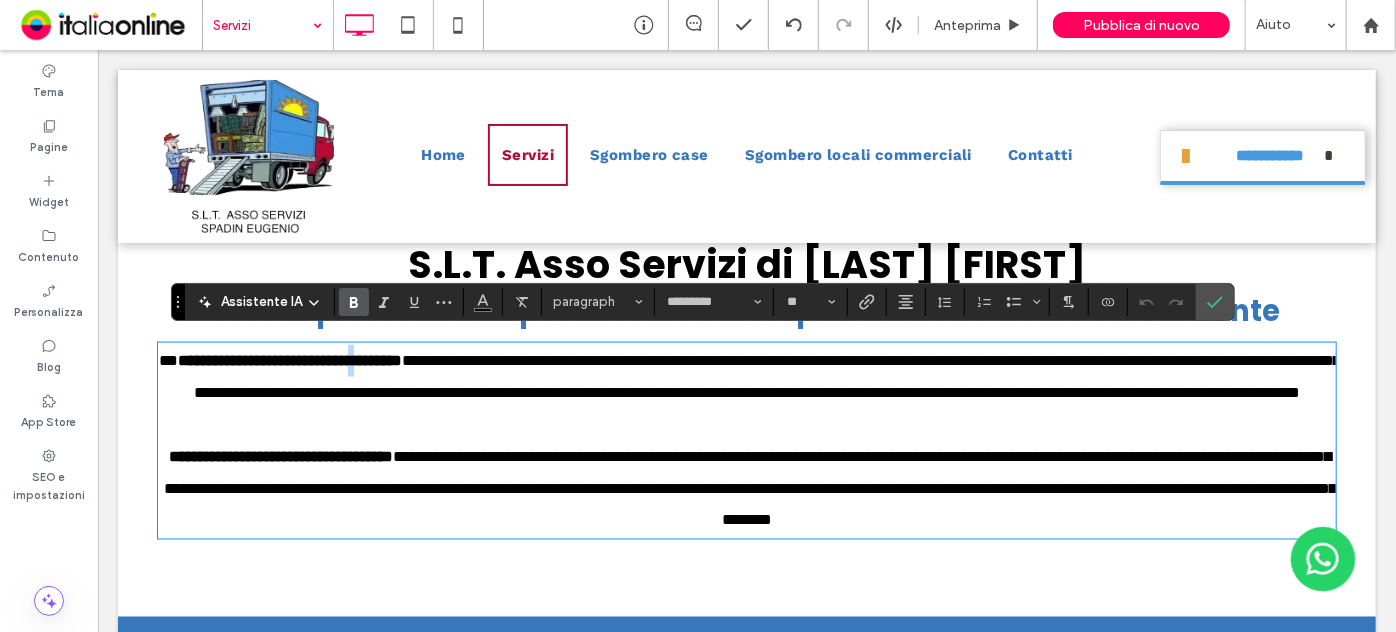 drag, startPoint x: 448, startPoint y: 344, endPoint x: 436, endPoint y: 344, distance: 12 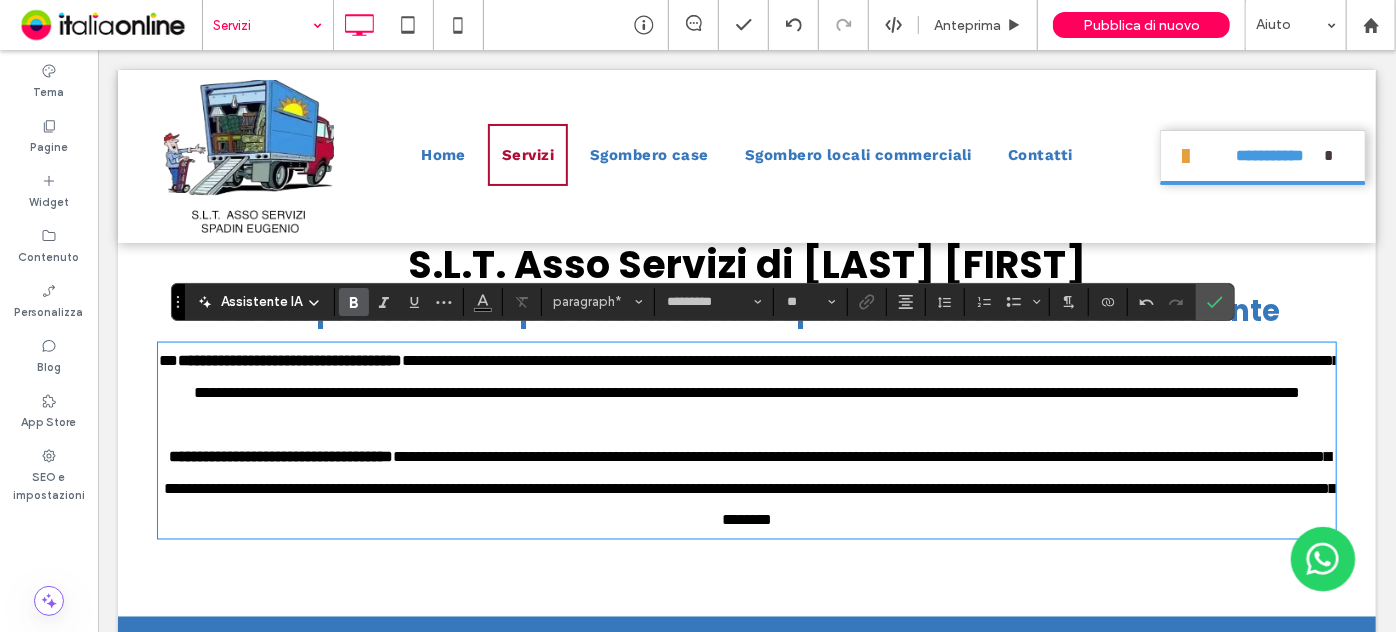 click on "**********" at bounding box center [290, 359] 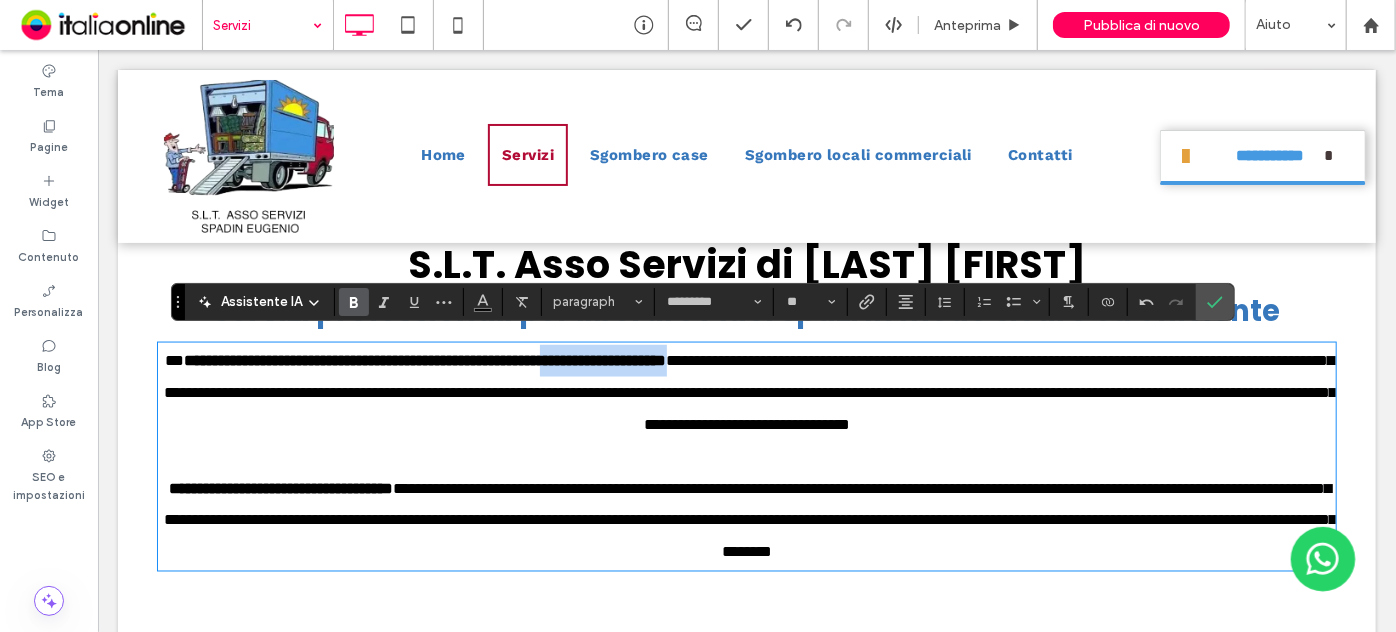 drag, startPoint x: 815, startPoint y: 354, endPoint x: 661, endPoint y: 355, distance: 154.00325 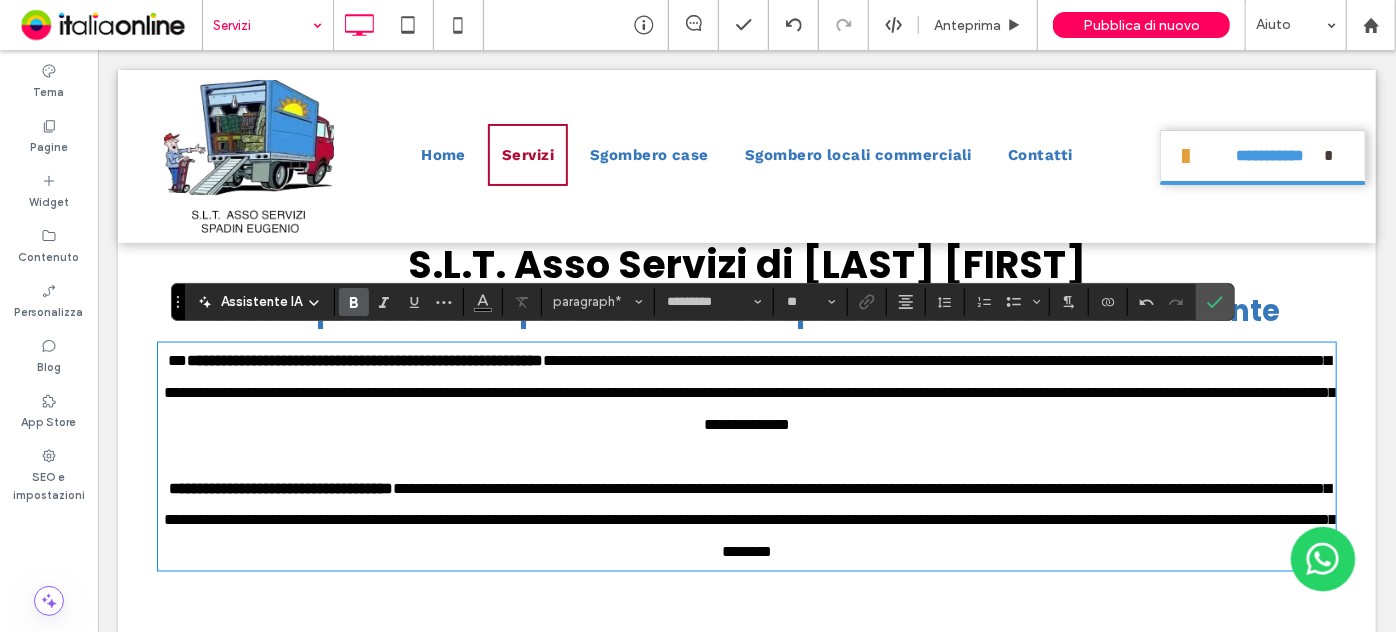 click on "**********" at bounding box center [746, 520] 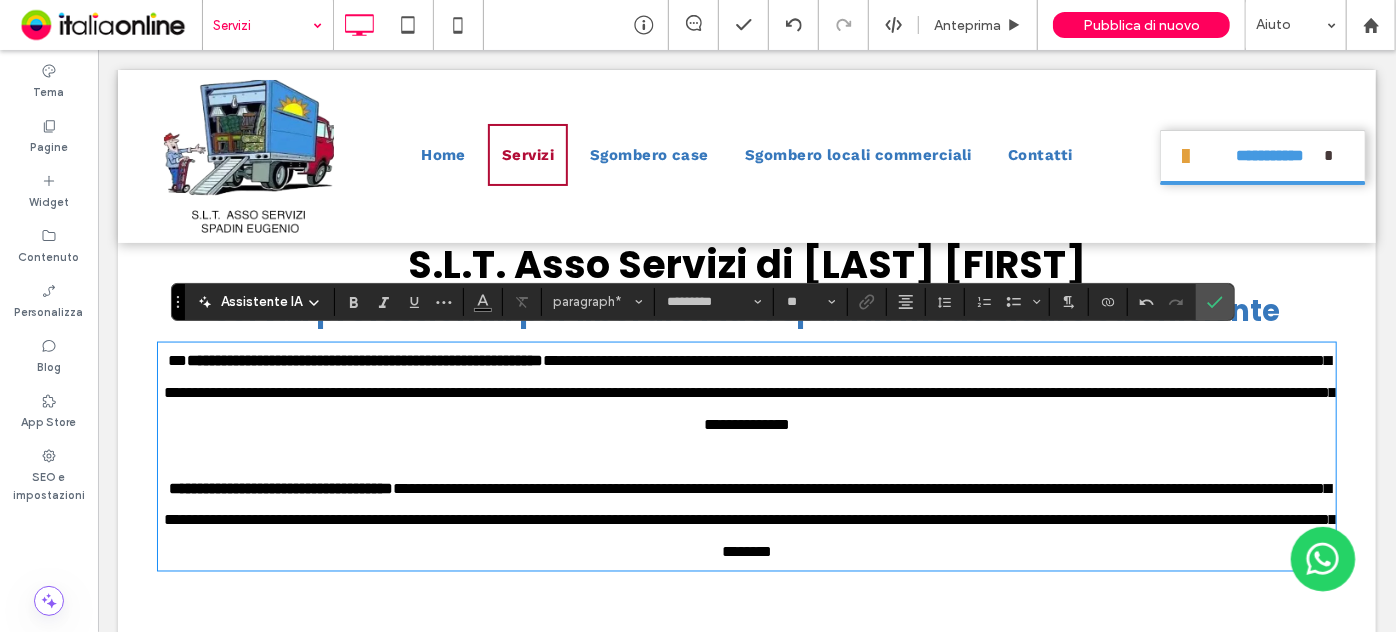 click on "**********" at bounding box center (749, 519) 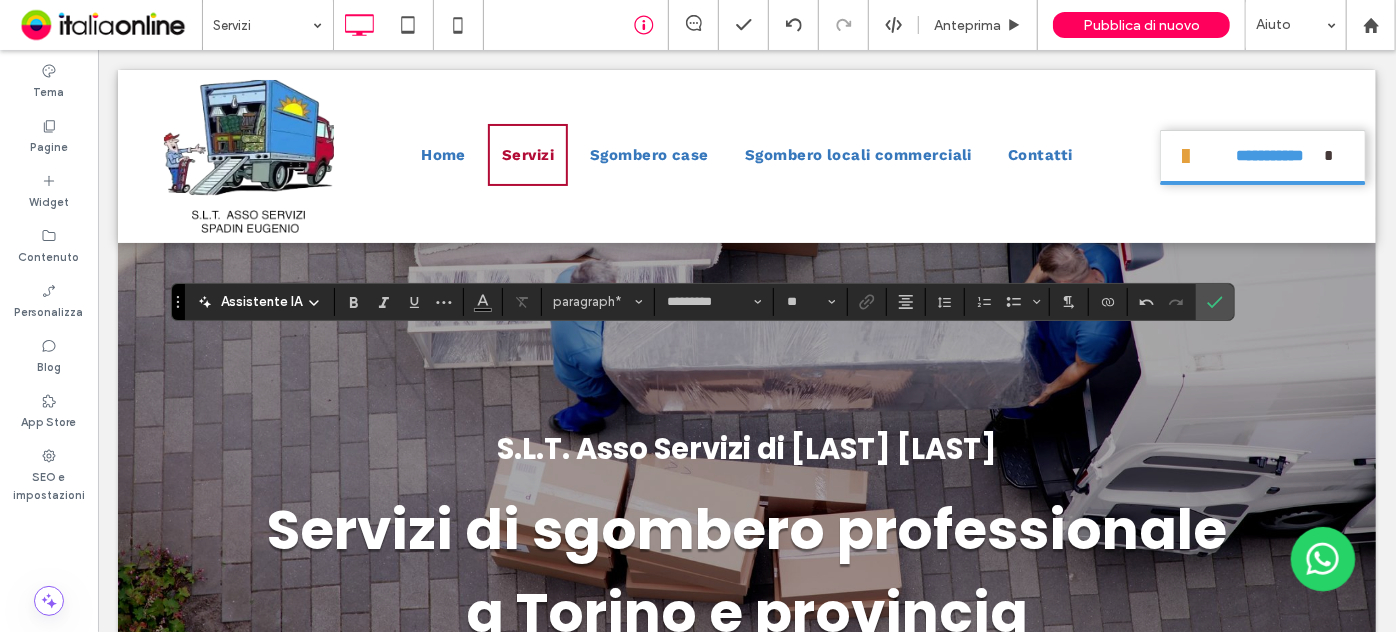 scroll, scrollTop: 1454, scrollLeft: 0, axis: vertical 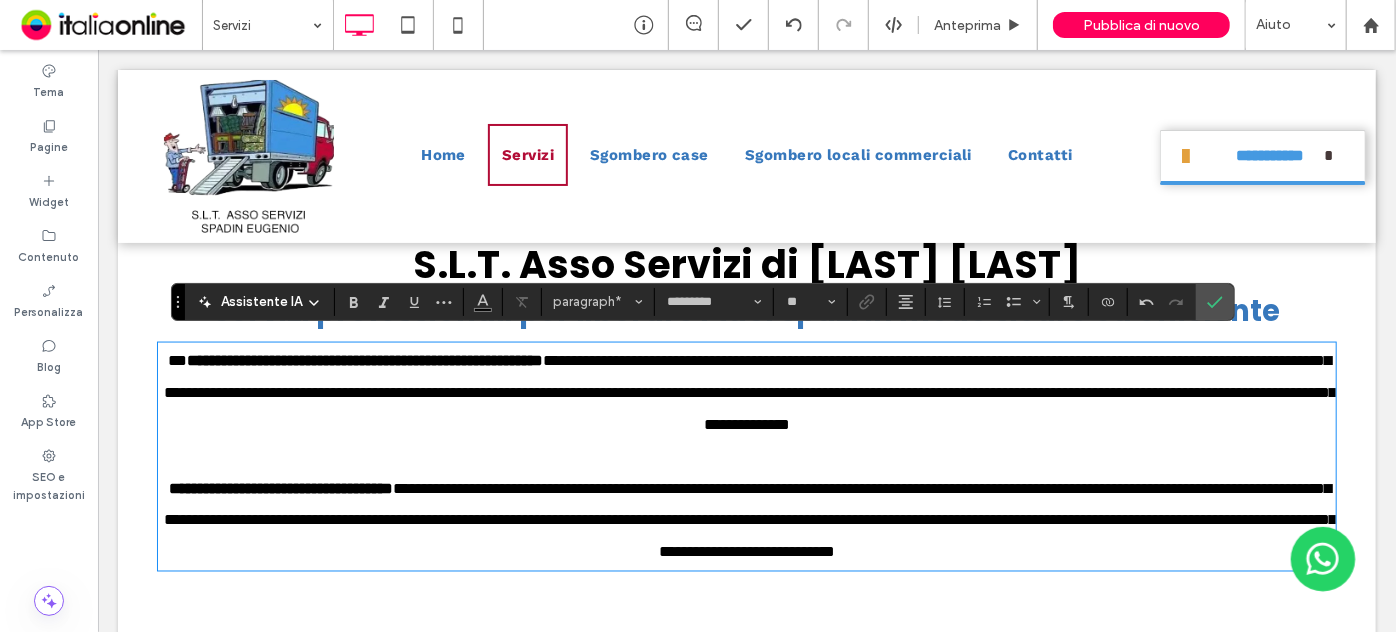 click on "**********" at bounding box center [749, 519] 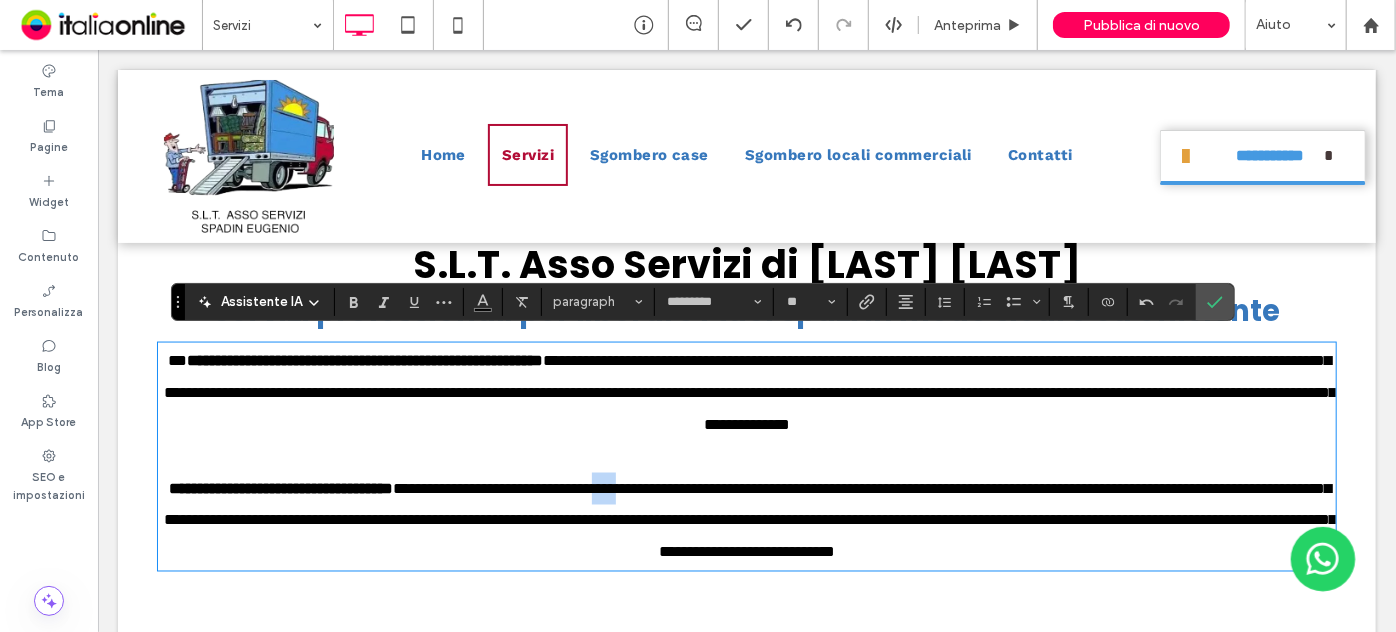 drag, startPoint x: 698, startPoint y: 480, endPoint x: 733, endPoint y: 473, distance: 35.69314 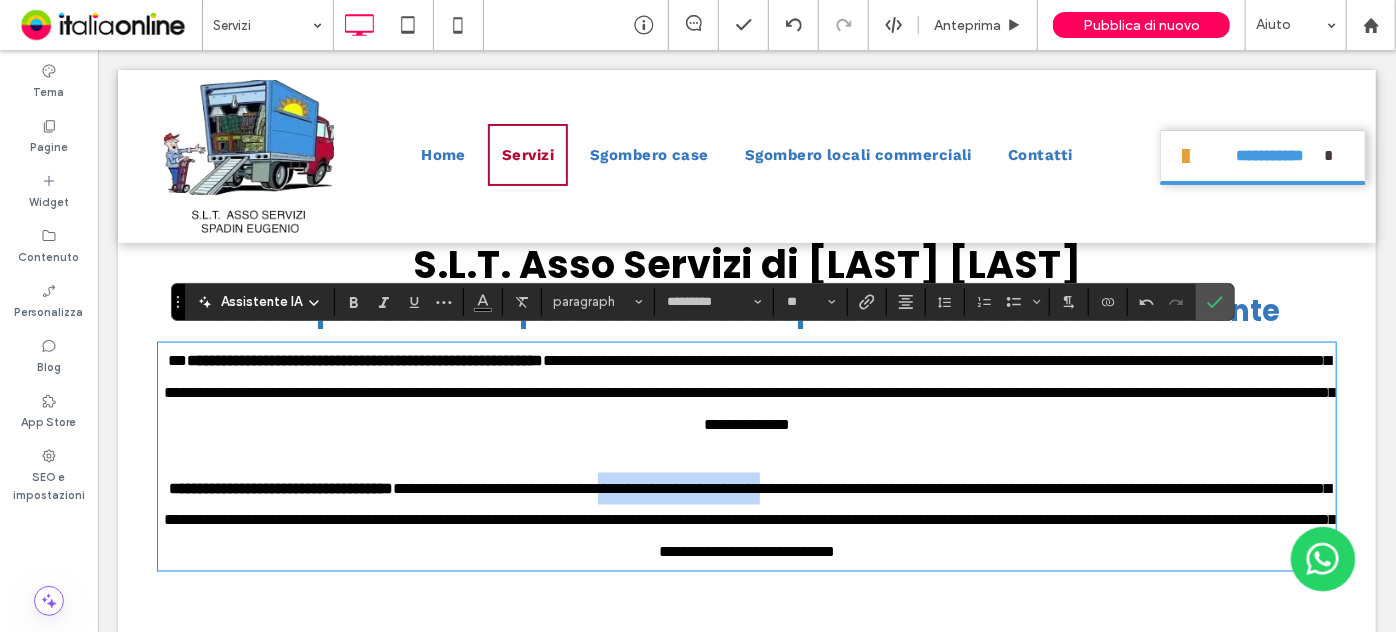 drag, startPoint x: 703, startPoint y: 480, endPoint x: 915, endPoint y: 481, distance: 212.00237 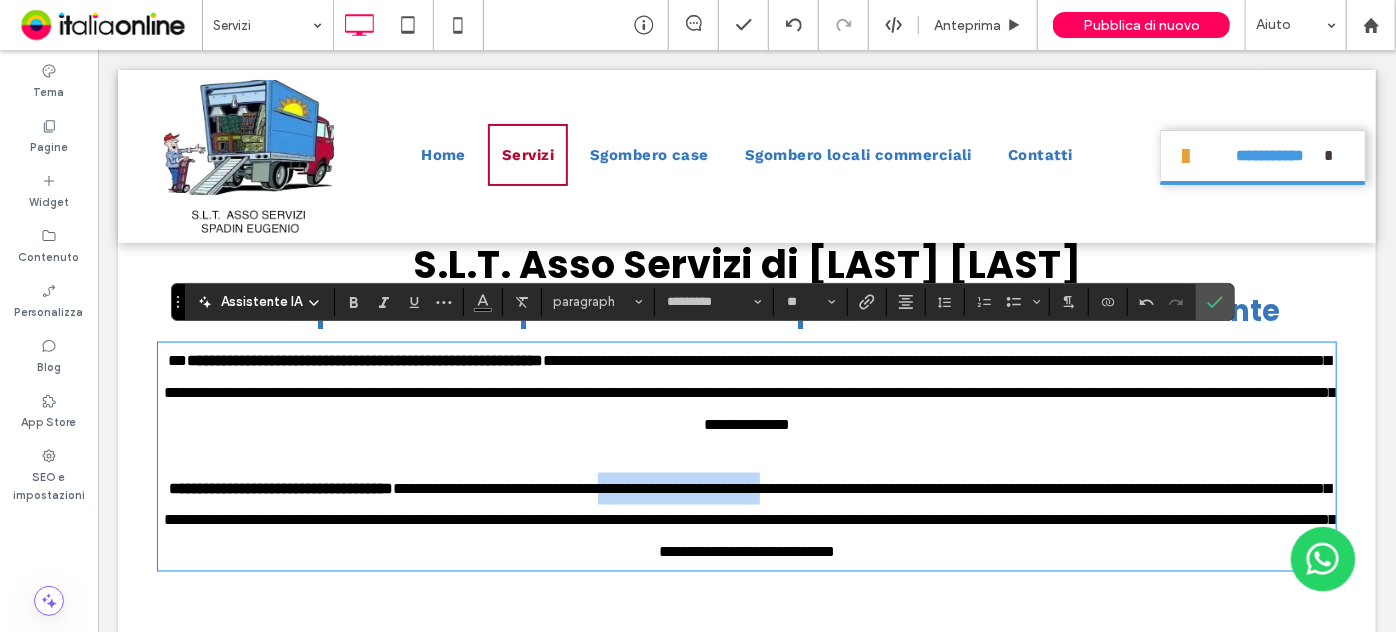 click on "**********" at bounding box center (749, 519) 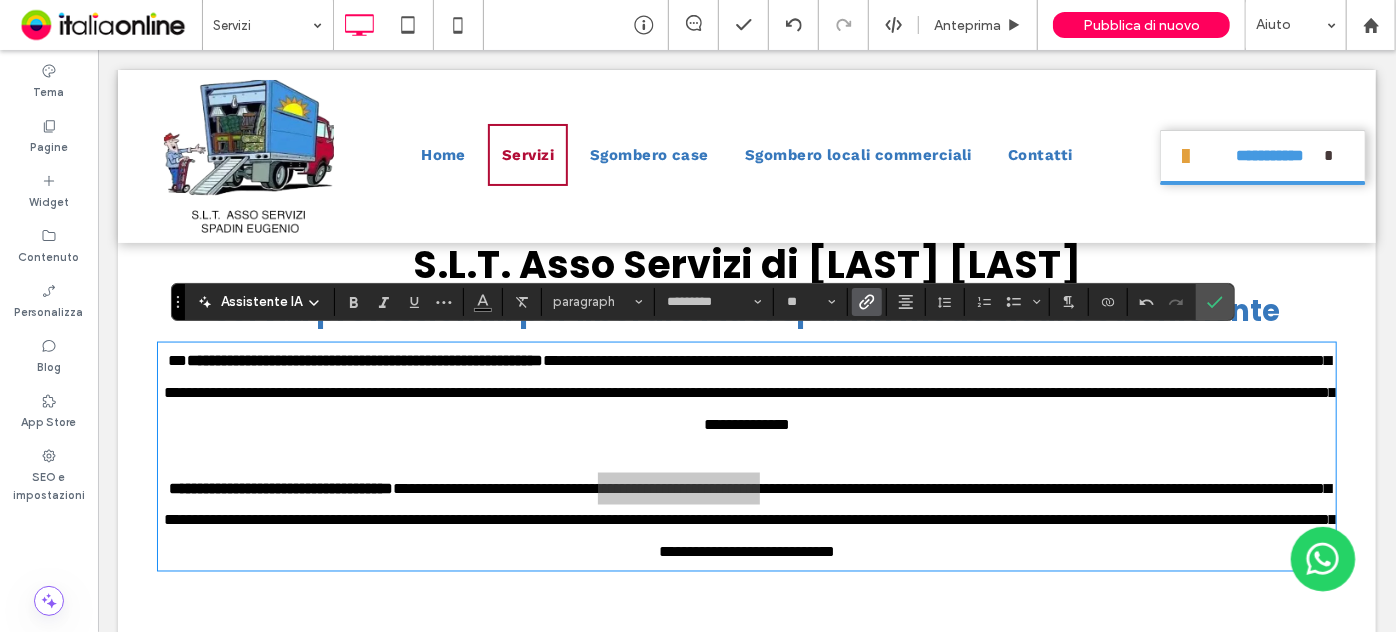 click 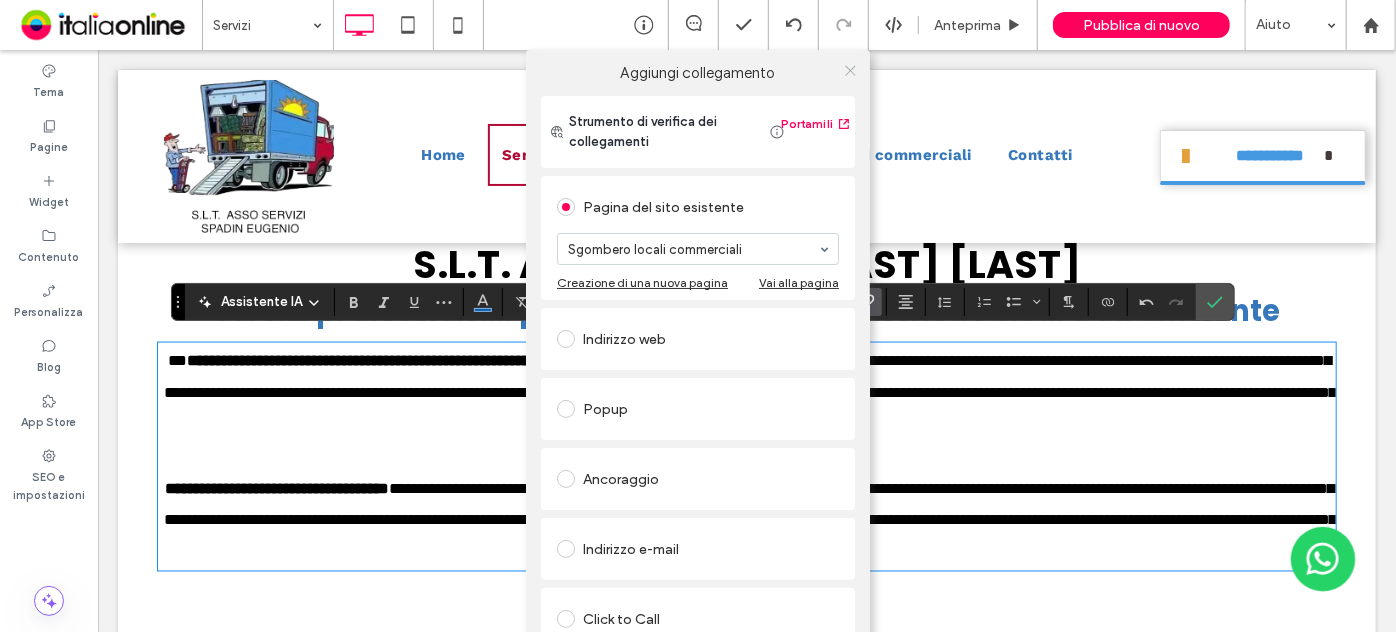 click 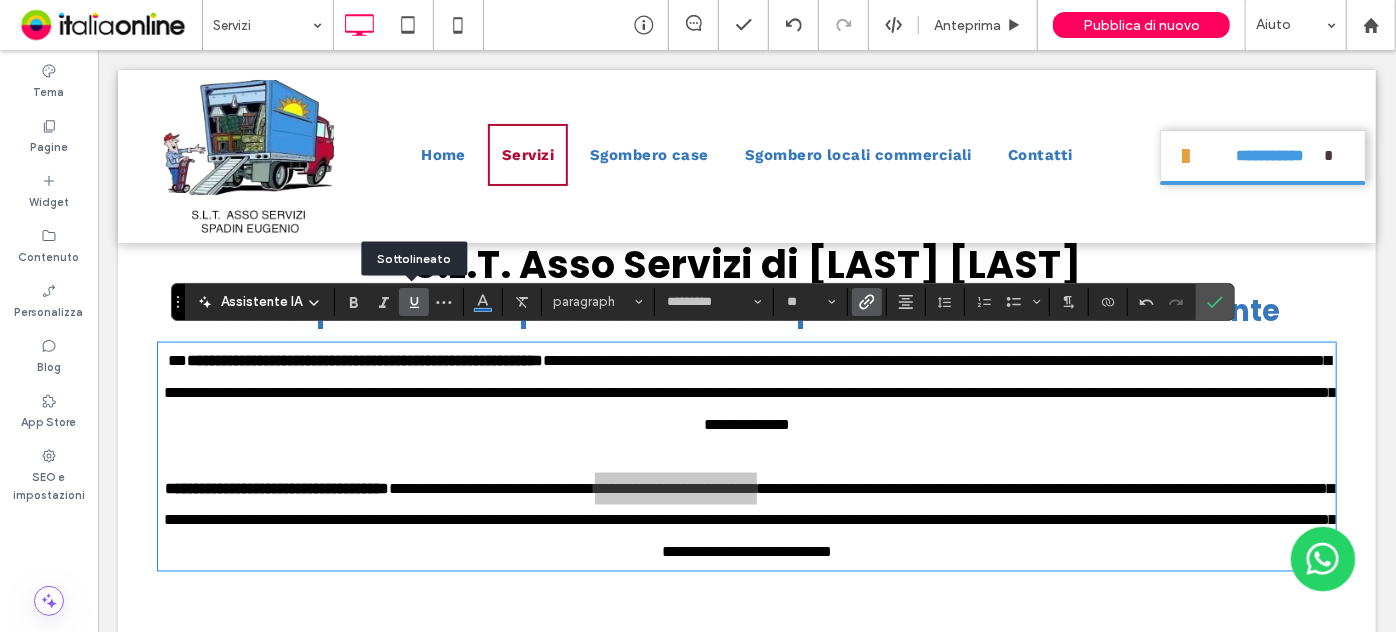 drag, startPoint x: 408, startPoint y: 304, endPoint x: 377, endPoint y: 361, distance: 64.884514 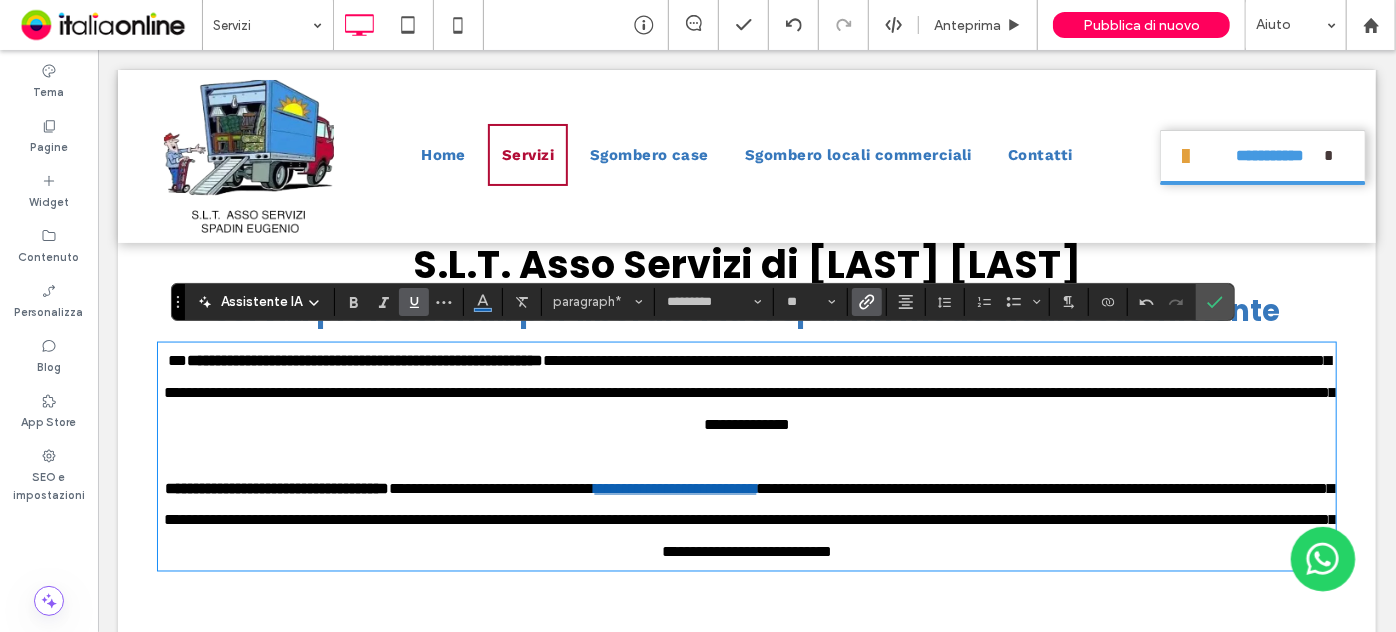 click on "**********" at bounding box center (749, 391) 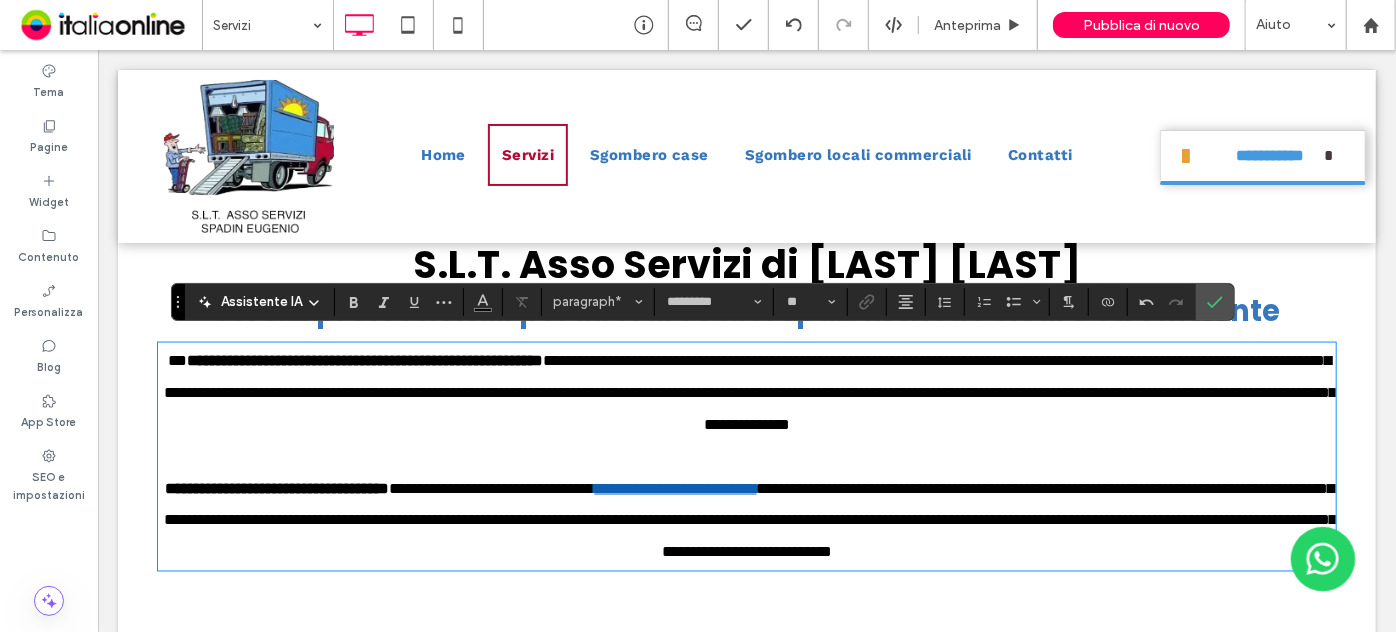 click on "**********" at bounding box center [749, 519] 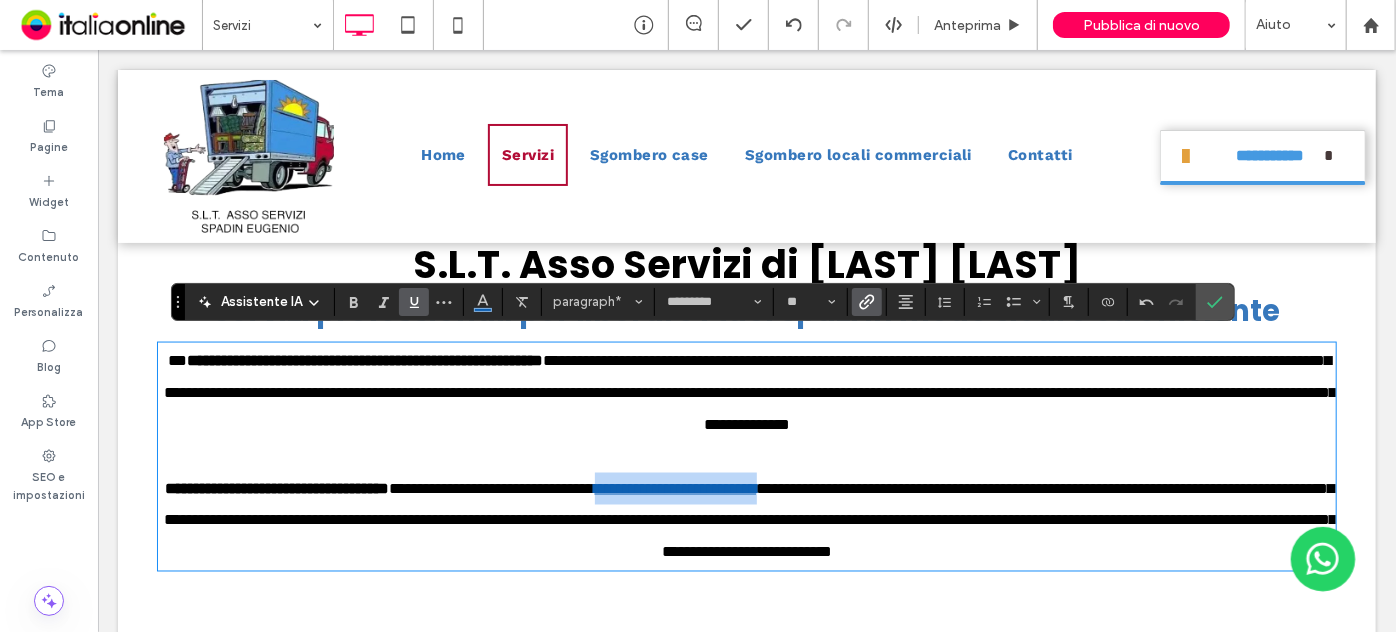 drag, startPoint x: 703, startPoint y: 475, endPoint x: 915, endPoint y: 467, distance: 212.1509 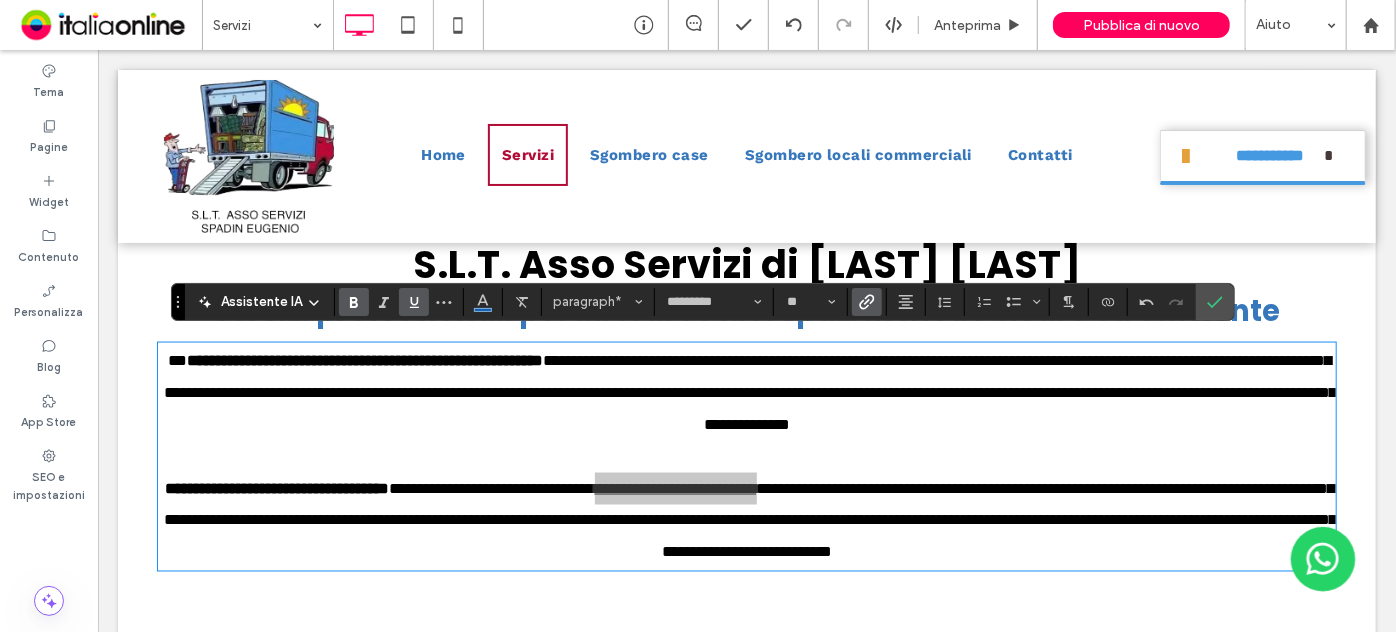 click at bounding box center [354, 302] 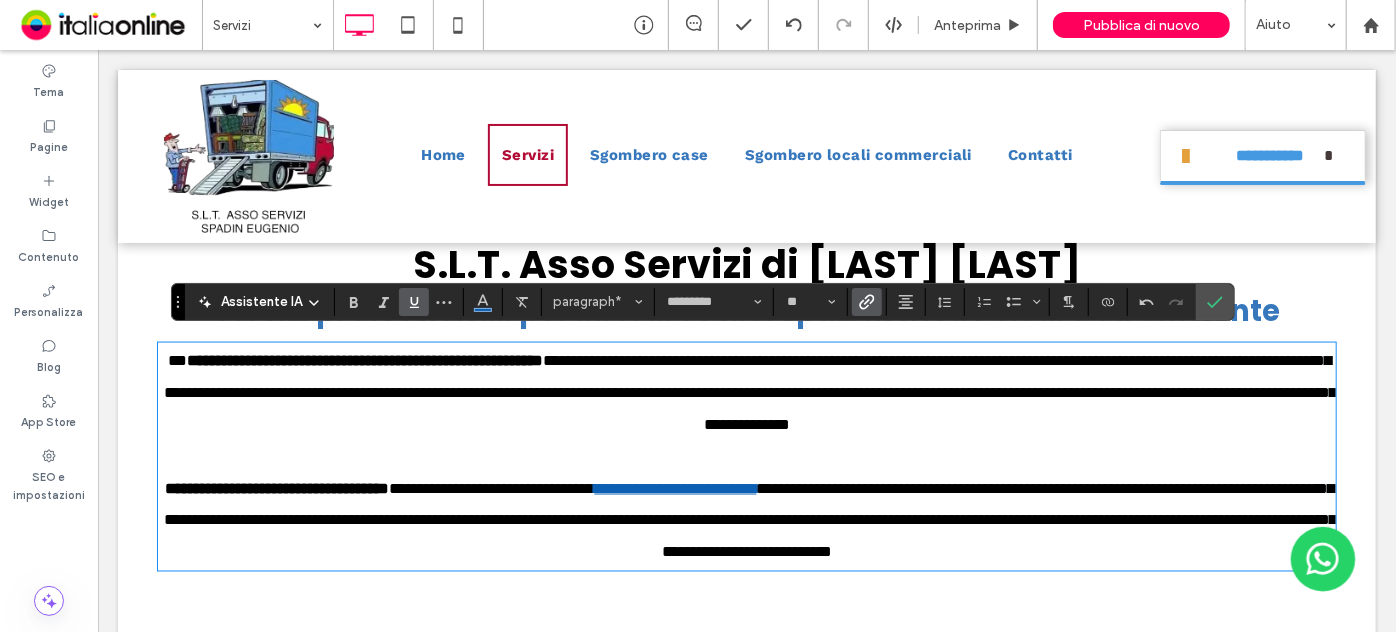 click on "**********" at bounding box center (746, 392) 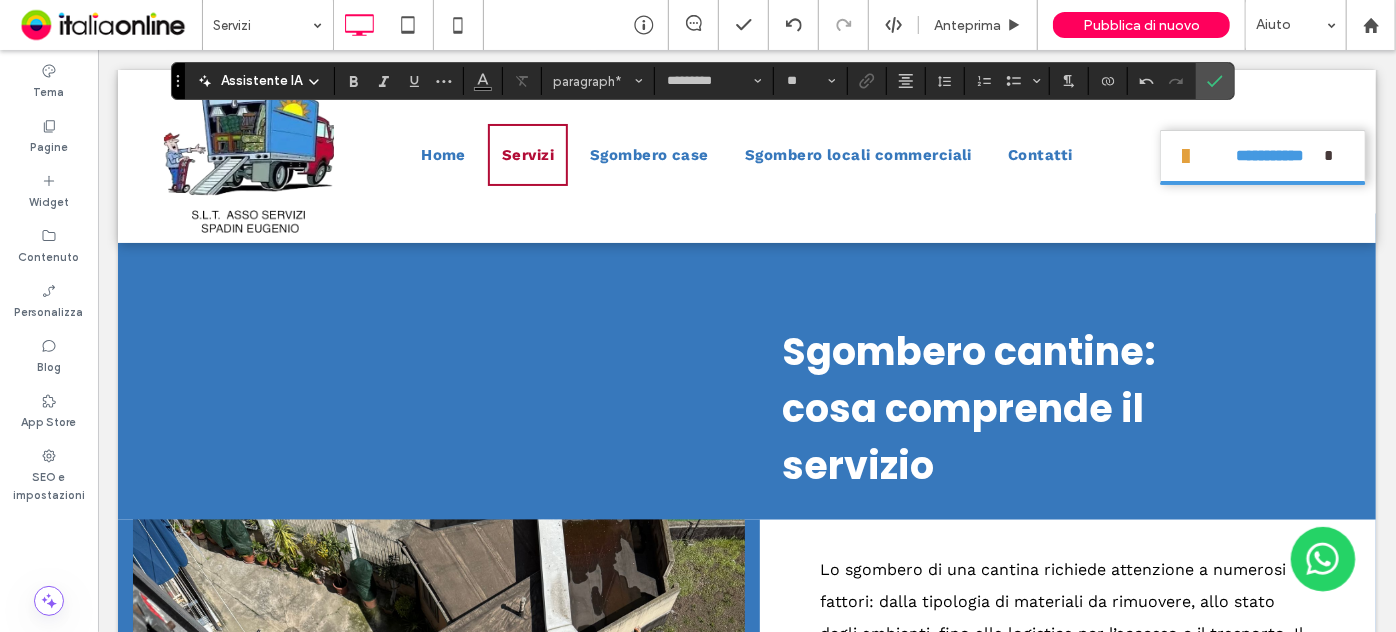 scroll, scrollTop: 1909, scrollLeft: 0, axis: vertical 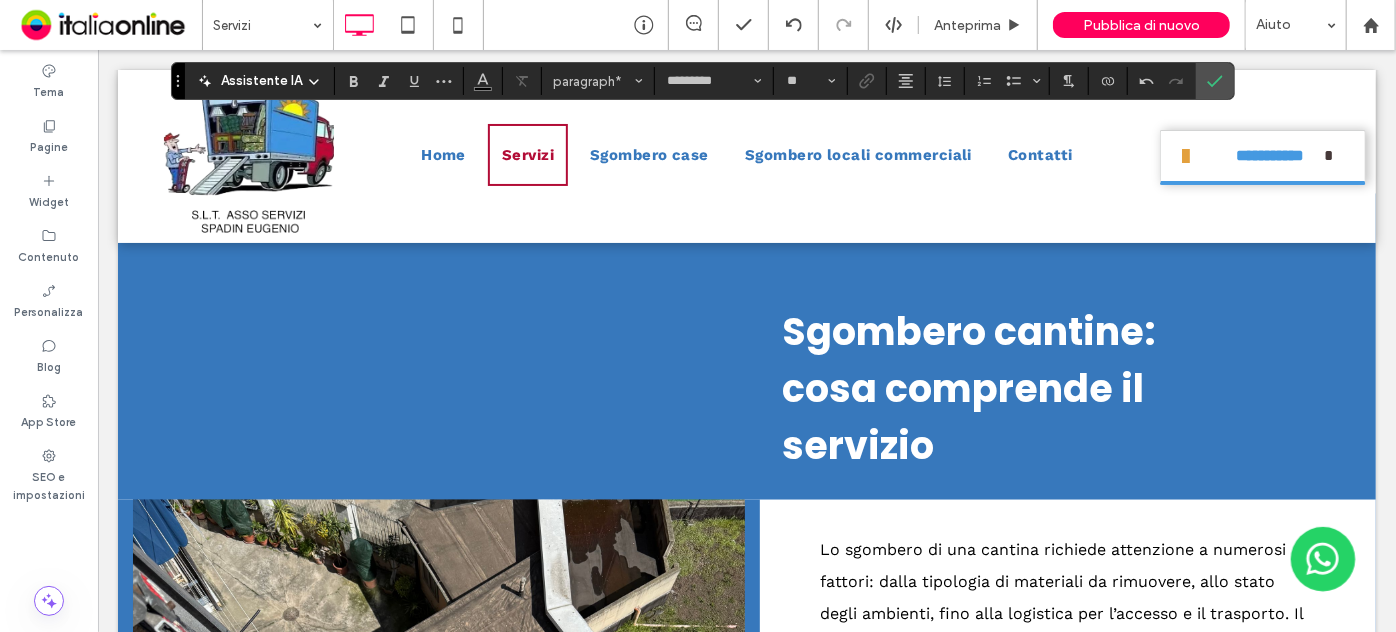 click on "Sgombero cantine: cosa comprende il servizio" at bounding box center [968, 388] 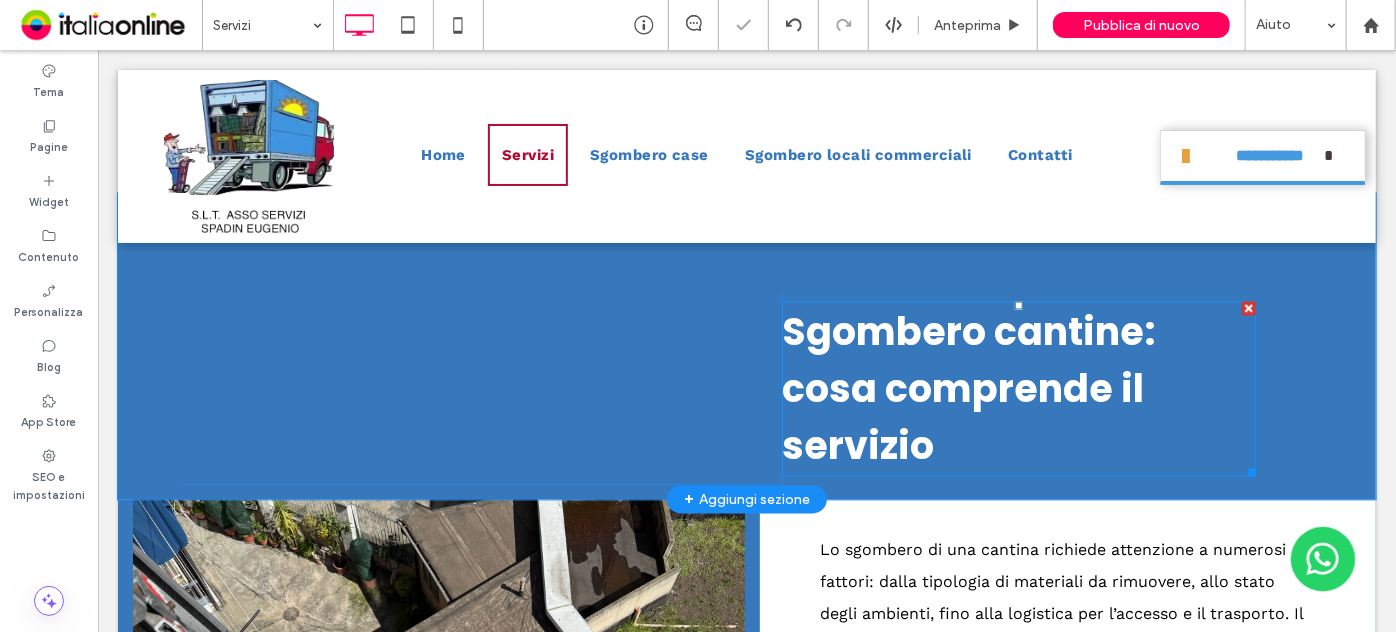 click on "Sgombero cantine: cosa comprende il servizio" at bounding box center [968, 388] 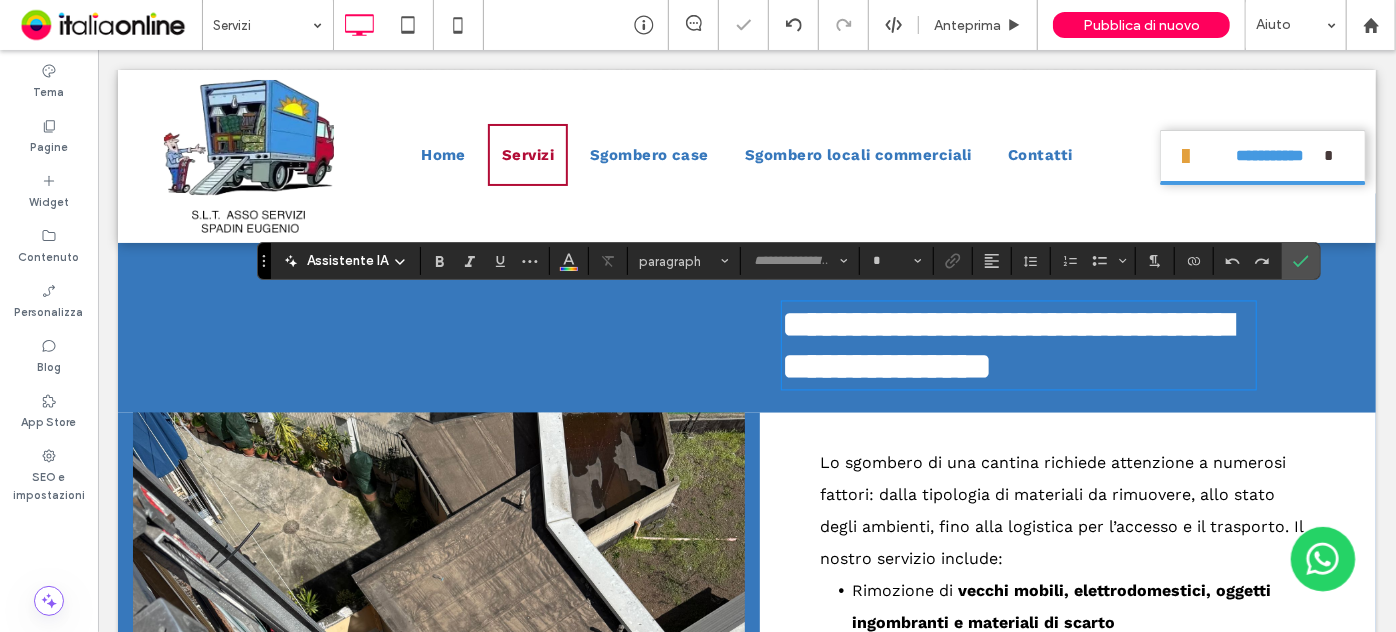 type on "*******" 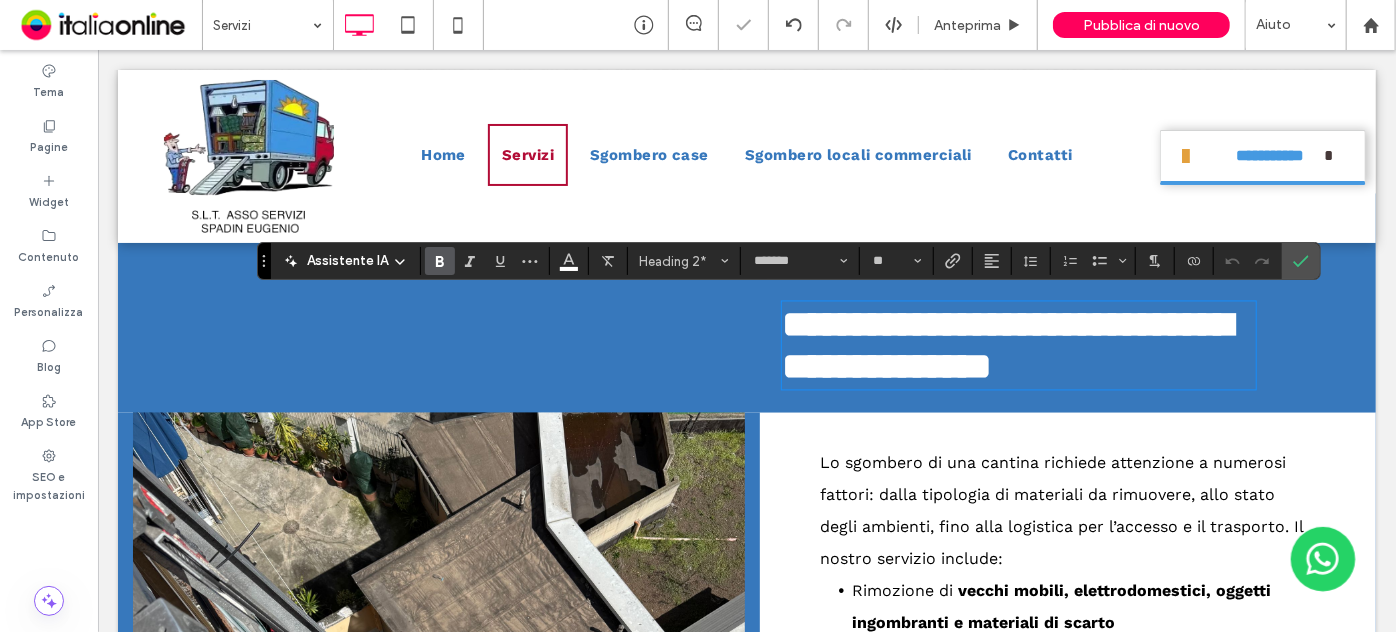 click on "**********" at bounding box center (1006, 345) 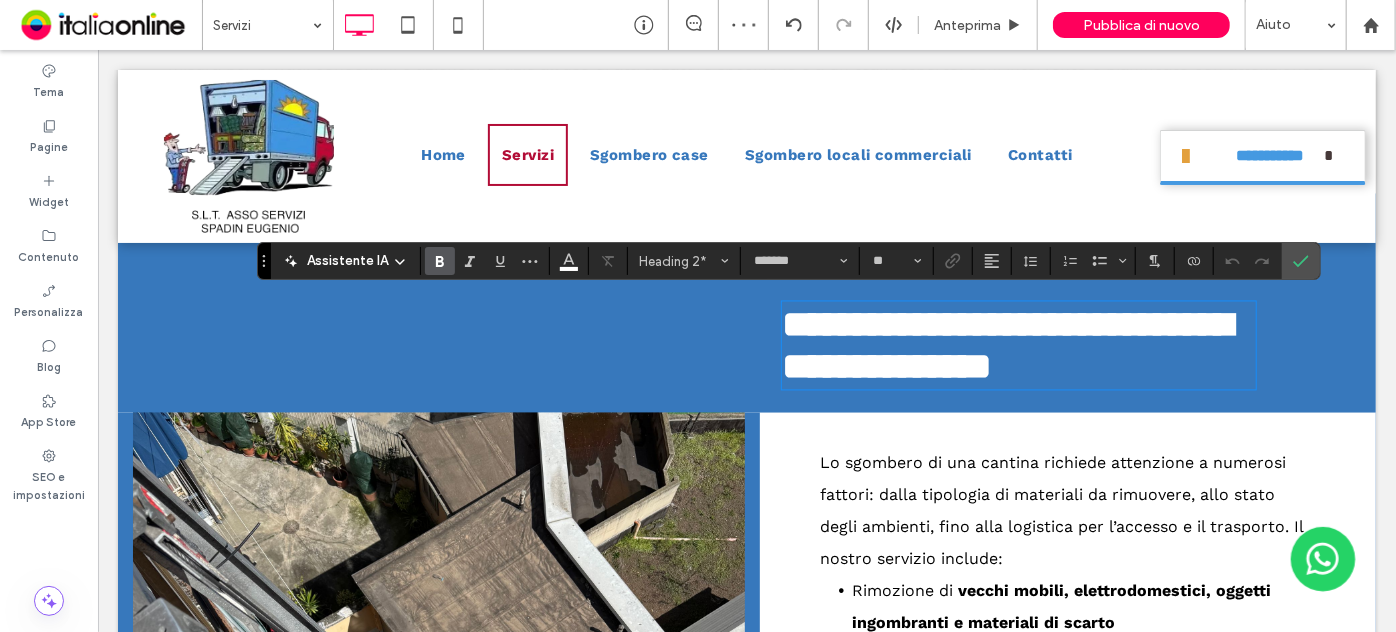 type 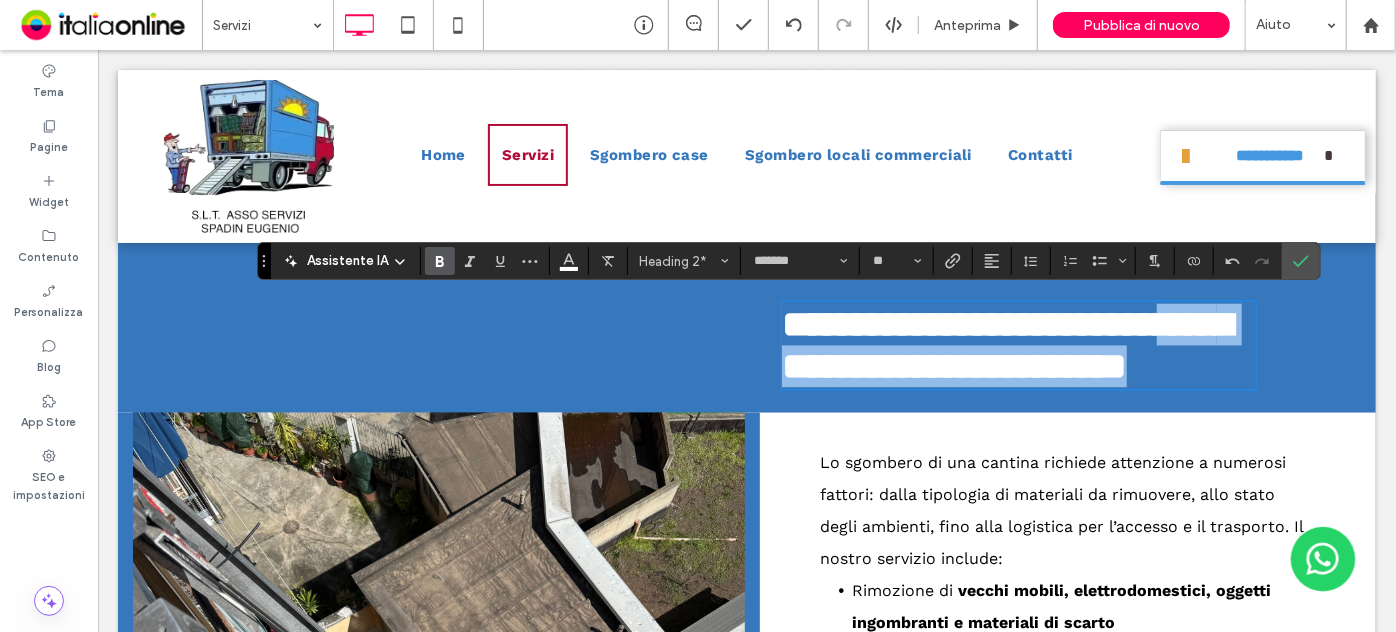 drag, startPoint x: 1167, startPoint y: 442, endPoint x: 895, endPoint y: 386, distance: 277.70486 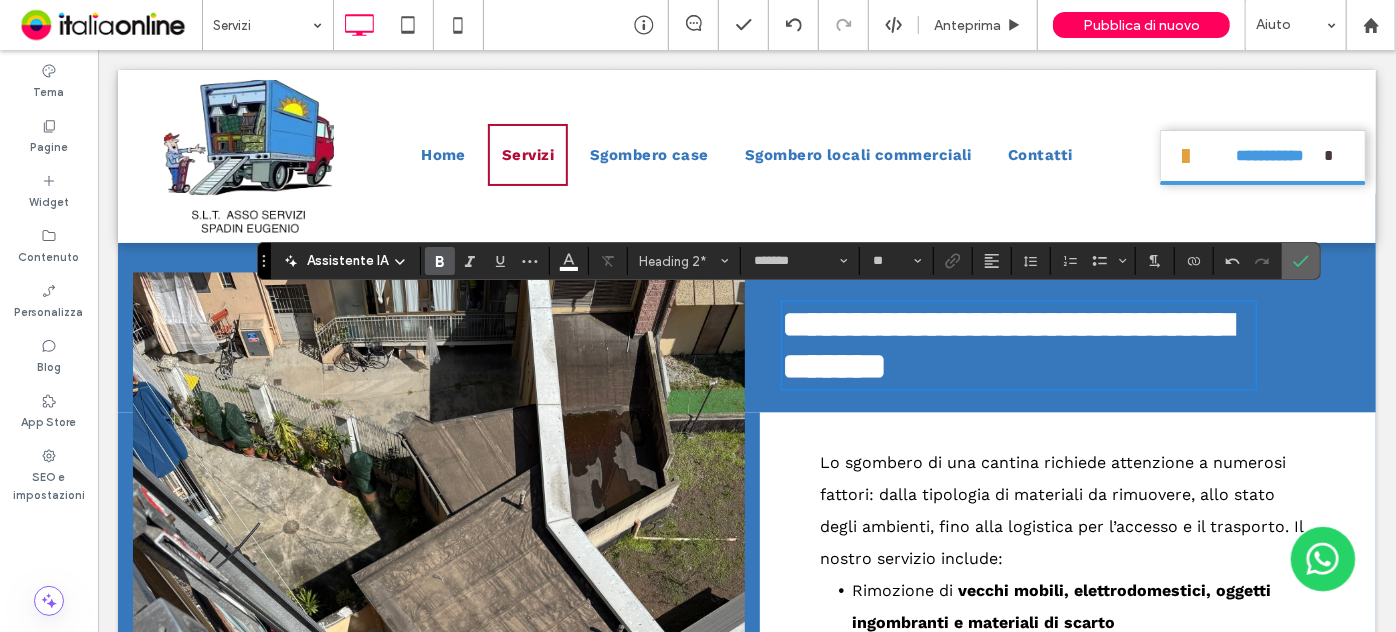 click at bounding box center (1301, 261) 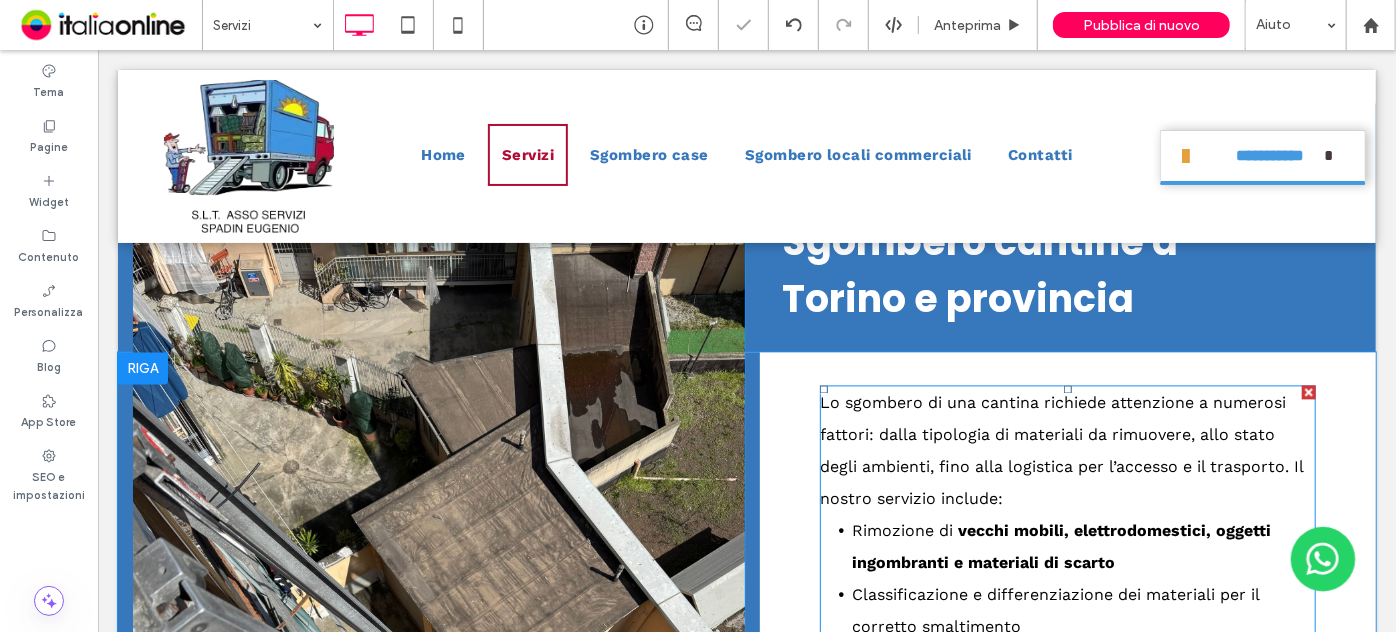 click on "Lo sgombero di una cantina richiede attenzione a numerosi fattori: dalla tipologia di materiali da rimuovere, allo stato degli ambienti, fino alla logistica per l’accesso e il trasporto. Il nostro servizio include:" at bounding box center [1060, 449] 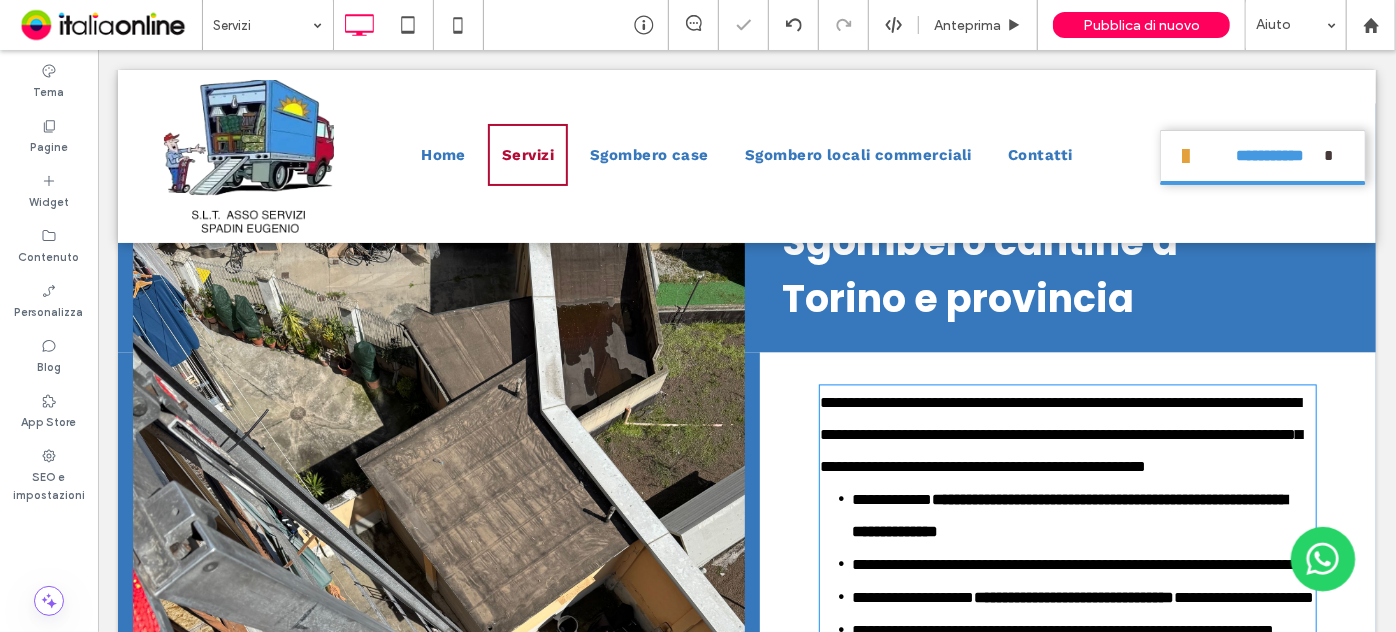 click on "**********" at bounding box center (1083, 629) 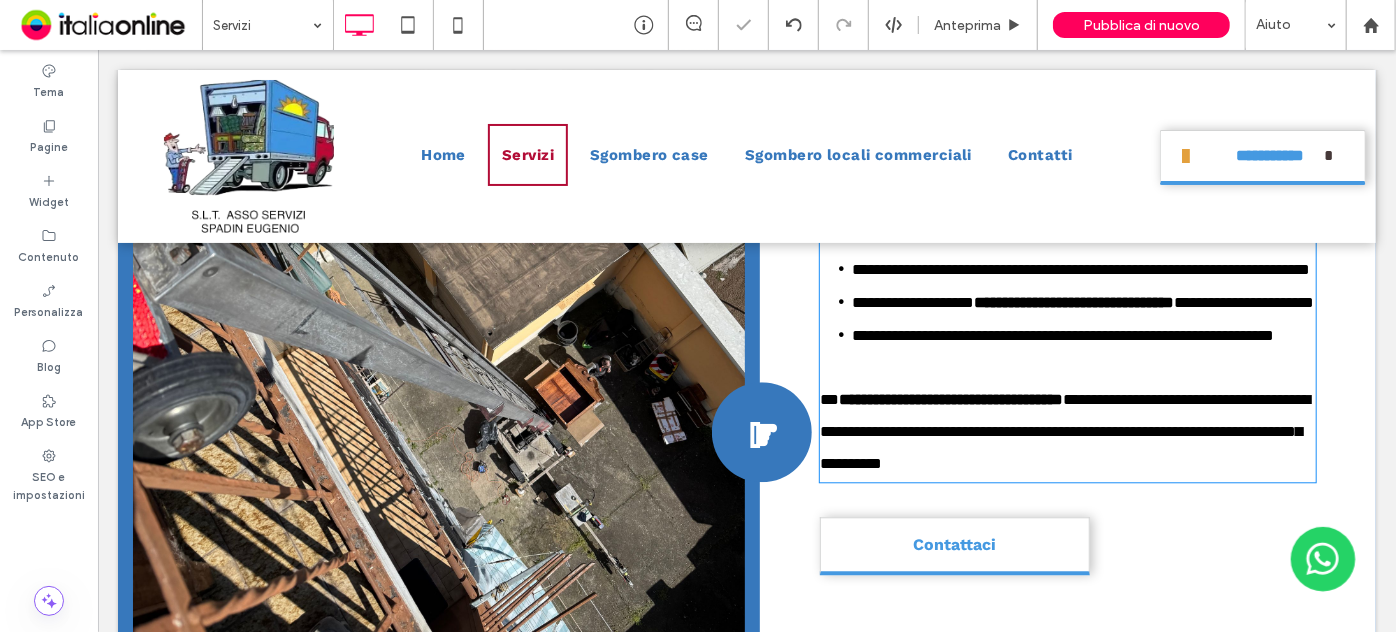 type on "*********" 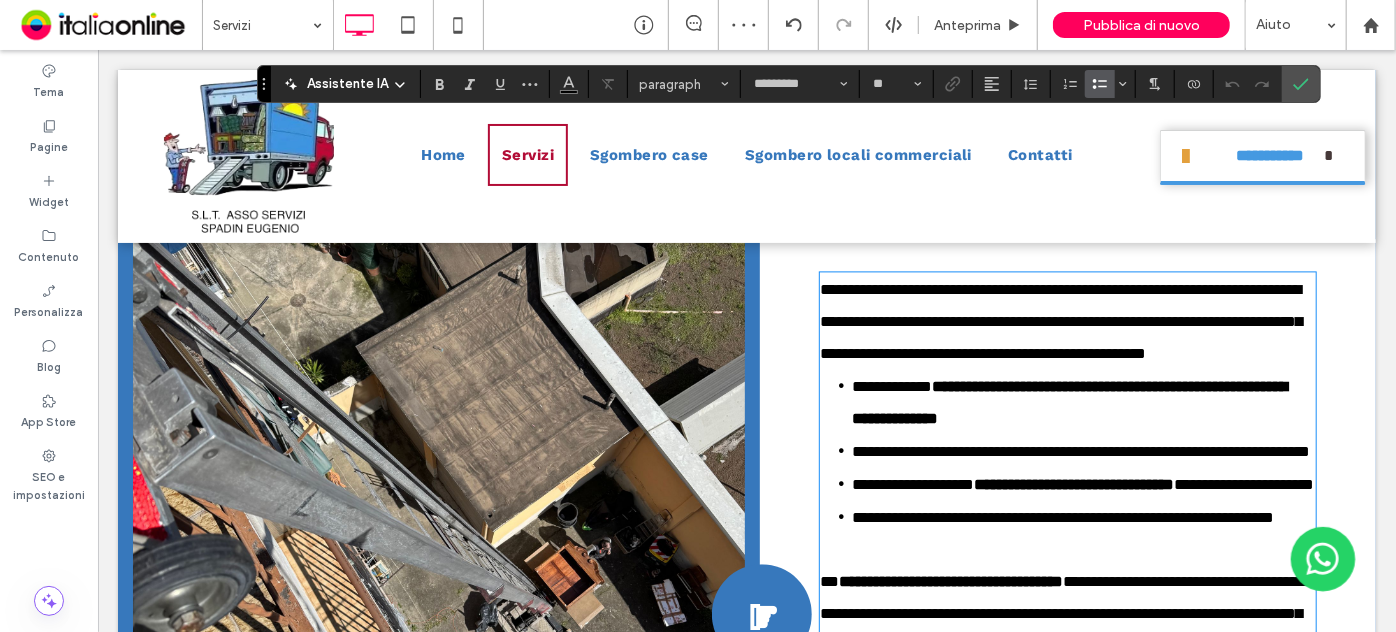 scroll, scrollTop: 2022, scrollLeft: 0, axis: vertical 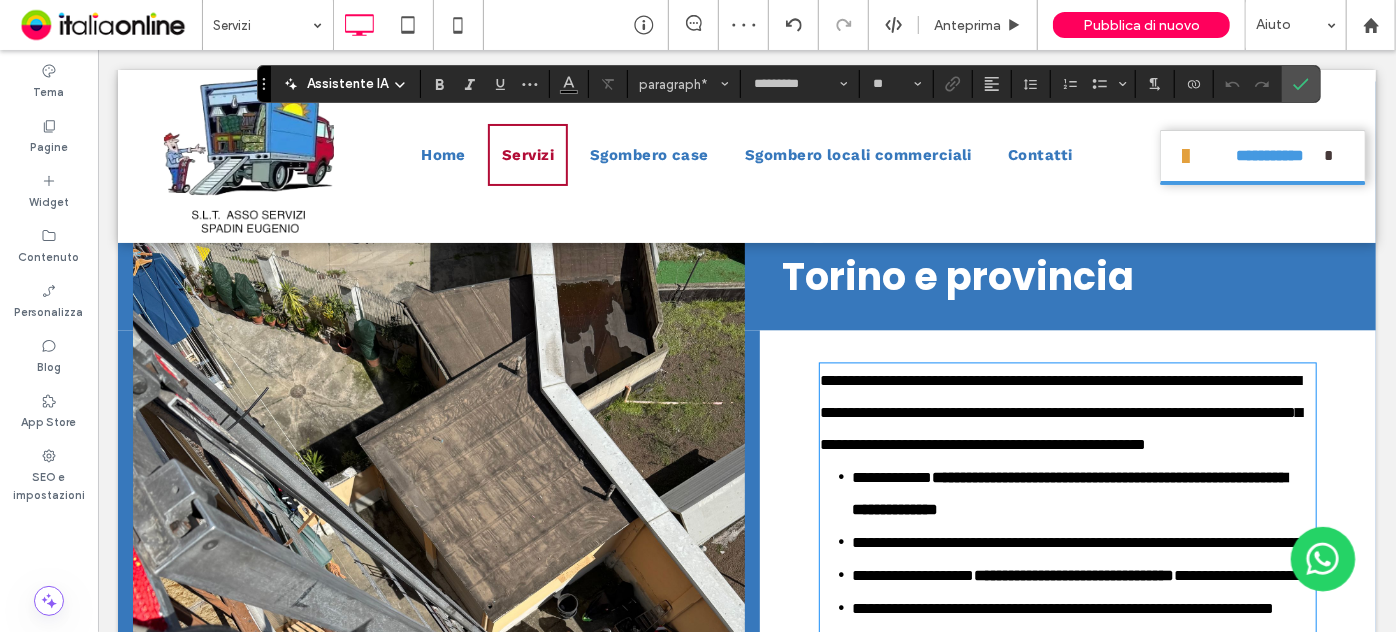 click on "**********" at bounding box center [1067, 412] 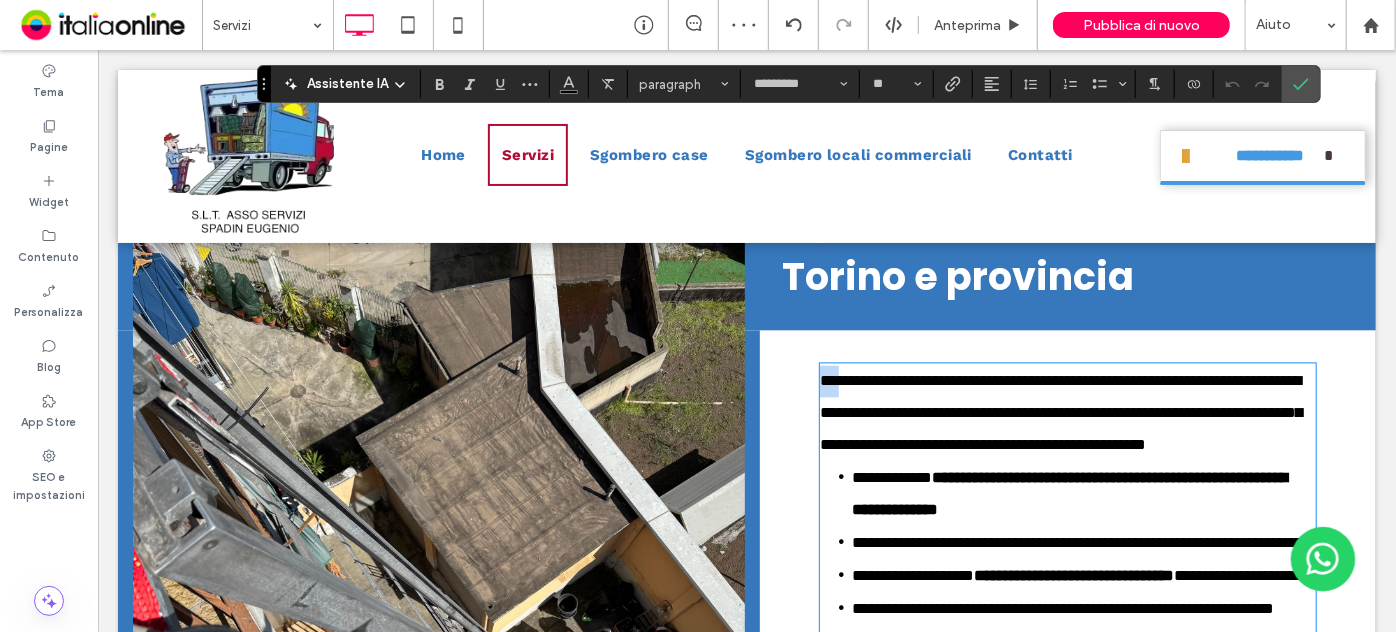drag, startPoint x: 833, startPoint y: 374, endPoint x: 800, endPoint y: 374, distance: 33 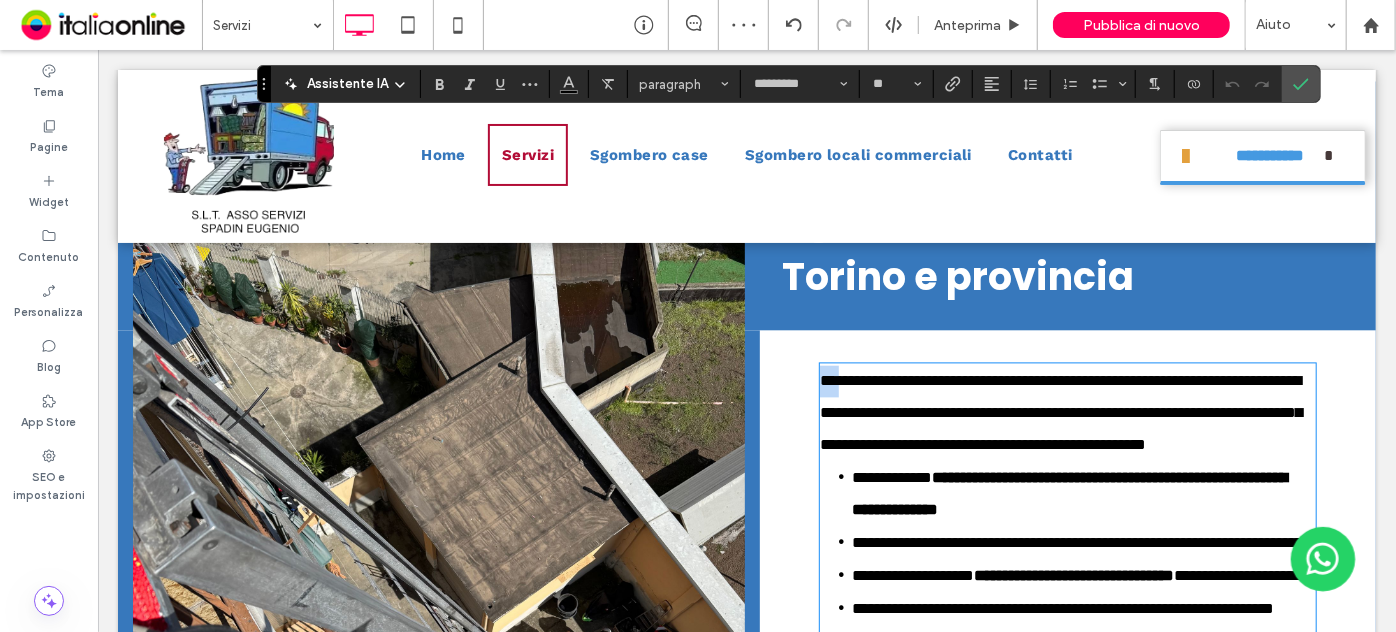 click on "**********" at bounding box center [1067, 633] 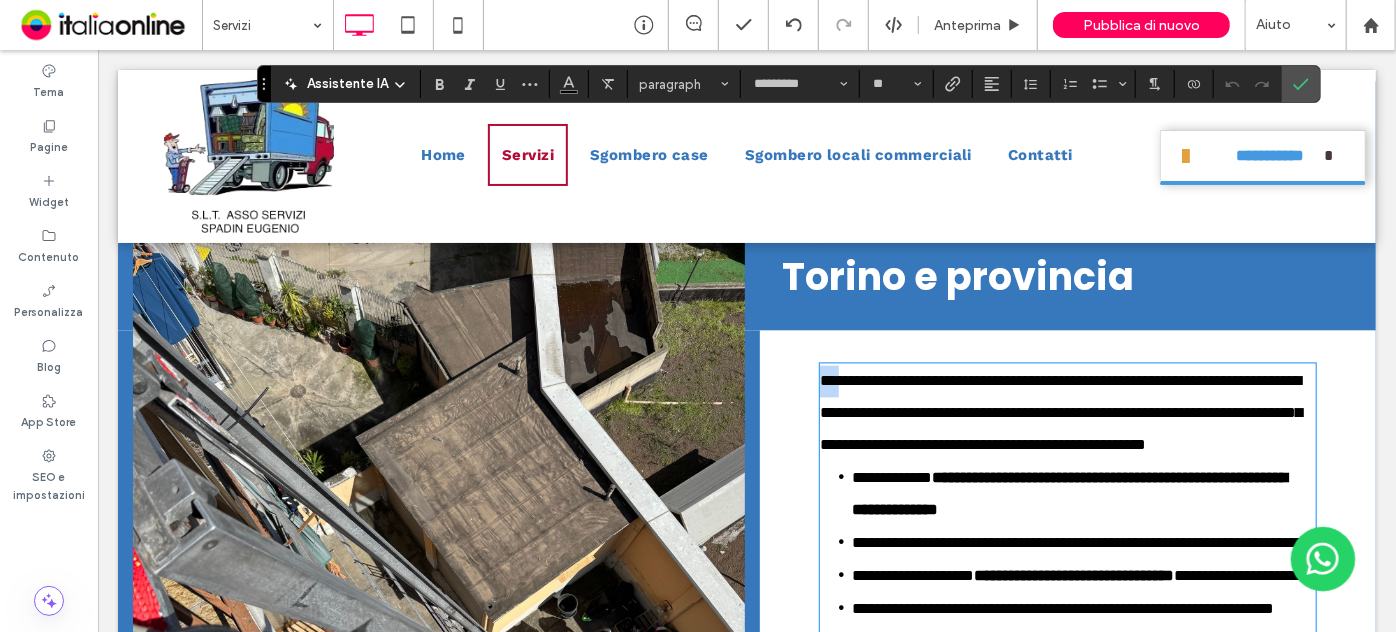 type 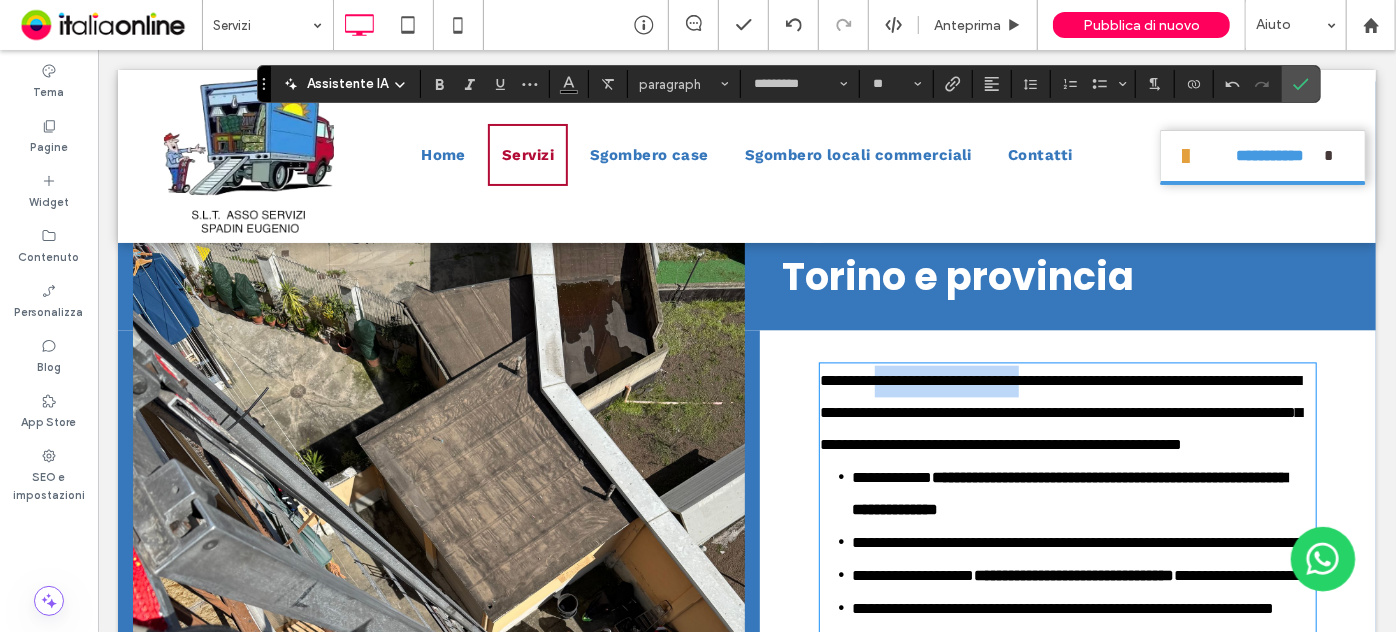 drag, startPoint x: 1084, startPoint y: 376, endPoint x: 889, endPoint y: 377, distance: 195.00256 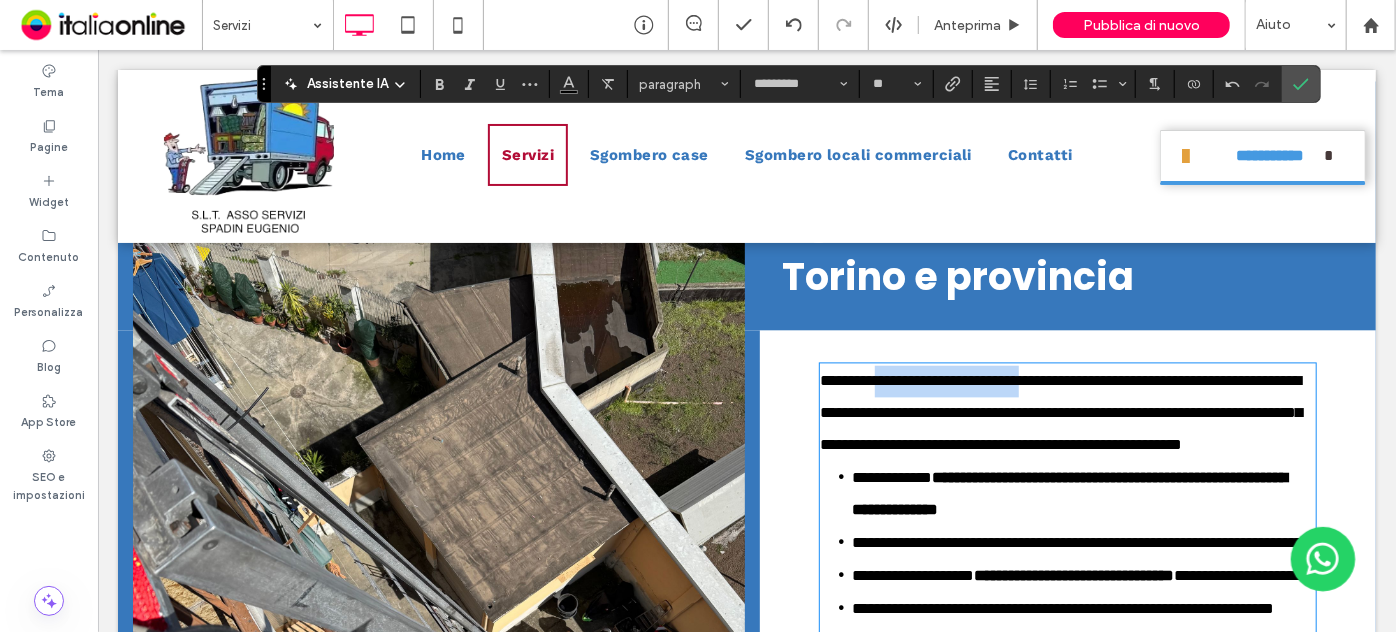 click on "**********" at bounding box center (1060, 411) 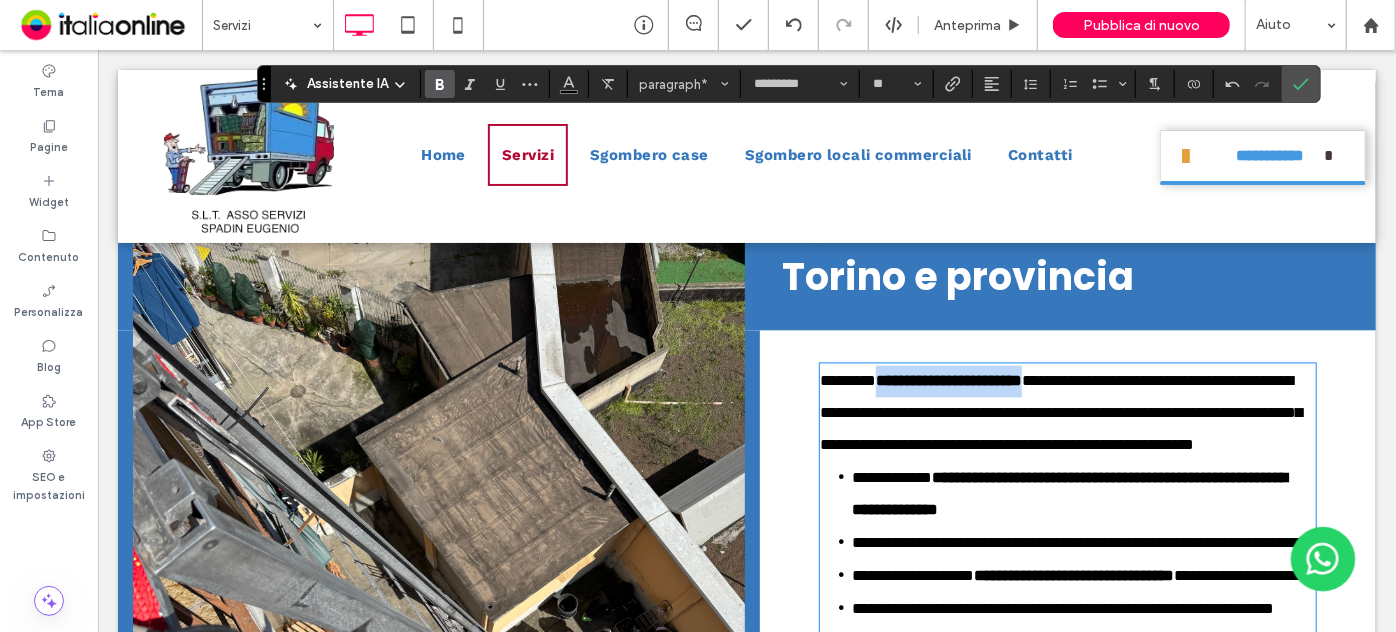 click on "**********" at bounding box center [1067, 412] 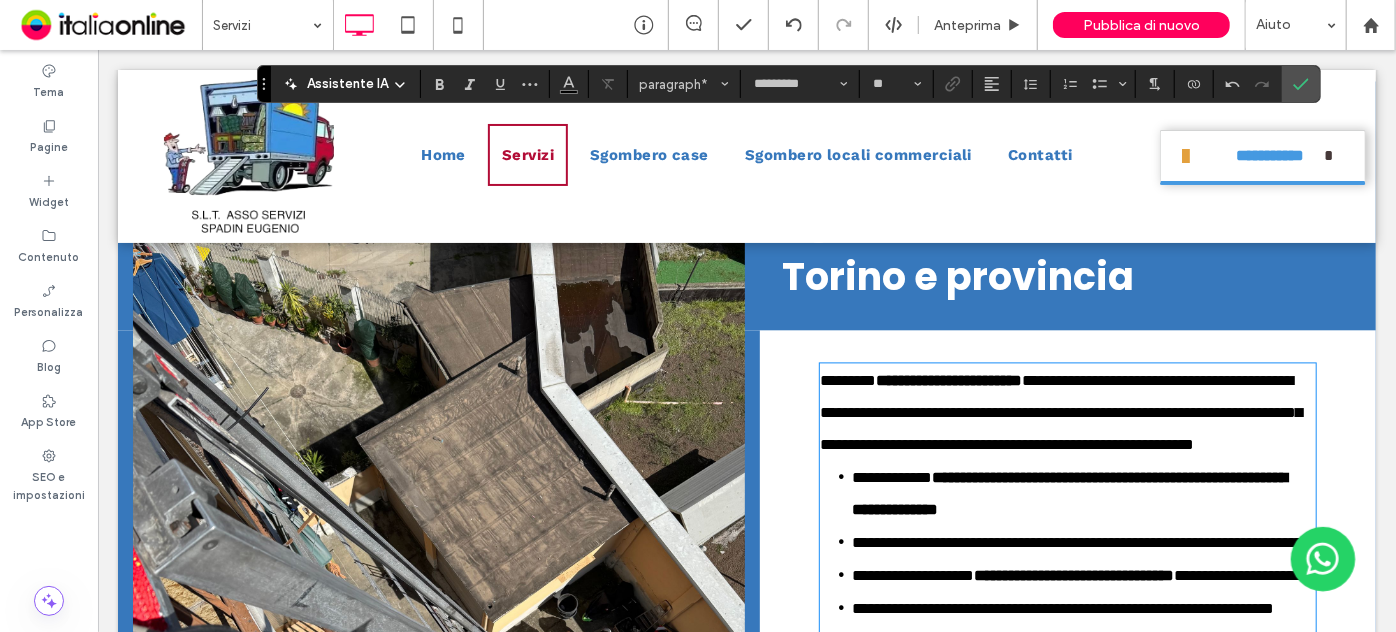 click on "**********" at bounding box center (1067, 412) 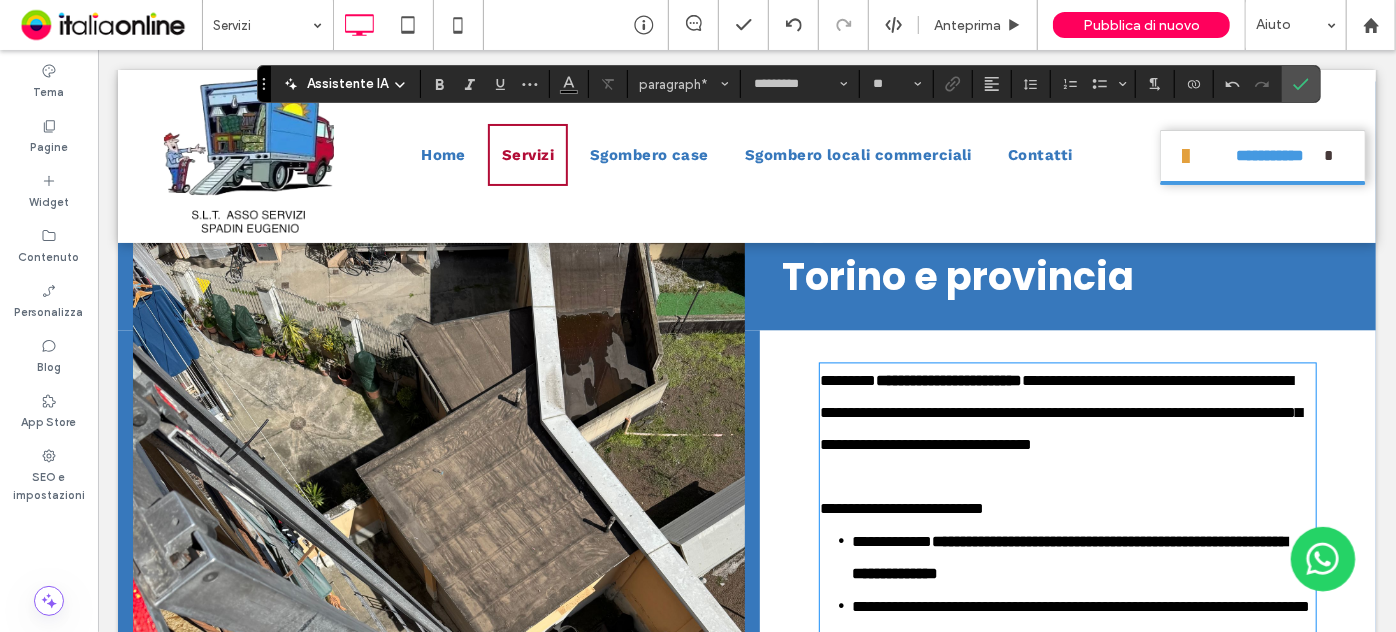 click on "**********" at bounding box center (901, 507) 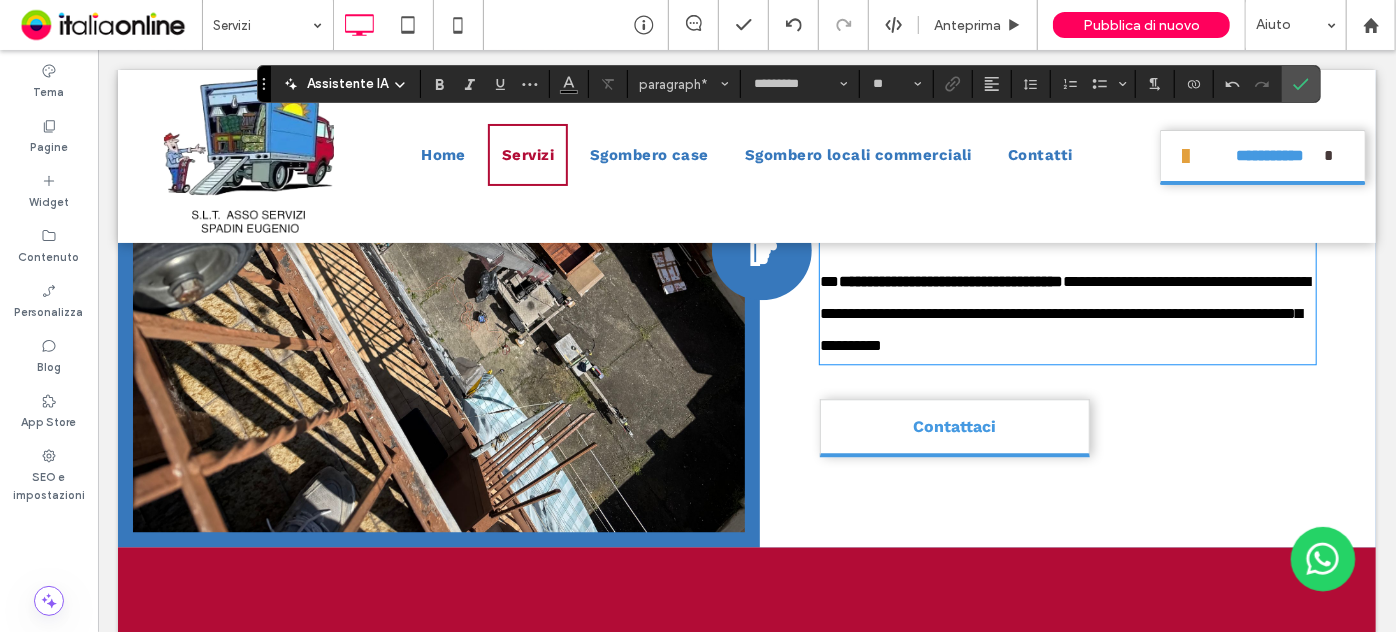 scroll, scrollTop: 2295, scrollLeft: 0, axis: vertical 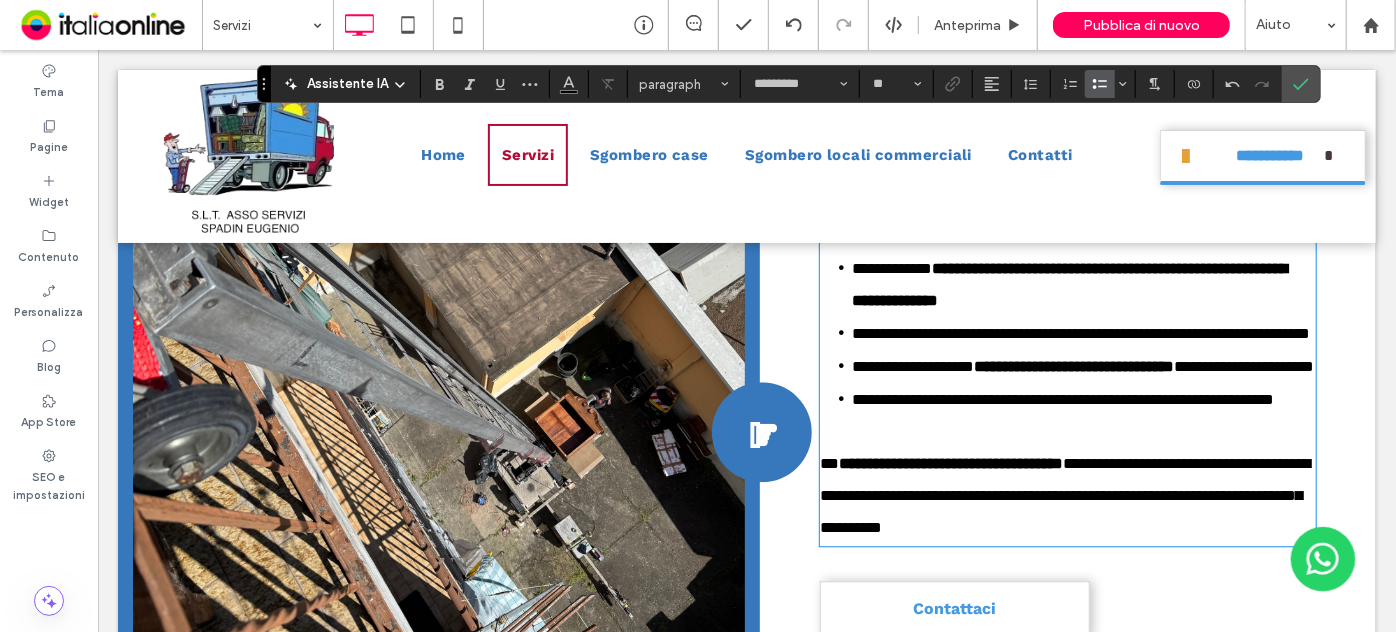 click on "**********" at bounding box center [1083, 365] 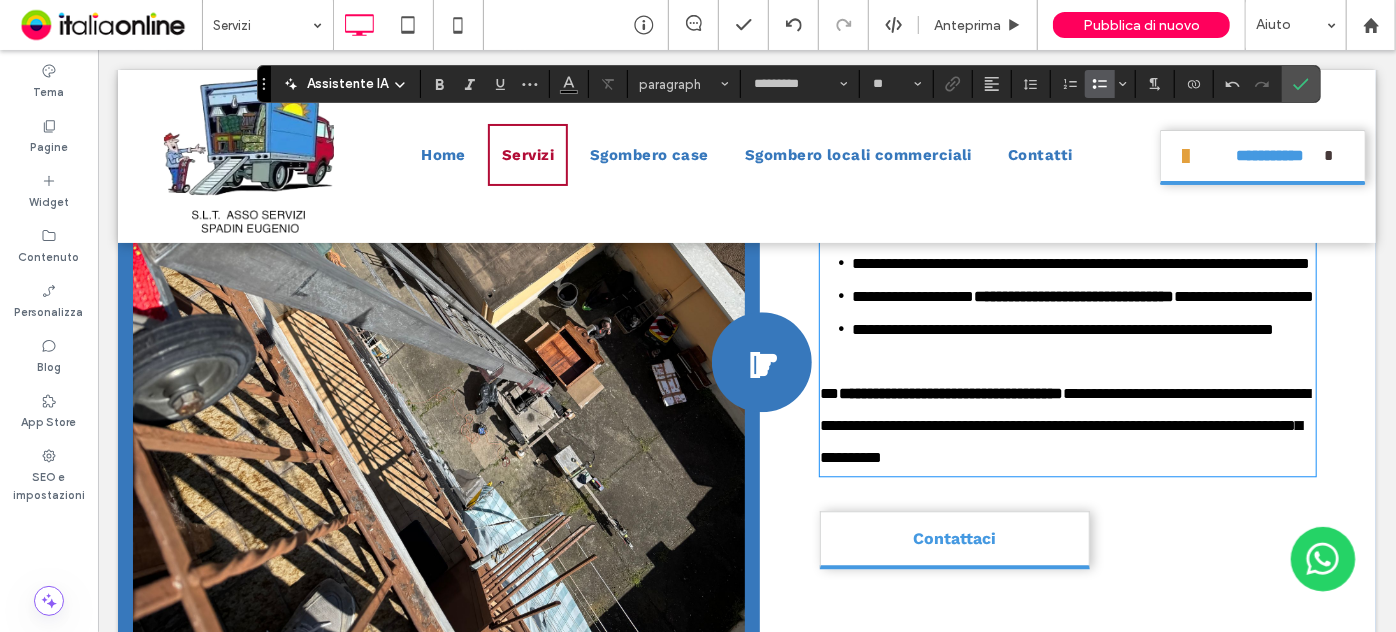 scroll, scrollTop: 2386, scrollLeft: 0, axis: vertical 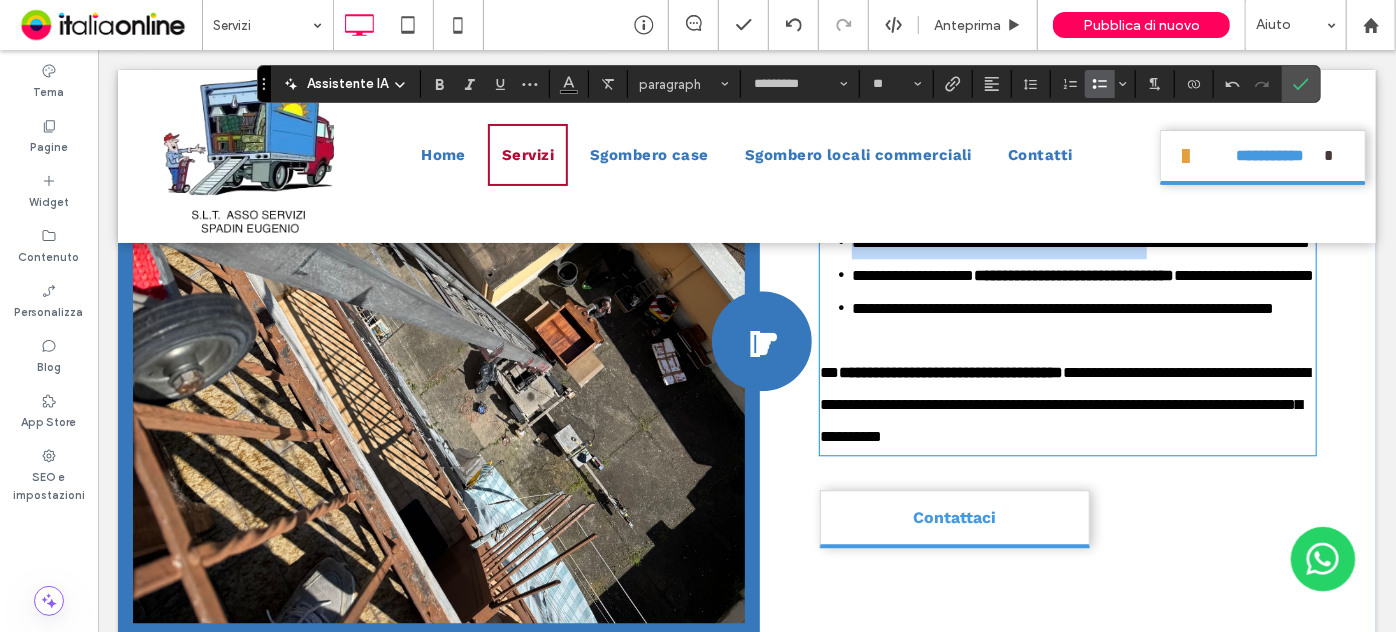 click on "**********" at bounding box center (1080, 241) 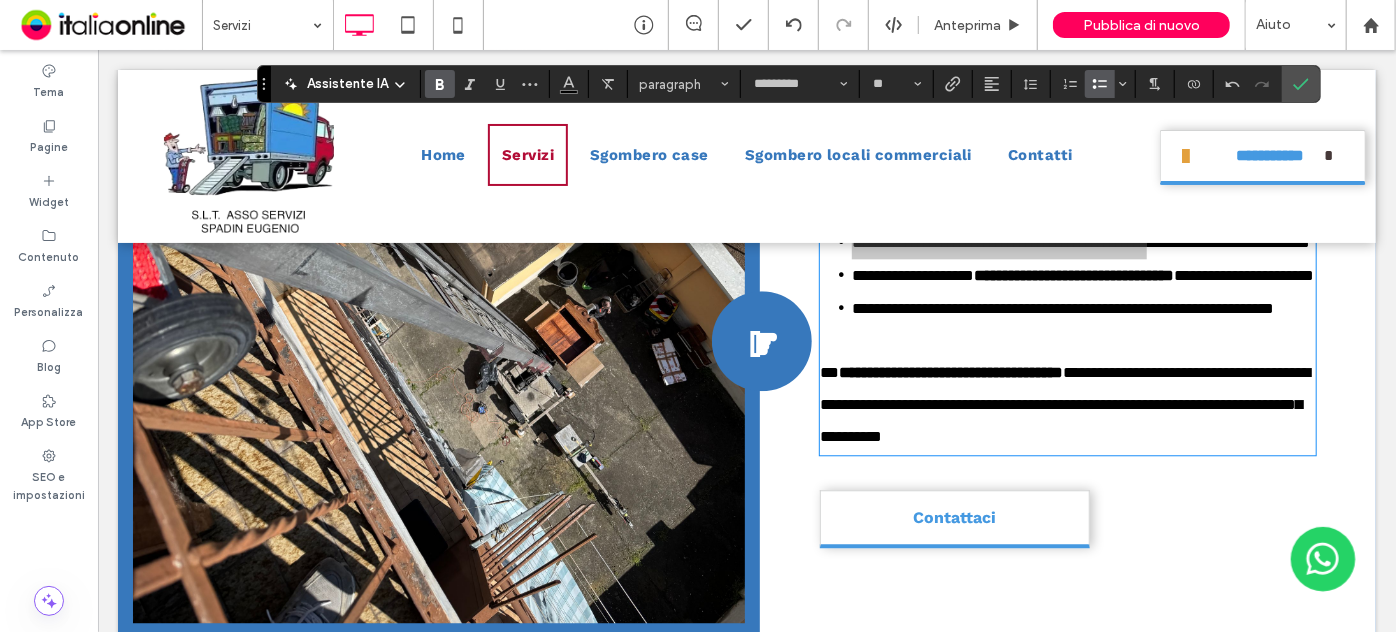drag, startPoint x: 429, startPoint y: 80, endPoint x: 599, endPoint y: 176, distance: 195.2332 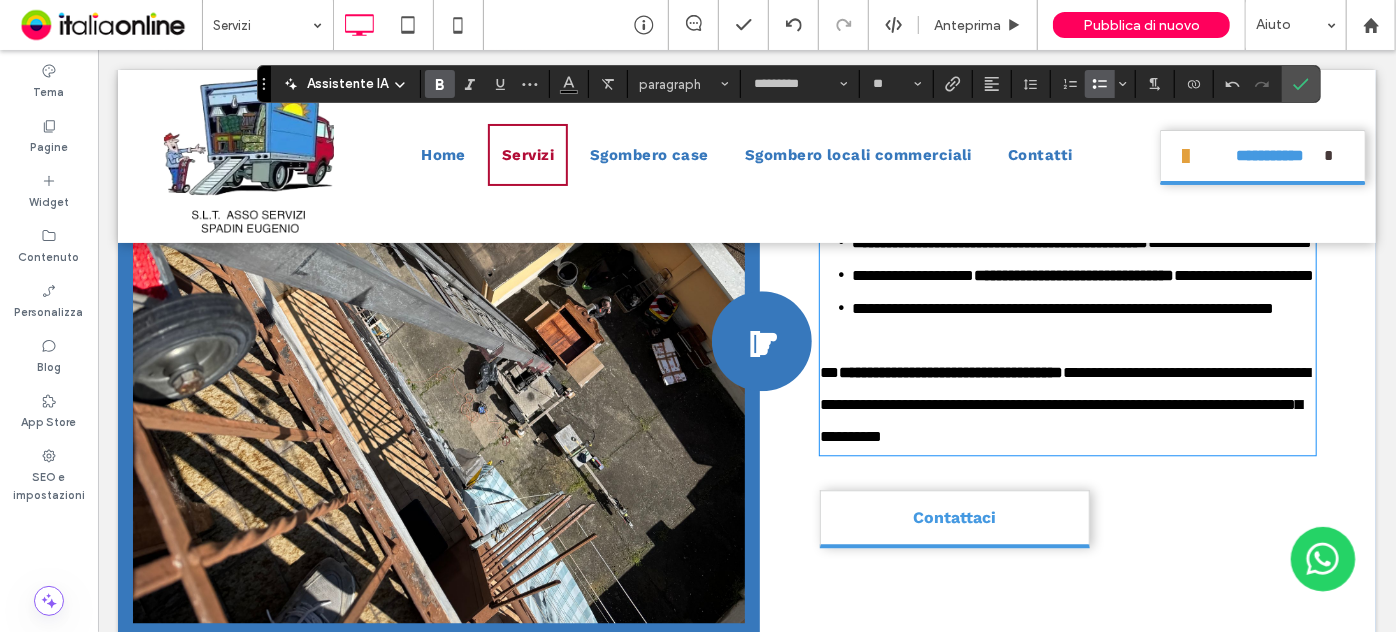 click on "Click To Paste" at bounding box center [438, 223] 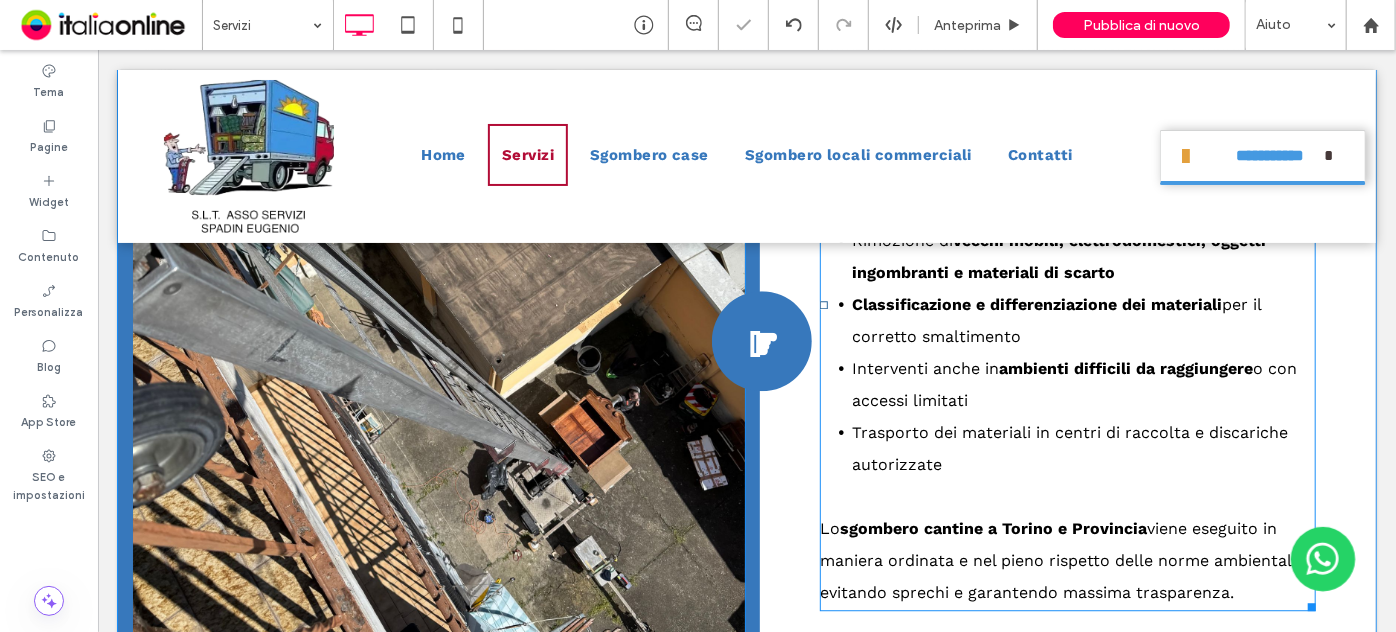 click on "Trasporto dei materiali in centri di raccolta e discariche autorizzate" at bounding box center [1083, 448] 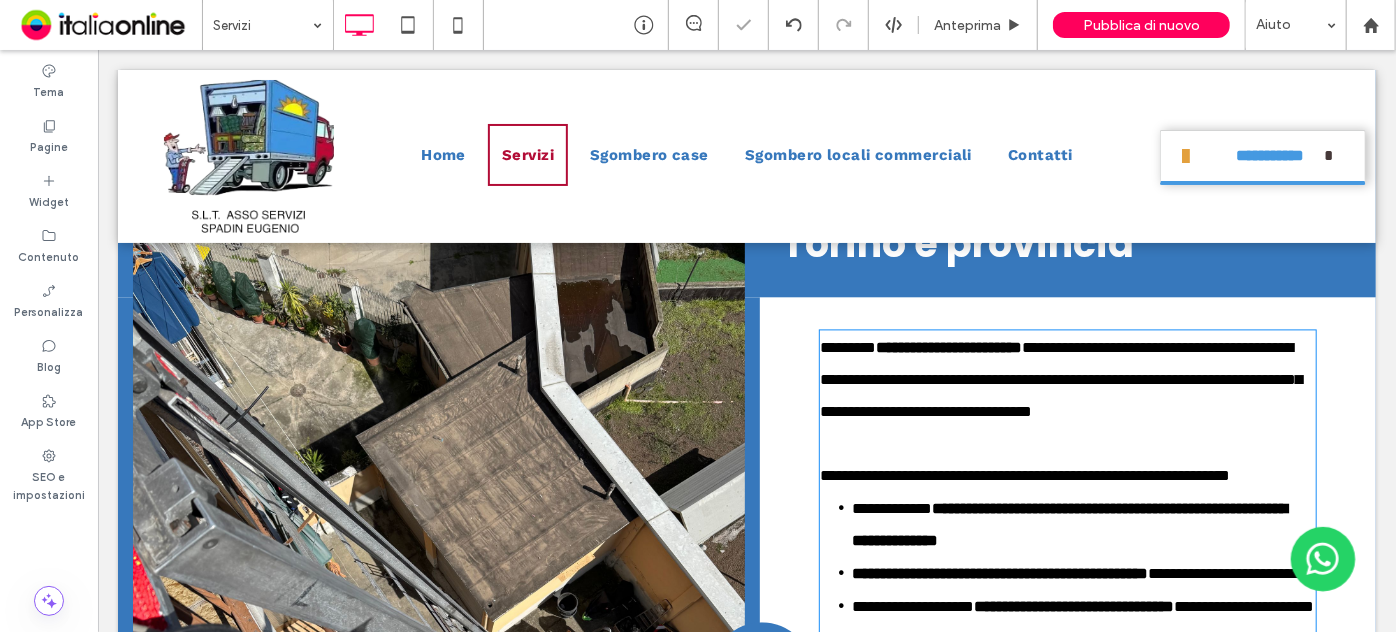 click on "**********" at bounding box center [1067, 379] 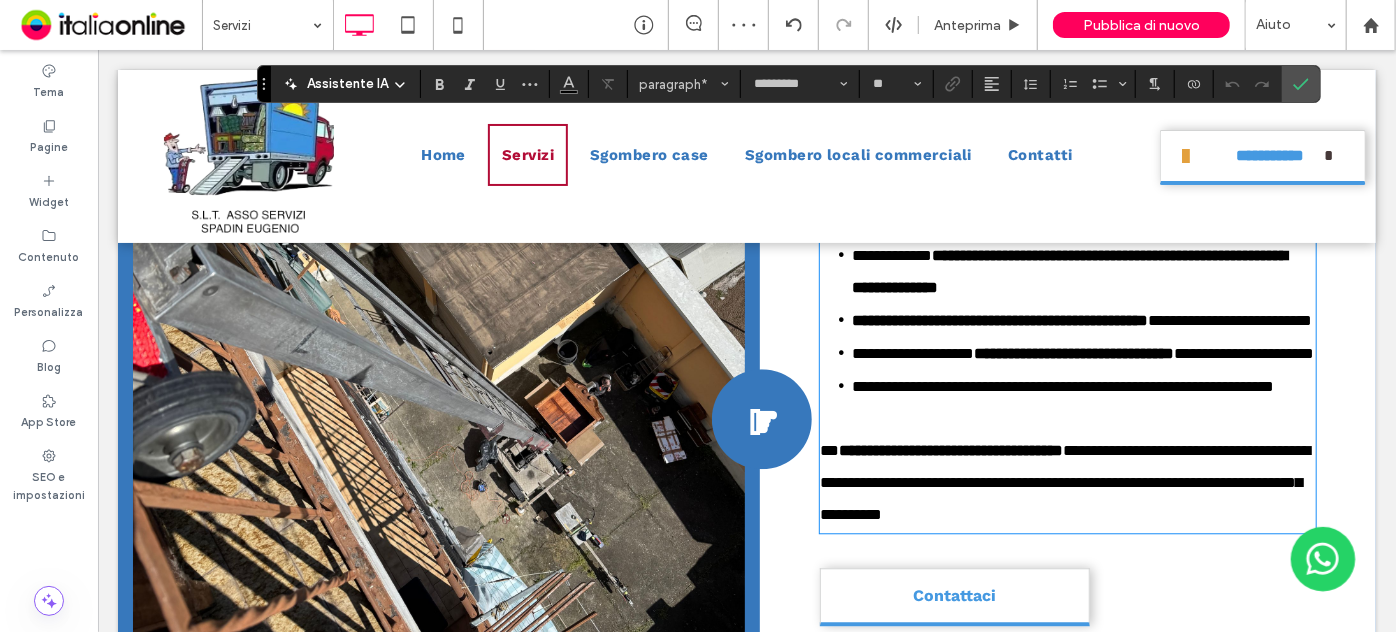 scroll, scrollTop: 2328, scrollLeft: 0, axis: vertical 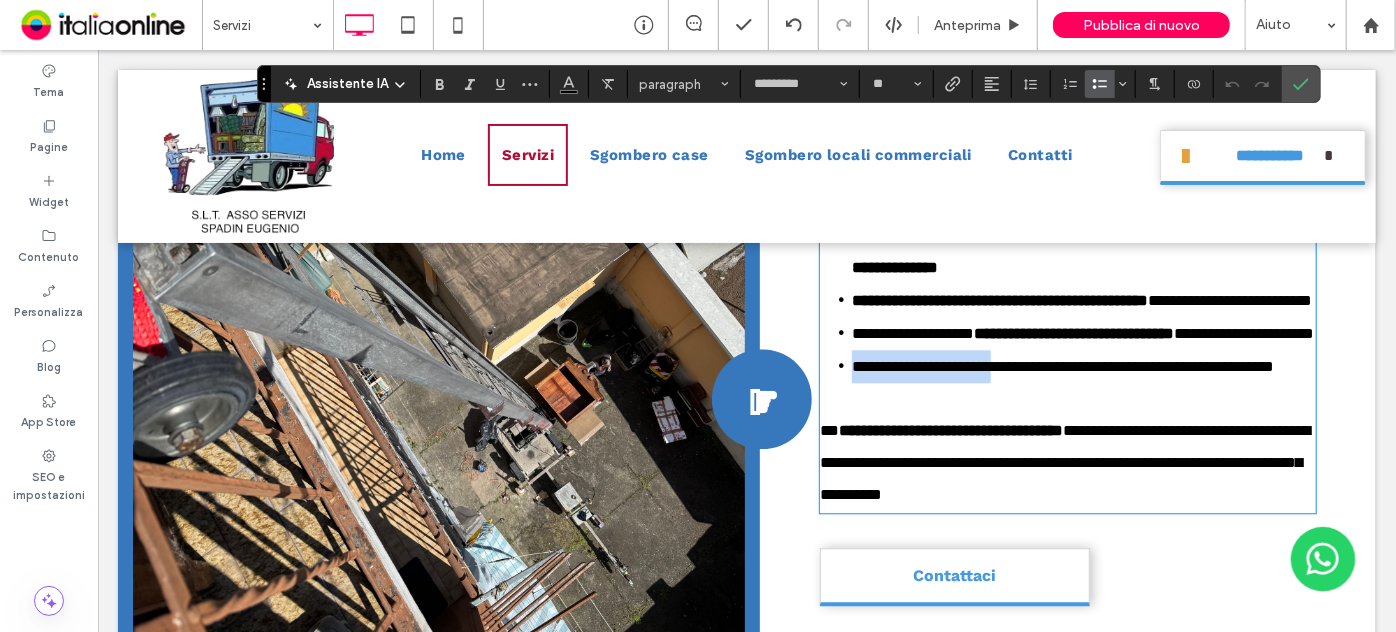 drag, startPoint x: 841, startPoint y: 478, endPoint x: 1022, endPoint y: 480, distance: 181.01105 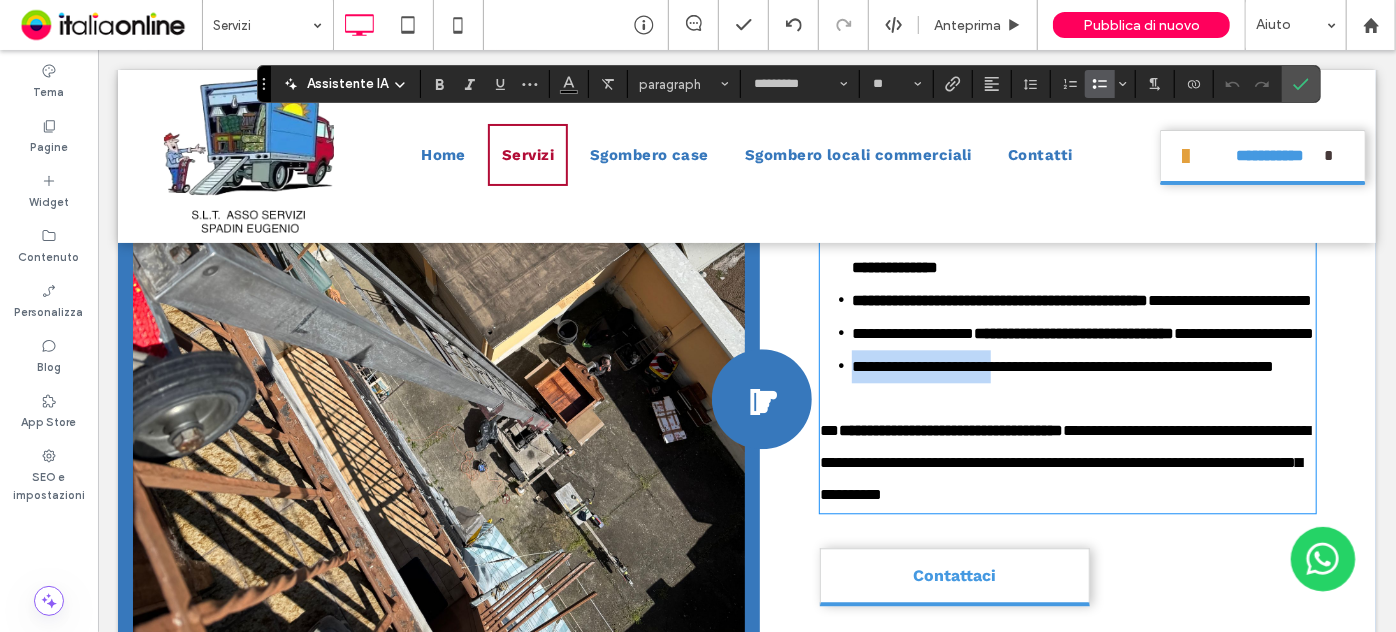 click on "**********" at bounding box center (1083, 365) 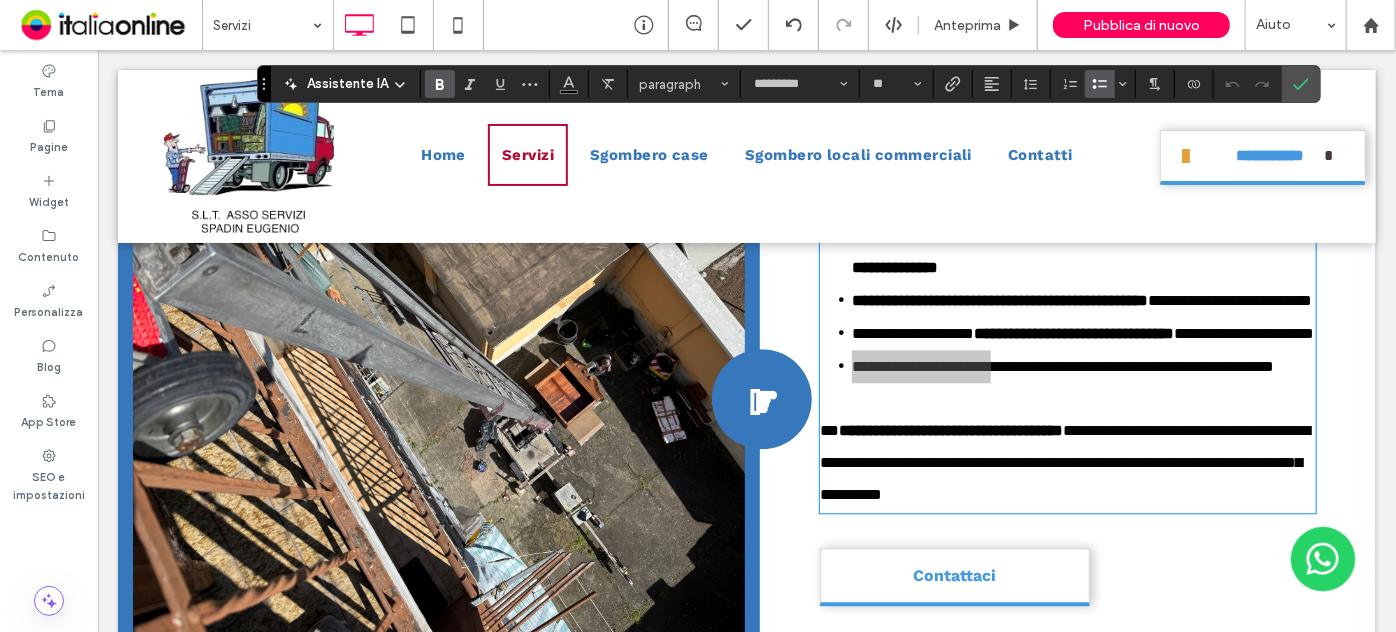 drag, startPoint x: 442, startPoint y: 83, endPoint x: 533, endPoint y: 108, distance: 94.371605 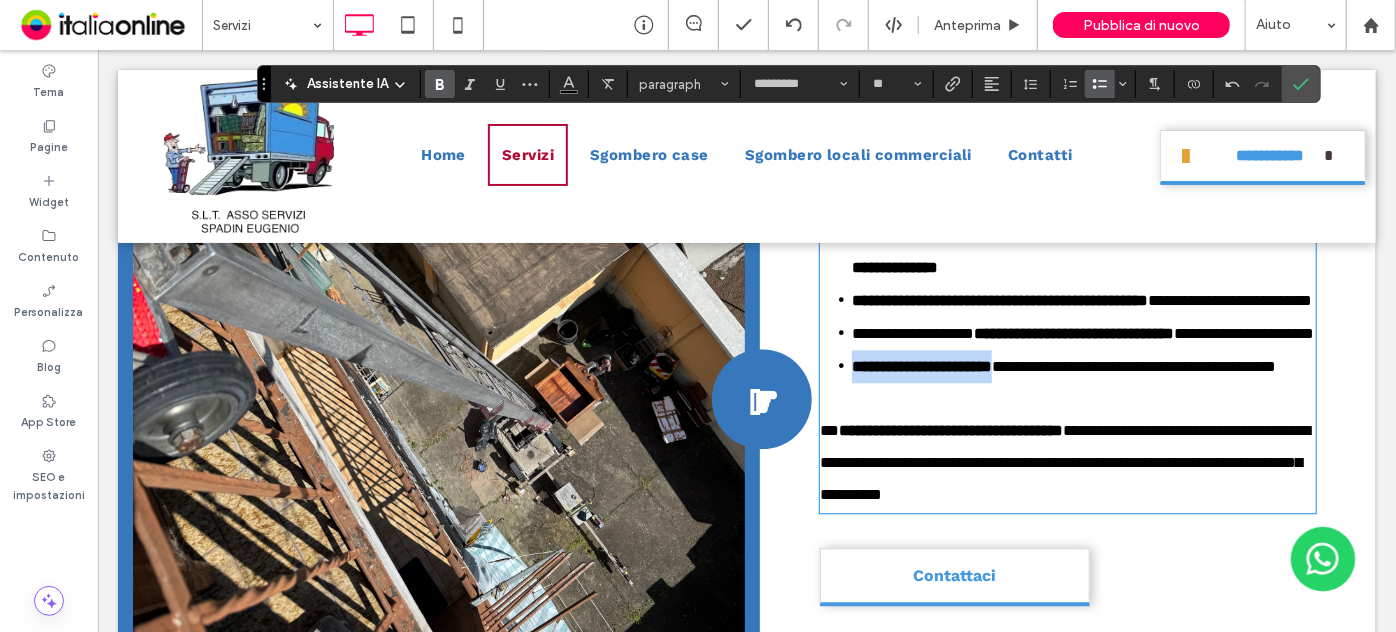click on "**********" at bounding box center (1083, 250) 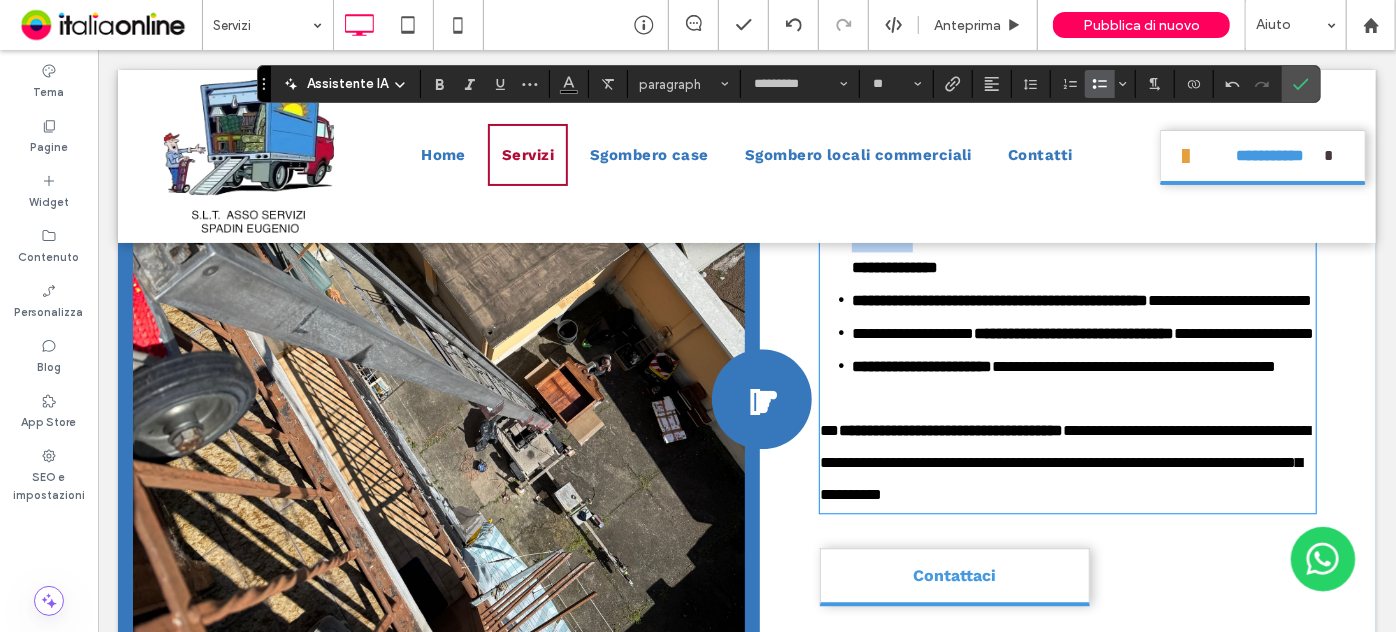drag, startPoint x: 929, startPoint y: 289, endPoint x: 841, endPoint y: 279, distance: 88.56636 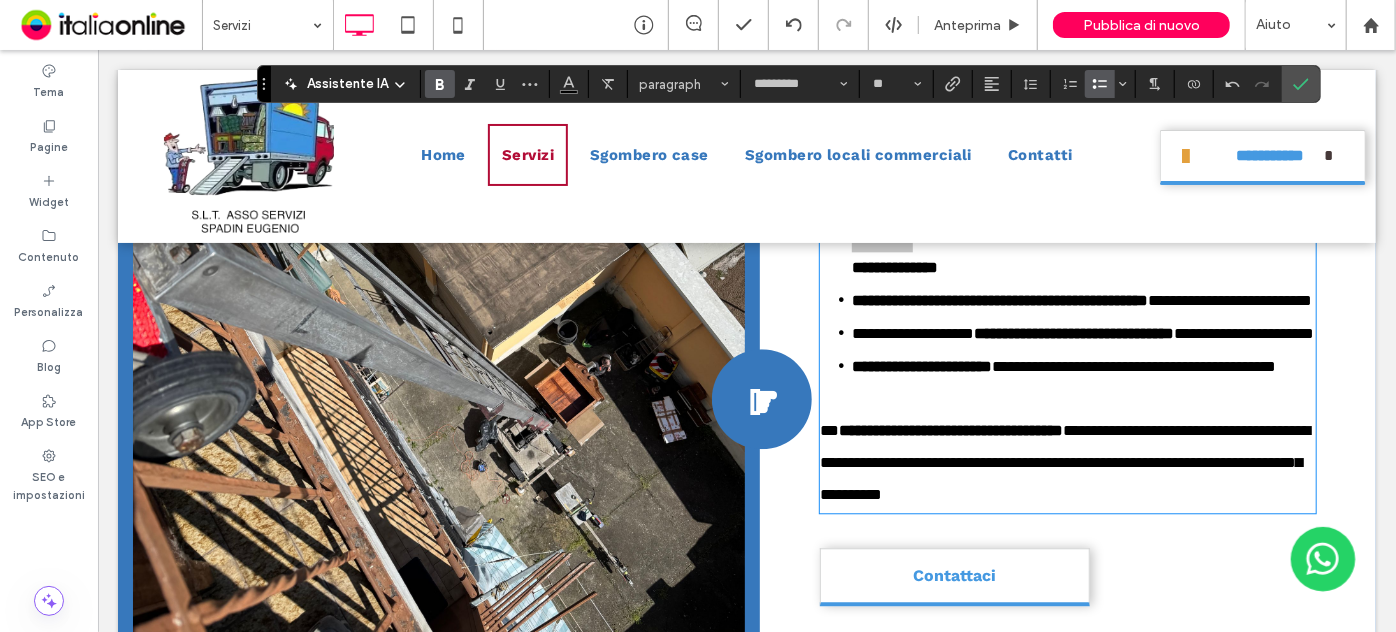 click 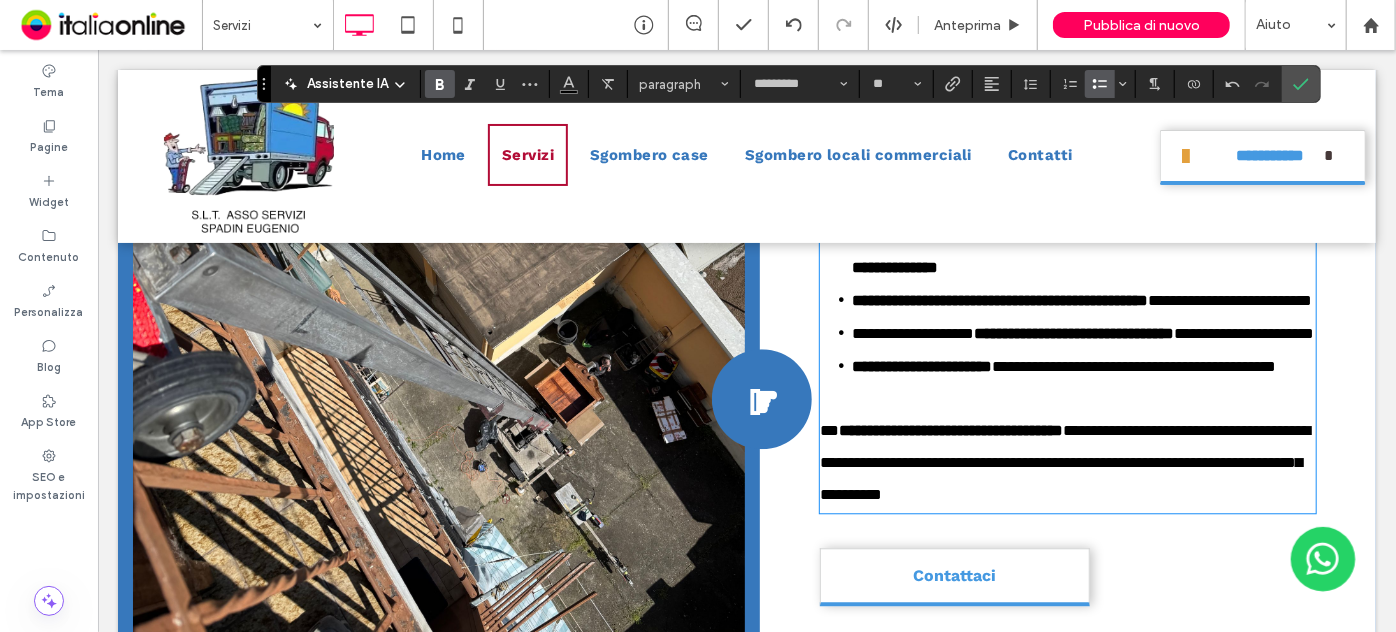 click on "**********" at bounding box center (1069, 250) 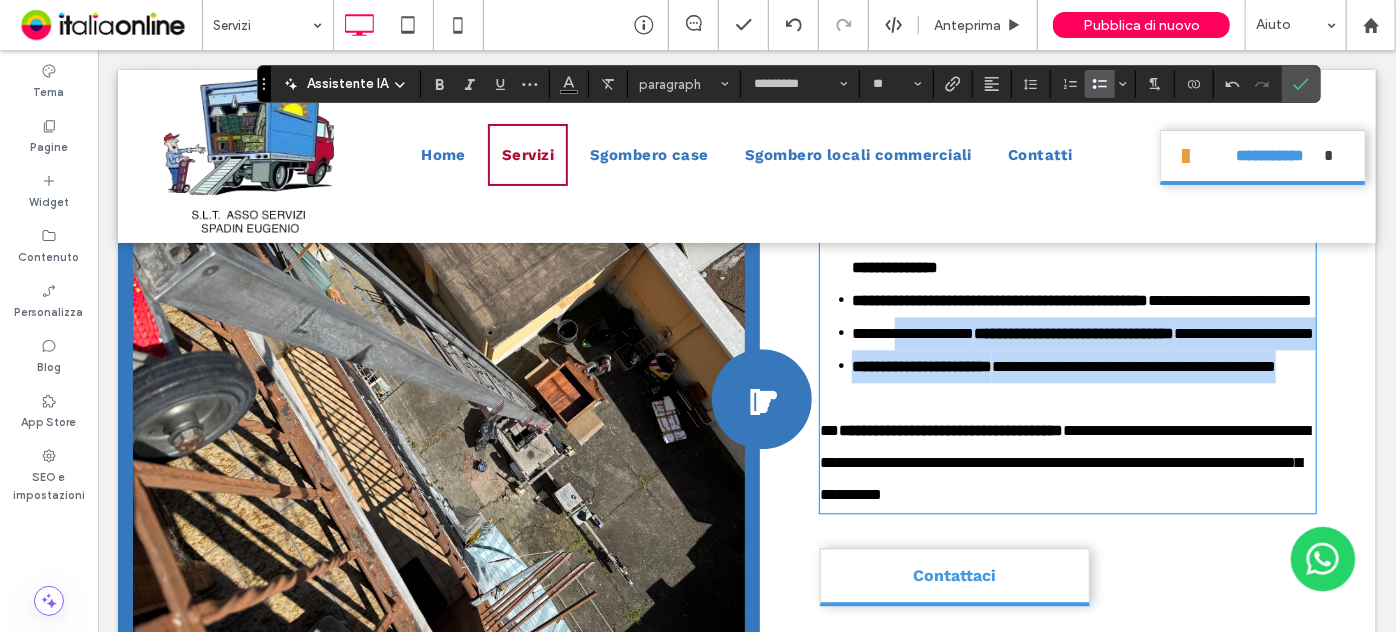 drag, startPoint x: 921, startPoint y: 494, endPoint x: 895, endPoint y: 412, distance: 86.023254 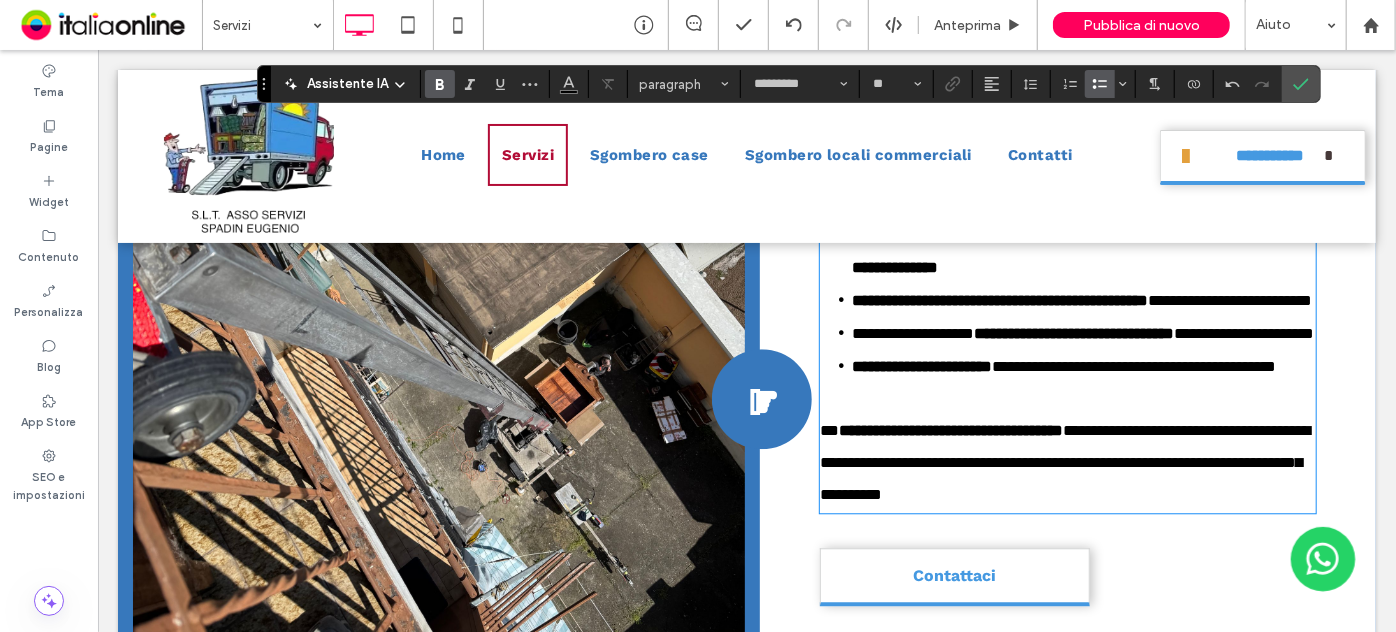 click on "**" at bounding box center [922, 234] 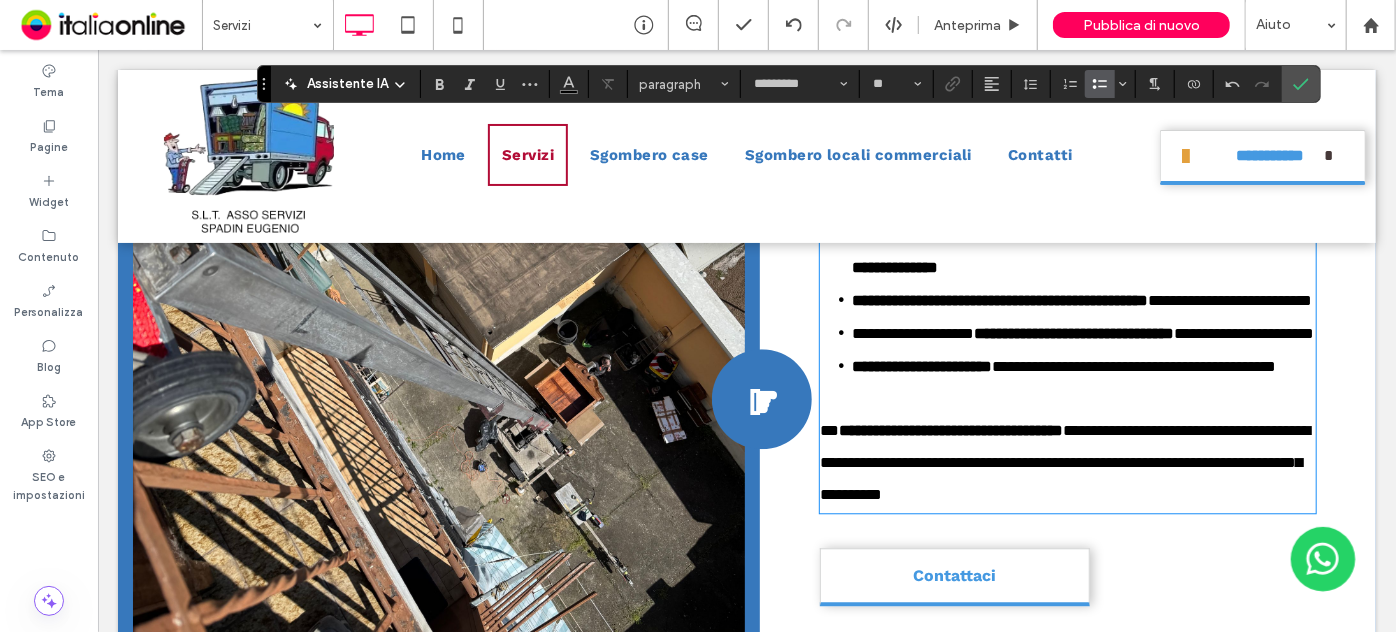 click on "**" at bounding box center (922, 234) 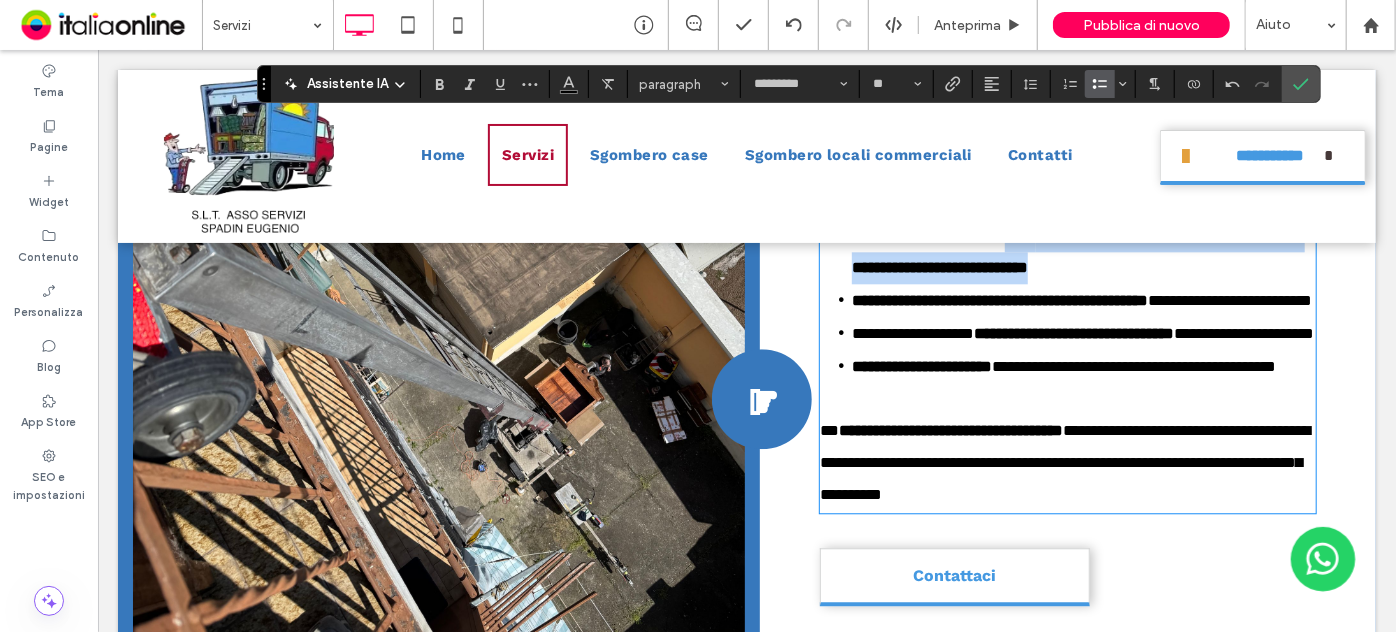 drag, startPoint x: 1039, startPoint y: 296, endPoint x: 1039, endPoint y: 347, distance: 51 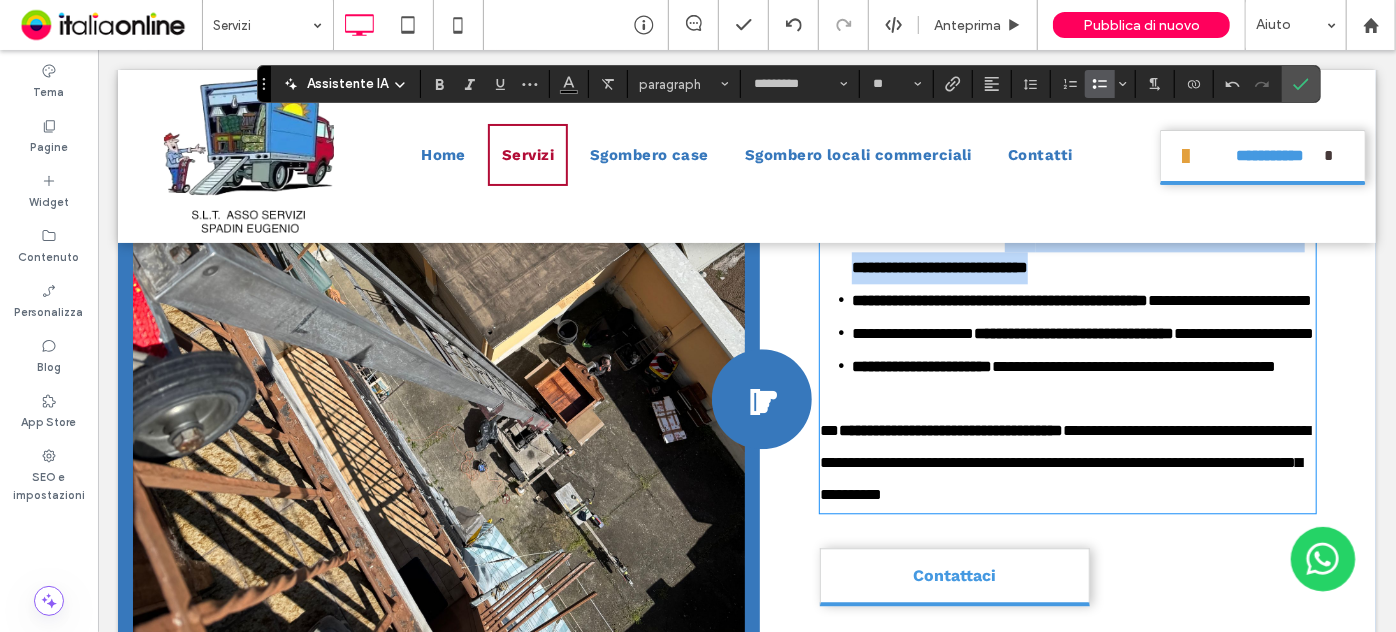 click on "**********" at bounding box center (1083, 250) 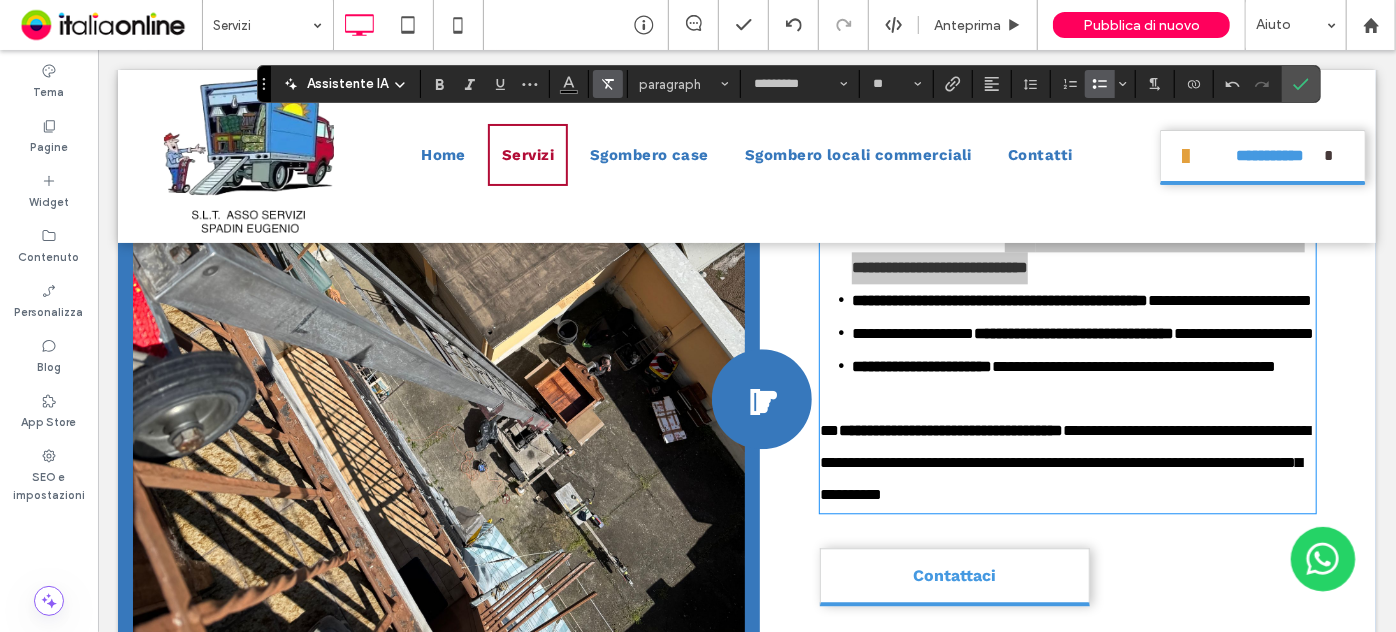 click 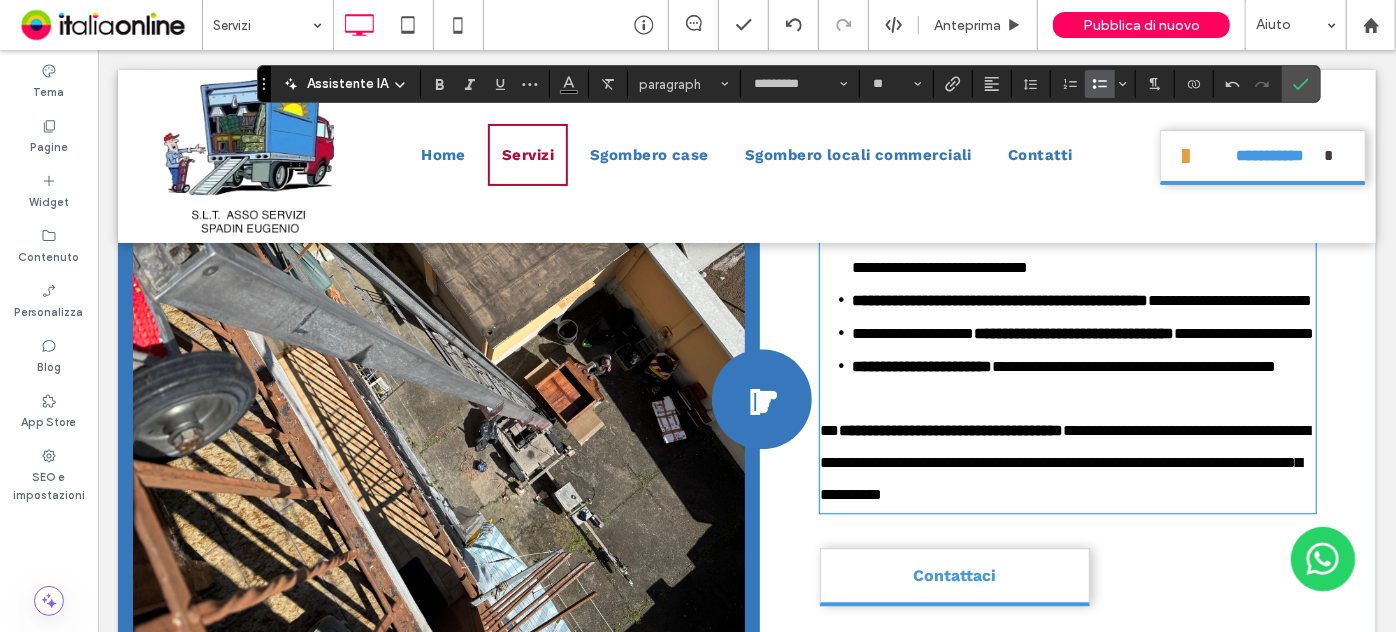 click on "**********" at bounding box center (1077, 250) 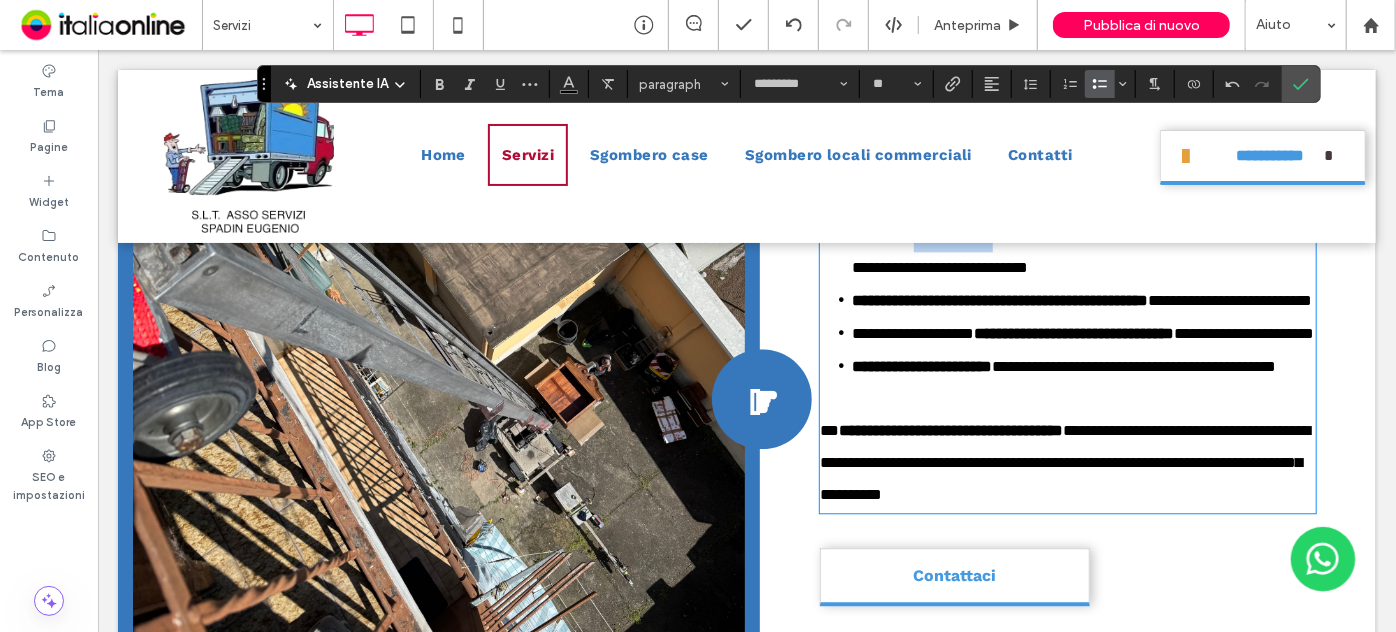 drag, startPoint x: 1028, startPoint y: 285, endPoint x: 931, endPoint y: 294, distance: 97.41663 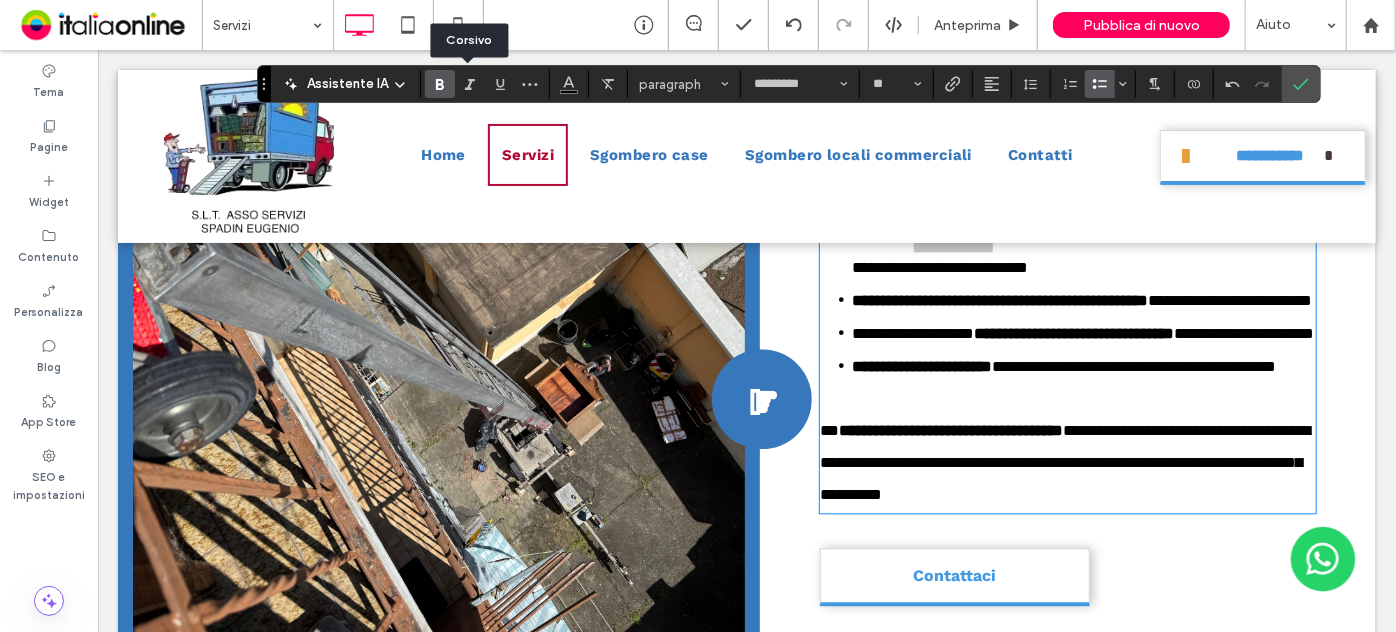 click 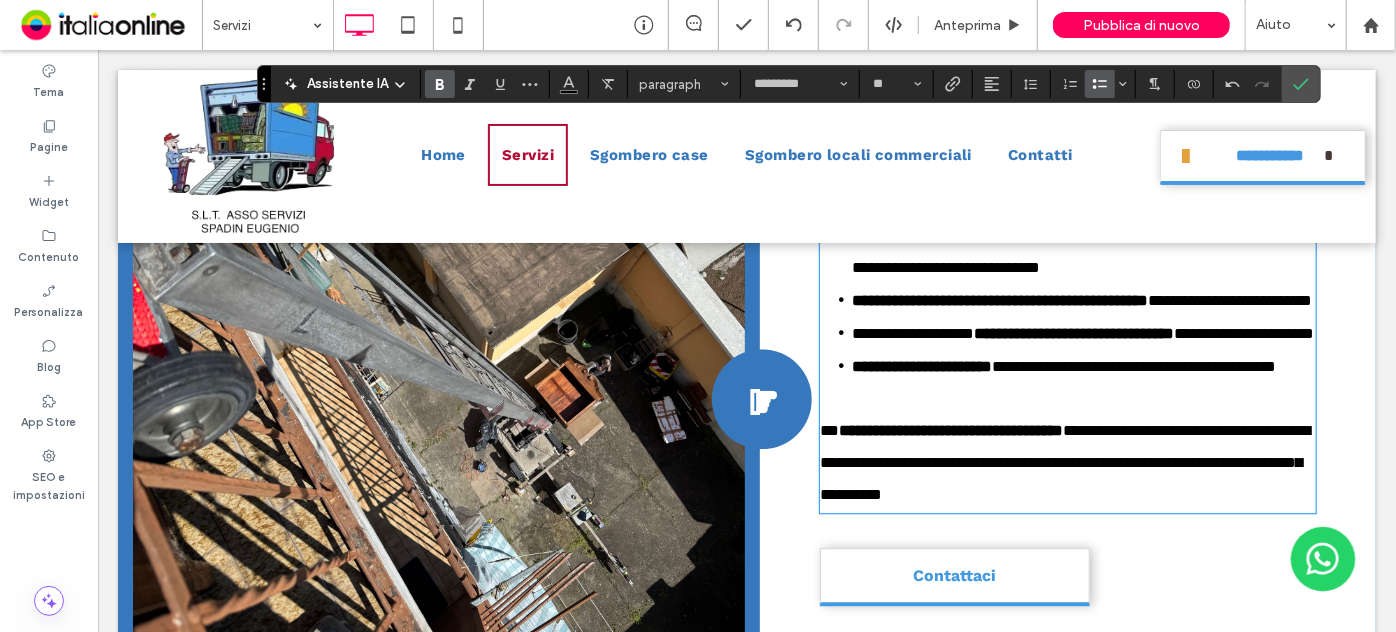 click on "**********" at bounding box center (1083, 332) 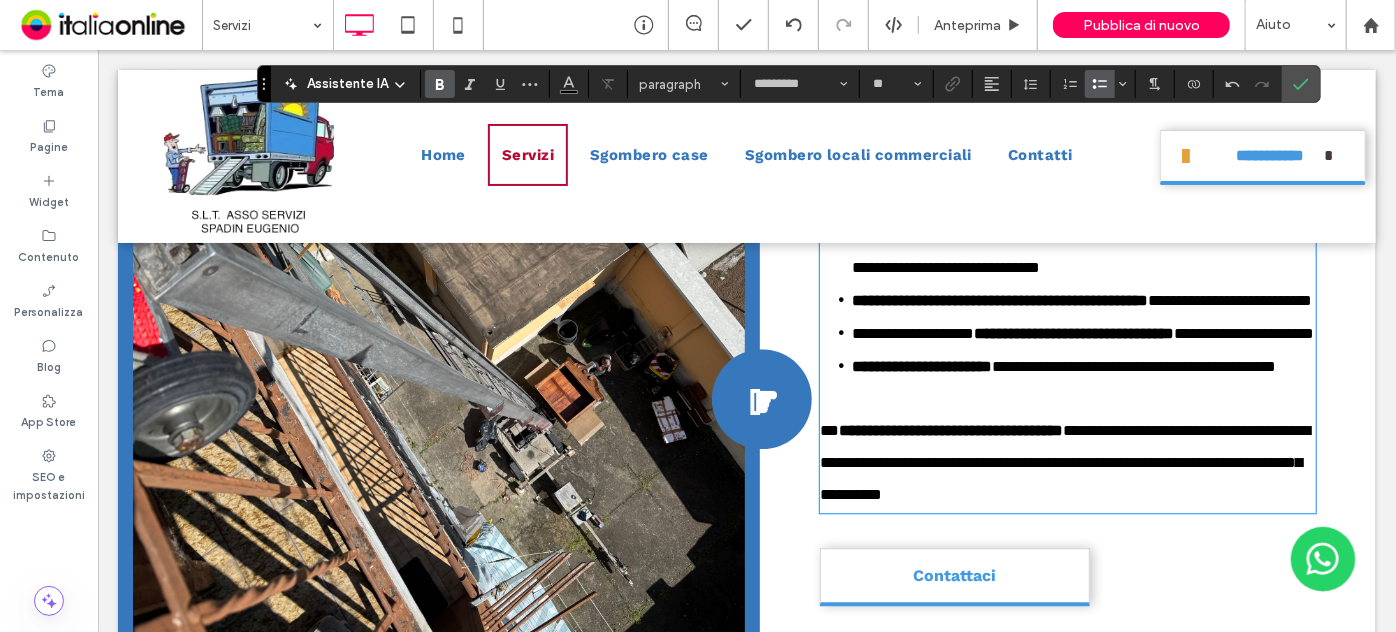 click on "**********" at bounding box center (1073, 332) 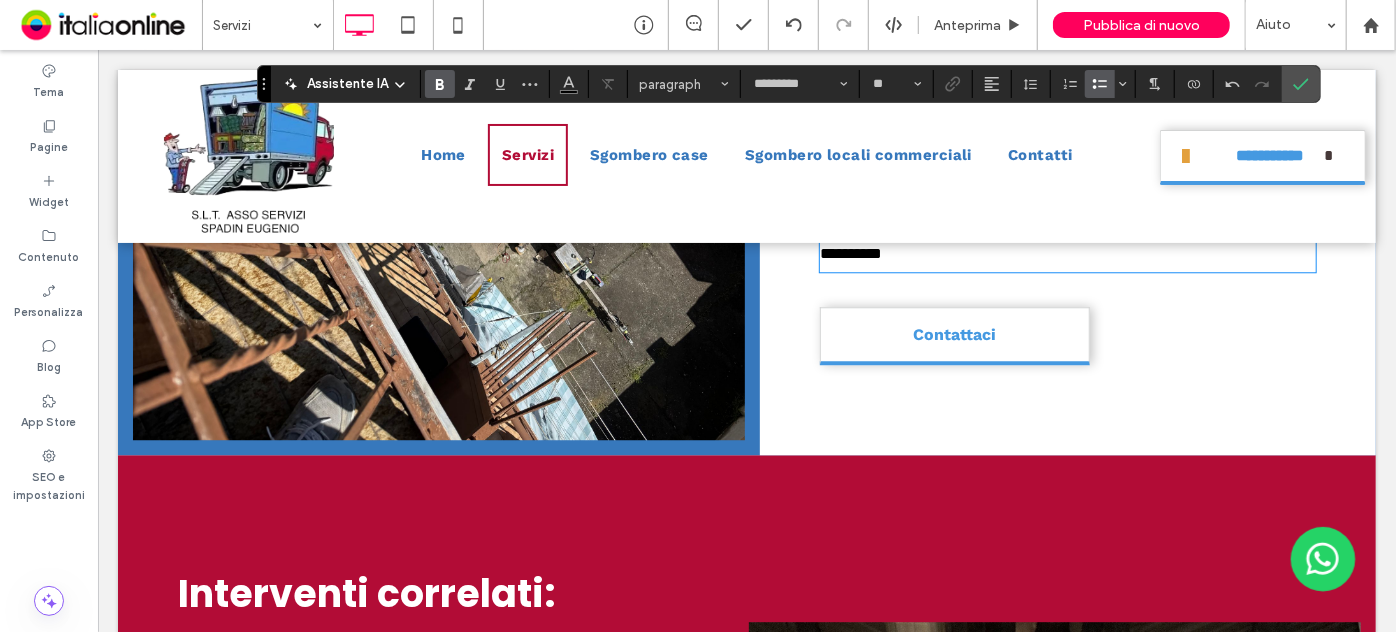 scroll, scrollTop: 2600, scrollLeft: 0, axis: vertical 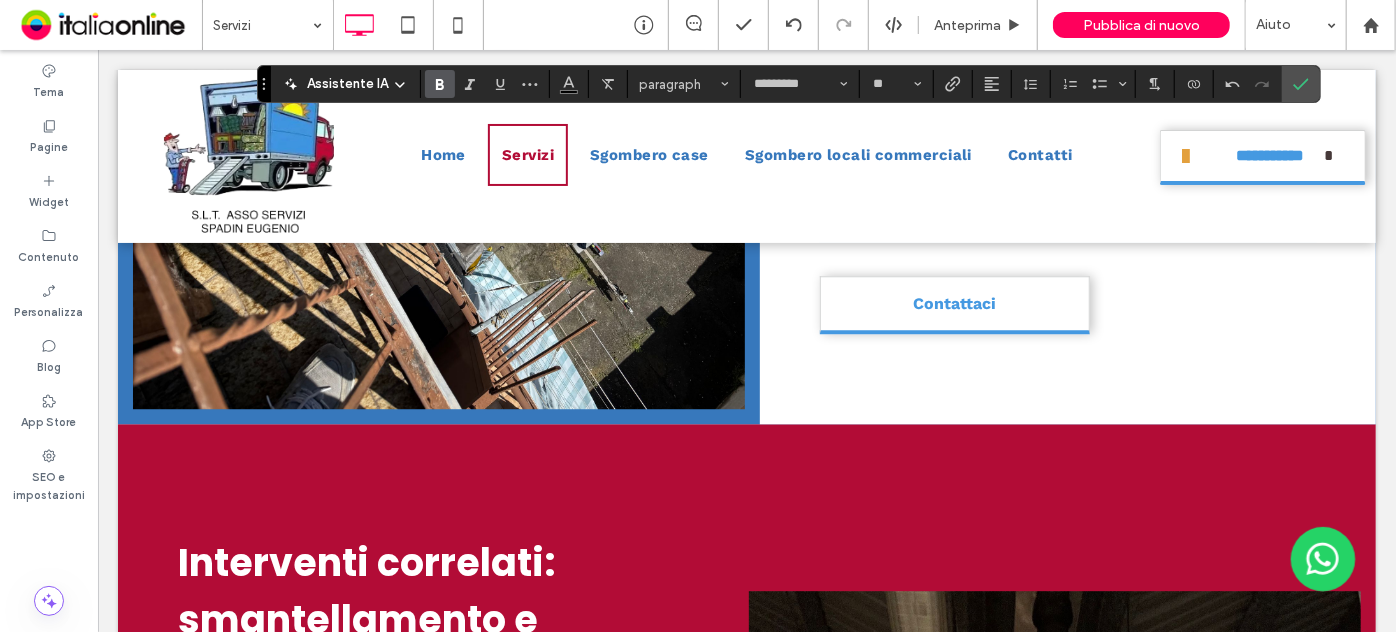 drag, startPoint x: 1081, startPoint y: 305, endPoint x: 1068, endPoint y: 305, distance: 13 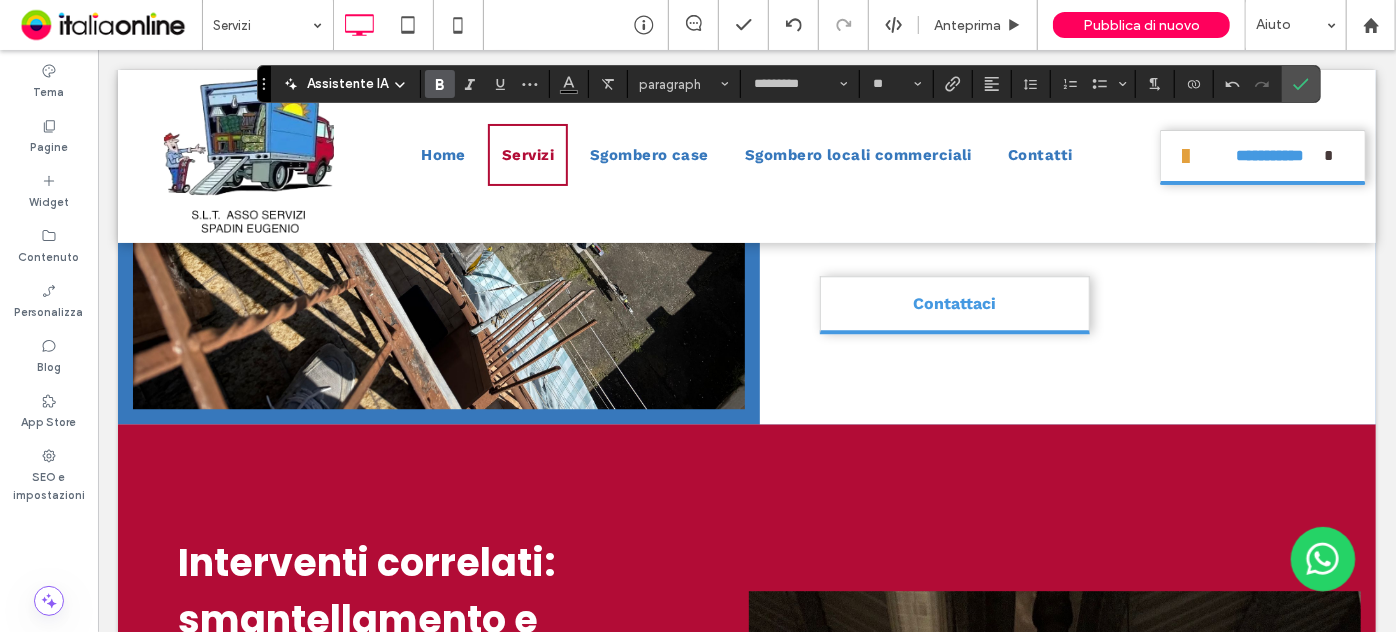 click on "**********" at bounding box center (950, 157) 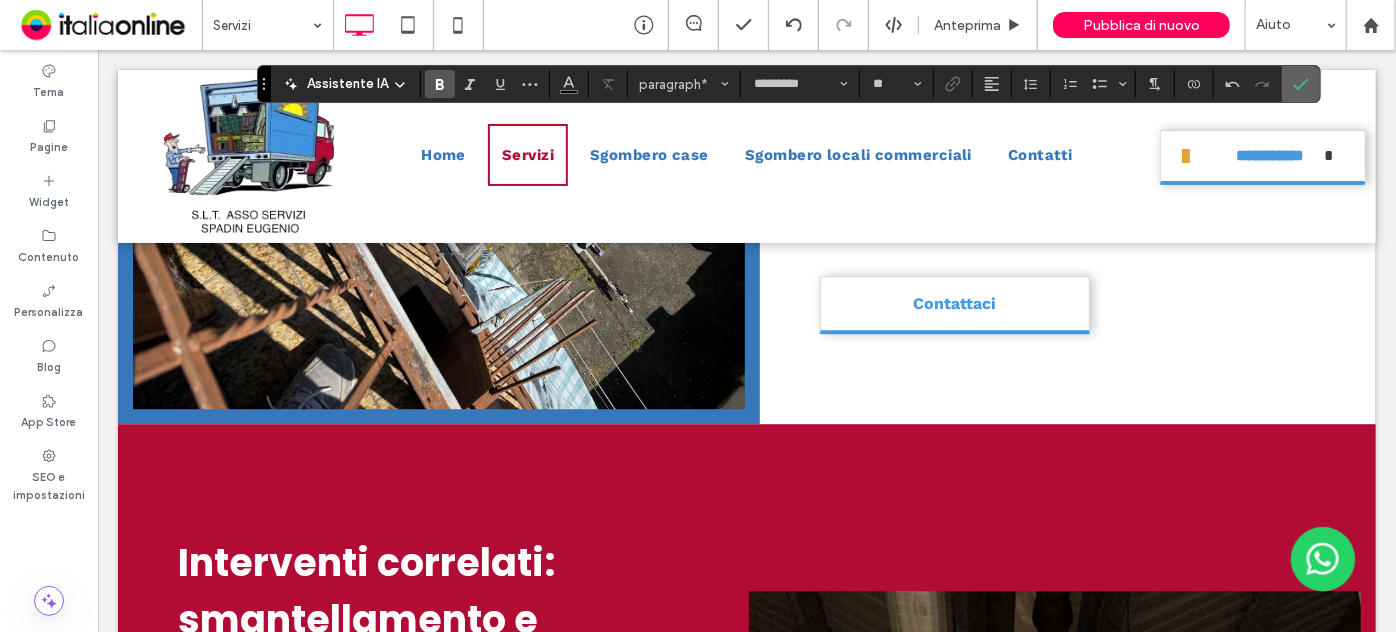 click at bounding box center [1301, 84] 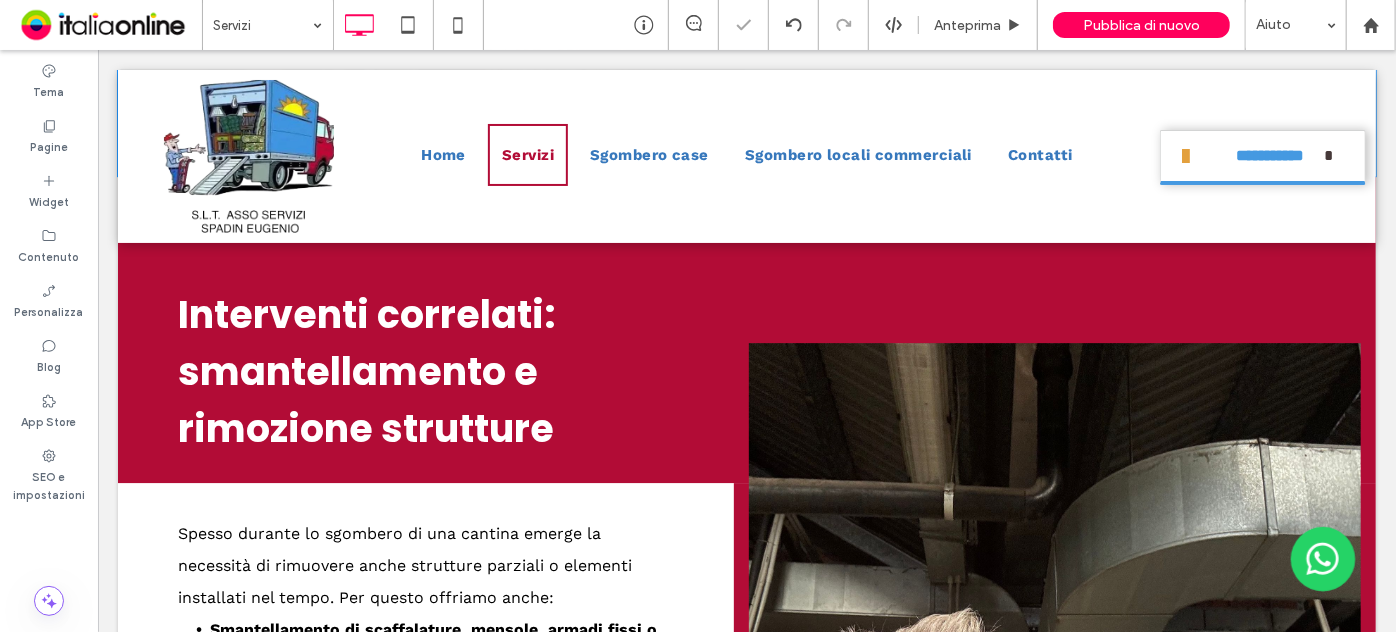 scroll, scrollTop: 2964, scrollLeft: 0, axis: vertical 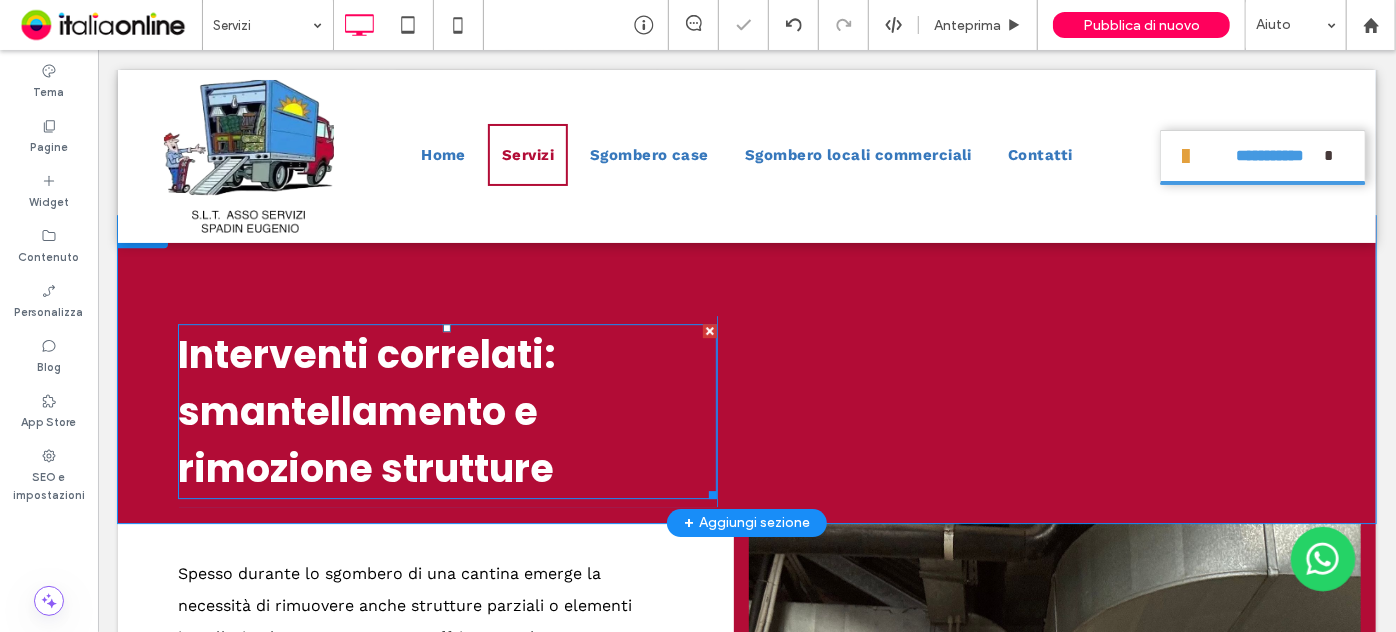 click on "Interventi correlati: smantellamento e rimozione strutture" at bounding box center (366, 410) 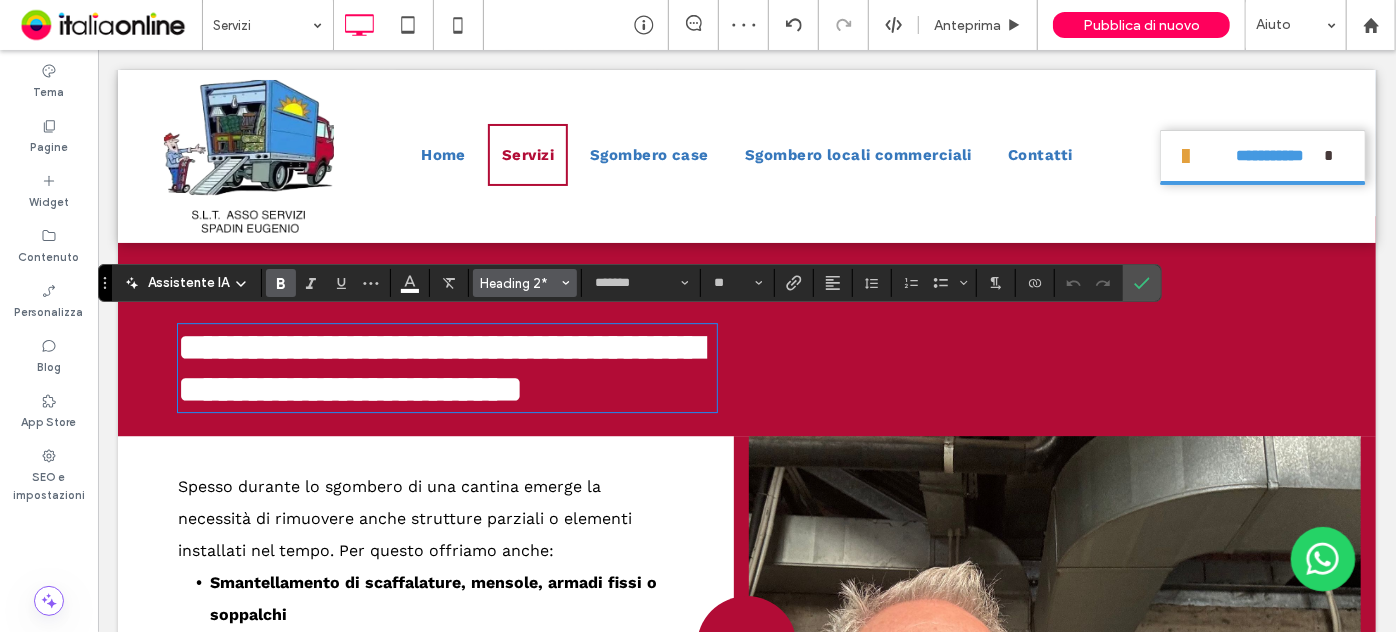 click on "Heading 2*" at bounding box center (519, 283) 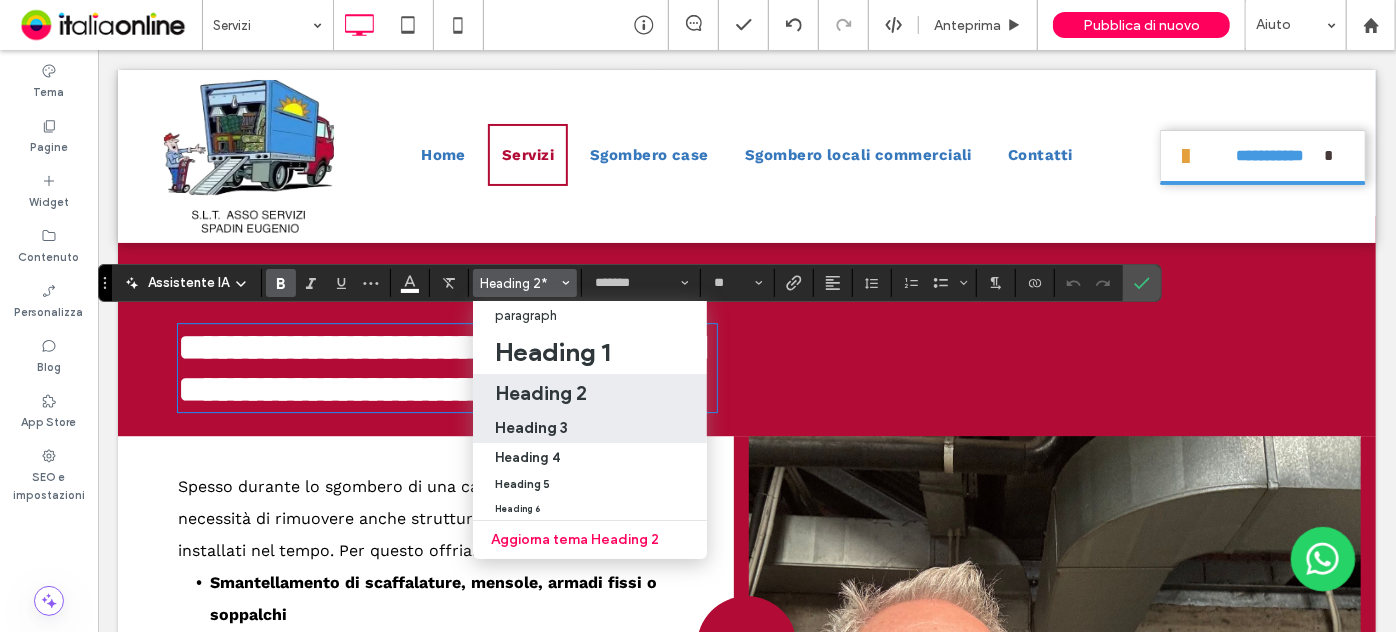 click on "Heading 3" at bounding box center [590, 427] 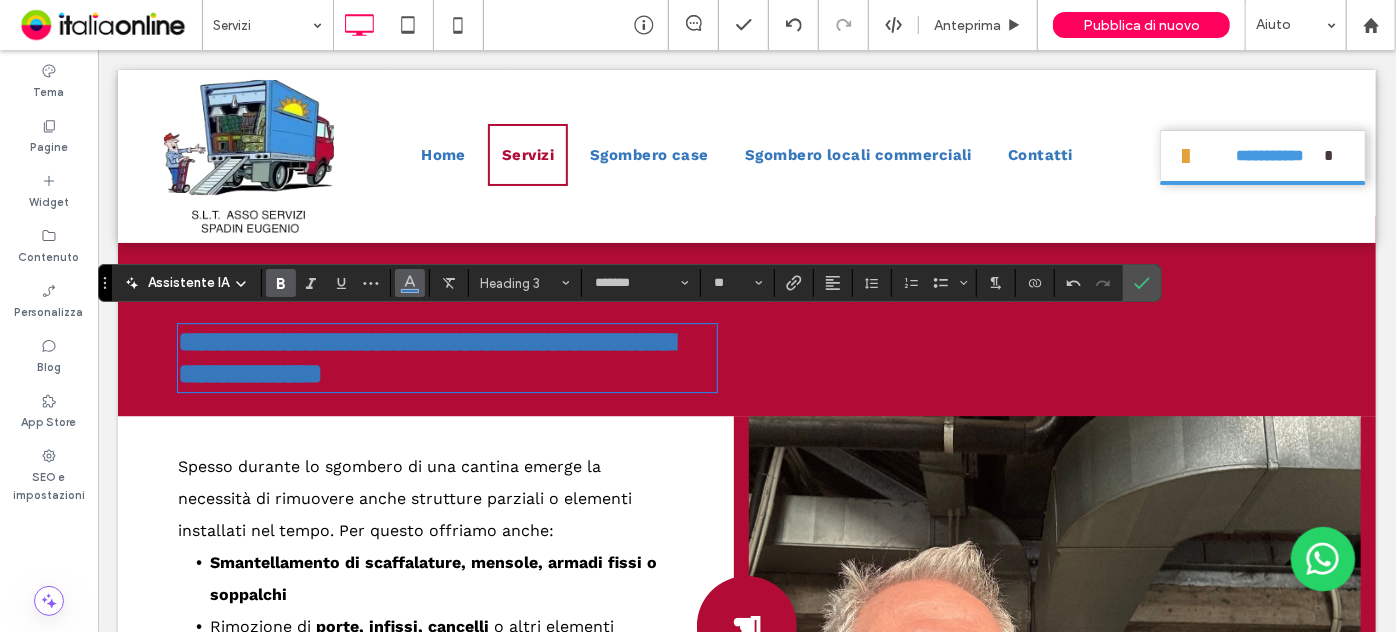 click at bounding box center (410, 283) 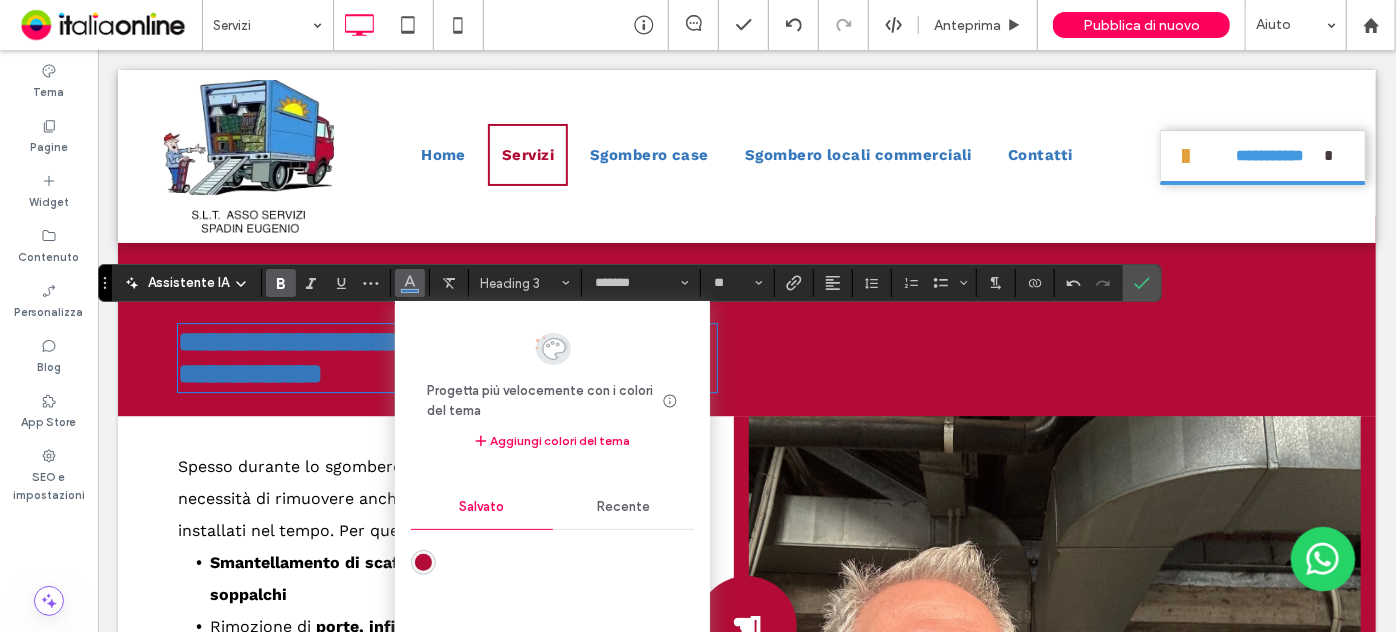 click on "Recente" at bounding box center [624, 507] 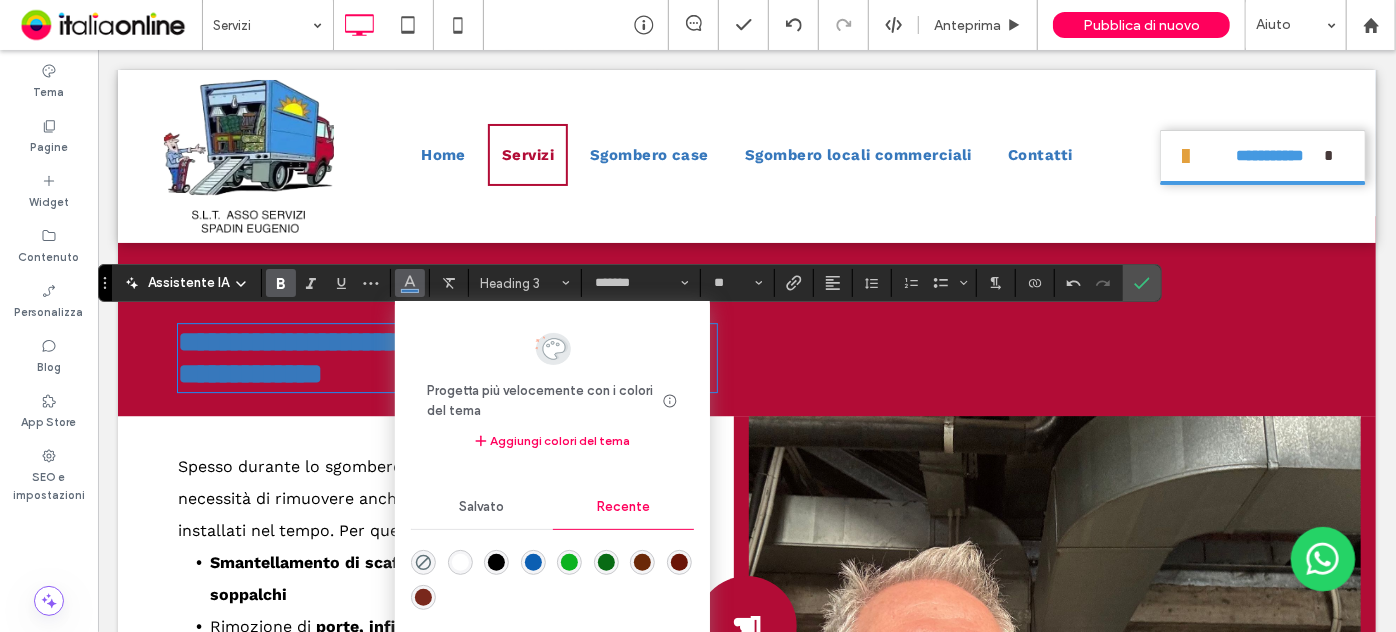 drag, startPoint x: 458, startPoint y: 561, endPoint x: 335, endPoint y: 483, distance: 145.64684 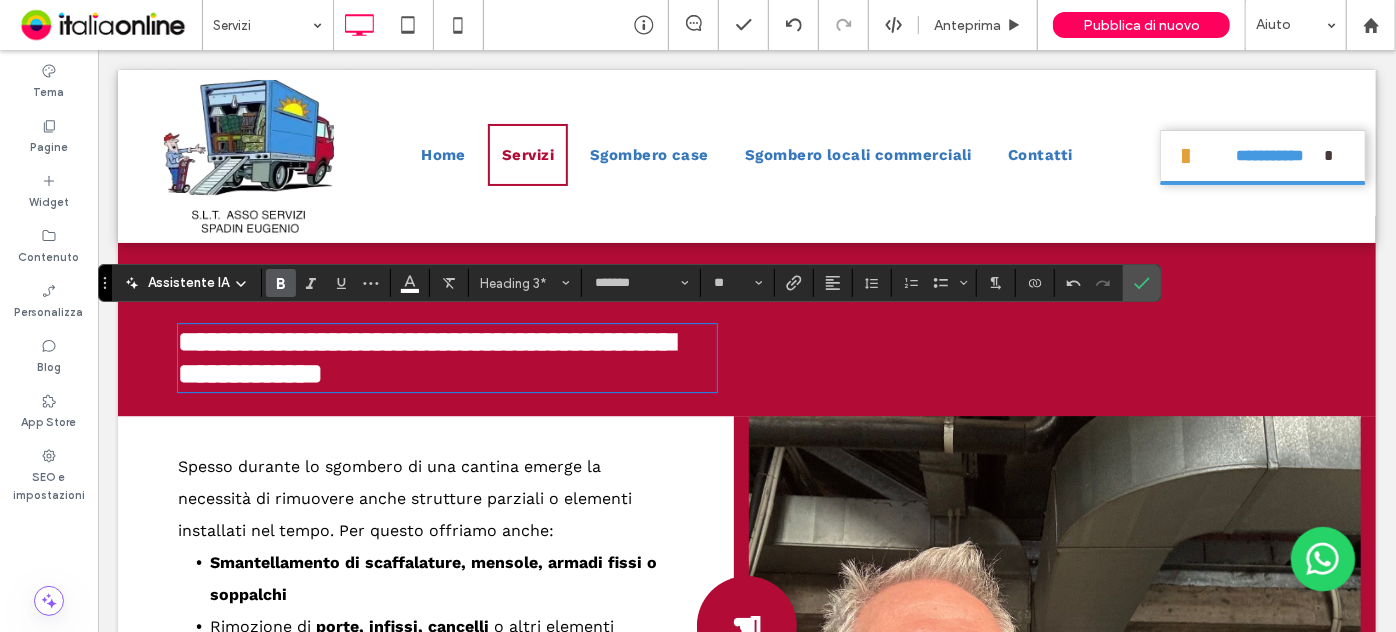 click on "**********" at bounding box center [425, 356] 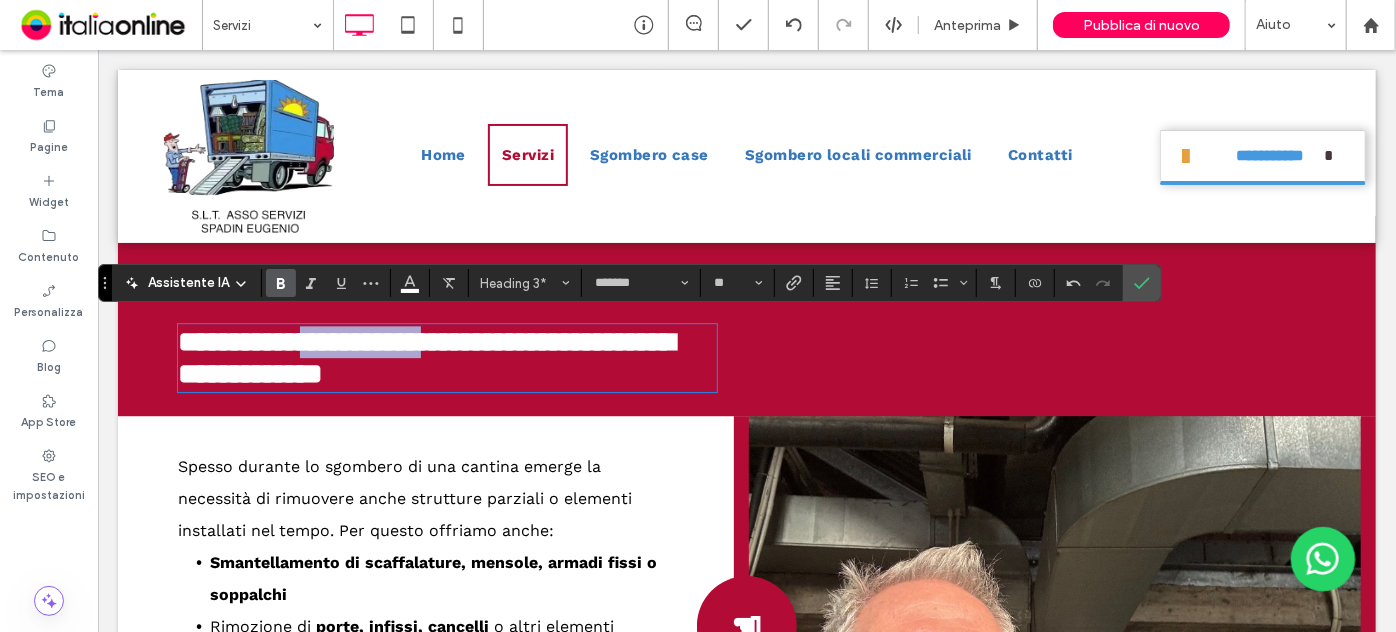 drag, startPoint x: 474, startPoint y: 359, endPoint x: 334, endPoint y: 344, distance: 140.80128 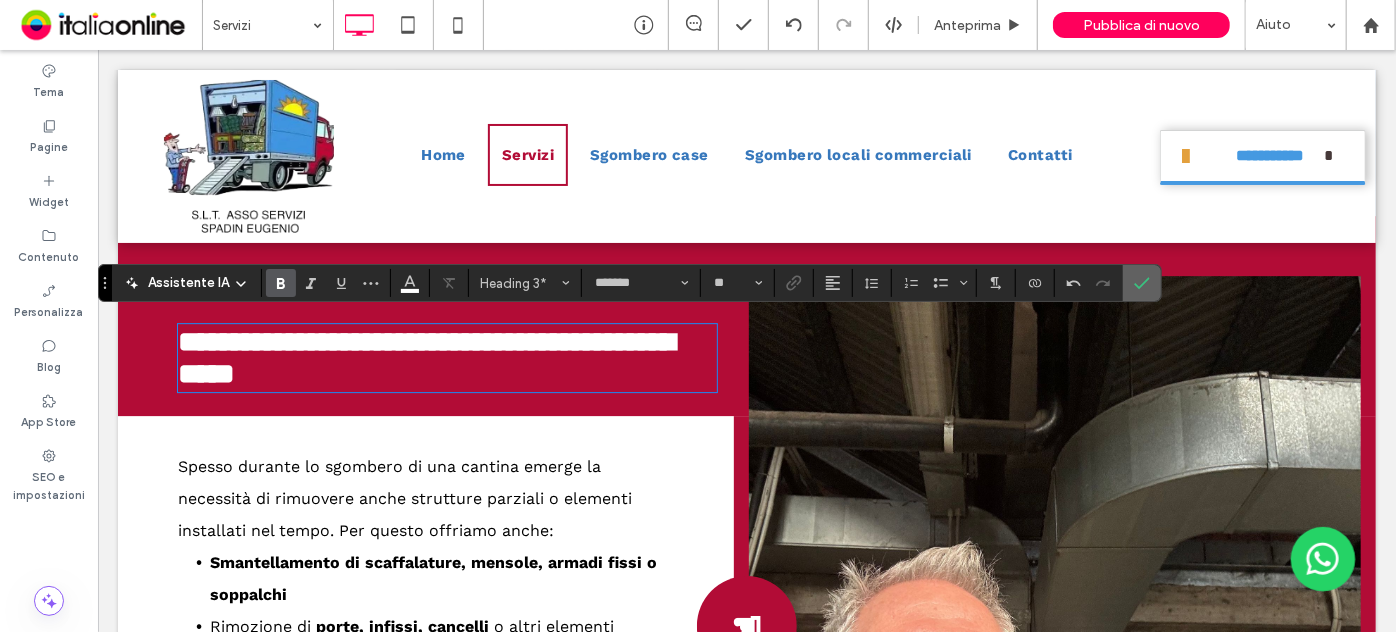 click 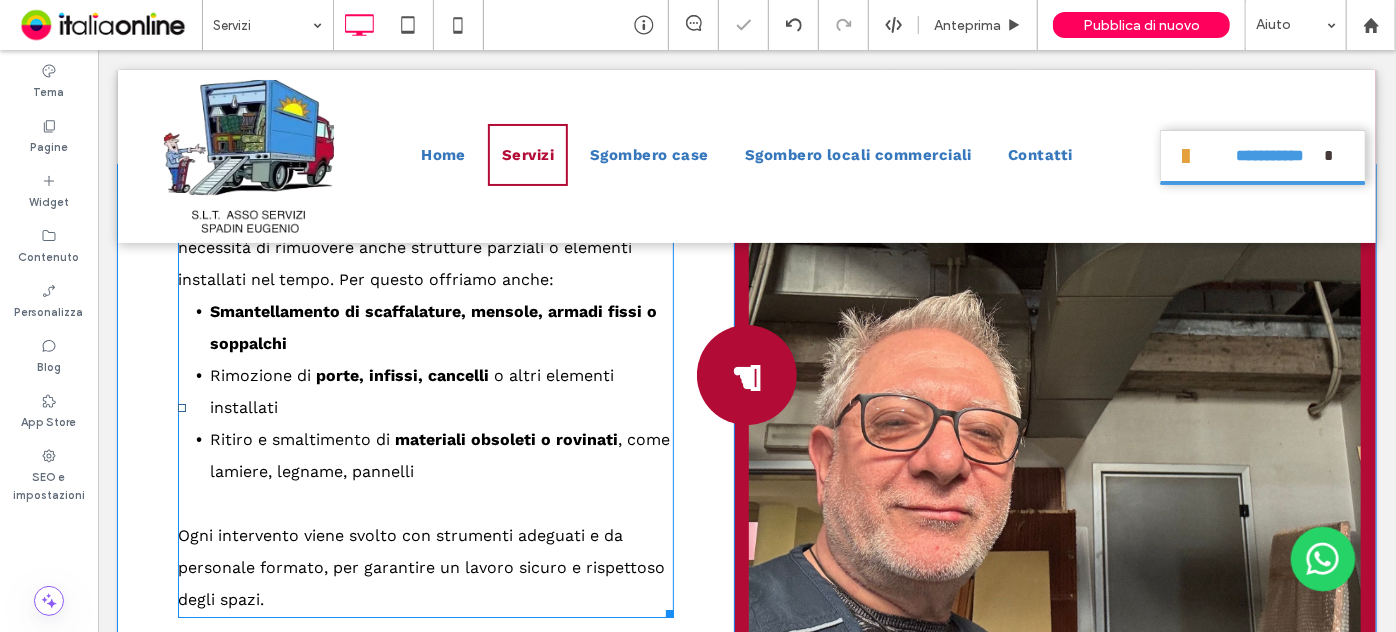 scroll, scrollTop: 3055, scrollLeft: 0, axis: vertical 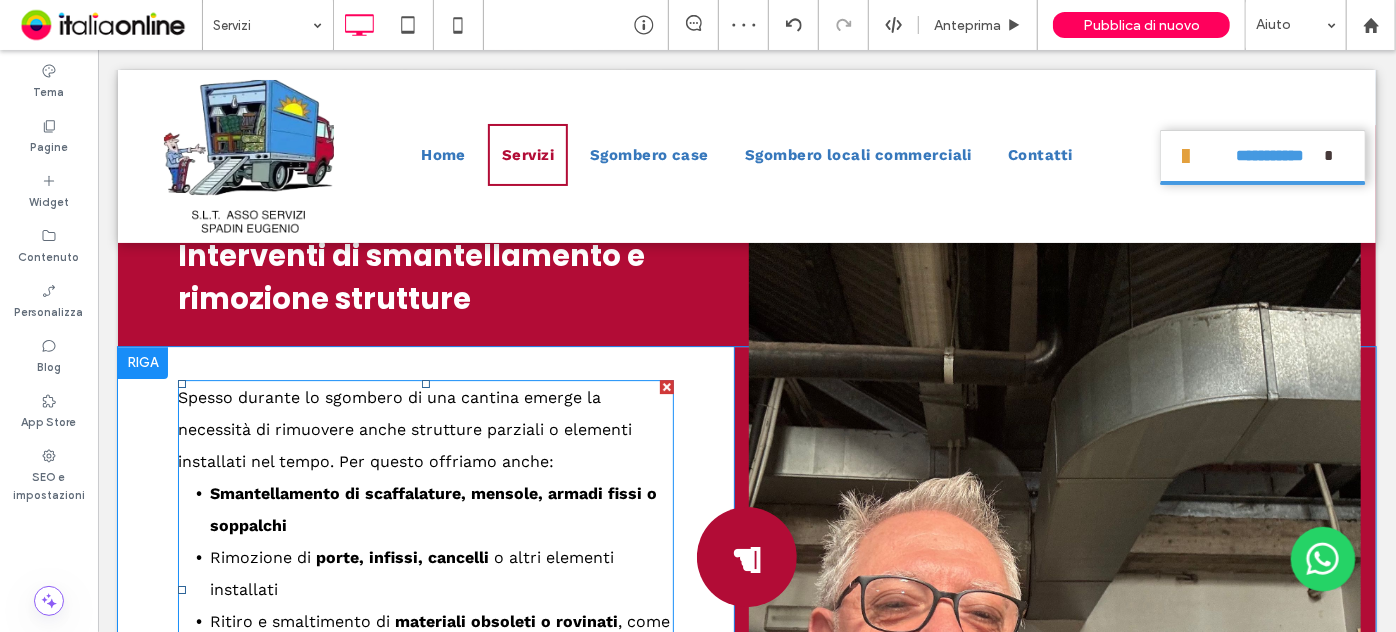 click on "Spesso durante lo sgombero di una cantina emerge la necessità di rimuovere anche strutture parziali o elementi installati nel tempo. Per questo offriamo anche:" at bounding box center [404, 428] 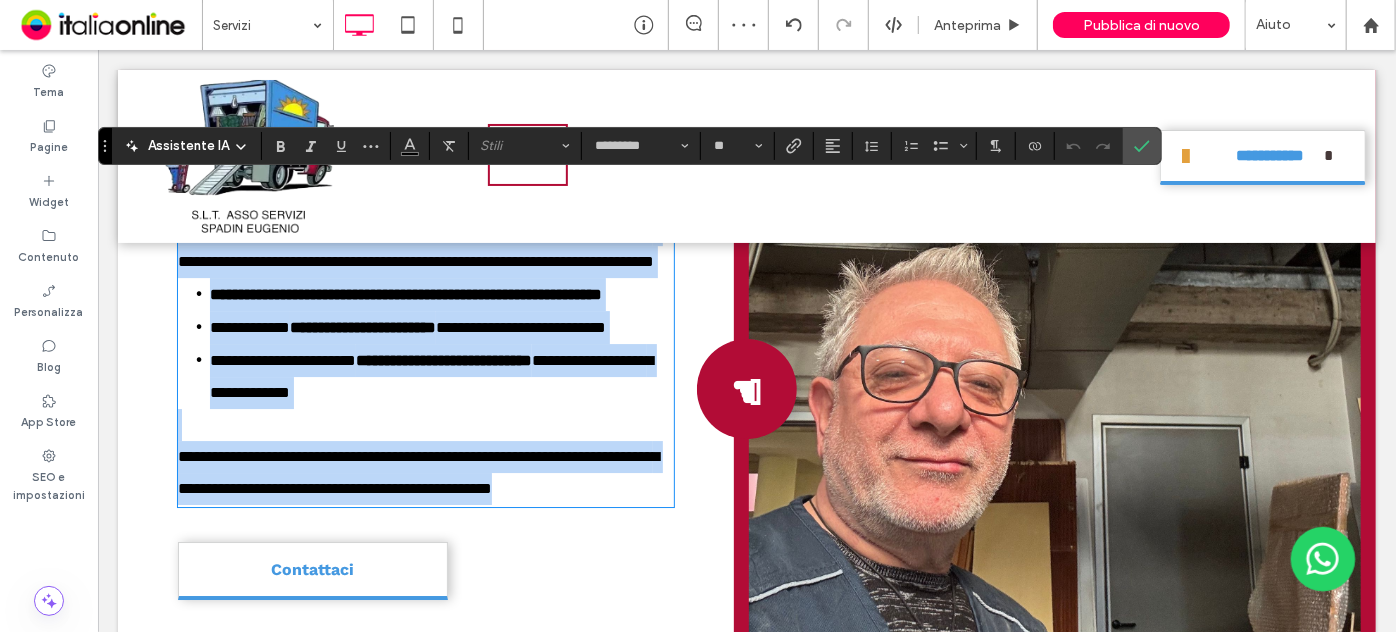 scroll, scrollTop: 3116, scrollLeft: 0, axis: vertical 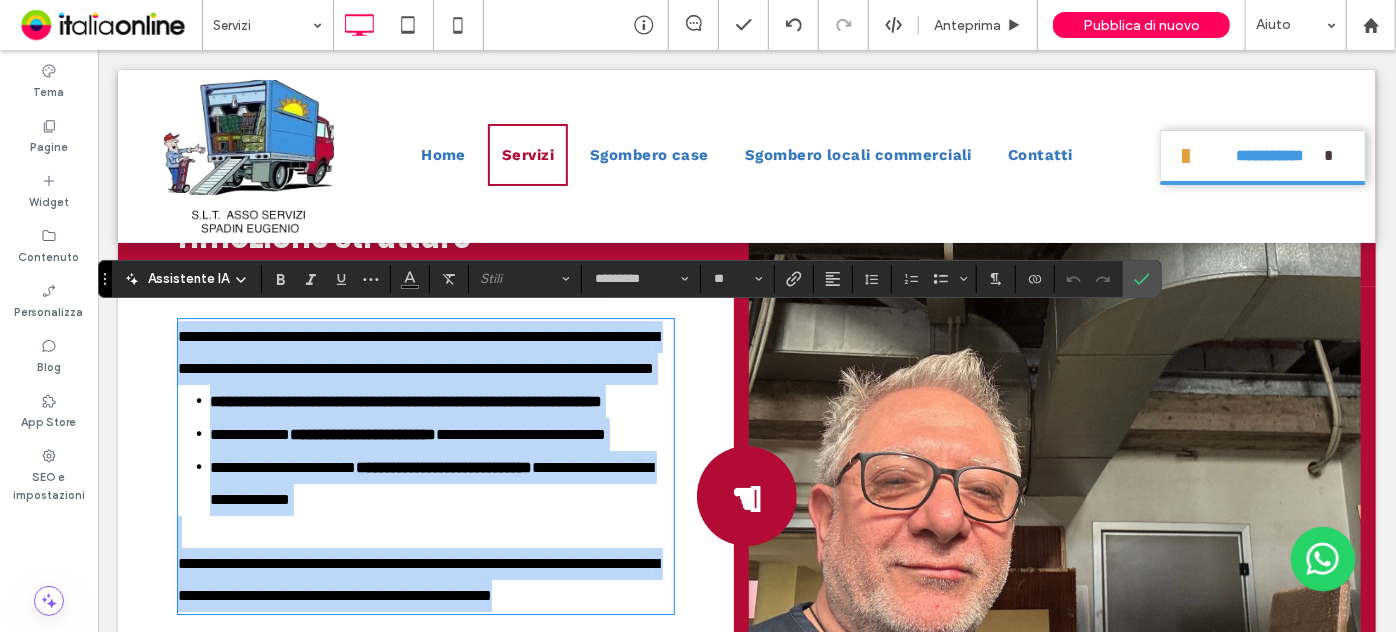 click on "**********" at bounding box center (441, 400) 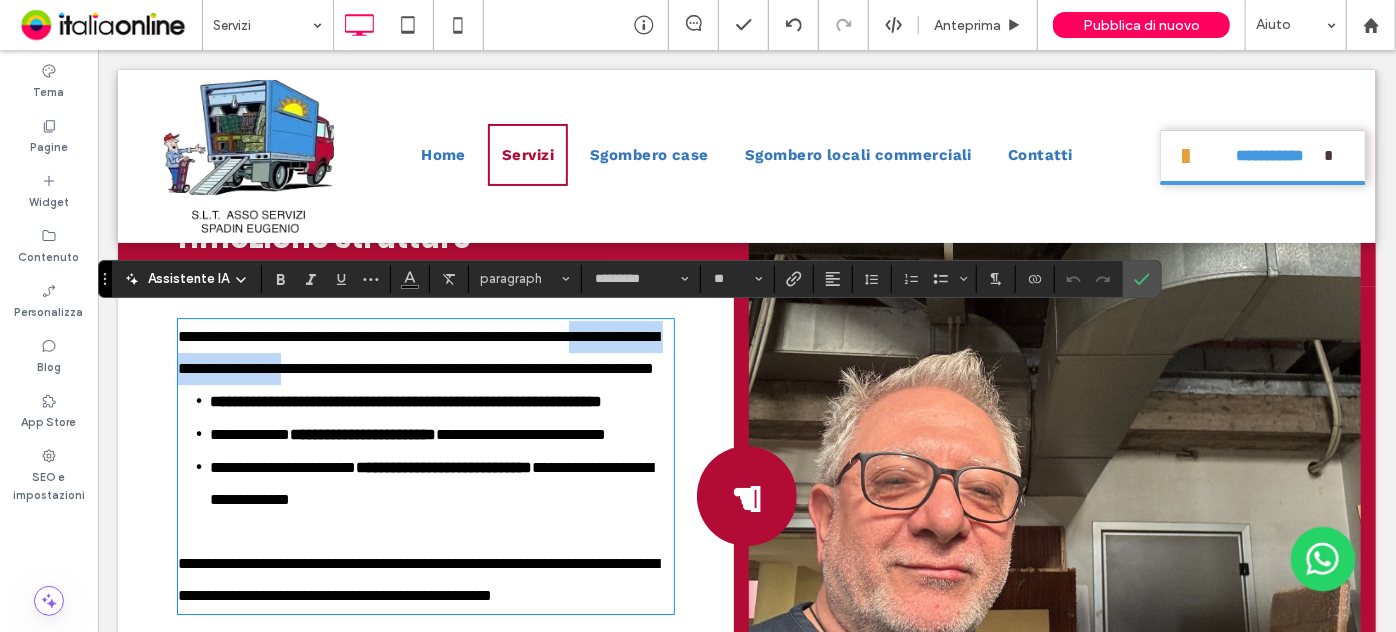 drag, startPoint x: 276, startPoint y: 362, endPoint x: 535, endPoint y: 367, distance: 259.04825 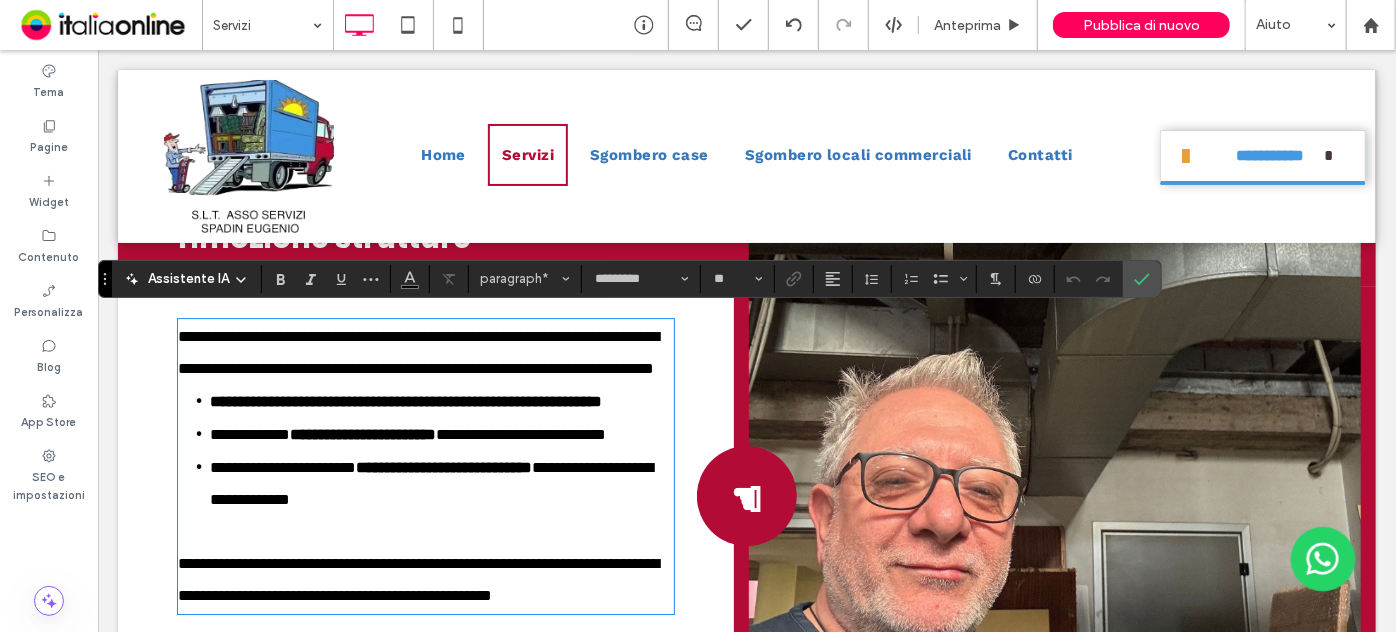 click on "**********" at bounding box center (417, 351) 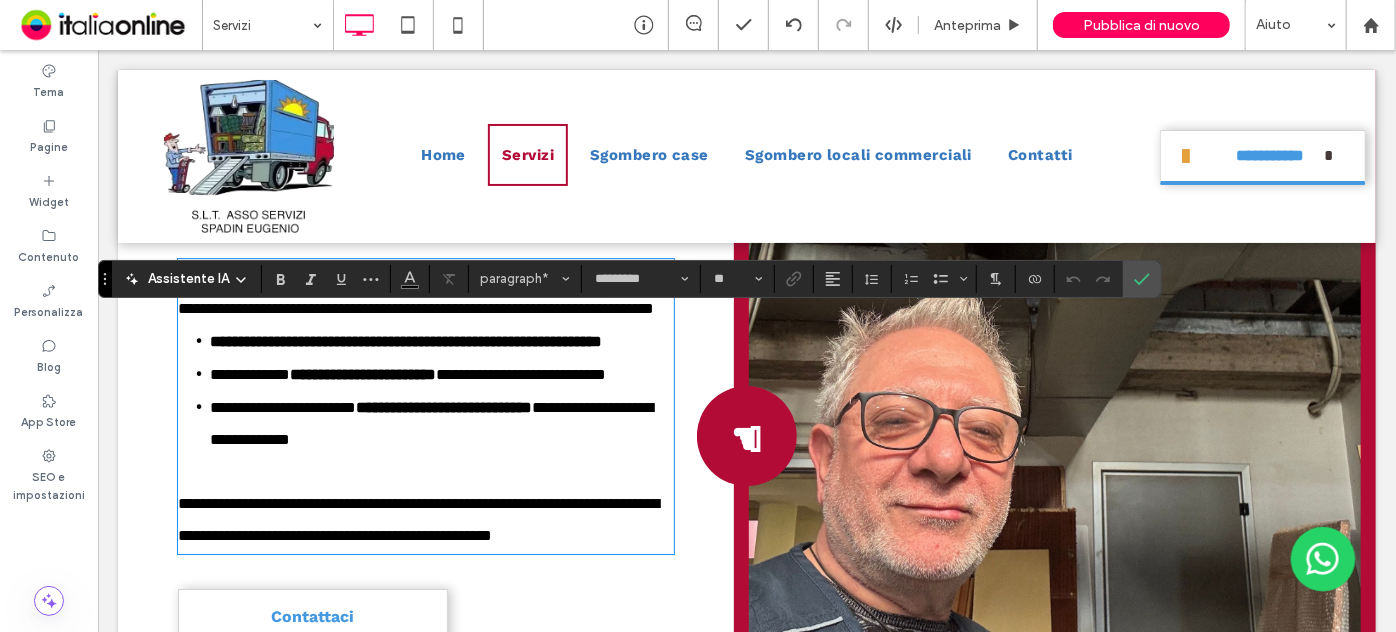 scroll, scrollTop: 3207, scrollLeft: 0, axis: vertical 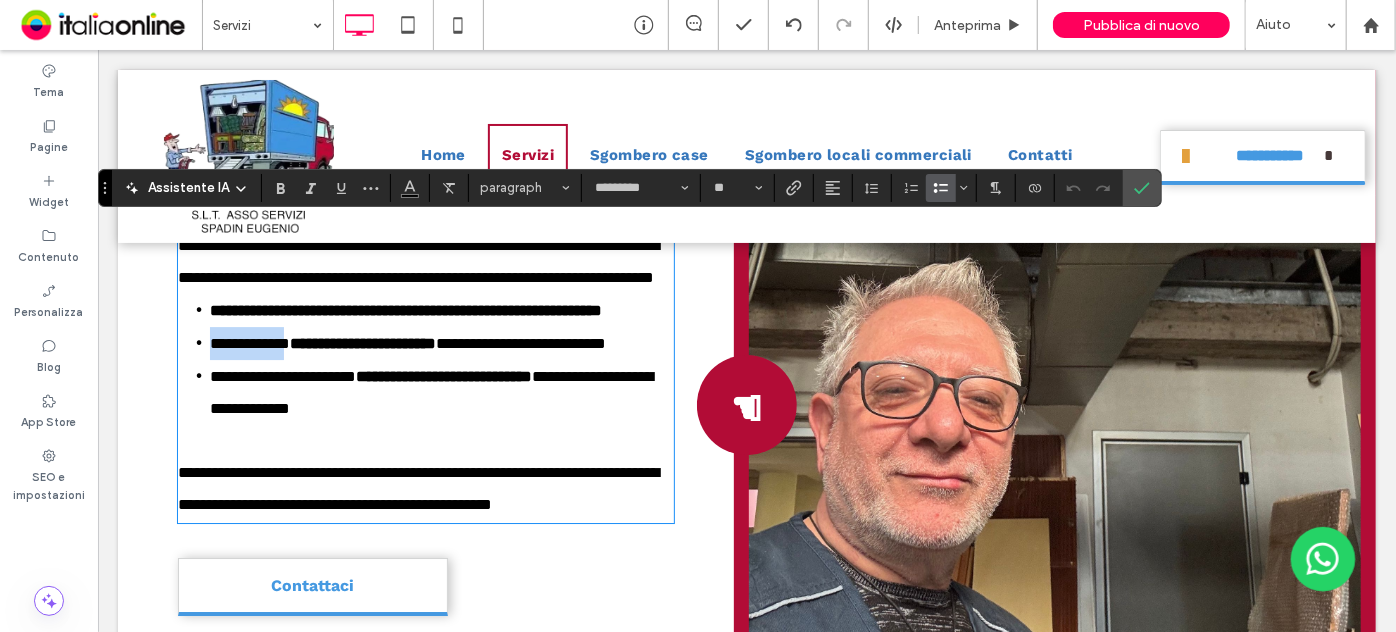 drag, startPoint x: 310, startPoint y: 400, endPoint x: 197, endPoint y: 411, distance: 113.534134 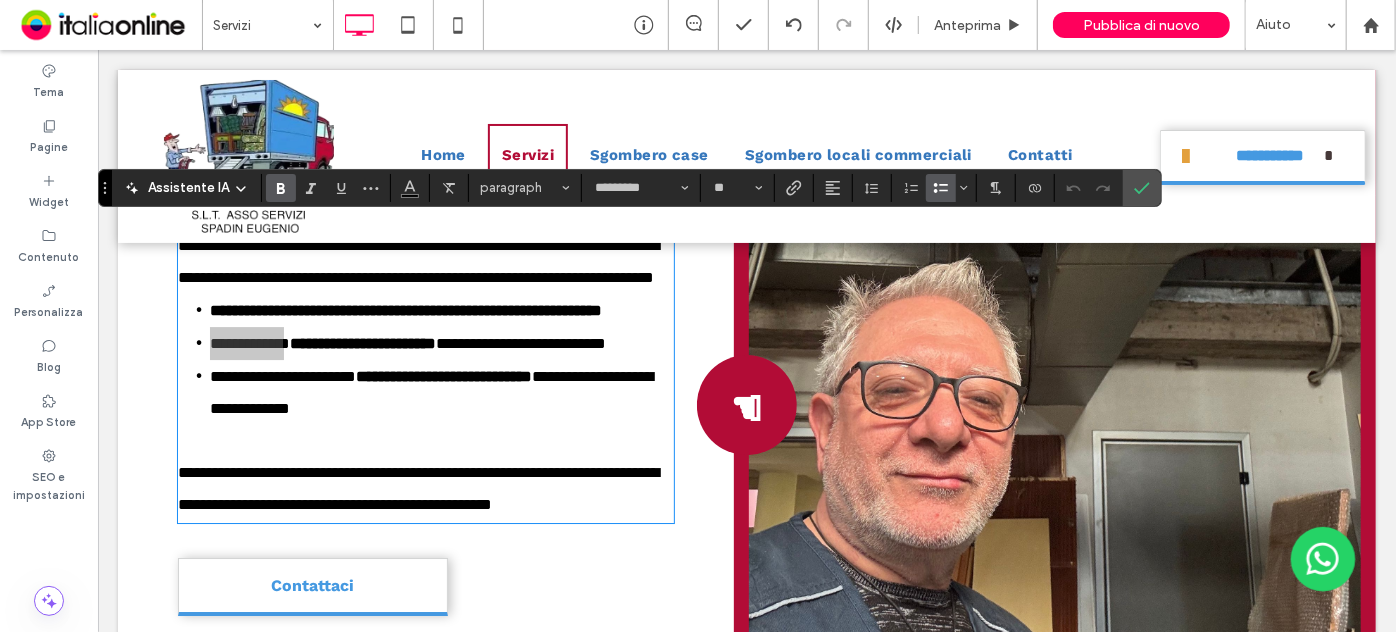 drag, startPoint x: 276, startPoint y: 182, endPoint x: 210, endPoint y: 267, distance: 107.61505 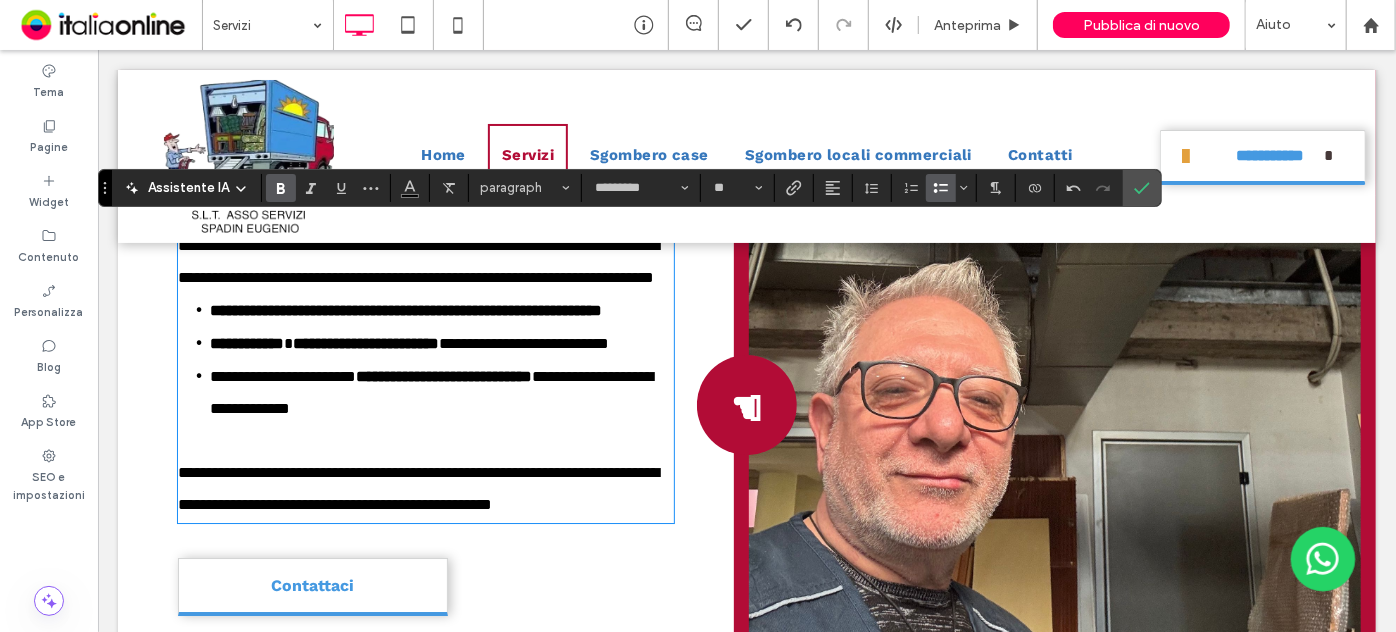 click on "**********" at bounding box center [441, 391] 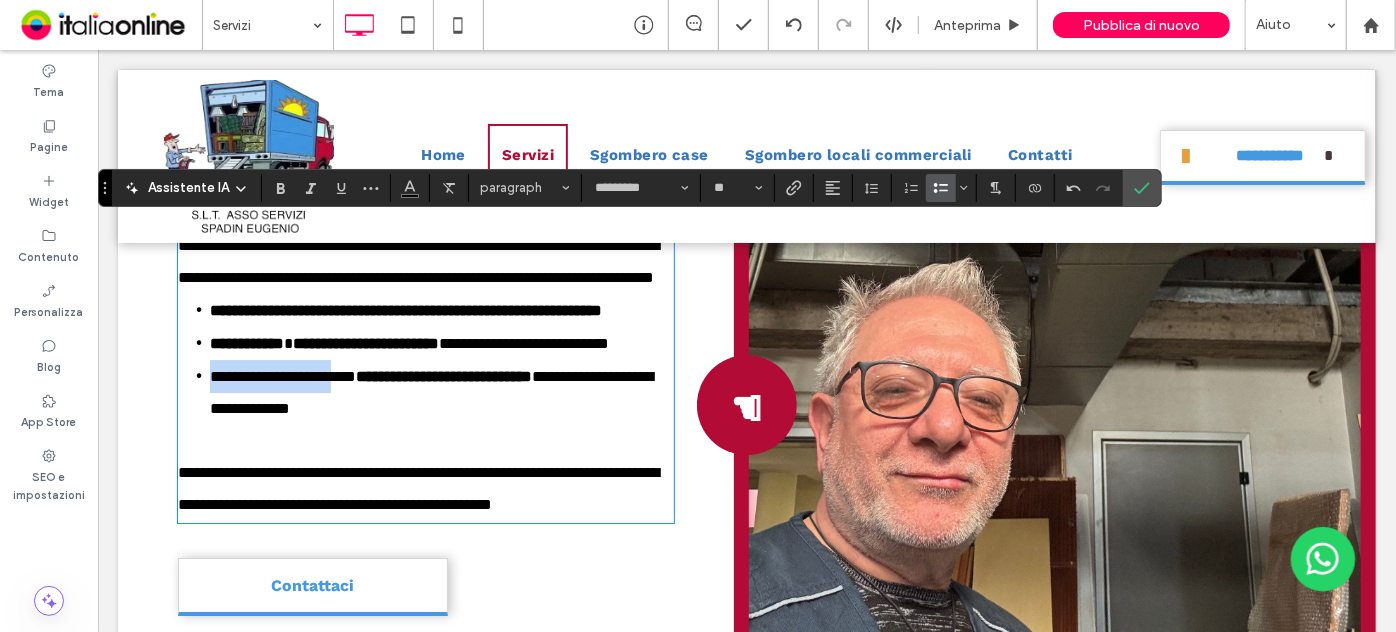 drag, startPoint x: 372, startPoint y: 455, endPoint x: 175, endPoint y: 465, distance: 197.25365 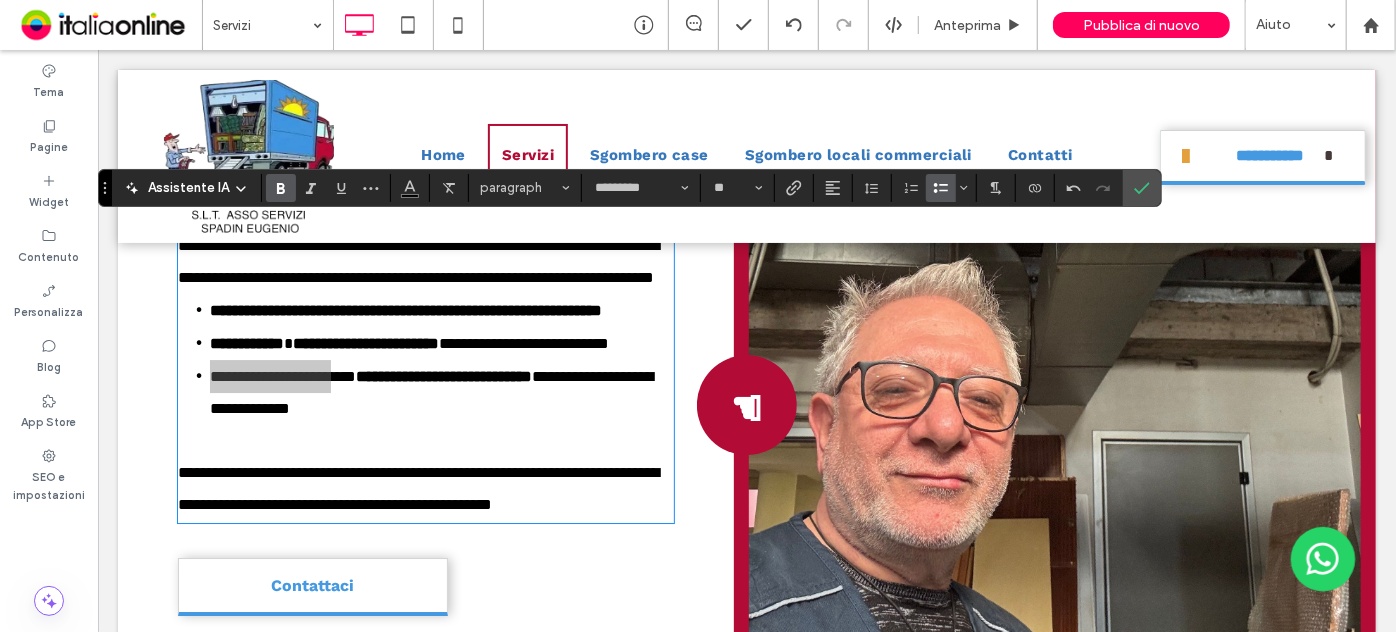 click 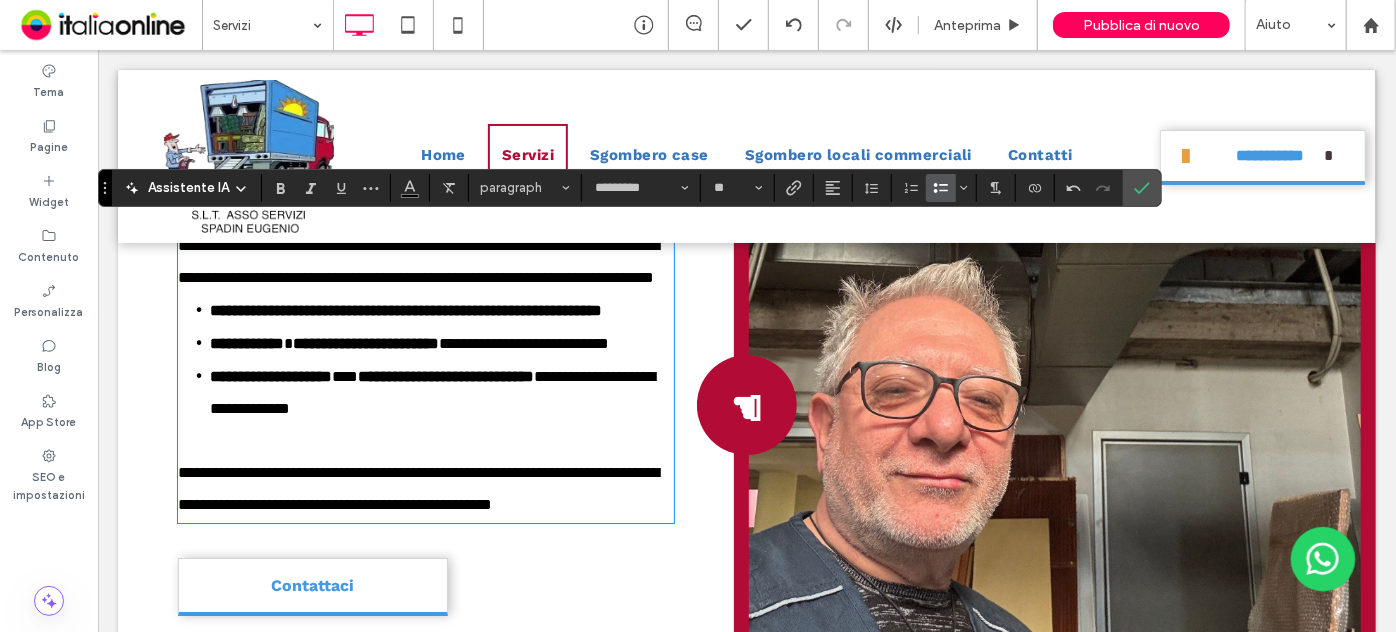 click on "**********" at bounding box center (441, 309) 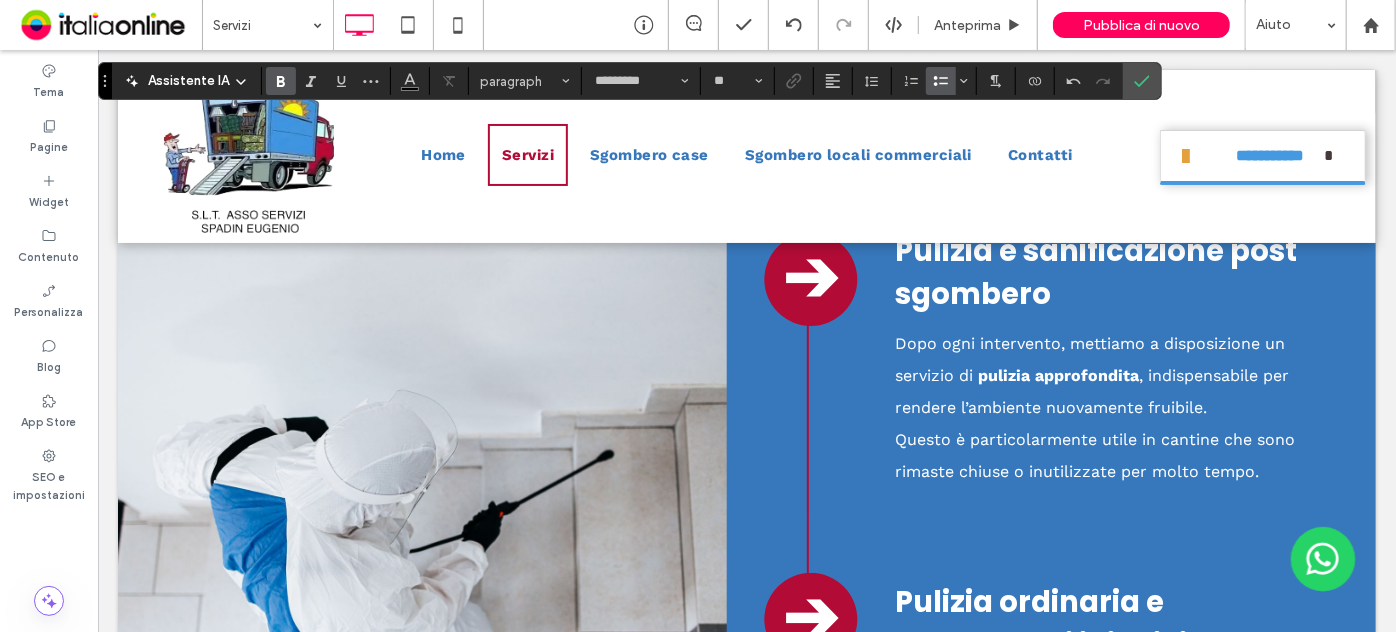 scroll, scrollTop: 3843, scrollLeft: 0, axis: vertical 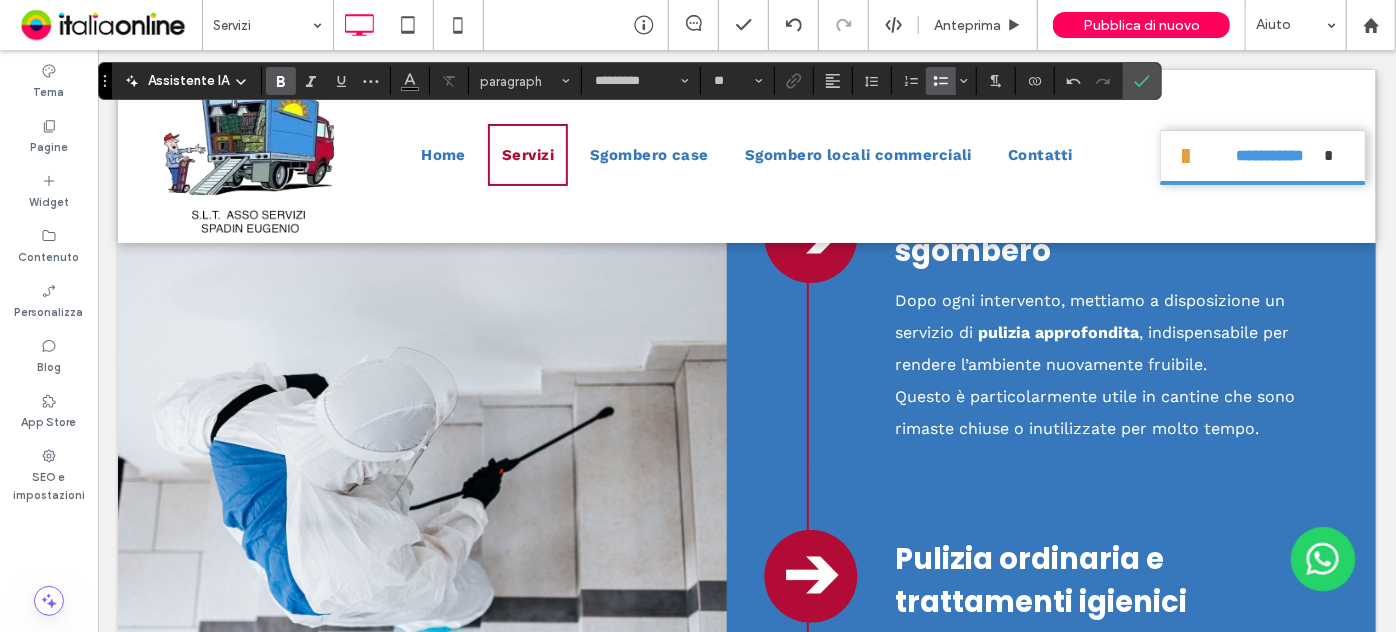 click on "Pulizia e sanificazione post sgombero" at bounding box center [1114, 229] 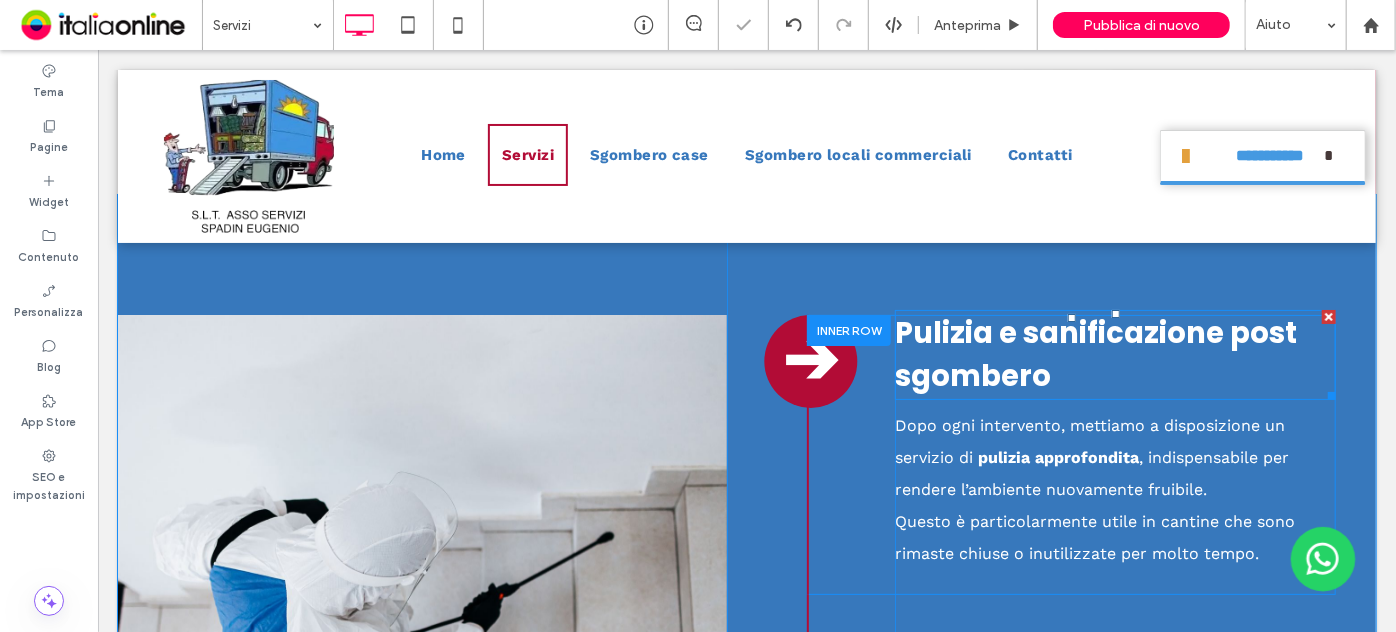 click on "Pulizia e sanificazione post sgombero" at bounding box center (1114, 354) 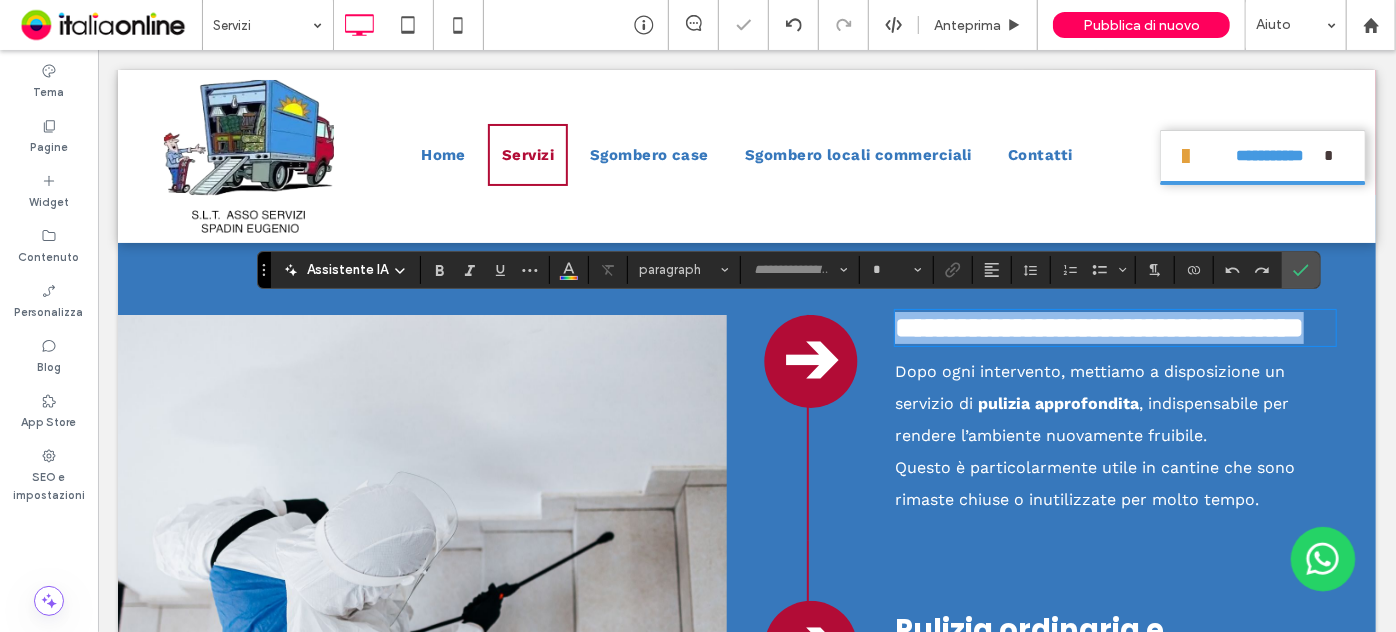 type on "*******" 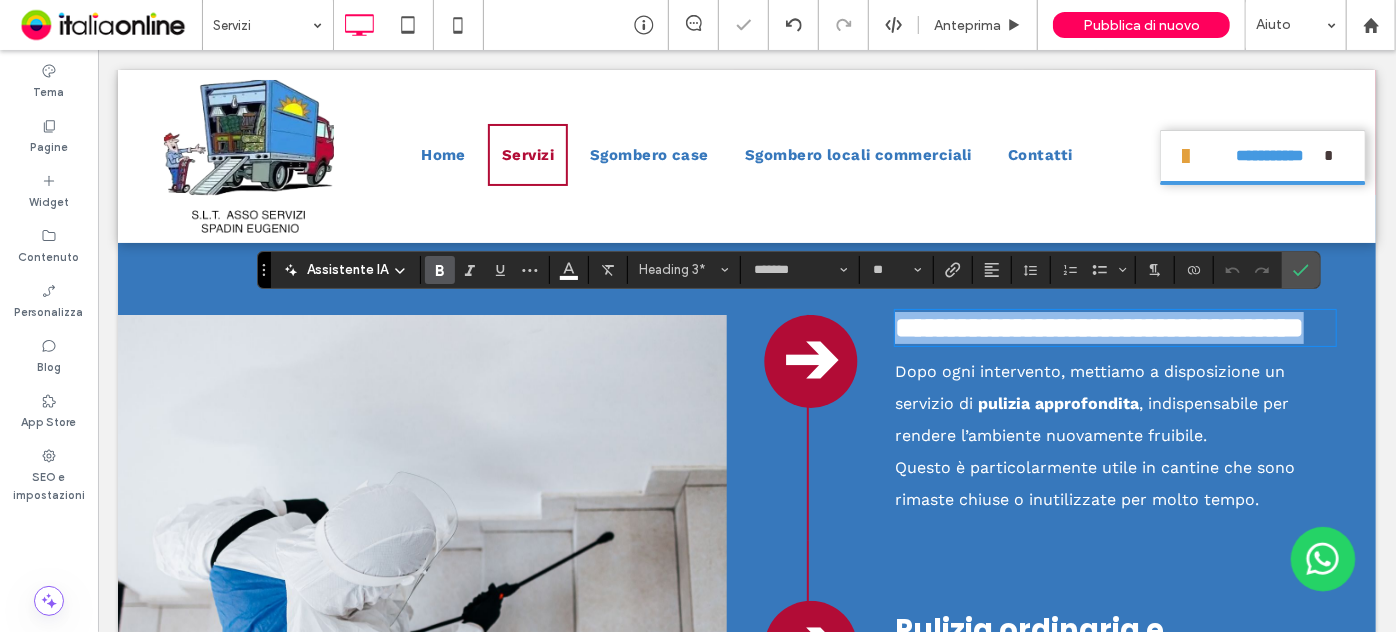 click on "**********" at bounding box center (1114, 327) 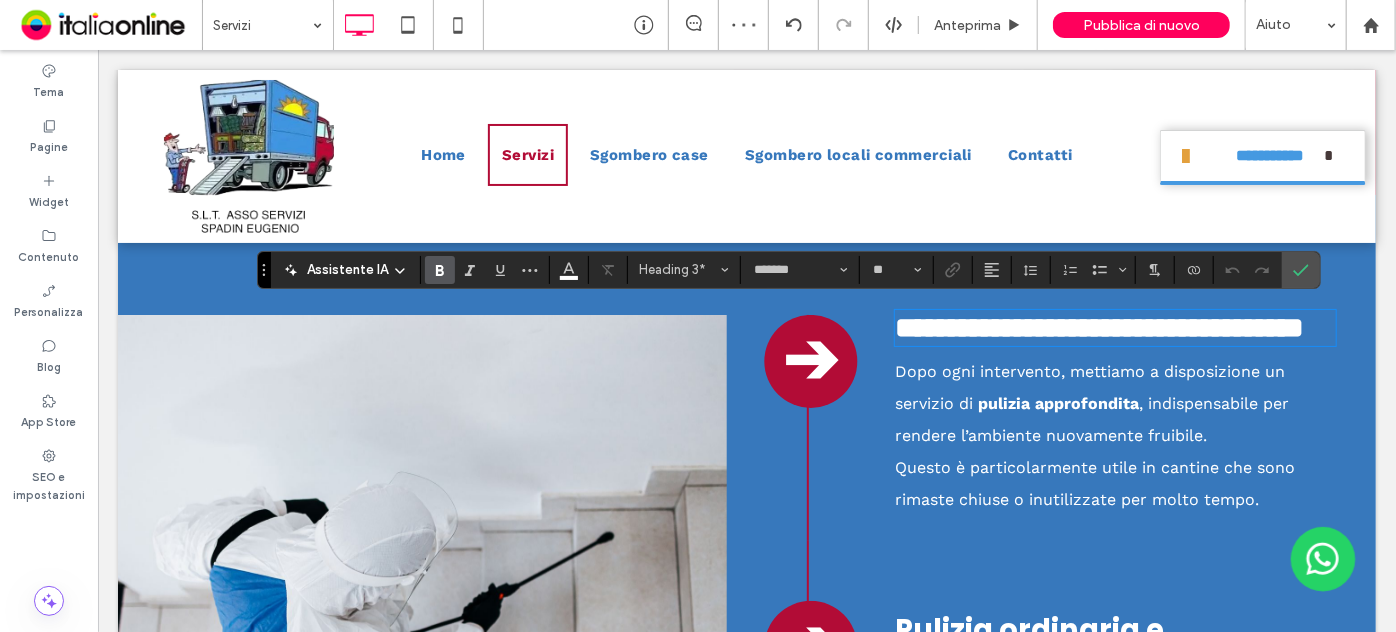 click on "Dopo ogni intervento, mettiamo a disposizione un servizio di
pulizia approfondita , indispensabile per rendere l’ambiente nuovamente fruibile." at bounding box center (1114, 403) 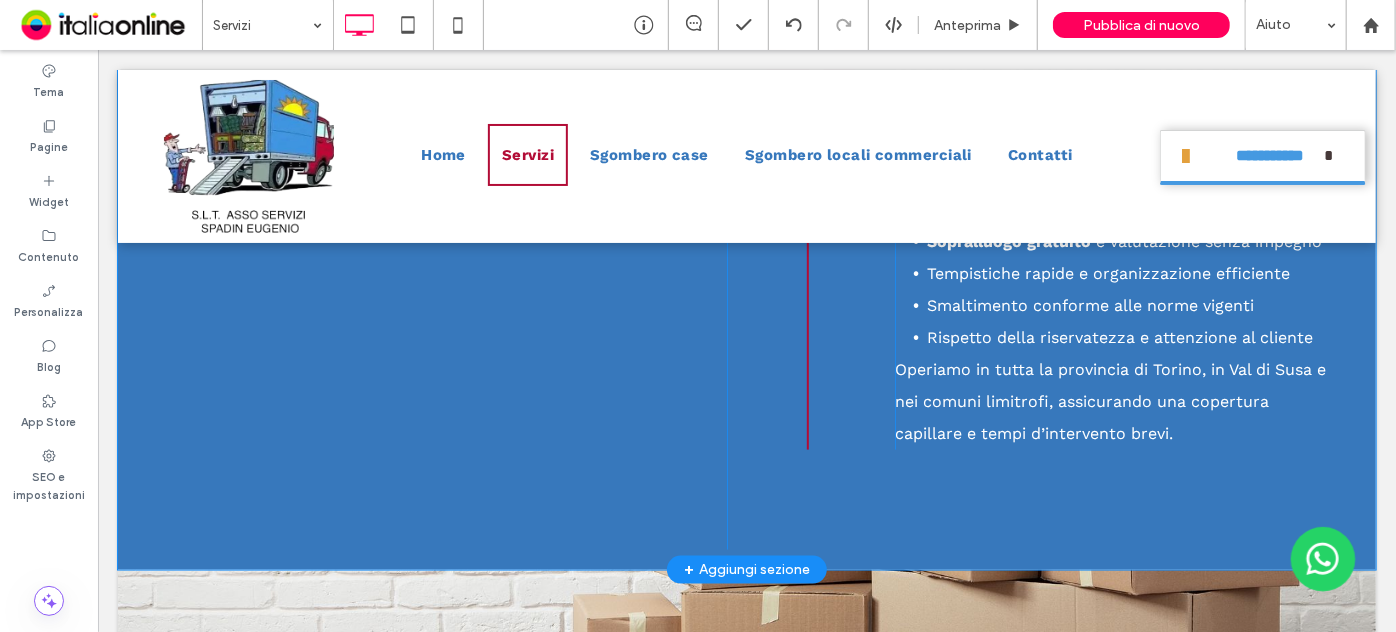 scroll, scrollTop: 5116, scrollLeft: 0, axis: vertical 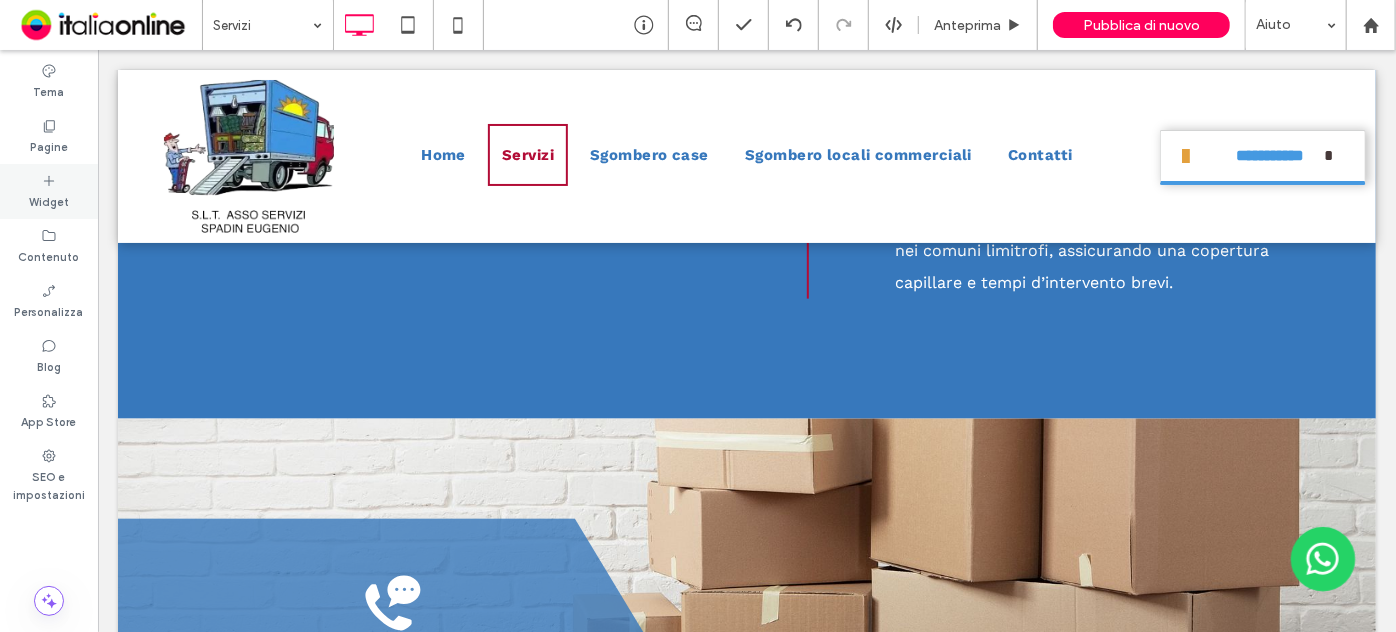 click on "Widget" at bounding box center [49, 191] 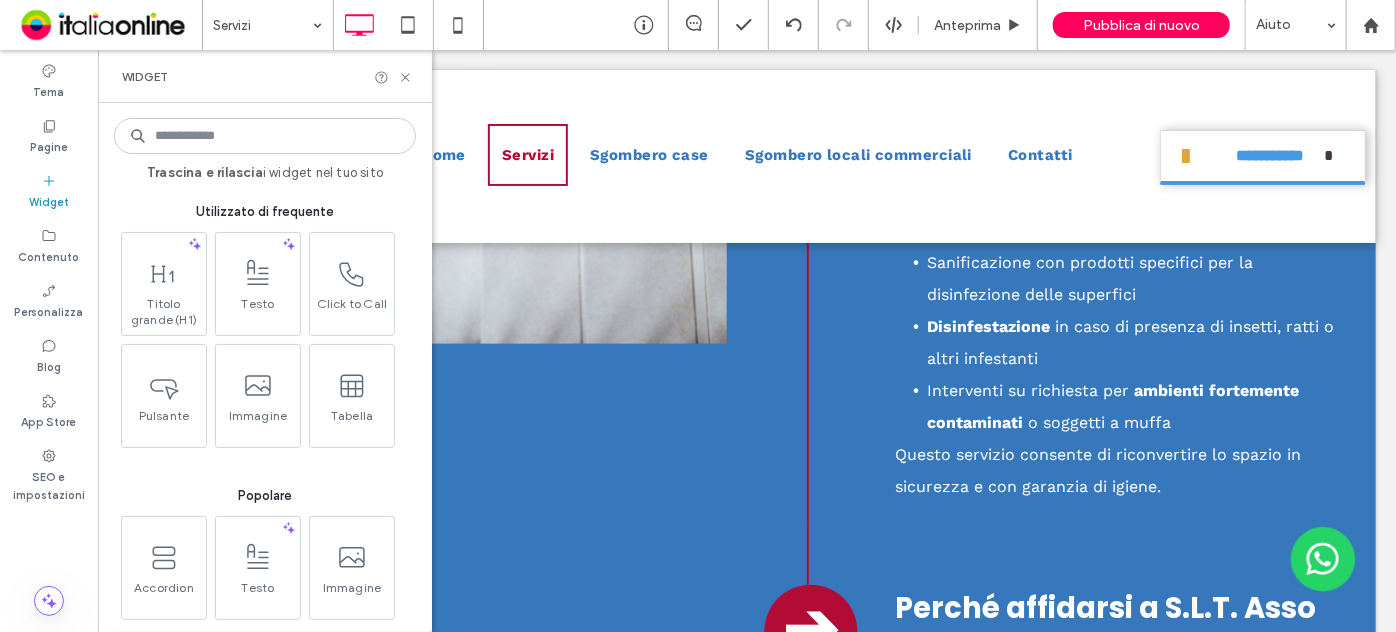 click on "Widget" at bounding box center [265, 76] 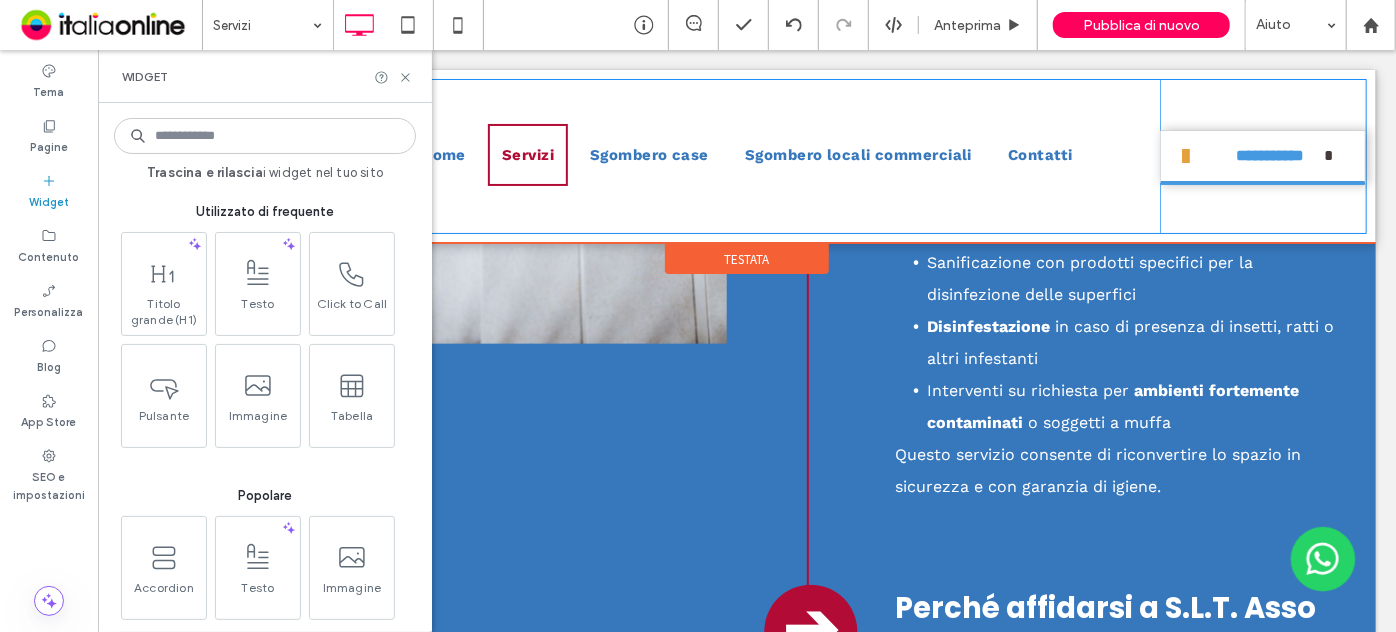 scroll, scrollTop: 4025, scrollLeft: 0, axis: vertical 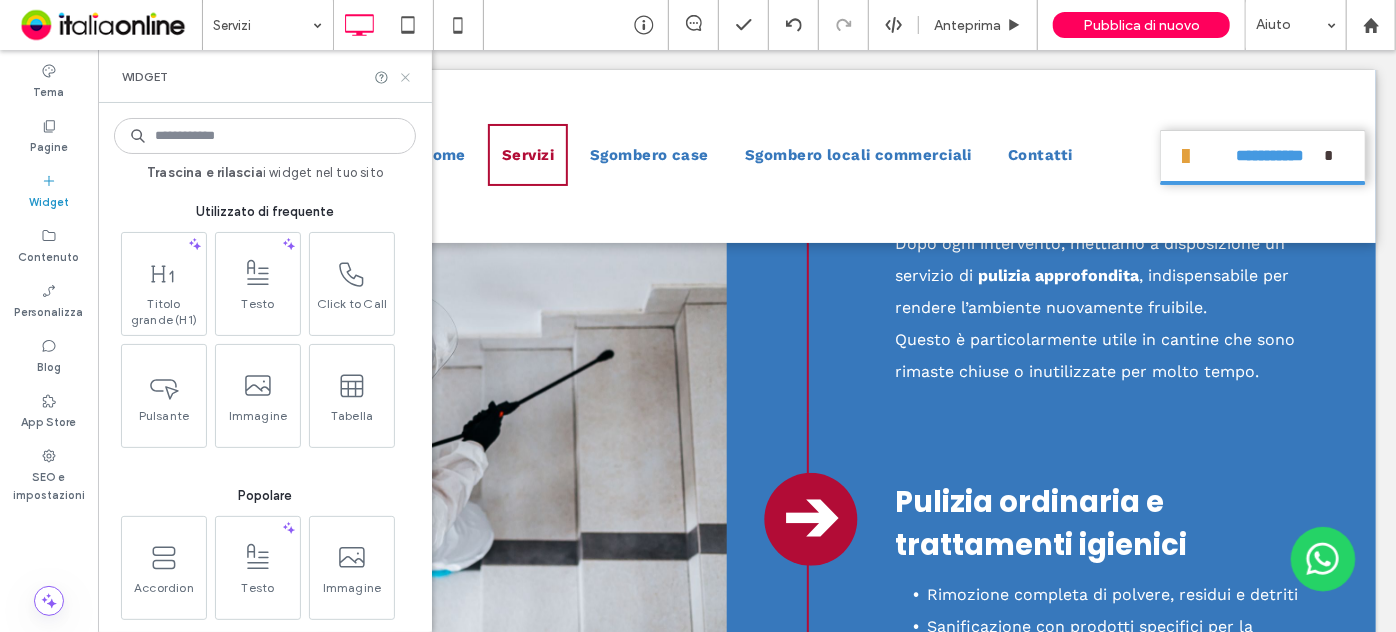 click 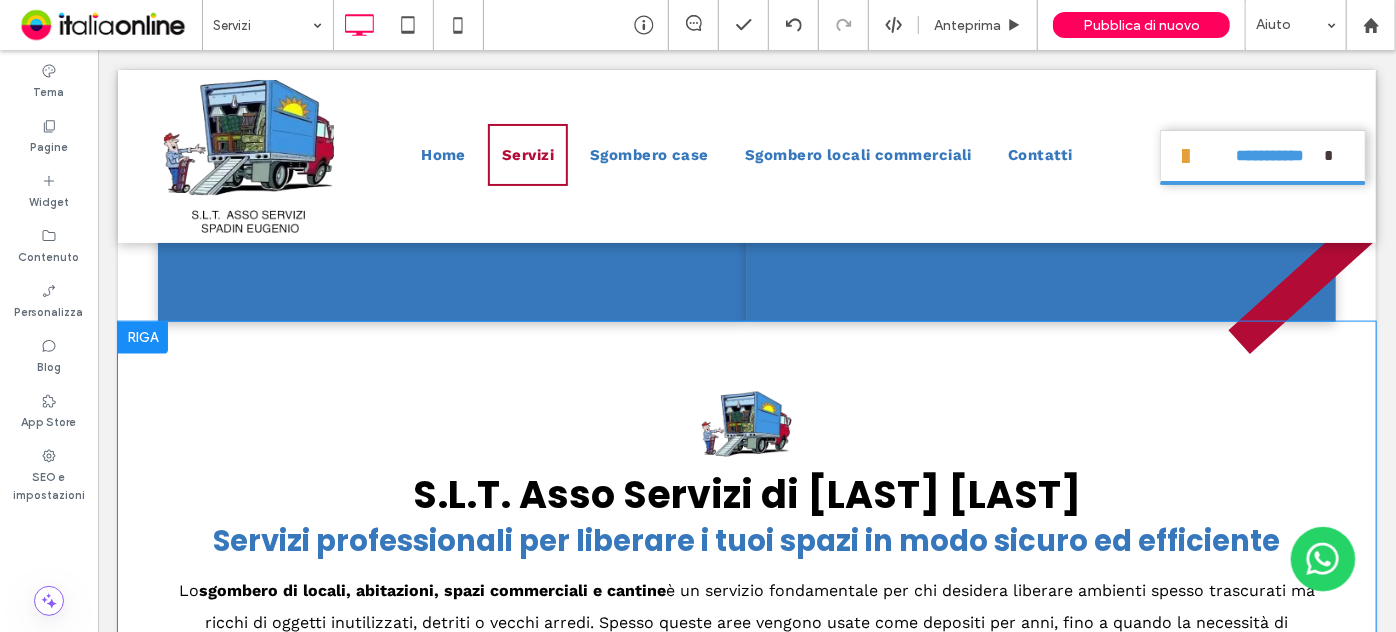 scroll, scrollTop: 1207, scrollLeft: 0, axis: vertical 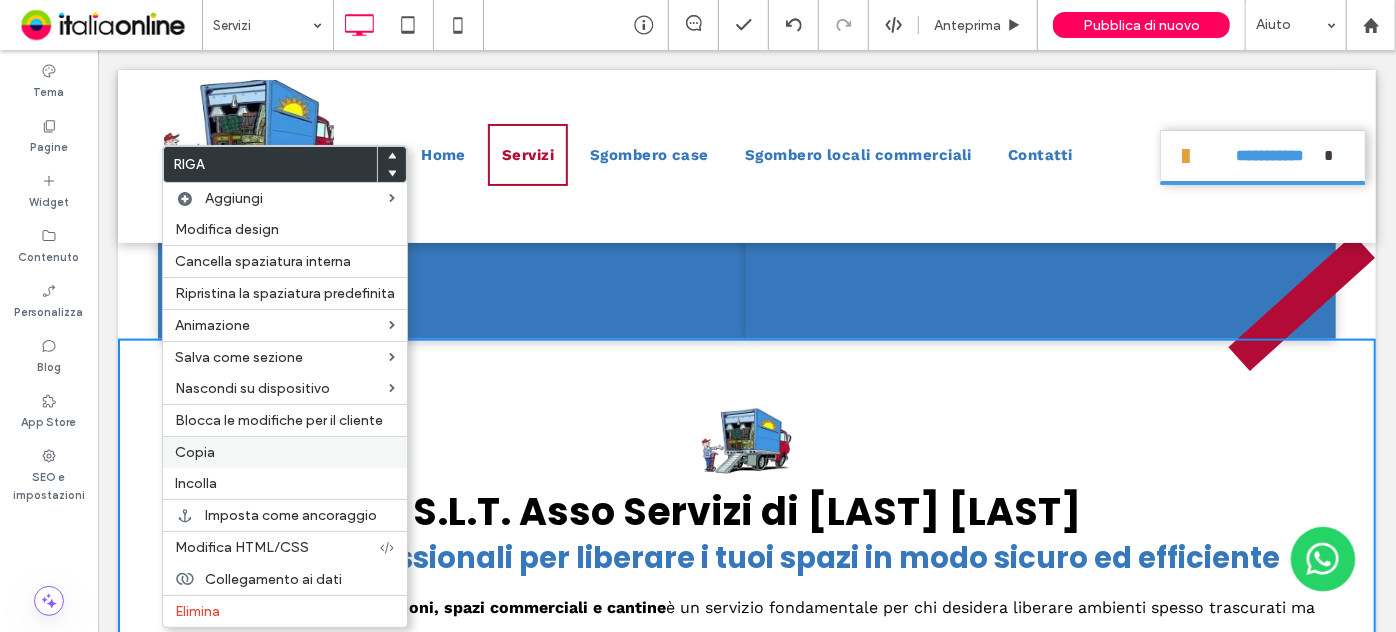 click on "Copia" at bounding box center (285, 452) 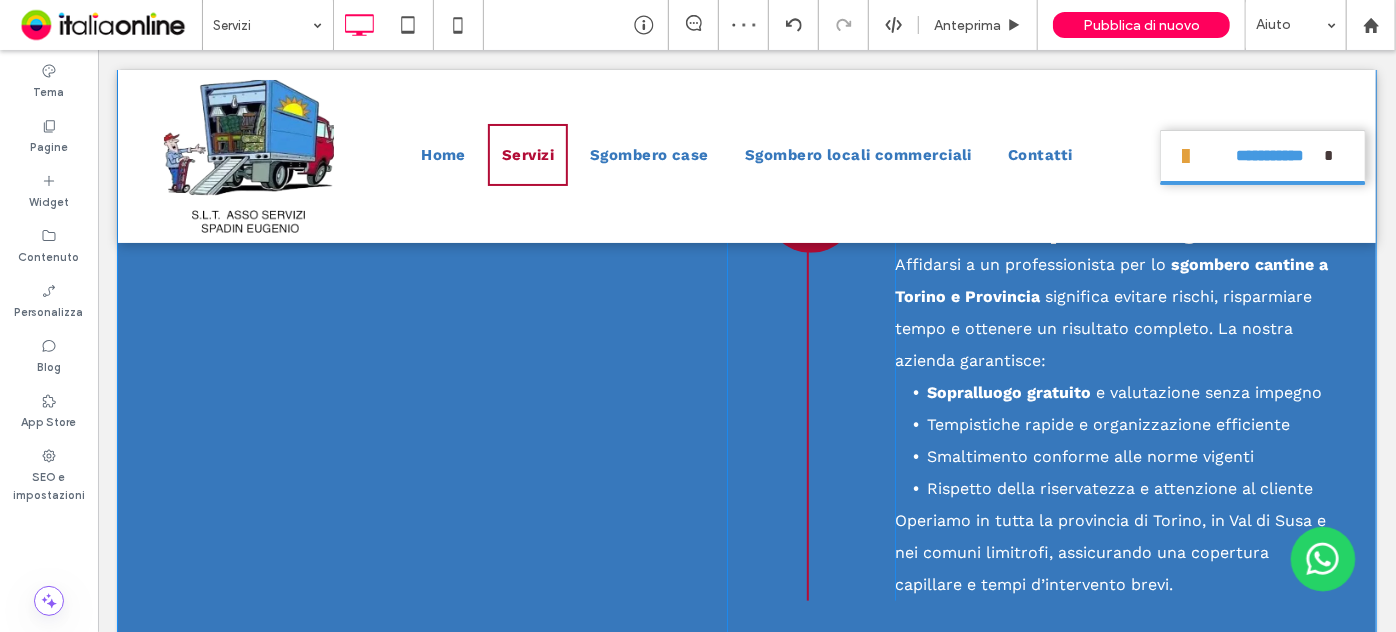 scroll, scrollTop: 5207, scrollLeft: 0, axis: vertical 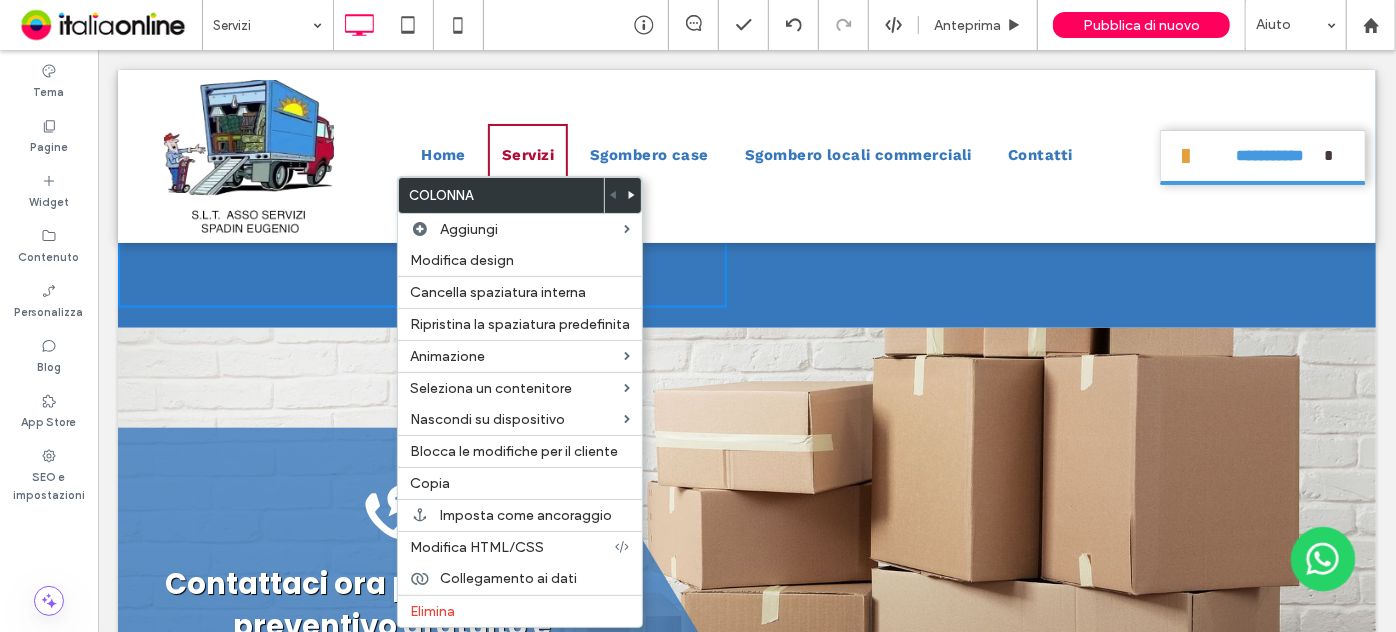 click on "Button
Mostra altri
Click To Paste
➔
Click To Paste
Pulizia e sanificazione post sgombero
Dopo ogni intervento, mettiamo a disposizione un servizio di
pulizia approfondita , indispensabile per rendere l’ambiente nuovamente fruibile.
﻿ Questo è particolarmente utile in cantine che sono rimaste chiuse o inutilizzate per molto tempo.
Click To Paste
➔
Click To Paste
Pulizia ordinaria e trattamenti igienici
Rimozione completa di polvere, residui e detriti Sanificazione con prodotti specifici per la disinfezione delle superfici Disinfestazione   in caso di presenza di insetti, ratti o altri infestanti Interventi su richiesta per
ambienti fortemente contaminati   o soggetti a muffa
Questo servizio consente di riconvertire lo spazio in sicurezza e con garanzia di igiene.
Click To Paste" at bounding box center (746, -422) 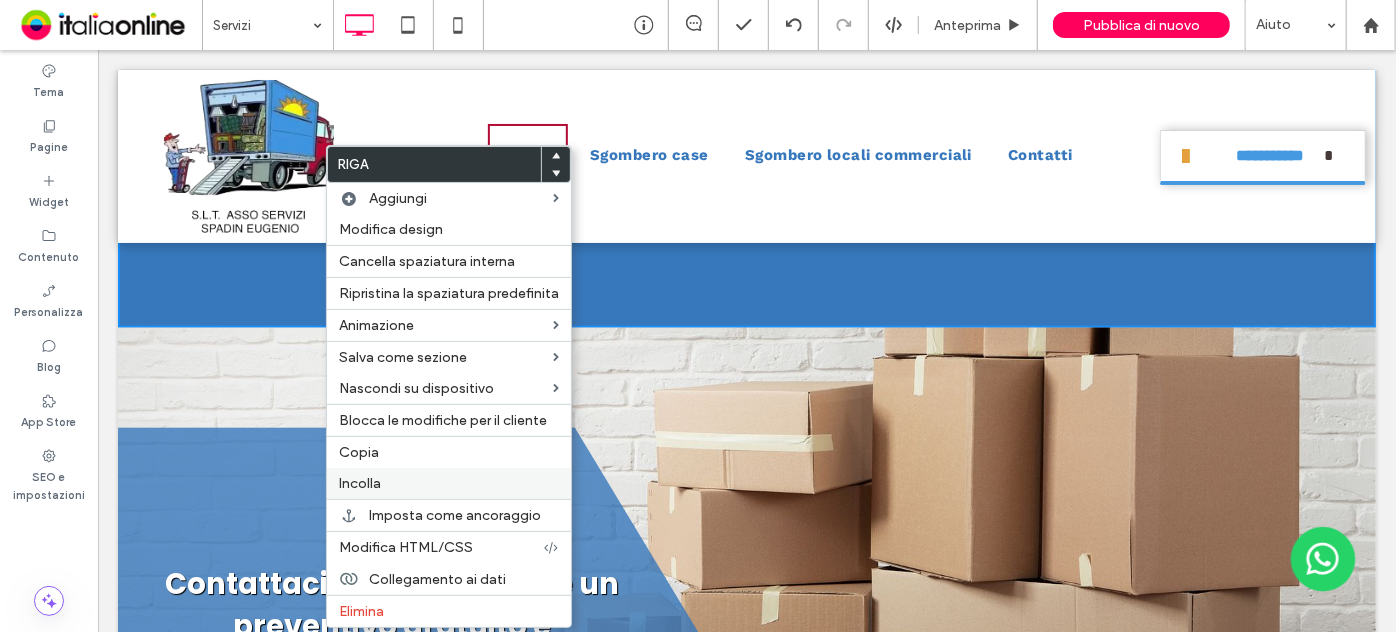 click on "Incolla" at bounding box center [449, 483] 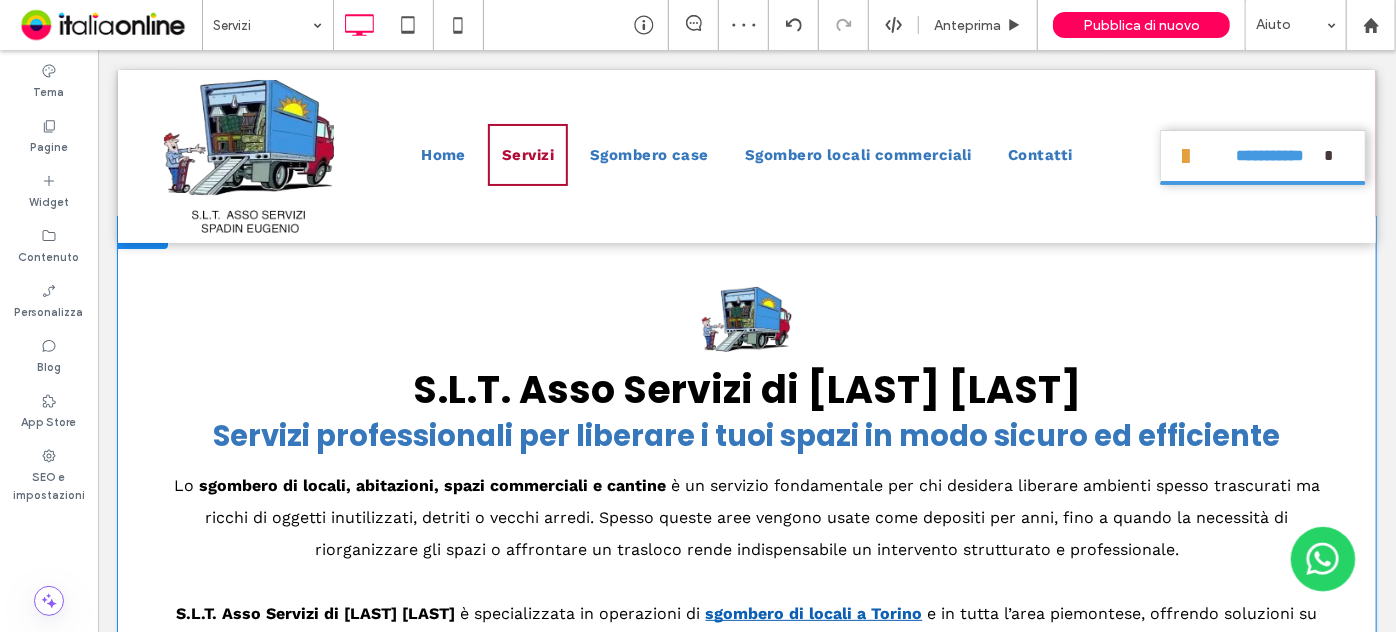 scroll, scrollTop: 3731, scrollLeft: 0, axis: vertical 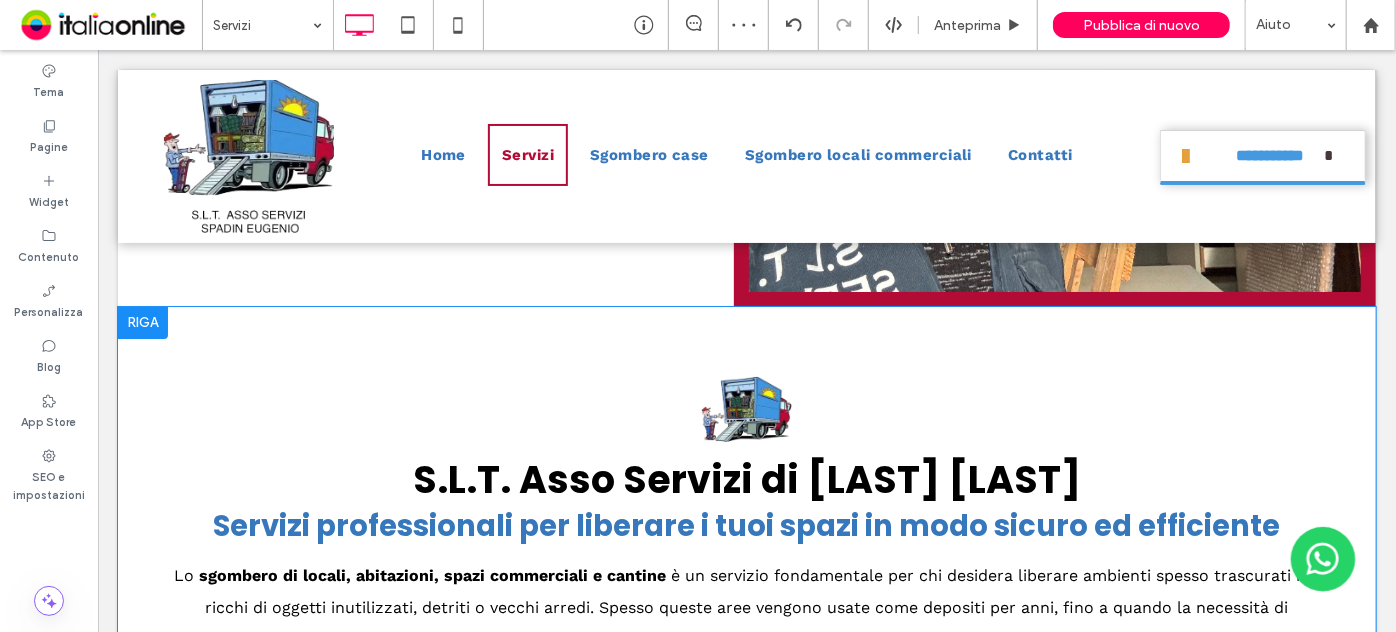 click at bounding box center [142, 322] 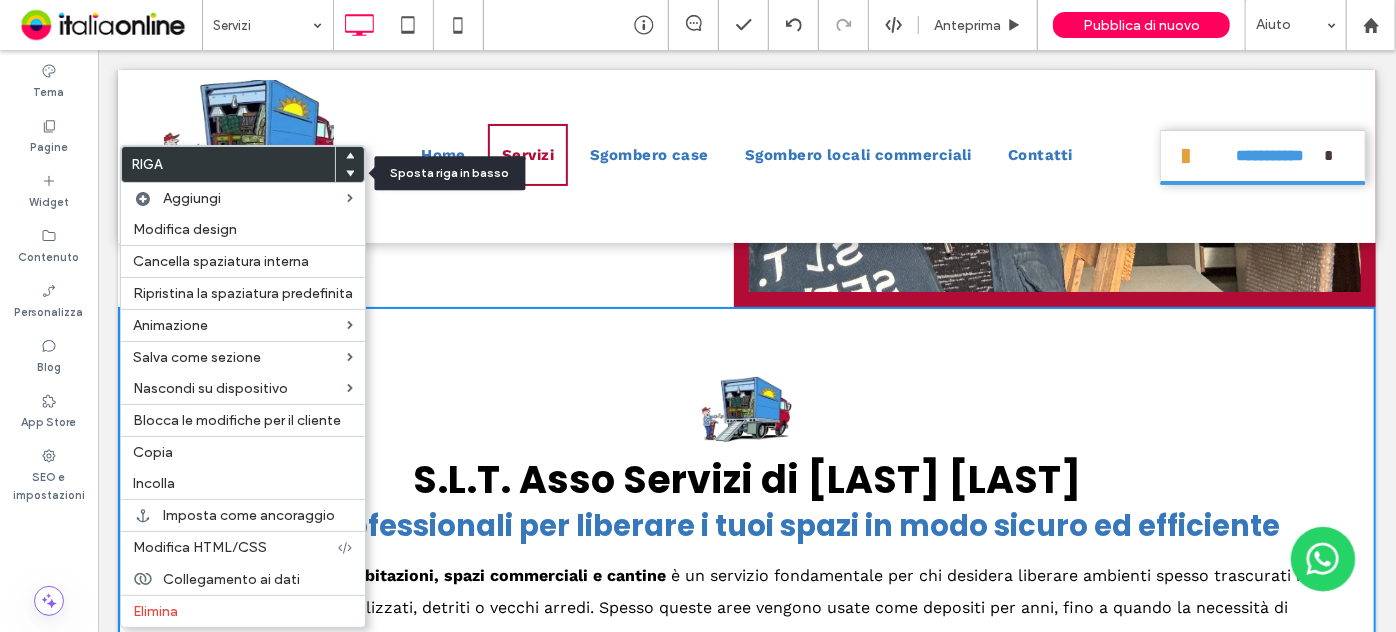 click 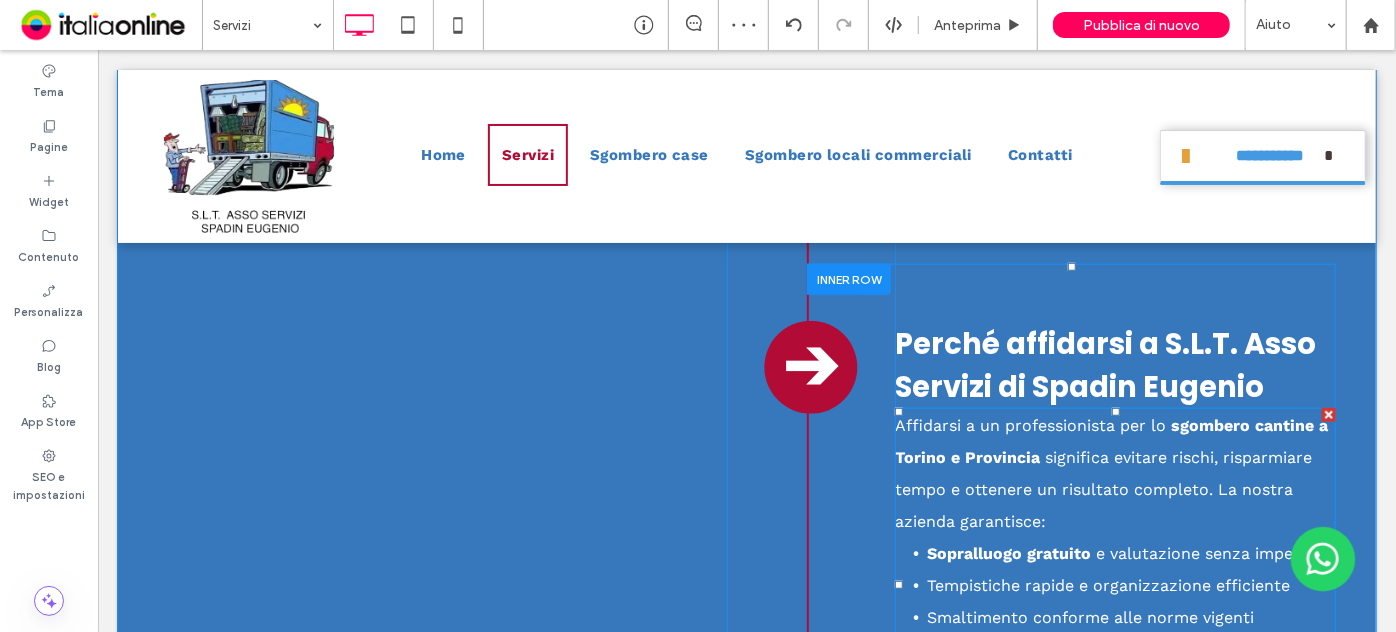 scroll, scrollTop: 4640, scrollLeft: 0, axis: vertical 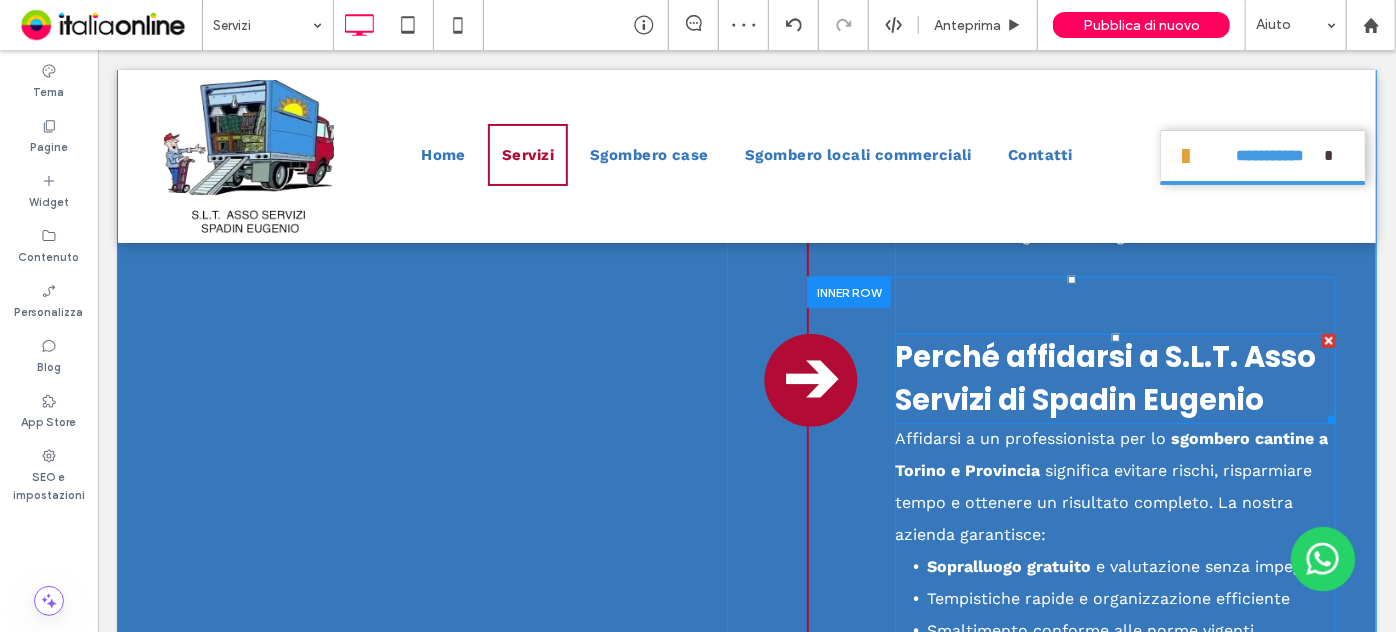 click on "Perché affidarsi a S.L.T. Asso Servizi di Spadin Eugenio" at bounding box center [1104, 377] 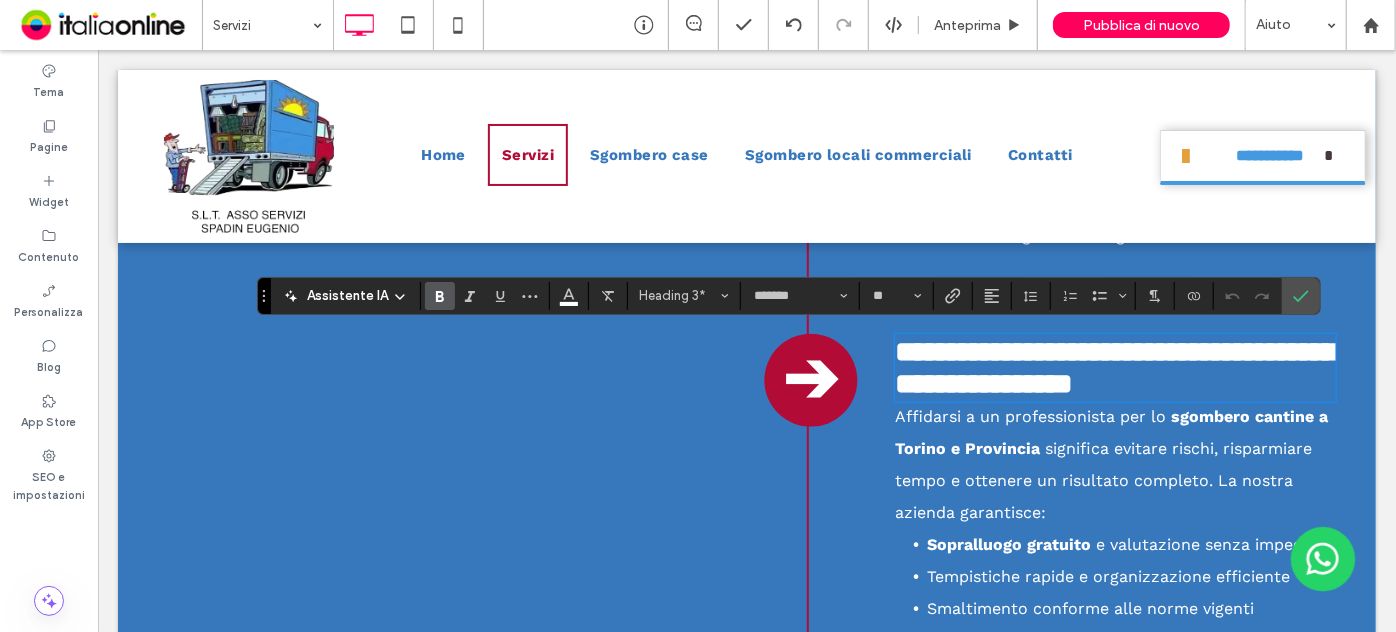 type 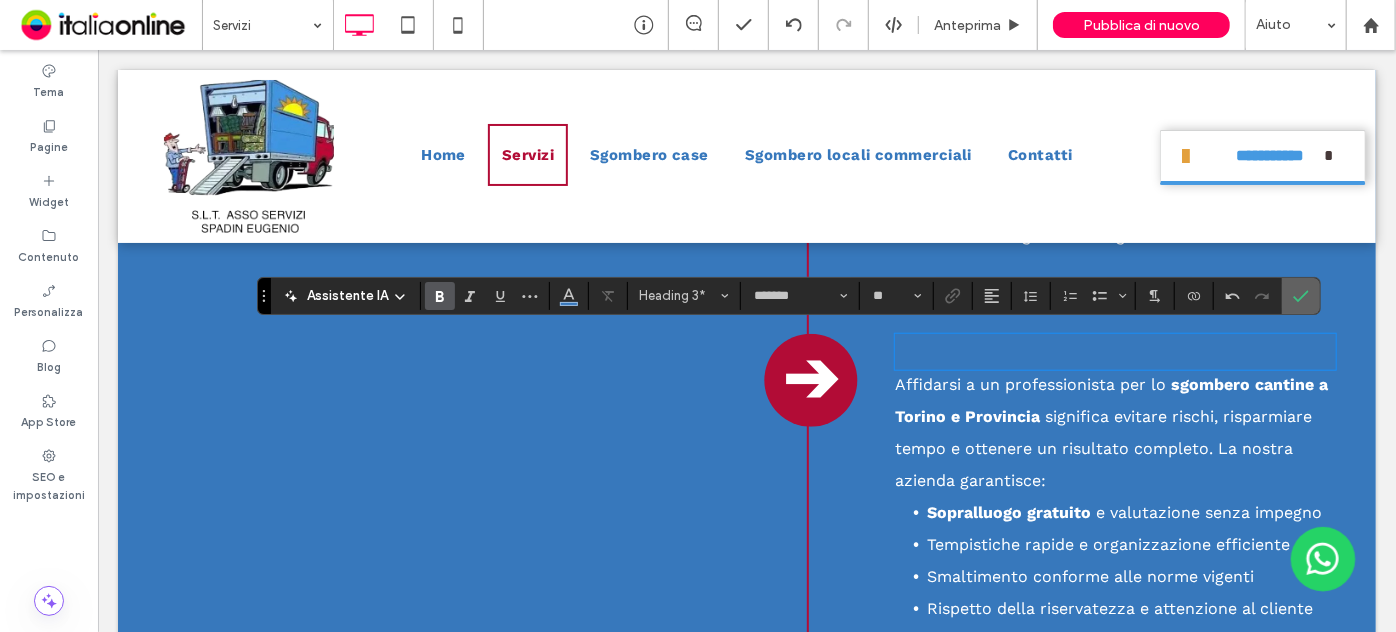 click at bounding box center [1297, 296] 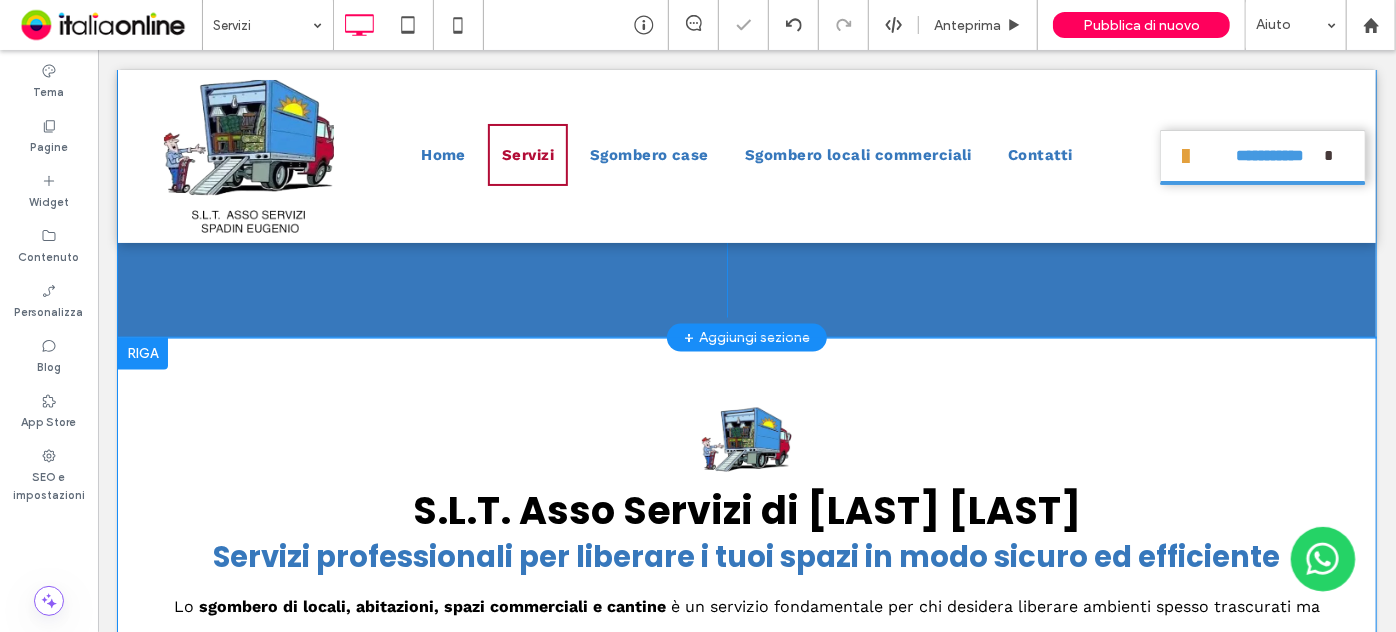 scroll, scrollTop: 5186, scrollLeft: 0, axis: vertical 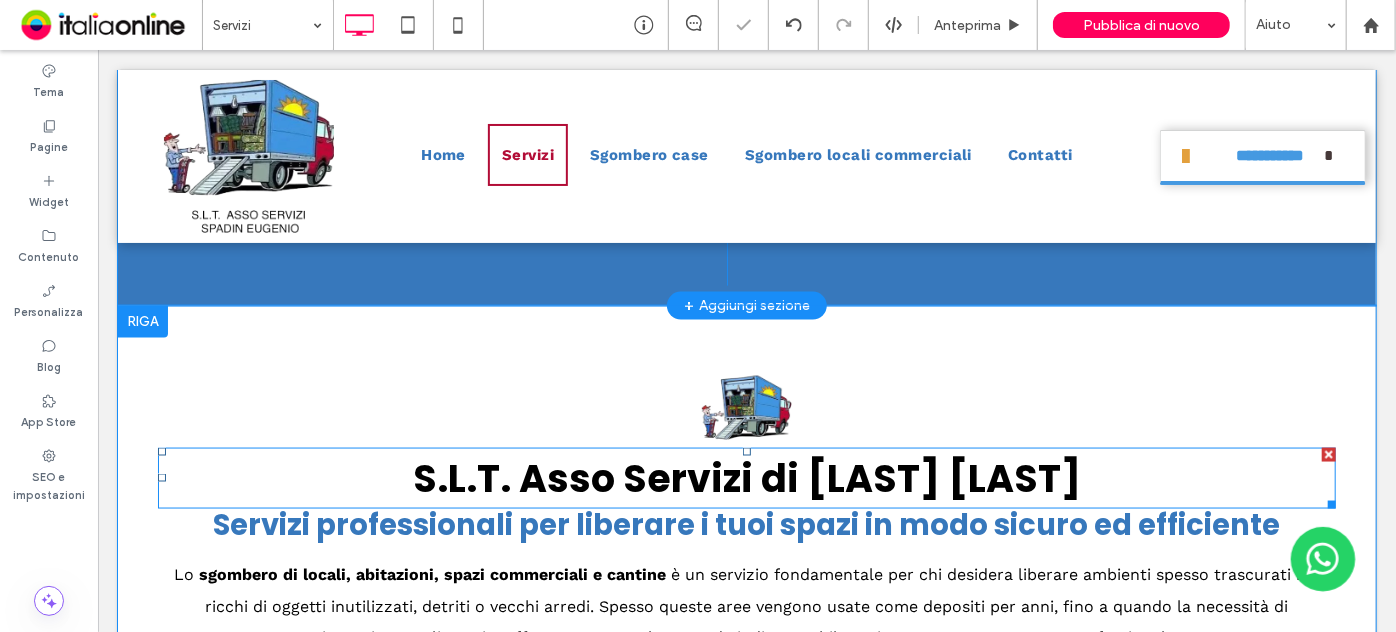 click on "S.L.T. Asso Servizi di [LAST] [FIRST]" at bounding box center (746, 477) 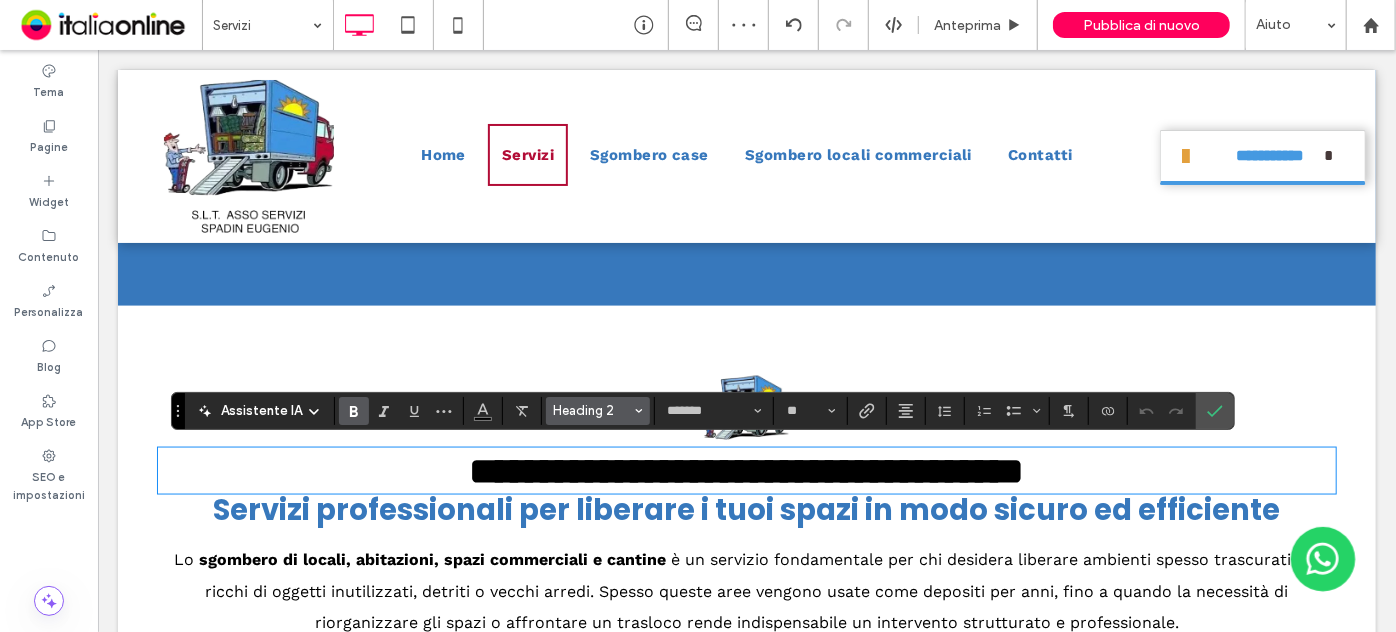 click on "Heading 2" at bounding box center (592, 410) 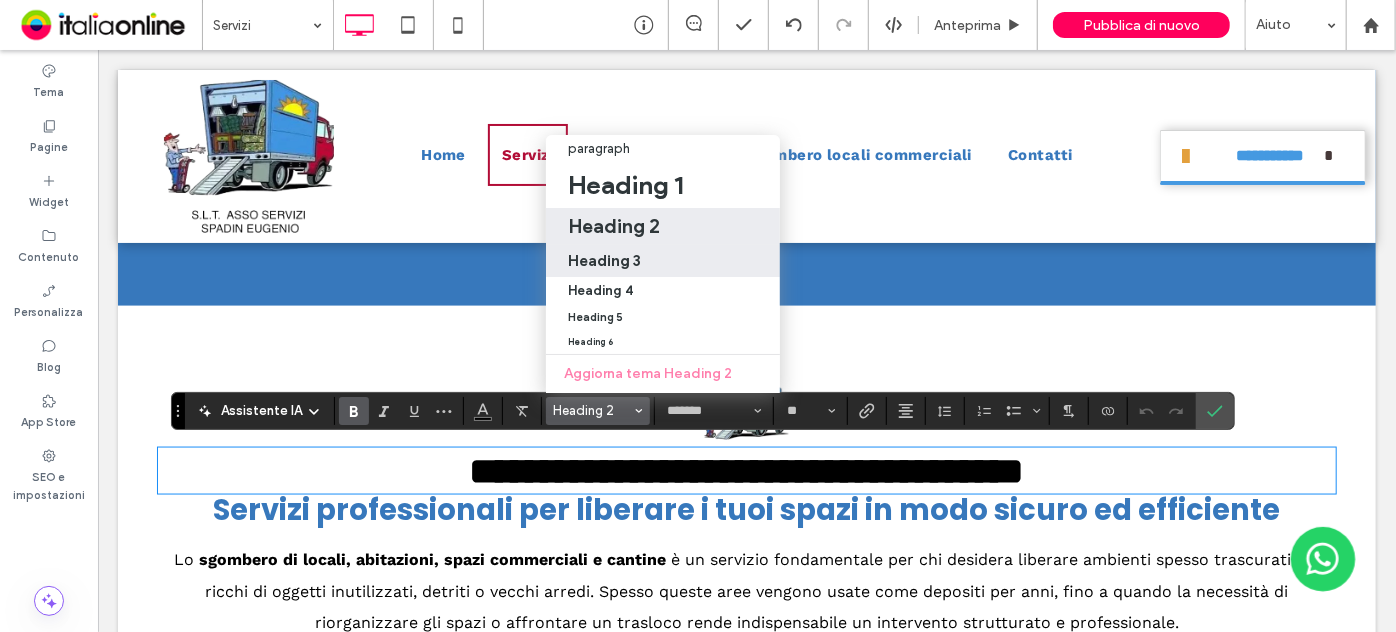drag, startPoint x: 634, startPoint y: 238, endPoint x: 536, endPoint y: 190, distance: 109.12378 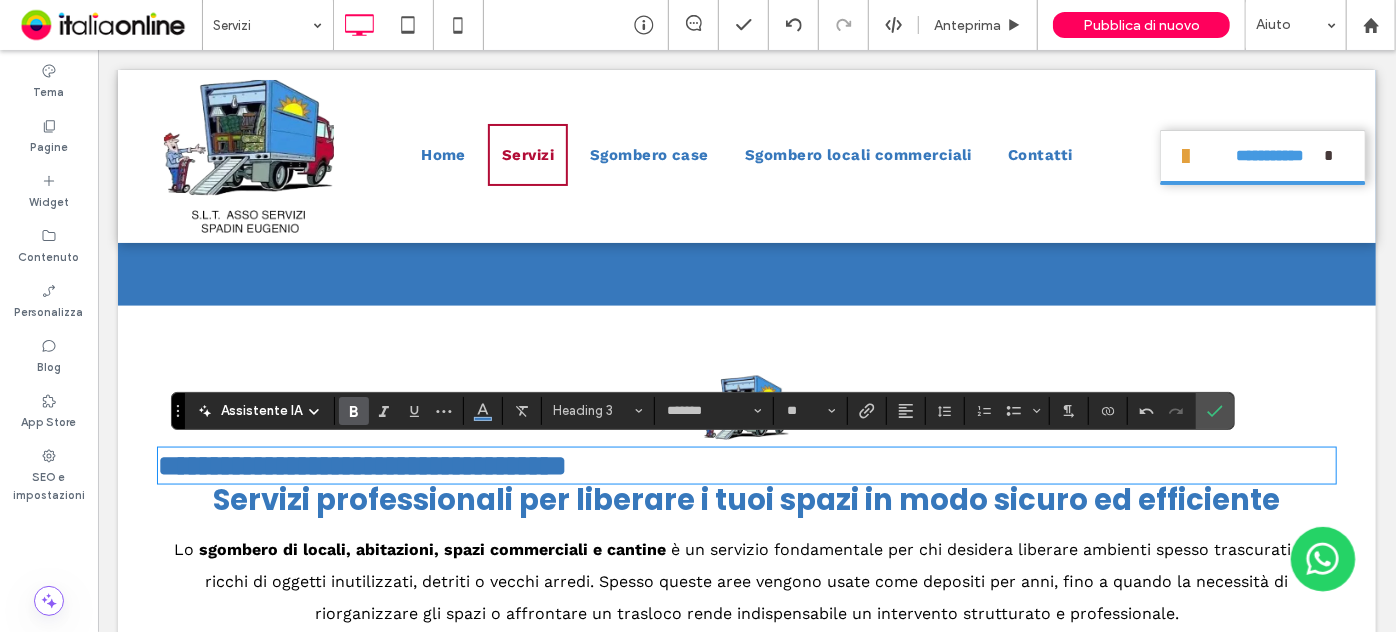 paste 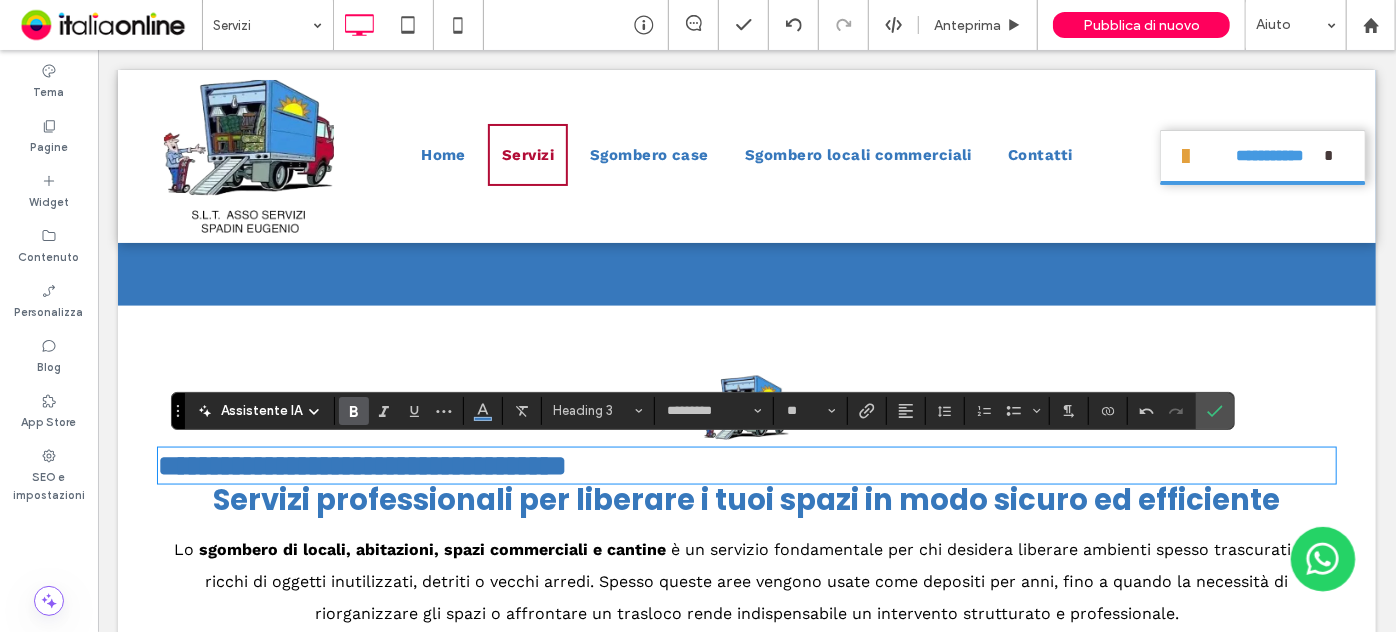 scroll, scrollTop: 0, scrollLeft: 0, axis: both 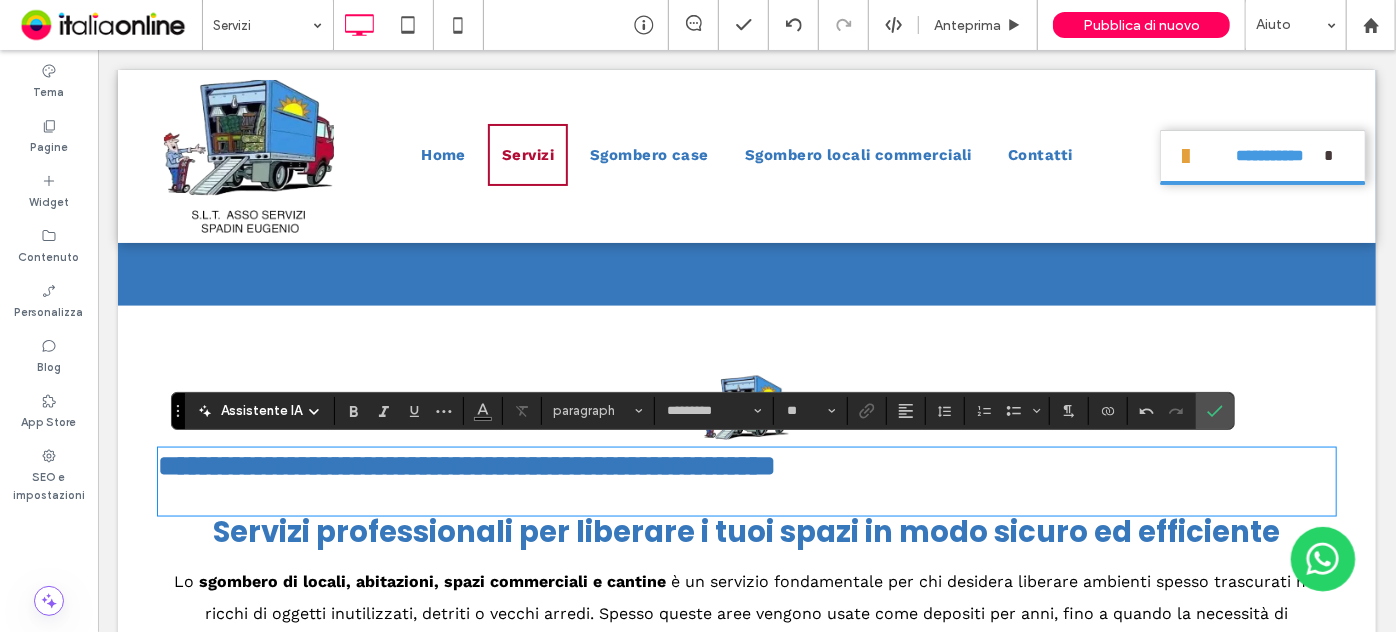 click at bounding box center (746, 497) 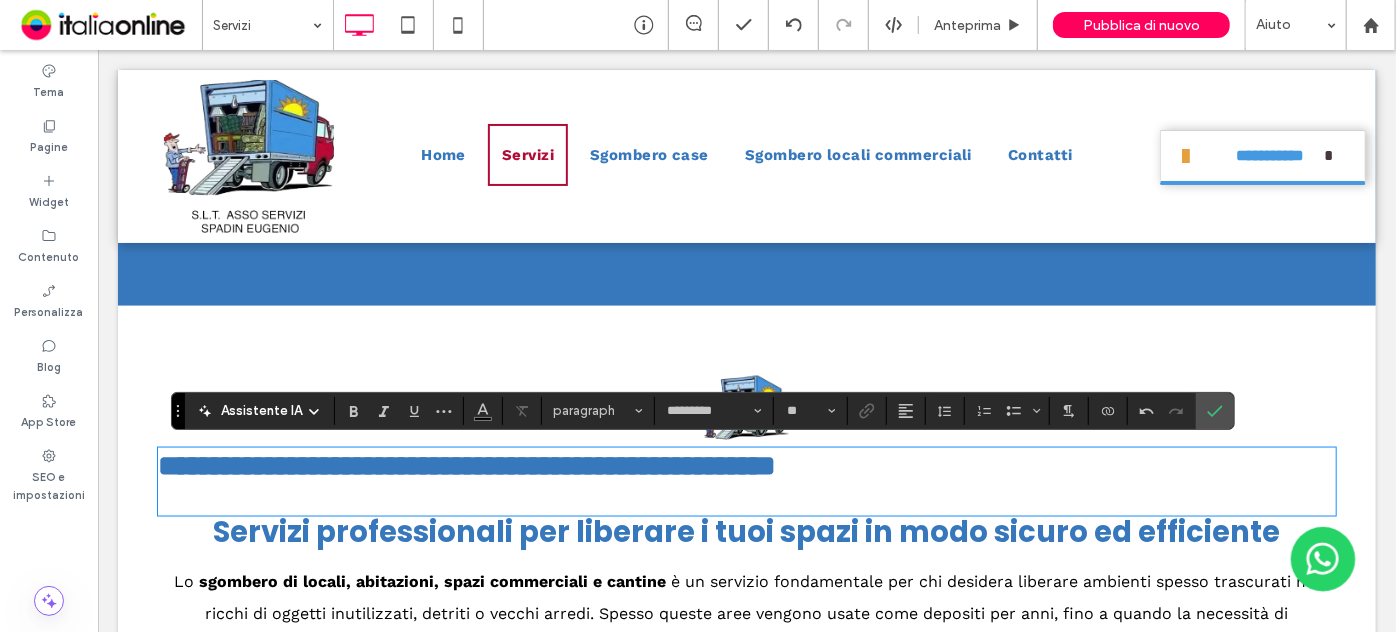 type on "*******" 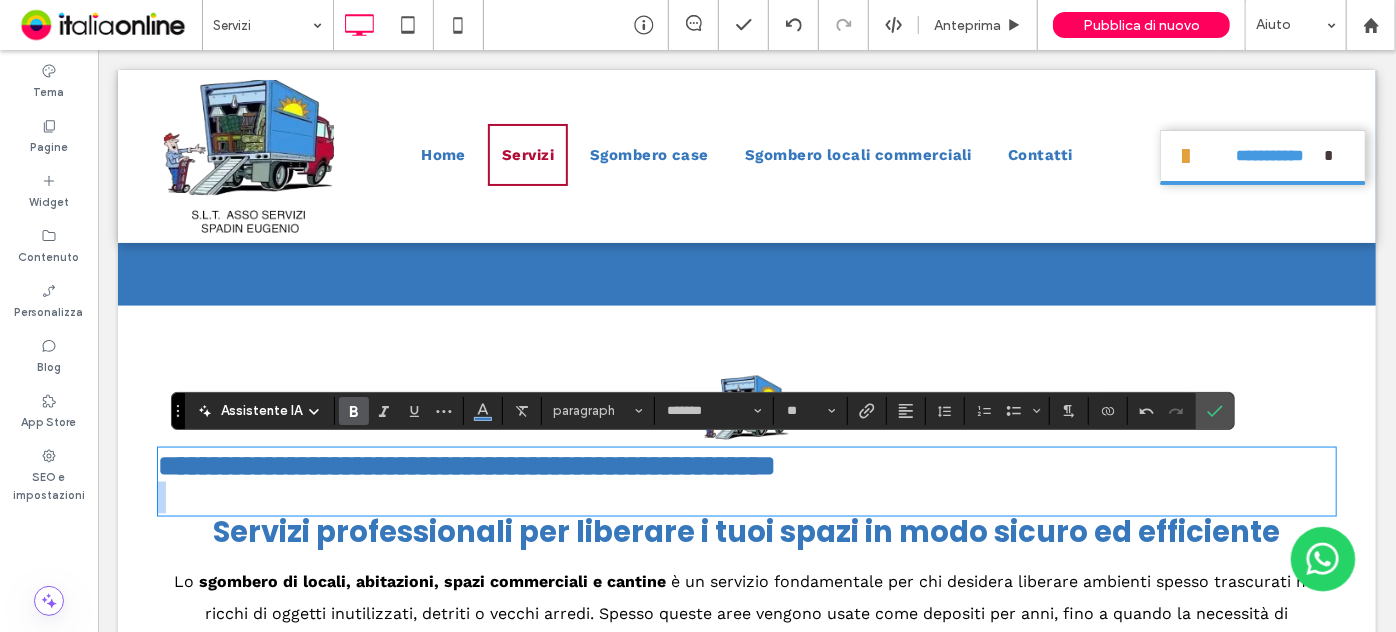 drag, startPoint x: 969, startPoint y: 478, endPoint x: 165, endPoint y: 514, distance: 804.80554 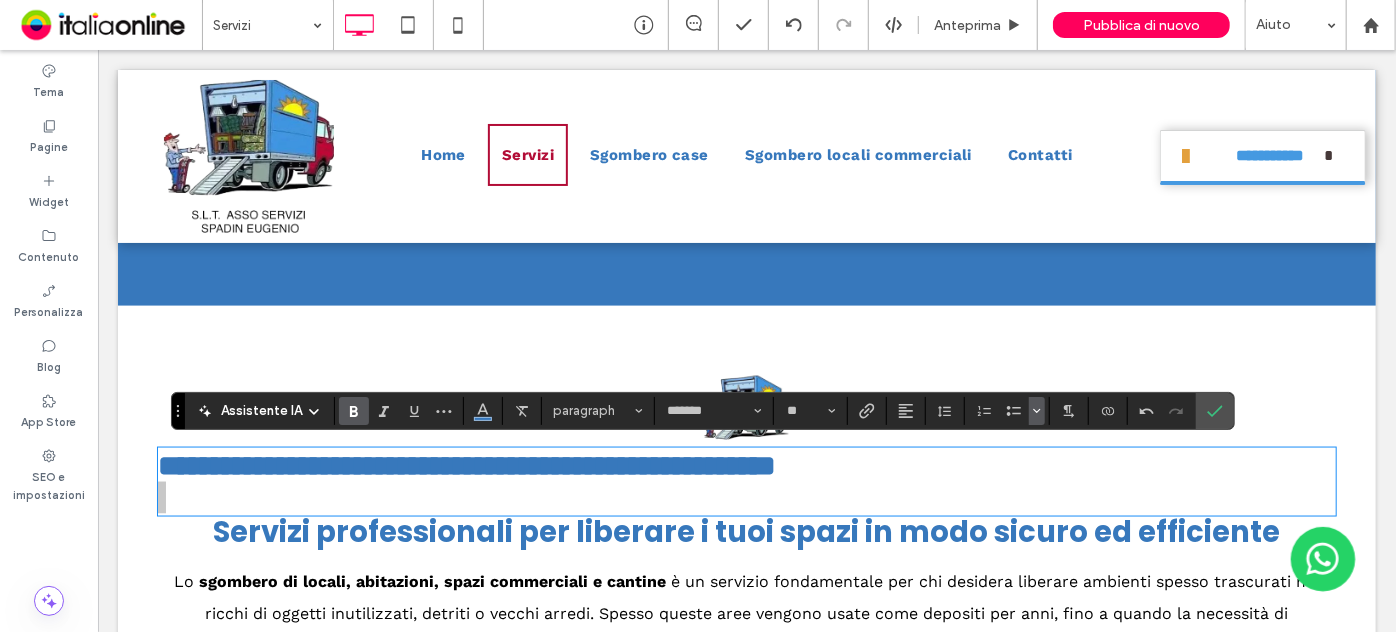 drag, startPoint x: 1024, startPoint y: 419, endPoint x: 915, endPoint y: 394, distance: 111.83023 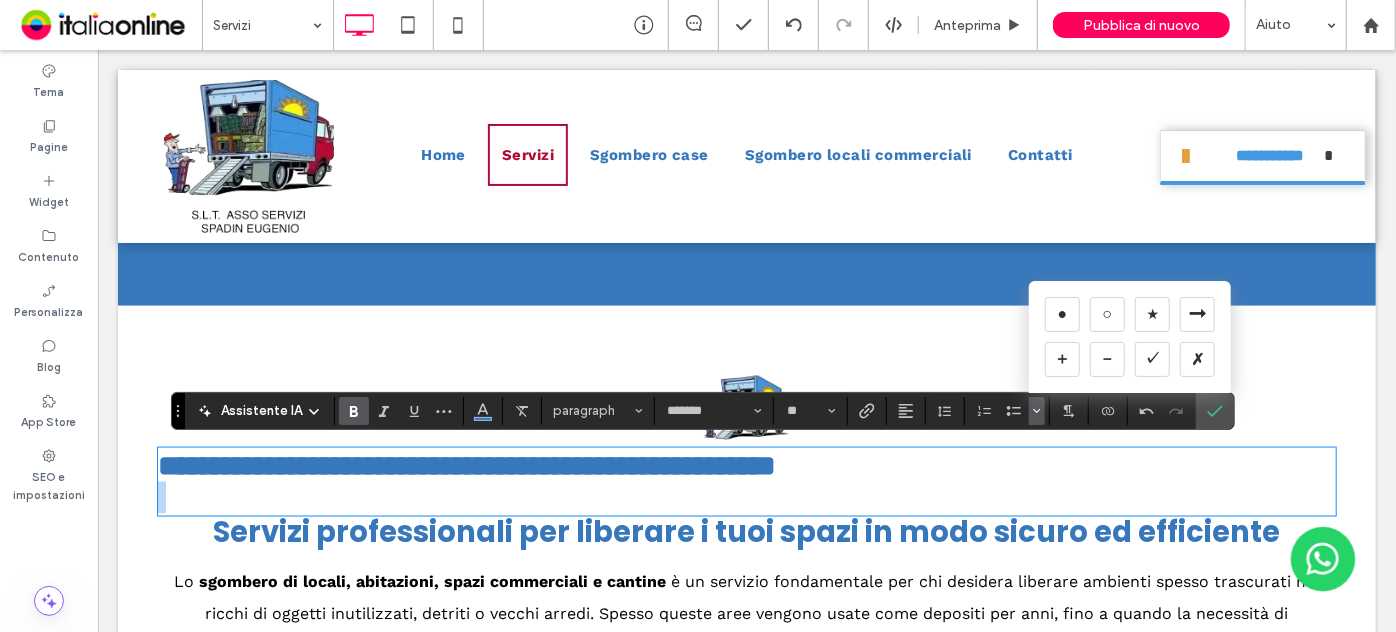 click on "**********" at bounding box center (746, 465) 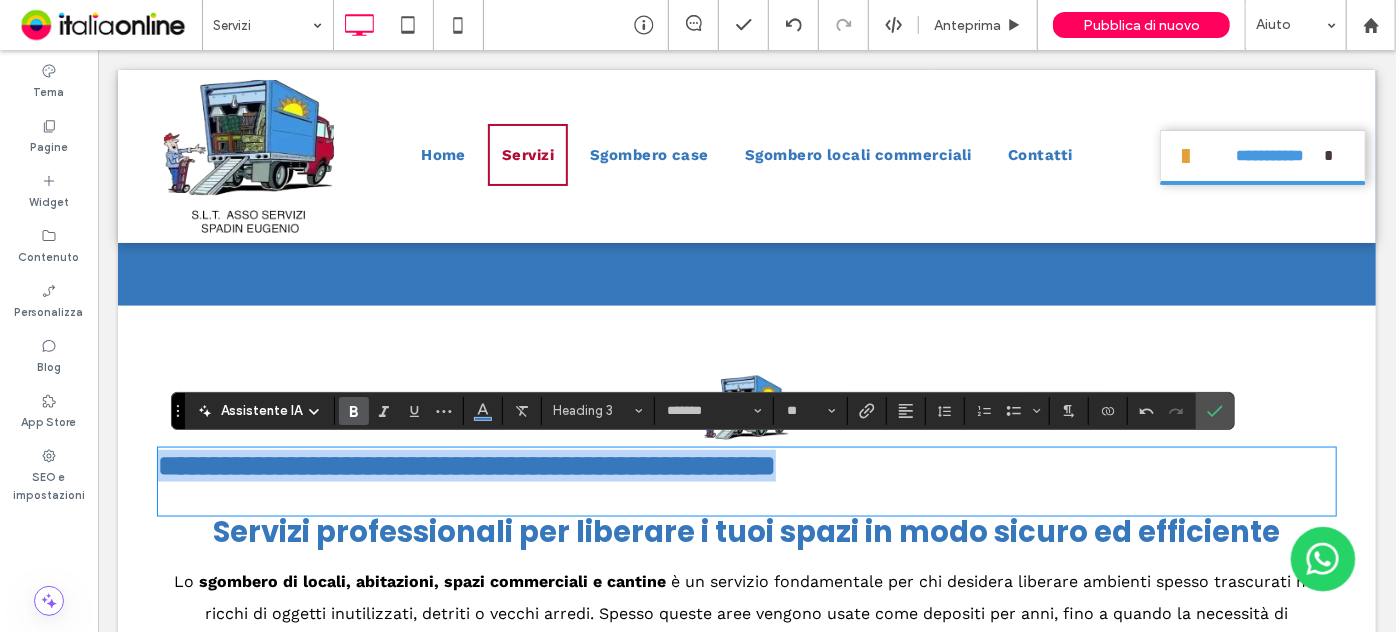 drag, startPoint x: 989, startPoint y: 470, endPoint x: 31, endPoint y: 460, distance: 958.0522 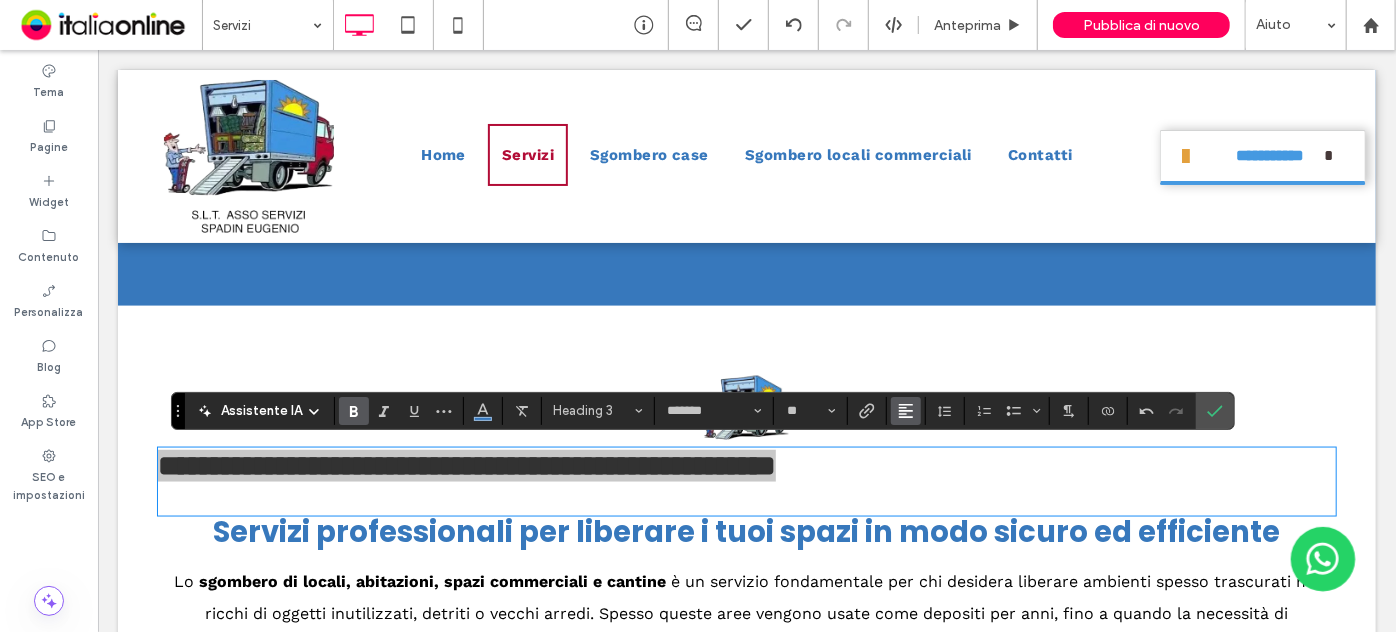 click 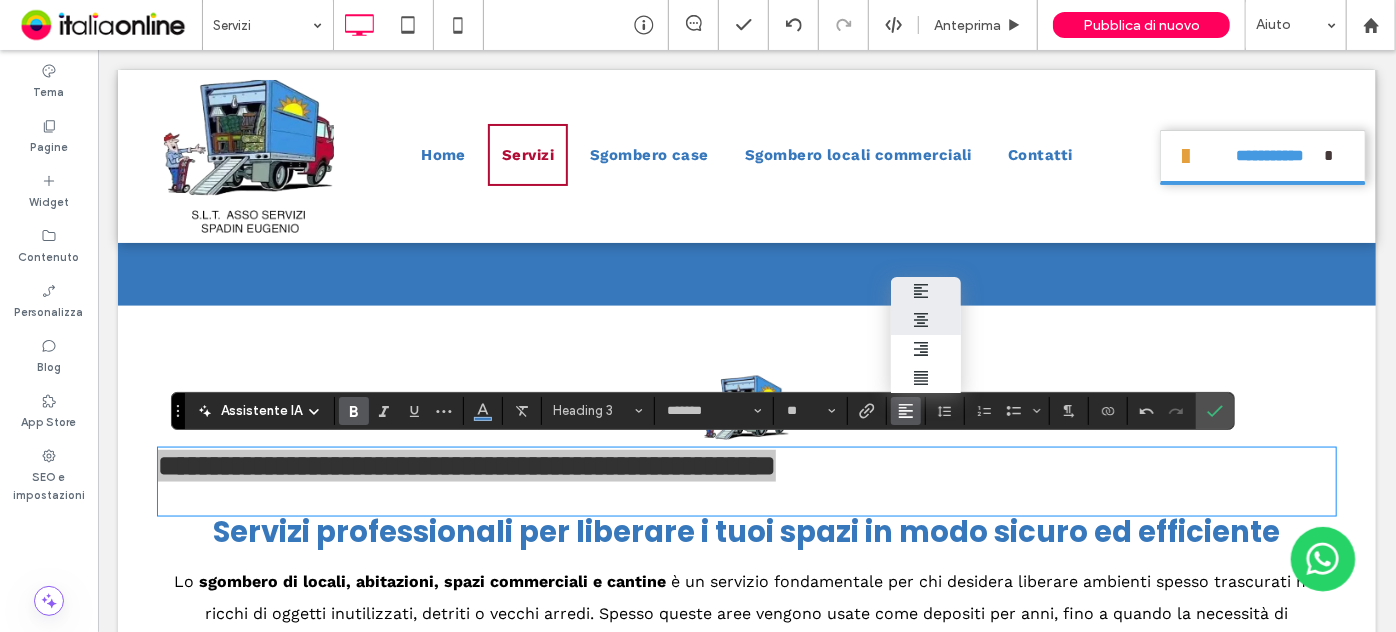 drag, startPoint x: 929, startPoint y: 317, endPoint x: 436, endPoint y: 385, distance: 497.66757 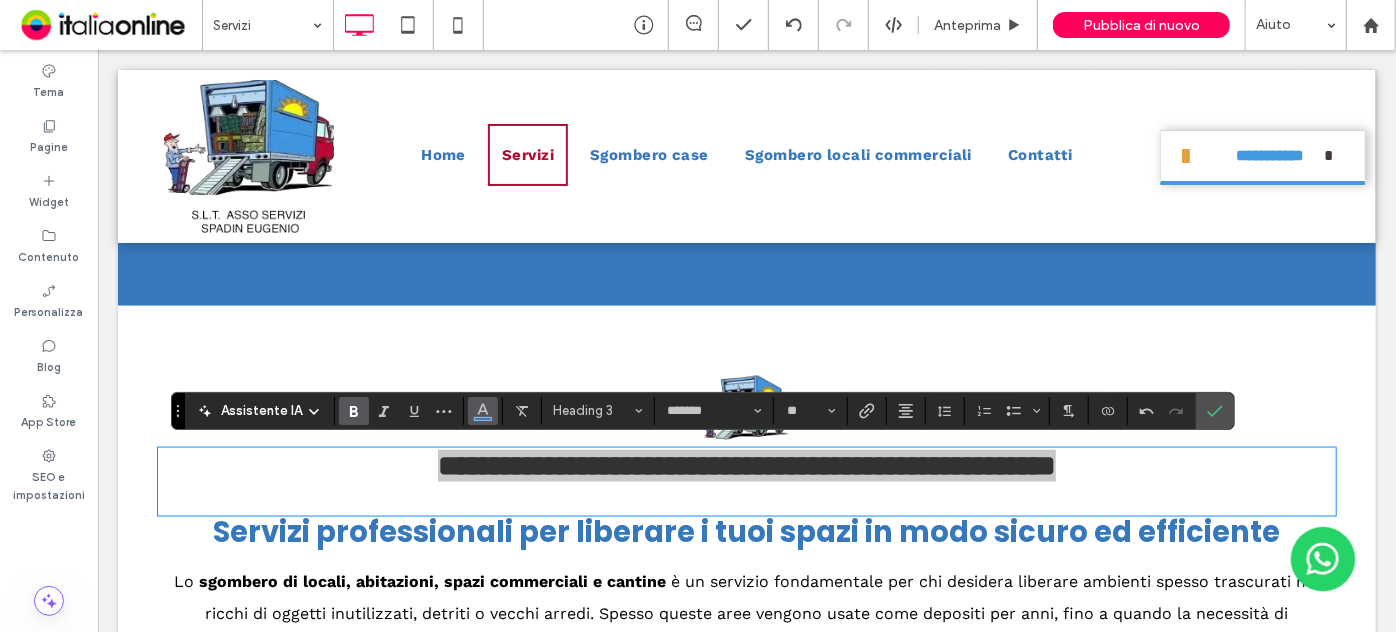 click 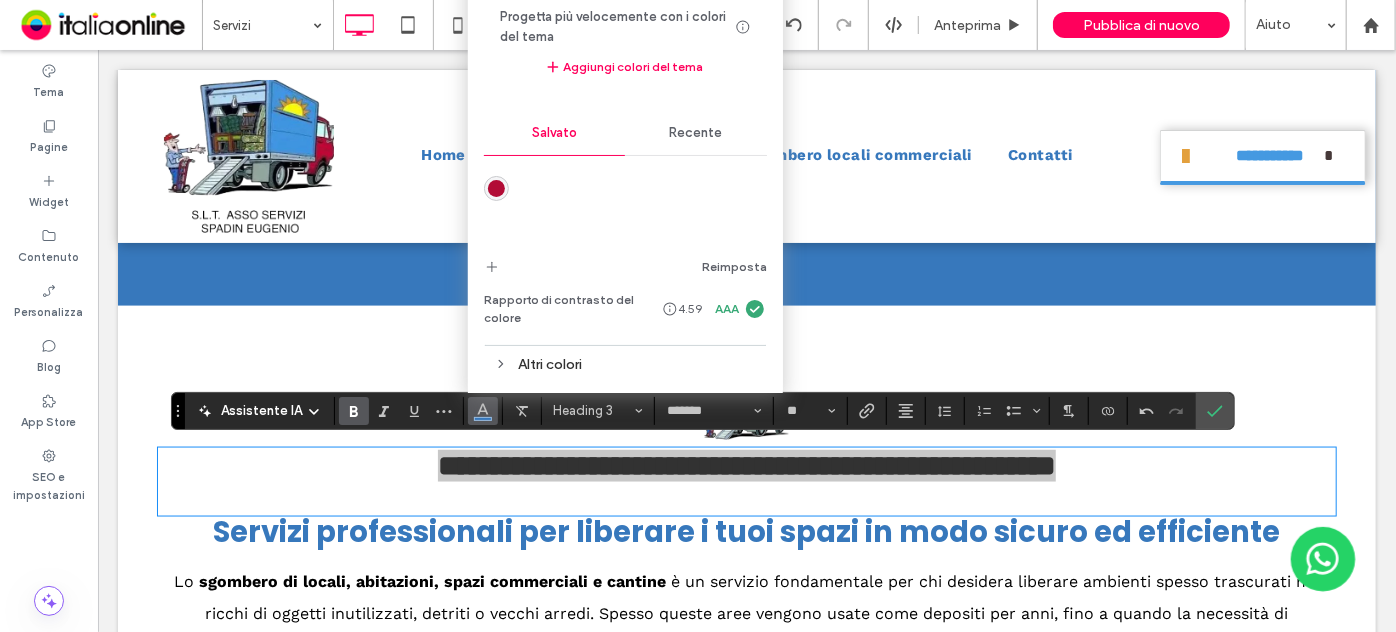 click on "Recente" at bounding box center (696, 133) 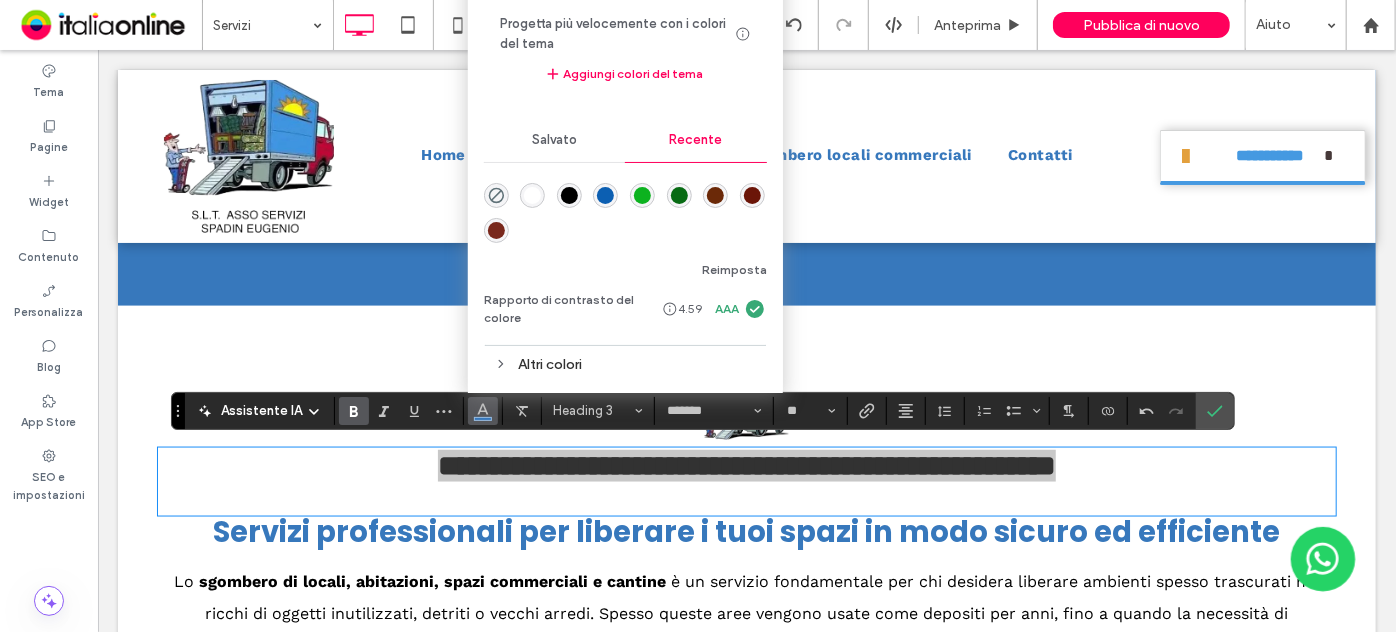 click at bounding box center [569, 195] 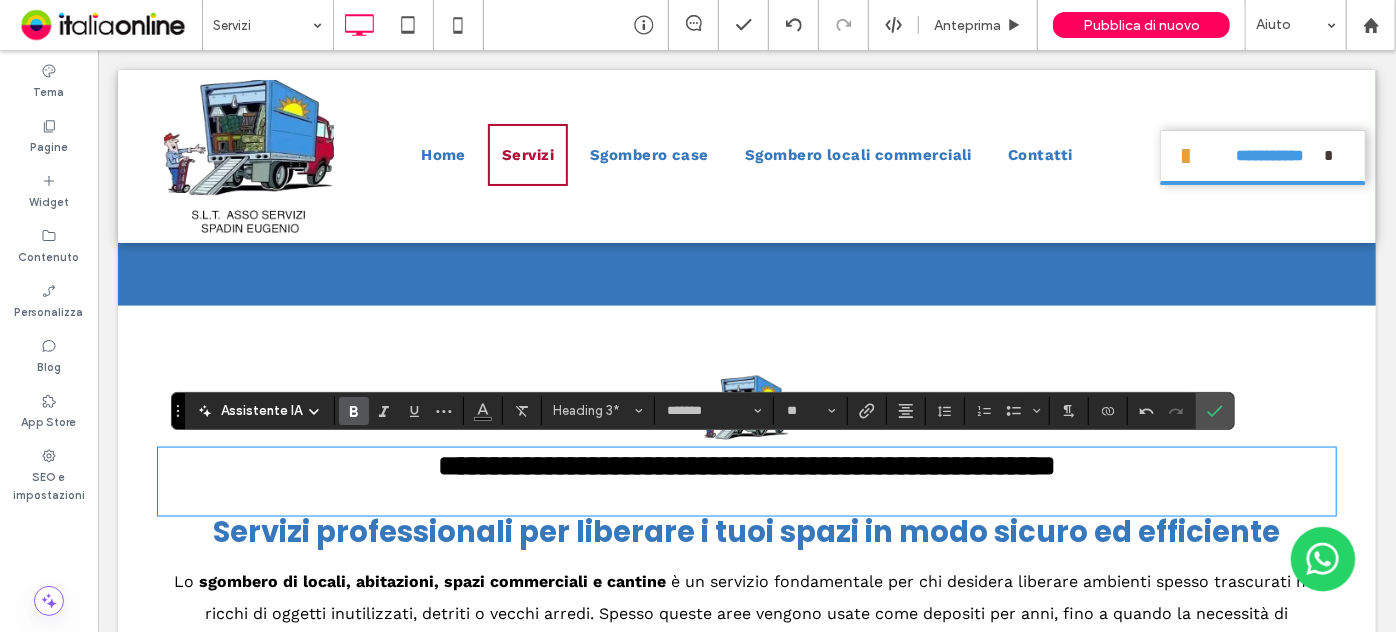 click on "**********" at bounding box center (746, 587) 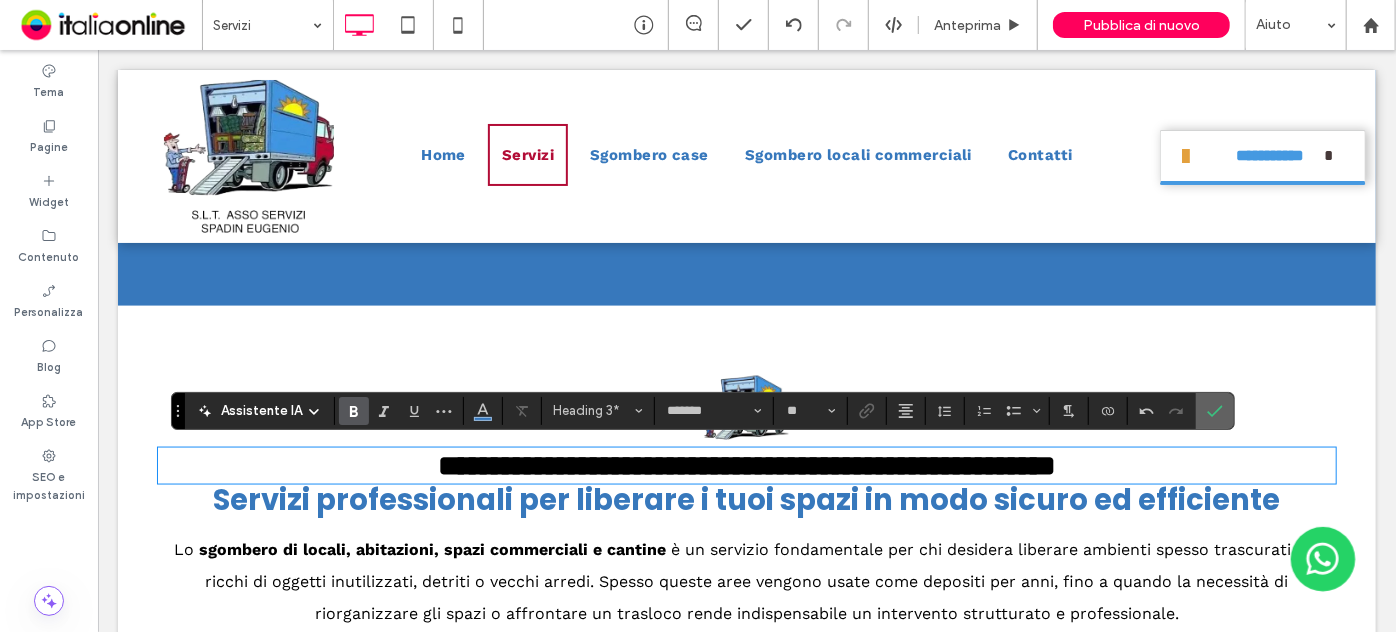click at bounding box center [1215, 411] 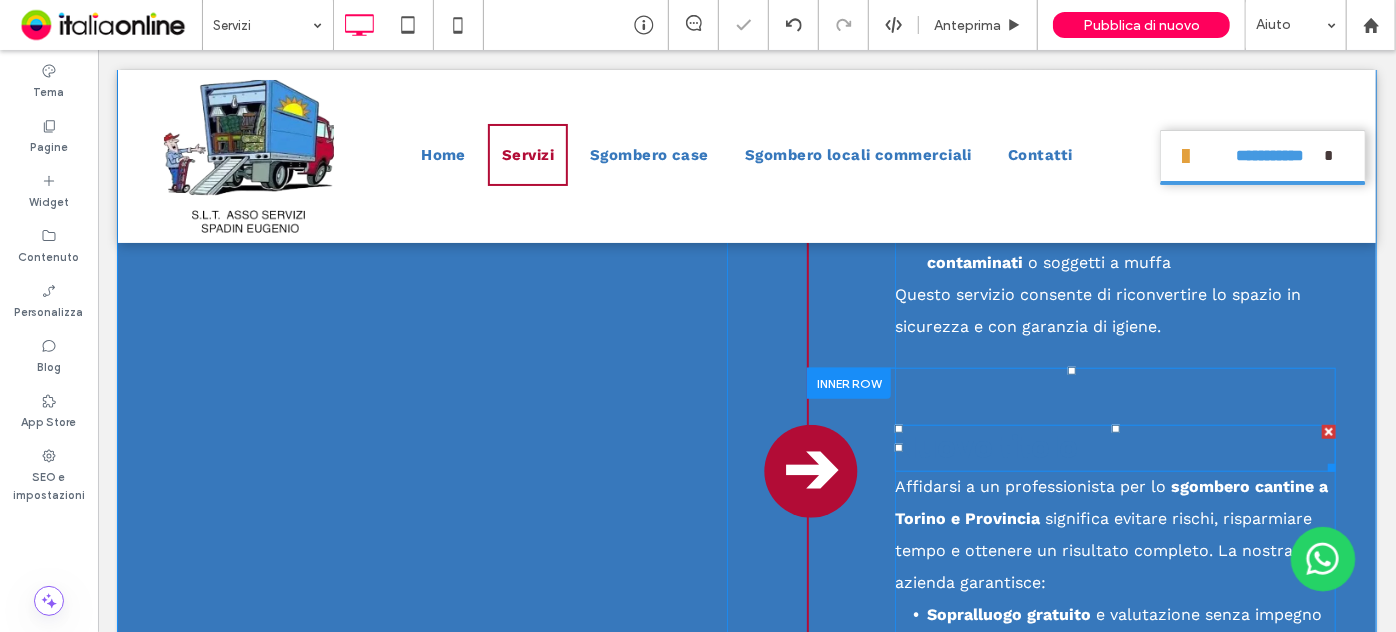 scroll, scrollTop: 4640, scrollLeft: 0, axis: vertical 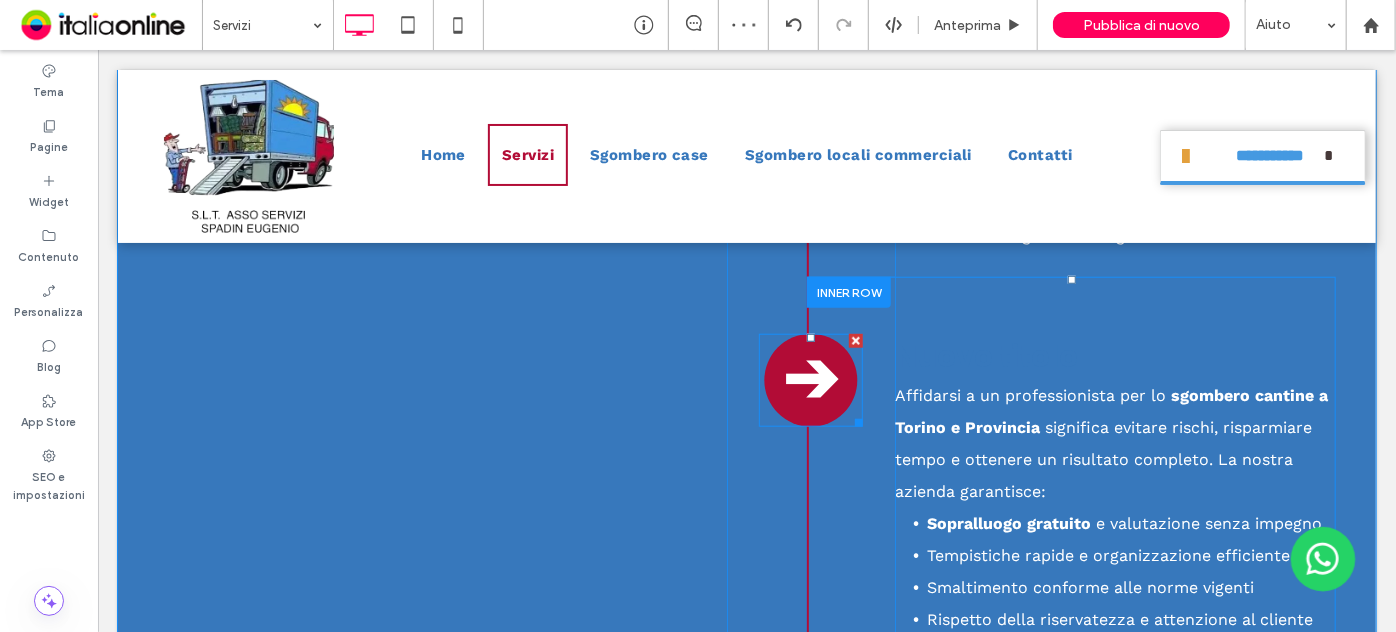 click at bounding box center (855, 340) 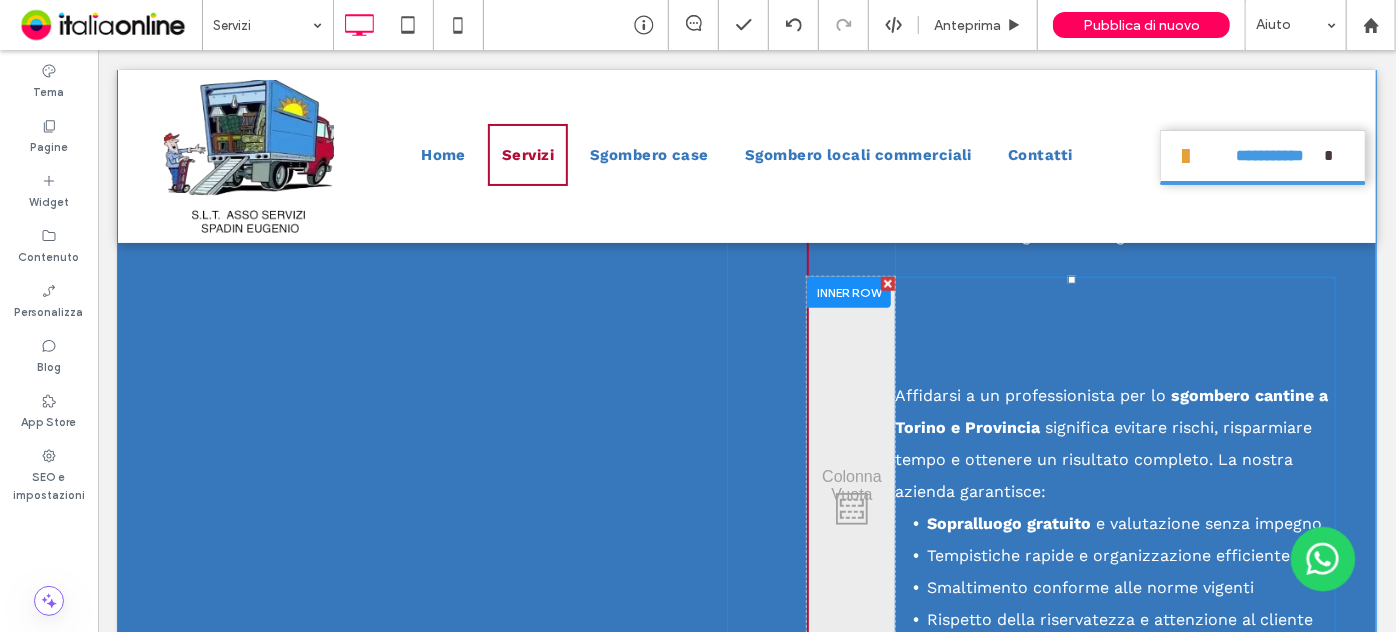 click at bounding box center [887, 283] 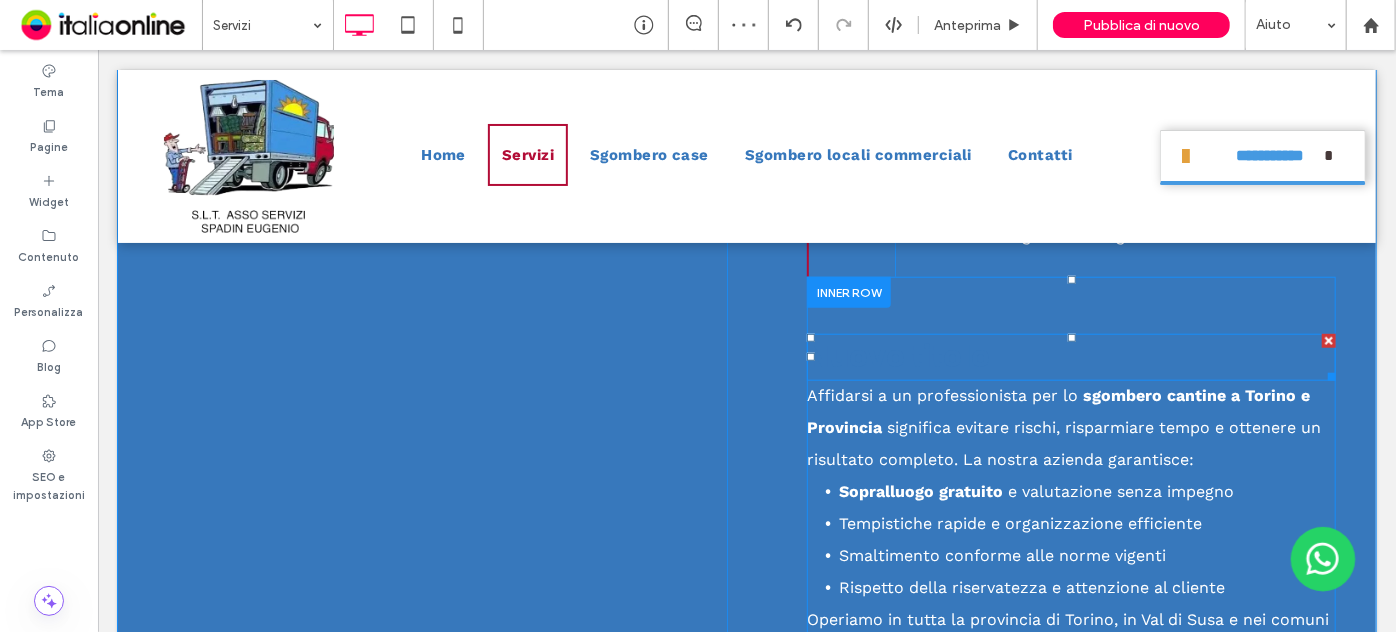 click at bounding box center (1328, 340) 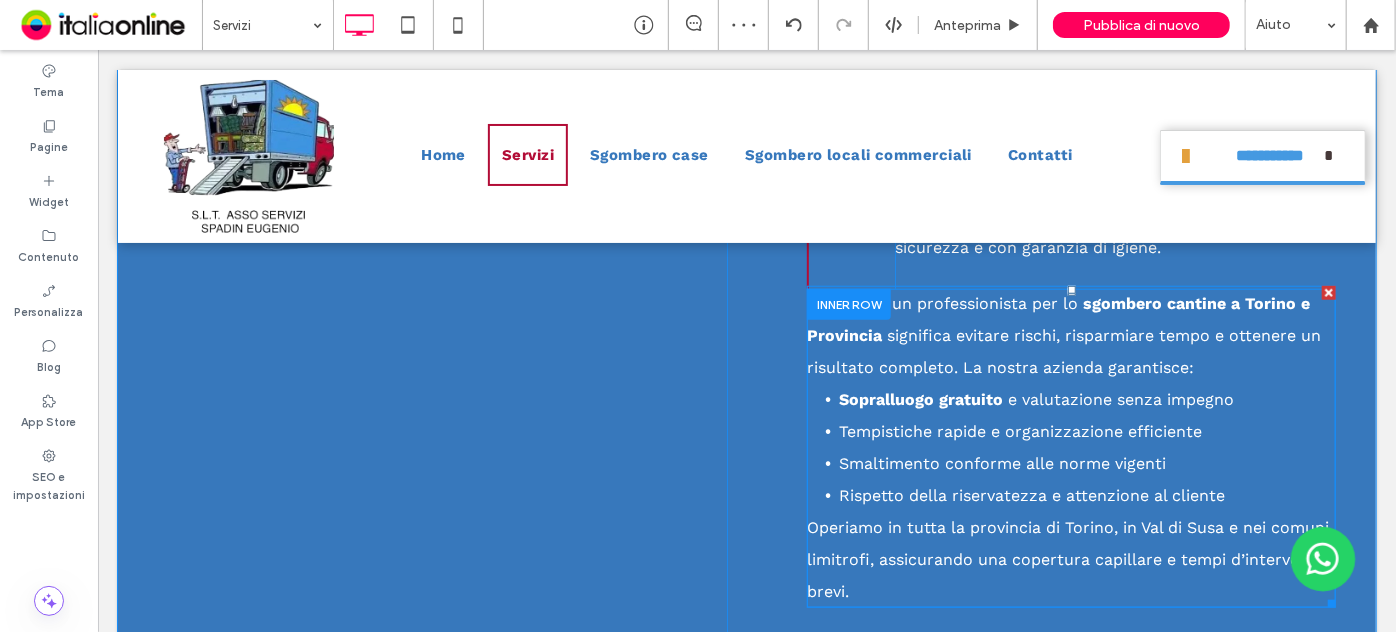 scroll, scrollTop: 4549, scrollLeft: 0, axis: vertical 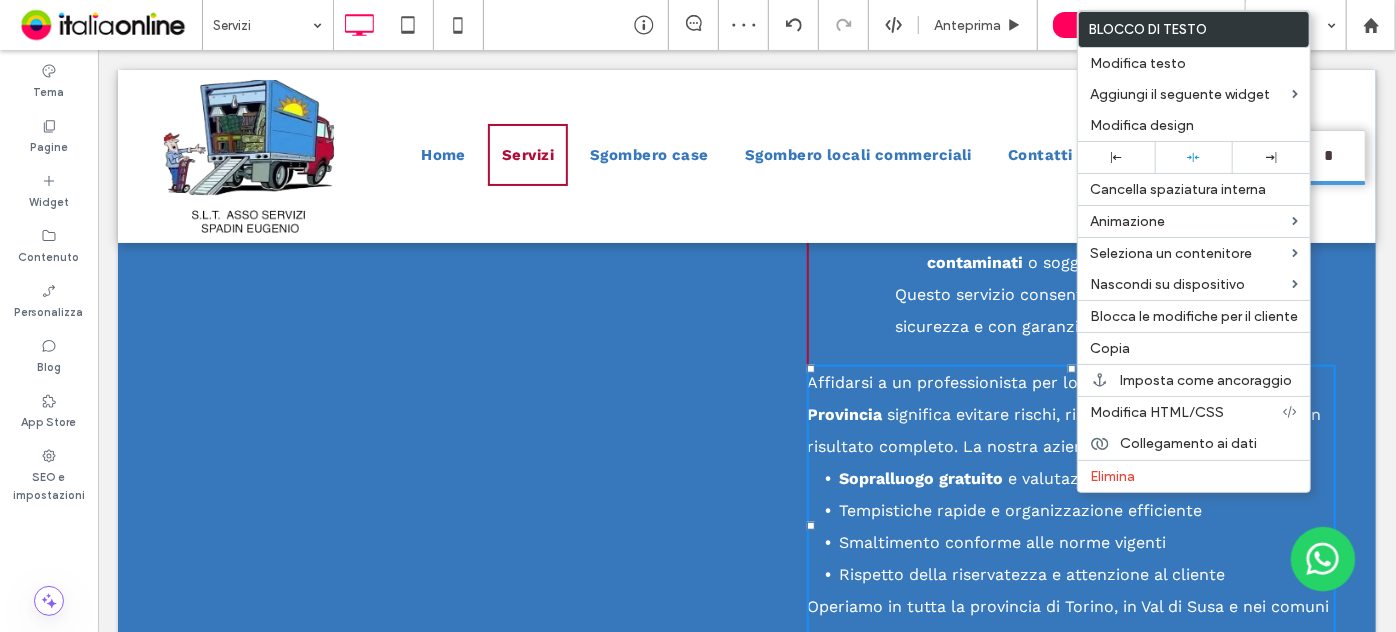 click on "Sopralluogo gratuito   e valutazione senza impegno" at bounding box center (1086, 478) 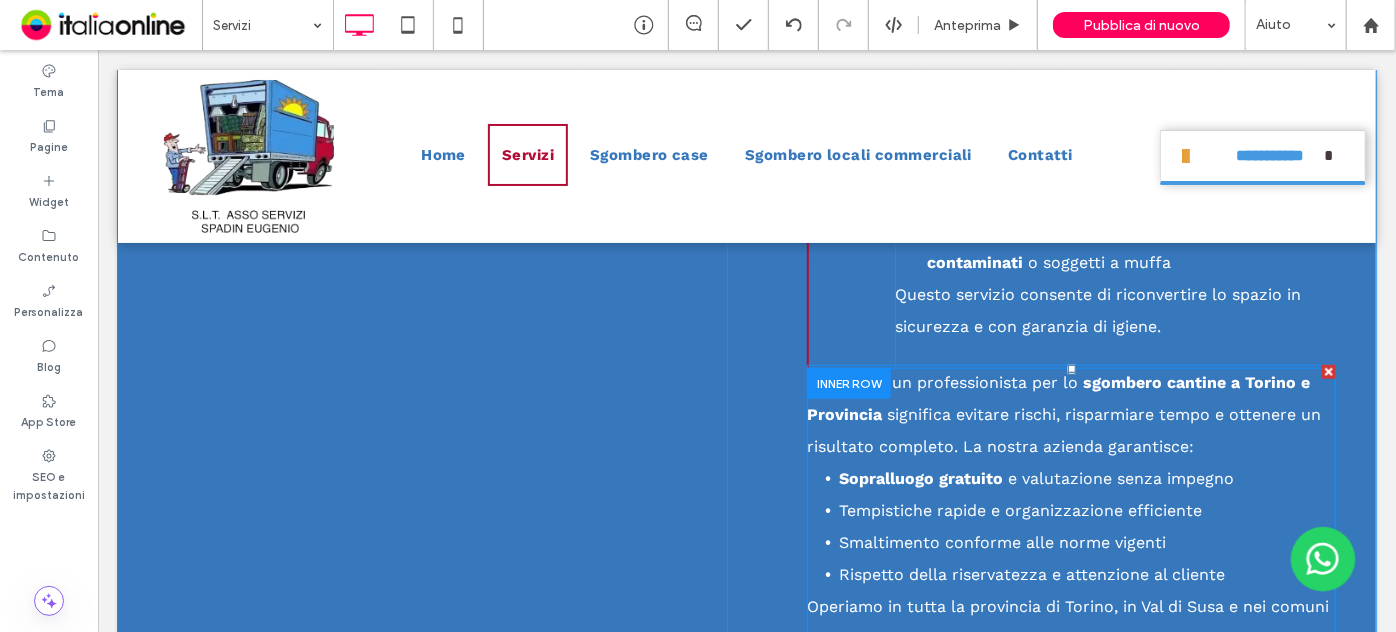 click on "Affidarsi a un professionista per lo
sgombero cantine a Torino e Provincia   significa evitare rischi, risparmiare tempo e ottenere un risultato completo. La nostra azienda garantisce:" at bounding box center [1070, 414] 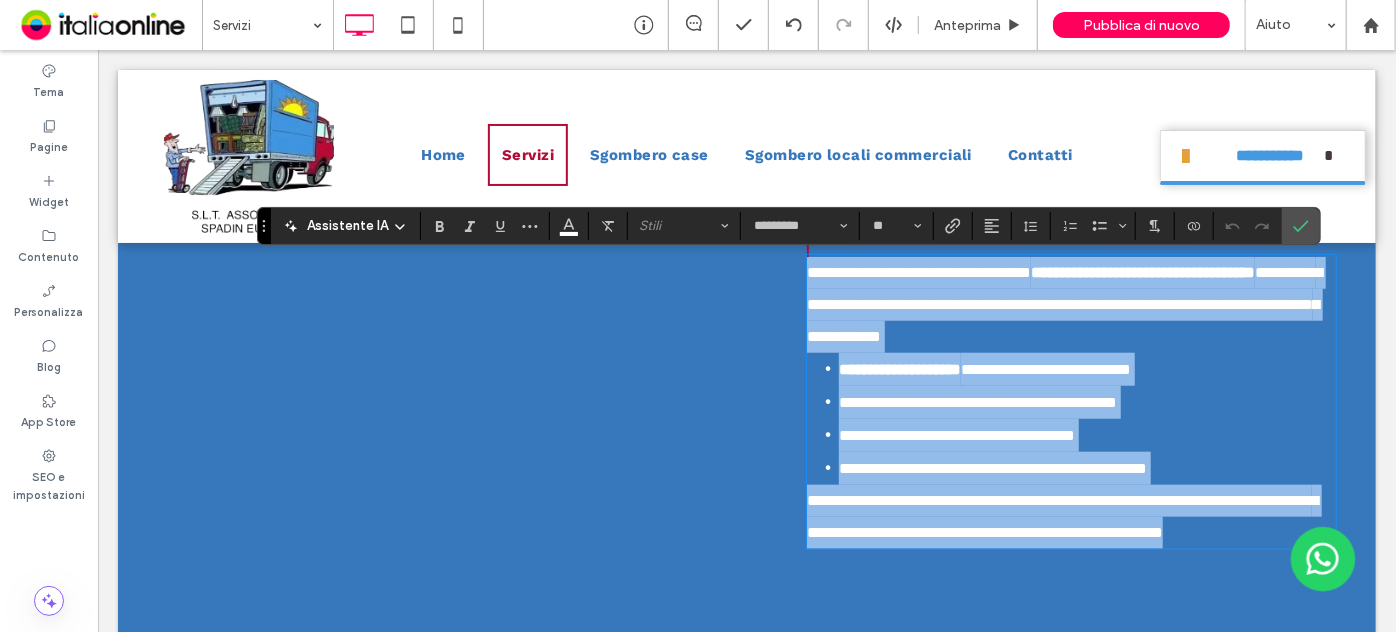 scroll, scrollTop: 4640, scrollLeft: 0, axis: vertical 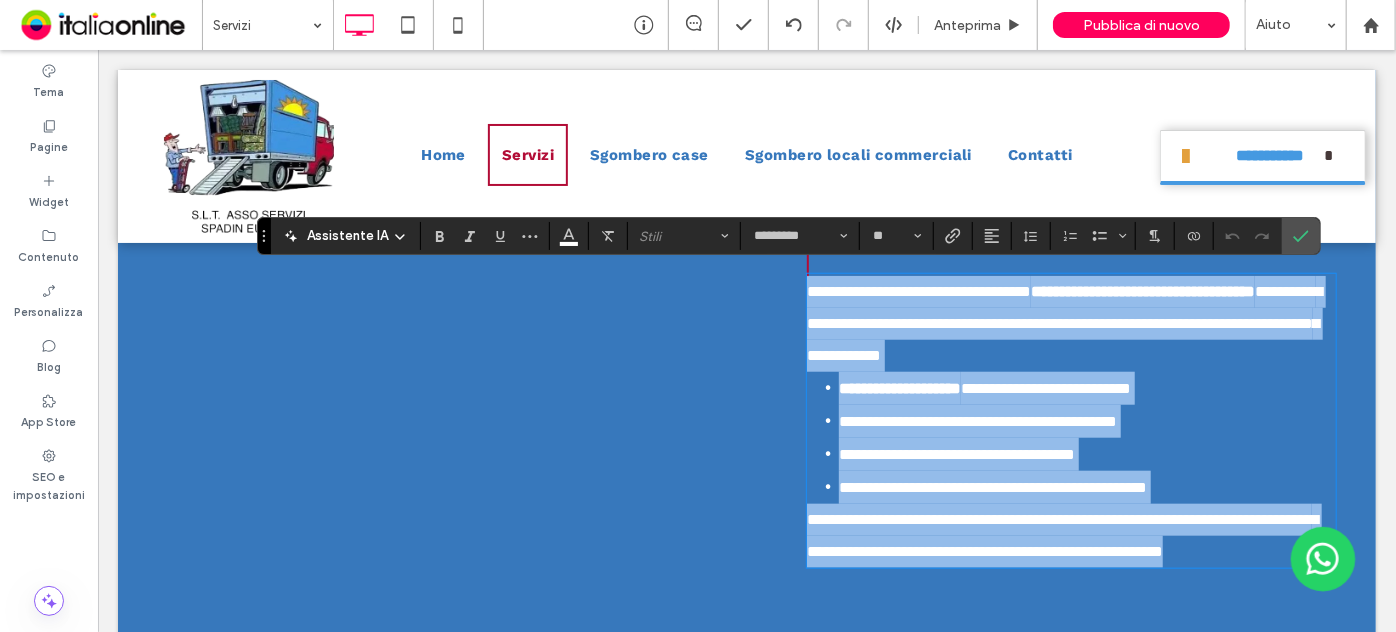 type 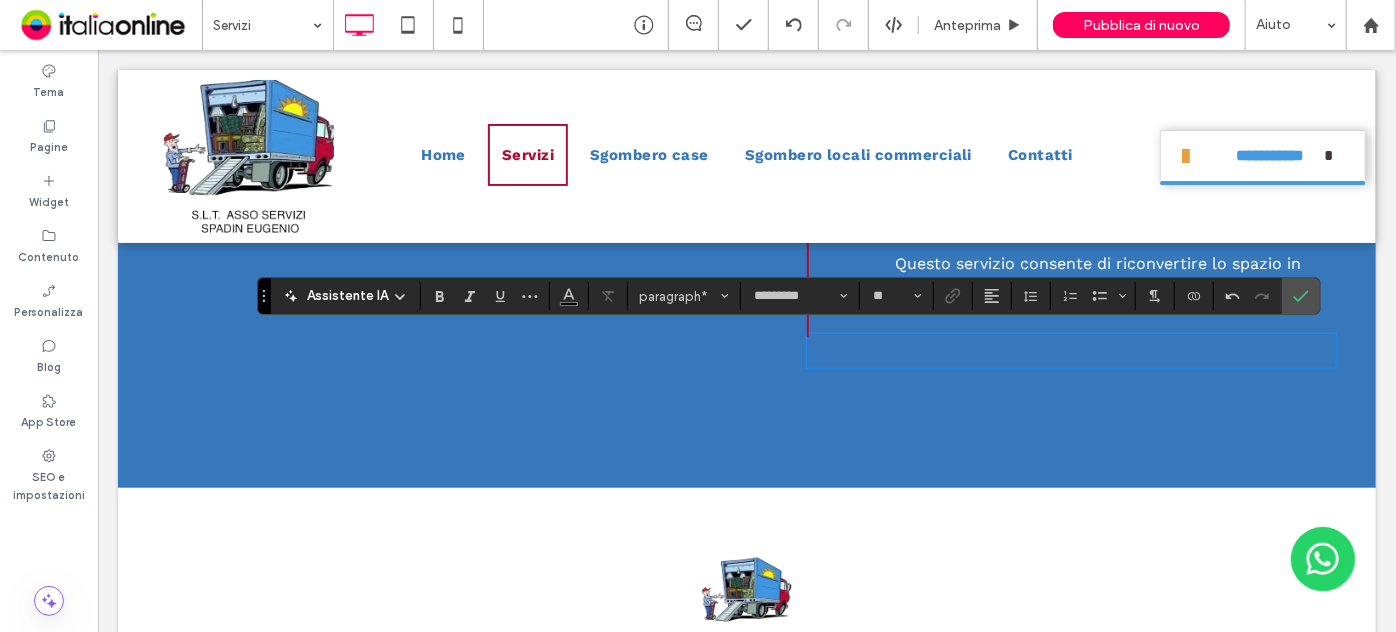 scroll, scrollTop: 4549, scrollLeft: 0, axis: vertical 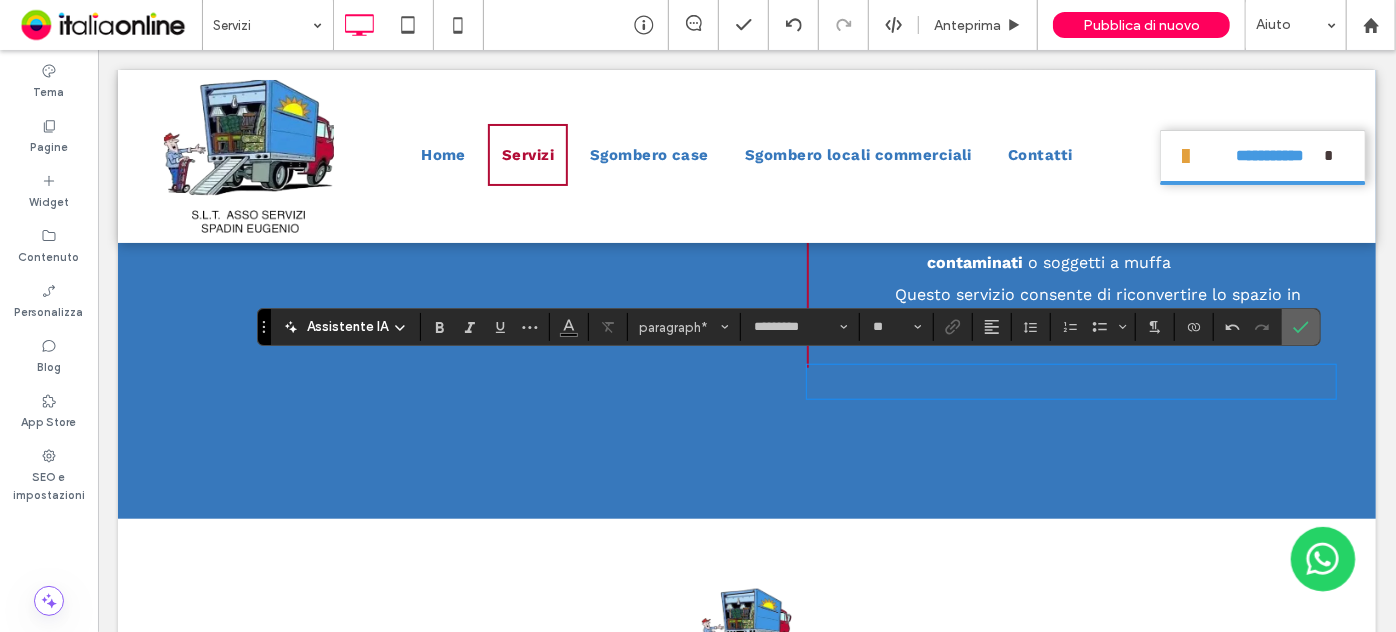 click 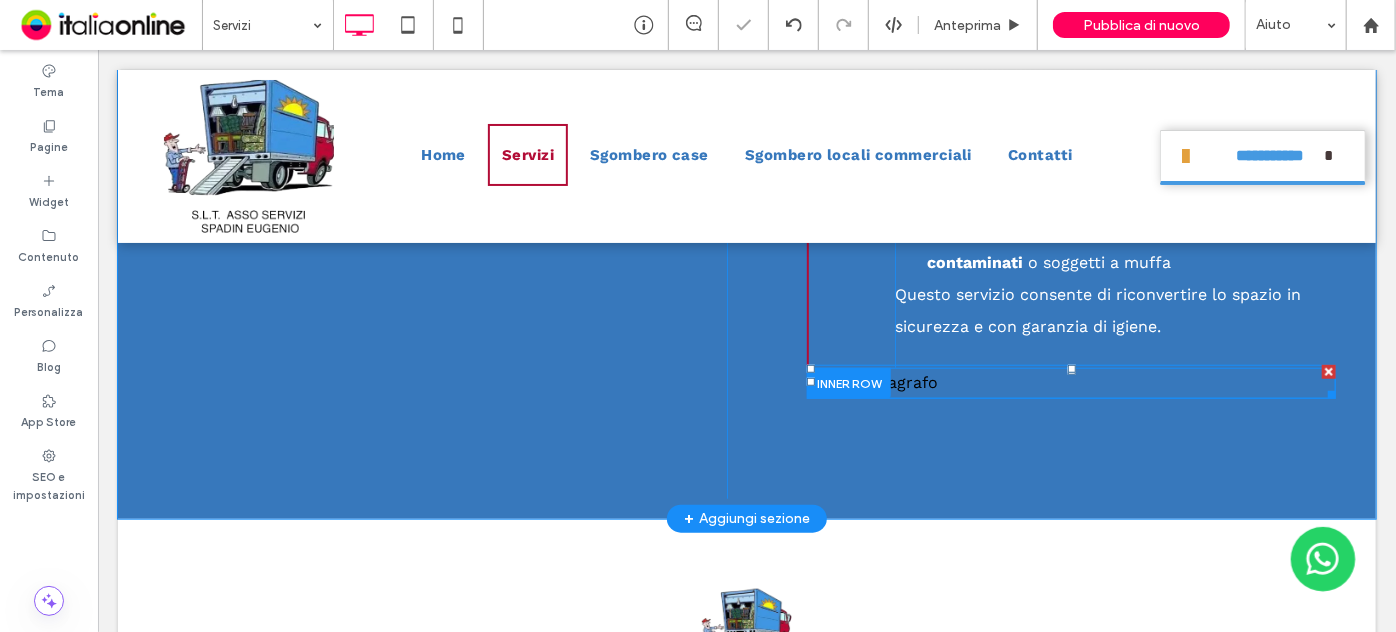 drag, startPoint x: 1314, startPoint y: 369, endPoint x: 1233, endPoint y: 453, distance: 116.6919 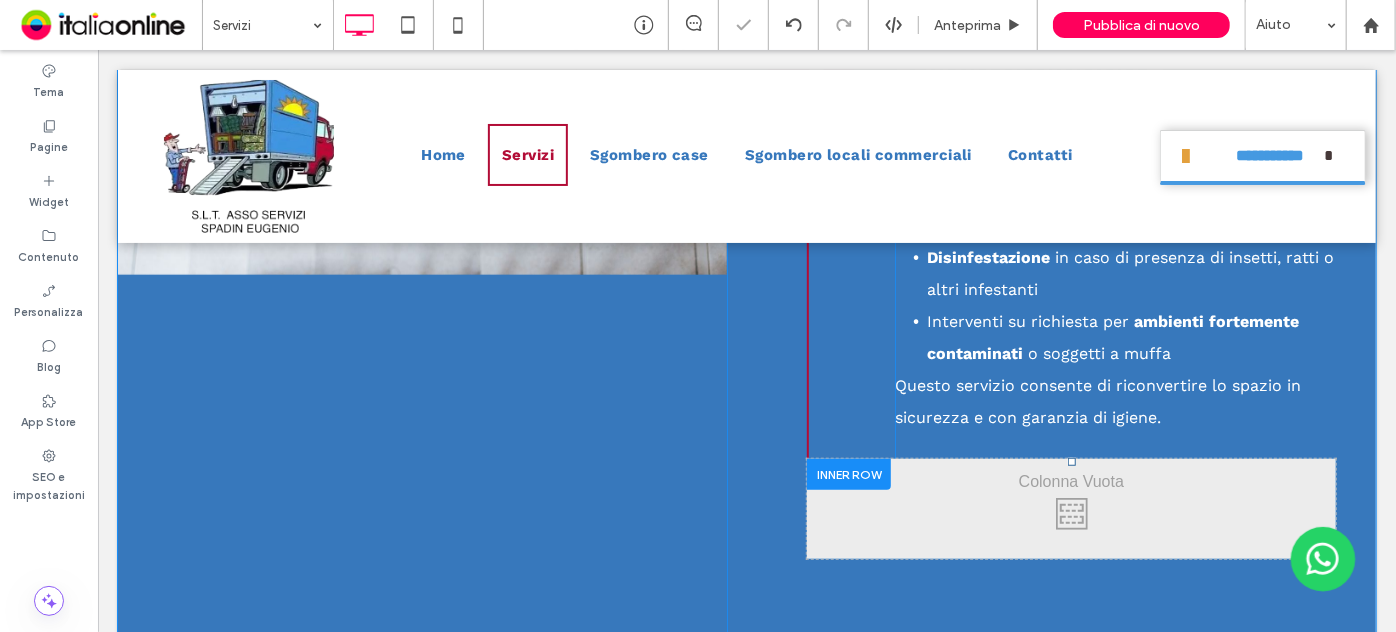 scroll, scrollTop: 4549, scrollLeft: 0, axis: vertical 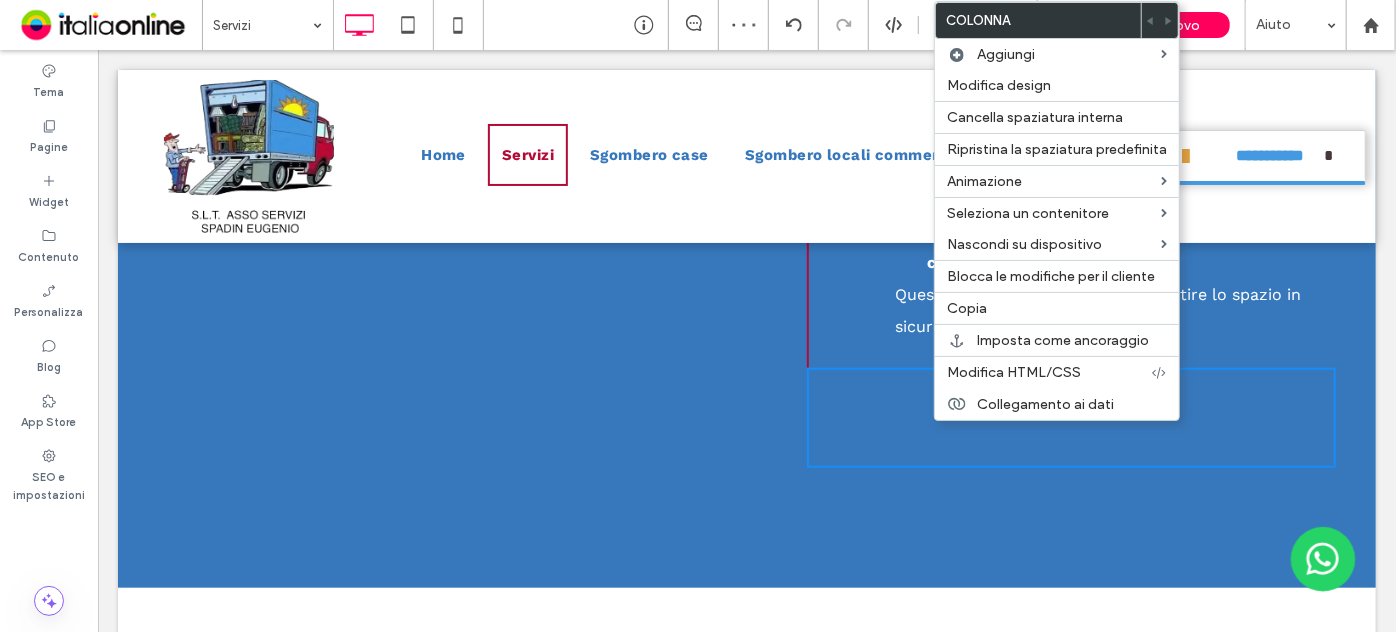 click on "Click To Paste" at bounding box center [1070, 417] 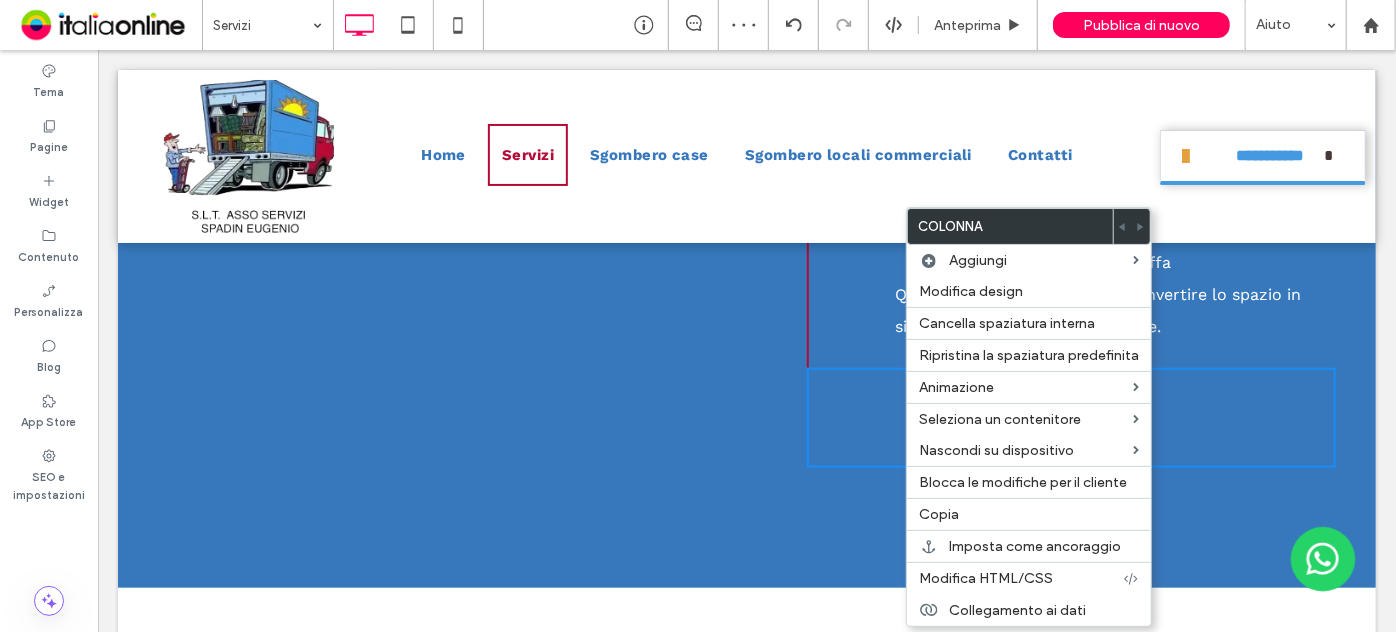 click on "Click To Paste" at bounding box center (1070, 417) 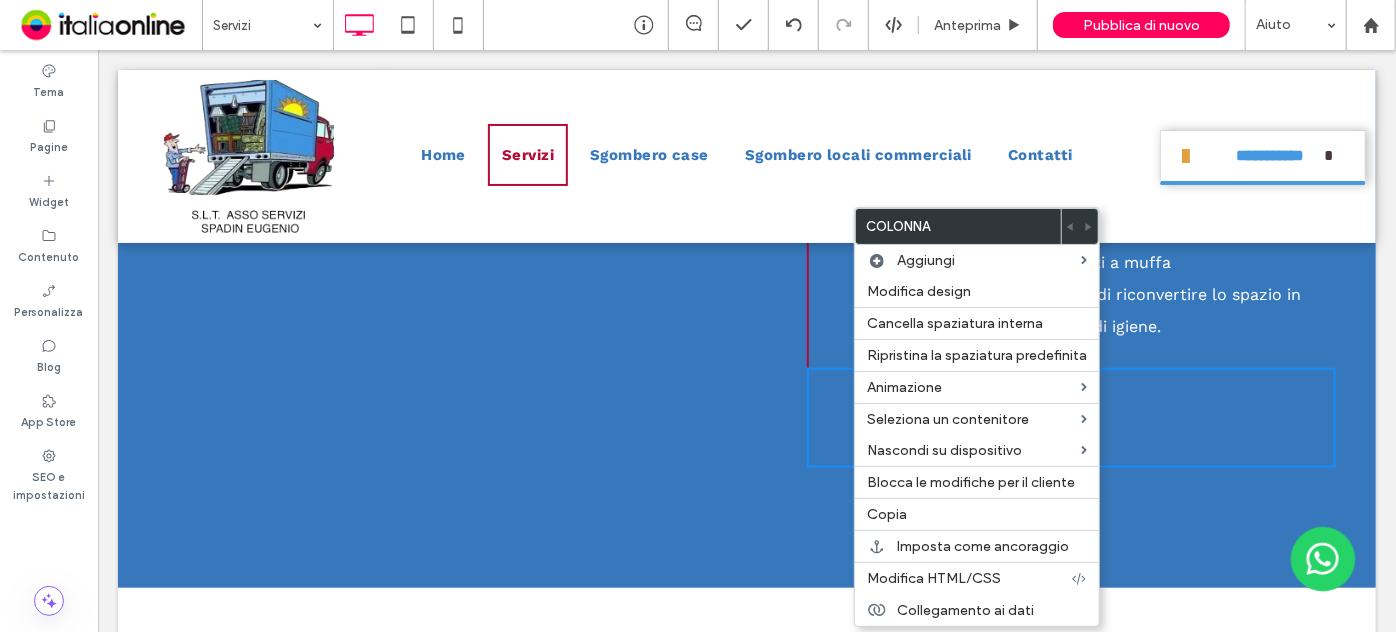 click on "Click To Paste" at bounding box center (1070, 417) 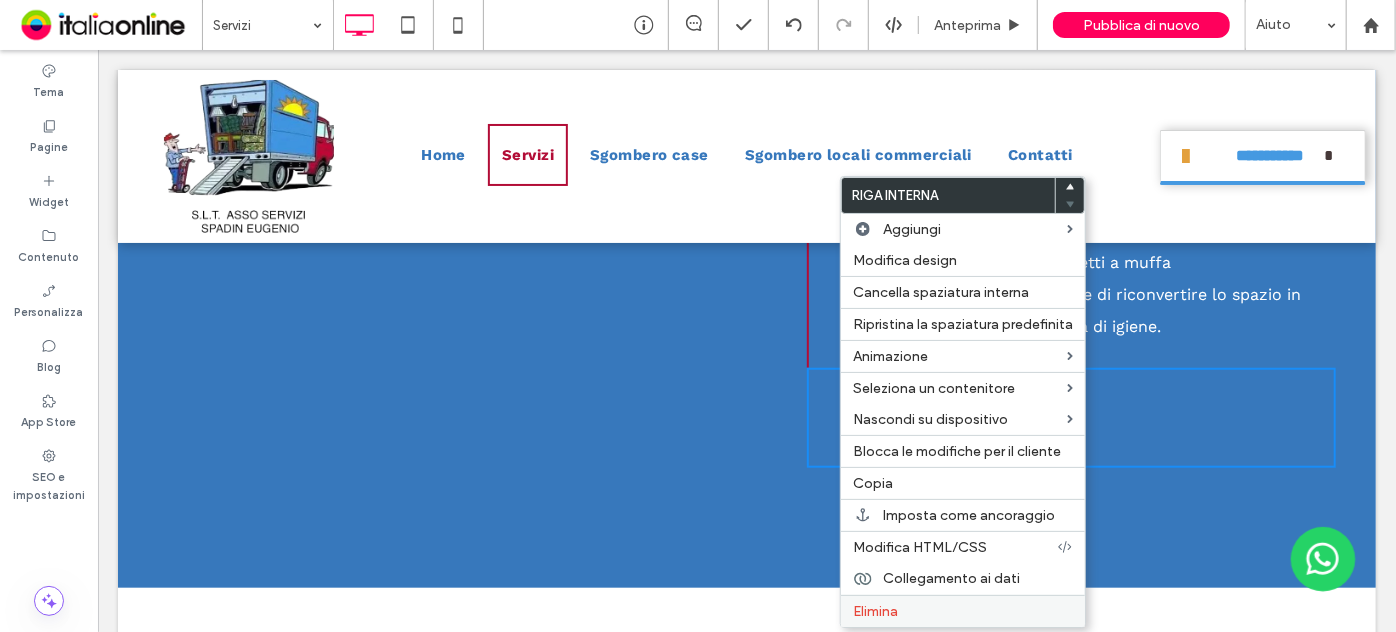 click on "Elimina" at bounding box center (875, 611) 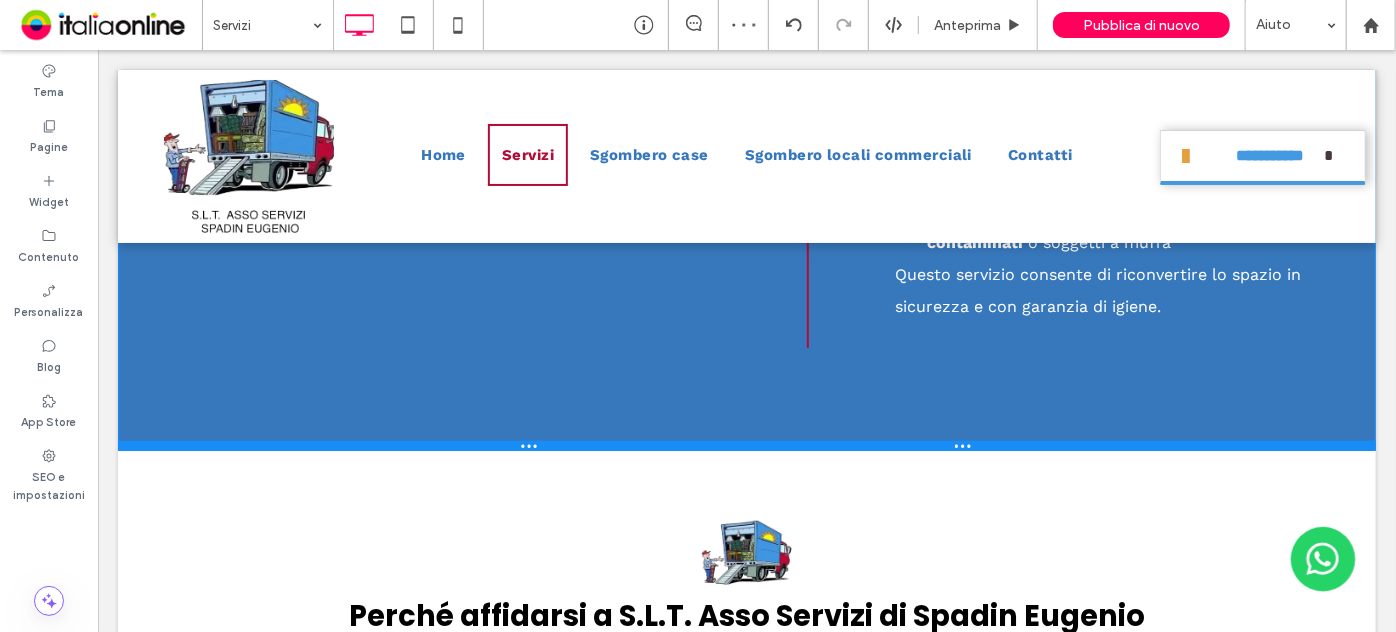 drag, startPoint x: 633, startPoint y: 482, endPoint x: 641, endPoint y: 313, distance: 169.18924 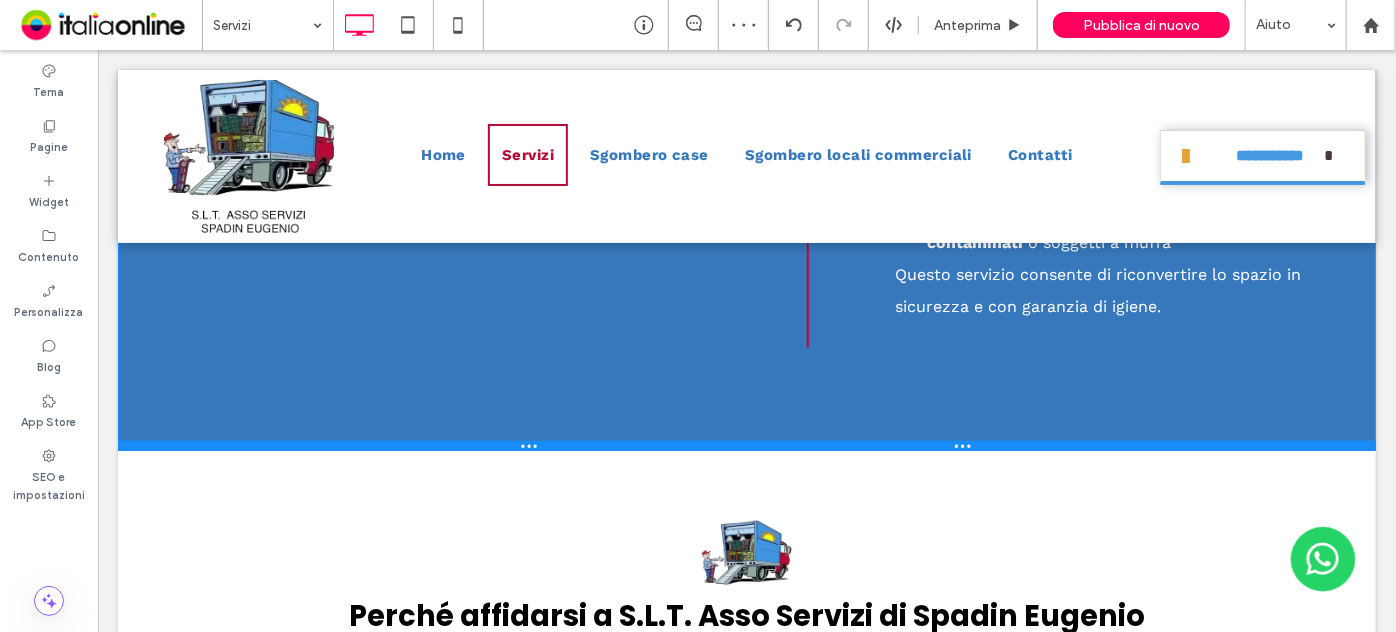 click on "Button
Mostra altri
Click To Paste
➔
Click To Paste
Pulizia e sanificazione post sgombero
Dopo ogni intervento, mettiamo a disposizione un servizio di
pulizia approfondita , indispensabile per rendere l’ambiente nuovamente fruibile.
﻿ Questo è particolarmente utile in cantine che sono rimaste chiuse o inutilizzate per molto tempo.
Click To Paste
➔
Click To Paste
Pulizia ordinaria e trattamenti igienici
Rimozione completa di polvere, residui e detriti Sanificazione con prodotti specifici per la disinfezione delle superfici Disinfestazione   in caso di presenza di insetti, ratti o altri infestanti Interventi su richiesta per
ambienti fortemente contaminati   o soggetti a muffa
Questo servizio consente di riconvertire lo spazio in sicurezza e con garanzia di igiene.
Click To Paste" at bounding box center (746, -31) 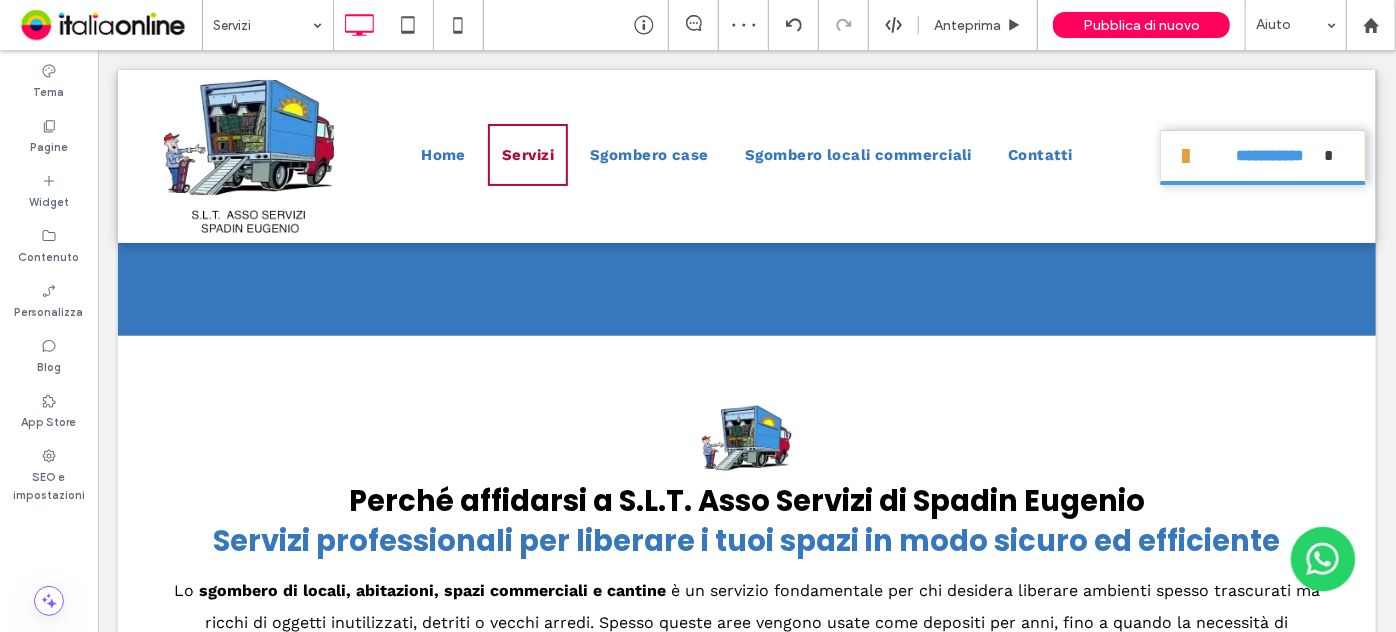 scroll, scrollTop: 4821, scrollLeft: 0, axis: vertical 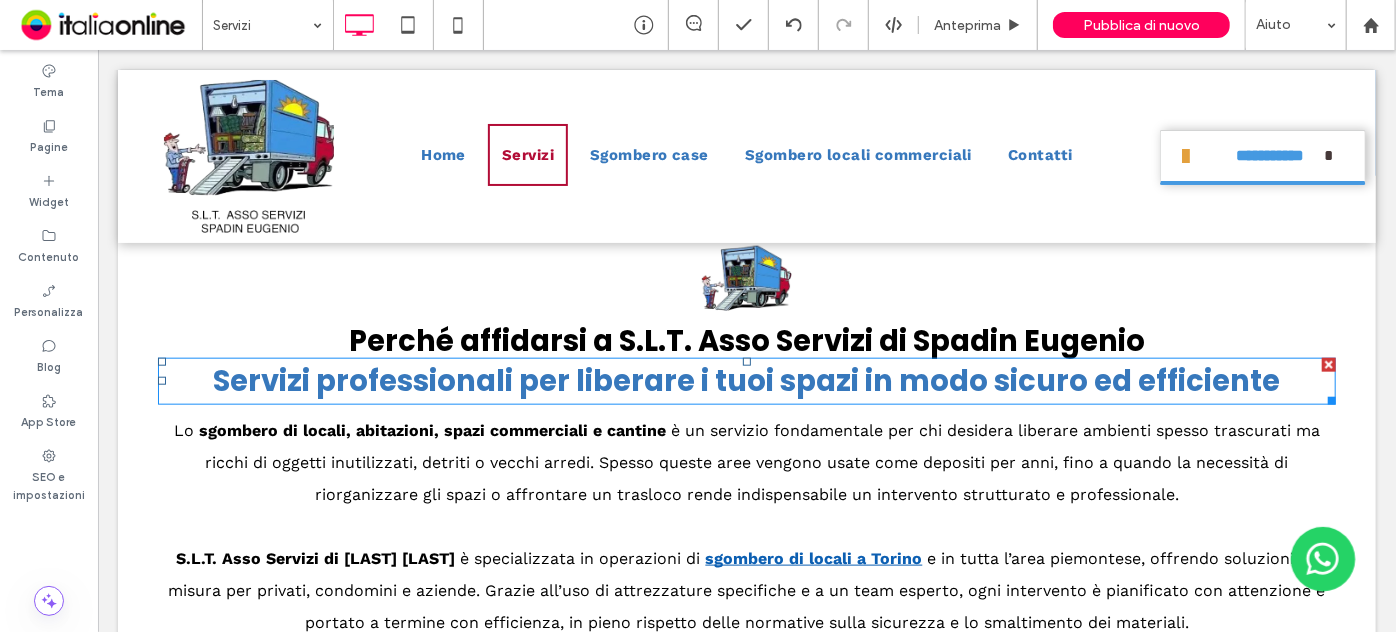 click on "Servizi professionali per liberare i tuoi spazi in modo sicuro ed efficiente" at bounding box center [746, 380] 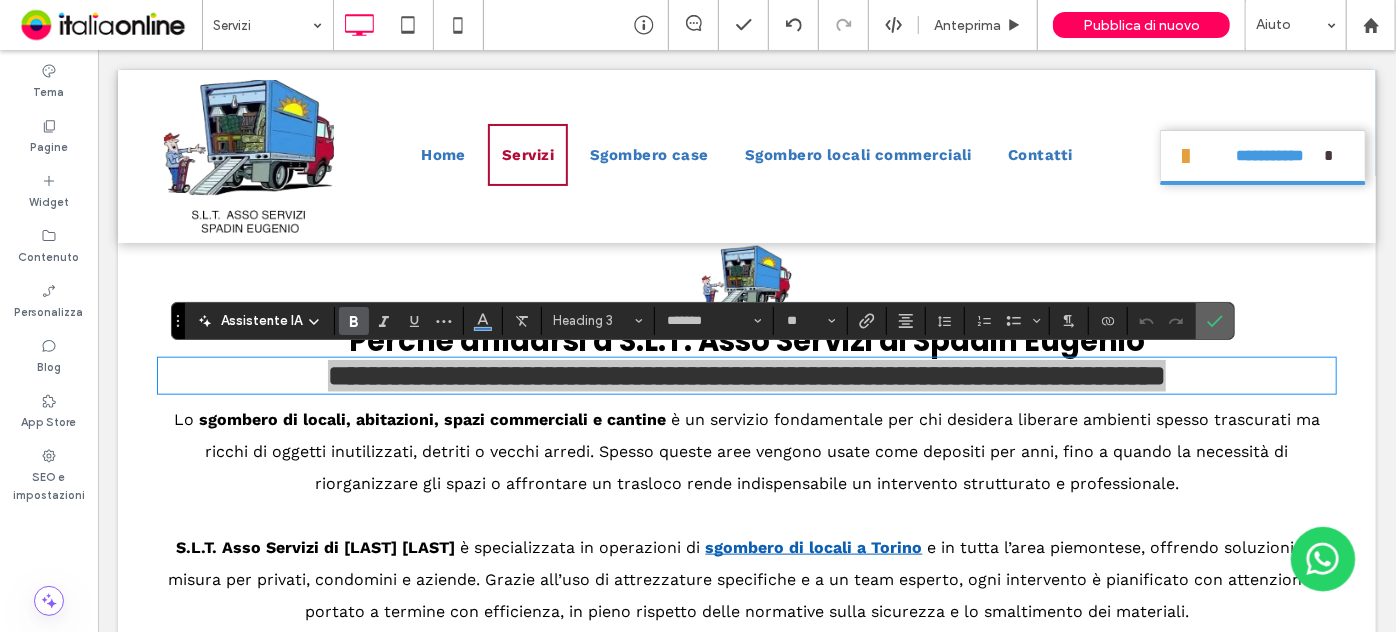 click at bounding box center [1215, 321] 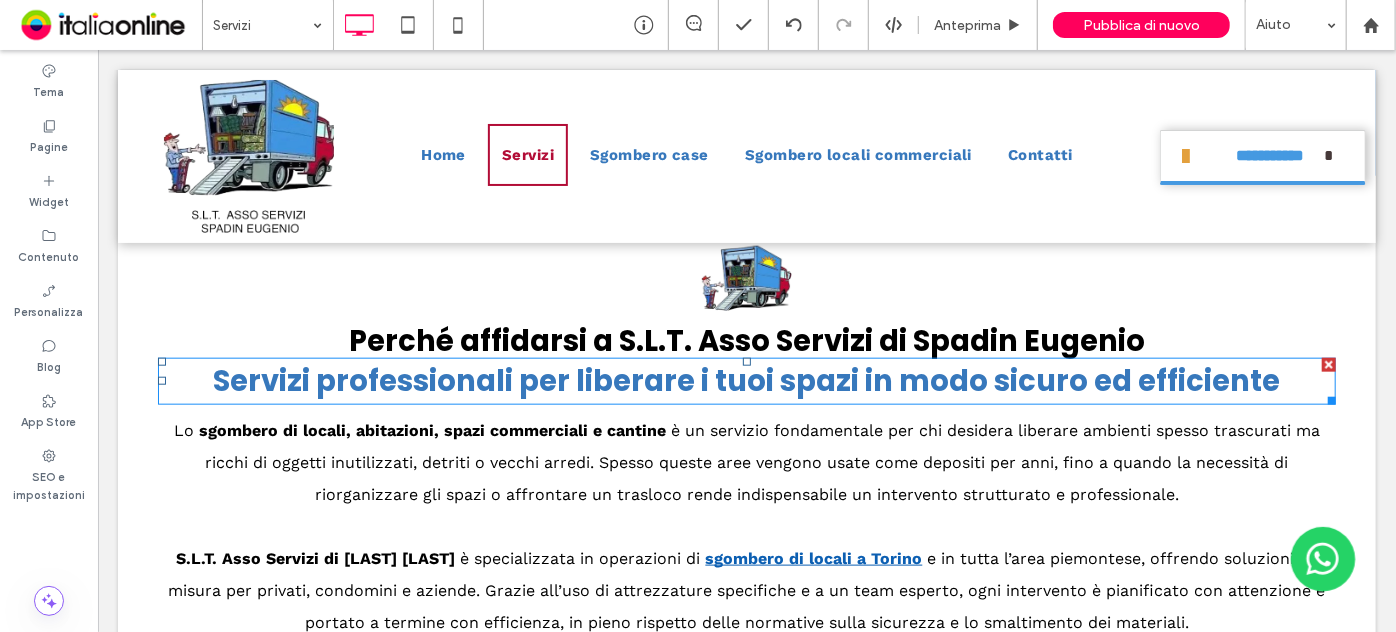 click at bounding box center (1328, 364) 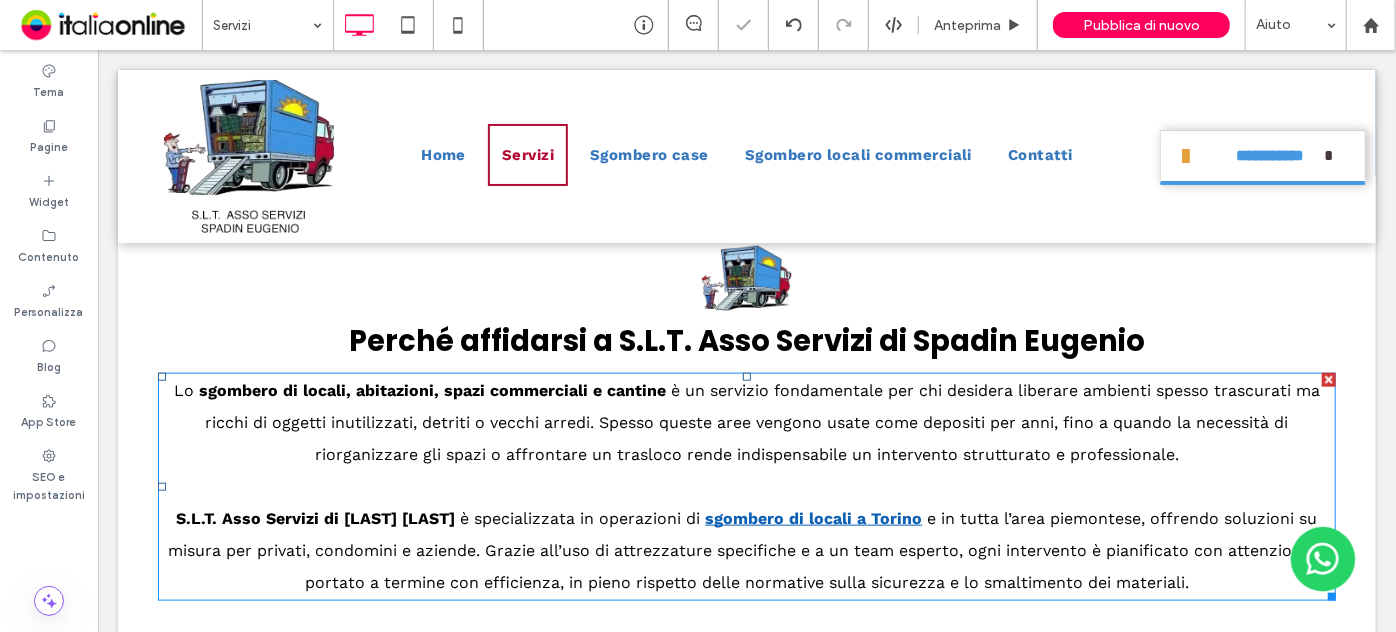 click at bounding box center [746, 486] 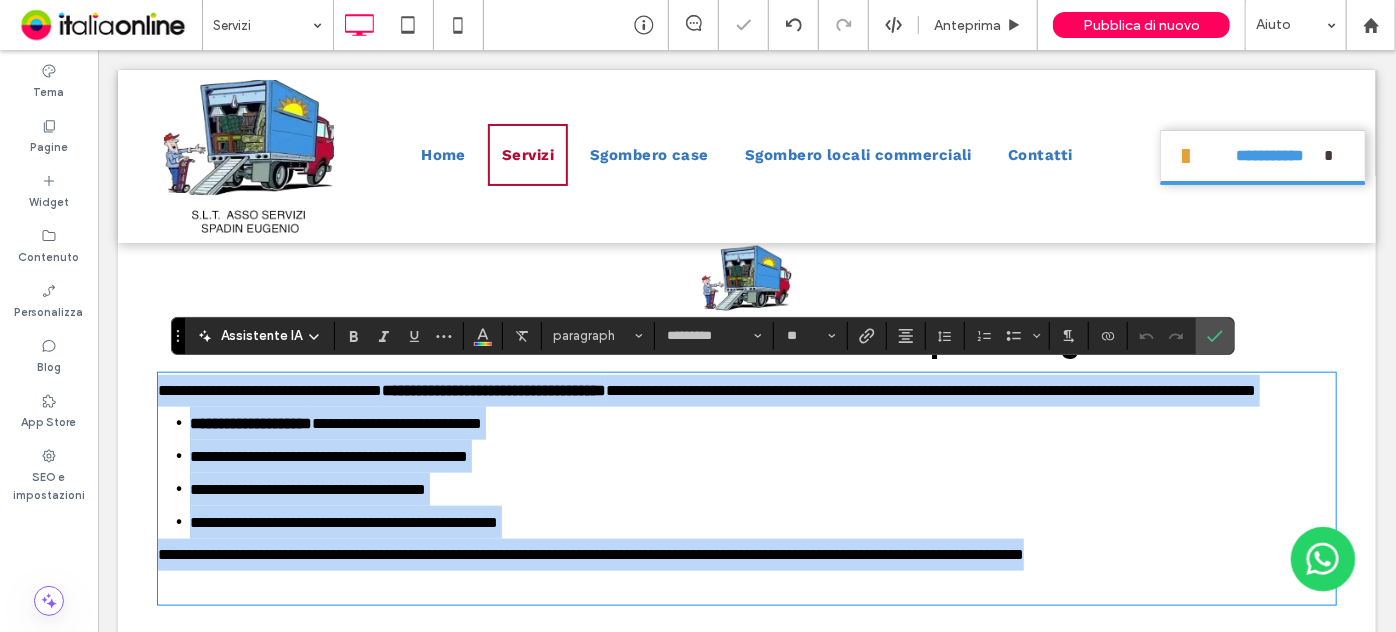 scroll, scrollTop: 0, scrollLeft: 0, axis: both 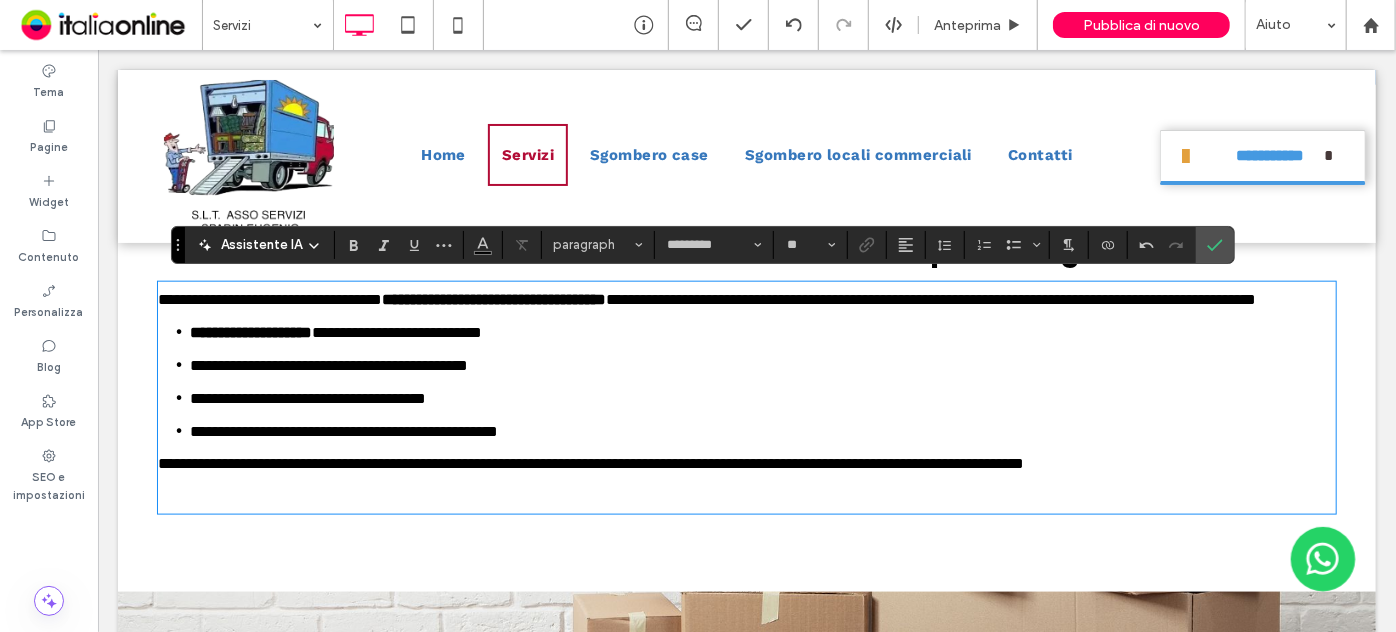 click on "**********" at bounding box center (328, 364) 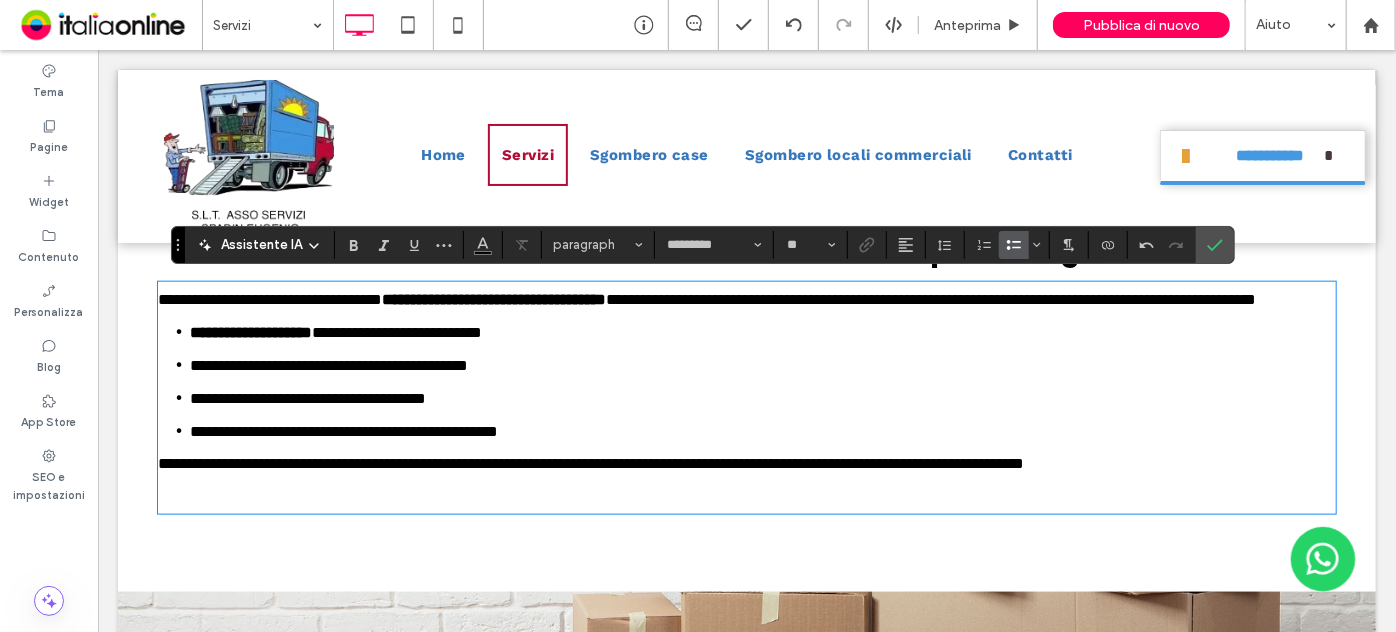 click on "**********" at bounding box center [590, 462] 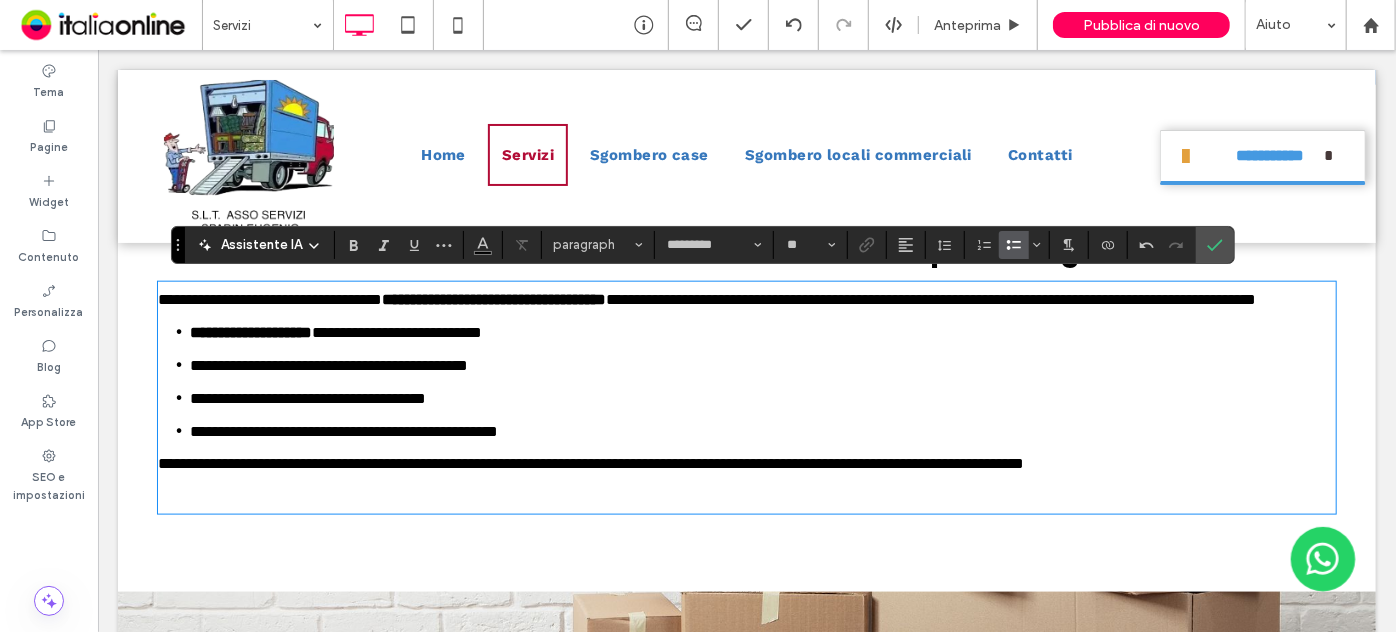 drag, startPoint x: 1266, startPoint y: 468, endPoint x: 1066, endPoint y: 440, distance: 201.95049 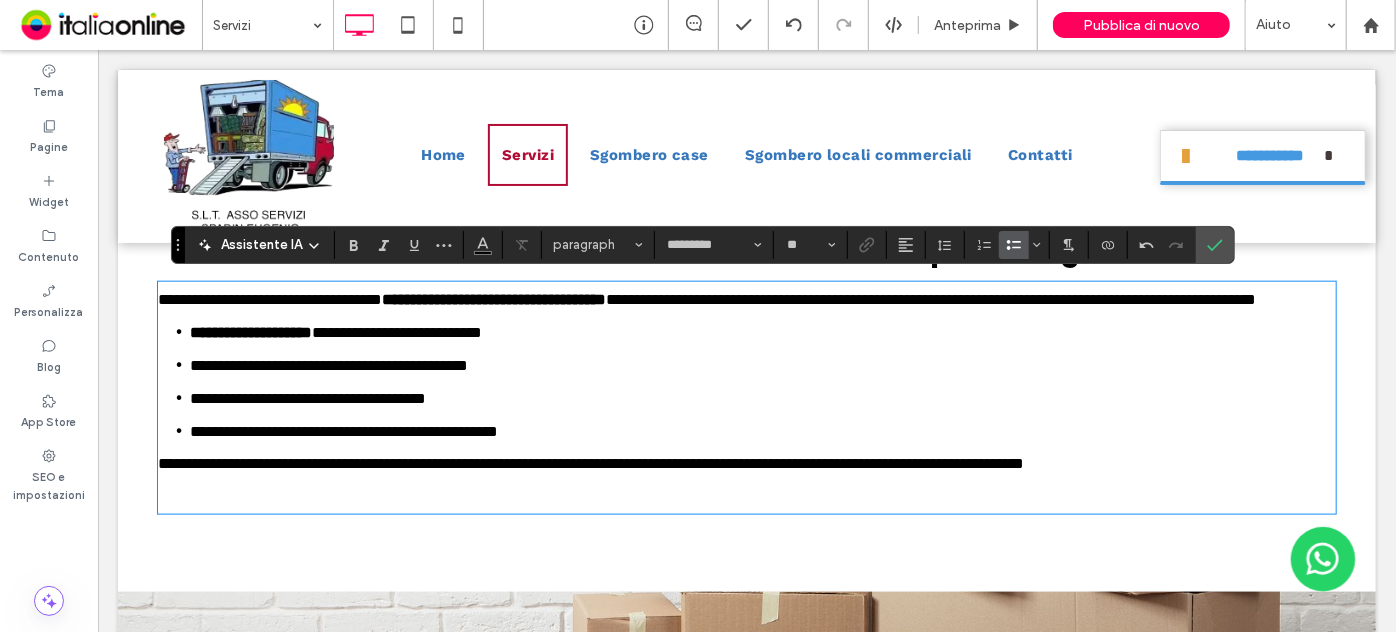 click on "**********" at bounding box center (328, 364) 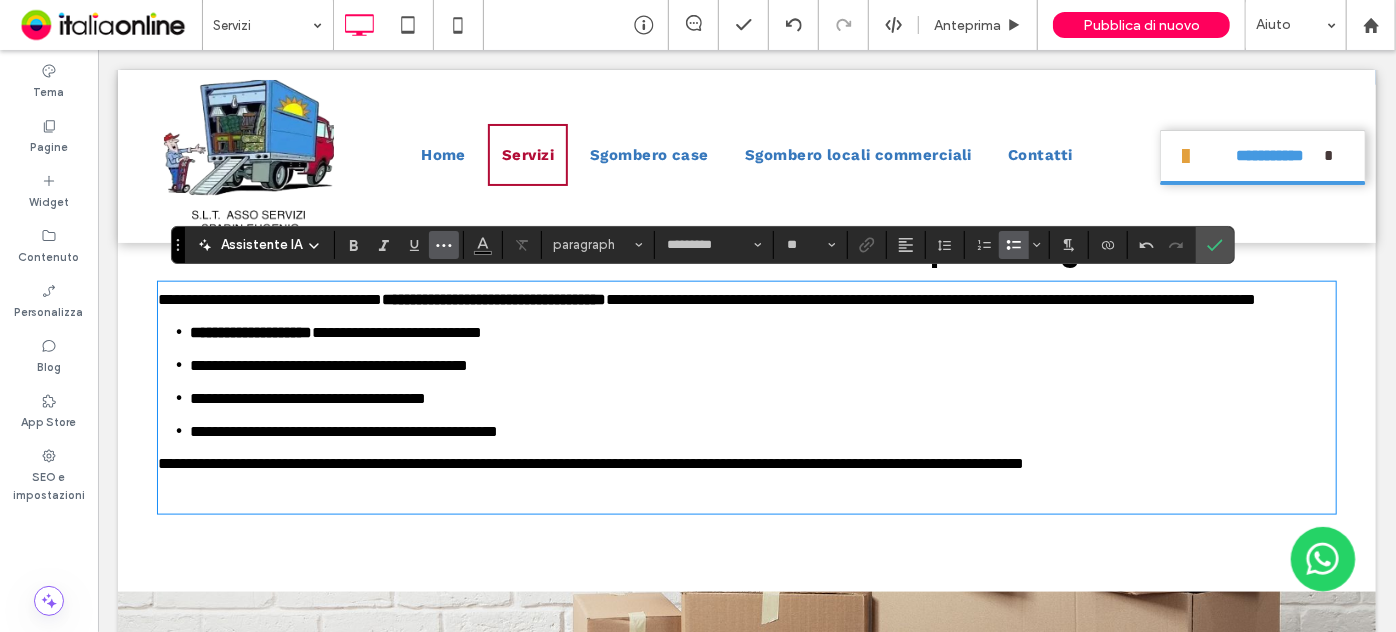 click at bounding box center (444, 245) 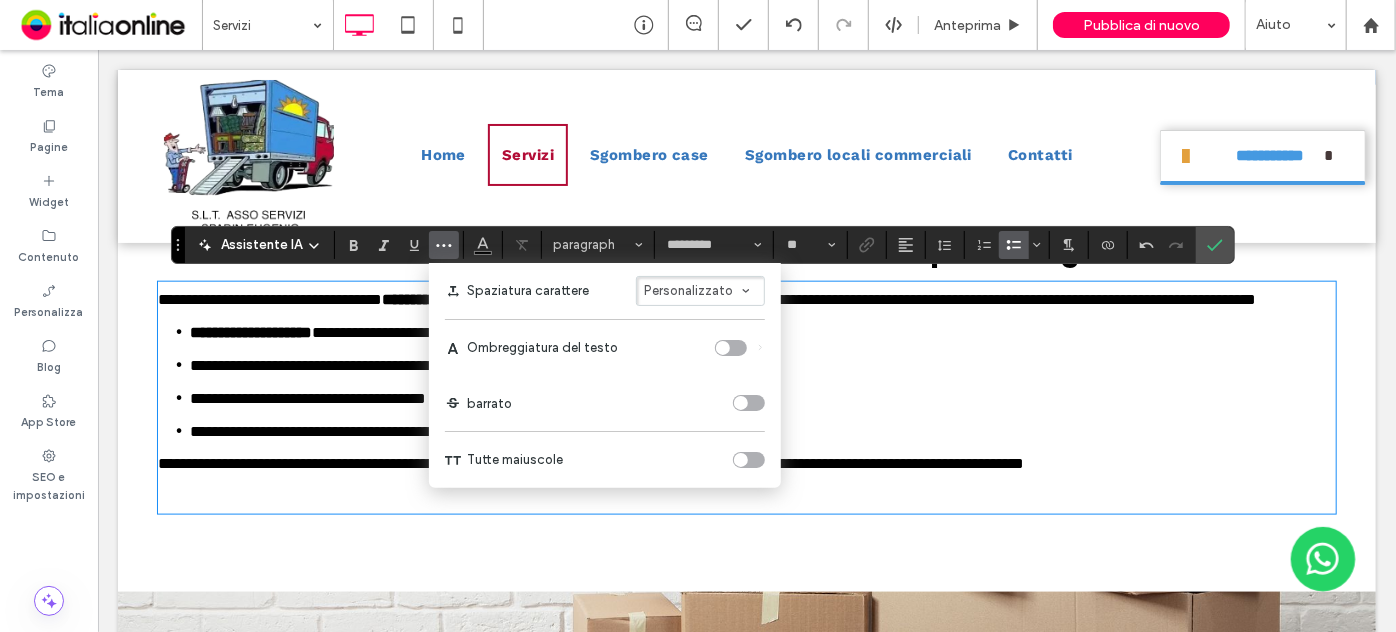 click on "**********" at bounding box center (250, 331) 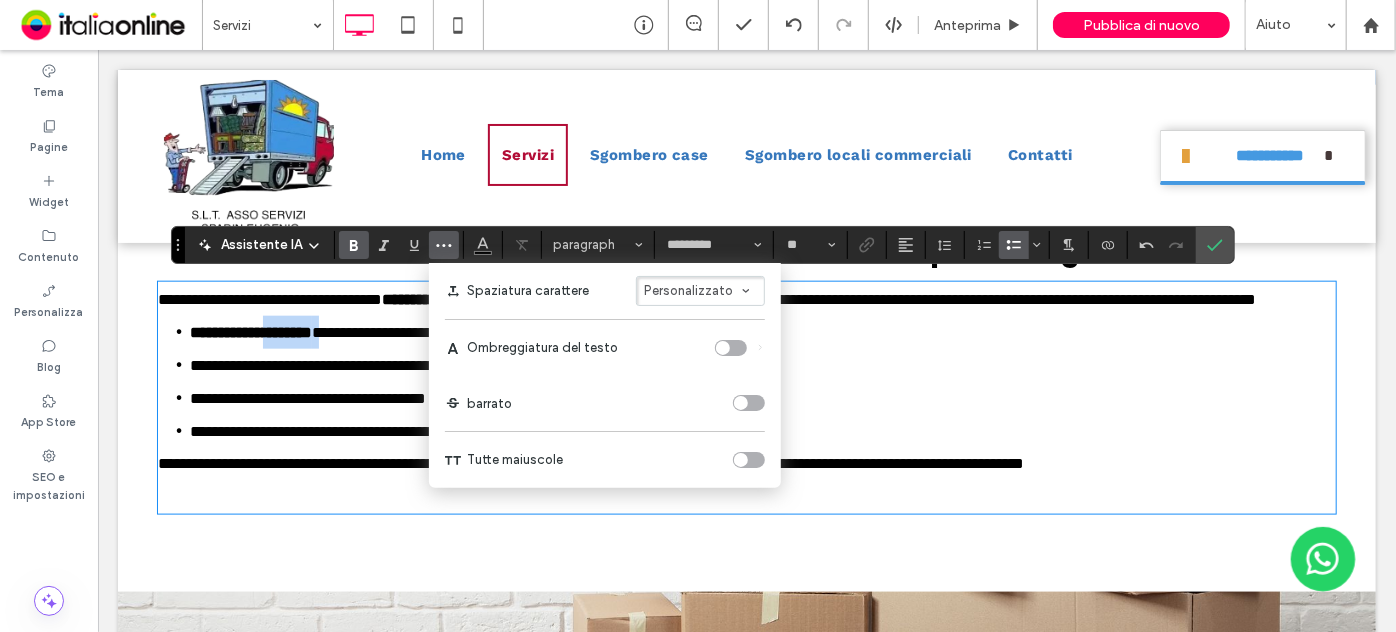 click on "**********" at bounding box center (250, 331) 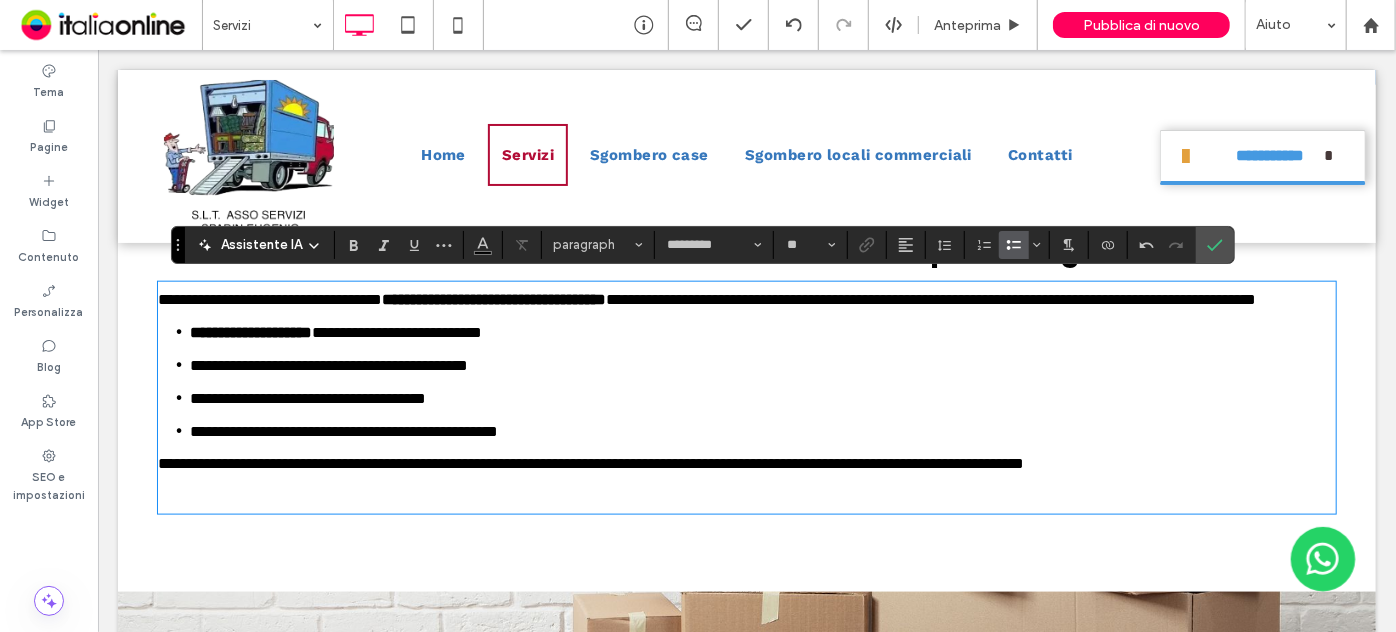 click on "**********" at bounding box center (762, 397) 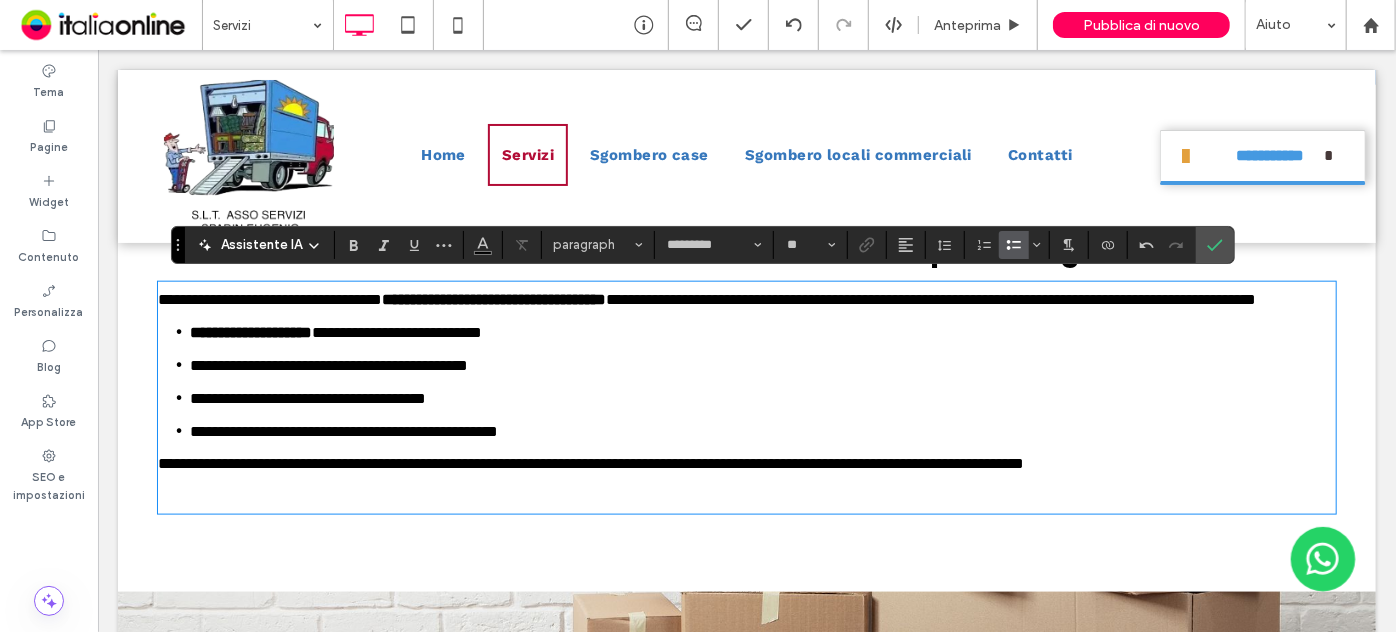 click on "**********" at bounding box center [762, 430] 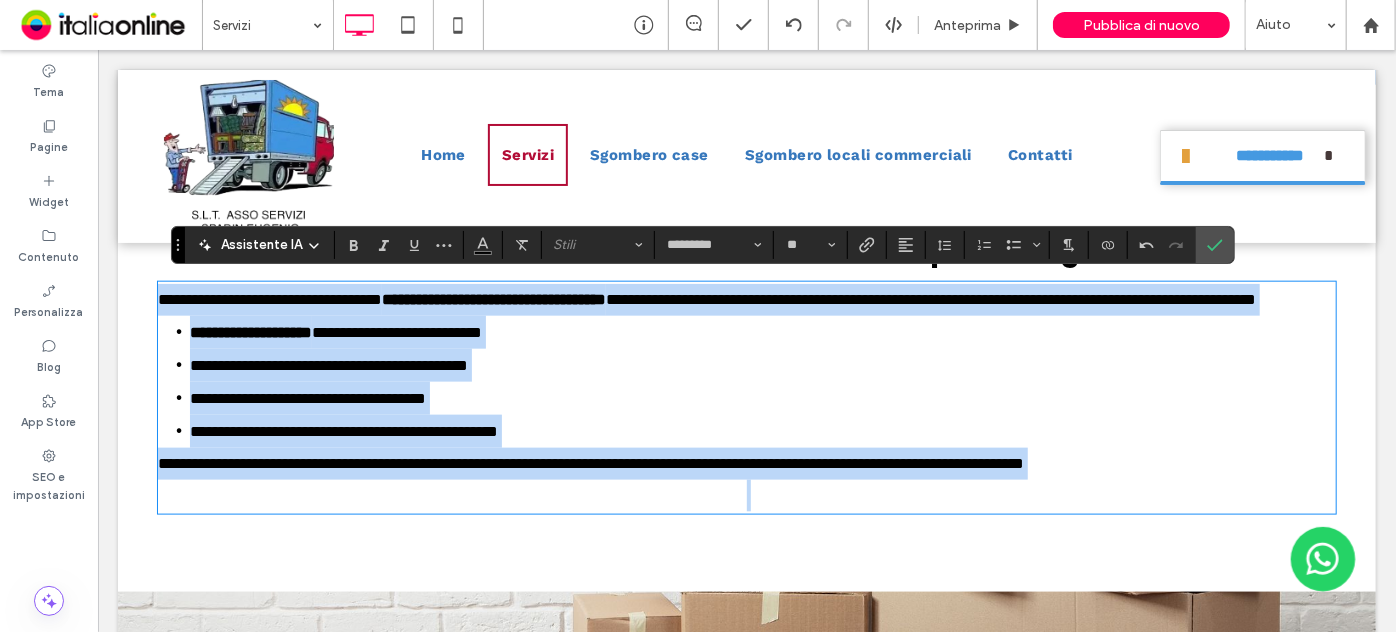 drag, startPoint x: 159, startPoint y: 297, endPoint x: 1394, endPoint y: 582, distance: 1267.4581 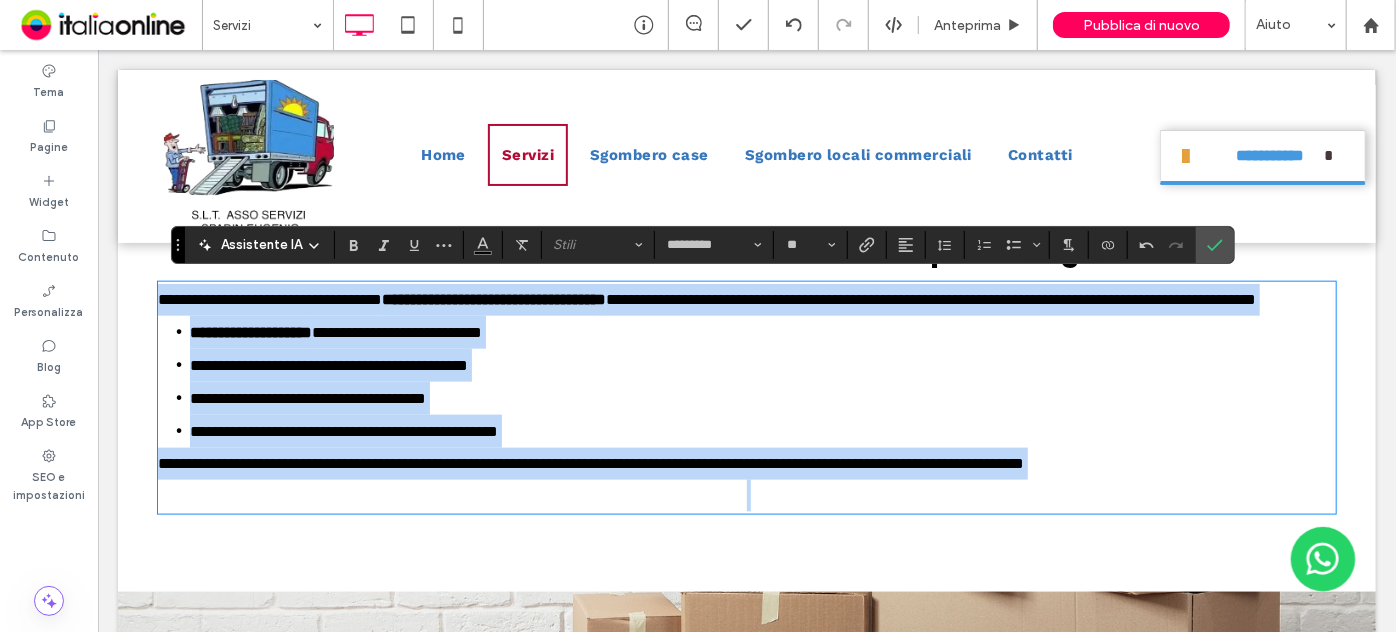 type 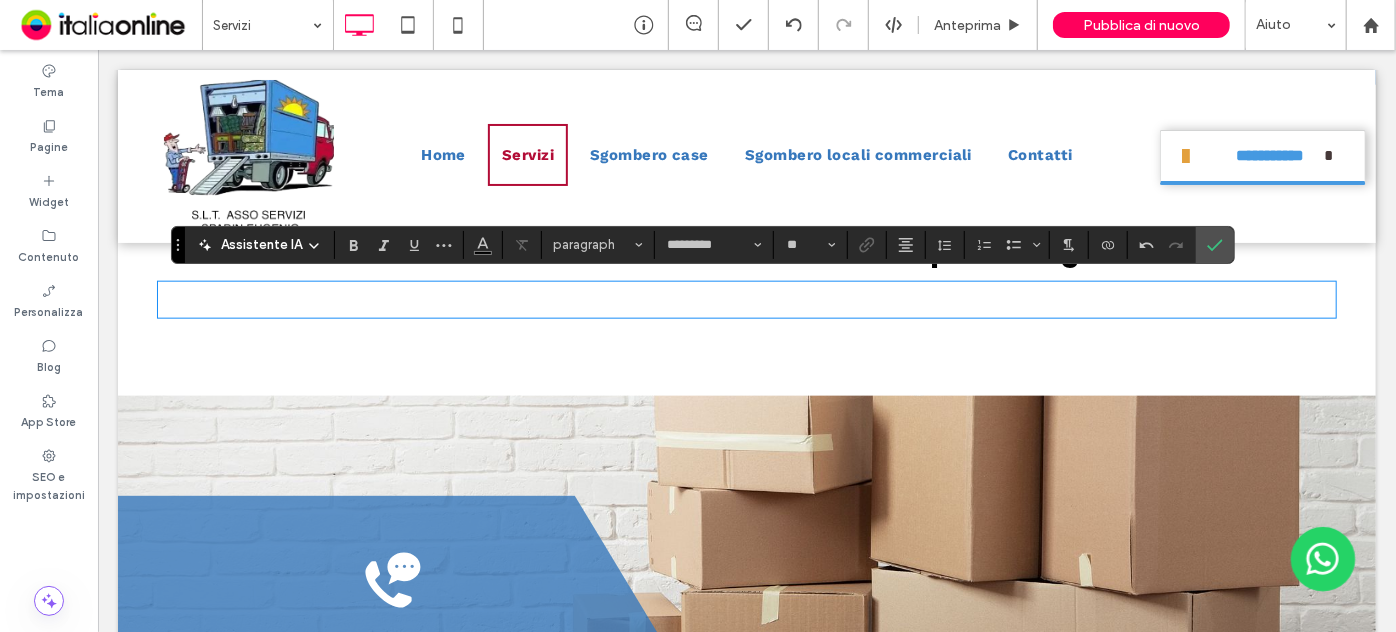 click at bounding box center (746, 299) 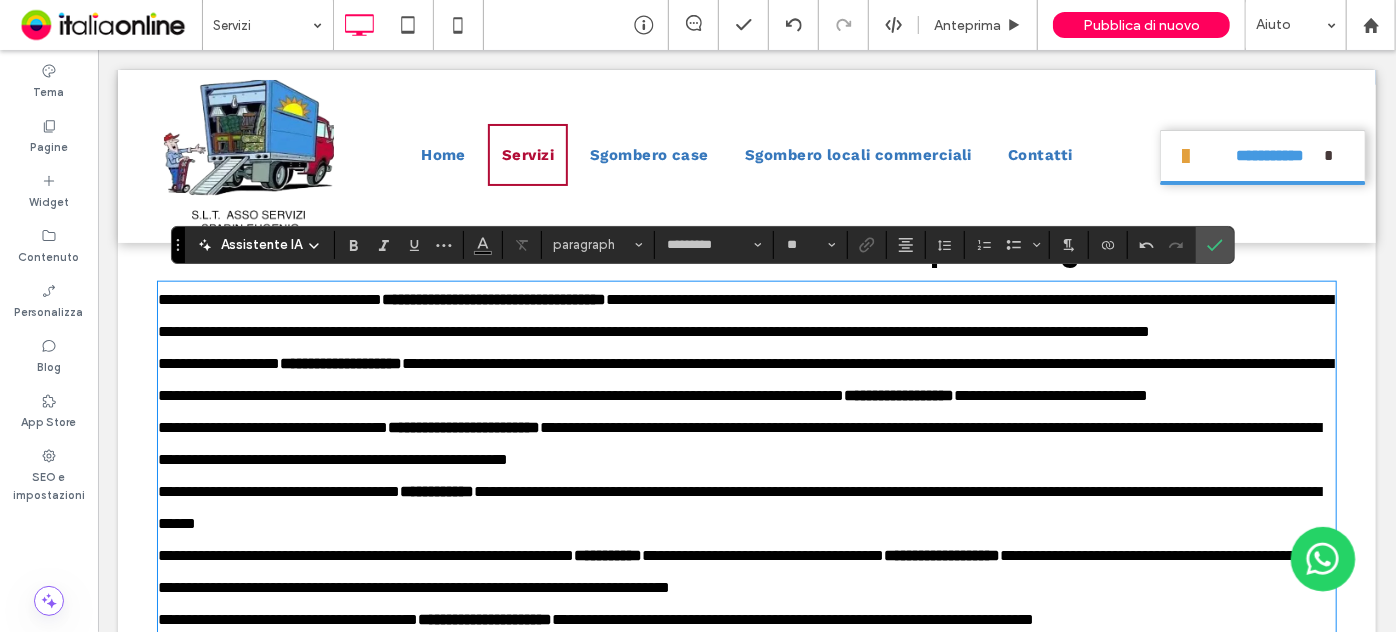 scroll, scrollTop: 5213, scrollLeft: 0, axis: vertical 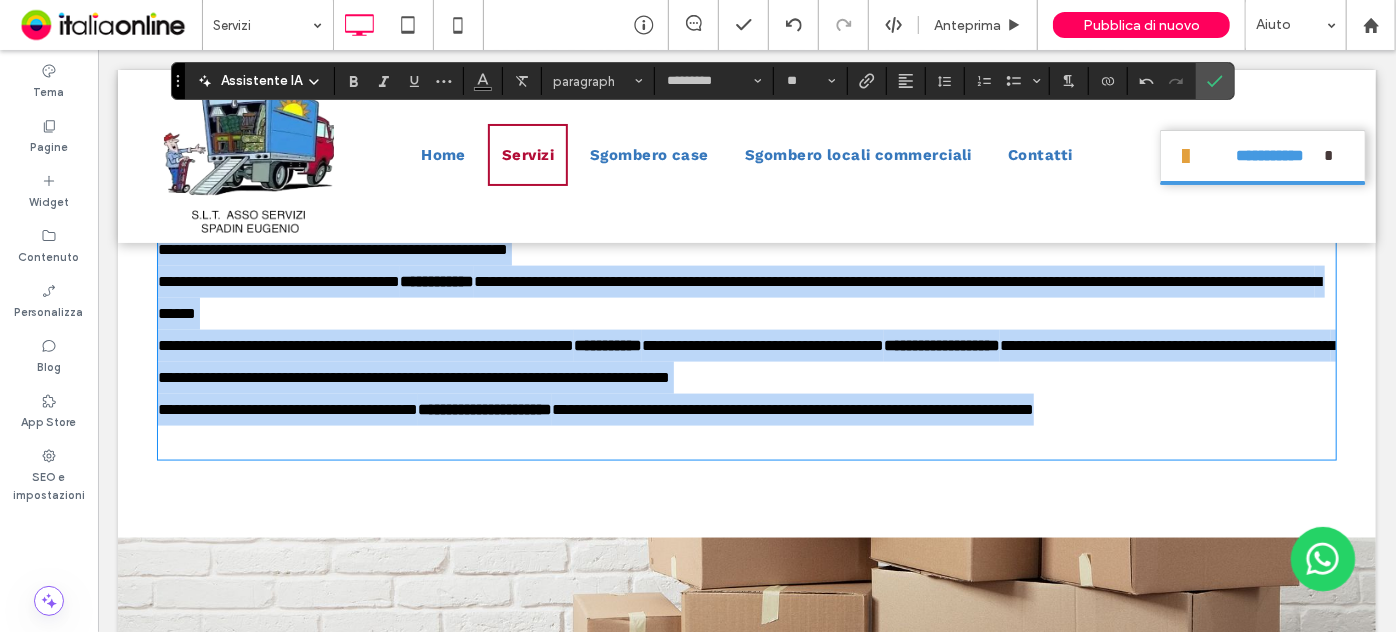 drag, startPoint x: 1275, startPoint y: 467, endPoint x: 380, endPoint y: 255, distance: 919.76575 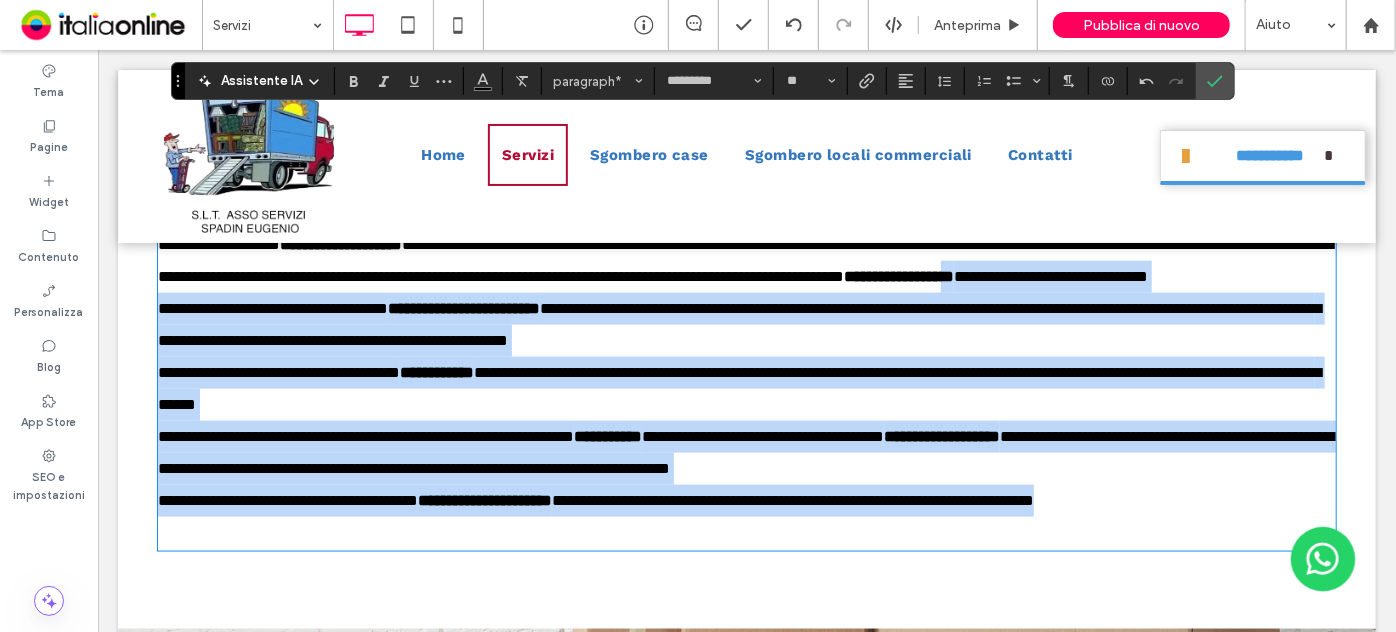 scroll, scrollTop: 4941, scrollLeft: 0, axis: vertical 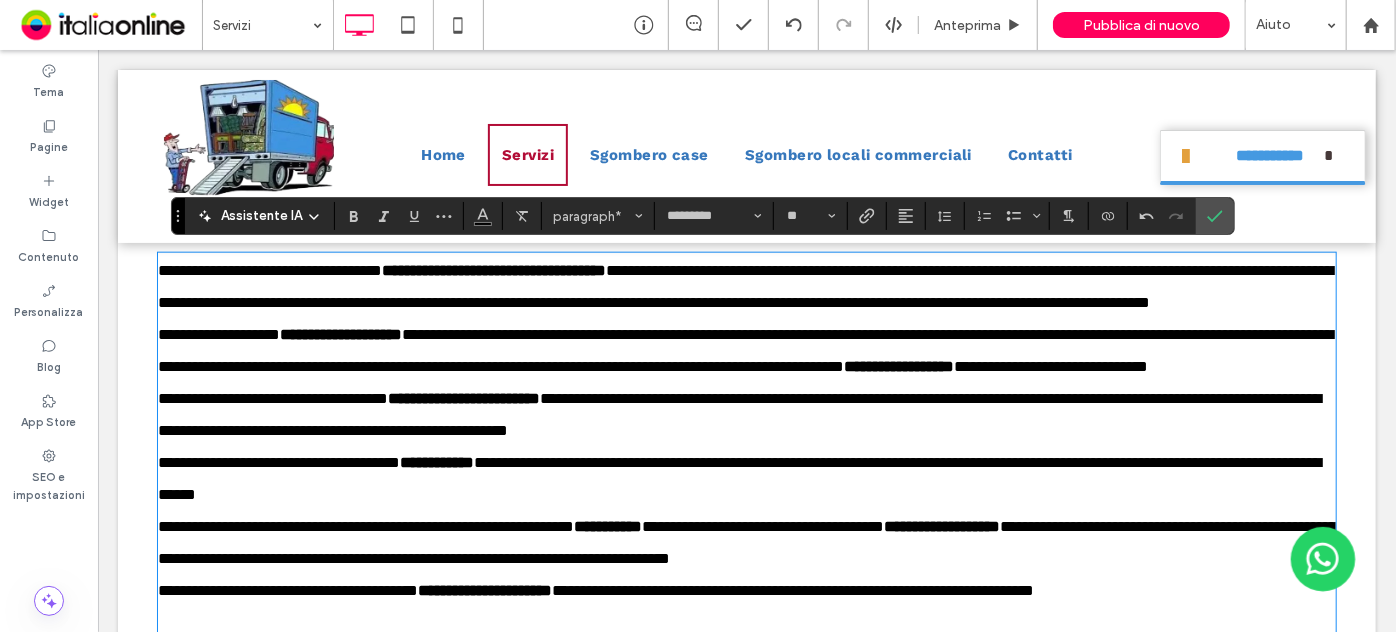 click on "**********" at bounding box center (746, 350) 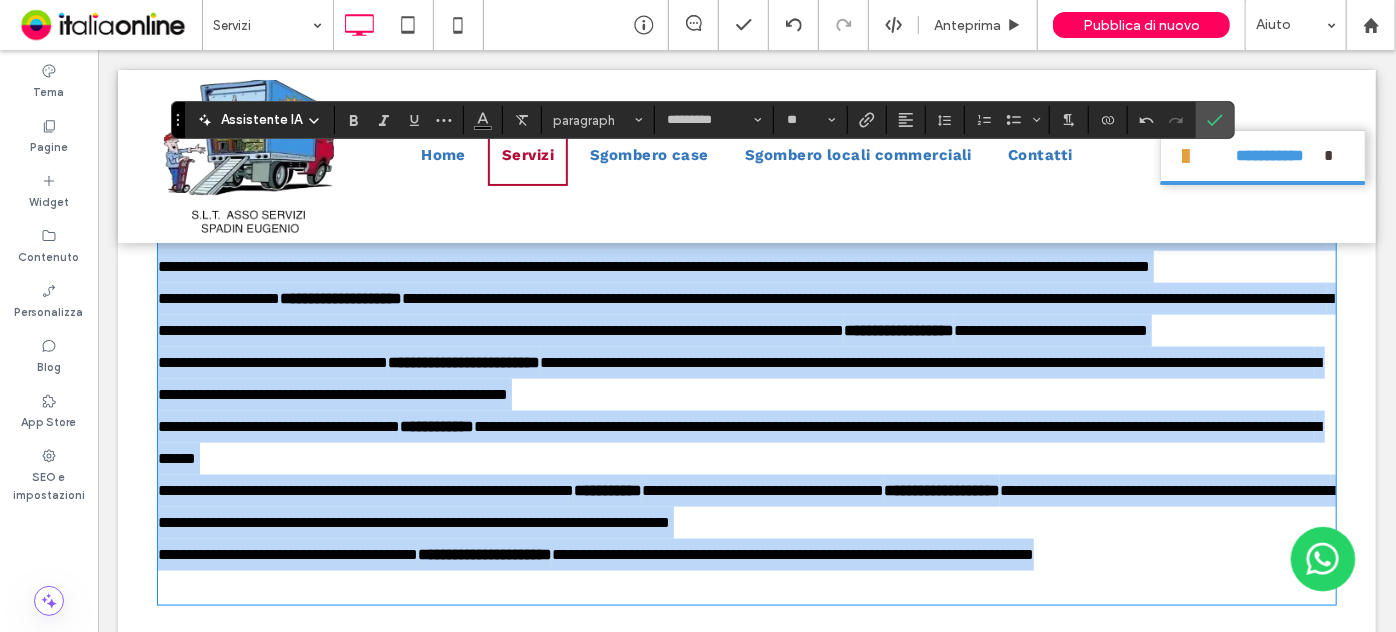 scroll, scrollTop: 5104, scrollLeft: 0, axis: vertical 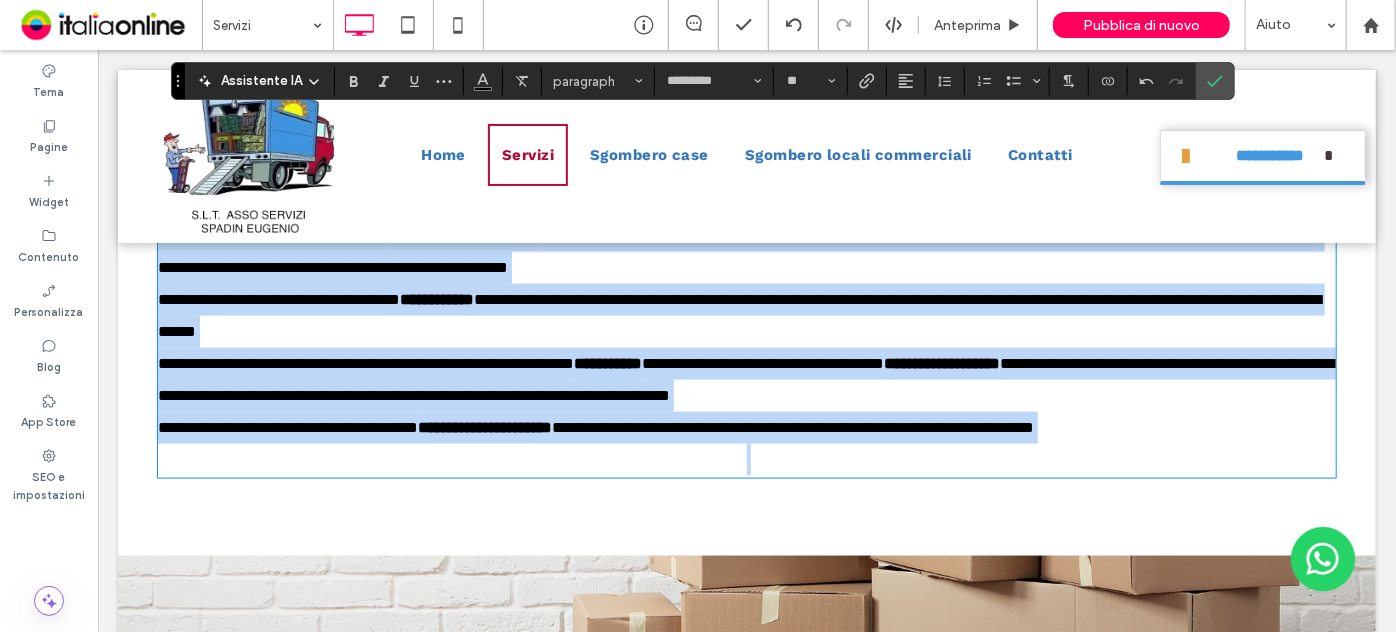 drag, startPoint x: 159, startPoint y: 262, endPoint x: 1249, endPoint y: 524, distance: 1121.0459 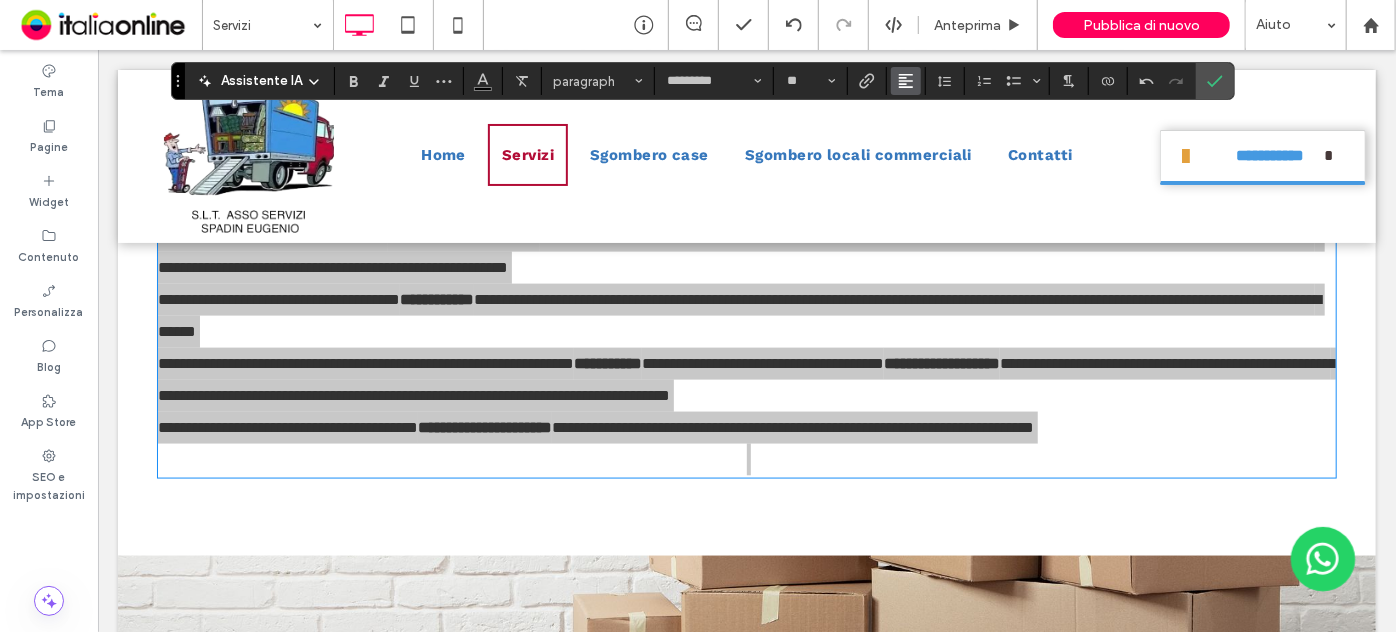 click 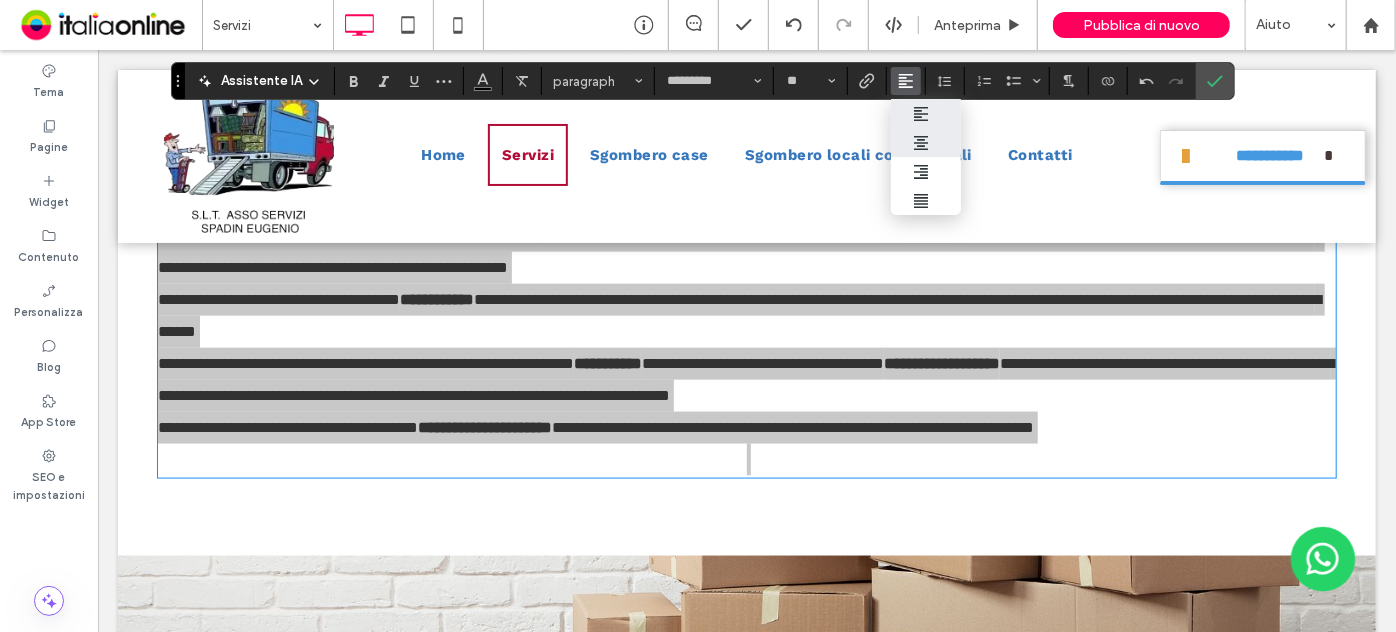 drag, startPoint x: 909, startPoint y: 146, endPoint x: 804, endPoint y: 109, distance: 111.32835 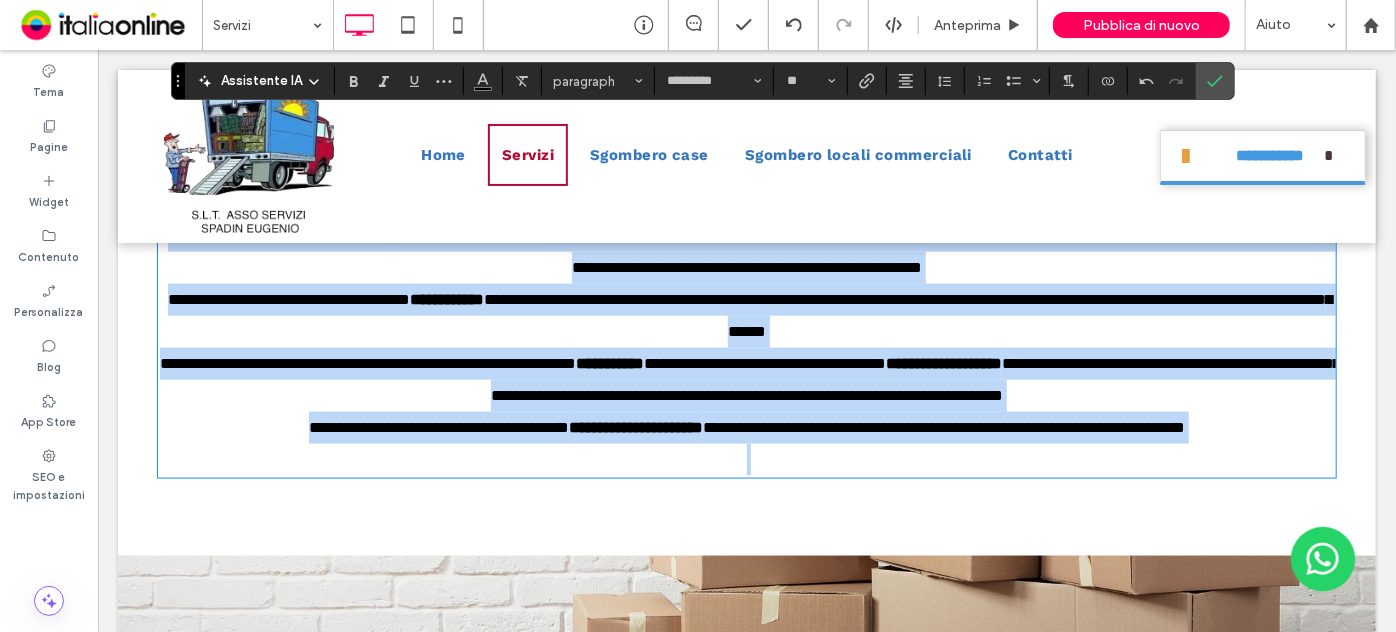 click on "**********" at bounding box center (746, 251) 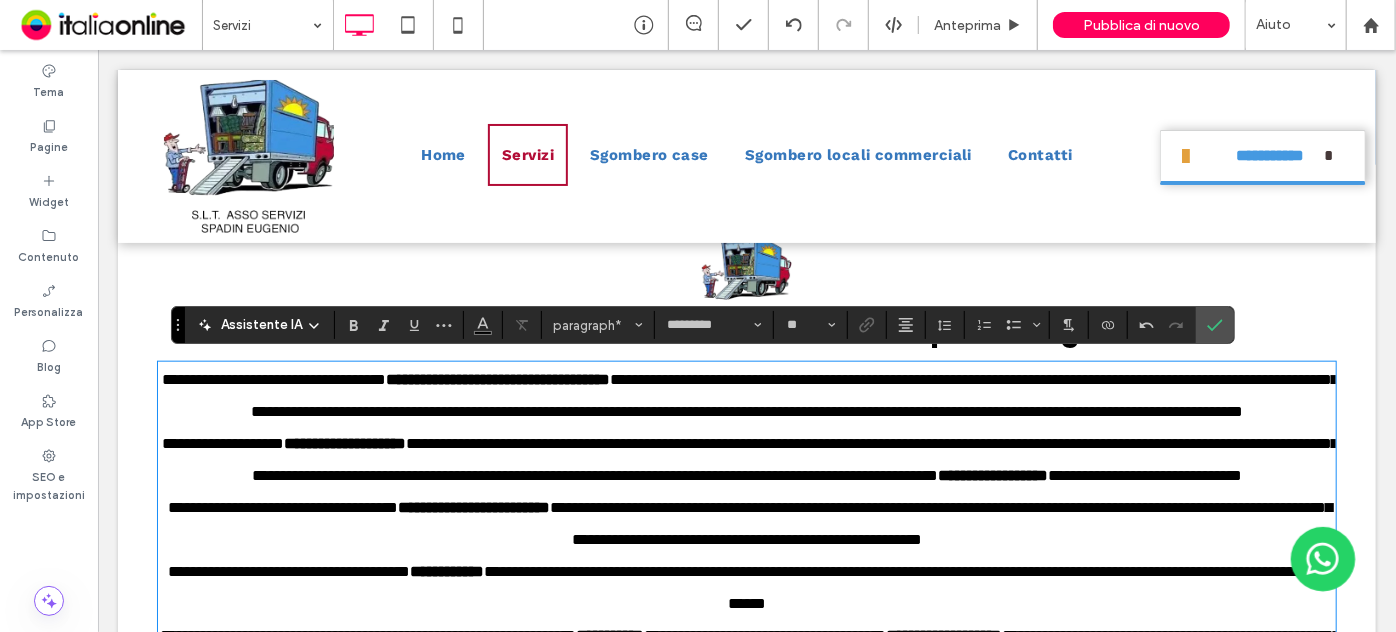 scroll, scrollTop: 4832, scrollLeft: 0, axis: vertical 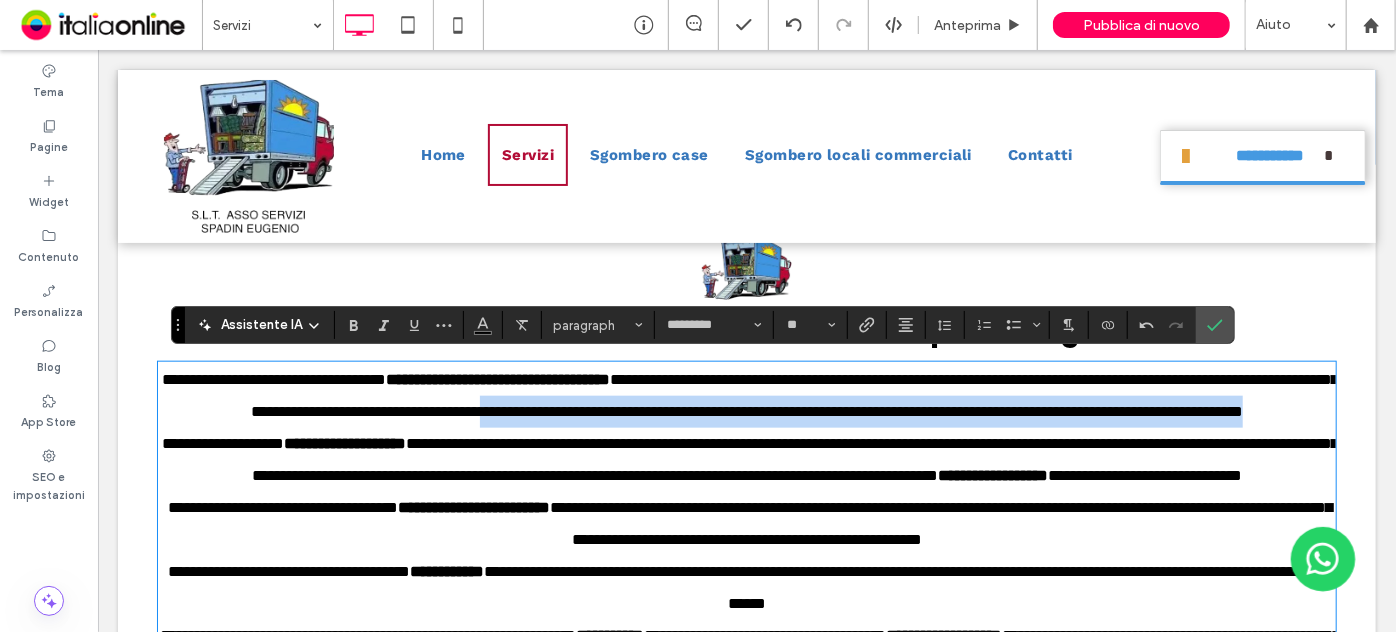 drag, startPoint x: 988, startPoint y: 432, endPoint x: 806, endPoint y: 410, distance: 183.32484 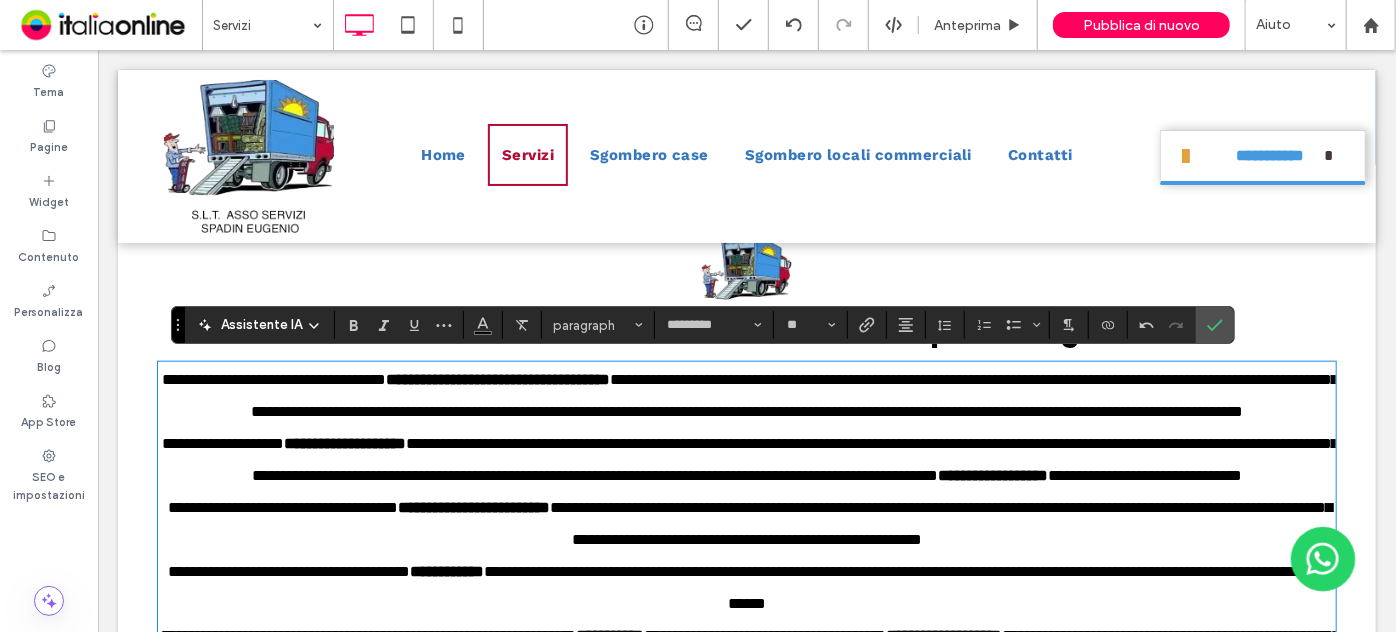 click on "**********" at bounding box center (794, 458) 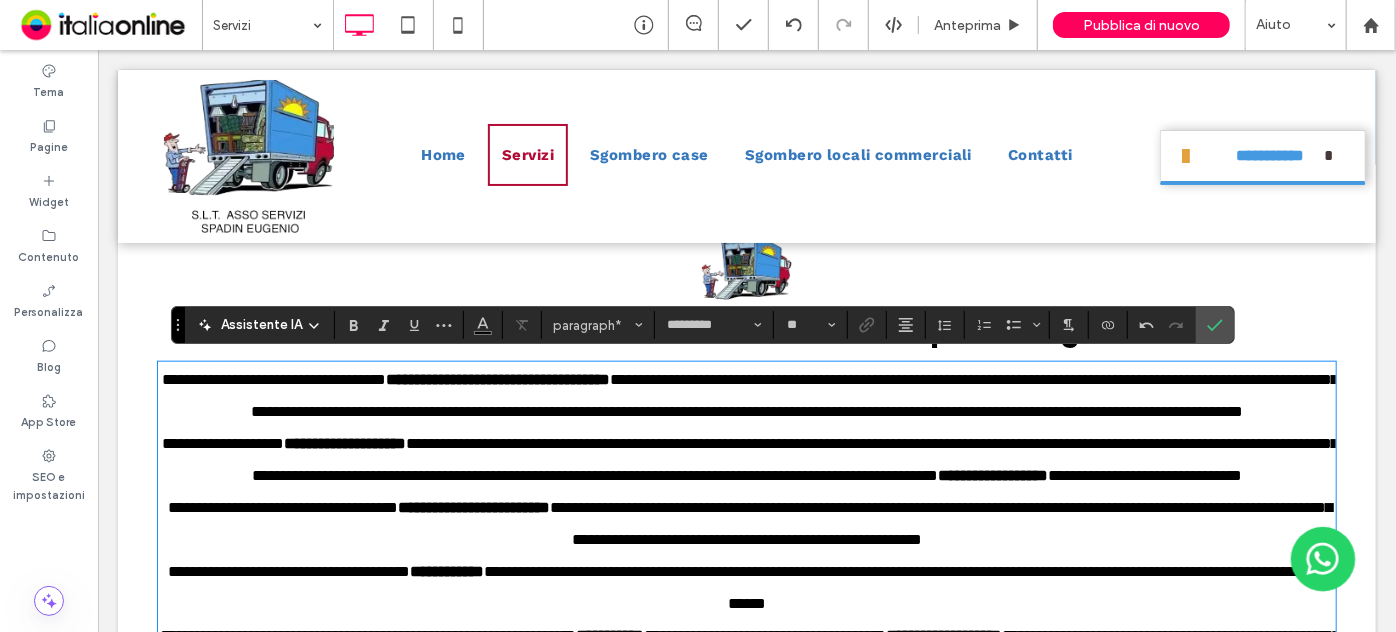 click on "**********" at bounding box center [746, 395] 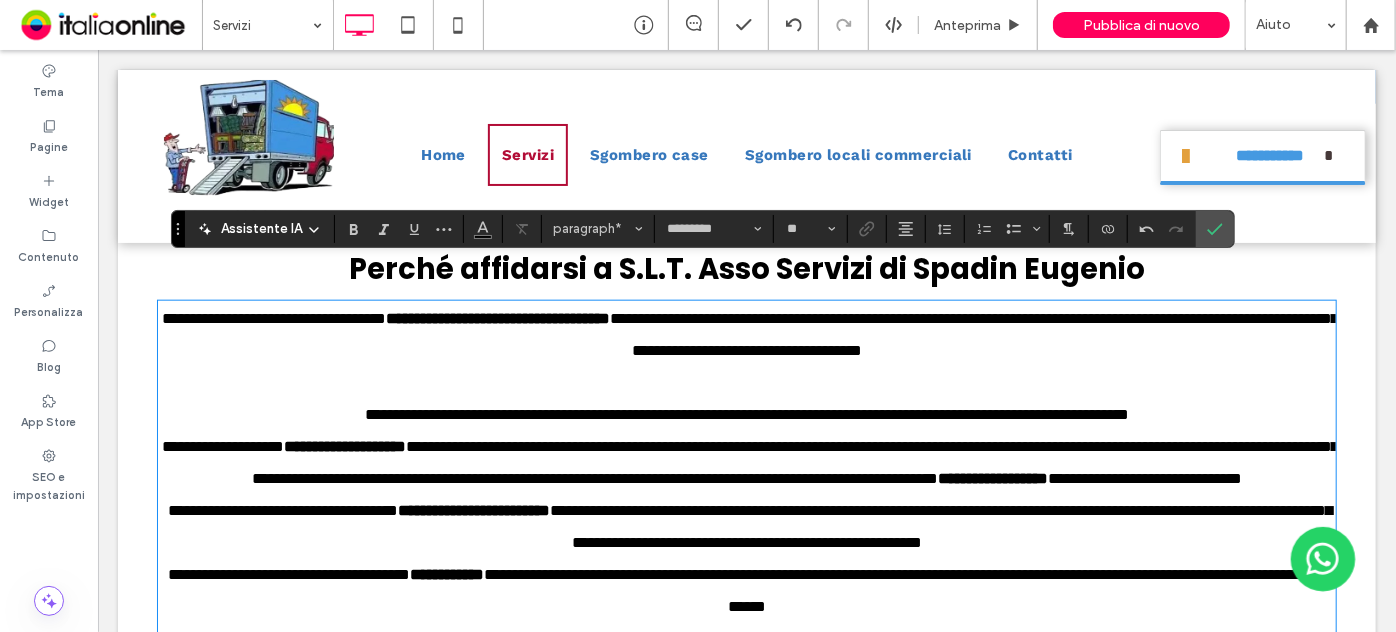 scroll, scrollTop: 5013, scrollLeft: 0, axis: vertical 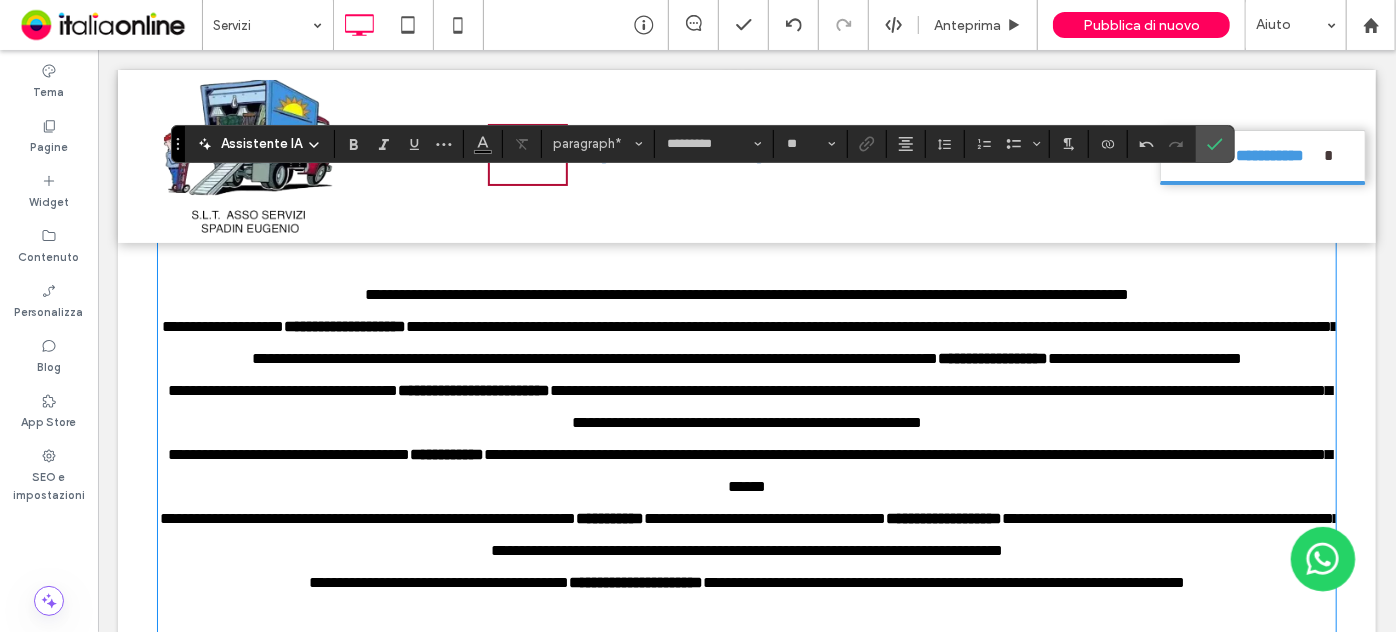 click on "**********" at bounding box center [746, 406] 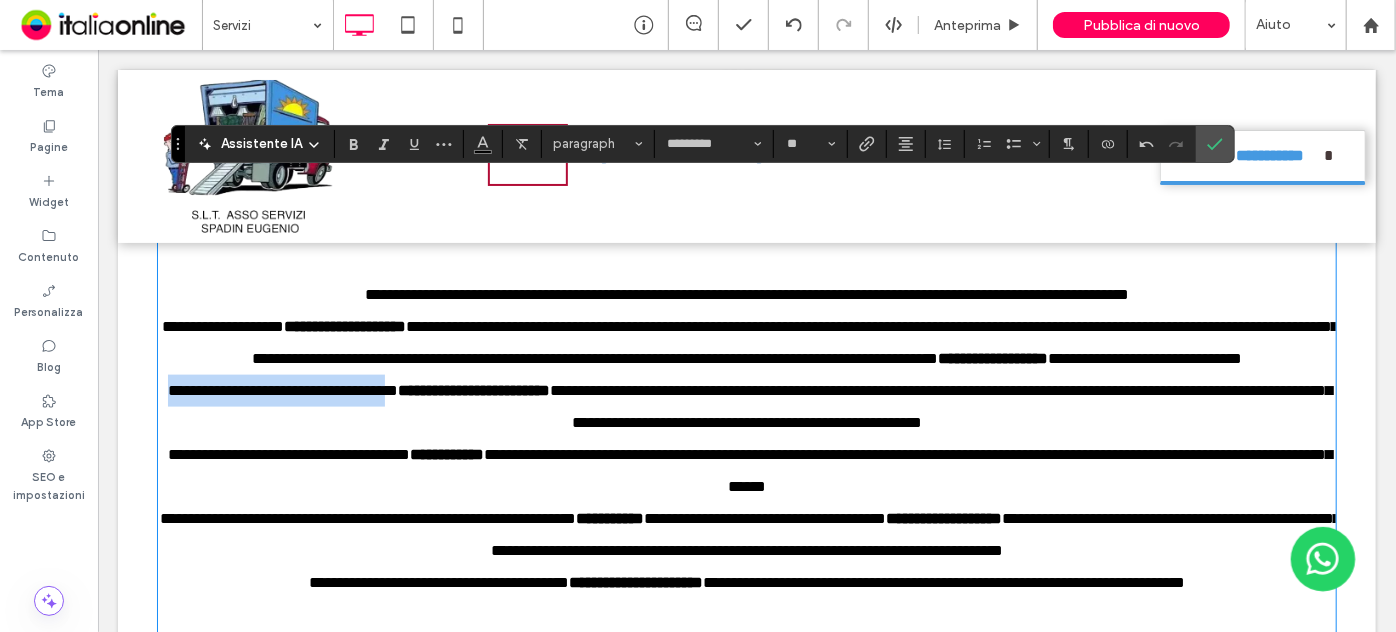 drag, startPoint x: 453, startPoint y: 406, endPoint x: 177, endPoint y: 416, distance: 276.1811 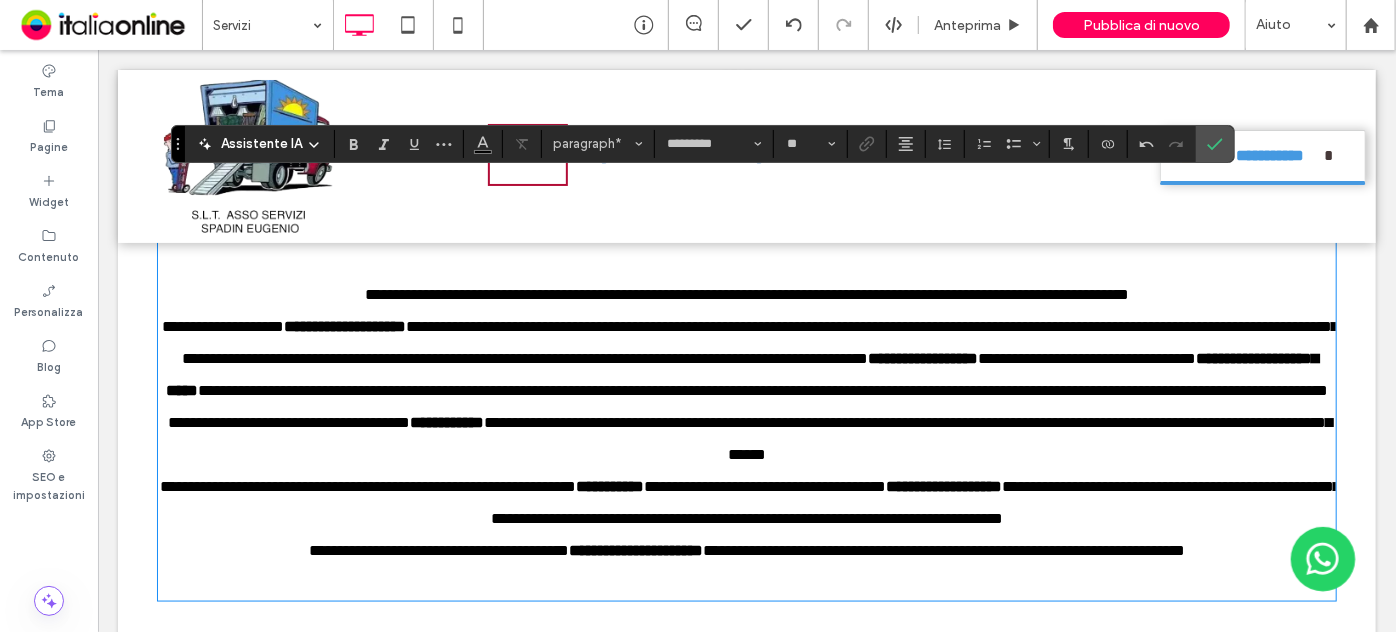 click on "**********" at bounding box center (762, 389) 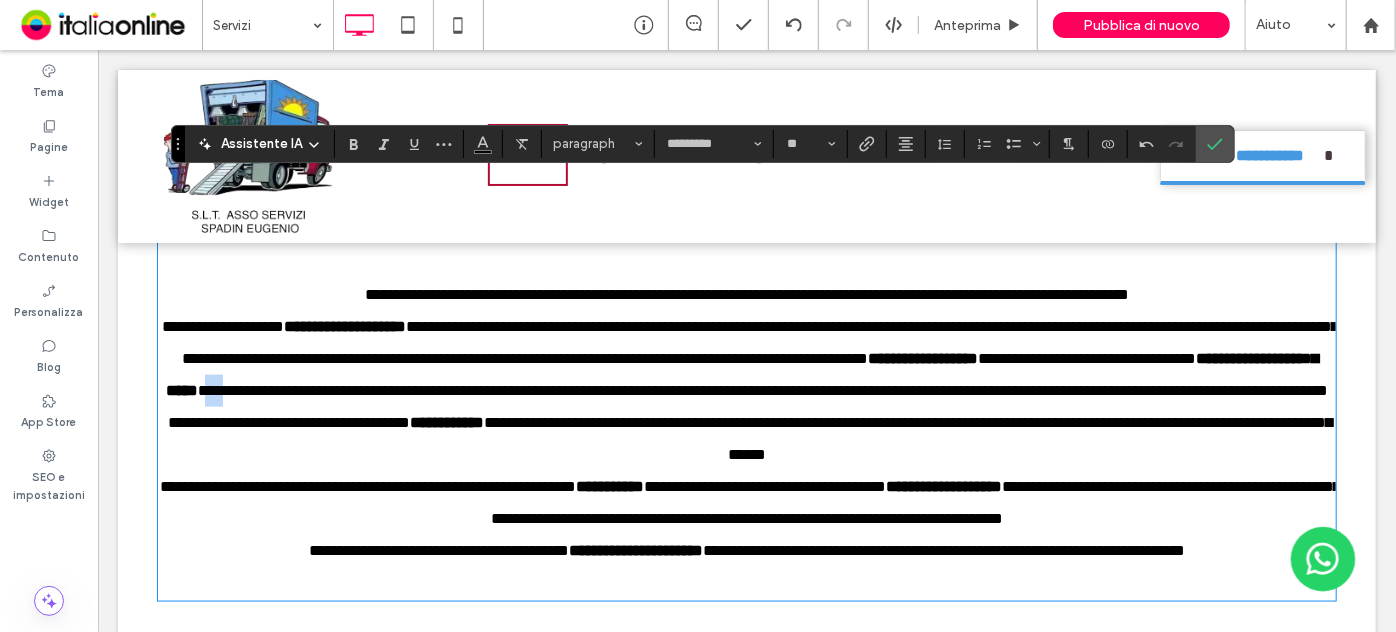 drag, startPoint x: 914, startPoint y: 387, endPoint x: 884, endPoint y: 390, distance: 30.149628 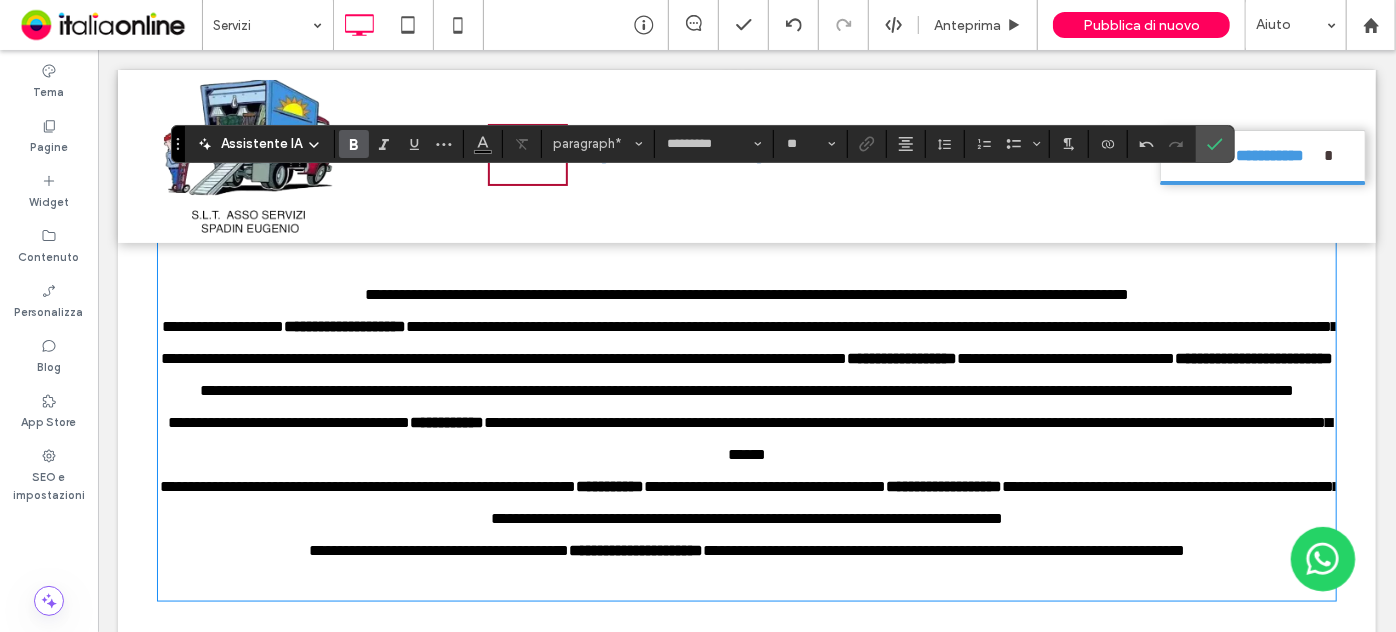 click on "**********" at bounding box center [746, 389] 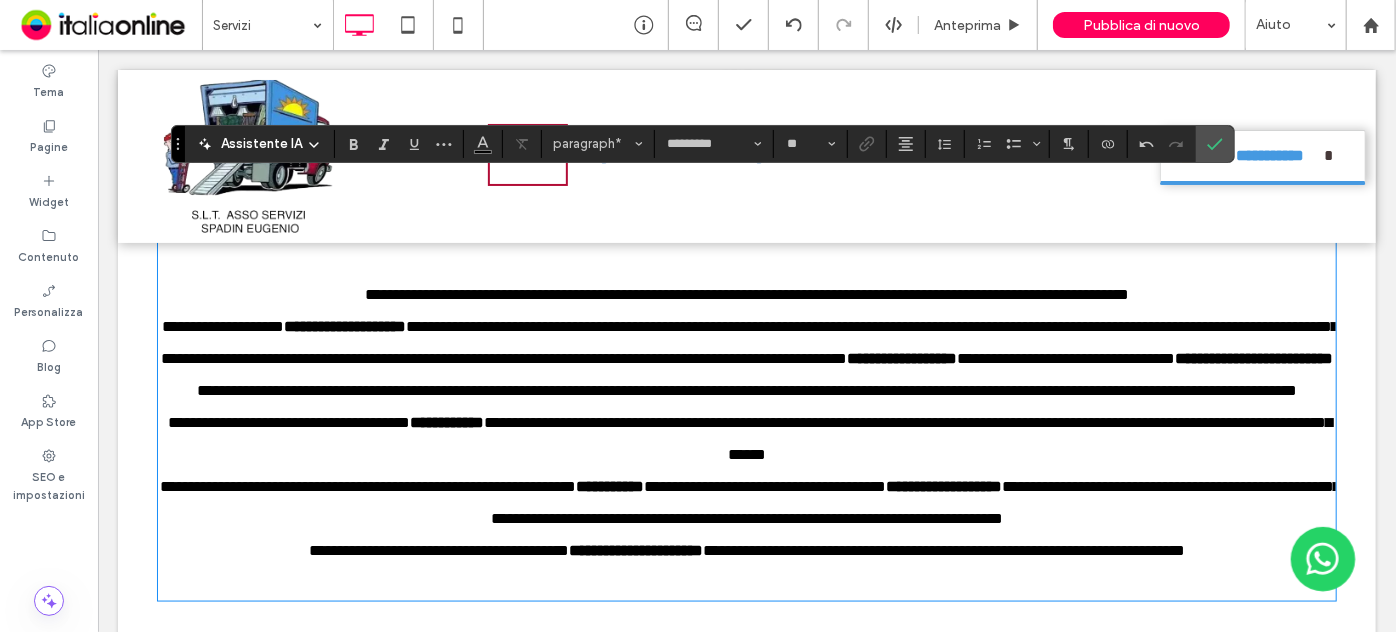 click on "**********" at bounding box center (1065, 357) 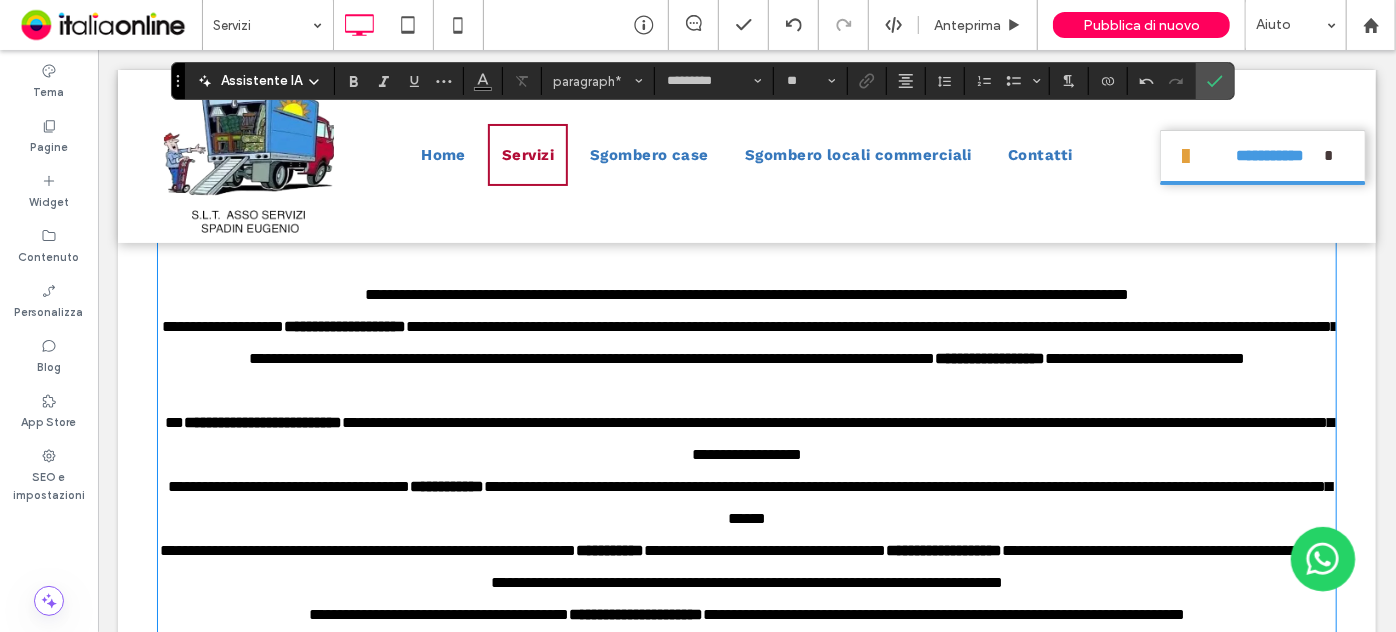 scroll, scrollTop: 5104, scrollLeft: 0, axis: vertical 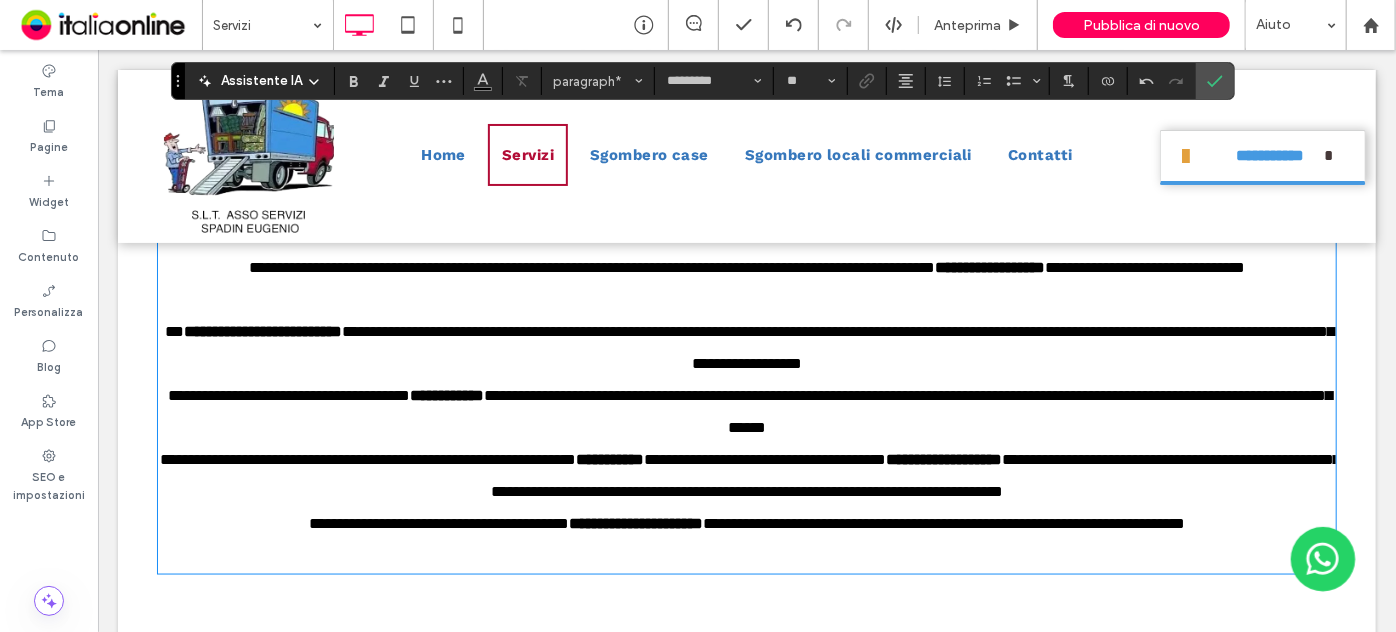 click on "**********" at bounding box center (746, 411) 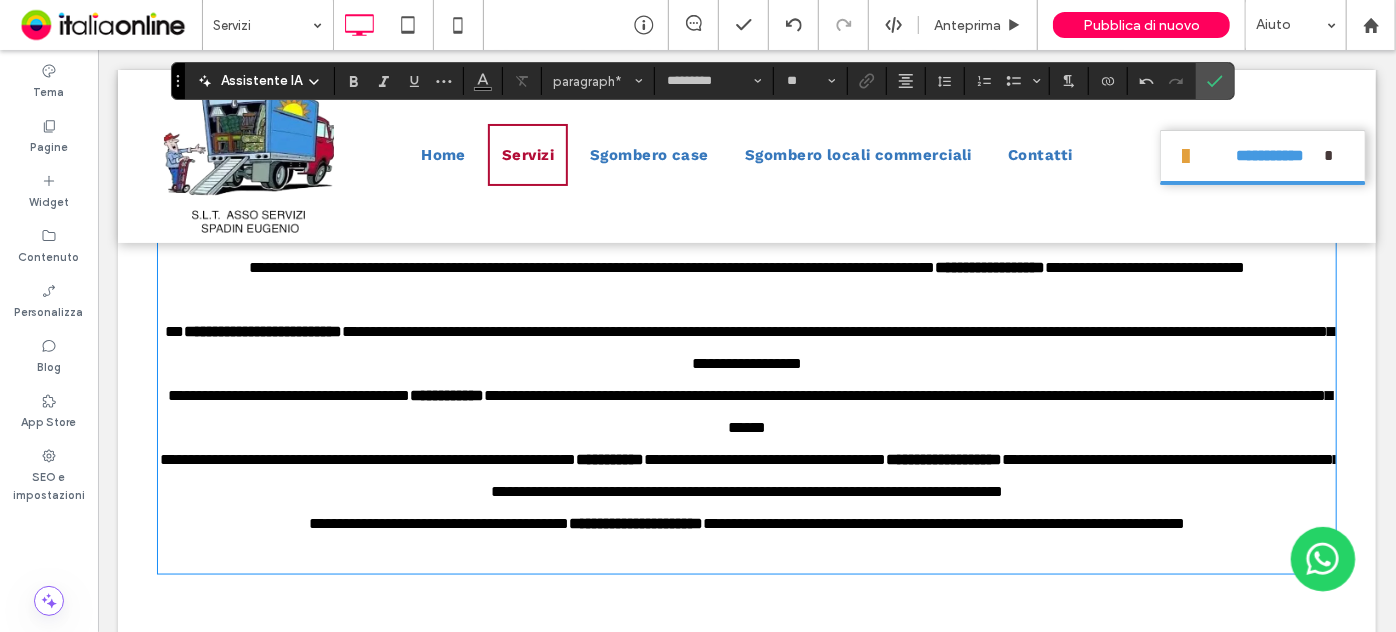 click on "**********" at bounding box center (746, 411) 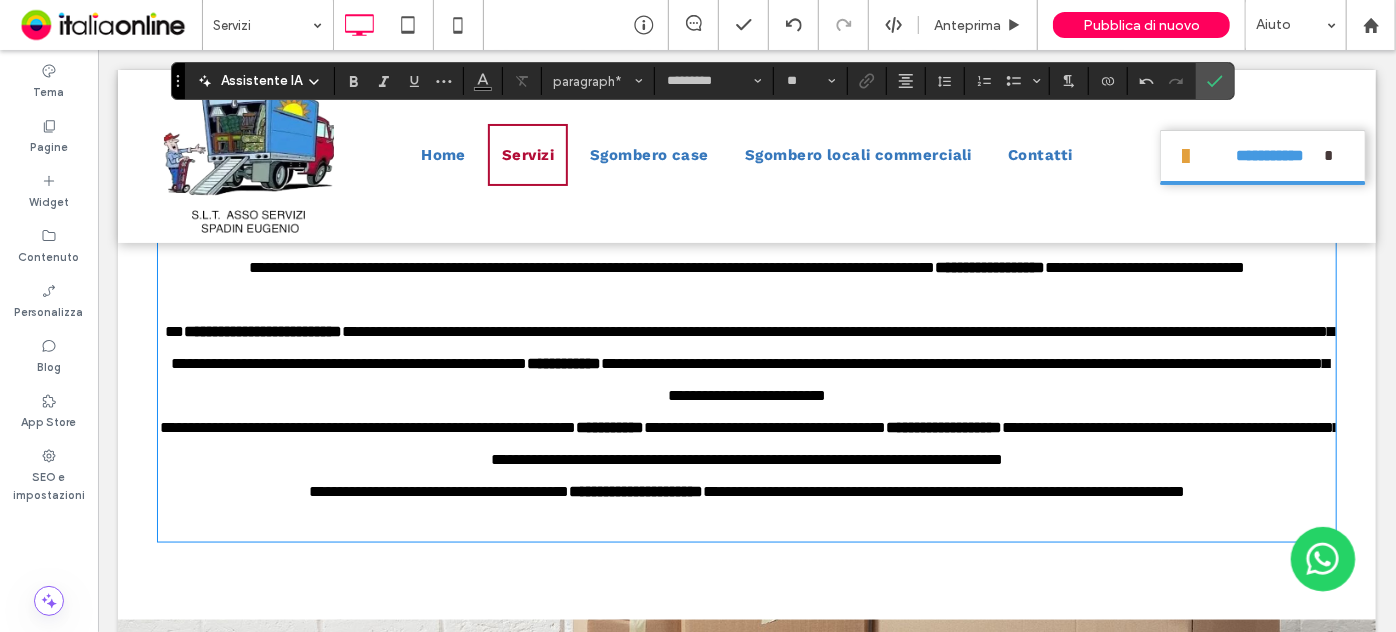 click on "**********" at bounding box center (964, 378) 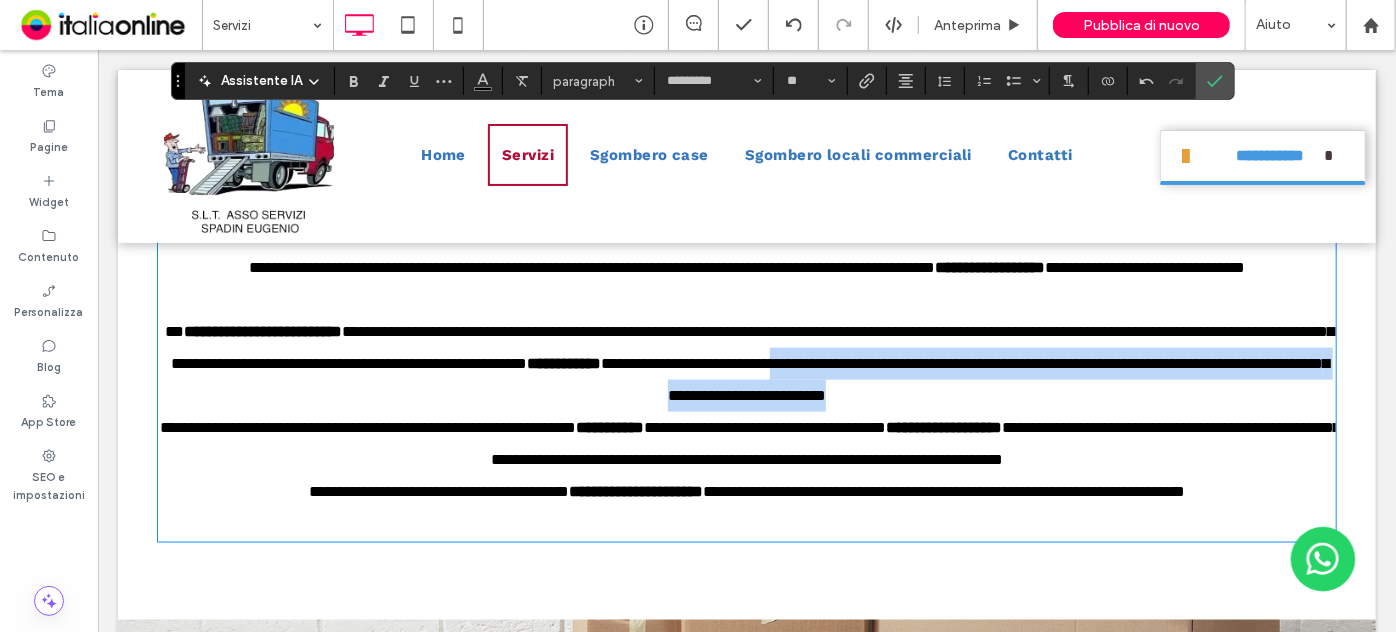 drag, startPoint x: 1284, startPoint y: 387, endPoint x: 1292, endPoint y: 430, distance: 43.737854 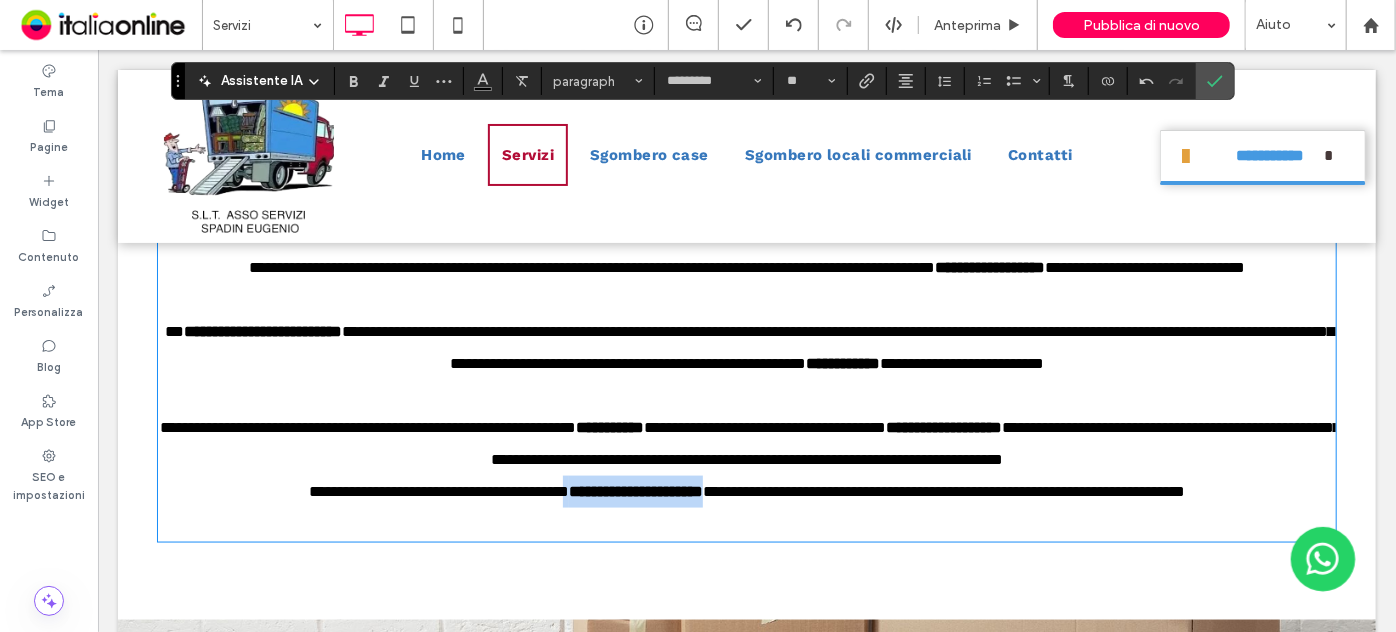 drag, startPoint x: 687, startPoint y: 518, endPoint x: 497, endPoint y: 524, distance: 190.09471 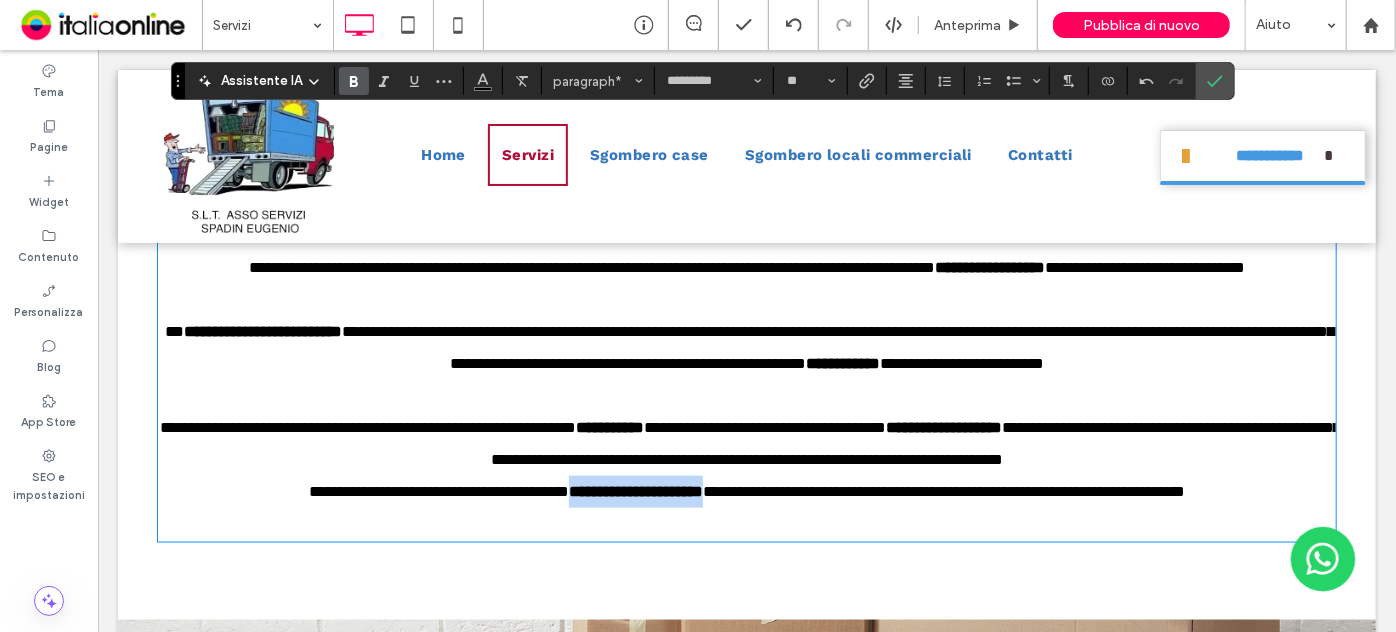drag, startPoint x: 507, startPoint y: 521, endPoint x: 687, endPoint y: 515, distance: 180.09998 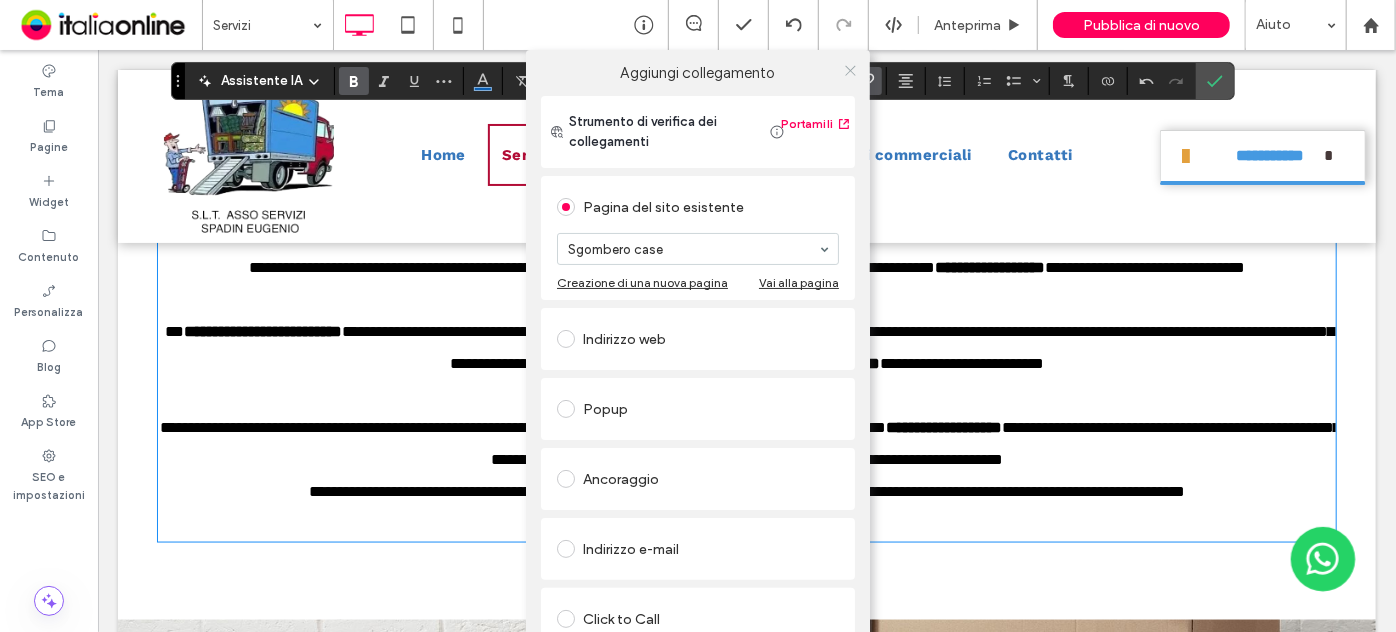 click 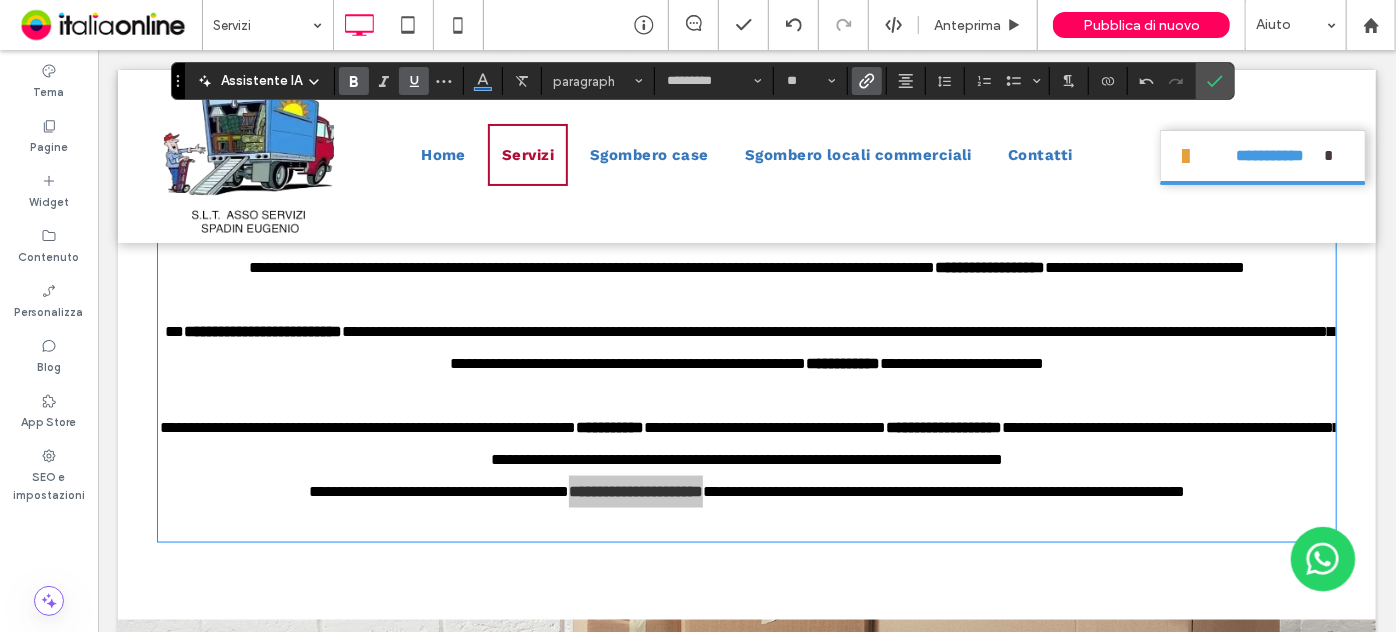 click 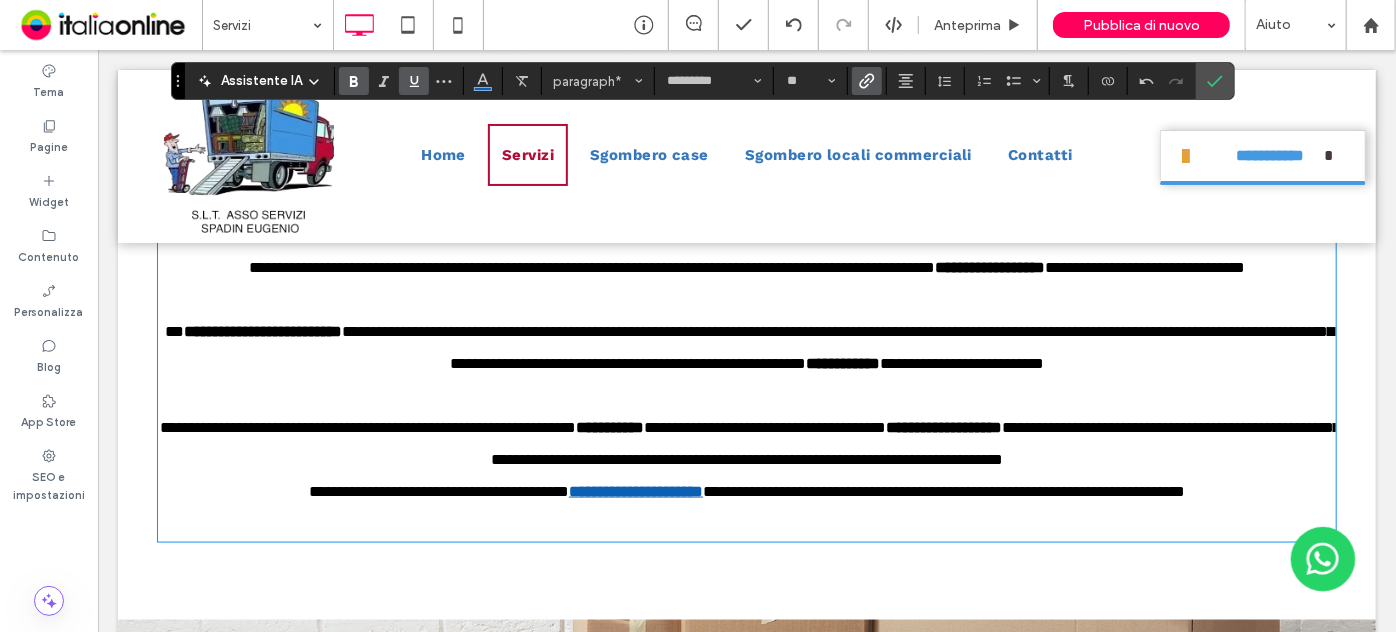 click on "**********" at bounding box center (746, 491) 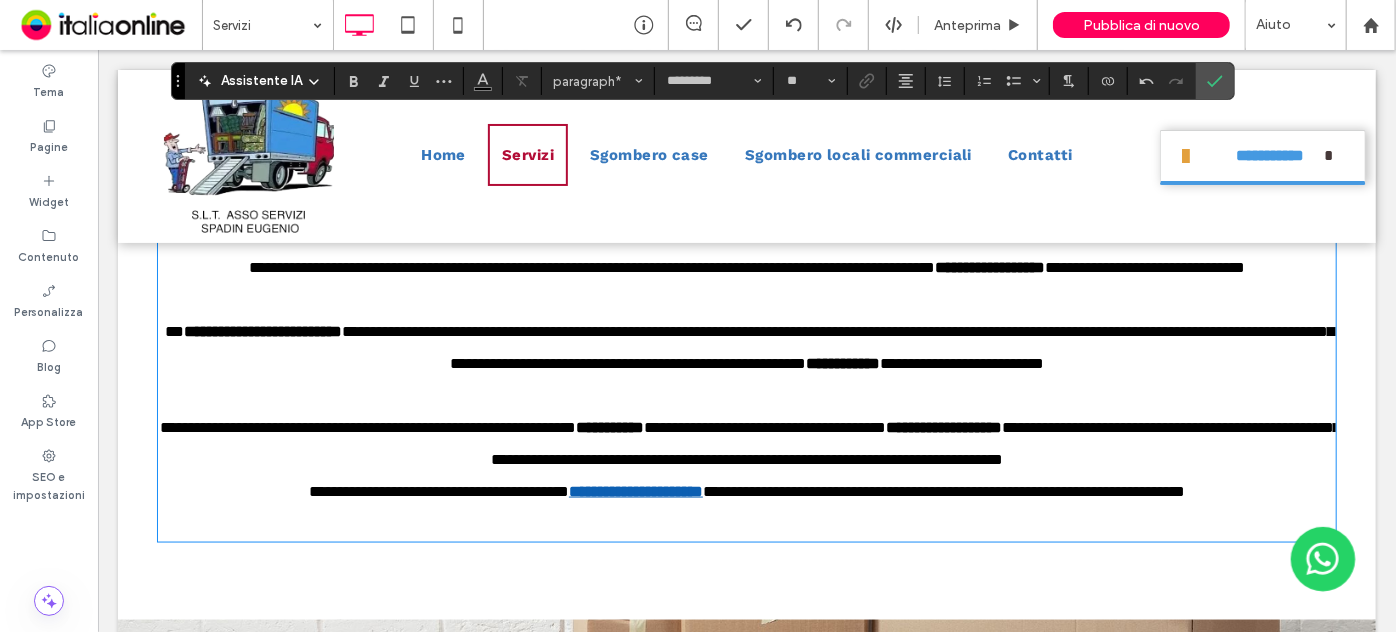 click on "**********" at bounding box center (746, 491) 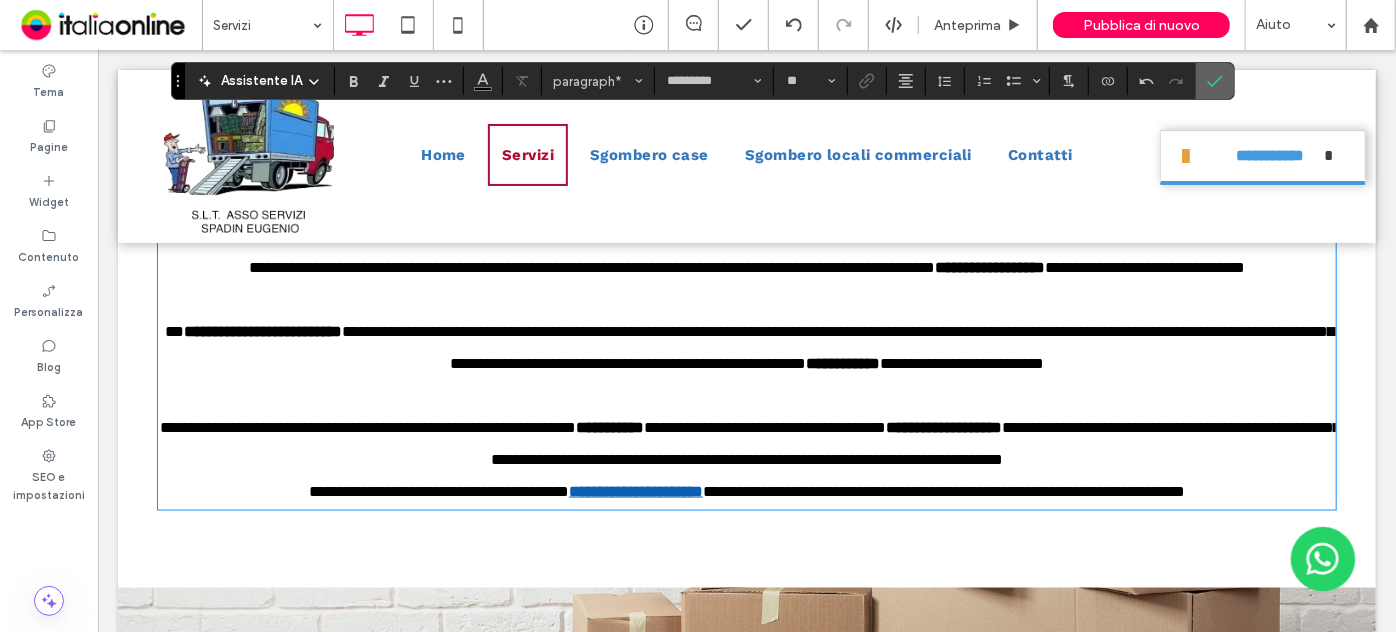 click 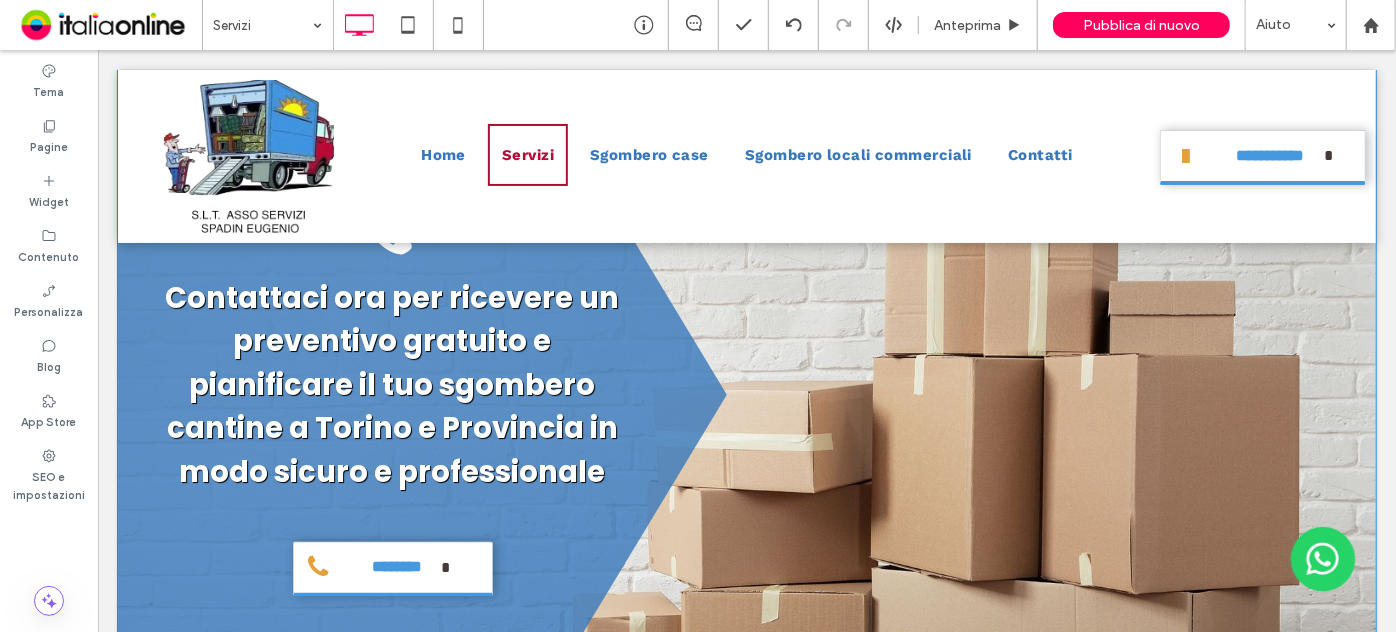 scroll, scrollTop: 5650, scrollLeft: 0, axis: vertical 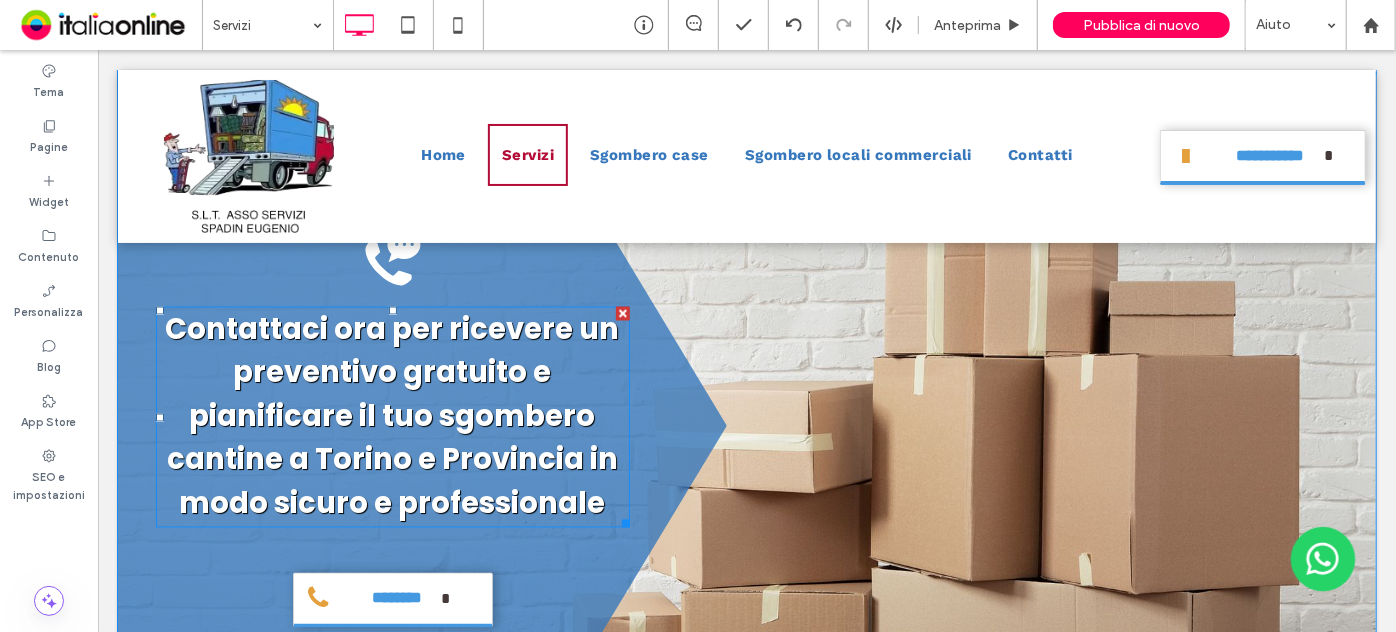 click on "Contattaci ora per ricevere un preventivo gratuito e pianificare il tuo sgombero cantine a Torino e Provincia in modo sicuro e professionale" at bounding box center [392, 416] 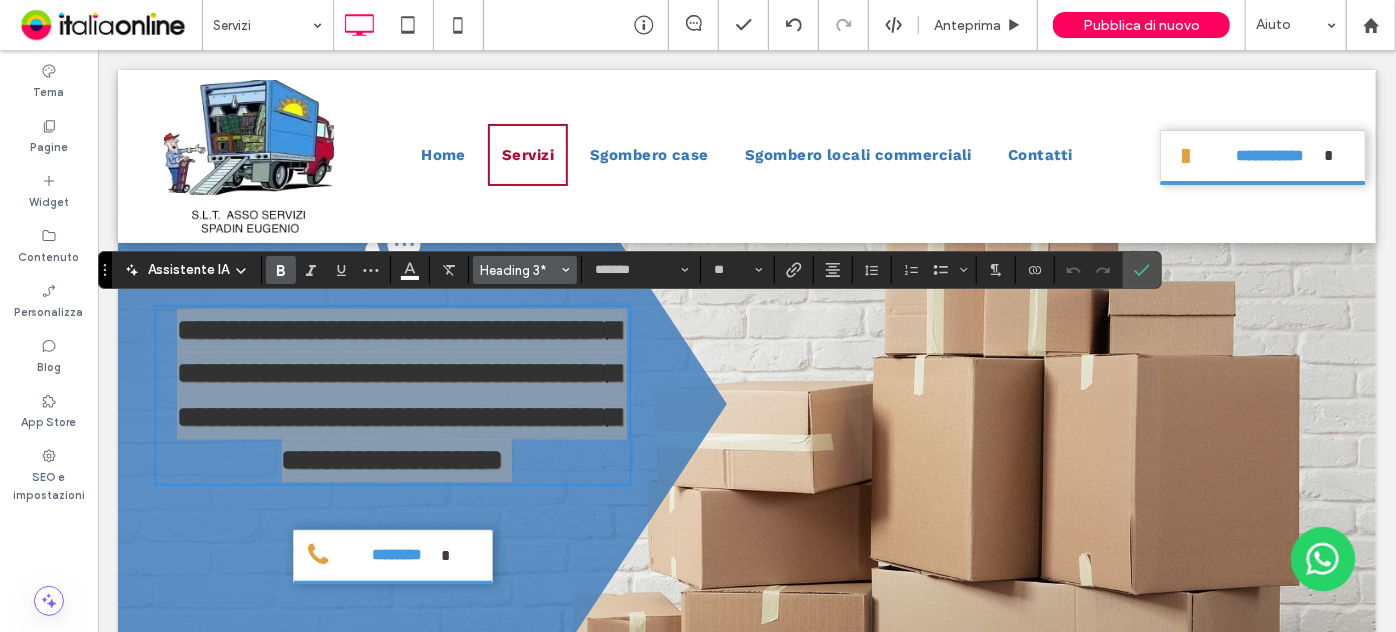 click on "Heading 3*" at bounding box center [519, 270] 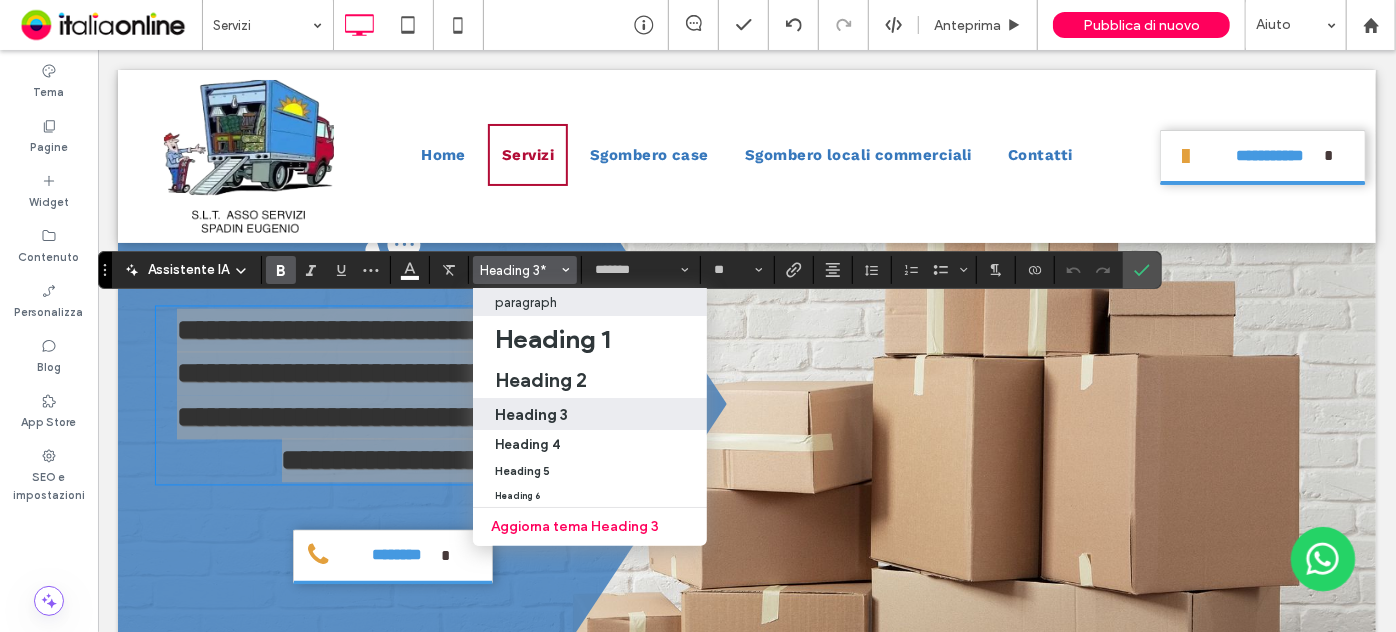 drag, startPoint x: 555, startPoint y: 306, endPoint x: 512, endPoint y: 242, distance: 77.10383 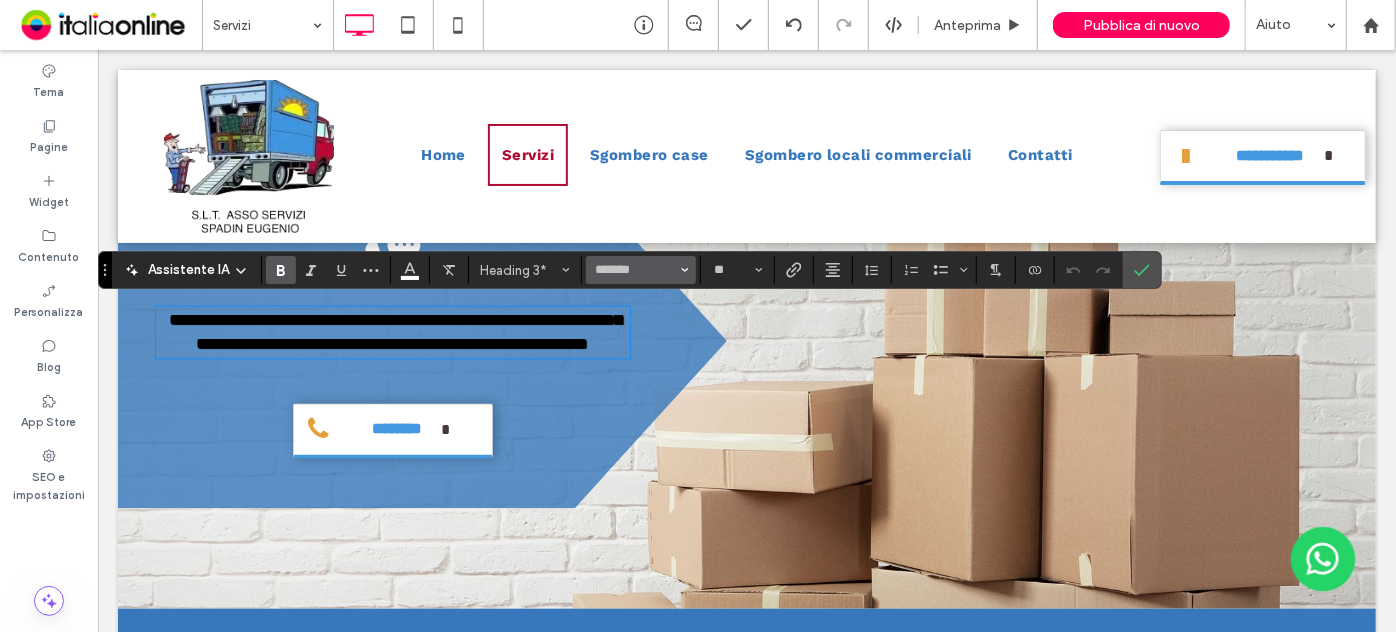 type on "*********" 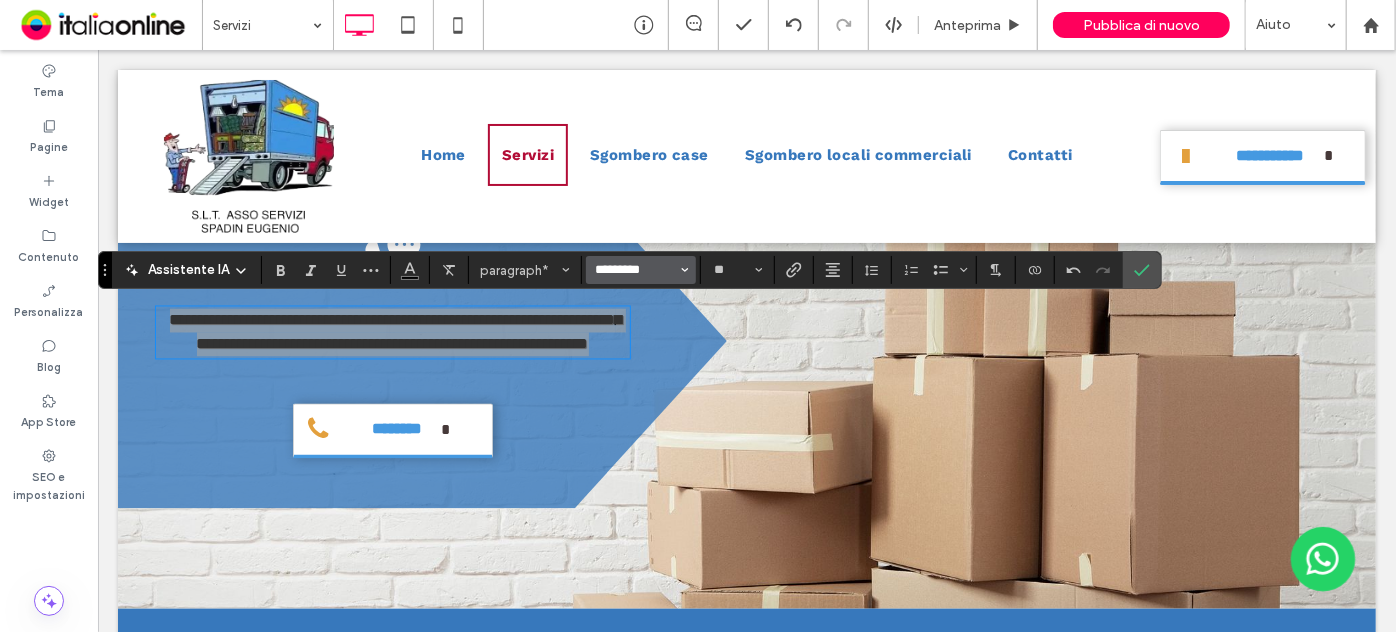 click on "*********" at bounding box center (635, 270) 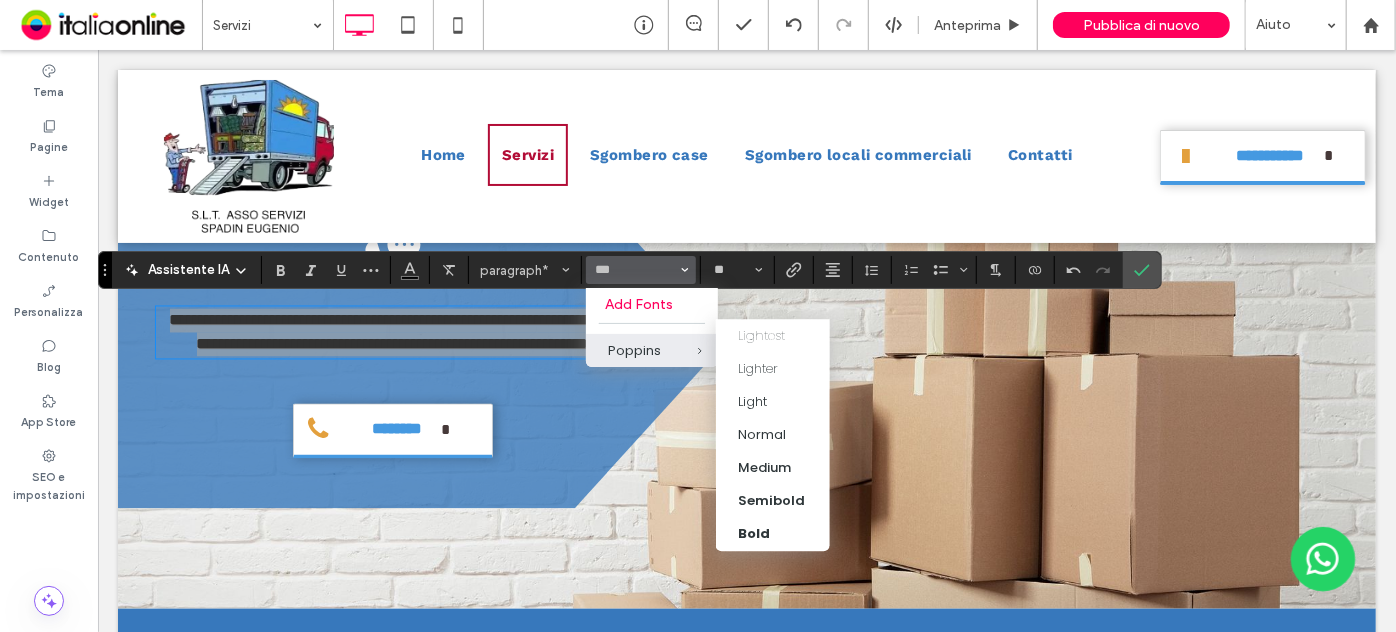 click at bounding box center (685, 350) 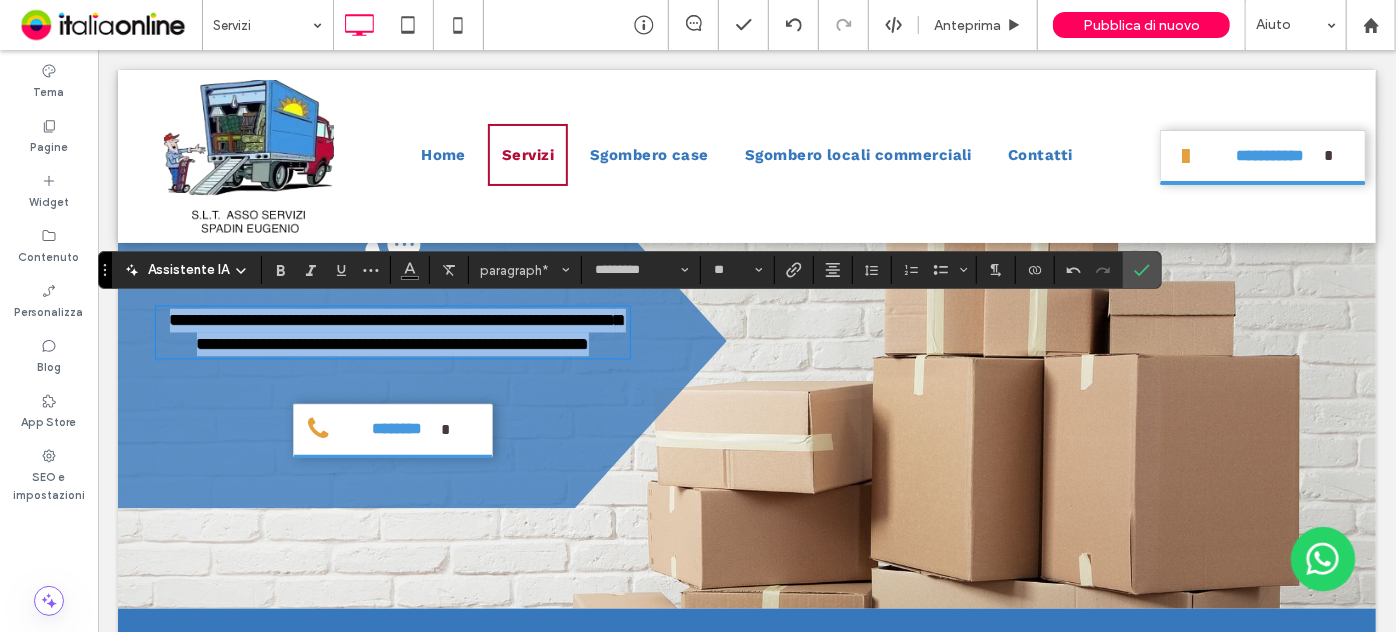 type on "*******" 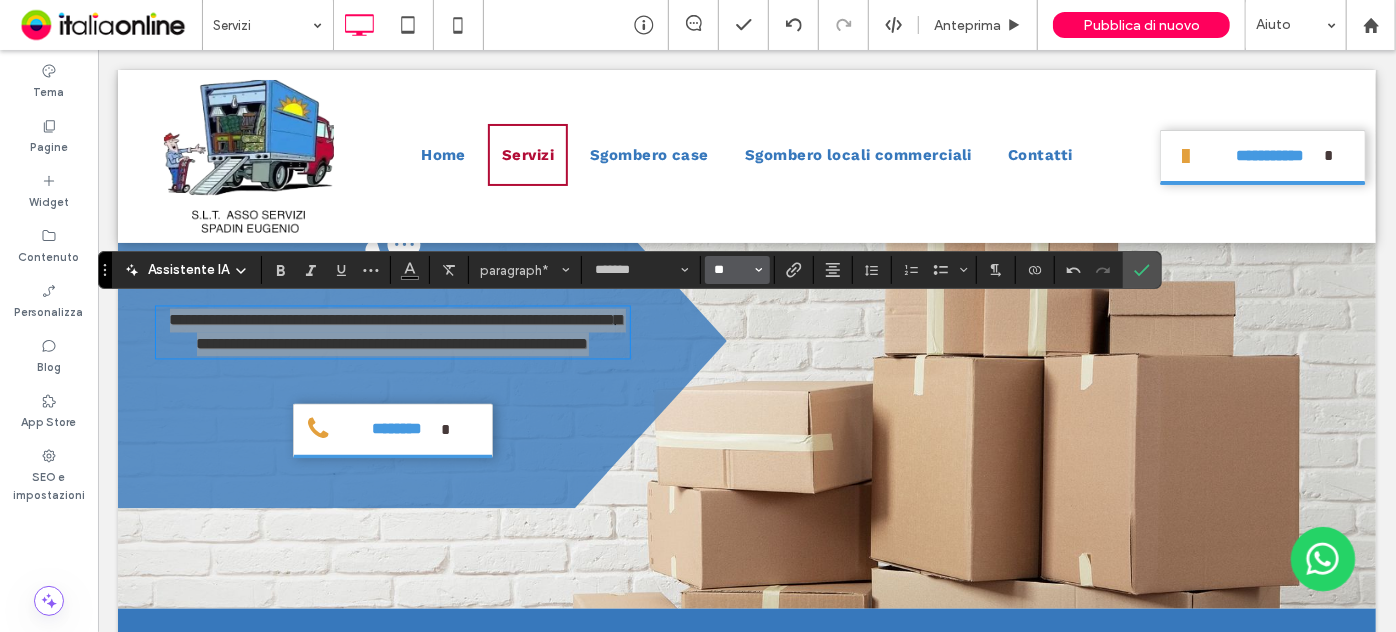 click on "**" at bounding box center [731, 270] 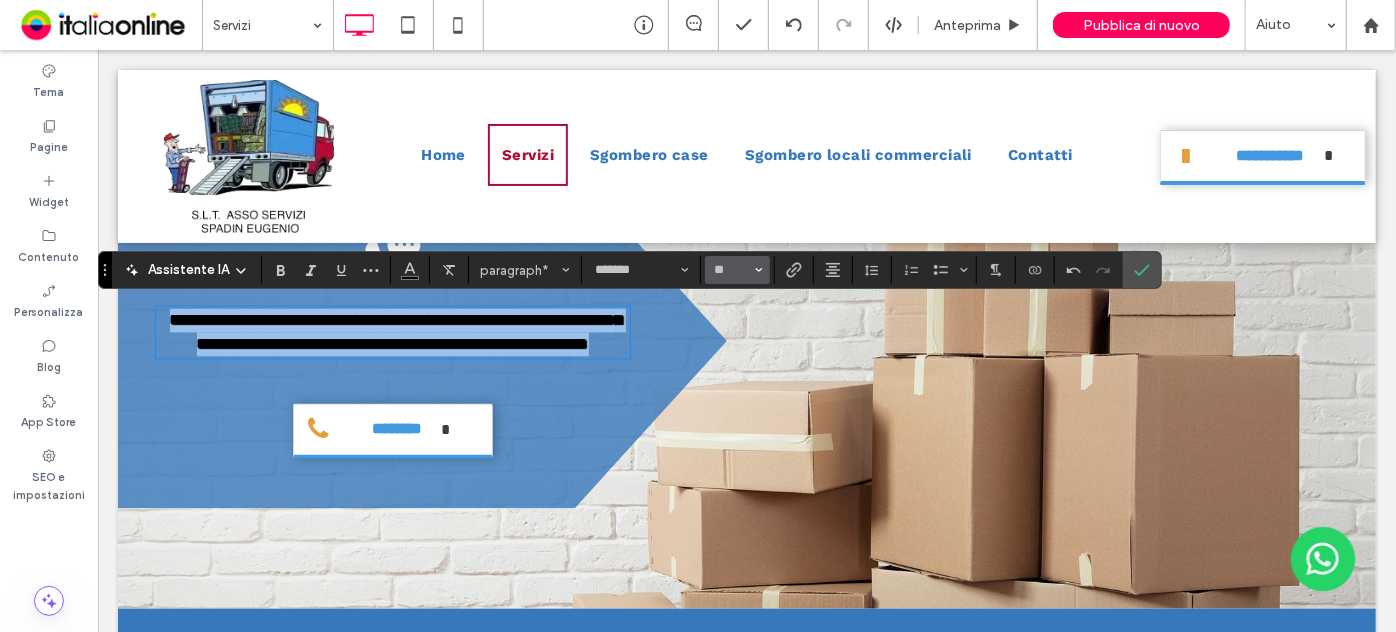 type on "**" 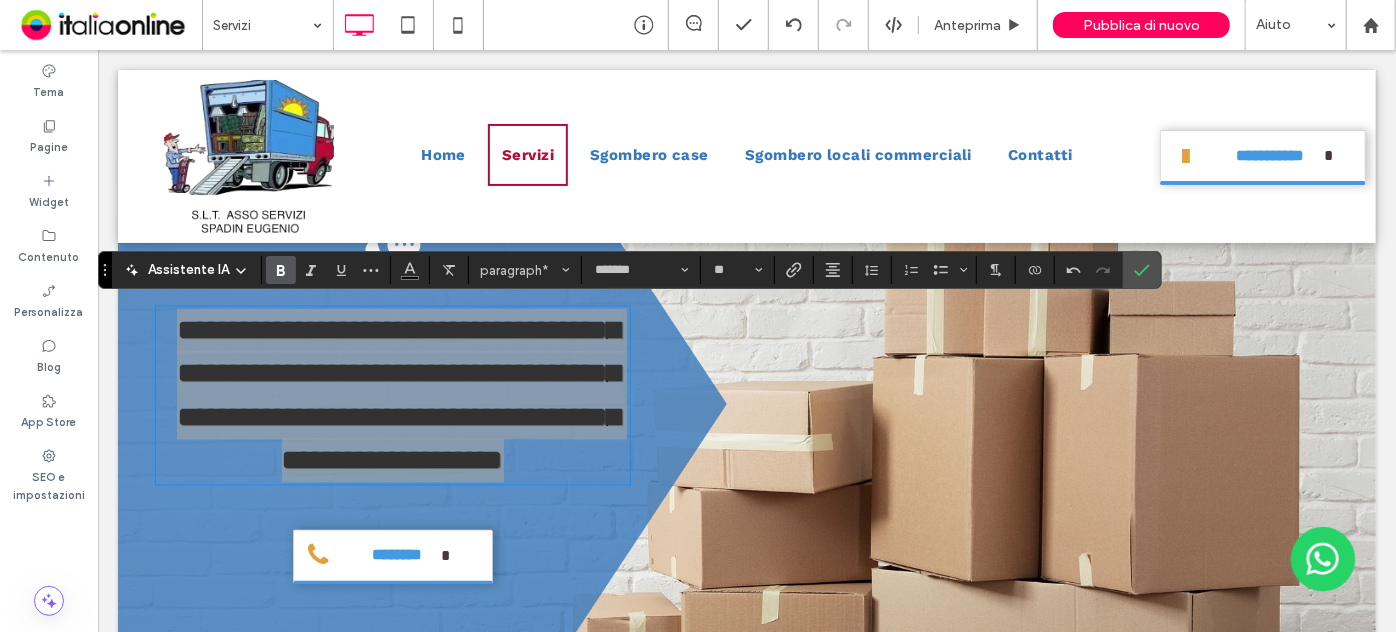 drag, startPoint x: 272, startPoint y: 264, endPoint x: 379, endPoint y: 276, distance: 107.67079 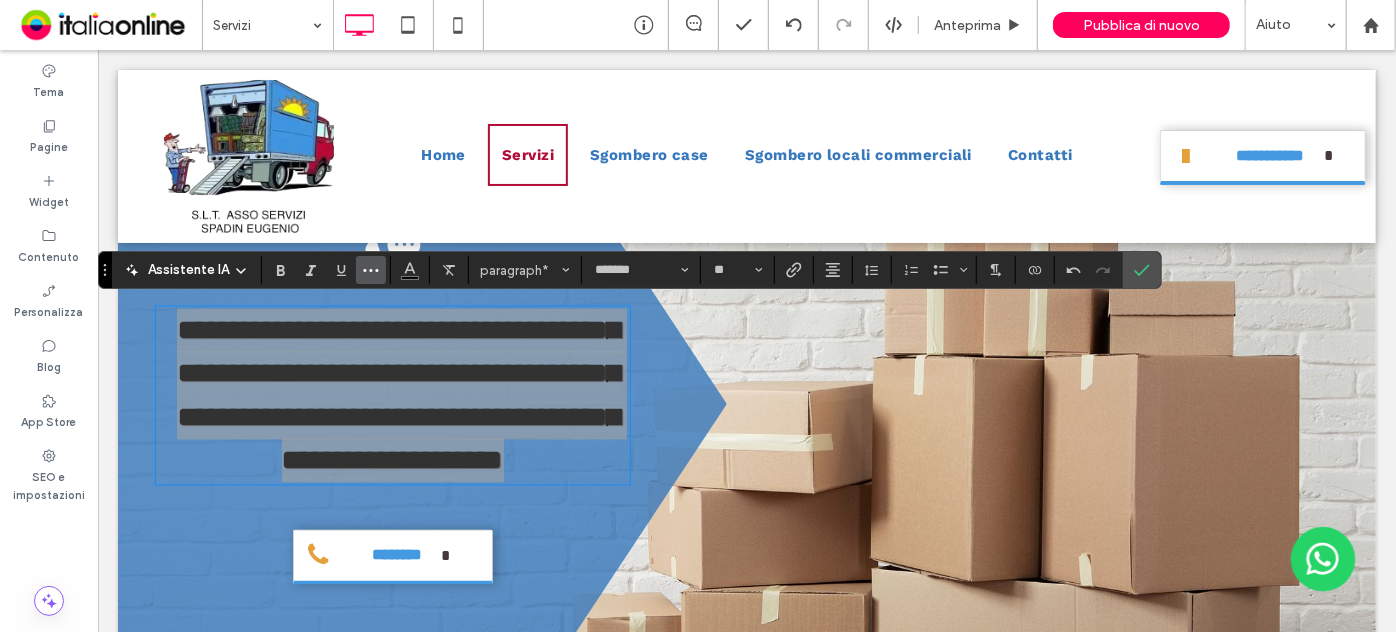 click 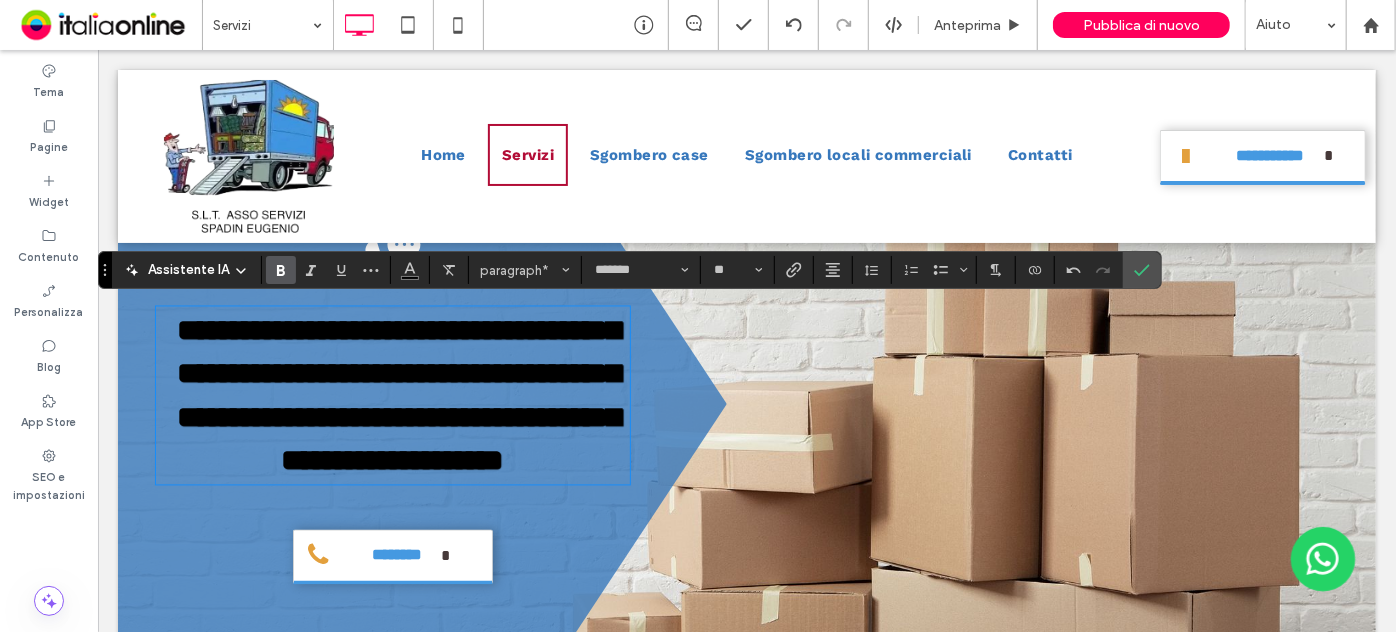 click at bounding box center (410, 268) 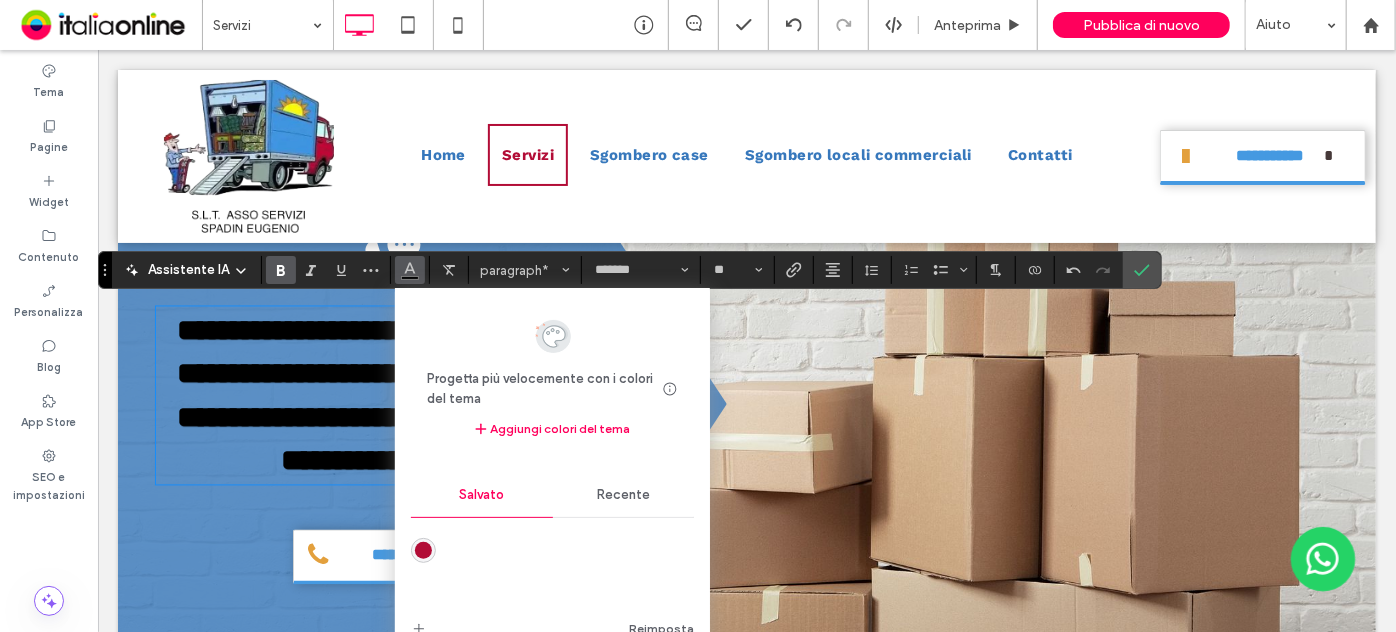 click on "Recente" at bounding box center [623, 495] 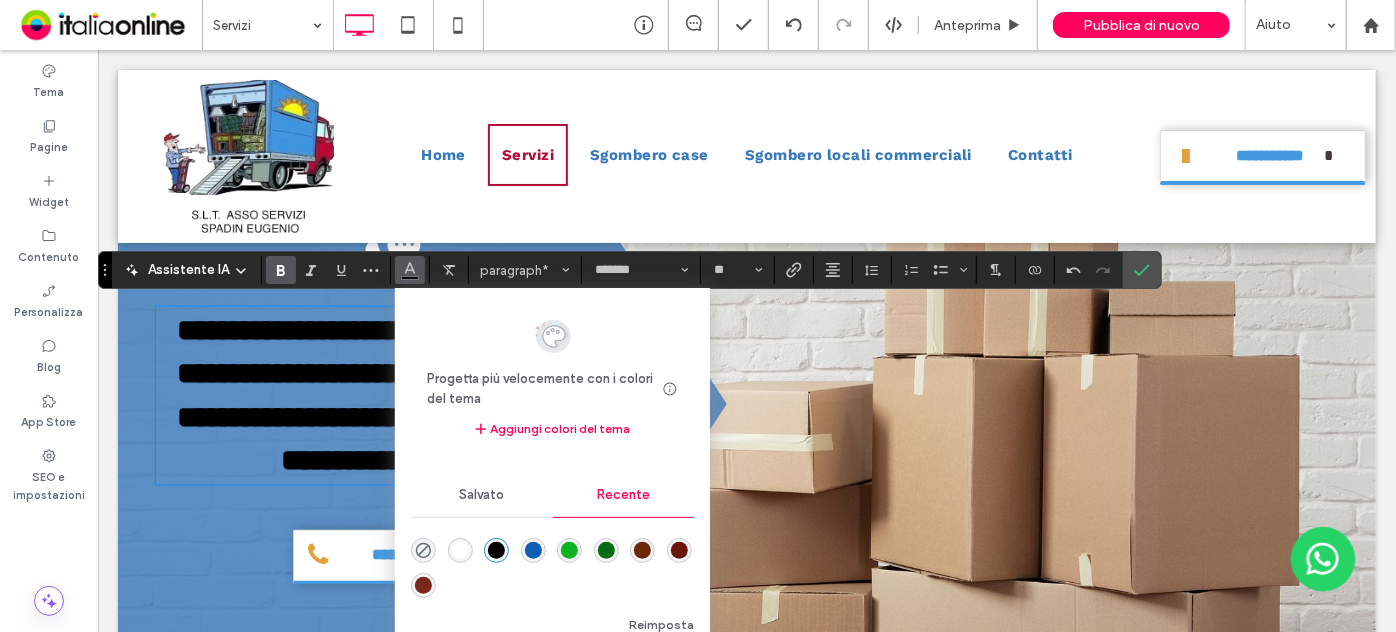 click at bounding box center [460, 550] 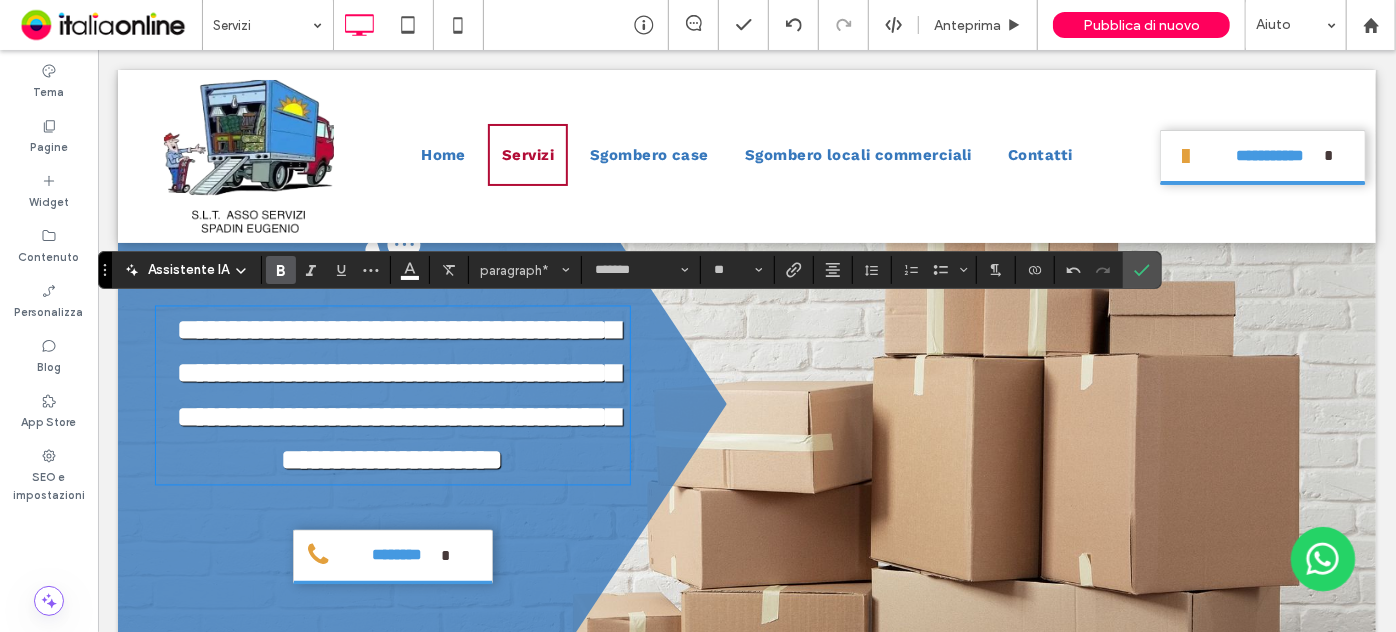 click on "**********" at bounding box center (397, 395) 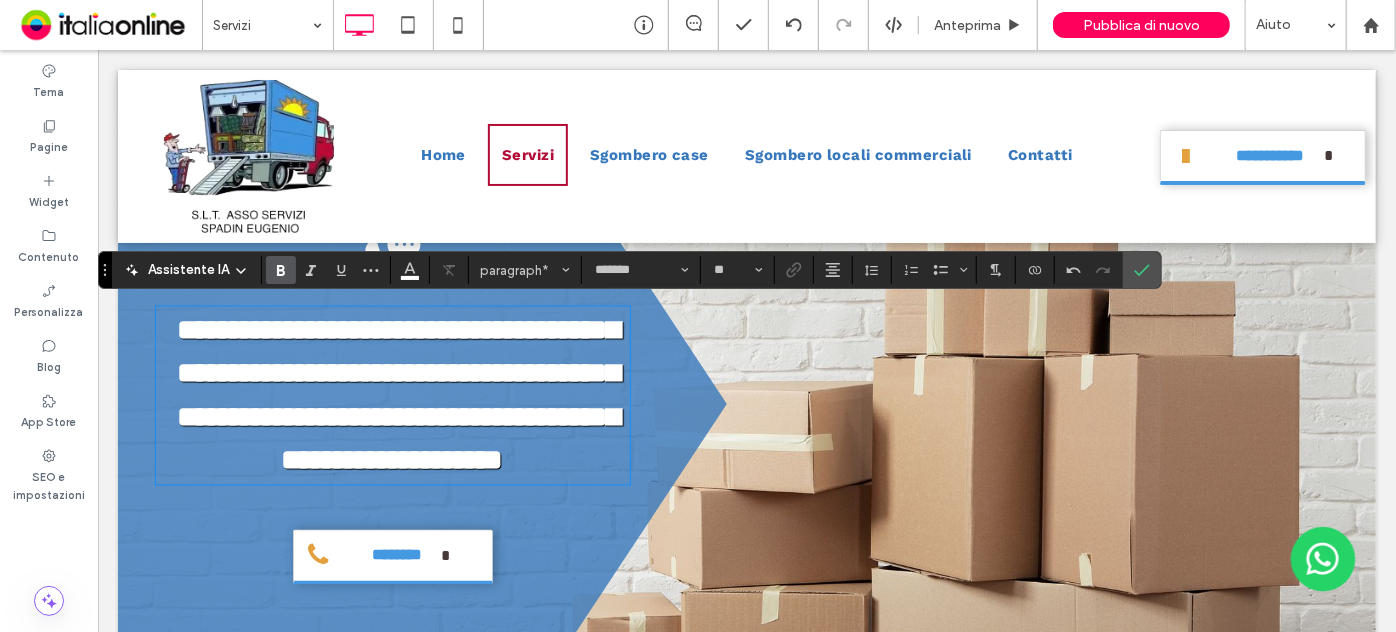 click on "**********" at bounding box center [392, 395] 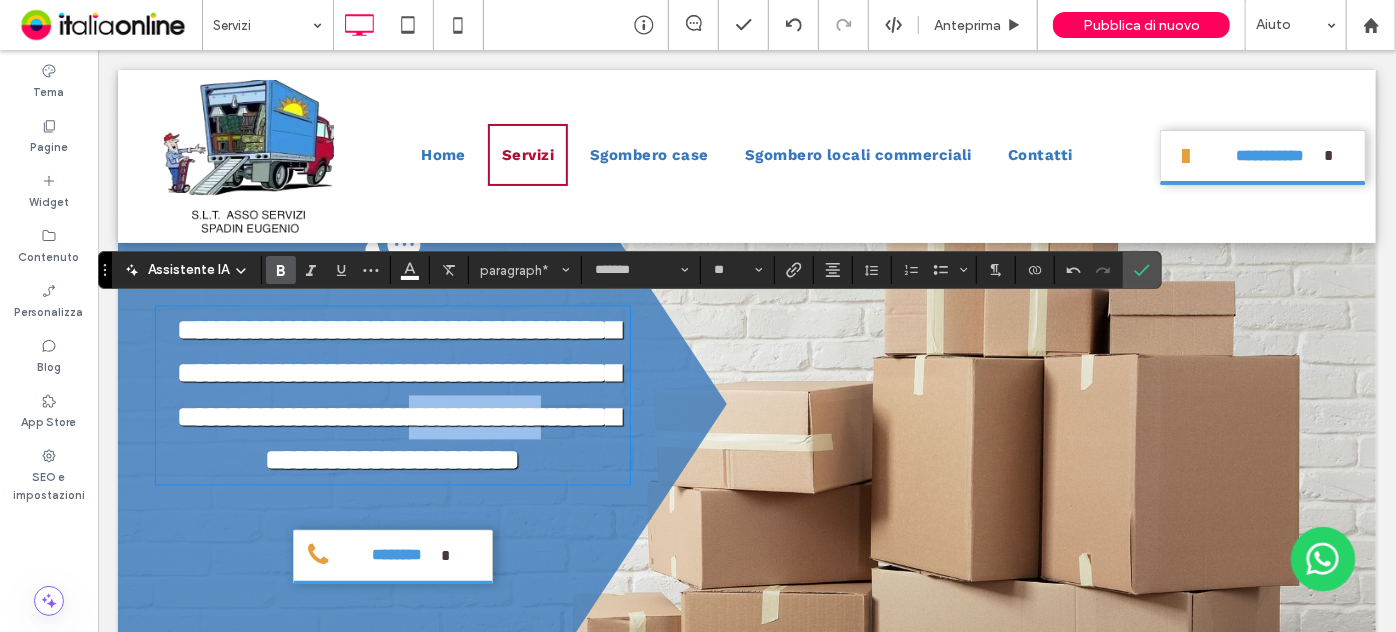 drag, startPoint x: 585, startPoint y: 459, endPoint x: 414, endPoint y: 465, distance: 171.10522 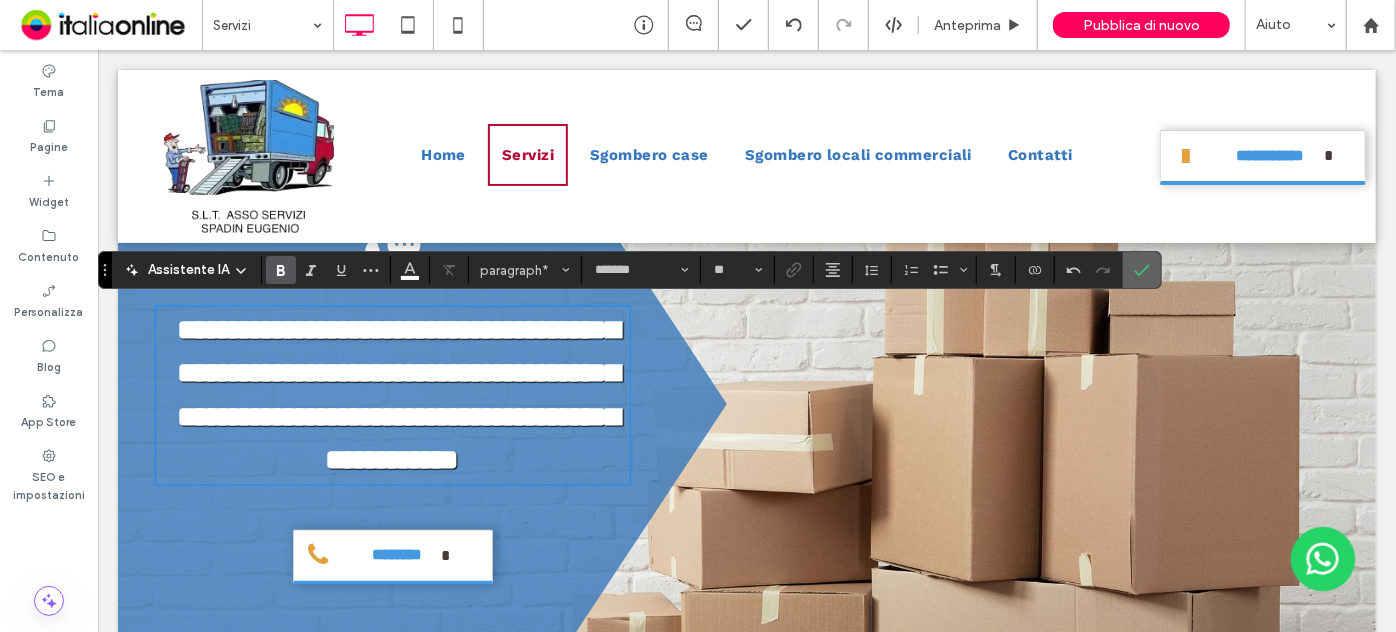drag, startPoint x: 1139, startPoint y: 260, endPoint x: 989, endPoint y: 231, distance: 152.77762 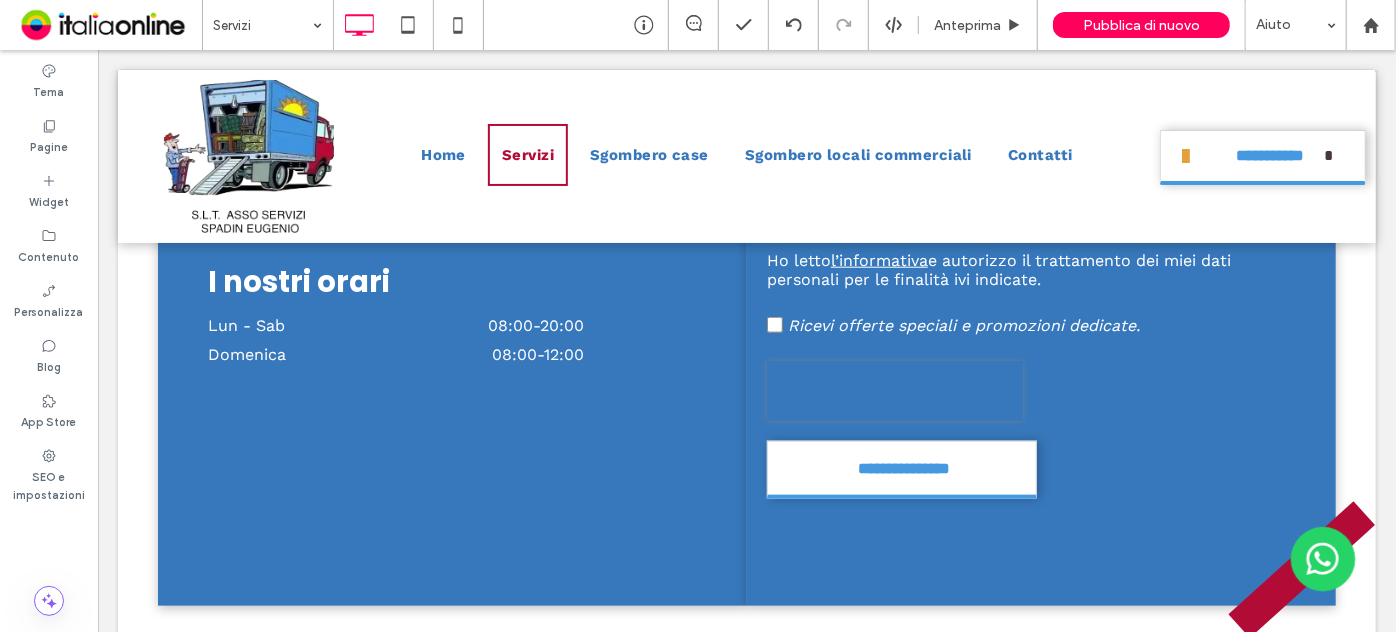 scroll, scrollTop: 1181, scrollLeft: 0, axis: vertical 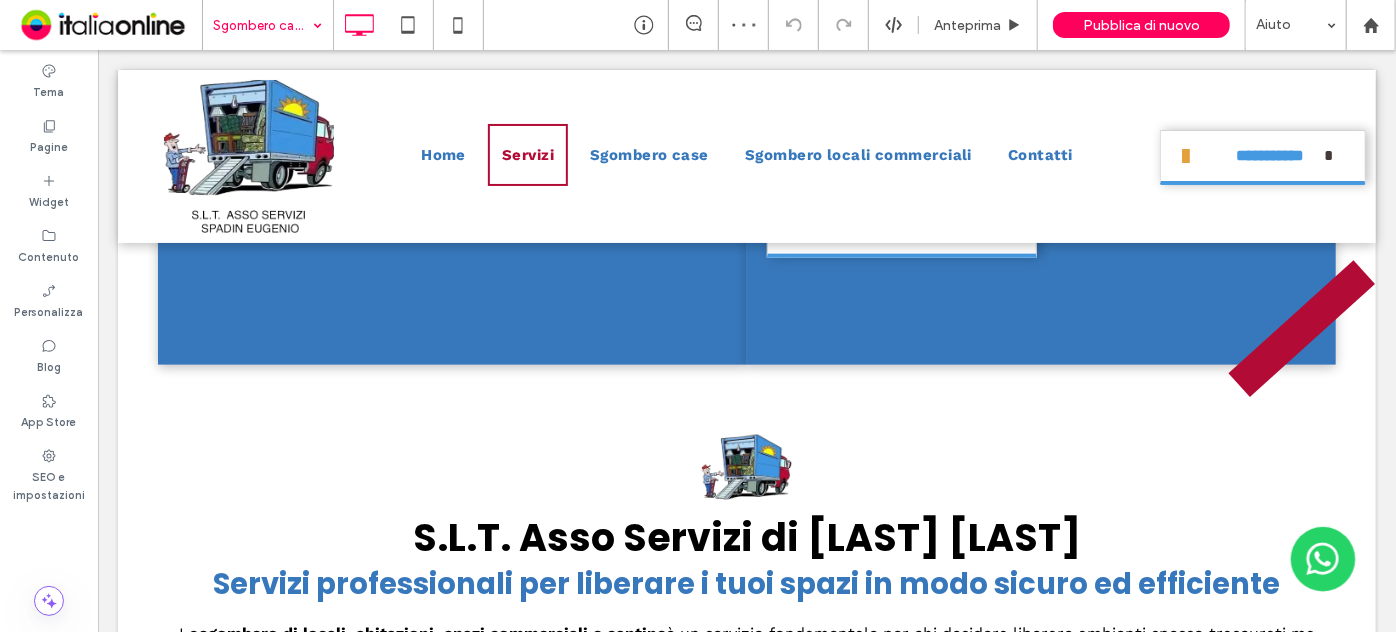 type on "*******" 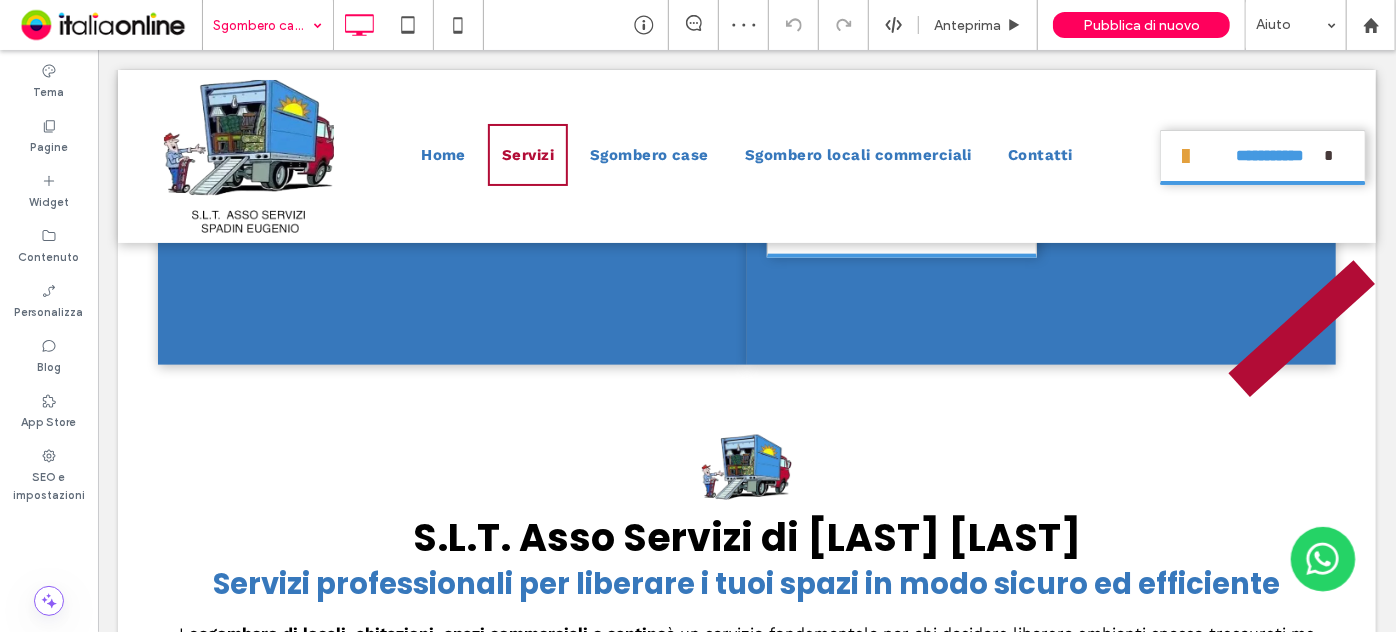 type on "**" 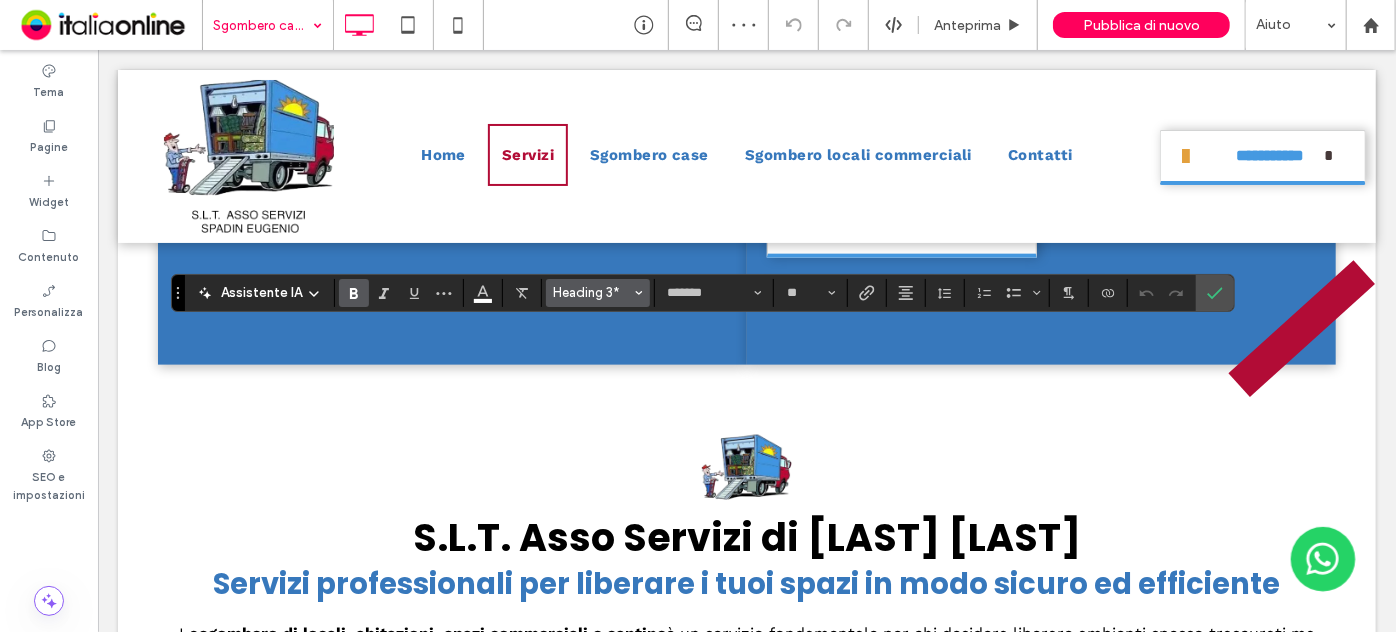 click 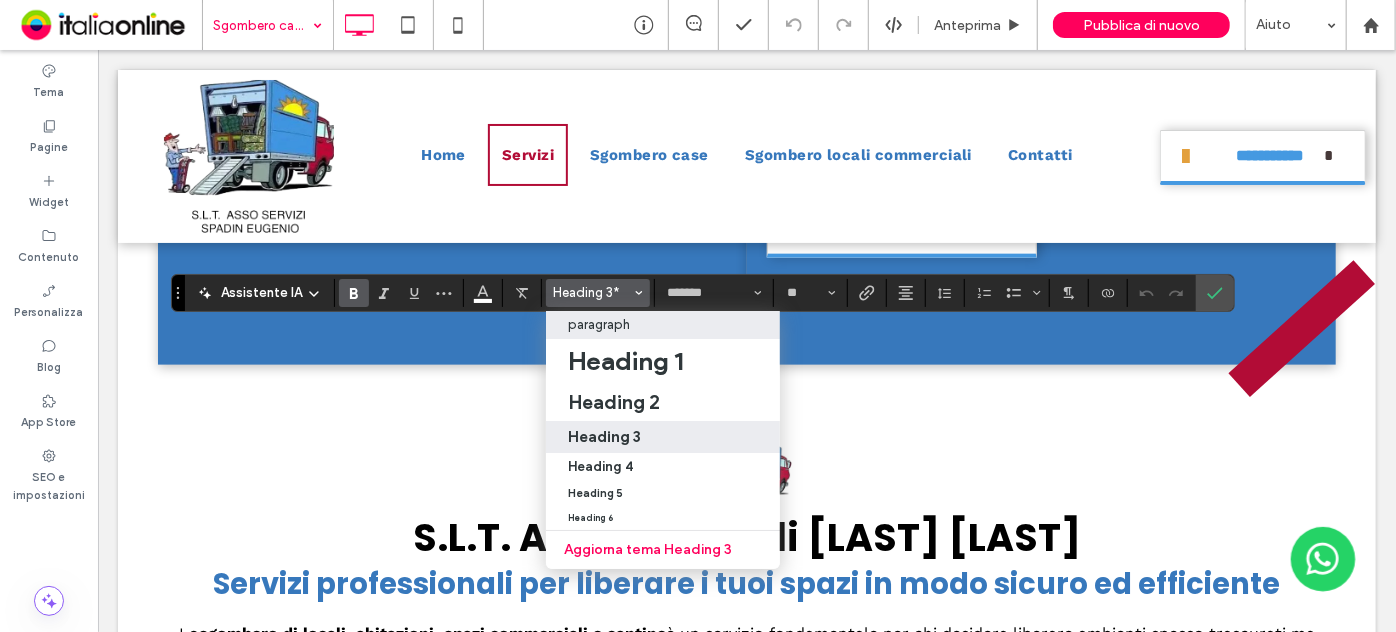 click on "paragraph" at bounding box center [663, 325] 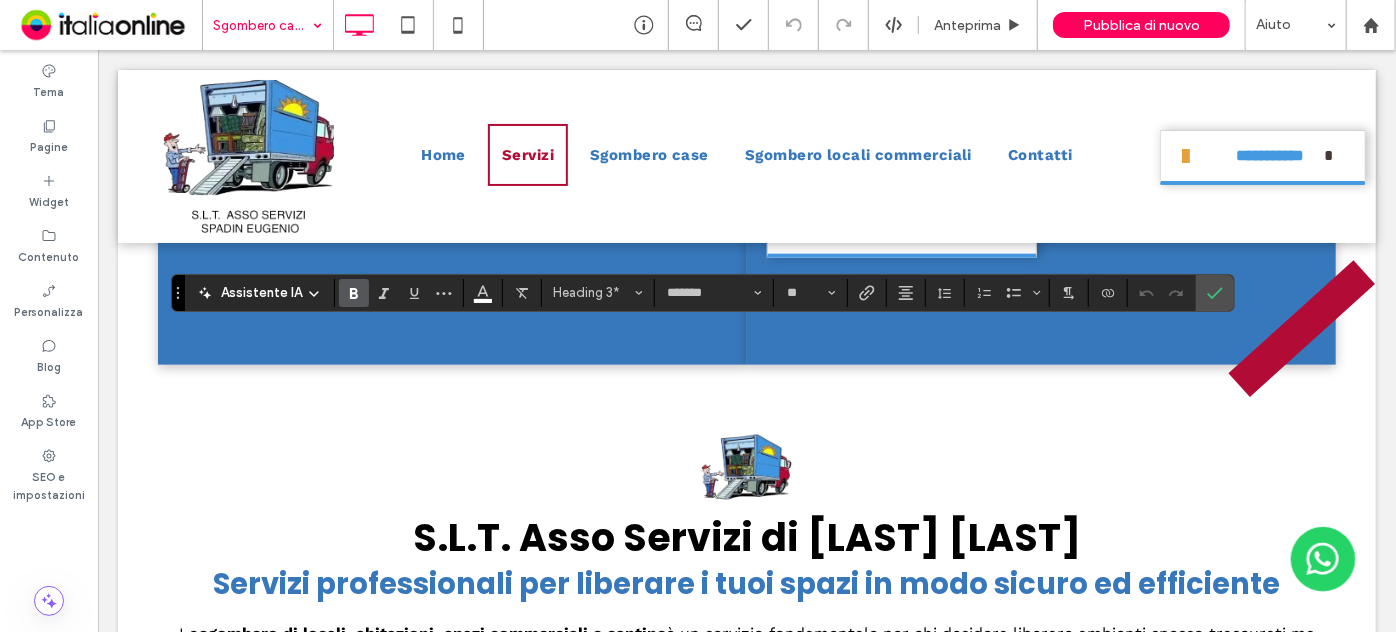type on "*********" 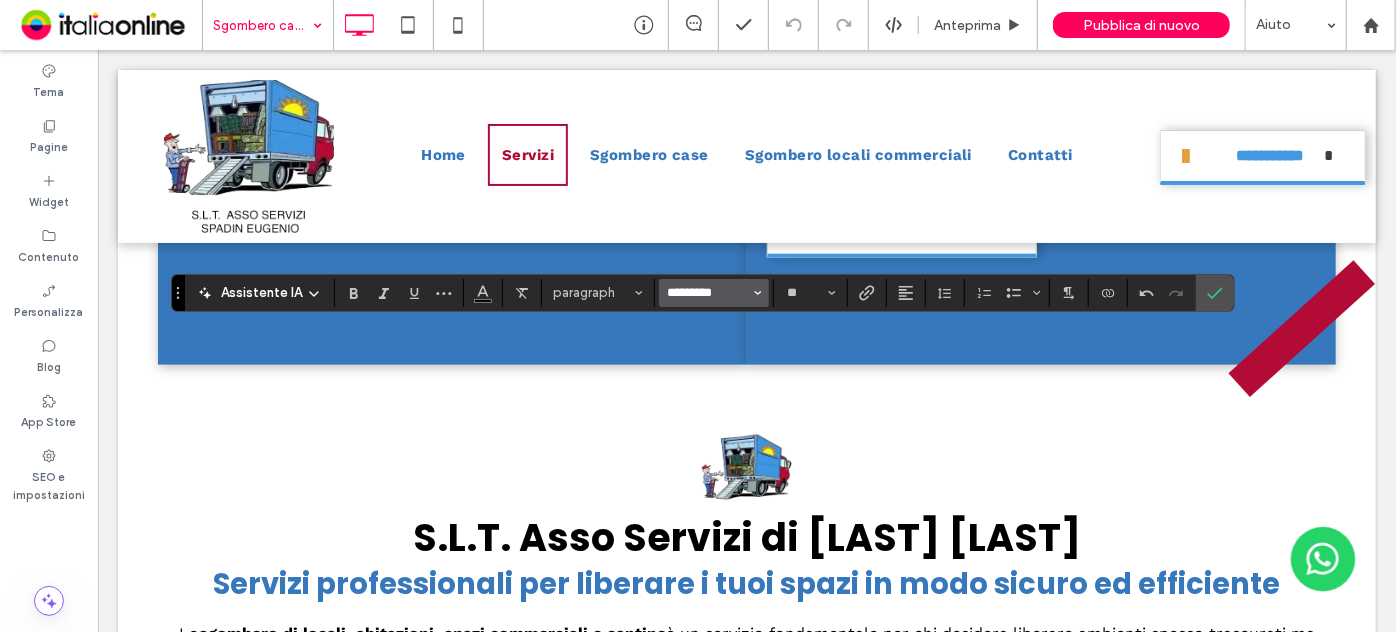 click on "*********" at bounding box center (708, 293) 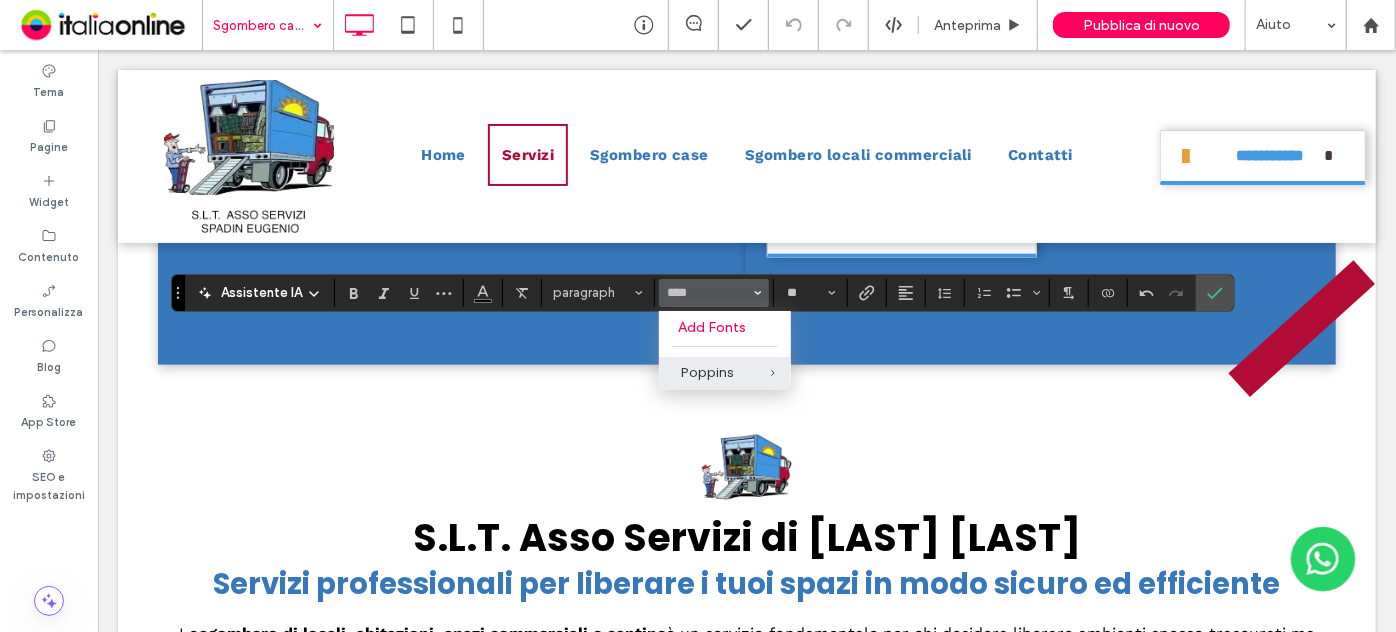 click on "Poppins" at bounding box center [725, 373] 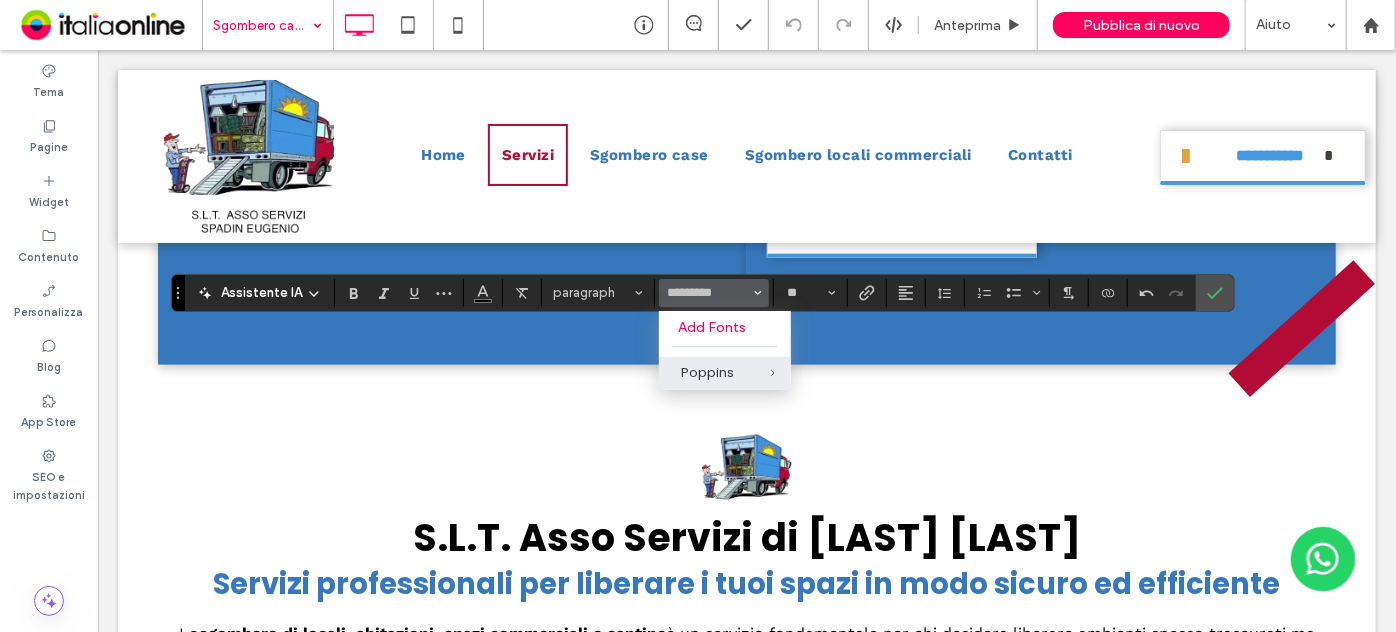 type on "*******" 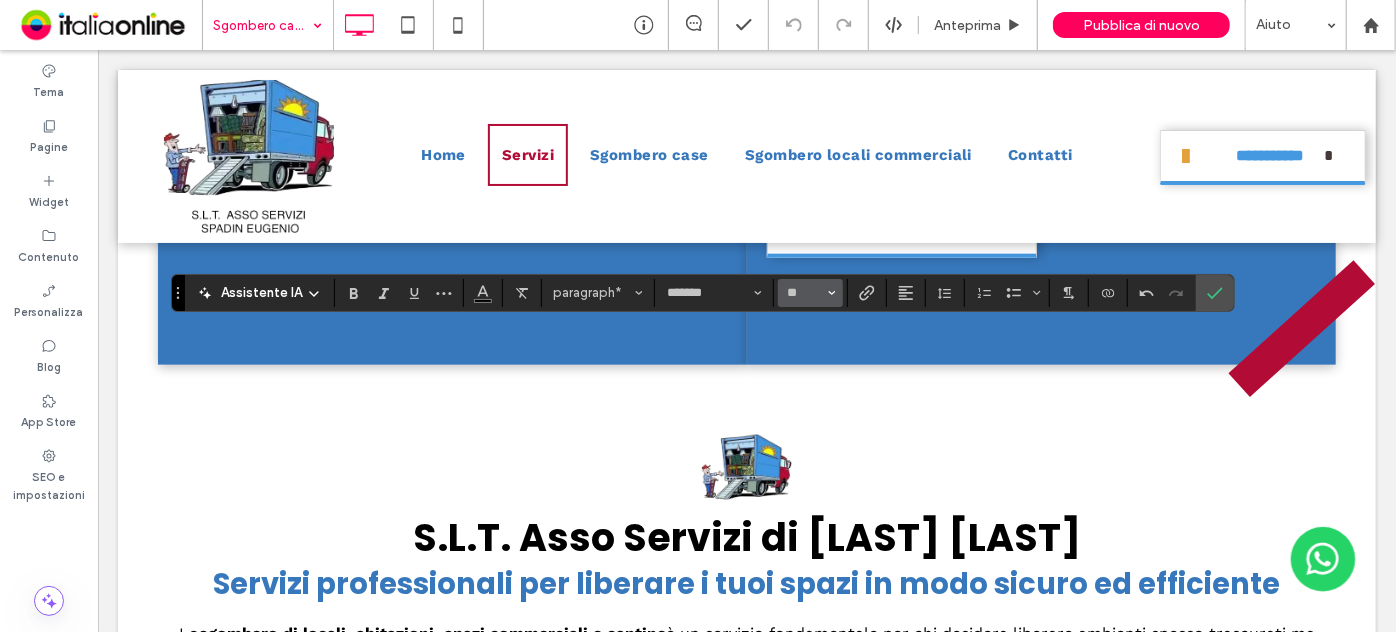 click on "**" at bounding box center [810, 293] 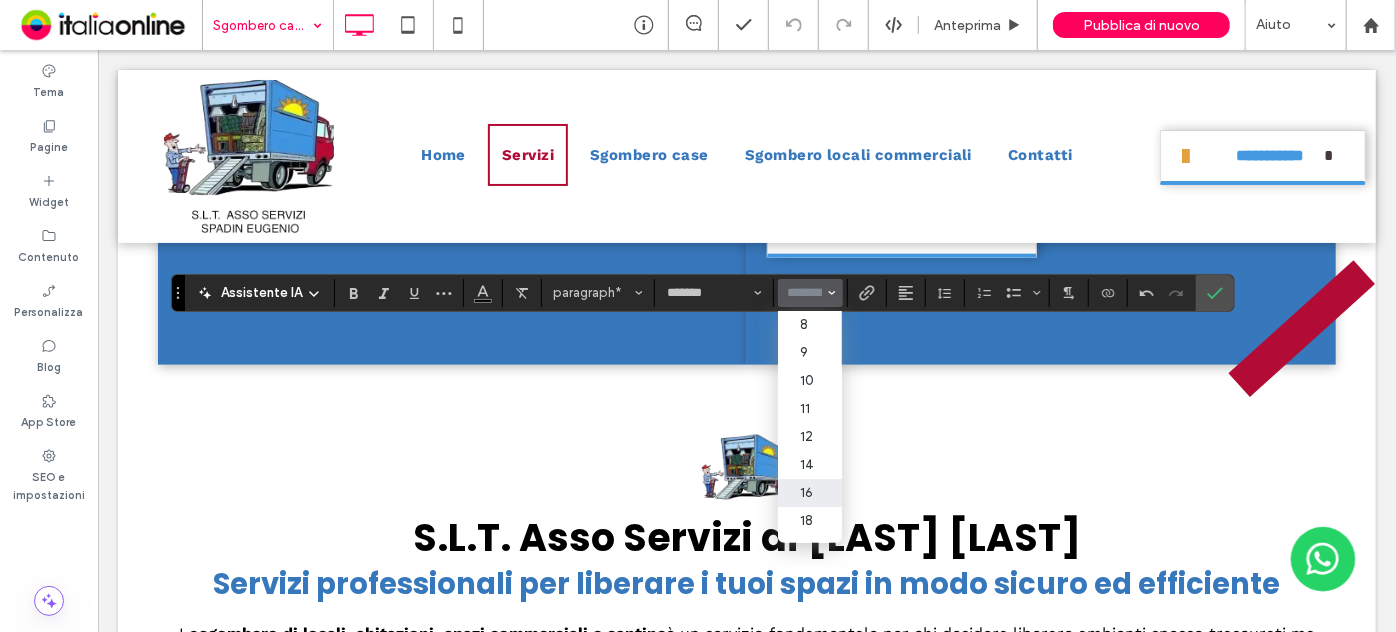 click at bounding box center [804, 293] 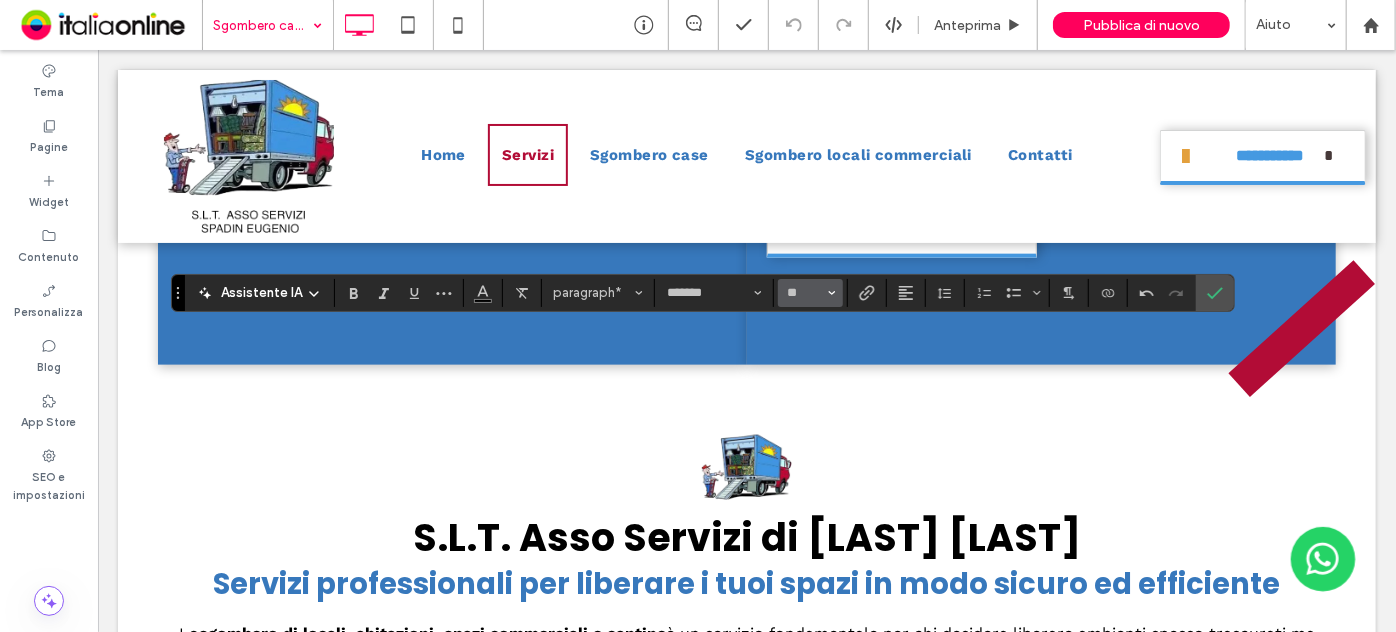 type on "**" 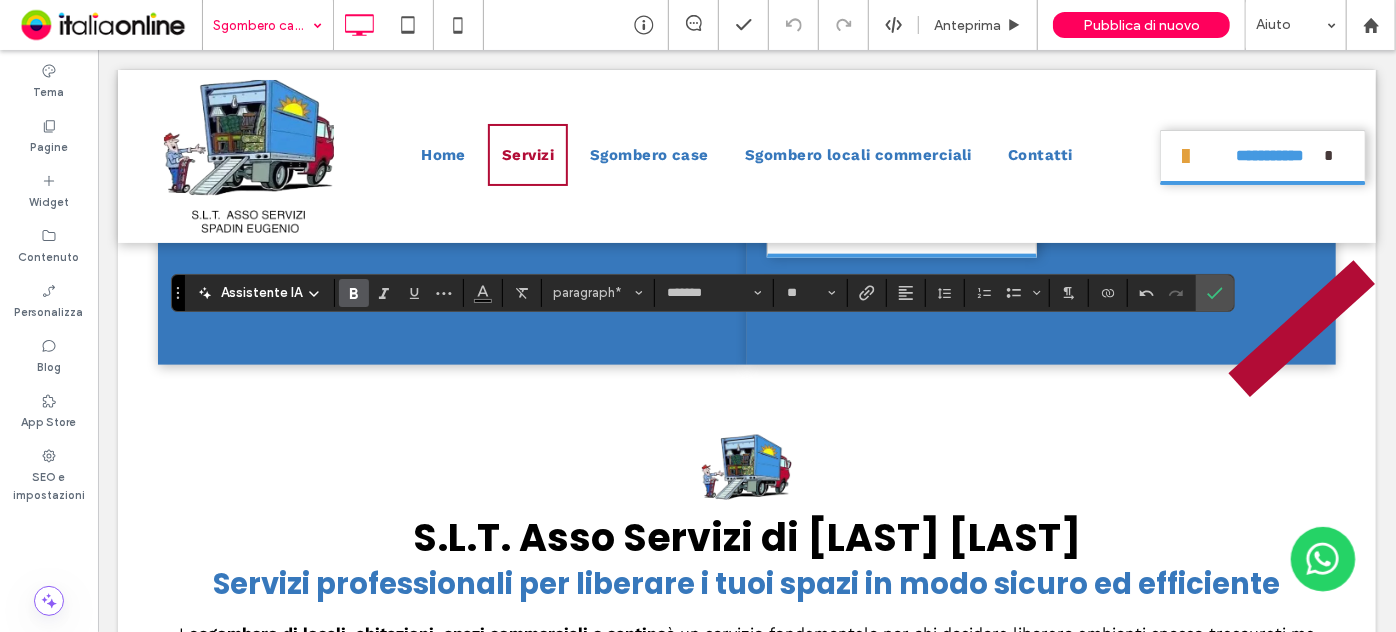 click 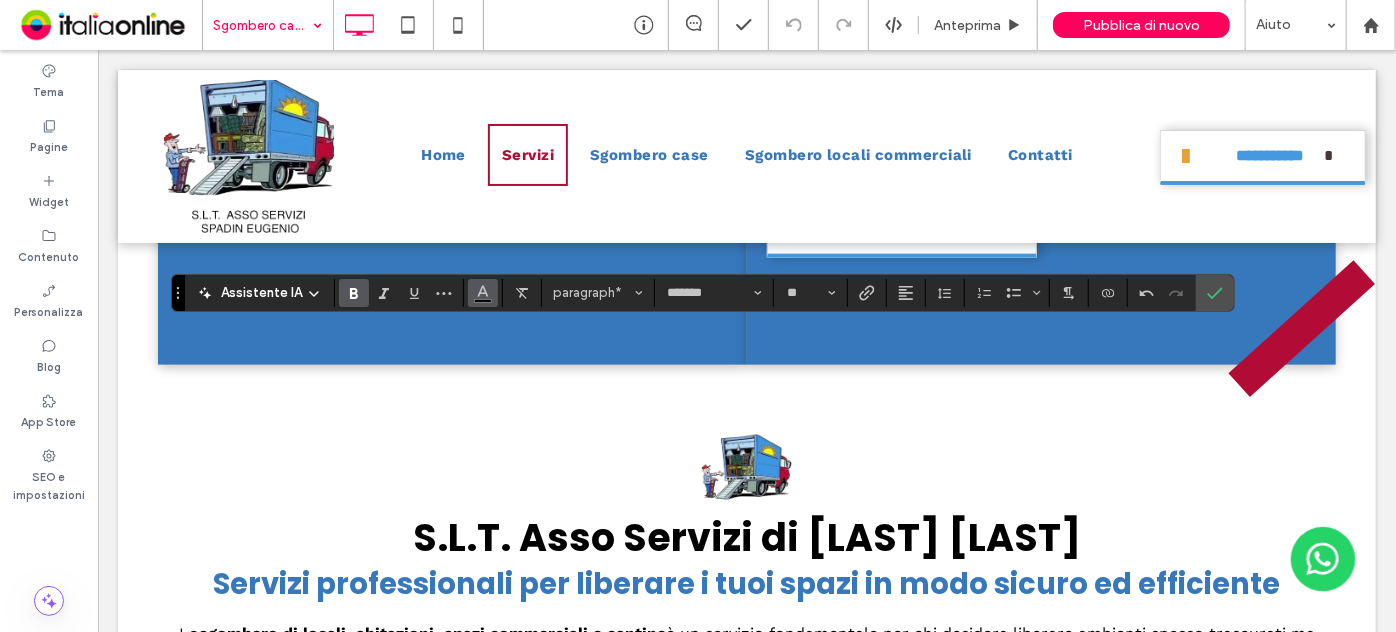click 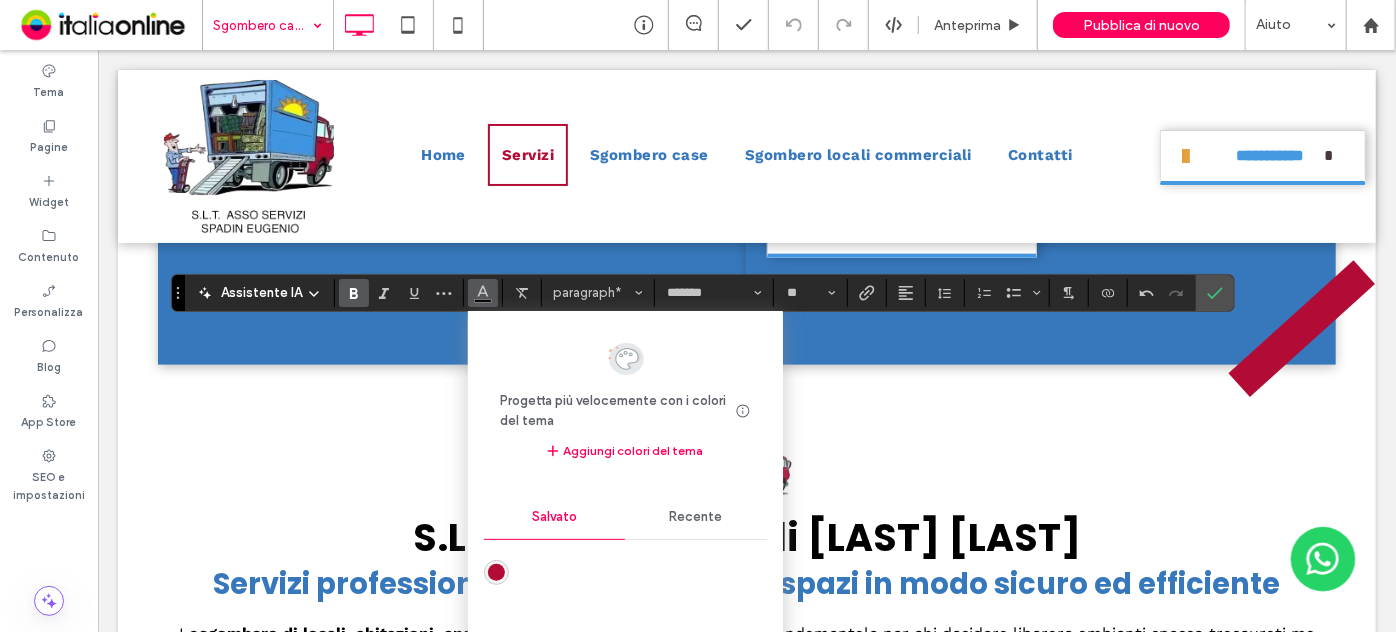 click on "Recente" at bounding box center [696, 517] 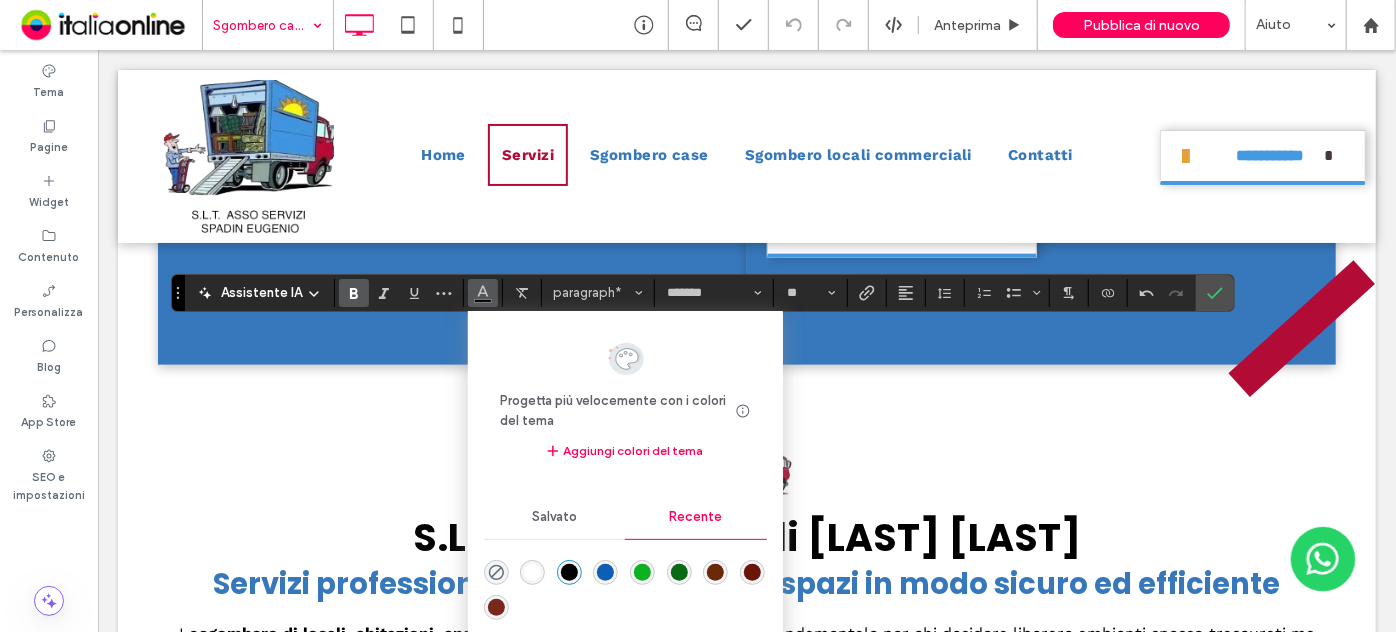 click at bounding box center (532, 572) 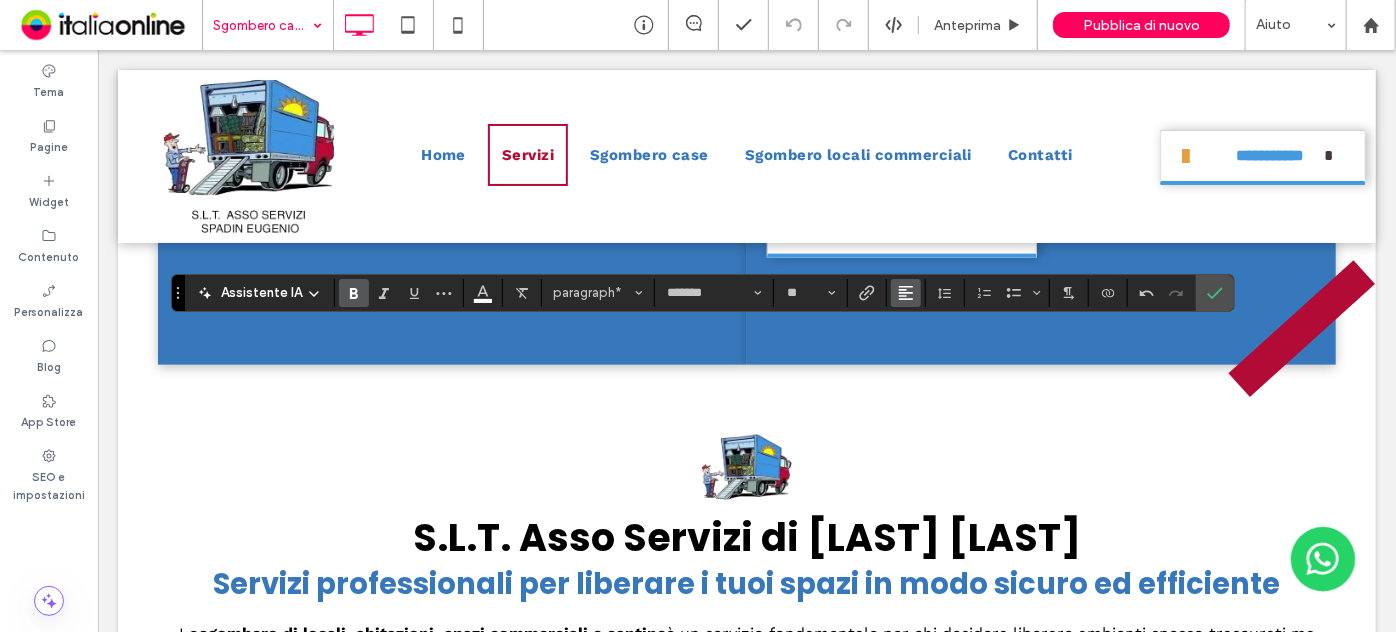 click 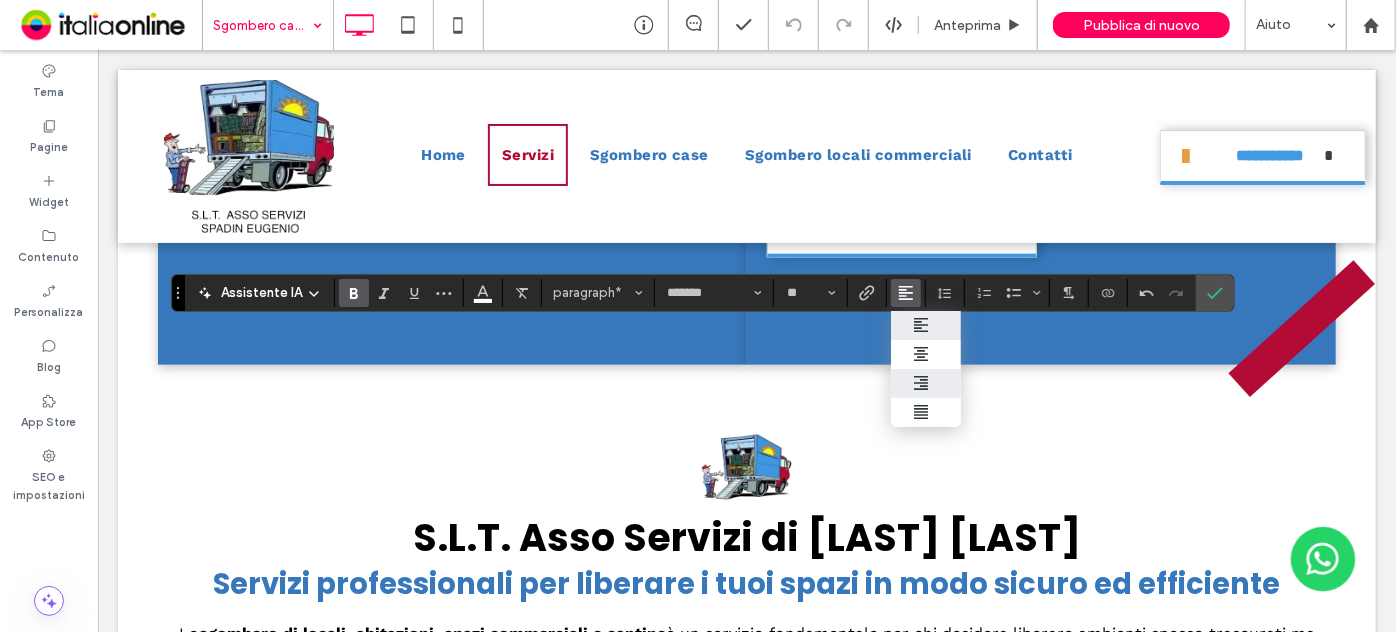 click at bounding box center (926, 383) 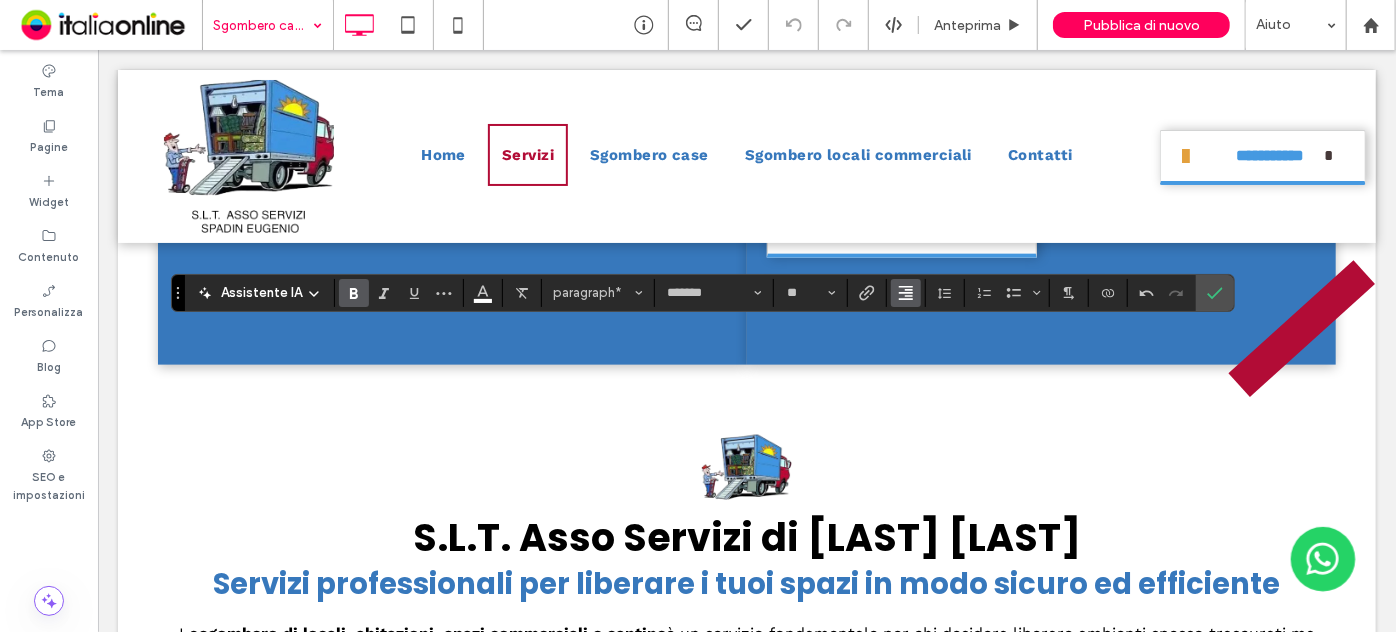 click 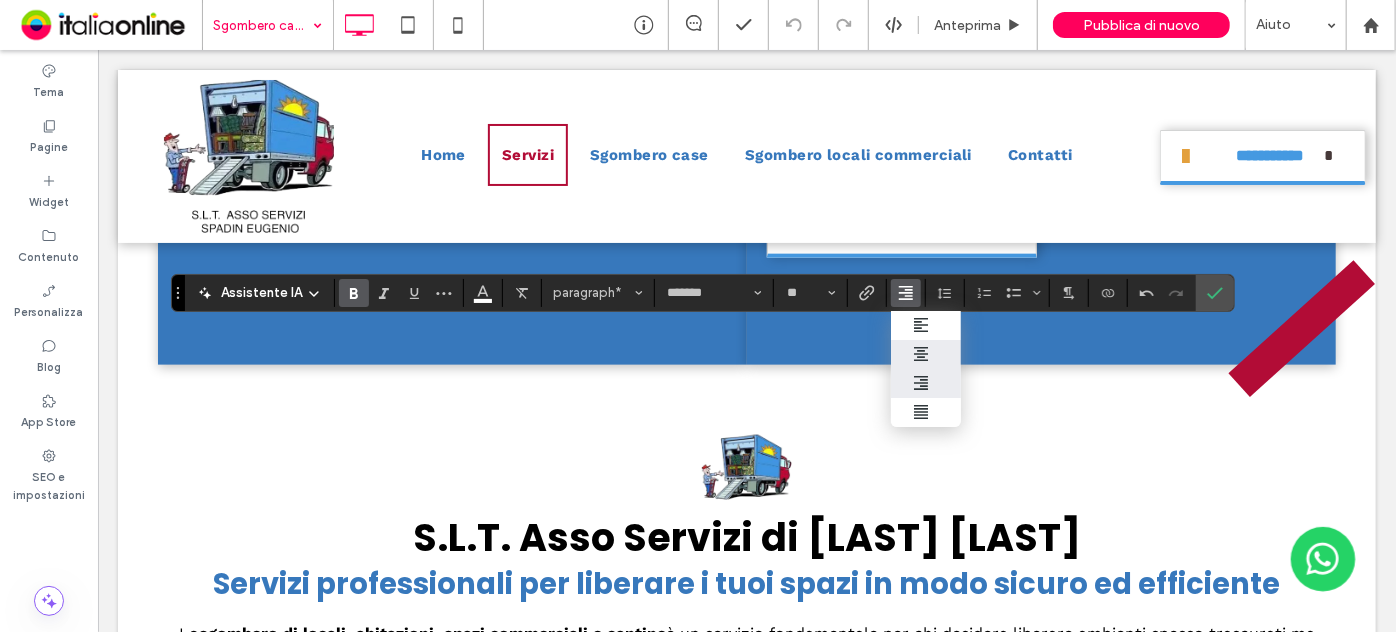 click 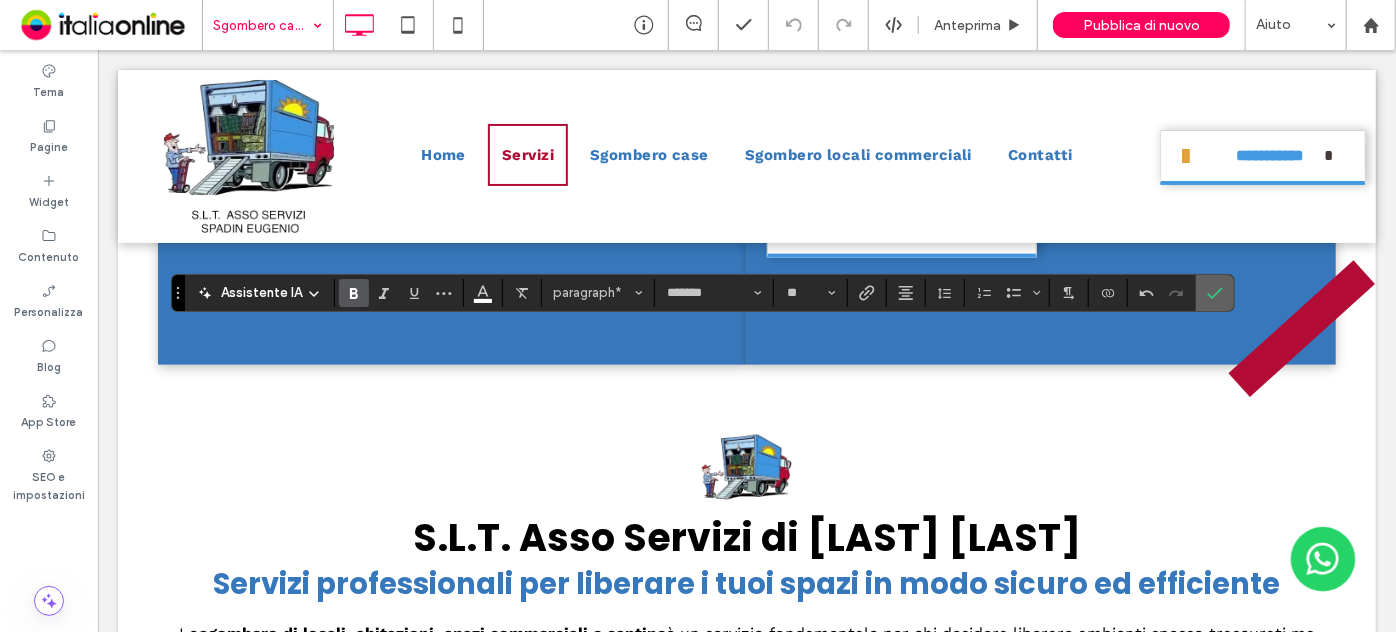 click 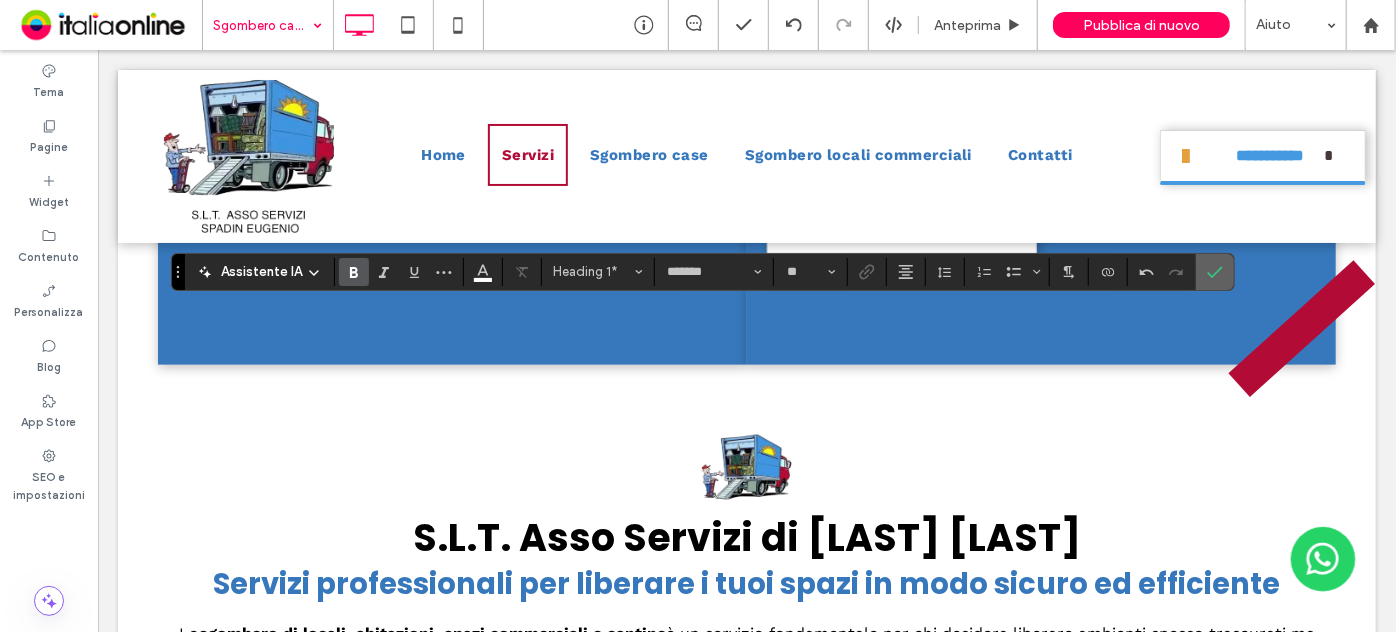 click at bounding box center (1215, 272) 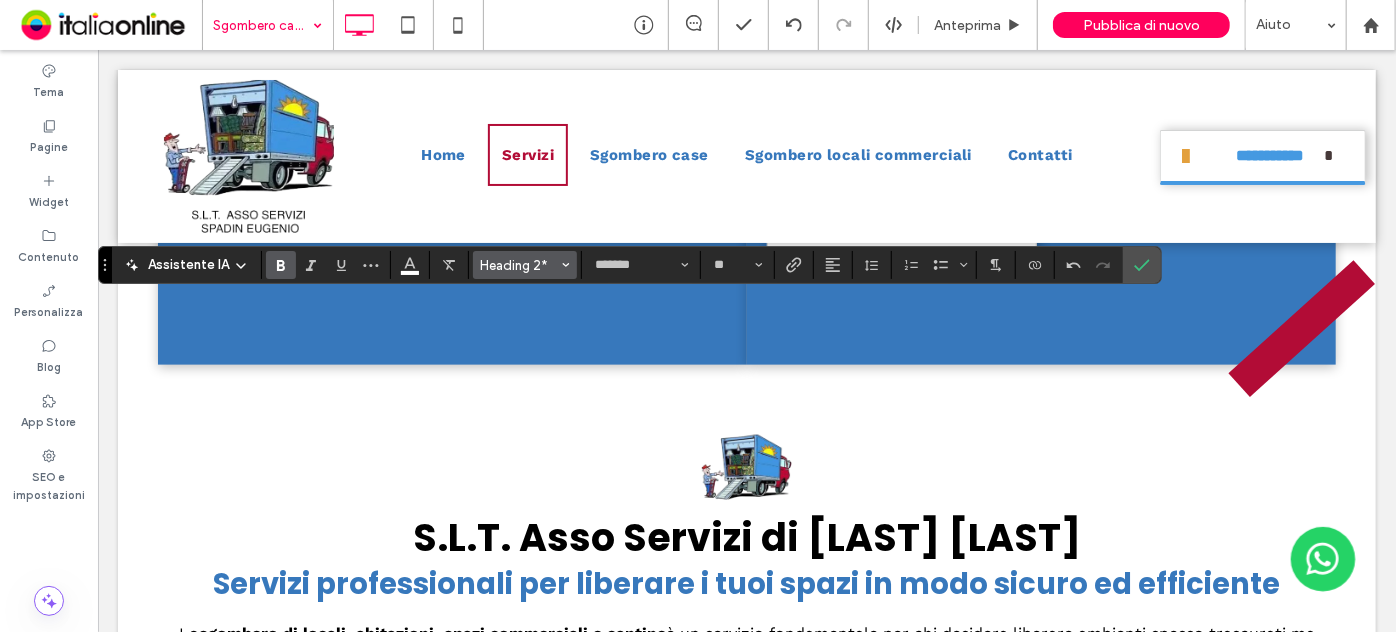 click on "Heading 2*" at bounding box center (519, 265) 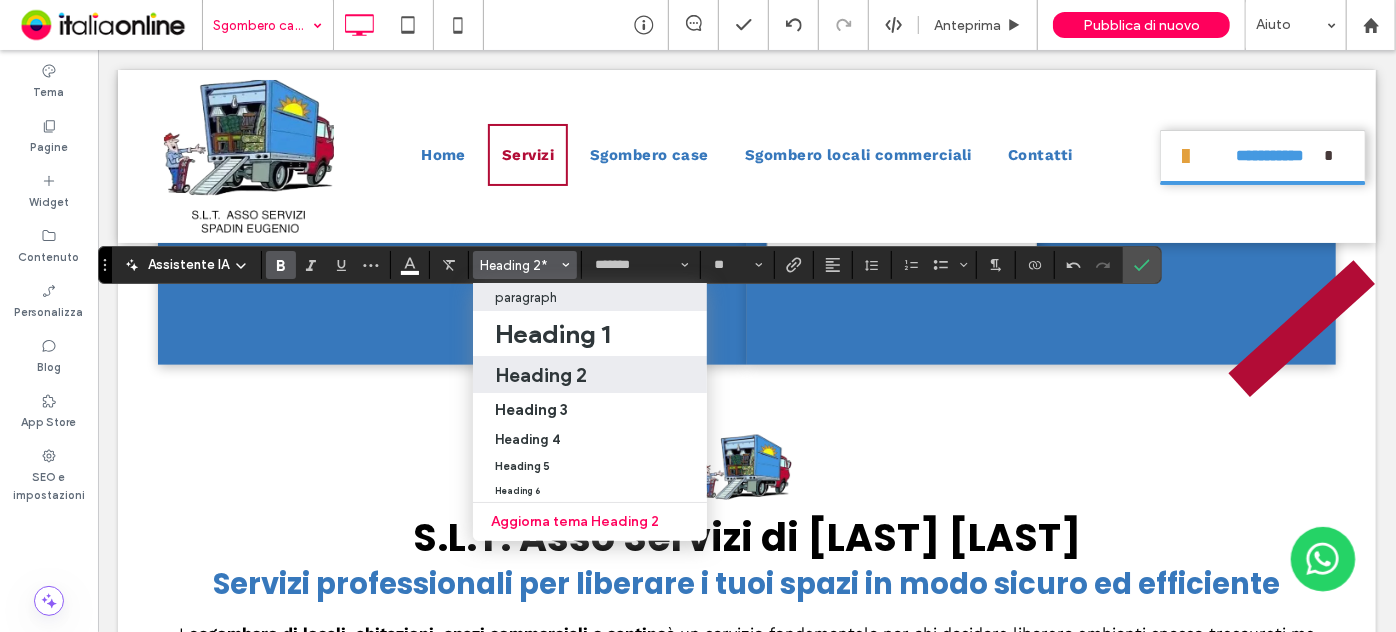 click on "paragraph" at bounding box center (590, 297) 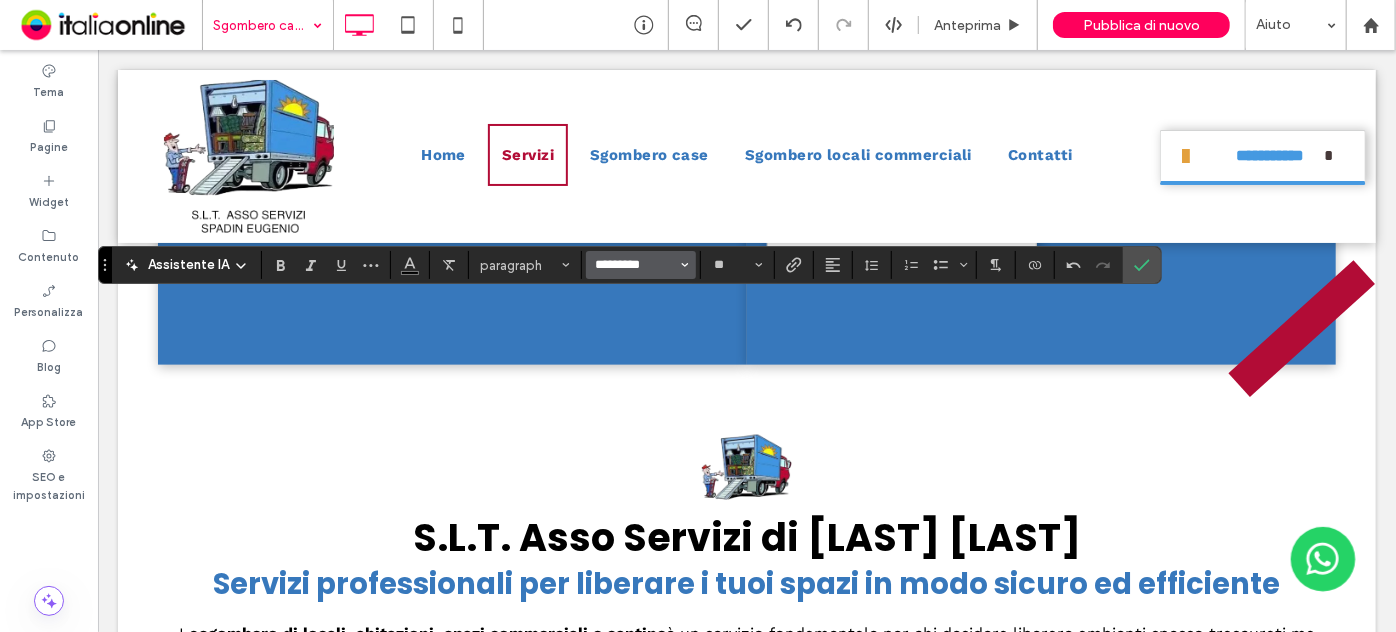 click on "*********" at bounding box center (635, 265) 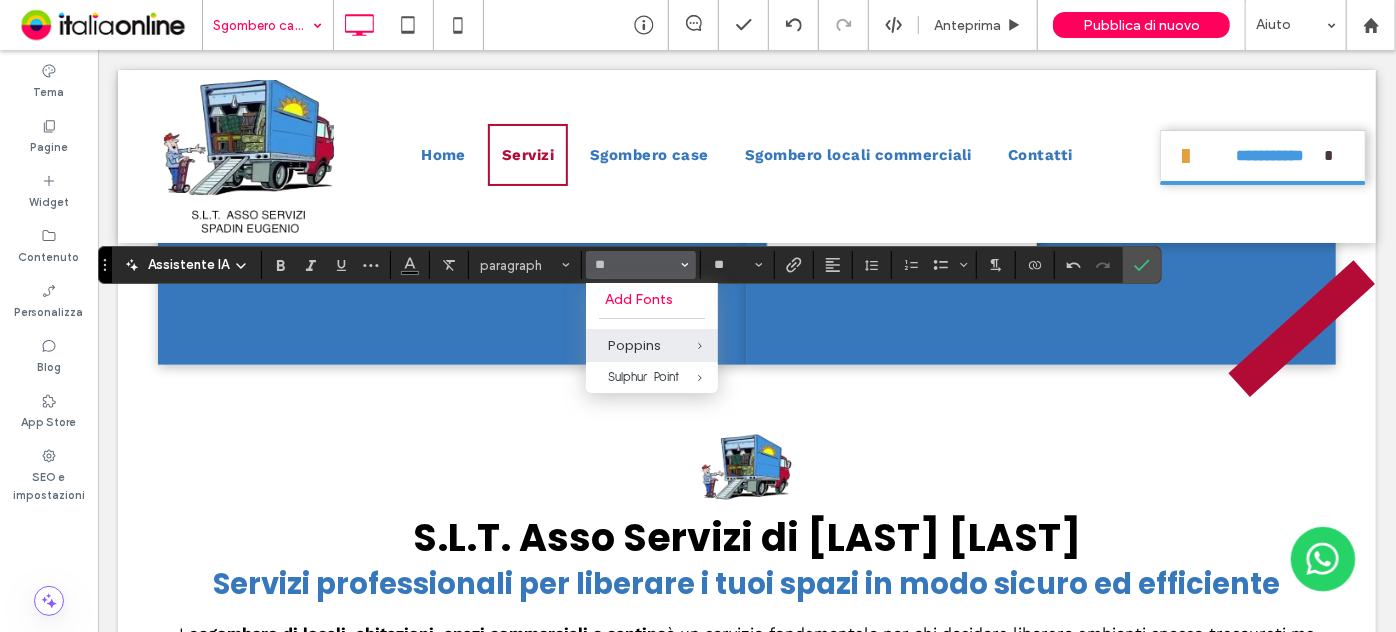 click on "Poppins" at bounding box center [652, 346] 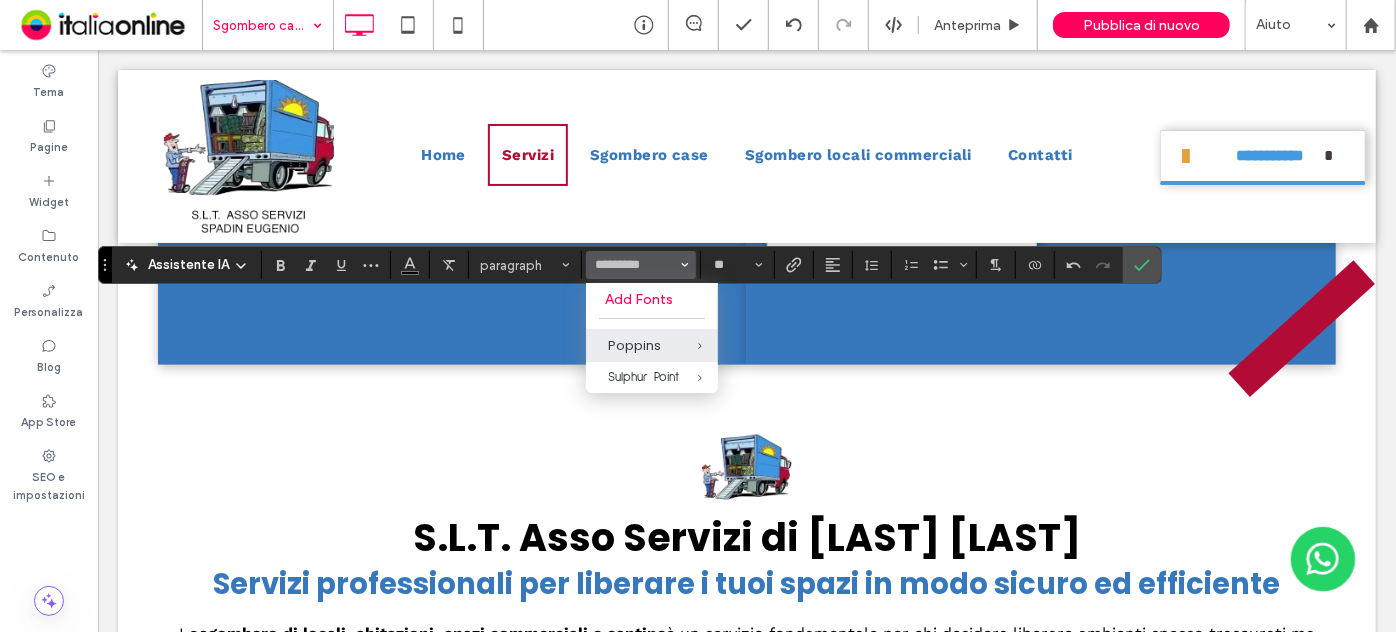 type on "*******" 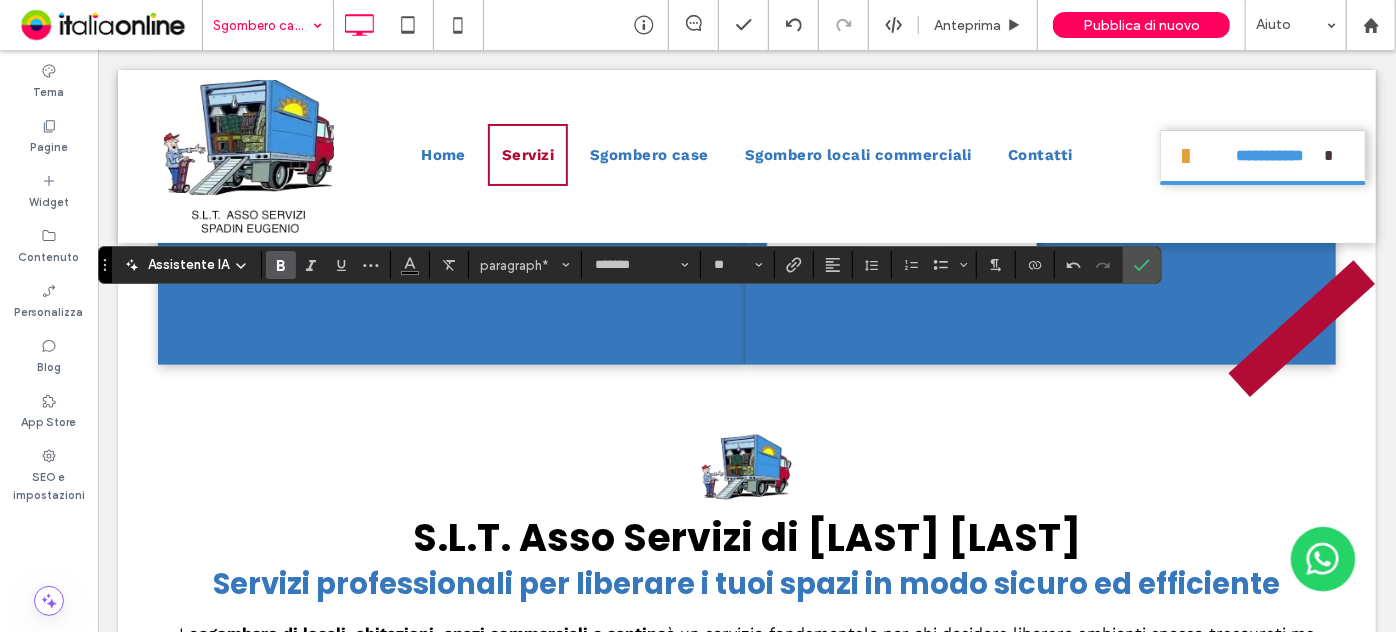 click at bounding box center (277, 265) 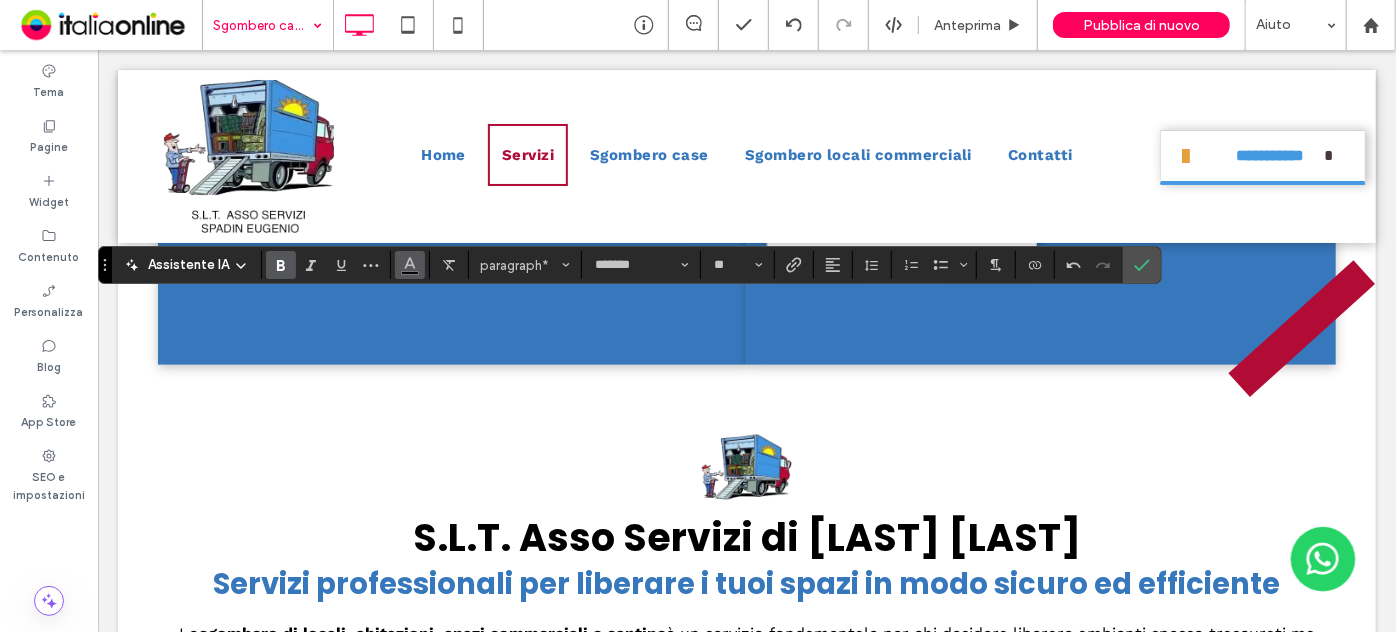 click 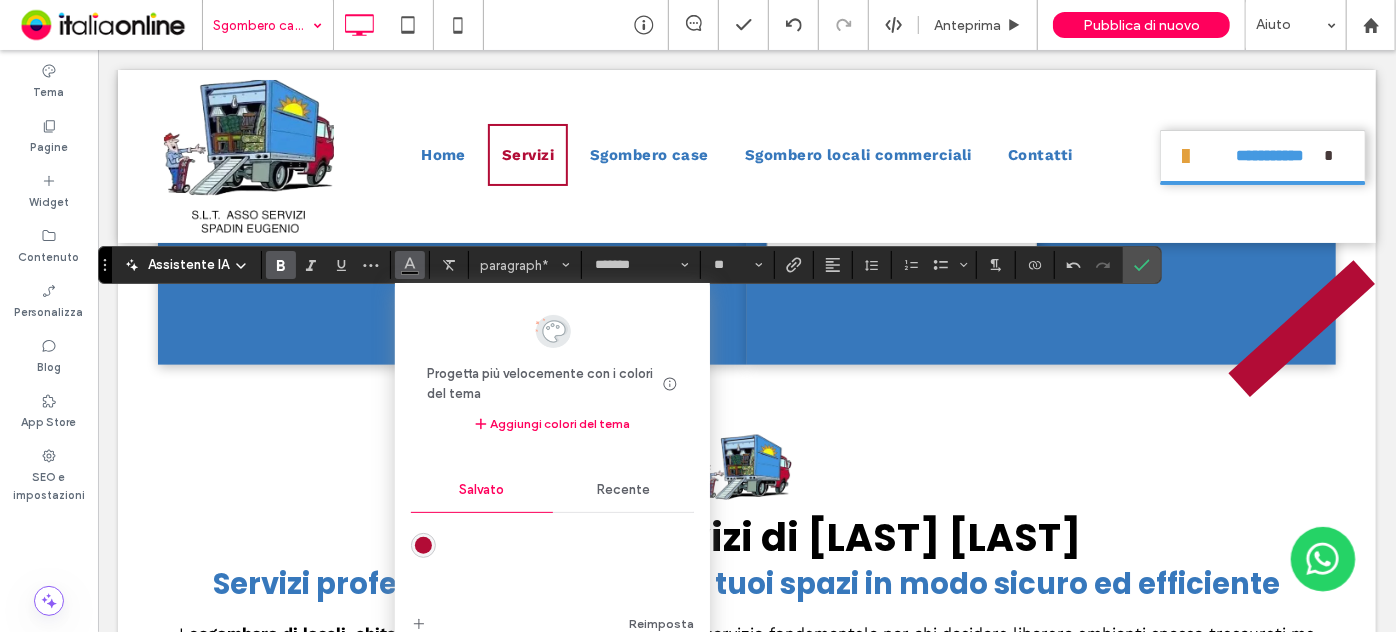 click on "Recente" at bounding box center (623, 490) 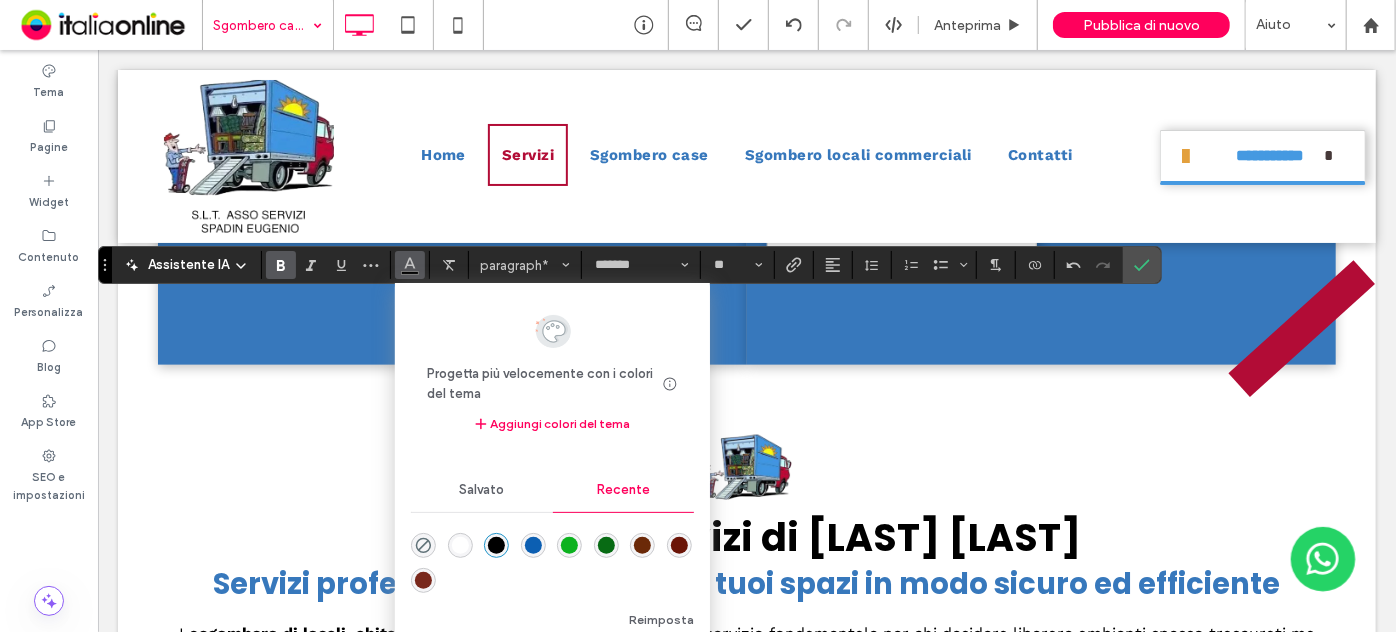 click at bounding box center (460, 545) 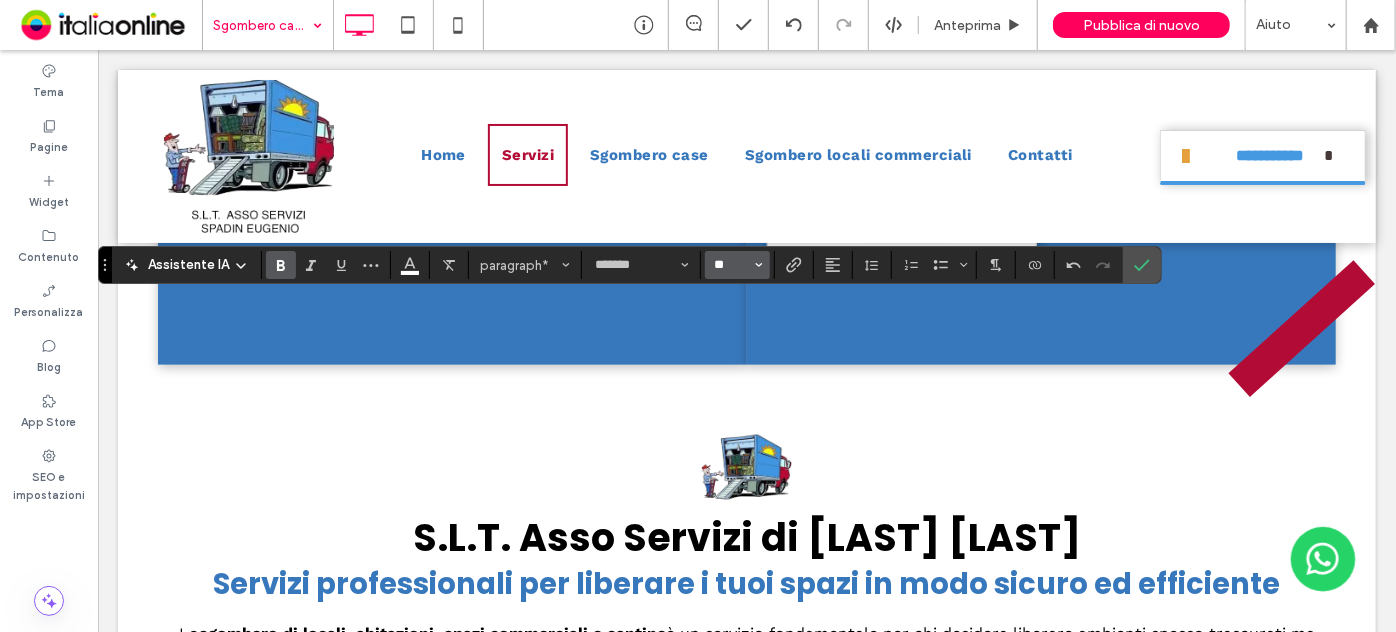 click on "**" at bounding box center (731, 265) 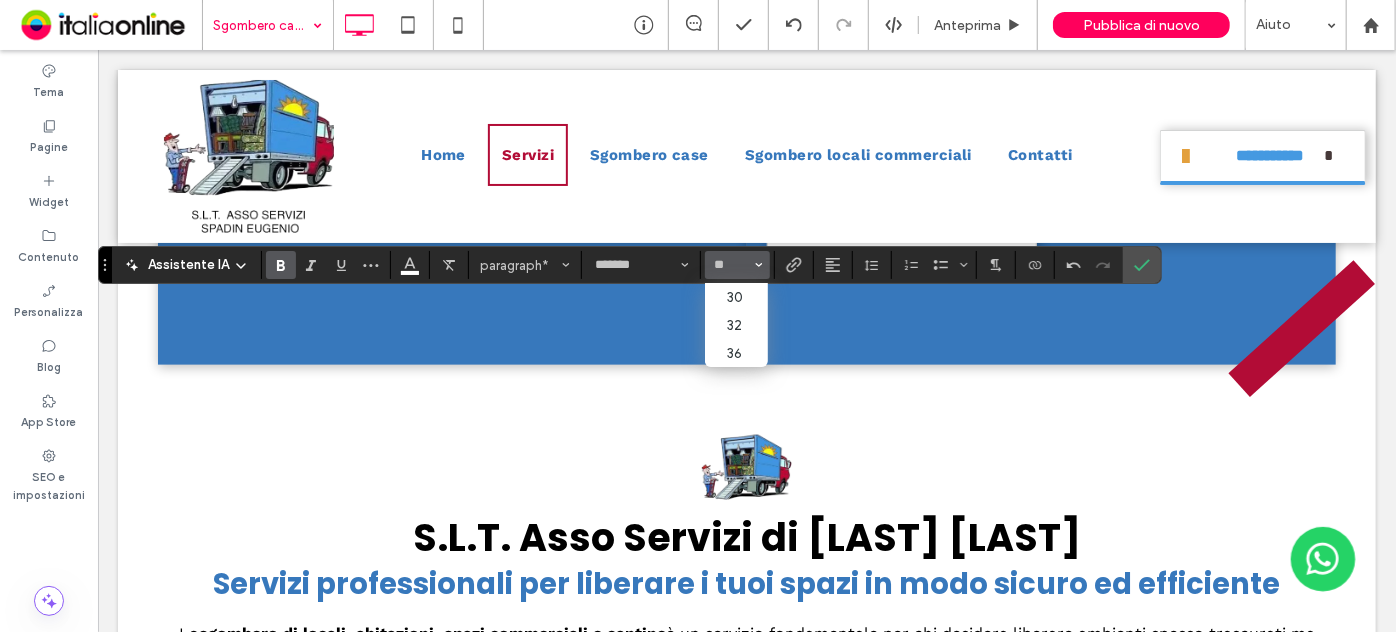 type on "**" 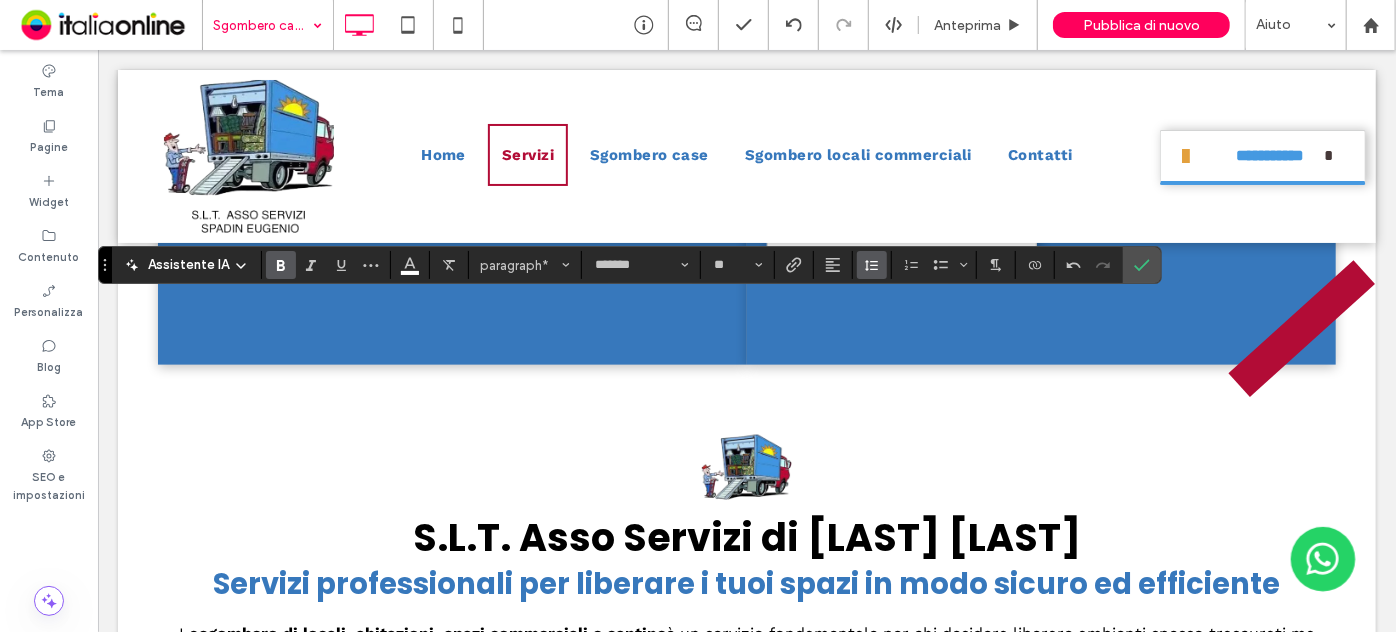 click at bounding box center [872, 265] 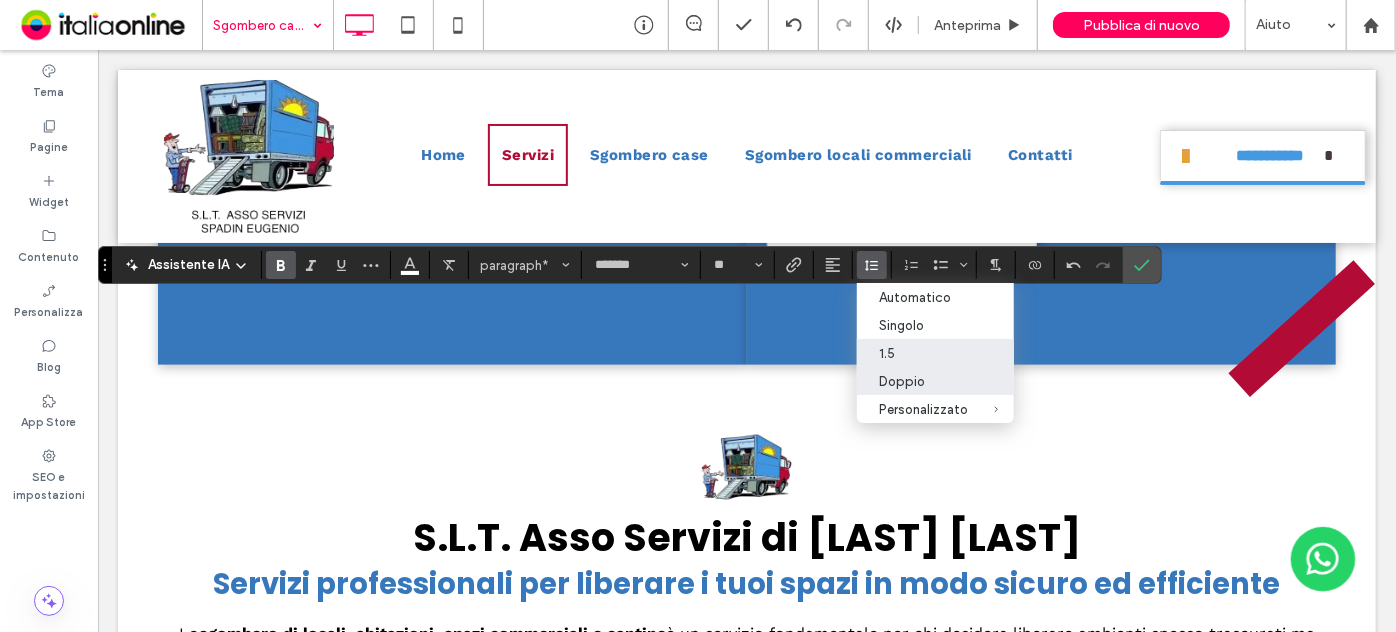 click on "1.5" at bounding box center (923, 353) 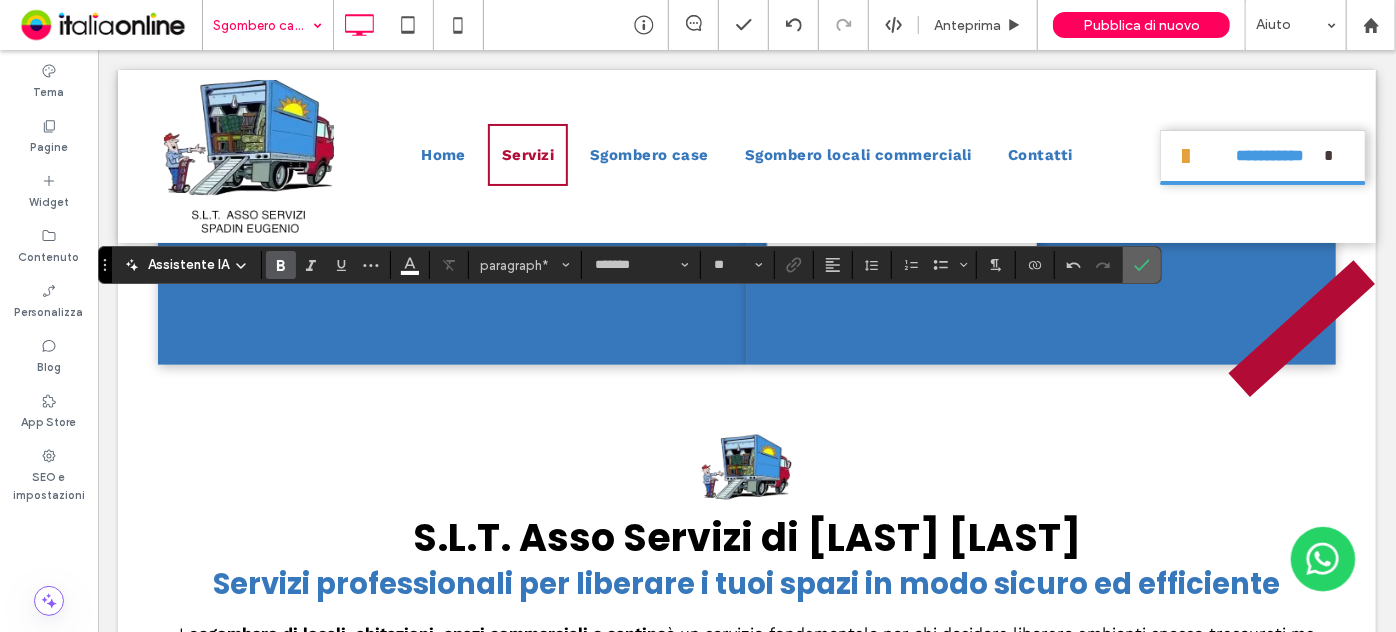 click 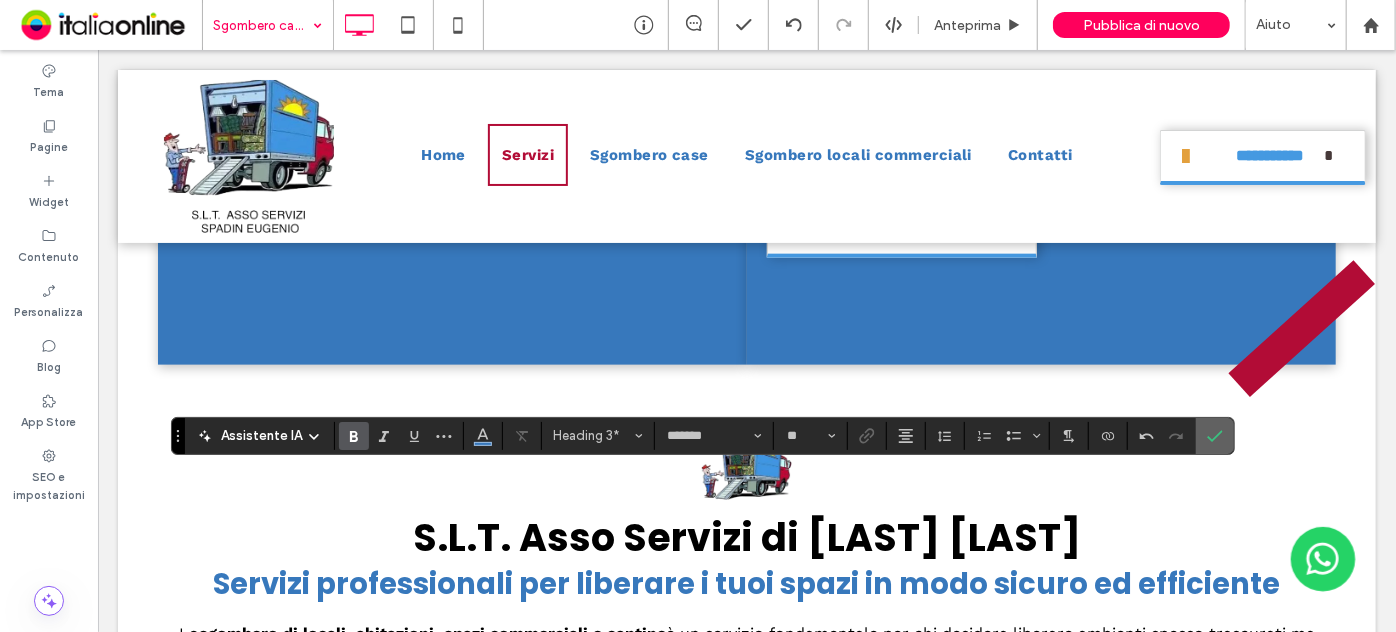 click at bounding box center [1215, 436] 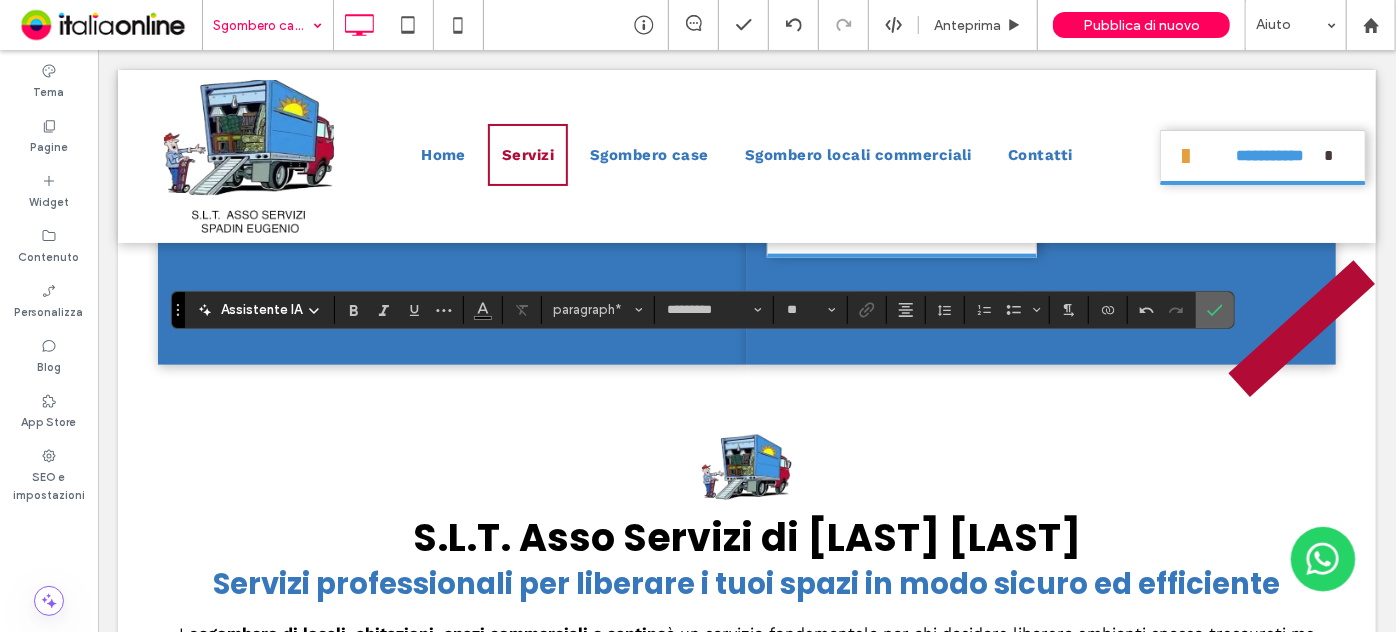 click at bounding box center [1215, 310] 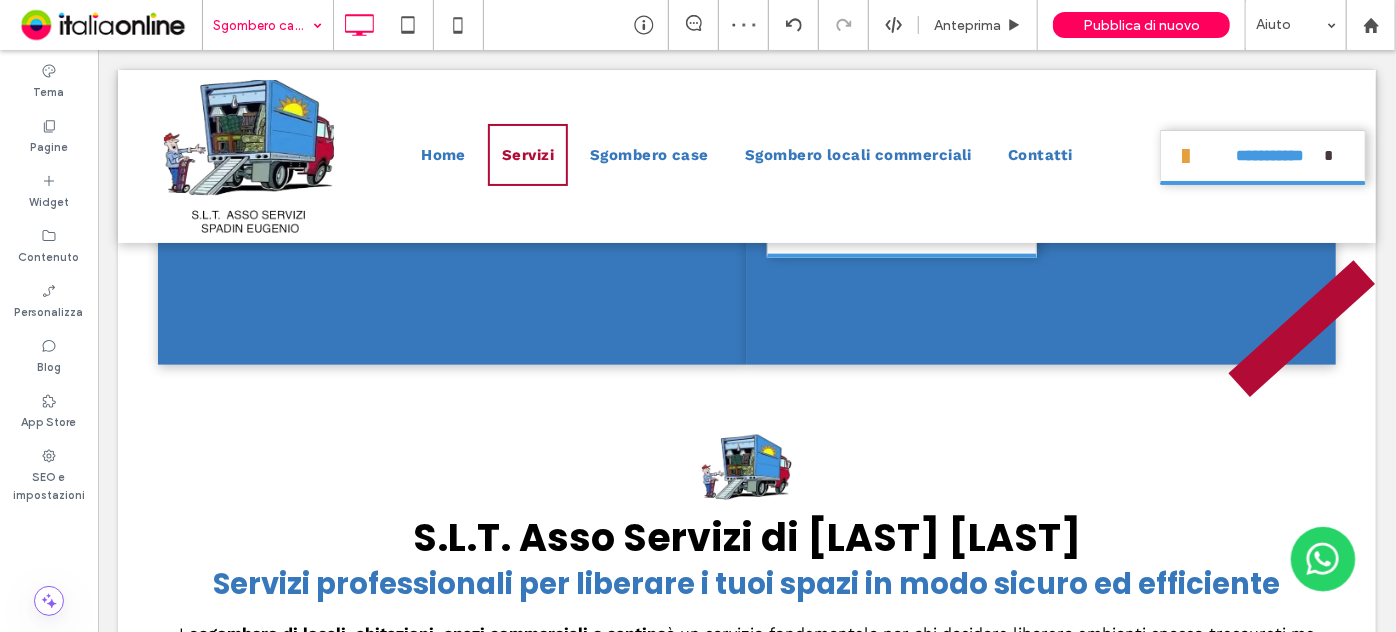 type on "*******" 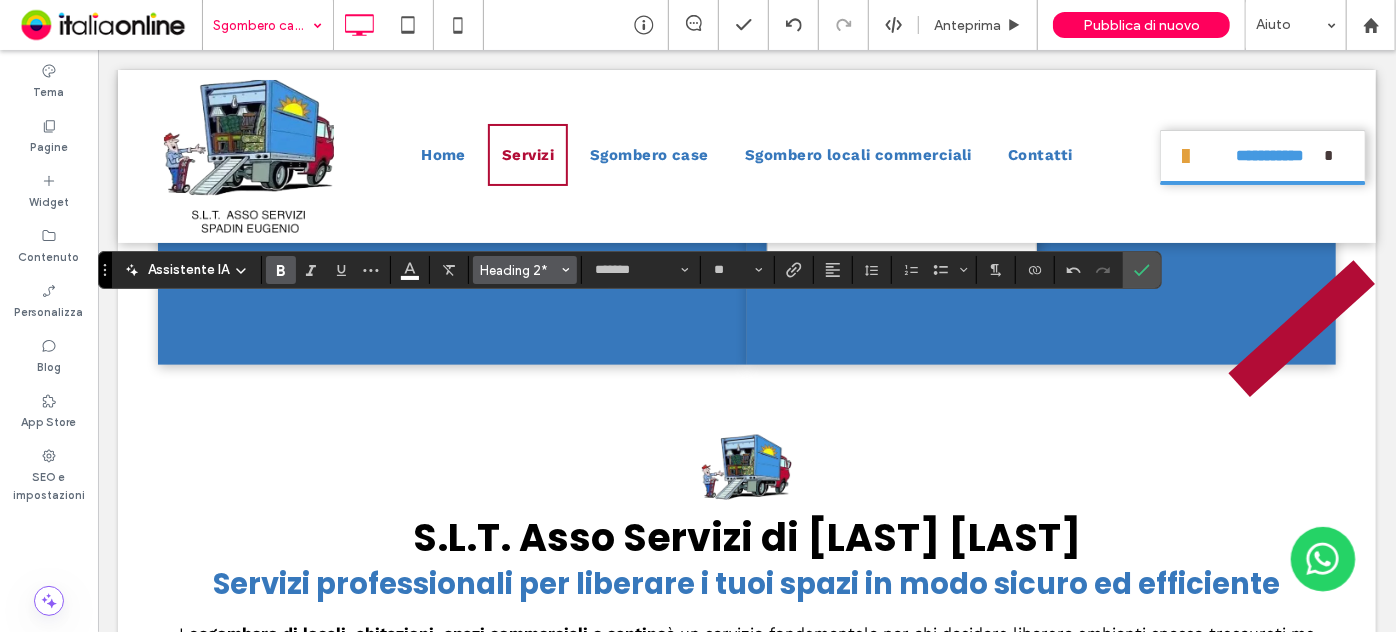 click on "Heading 2*" at bounding box center [519, 270] 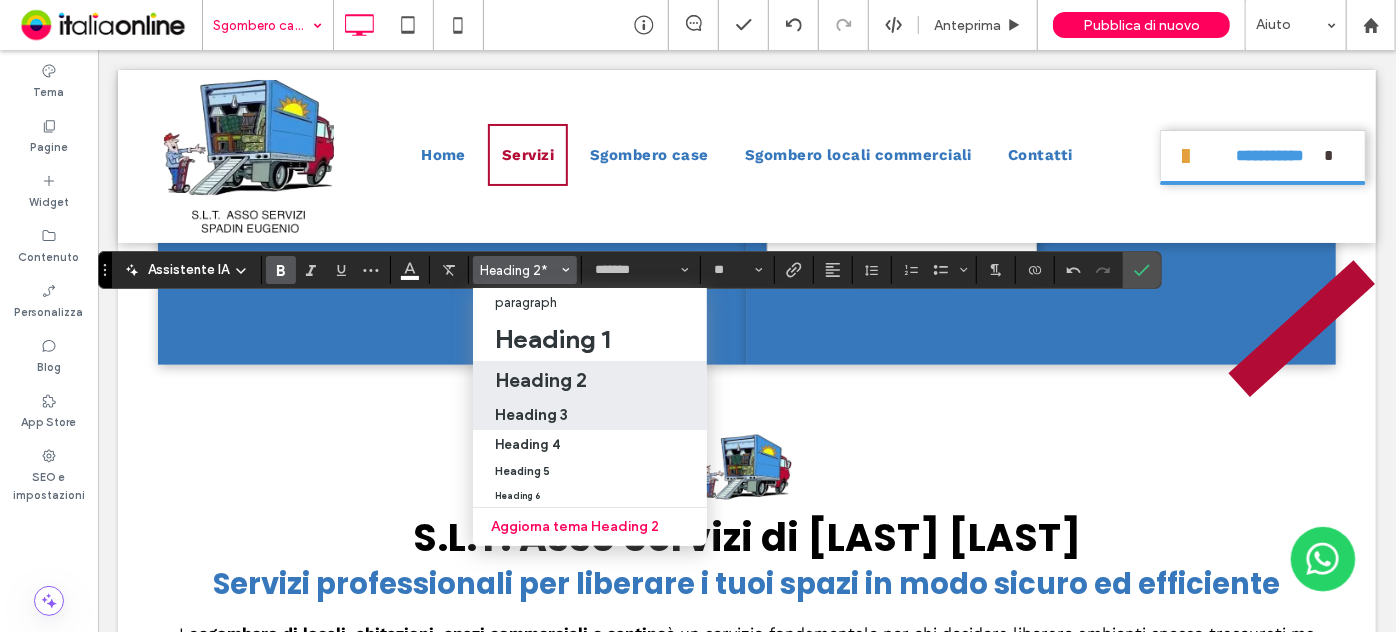 click on "Heading 3" at bounding box center [590, 414] 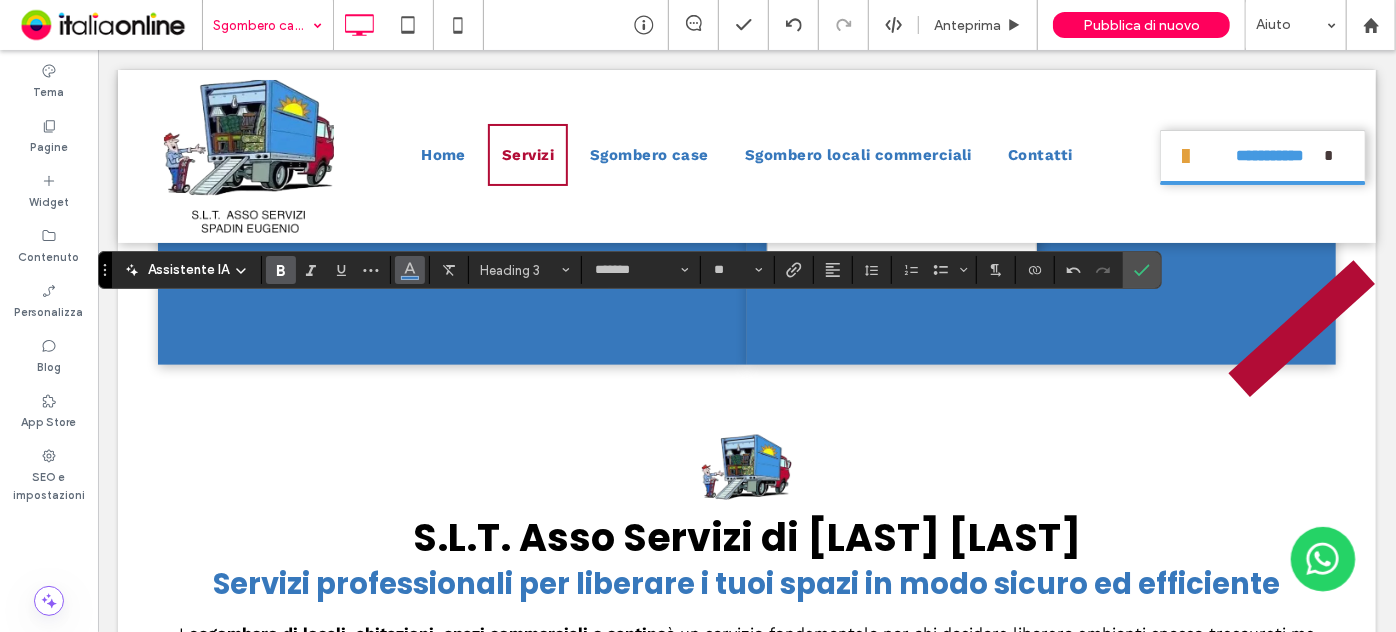 click at bounding box center [410, 270] 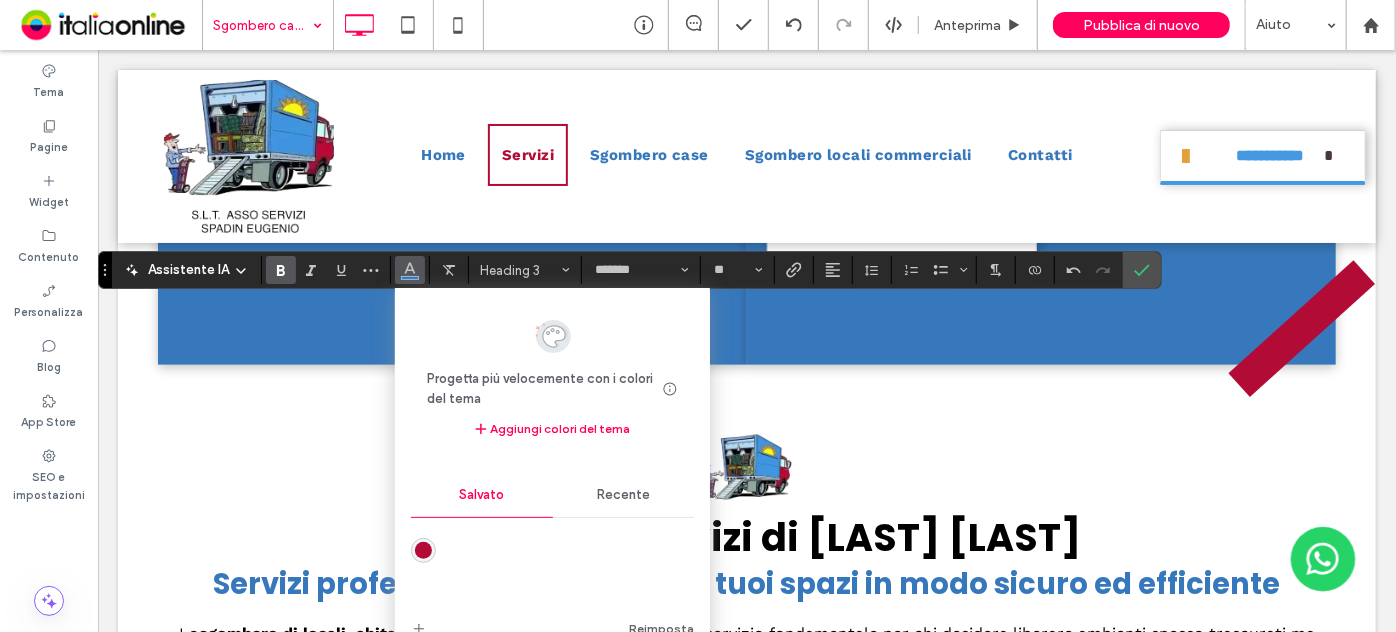 click on "Recente" at bounding box center (623, 495) 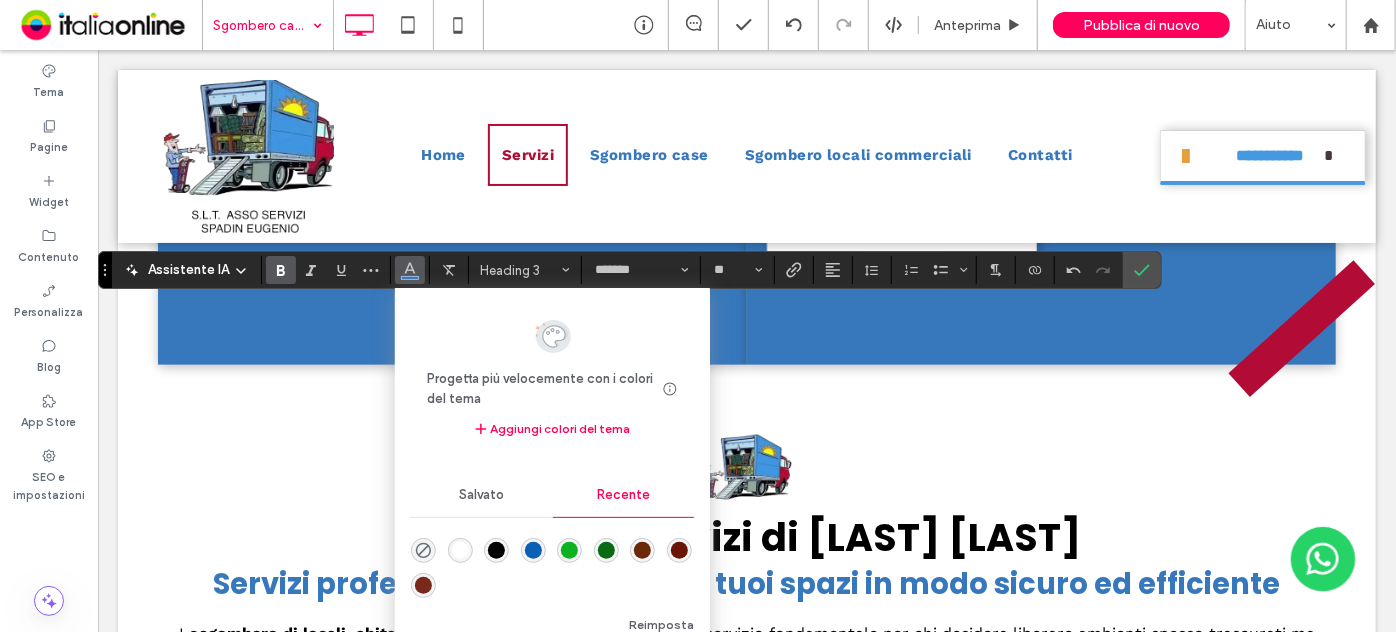 click at bounding box center (460, 550) 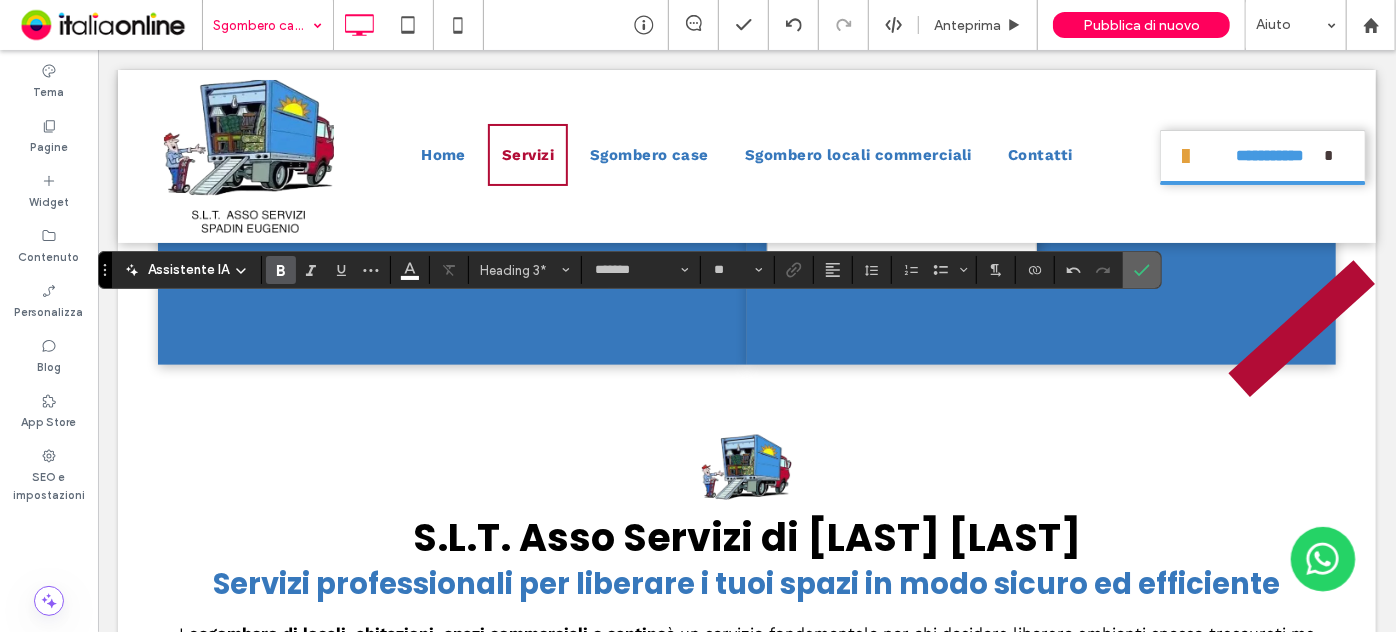 click at bounding box center (1142, 270) 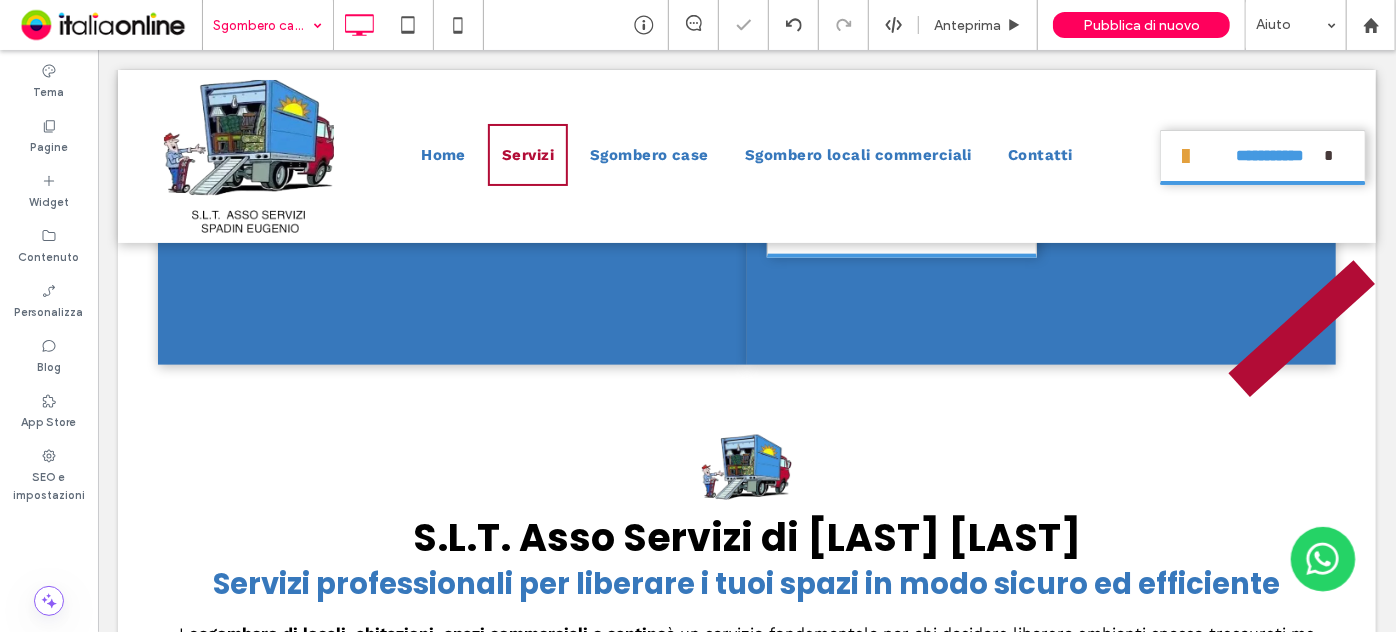 type on "*********" 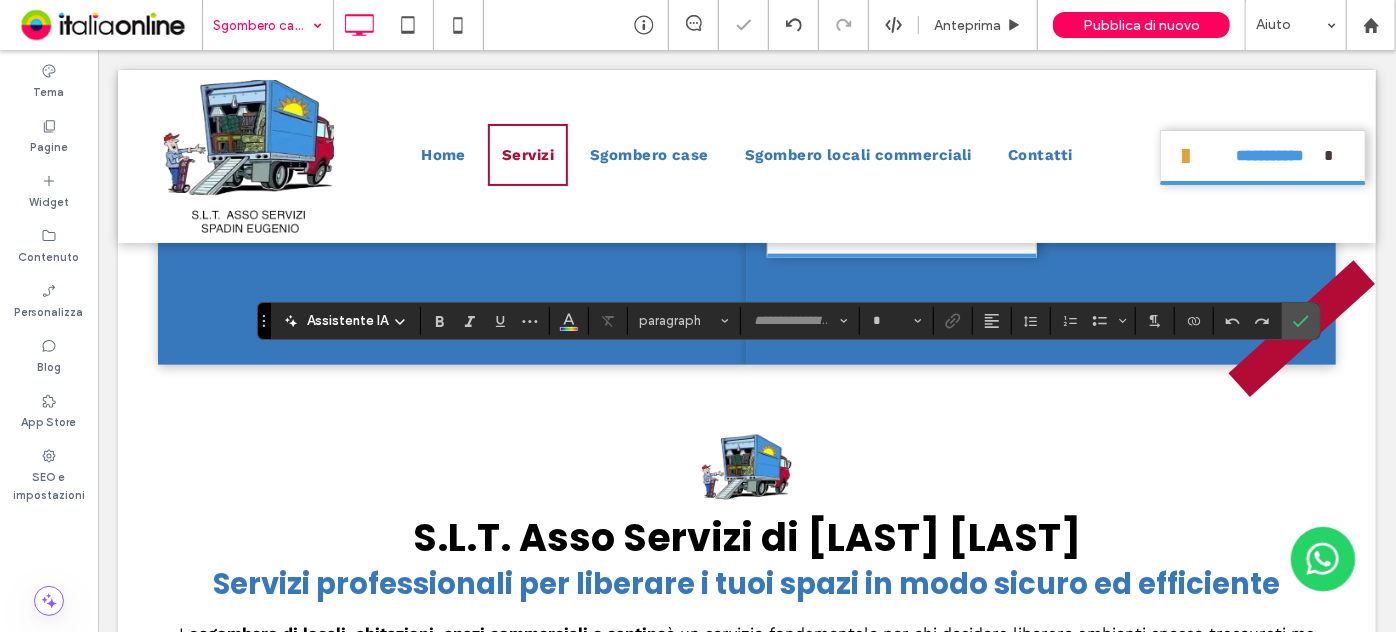 type on "*******" 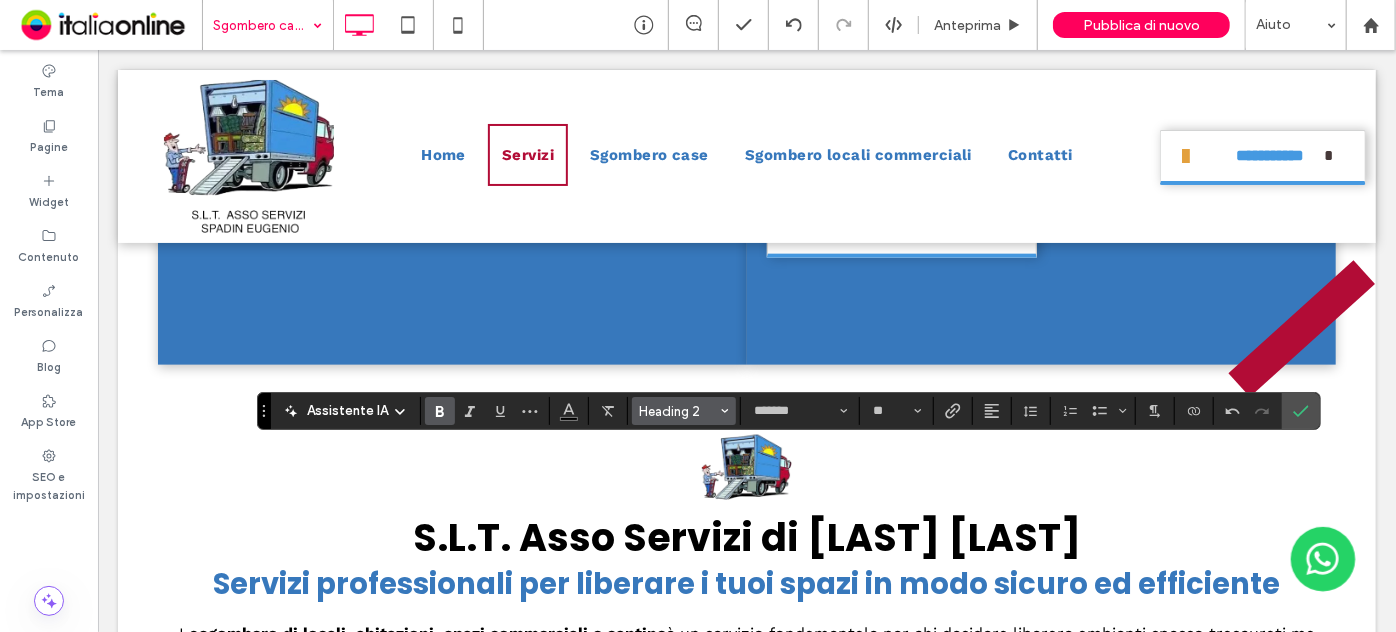 click on "Heading 2" at bounding box center [678, 411] 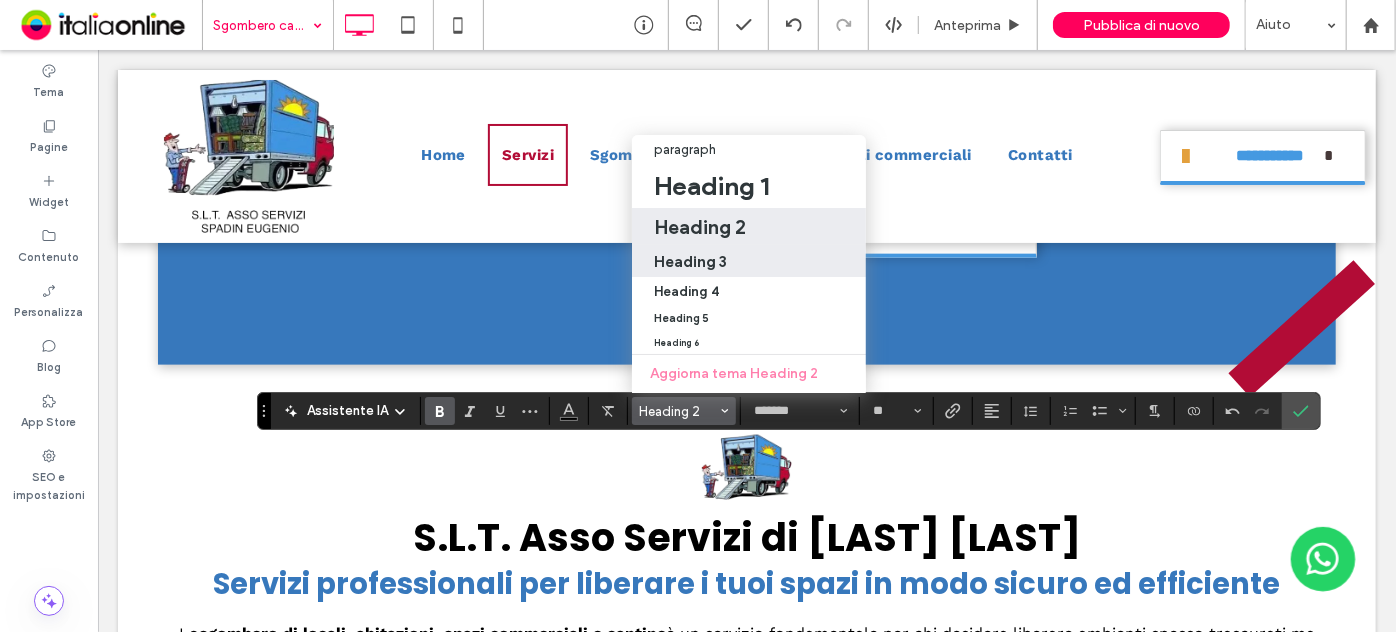 click on "Heading 3" at bounding box center [749, 261] 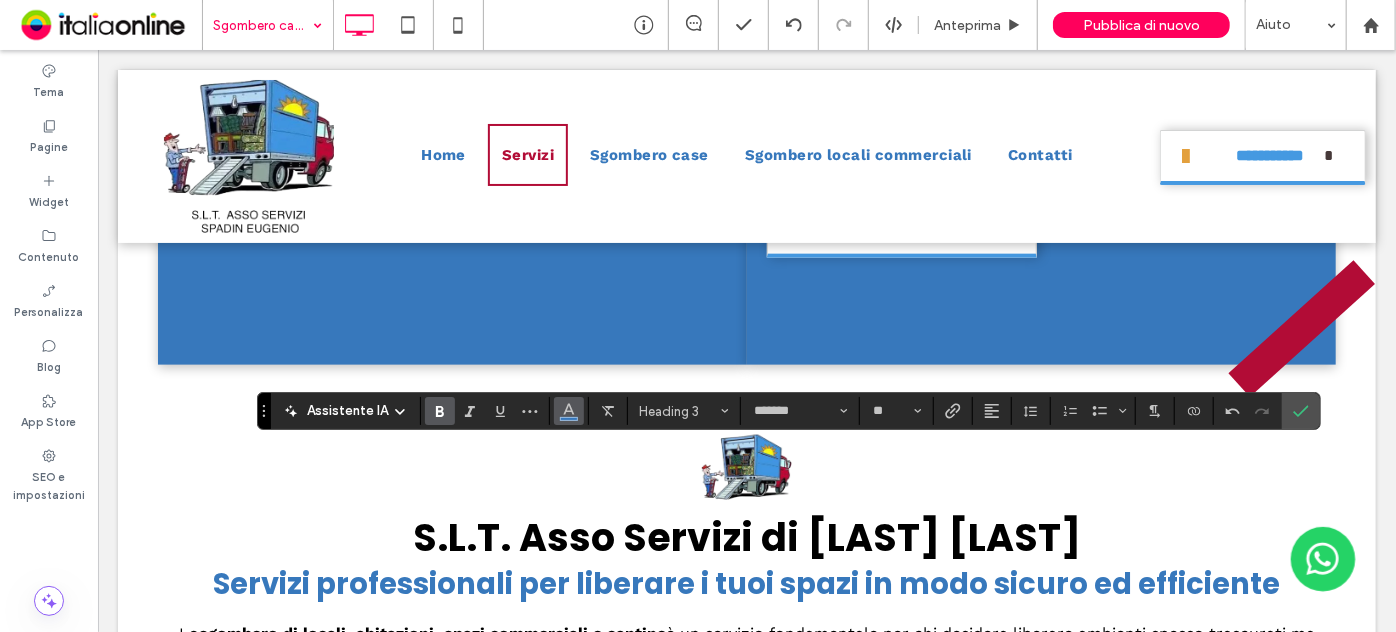 click 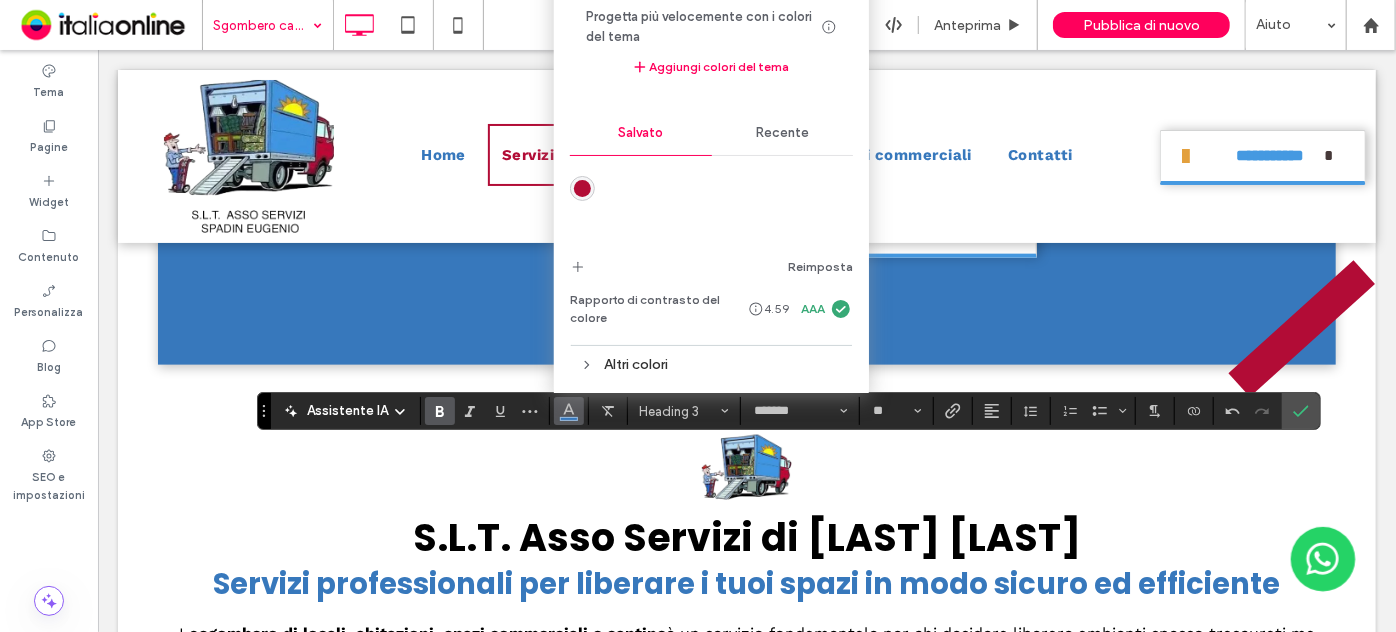 click at bounding box center (582, 188) 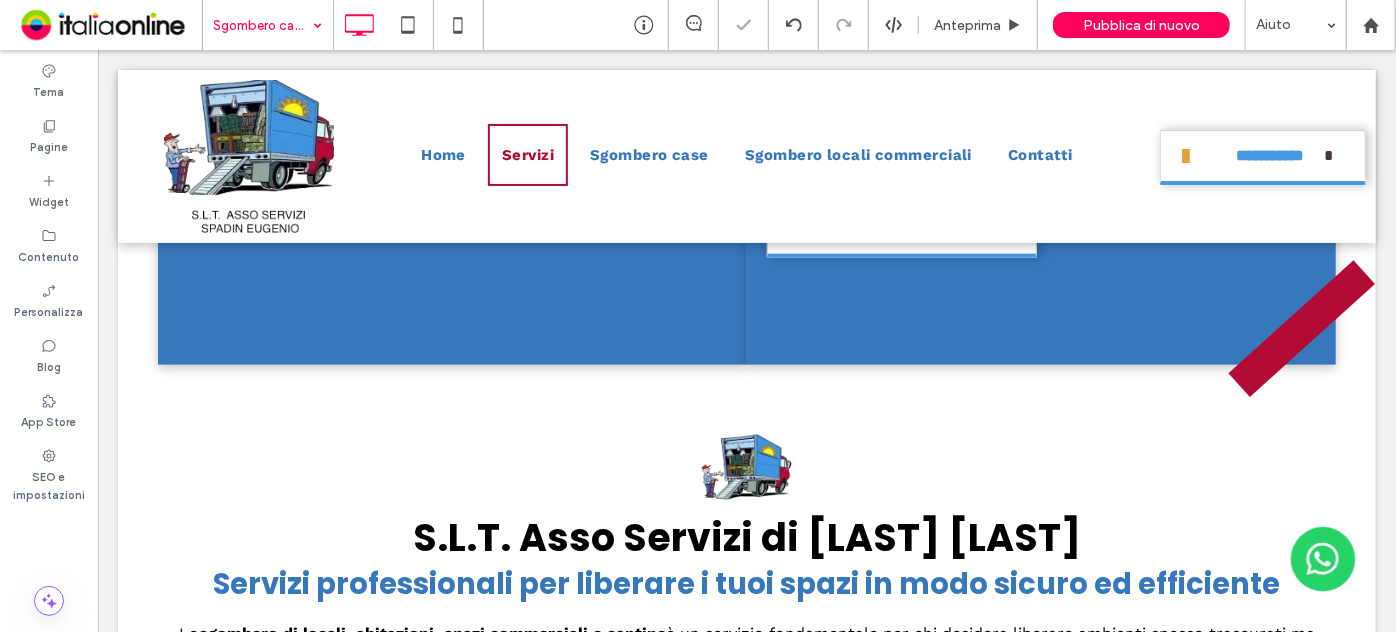 type on "*********" 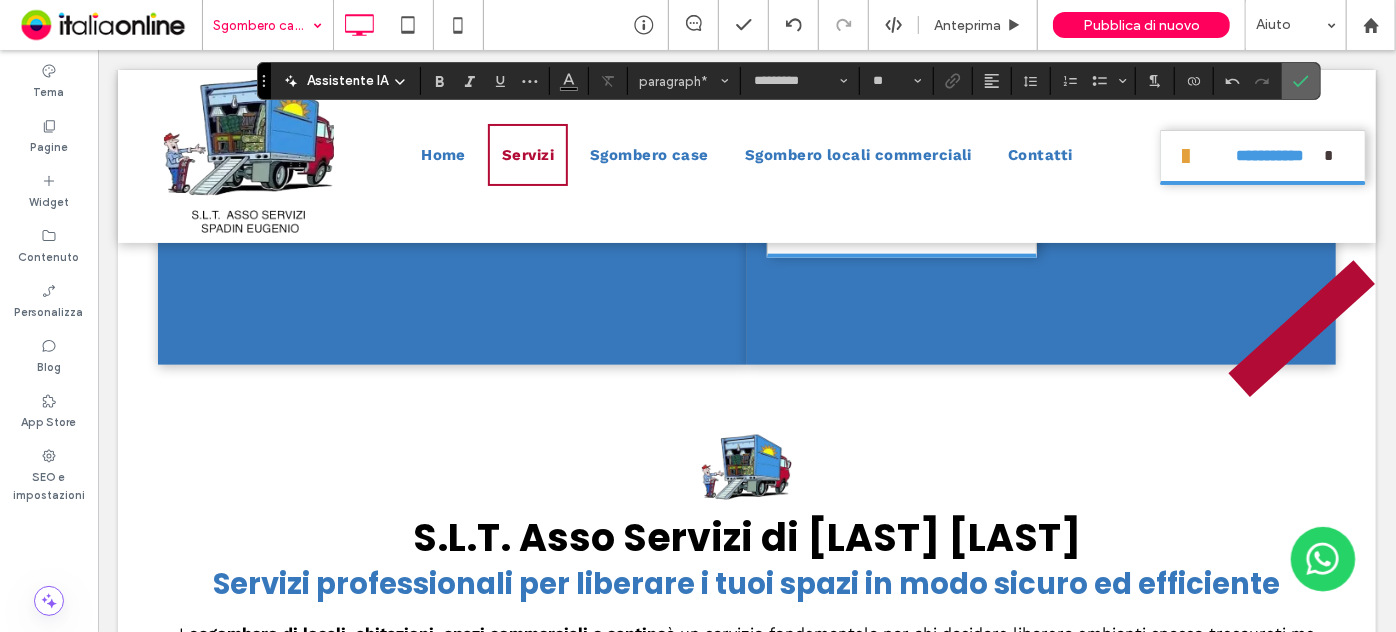 click at bounding box center [1297, 81] 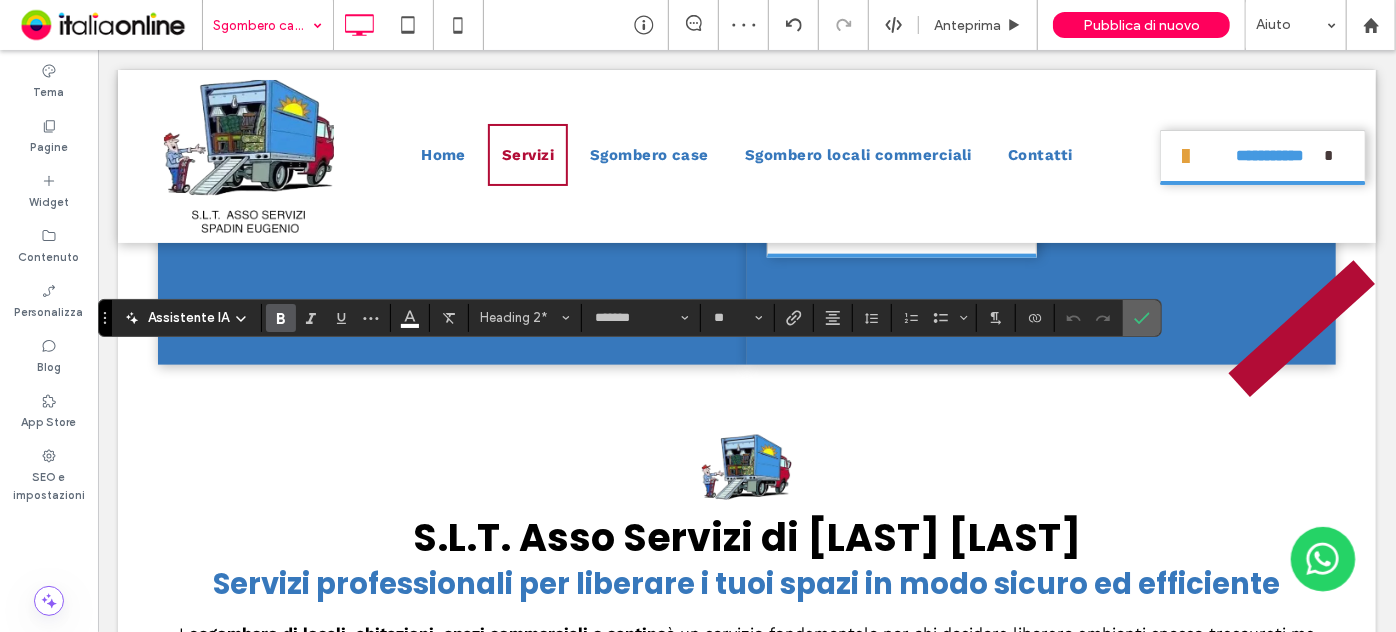 click at bounding box center [1142, 318] 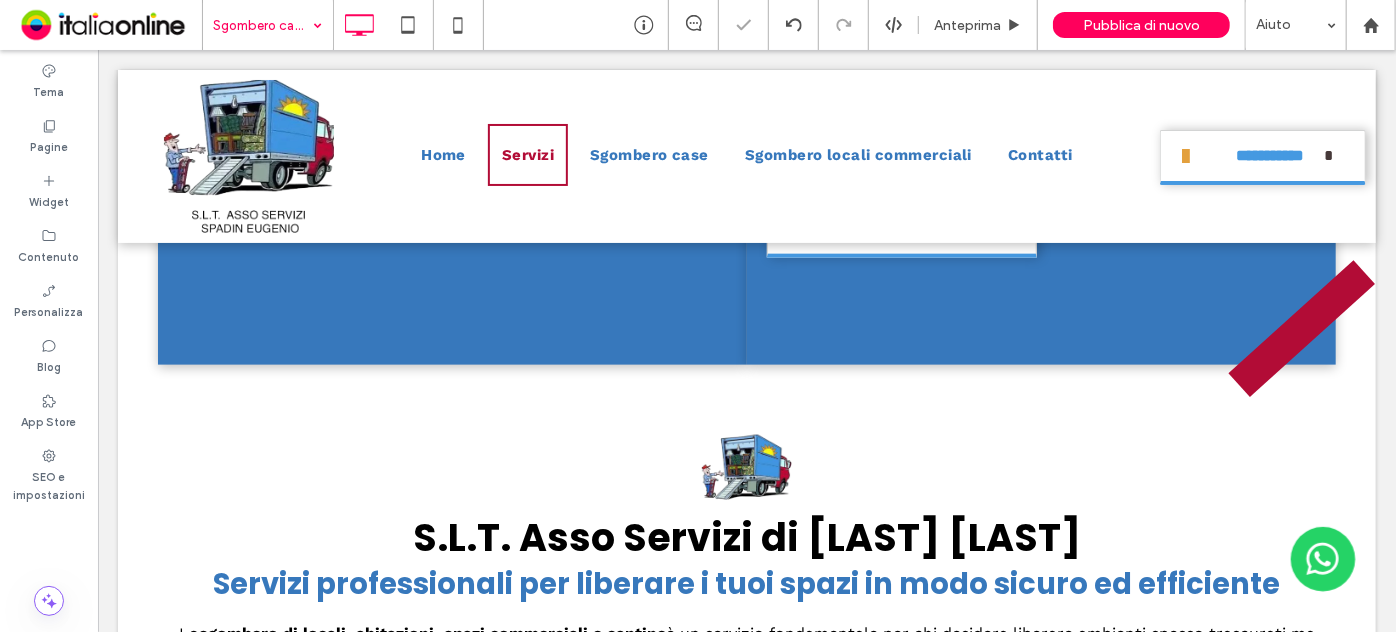type on "*******" 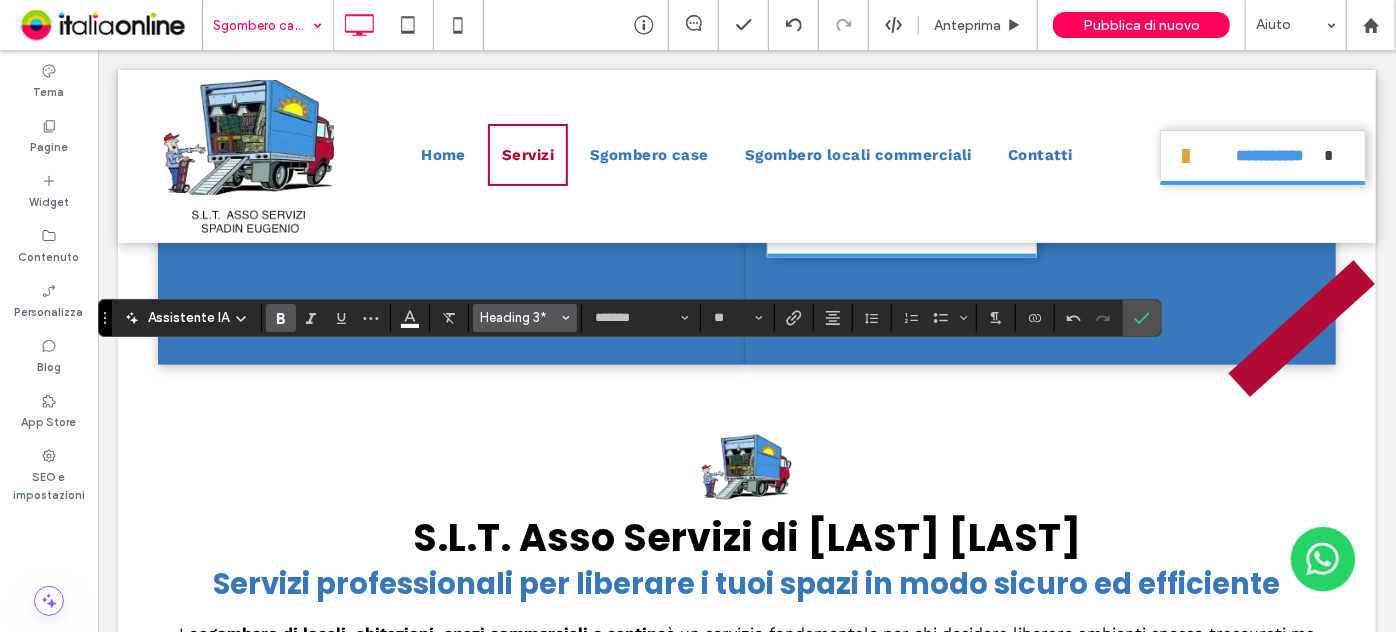 click on "Heading 3*" at bounding box center [519, 317] 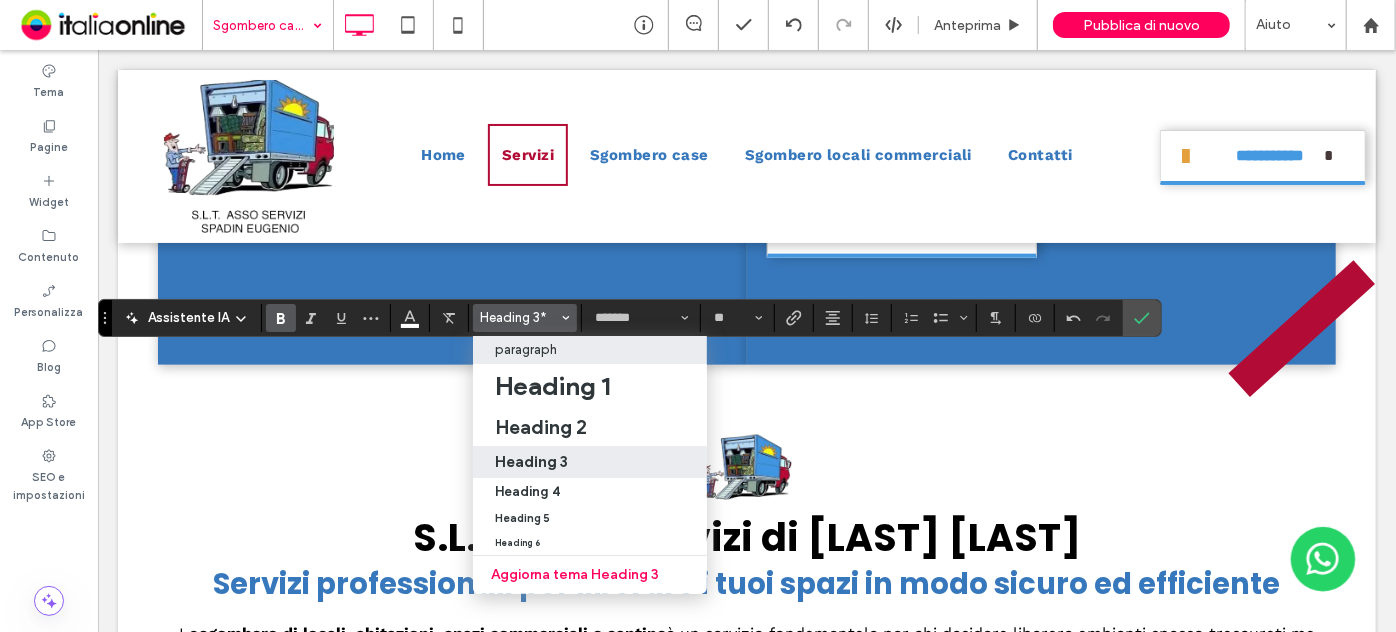 click on "paragraph" at bounding box center [526, 349] 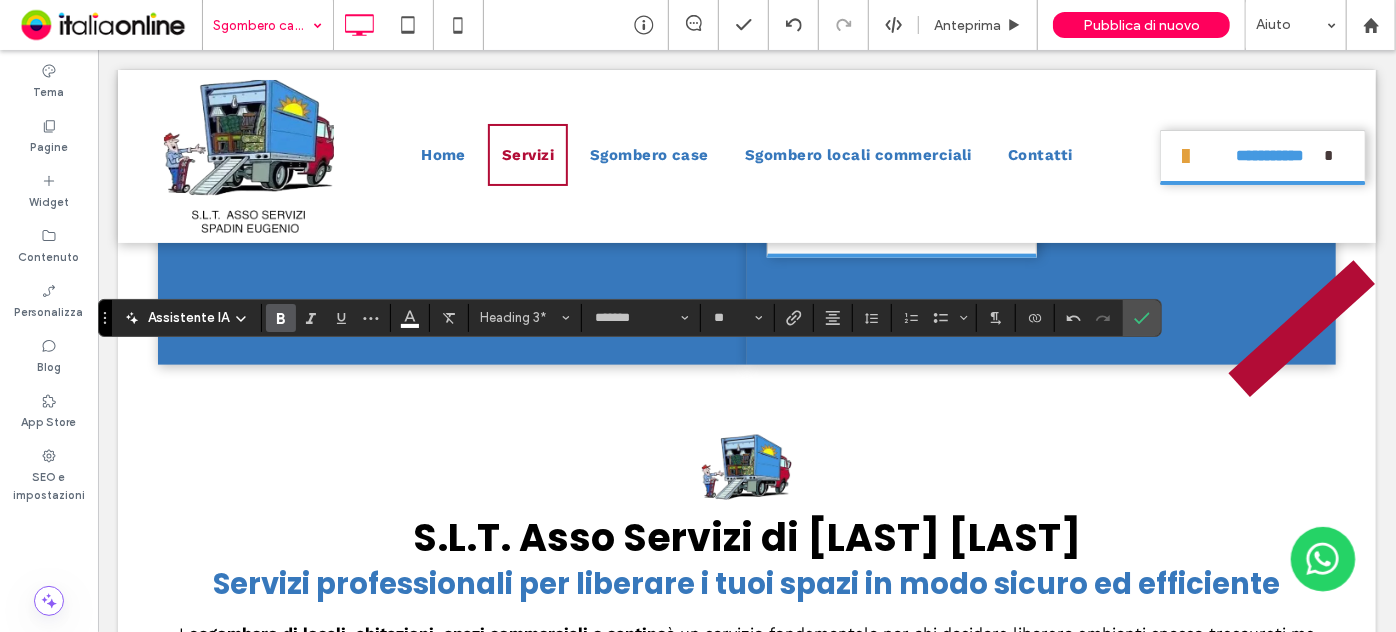 type on "*********" 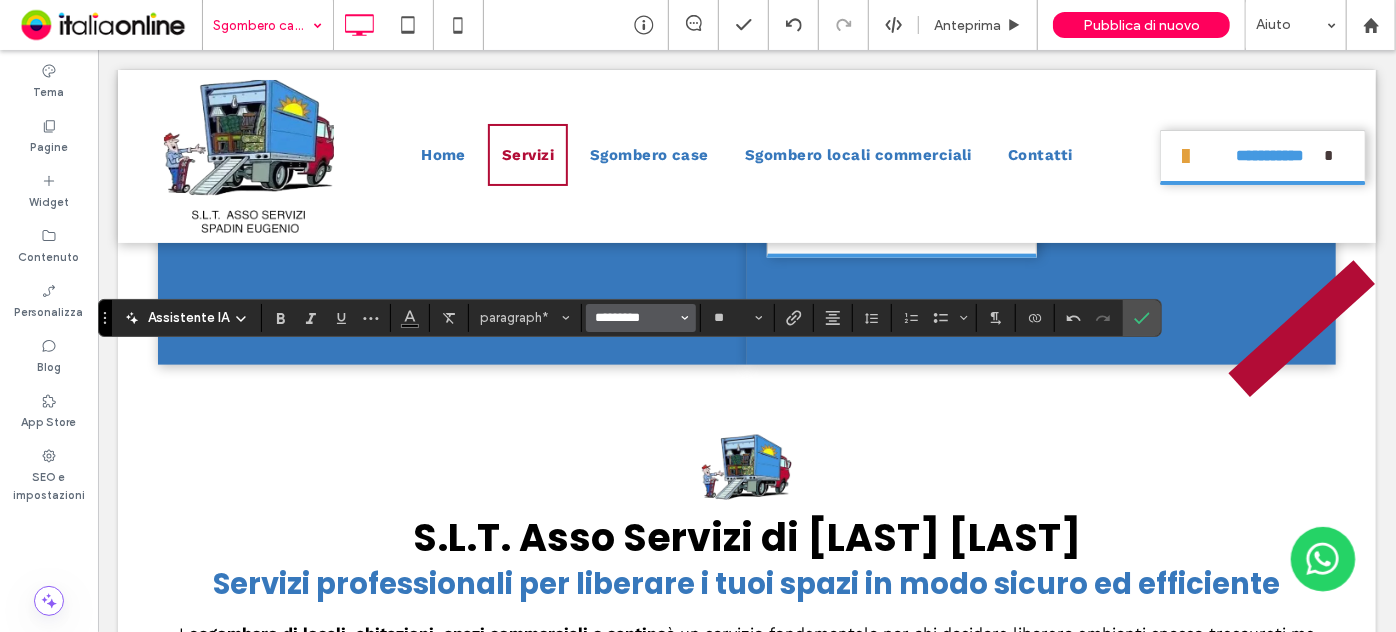 click on "*********" at bounding box center (635, 318) 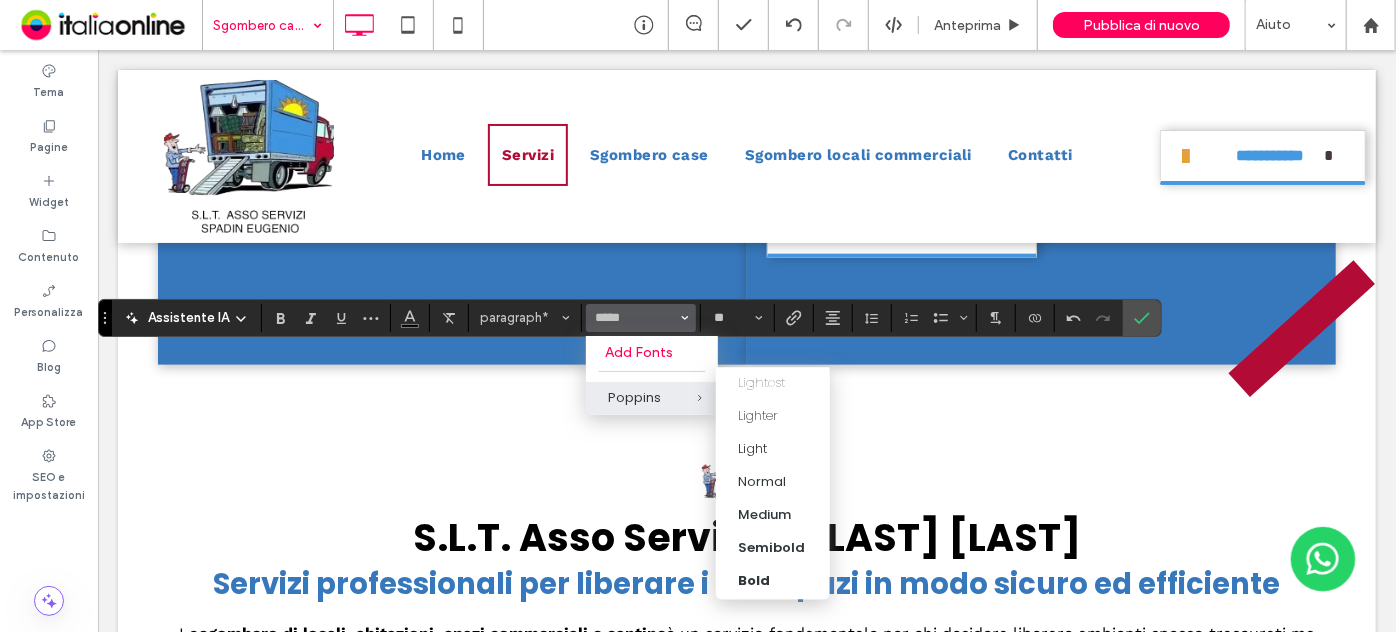 click at bounding box center (685, 398) 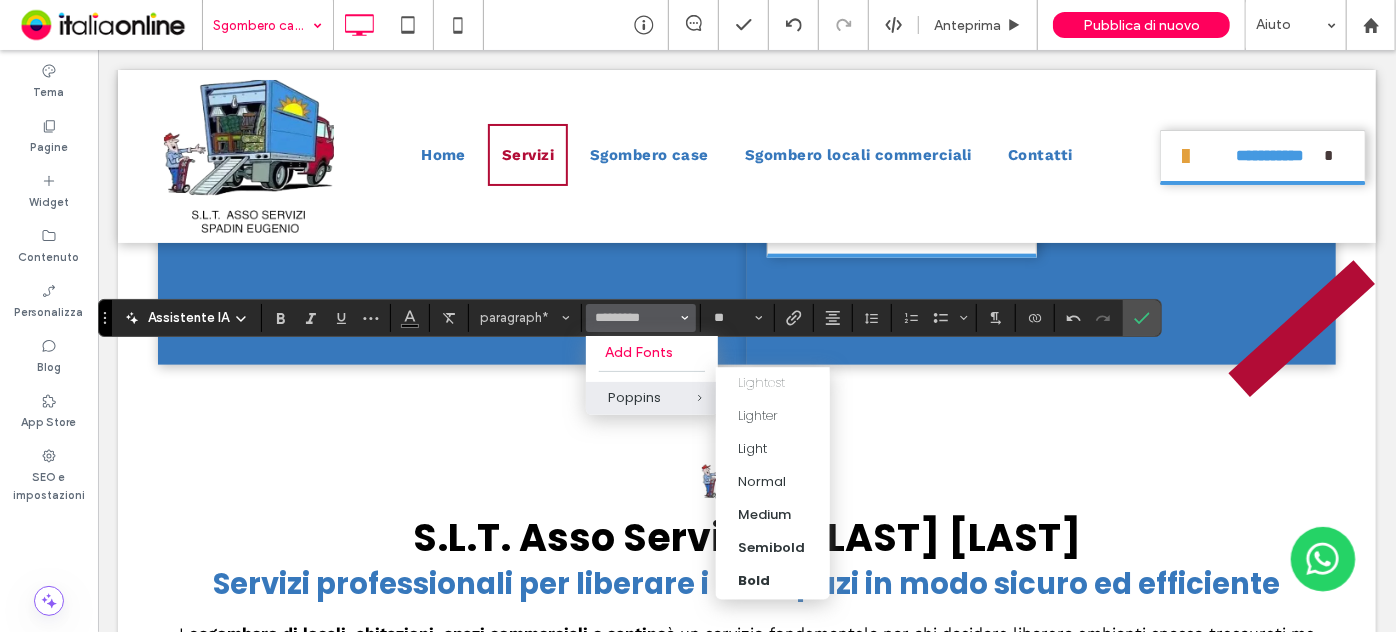 type on "*******" 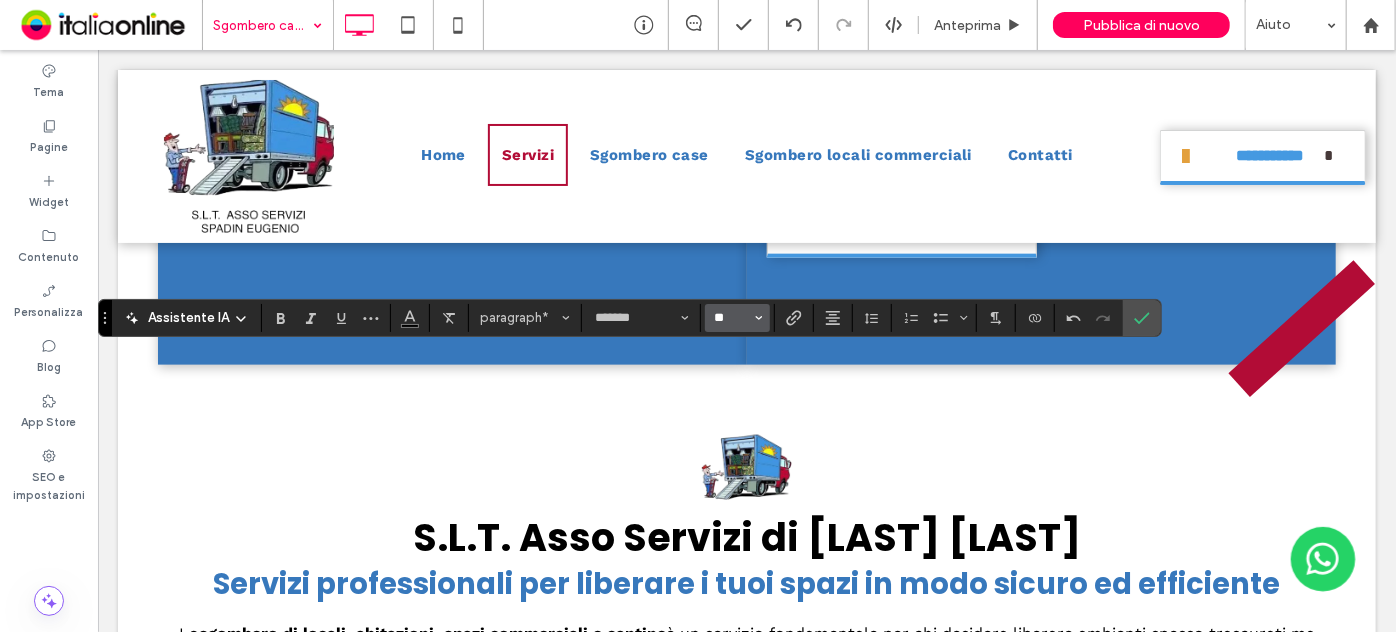 click on "**" at bounding box center [731, 318] 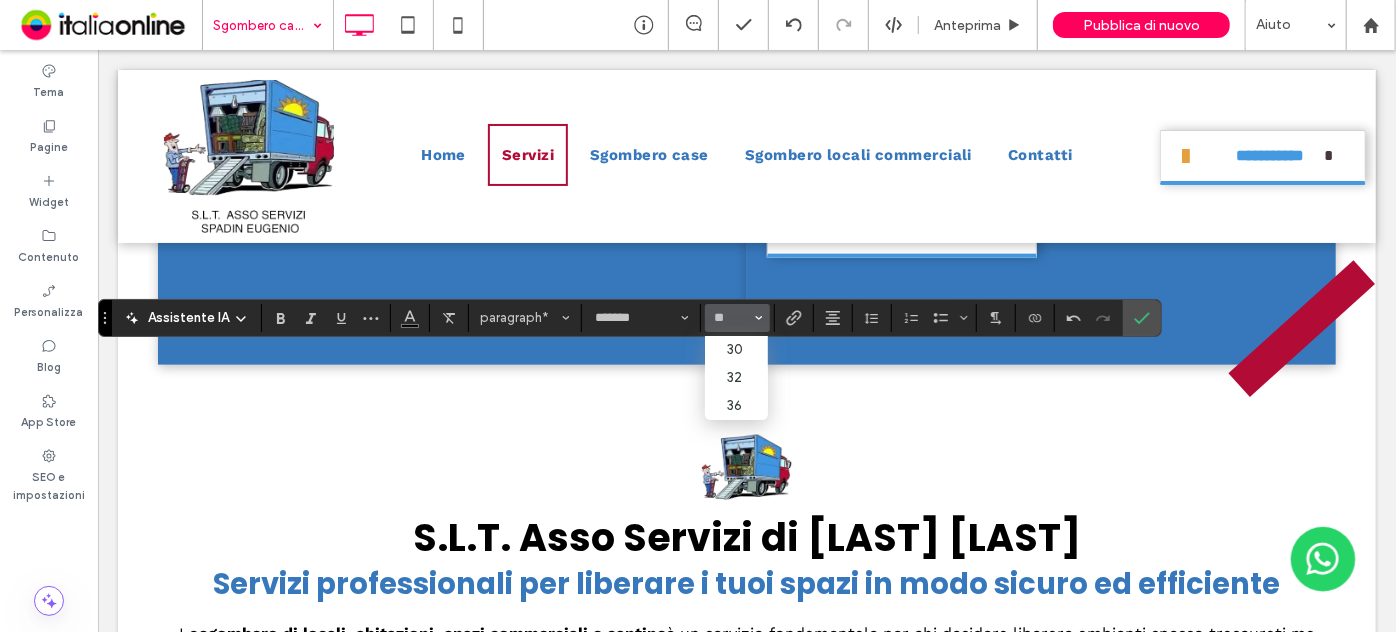 type on "**" 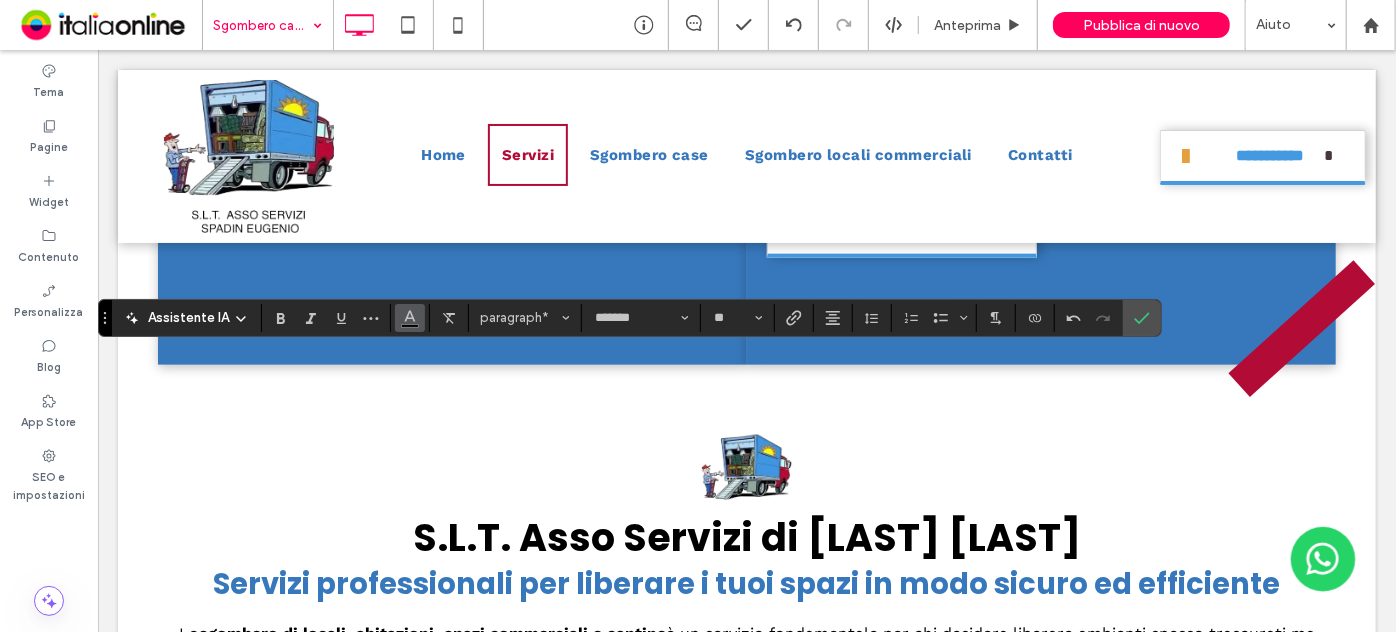 click 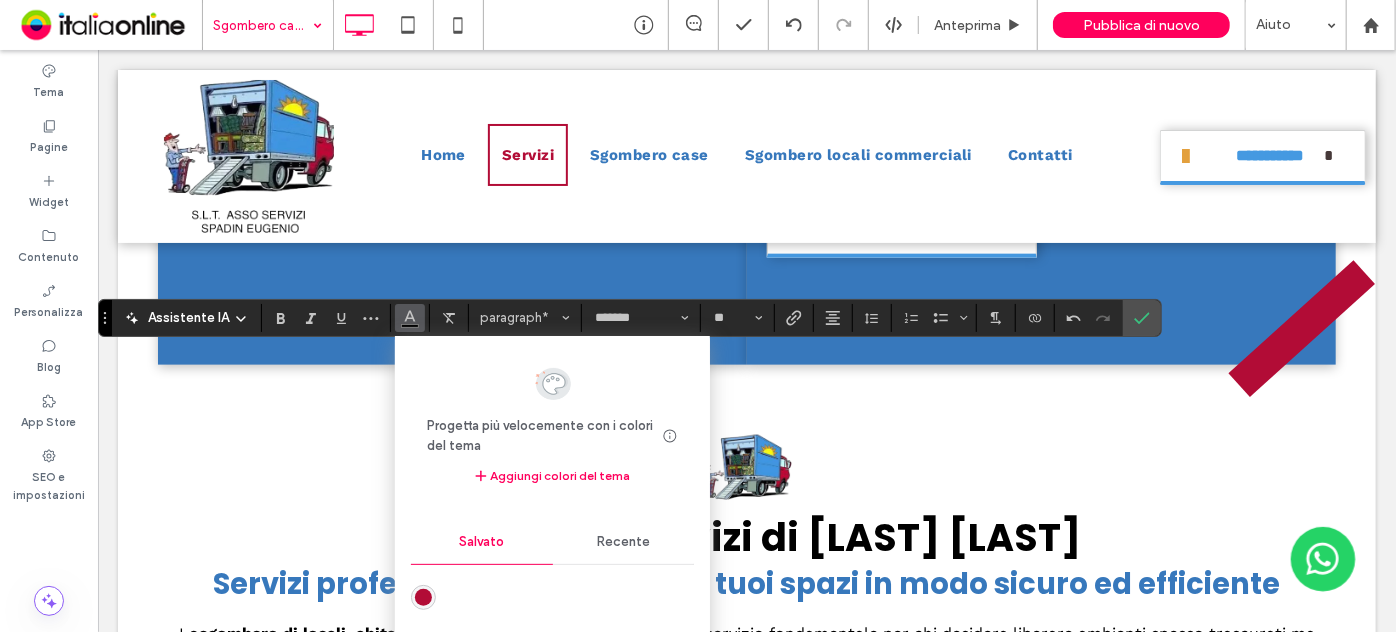 click on "Recente" at bounding box center (624, 542) 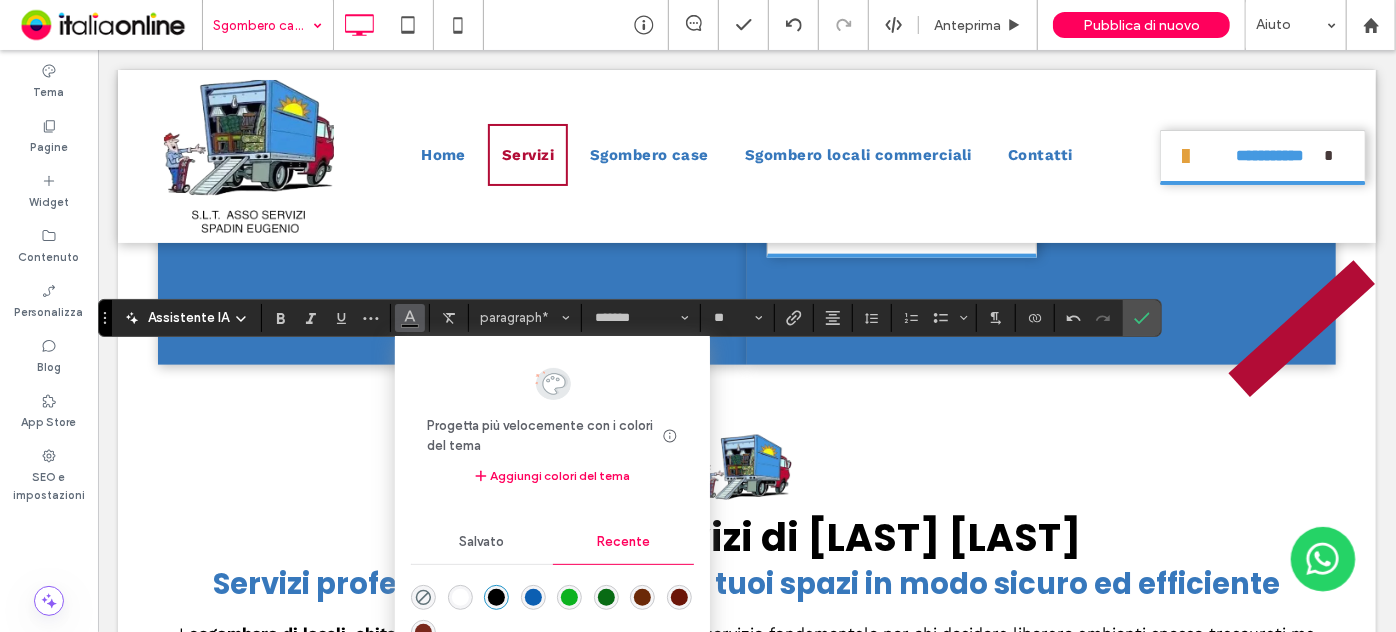 click at bounding box center [552, 612] 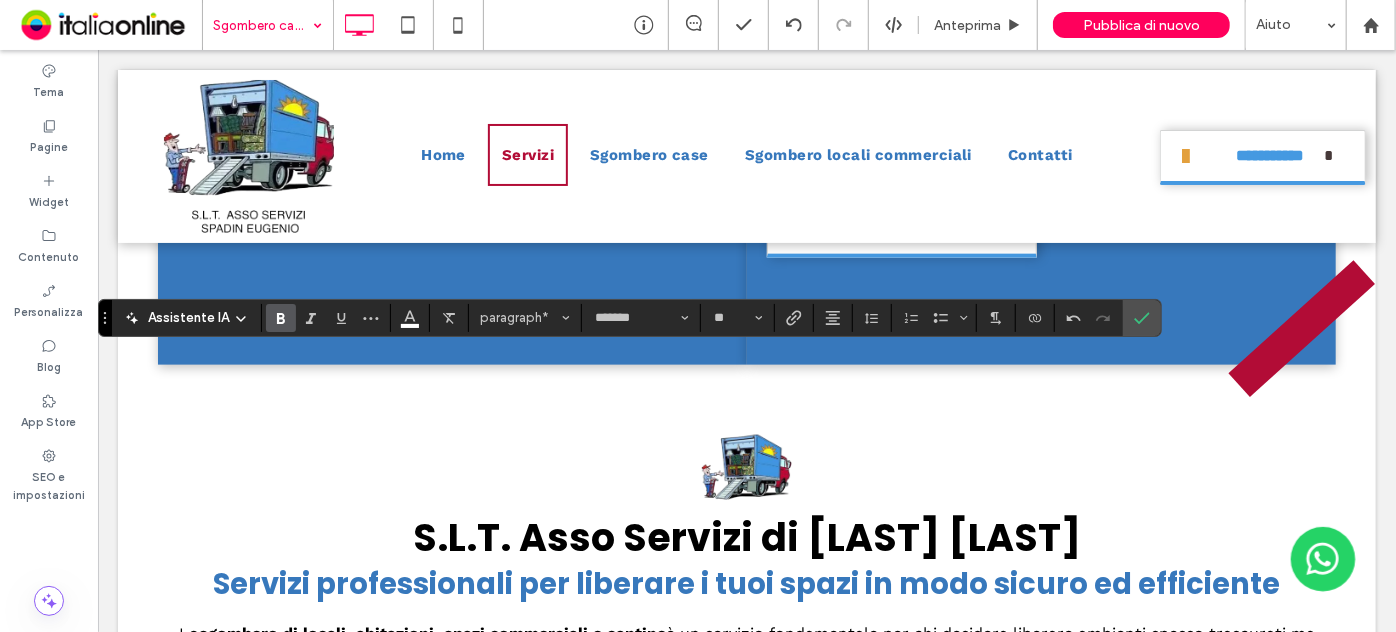 click 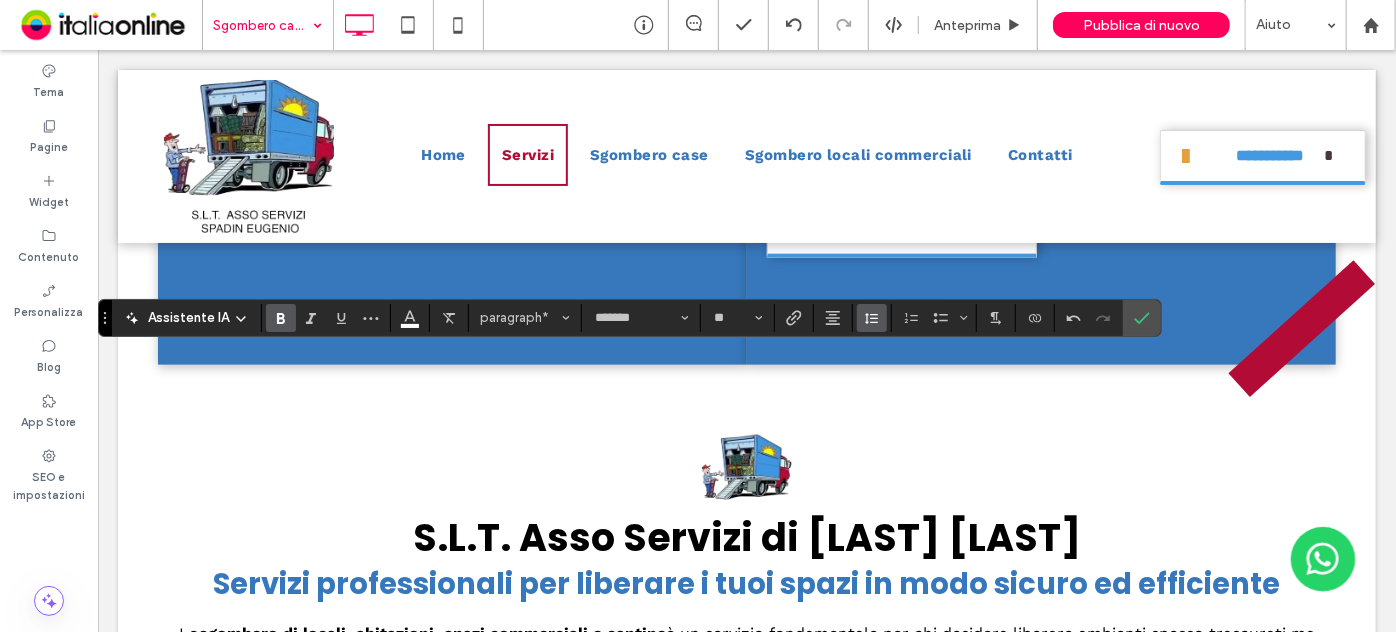 click at bounding box center (872, 318) 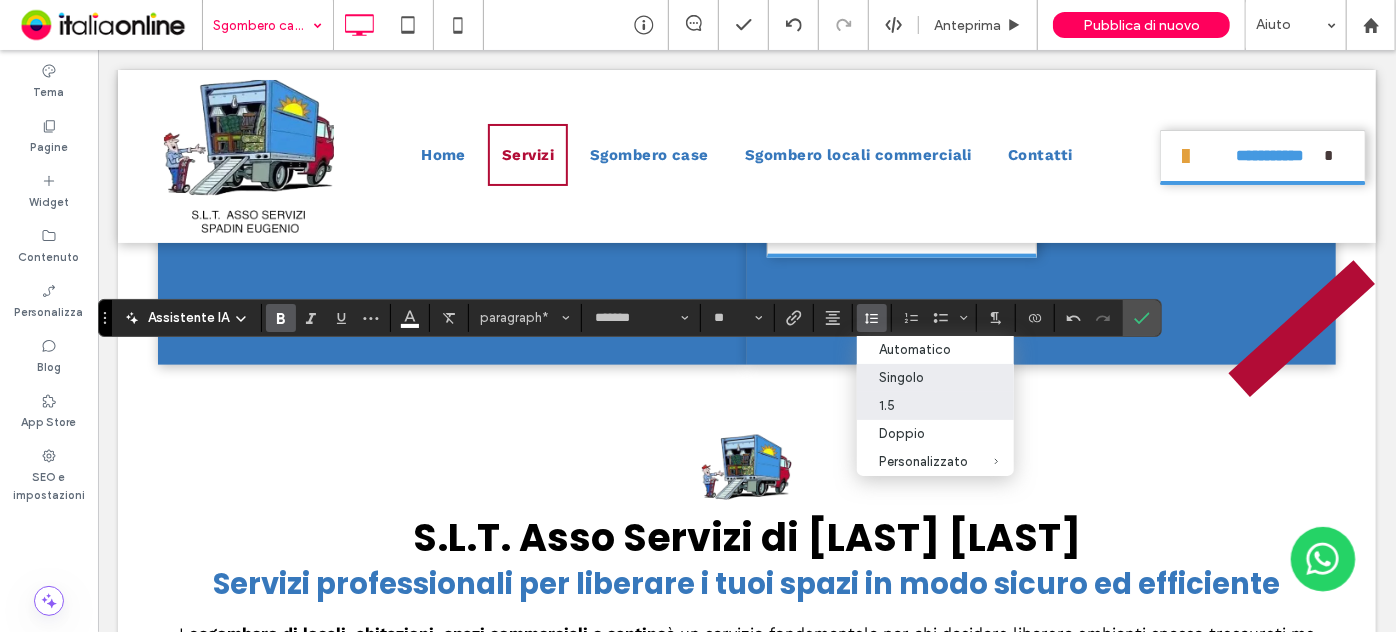 click on "Singolo" at bounding box center (923, 377) 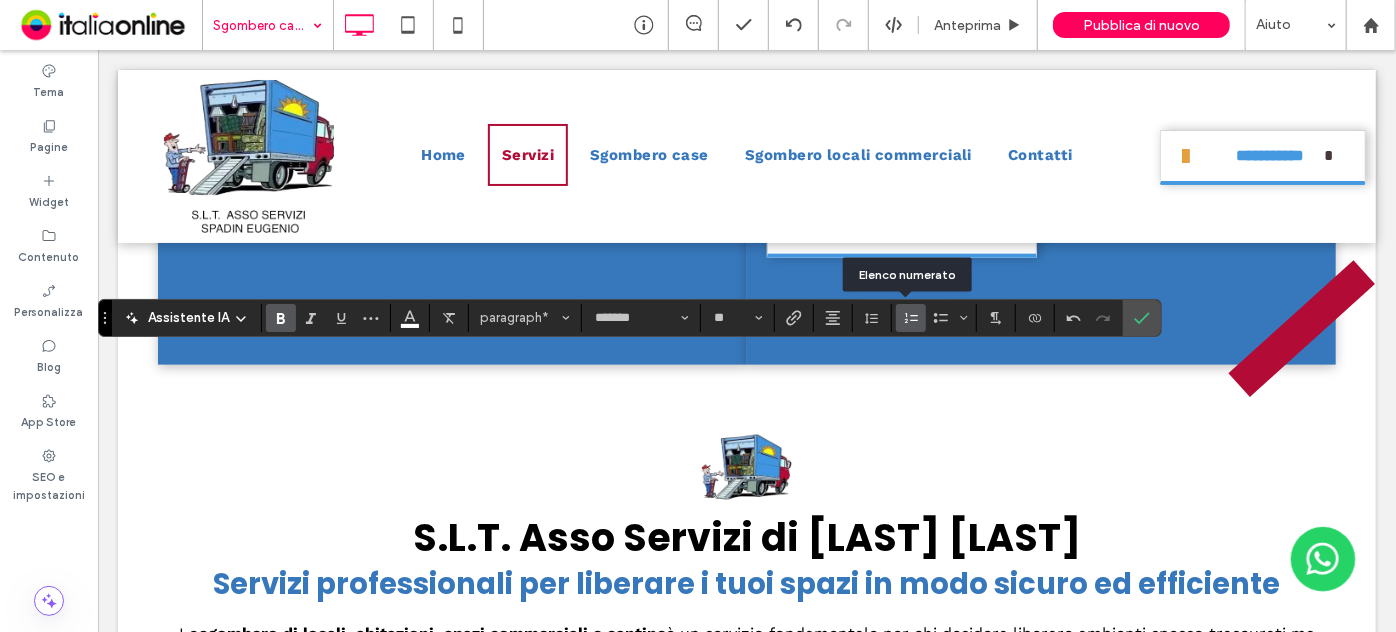 click 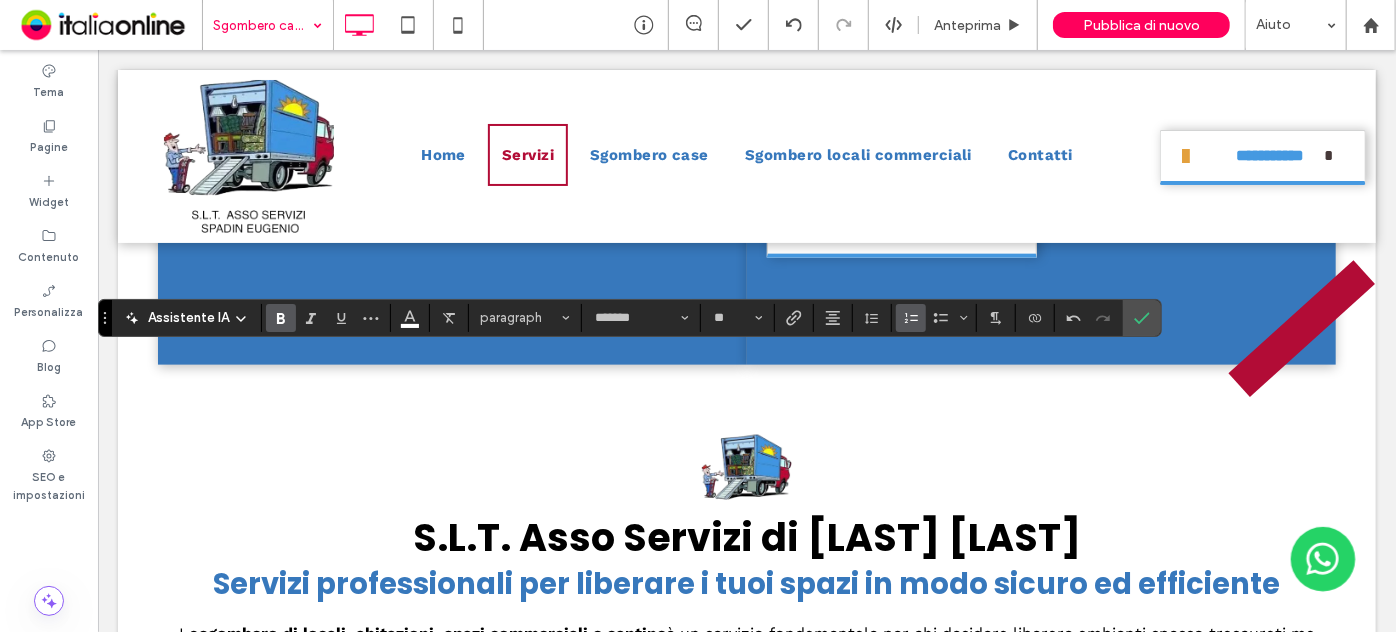 click 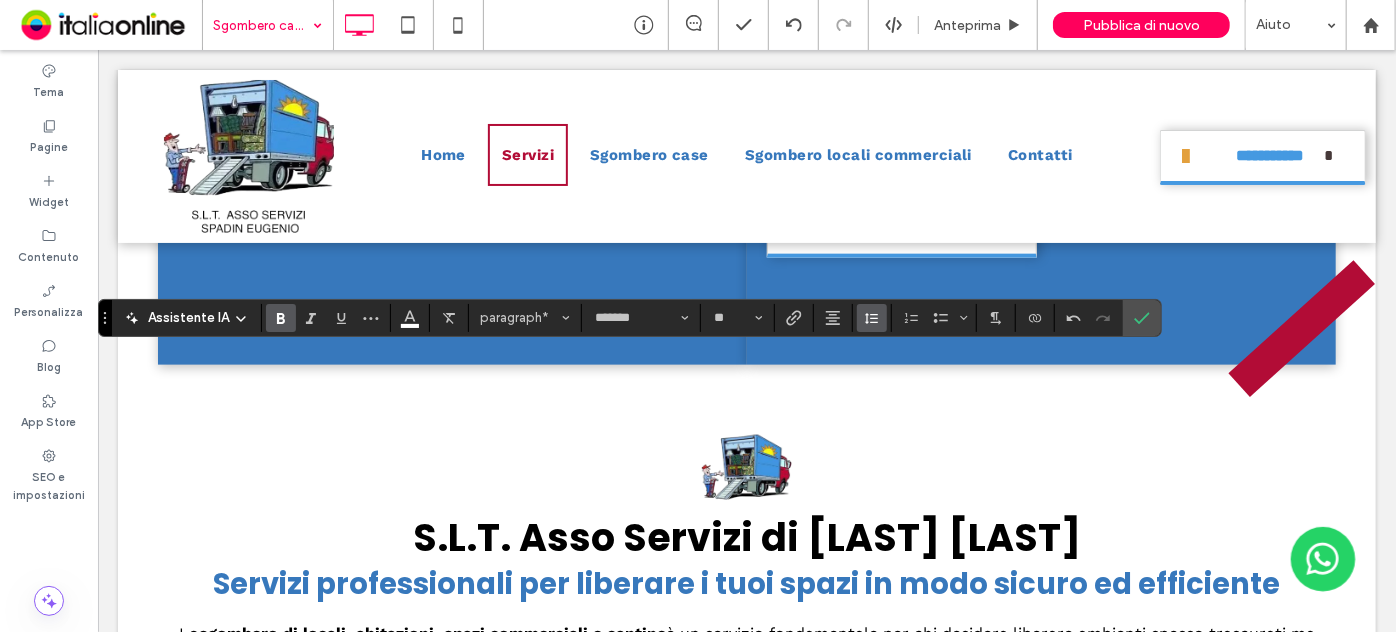click 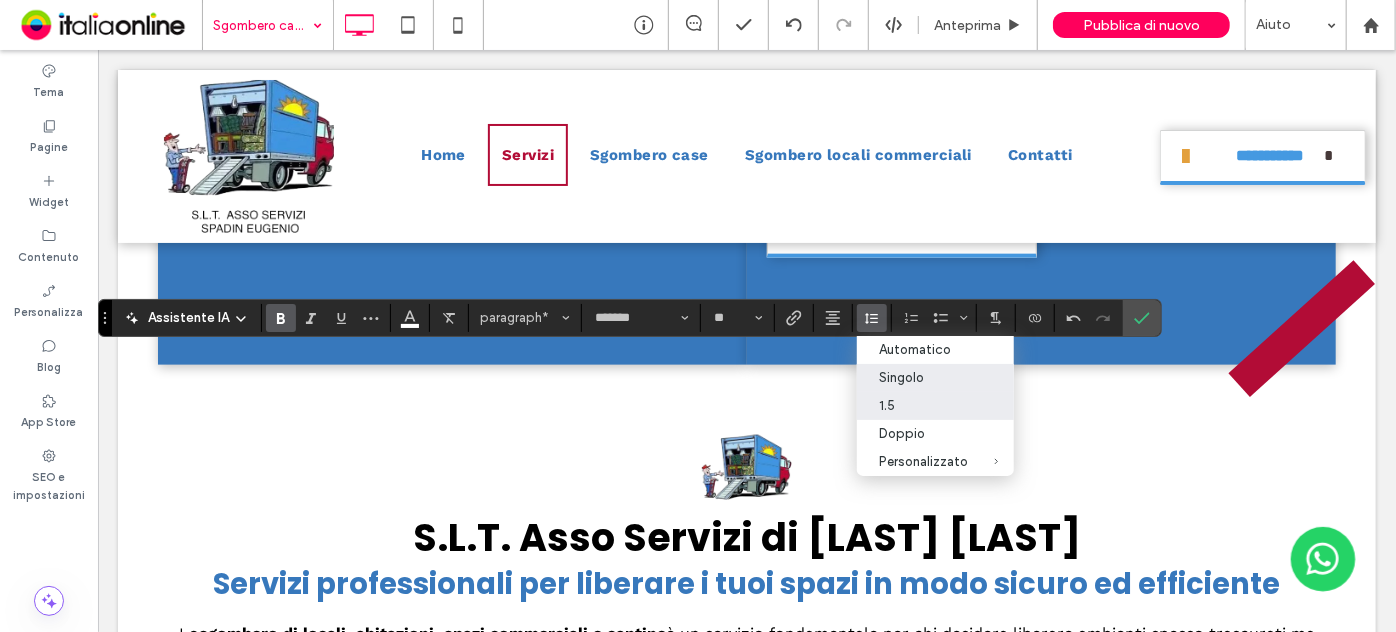 click on "1.5" at bounding box center (923, 405) 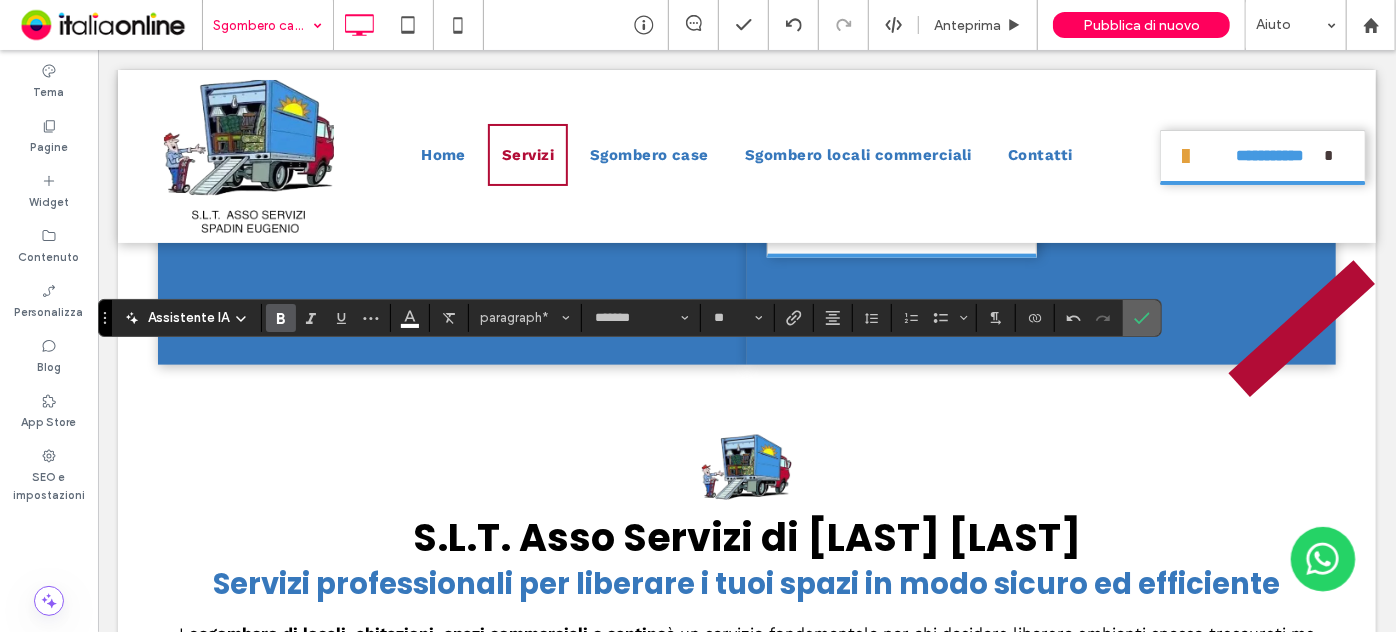 click 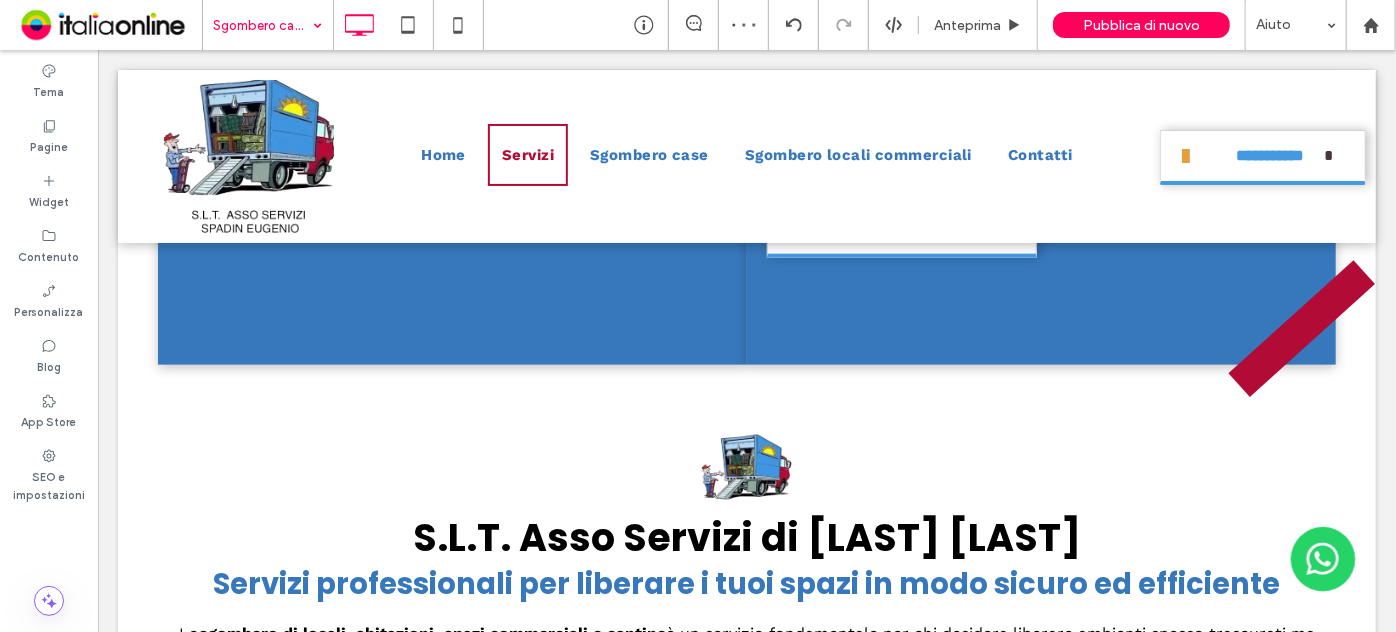 type on "*******" 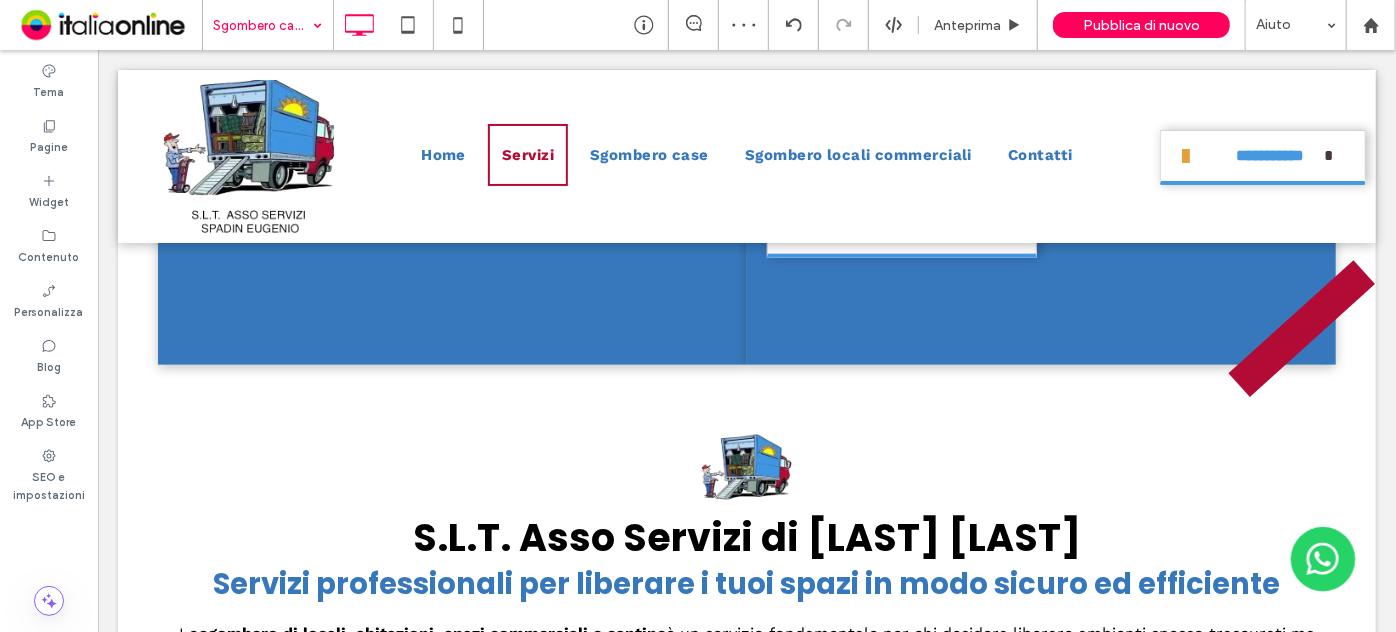 type on "**" 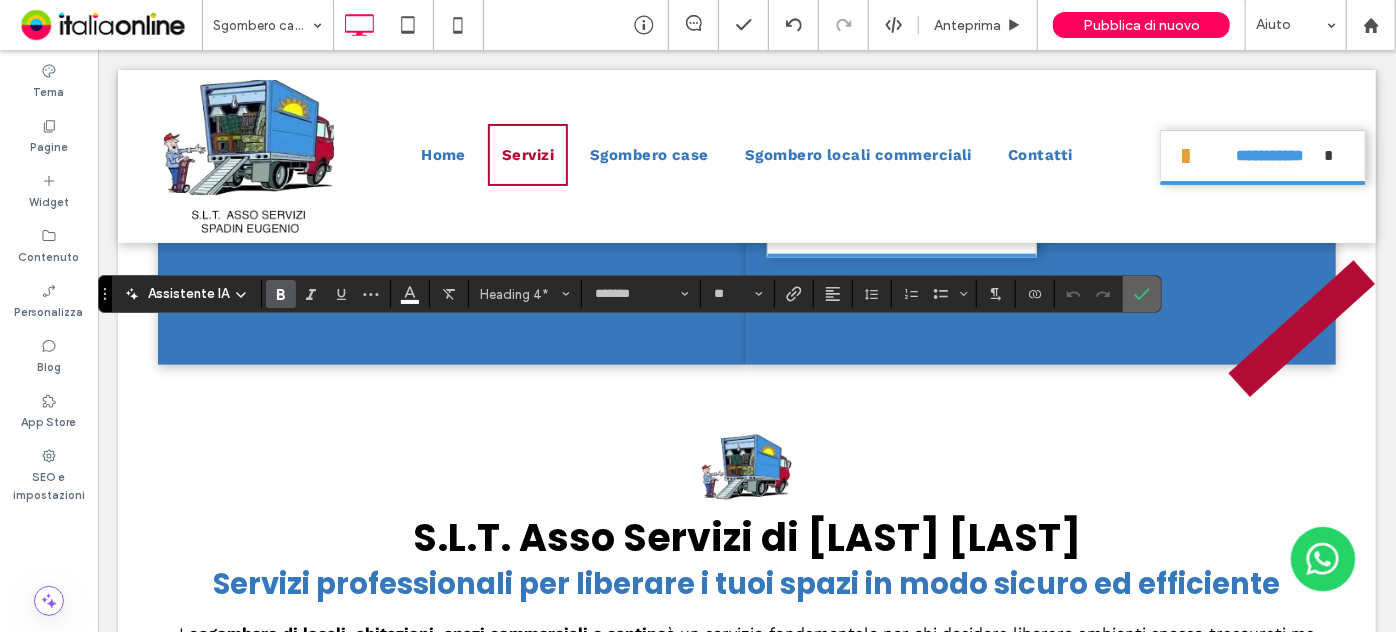 click 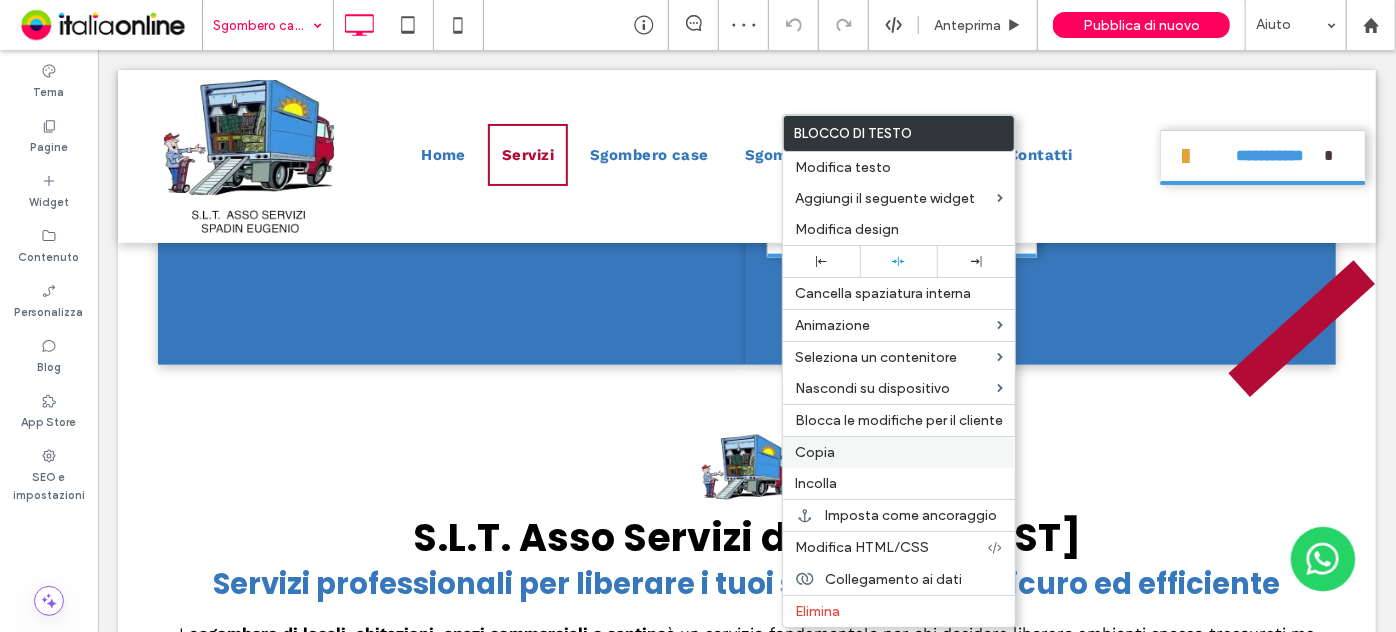 click on "Copia" at bounding box center (815, 452) 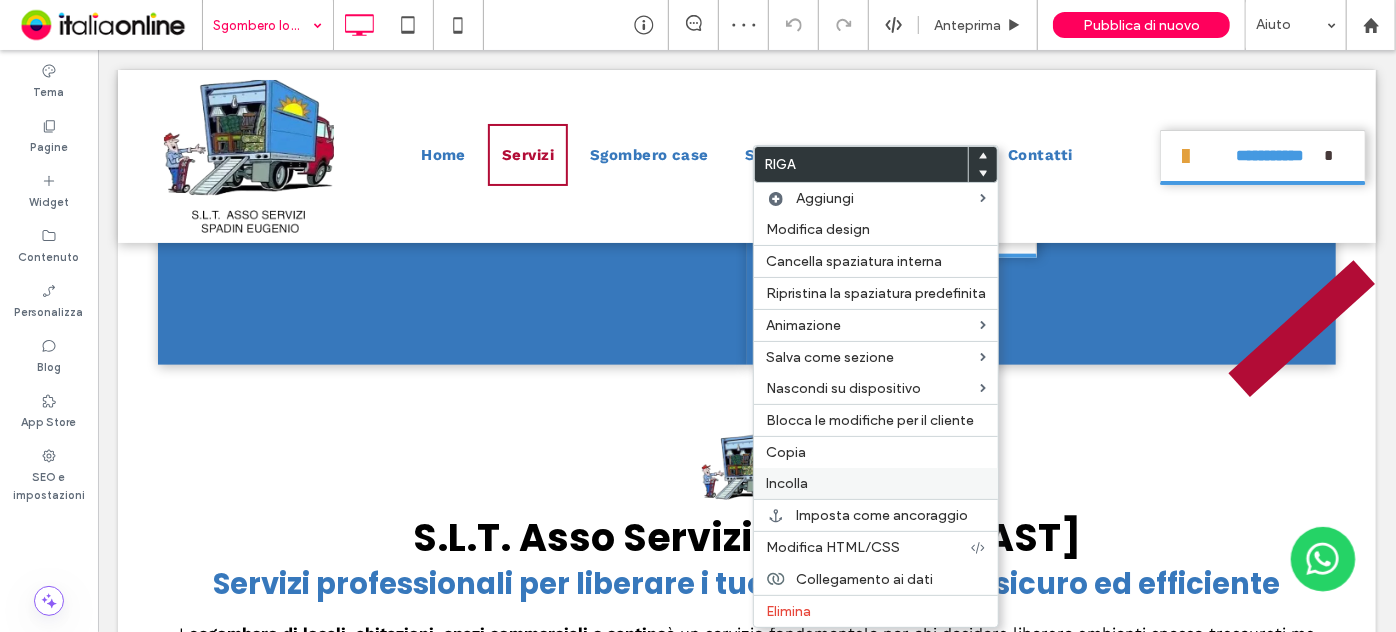 click on "Incolla" at bounding box center [876, 483] 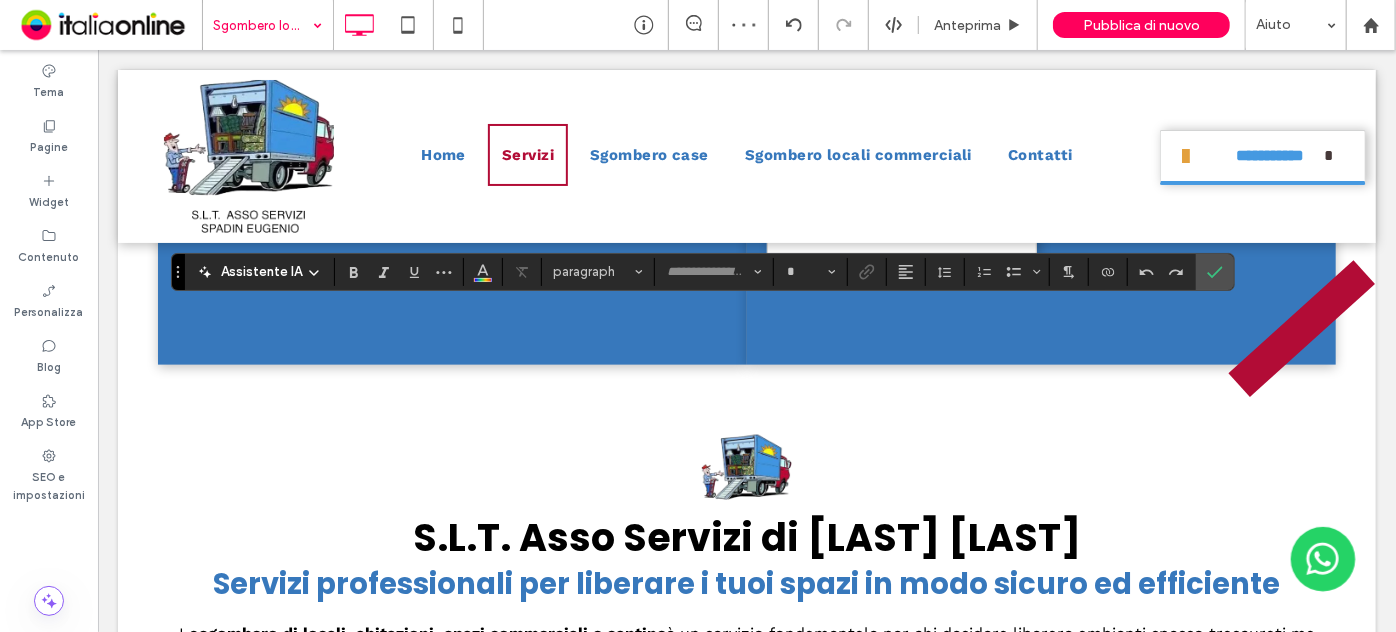 type on "*******" 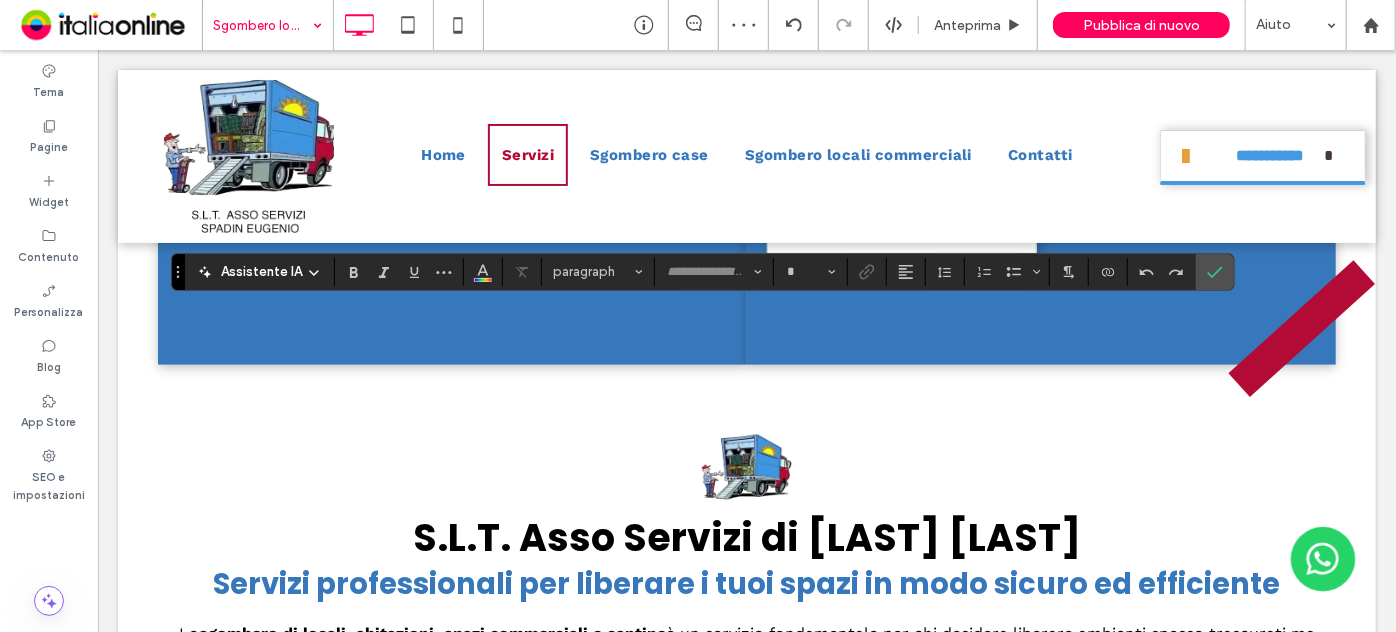type on "**" 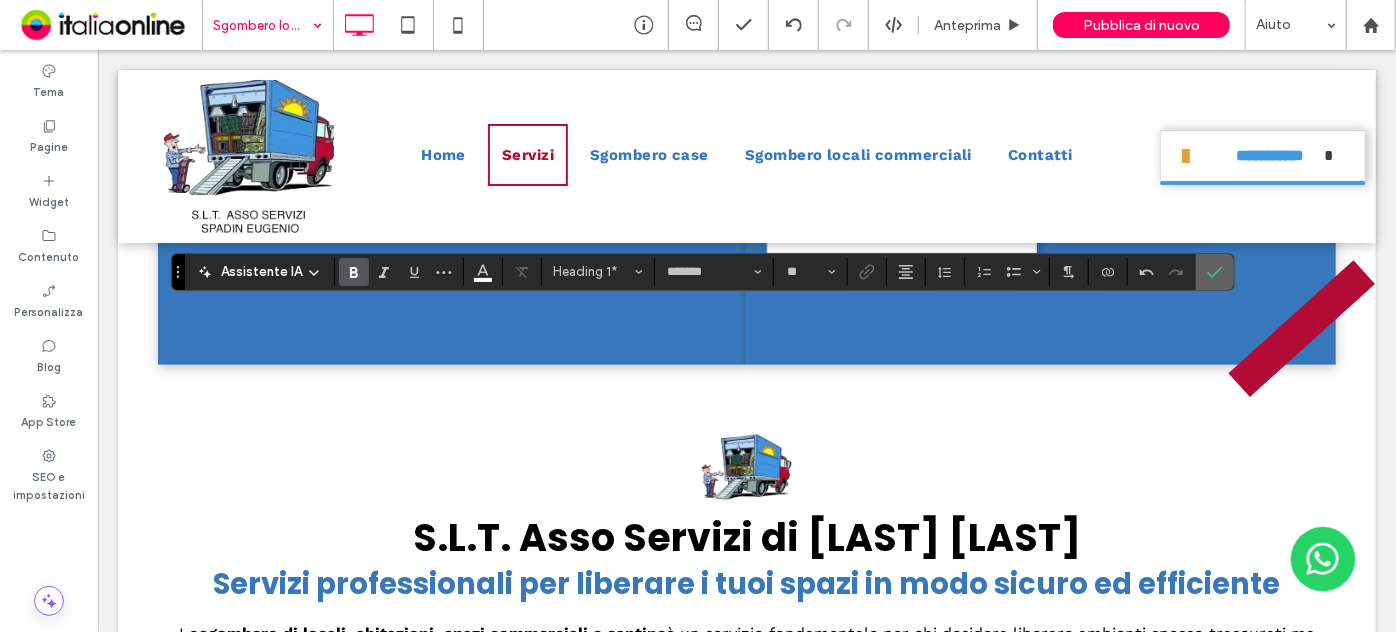 click 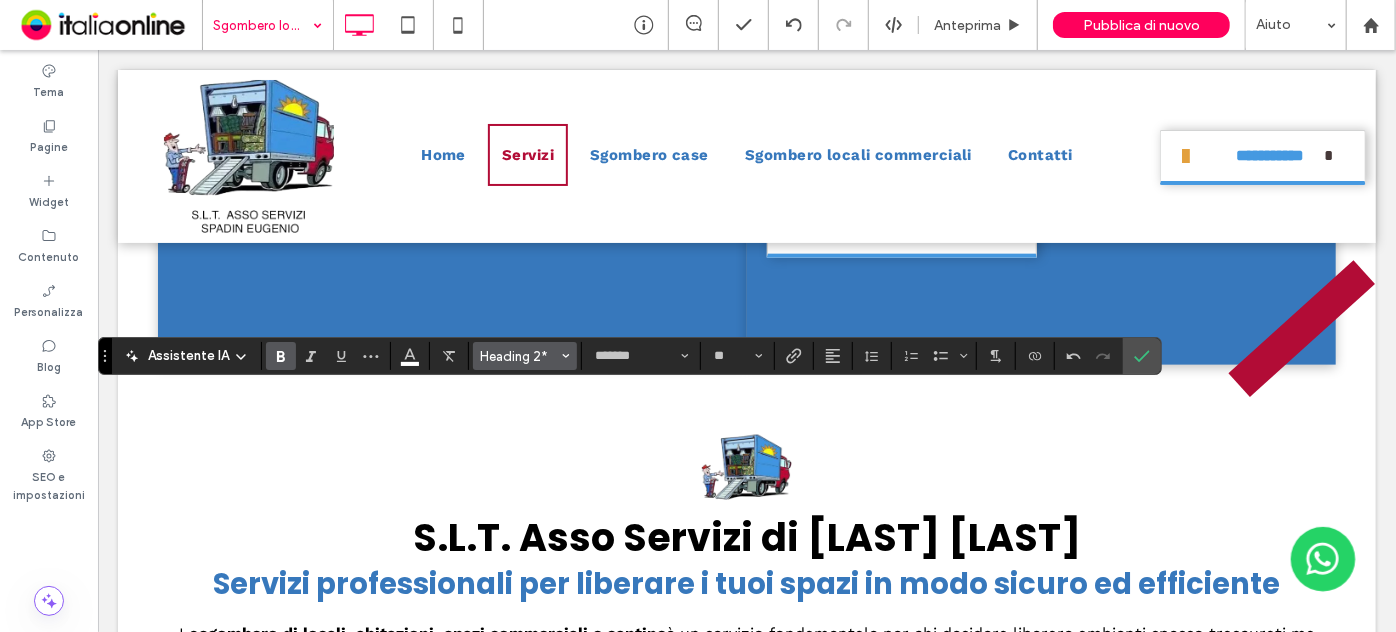 click 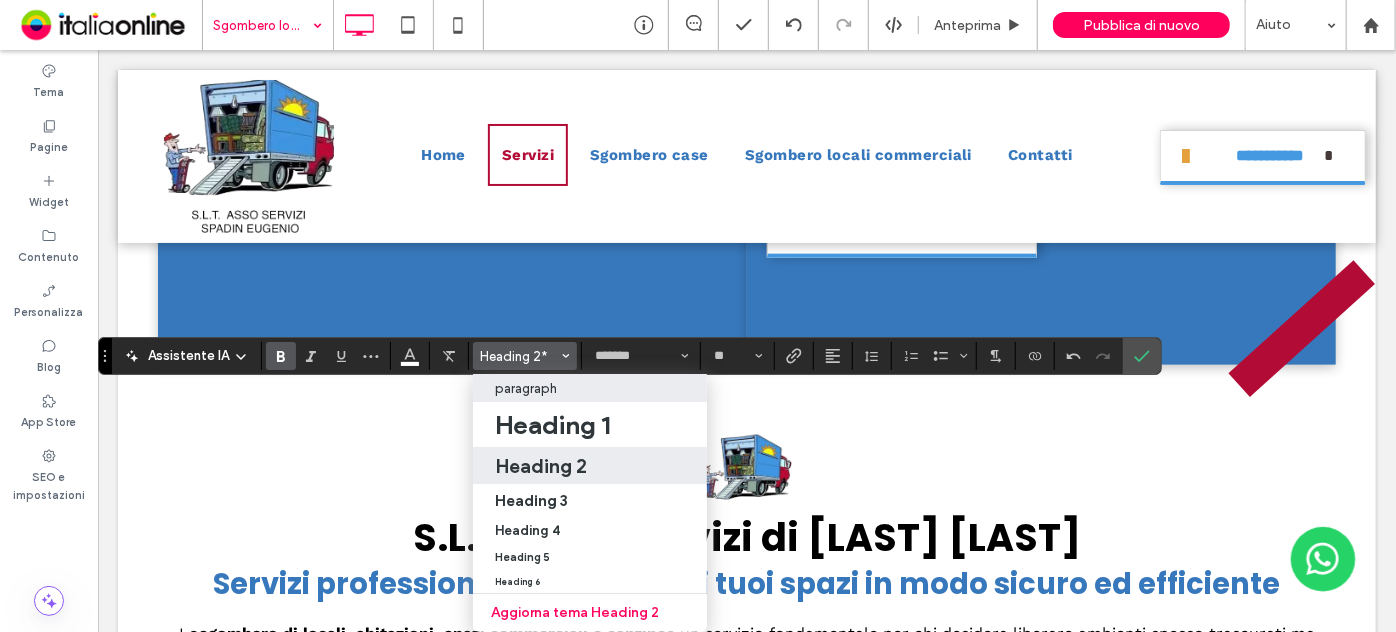 click on "paragraph" at bounding box center (526, 388) 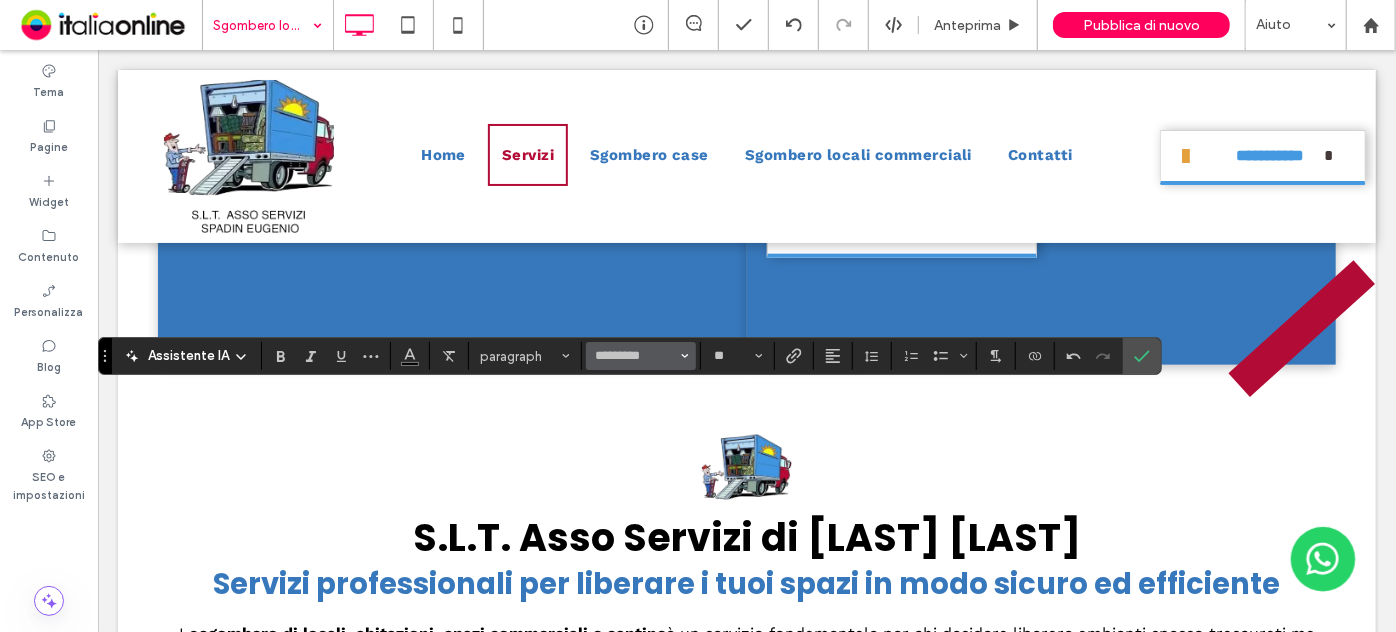 click on "*********" at bounding box center [641, 356] 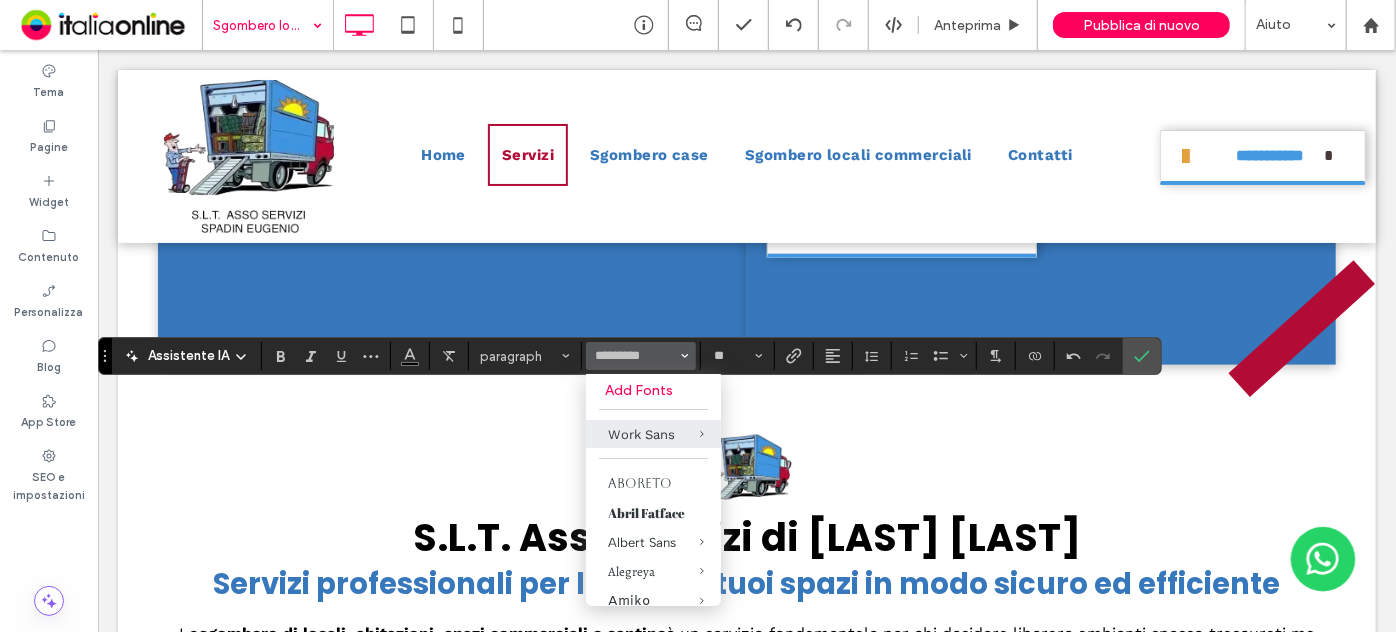 click on "*********" at bounding box center (641, 356) 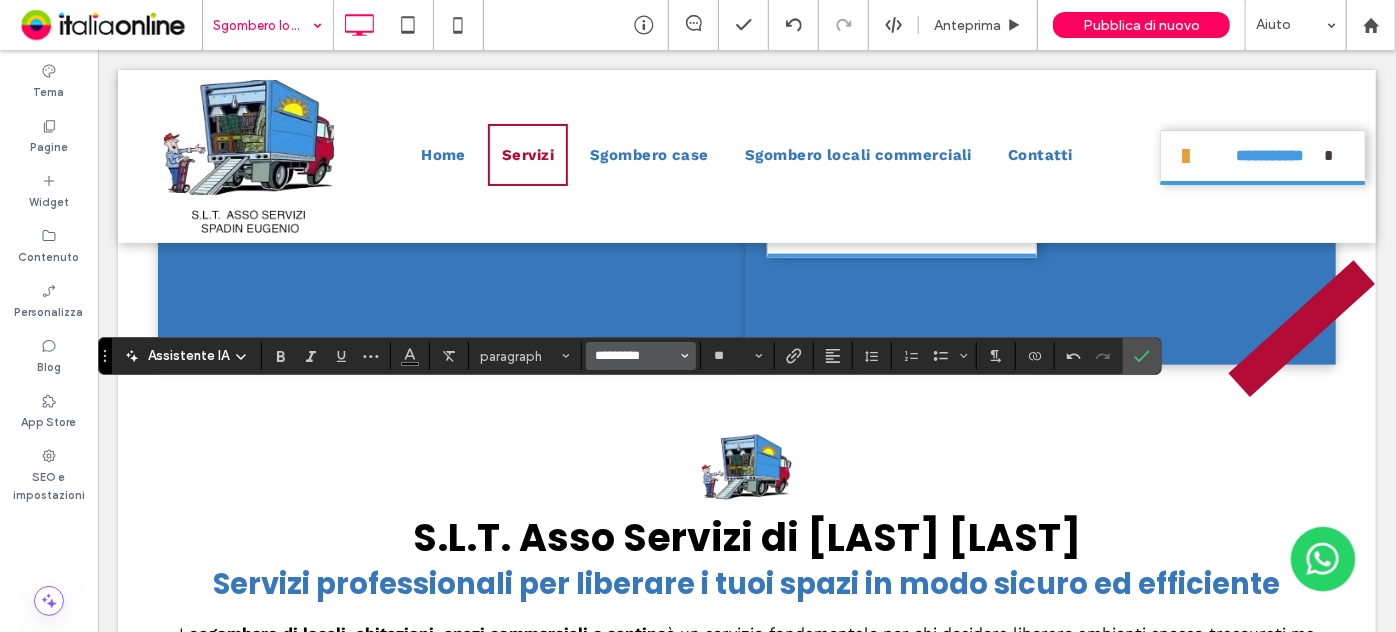 click on "*********" at bounding box center [635, 356] 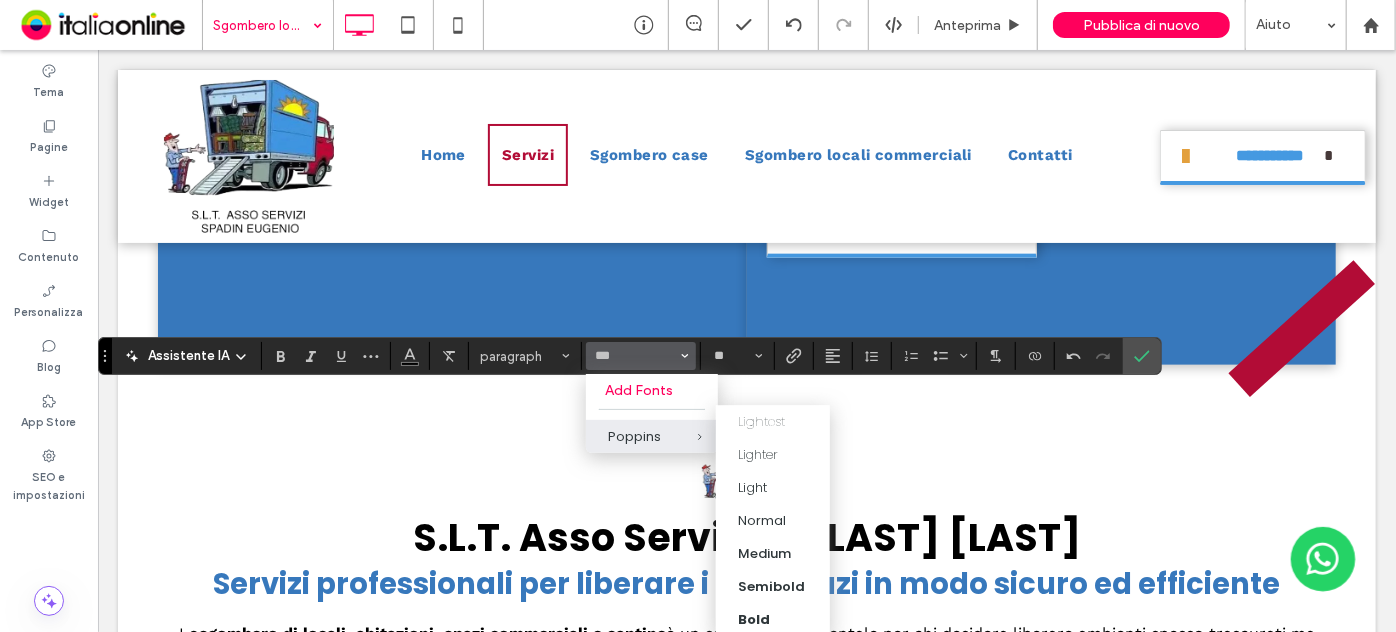 click at bounding box center [685, 436] 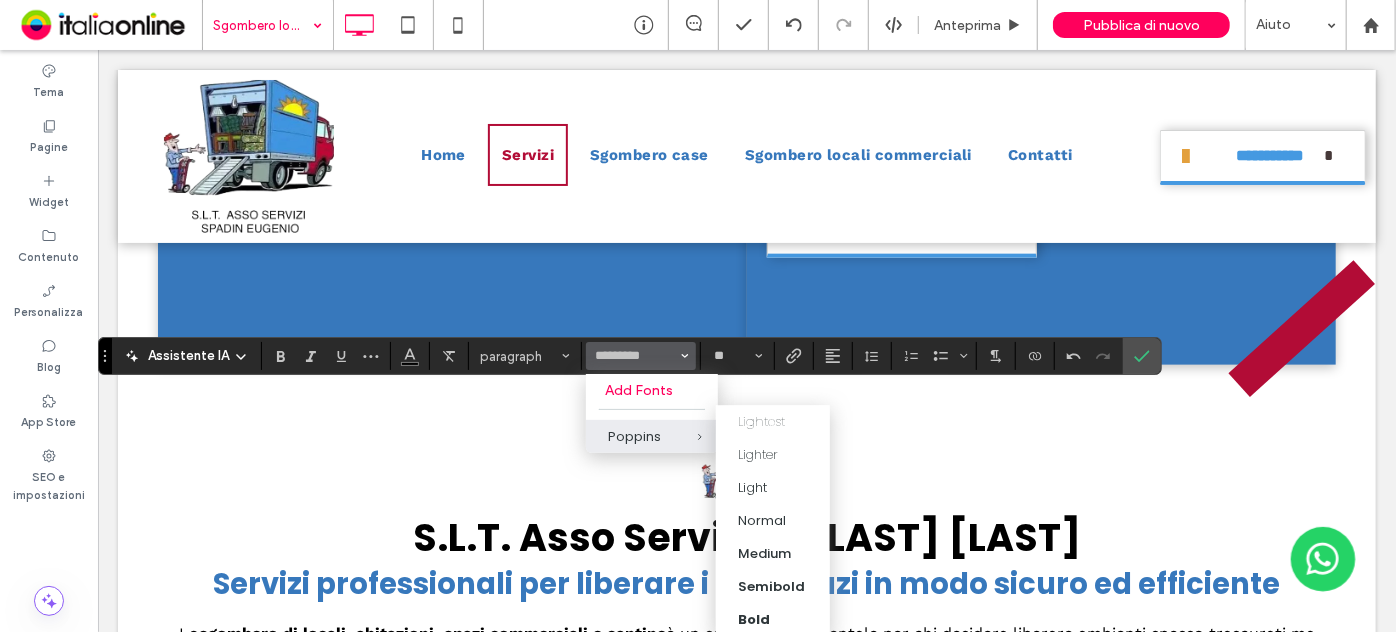 type on "*******" 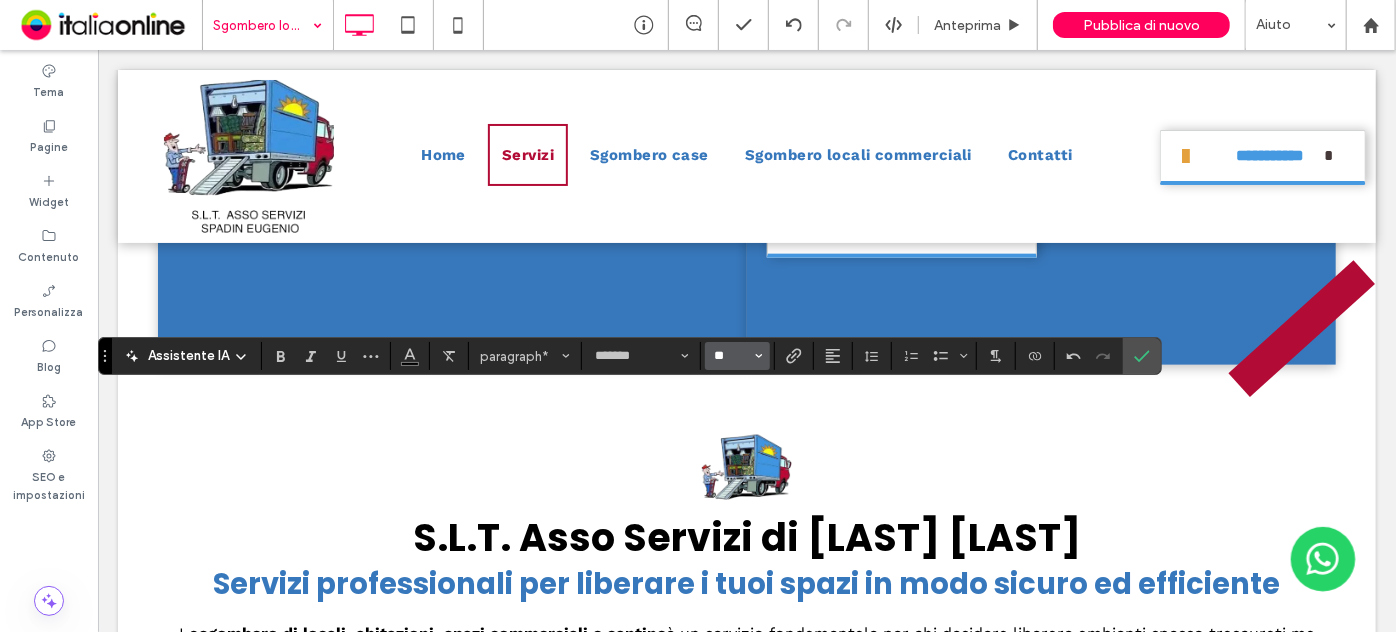 click on "**" at bounding box center (731, 356) 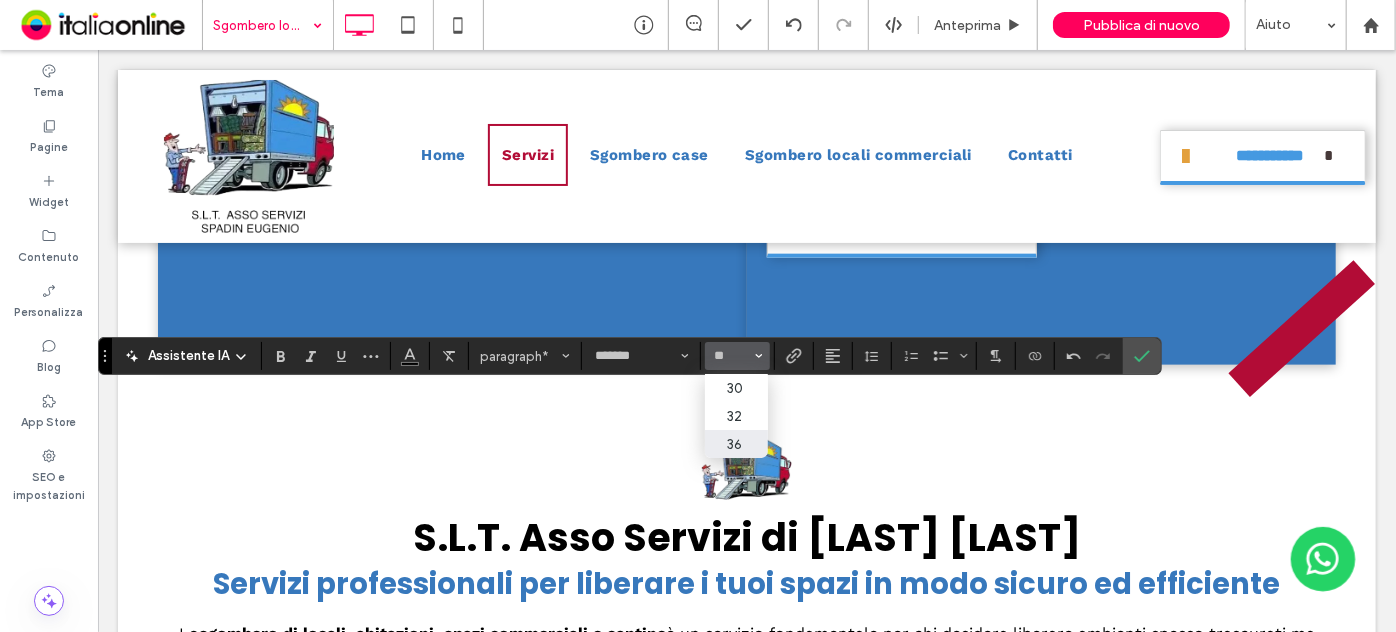 type on "**" 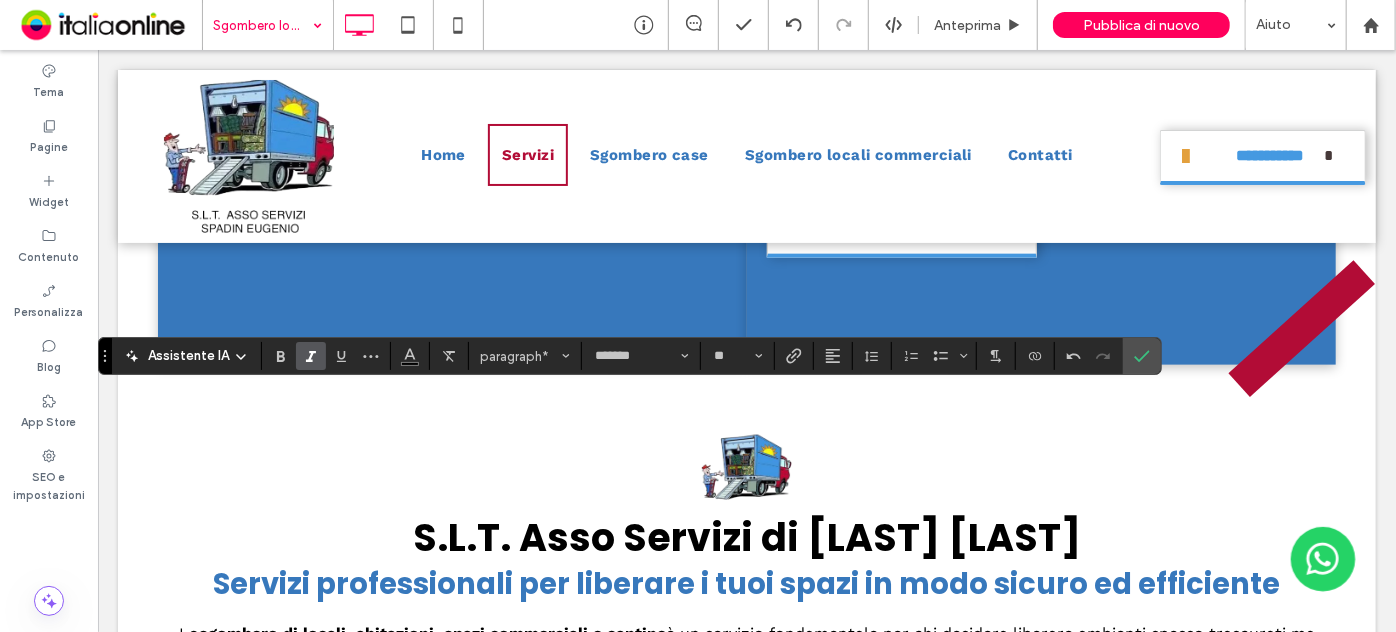 click 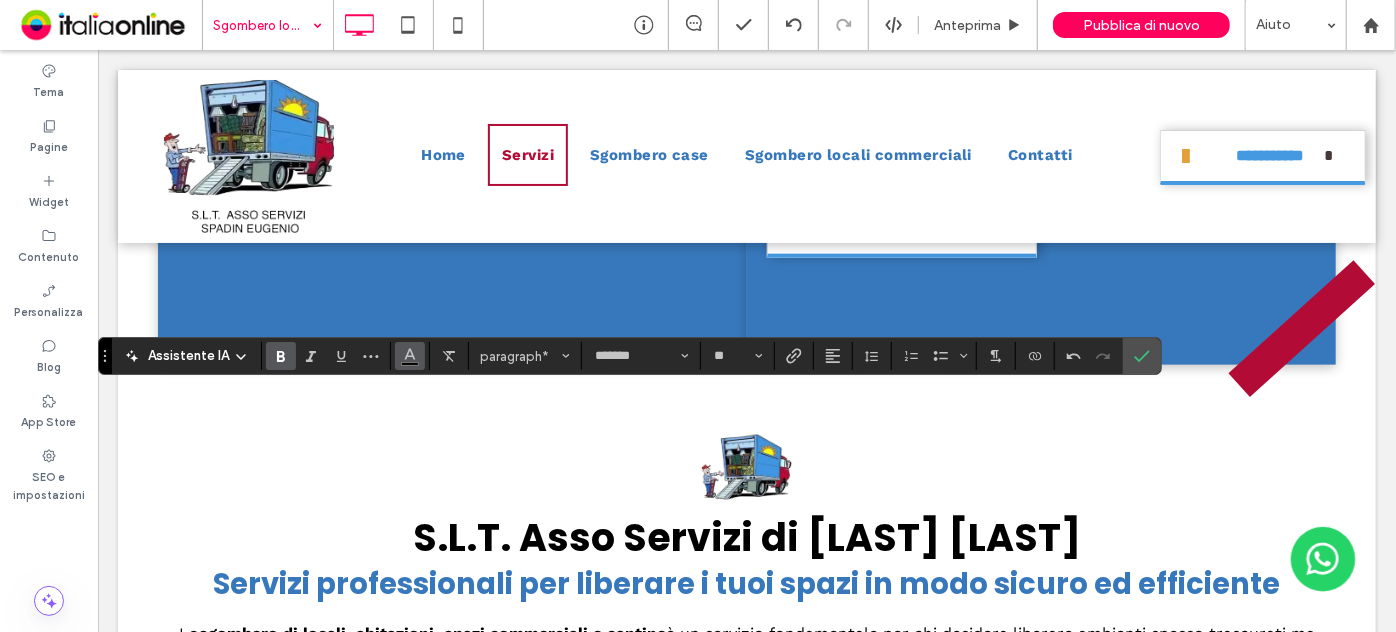 click at bounding box center [410, 354] 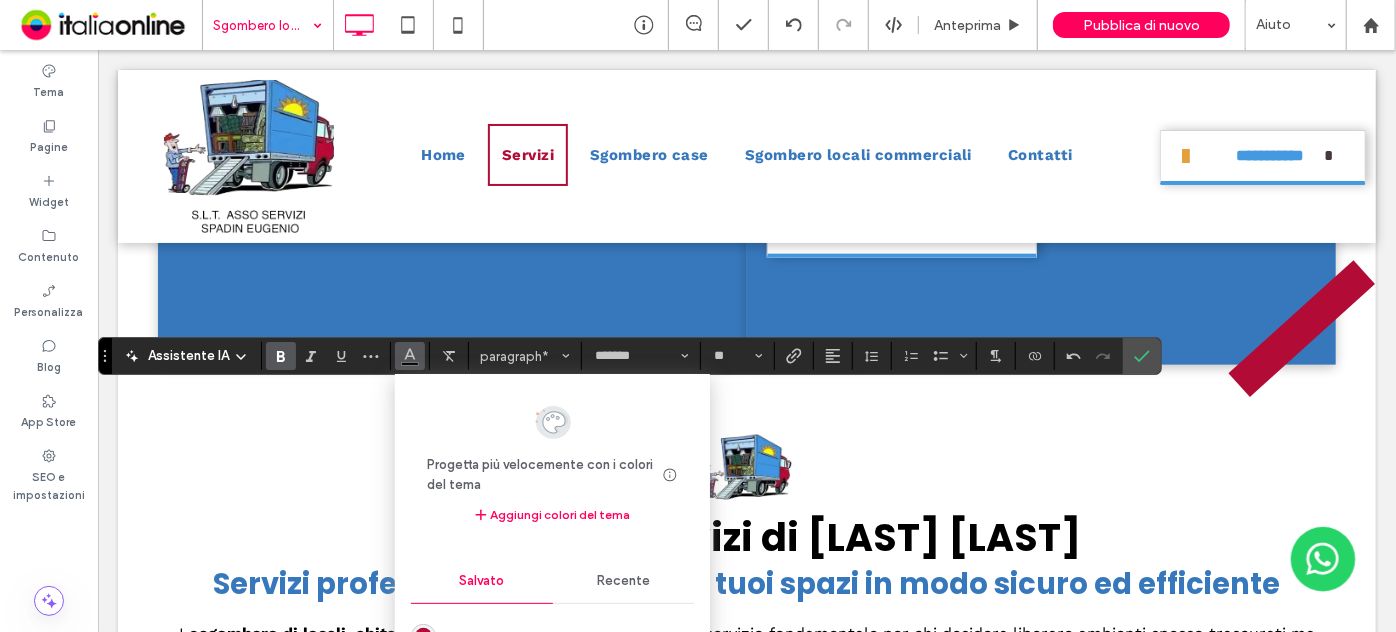 click on "Recente" at bounding box center (623, 581) 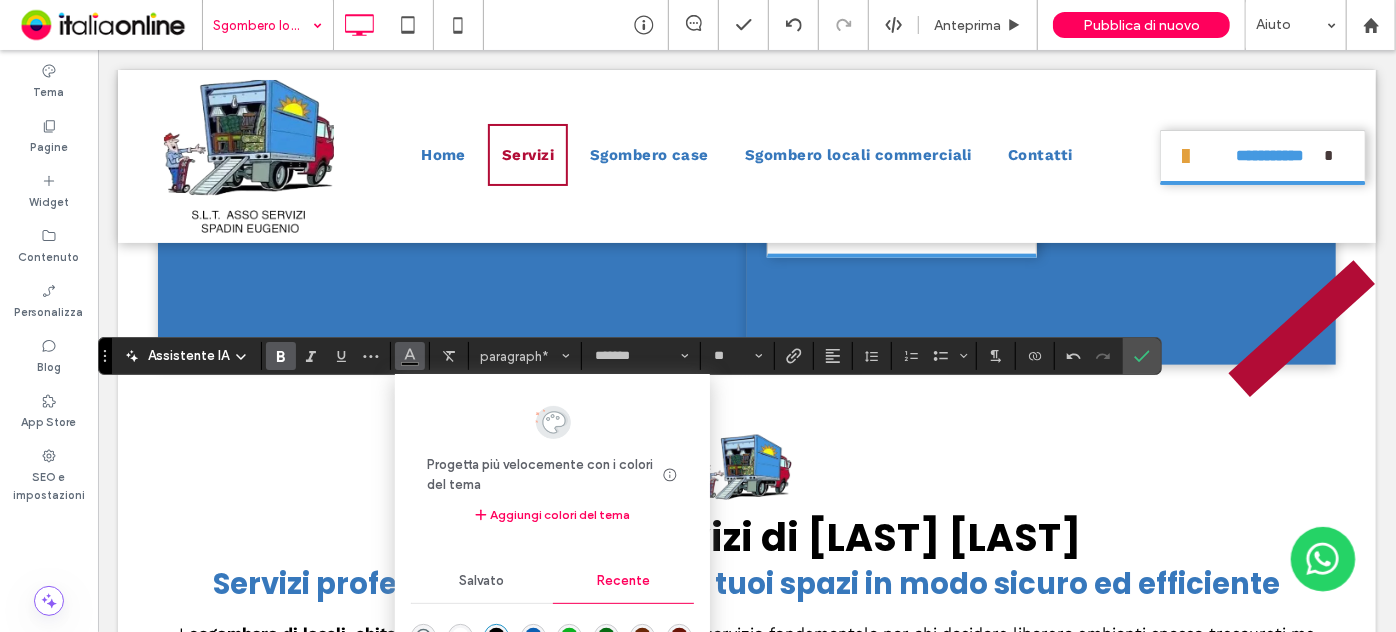 click at bounding box center [460, 636] 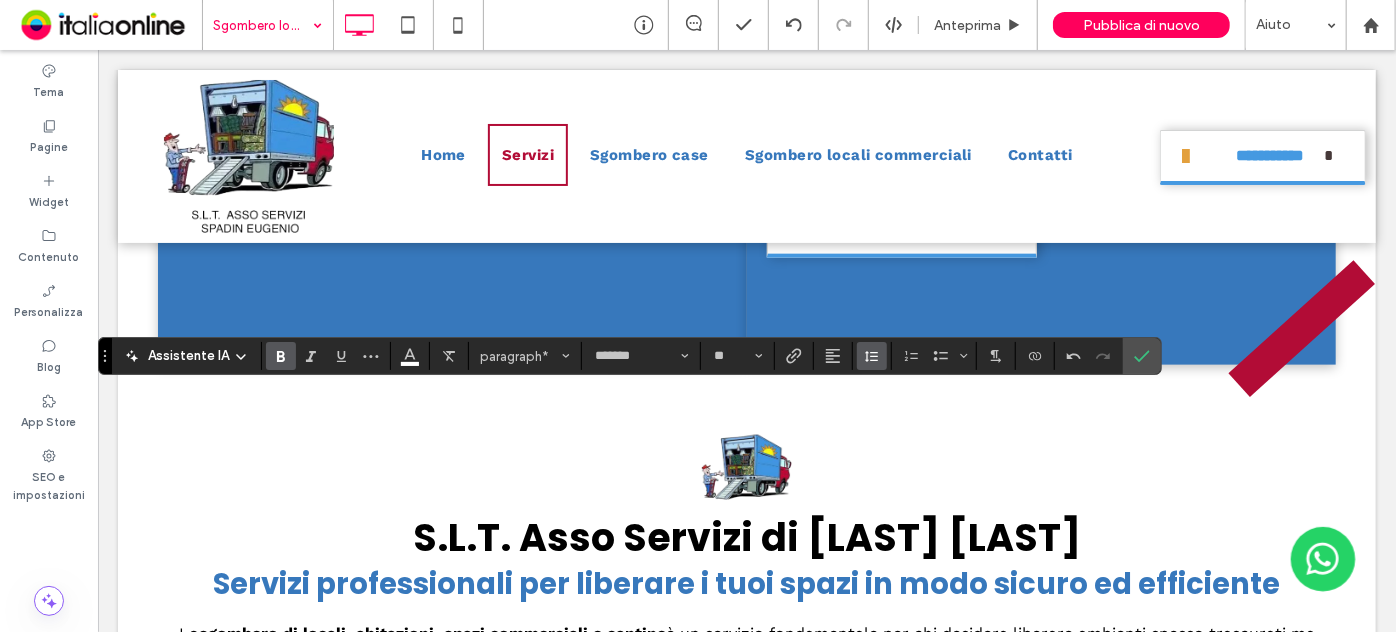 click 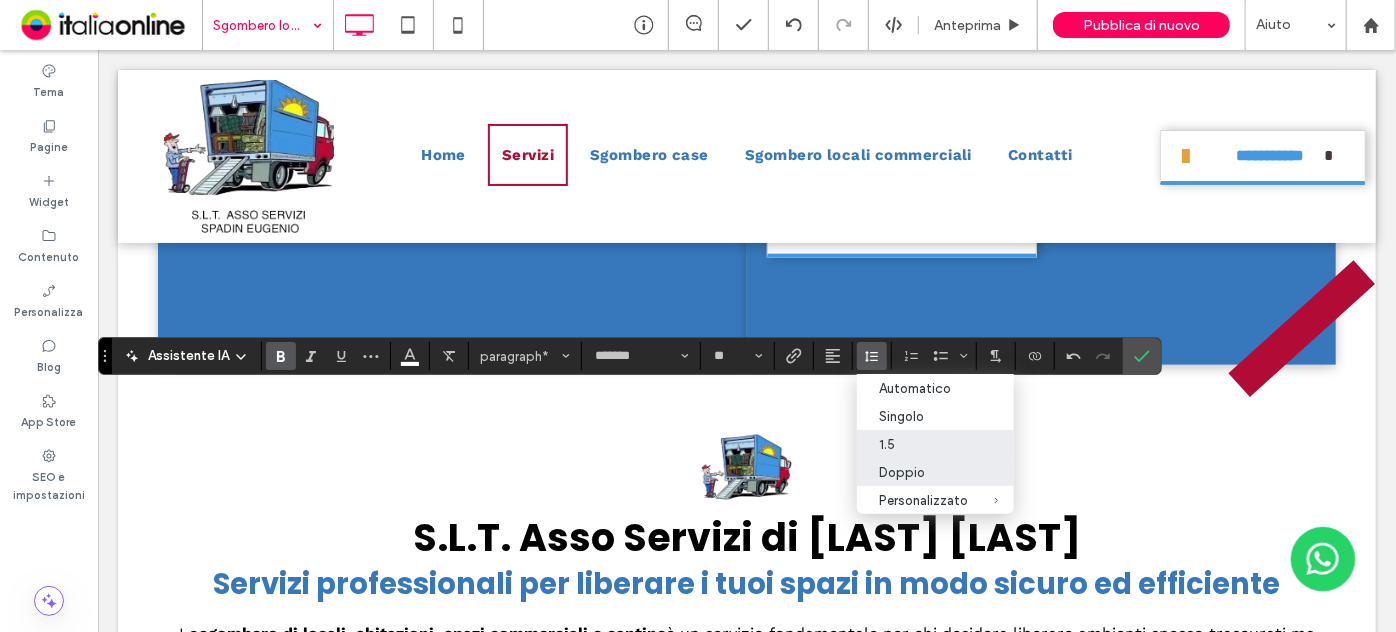 click on "1.5" at bounding box center [935, 444] 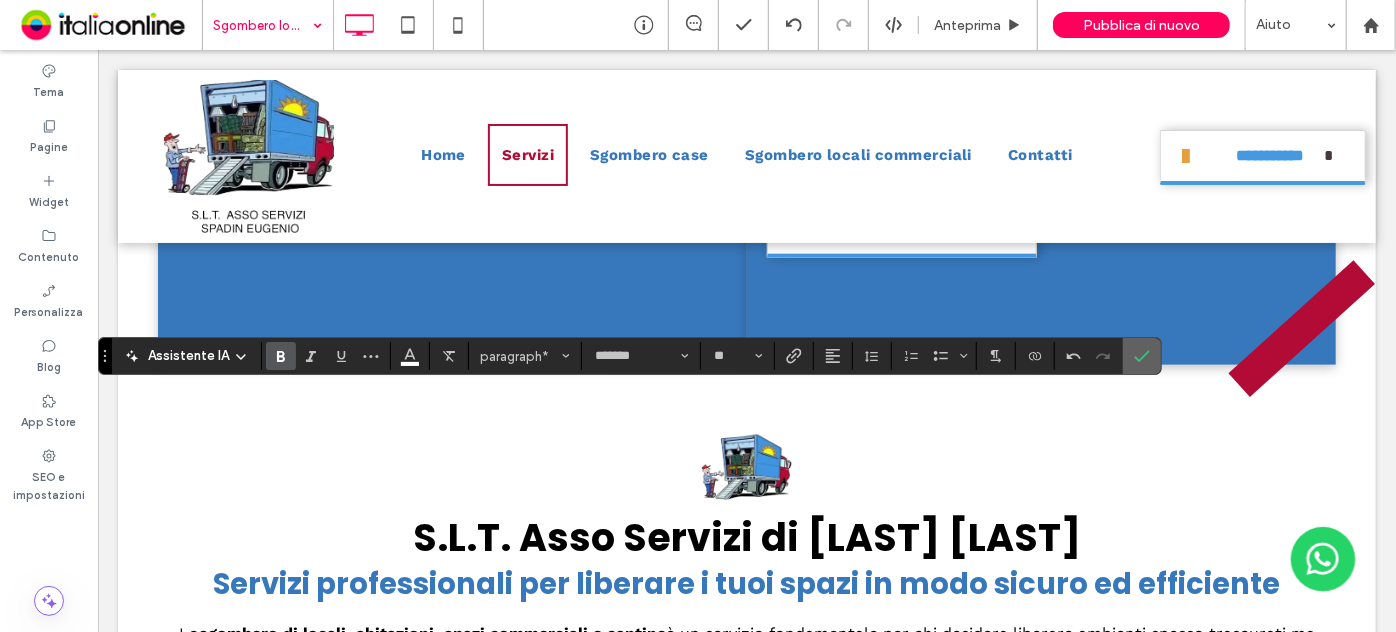 click 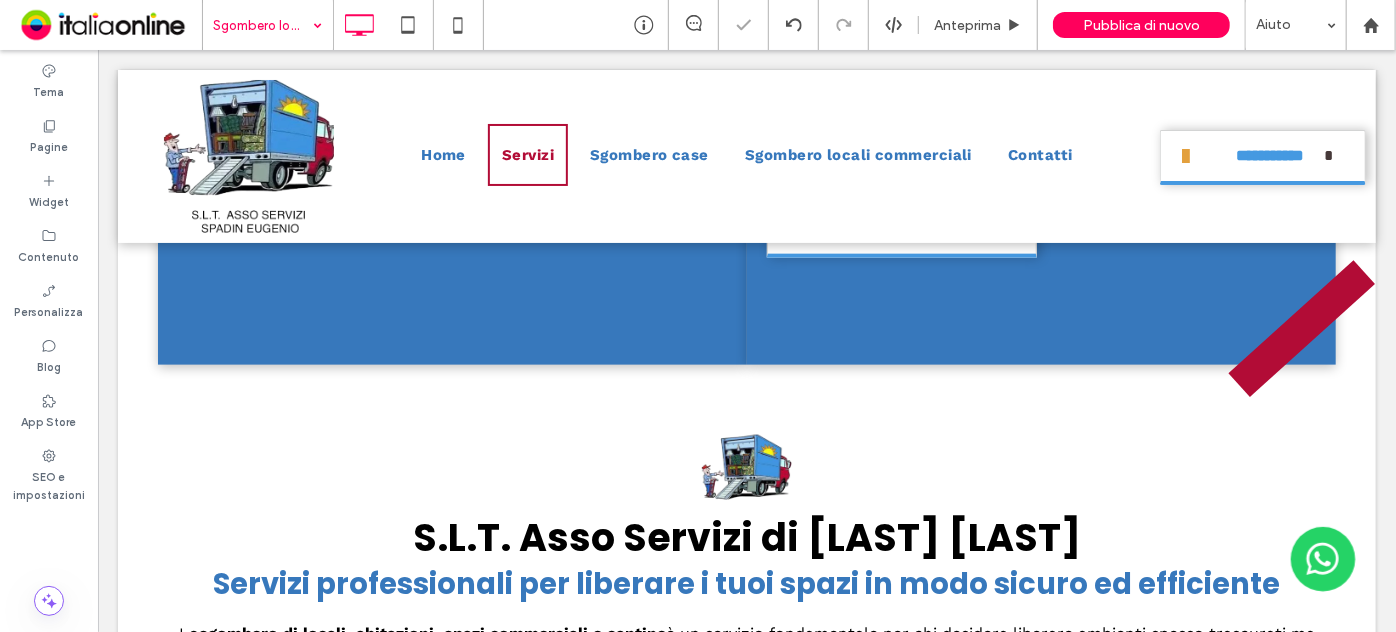 type on "*******" 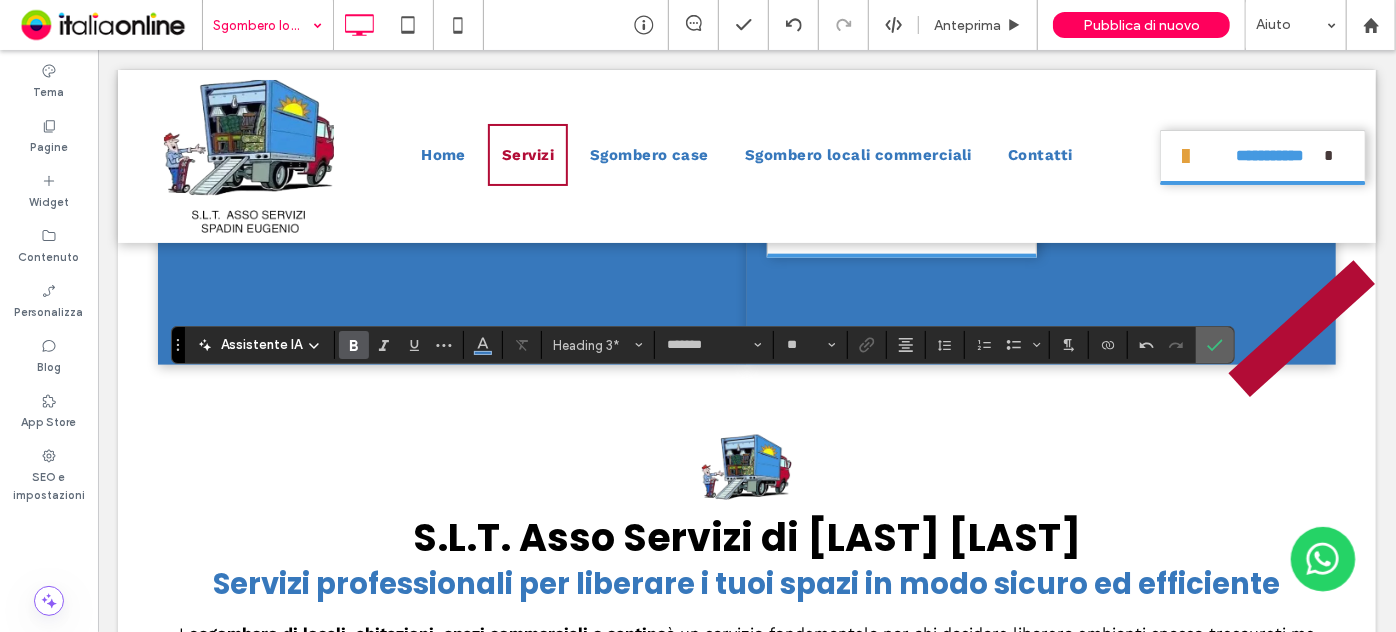 click at bounding box center [1215, 345] 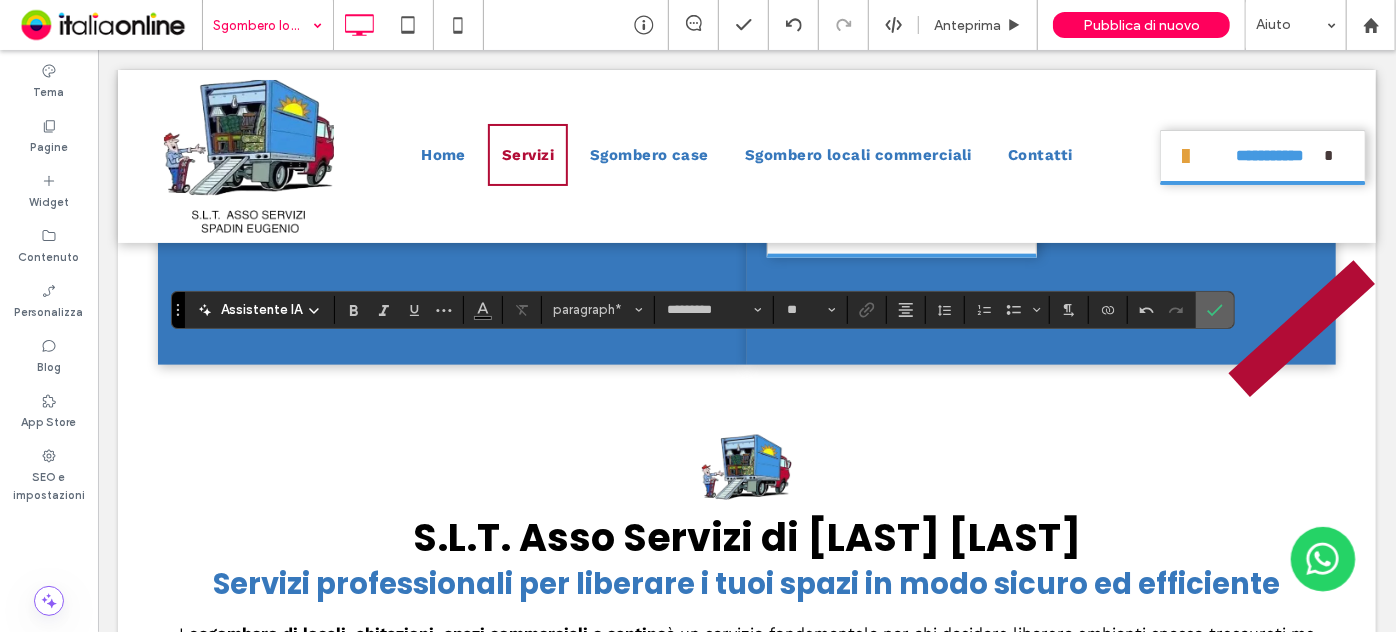 click 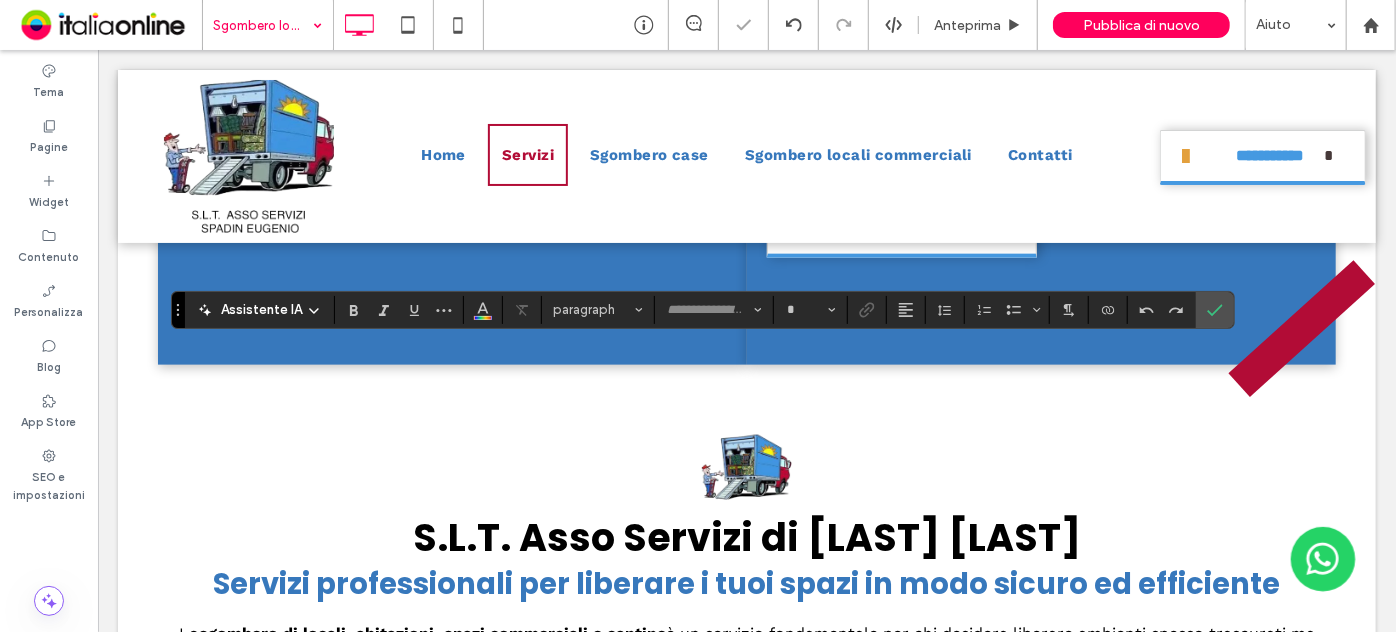 type on "*********" 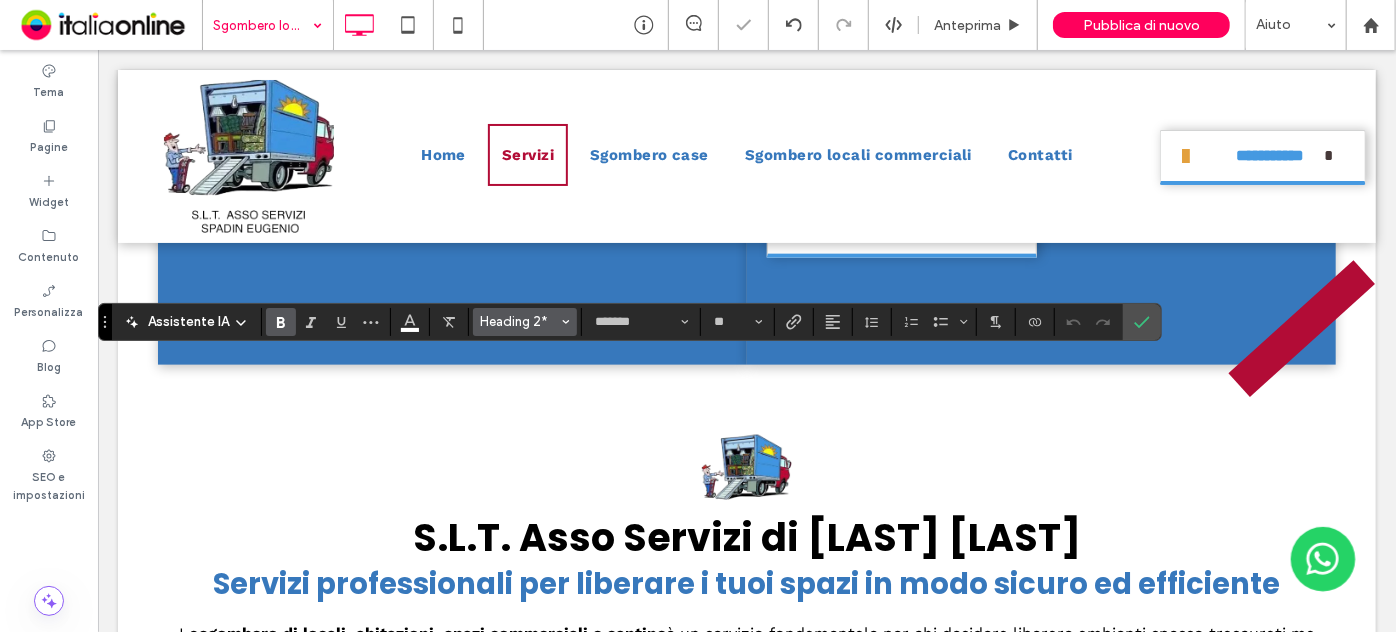 click on "Heading 2*" at bounding box center (519, 321) 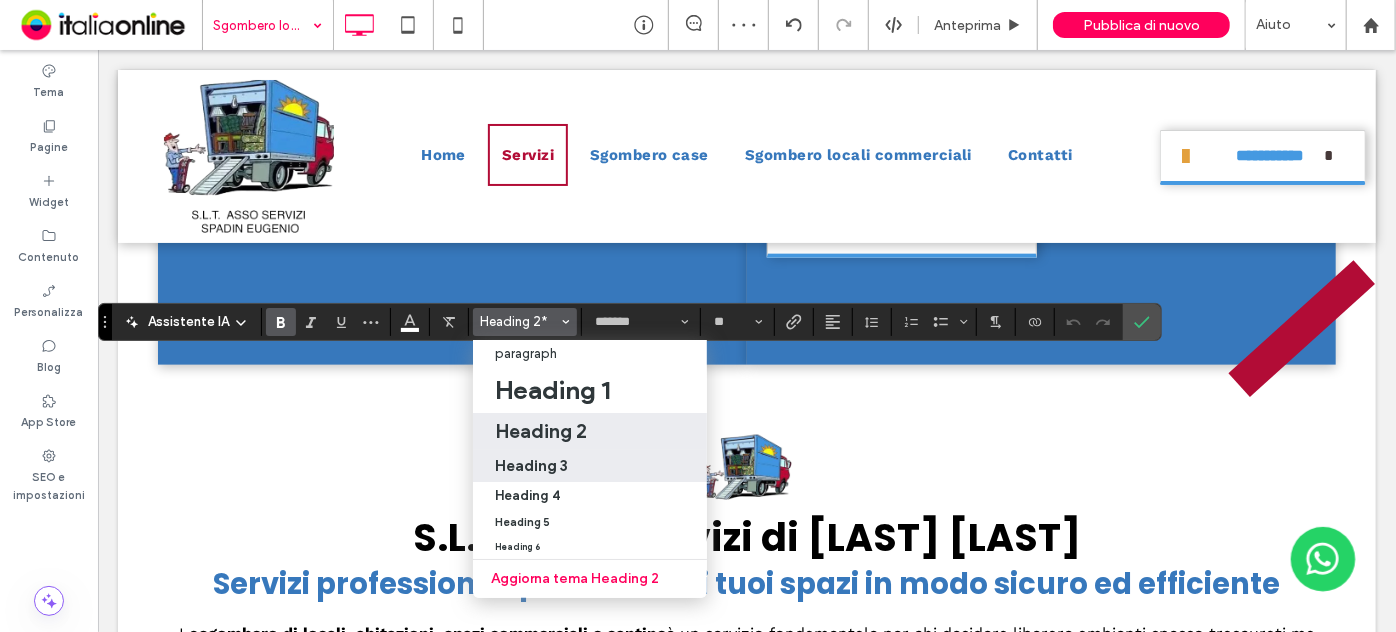 click on "Heading 3" at bounding box center (590, 466) 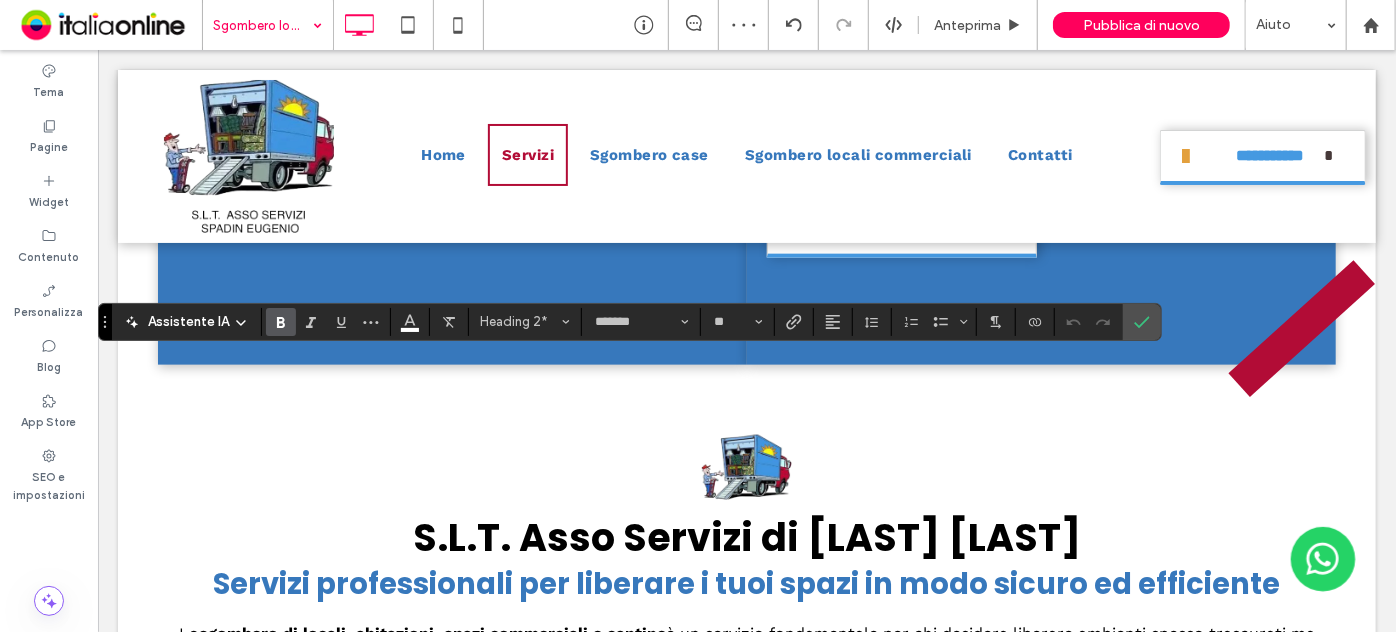 type on "**" 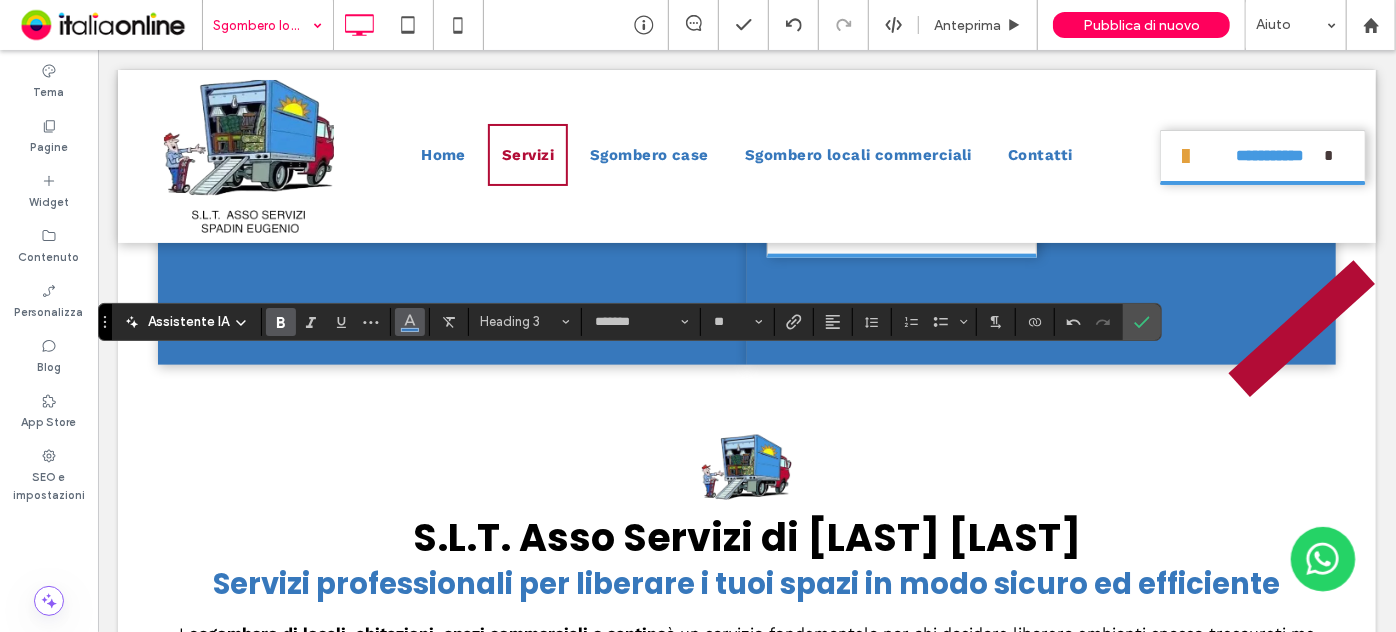 click at bounding box center (410, 322) 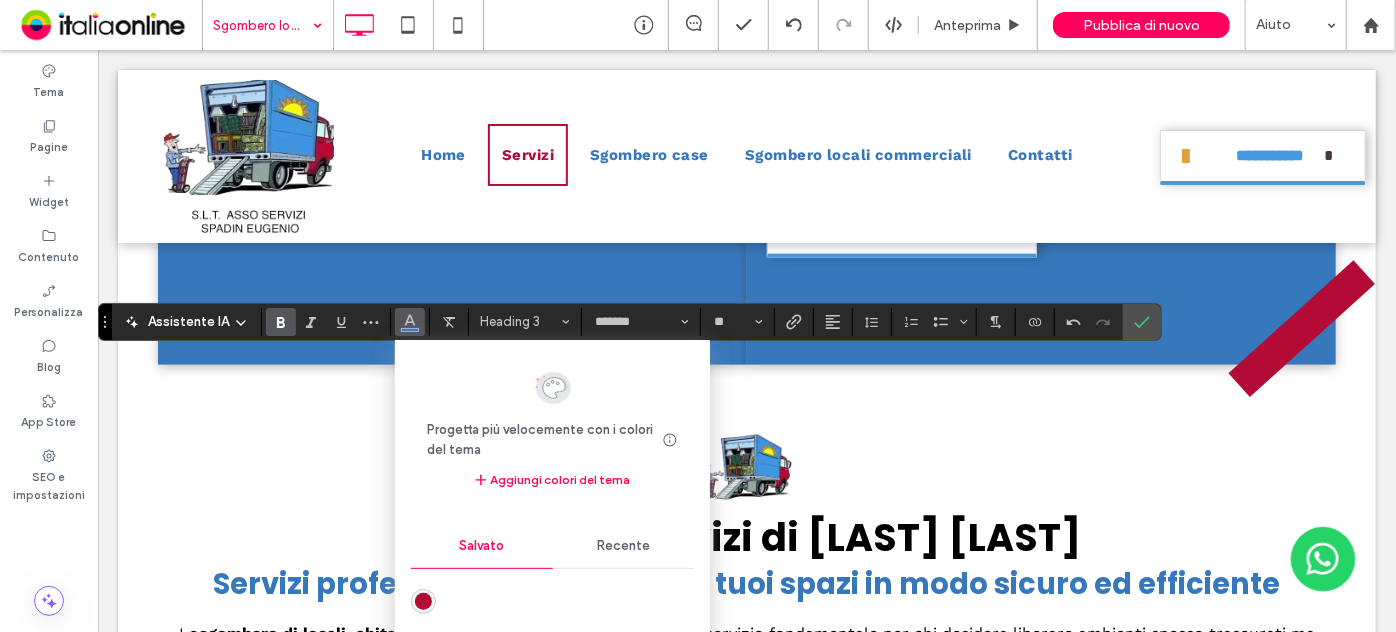 click on "Recente" at bounding box center [623, 546] 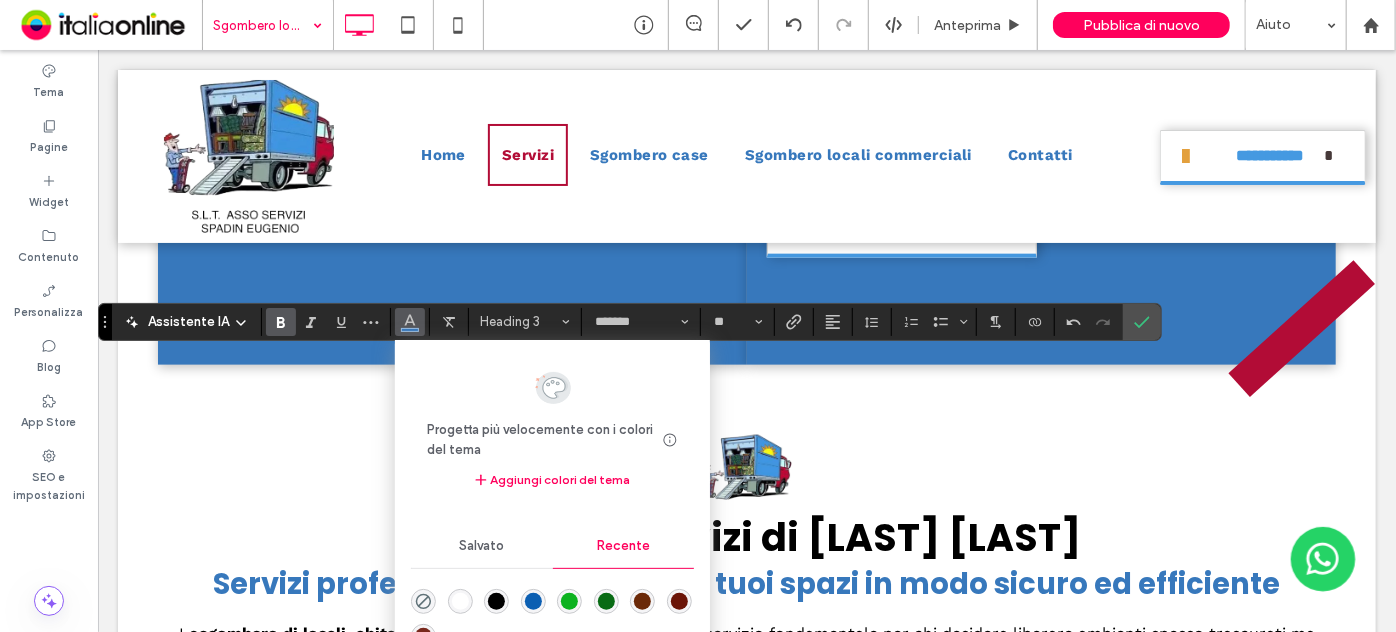 click at bounding box center (460, 601) 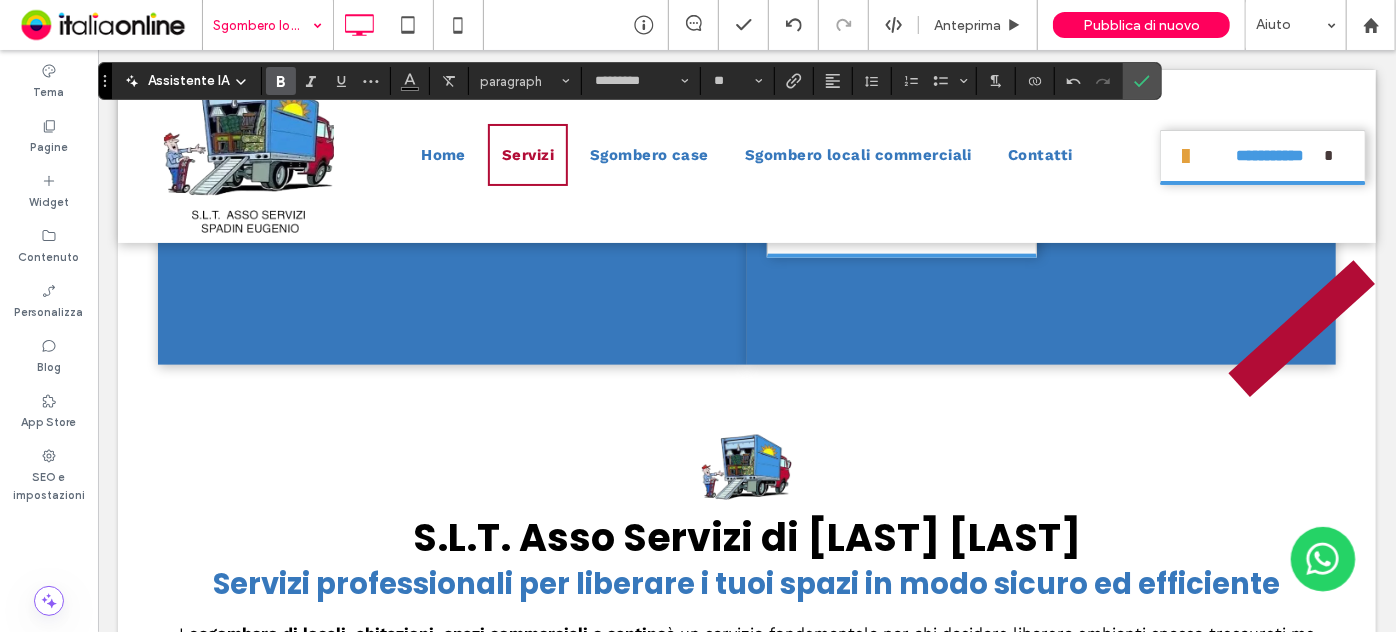 click 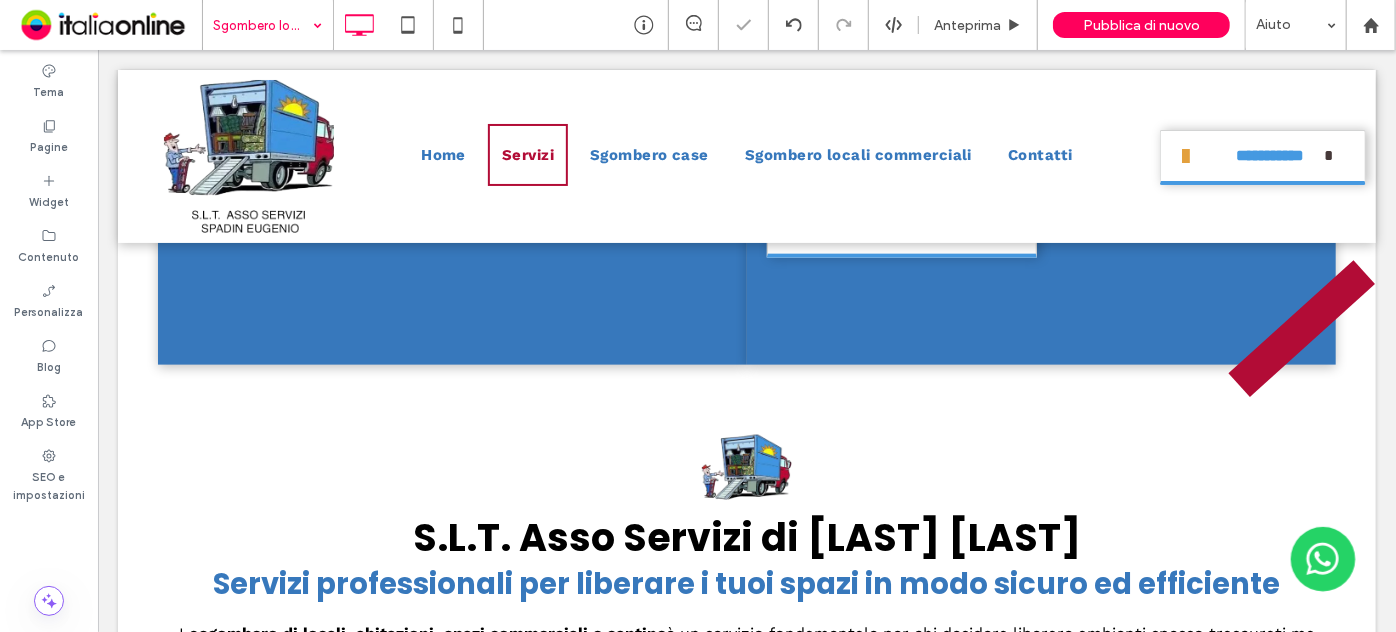 type on "*********" 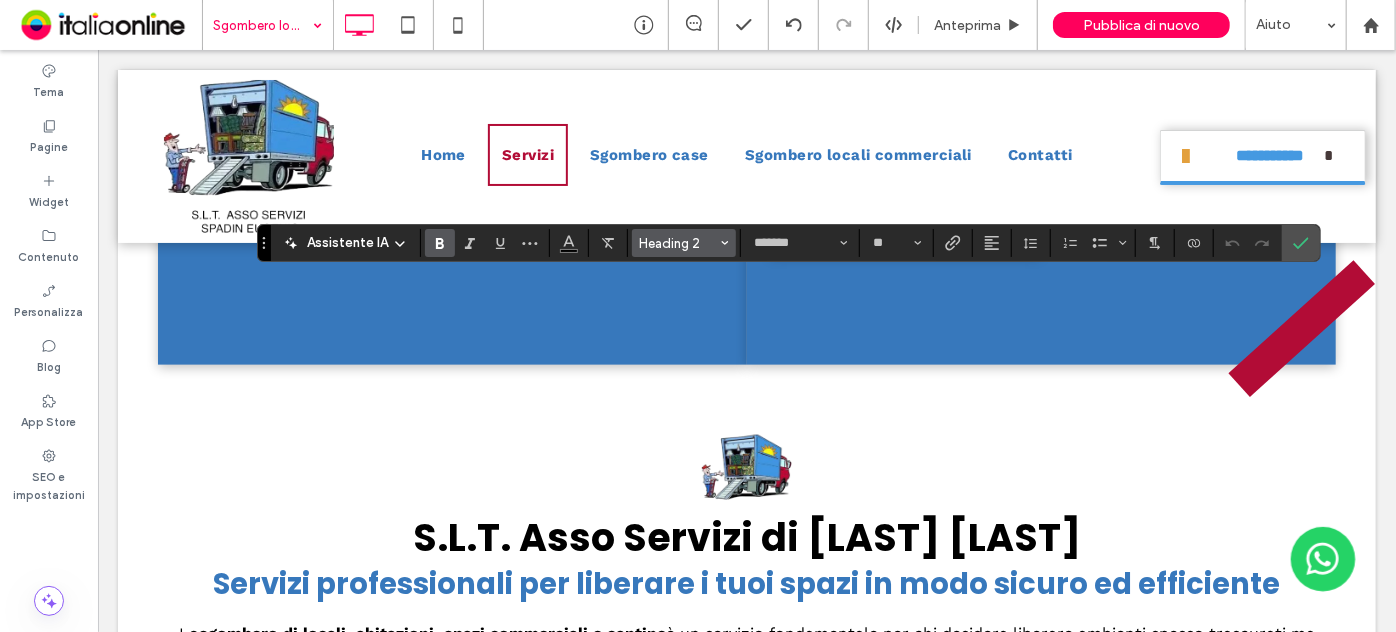 click on "Heading 2" at bounding box center (678, 243) 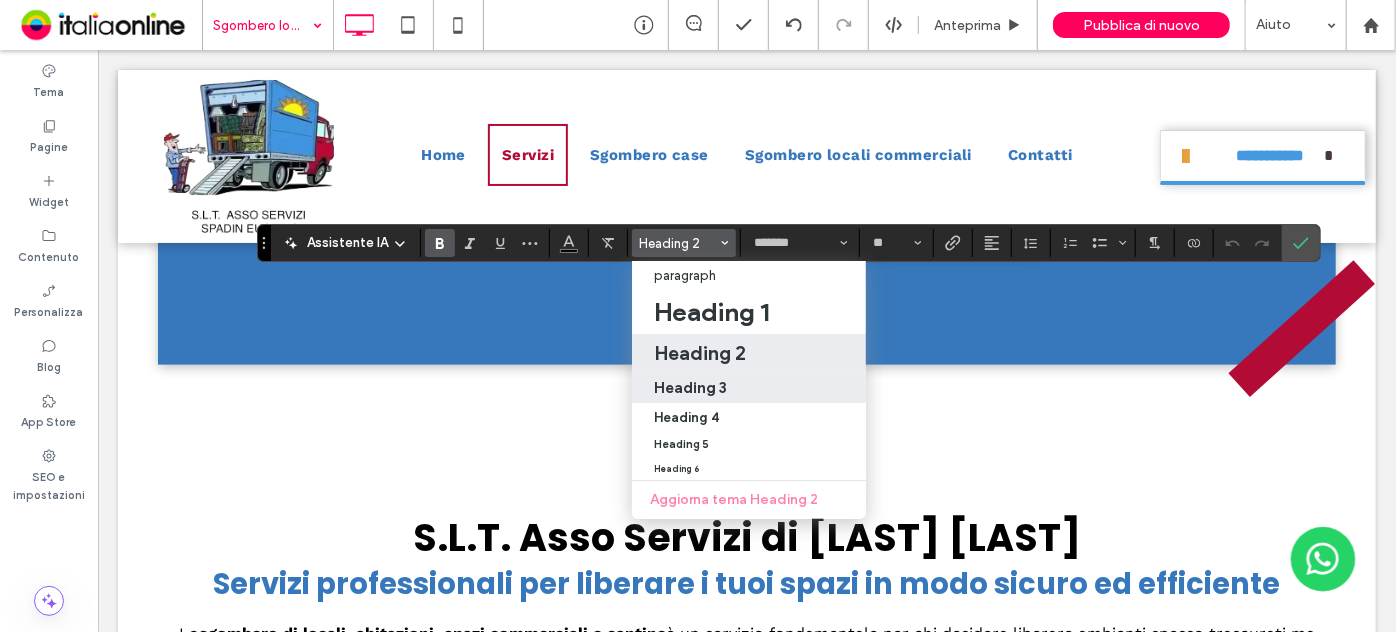 click on "Heading 3" at bounding box center (690, 387) 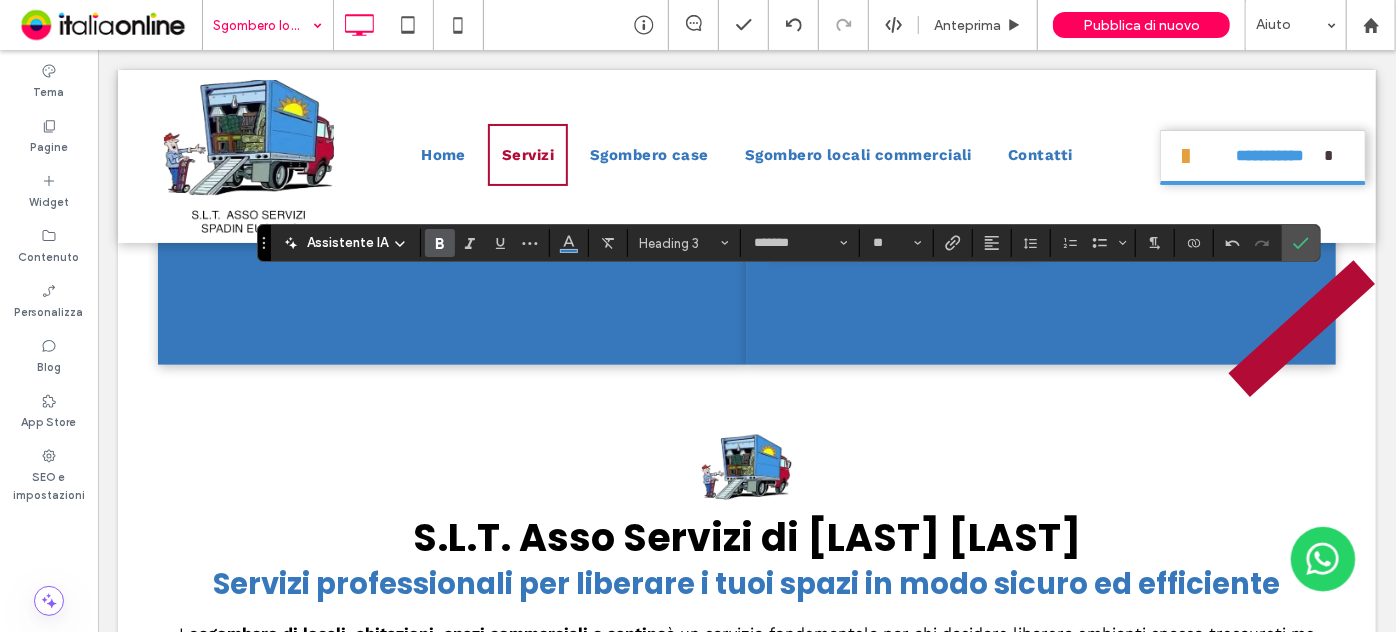 click at bounding box center [569, 243] 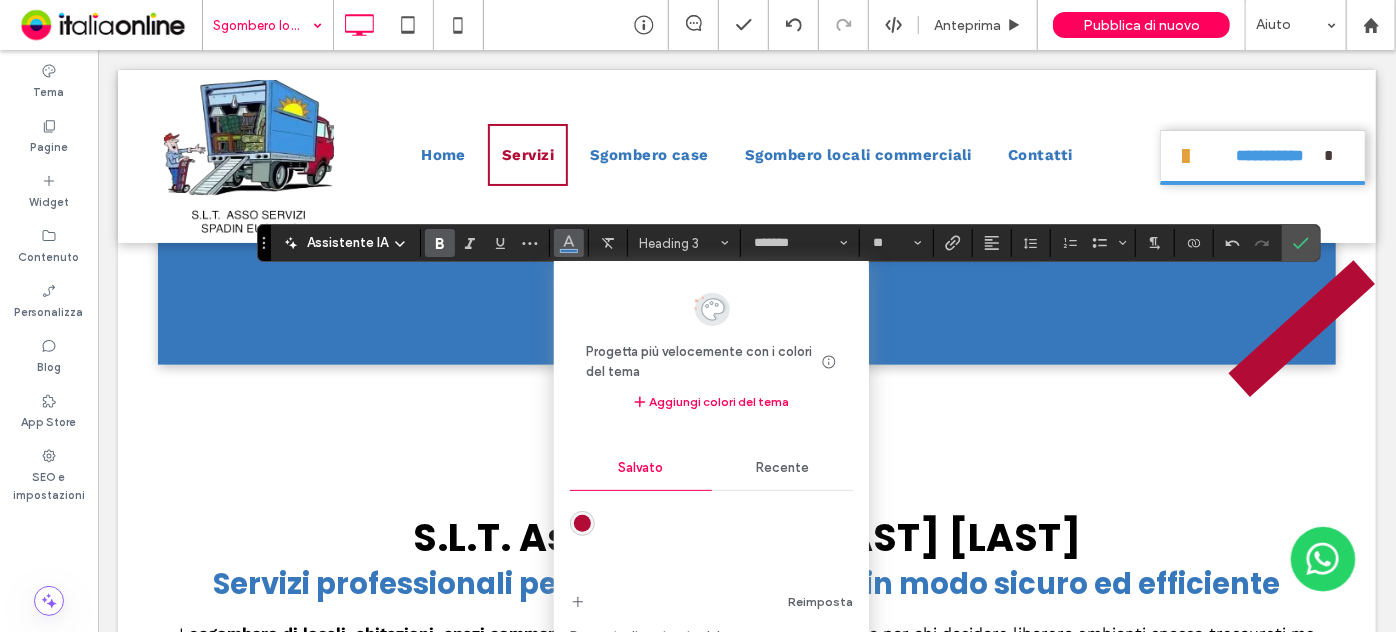 click at bounding box center (582, 523) 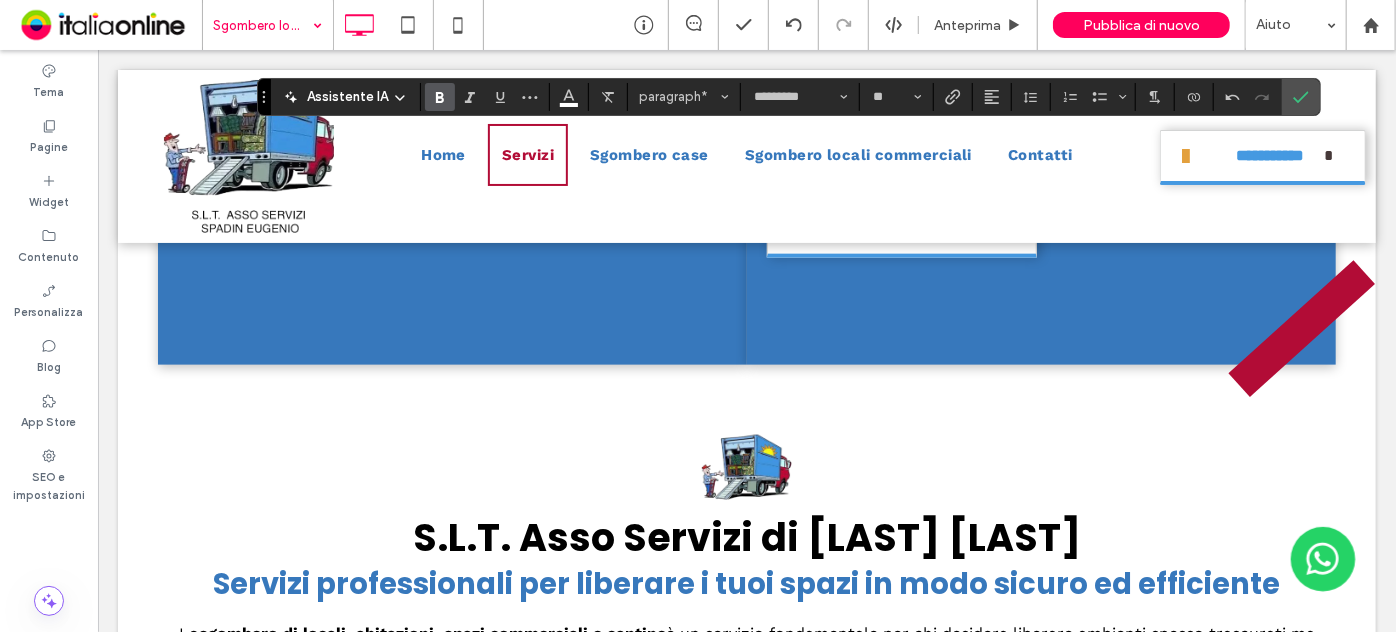 click at bounding box center [440, 97] 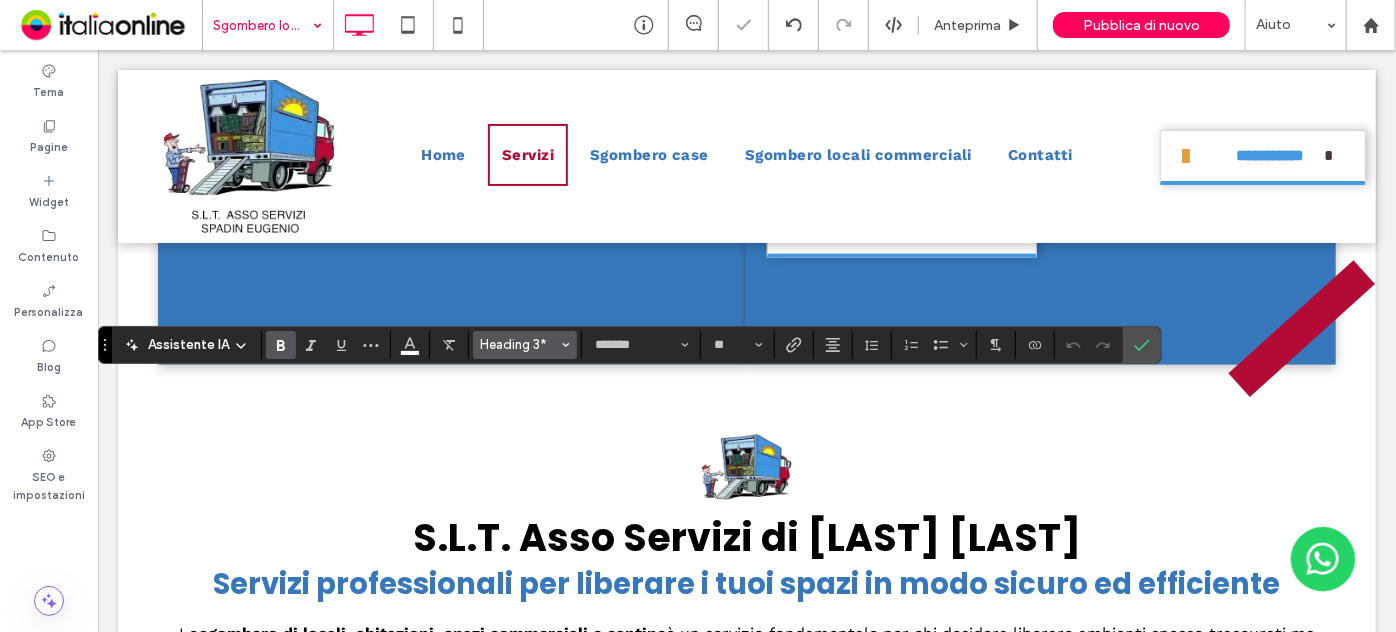 click on "Heading 3*" at bounding box center (519, 344) 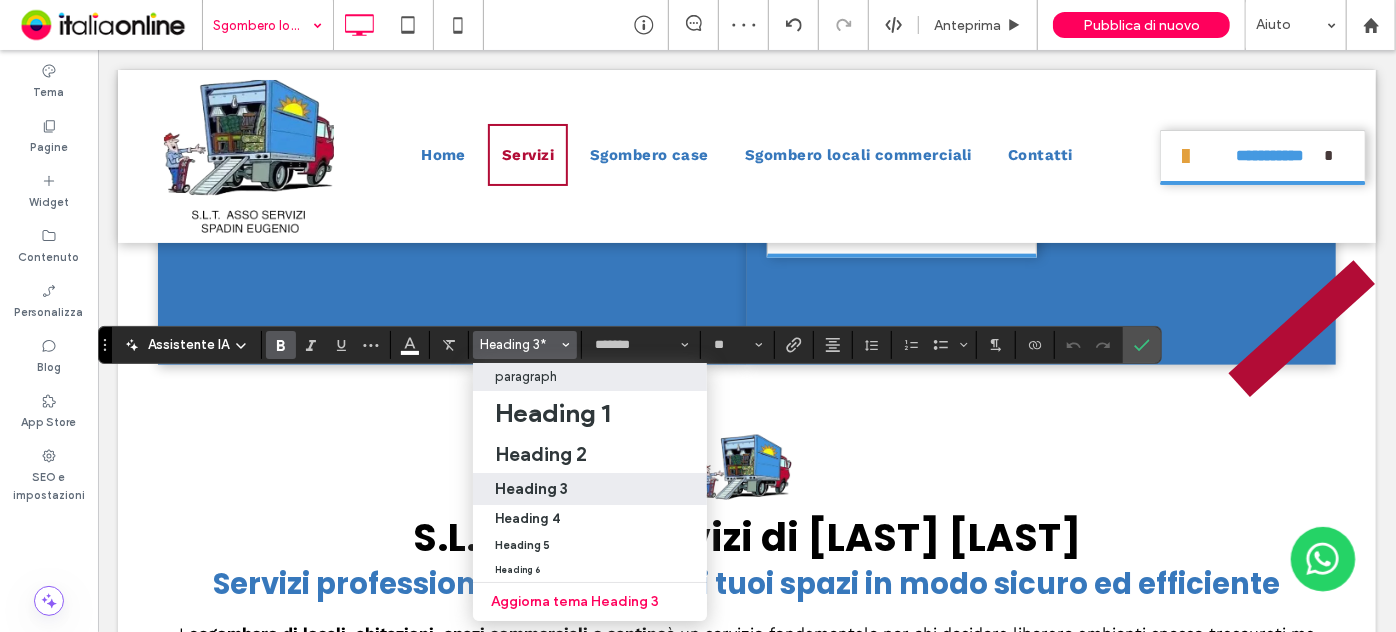 click on "paragraph" at bounding box center (590, 377) 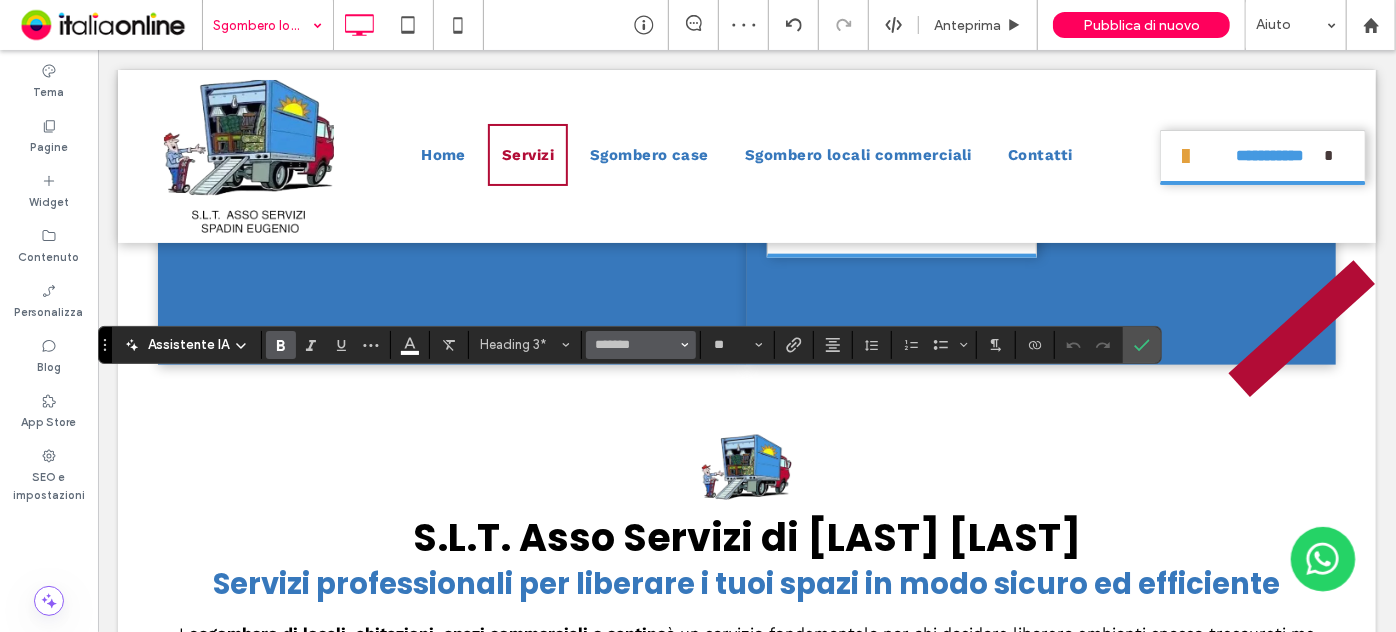 type on "*********" 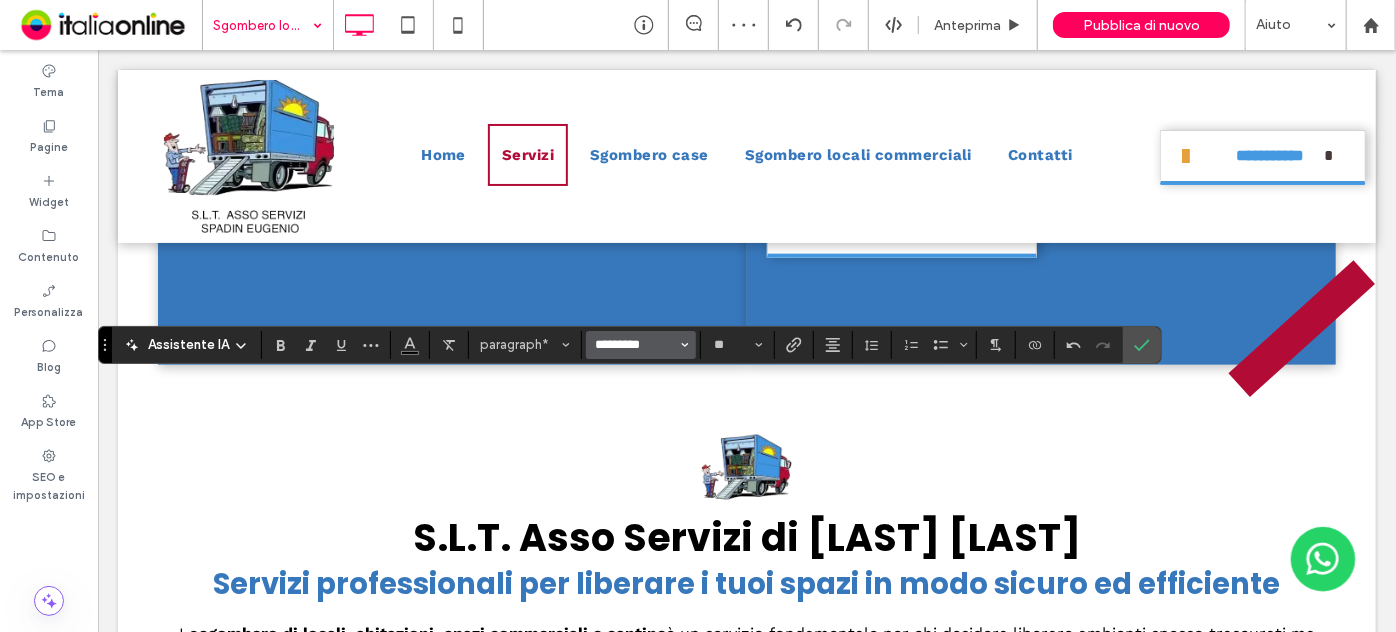 click on "*********" at bounding box center [635, 345] 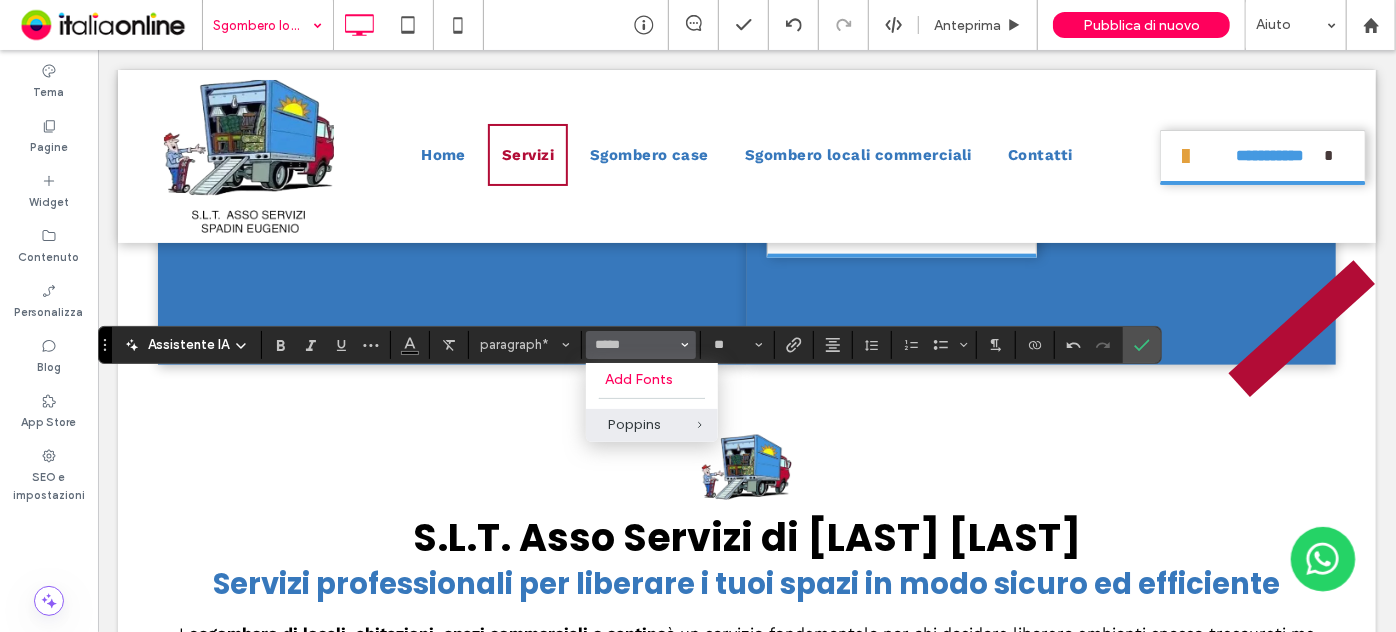 click on "Poppins" at bounding box center [652, 425] 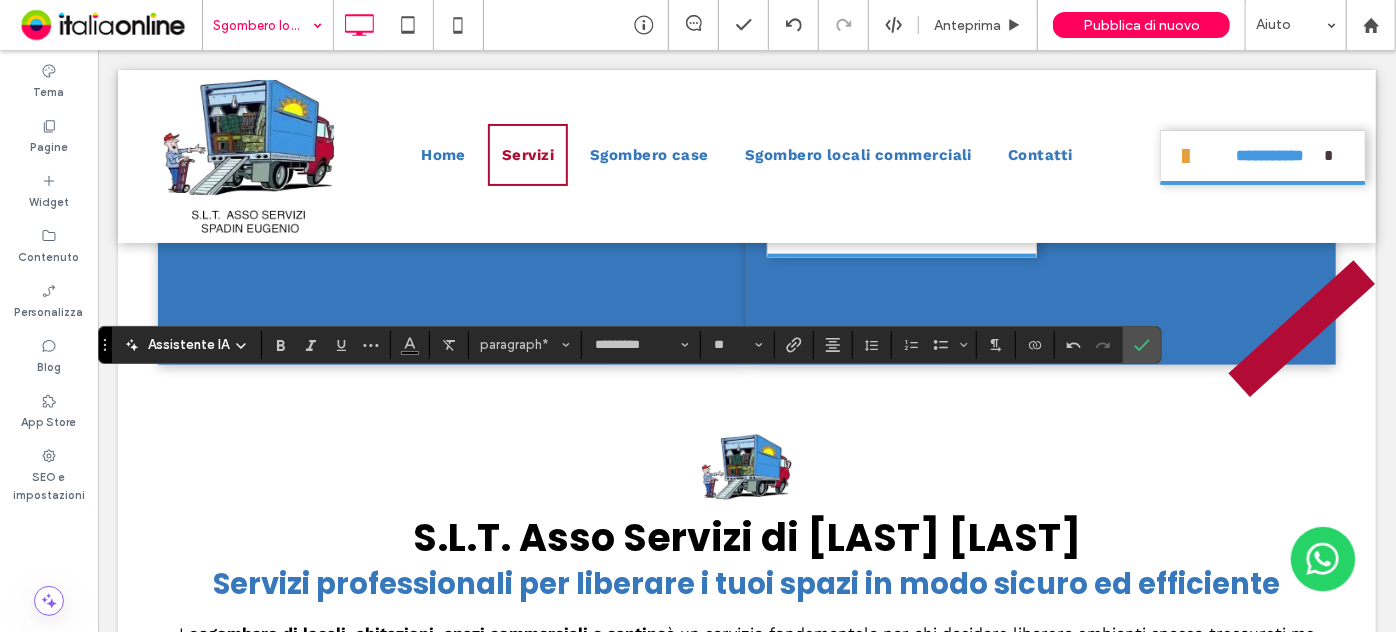 type on "*******" 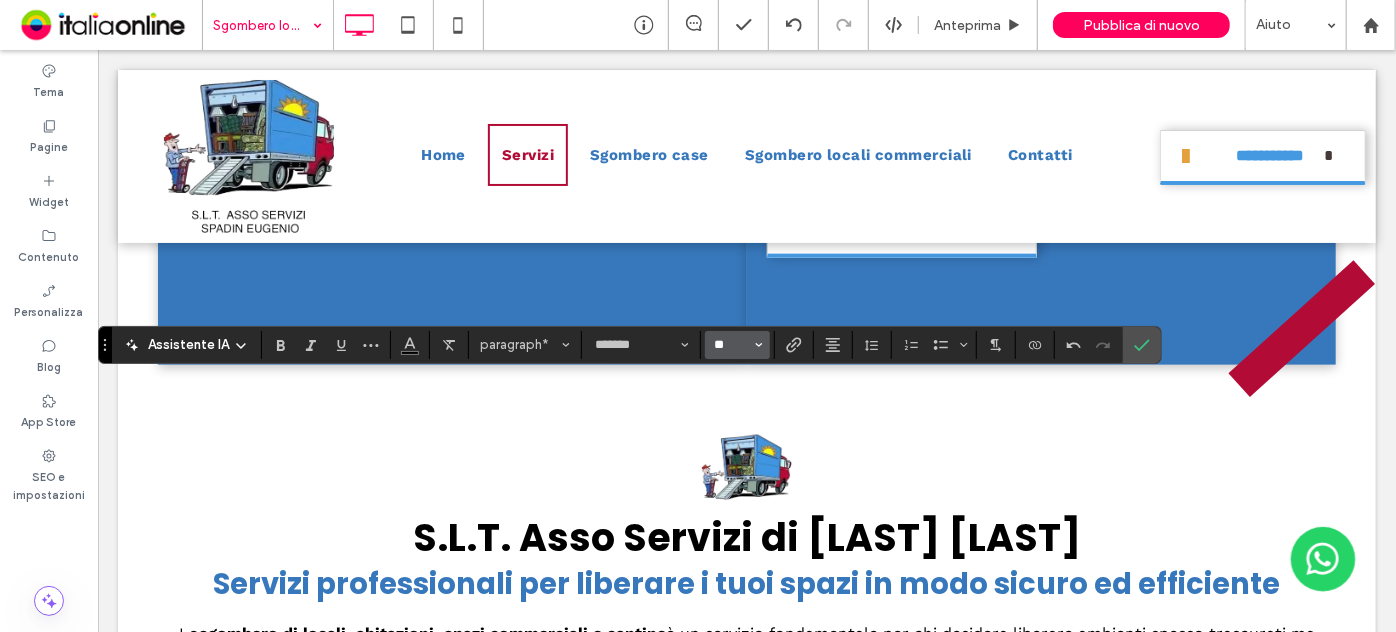 click on "**" at bounding box center (731, 345) 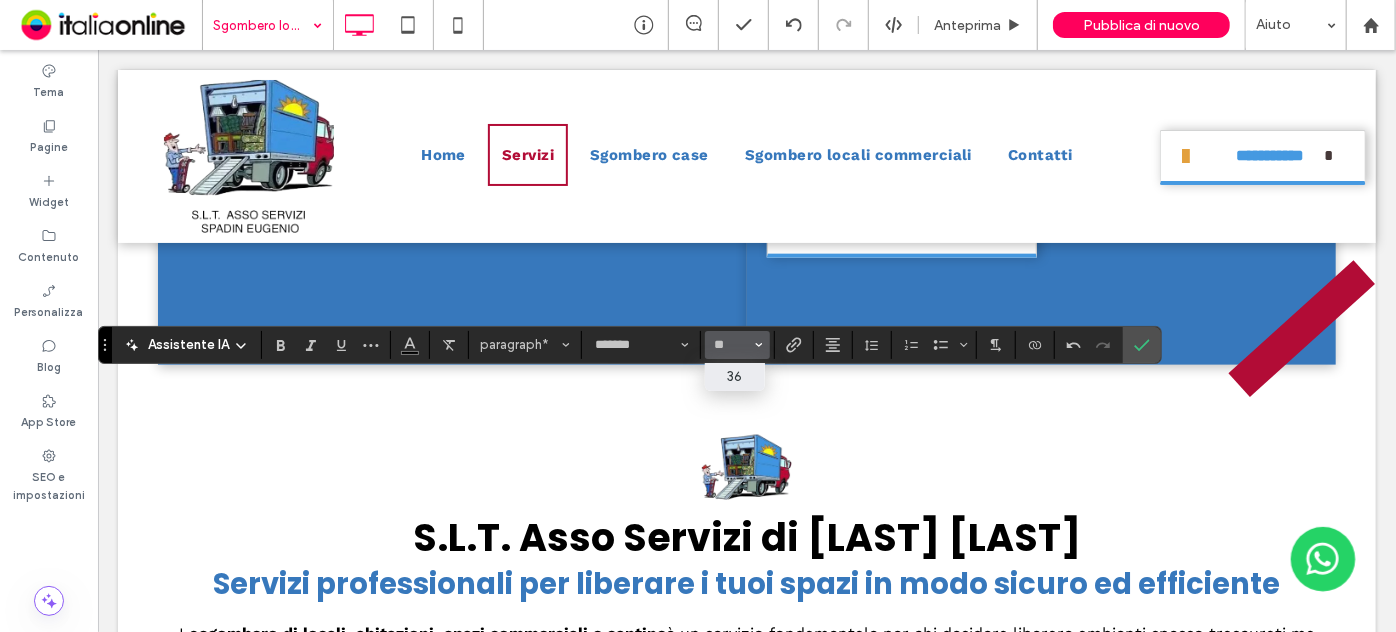 type on "**" 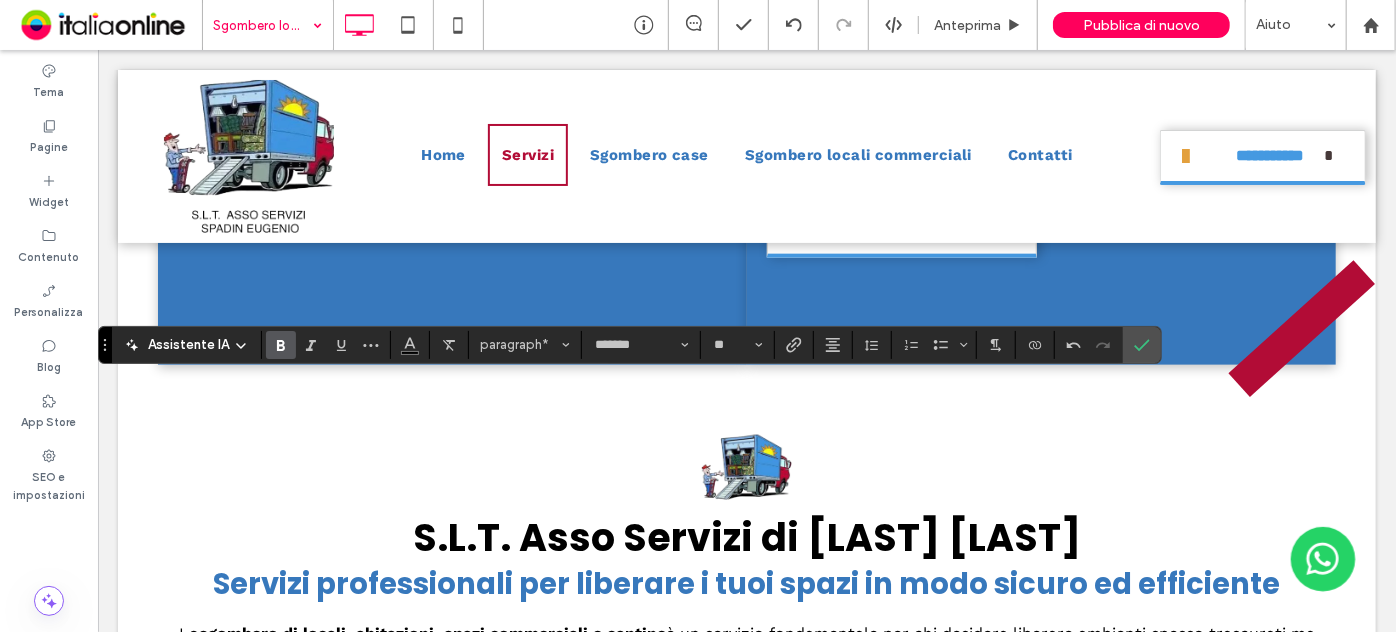 click 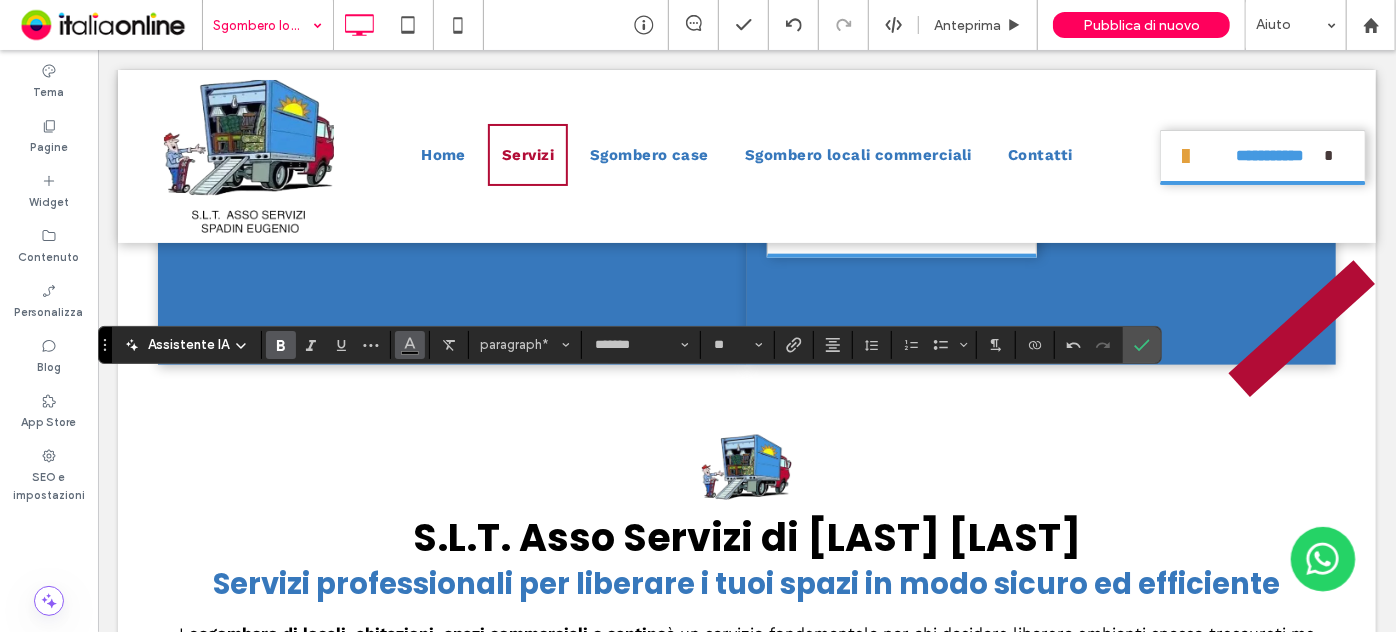 click 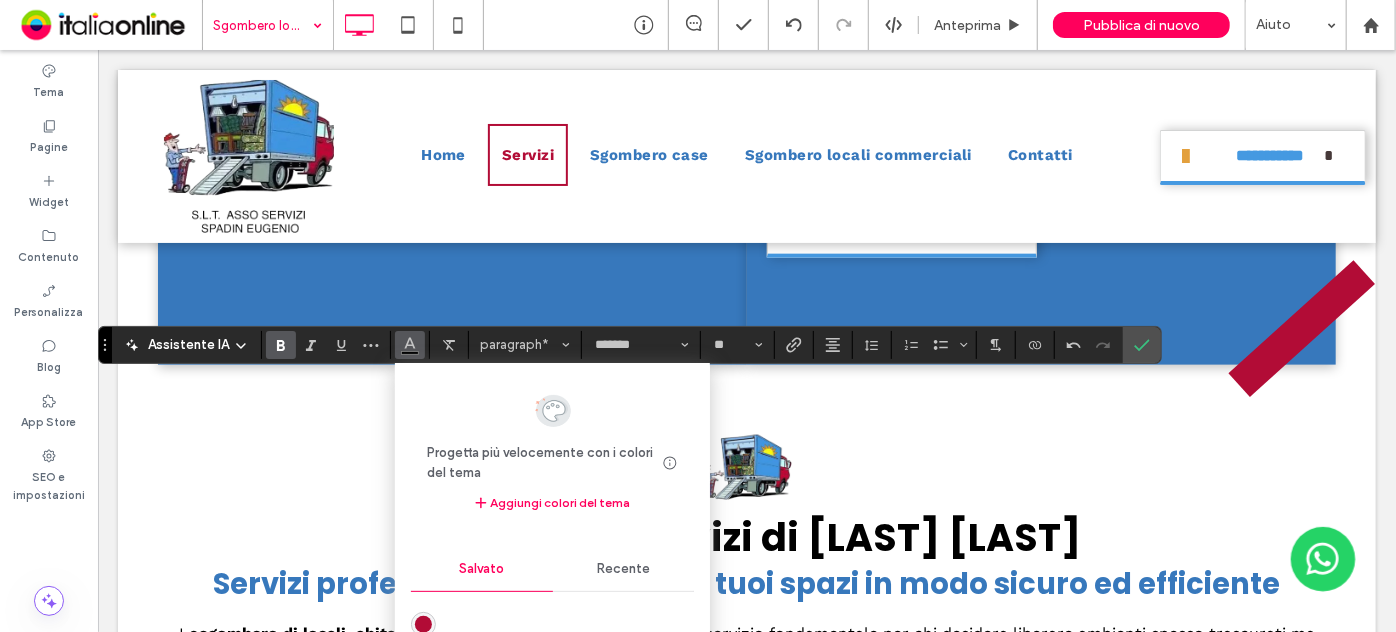 click on "Recente" at bounding box center [624, 569] 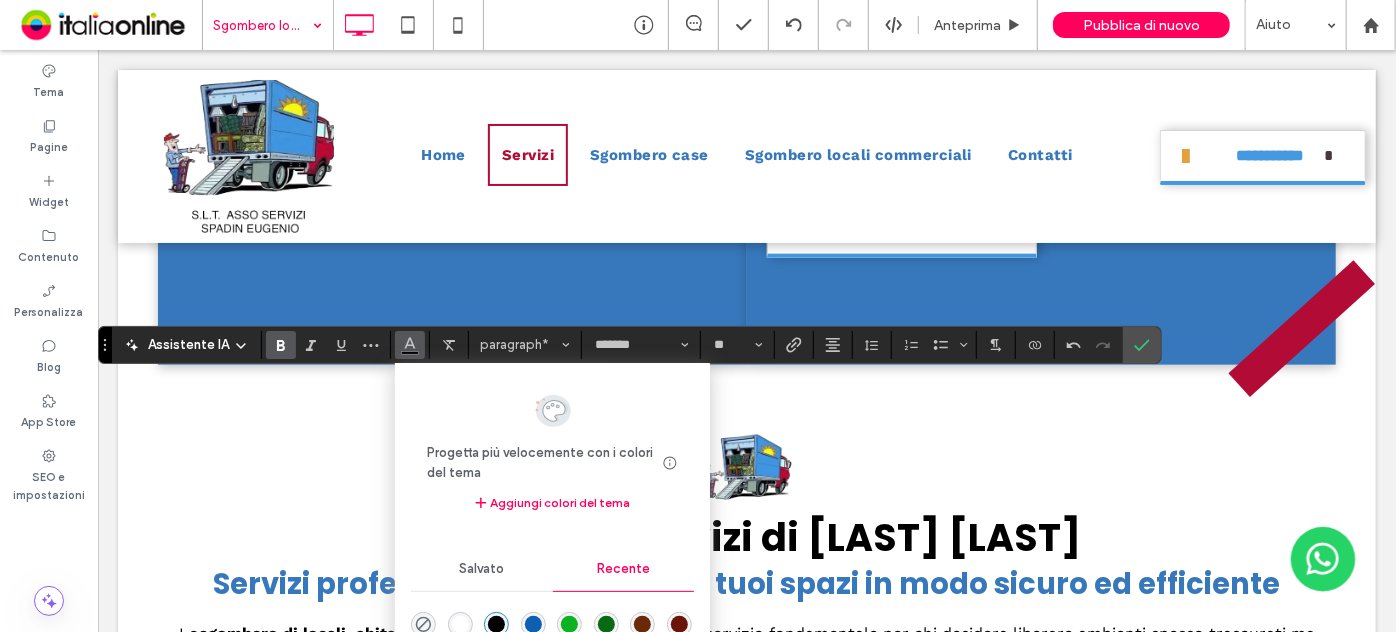 click at bounding box center [460, 624] 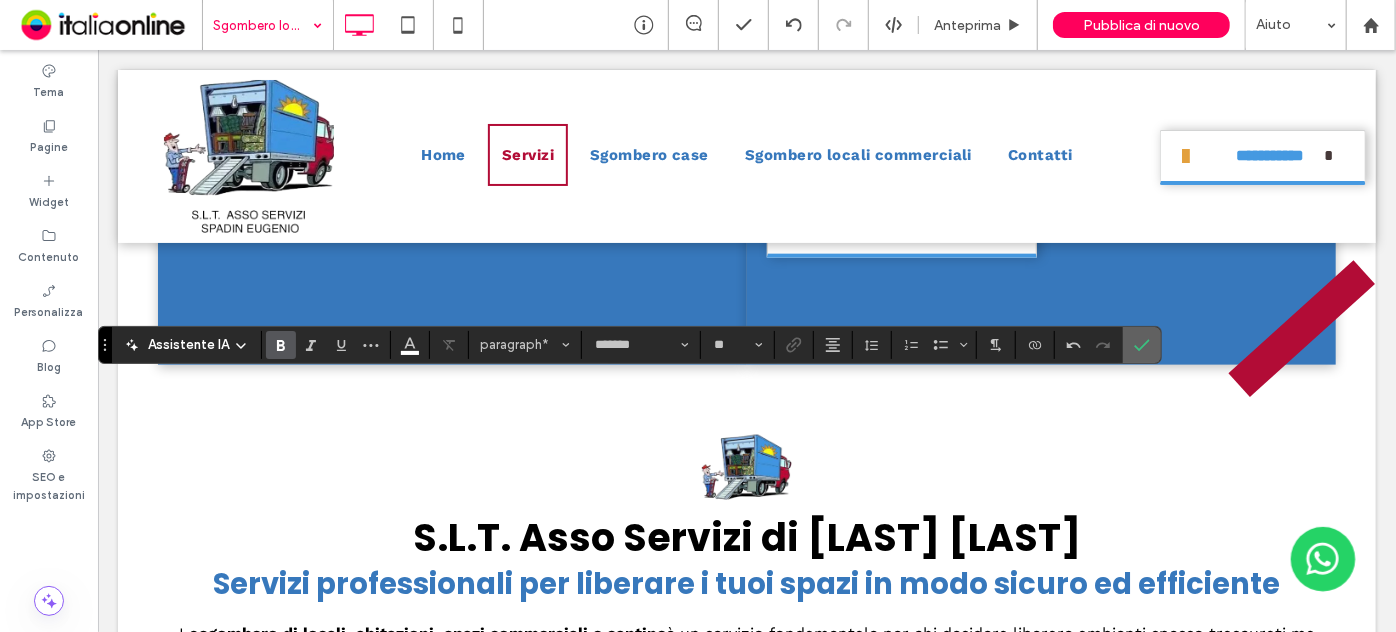 click at bounding box center [1142, 345] 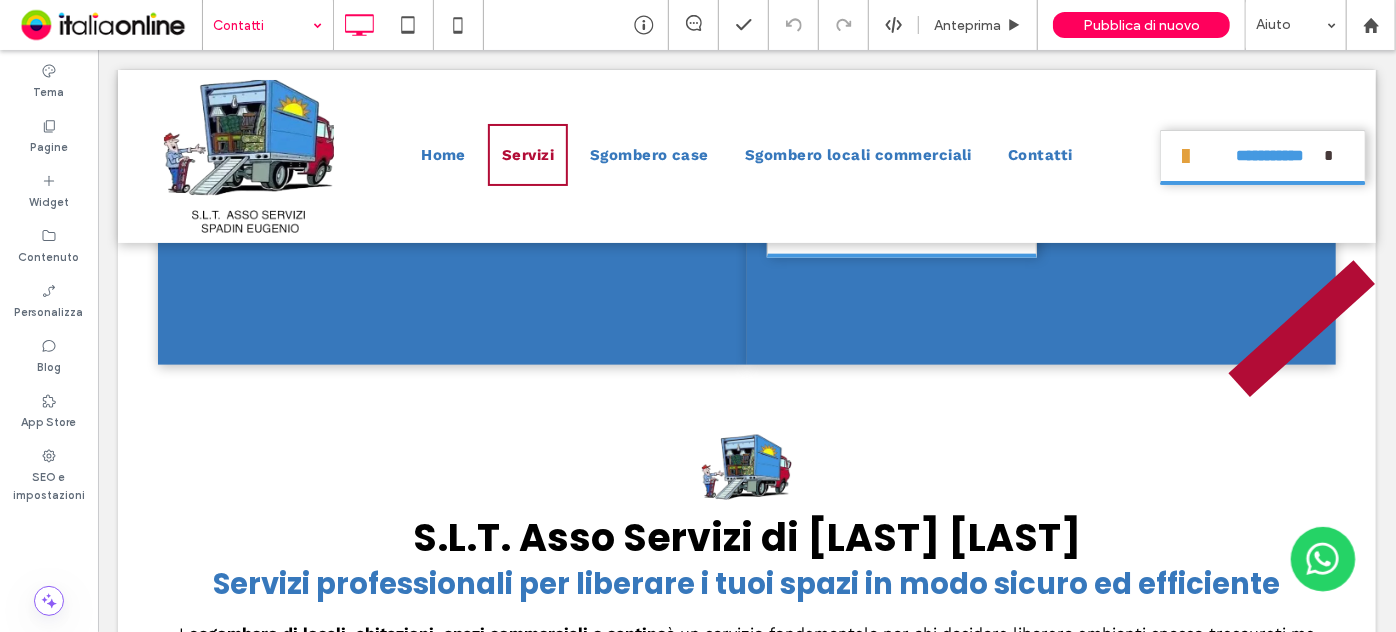 type on "*******" 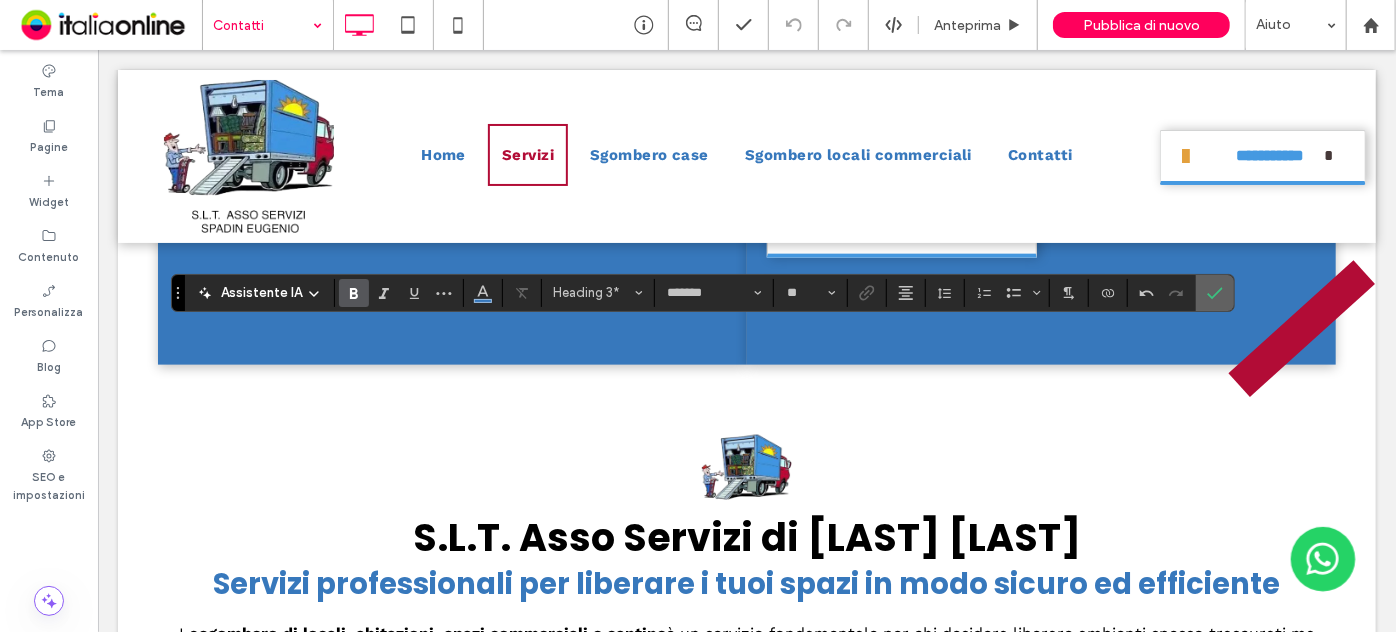 click 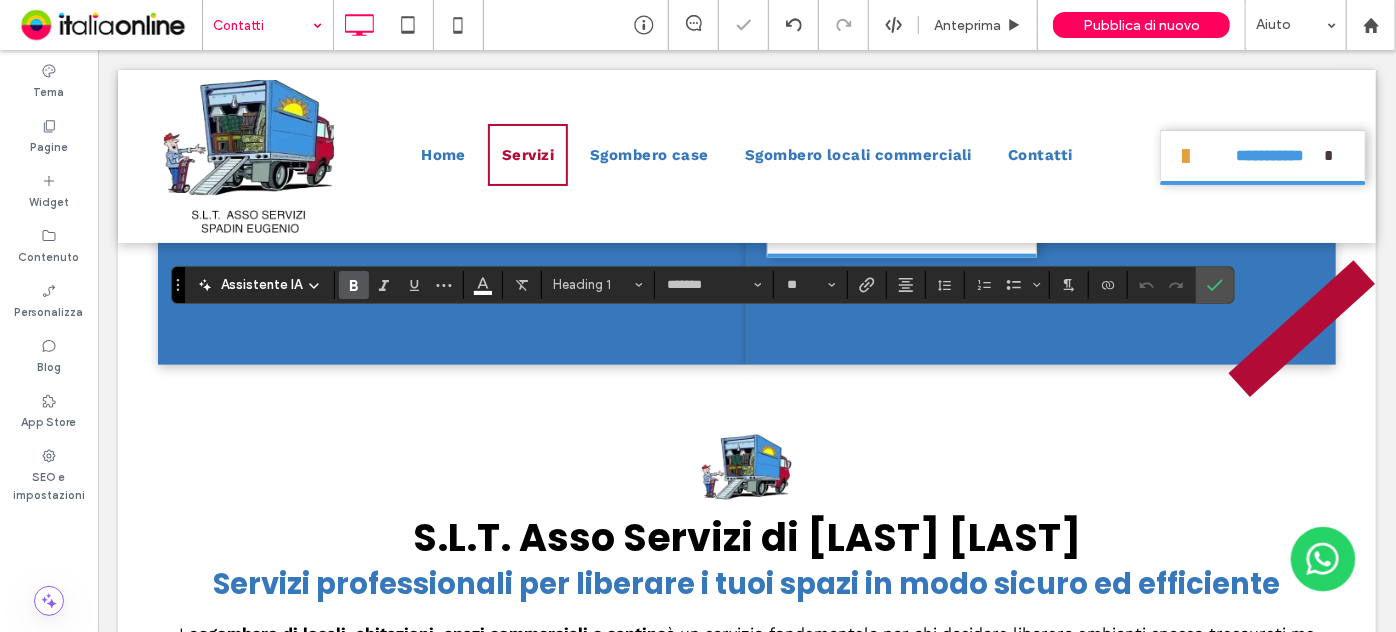 type on "*********" 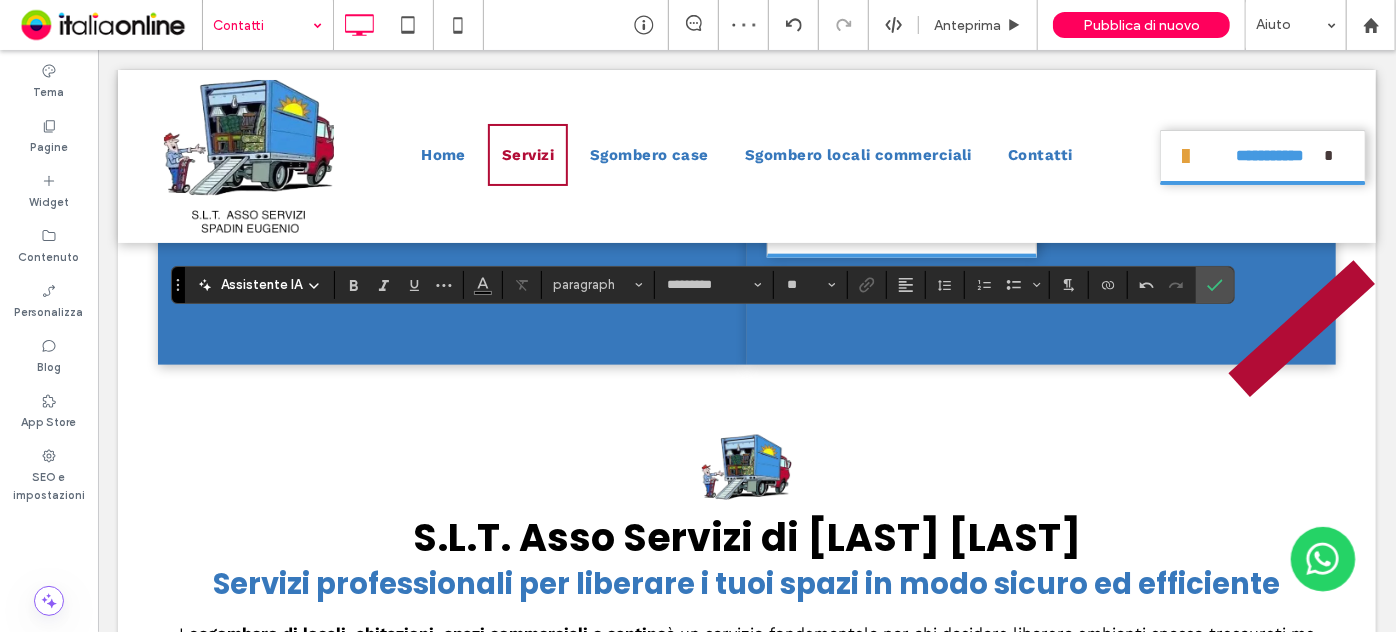 type on "*******" 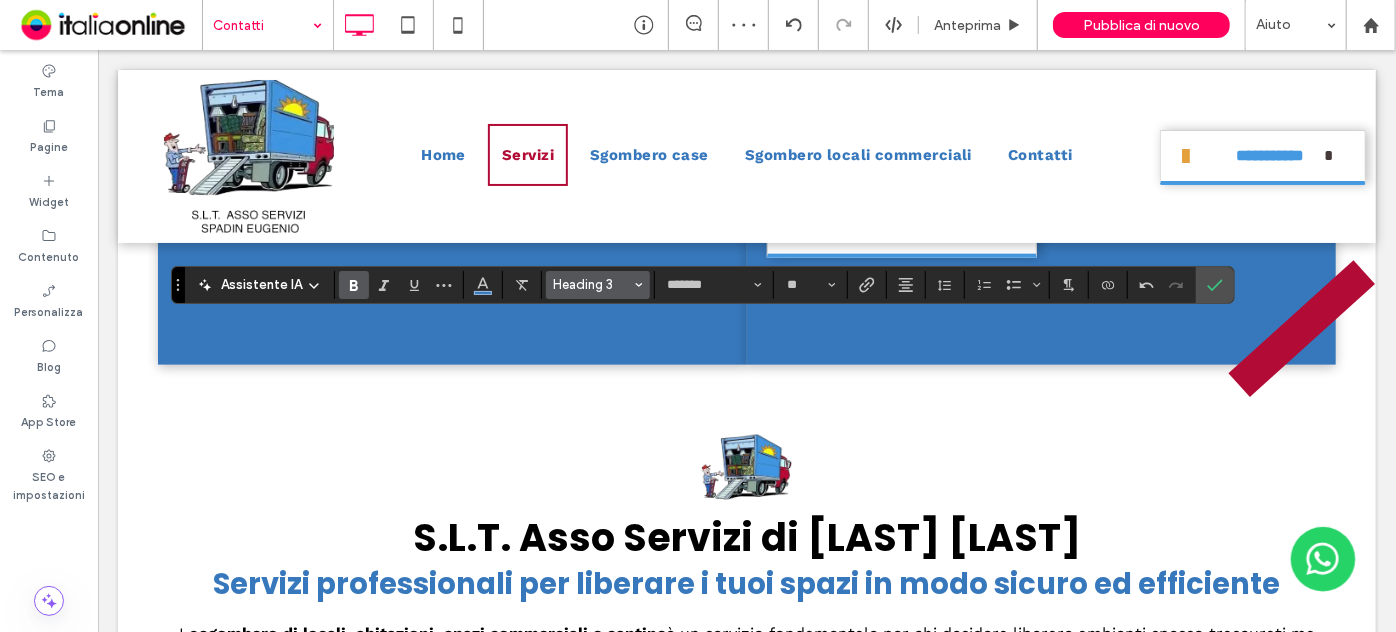 click on "Heading 3" at bounding box center (592, 284) 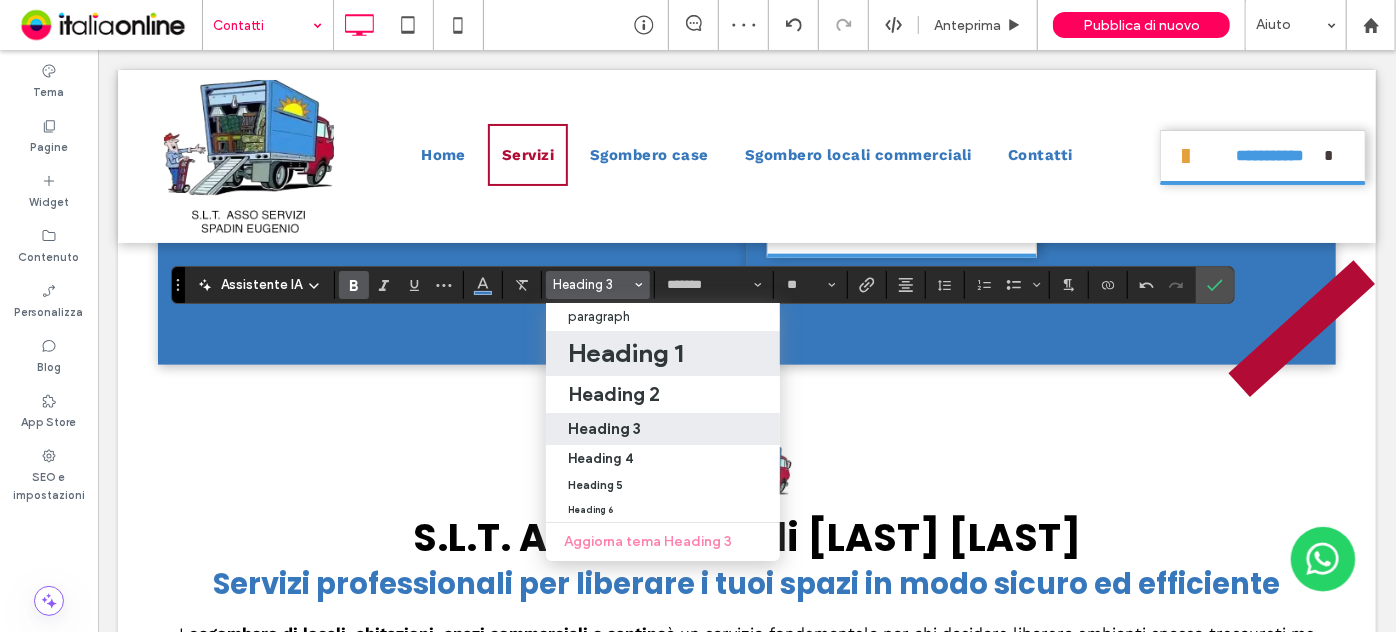 click on "Heading 1" at bounding box center [625, 353] 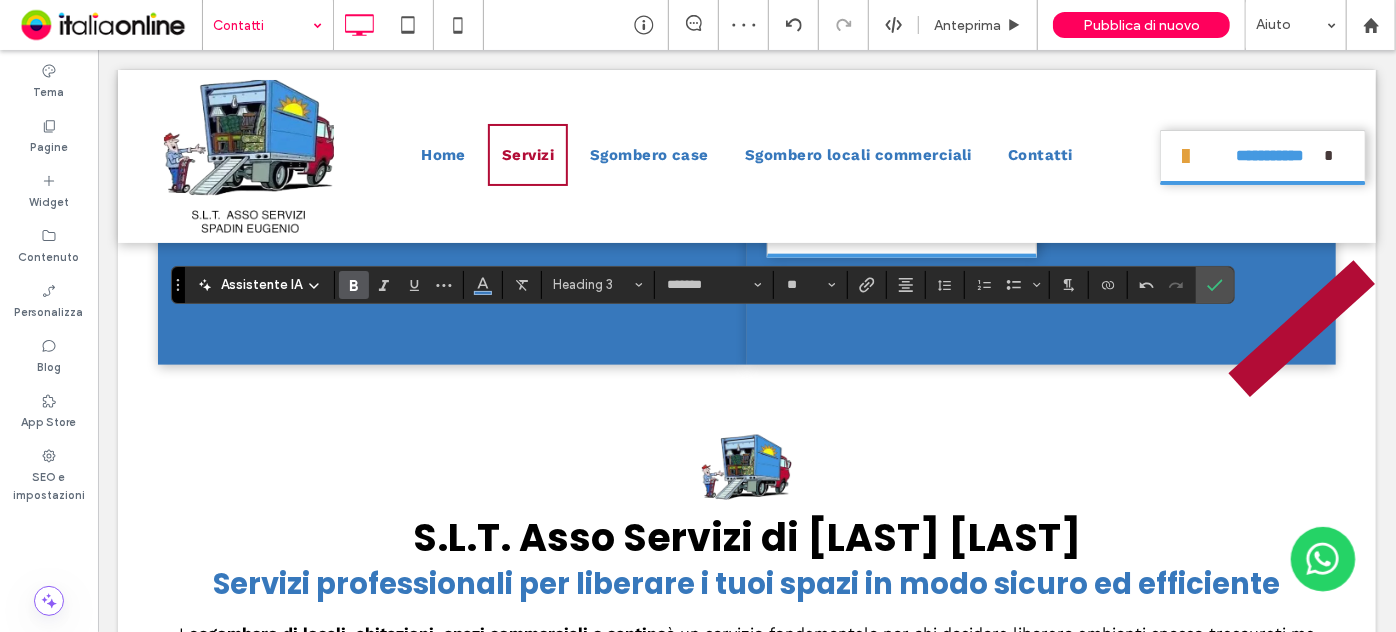type on "**" 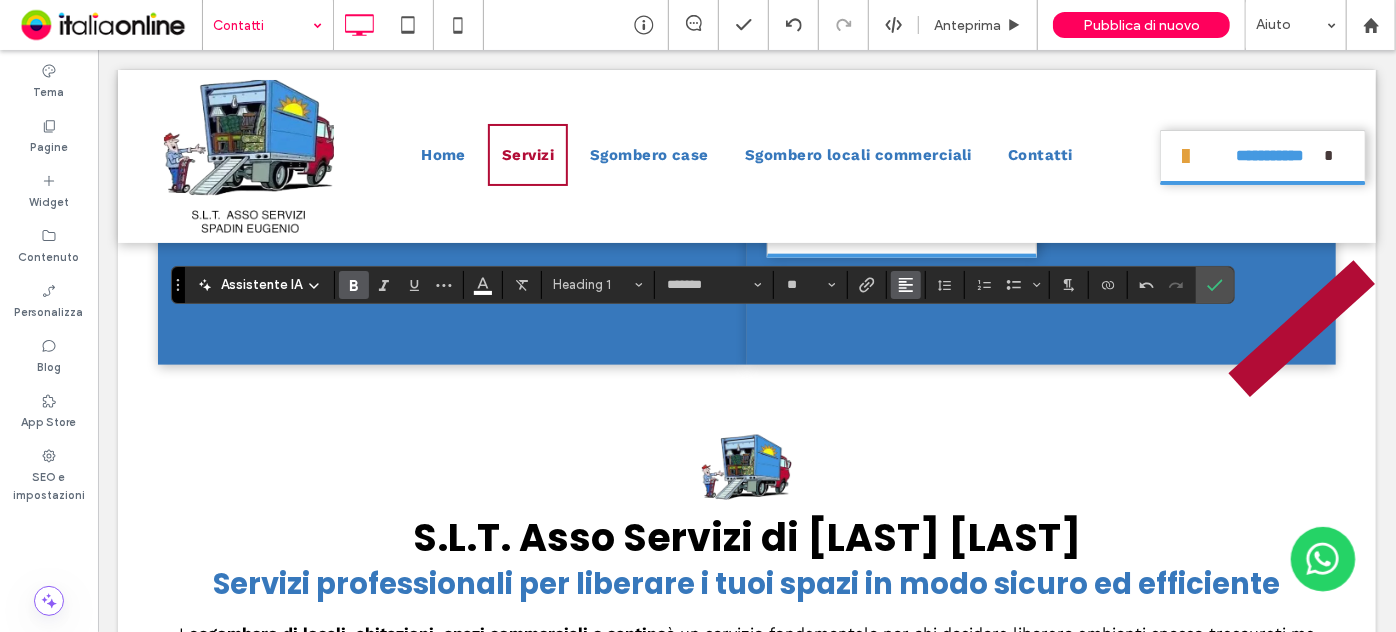 click at bounding box center (906, 285) 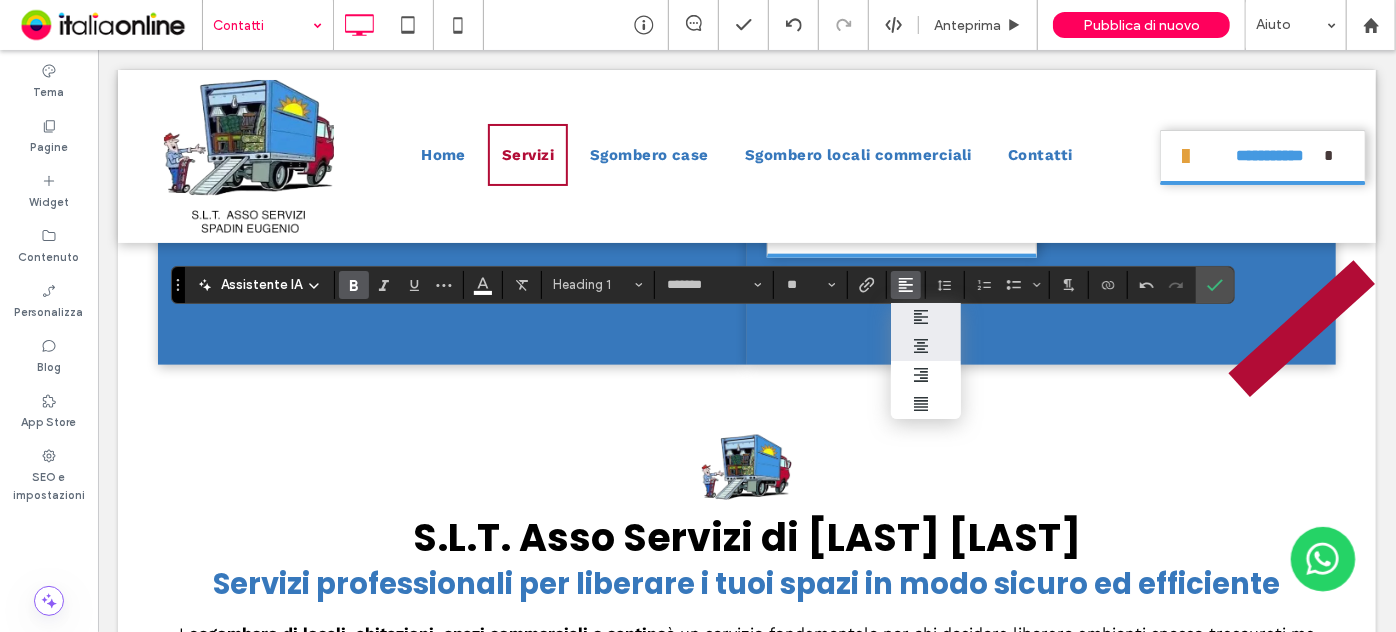 click 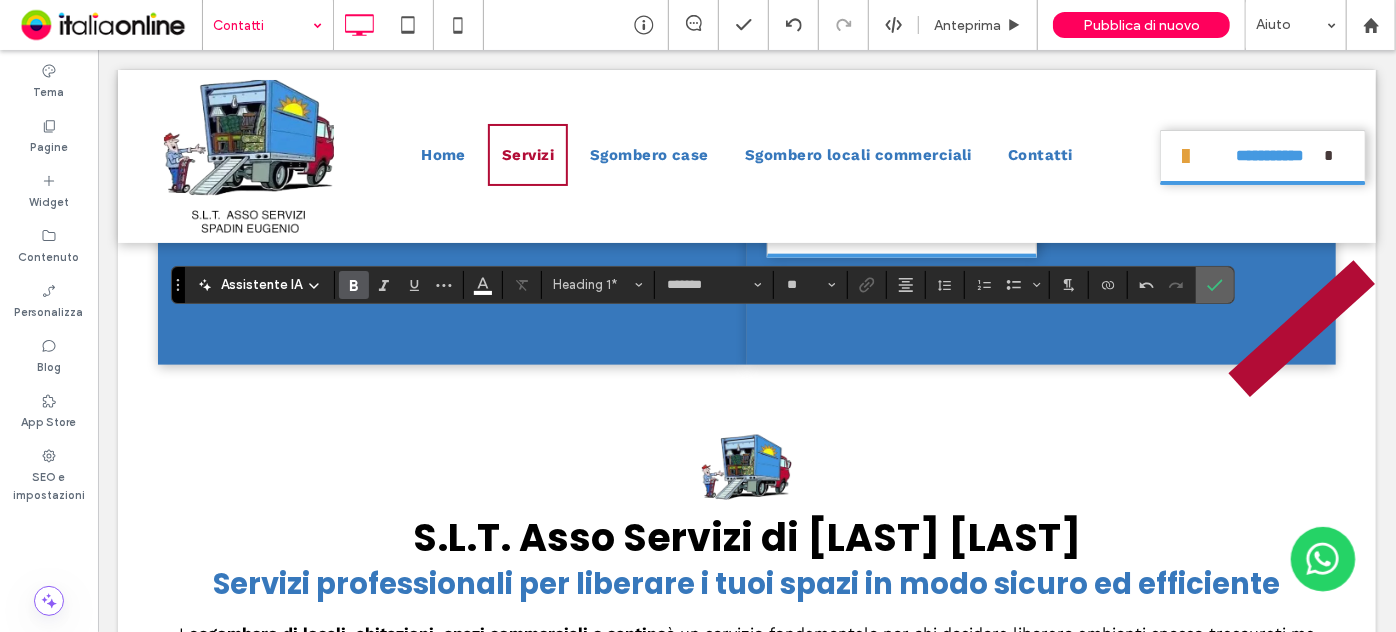 click at bounding box center [1215, 285] 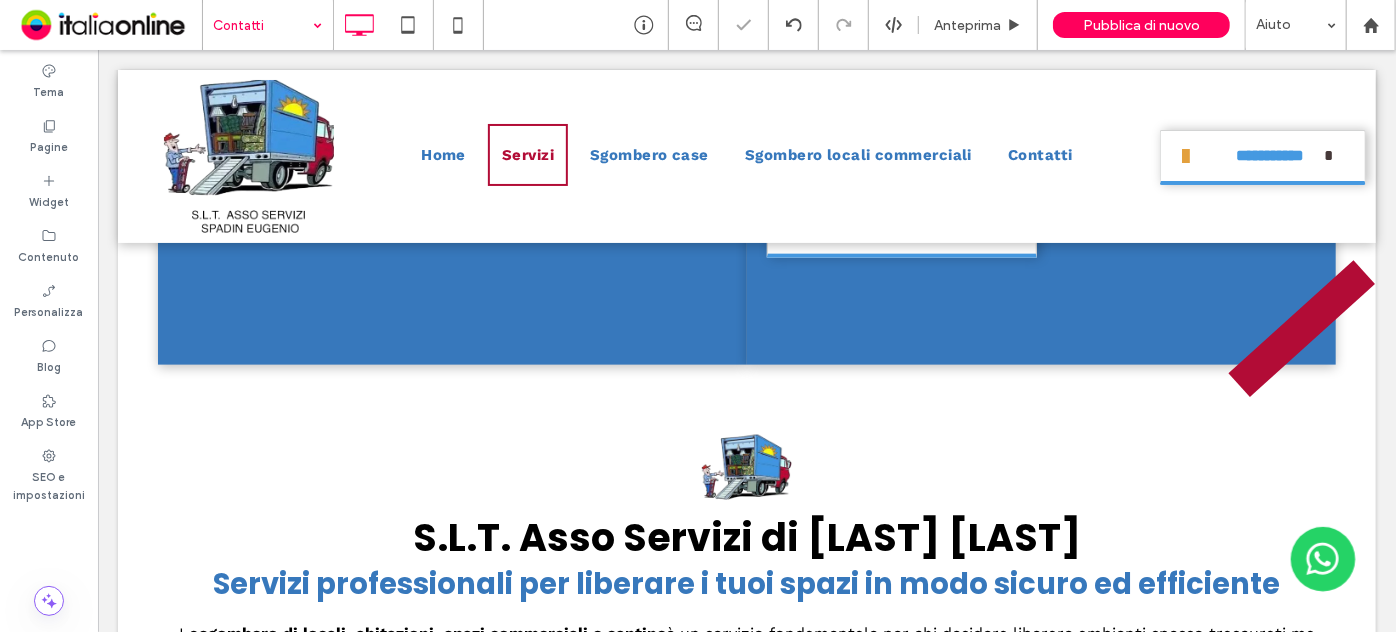 type on "*******" 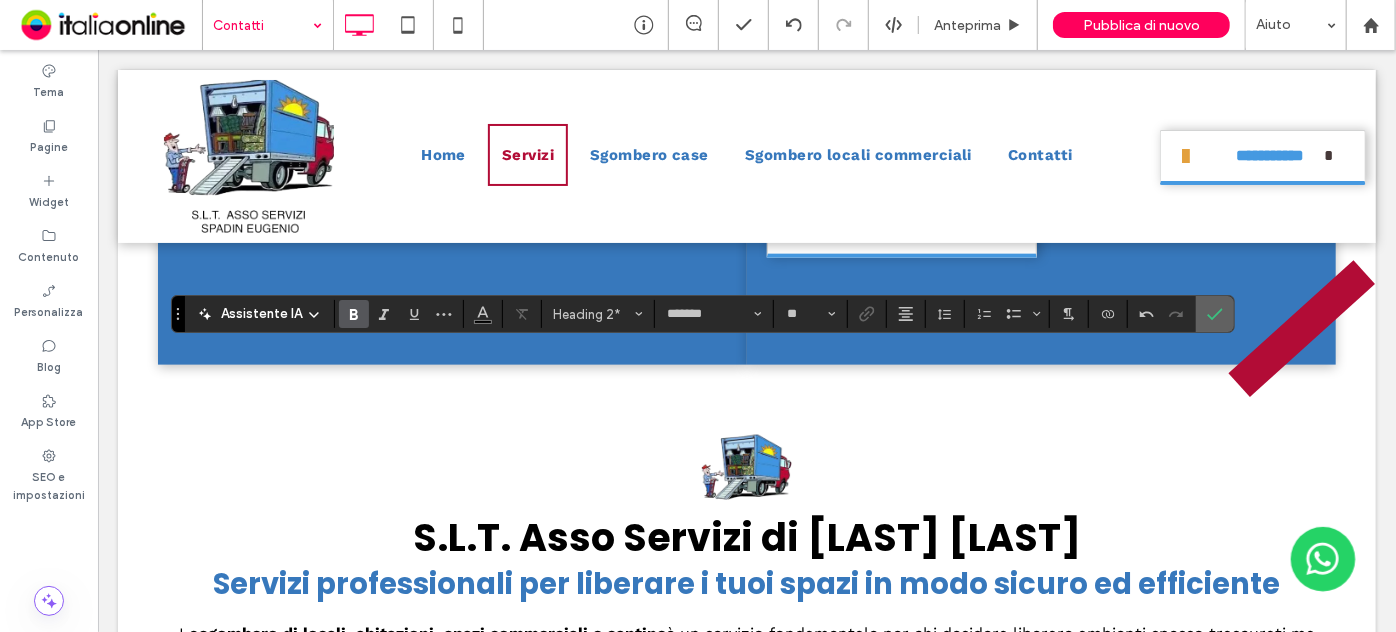click at bounding box center [1215, 314] 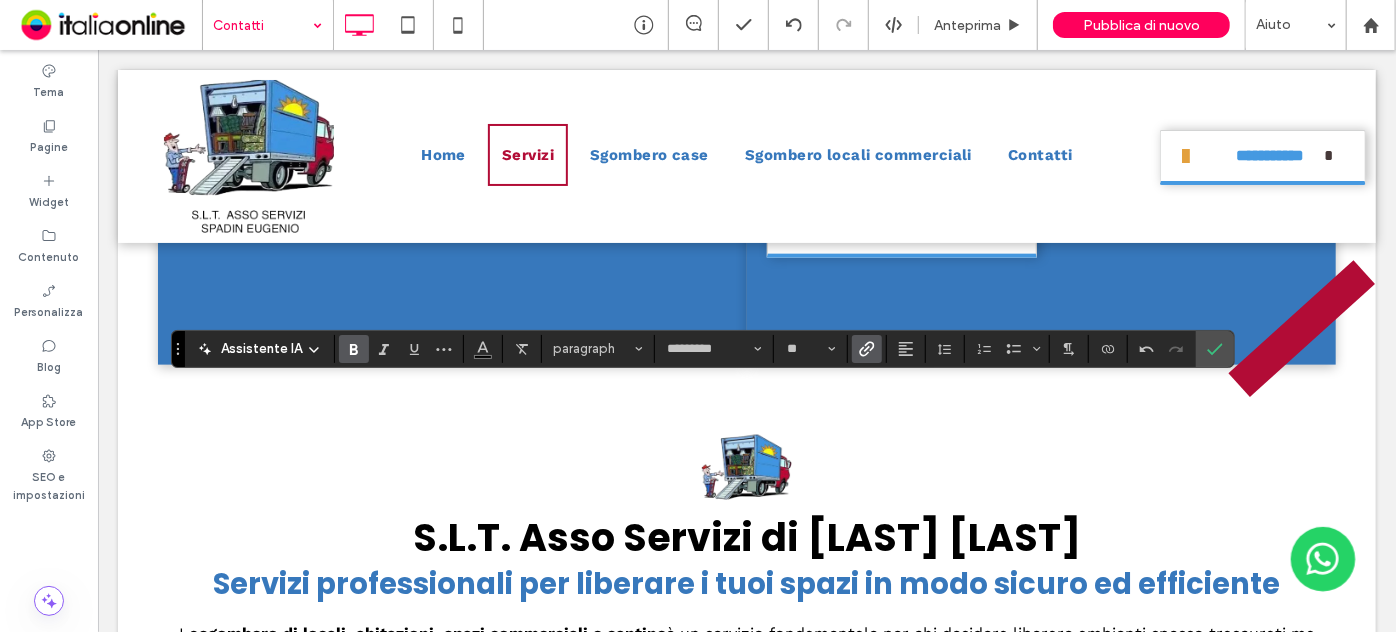 click 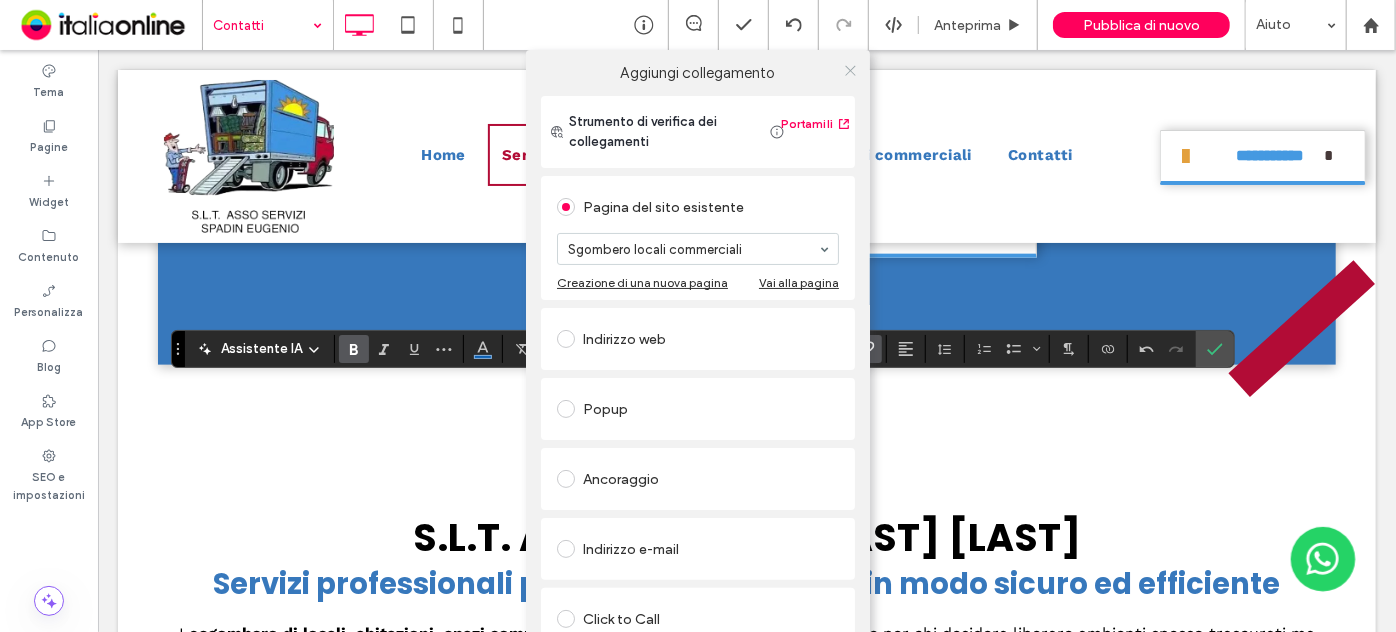 click 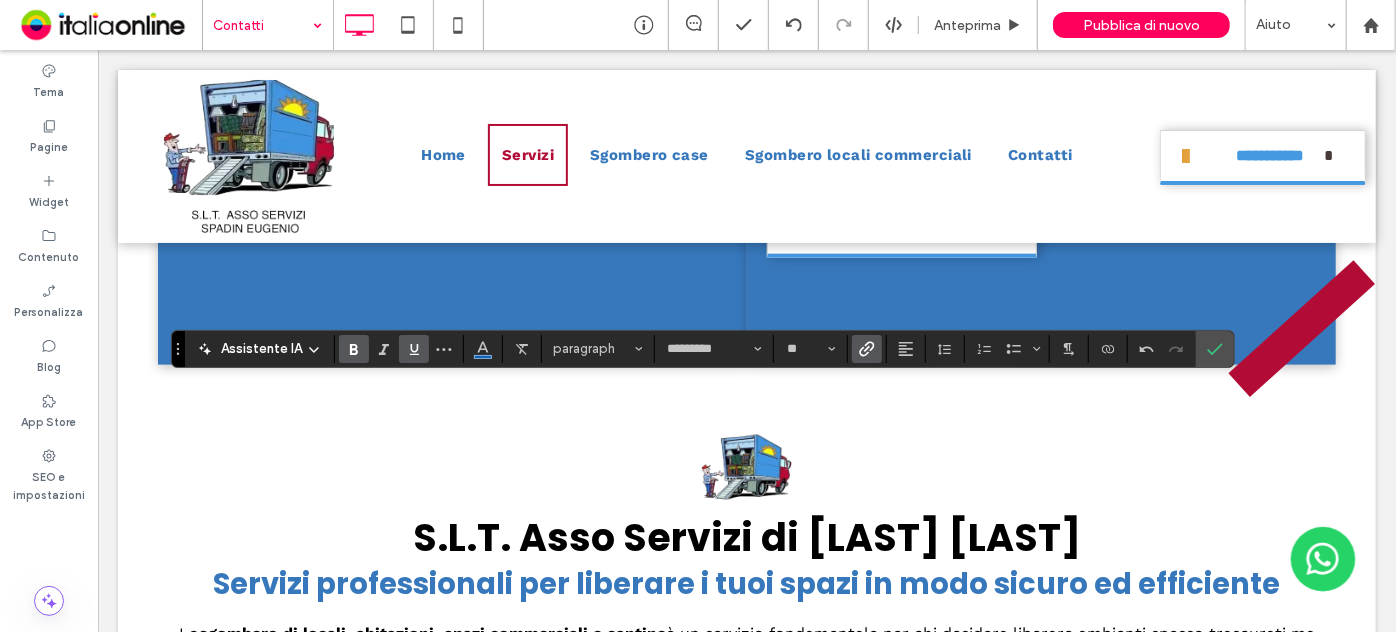 click at bounding box center (414, 349) 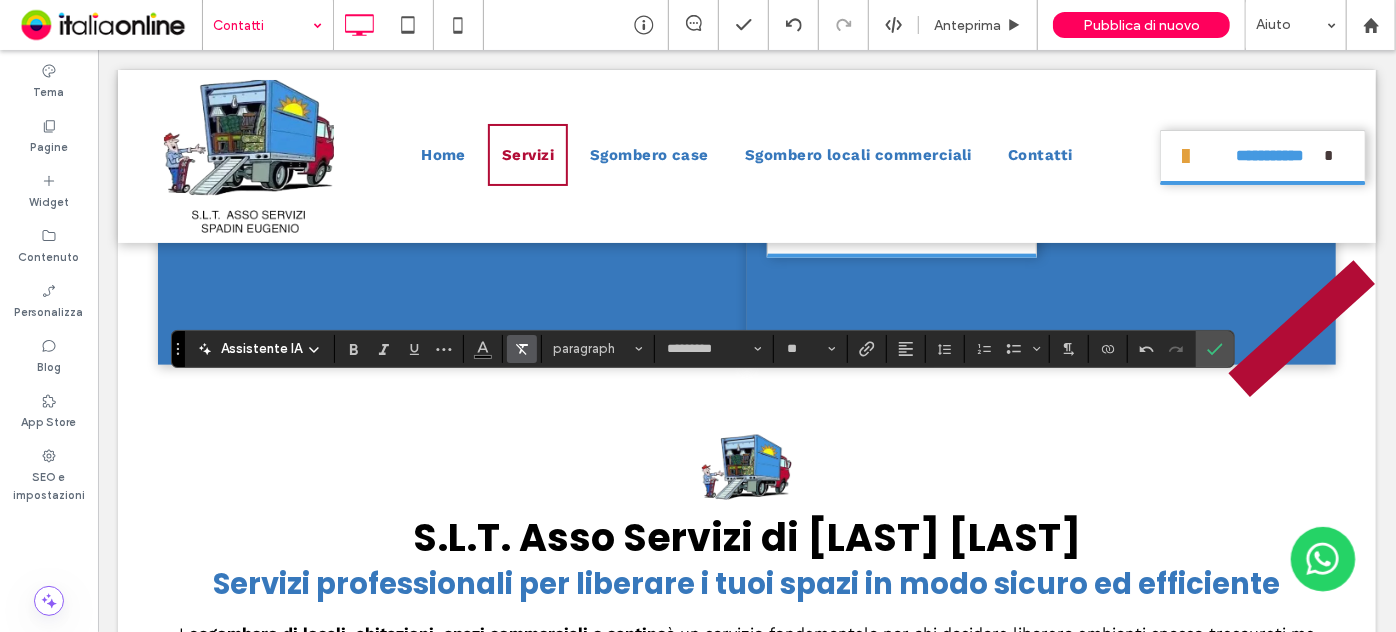 click 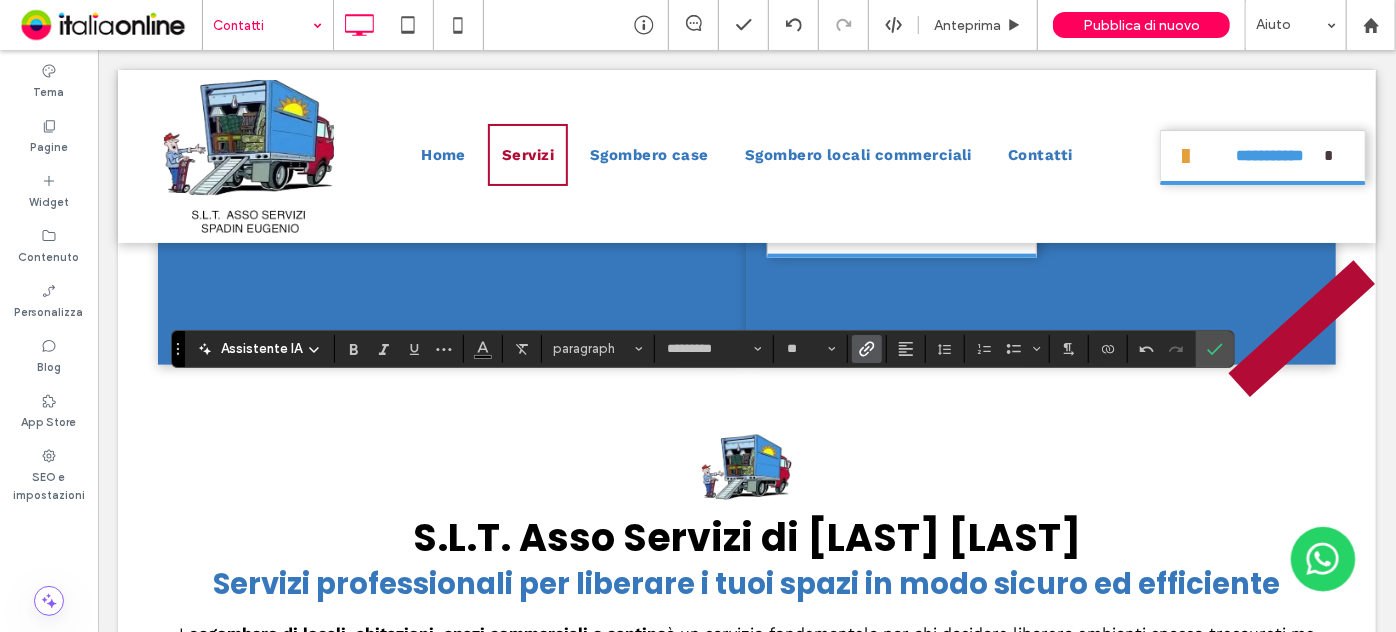 click 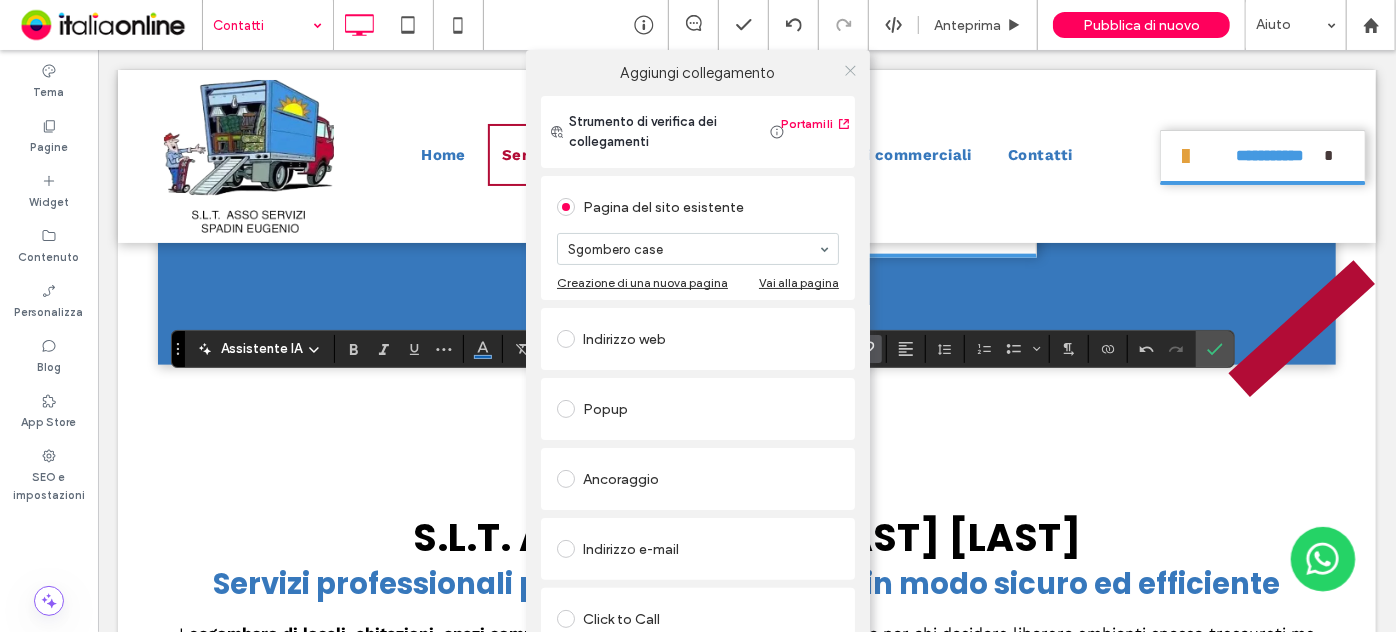 click 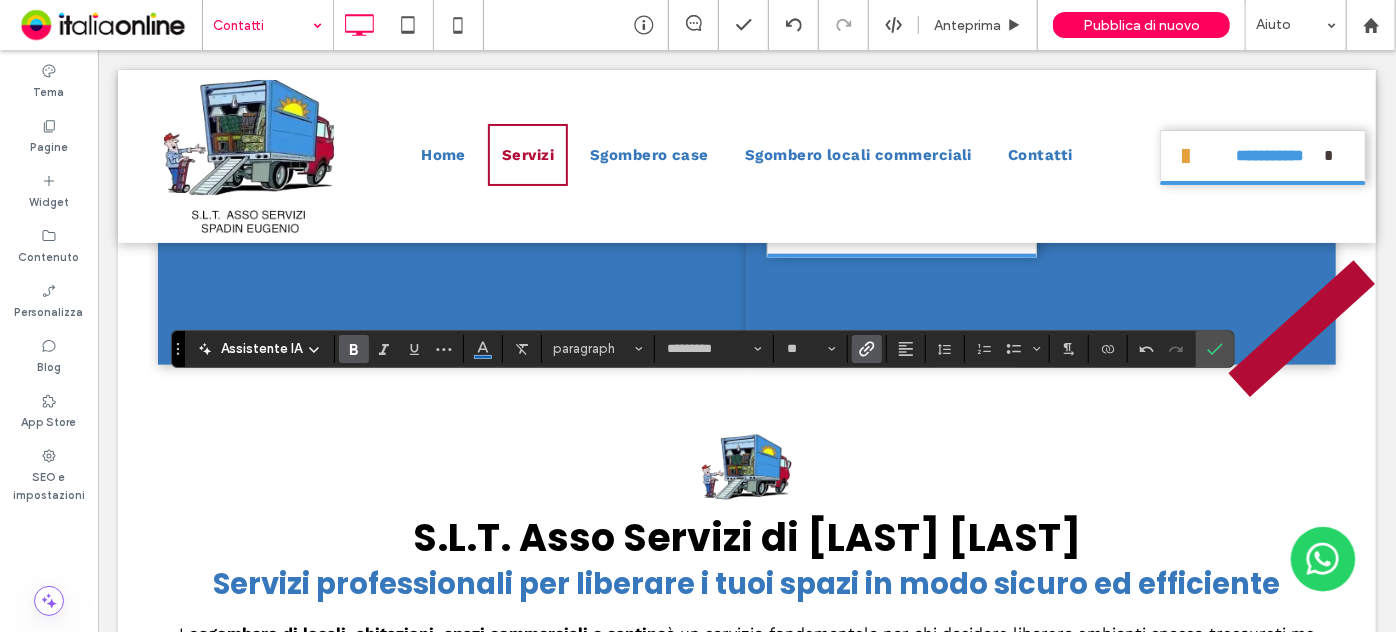 click at bounding box center (354, 349) 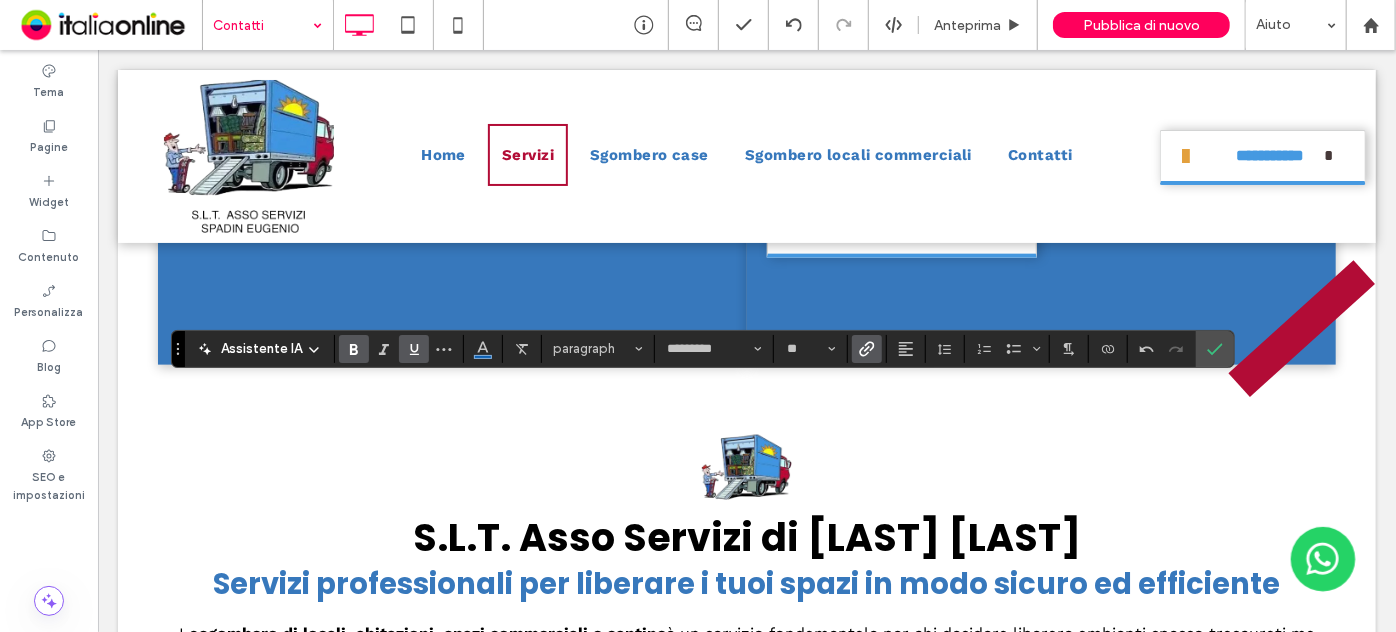 click 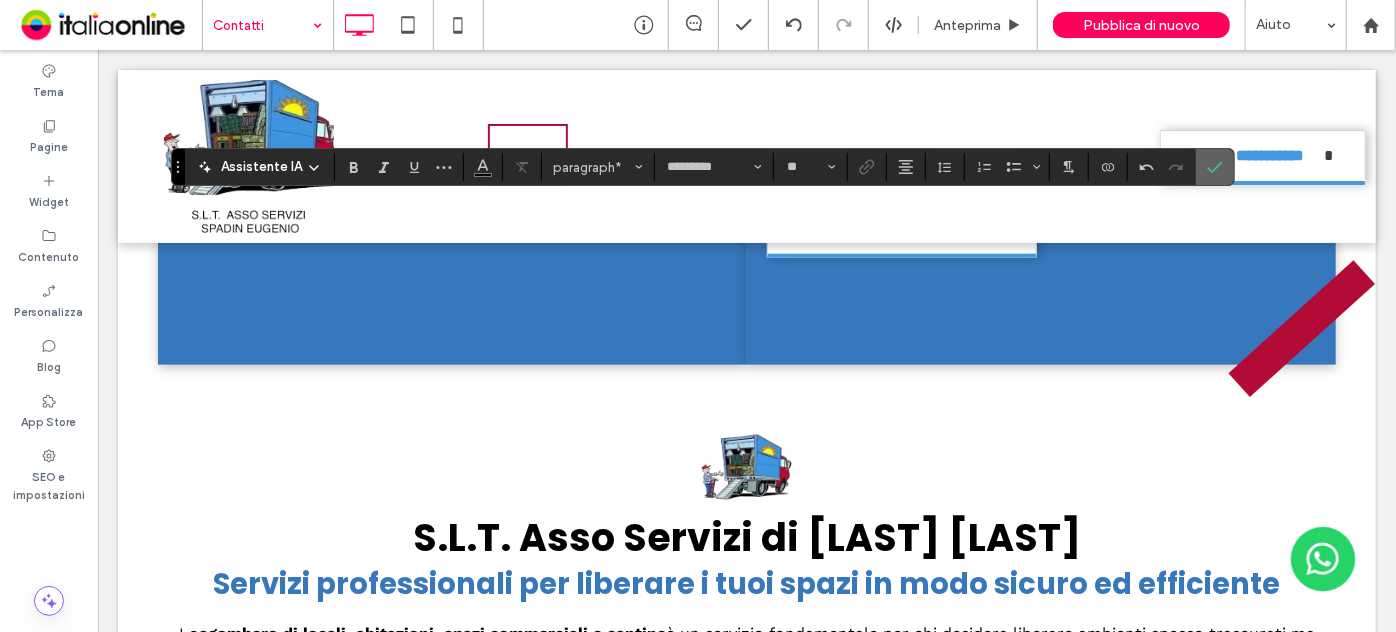 click 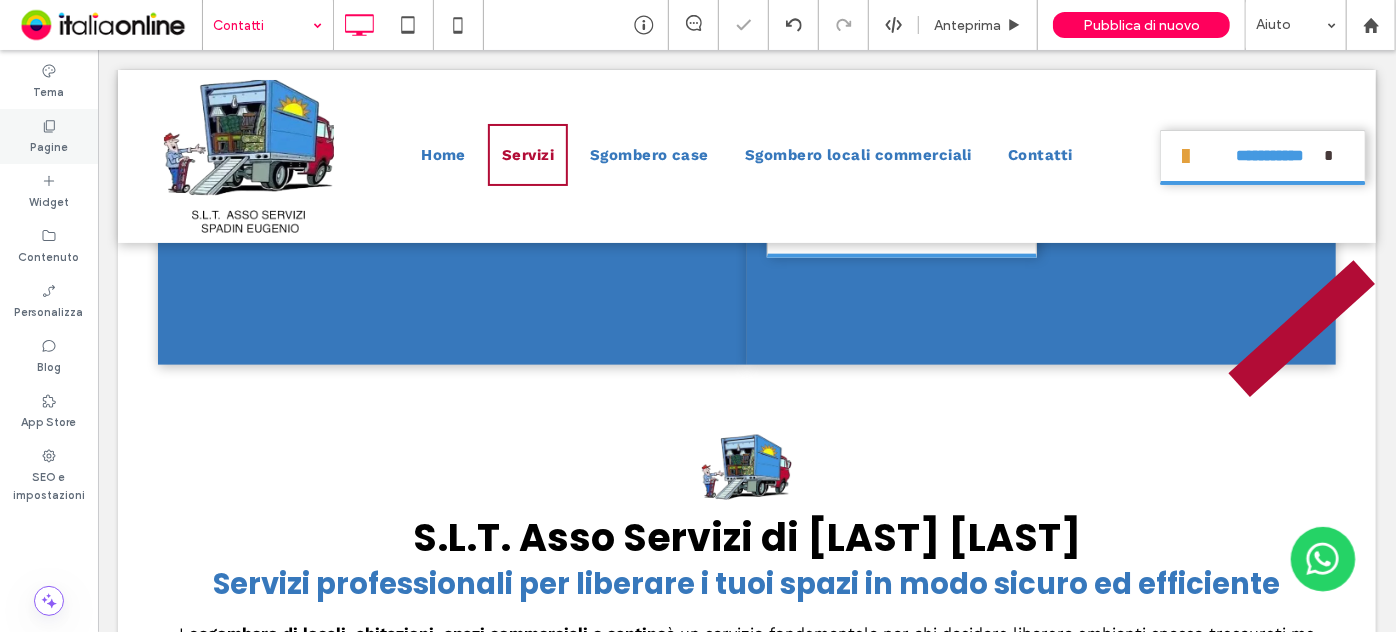 click on "Pagine" at bounding box center [49, 145] 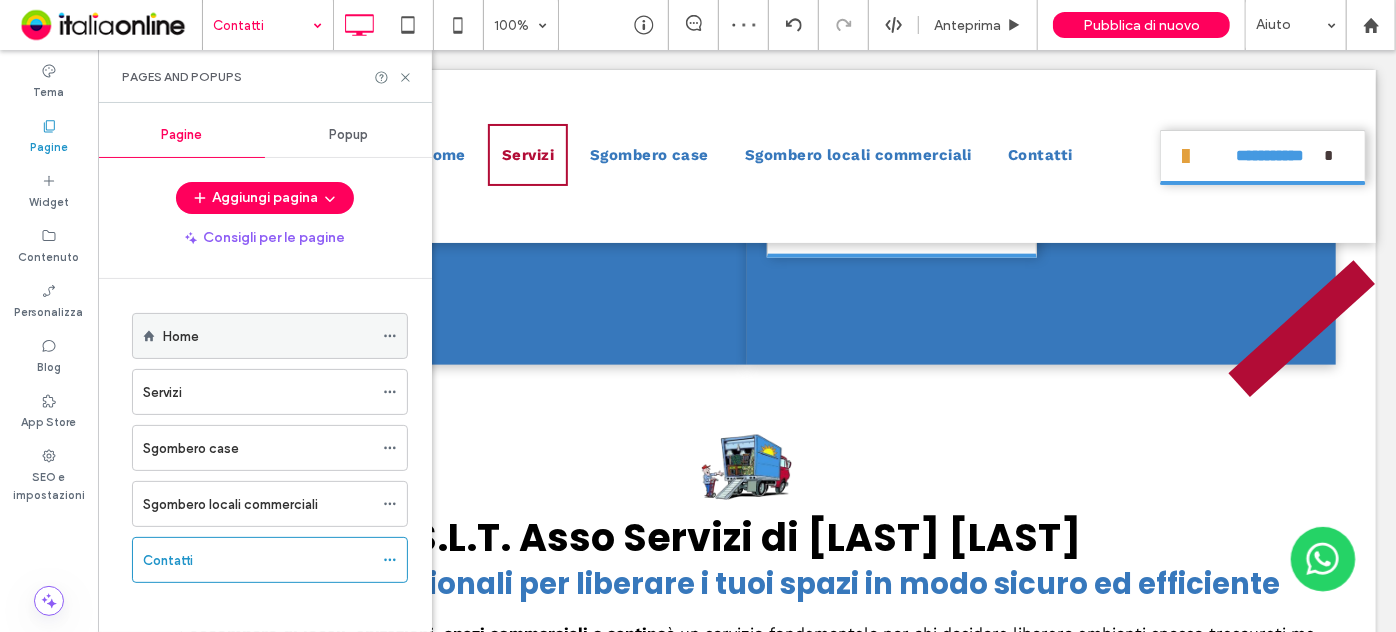 click at bounding box center [390, 336] 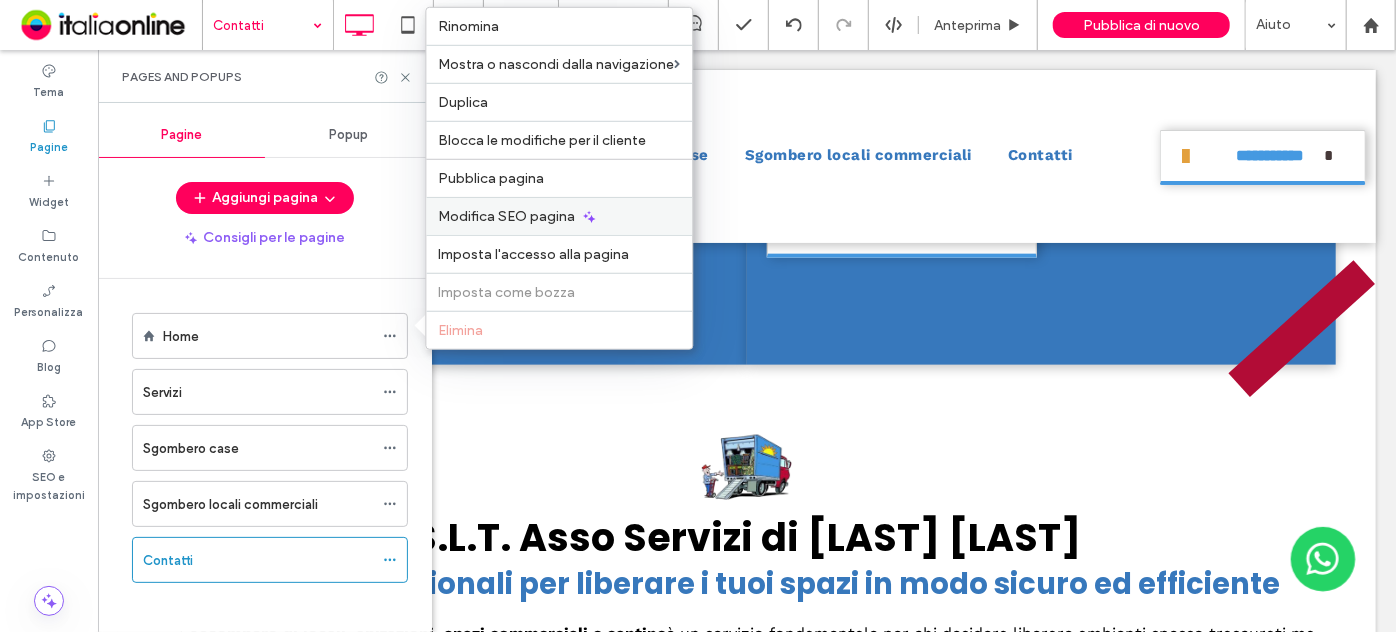 click on "Modifica SEO pagina" at bounding box center (559, 216) 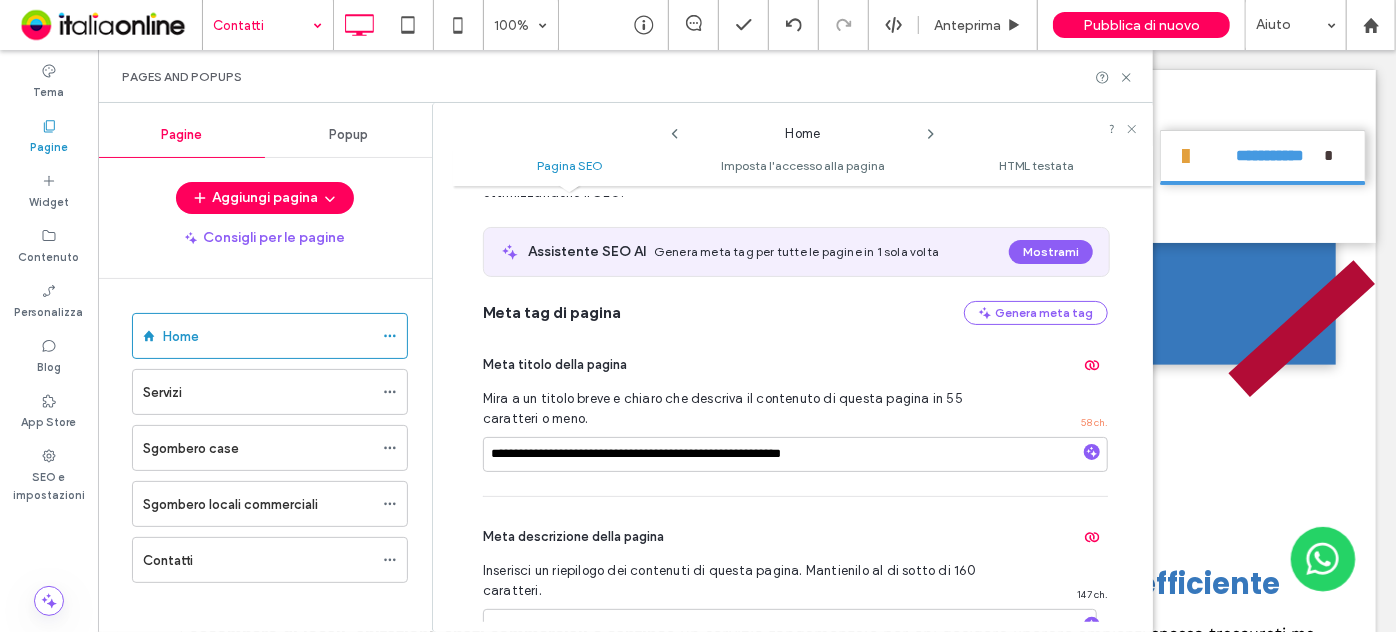 scroll, scrollTop: 192, scrollLeft: 0, axis: vertical 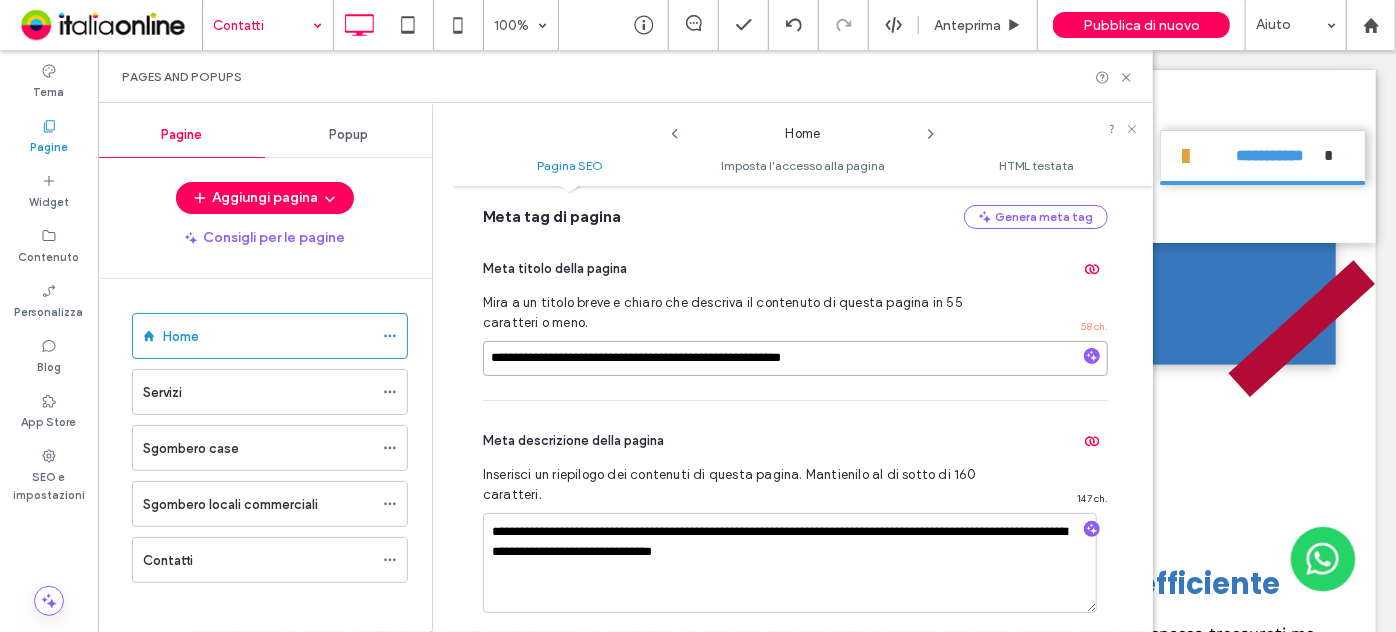 drag, startPoint x: 597, startPoint y: 354, endPoint x: 547, endPoint y: 359, distance: 50.24938 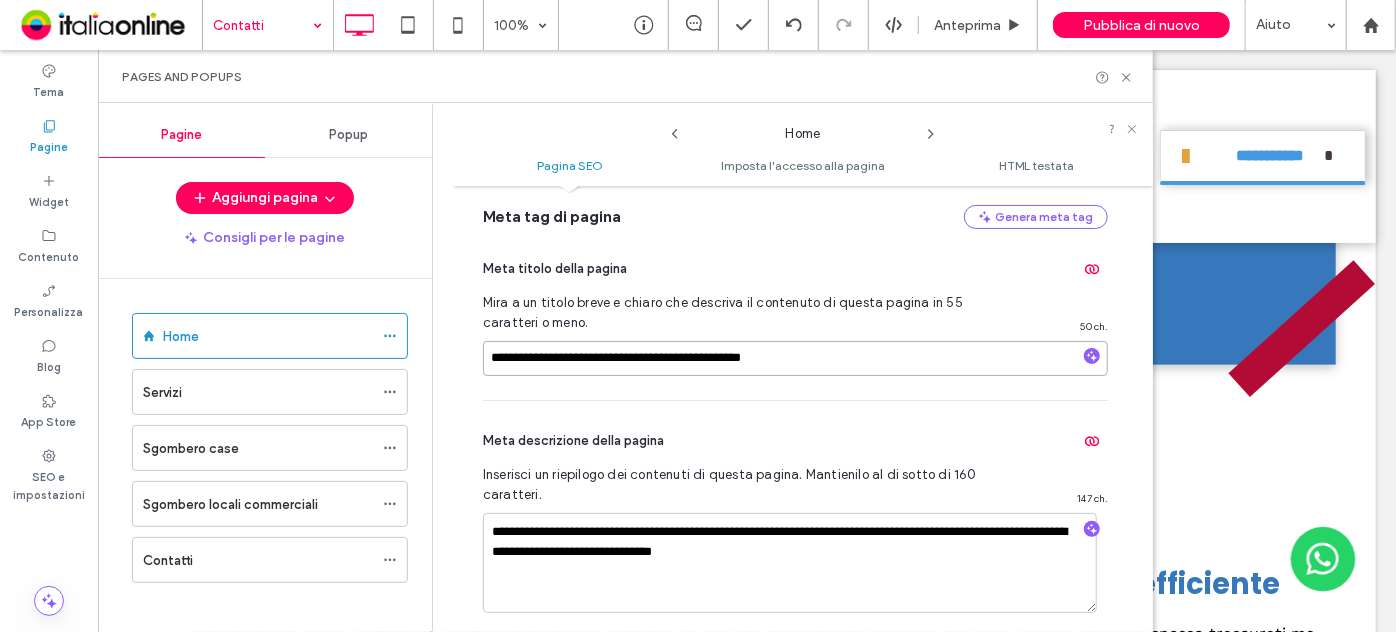 type on "**********" 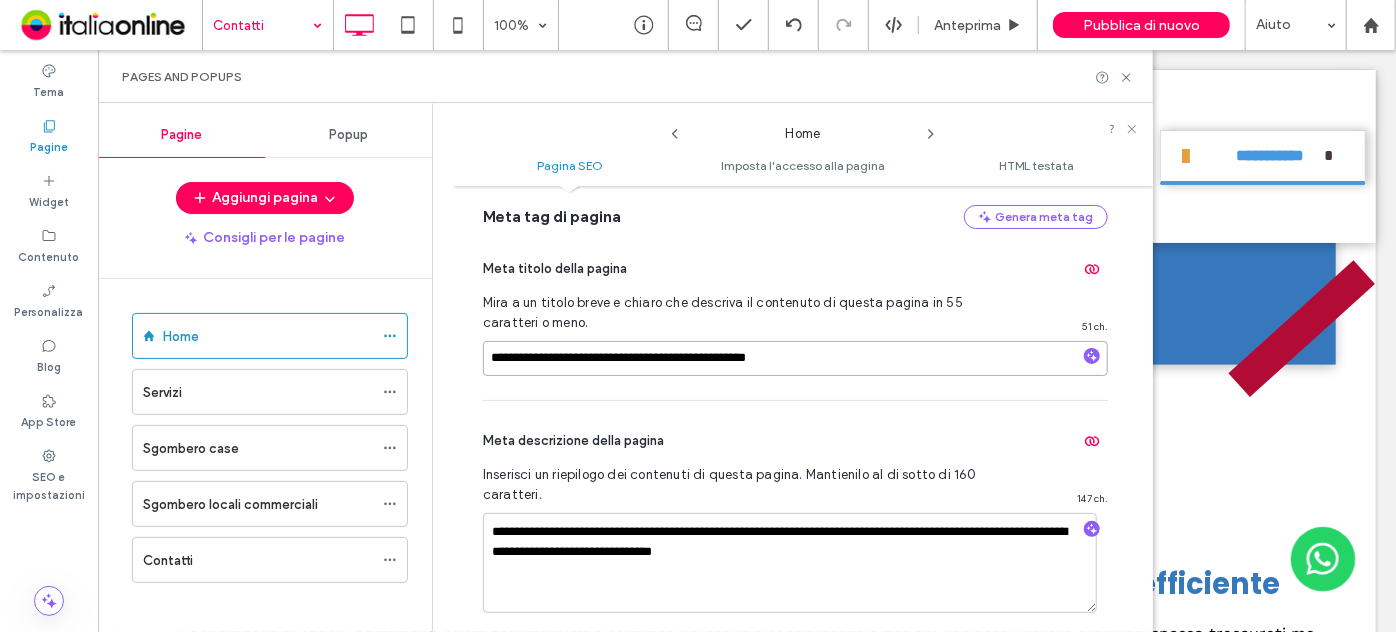 click on "**********" at bounding box center (795, 358) 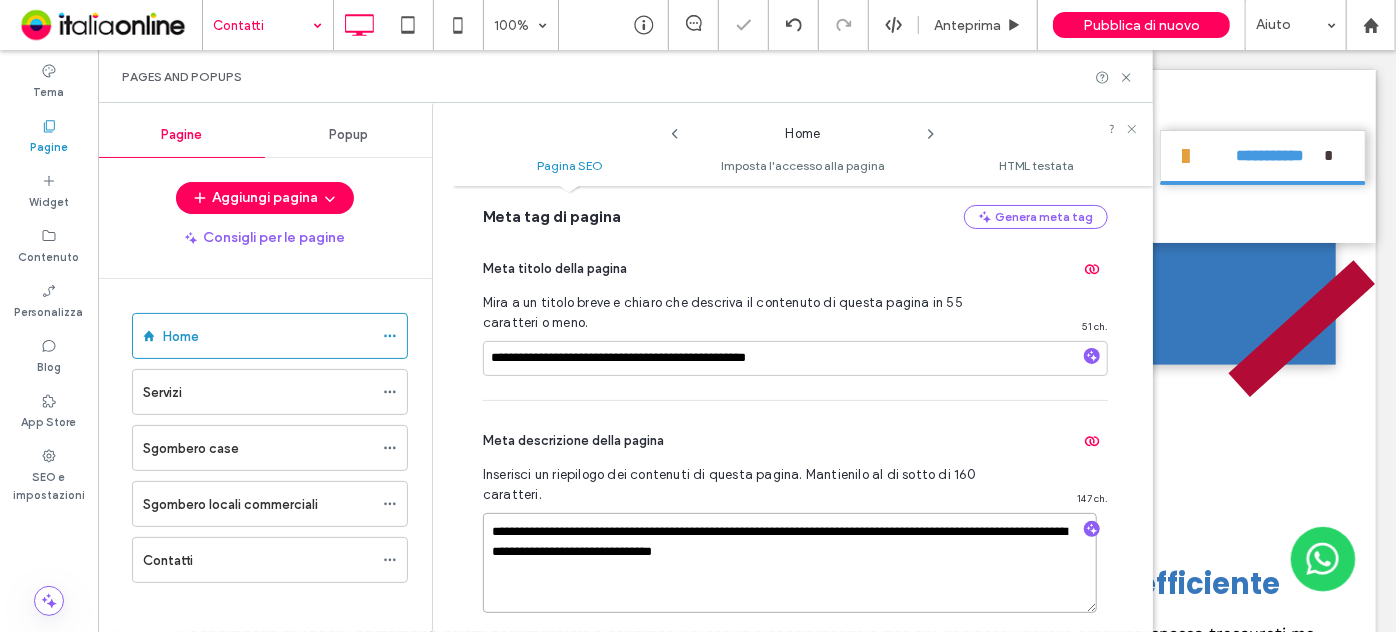 drag, startPoint x: 813, startPoint y: 529, endPoint x: 775, endPoint y: 530, distance: 38.013157 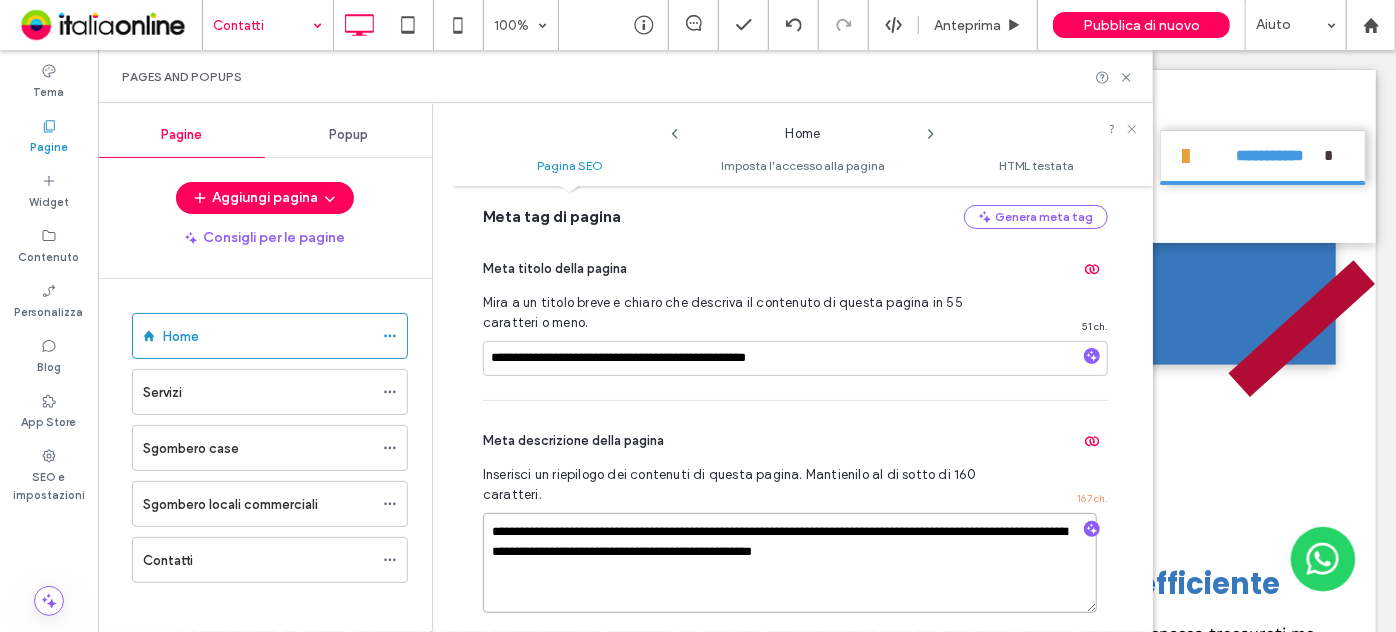 drag, startPoint x: 994, startPoint y: 530, endPoint x: 982, endPoint y: 535, distance: 13 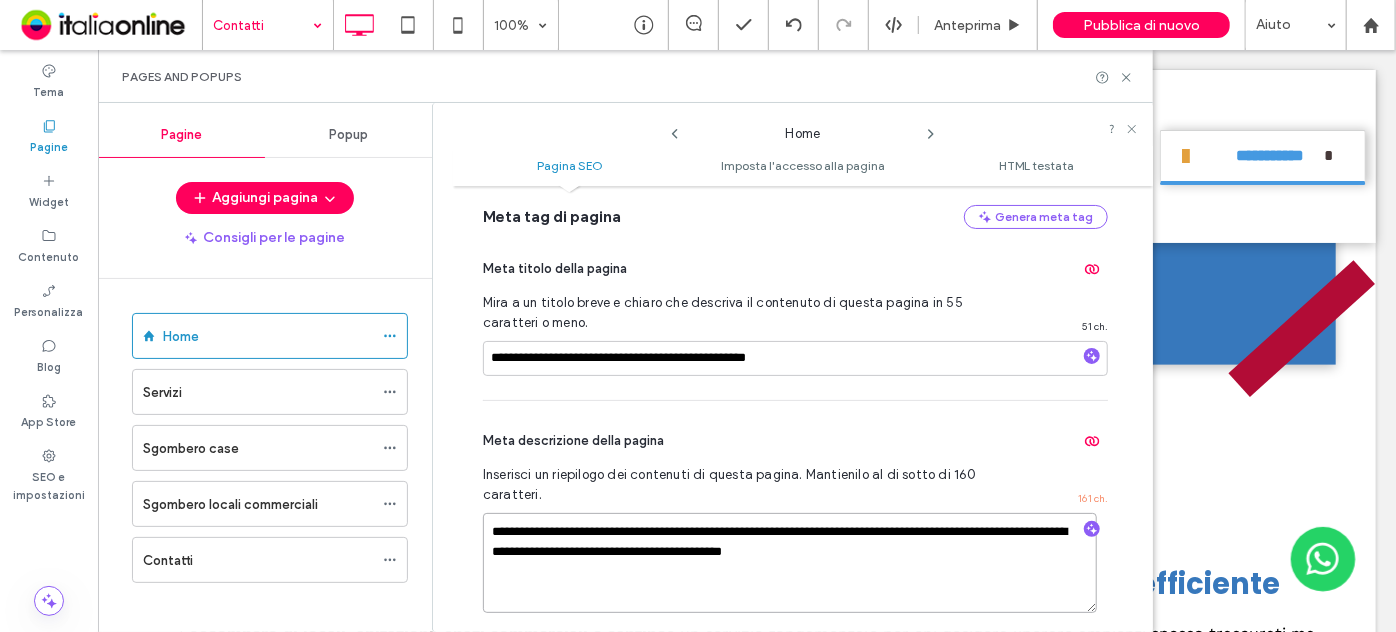 drag, startPoint x: 893, startPoint y: 553, endPoint x: 732, endPoint y: 565, distance: 161.44658 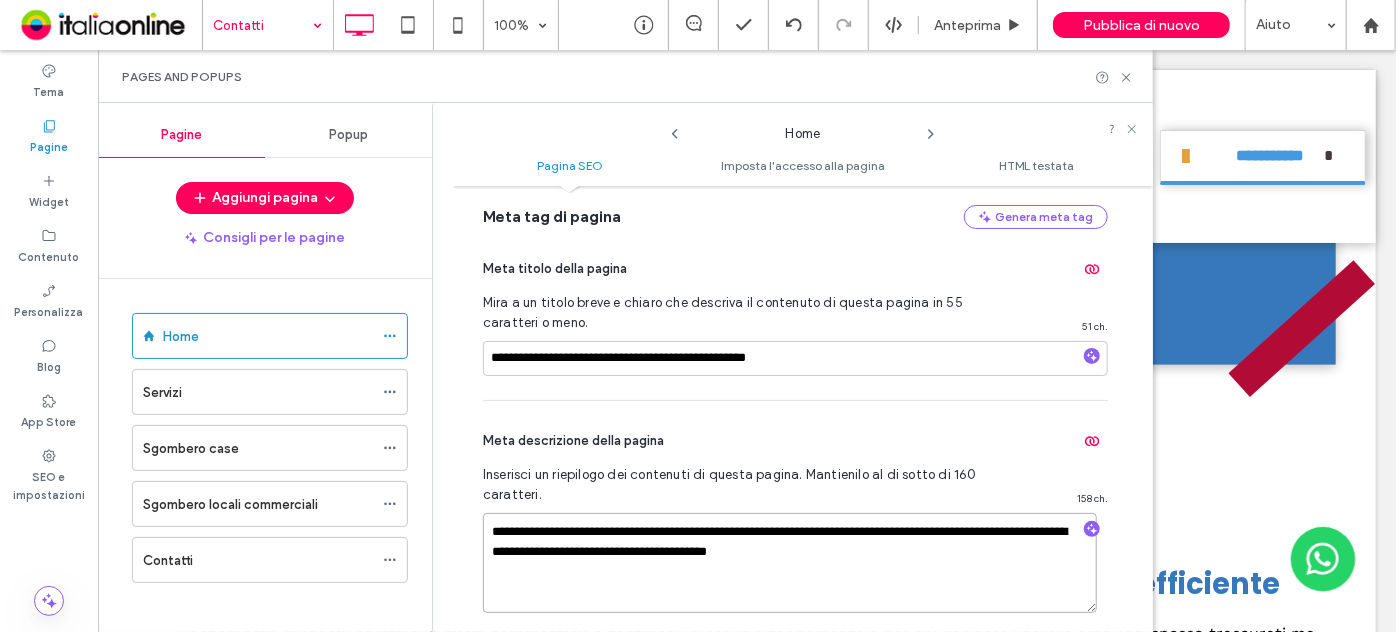 drag, startPoint x: 836, startPoint y: 555, endPoint x: 882, endPoint y: 548, distance: 46.52956 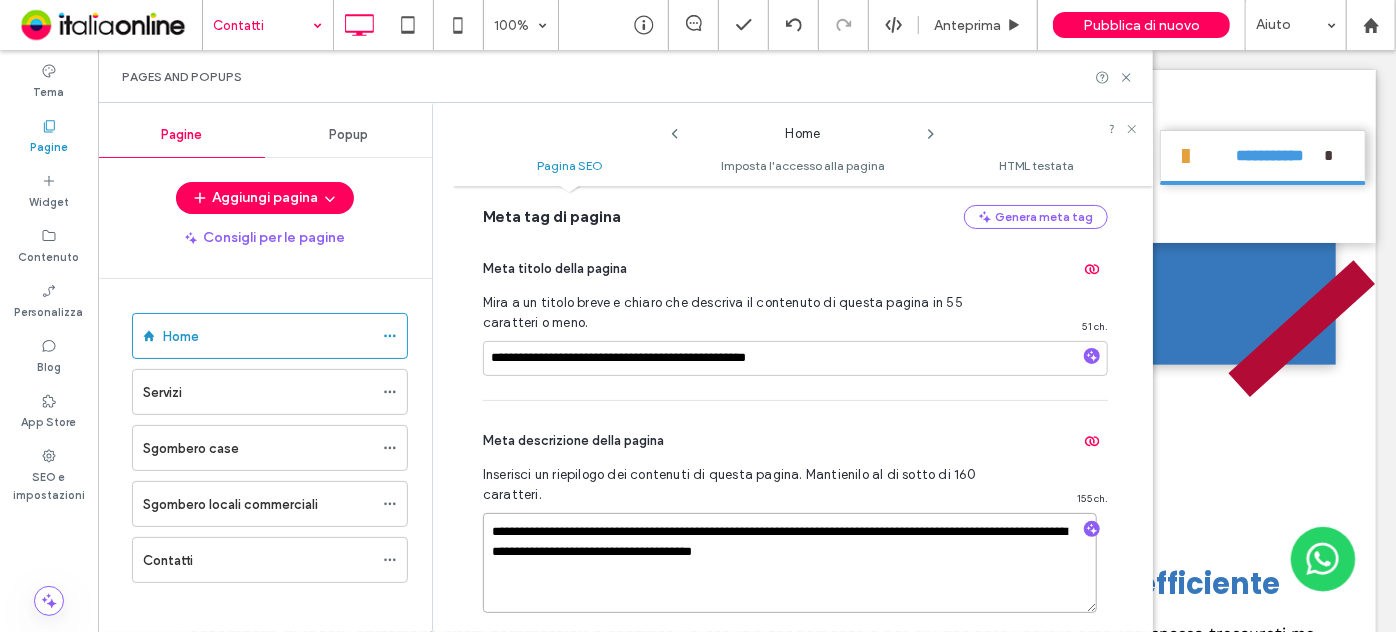 drag, startPoint x: 547, startPoint y: 527, endPoint x: 452, endPoint y: 539, distance: 95.7549 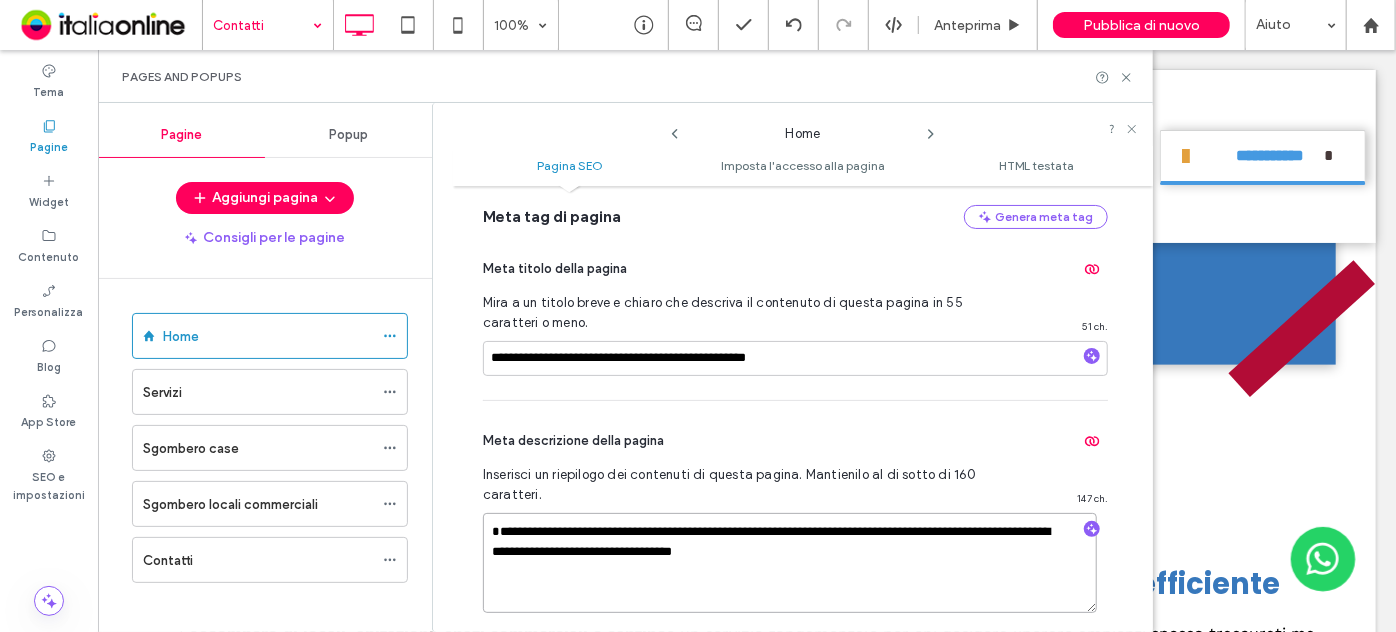 drag, startPoint x: 600, startPoint y: 530, endPoint x: 643, endPoint y: 527, distance: 43.104523 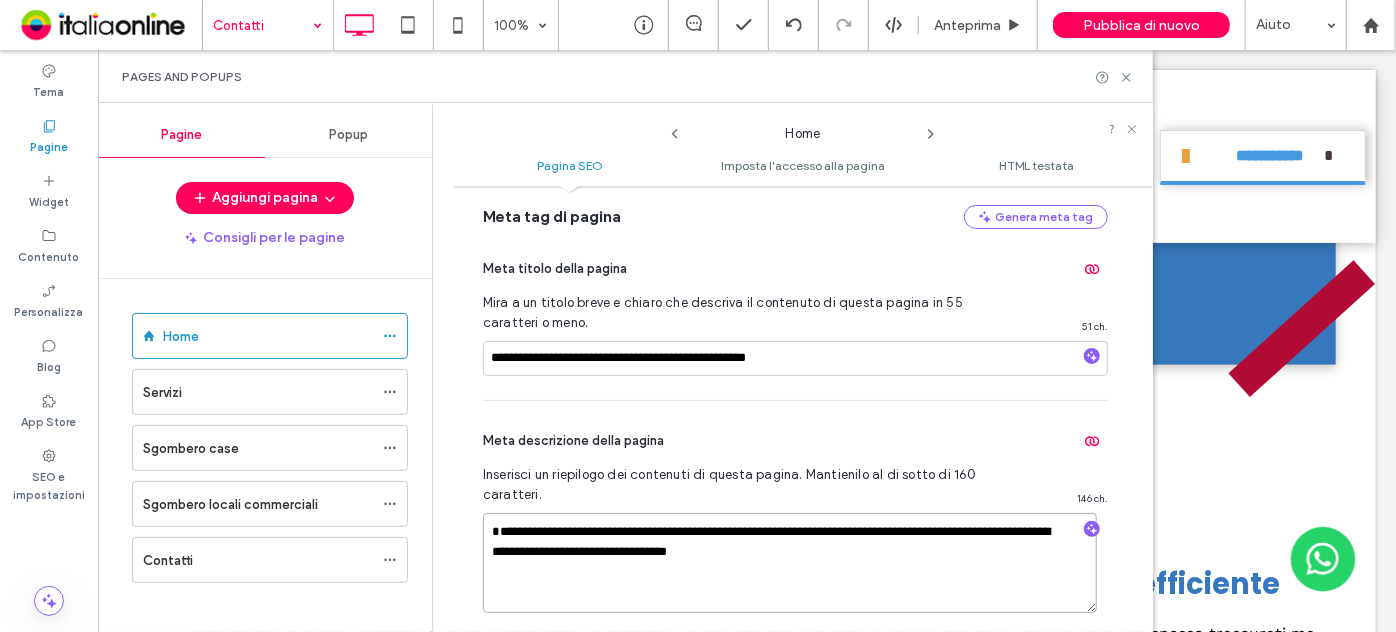 click on "**********" at bounding box center (790, 563) 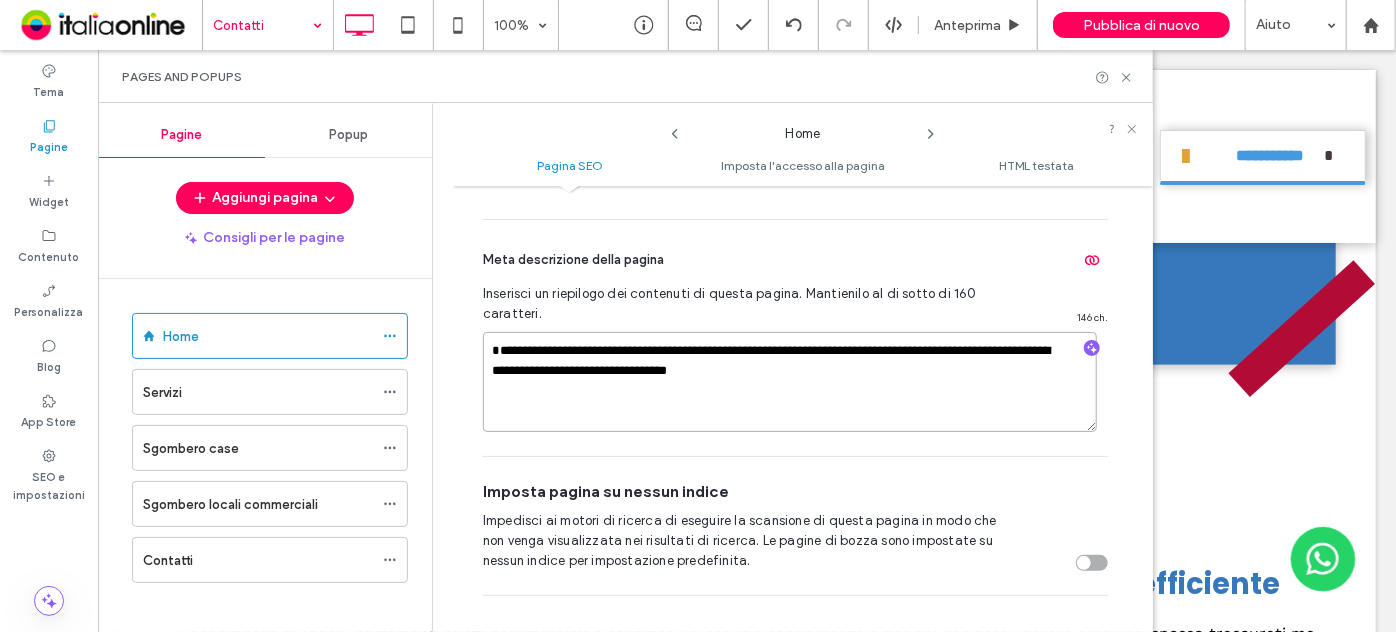 click on "**********" at bounding box center (790, 382) 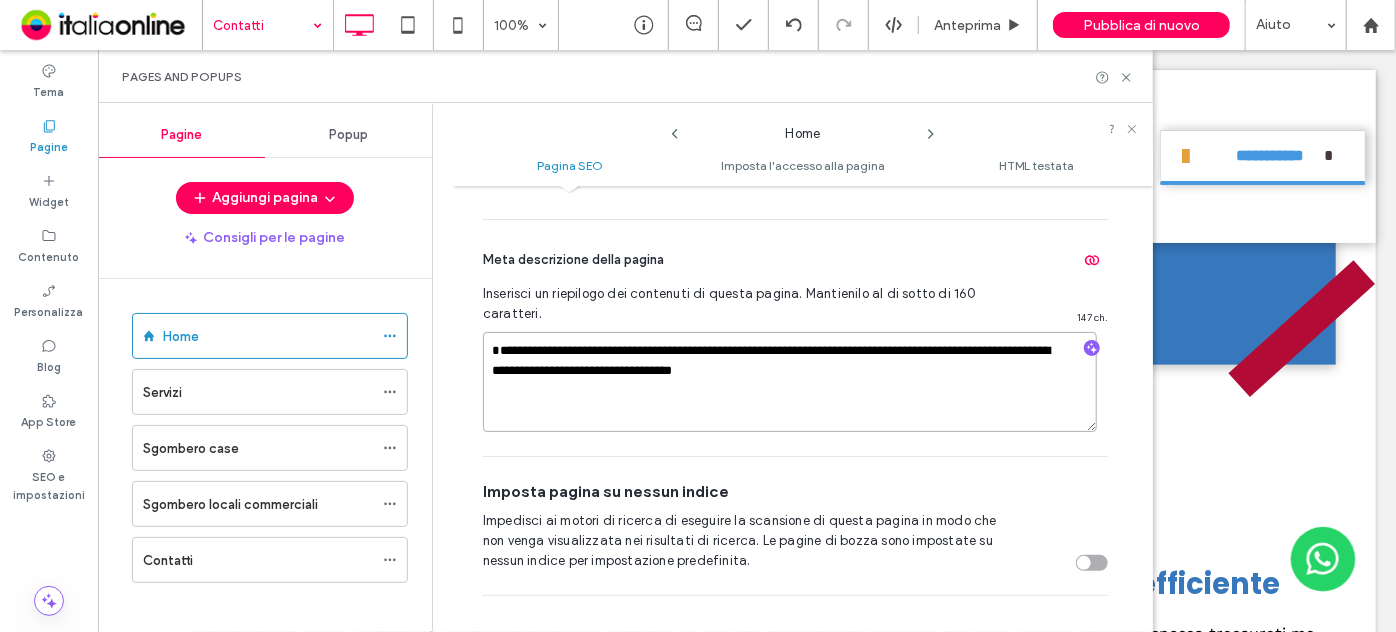 type on "**********" 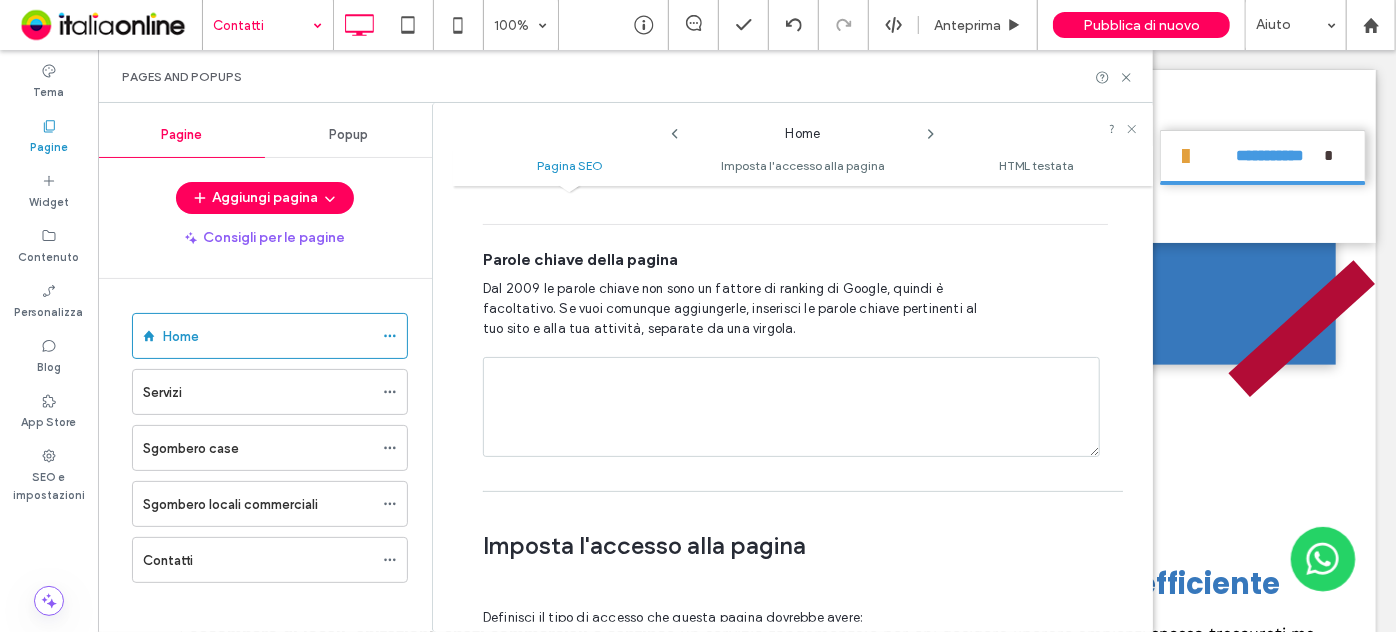 scroll, scrollTop: 1373, scrollLeft: 0, axis: vertical 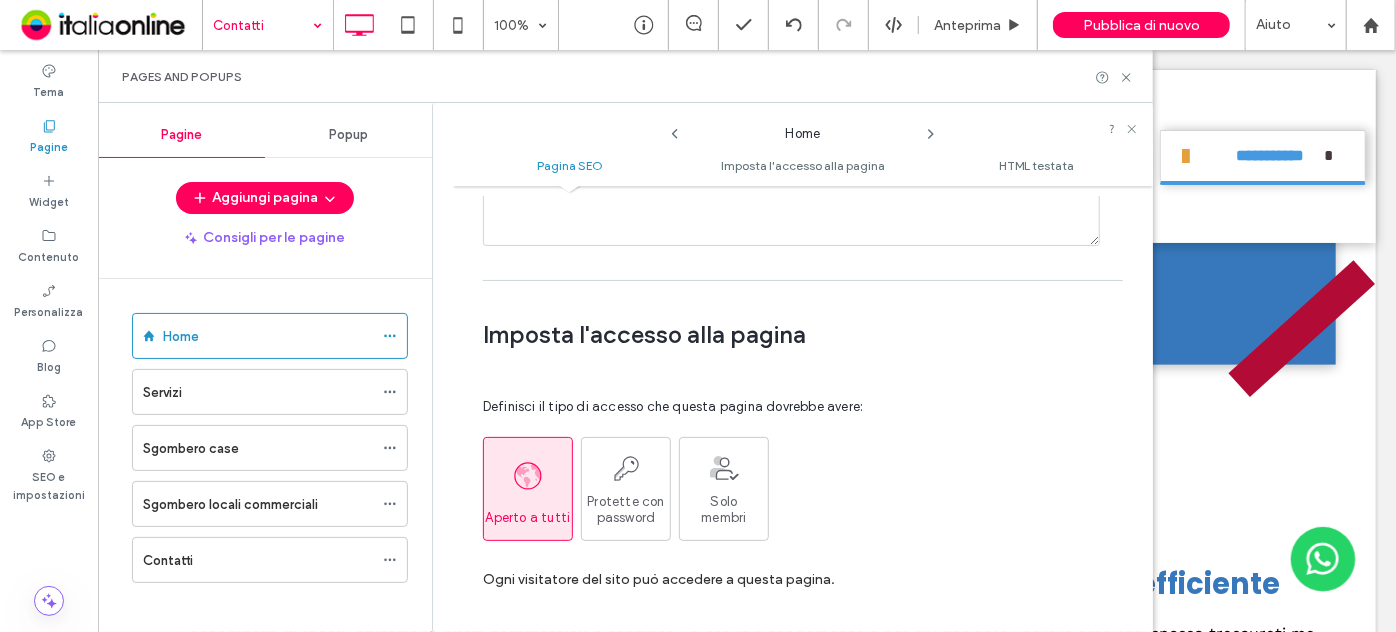 click 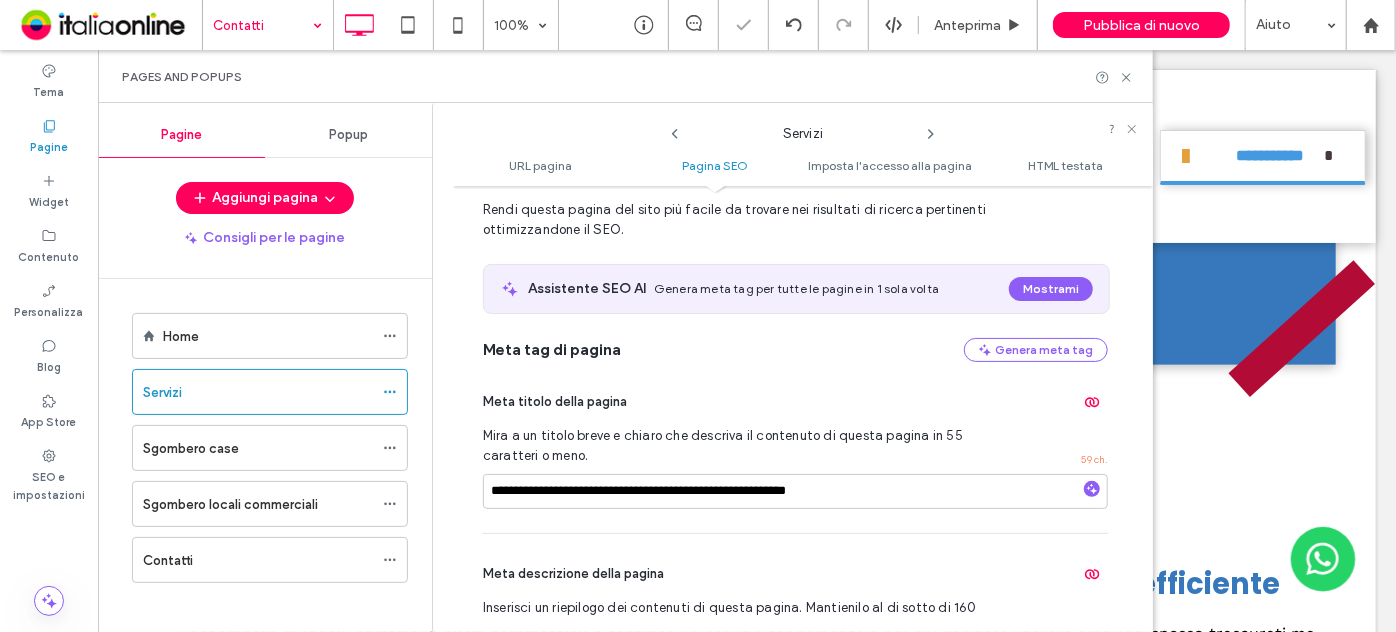 scroll, scrollTop: 365, scrollLeft: 0, axis: vertical 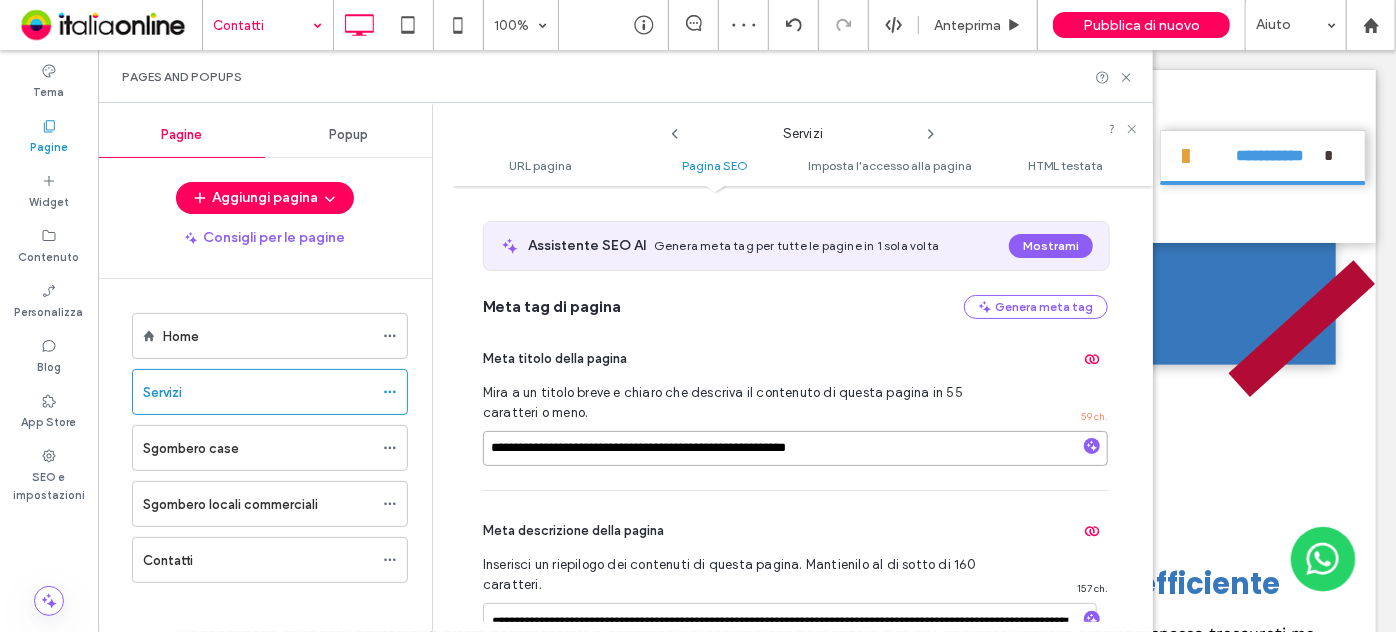 click on "**********" at bounding box center [795, 448] 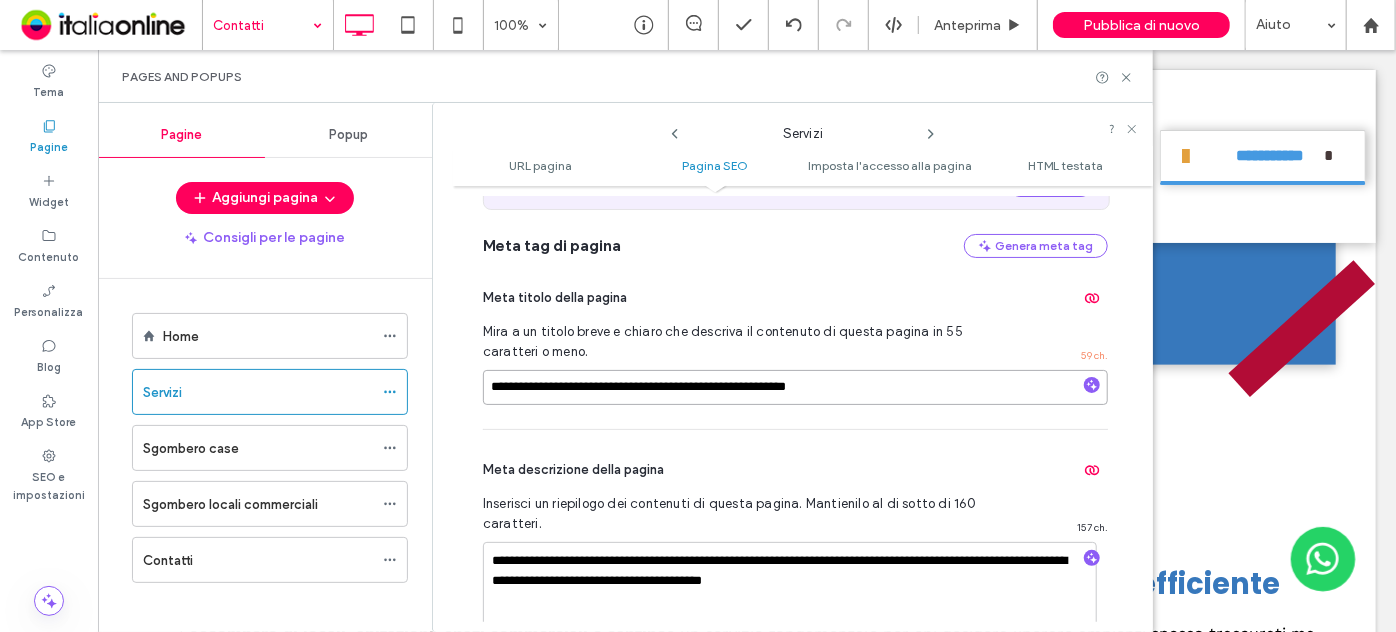 scroll, scrollTop: 456, scrollLeft: 0, axis: vertical 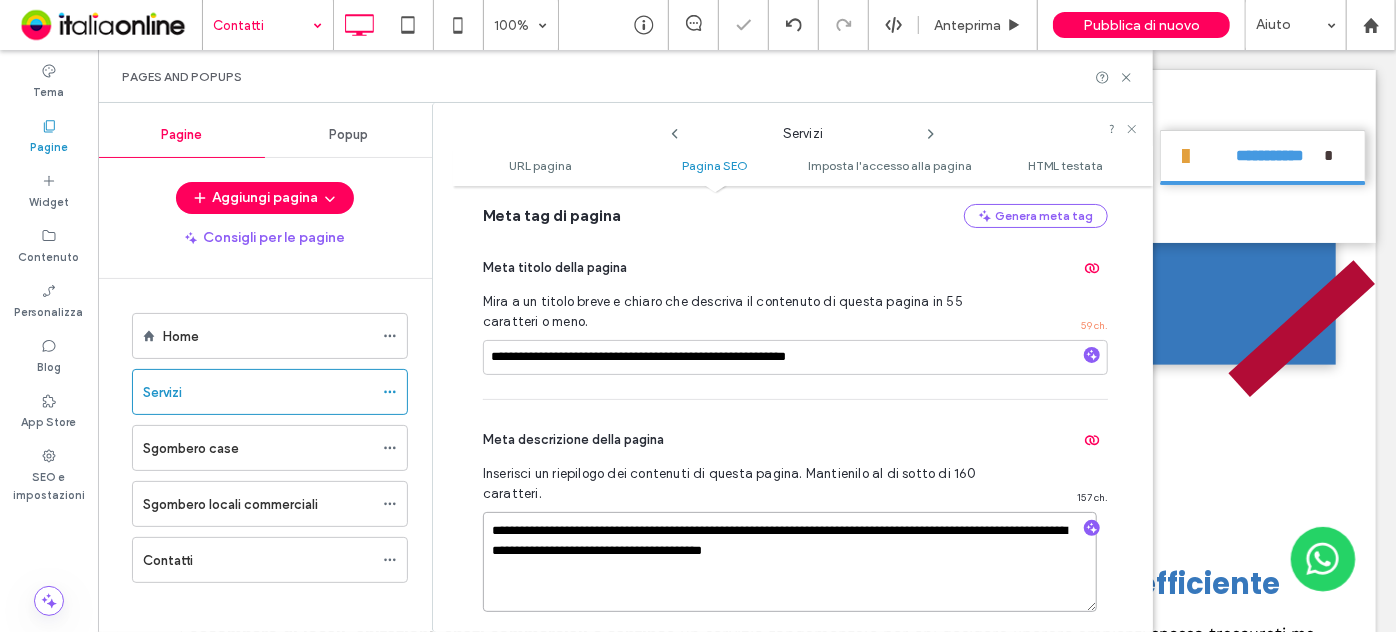 drag, startPoint x: 867, startPoint y: 532, endPoint x: 917, endPoint y: 530, distance: 50.039986 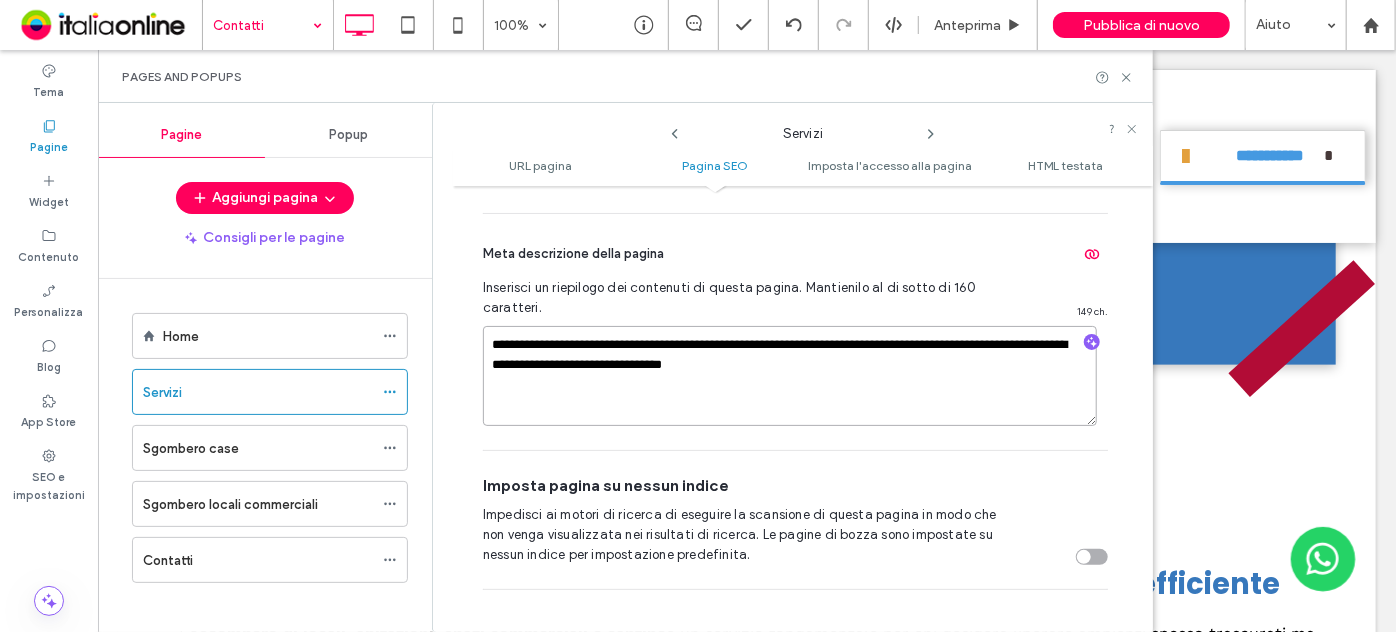 scroll, scrollTop: 911, scrollLeft: 0, axis: vertical 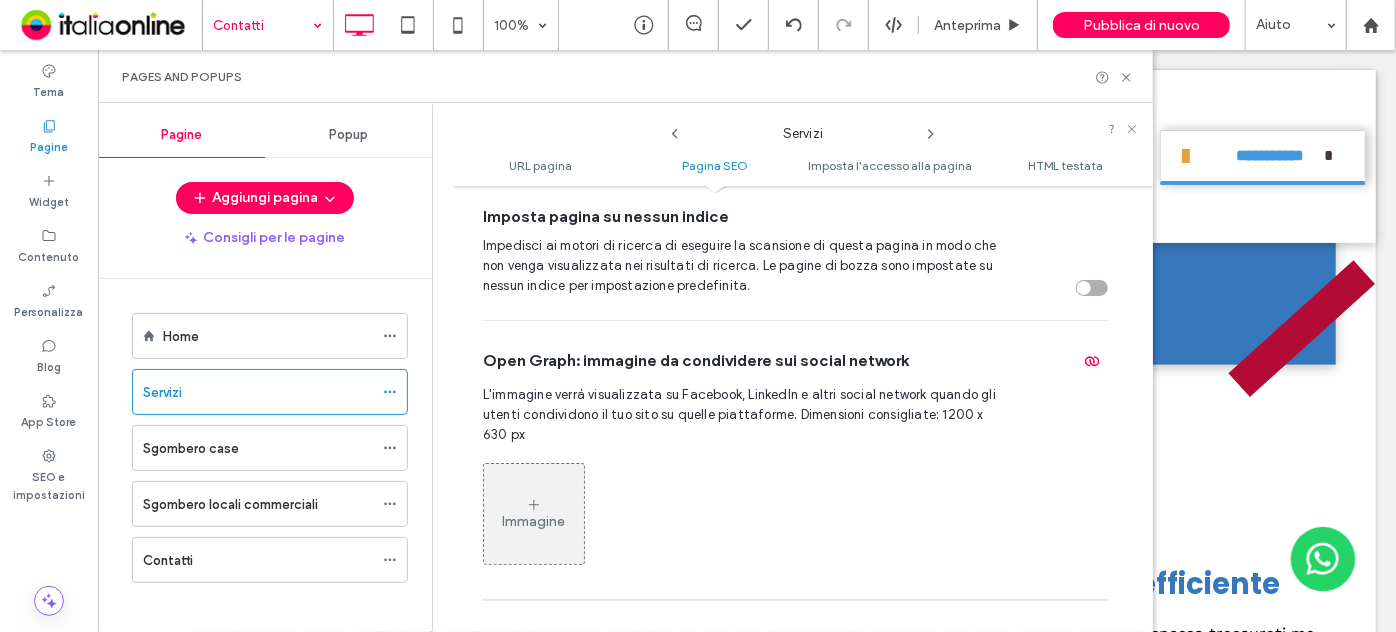 click 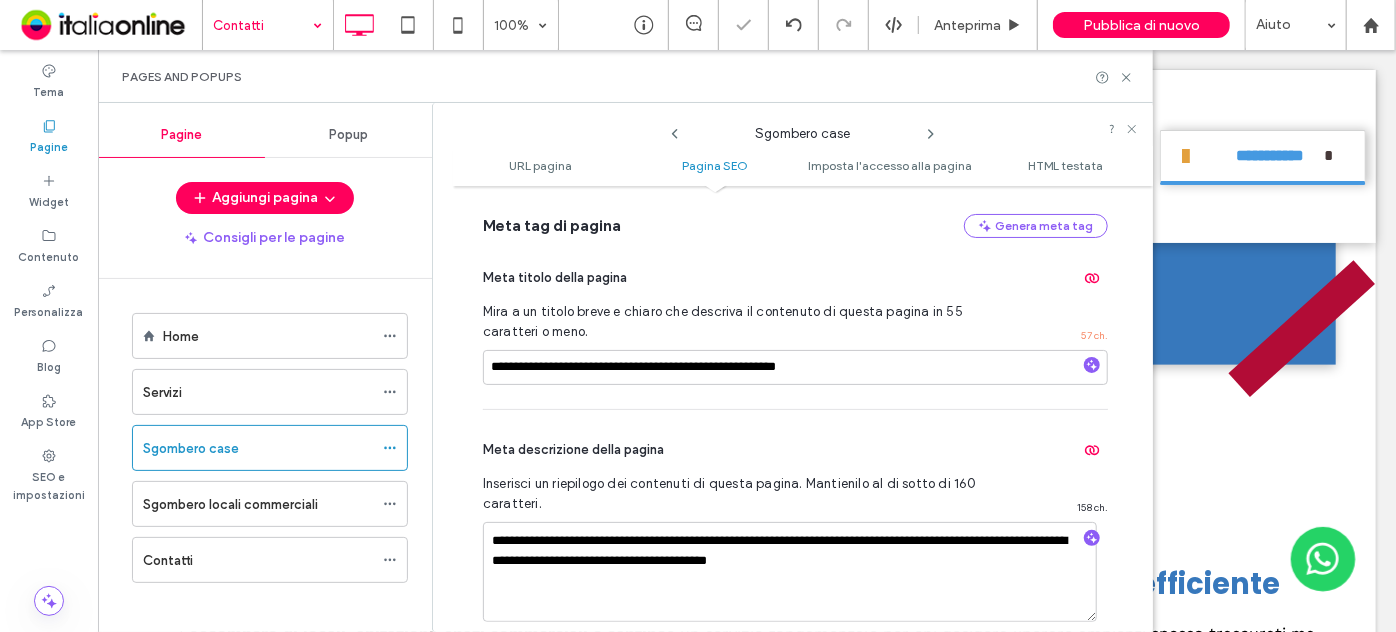 scroll, scrollTop: 456, scrollLeft: 0, axis: vertical 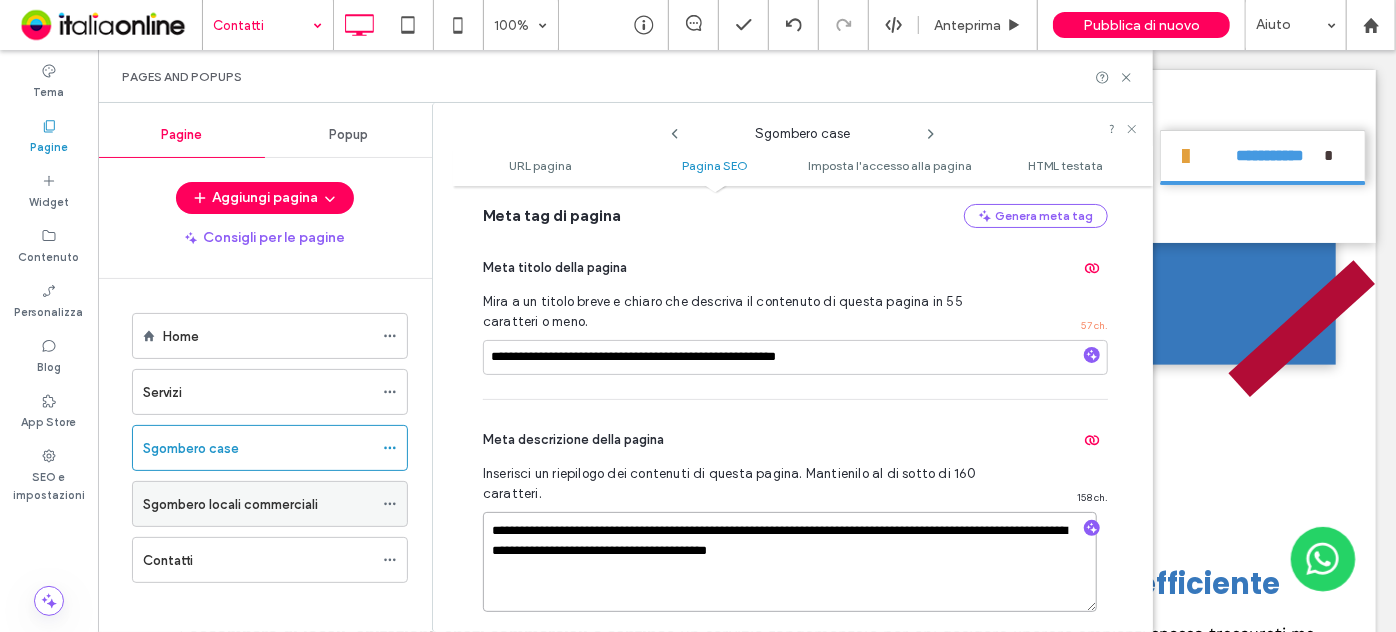 drag, startPoint x: 738, startPoint y: 530, endPoint x: 315, endPoint y: 519, distance: 423.143 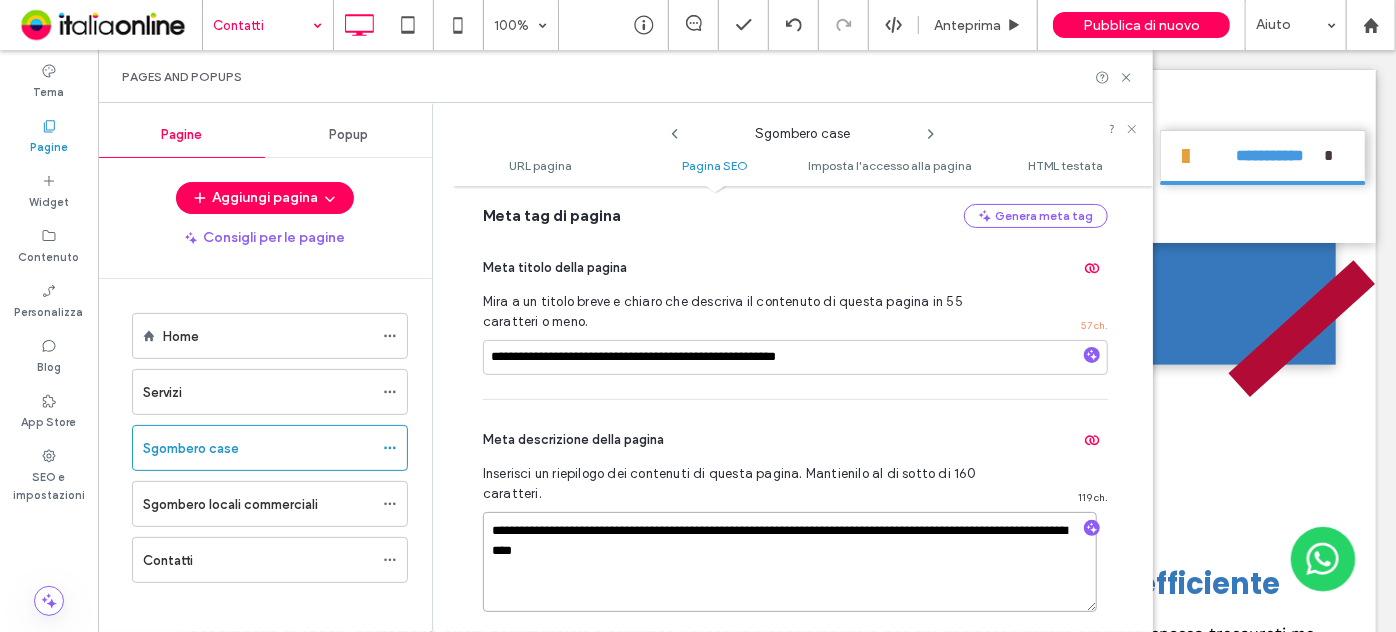 click on "**********" at bounding box center [790, 562] 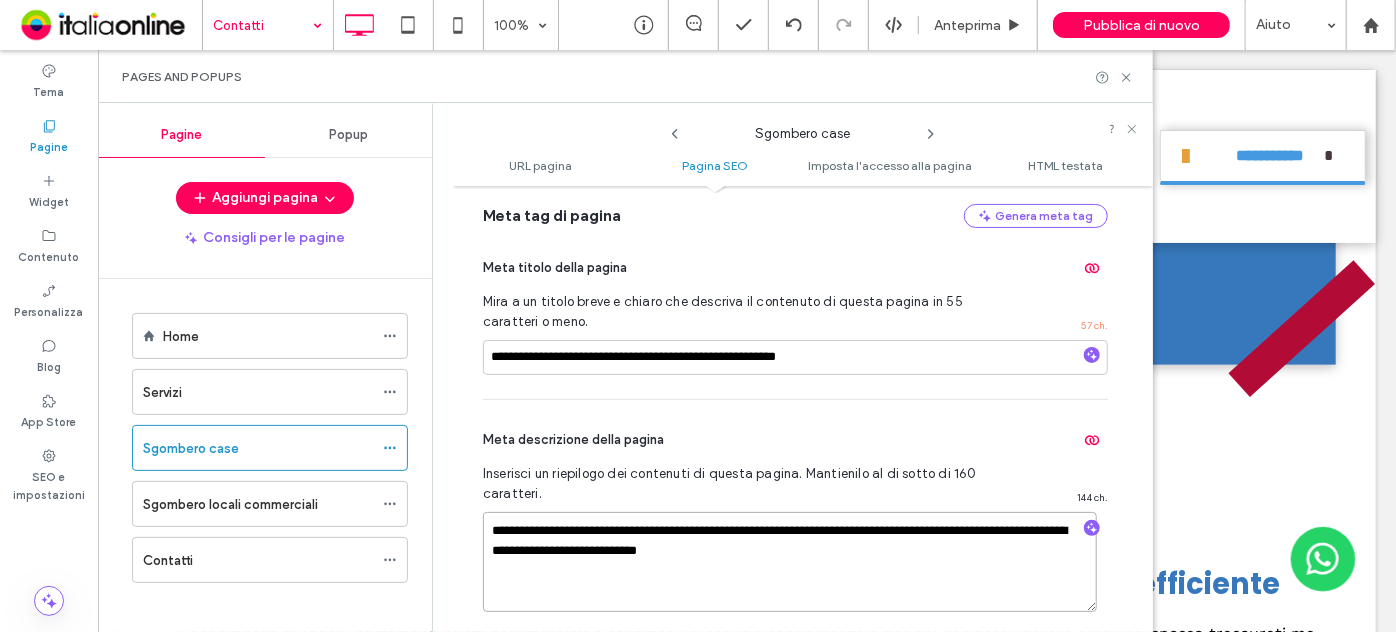 paste on "**********" 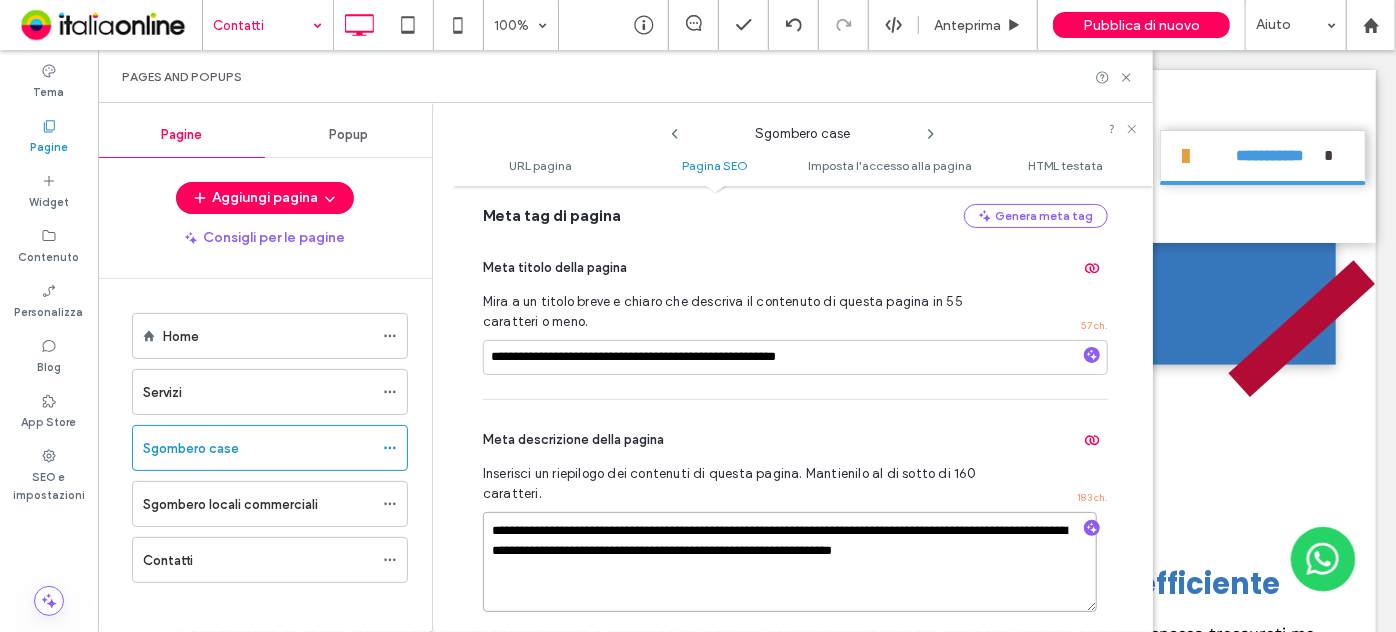 click on "**********" at bounding box center [790, 562] 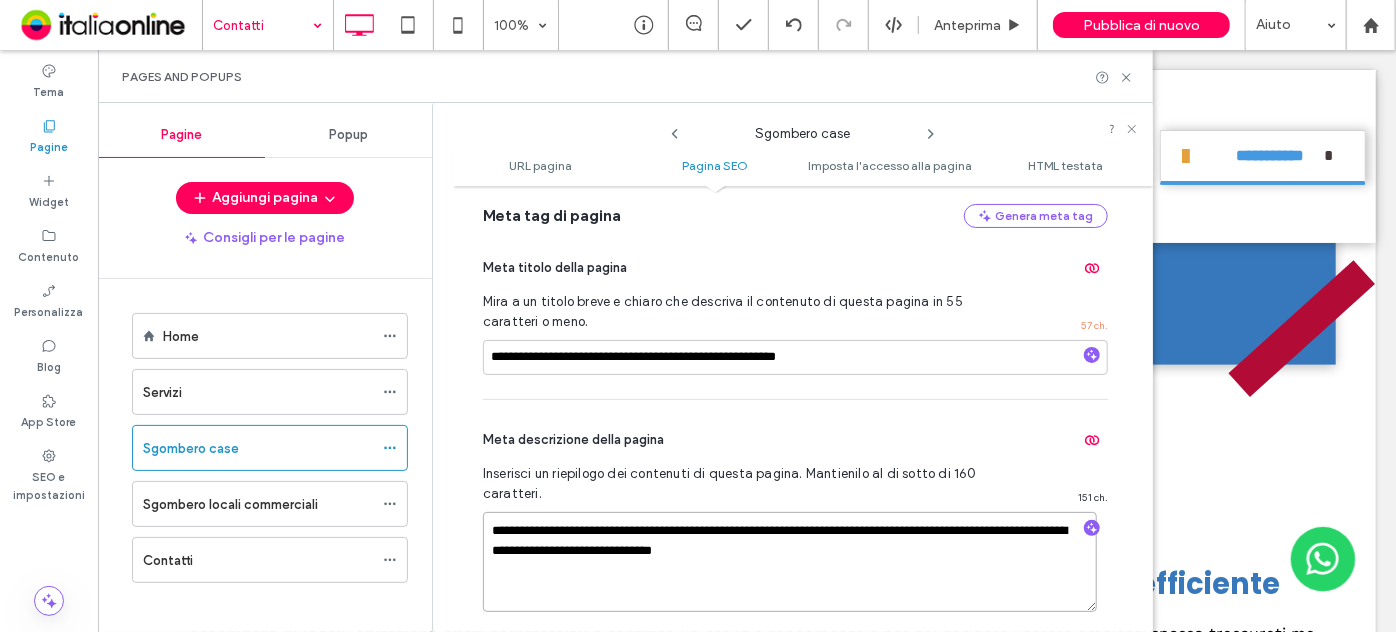 type on "**********" 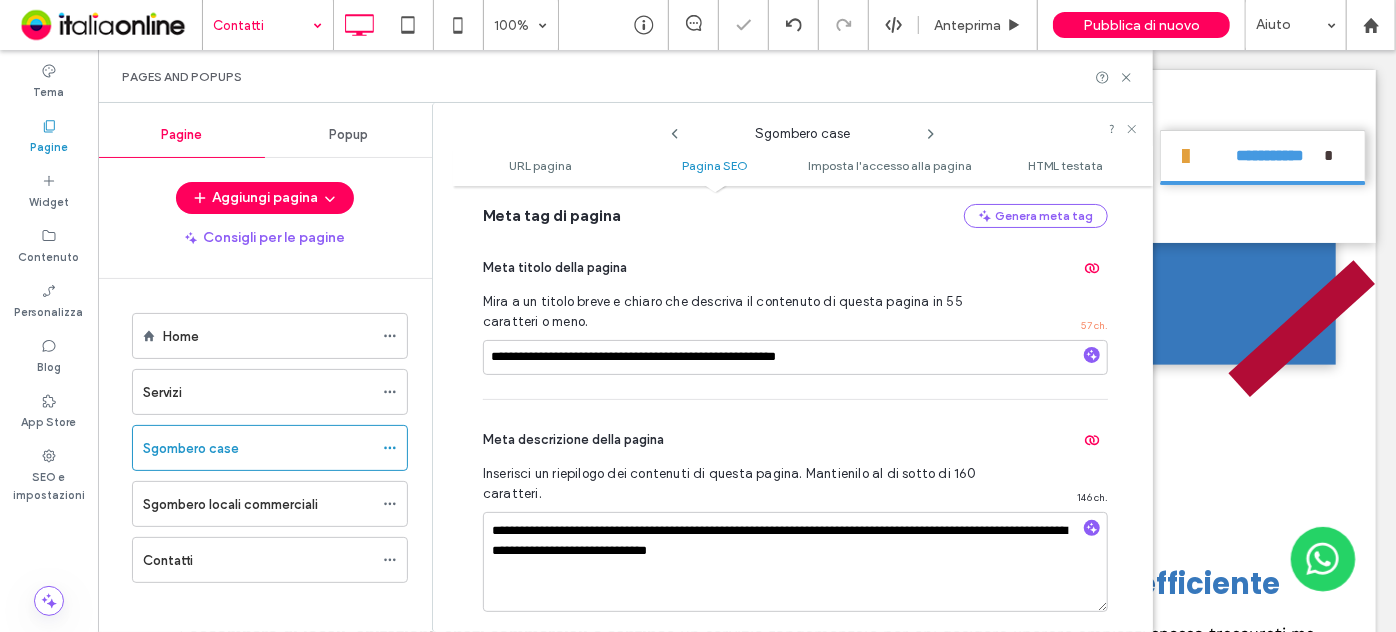 click on "Sgombero case" at bounding box center (803, 129) 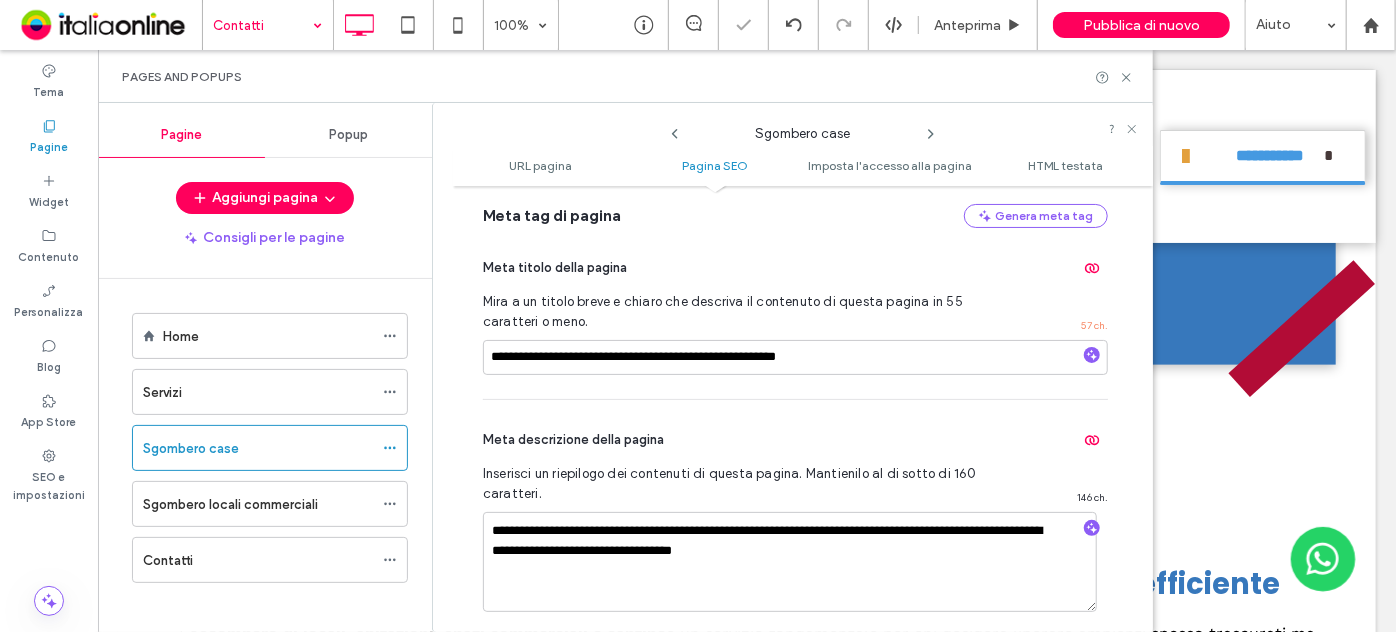 click 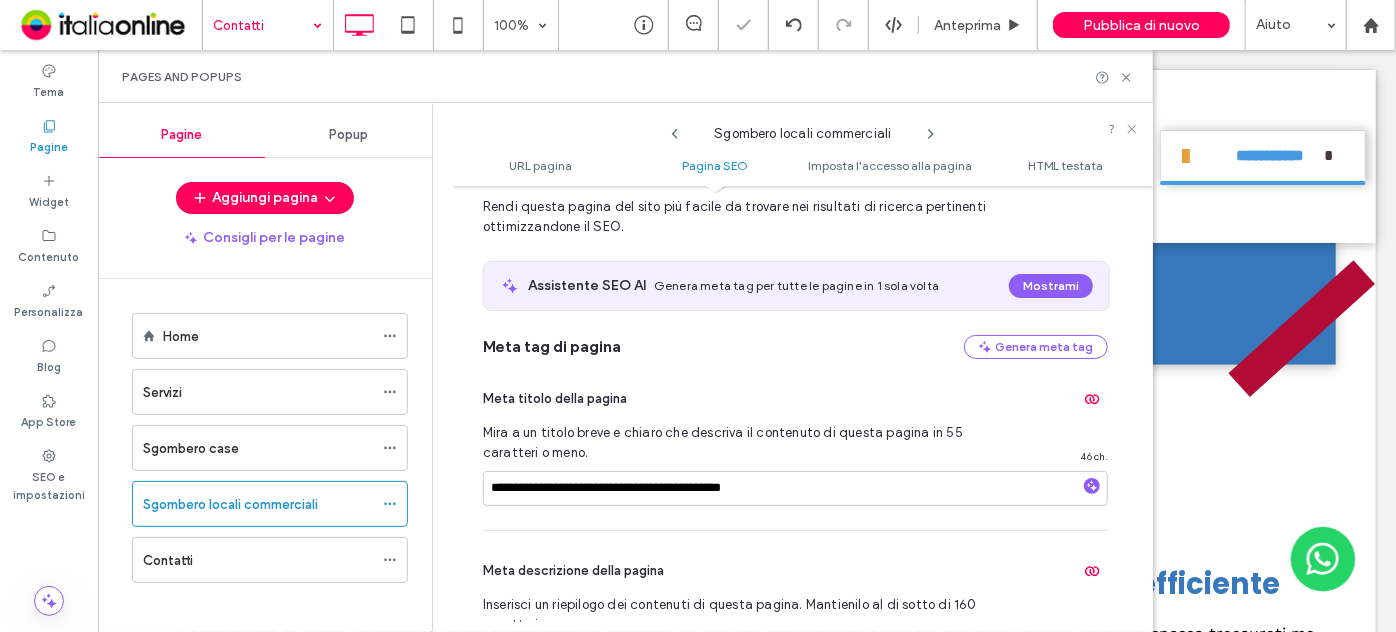 scroll, scrollTop: 365, scrollLeft: 0, axis: vertical 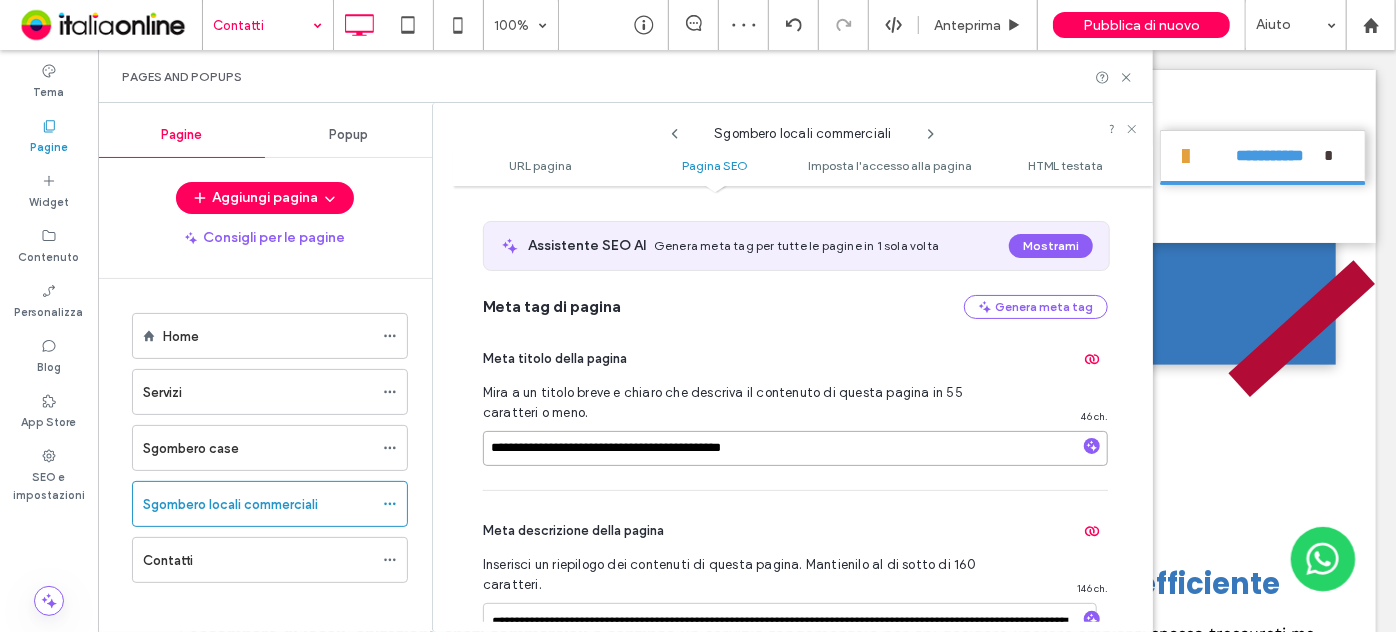 click on "**********" at bounding box center (795, 448) 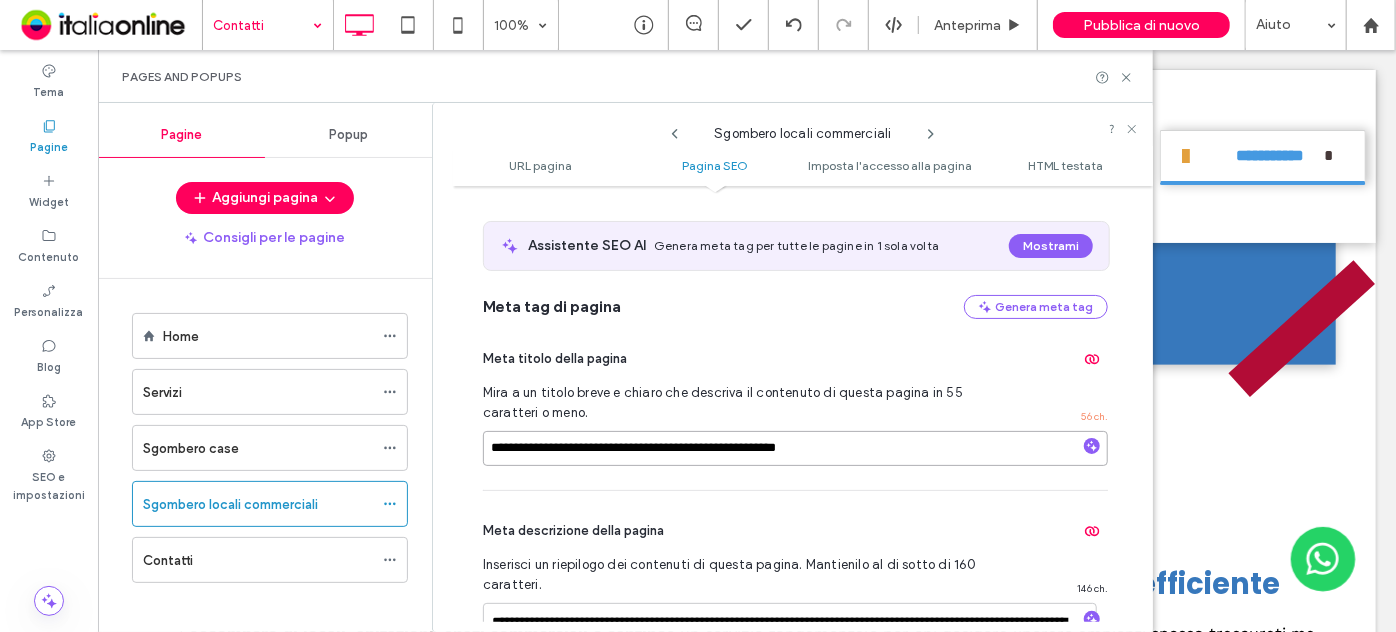 type on "**********" 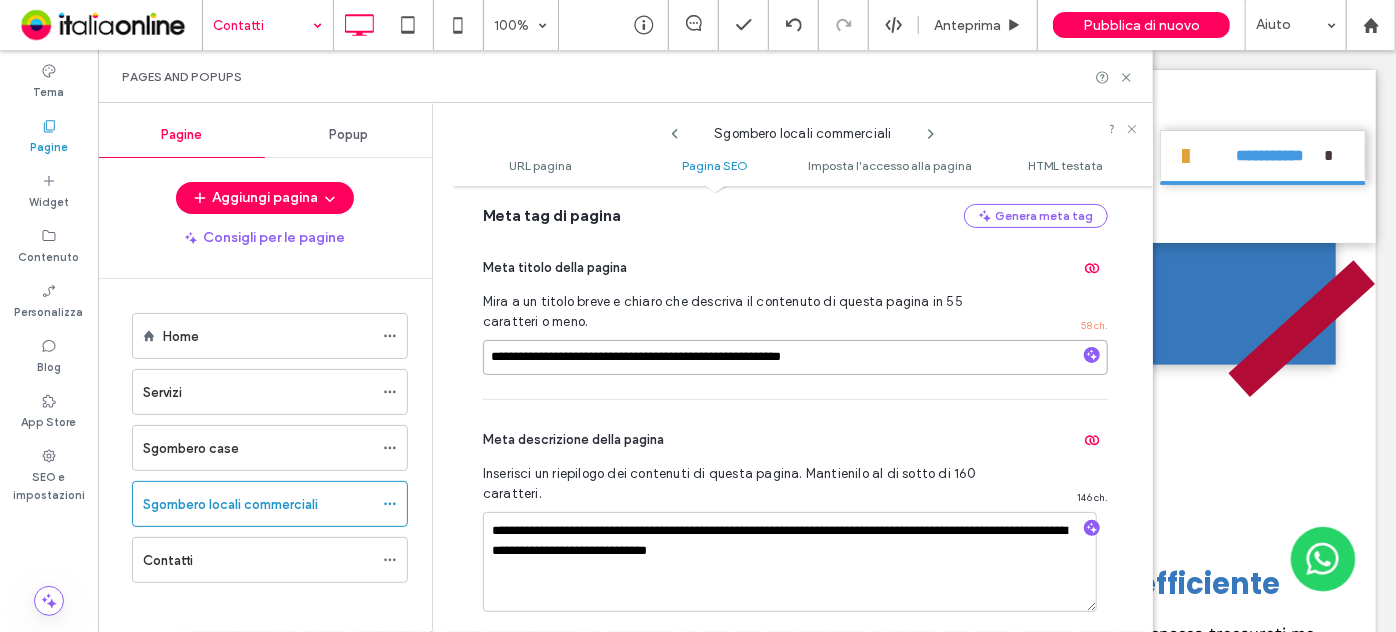 scroll, scrollTop: 547, scrollLeft: 0, axis: vertical 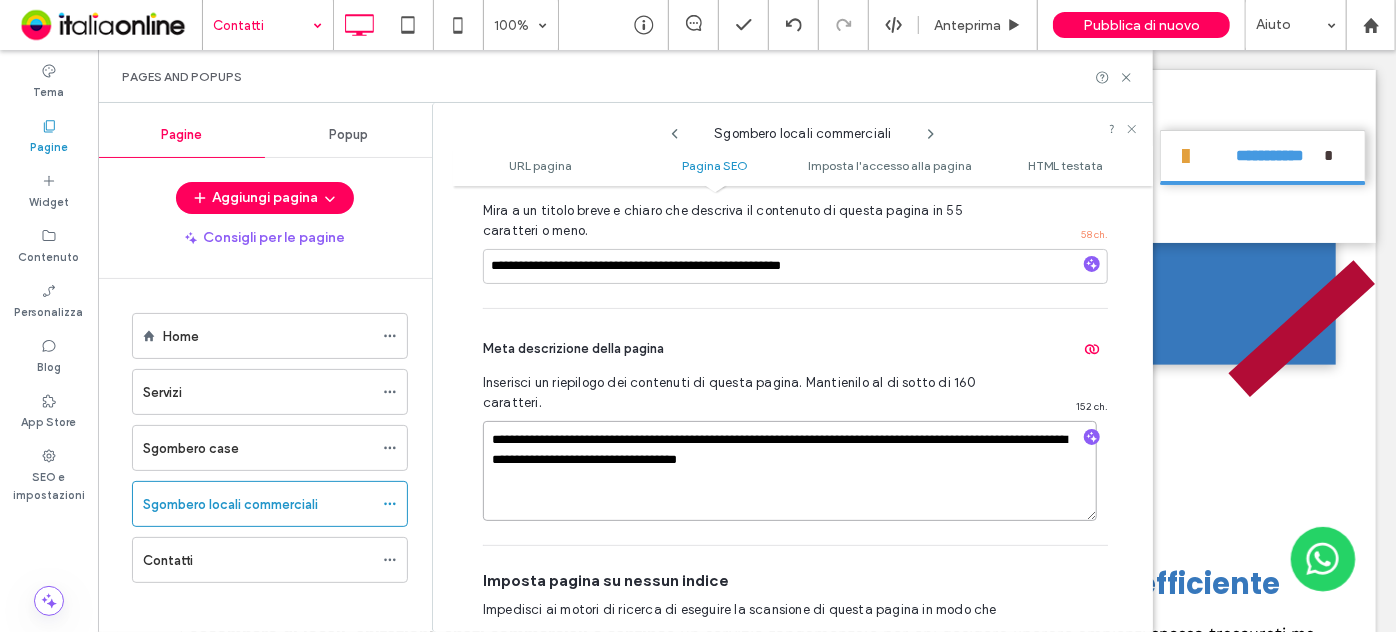 type on "**********" 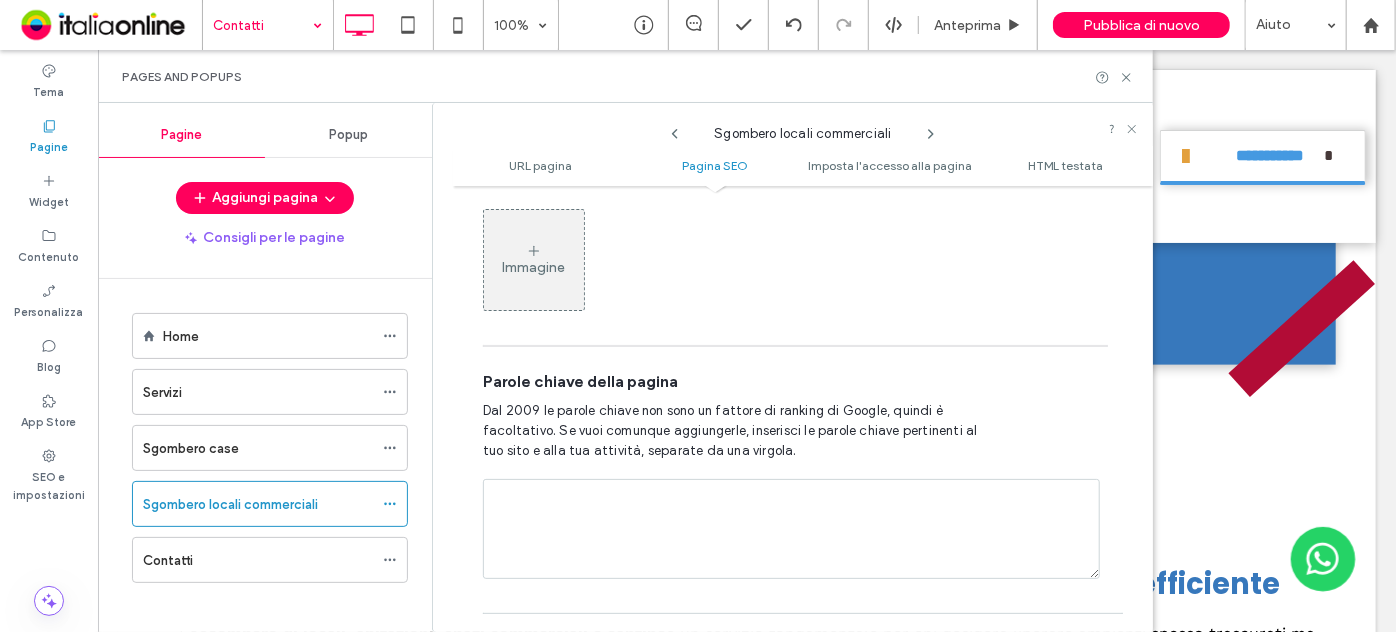 scroll, scrollTop: 1274, scrollLeft: 0, axis: vertical 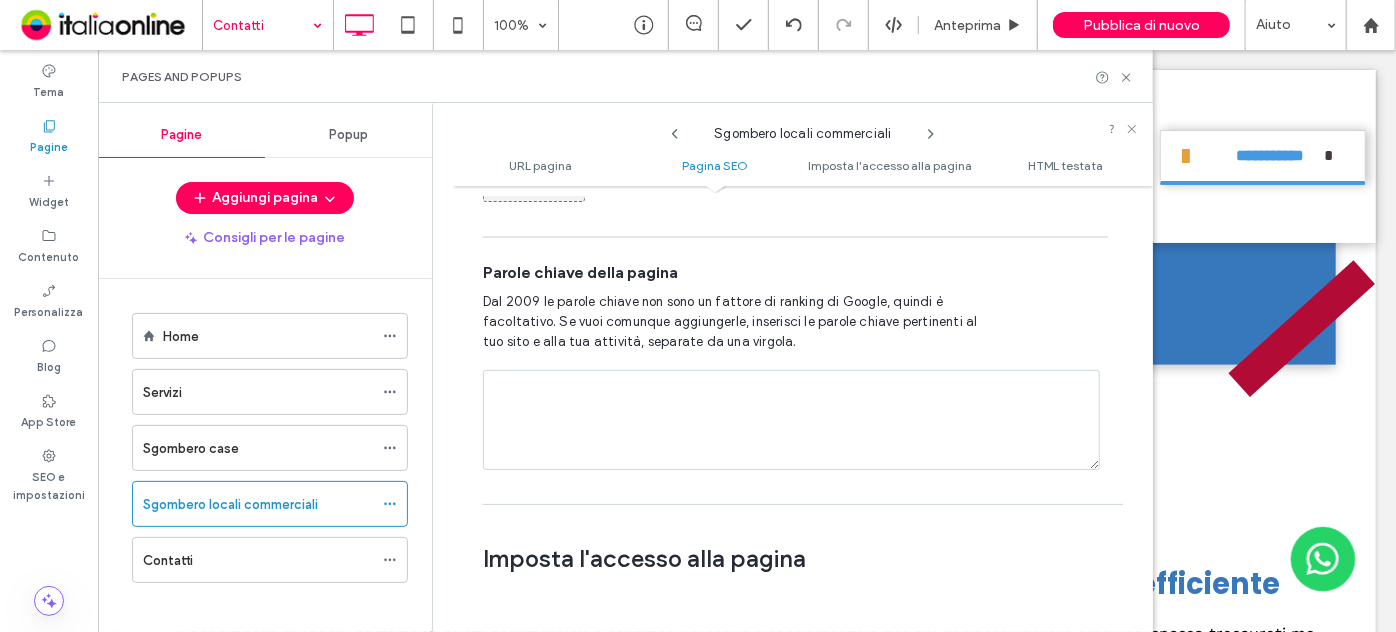 click 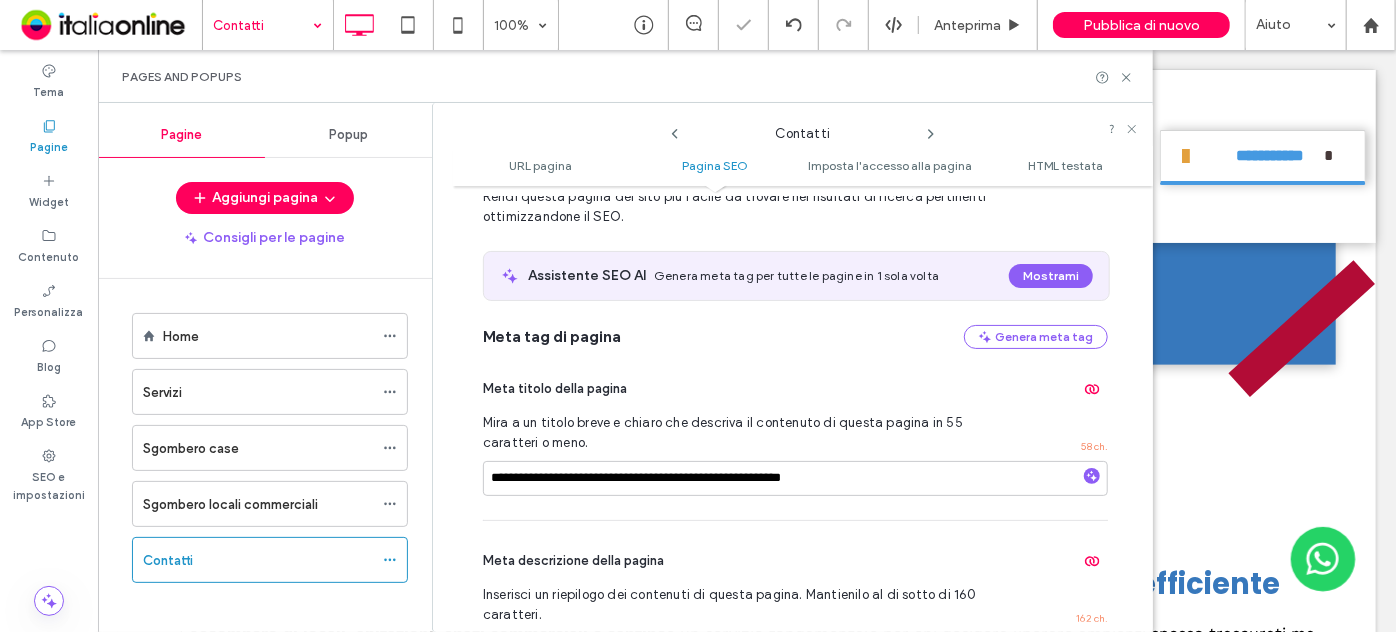 scroll, scrollTop: 365, scrollLeft: 0, axis: vertical 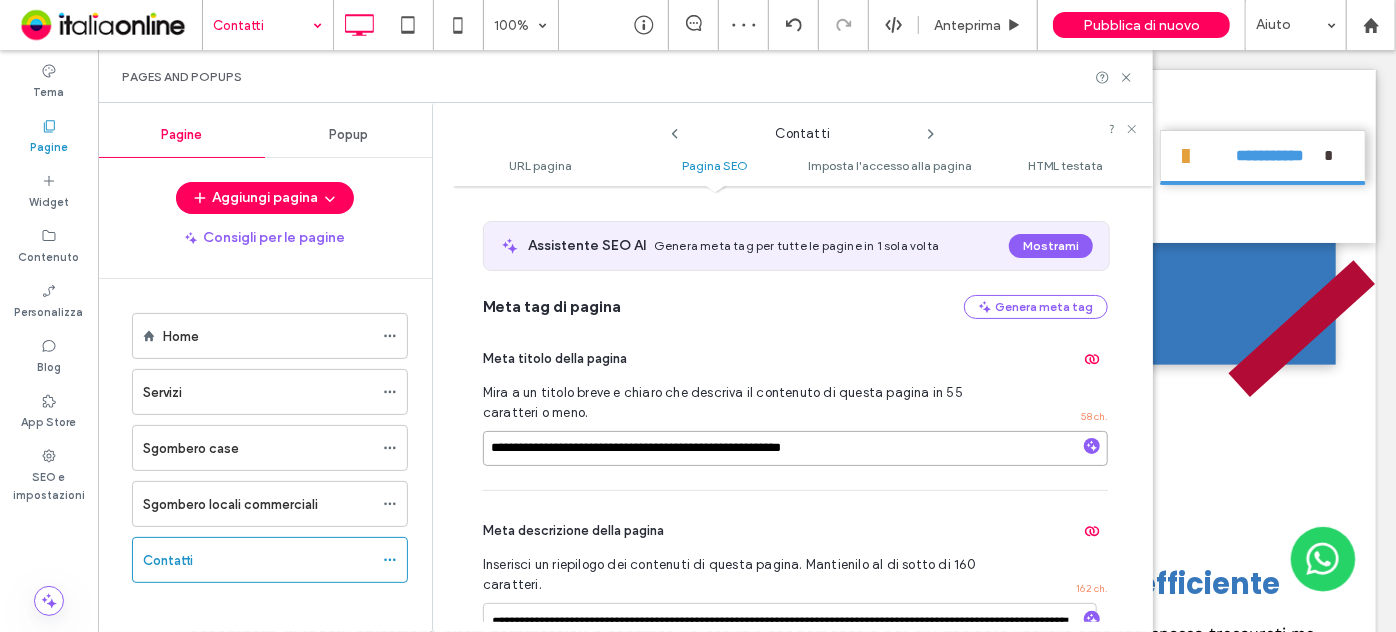 drag, startPoint x: 712, startPoint y: 447, endPoint x: 456, endPoint y: 450, distance: 256.01758 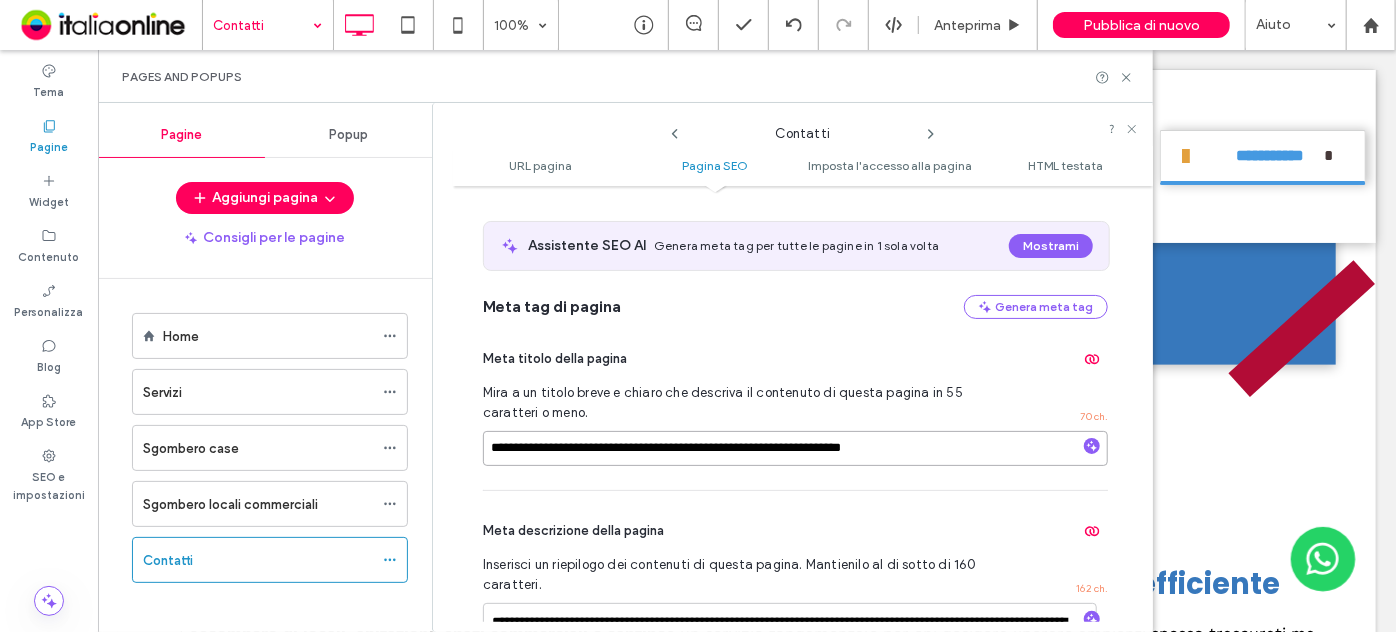 drag, startPoint x: 777, startPoint y: 444, endPoint x: 1016, endPoint y: 443, distance: 239.00209 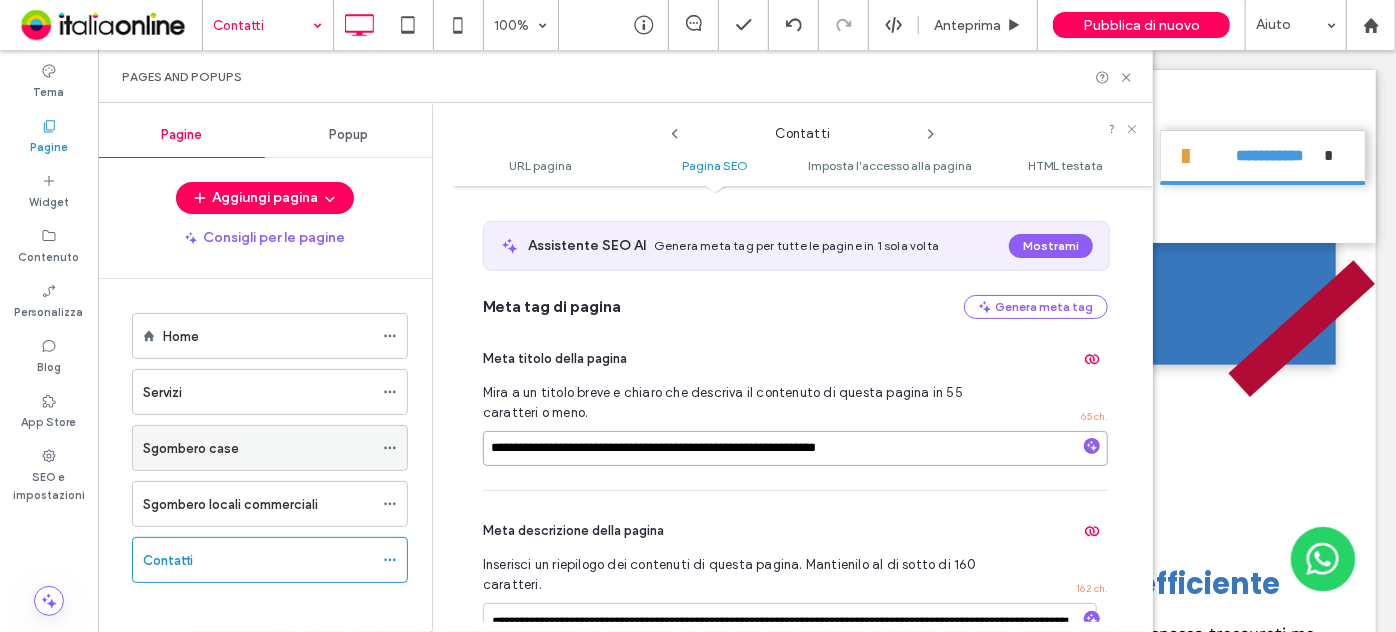 drag, startPoint x: 554, startPoint y: 450, endPoint x: 258, endPoint y: 450, distance: 296 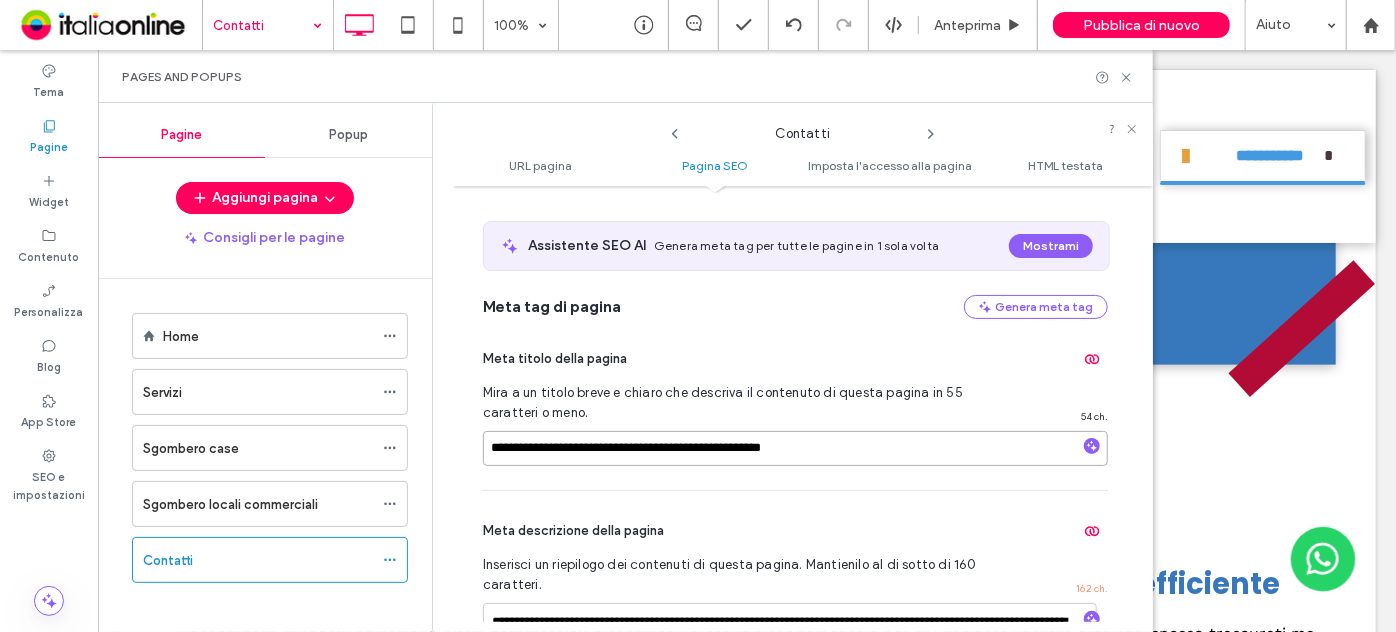 drag, startPoint x: 555, startPoint y: 453, endPoint x: 544, endPoint y: 452, distance: 11.045361 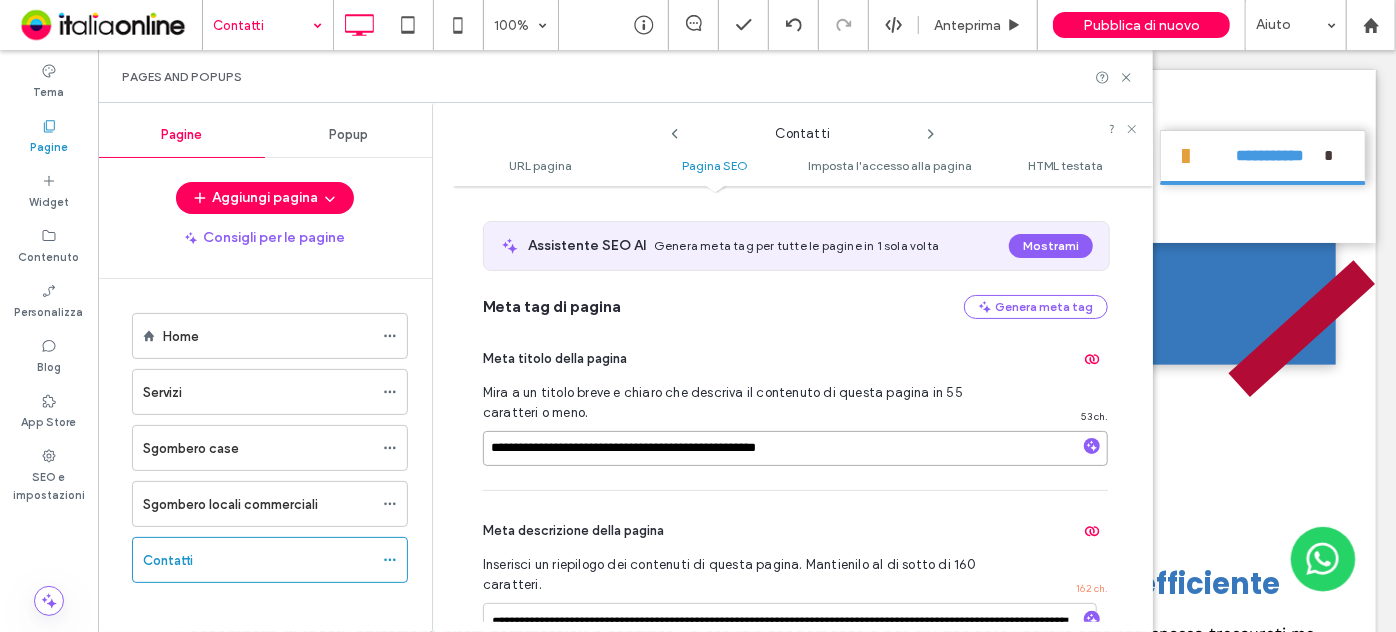 type on "**********" 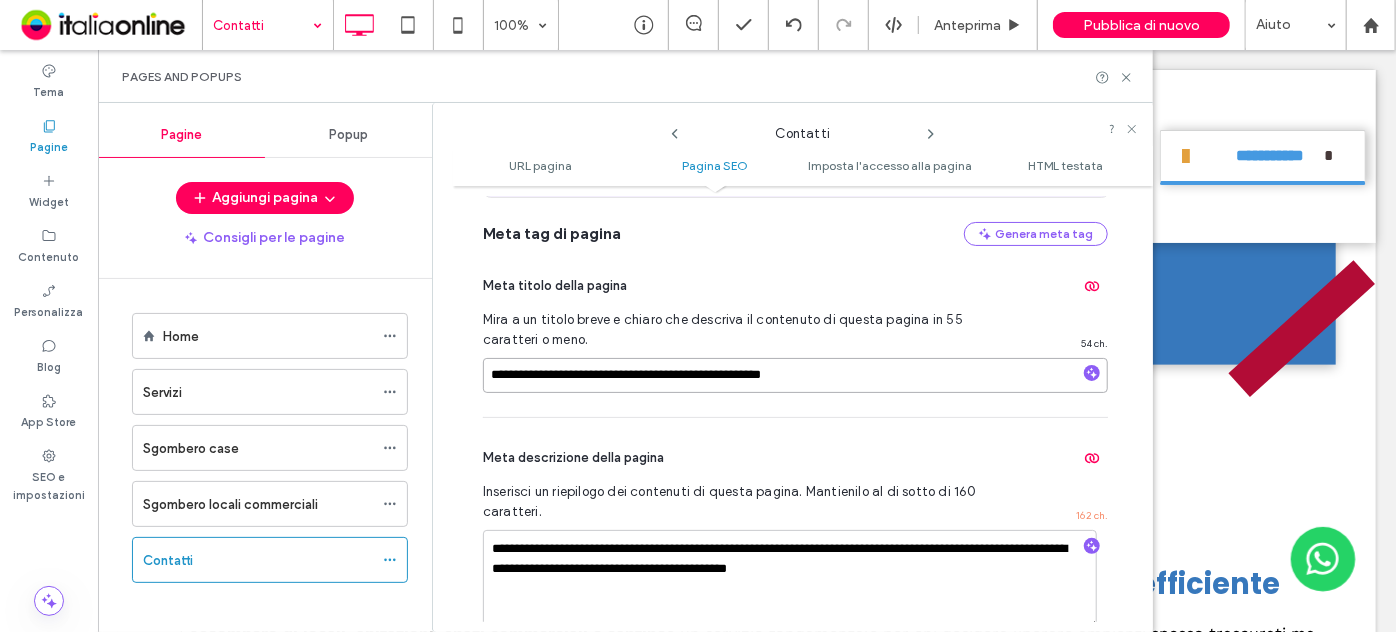 scroll, scrollTop: 547, scrollLeft: 0, axis: vertical 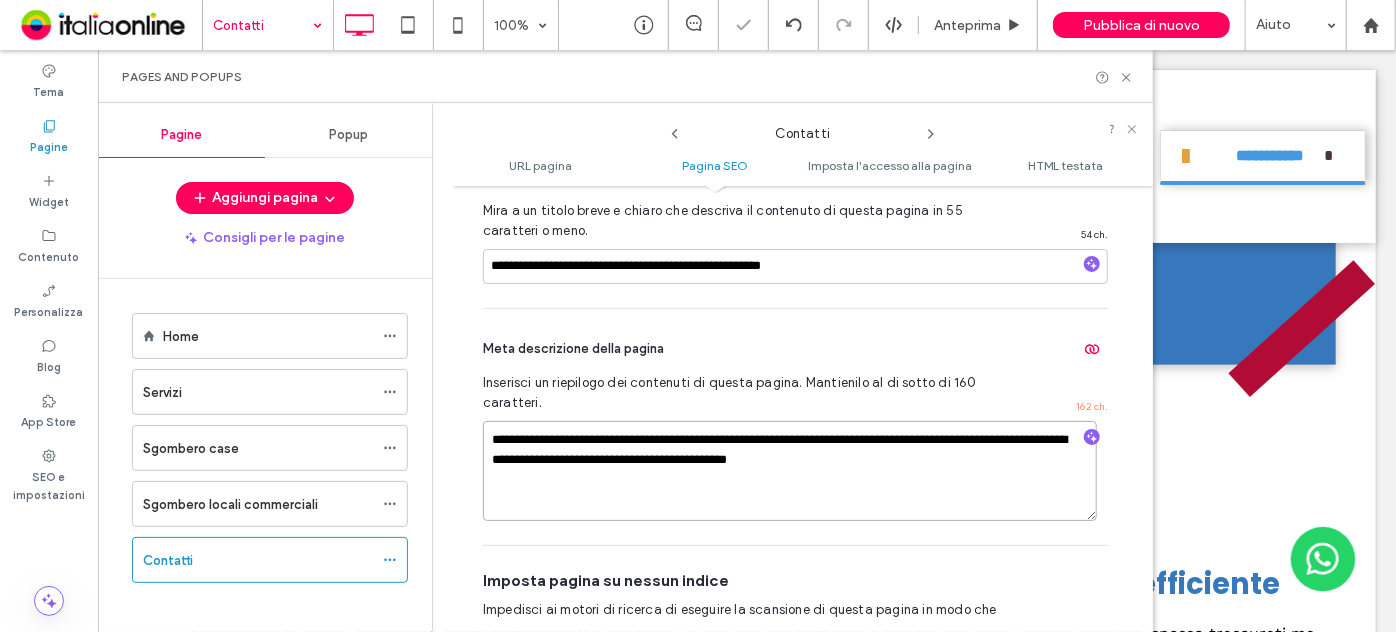 drag, startPoint x: 790, startPoint y: 435, endPoint x: 745, endPoint y: 447, distance: 46.572525 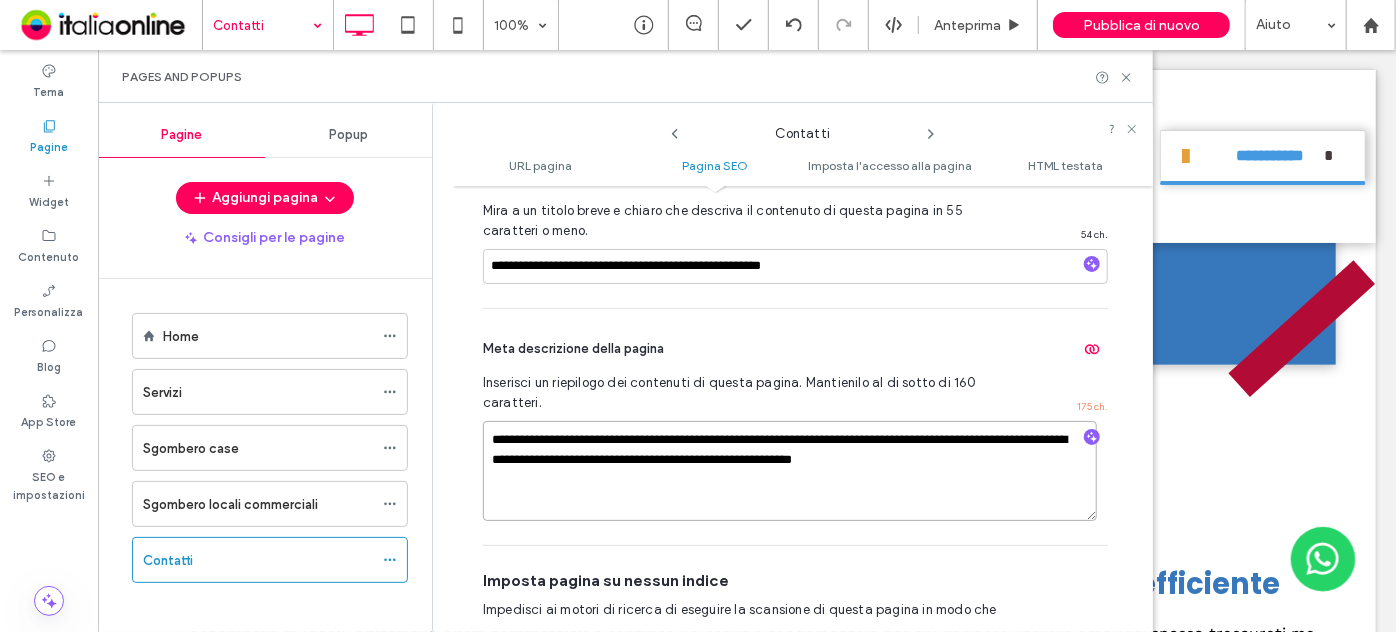 click on "**********" at bounding box center [790, 471] 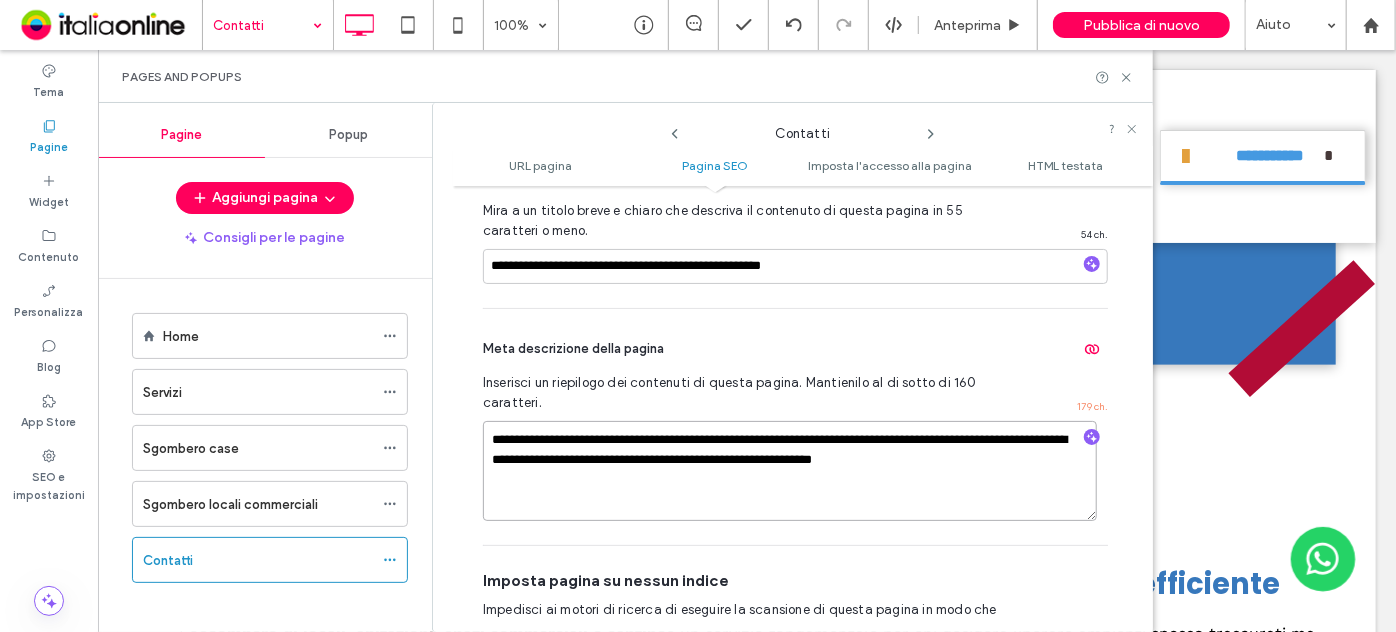 click on "**********" at bounding box center (790, 471) 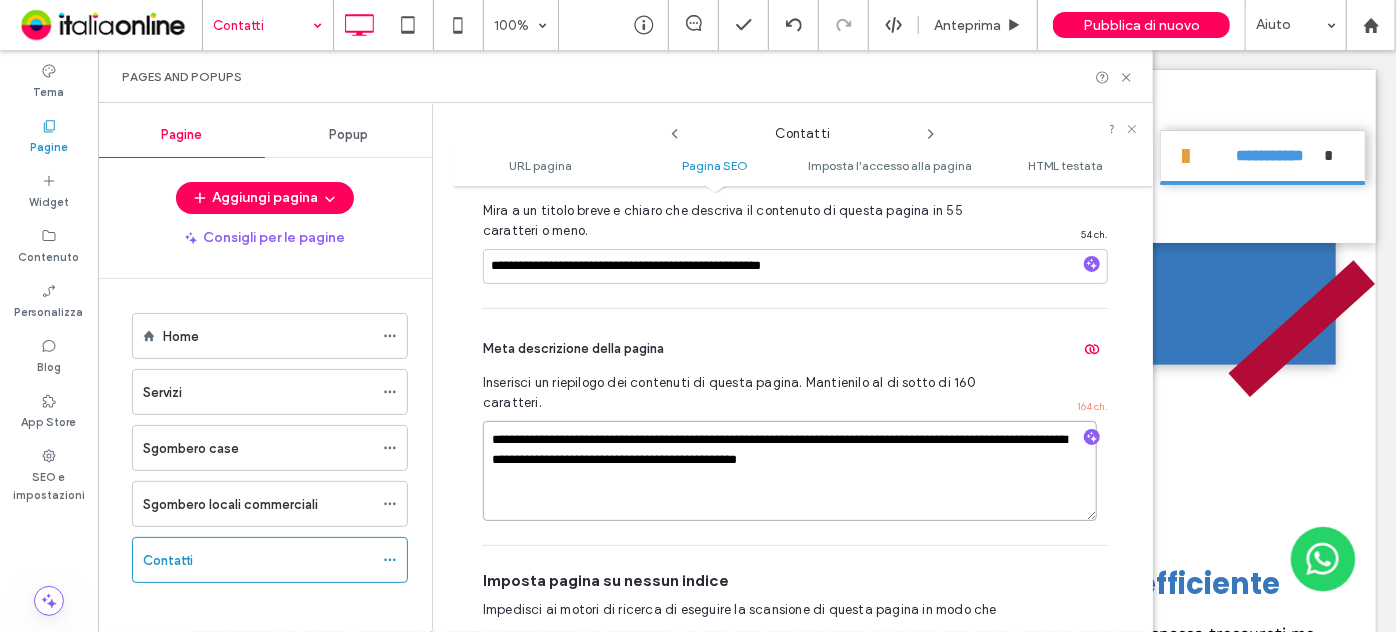 drag, startPoint x: 770, startPoint y: 458, endPoint x: 938, endPoint y: 481, distance: 169.5671 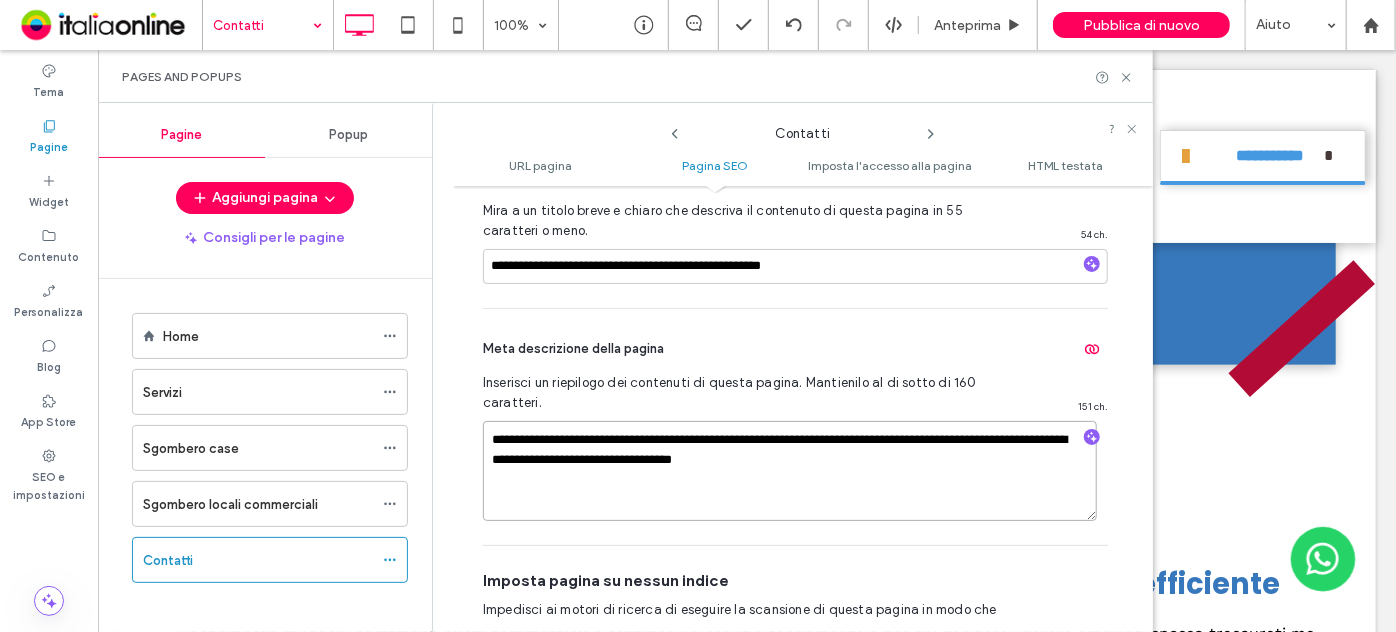 type on "**********" 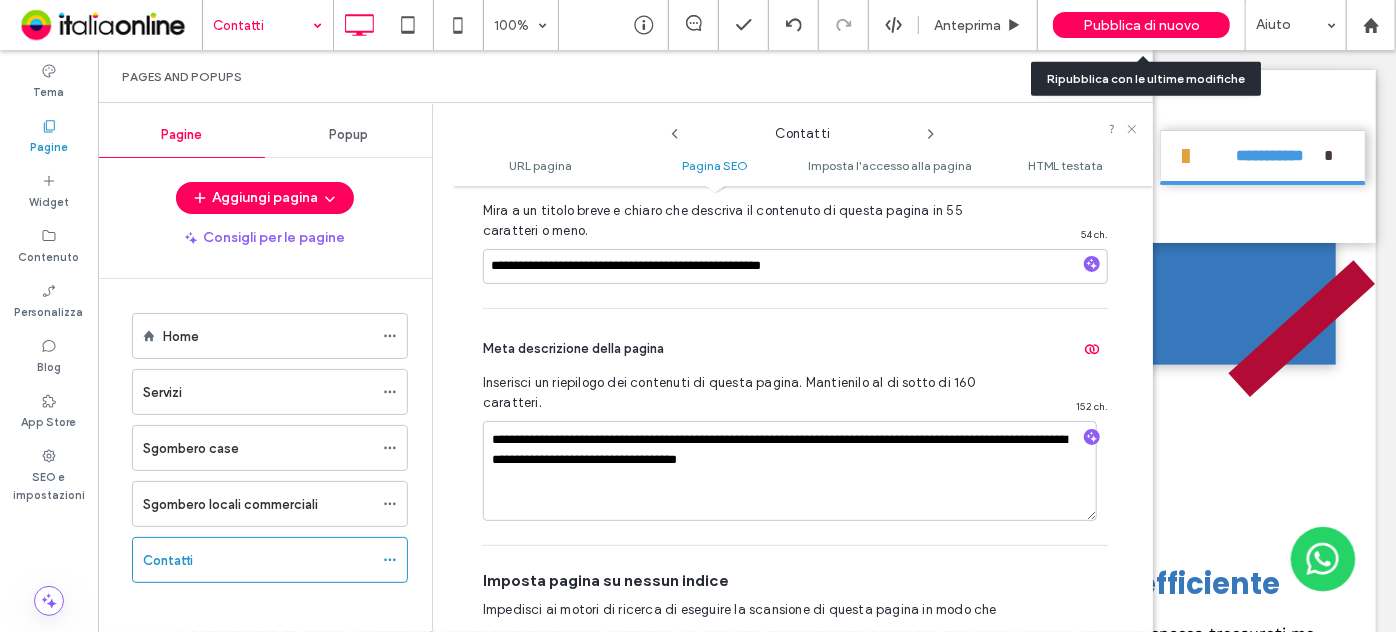 click on "Pubblica di nuovo" at bounding box center (1141, 25) 